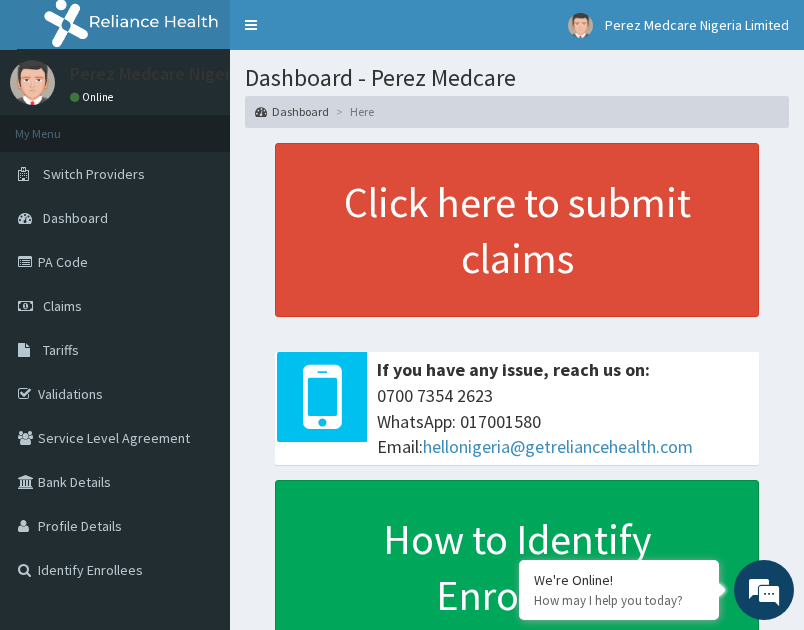 scroll, scrollTop: 0, scrollLeft: 0, axis: both 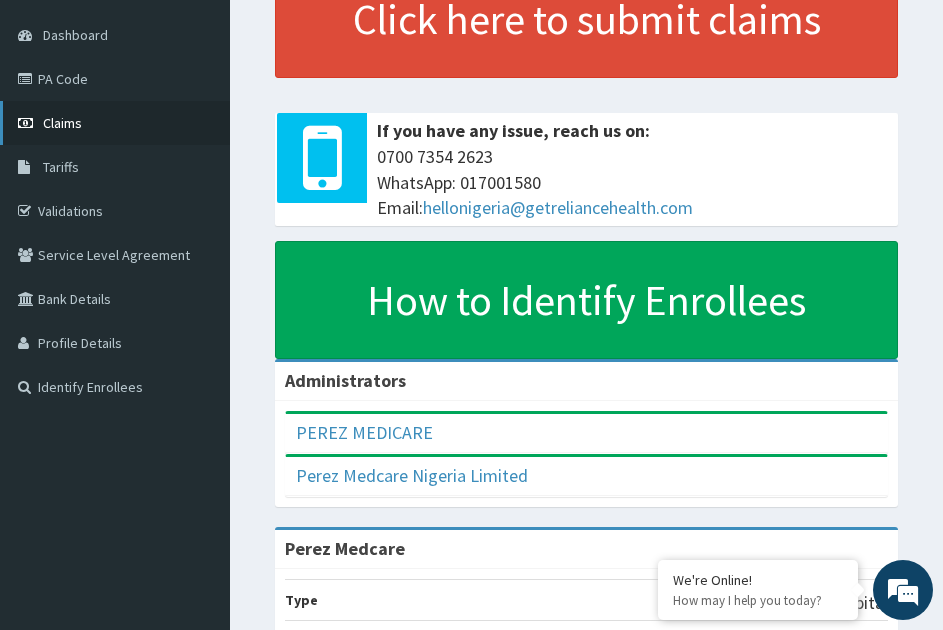 click on "Claims" at bounding box center (115, 123) 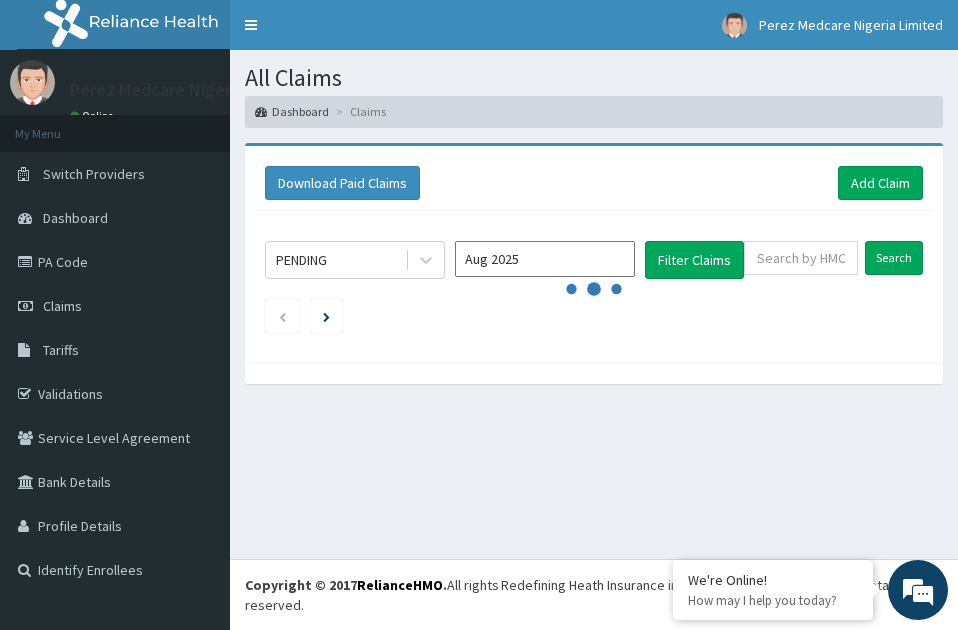 scroll, scrollTop: 0, scrollLeft: 0, axis: both 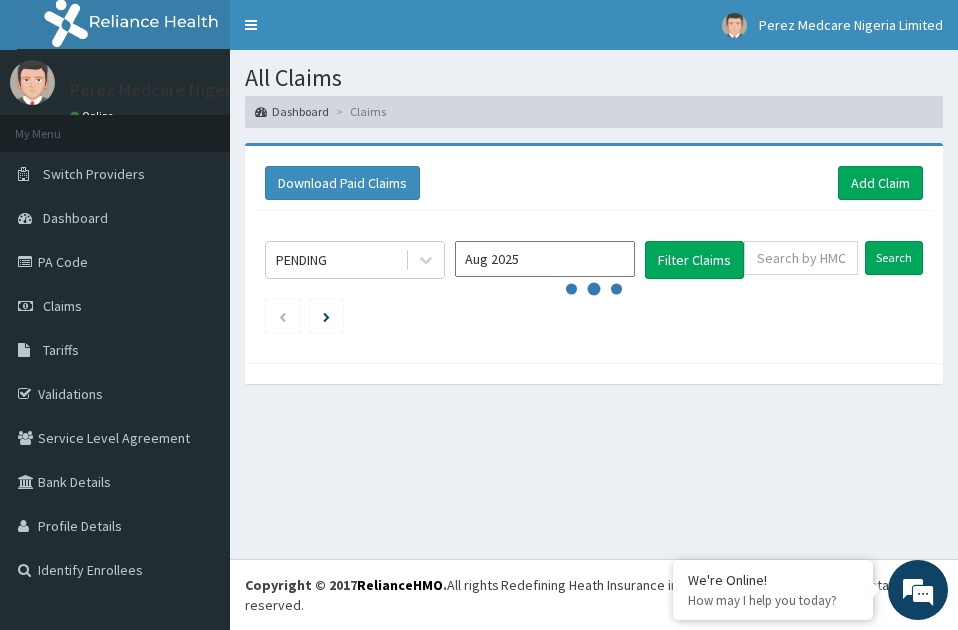 click on "All Claims
Dashboard
Claims
Download Paid Claims Add Claim × Note you can only download claims within a maximum of 1 year and the dates will auto-adjust when you select range that is greater than 1 year From 04-05-2025 To 04-08-2025 Close Download PENDING Aug 2025 Filter Claims Search" at bounding box center [594, 304] 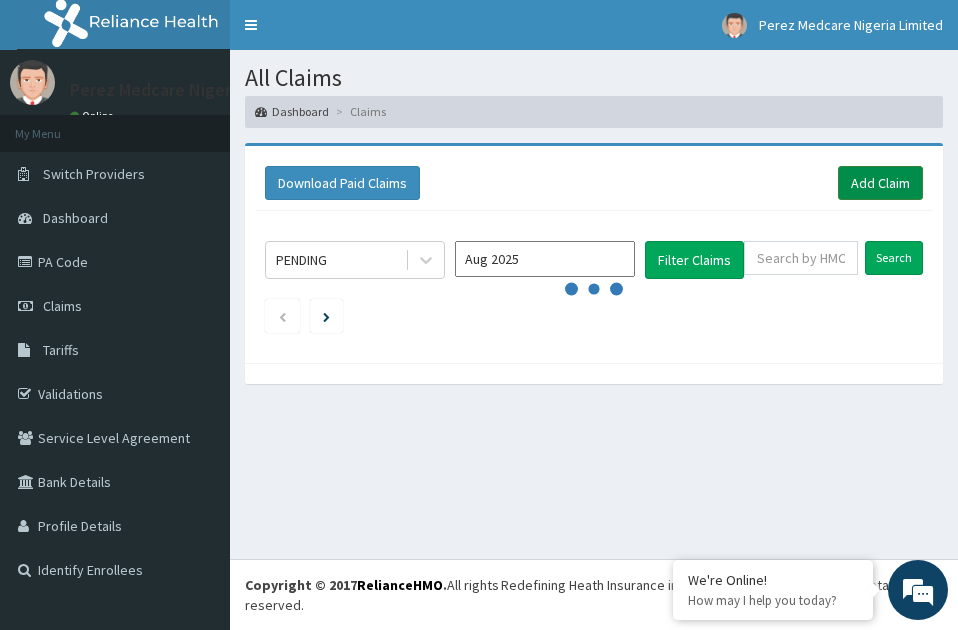 click on "Add Claim" at bounding box center (880, 183) 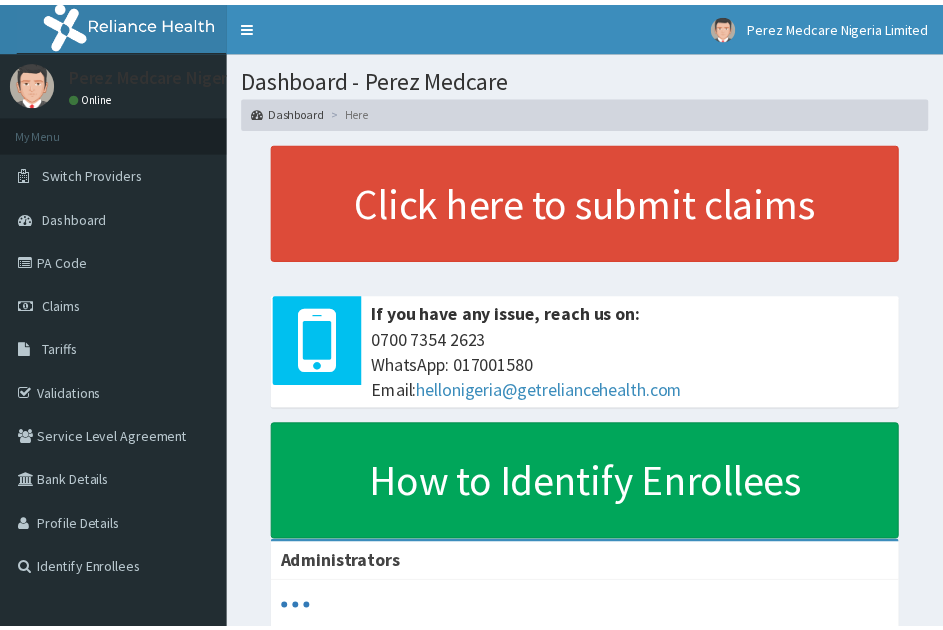 scroll, scrollTop: 0, scrollLeft: 0, axis: both 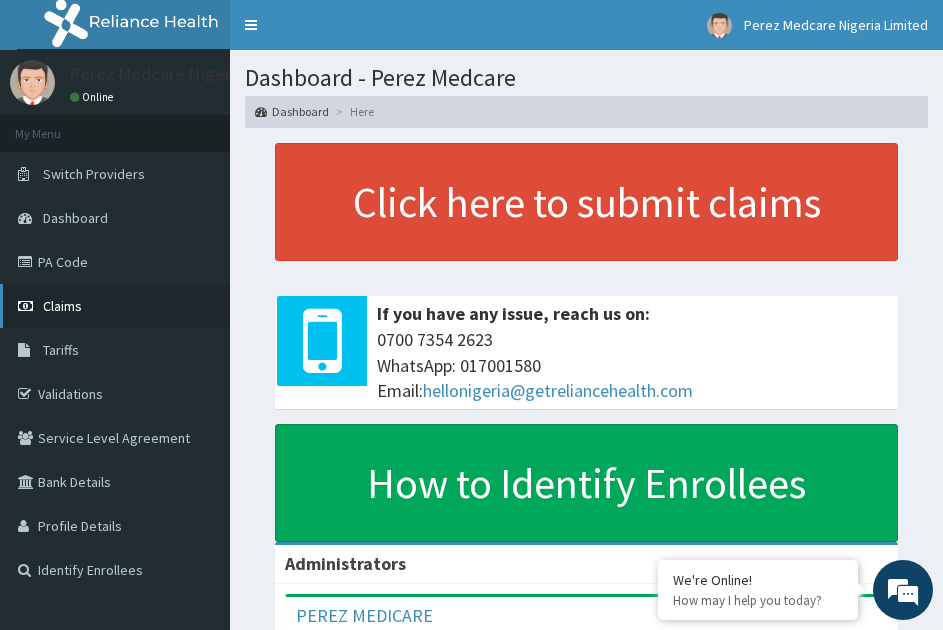 click on "Claims" at bounding box center [115, 306] 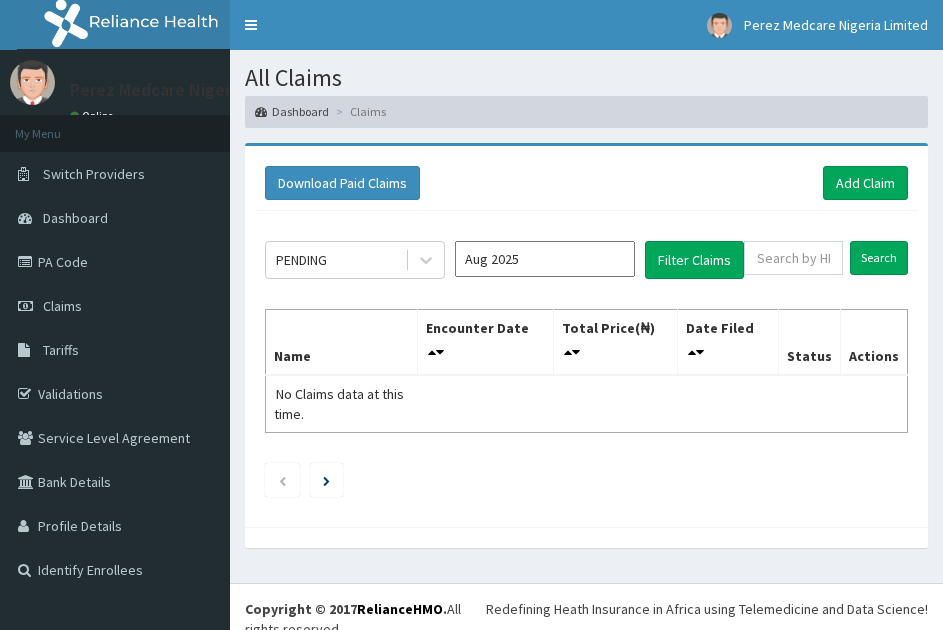 scroll, scrollTop: 0, scrollLeft: 0, axis: both 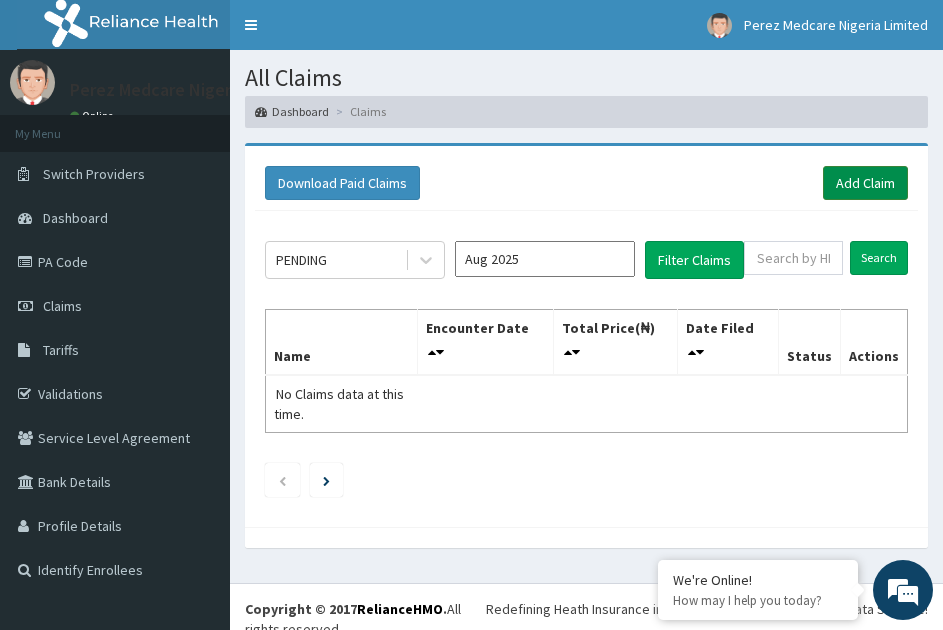 click on "Add Claim" at bounding box center (865, 183) 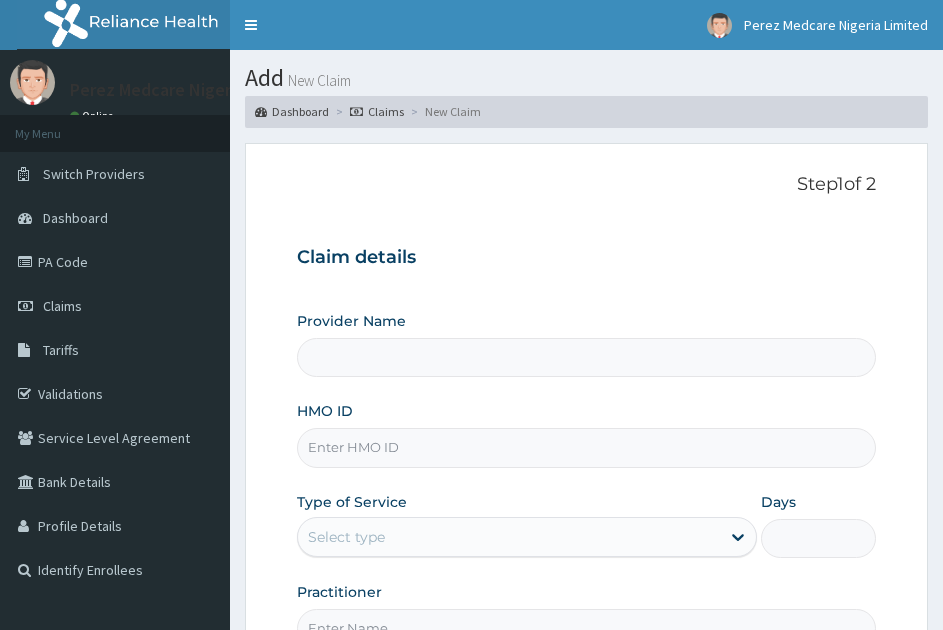 scroll, scrollTop: 0, scrollLeft: 0, axis: both 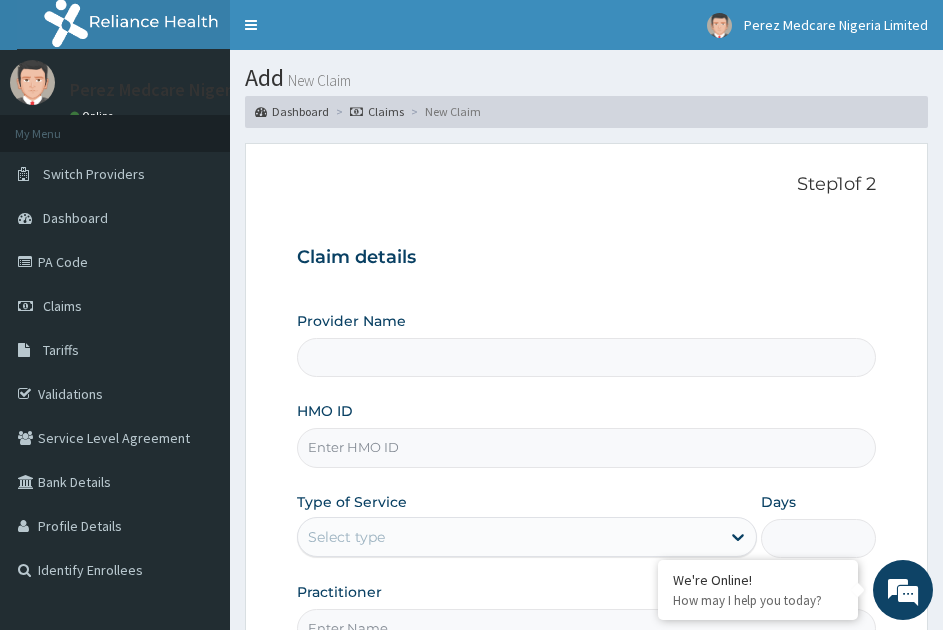 type on "Perez Medcare" 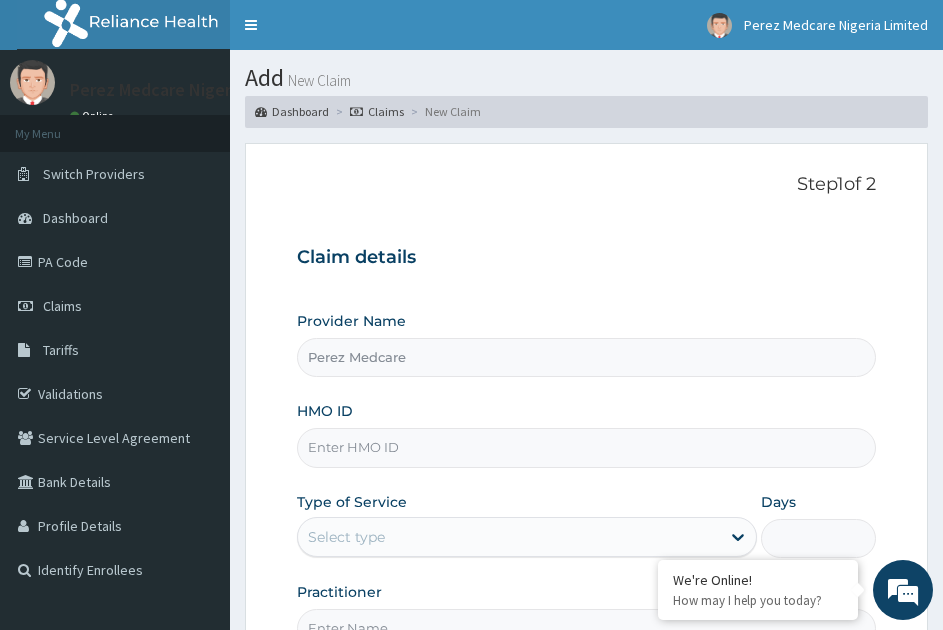 scroll, scrollTop: 0, scrollLeft: 0, axis: both 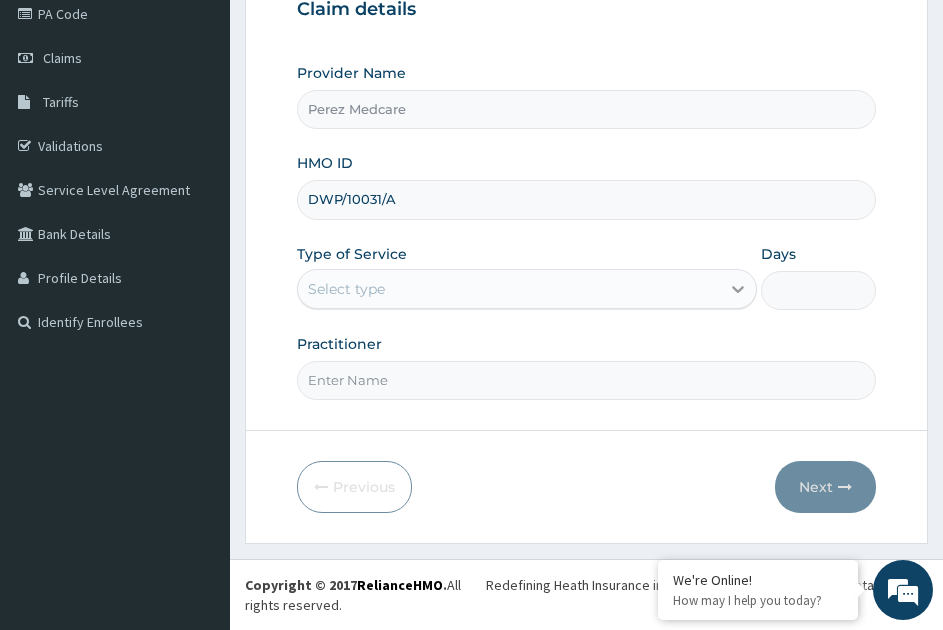 type on "DWP/10031/A" 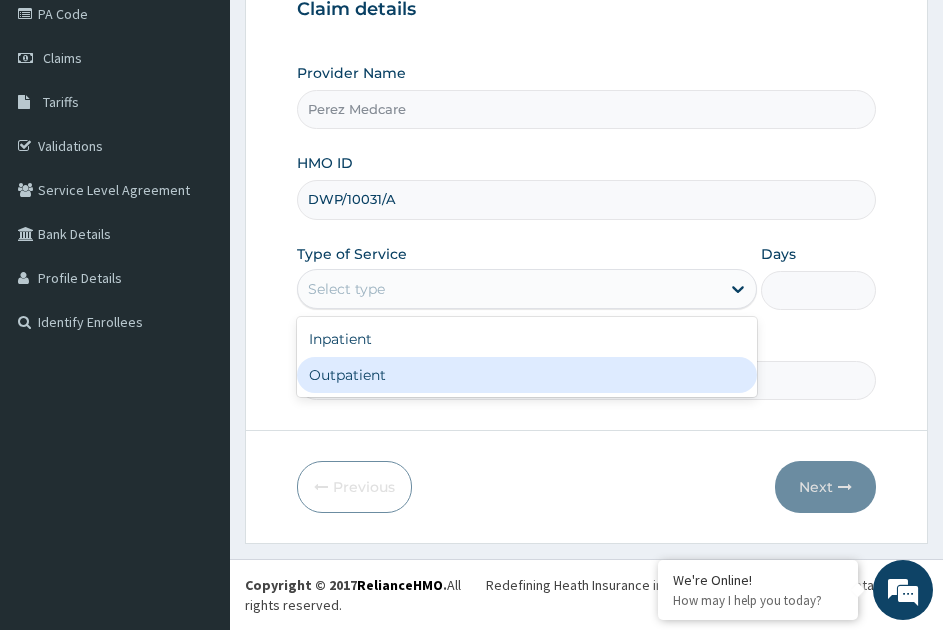 click on "Outpatient" at bounding box center (527, 375) 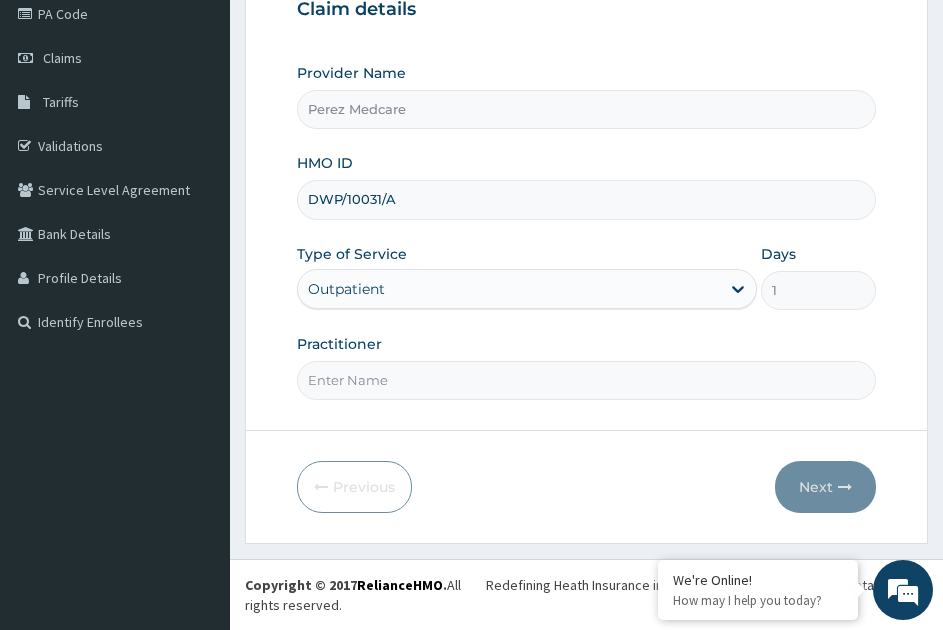 click on "Practitioner" at bounding box center (586, 380) 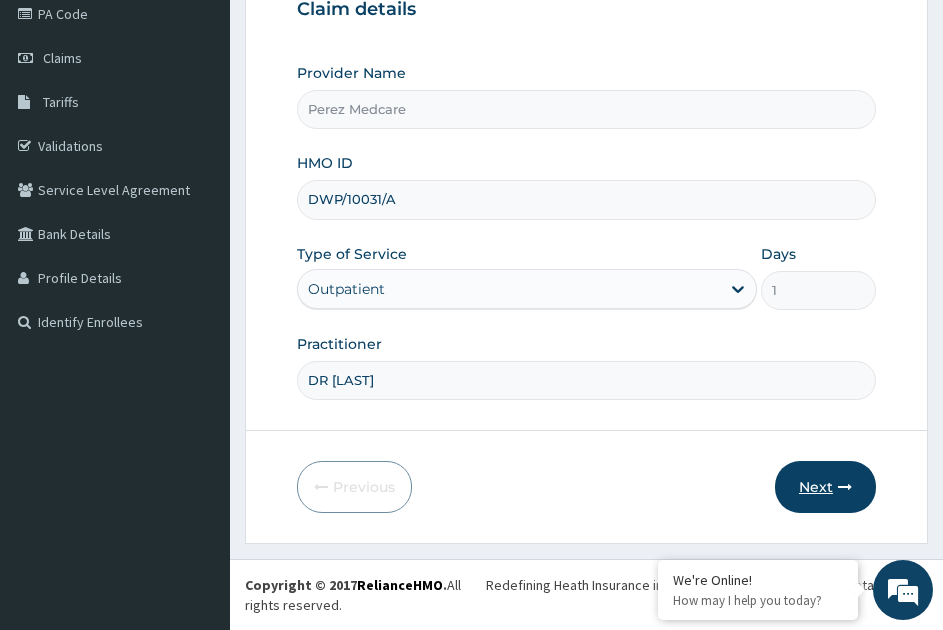 type on "DR OLUOMA" 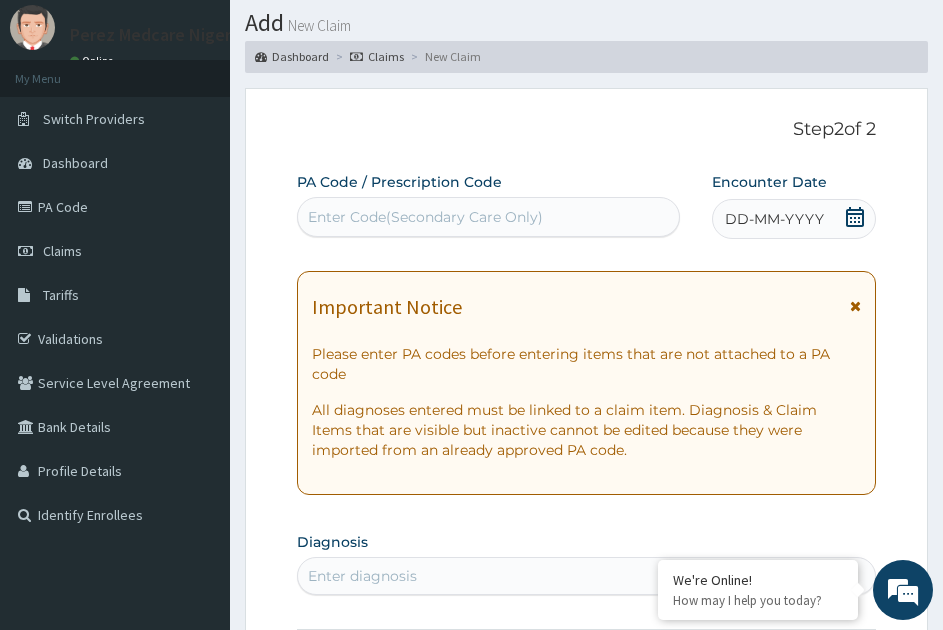 scroll, scrollTop: 0, scrollLeft: 0, axis: both 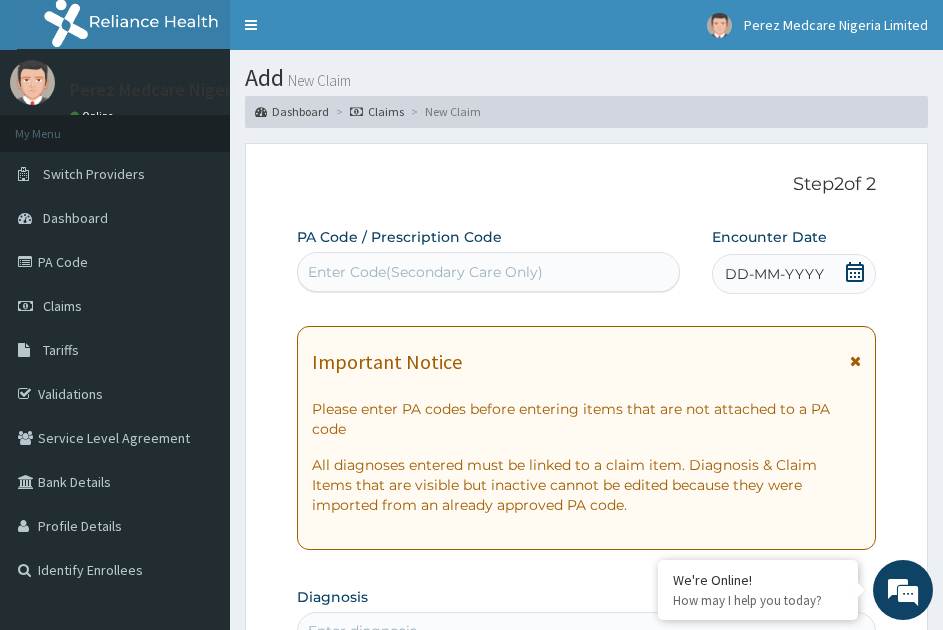 click on "Enter Code(Secondary Care Only)" at bounding box center [488, 272] 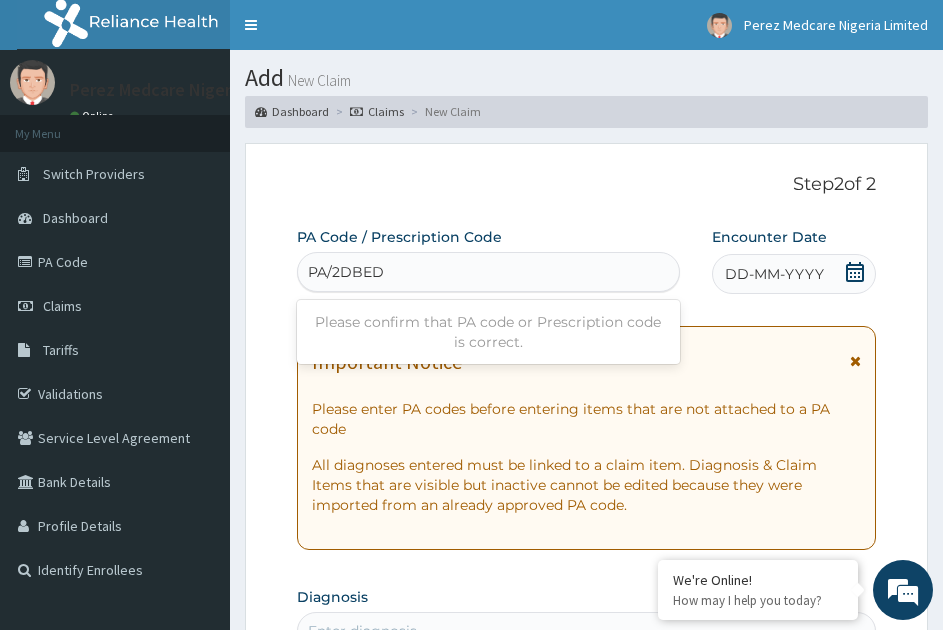 type on "PA/2DBEDO" 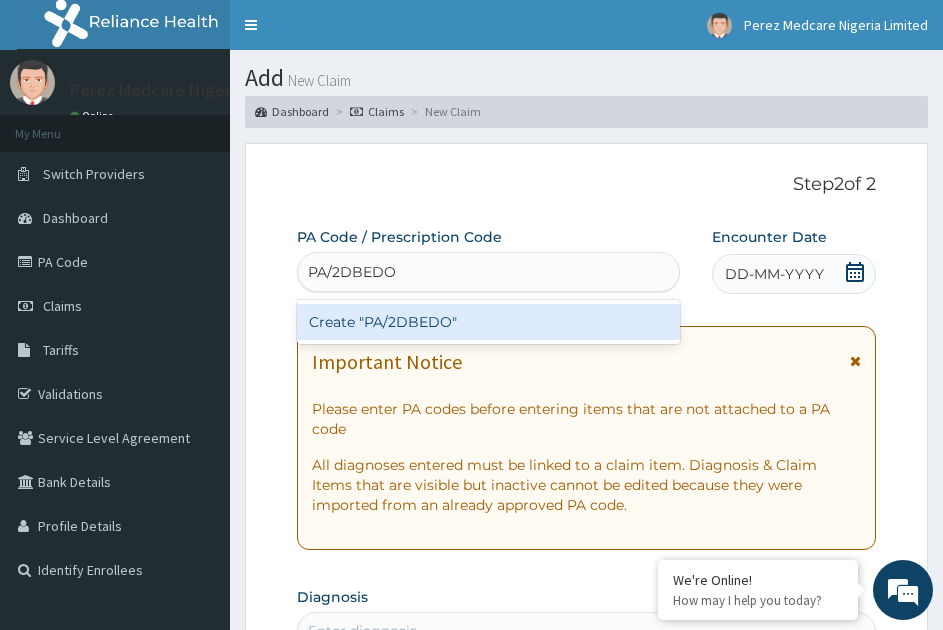 click on "Create "PA/2DBEDO"" at bounding box center (488, 322) 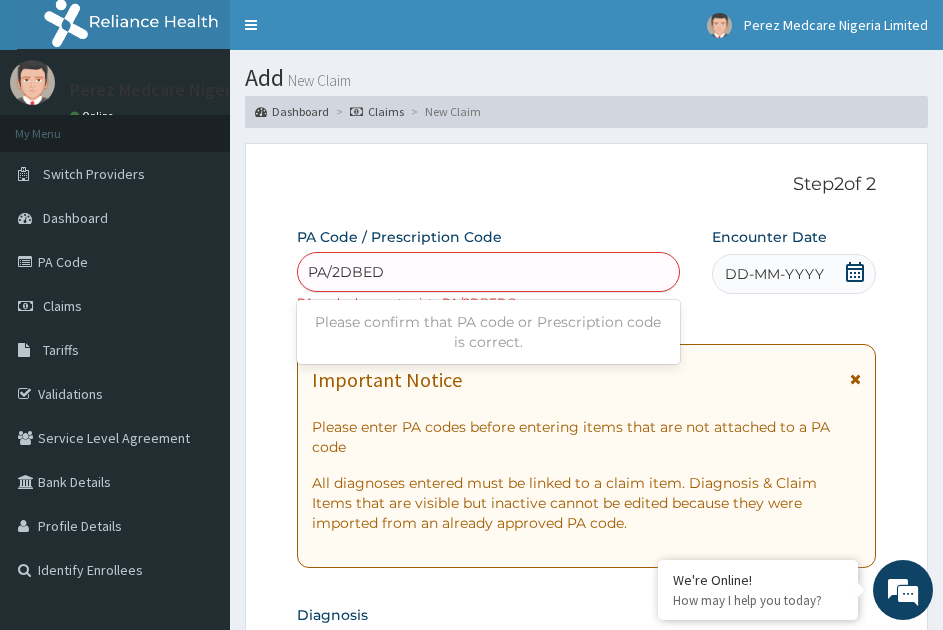 type on "PA/2DBED0" 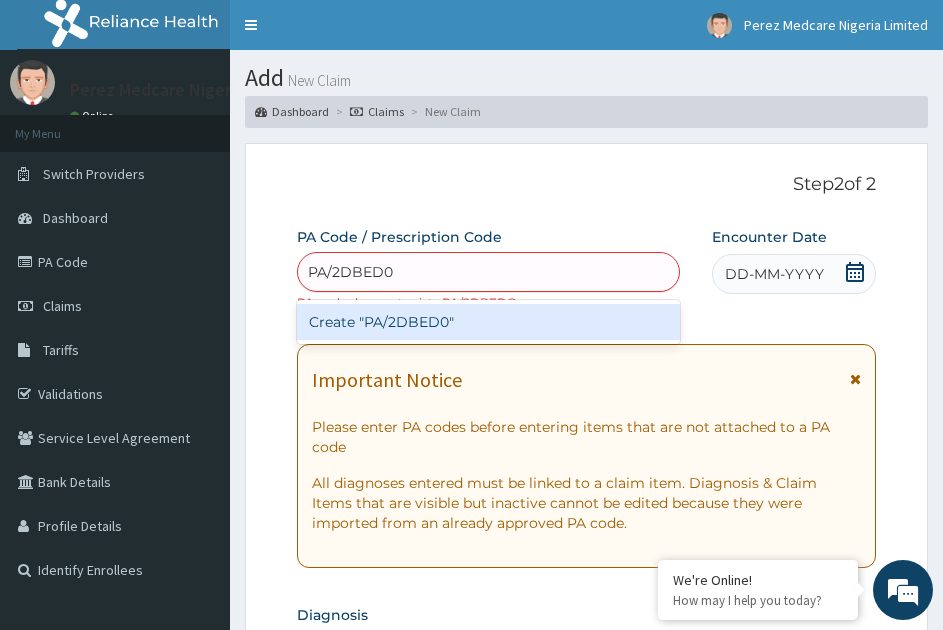 click on "Create "PA/2DBED0"" at bounding box center (488, 322) 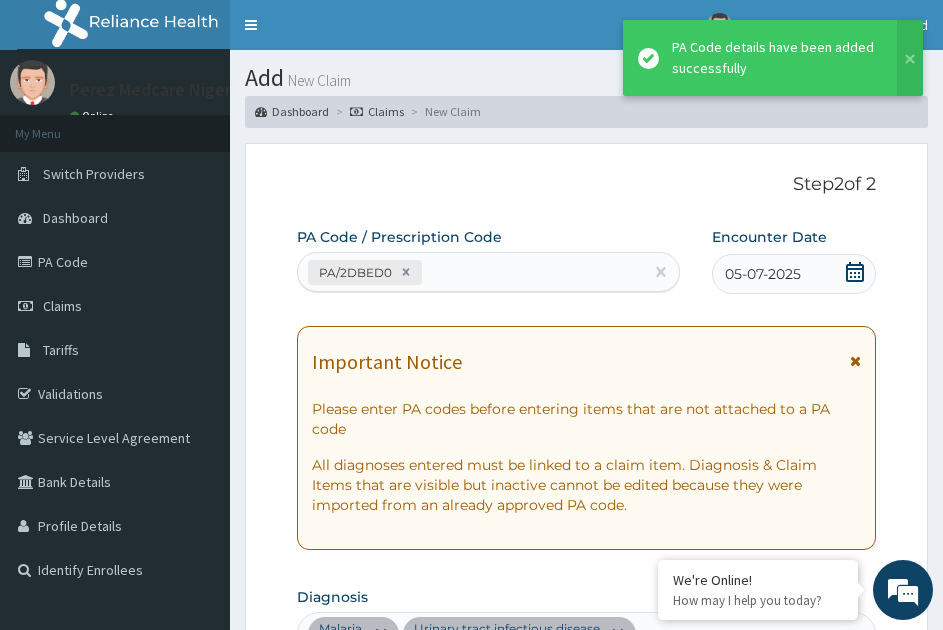 scroll, scrollTop: 869, scrollLeft: 0, axis: vertical 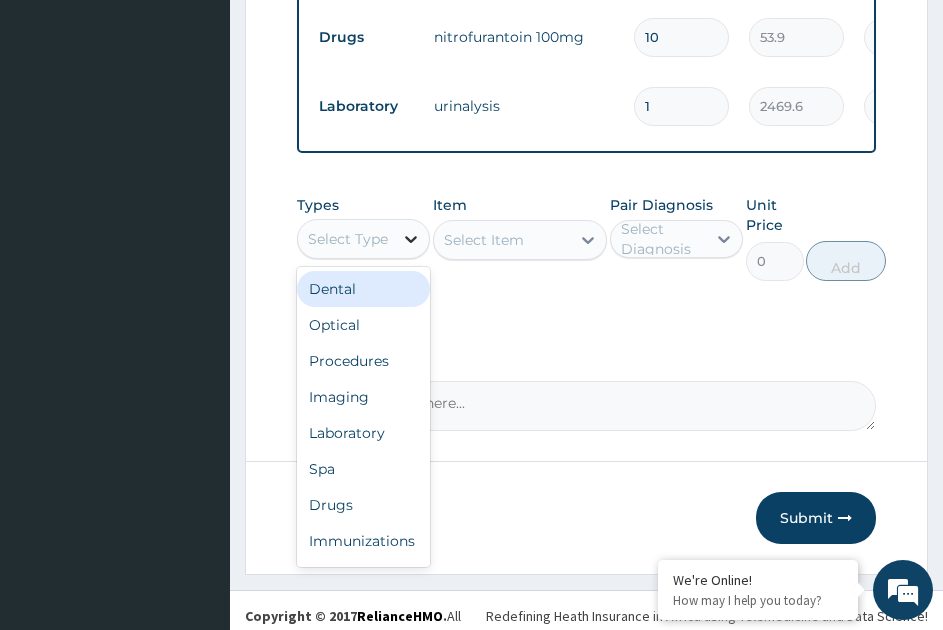 click 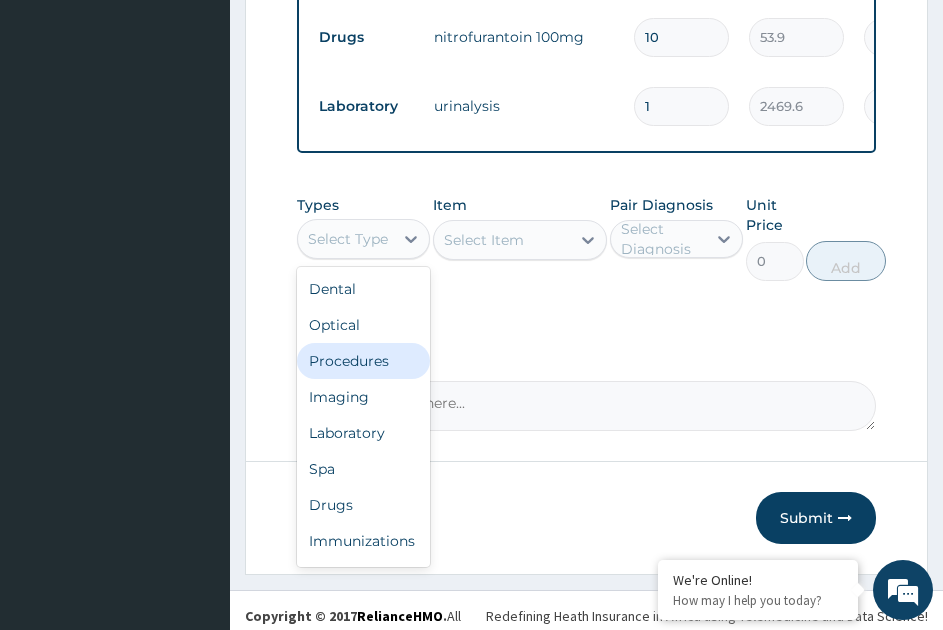 click on "Procedures" at bounding box center [363, 361] 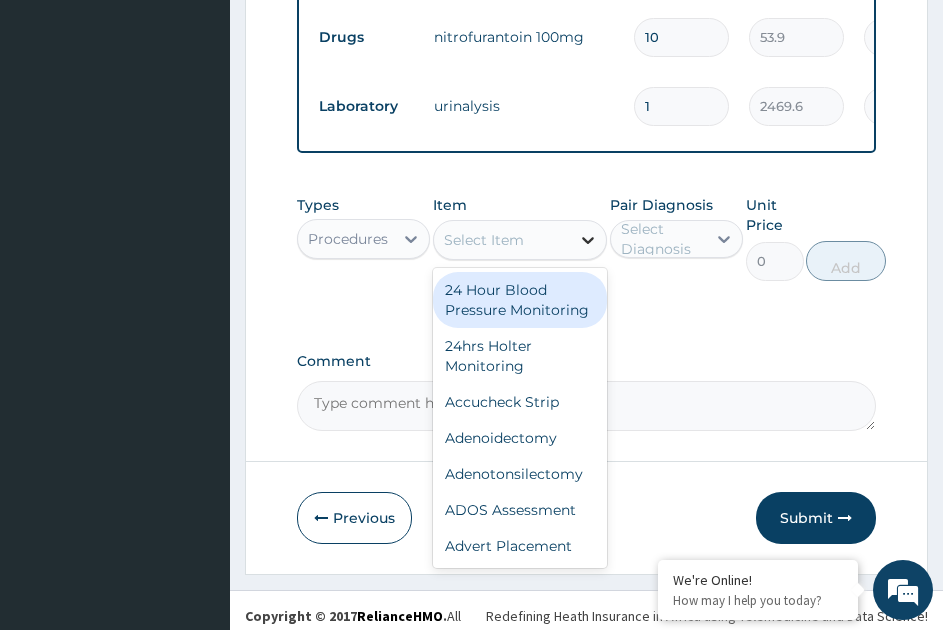 click 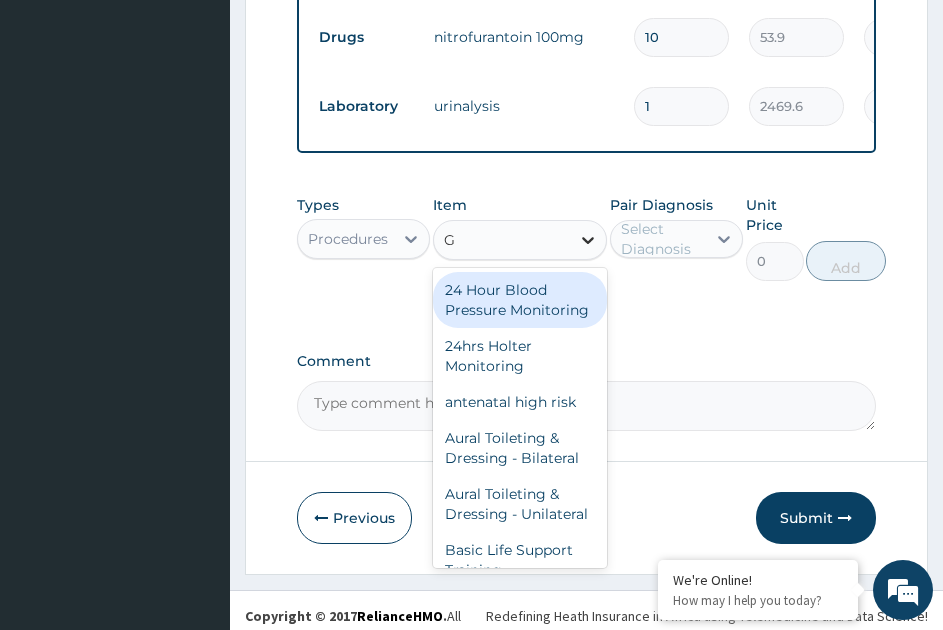 type on "GP" 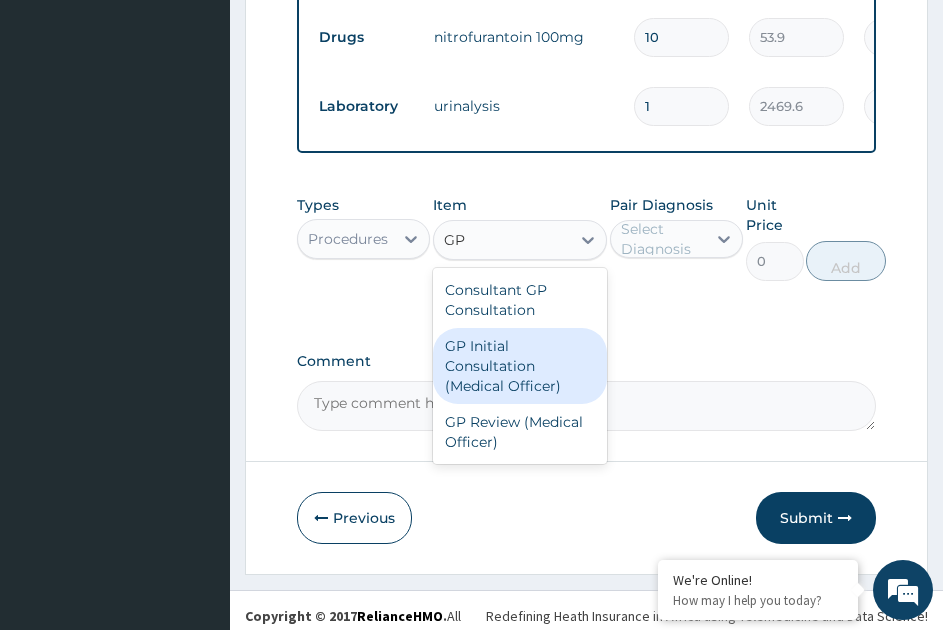 click on "GP Initial Consultation (Medical Officer)" at bounding box center (520, 366) 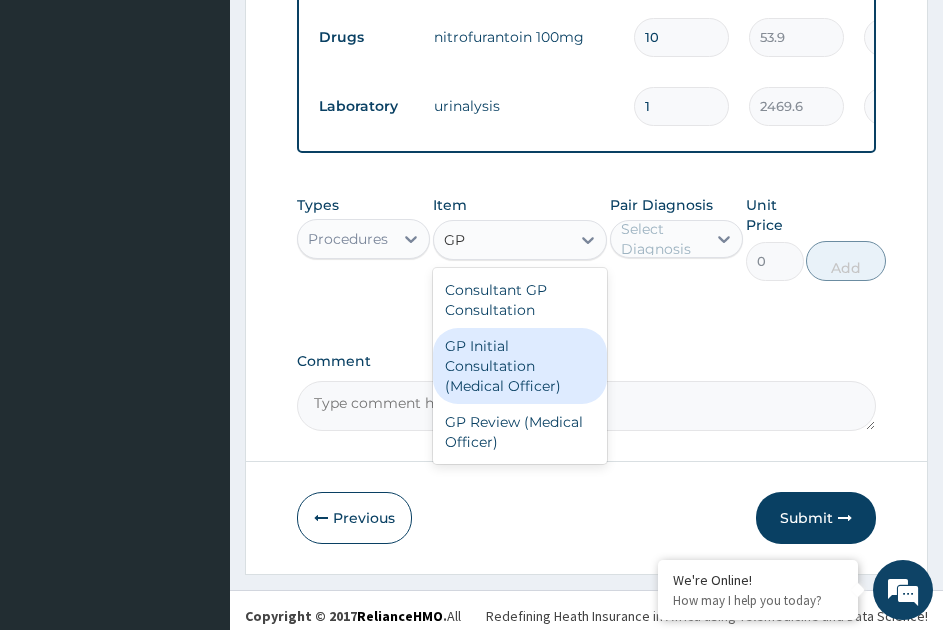 type on "6237" 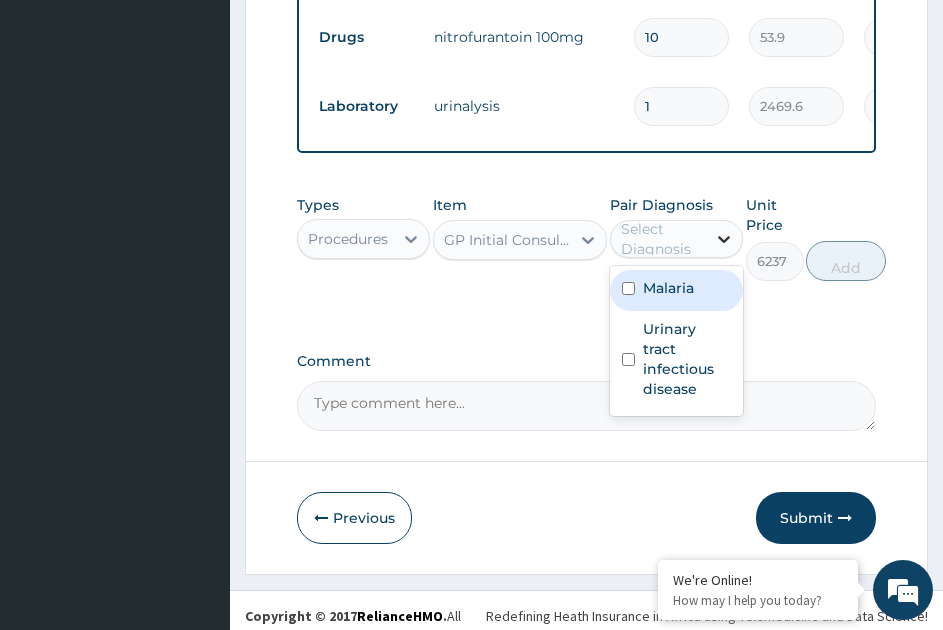 click 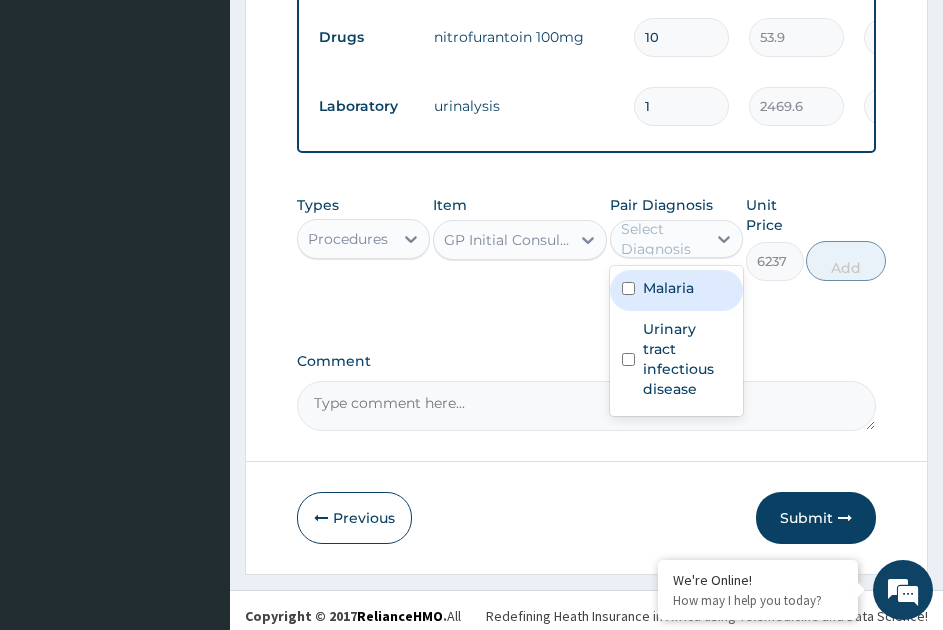 click on "Malaria" at bounding box center (668, 288) 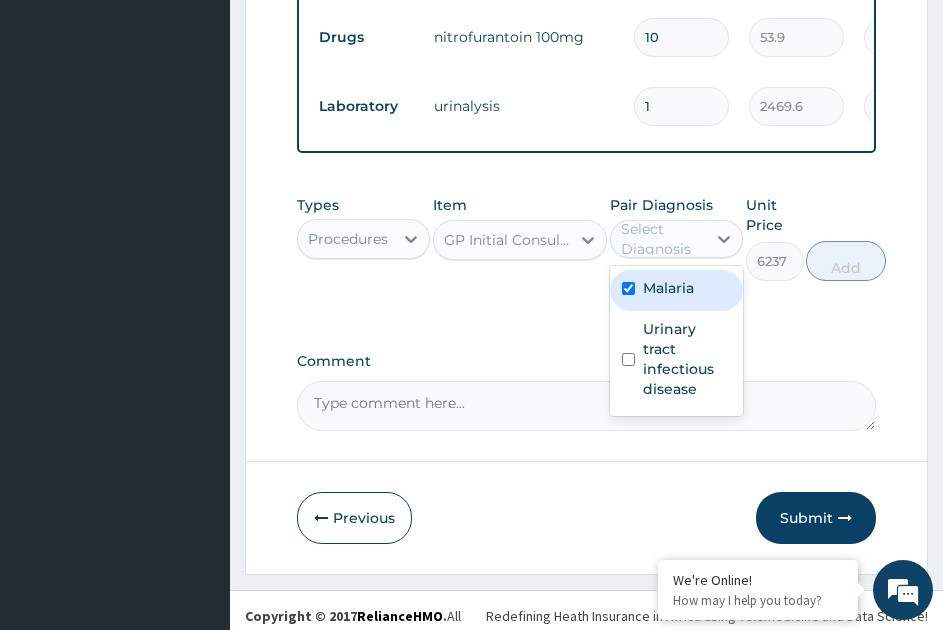checkbox on "true" 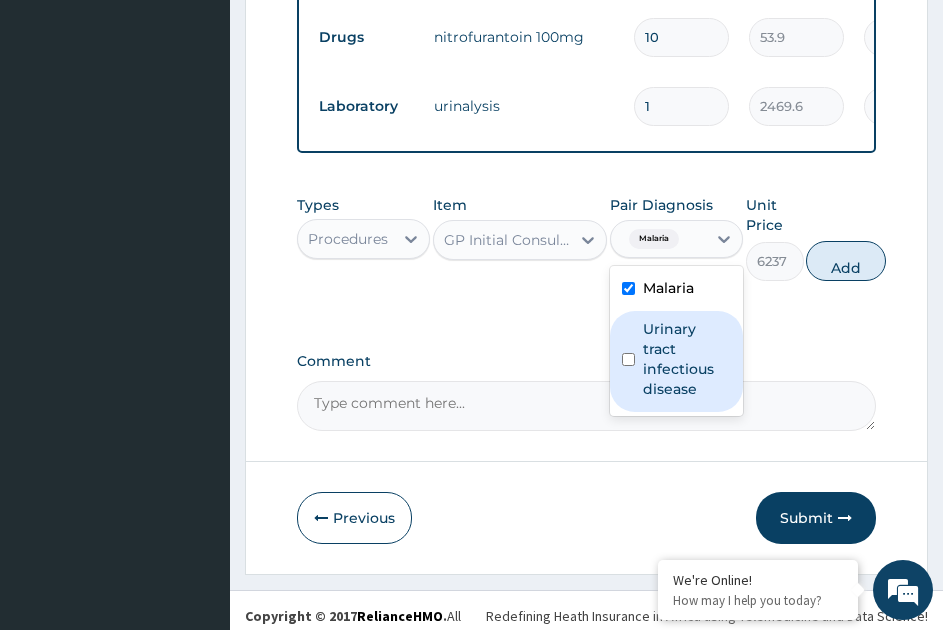 click on "Urinary tract infectious disease" at bounding box center [687, 359] 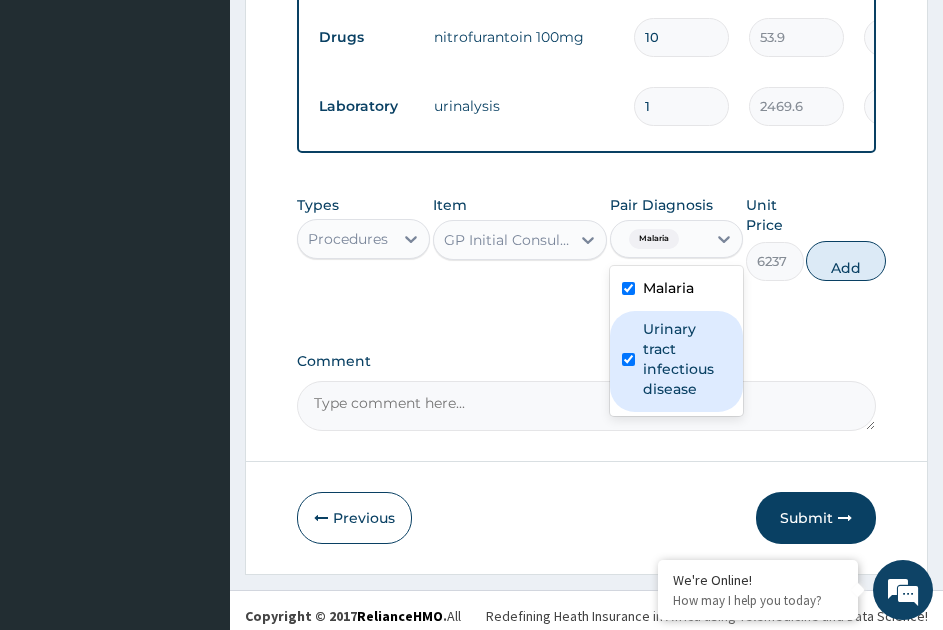 checkbox on "true" 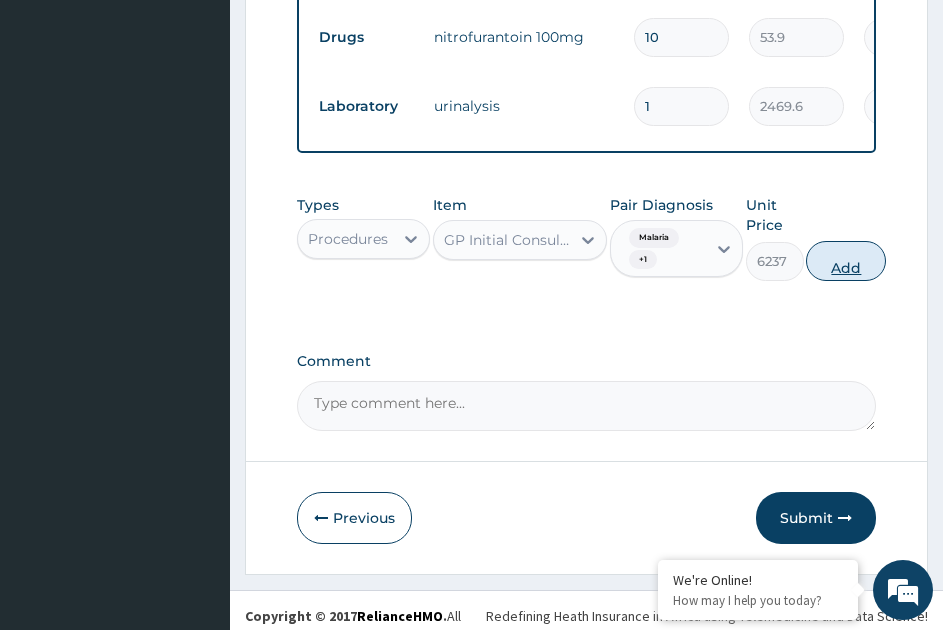 click on "Add" at bounding box center (846, 261) 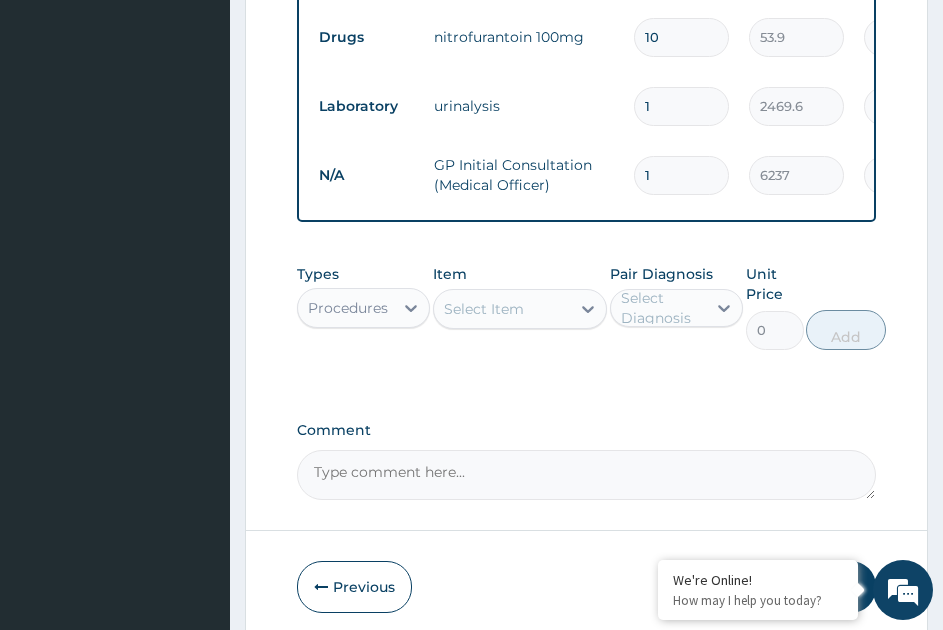 click on "PA Code / Prescription Code PA/2DBED0 Encounter Date 05-07-2025 Important Notice Please enter PA codes before entering items that are not attached to a PA code   All diagnoses entered must be linked to a claim item. Diagnosis & Claim Items that are visible but inactive cannot be edited because they were imported from an already approved PA code. Diagnosis Malaria confirmed Urinary tract infectious disease confirmed NB: All diagnosis must be linked to a claim item Claim Items Type Name Quantity Unit Price Total Price Pair Diagnosis Actions Drugs artemether/lumefantrine 80/480mg  (ds) 12 245 2940.00 Malaria Delete Drugs orphenadrine/paracetamol35mg/450mg(norgesic) 24 56 1344.00 Malaria Delete Drugs artesunate inj 120mg  9 4500 40500.00 Malaria Delete Drugs nitrofurantoin 100mg 10 53.9 539.00 Urinary tract infectious disea... Delete Laboratory urinalysis 1 2469.6 2469.60 Urinary tract infectious disea... Delete N/A GP Initial Consultation (Medical Officer) 1 6237 6237.00 Malaria  + 1 Delete Types Procedures 0" at bounding box center [586, -176] 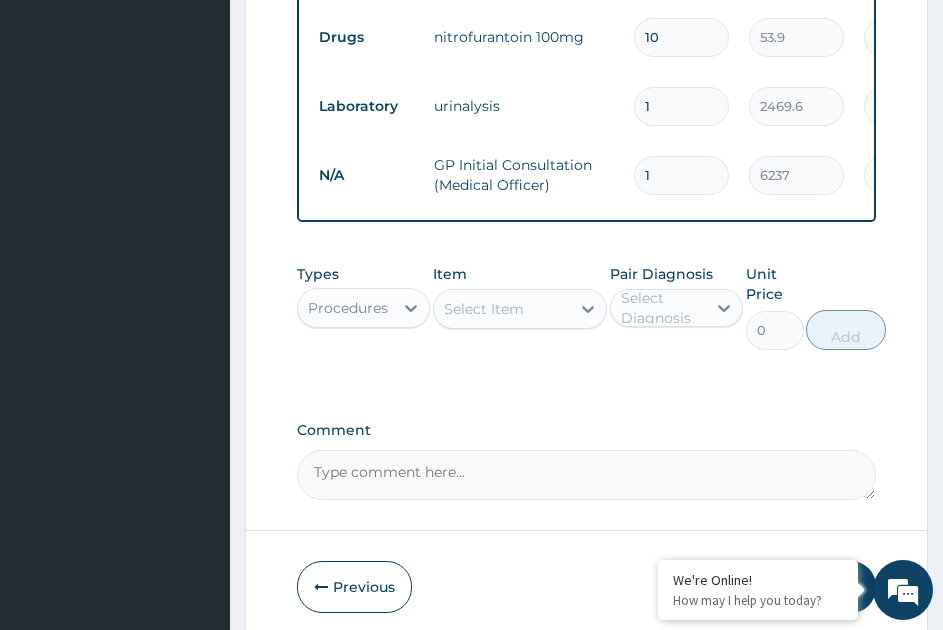 scroll, scrollTop: 1193, scrollLeft: 0, axis: vertical 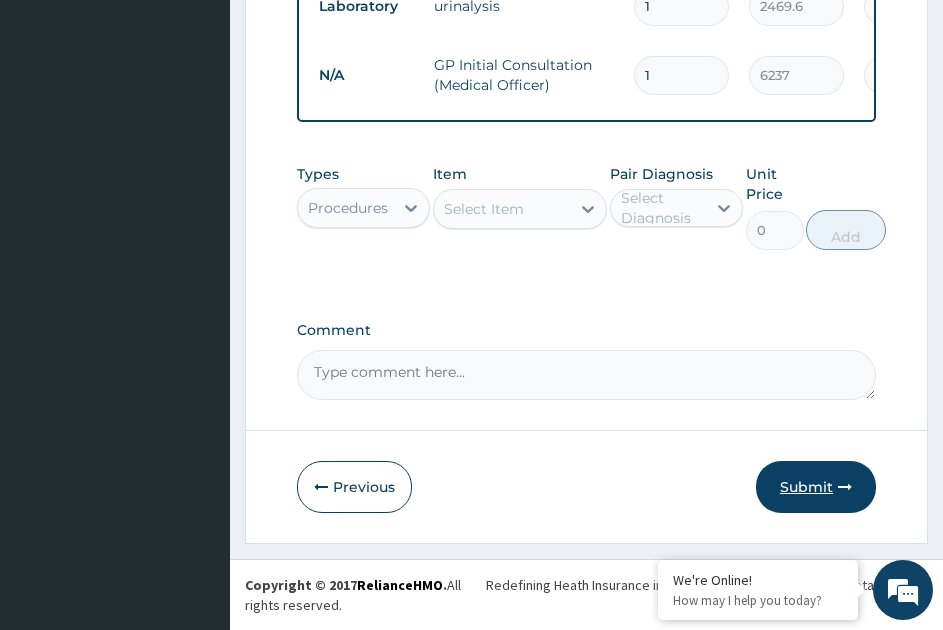 click on "Submit" at bounding box center (816, 487) 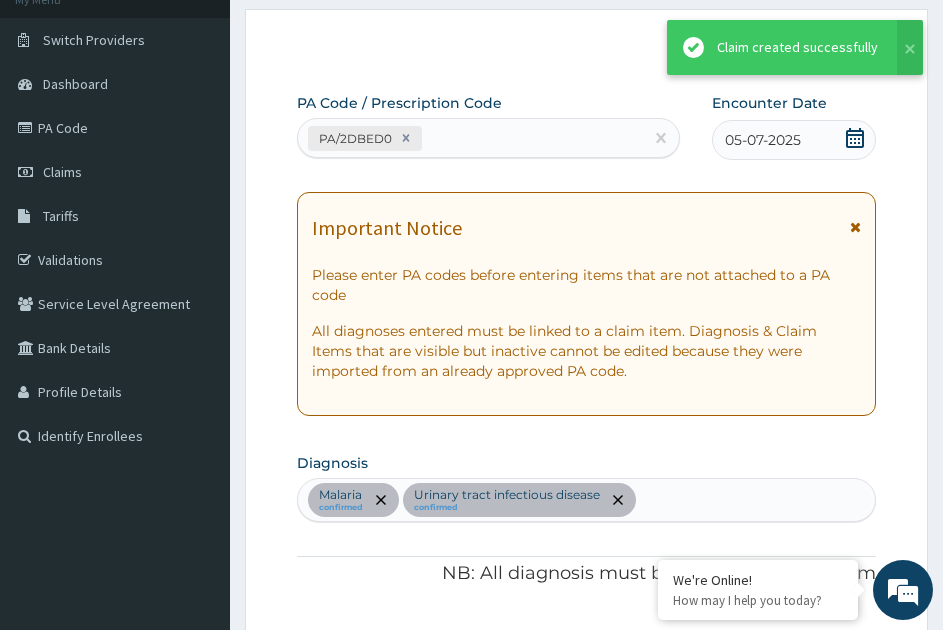scroll, scrollTop: 1193, scrollLeft: 0, axis: vertical 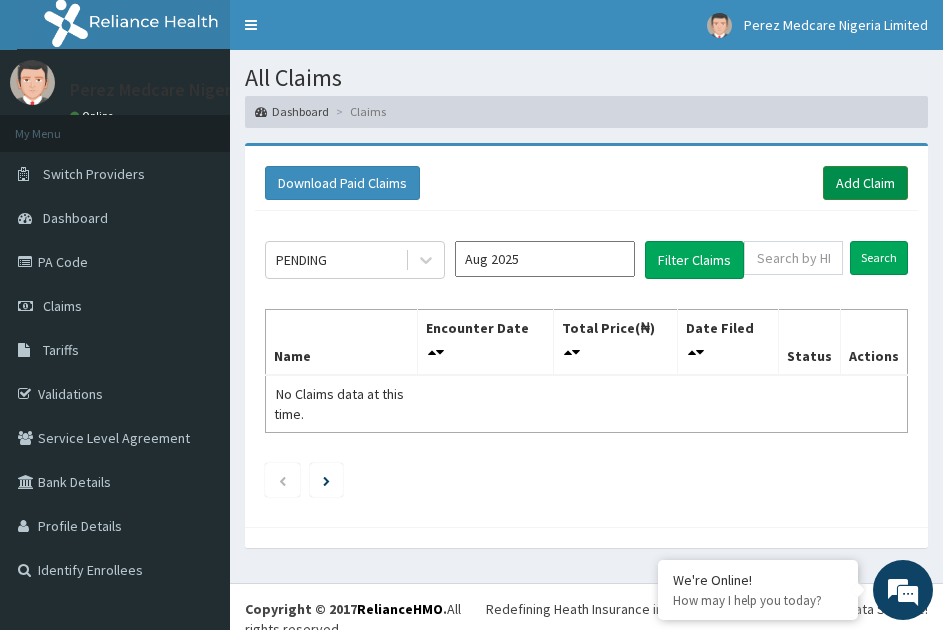 click on "Add Claim" at bounding box center [865, 183] 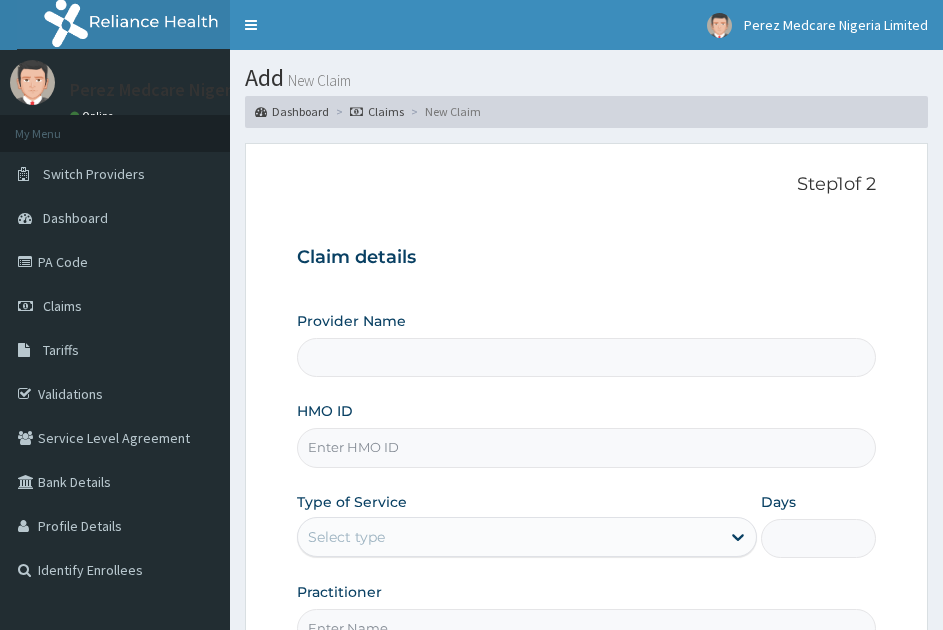 scroll, scrollTop: 0, scrollLeft: 0, axis: both 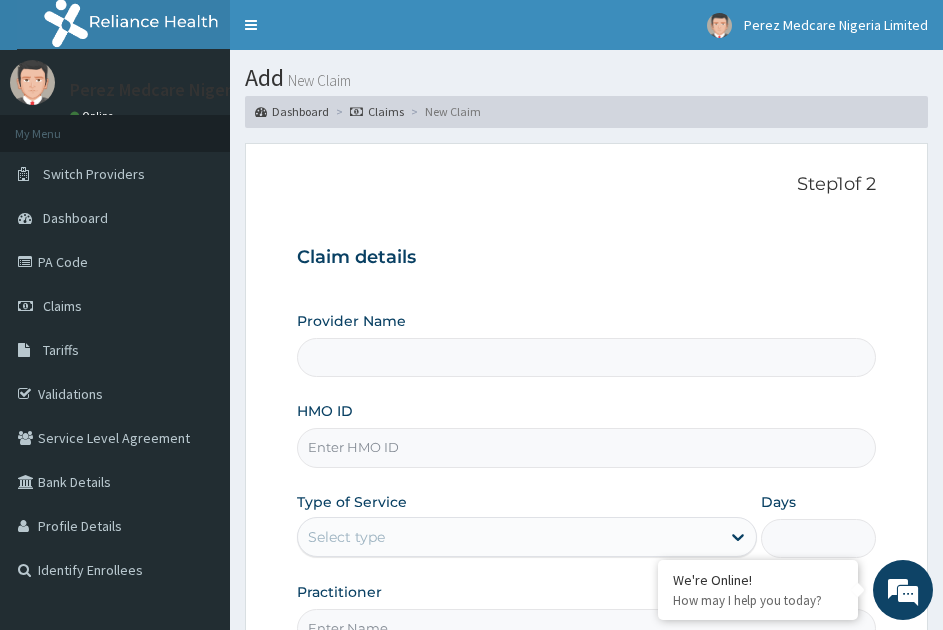 type on "Perez Medcare" 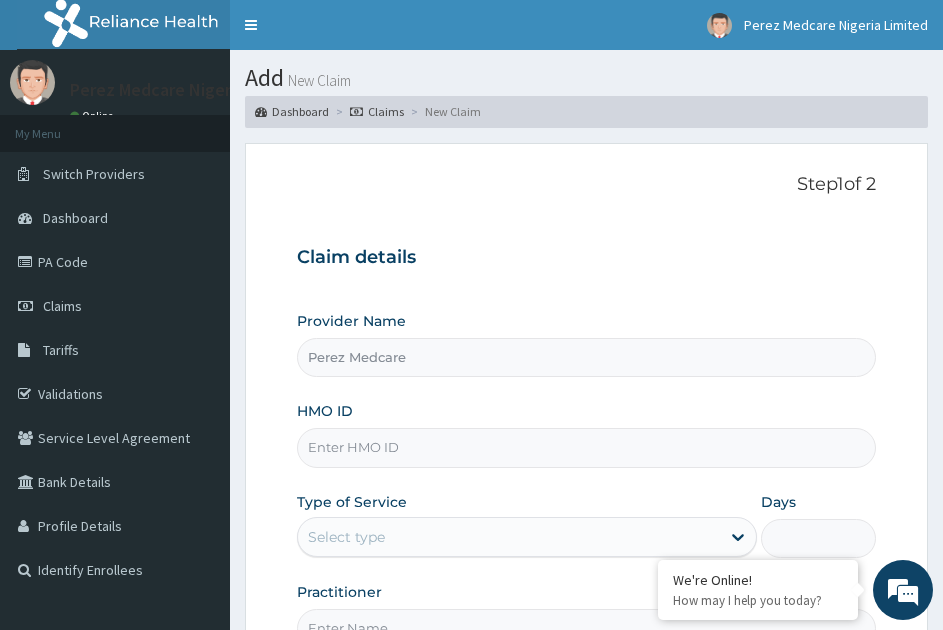 click on "HMO ID" at bounding box center [586, 447] 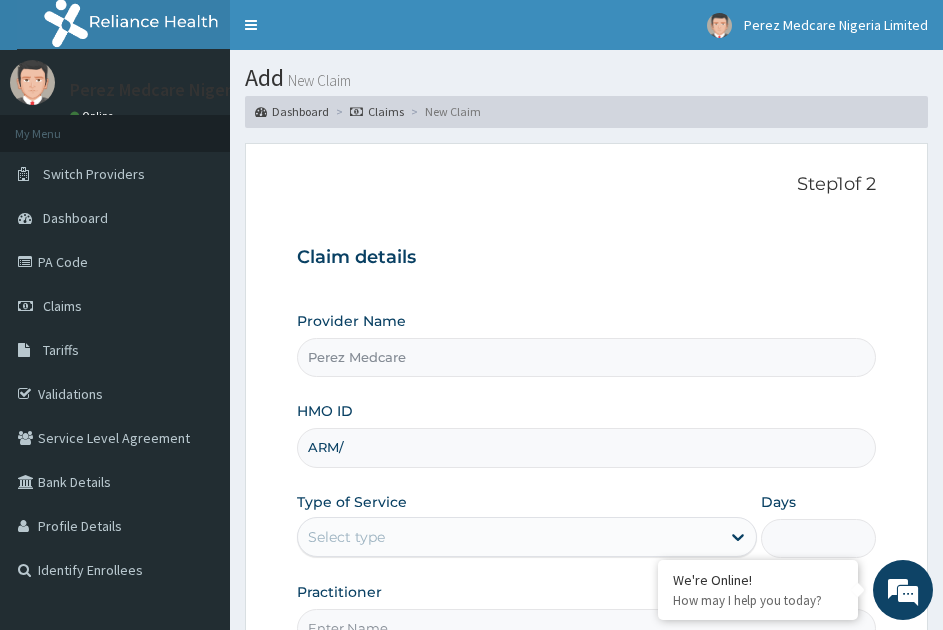 scroll, scrollTop: 0, scrollLeft: 0, axis: both 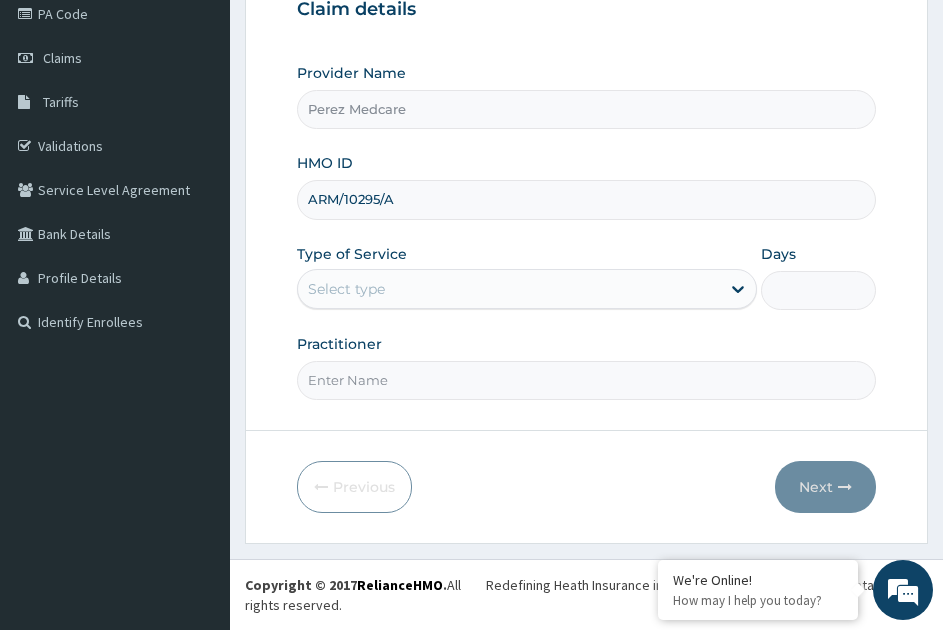 type on "ARM/10295/A" 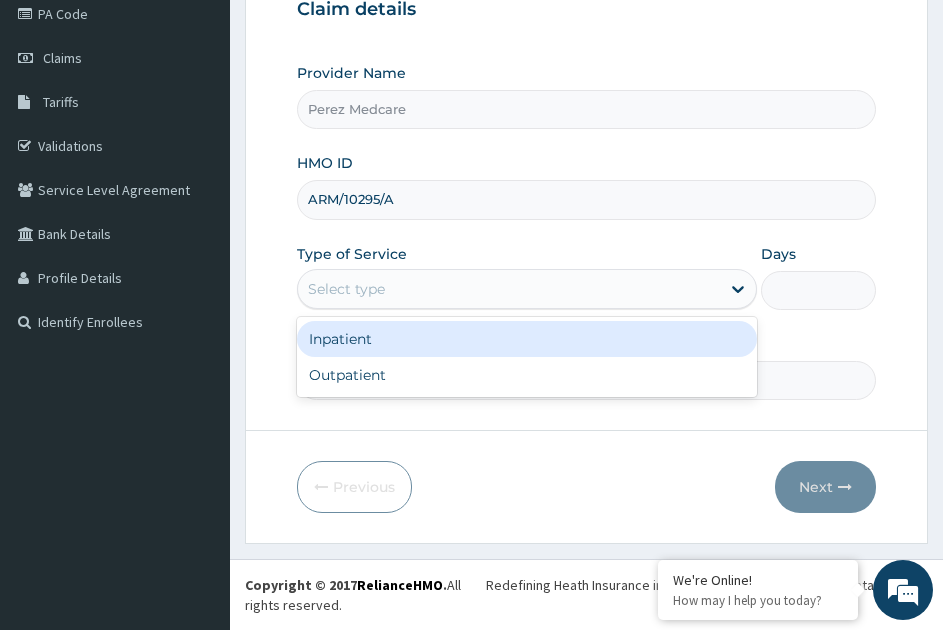 click on "Select type" at bounding box center (509, 289) 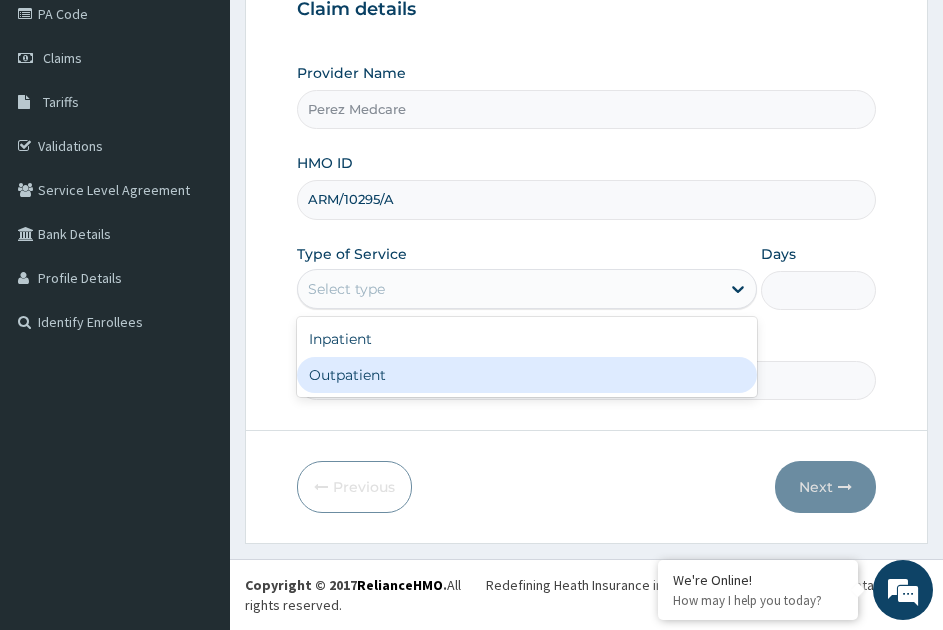 click on "Outpatient" at bounding box center [527, 375] 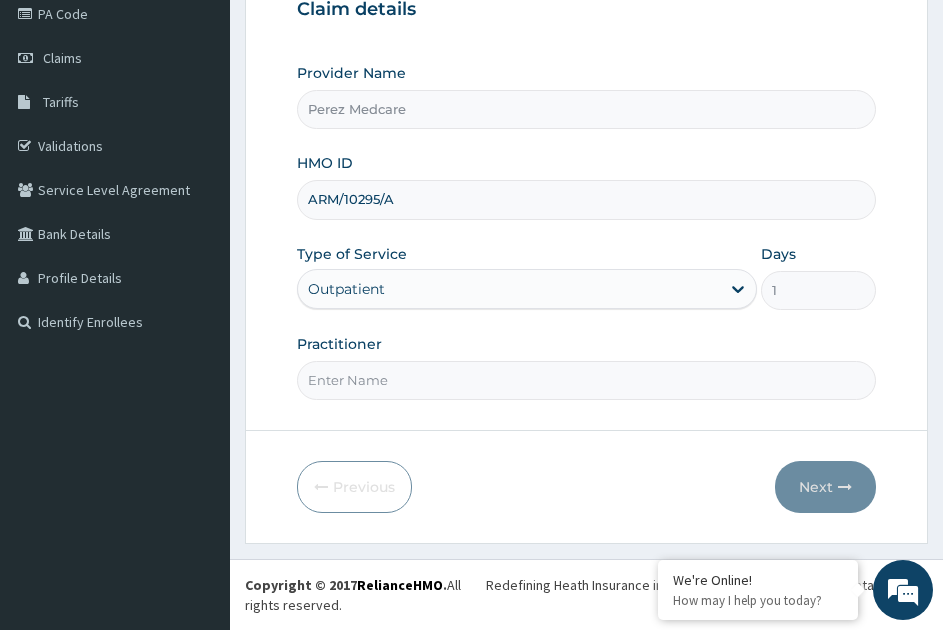 click on "Practitioner" at bounding box center [586, 380] 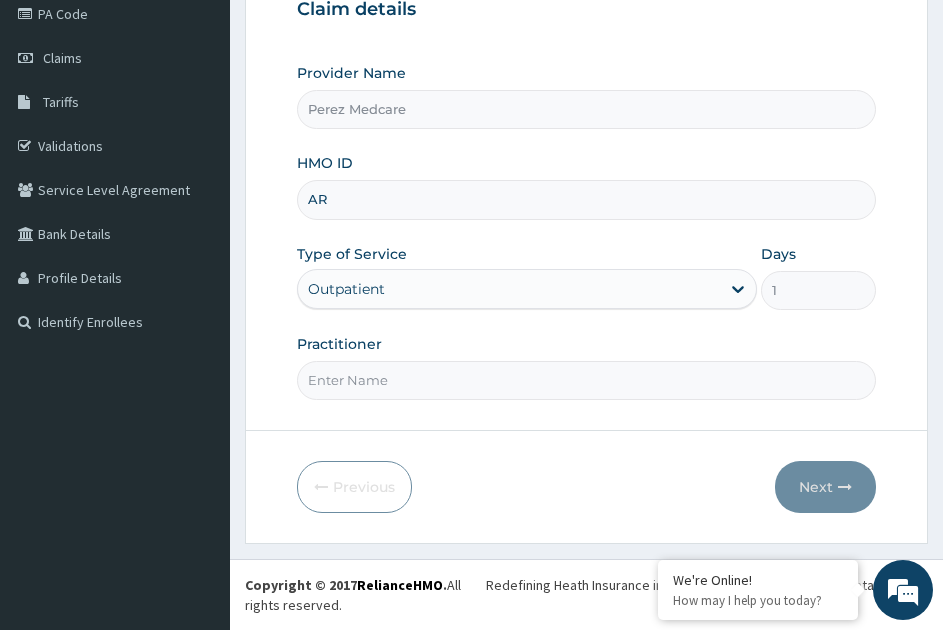 type on "A" 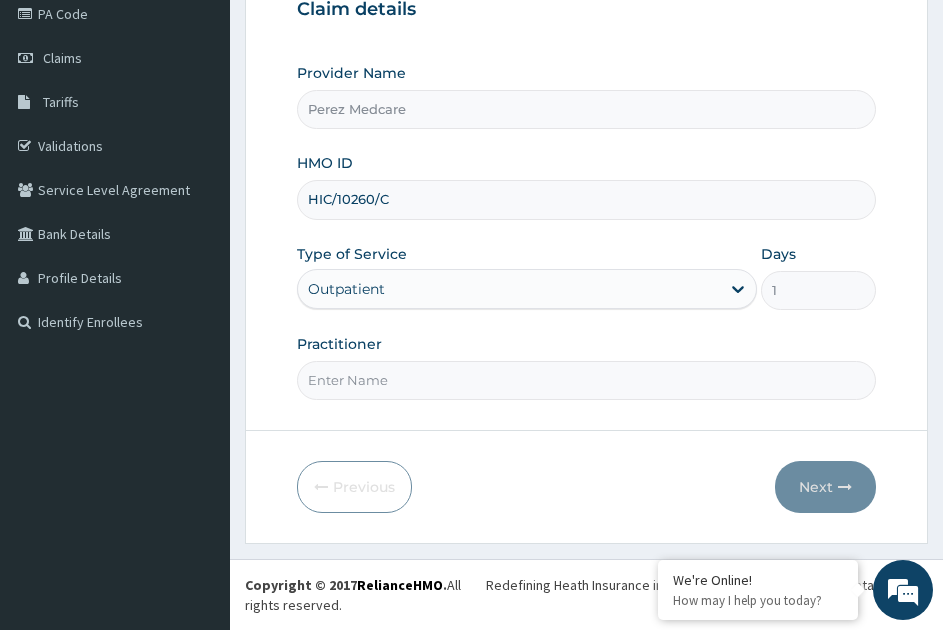 type on "HIC/10260/C" 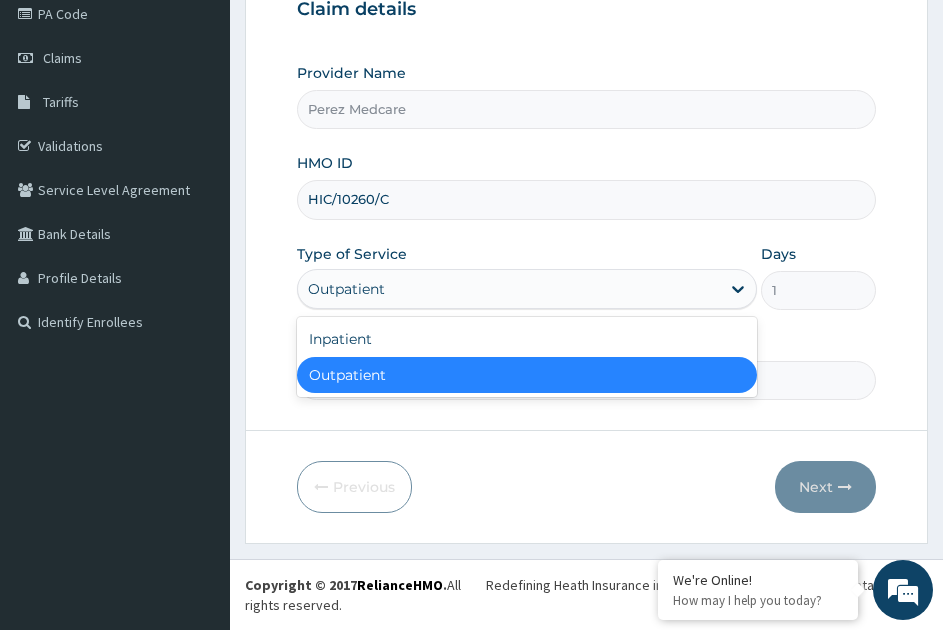 click on "Outpatient" at bounding box center [509, 289] 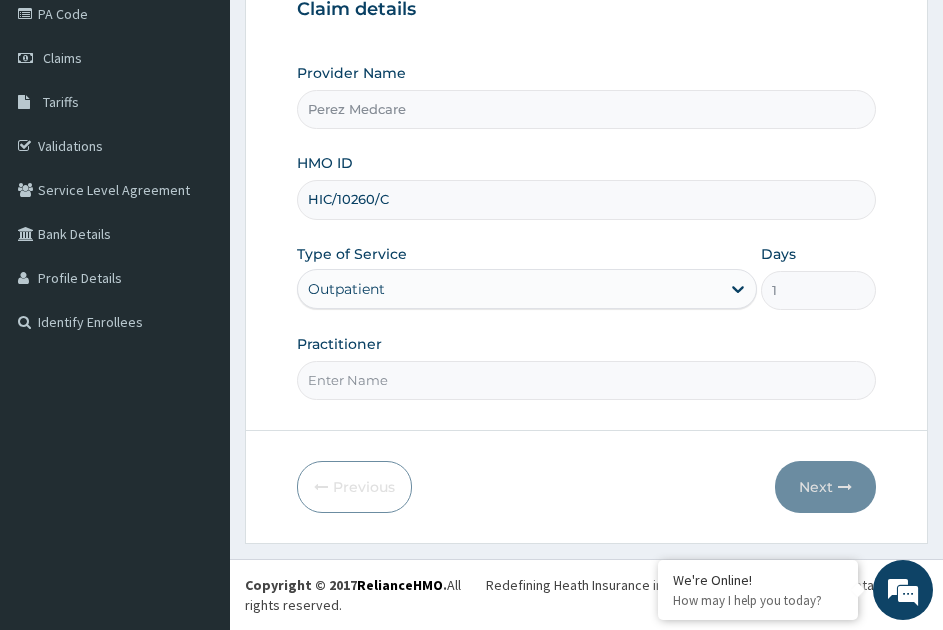 click on "Practitioner" at bounding box center [586, 380] 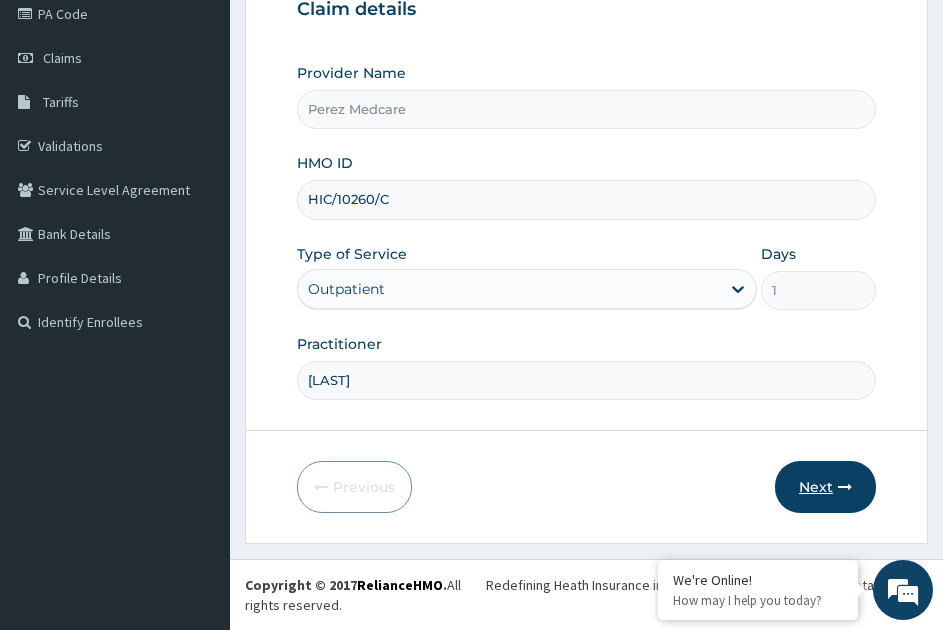 click on "Next" at bounding box center [825, 487] 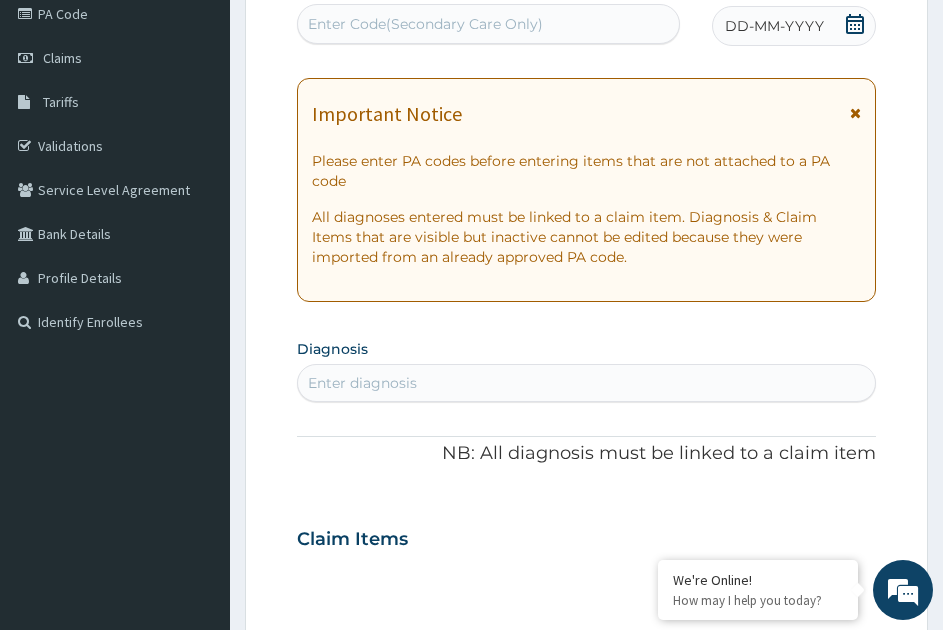 click on "Enter Code(Secondary Care Only)" at bounding box center (425, 24) 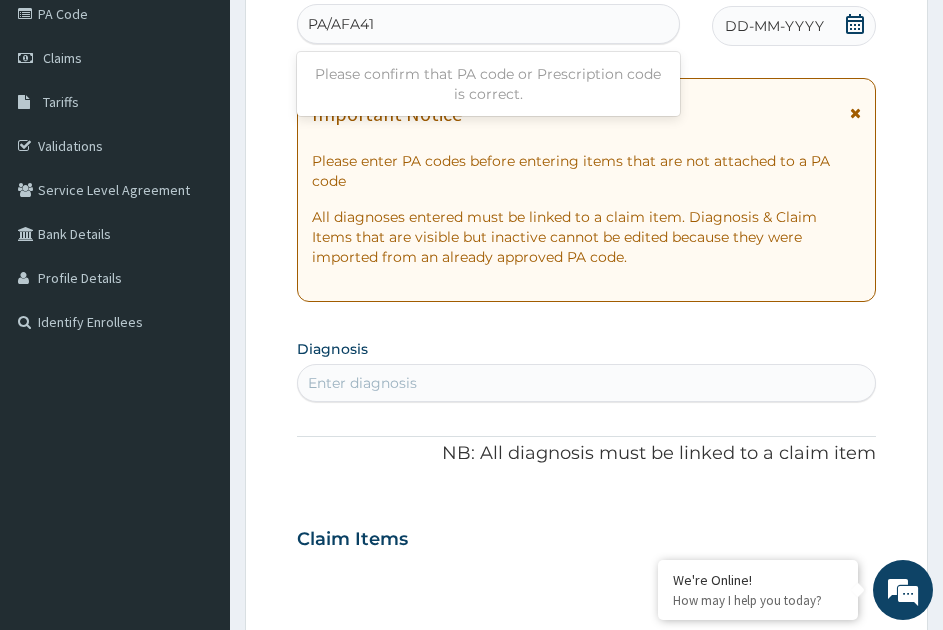 type on "PA/AFA41B" 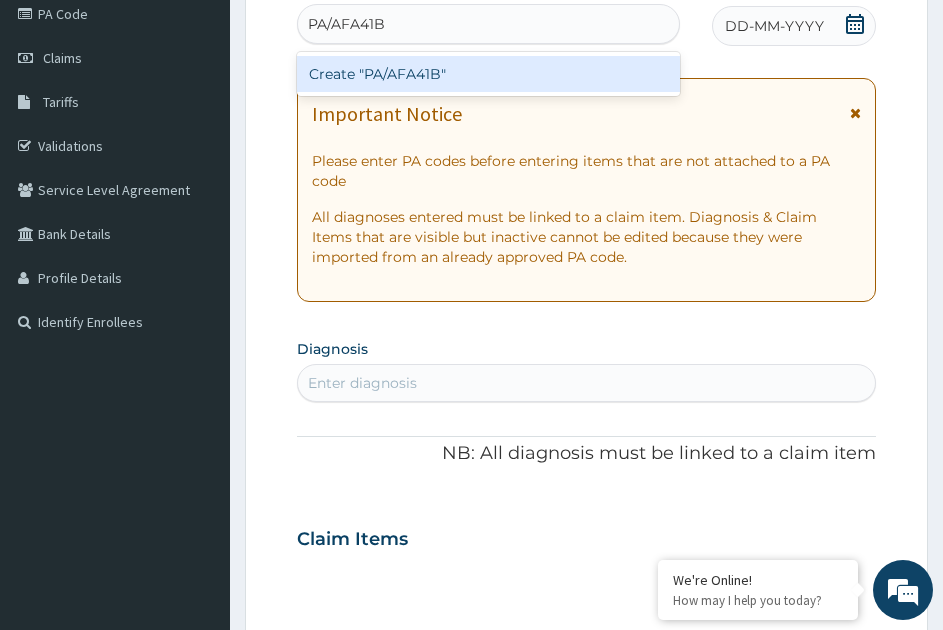 click on "Create "PA/AFA41B"" at bounding box center [488, 74] 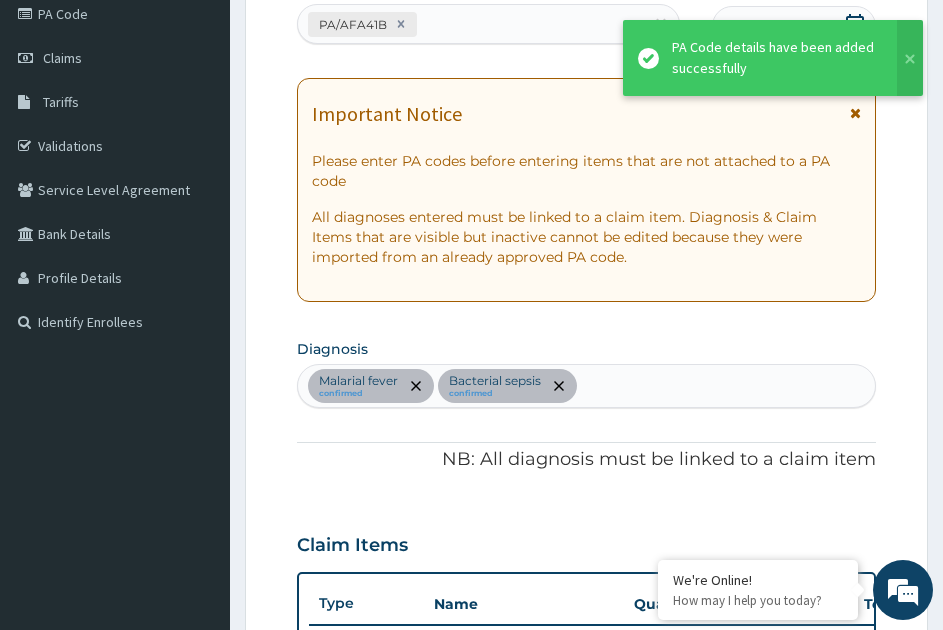 scroll, scrollTop: 731, scrollLeft: 0, axis: vertical 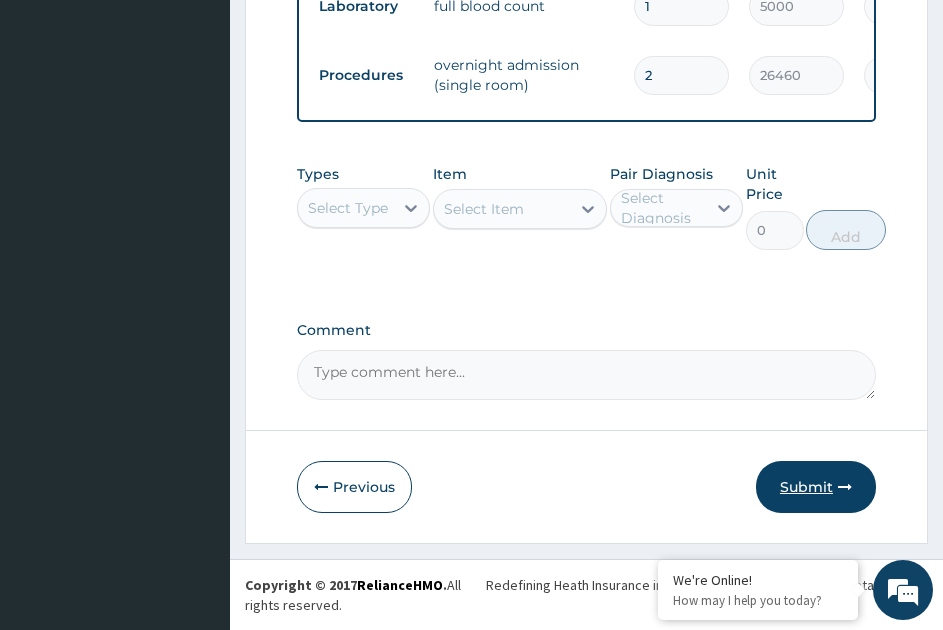 click on "Submit" at bounding box center [816, 487] 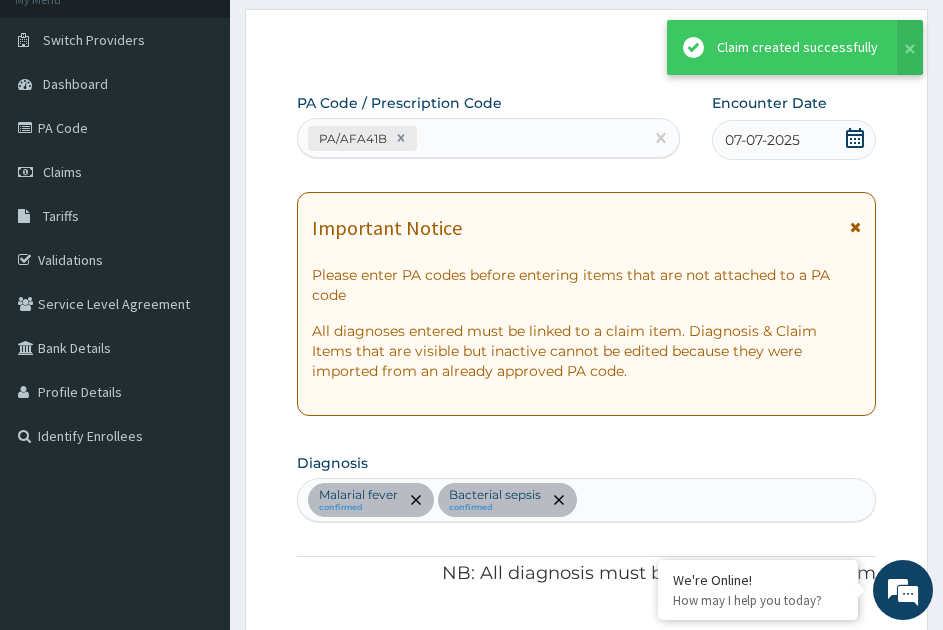 scroll, scrollTop: 986, scrollLeft: 0, axis: vertical 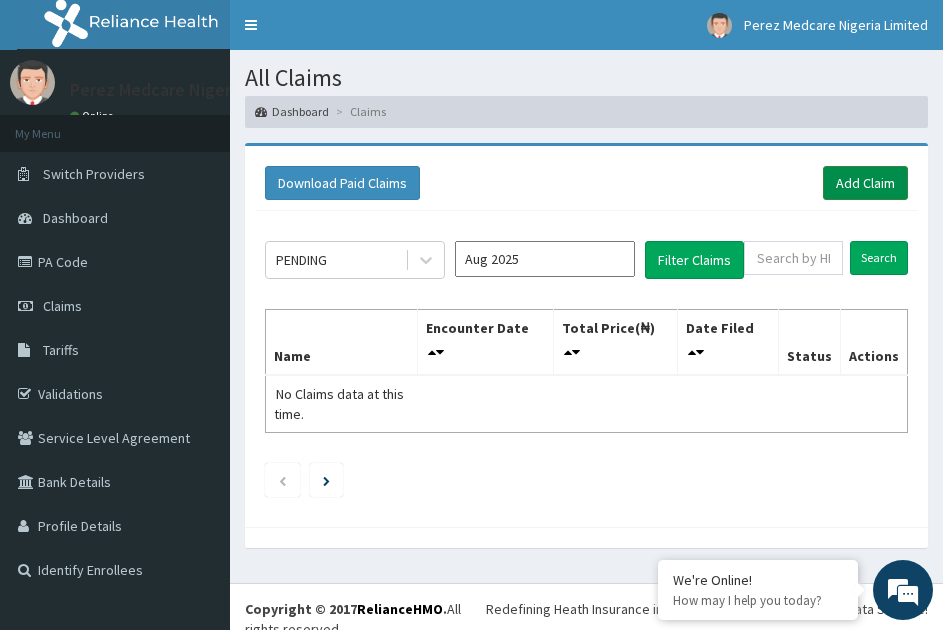 click on "Add Claim" at bounding box center (865, 183) 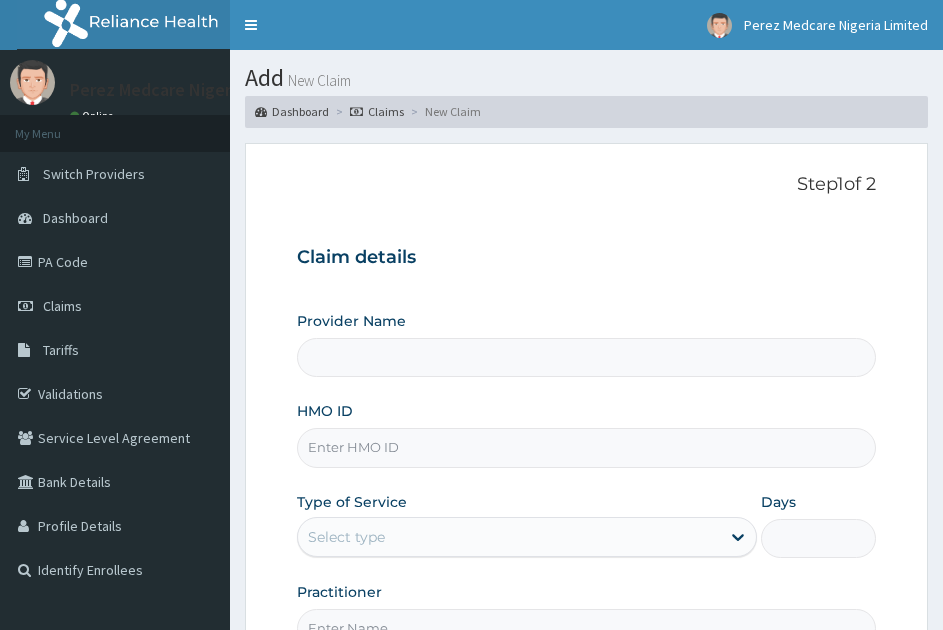 scroll, scrollTop: 0, scrollLeft: 0, axis: both 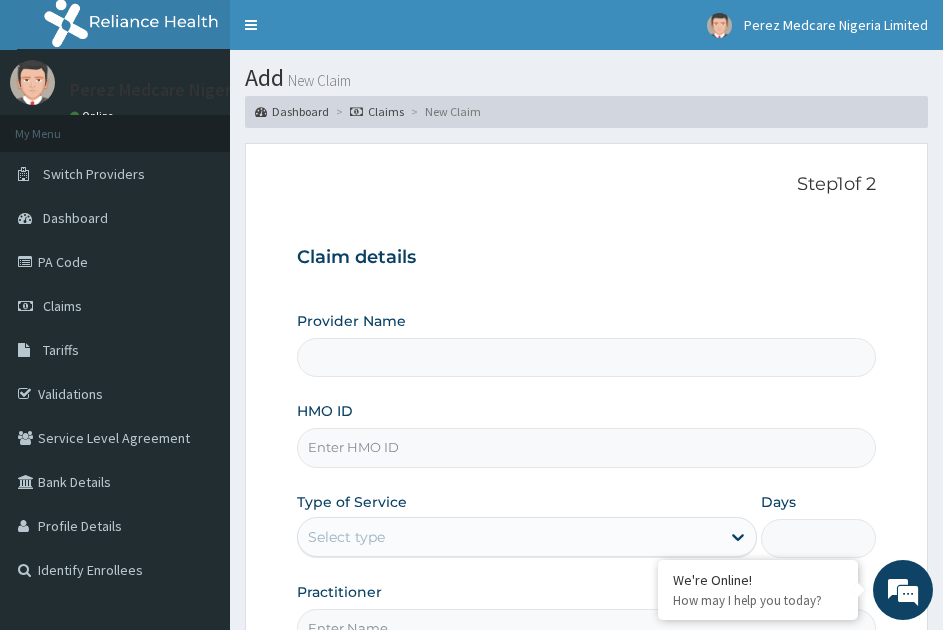 type on "Perez Medcare" 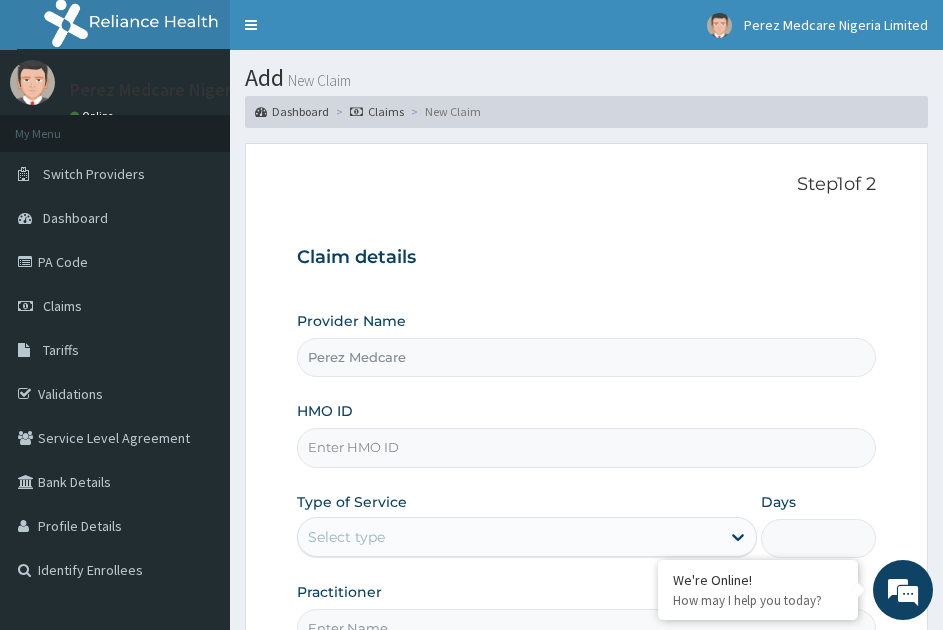 click on "HMO ID" at bounding box center [586, 447] 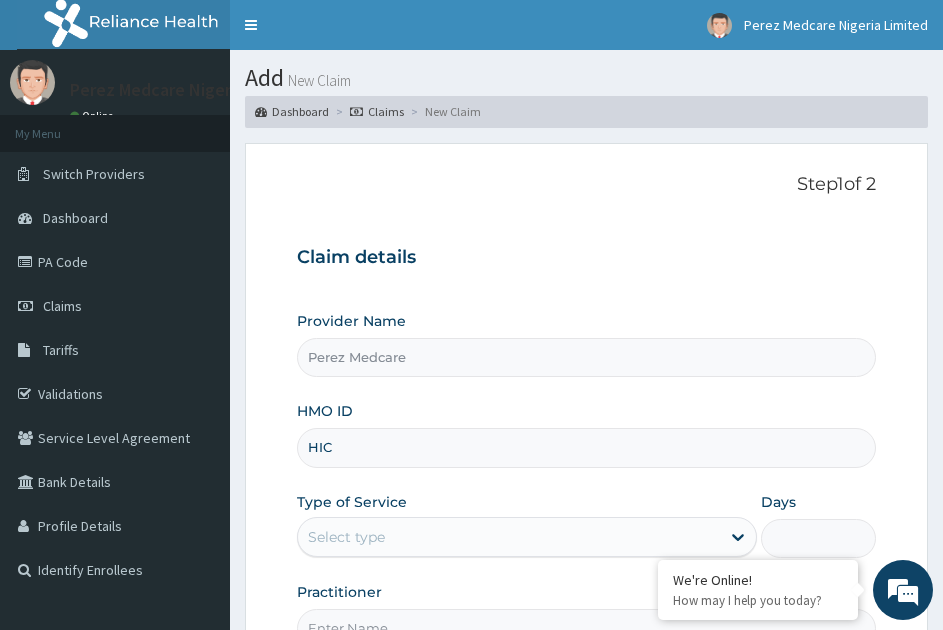 scroll, scrollTop: 0, scrollLeft: 0, axis: both 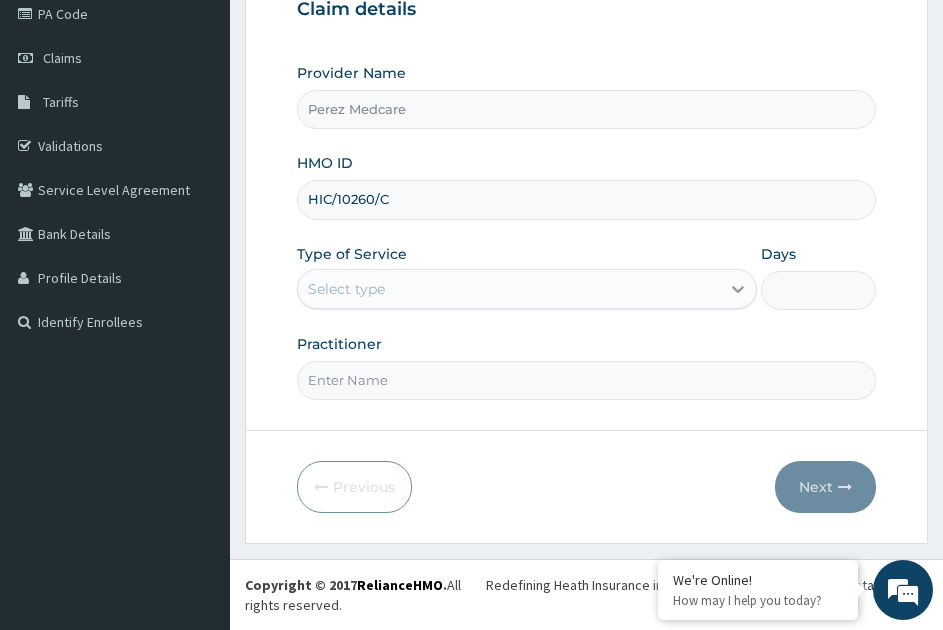 type on "HIC/10260/C" 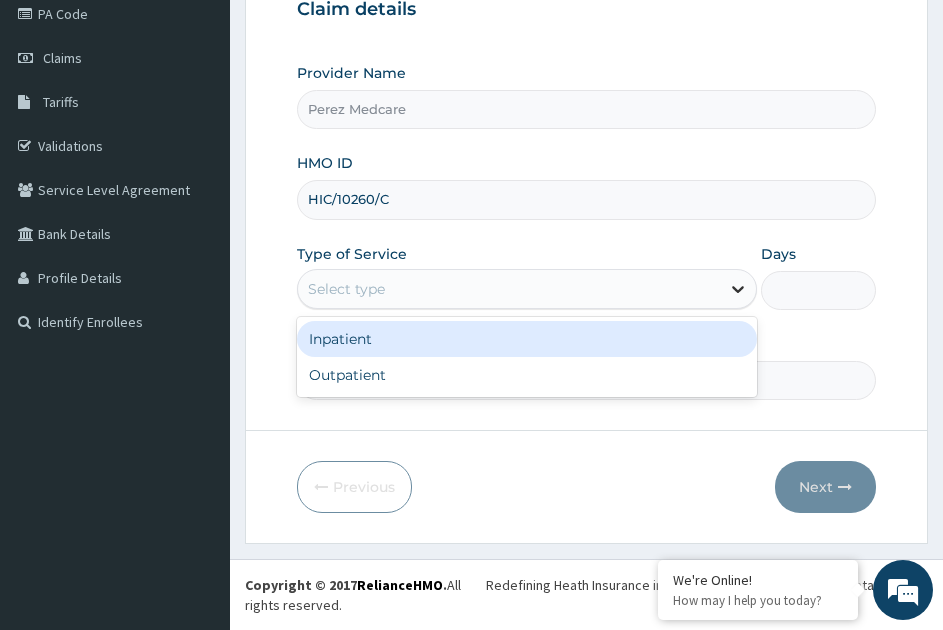 click 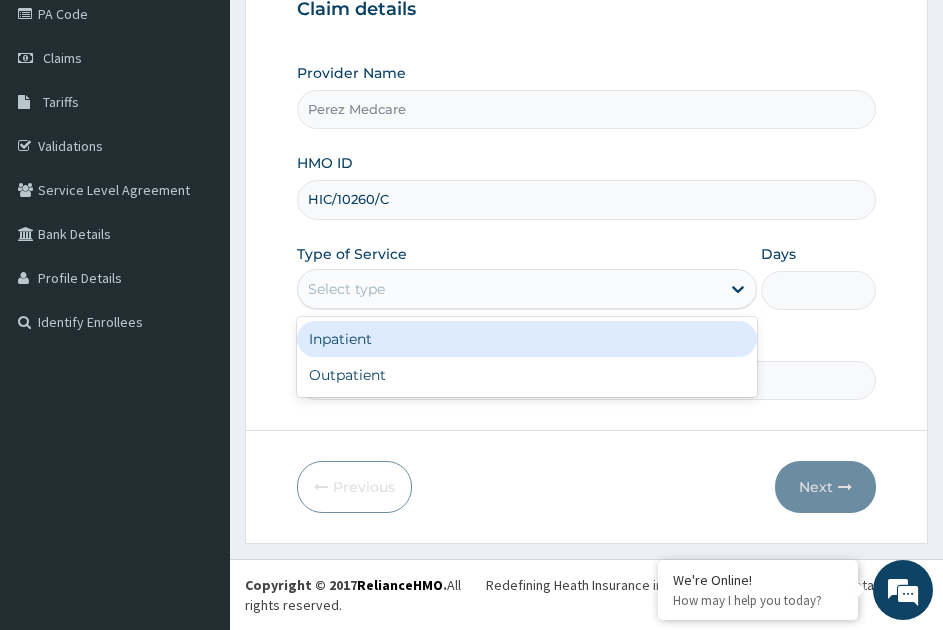 click on "Inpatient" at bounding box center [527, 339] 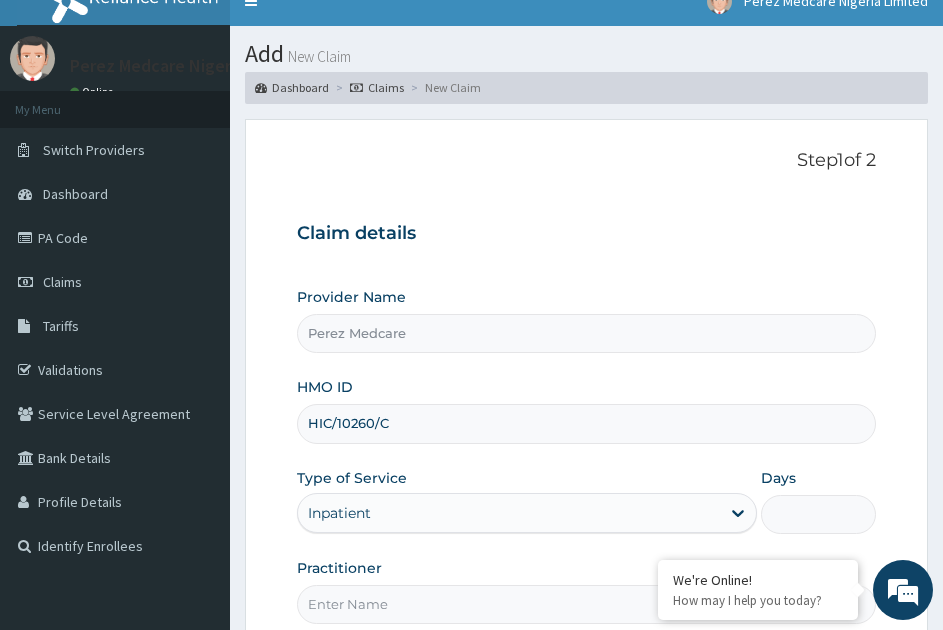 scroll, scrollTop: 22, scrollLeft: 0, axis: vertical 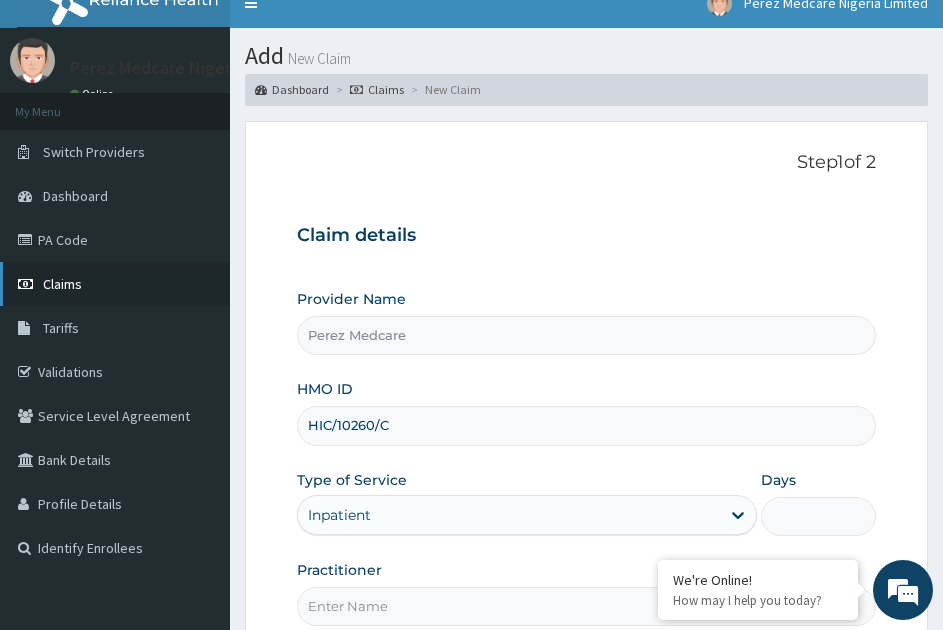 click on "Claims" at bounding box center [115, 284] 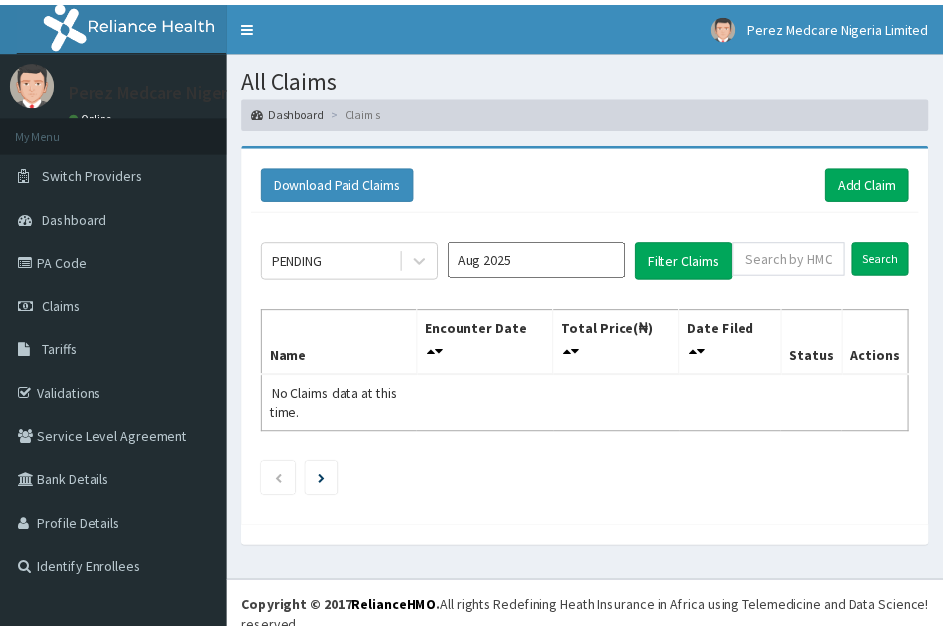 scroll, scrollTop: 0, scrollLeft: 0, axis: both 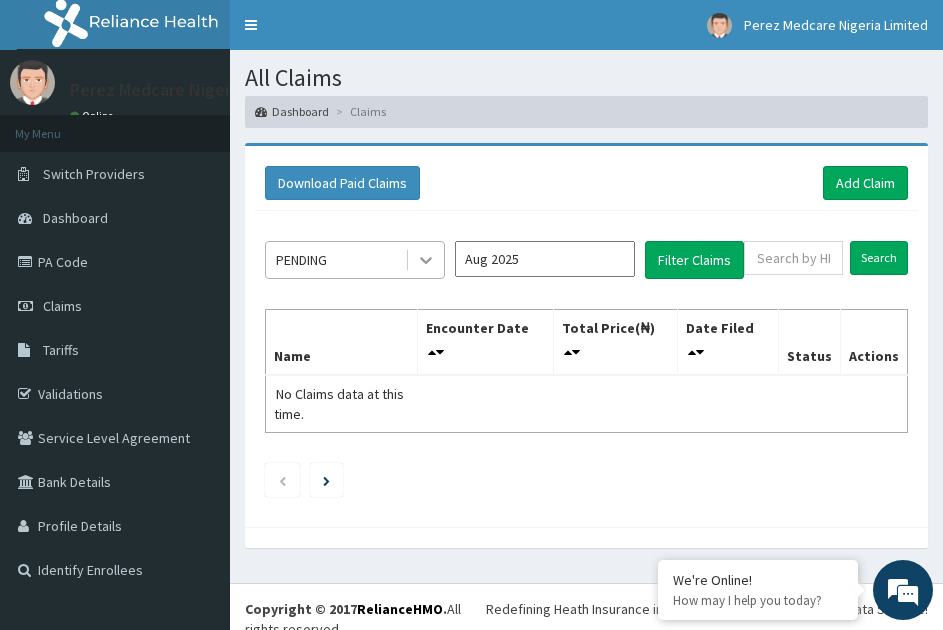 click 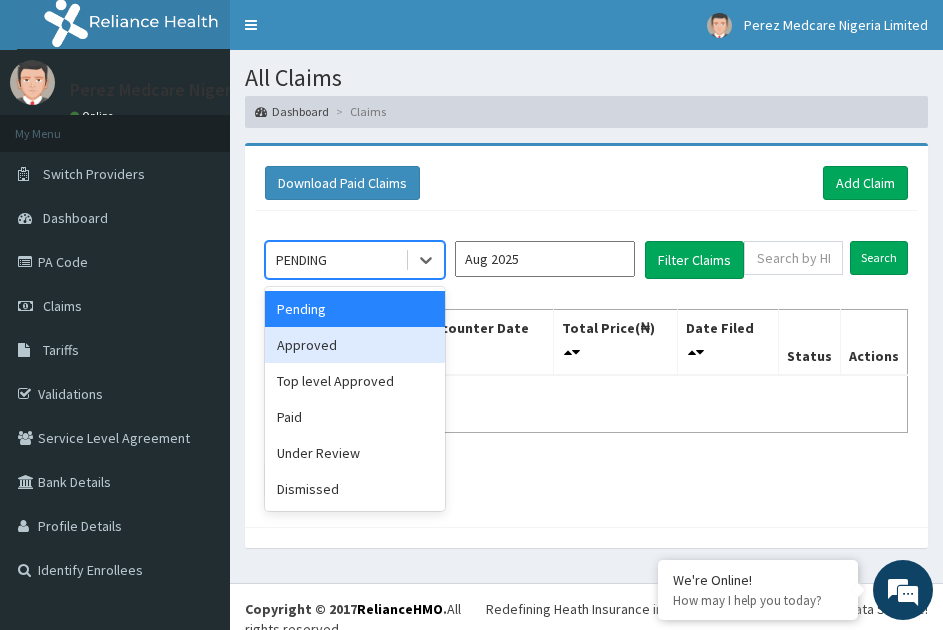 click on "Approved" at bounding box center (355, 345) 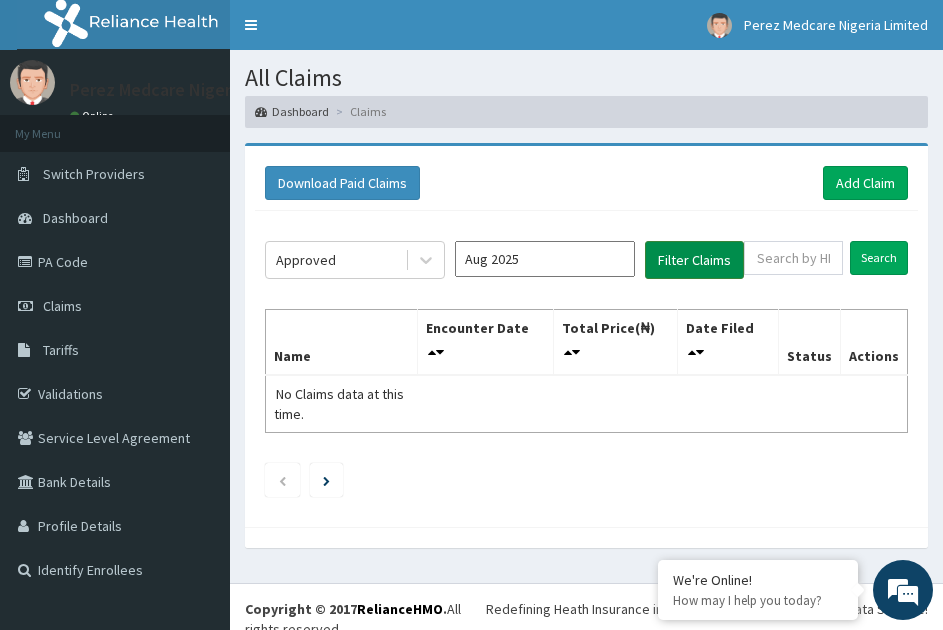 click on "Filter Claims" at bounding box center (694, 260) 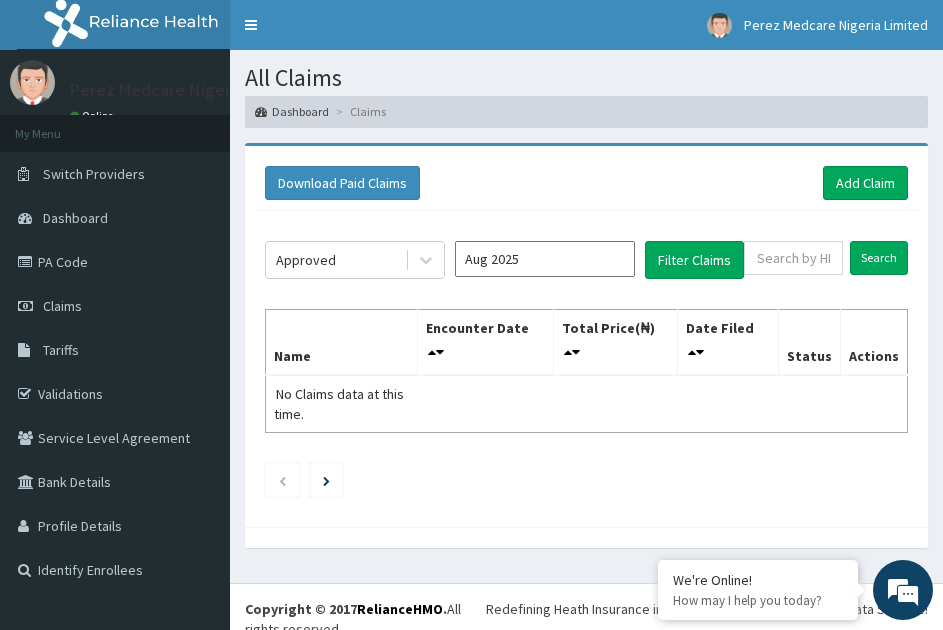 click on "Aug 2025" at bounding box center (545, 259) 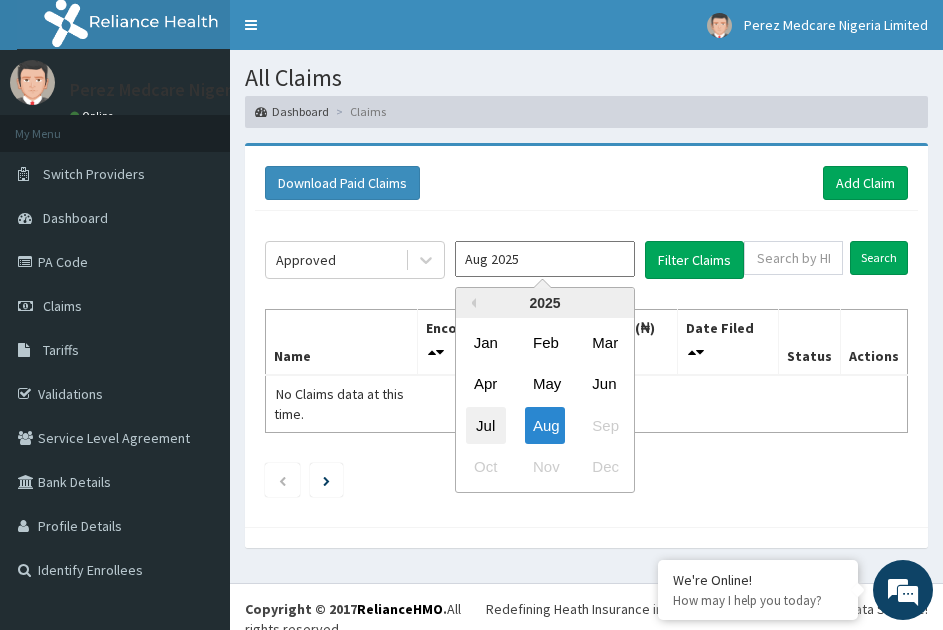 click on "Jul" at bounding box center (486, 424) 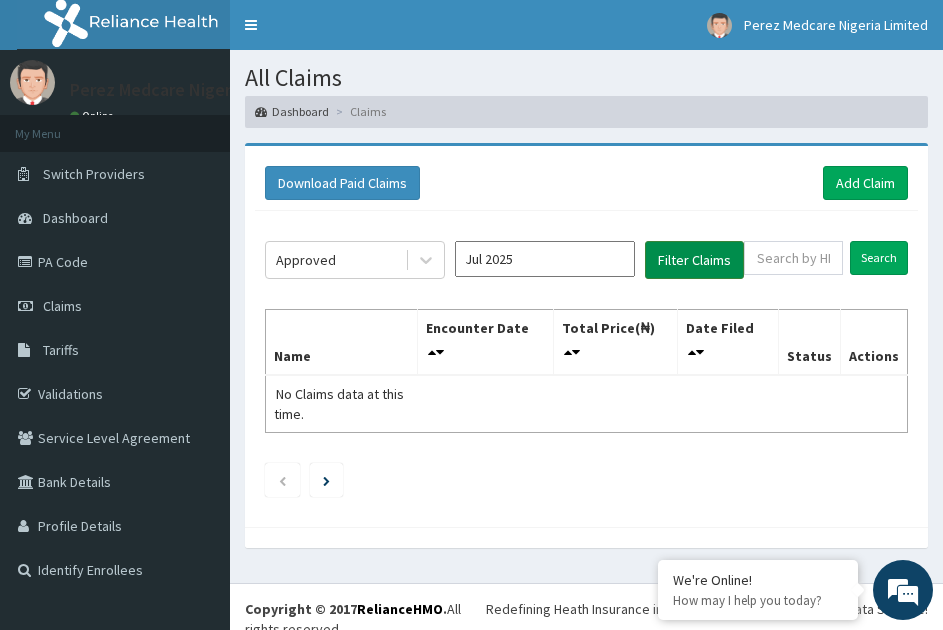click on "Filter Claims" at bounding box center (694, 260) 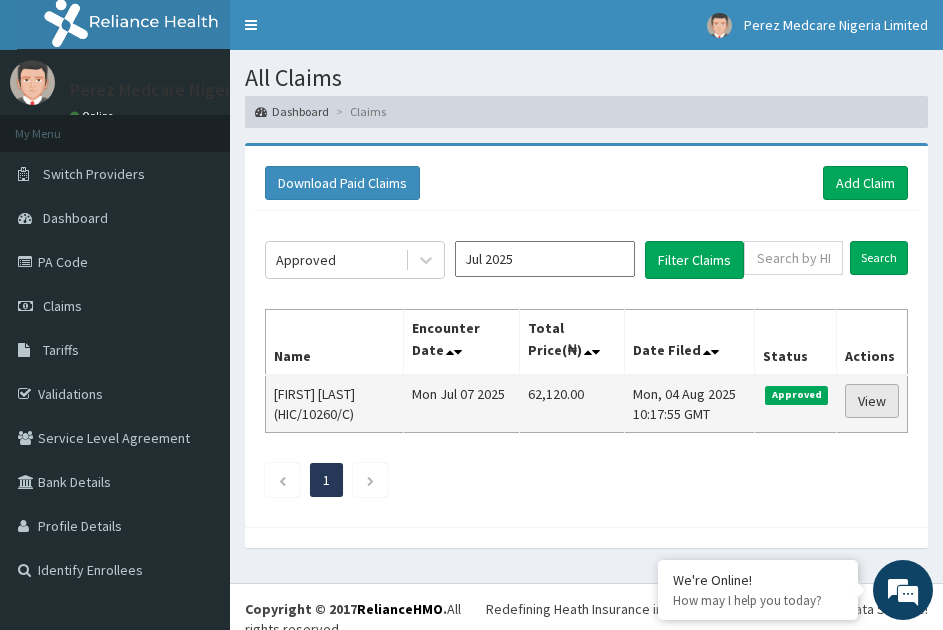 click on "View" at bounding box center (872, 401) 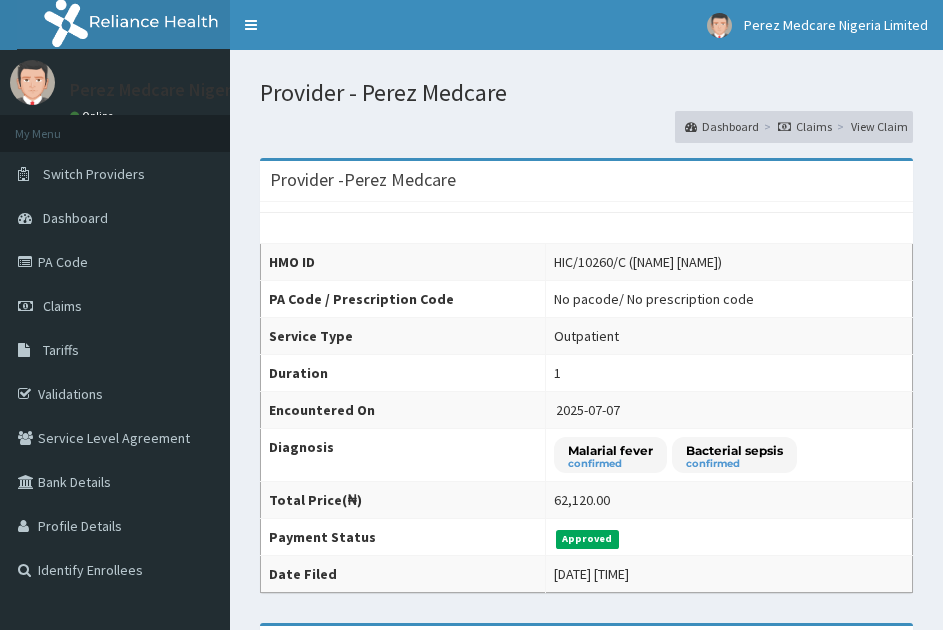 scroll, scrollTop: 0, scrollLeft: 0, axis: both 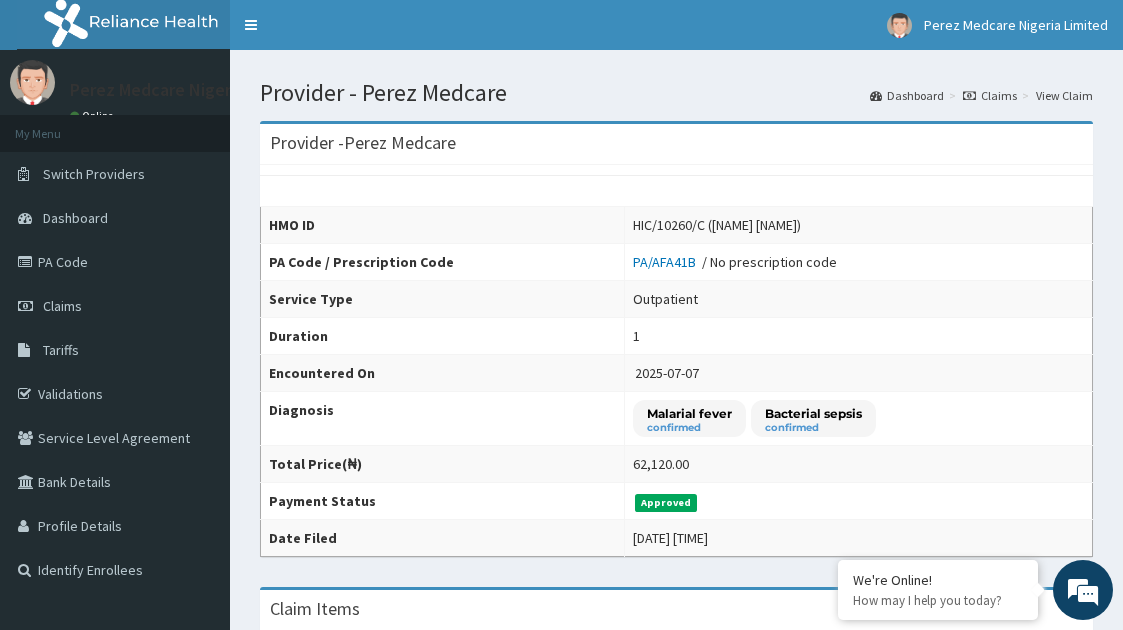click on "Claims" at bounding box center (990, 95) 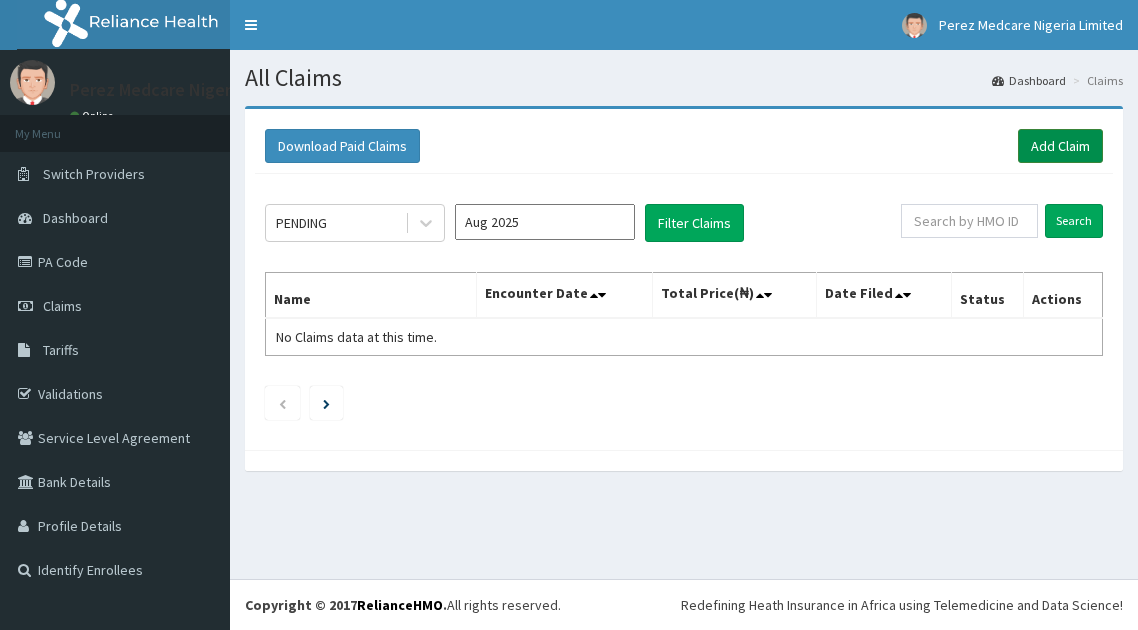 scroll, scrollTop: 0, scrollLeft: 0, axis: both 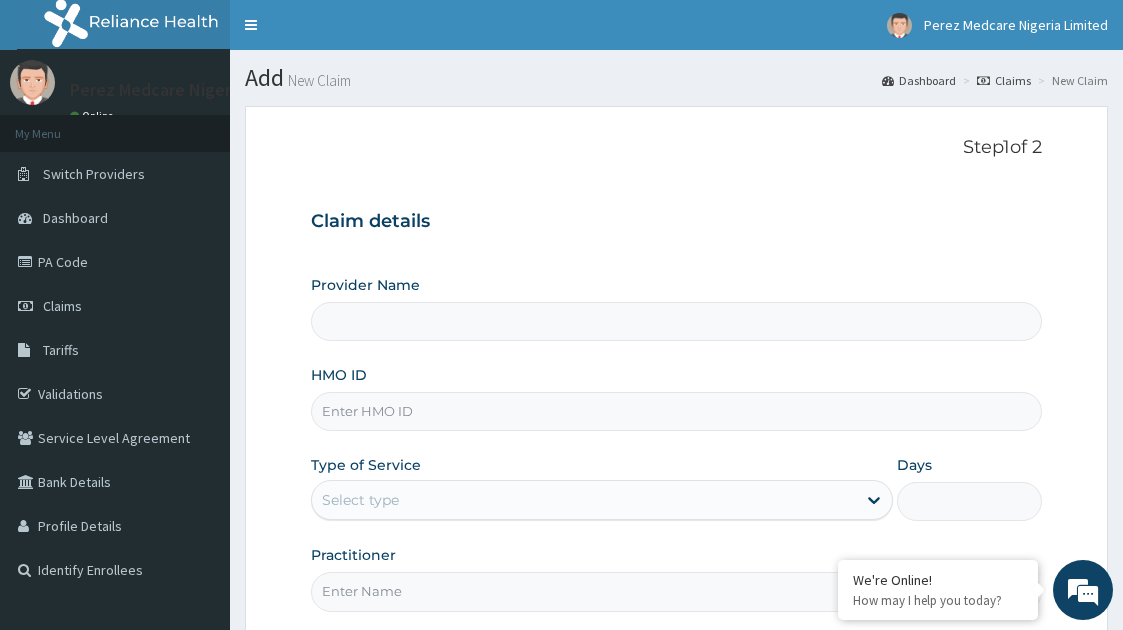 type on "Perez Medcare" 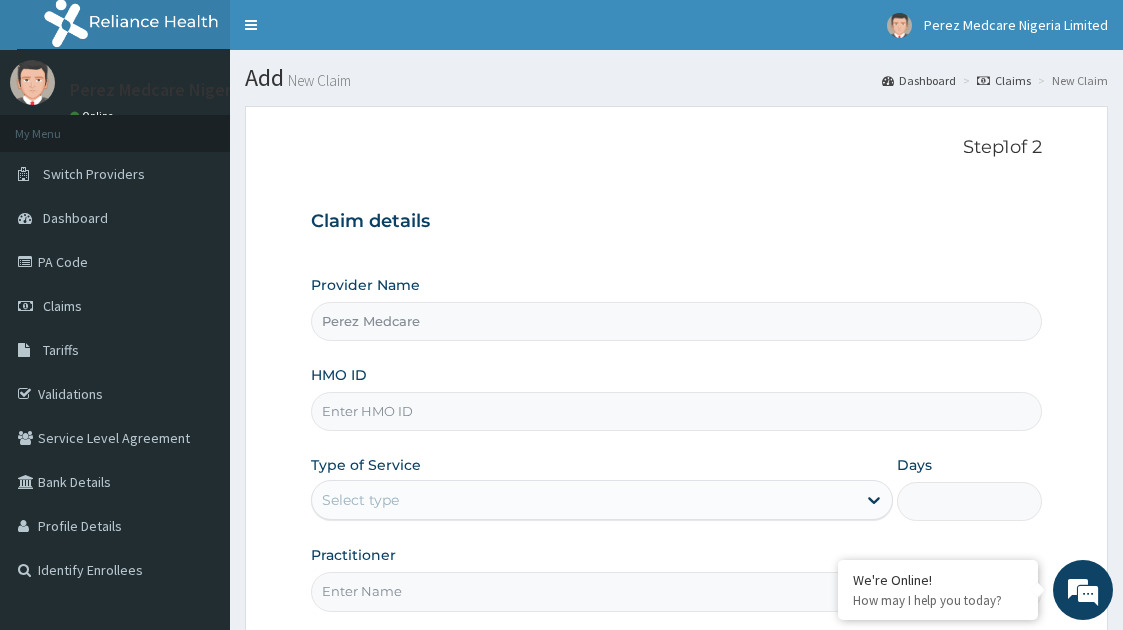 click on "HMO ID" at bounding box center [677, 411] 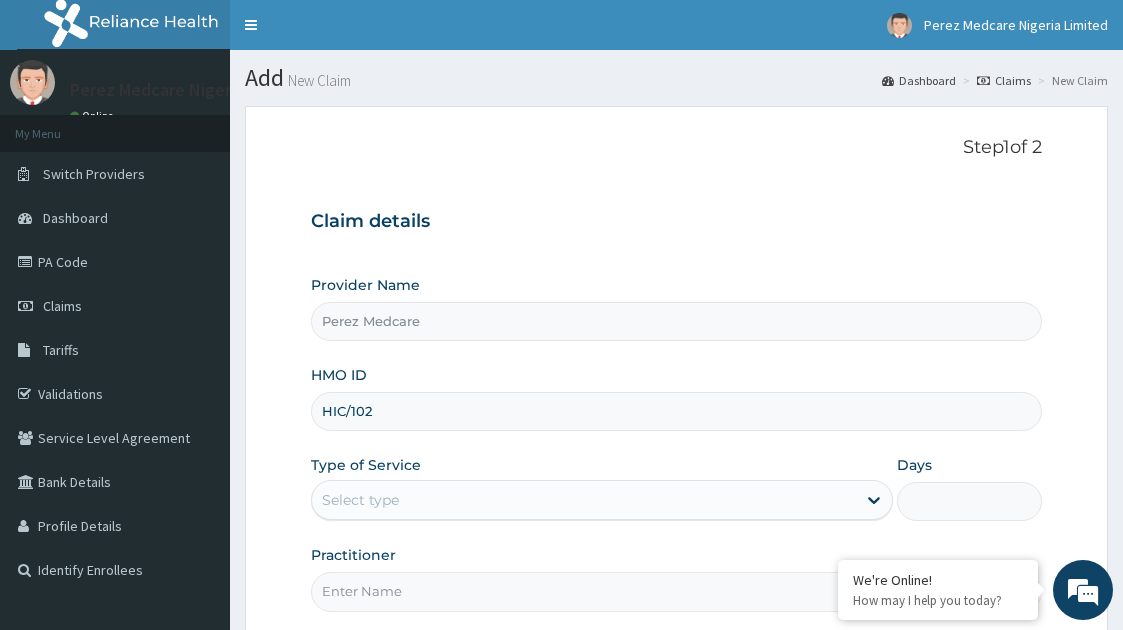 scroll, scrollTop: 0, scrollLeft: 0, axis: both 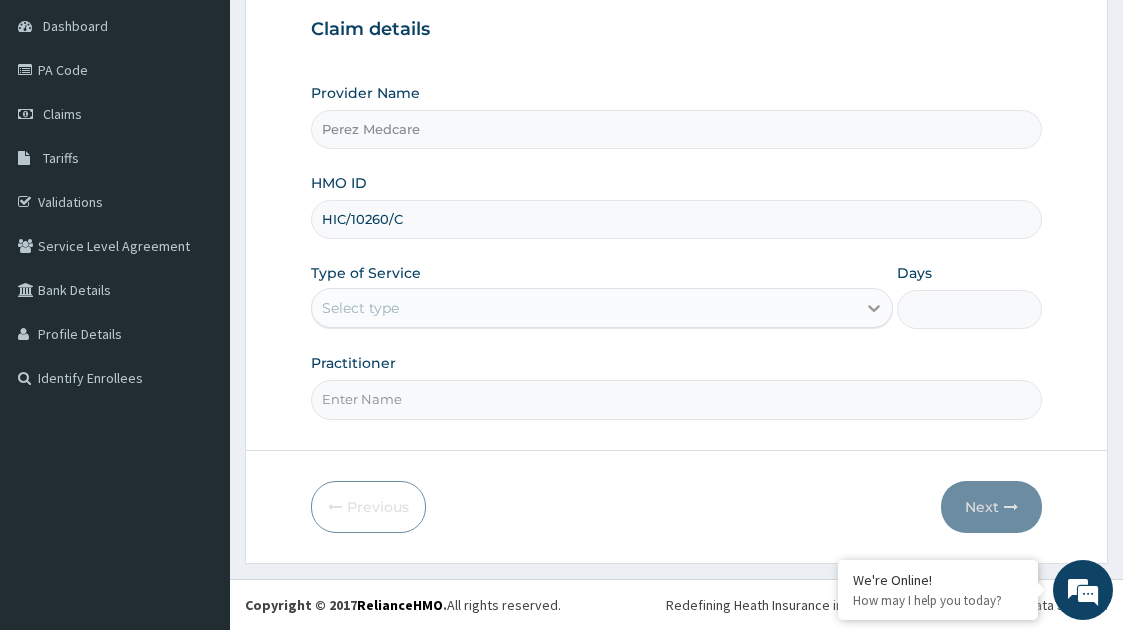 type on "HIC/10260/C" 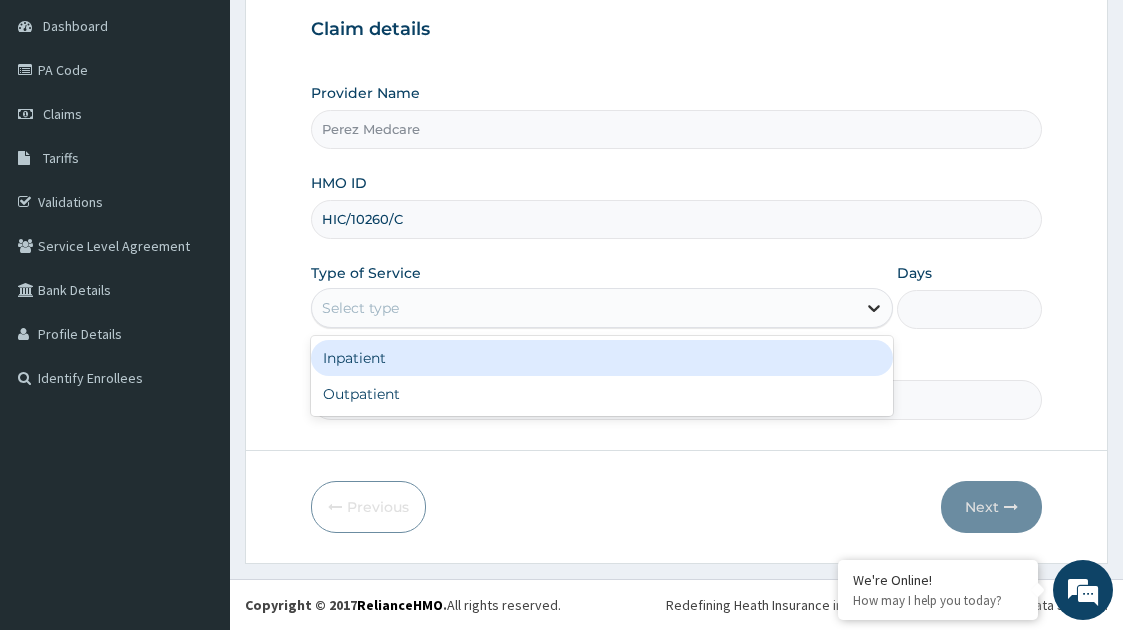 click 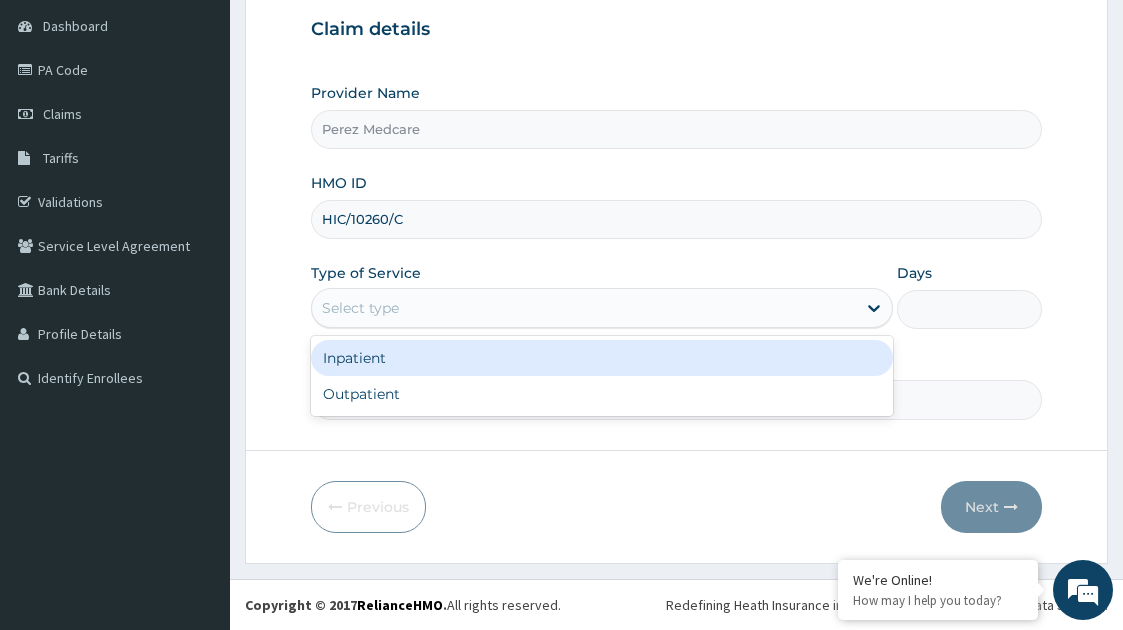 click on "Inpatient" at bounding box center (602, 358) 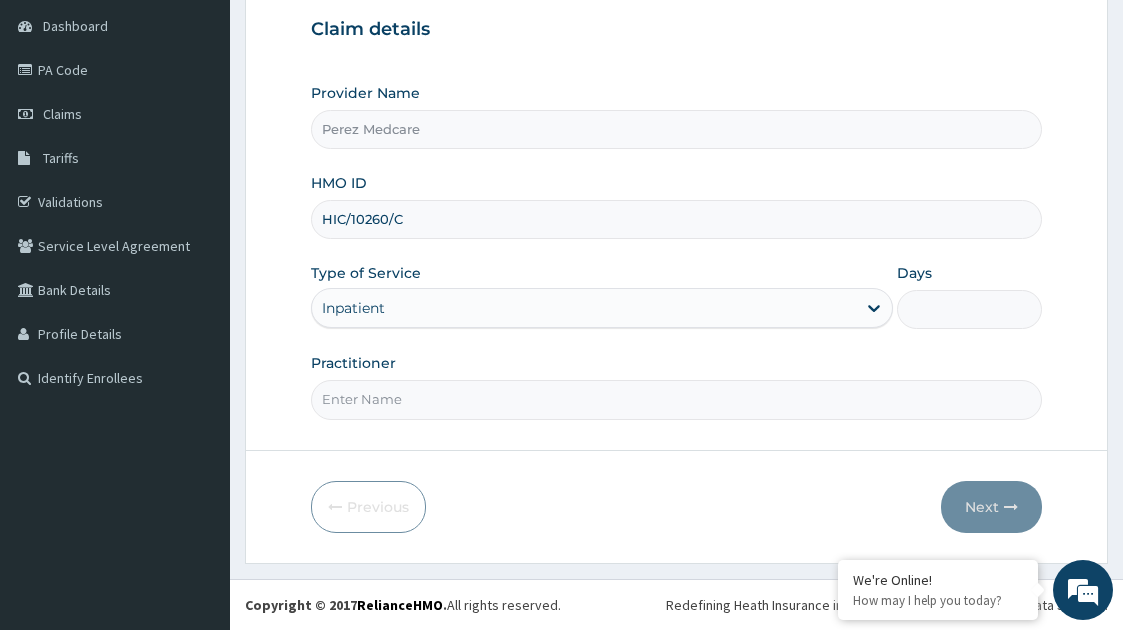 click on "Practitioner" at bounding box center [677, 399] 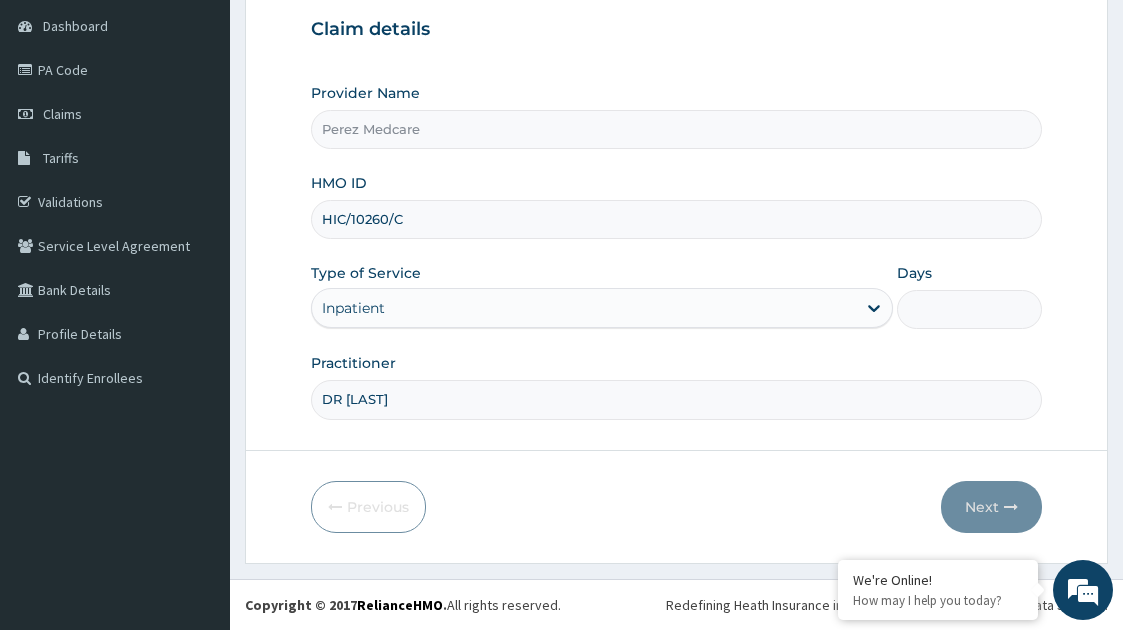 click on "DR KOLAWOLE" at bounding box center [677, 399] 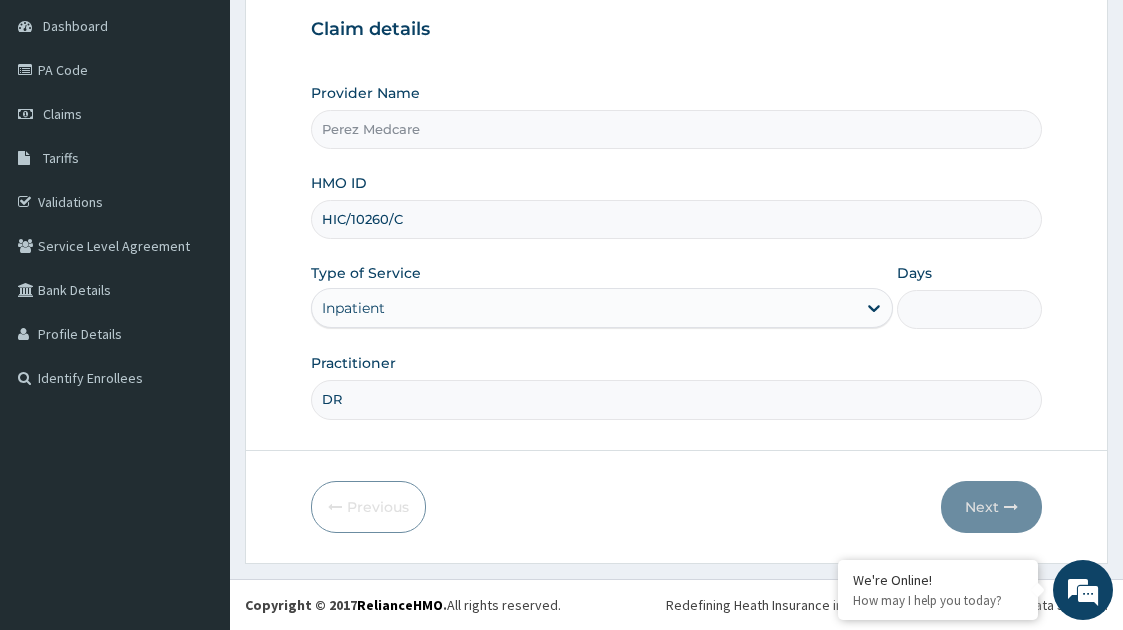 type on "D" 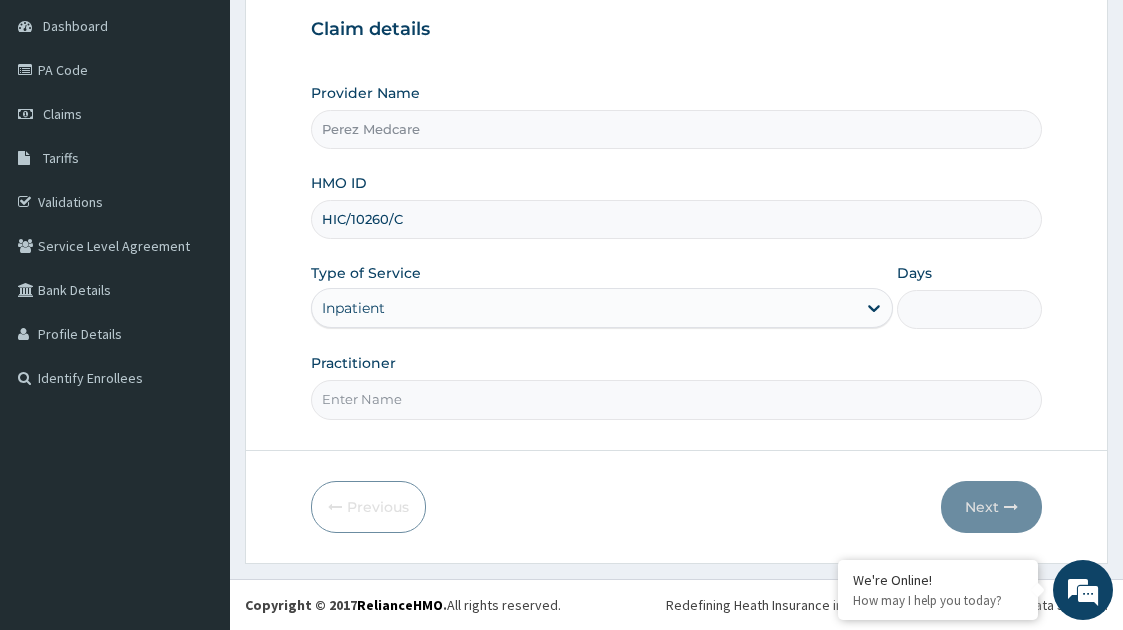 click on "Practitioner" at bounding box center [677, 399] 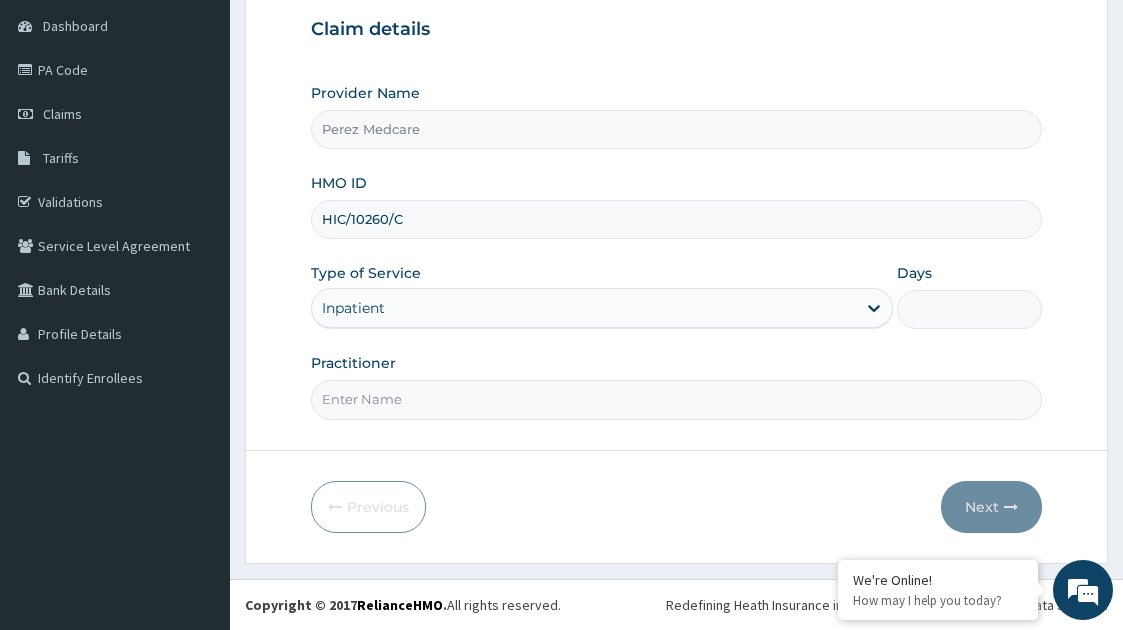 type on "DR OWUALA C.K." 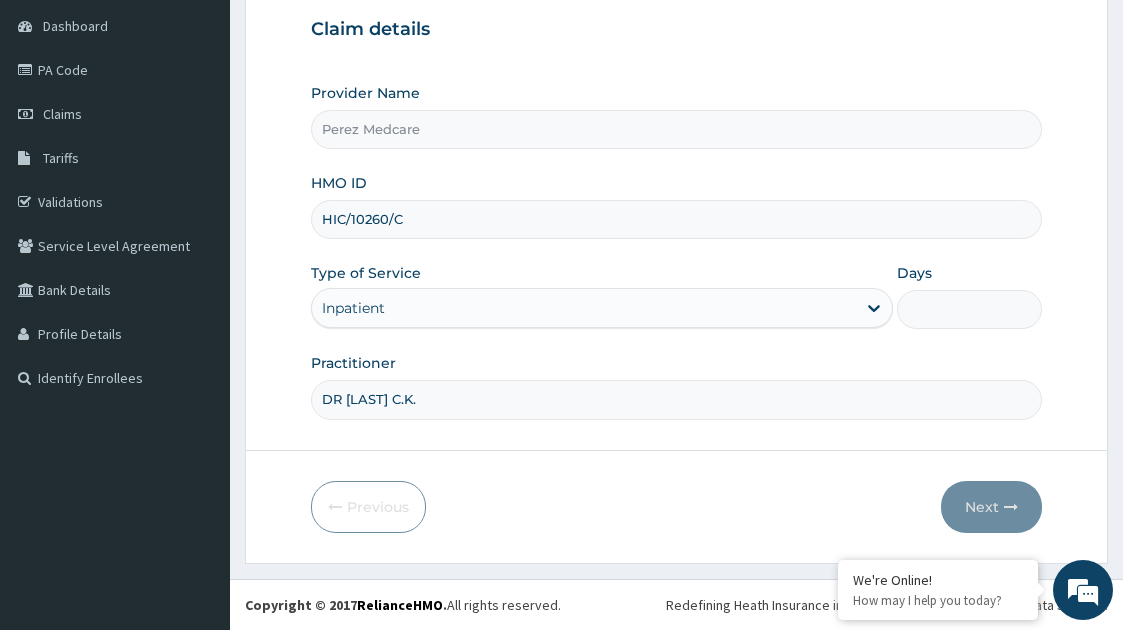 click on "Days" at bounding box center [970, 309] 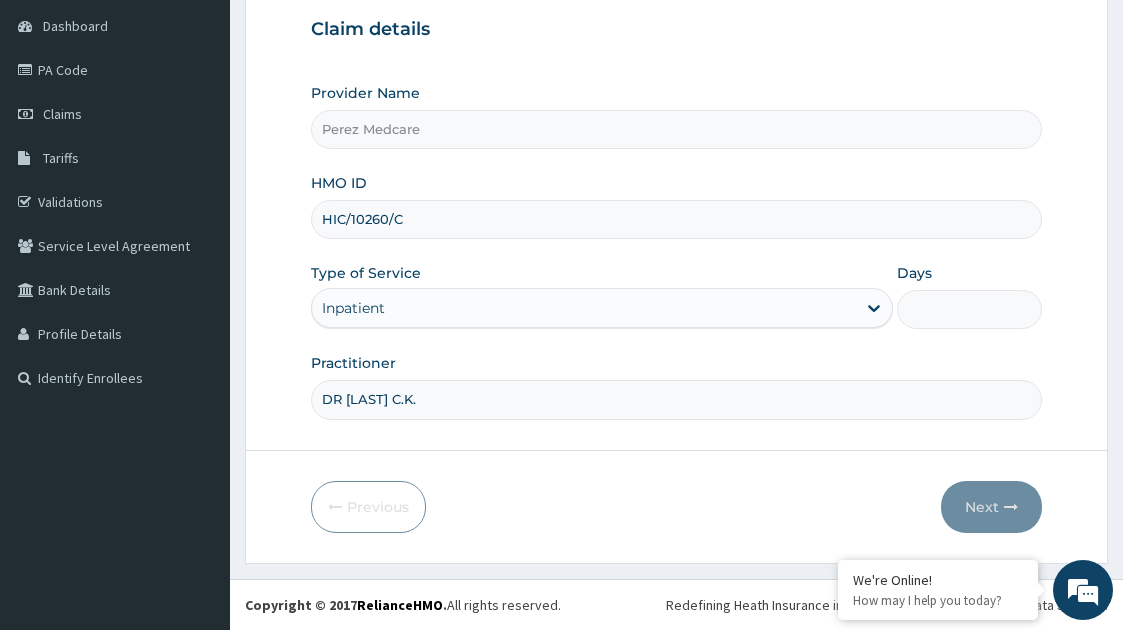 type on "2" 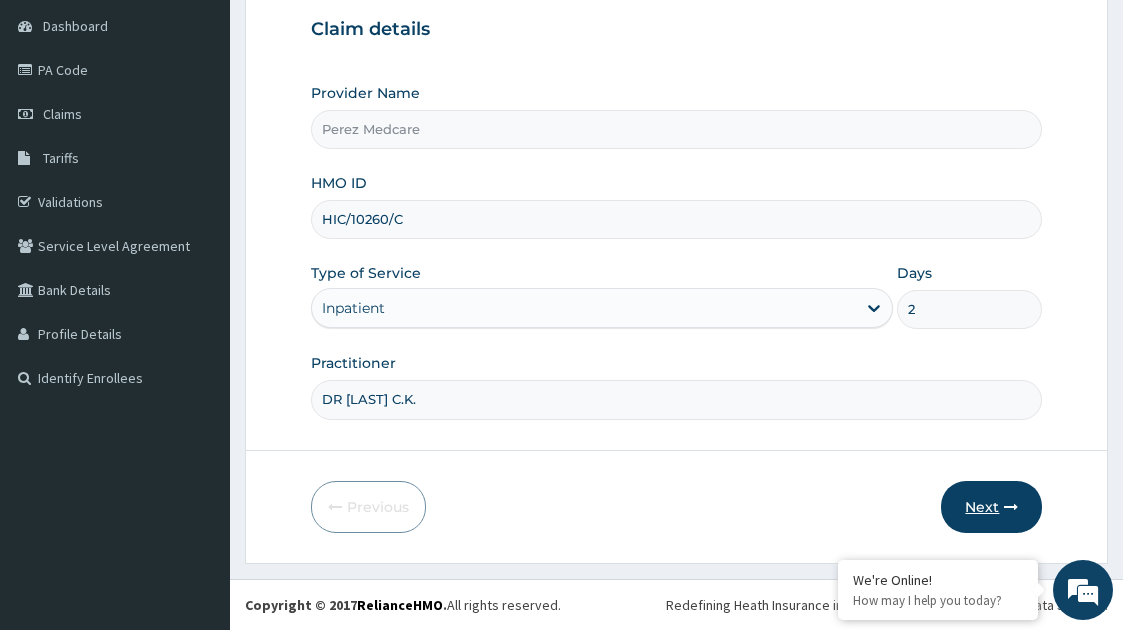 click on "Next" at bounding box center [991, 507] 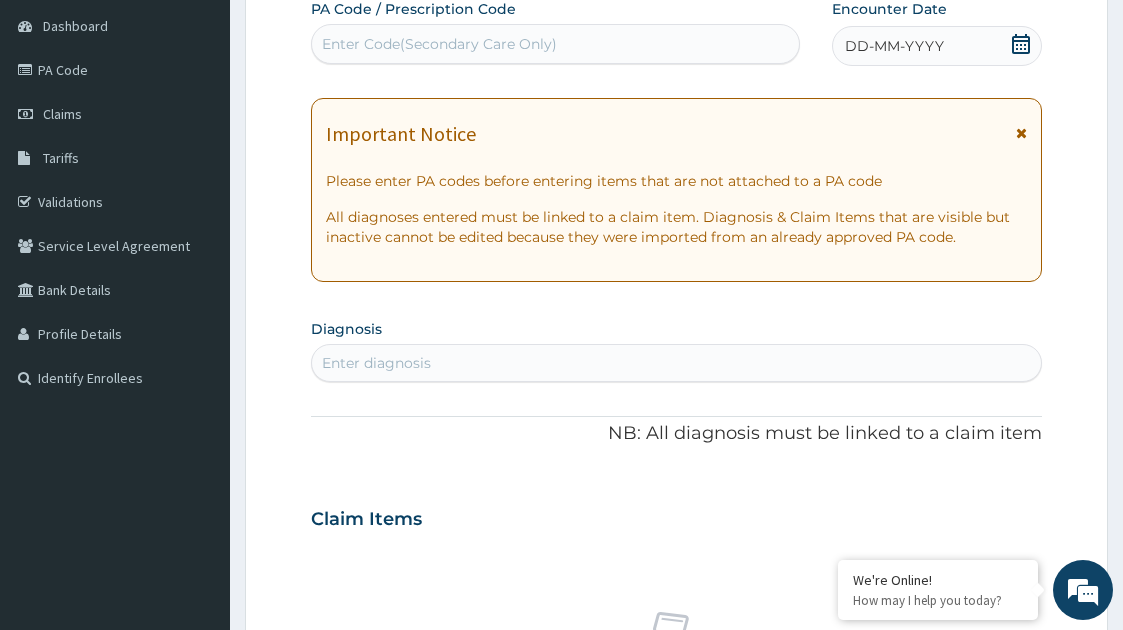 click on "Enter Code(Secondary Care Only)" at bounding box center (439, 44) 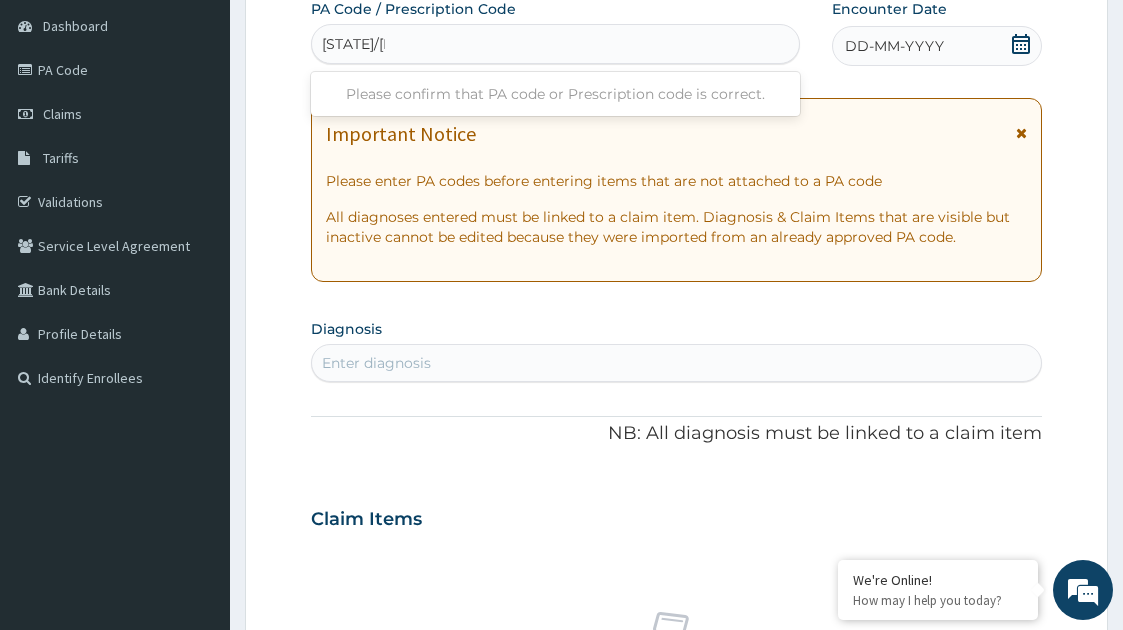 type on "PA/41532D" 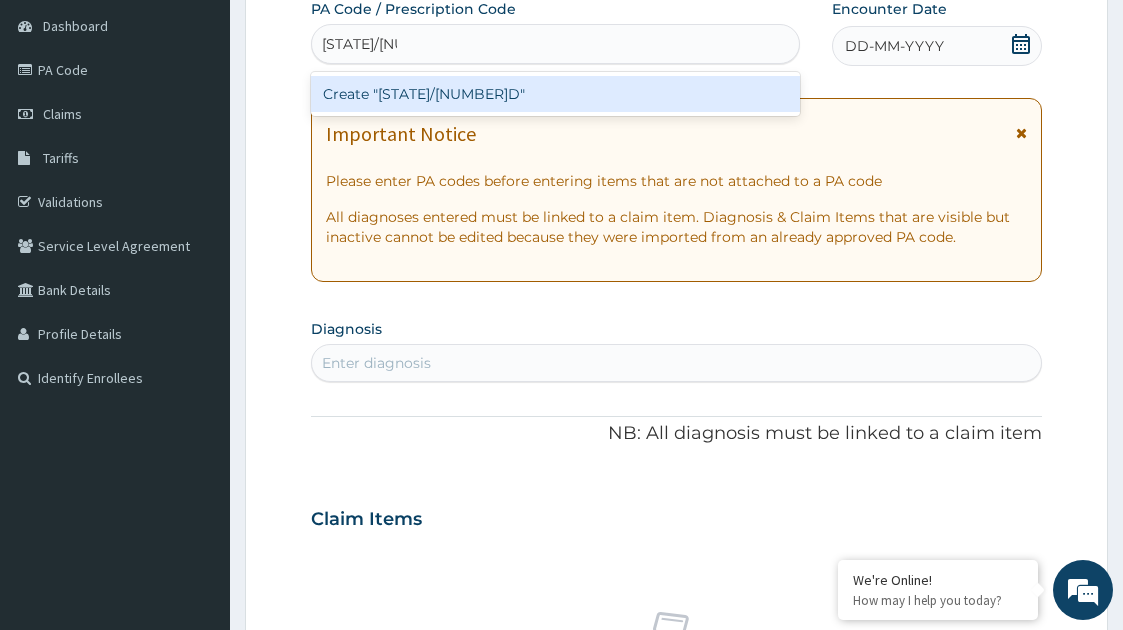 click on "Create "PA/41532D"" at bounding box center [556, 94] 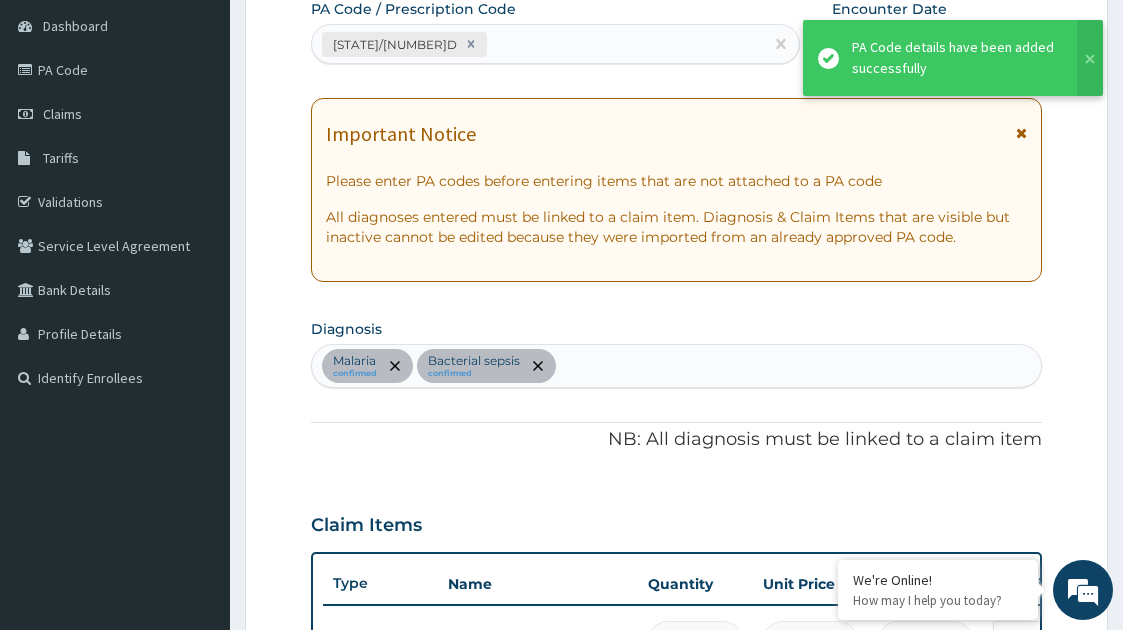 scroll, scrollTop: 1414, scrollLeft: 0, axis: vertical 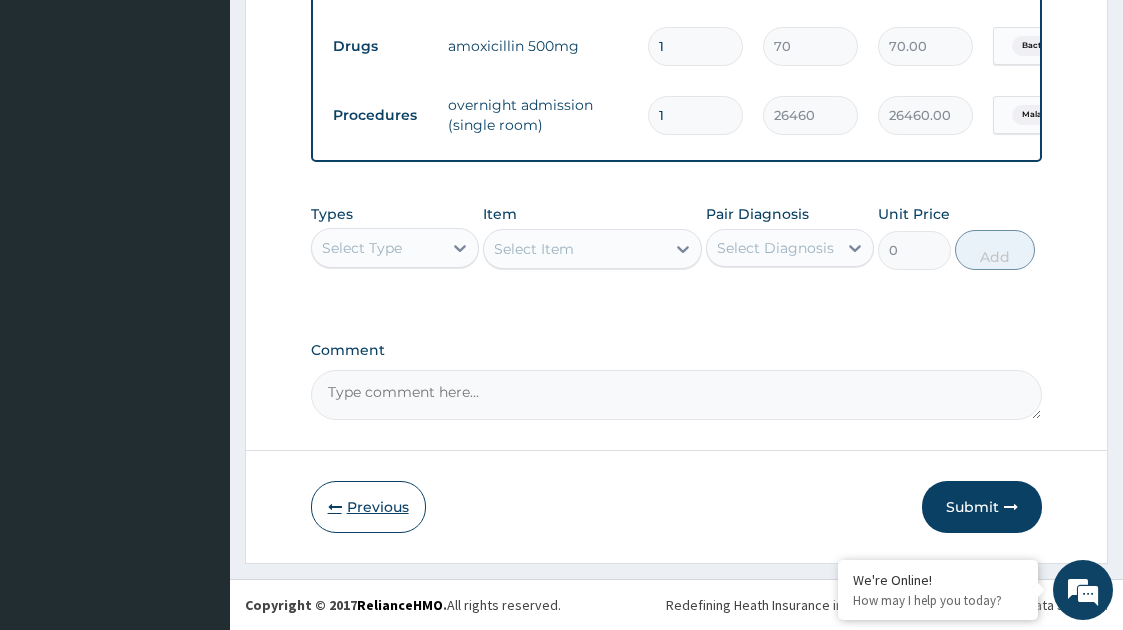 click on "Previous" at bounding box center (368, 507) 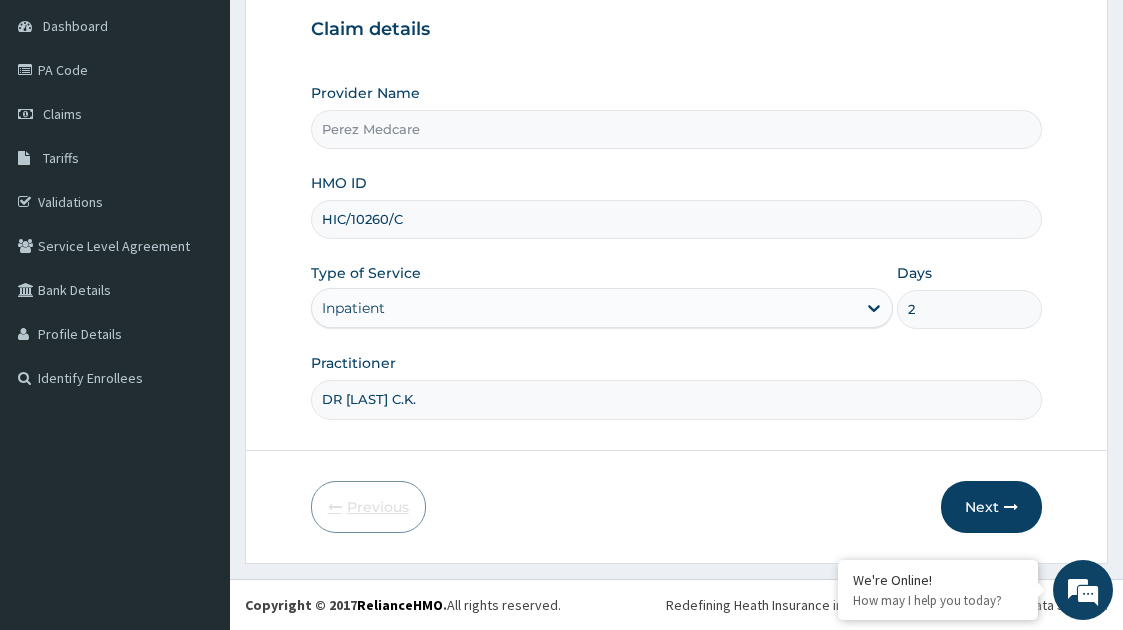 scroll, scrollTop: 192, scrollLeft: 0, axis: vertical 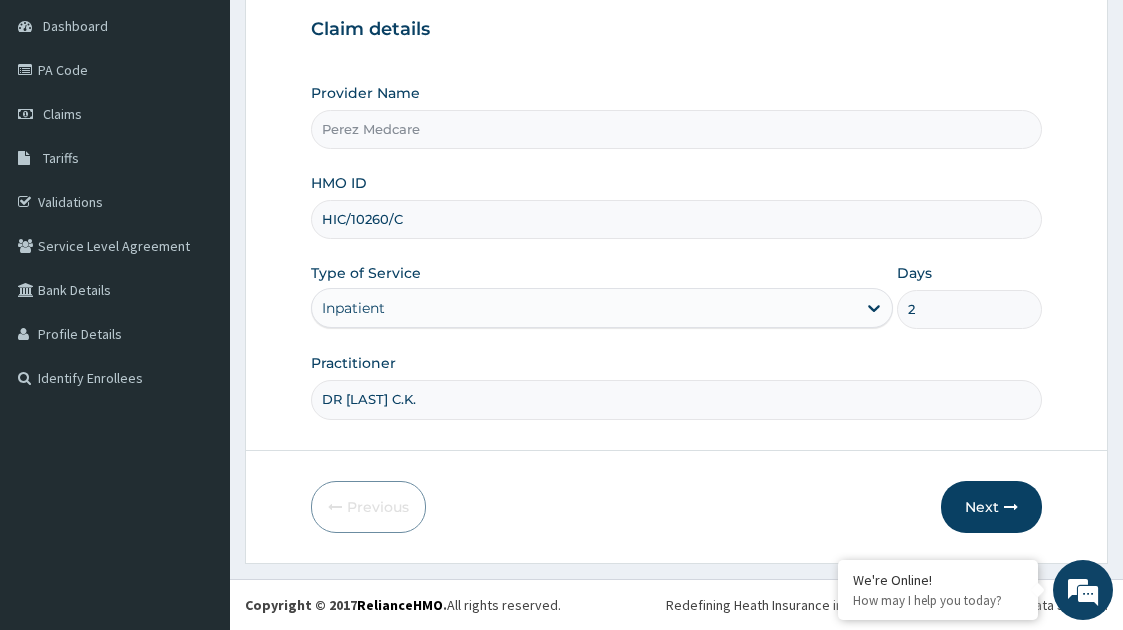 click on "2" at bounding box center (970, 309) 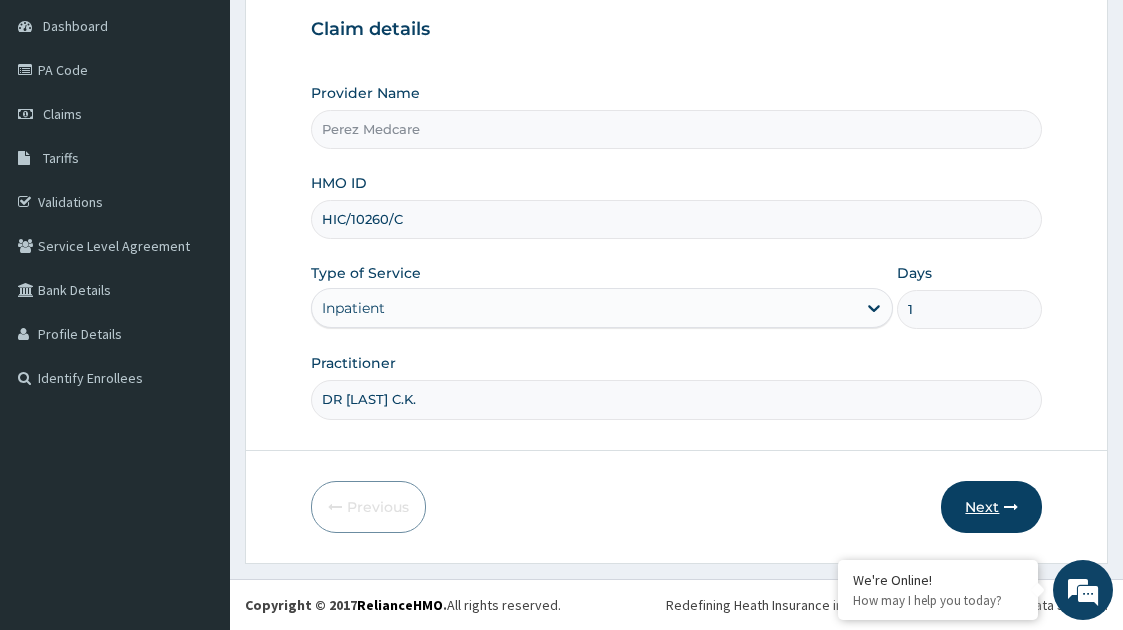 type on "1" 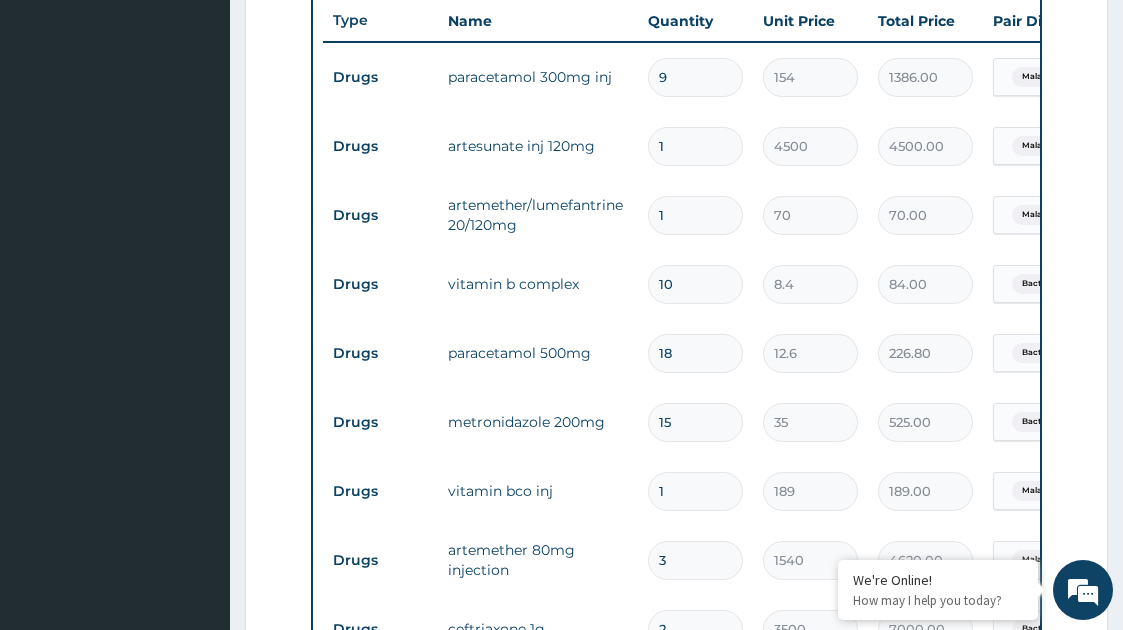 scroll, scrollTop: 767, scrollLeft: 0, axis: vertical 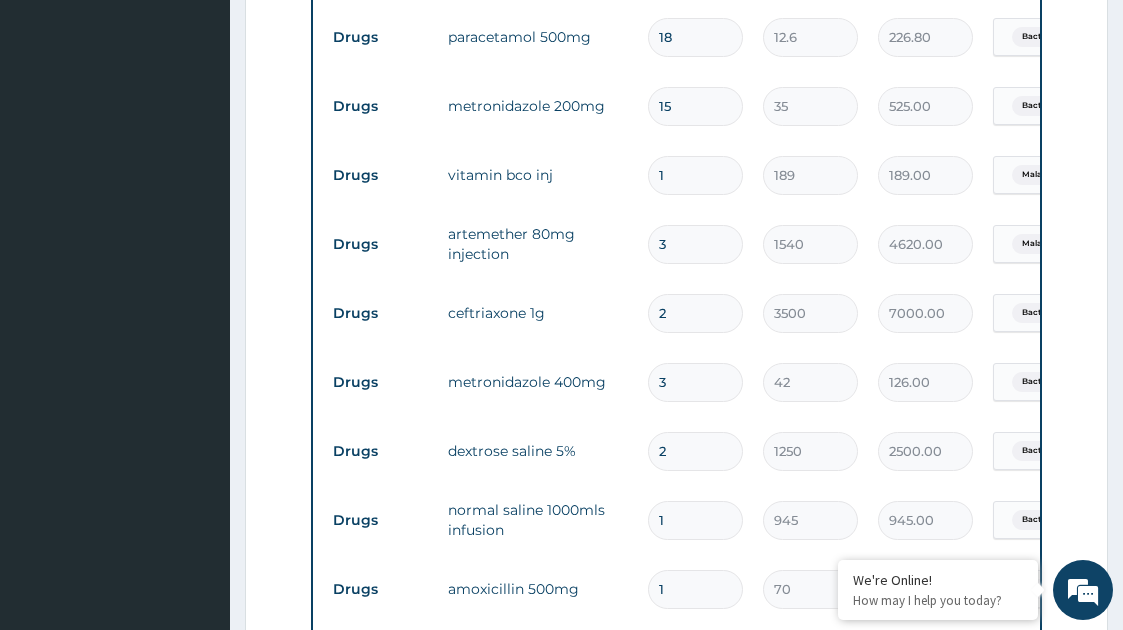 click on "1" at bounding box center (695, 175) 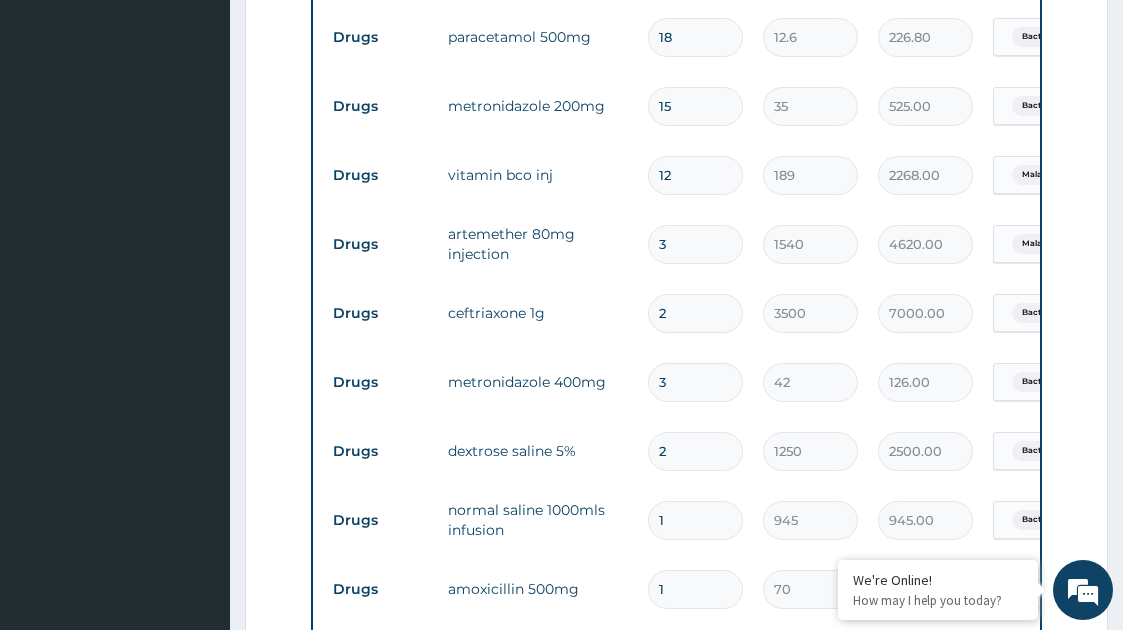 type on "1" 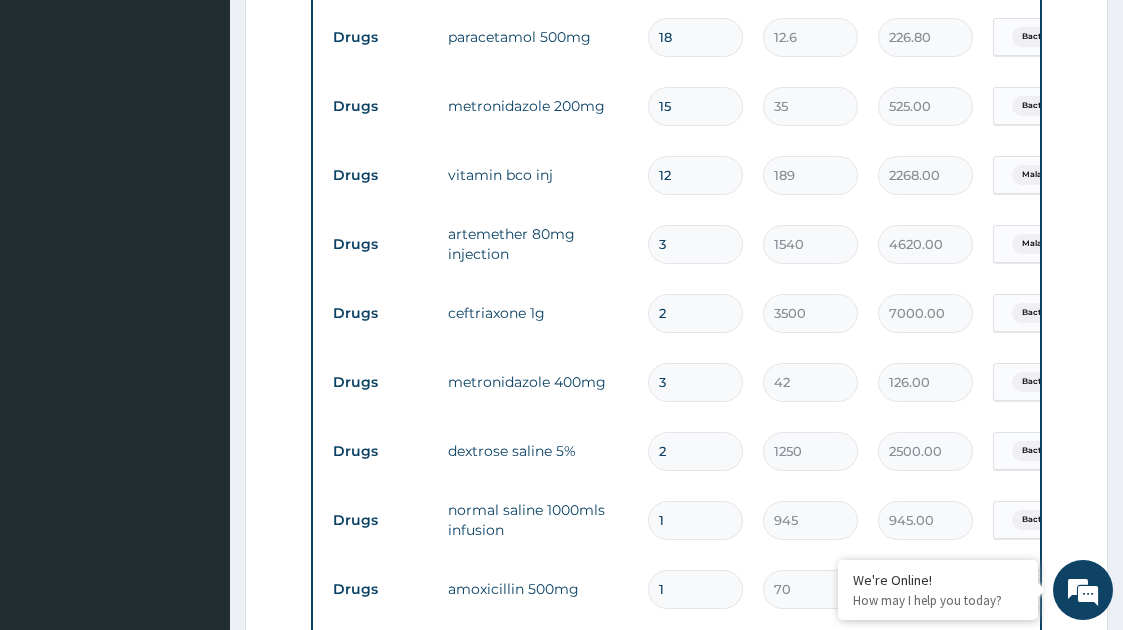 type on "189.00" 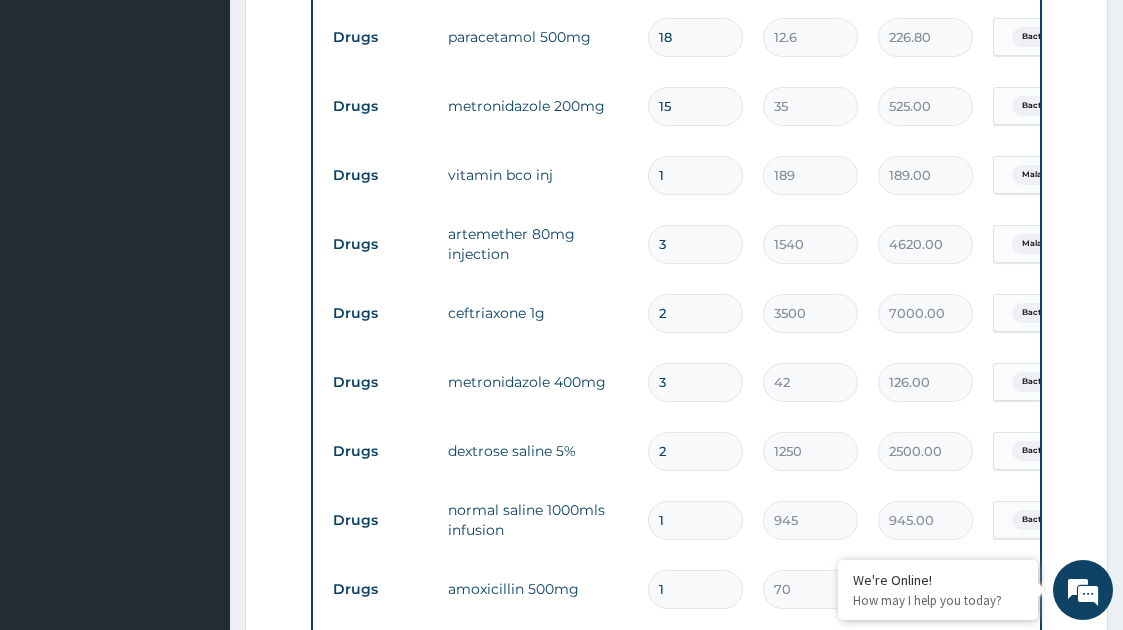 type 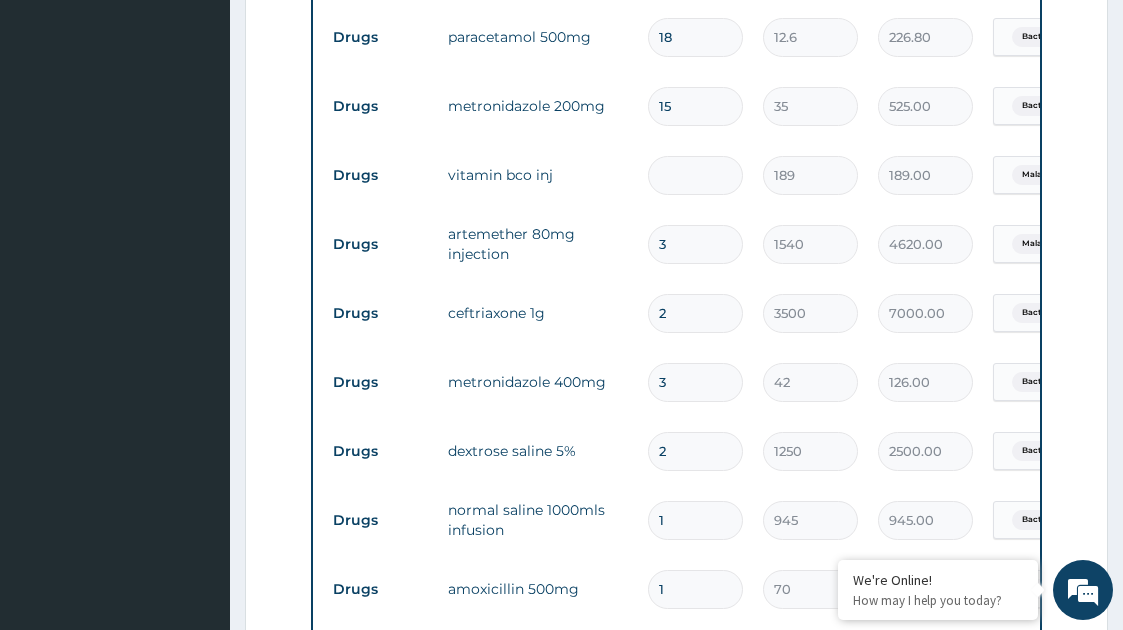 type on "0.00" 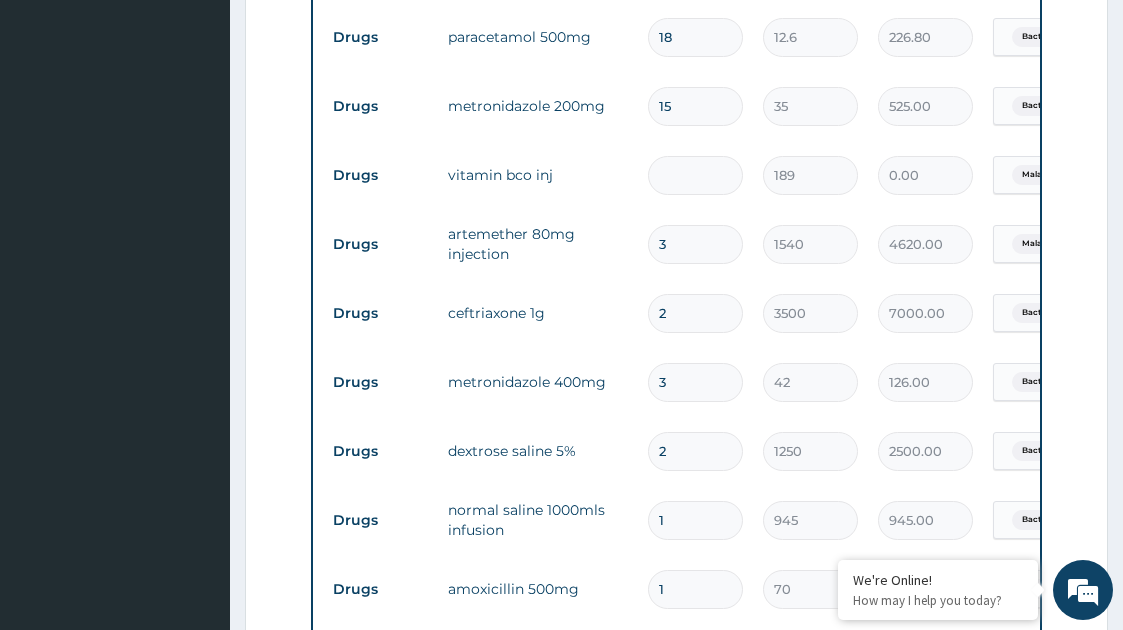 type on "2" 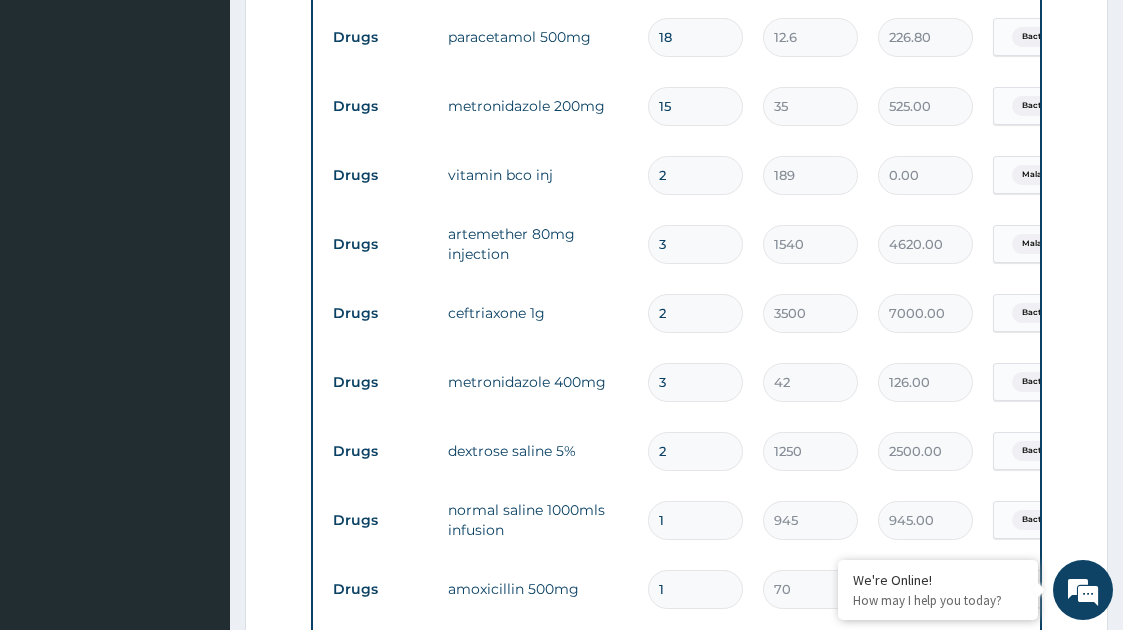 type on "378.00" 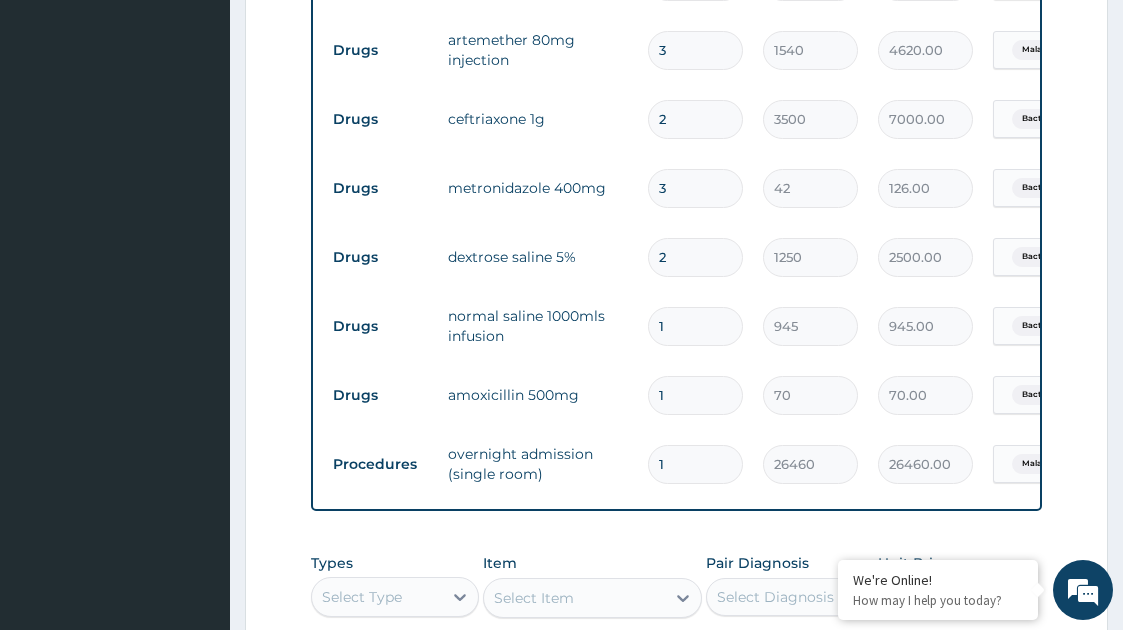 scroll, scrollTop: 1277, scrollLeft: 0, axis: vertical 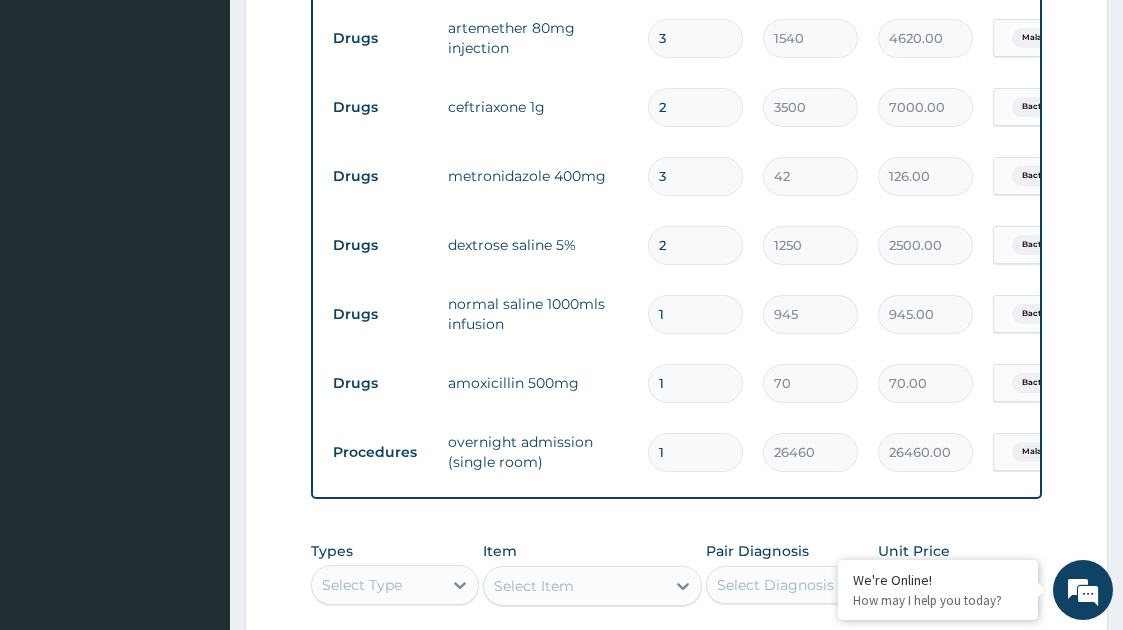type on "2" 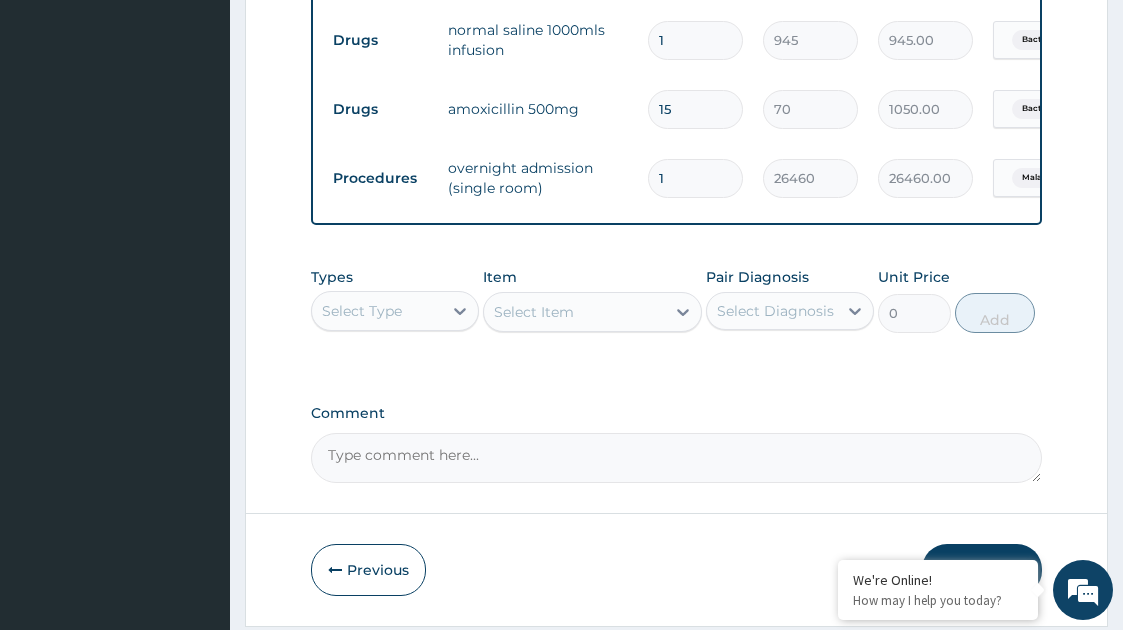 scroll, scrollTop: 1629, scrollLeft: 0, axis: vertical 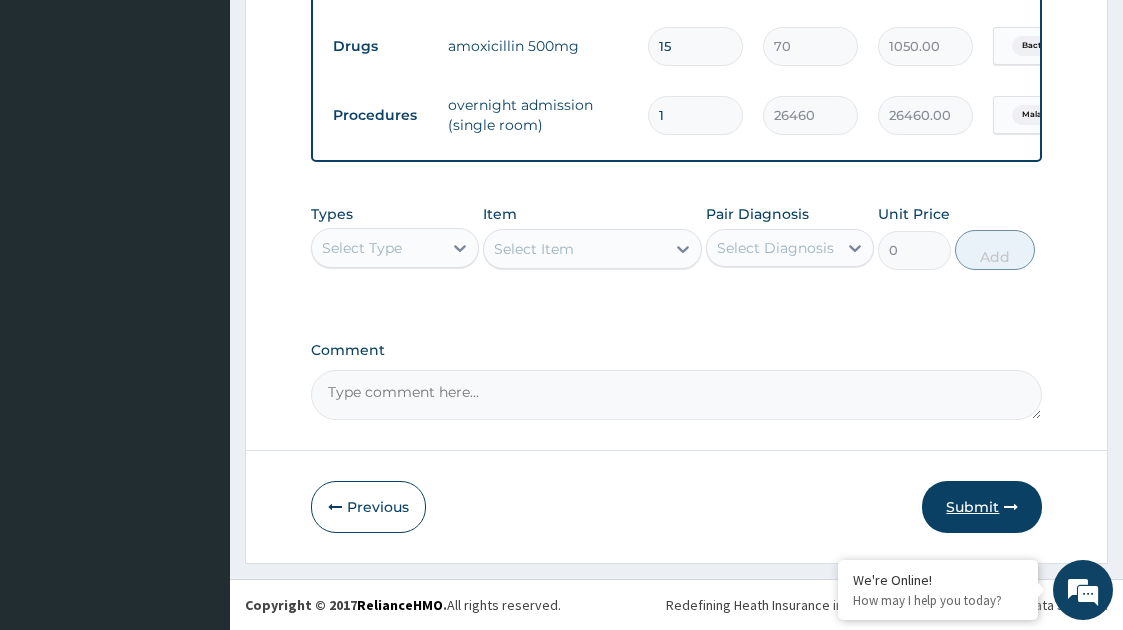 type on "15" 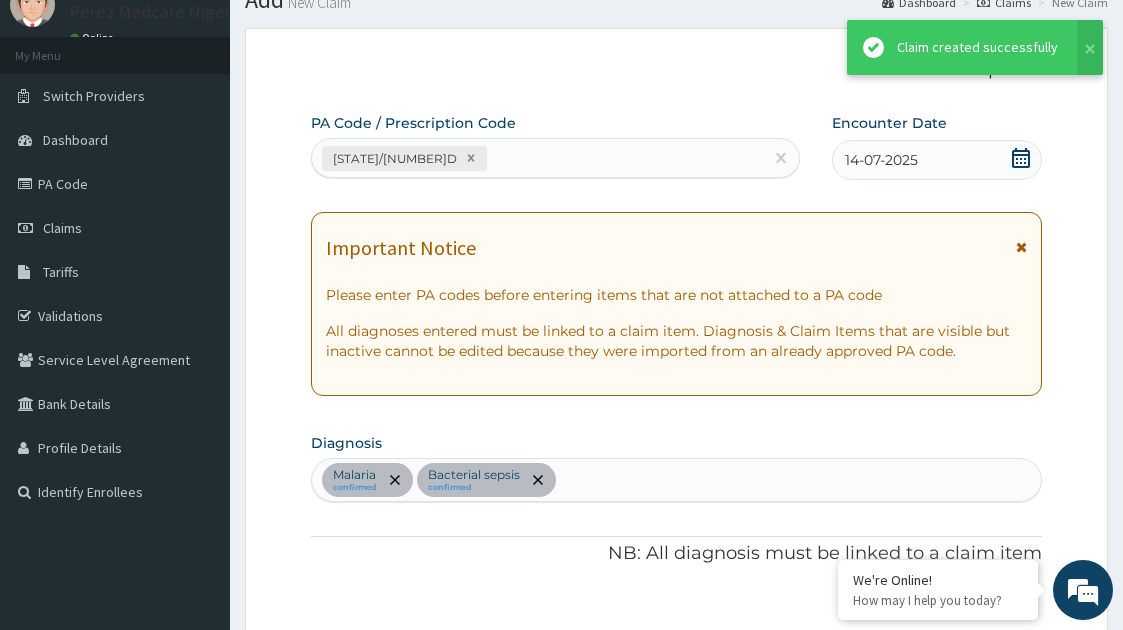 scroll, scrollTop: 1629, scrollLeft: 0, axis: vertical 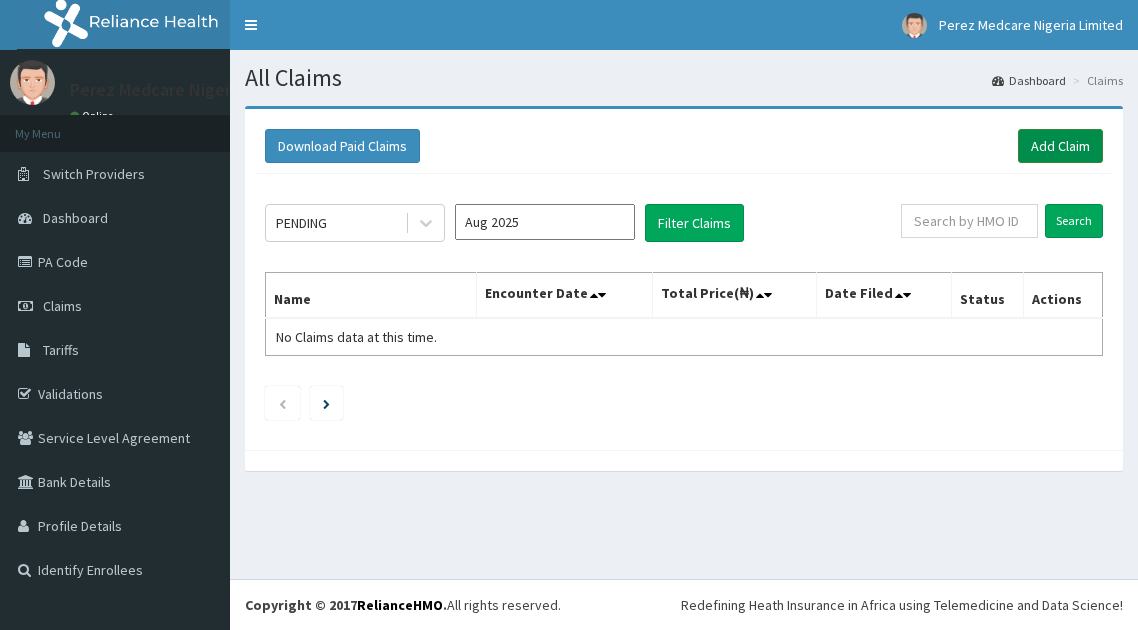 click on "Add Claim" at bounding box center (1060, 146) 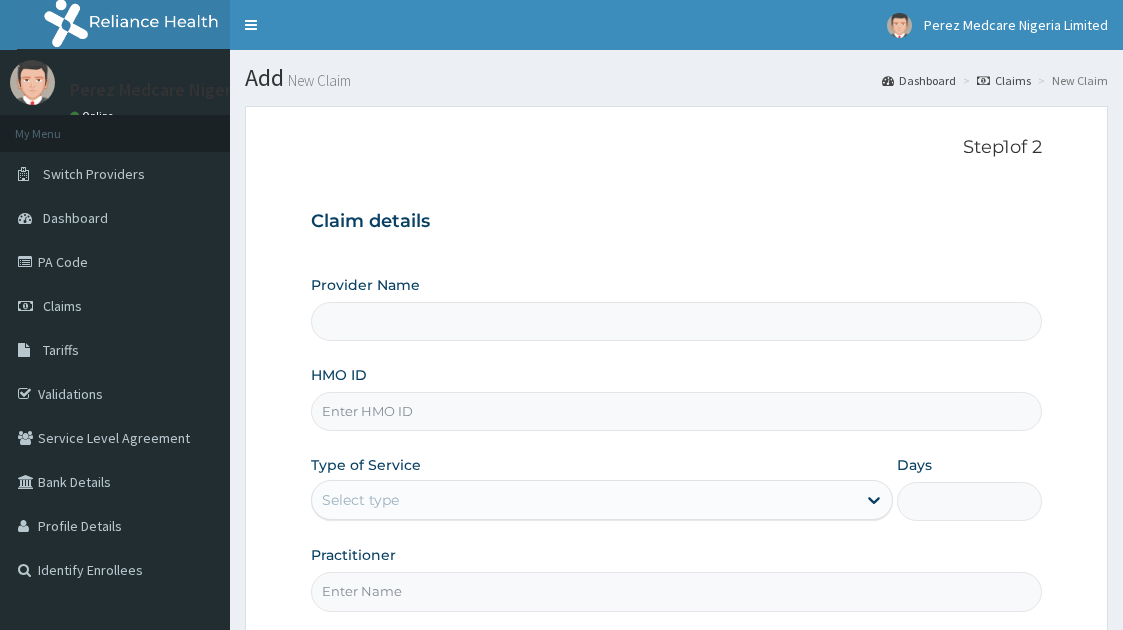 scroll, scrollTop: 0, scrollLeft: 0, axis: both 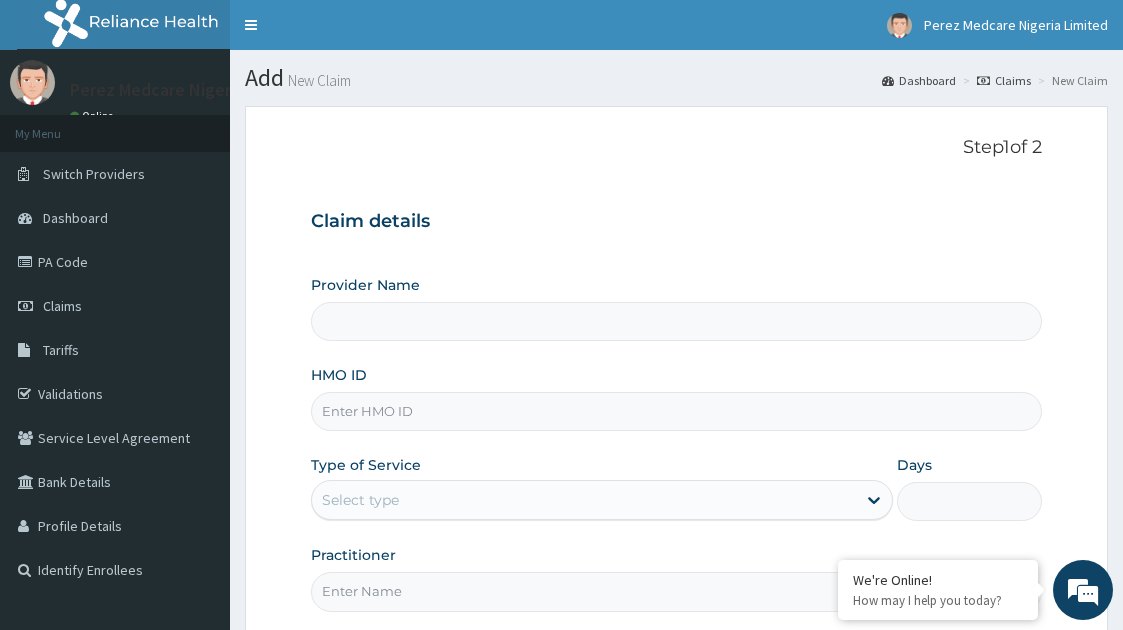 type on "Perez Medcare" 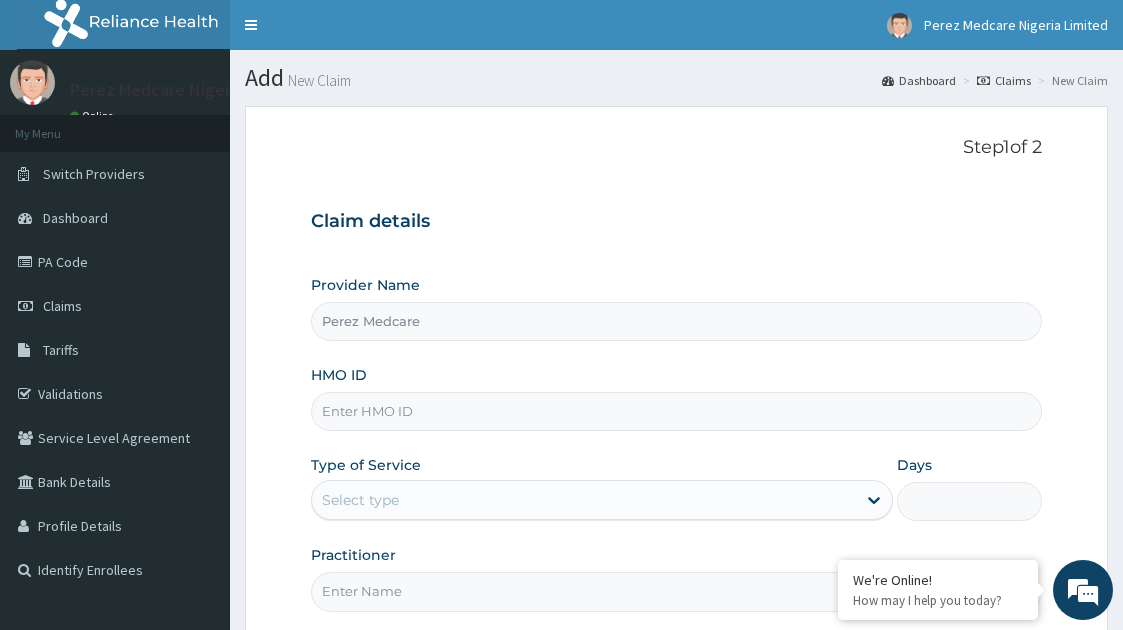 scroll, scrollTop: 0, scrollLeft: 0, axis: both 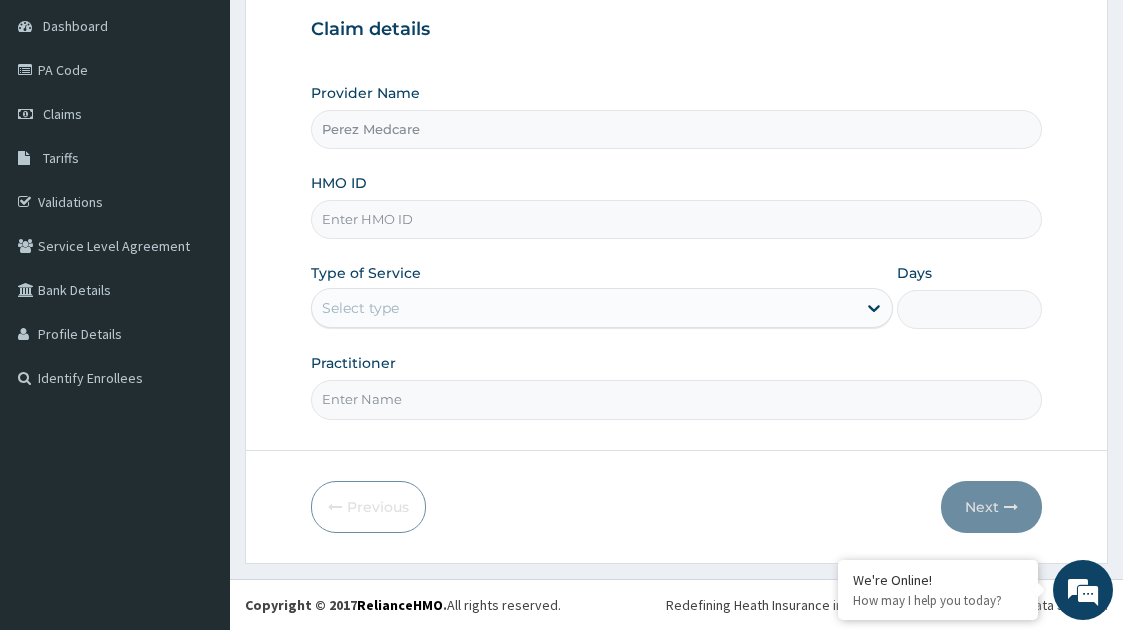 click on "HMO ID" at bounding box center [677, 219] 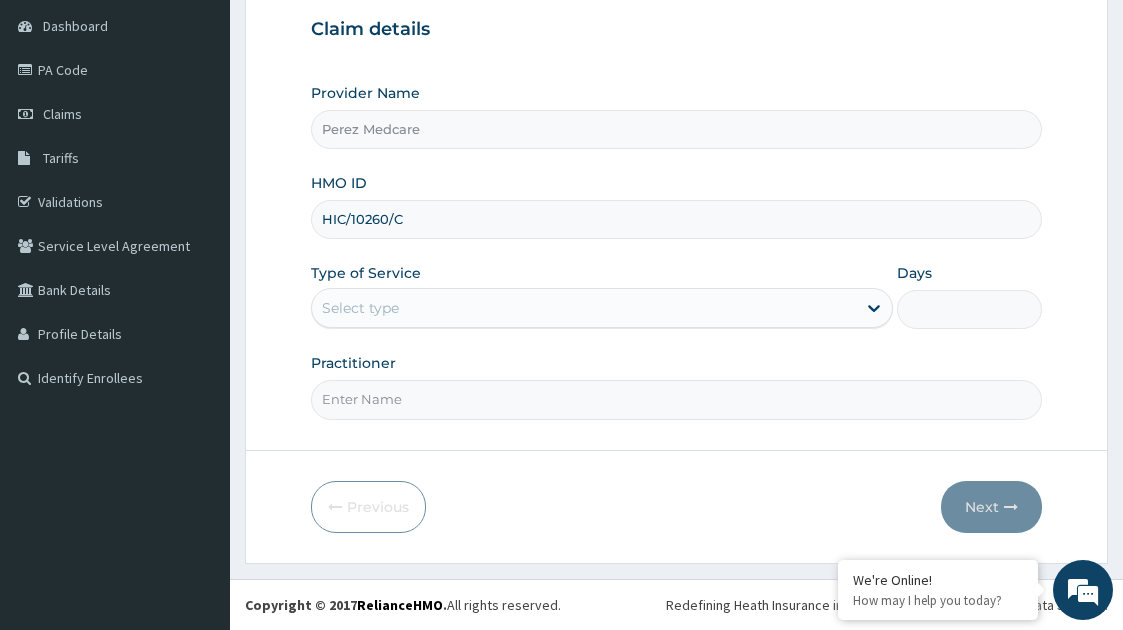 type on "HIC/10260/C" 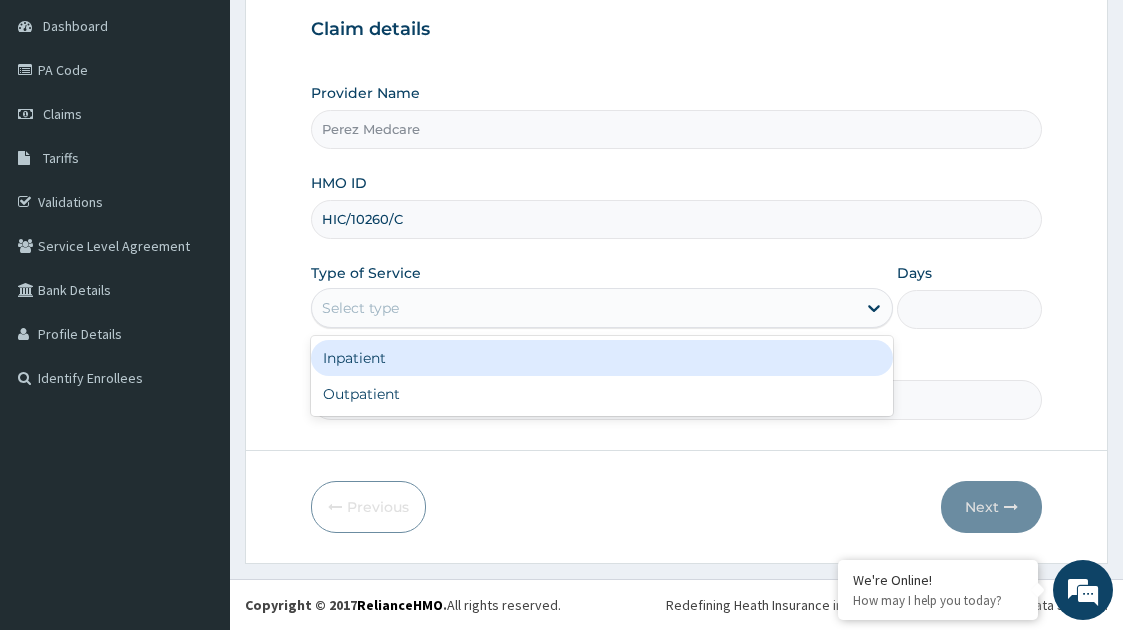 click on "Select type" at bounding box center [584, 308] 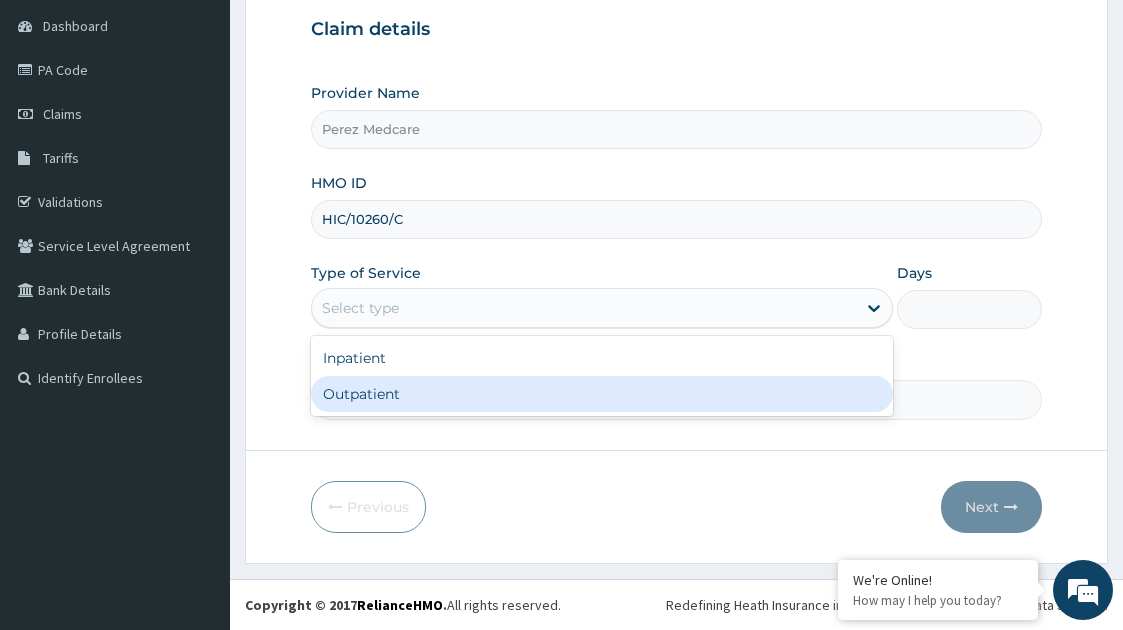 click on "Outpatient" at bounding box center (602, 394) 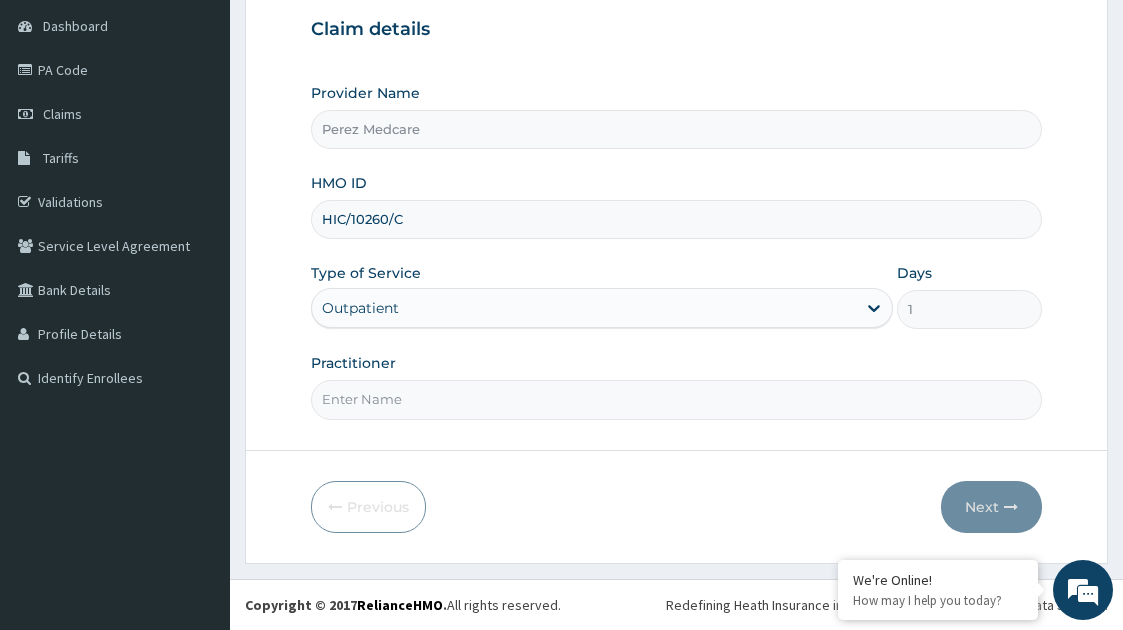 click on "Practitioner" at bounding box center (677, 399) 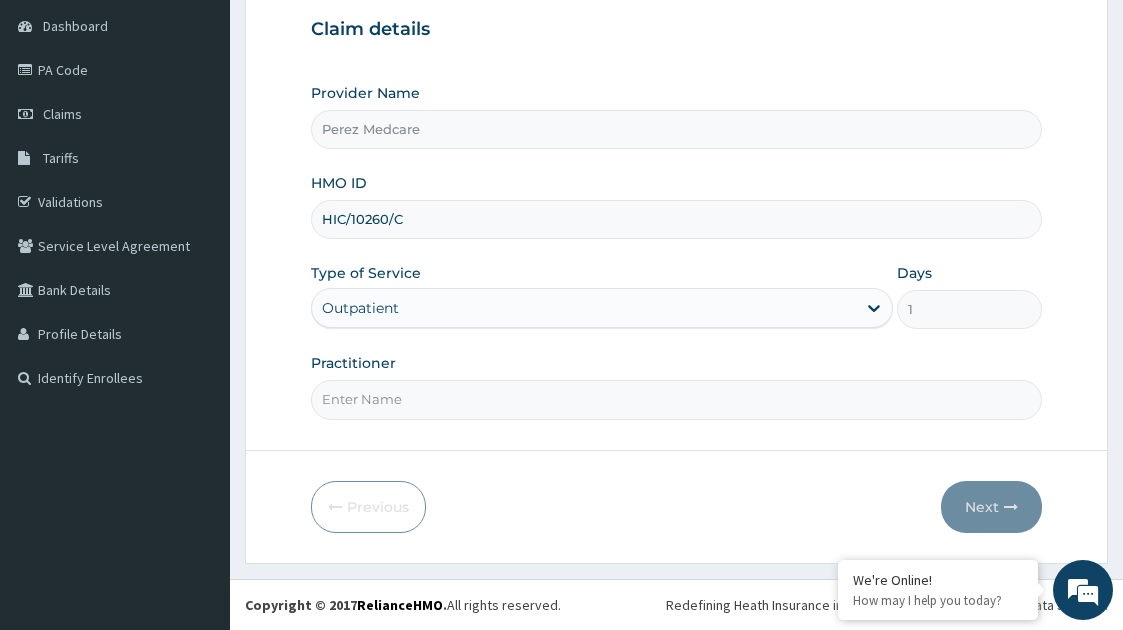 type on "DR [LAST]" 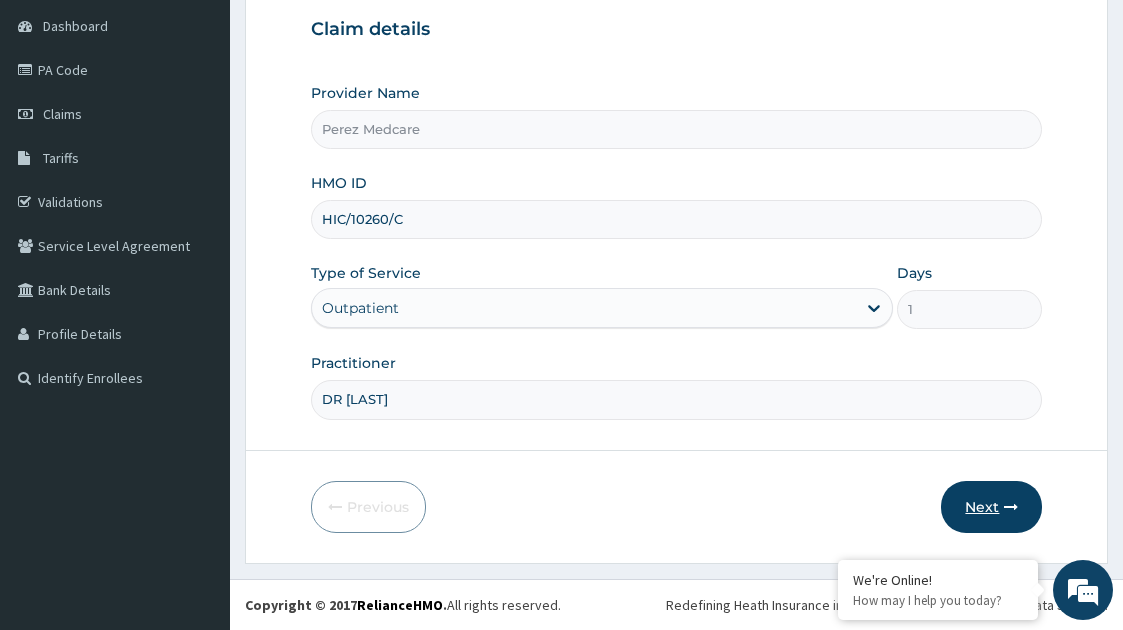 click on "Next" at bounding box center (991, 507) 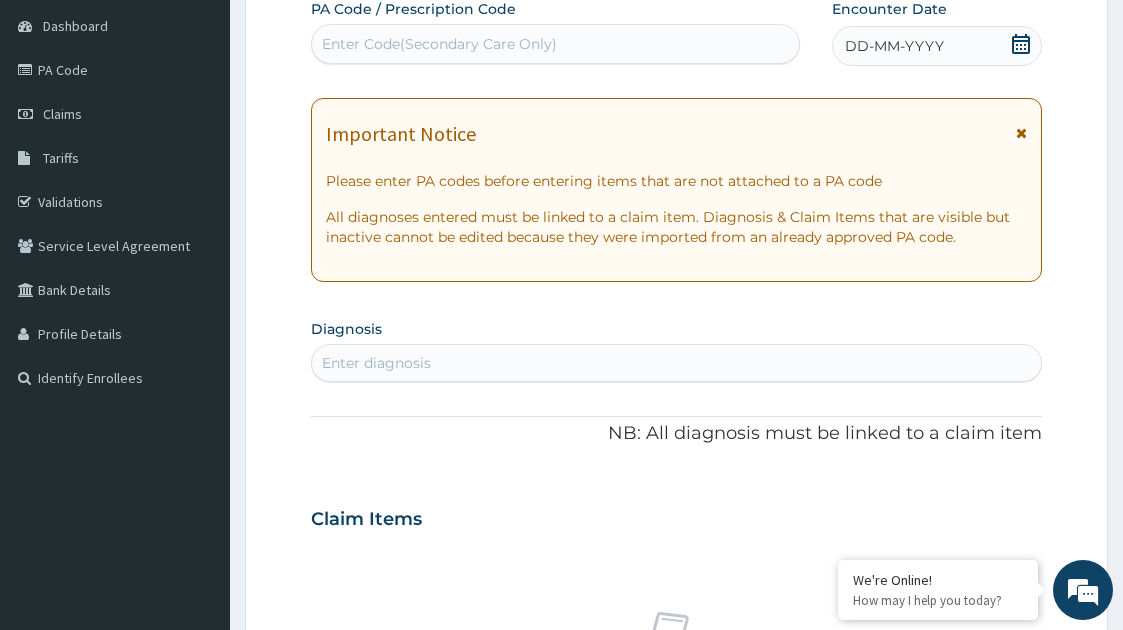 click on "Enter Code(Secondary Care Only)" at bounding box center [439, 44] 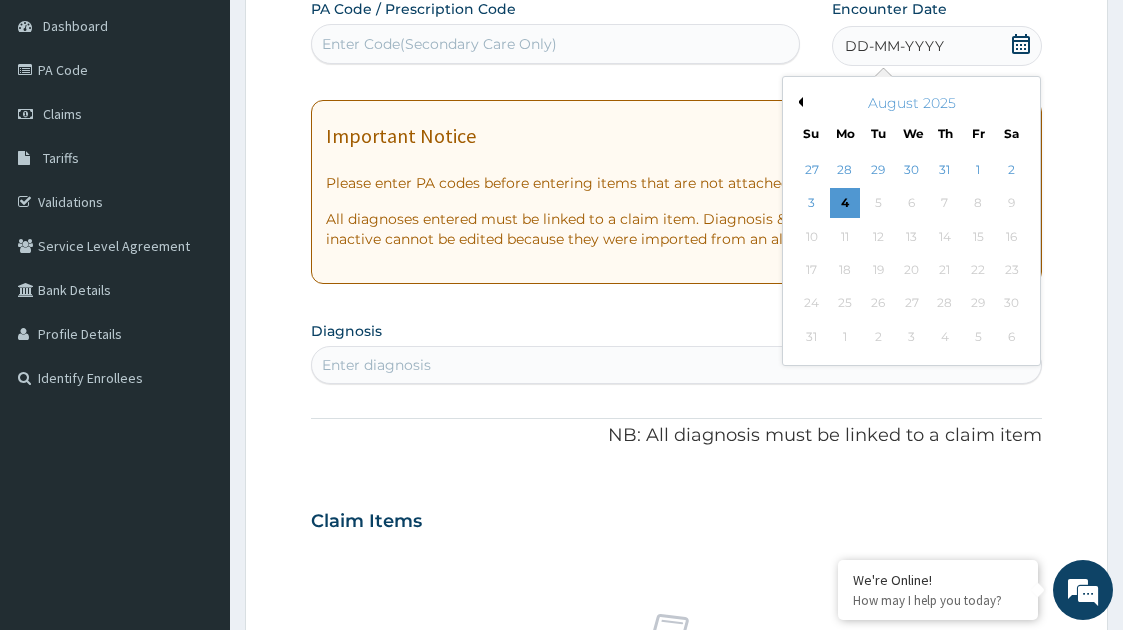 click on "Previous Month" at bounding box center (798, 102) 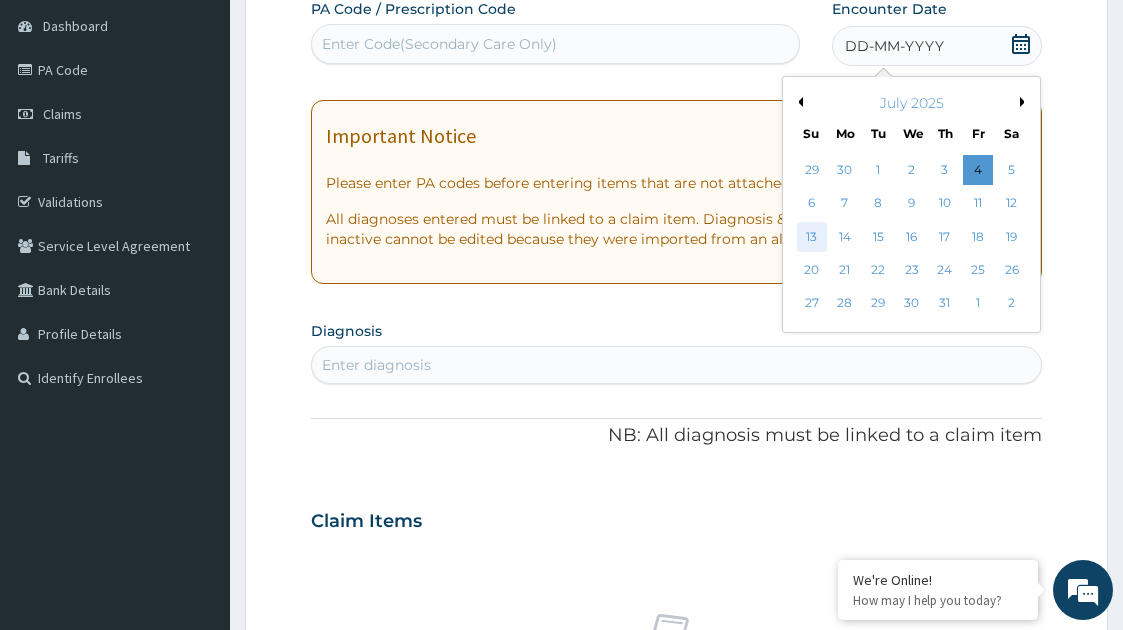 click on "13" at bounding box center (812, 237) 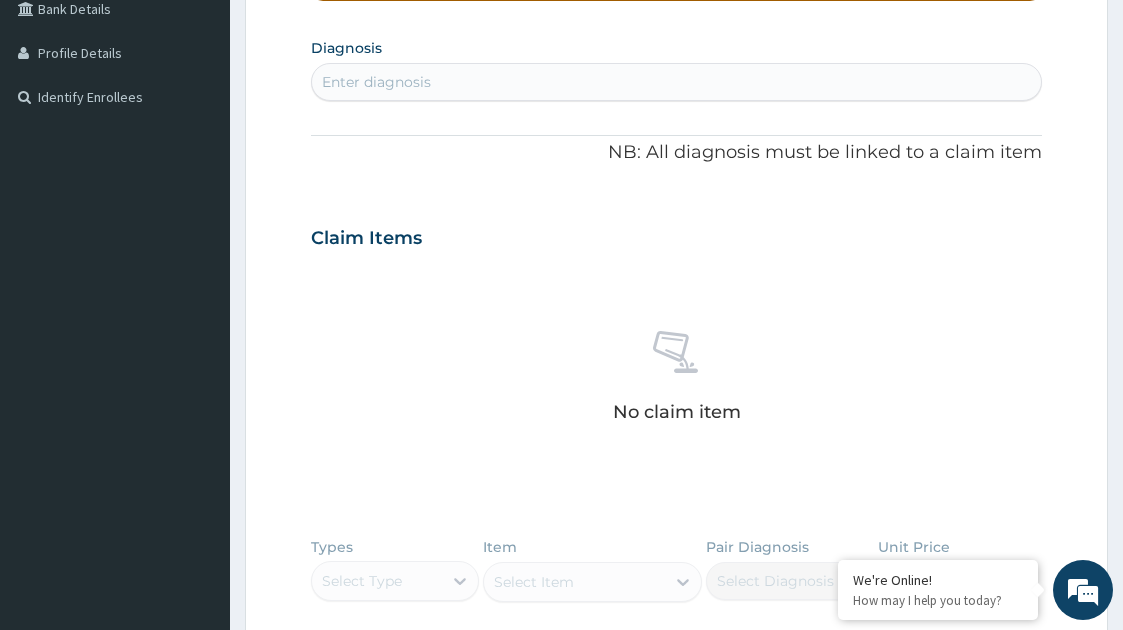 scroll, scrollTop: 463, scrollLeft: 0, axis: vertical 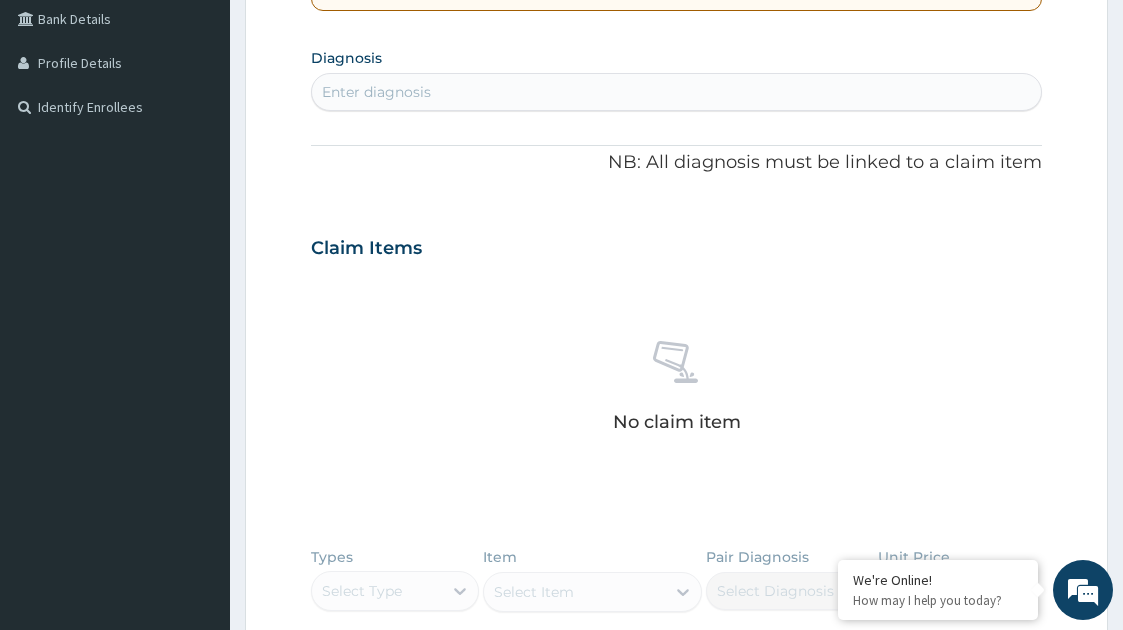 click on "Enter diagnosis" at bounding box center [376, 92] 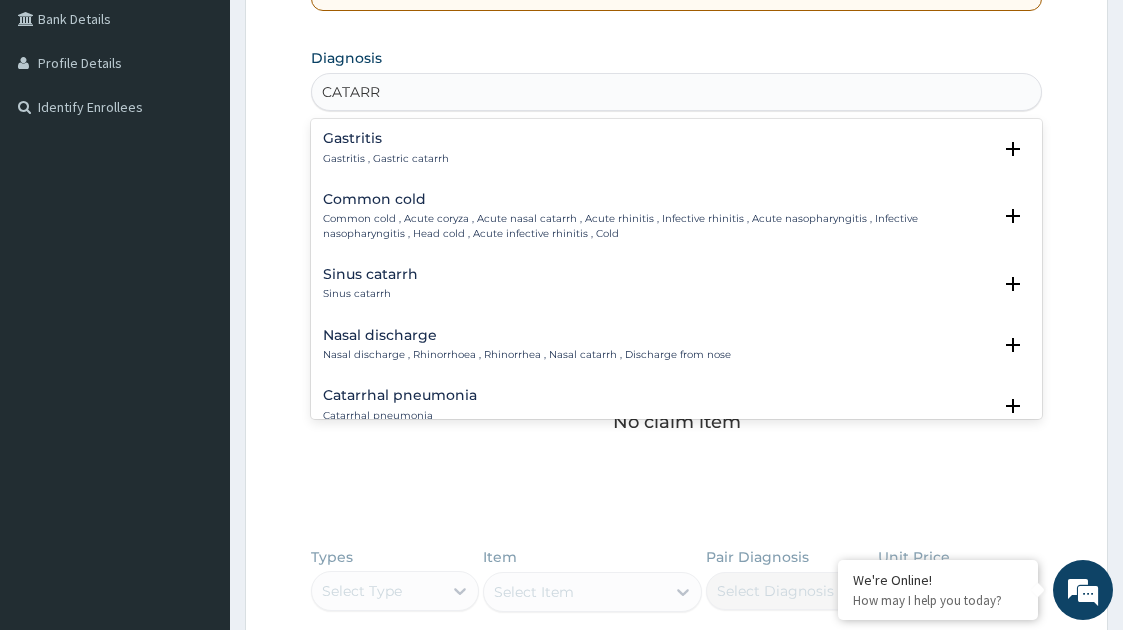 type on "CATARRH" 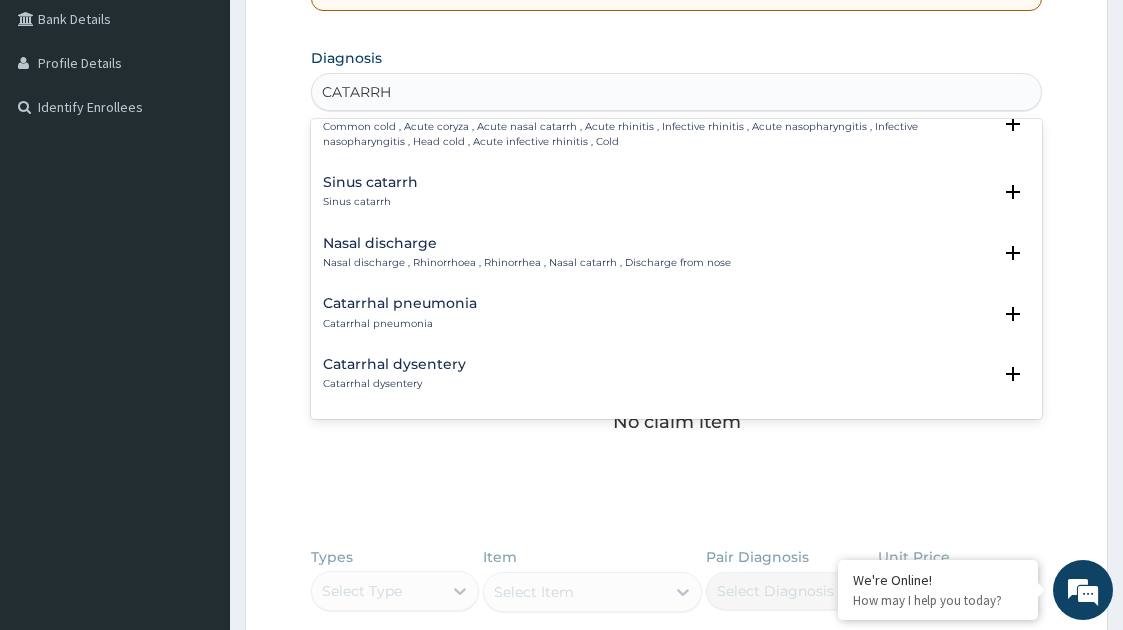 scroll, scrollTop: 0, scrollLeft: 0, axis: both 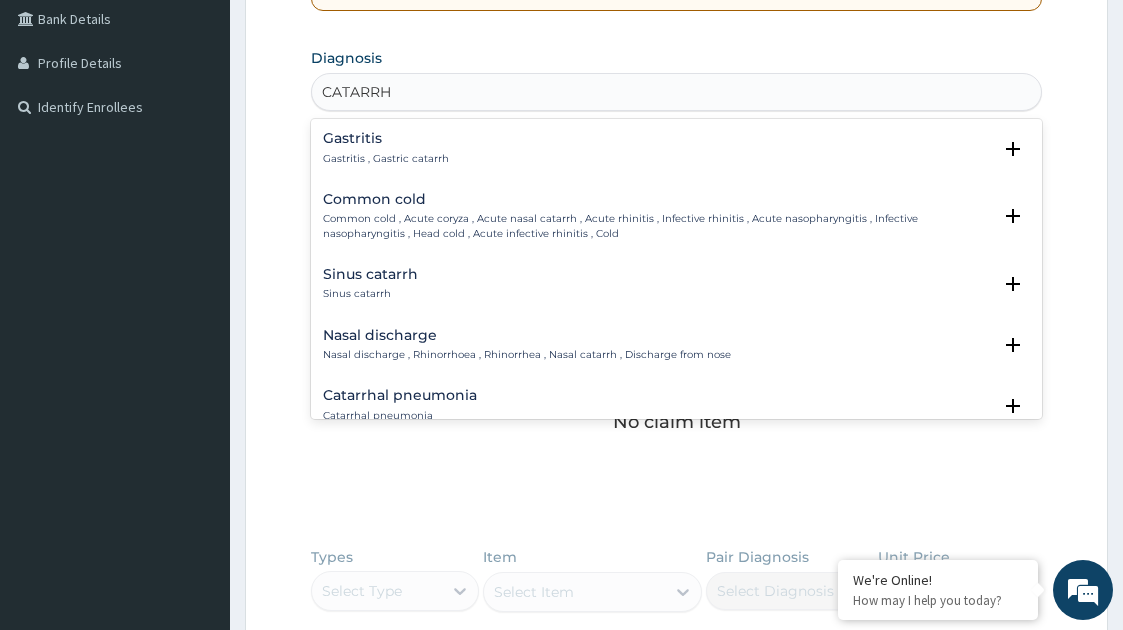 click on "Common cold Common cold , Acute coryza , Acute nasal catarrh , Acute rhinitis , Infective rhinitis , Acute nasopharyngitis , Infective nasopharyngitis , Head cold , Acute infective rhinitis , Cold" at bounding box center [657, 216] 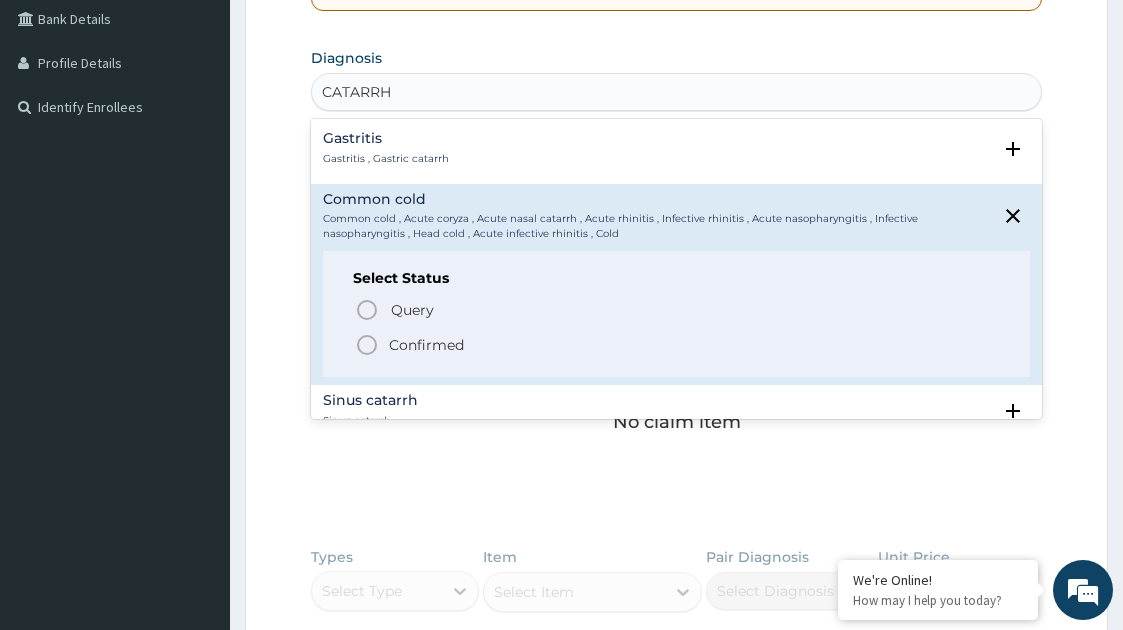 click 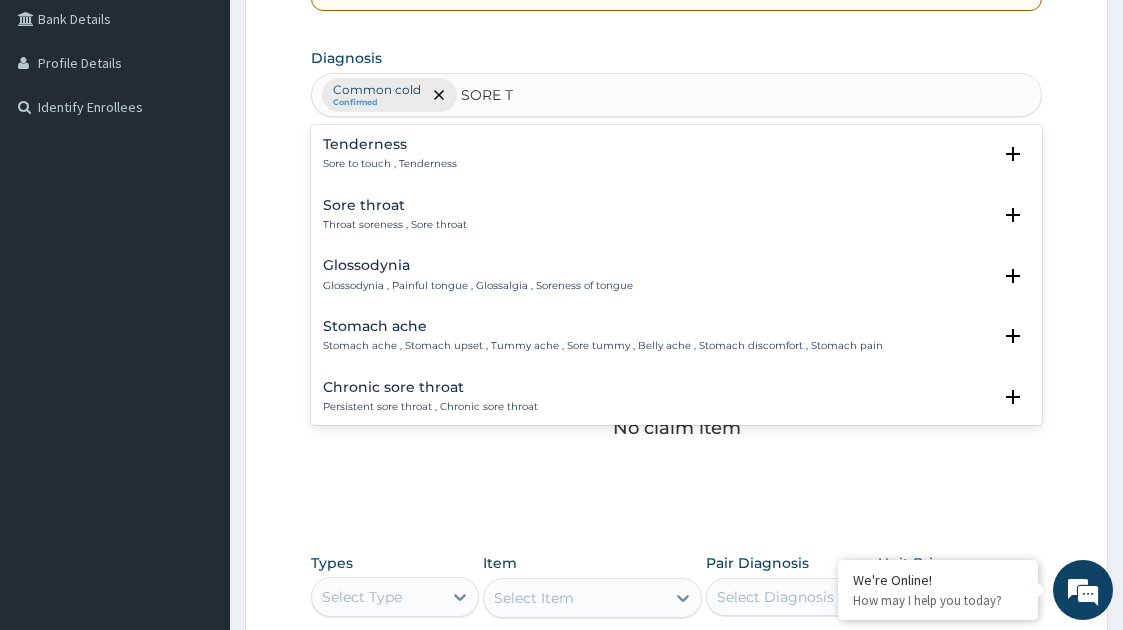 type on "SORE TH" 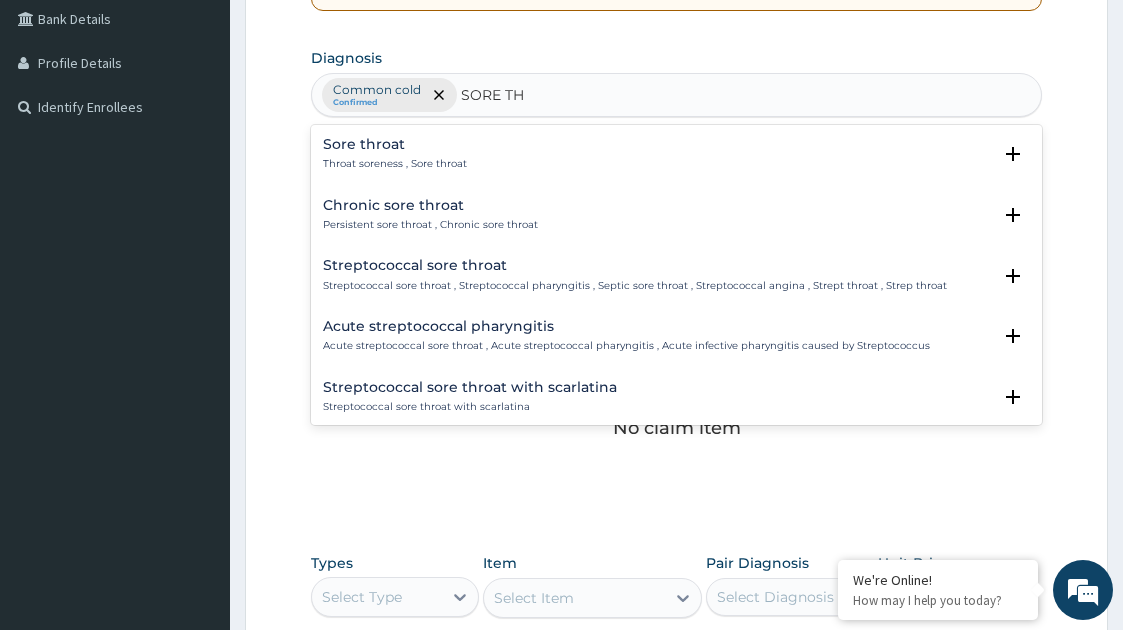 click on "Sore throat" at bounding box center (395, 144) 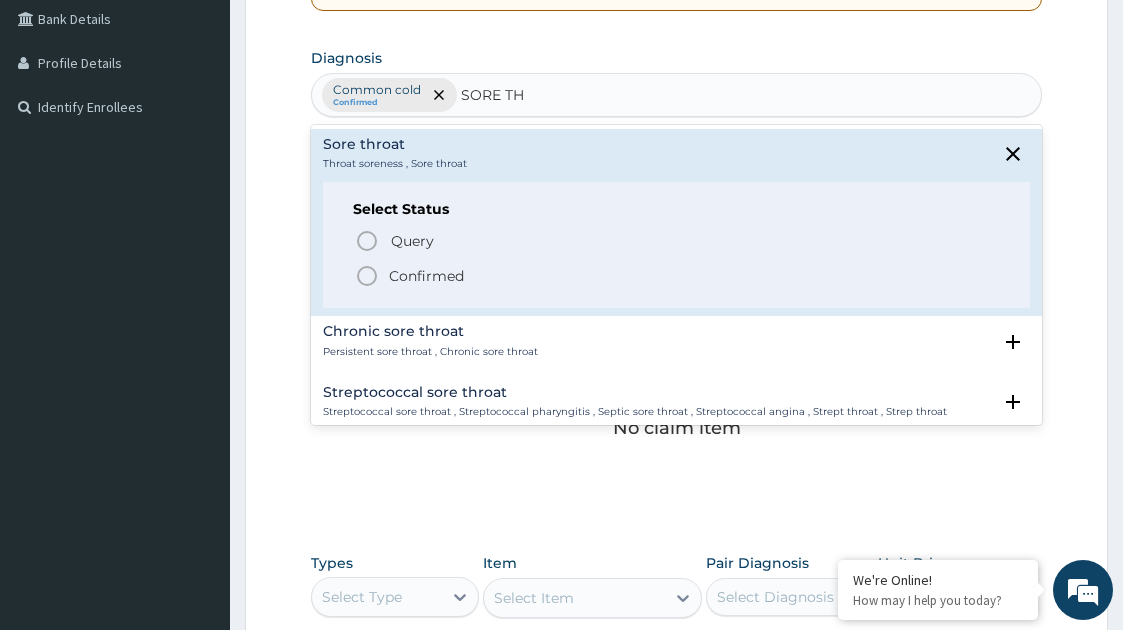 click 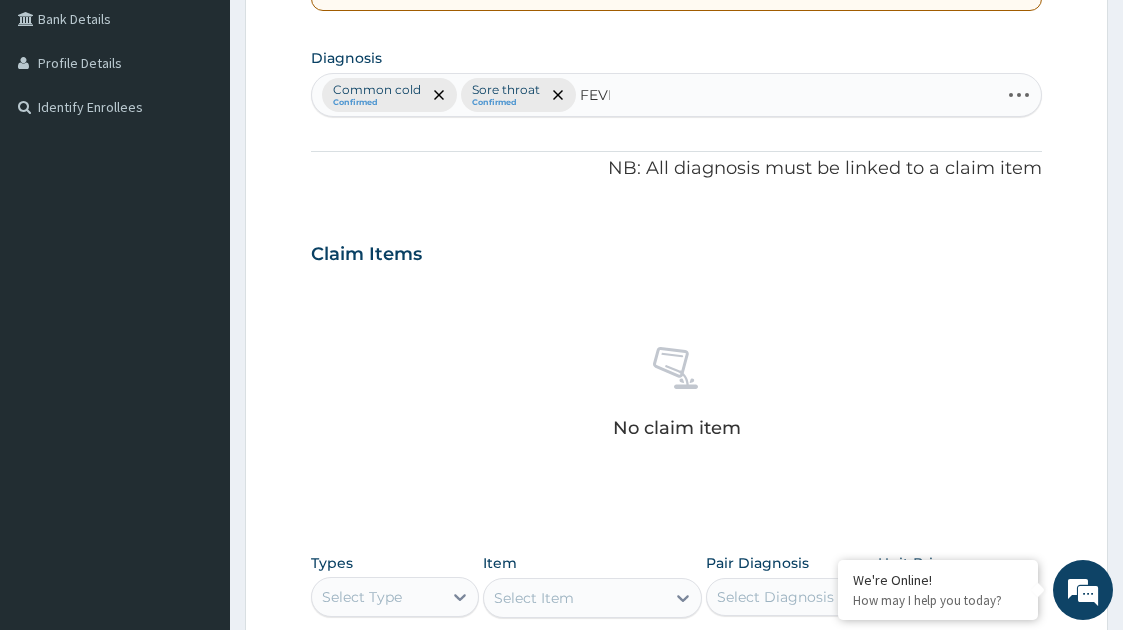type on "FEVER" 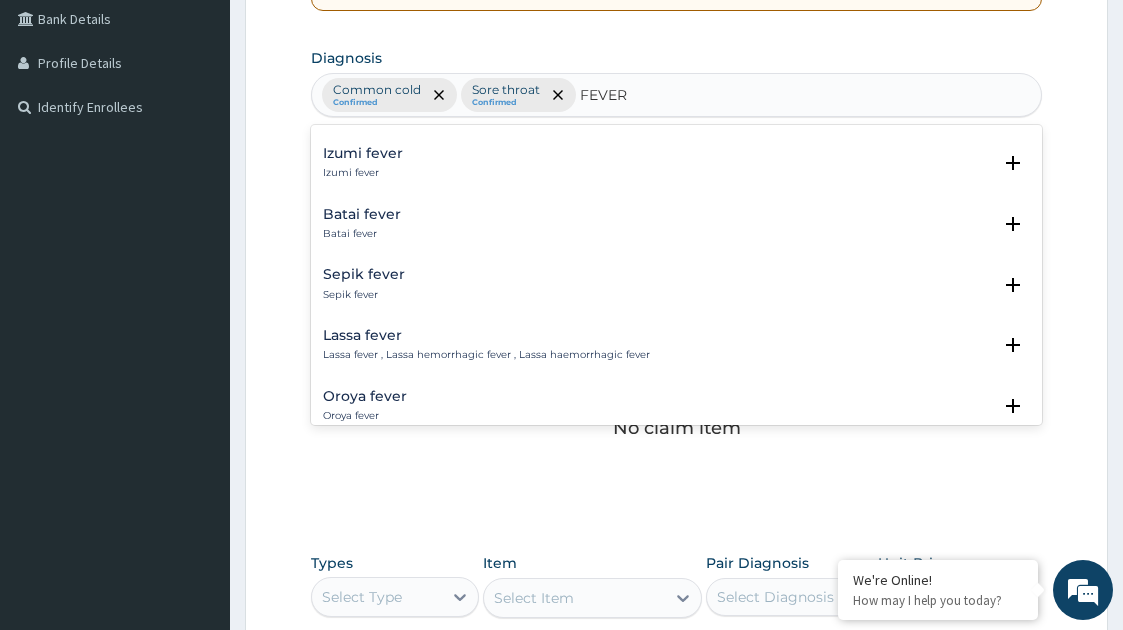 scroll, scrollTop: 0, scrollLeft: 0, axis: both 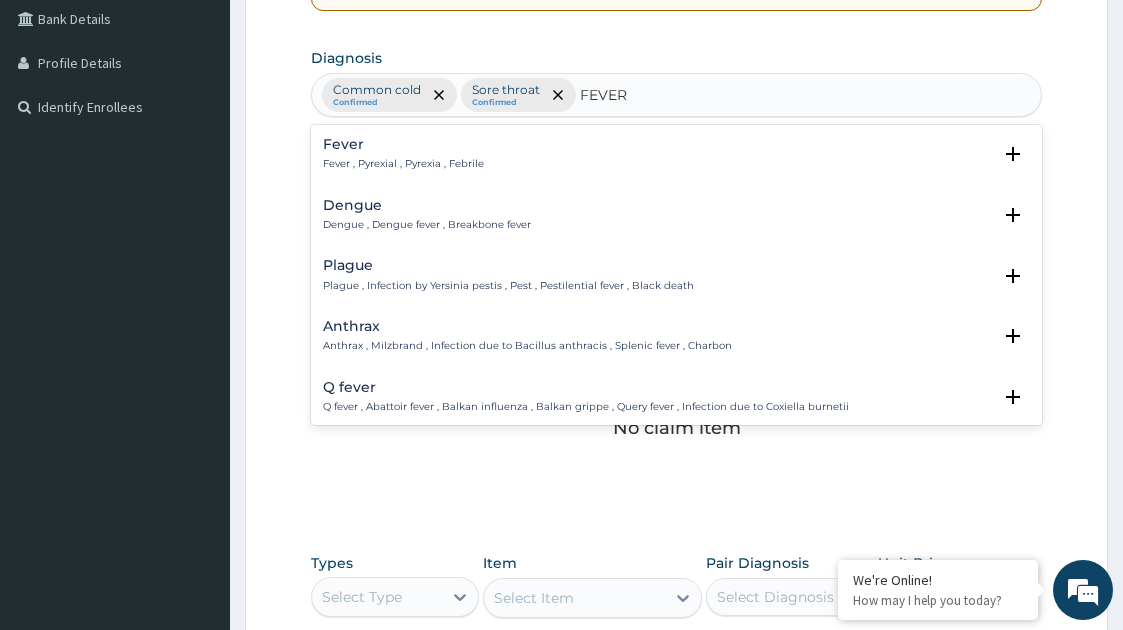 click on "Fever , Pyrexial , Pyrexia , Febrile" at bounding box center [403, 164] 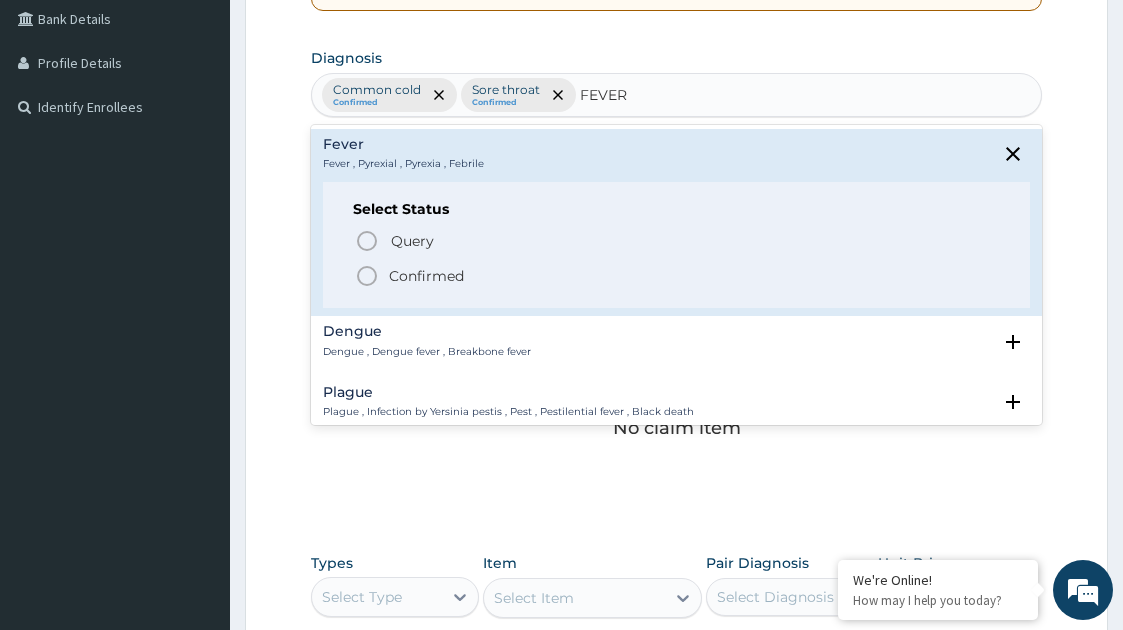 click on "Confirmed" at bounding box center (678, 276) 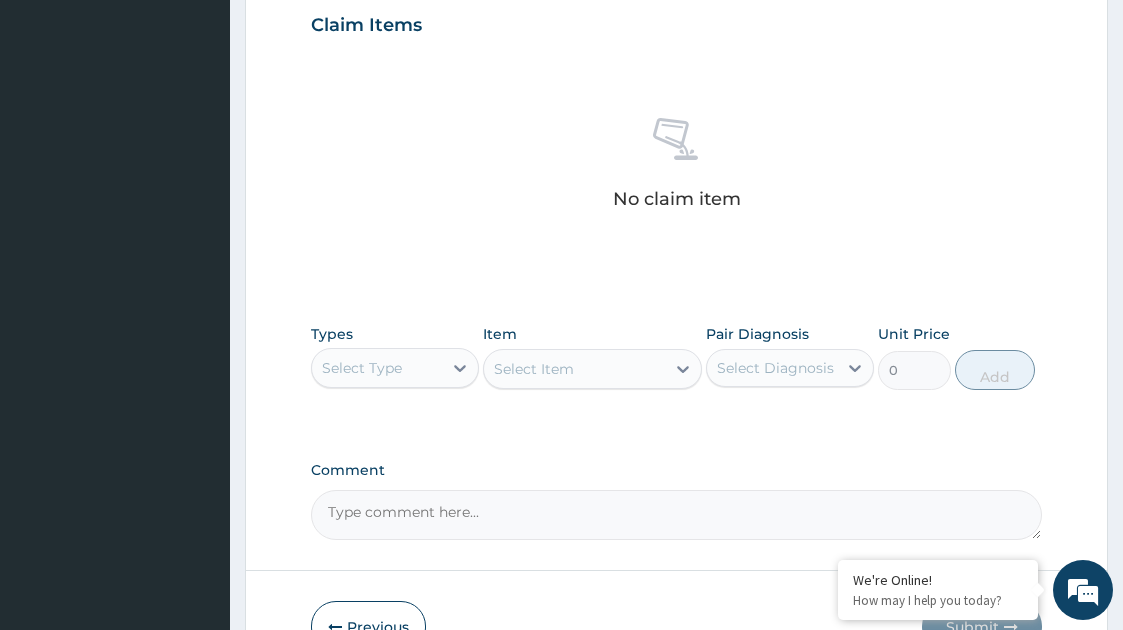scroll, scrollTop: 696, scrollLeft: 0, axis: vertical 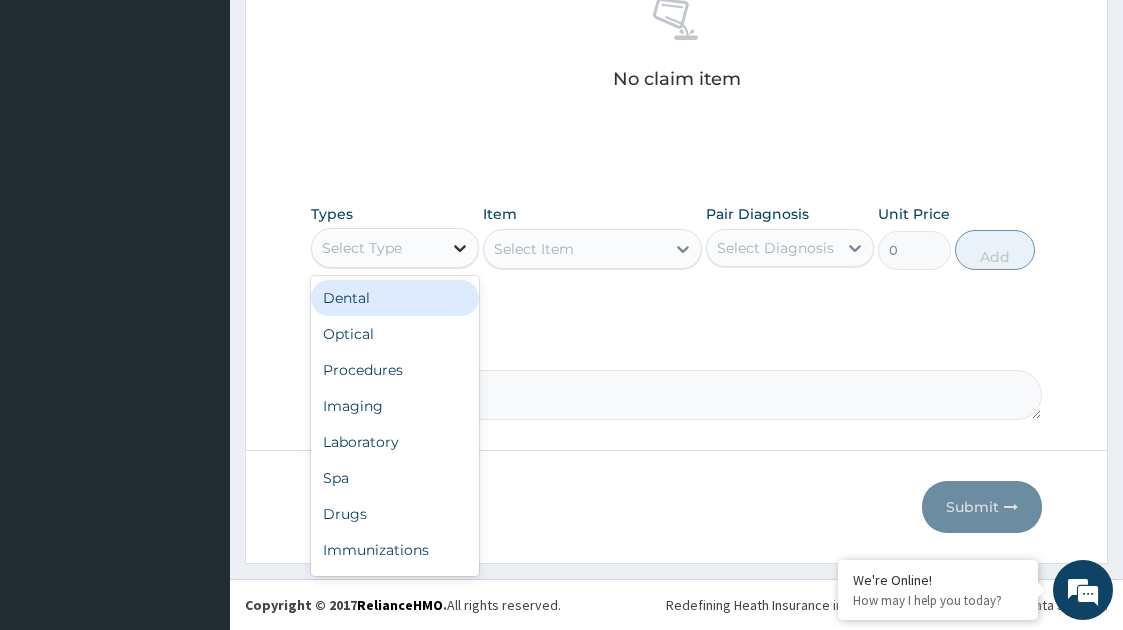 click 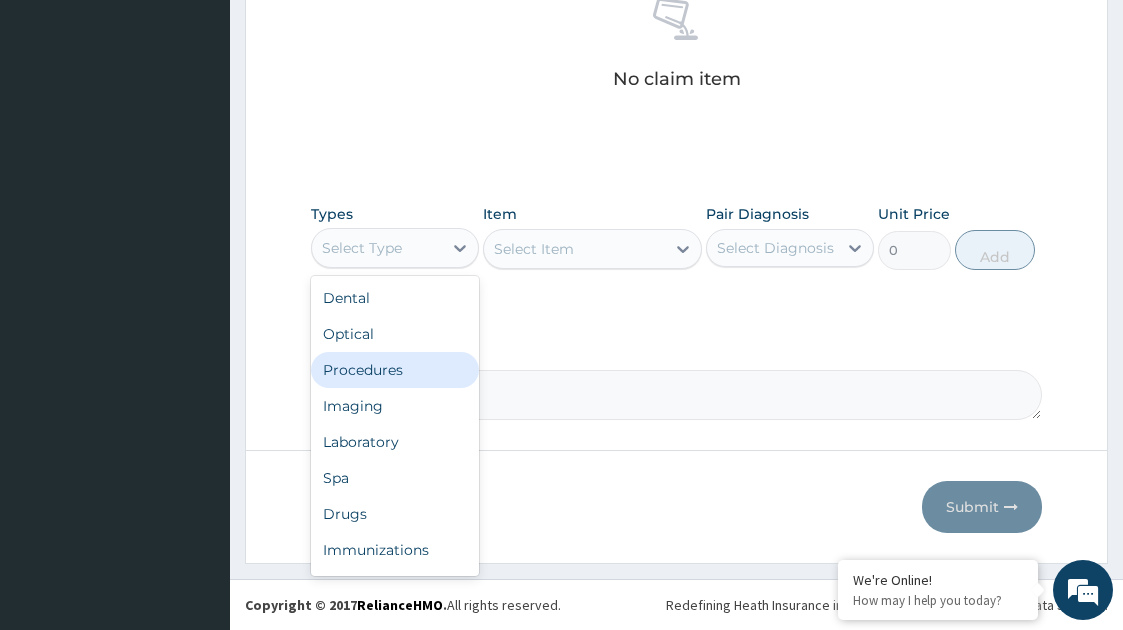 click on "Procedures" at bounding box center [395, 370] 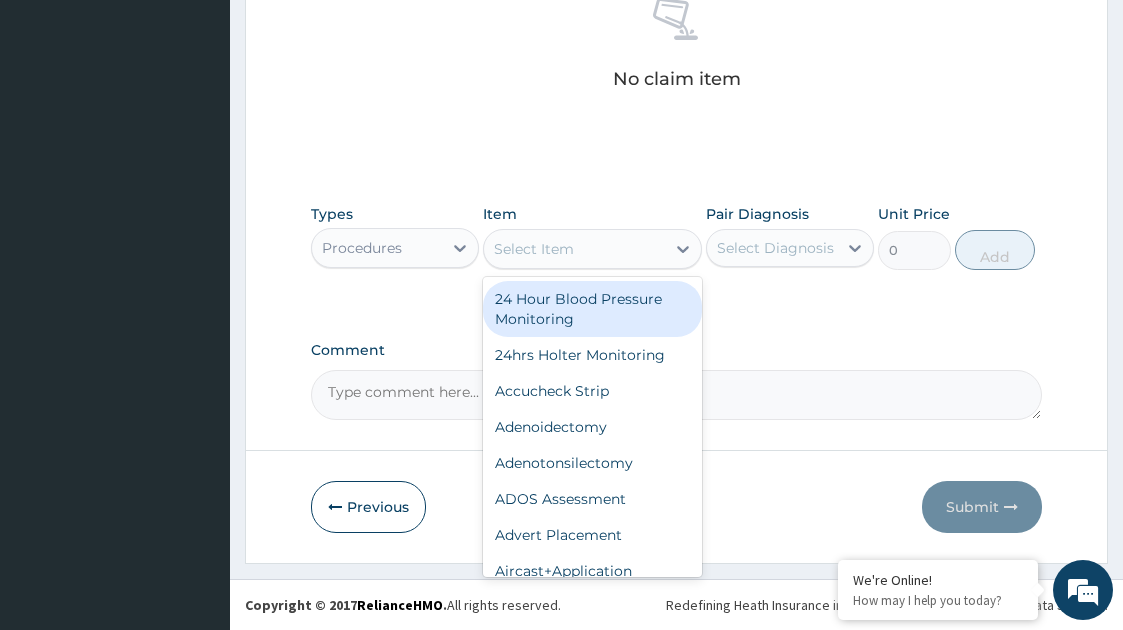 click 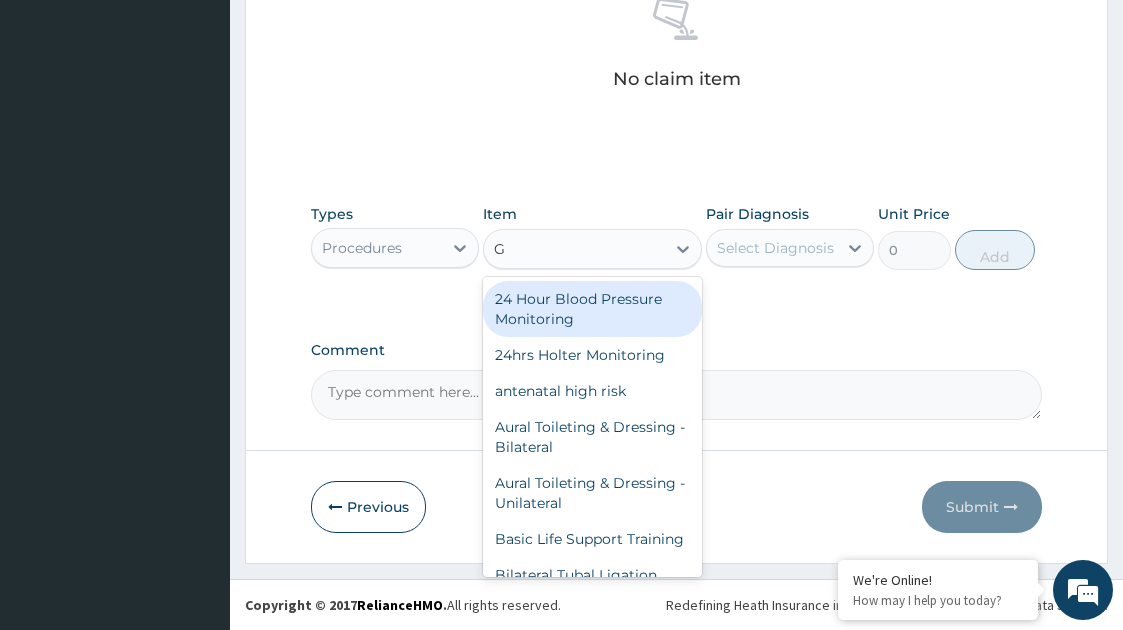 type on "GP" 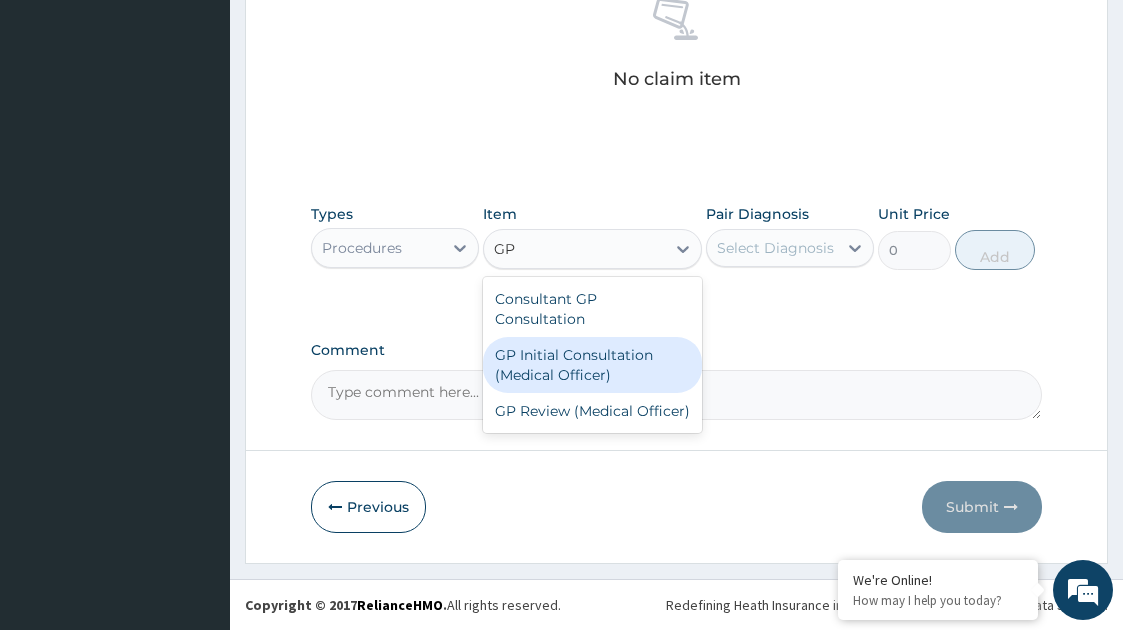 click on "GP Initial Consultation (Medical Officer)" at bounding box center [593, 365] 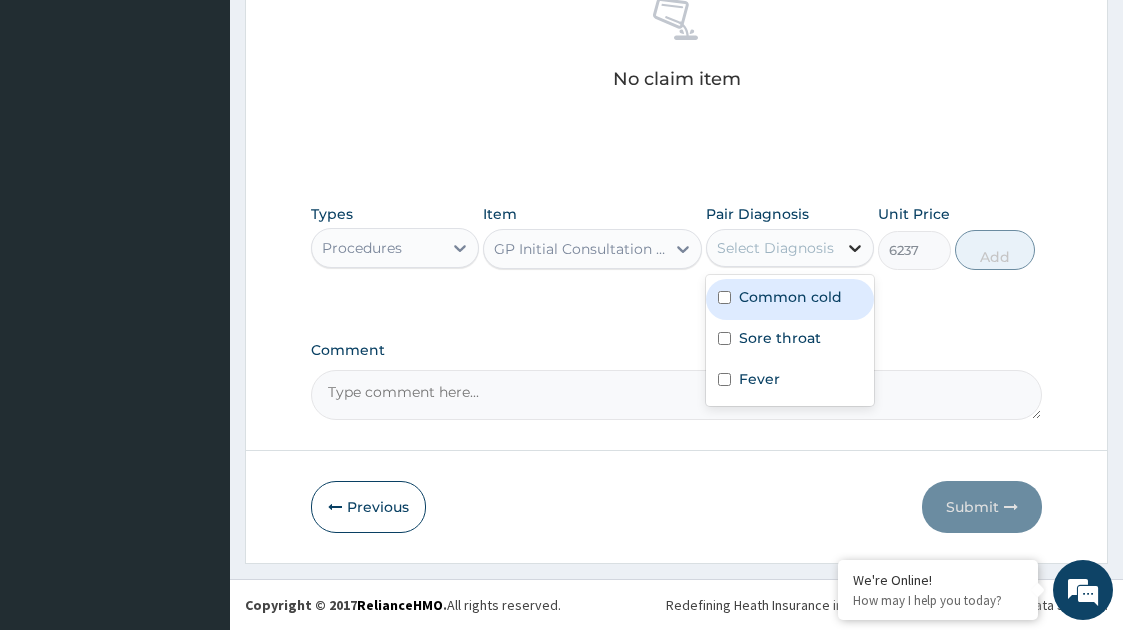 click 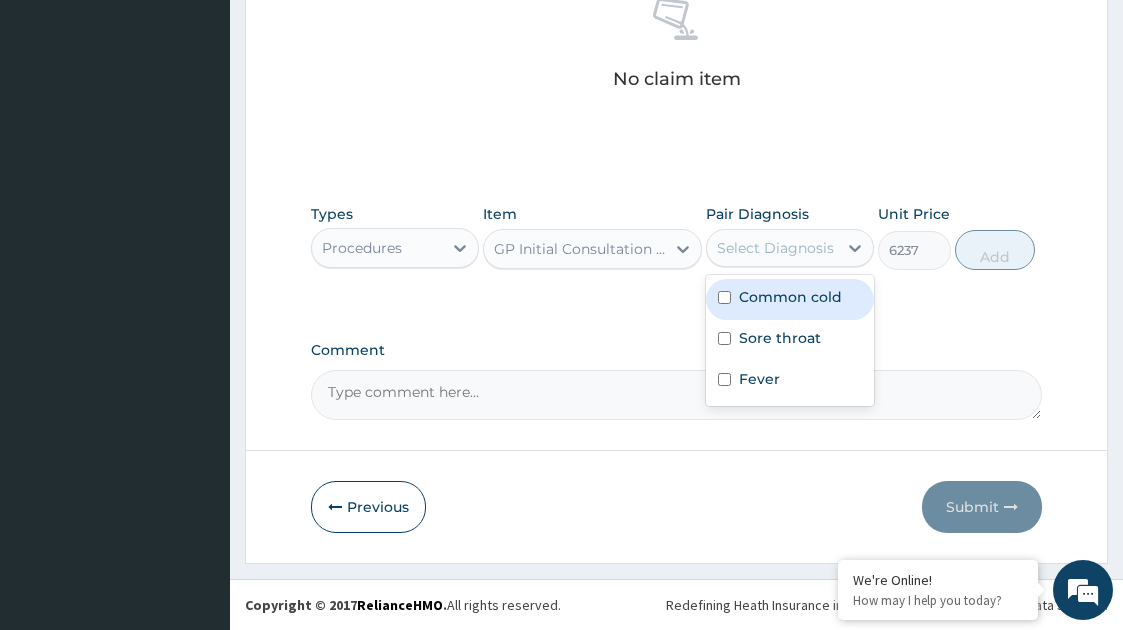 click on "Common cold" at bounding box center (790, 299) 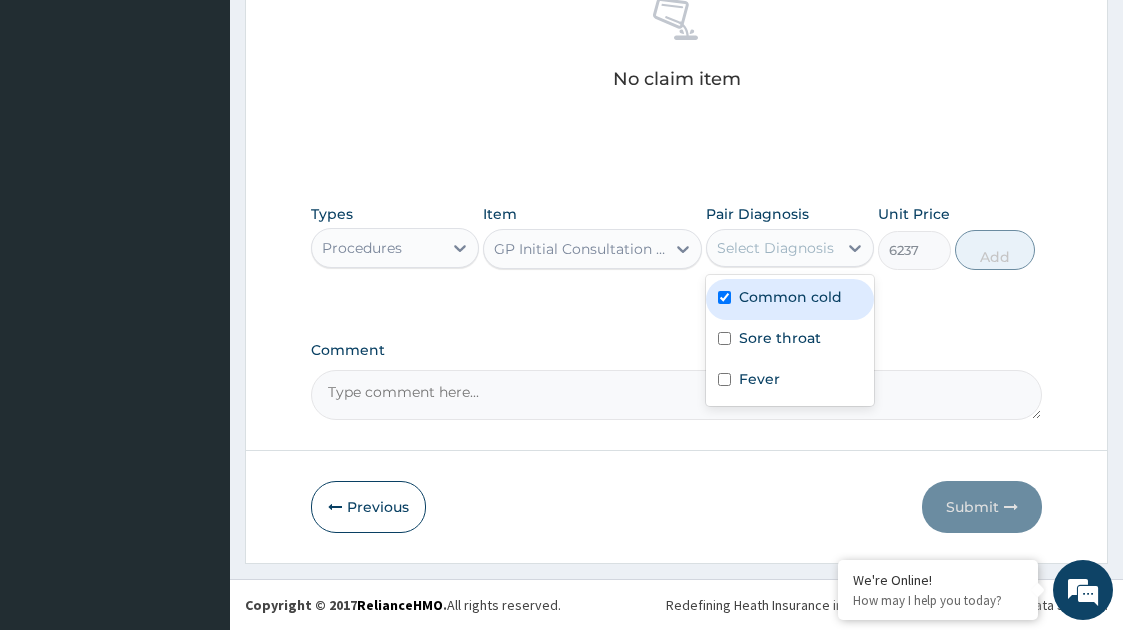 checkbox on "true" 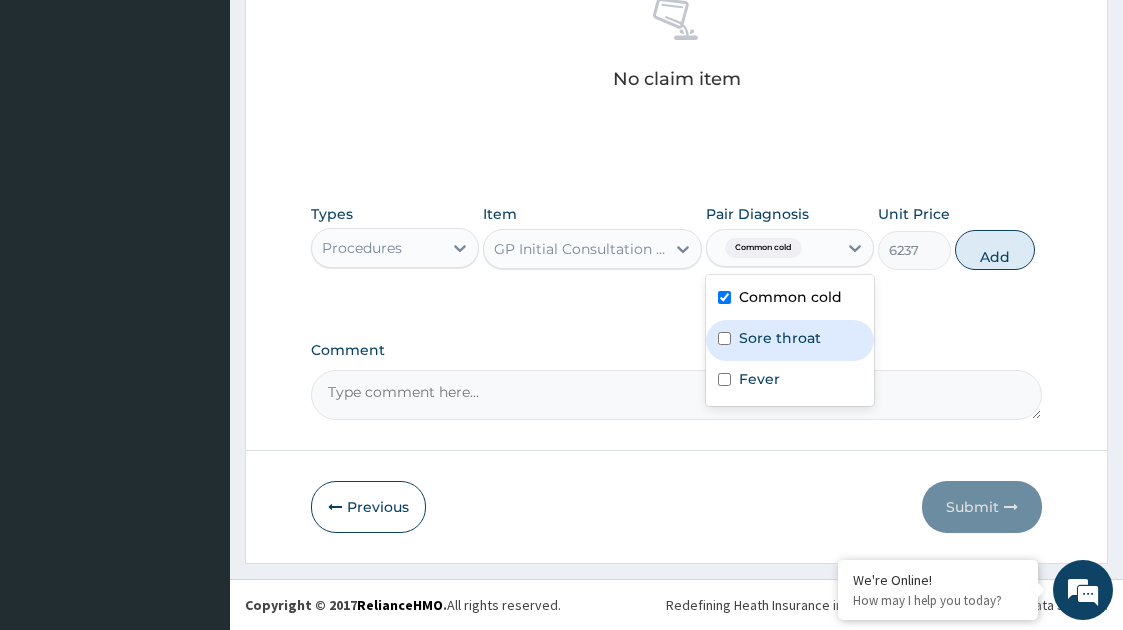 drag, startPoint x: 759, startPoint y: 344, endPoint x: 719, endPoint y: 346, distance: 40.04997 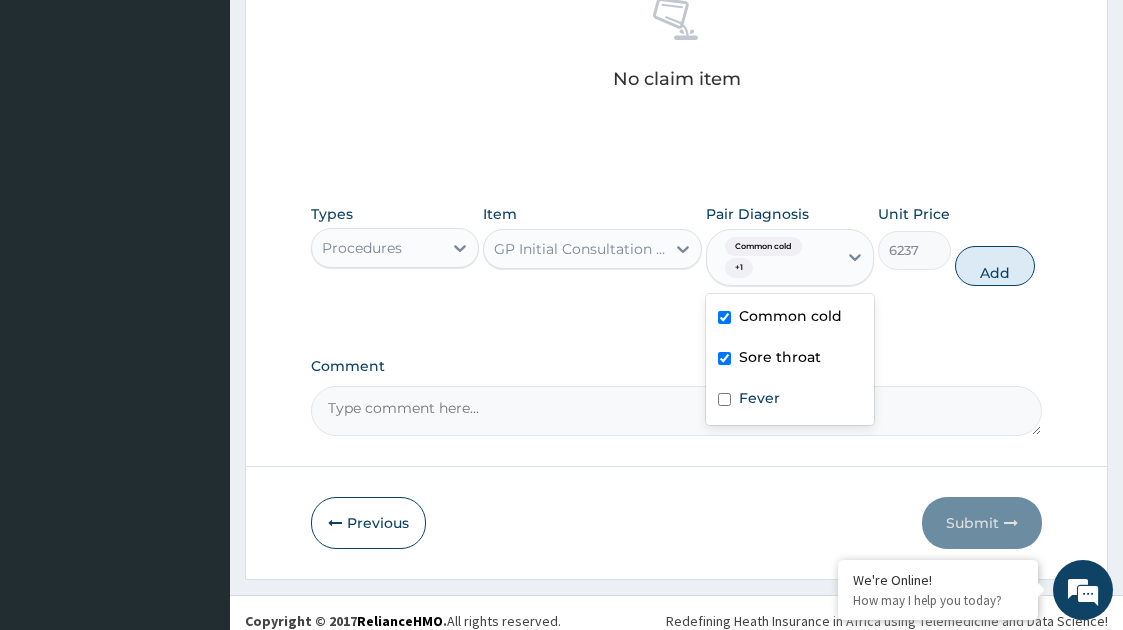 click on "Sore throat" at bounding box center [790, 359] 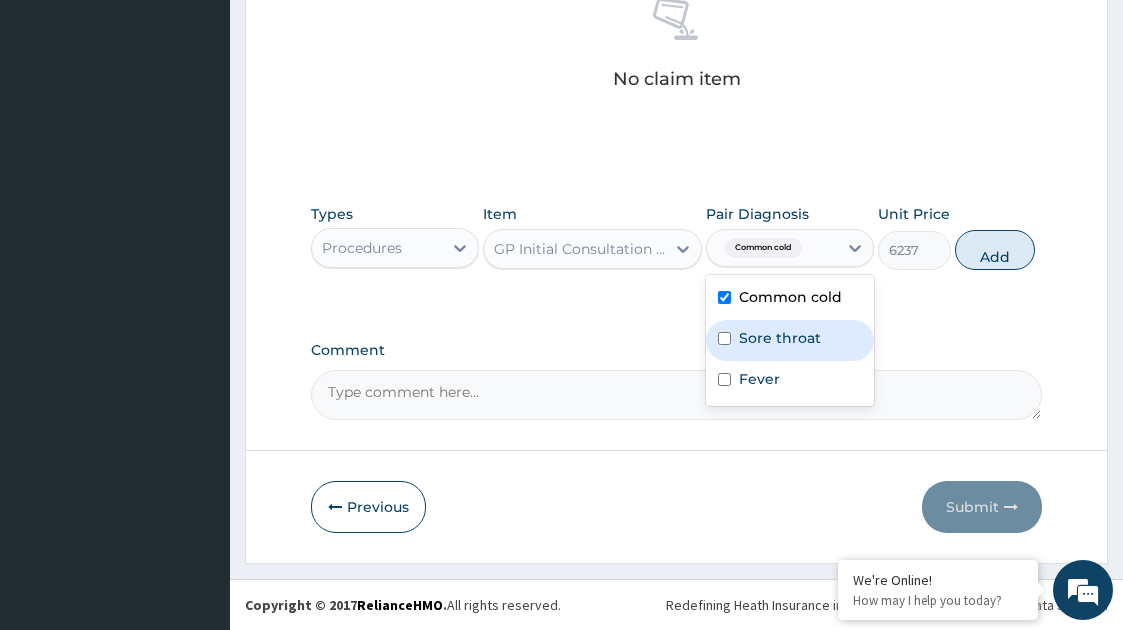 click at bounding box center [724, 338] 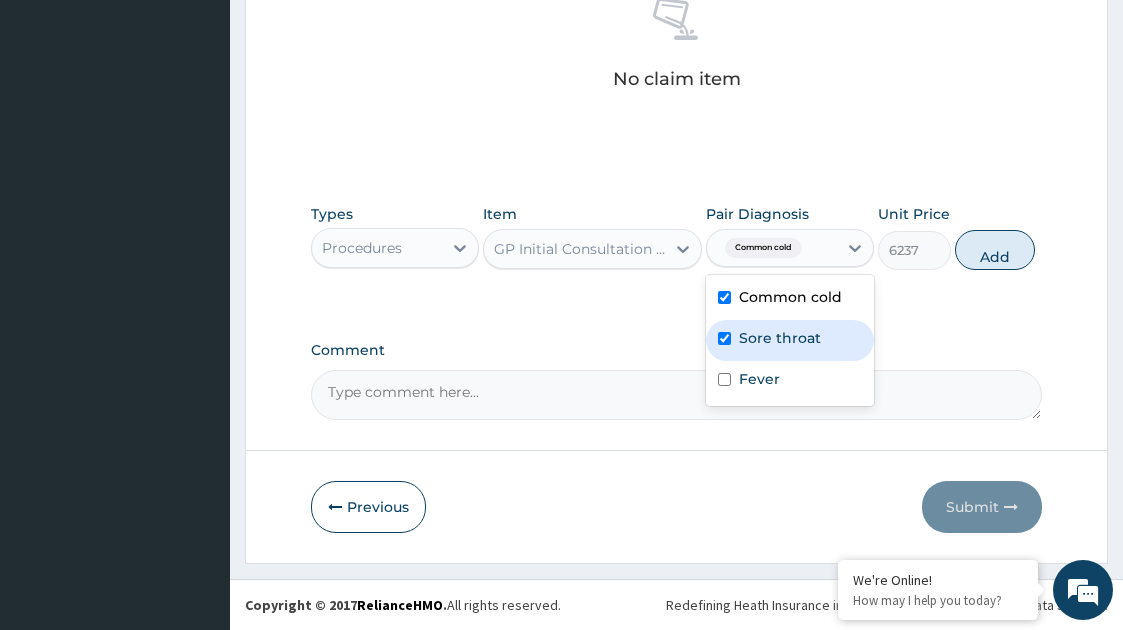 checkbox on "true" 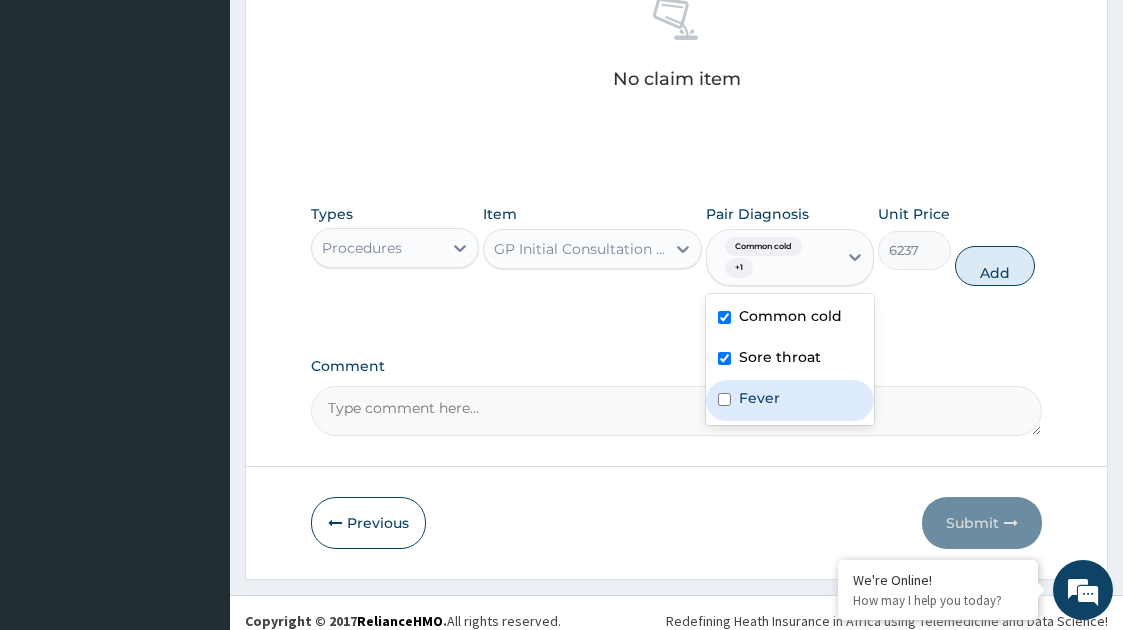click on "Fever" at bounding box center [790, 400] 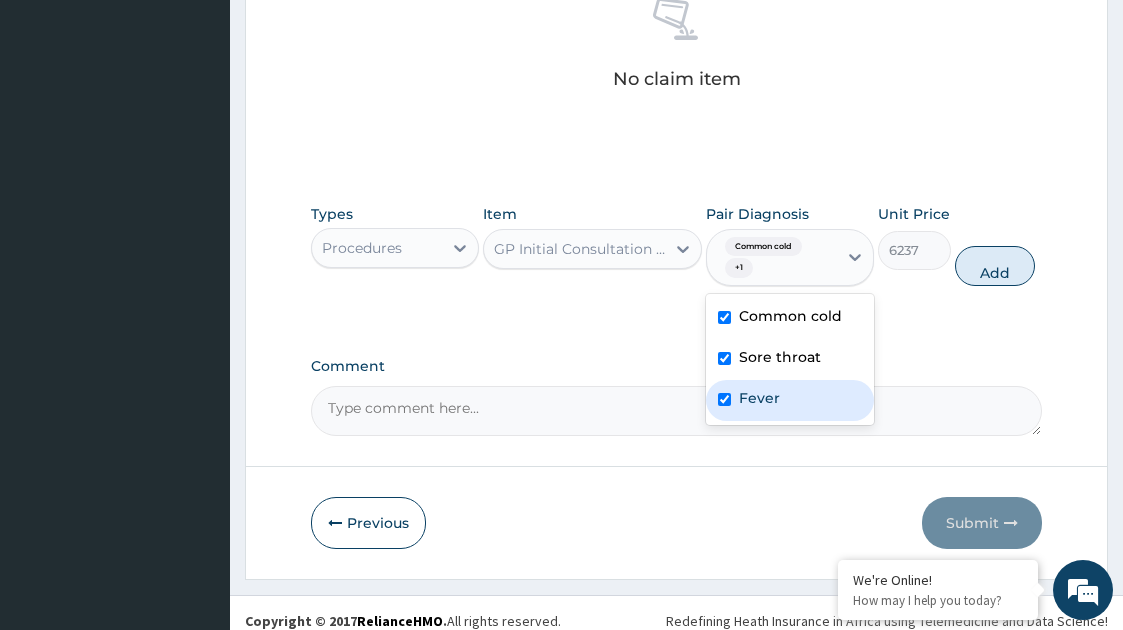 checkbox on "true" 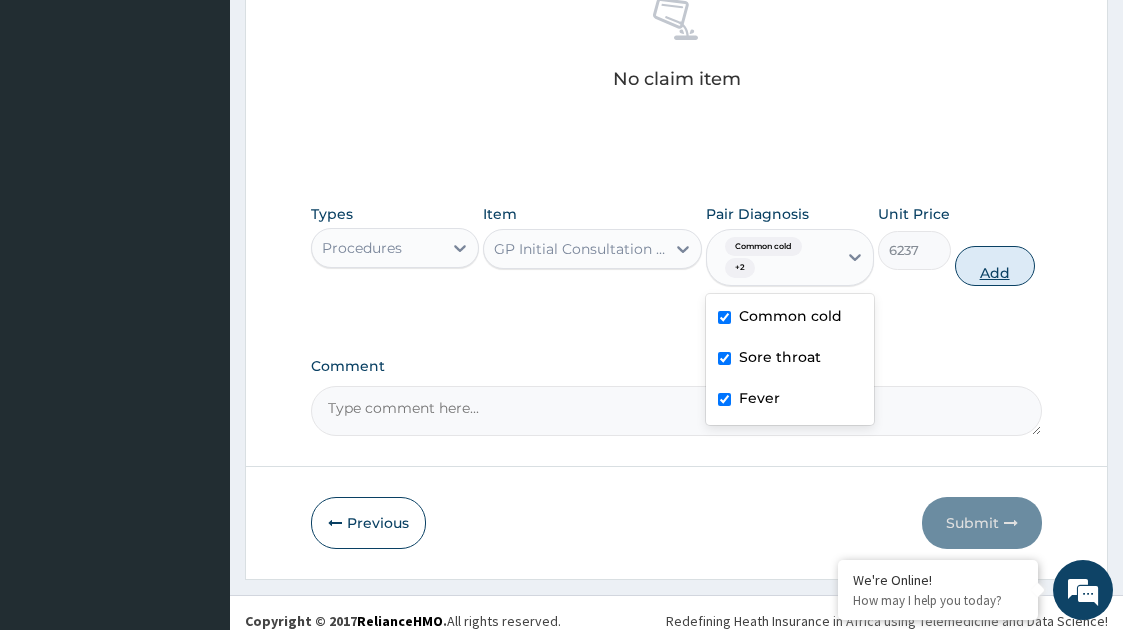 click on "Add" at bounding box center [995, 266] 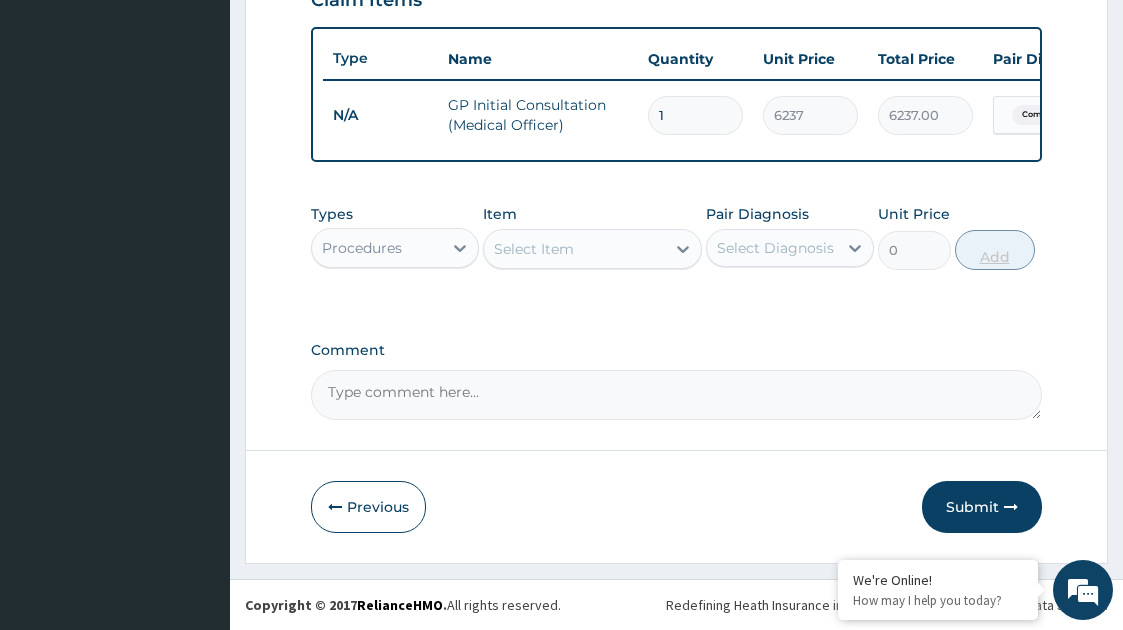 scroll, scrollTop: 732, scrollLeft: 0, axis: vertical 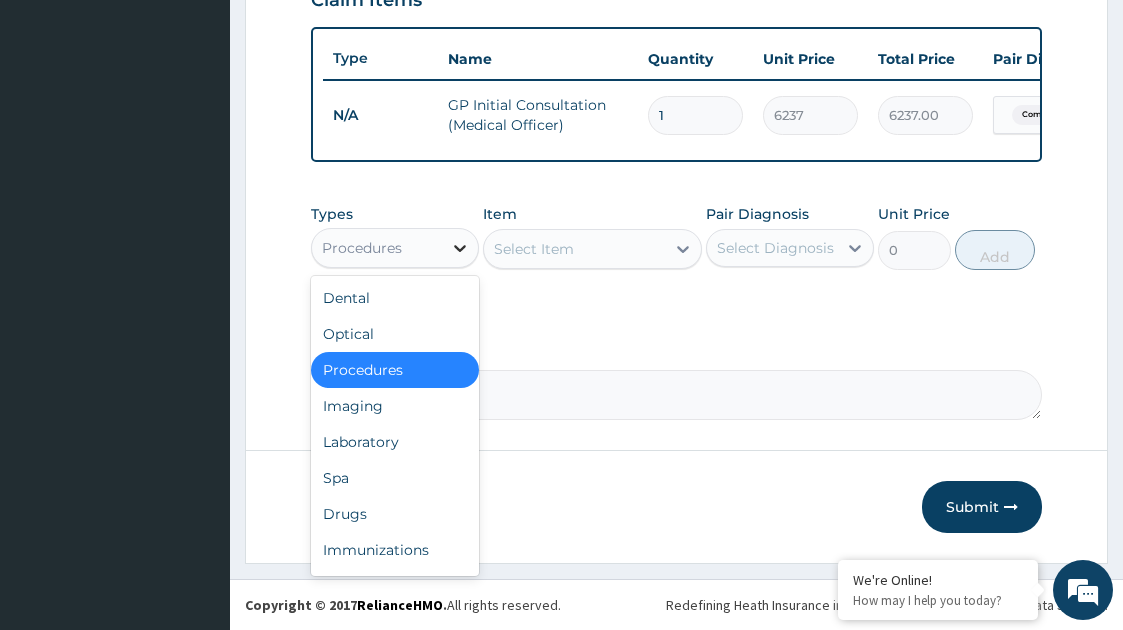 click 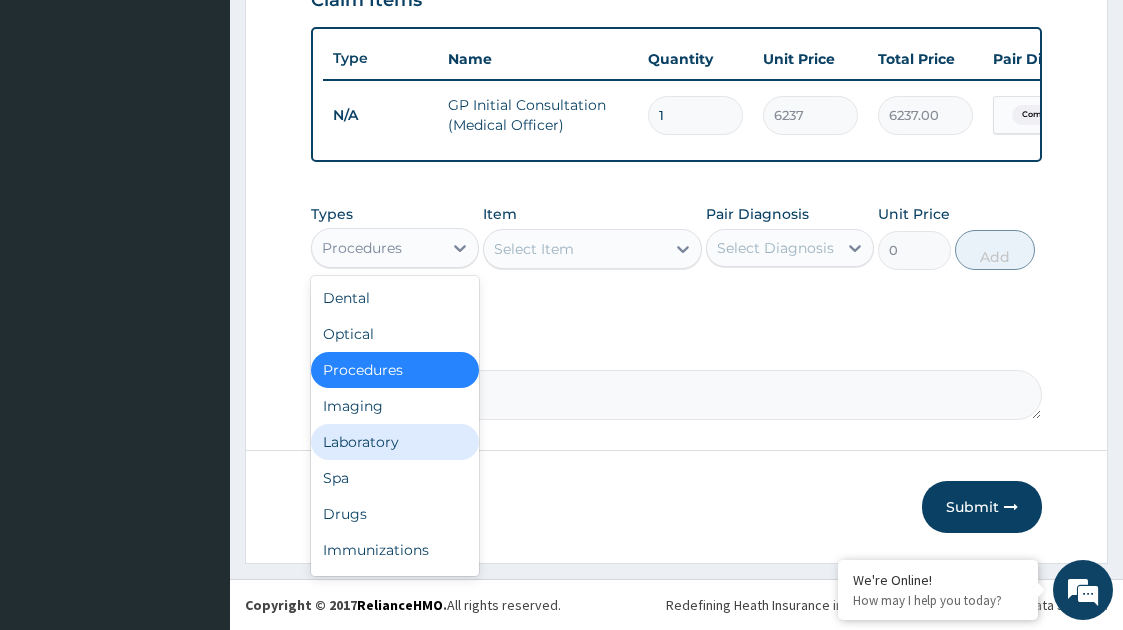 click on "Laboratory" at bounding box center [395, 442] 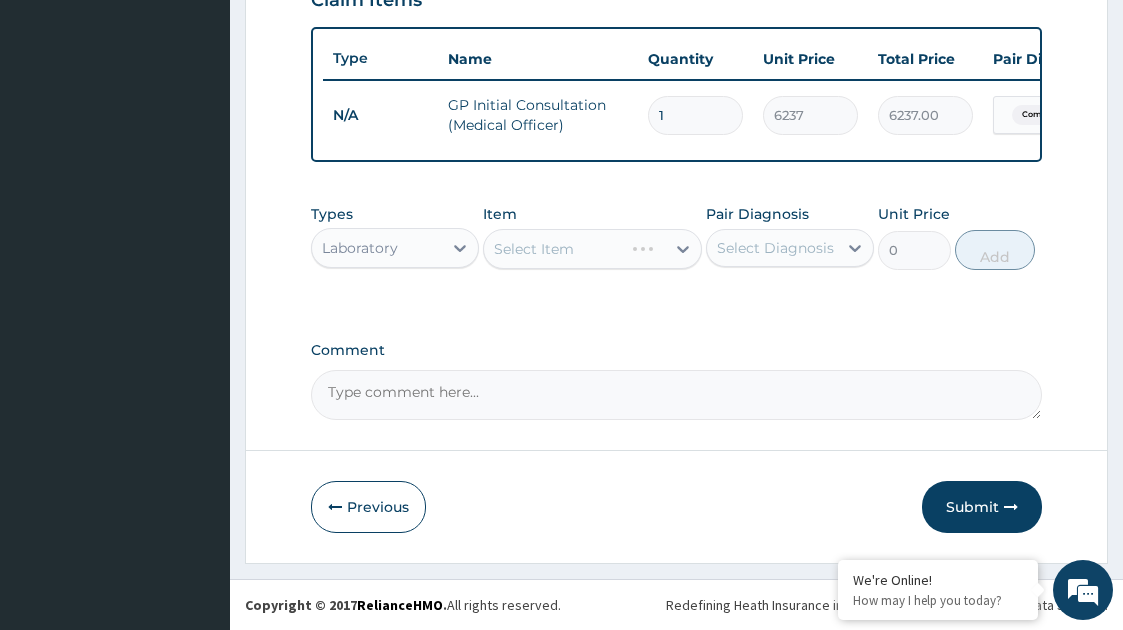 type on "F" 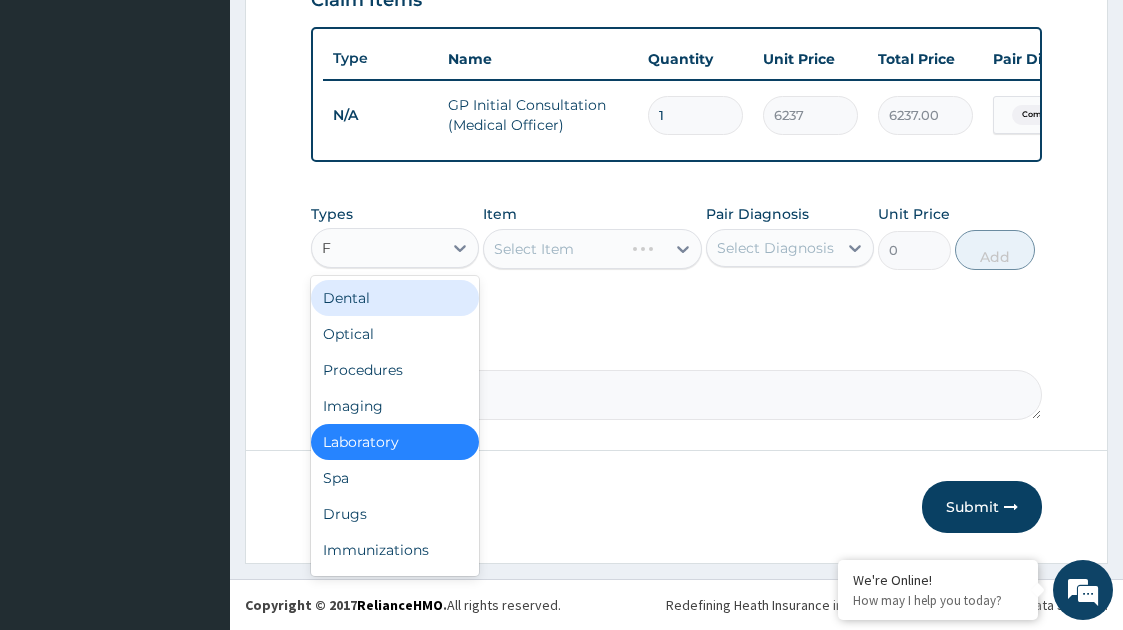 type 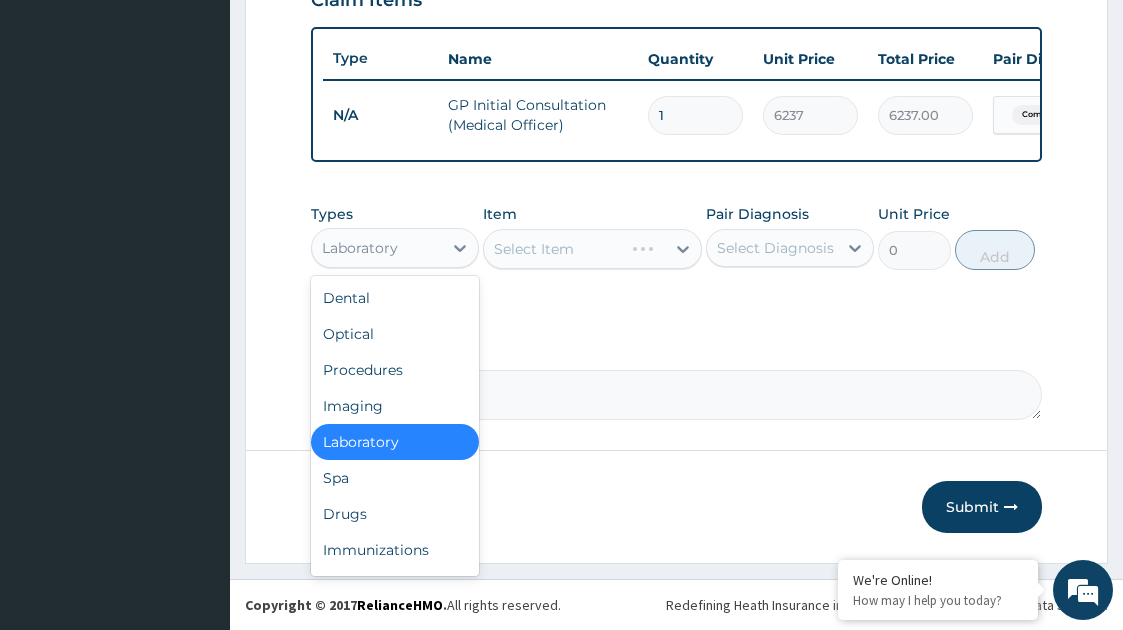 click on "Laboratory" at bounding box center (395, 442) 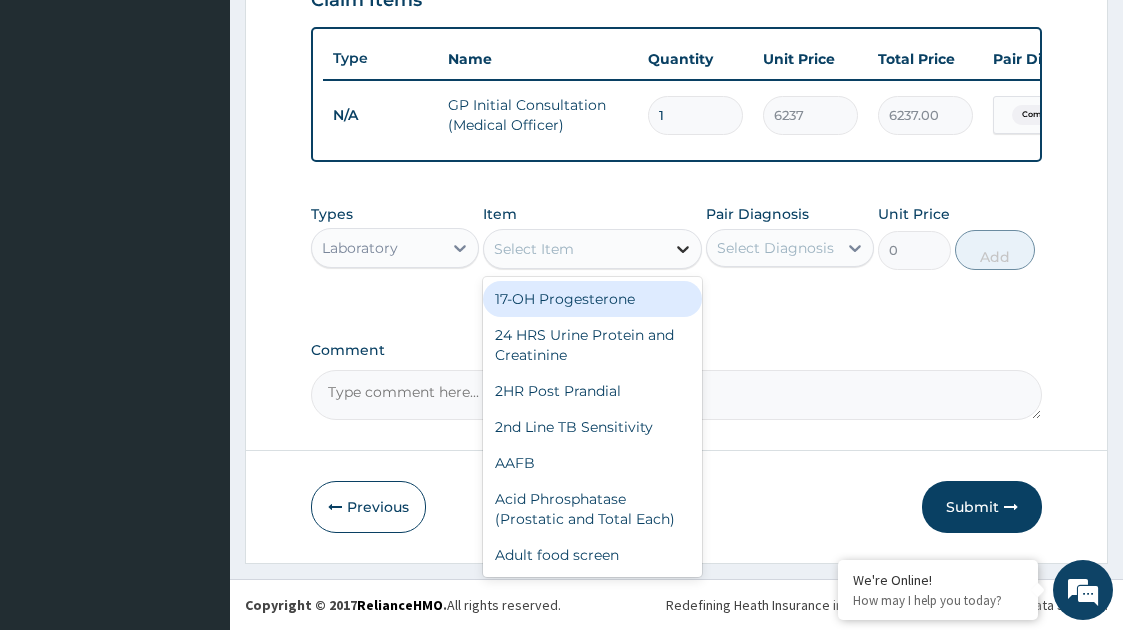 click 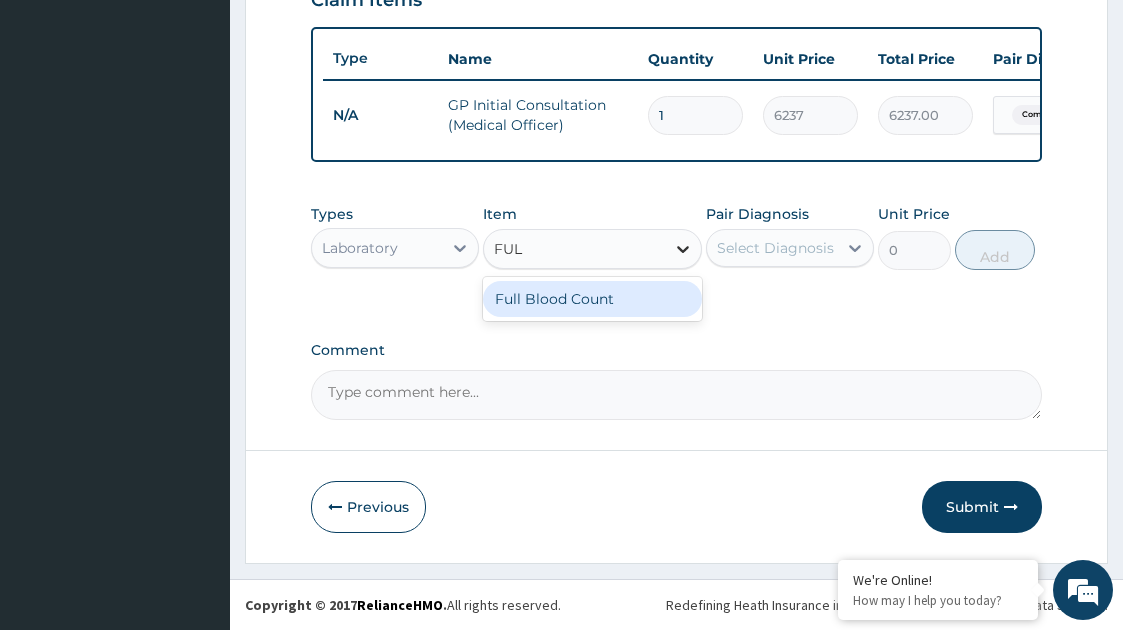 type on "FULL" 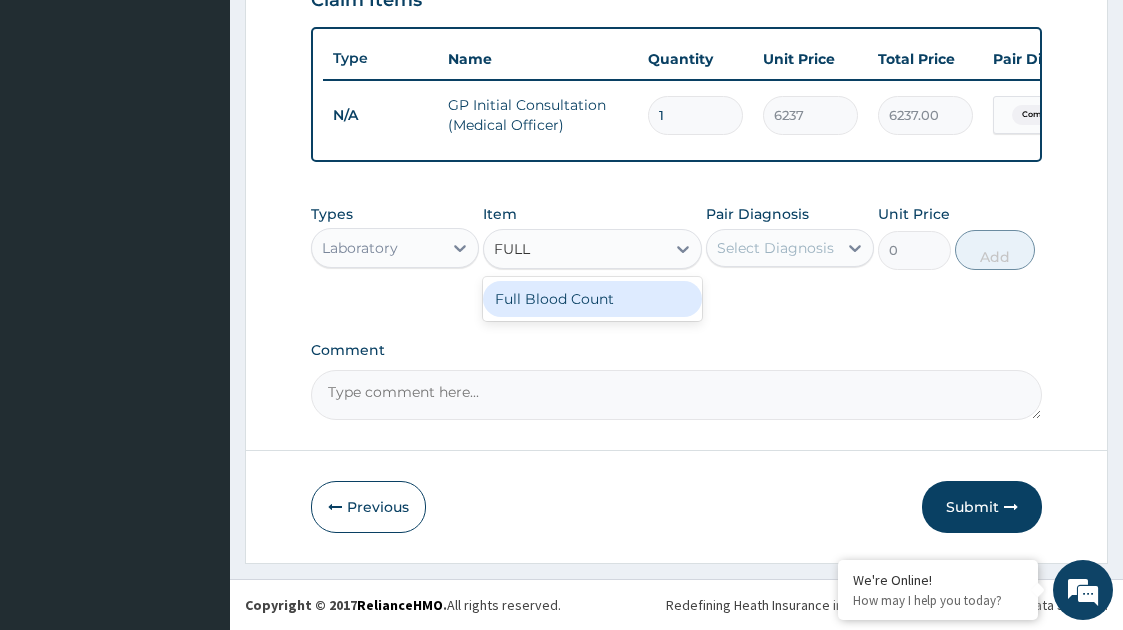 click on "Full Blood Count" at bounding box center (593, 299) 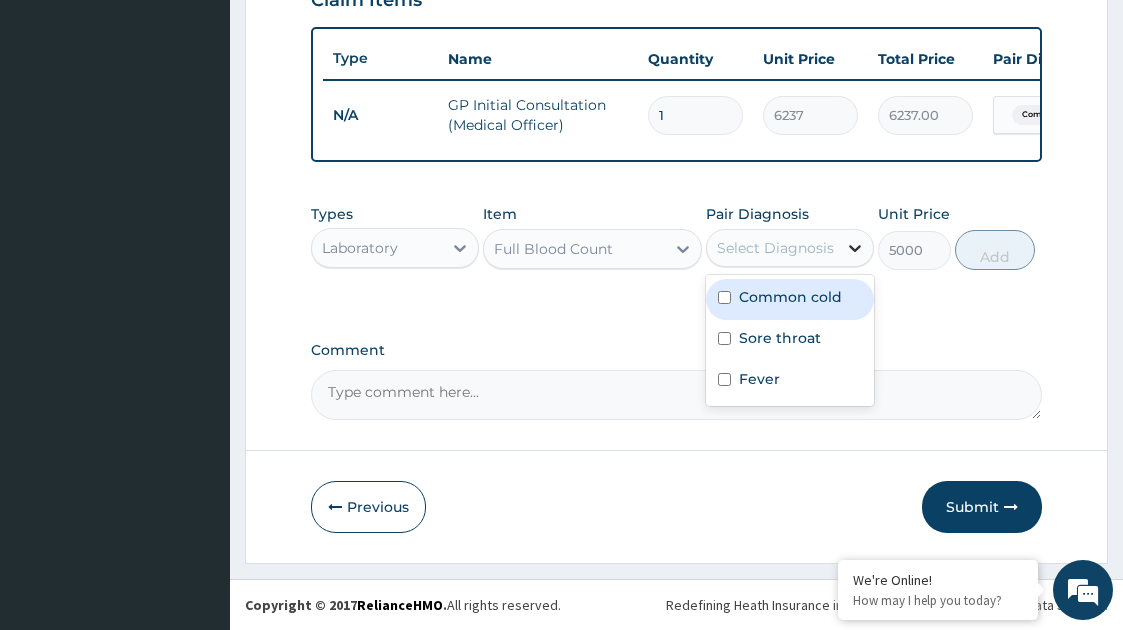 click 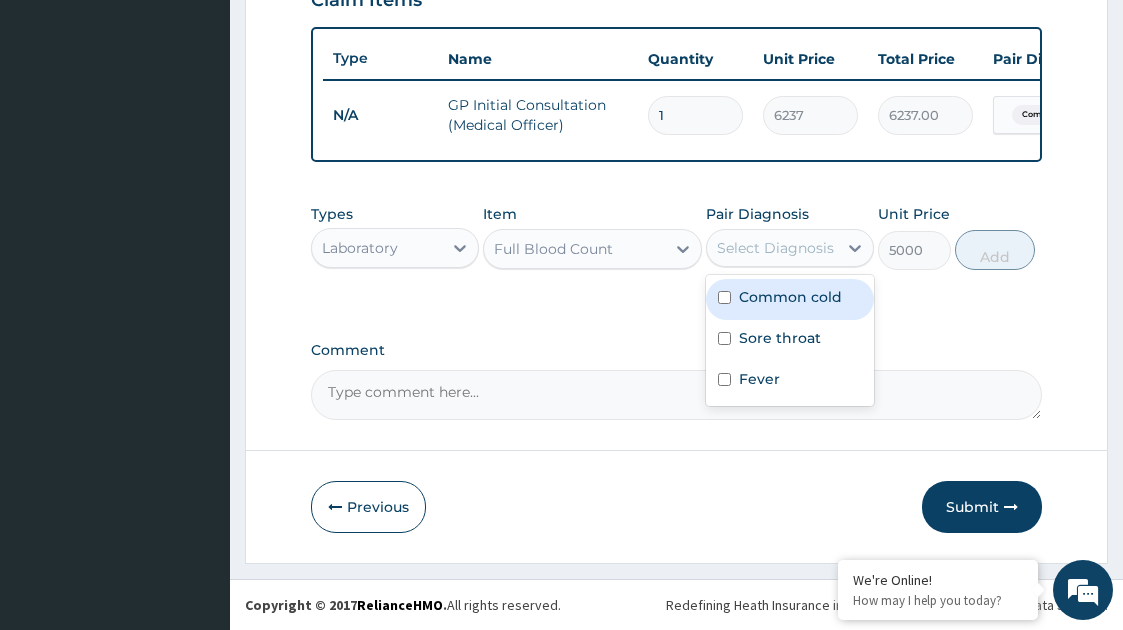 click on "Common cold" at bounding box center (790, 299) 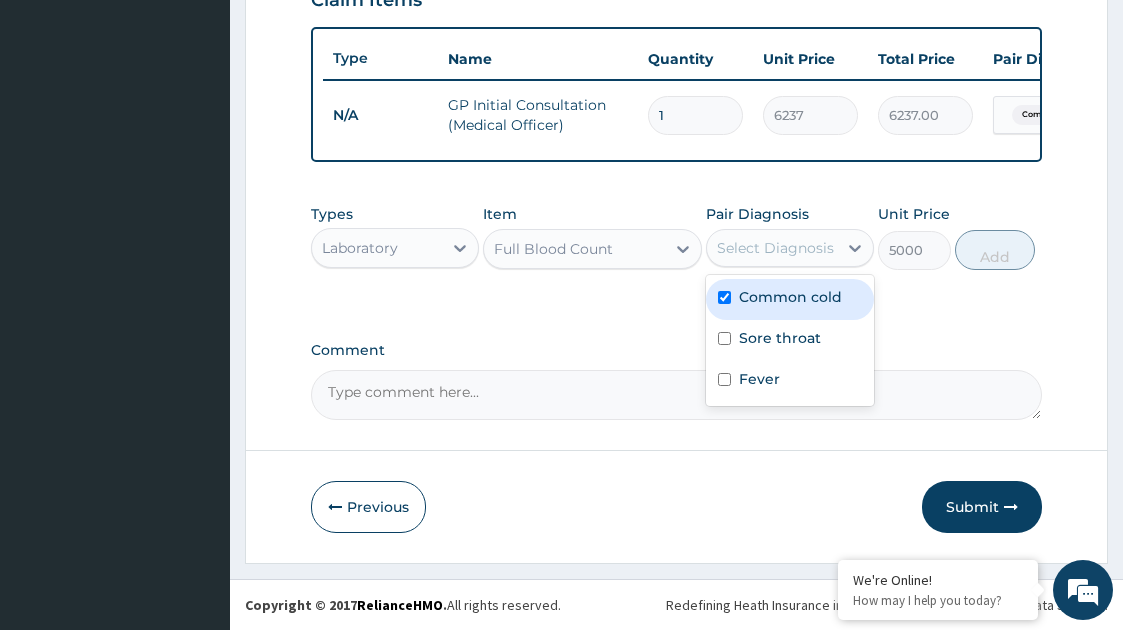 checkbox on "true" 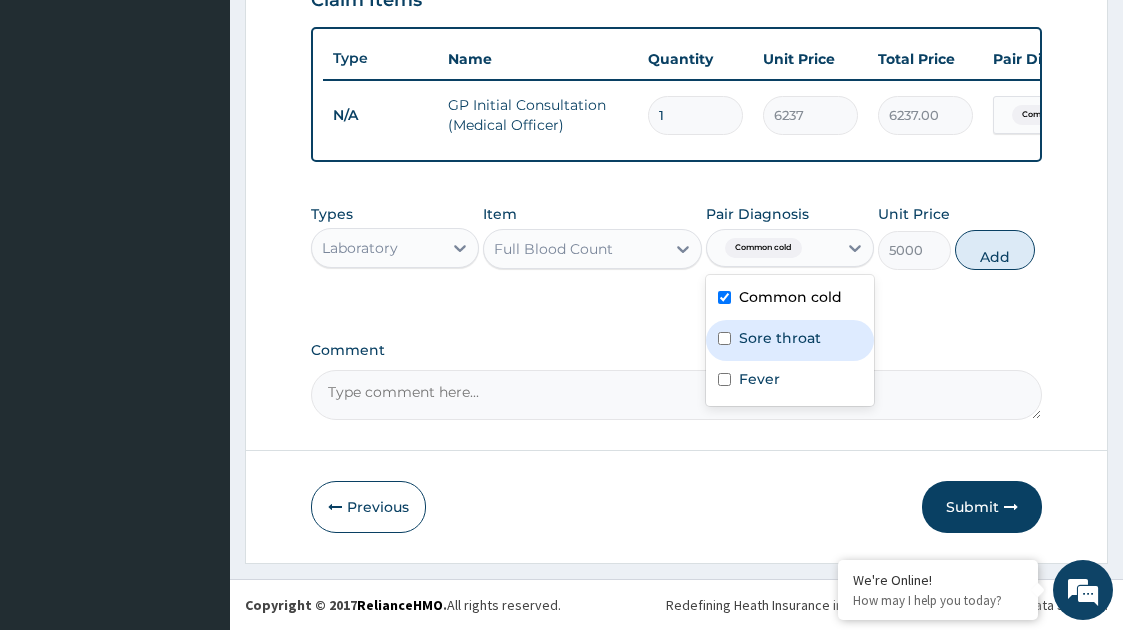 click on "Sore throat" at bounding box center (780, 338) 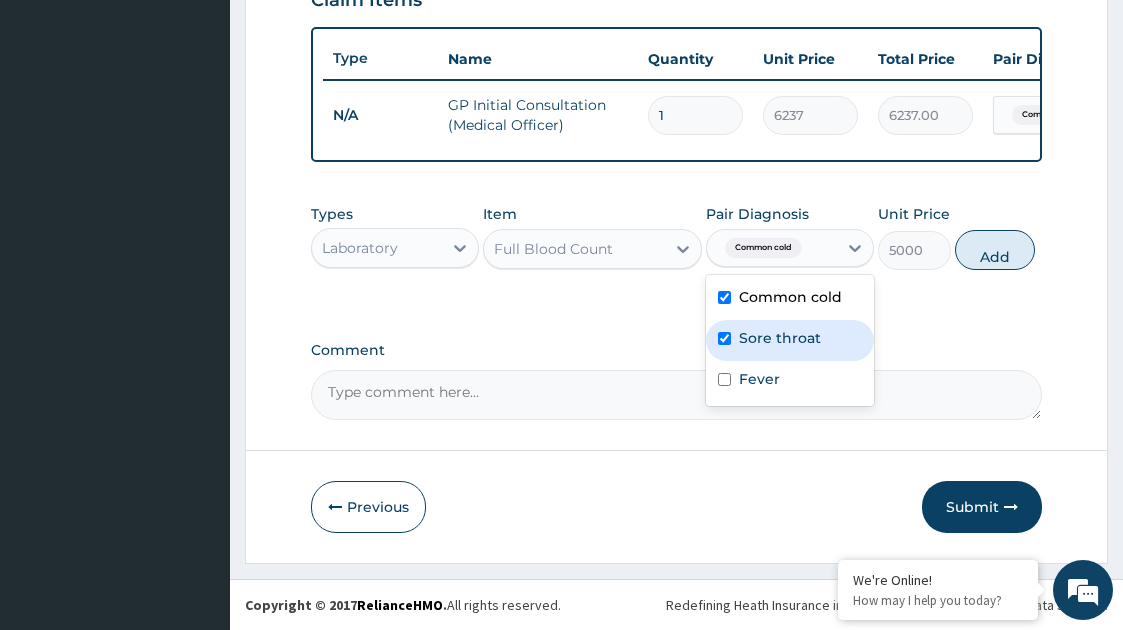 checkbox on "true" 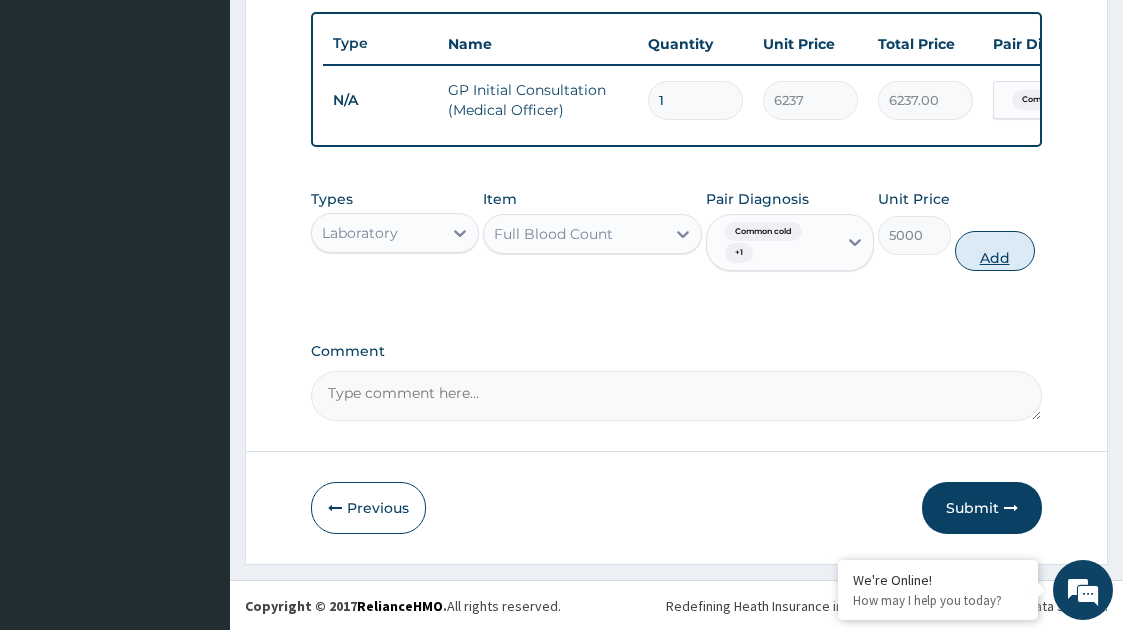 click on "Add" at bounding box center (995, 251) 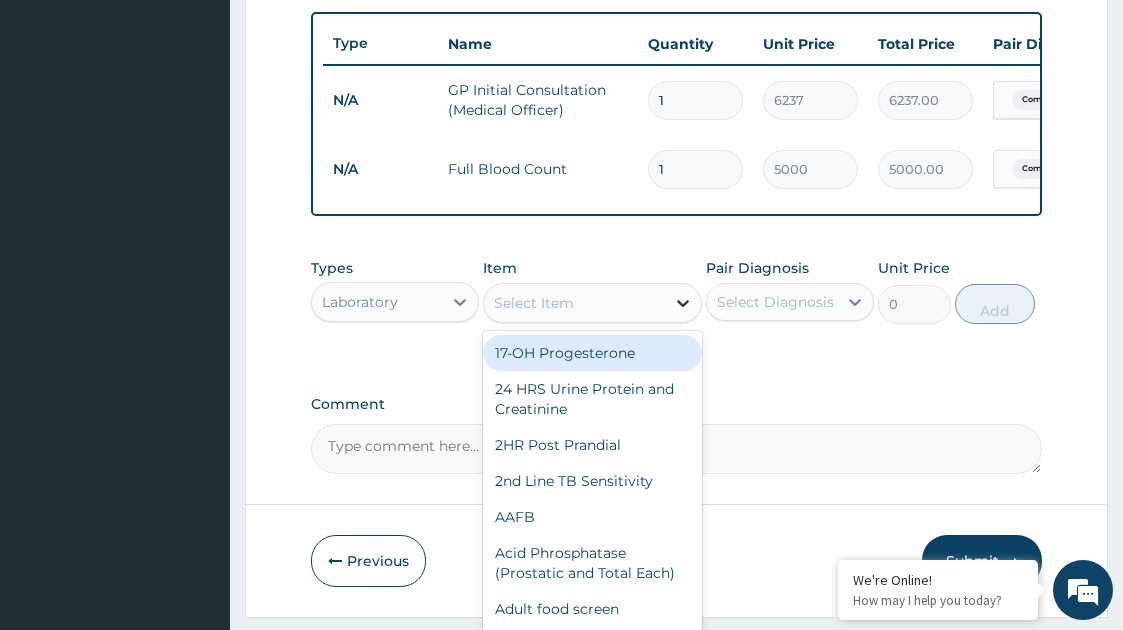 click 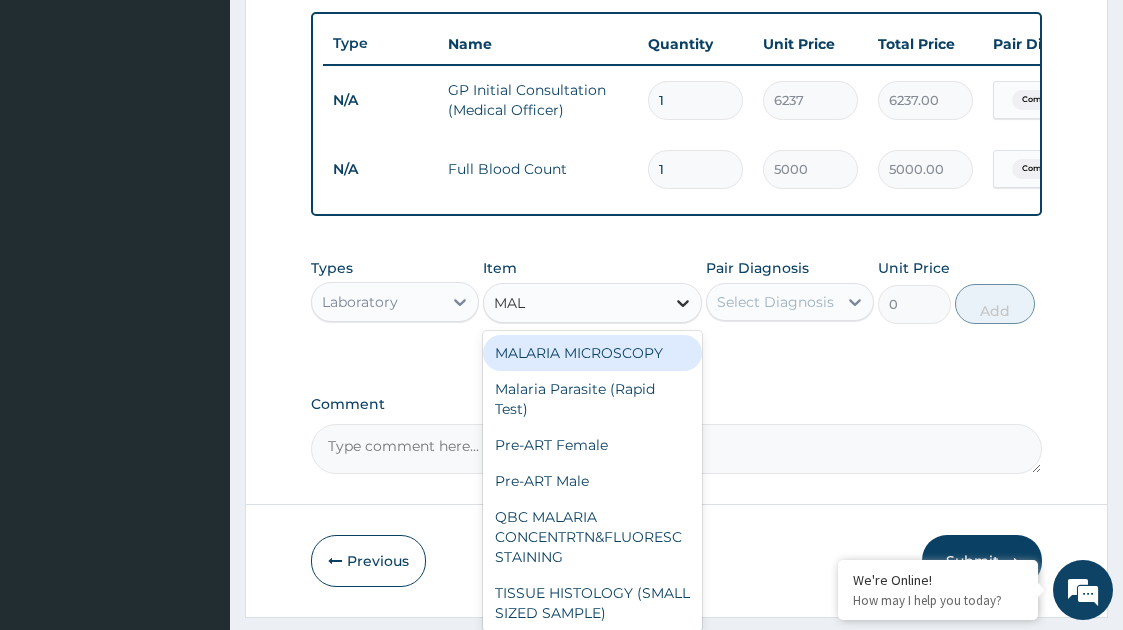 type on "MALA" 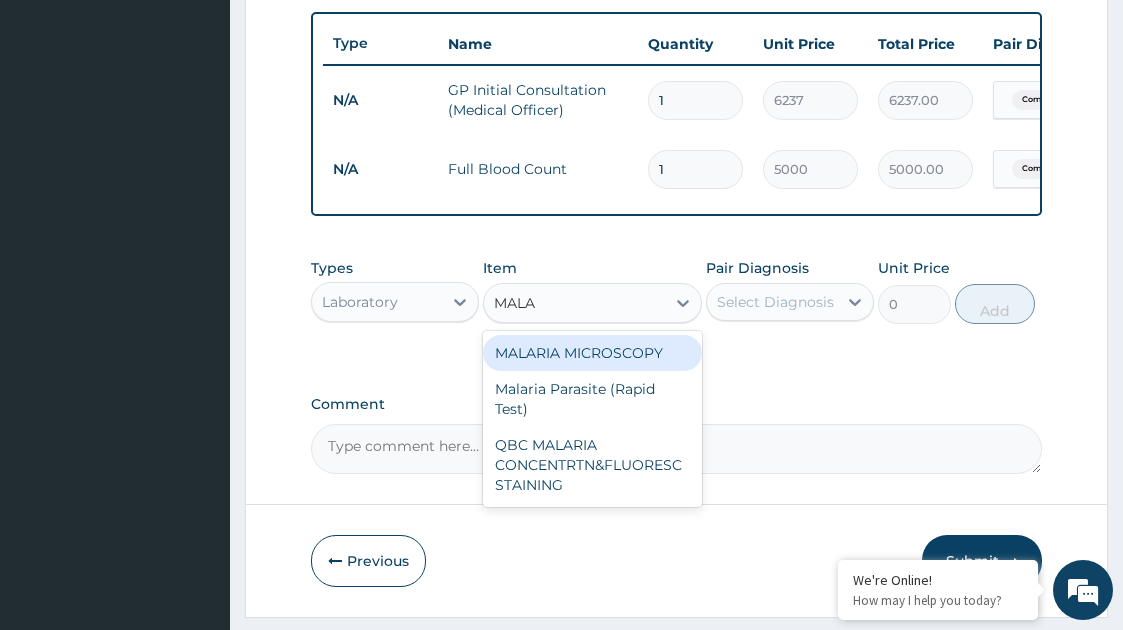 click on "MALARIA MICROSCOPY" at bounding box center [593, 353] 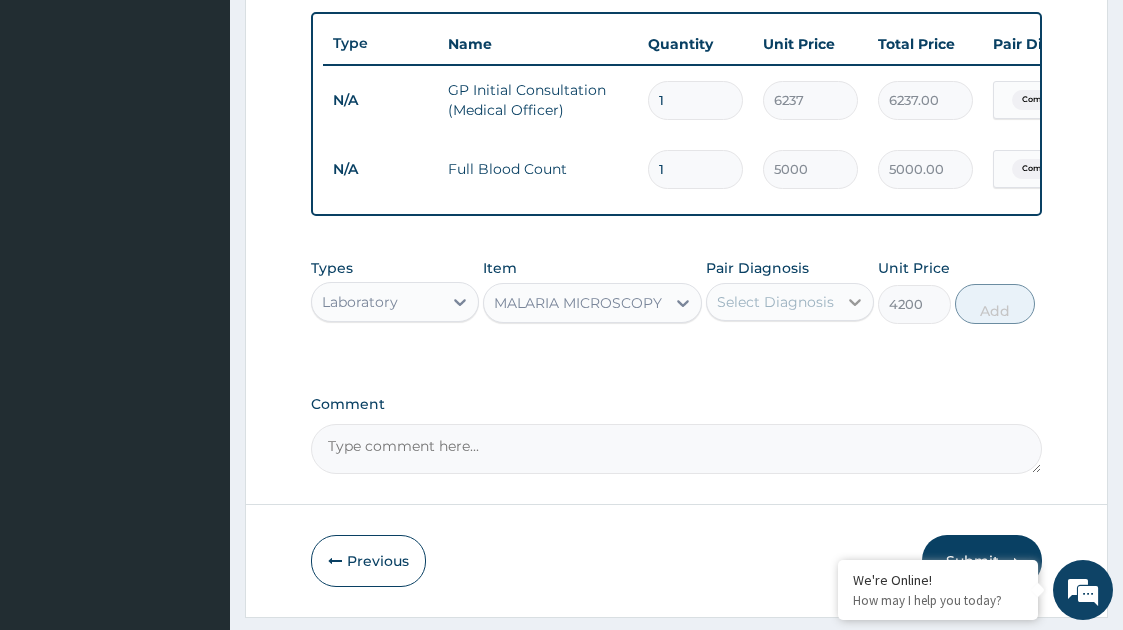 click 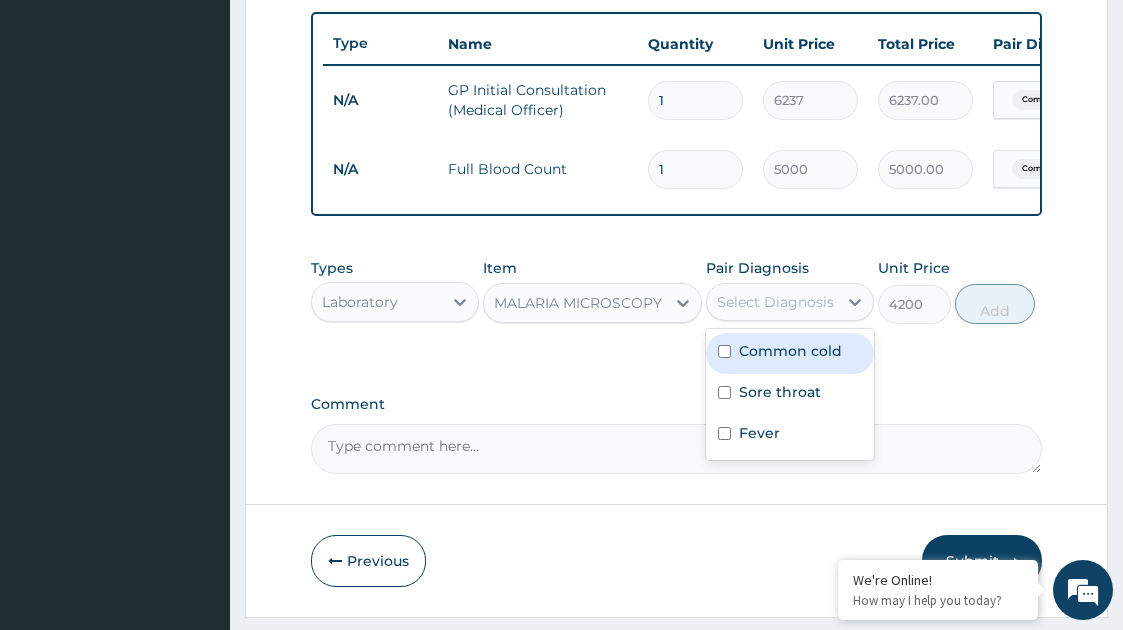 click on "Common cold" at bounding box center (790, 351) 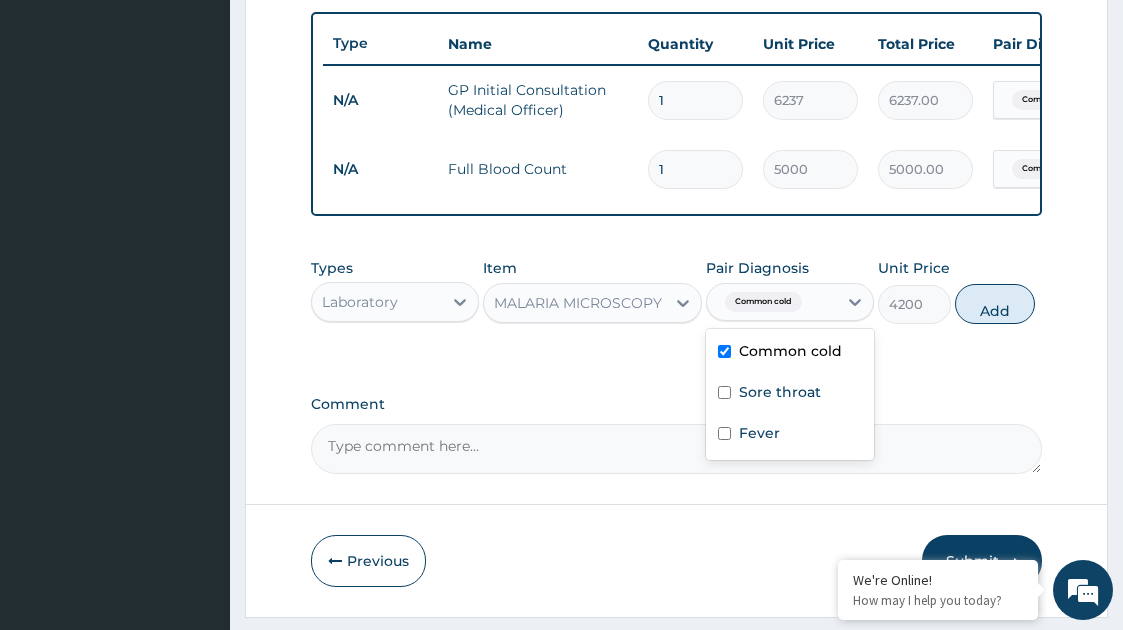 click on "Common cold" at bounding box center (790, 353) 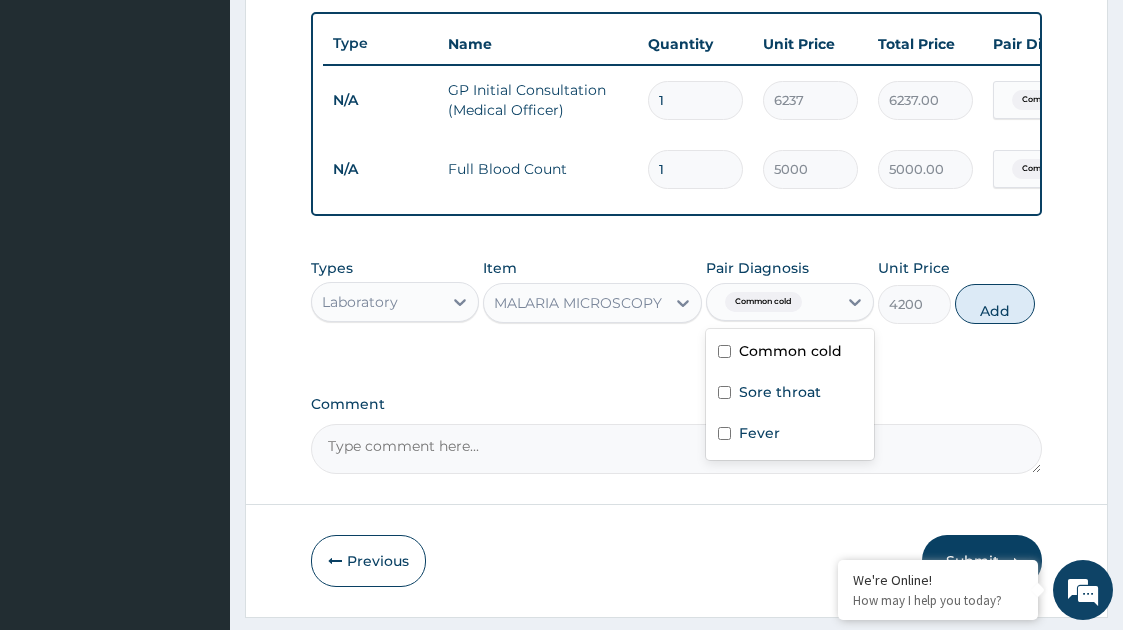 checkbox on "false" 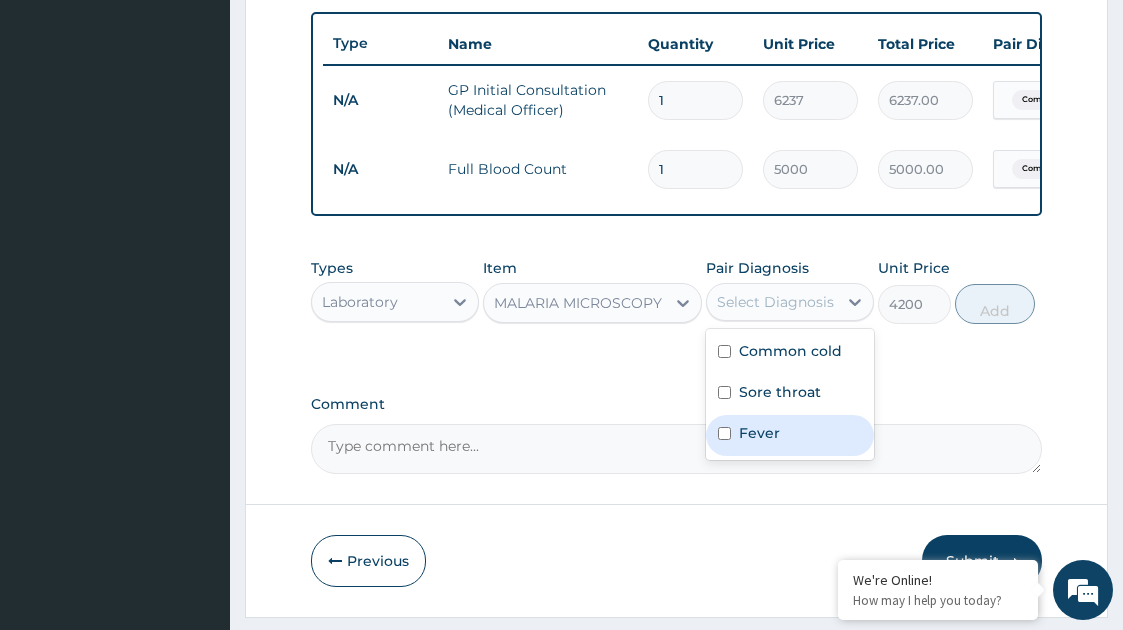 click at bounding box center (724, 433) 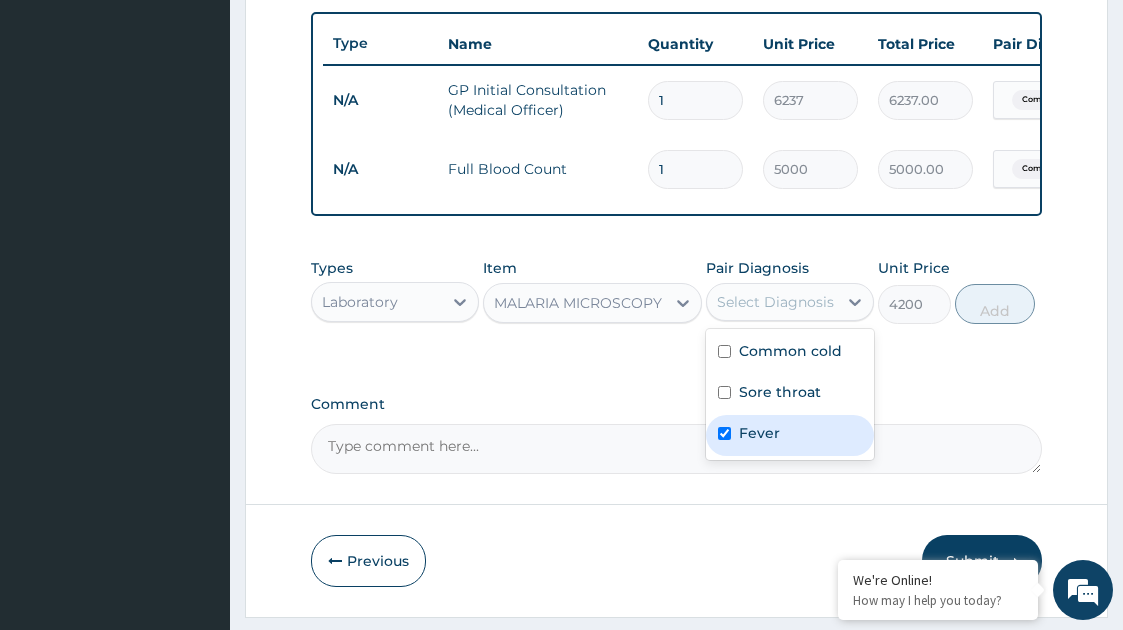 checkbox on "true" 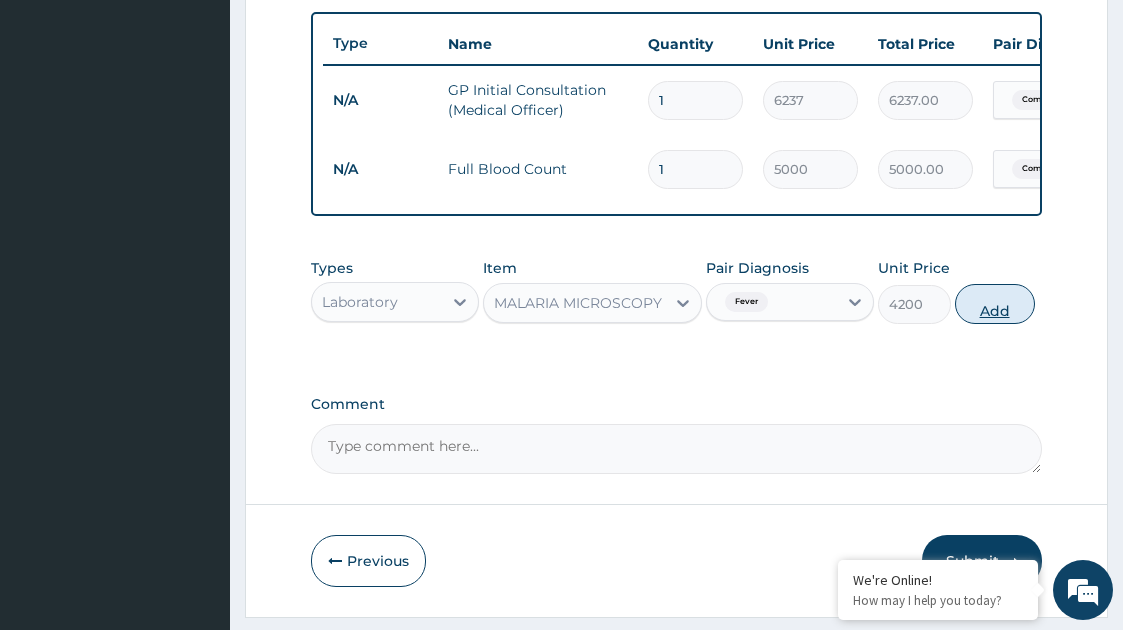 click on "Add" at bounding box center (995, 304) 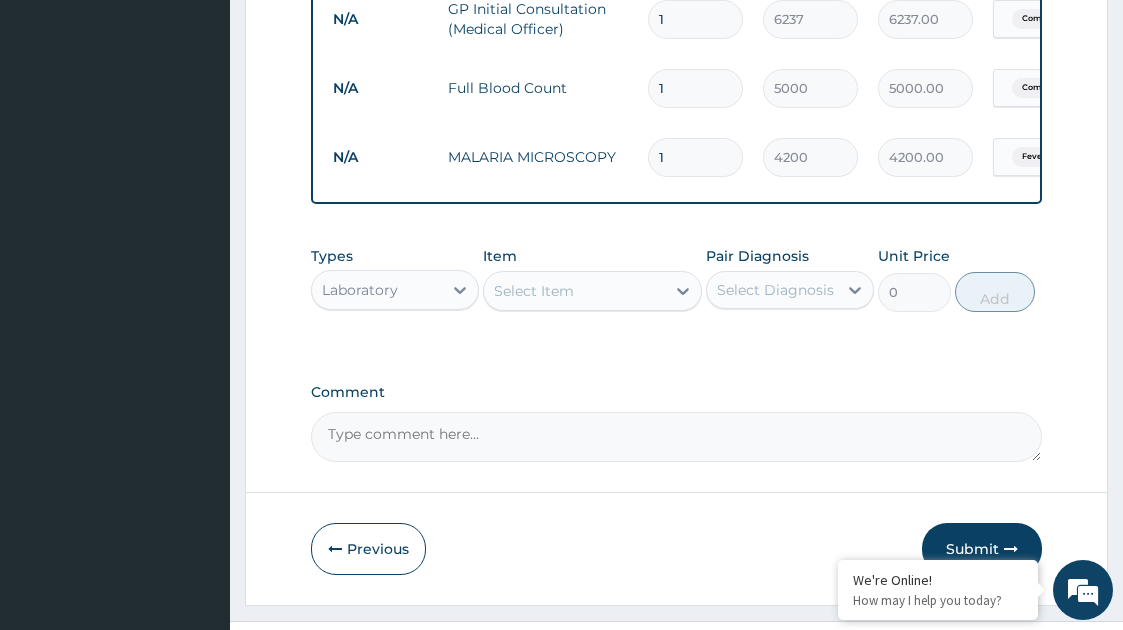scroll, scrollTop: 870, scrollLeft: 0, axis: vertical 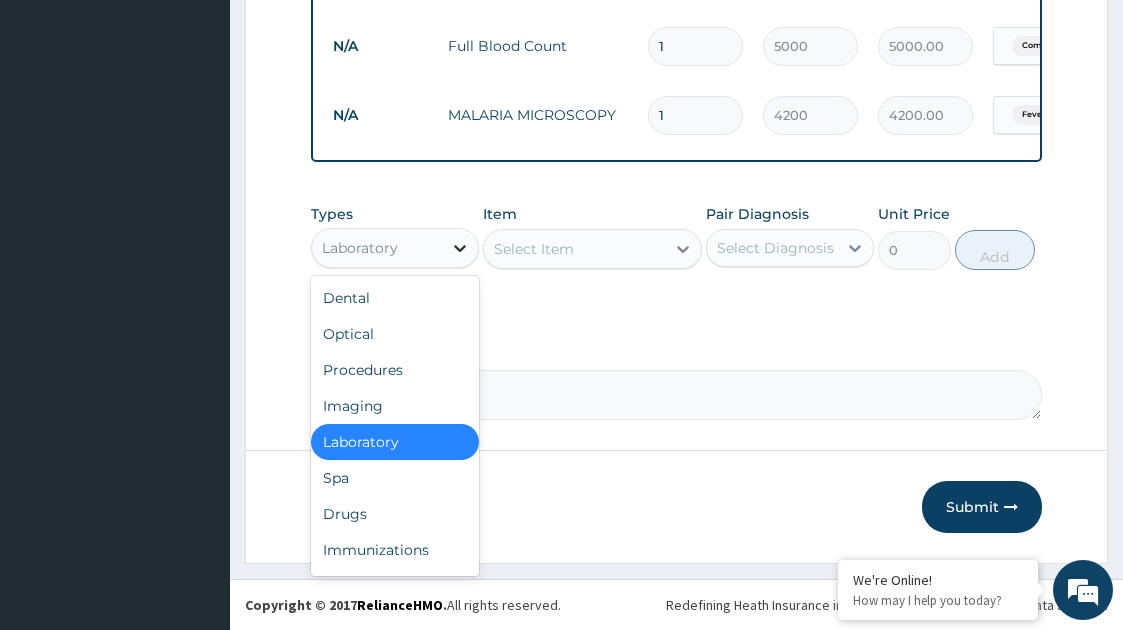 click 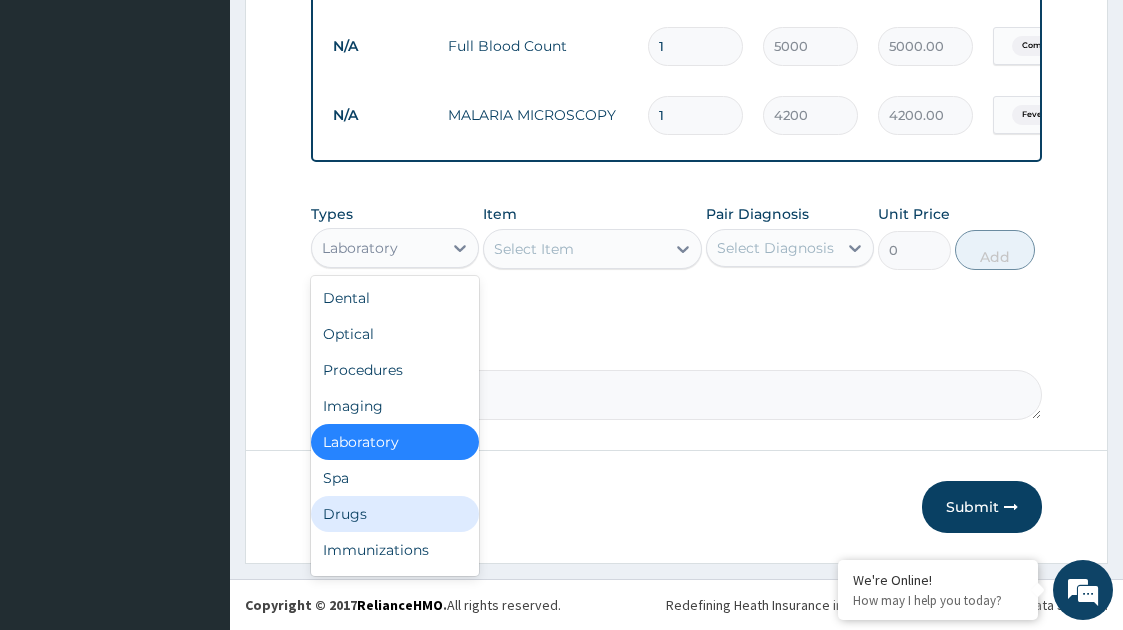 click on "Drugs" at bounding box center (395, 514) 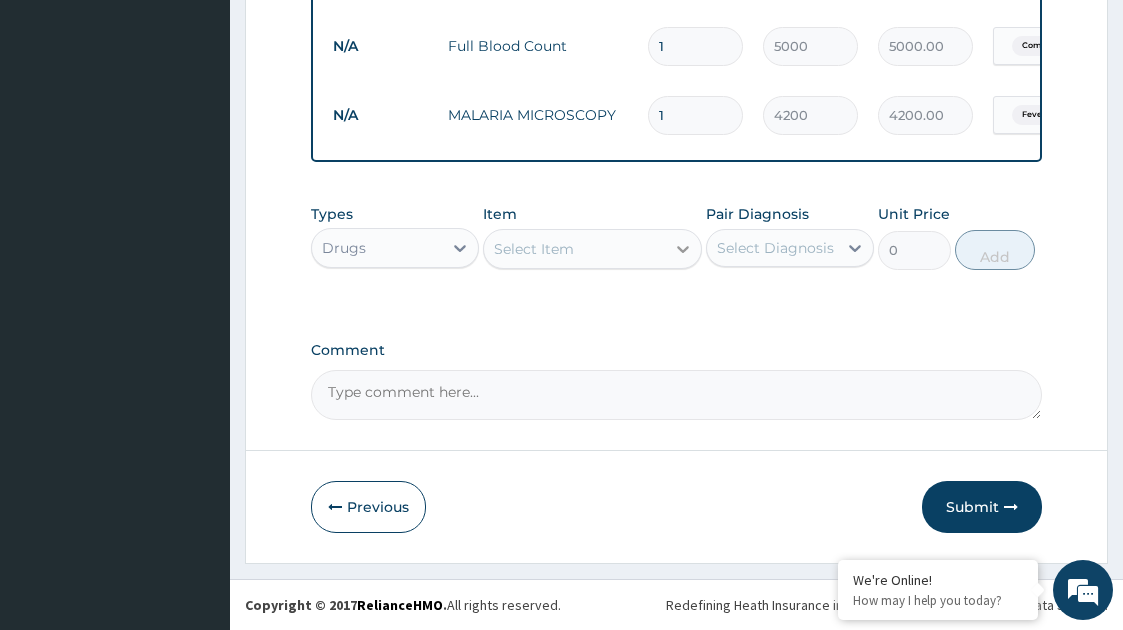 click 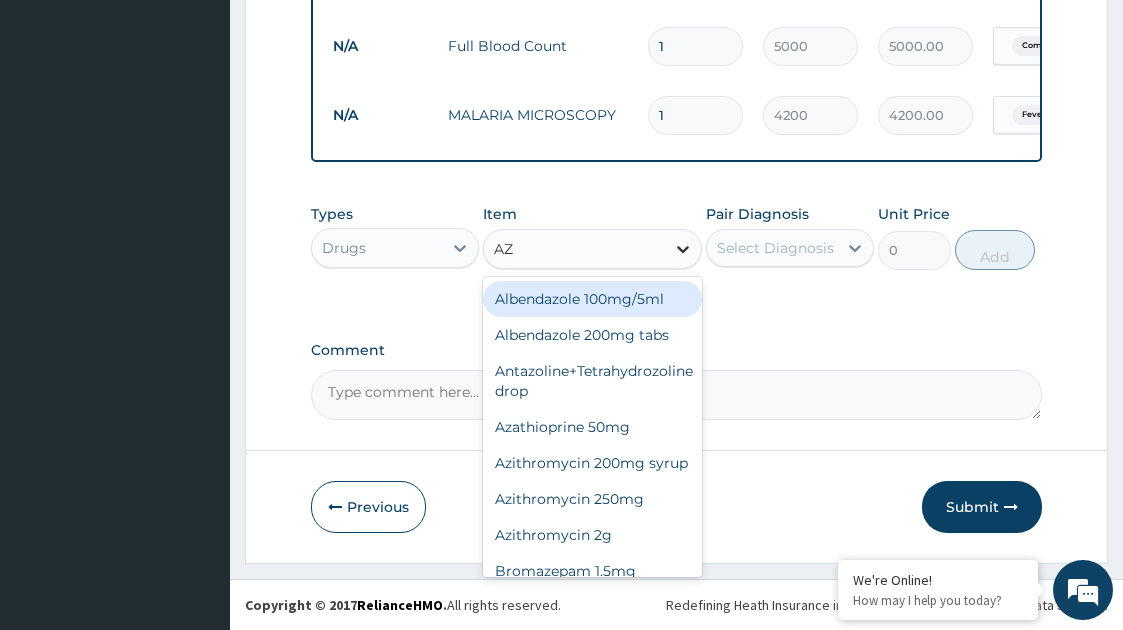 type on "AZI" 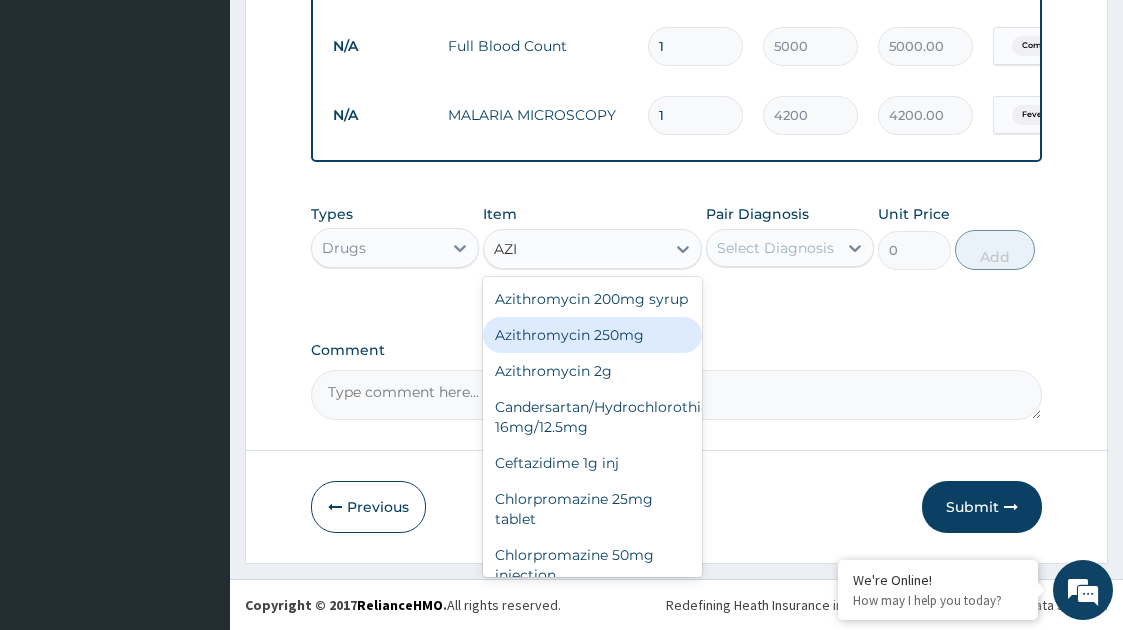click on "Azithromycin 250mg" at bounding box center [593, 335] 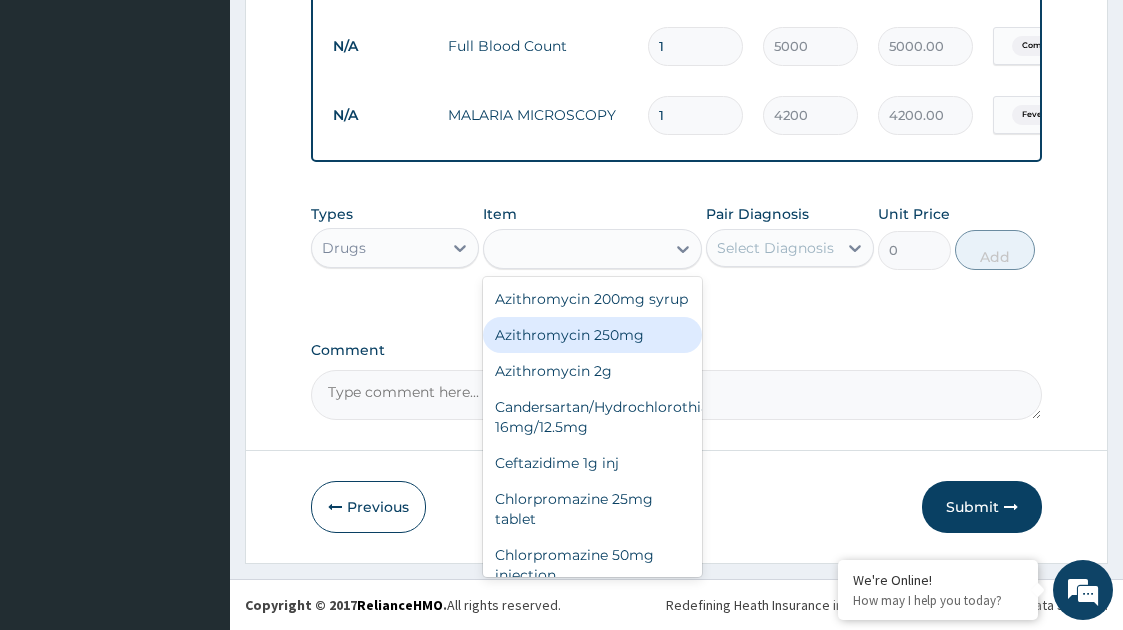 type on "560" 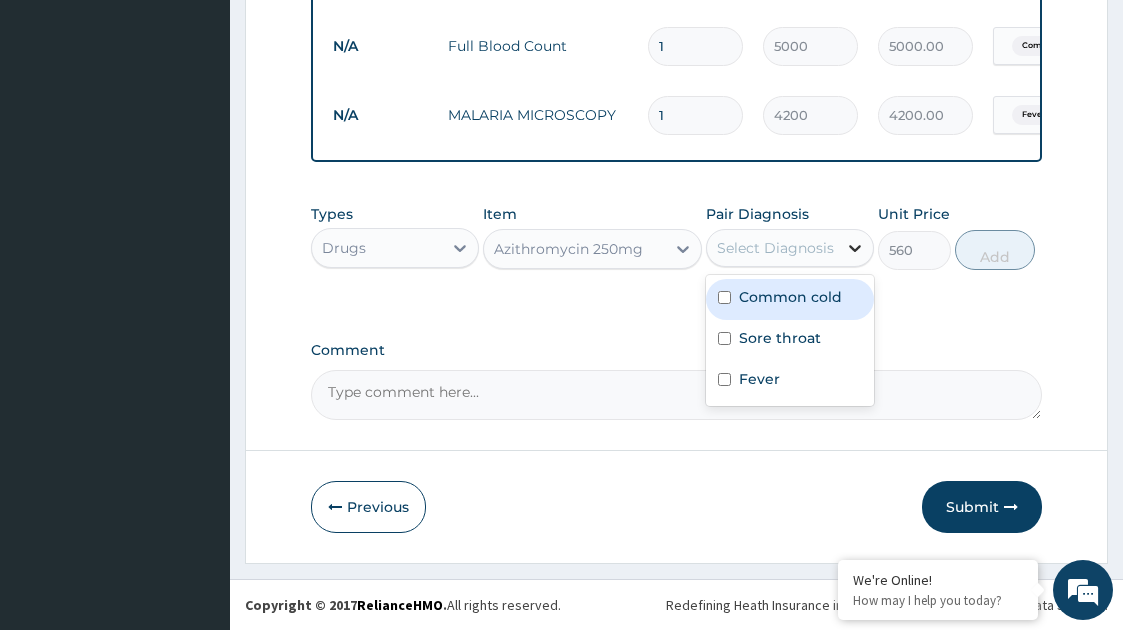 click 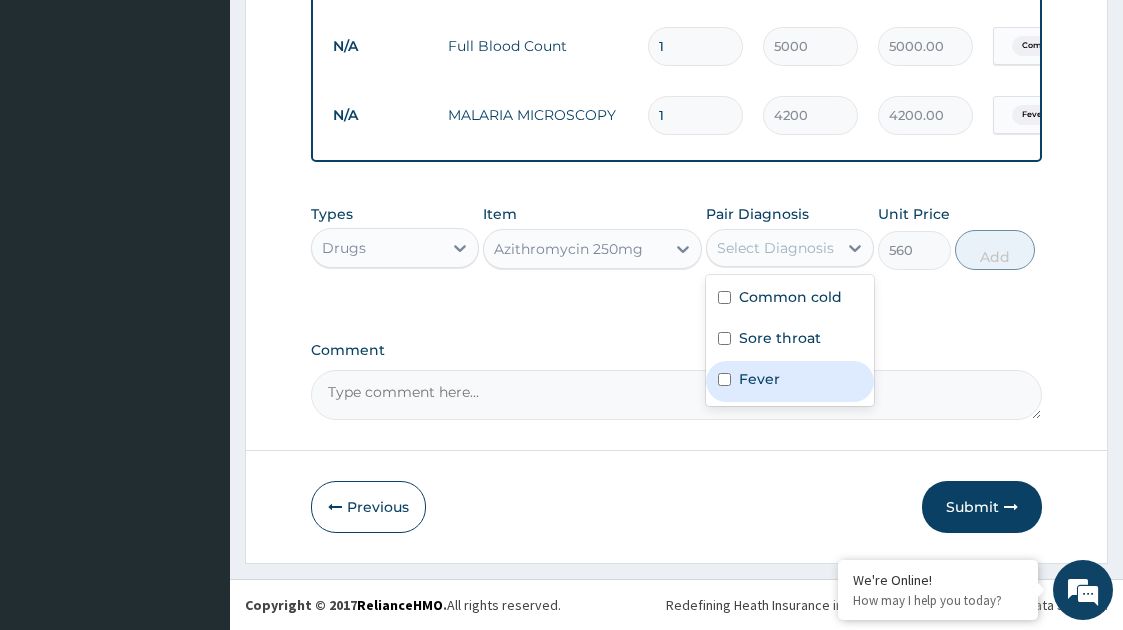 click on "Fever" at bounding box center [759, 379] 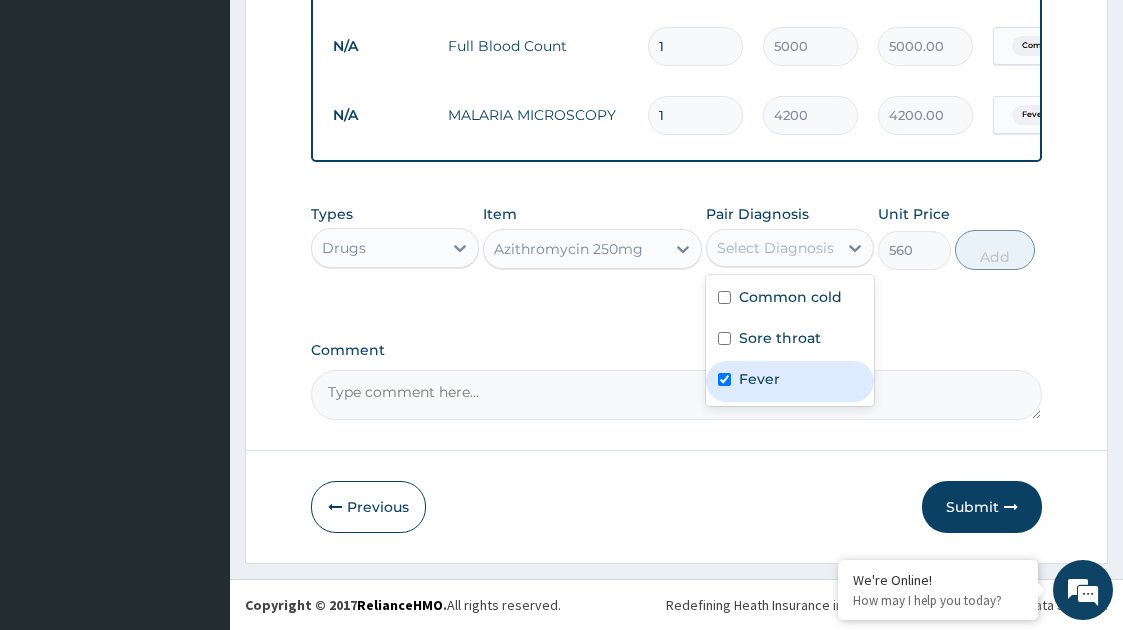 checkbox on "true" 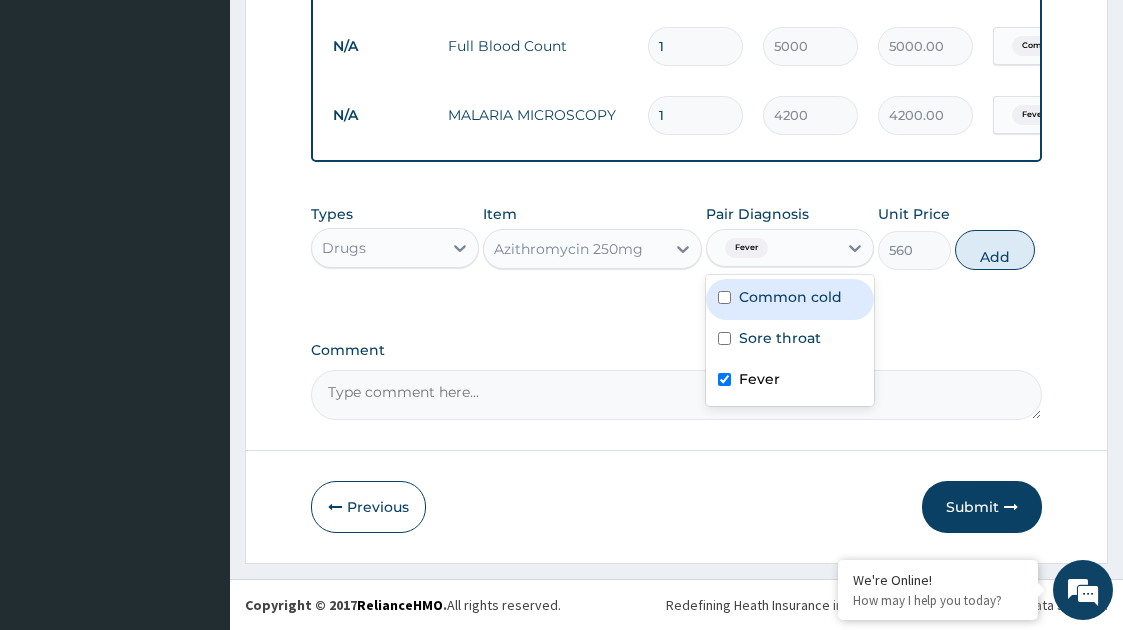 click on "Common cold" at bounding box center [790, 297] 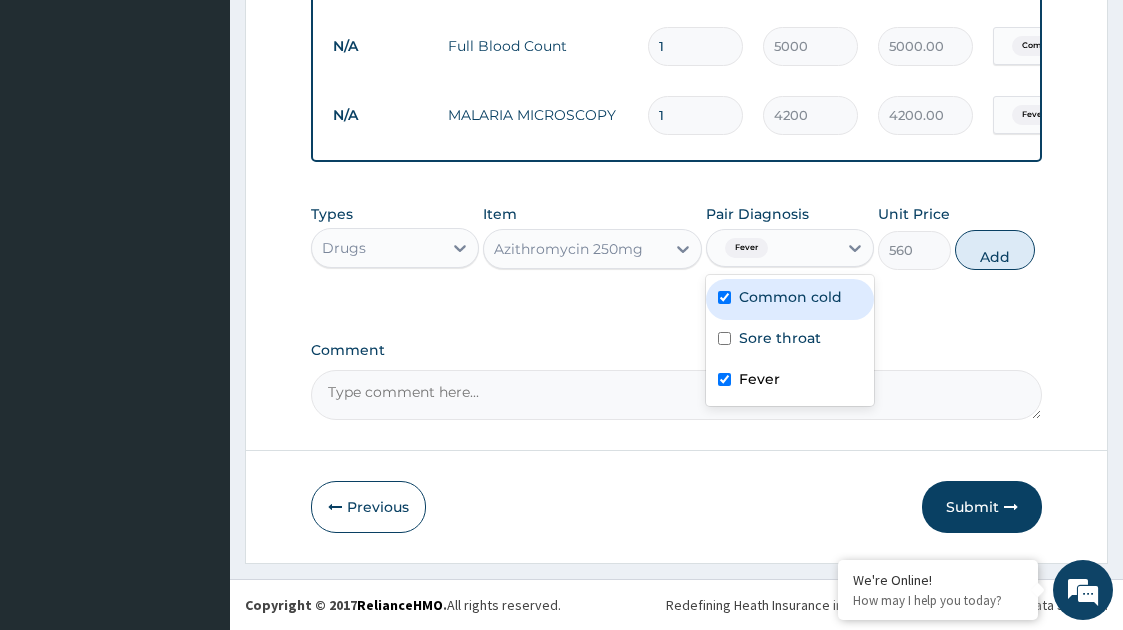 checkbox on "true" 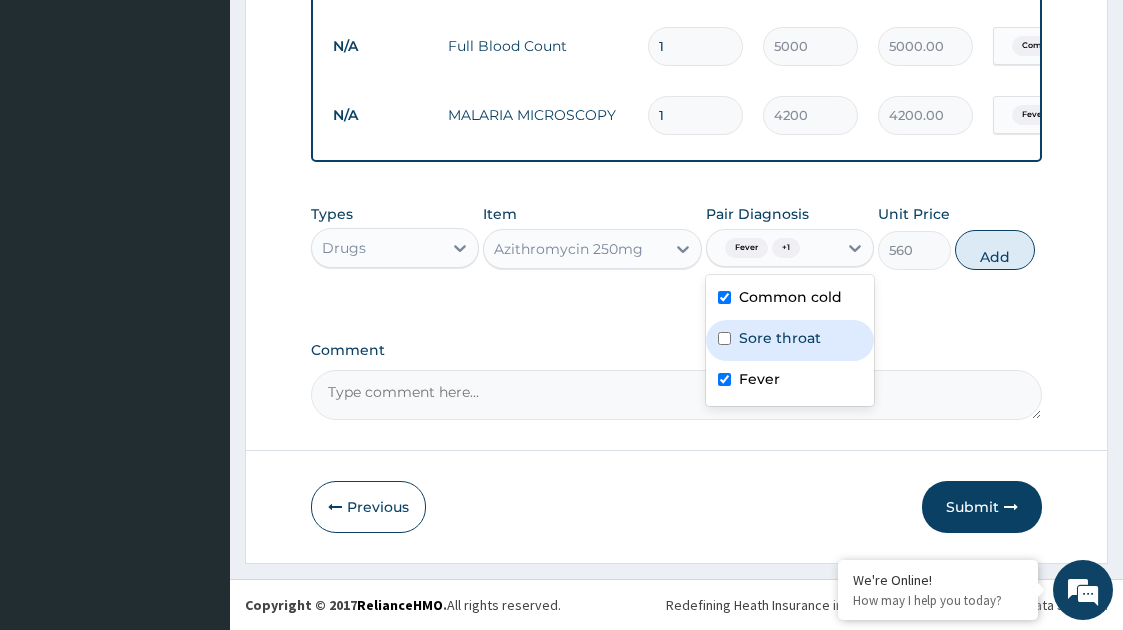 drag, startPoint x: 778, startPoint y: 339, endPoint x: 716, endPoint y: 336, distance: 62.072536 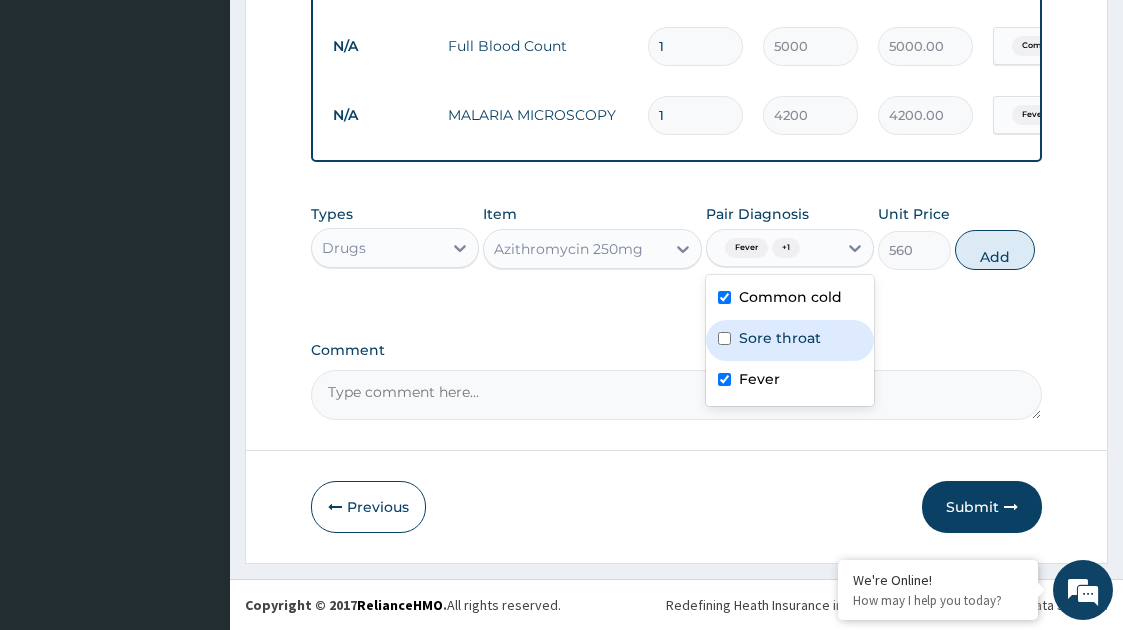 click on "Sore throat" at bounding box center (790, 340) 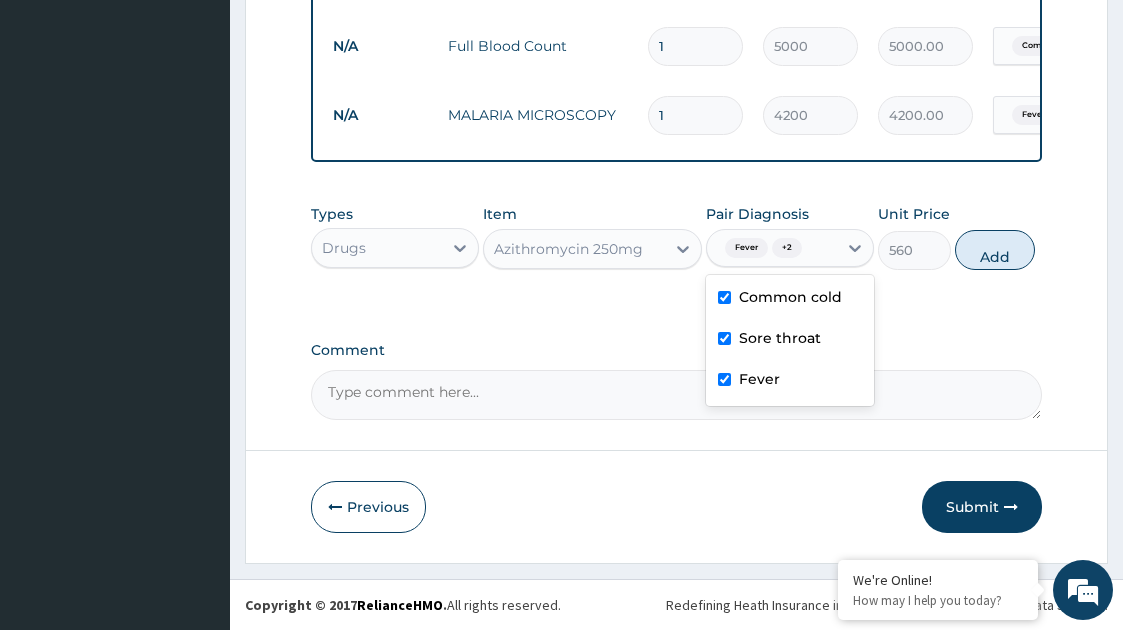 click on "Sore throat" at bounding box center [790, 340] 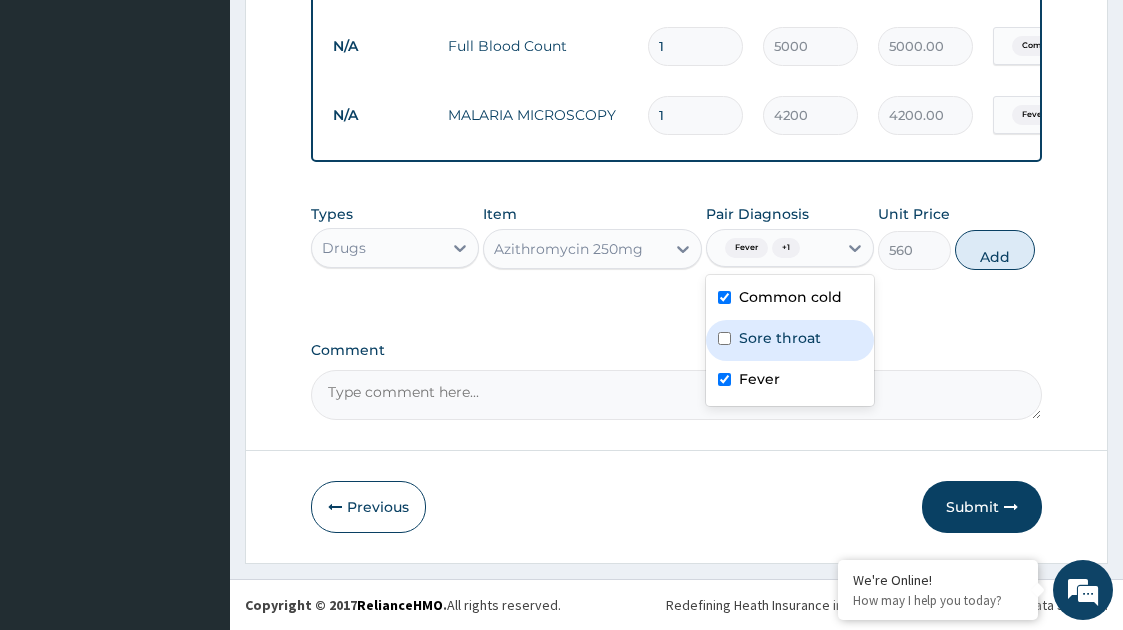 click on "Sore throat" at bounding box center (790, 340) 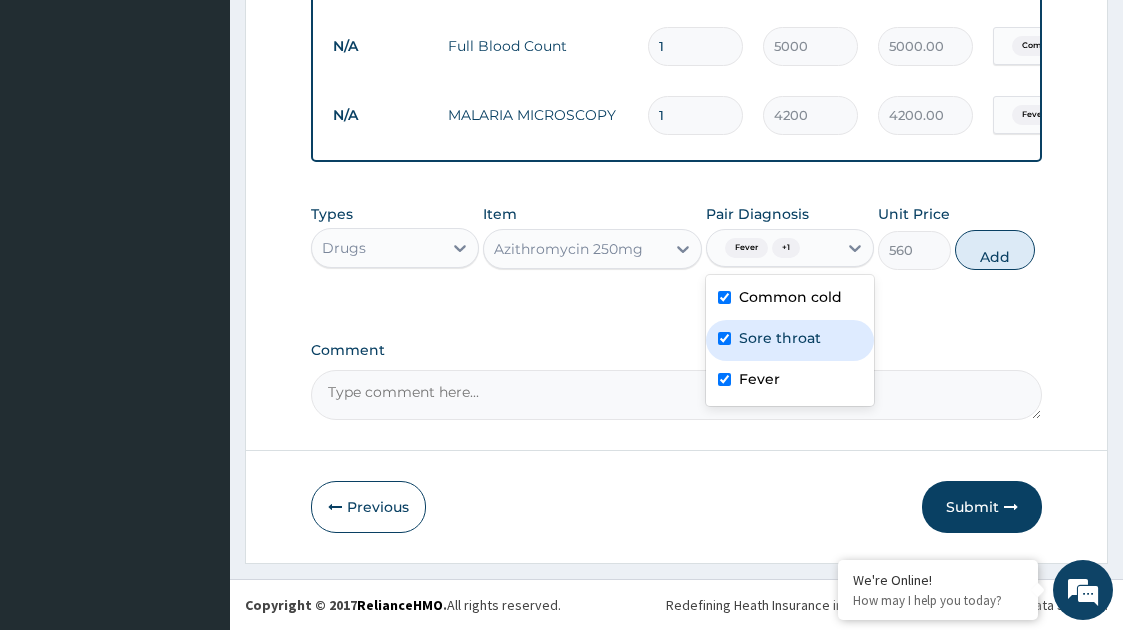 checkbox on "true" 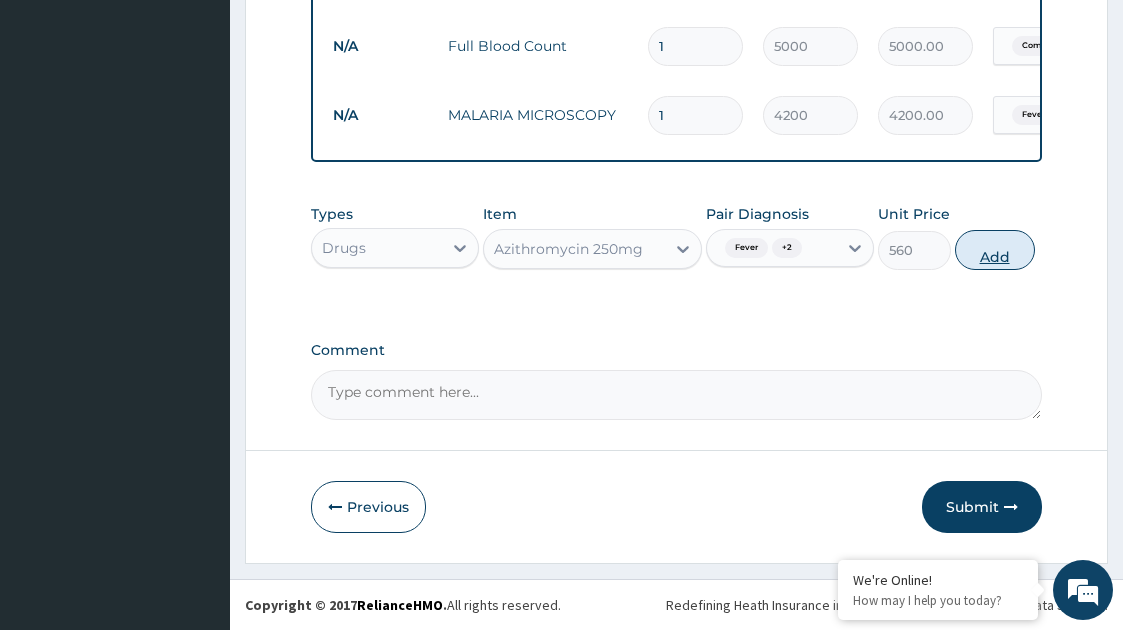 click on "Add" at bounding box center (995, 250) 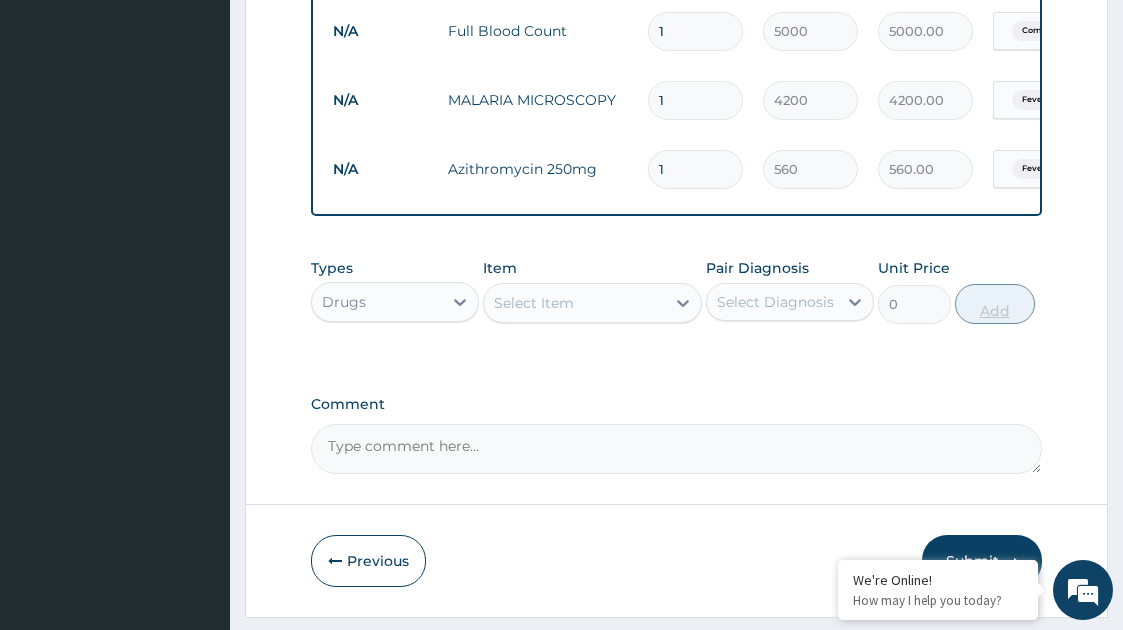 type 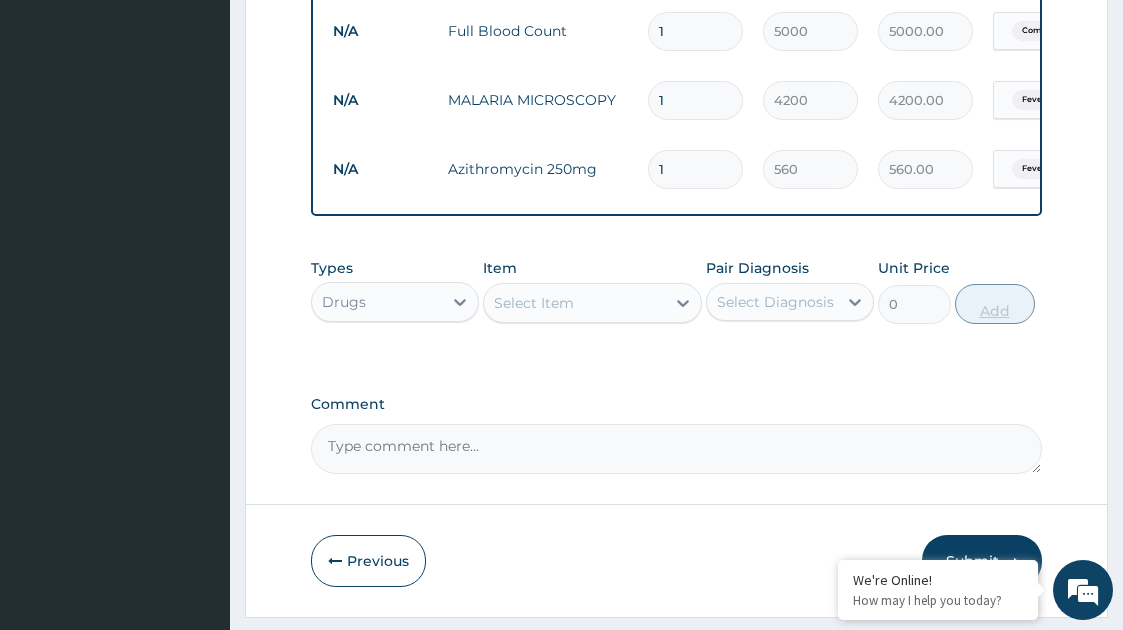 type on "0.00" 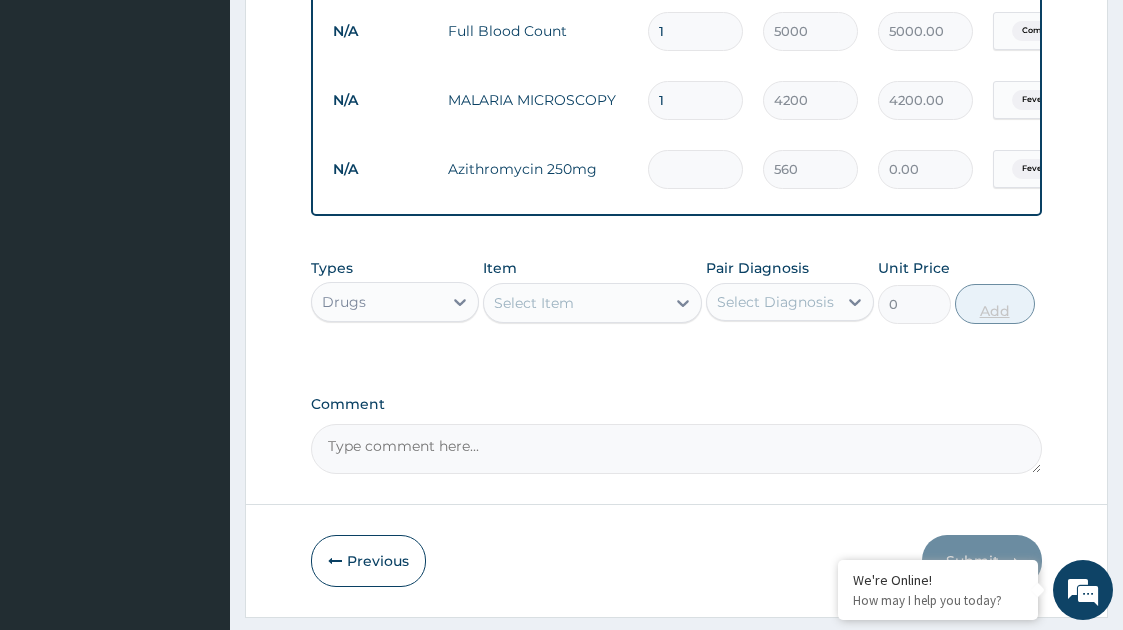 type on "5" 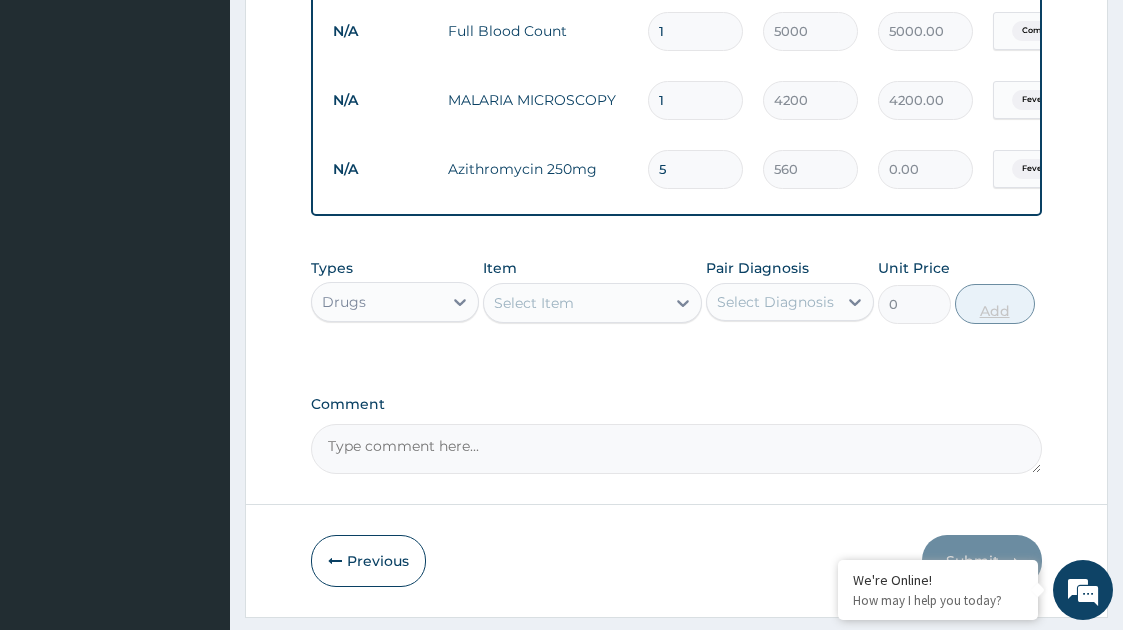 type on "2800.00" 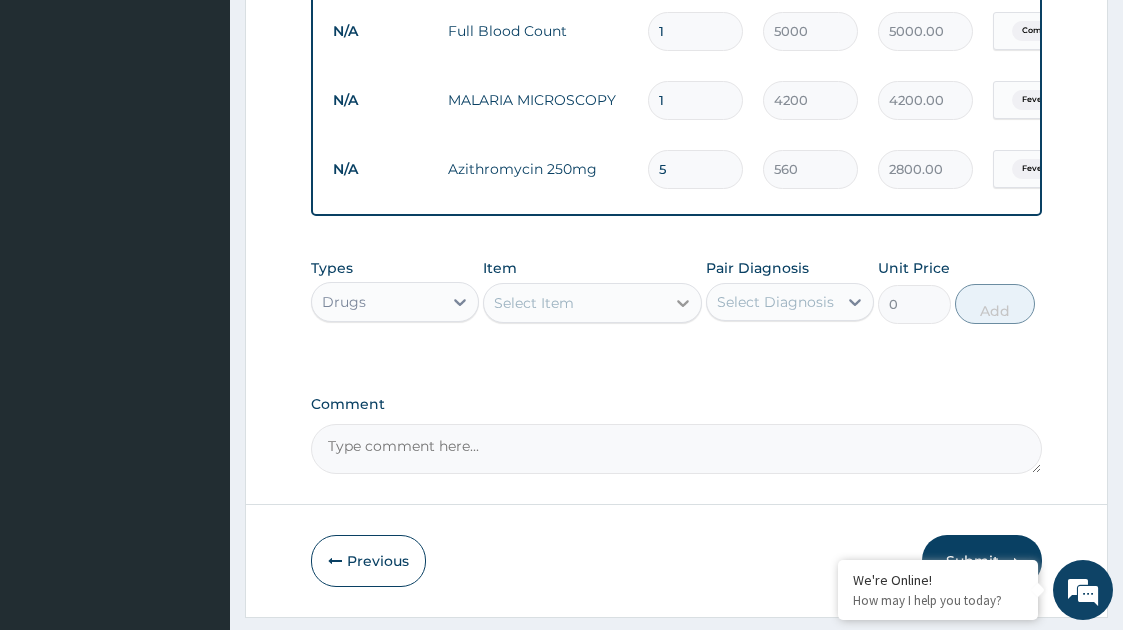 type on "5" 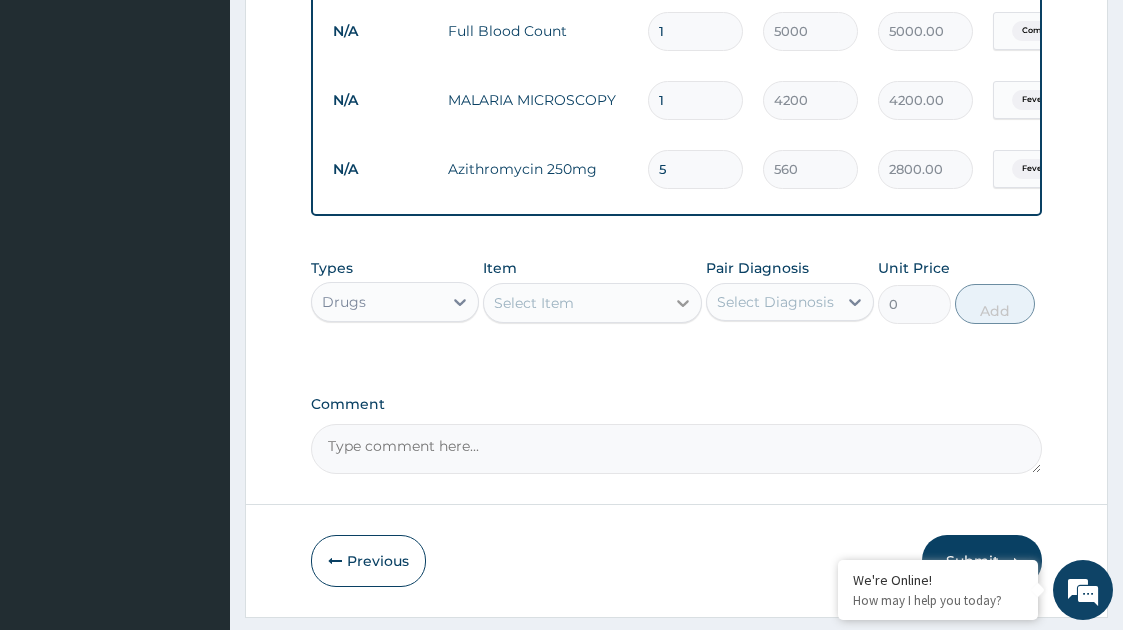 click 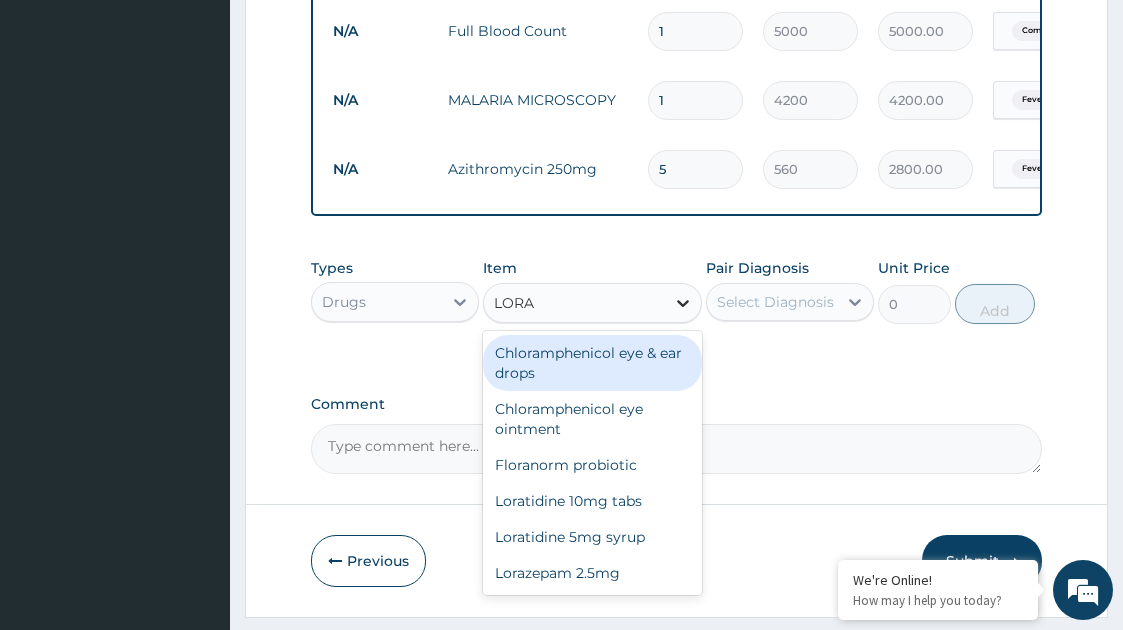 type on "LORAT" 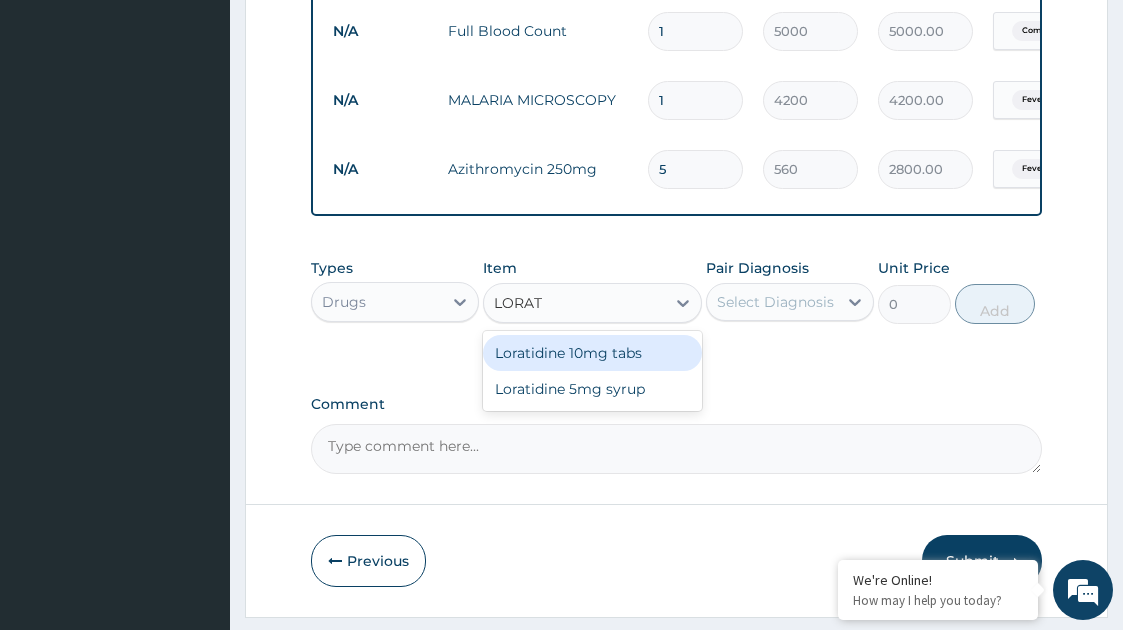 click on "Loratidine 10mg tabs" at bounding box center [593, 353] 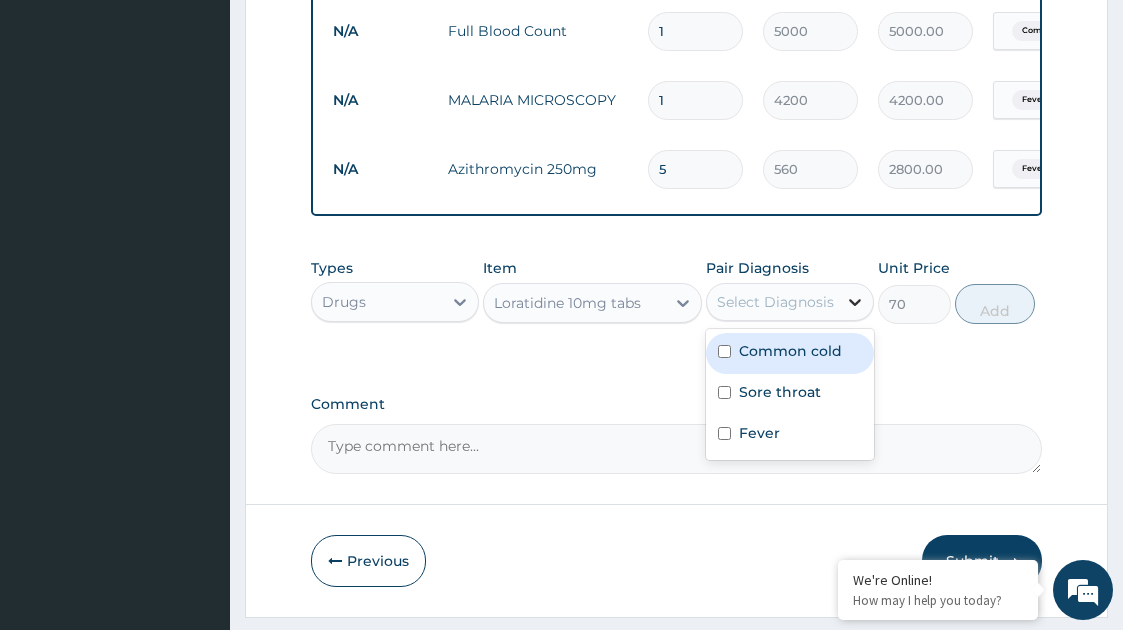 click 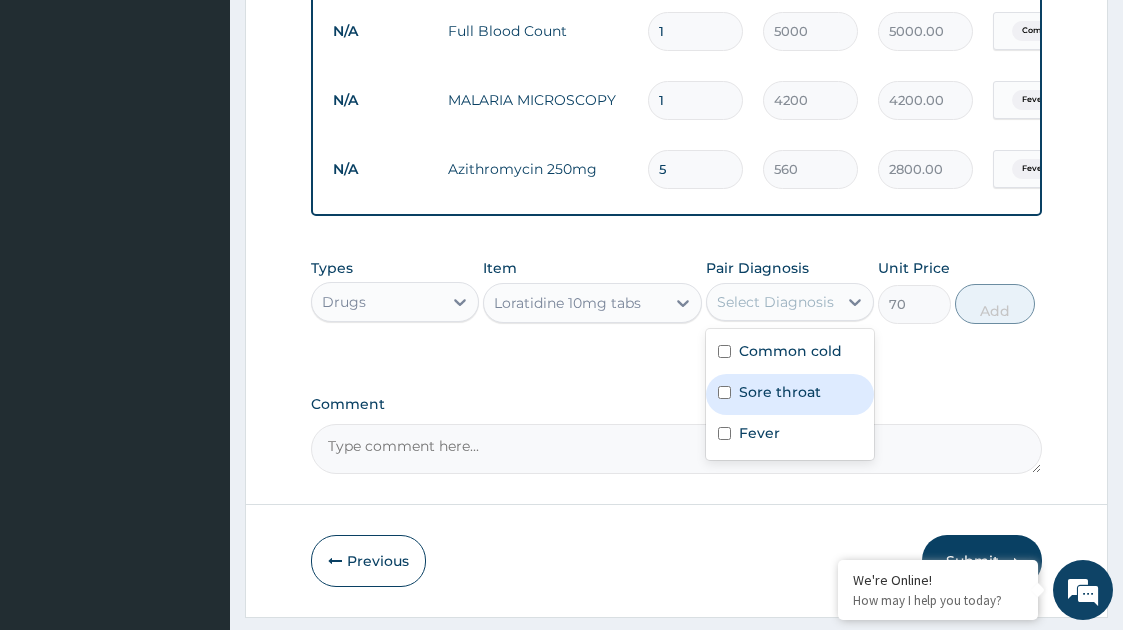 click on "Sore throat" at bounding box center [790, 394] 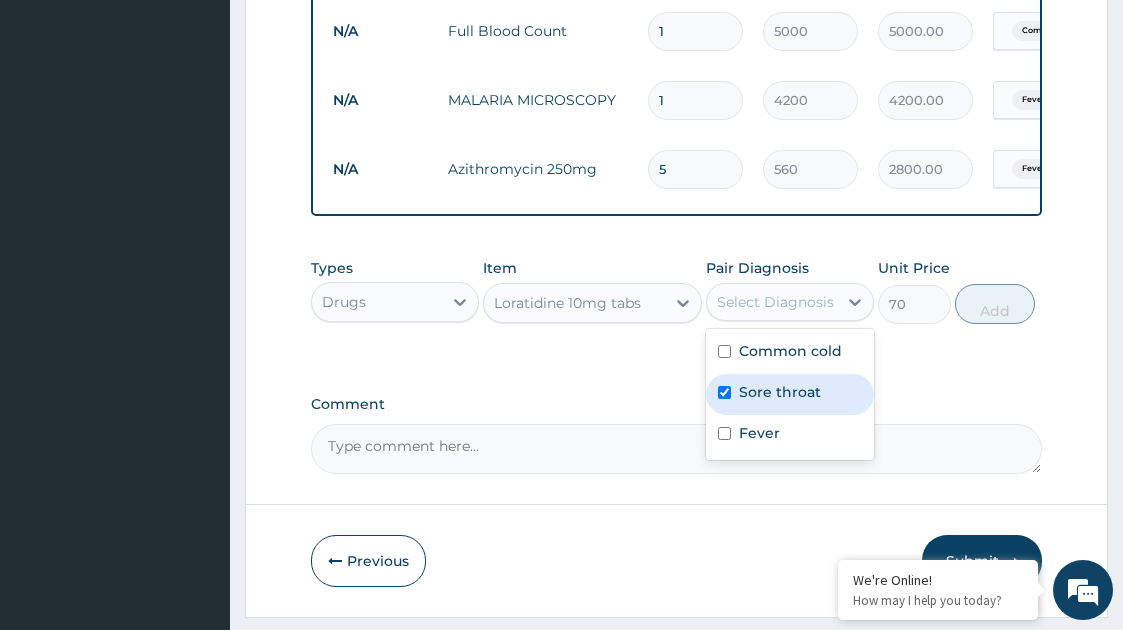 checkbox on "true" 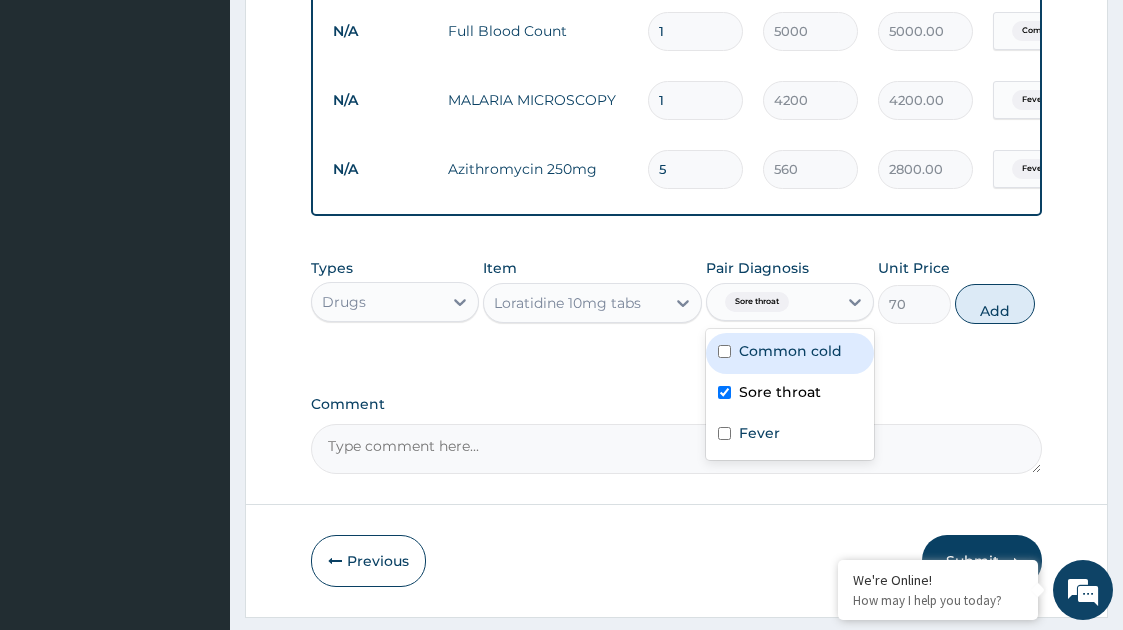 click on "Common cold" at bounding box center [790, 351] 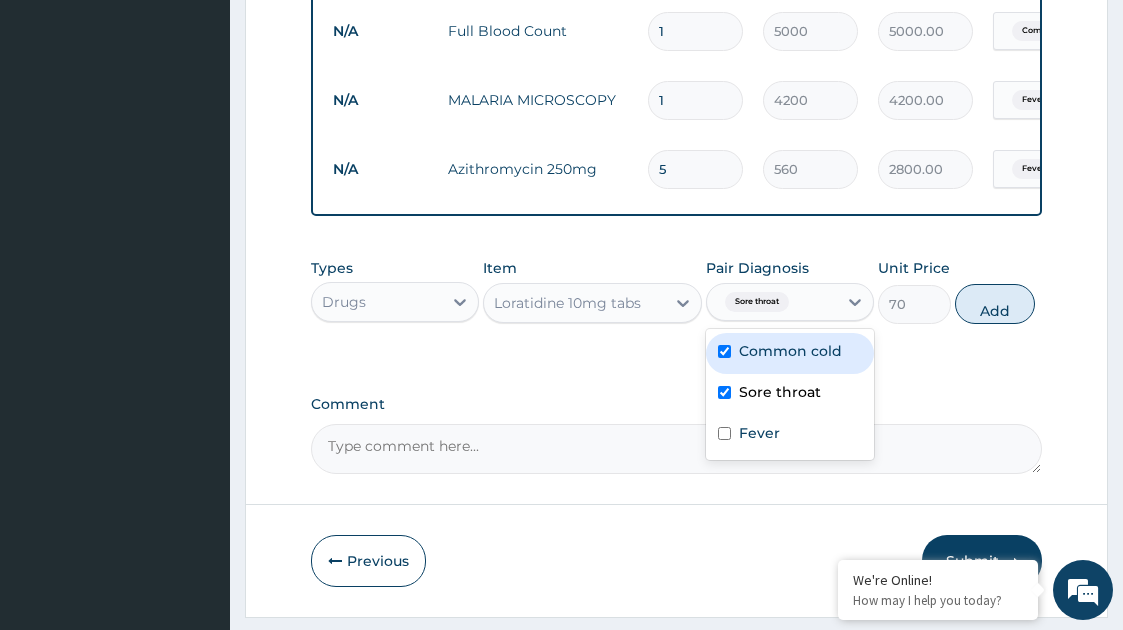 checkbox on "true" 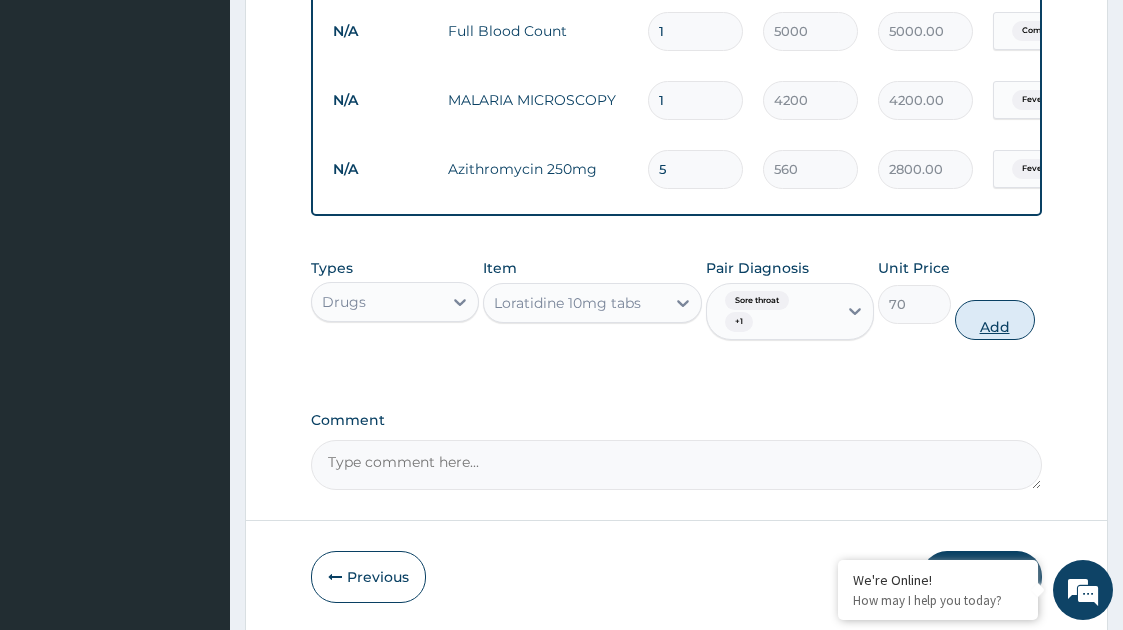click on "Add" at bounding box center [995, 320] 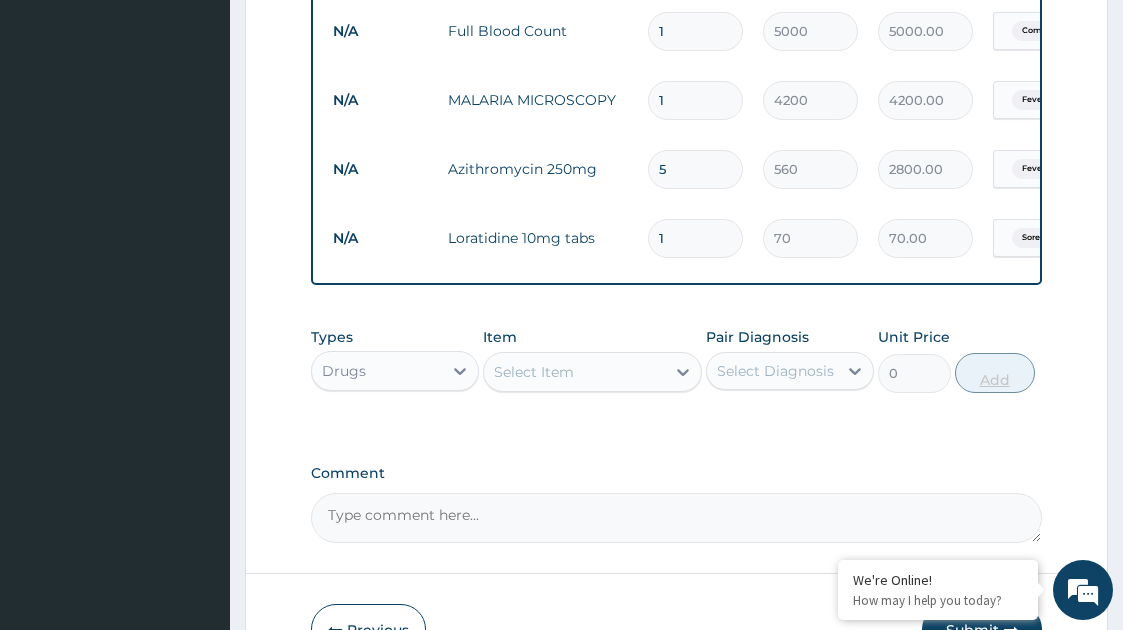 type 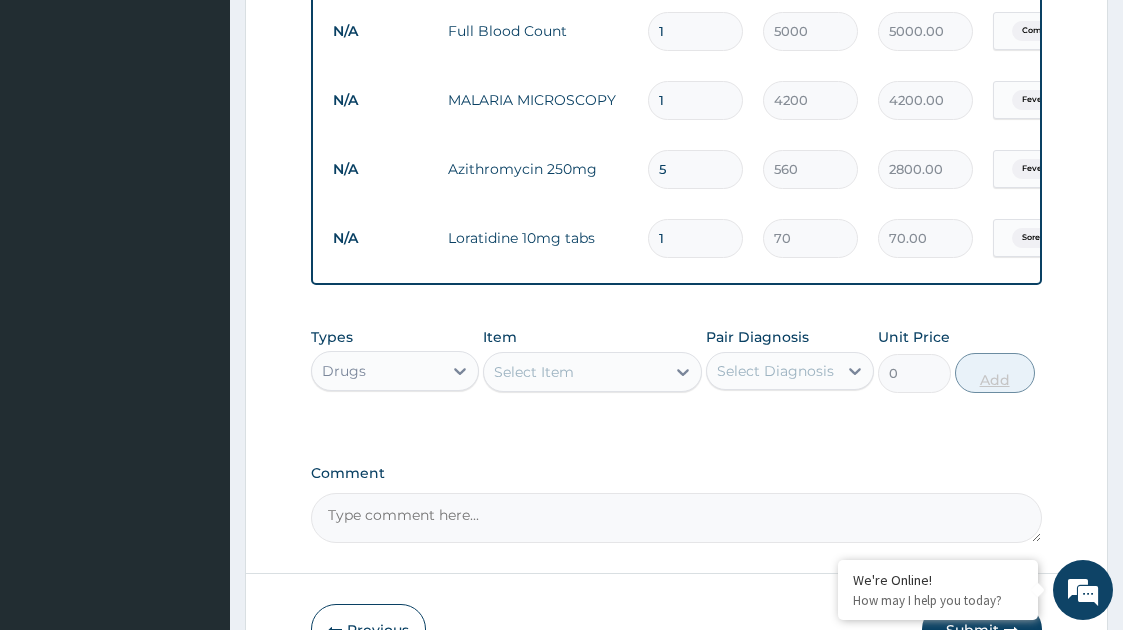 type on "0.00" 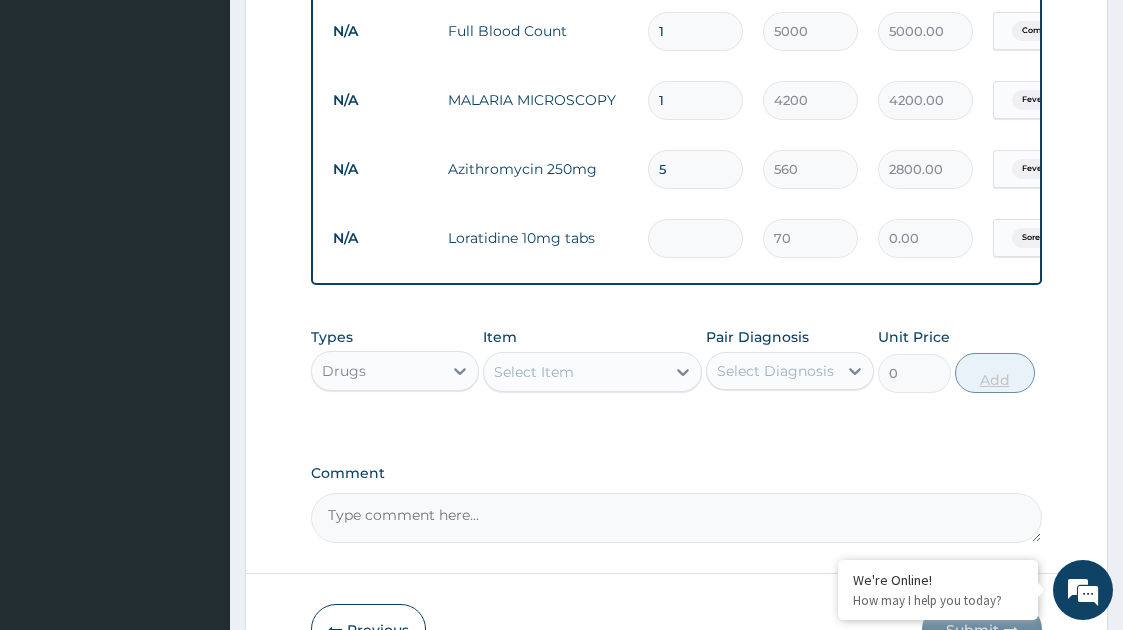 type on "5" 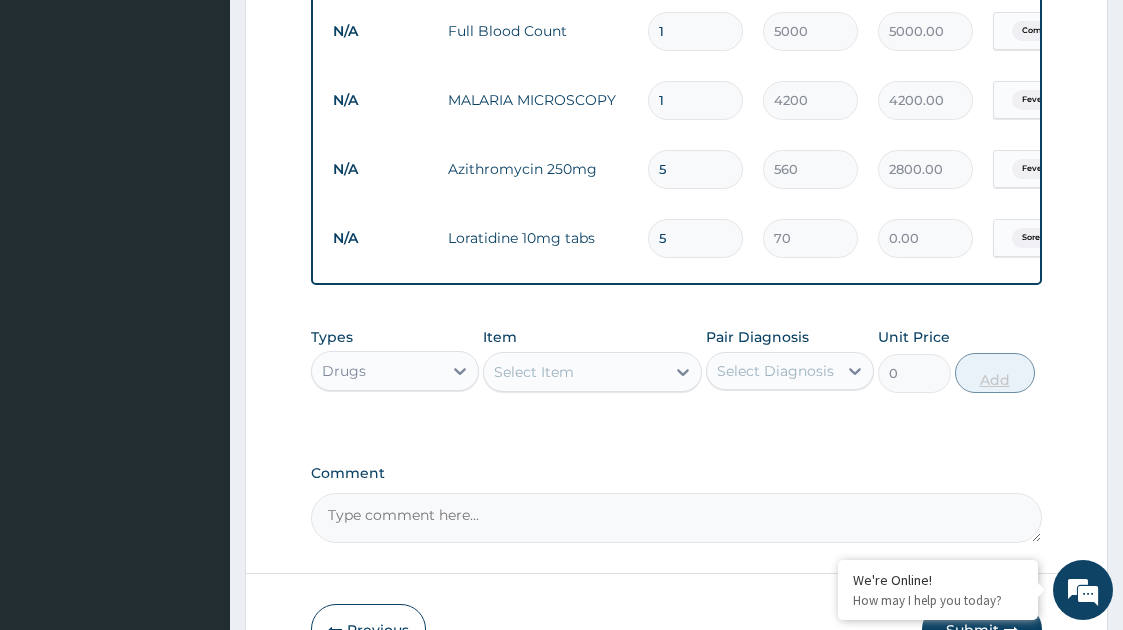 type on "350.00" 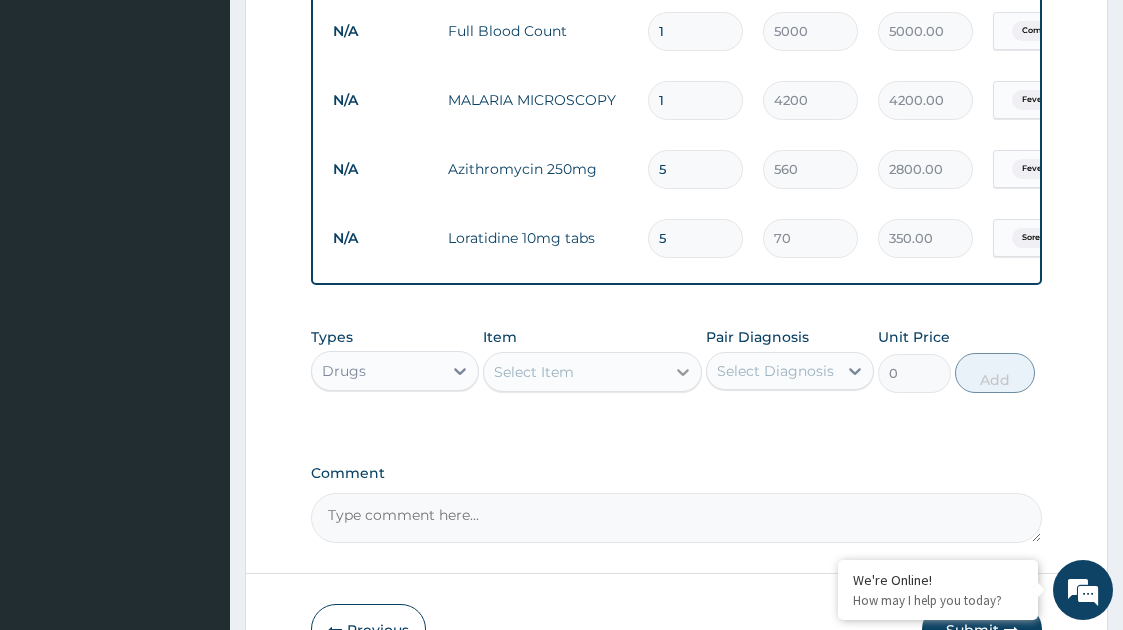 type on "5" 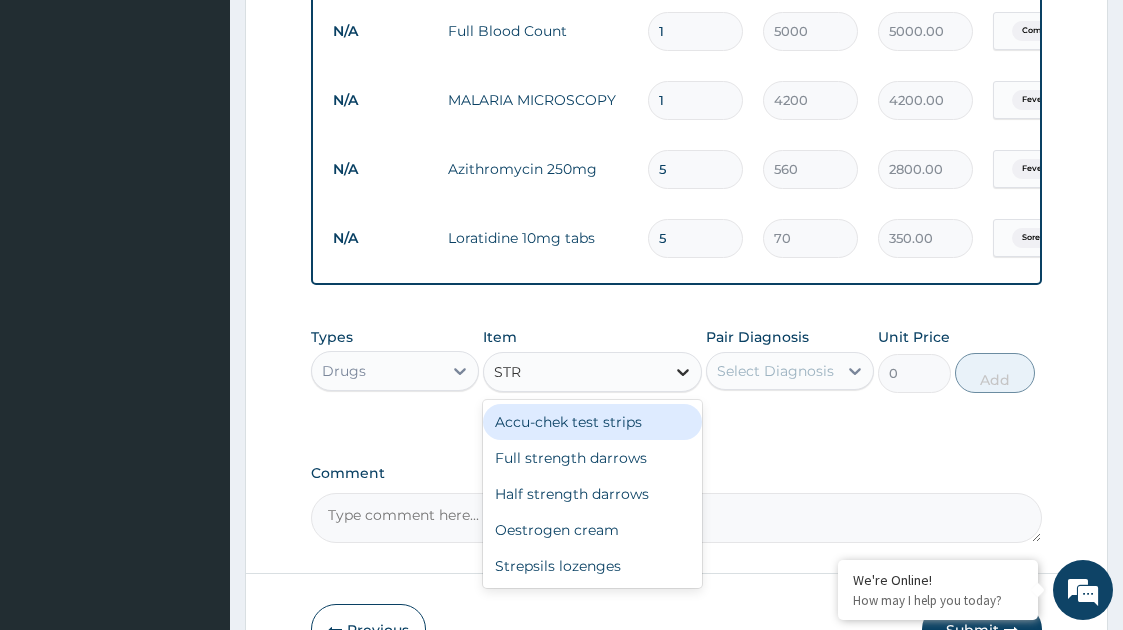 type on "STRE" 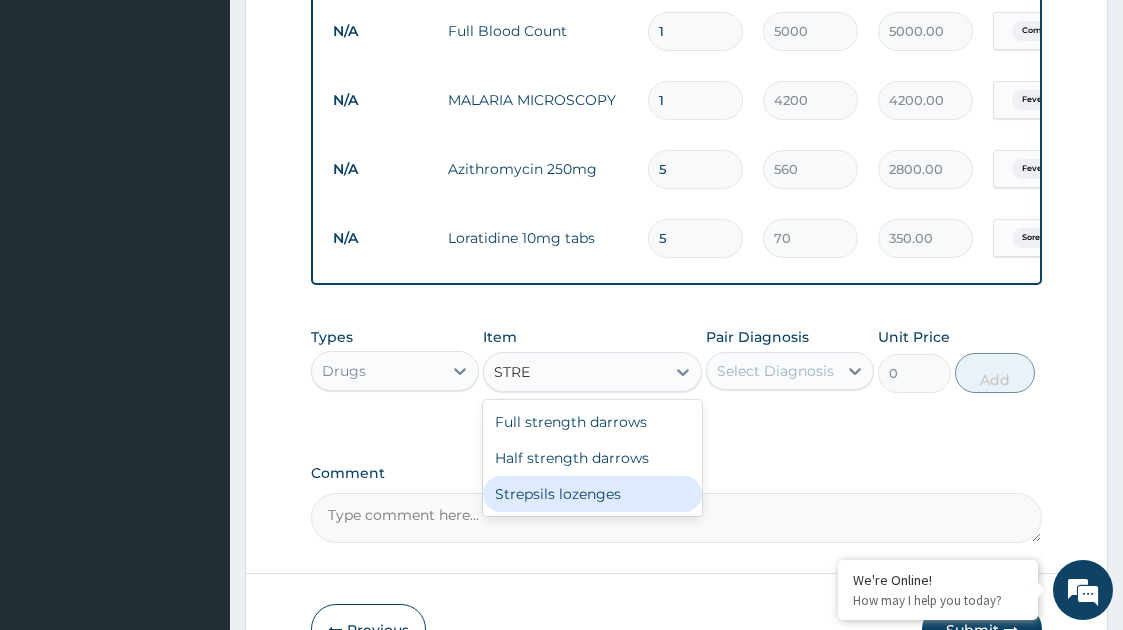 click on "Strepsils lozenges" at bounding box center [593, 494] 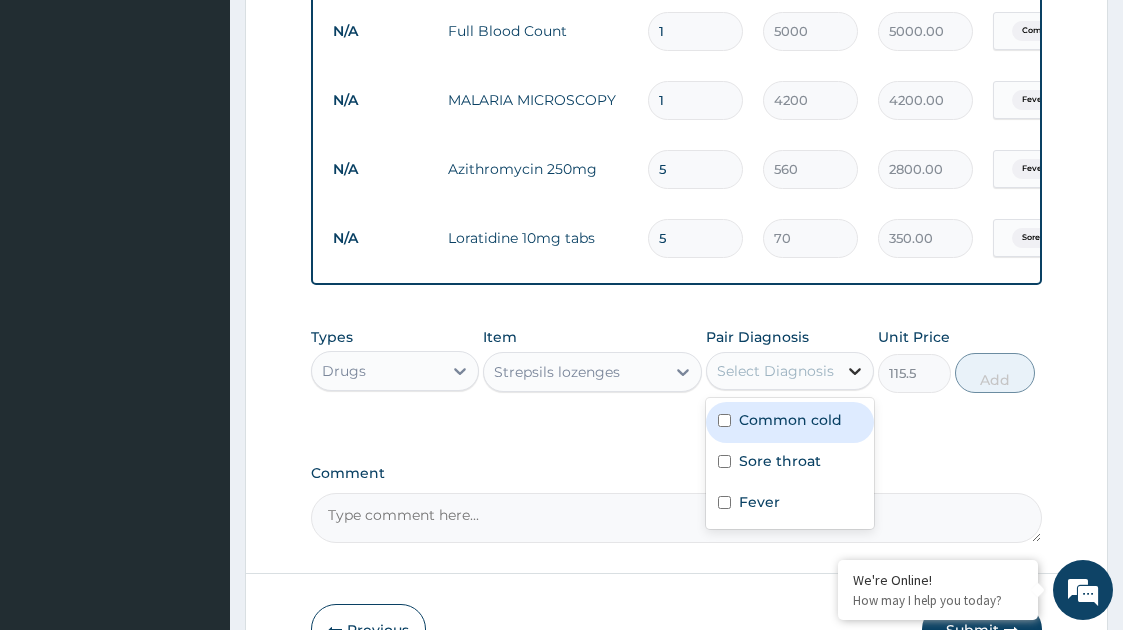 click 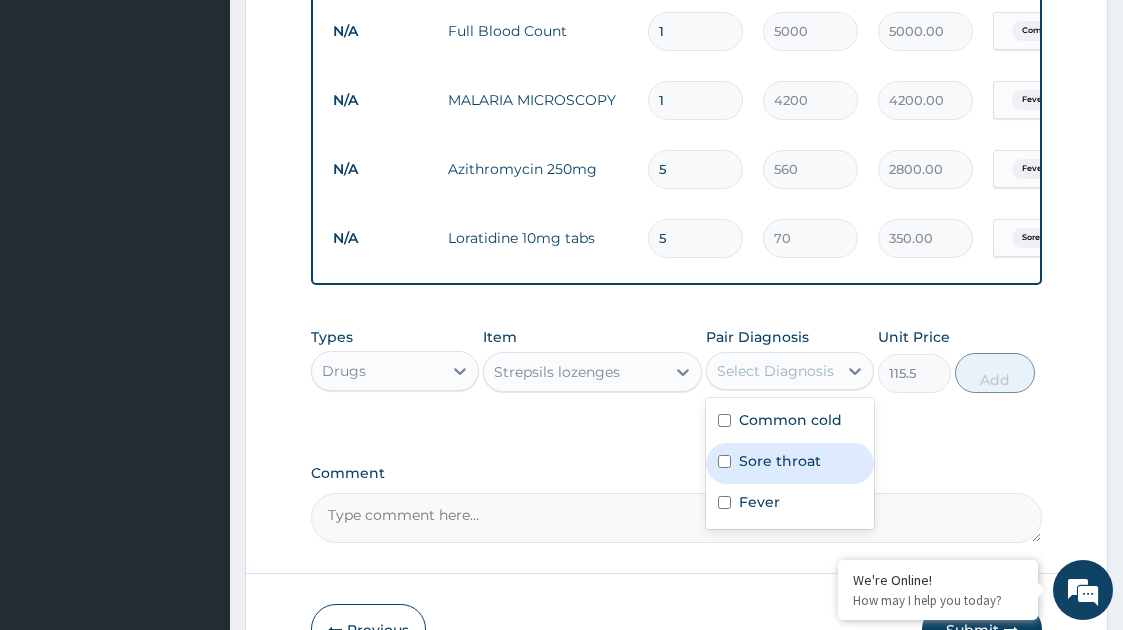 click on "Sore throat" at bounding box center (780, 461) 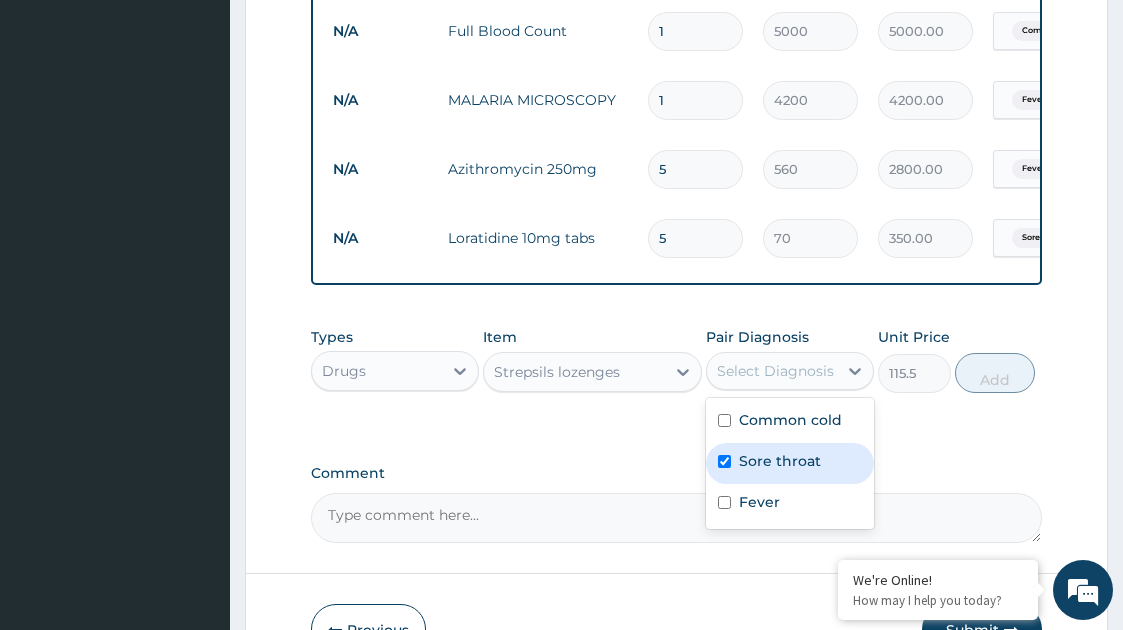 checkbox on "true" 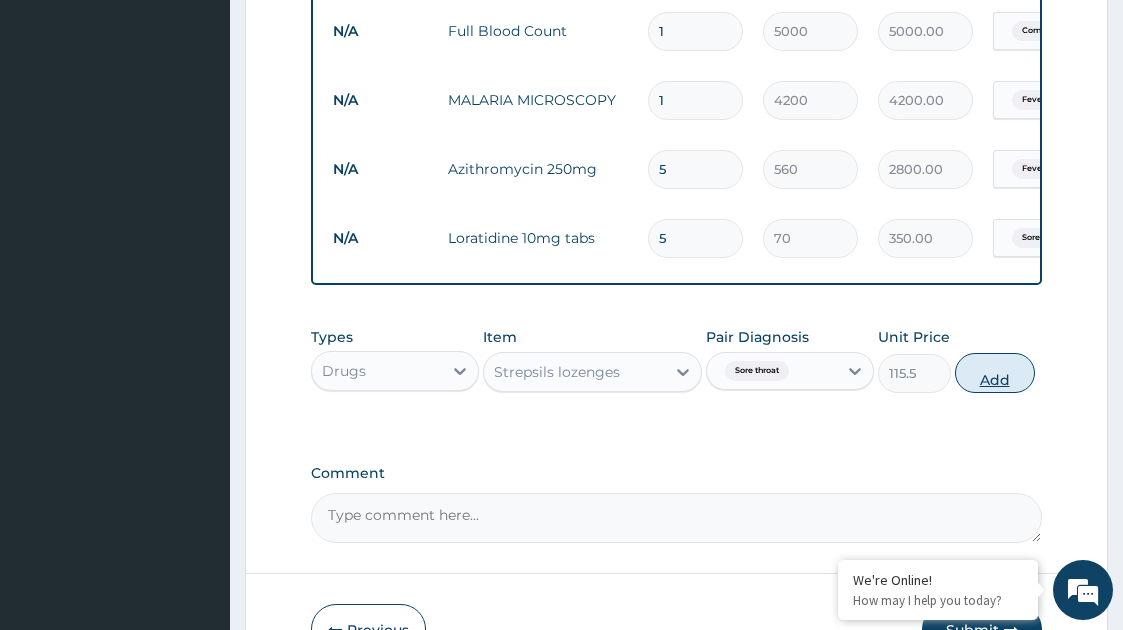 click on "Add" at bounding box center (995, 373) 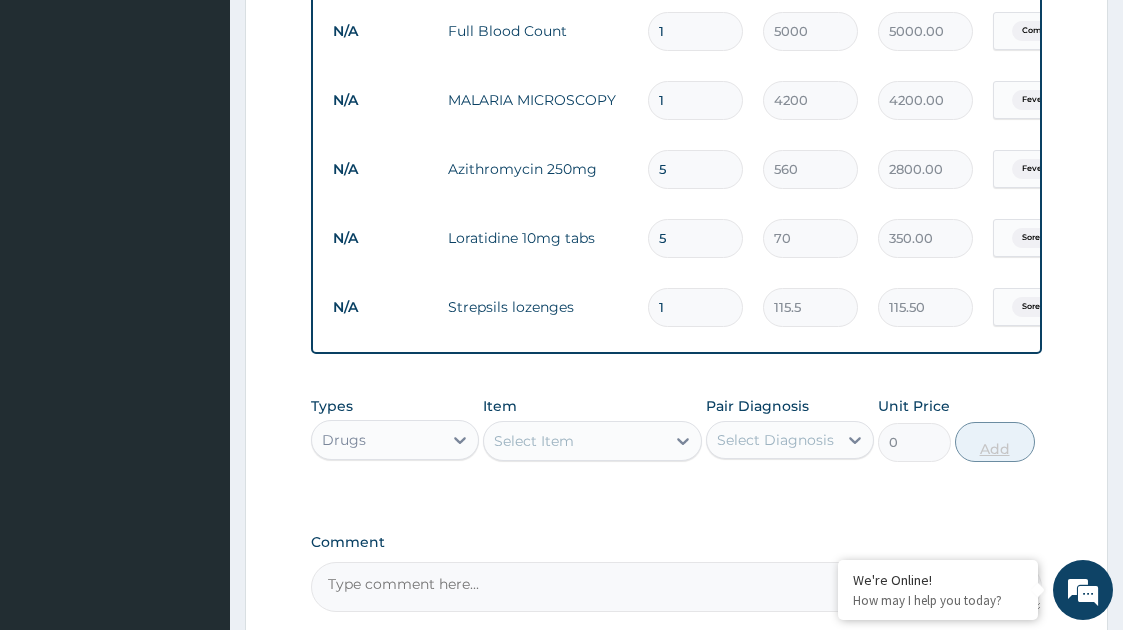 type 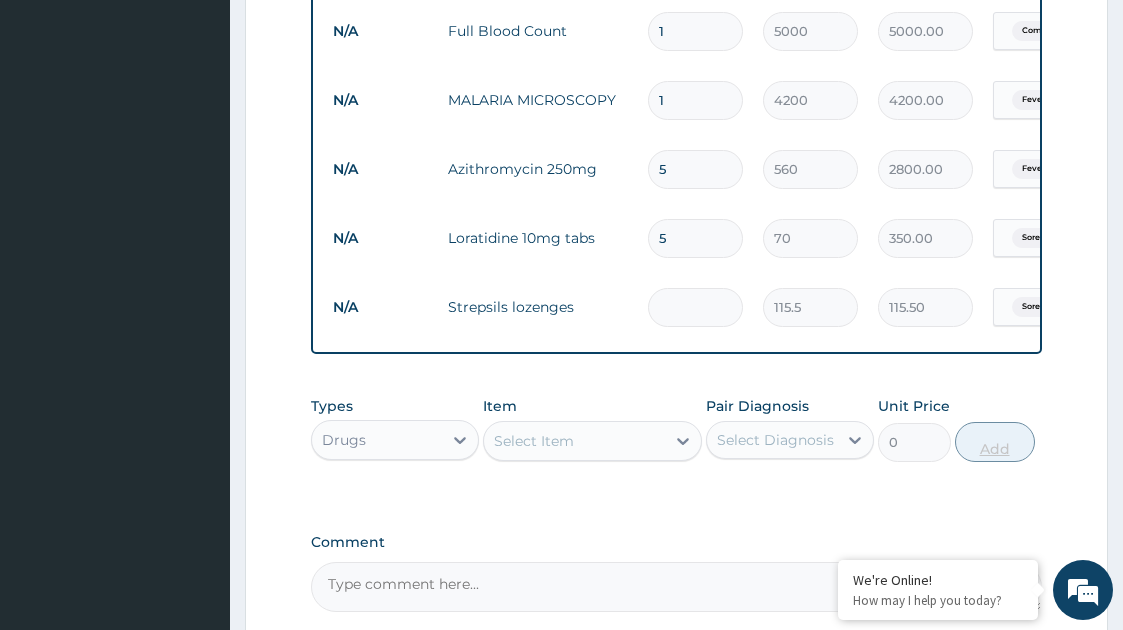 type on "0.00" 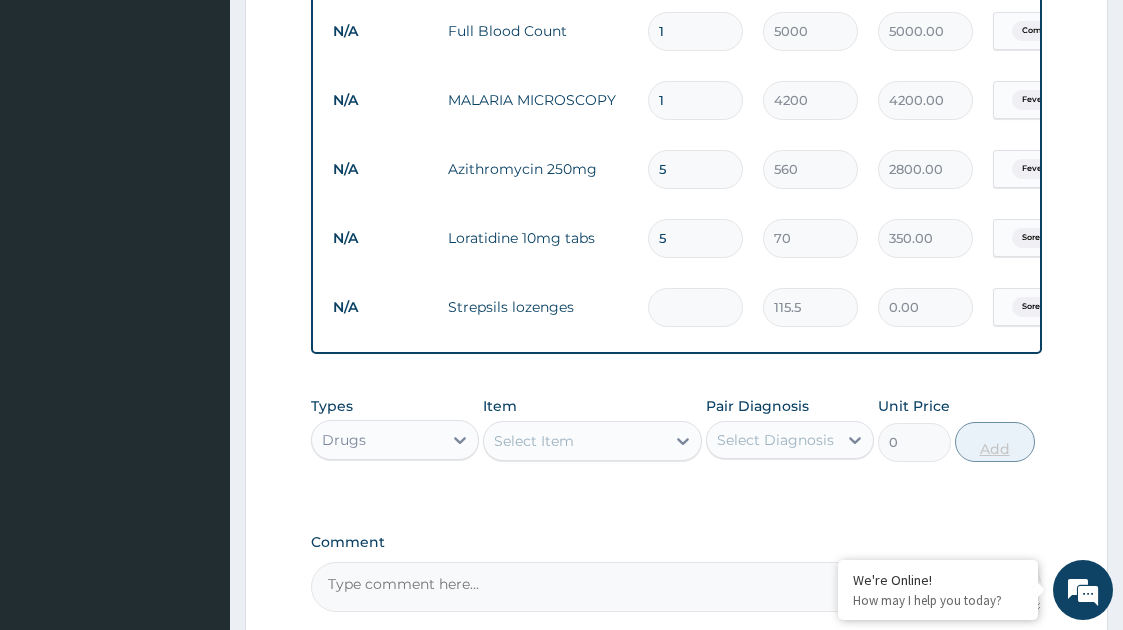type on "5" 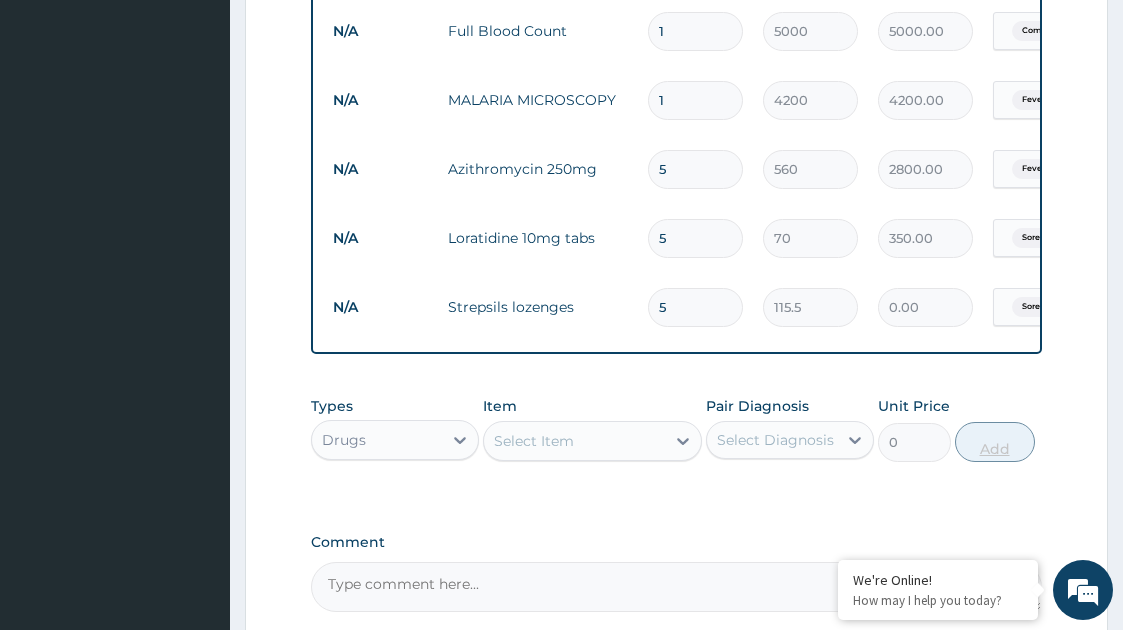 type on "577.50" 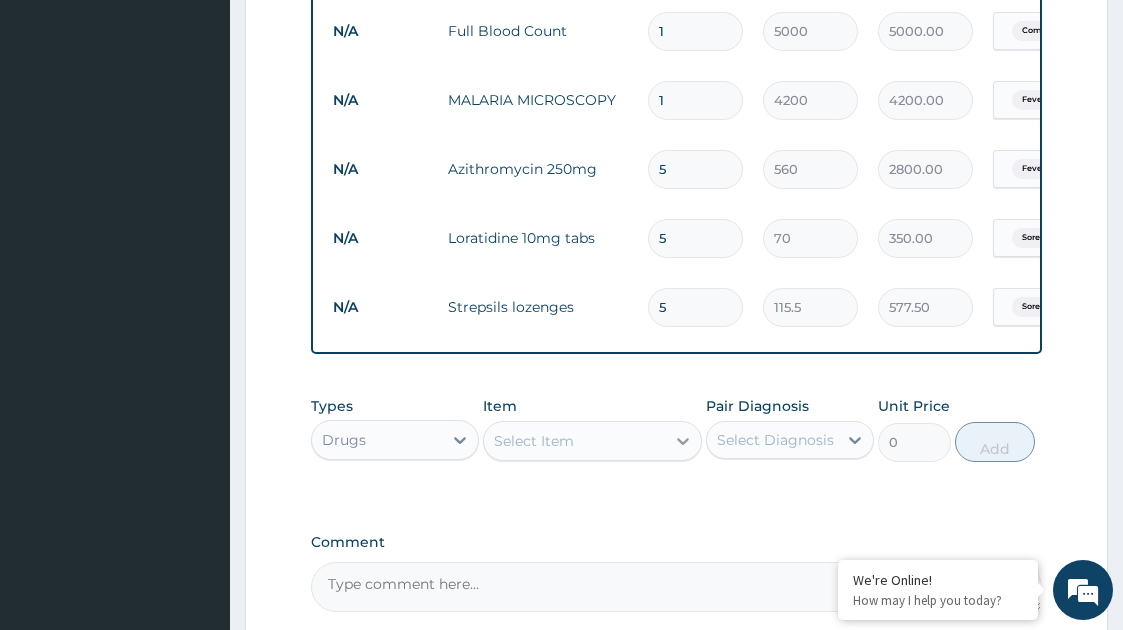 type on "5" 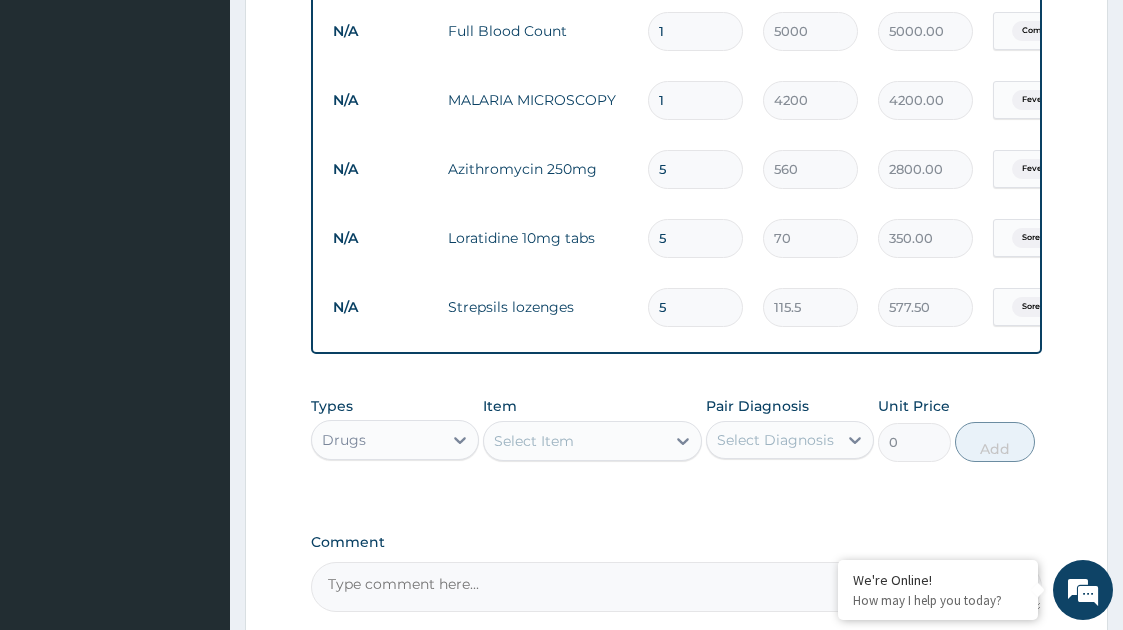 click on "Types Drugs Item Select Item Pair Diagnosis Select Diagnosis Unit Price 0 Add" at bounding box center [677, 444] 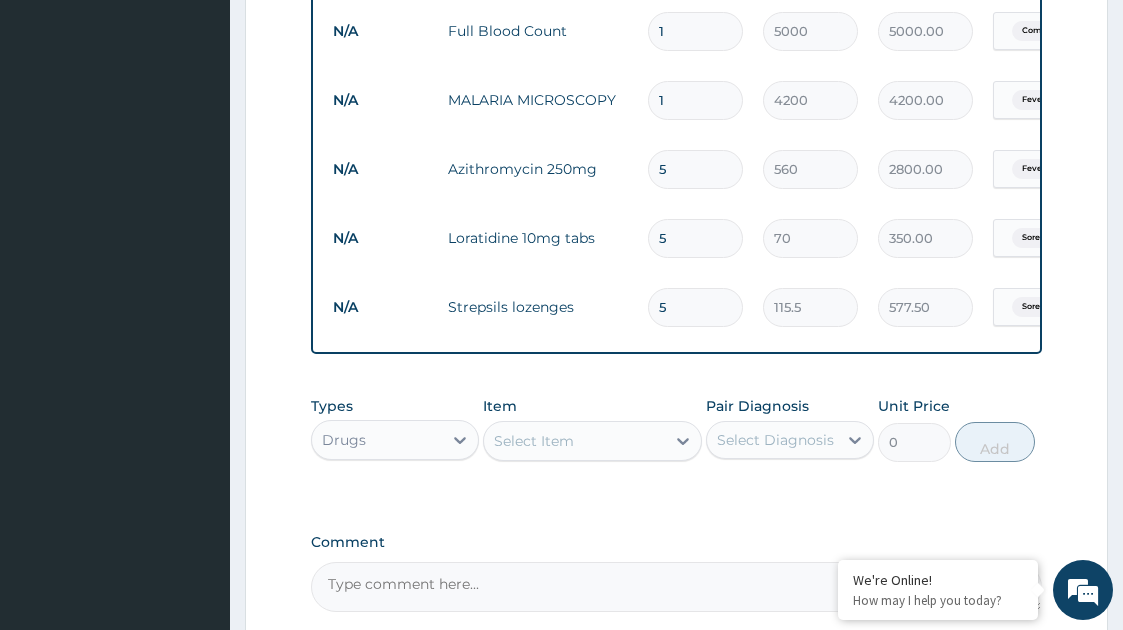 scroll, scrollTop: 1077, scrollLeft: 0, axis: vertical 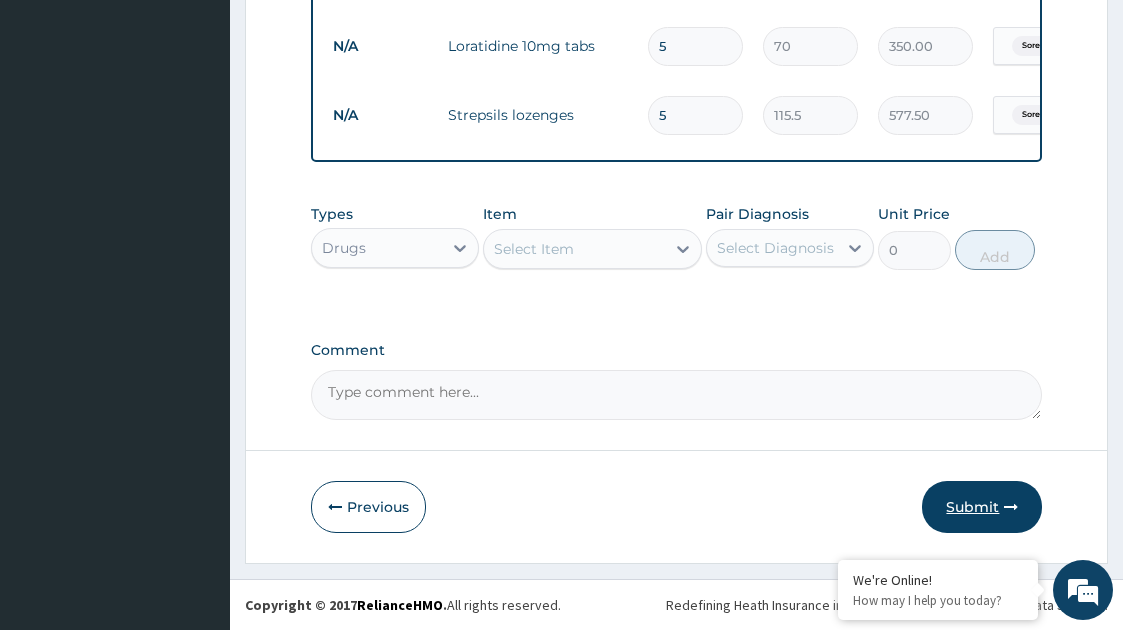 click on "Submit" at bounding box center (982, 507) 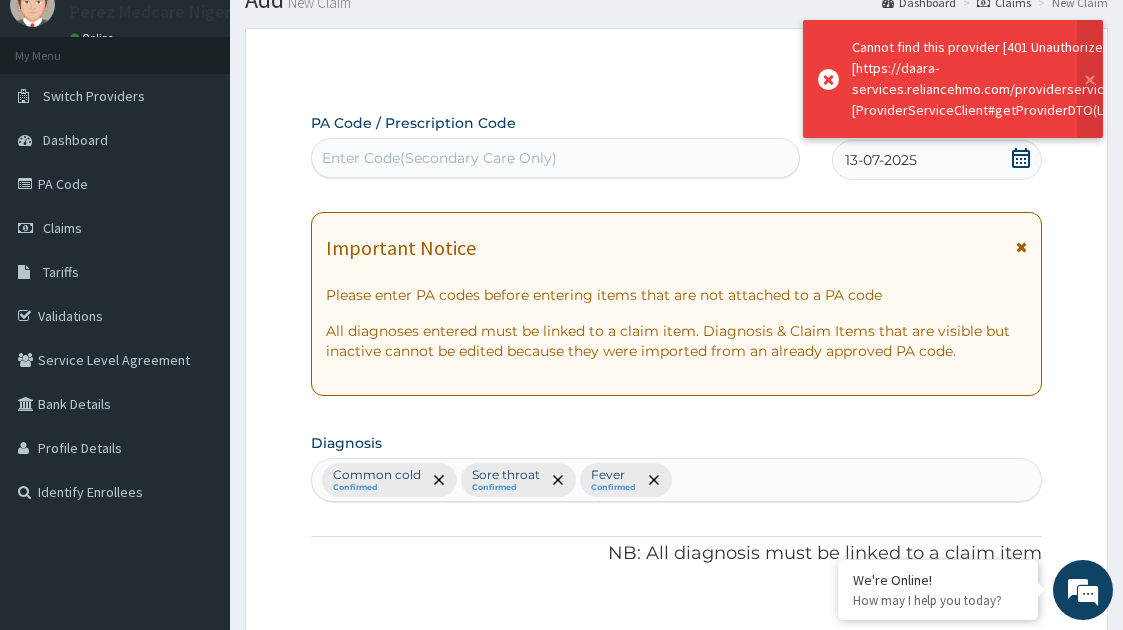 scroll, scrollTop: 1077, scrollLeft: 0, axis: vertical 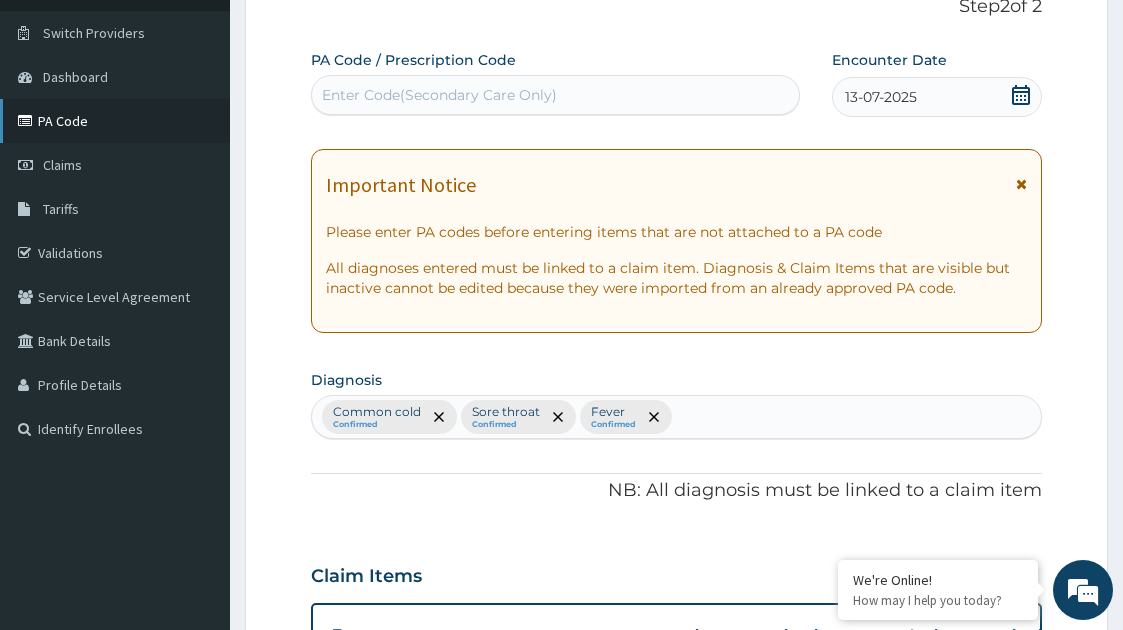 click on "PA Code" at bounding box center [115, 121] 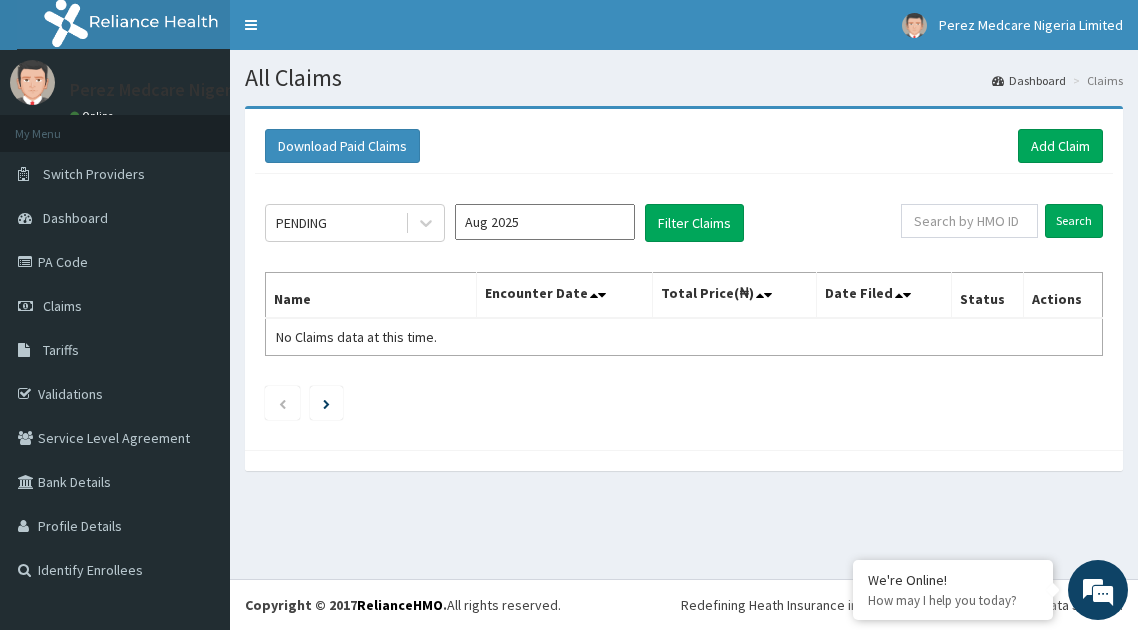 scroll, scrollTop: 0, scrollLeft: 0, axis: both 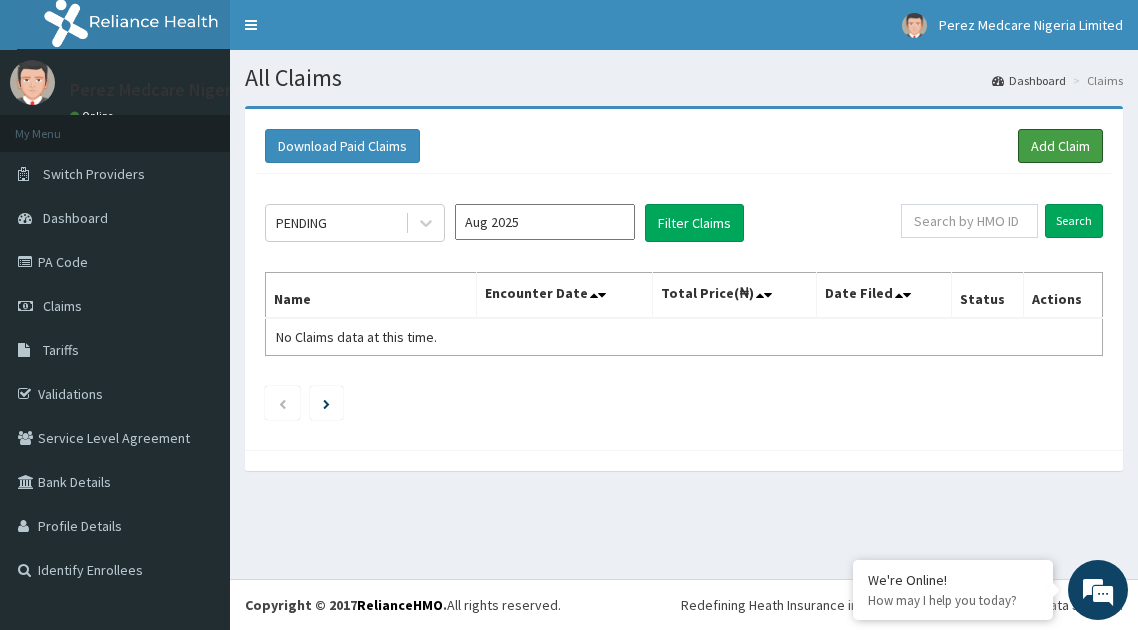 click on "Add Claim" at bounding box center (1060, 146) 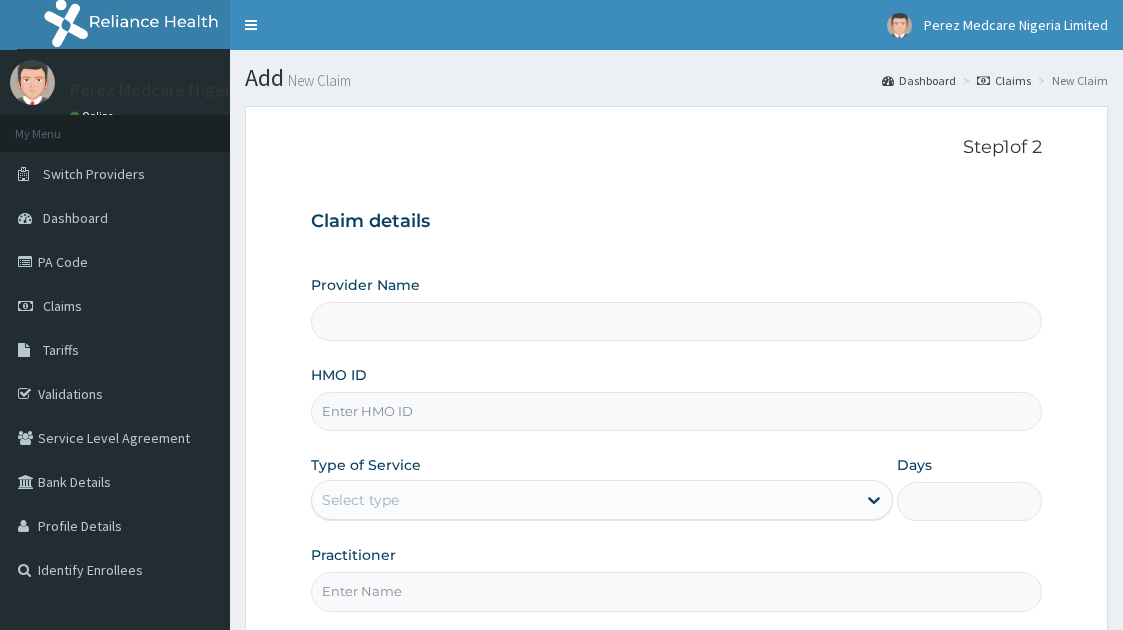 scroll, scrollTop: 0, scrollLeft: 0, axis: both 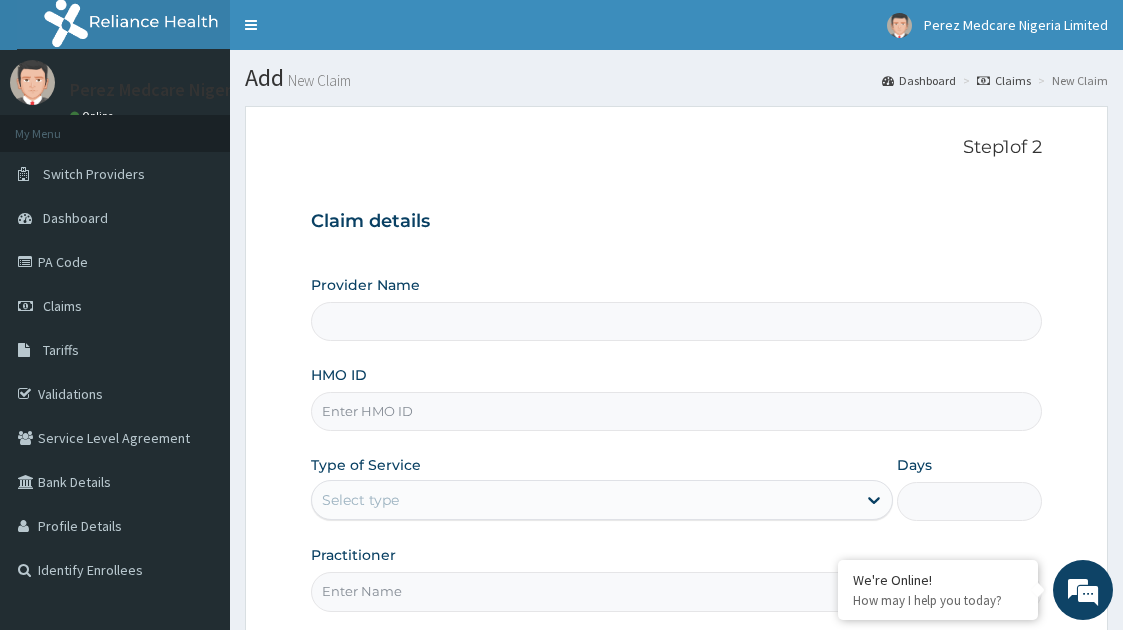 type on "Perez Medcare" 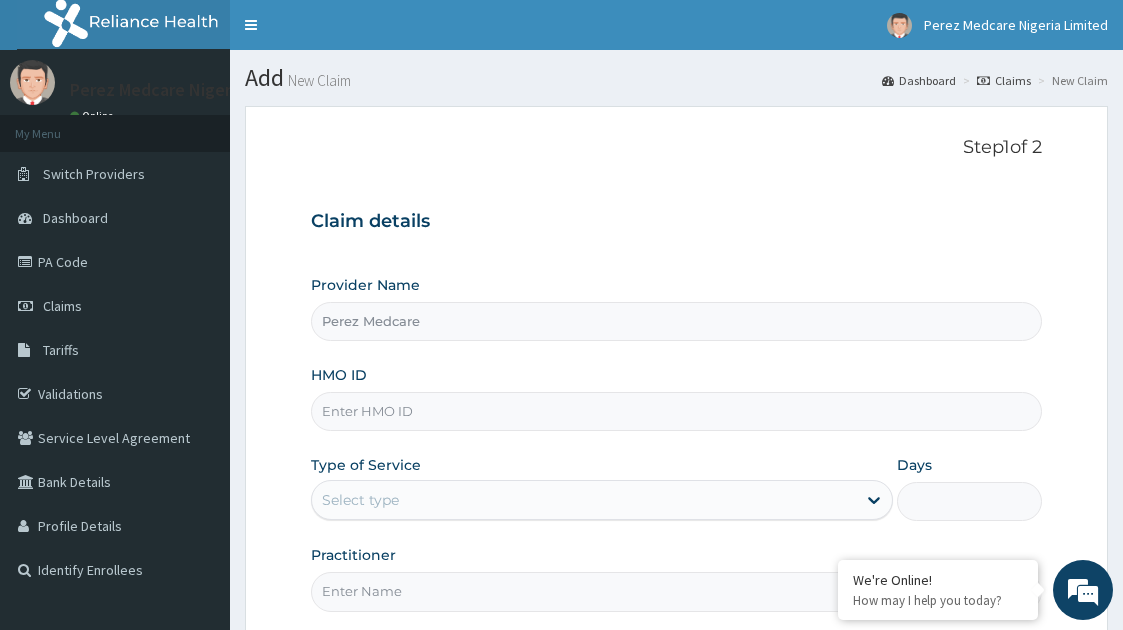 scroll, scrollTop: 192, scrollLeft: 0, axis: vertical 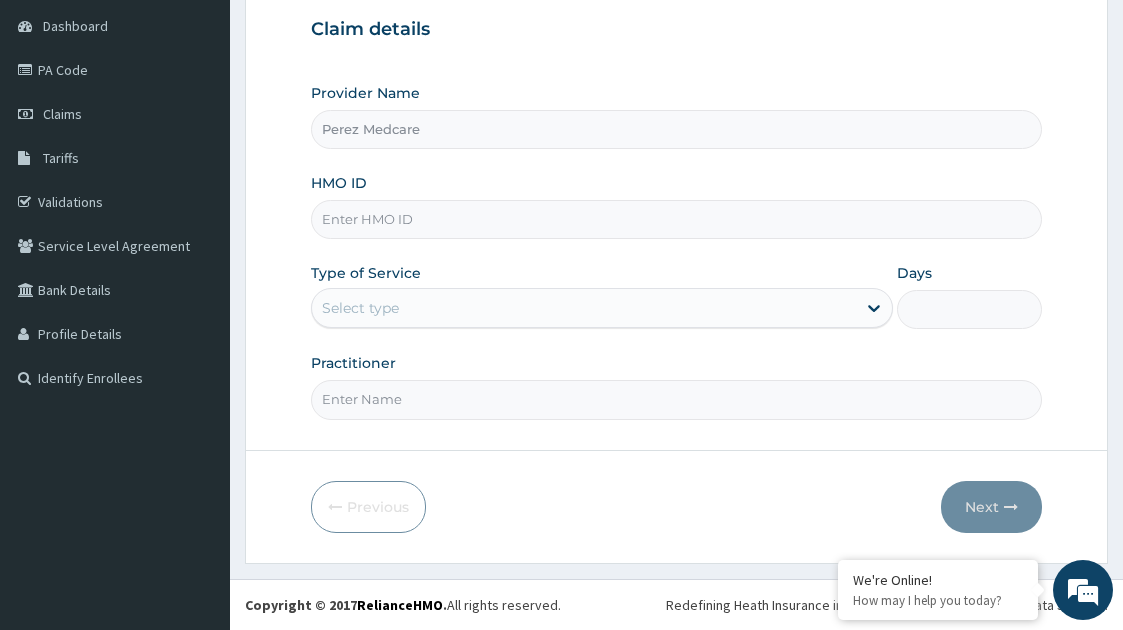 click on "HMO ID" at bounding box center (677, 219) 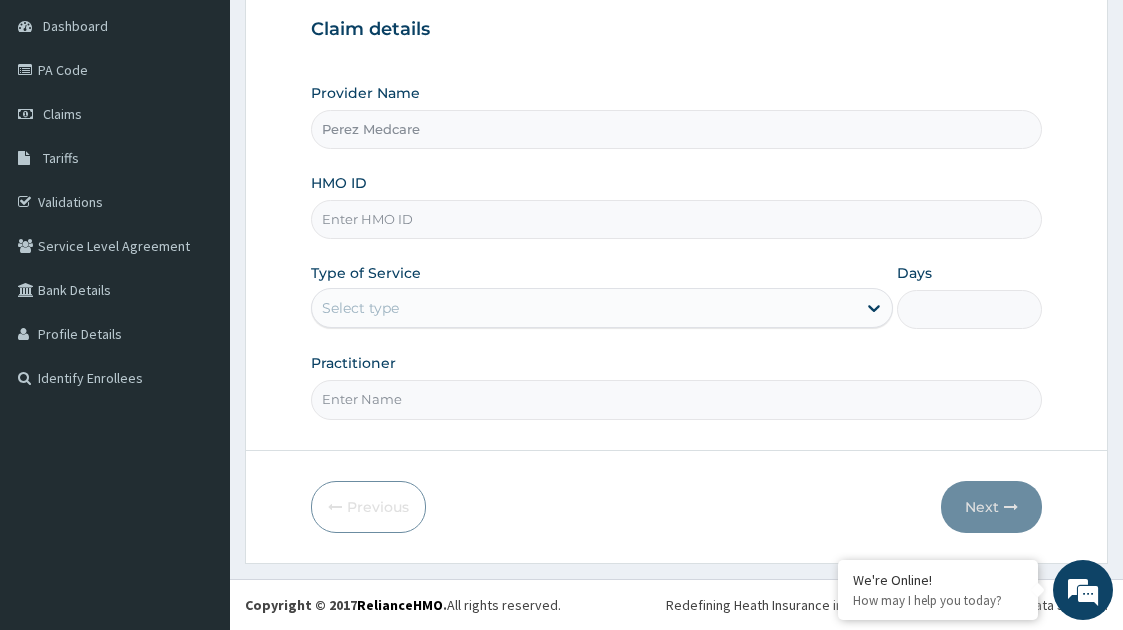 scroll, scrollTop: 0, scrollLeft: 0, axis: both 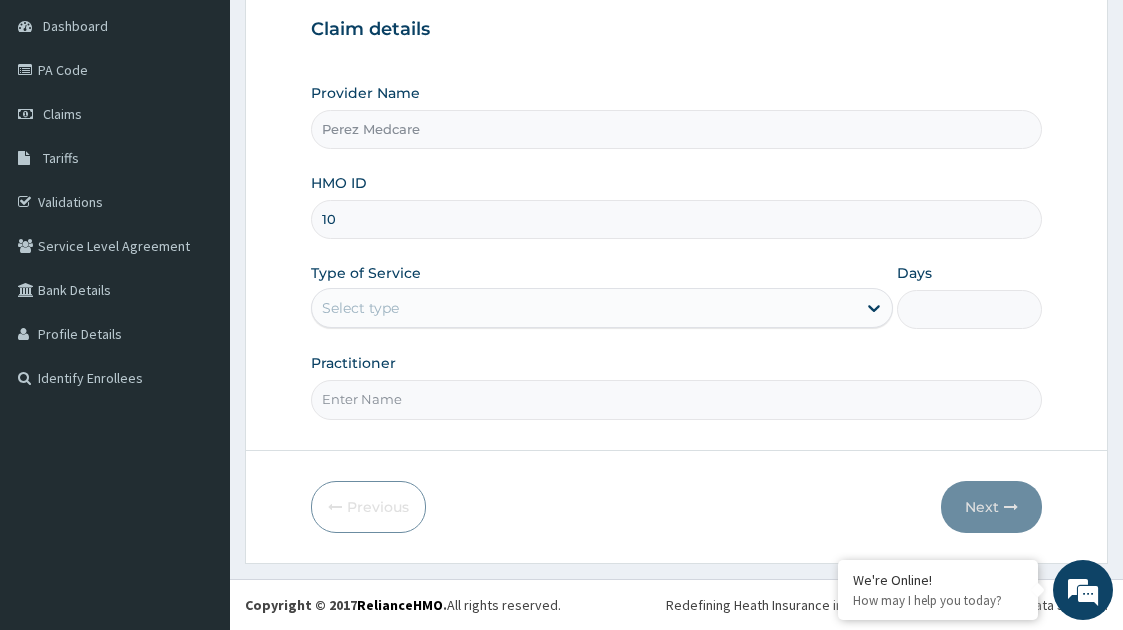 type on "1" 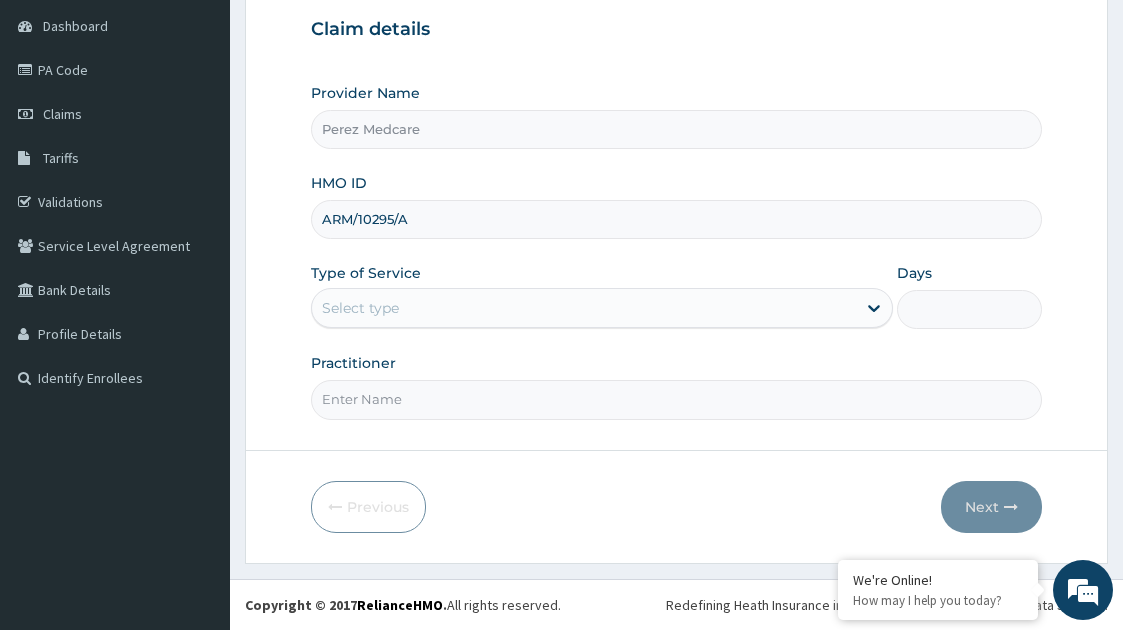 type on "ARM/10295/A" 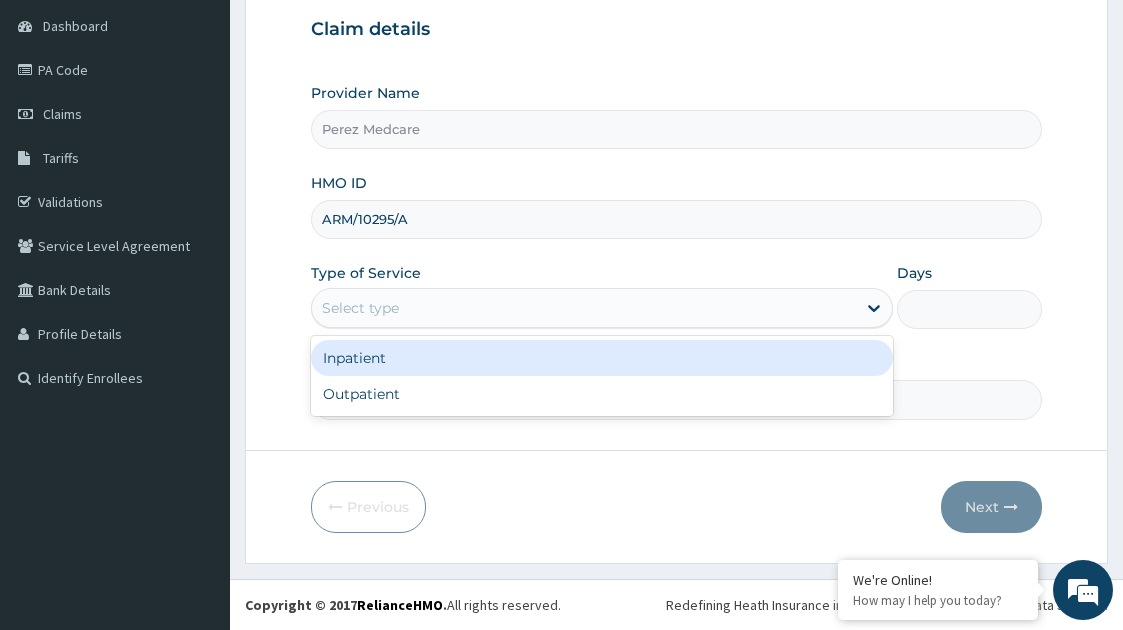 click on "Select type" at bounding box center [584, 308] 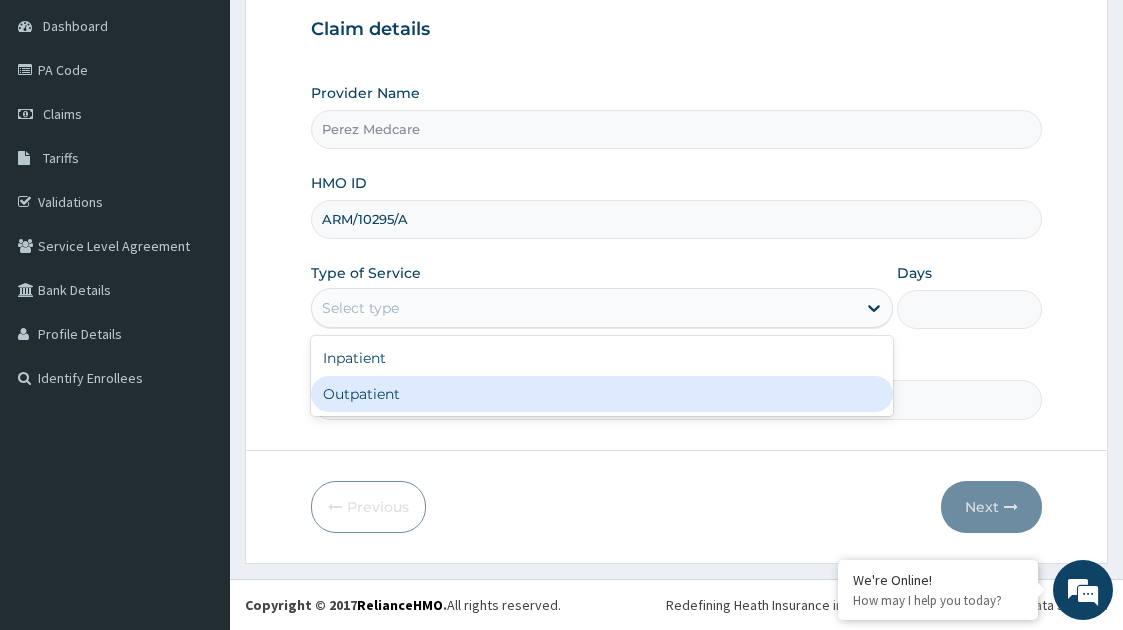 click on "Outpatient" at bounding box center (602, 394) 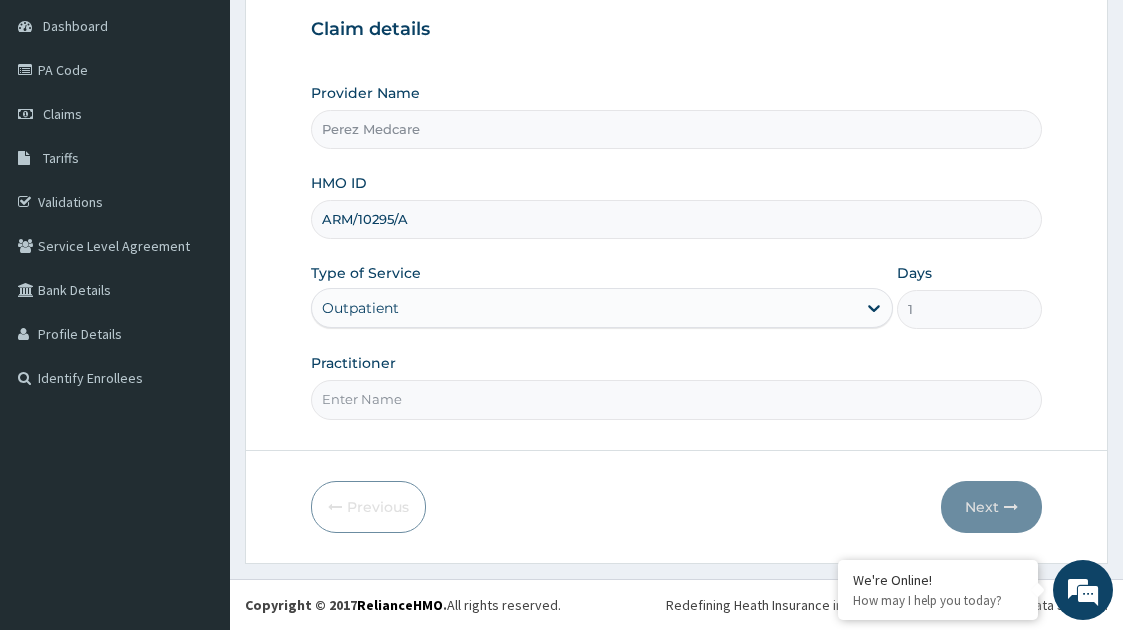 click on "Practitioner" at bounding box center [677, 399] 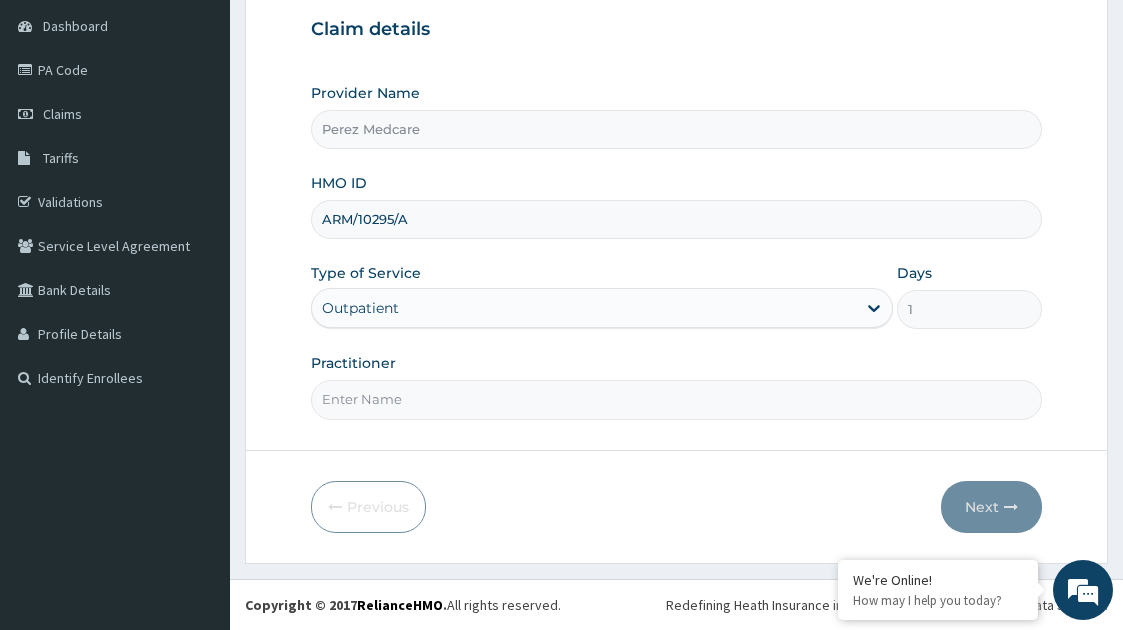 type on "DR KOLAWOLE" 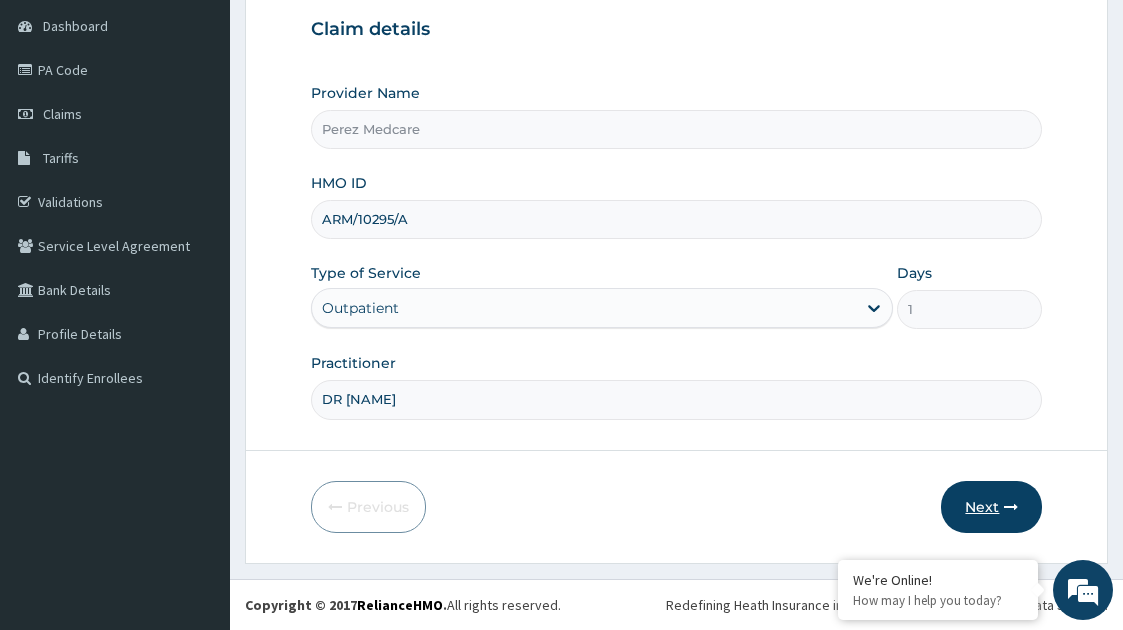 click on "Next" at bounding box center (991, 507) 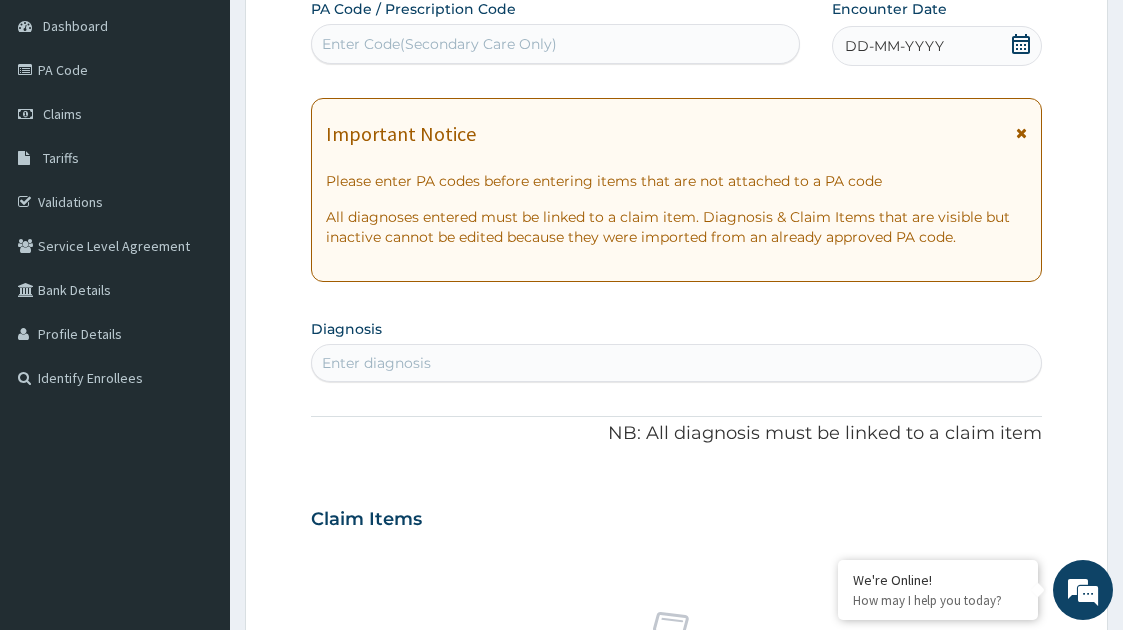 click on "Enter Code(Secondary Care Only)" at bounding box center (439, 44) 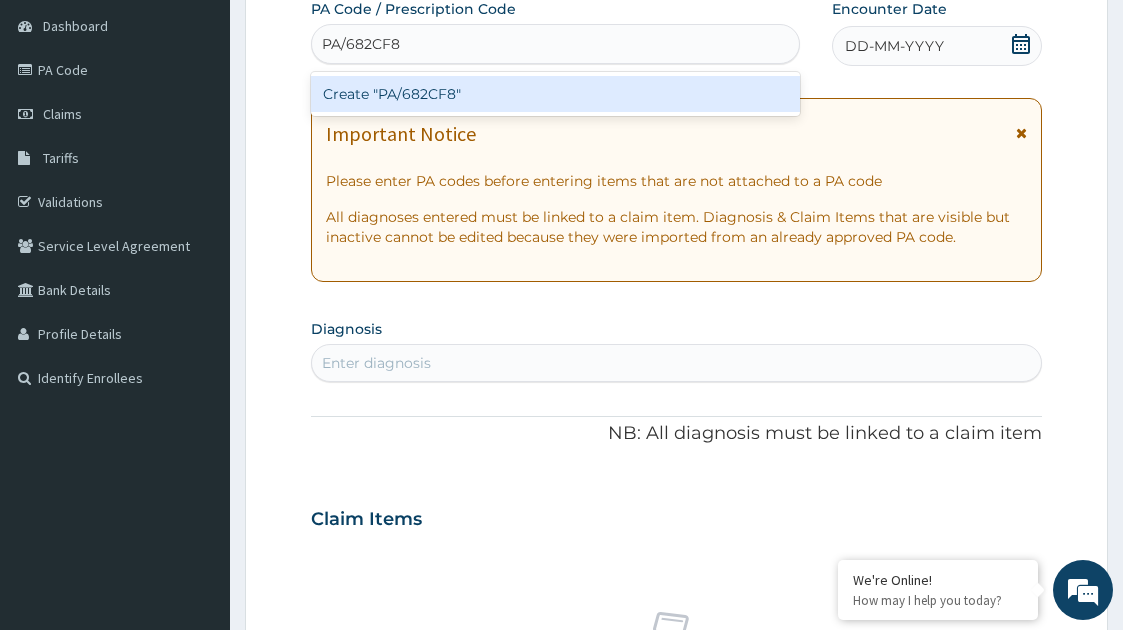 click on "Create "PA/682CF8"" at bounding box center (556, 94) 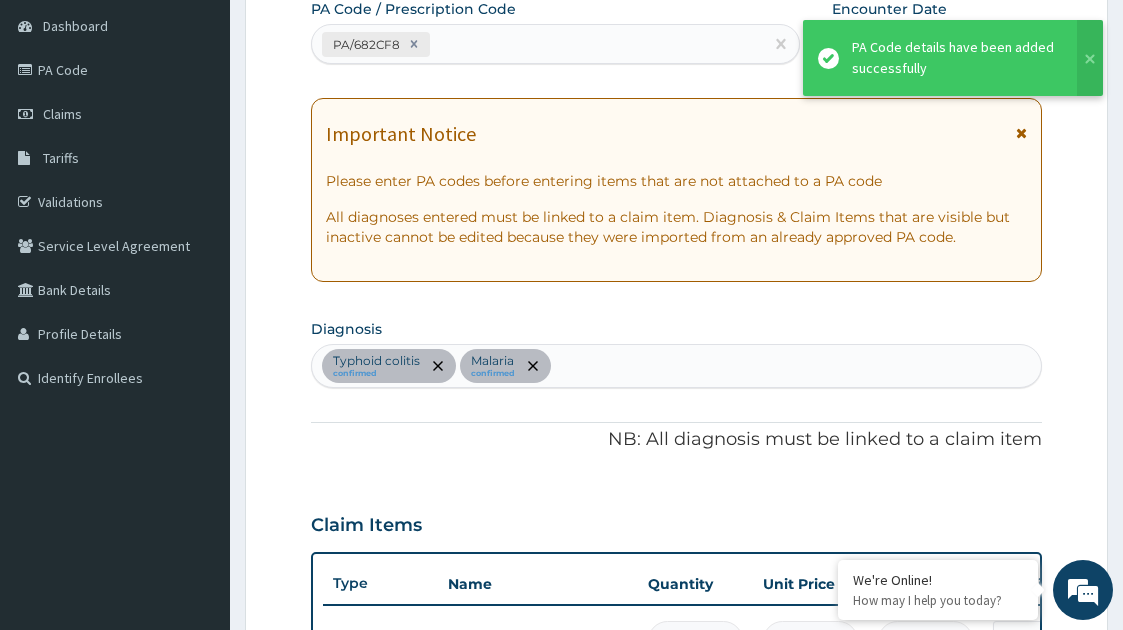 scroll, scrollTop: 862, scrollLeft: 0, axis: vertical 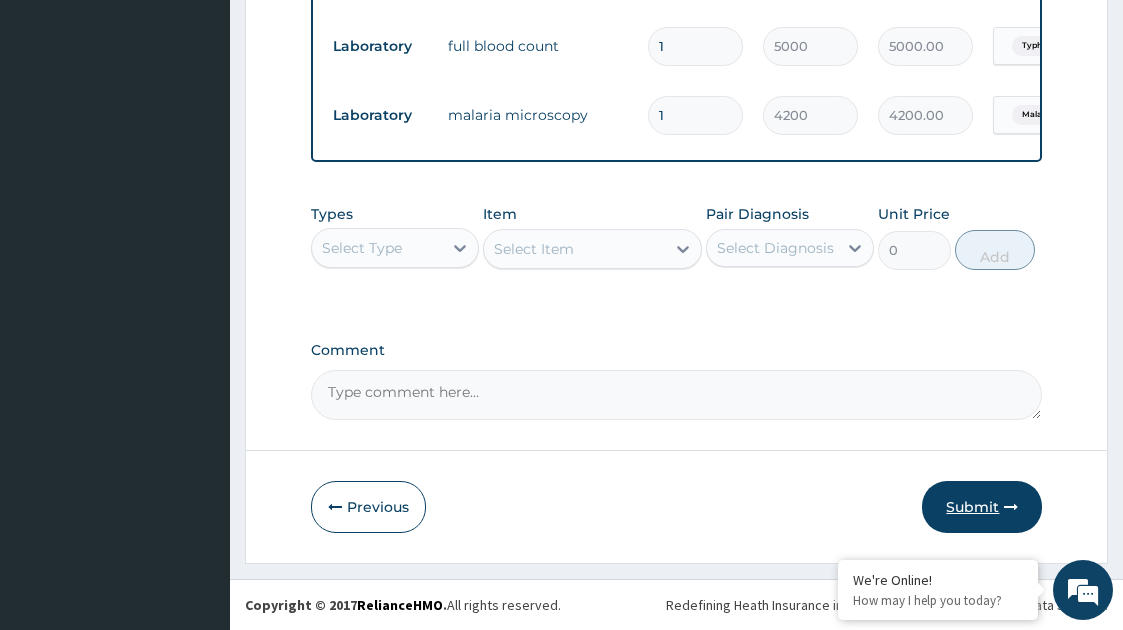 click on "Submit" at bounding box center [982, 507] 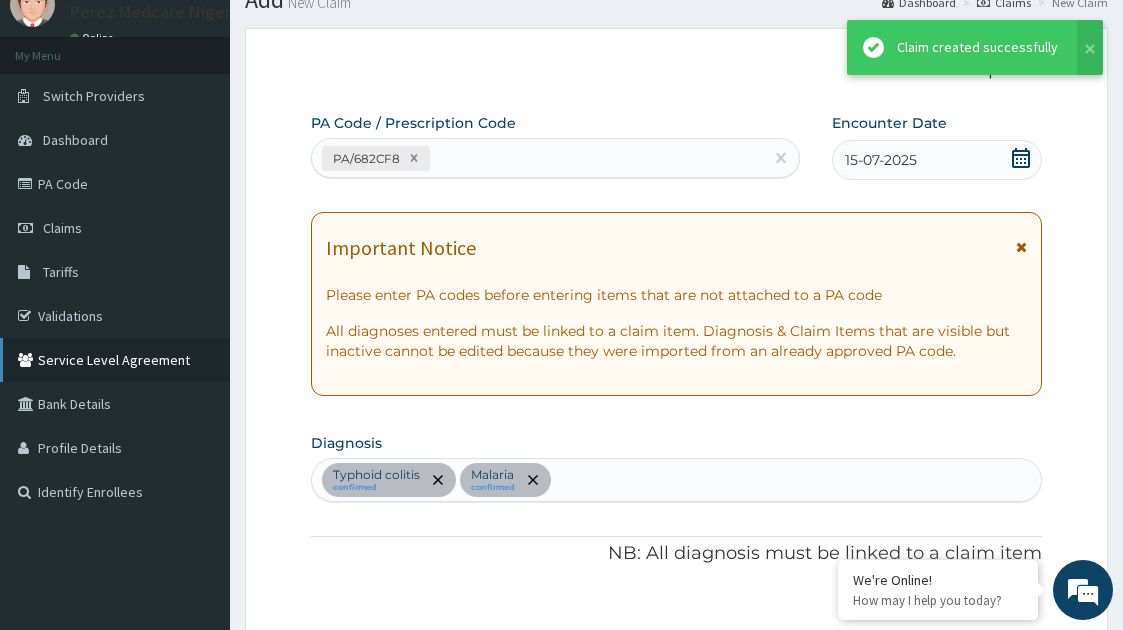 scroll, scrollTop: 1077, scrollLeft: 0, axis: vertical 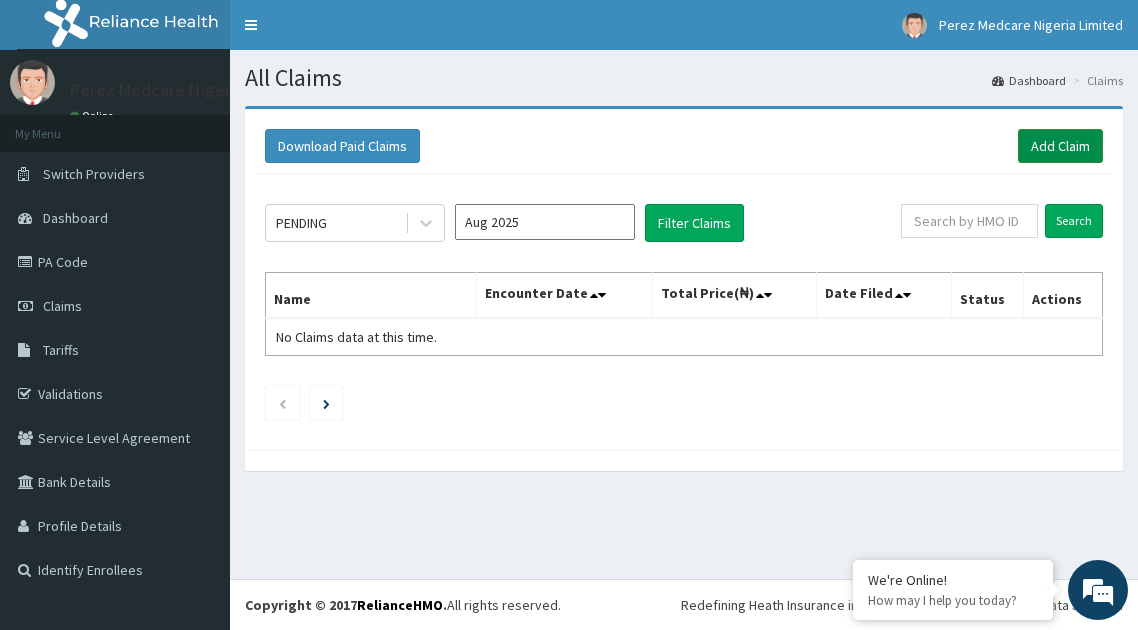 click on "Add Claim" at bounding box center (1060, 146) 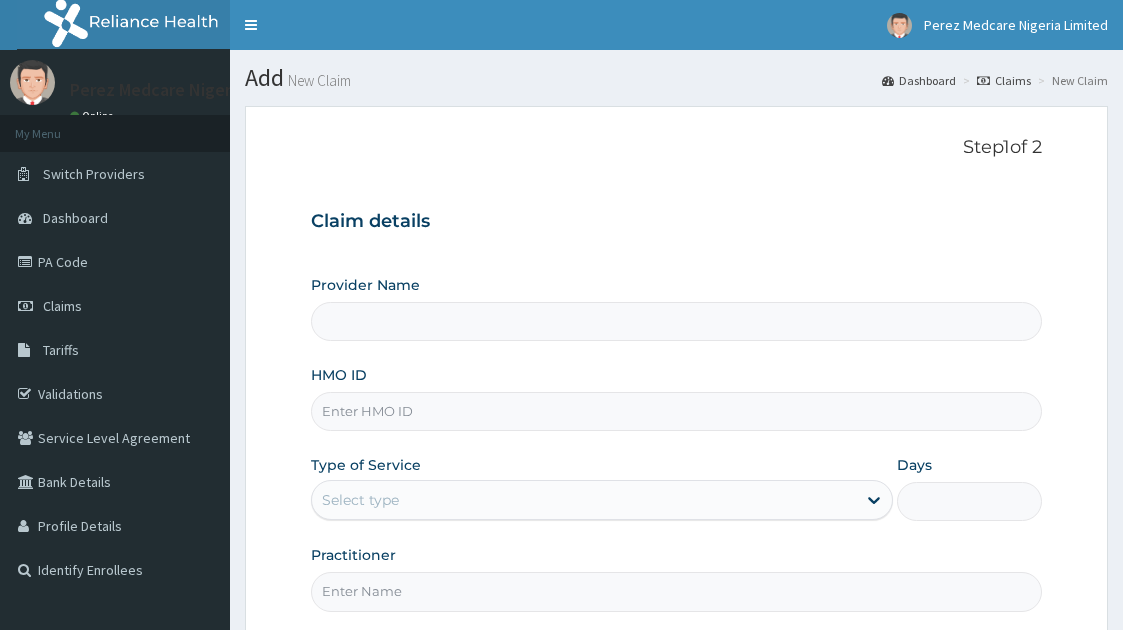 scroll, scrollTop: 0, scrollLeft: 0, axis: both 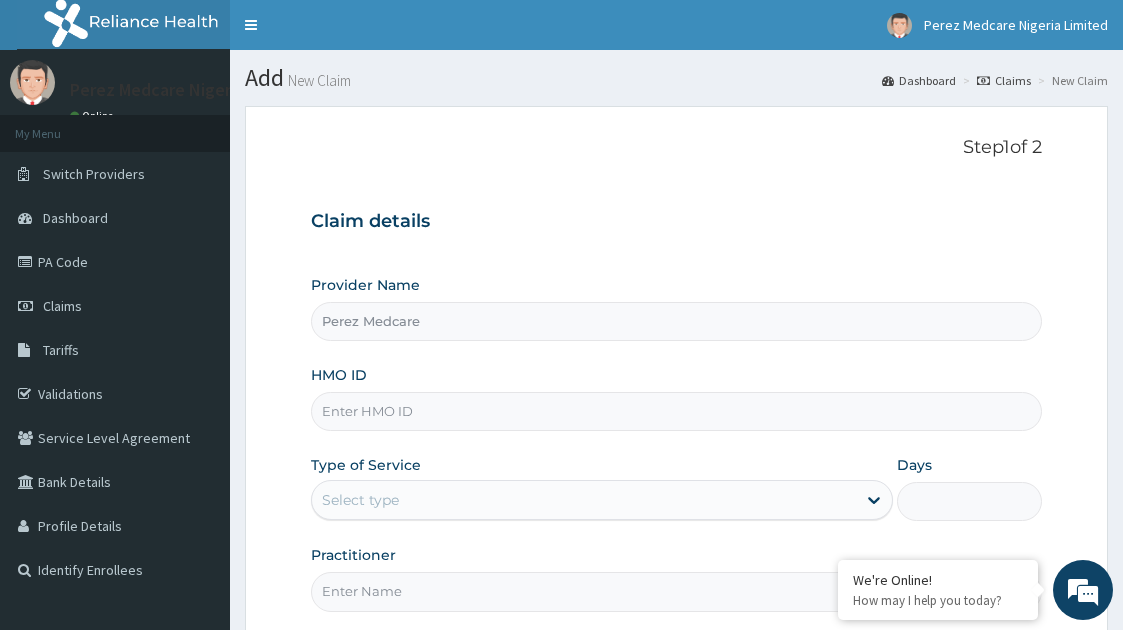 click on "HMO ID" at bounding box center [677, 411] 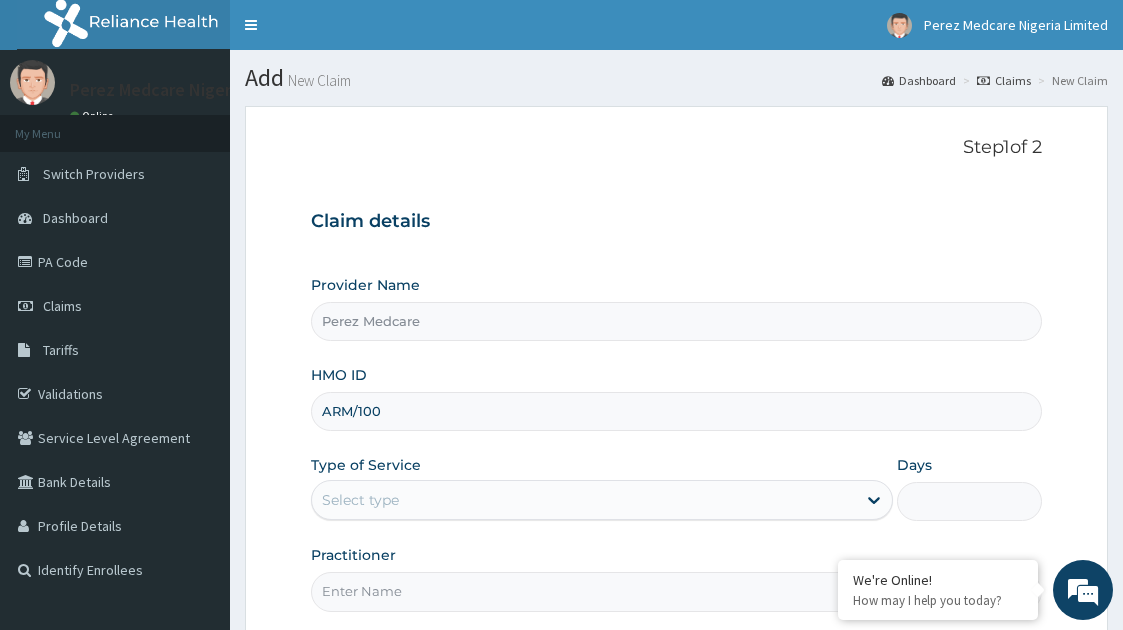 scroll, scrollTop: 0, scrollLeft: 0, axis: both 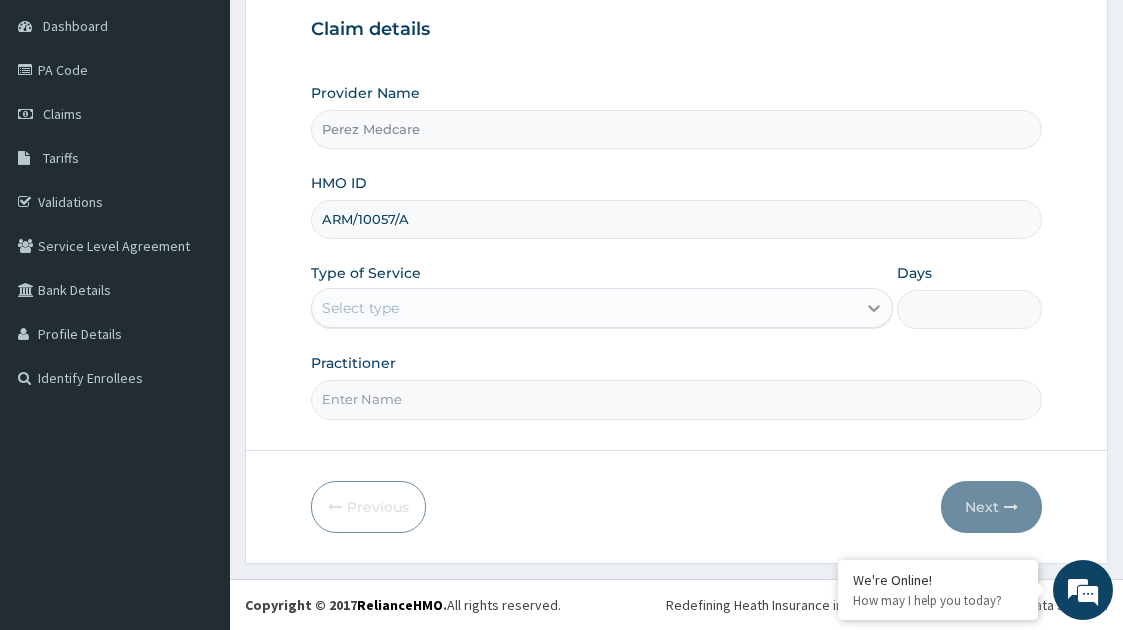 type on "ARM/10057/A" 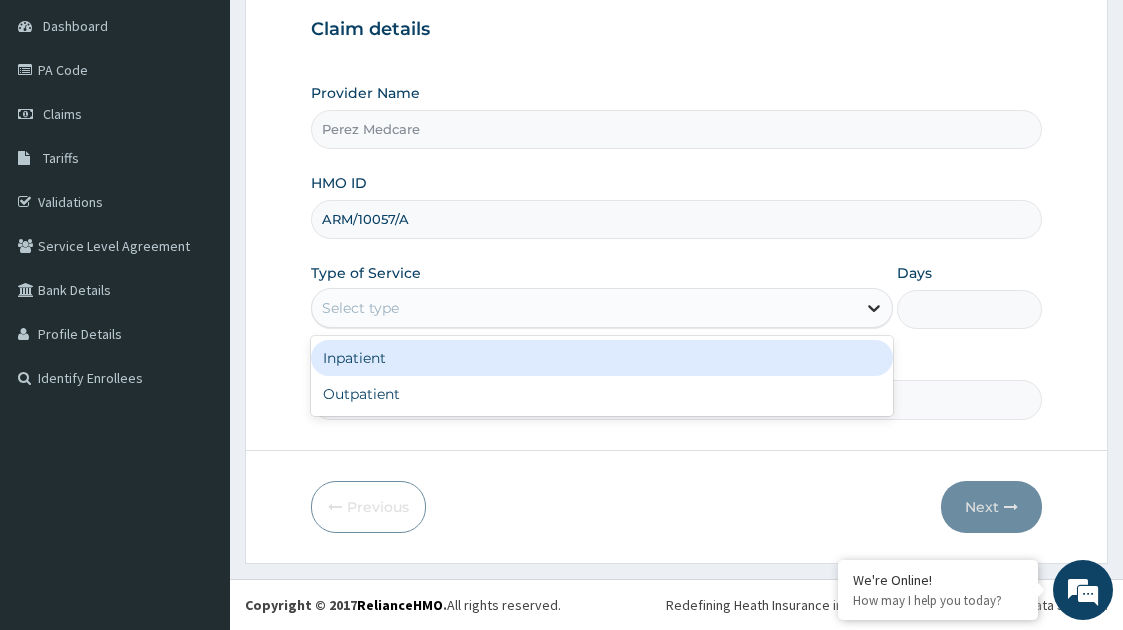 click at bounding box center [874, 308] 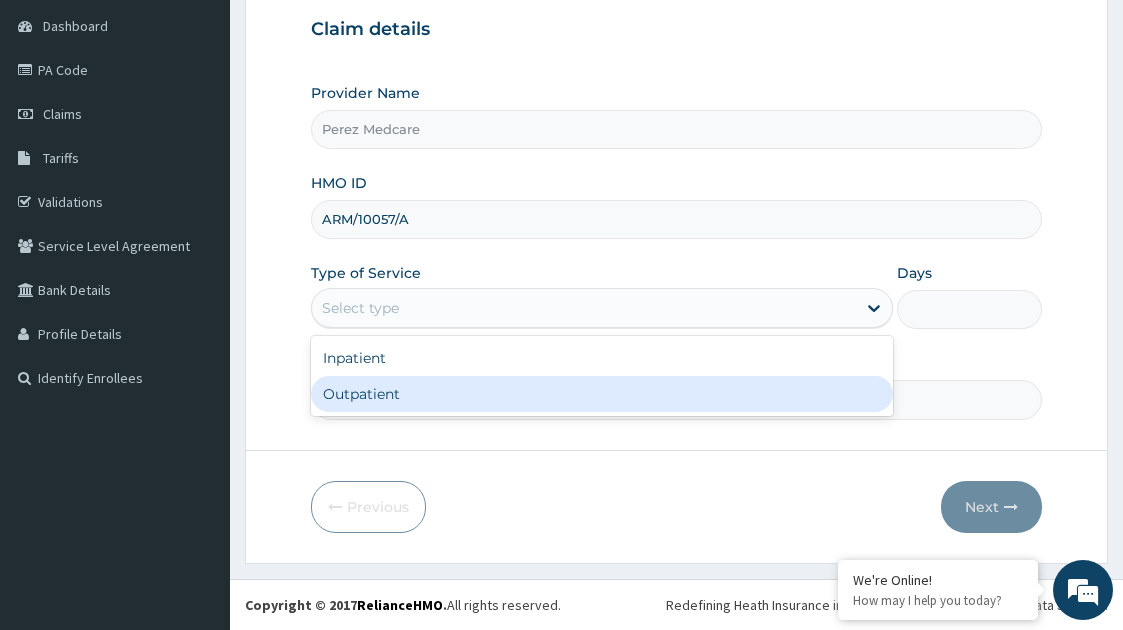 click on "Outpatient" at bounding box center [602, 394] 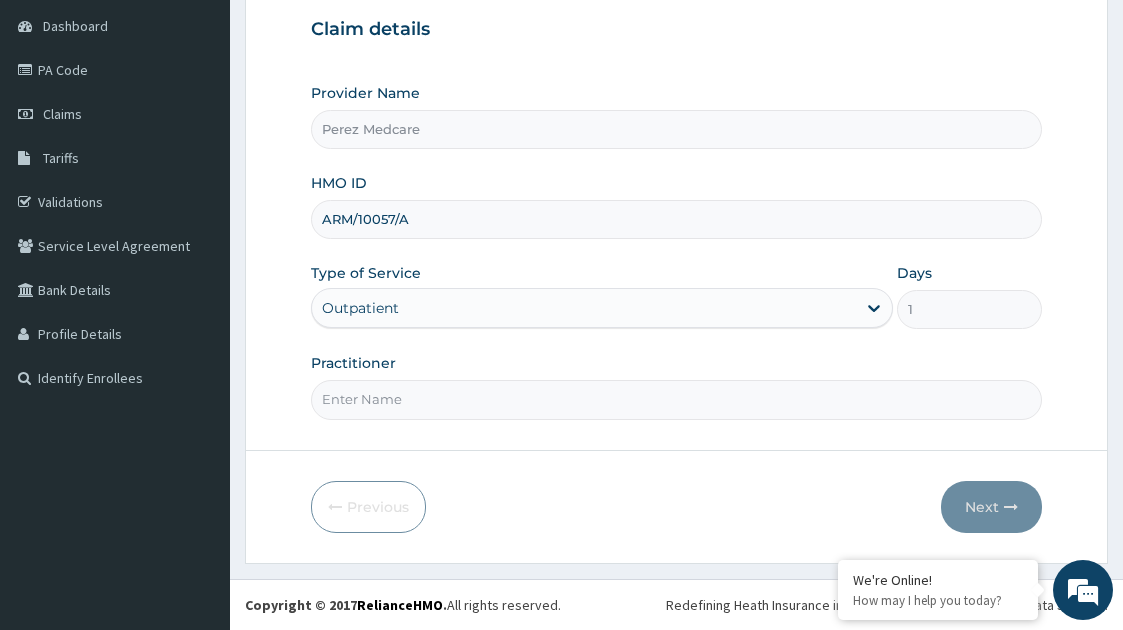 click on "Practitioner" at bounding box center [677, 399] 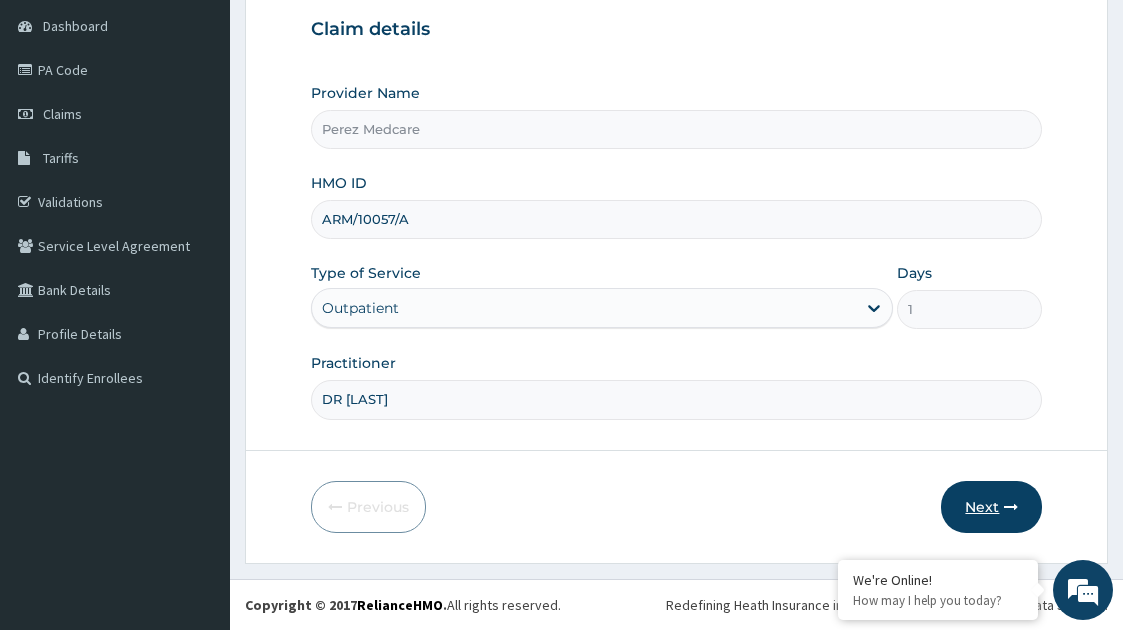 type on "DR [LAST]" 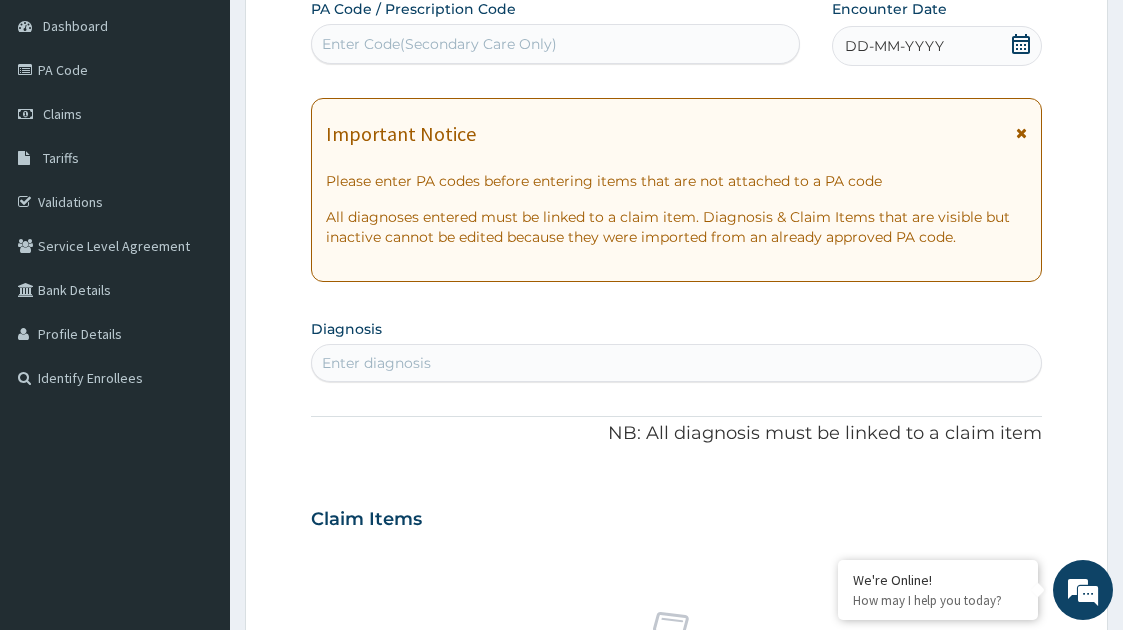 click on "Enter Code(Secondary Care Only)" at bounding box center [556, 44] 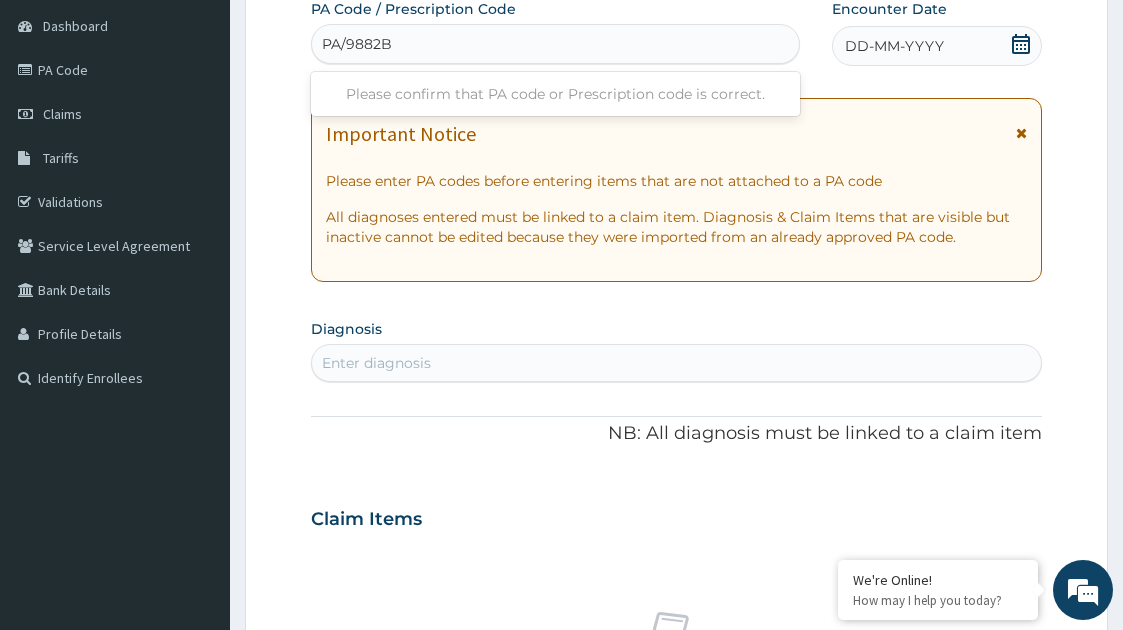type on "PA/9882B8" 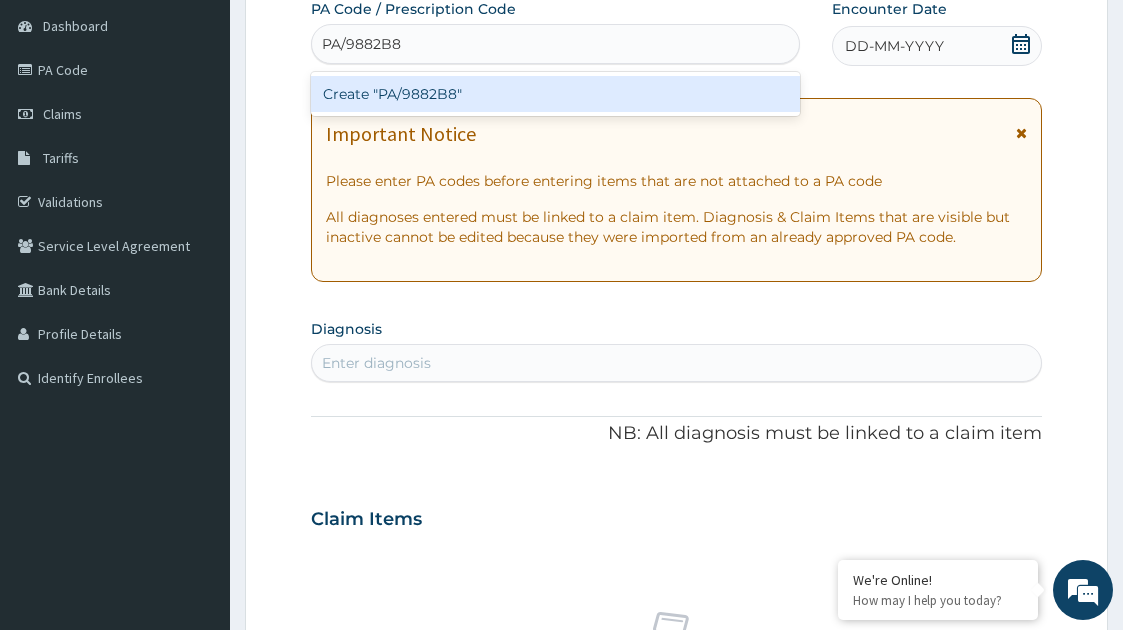 click on "Create "PA/9882B8"" at bounding box center [556, 94] 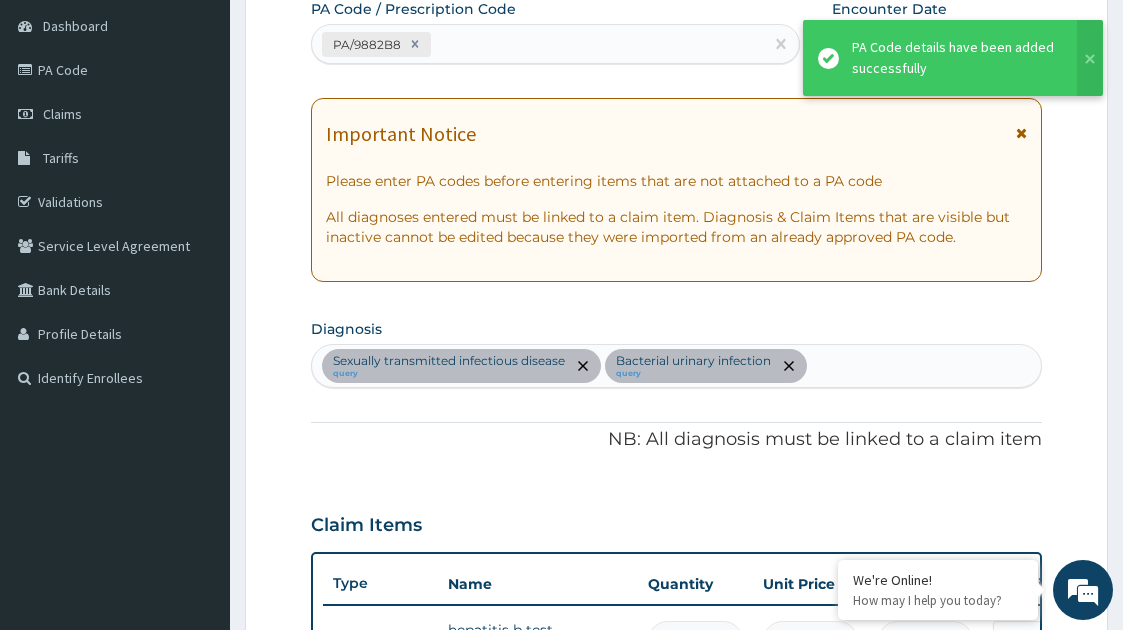 scroll, scrollTop: 951, scrollLeft: 0, axis: vertical 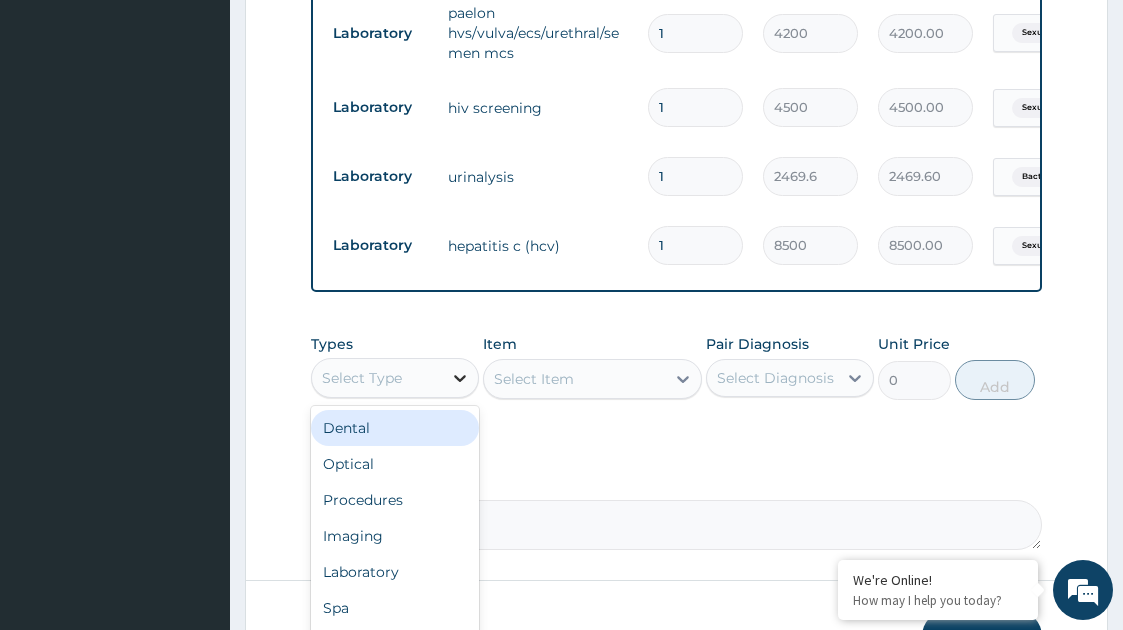 click 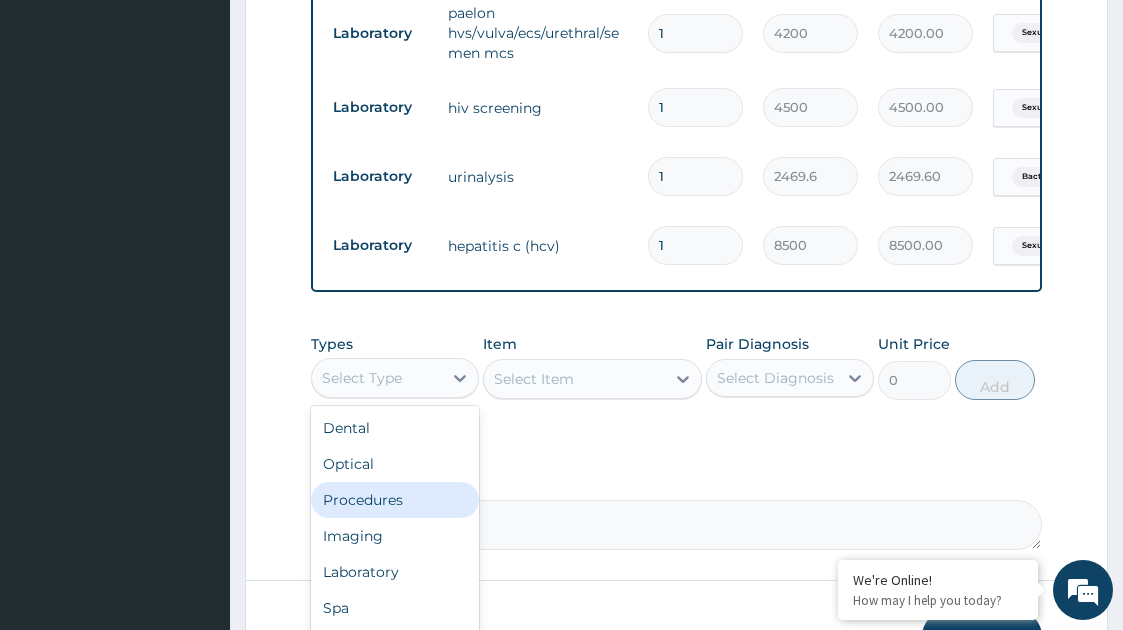 click on "Procedures" at bounding box center (395, 500) 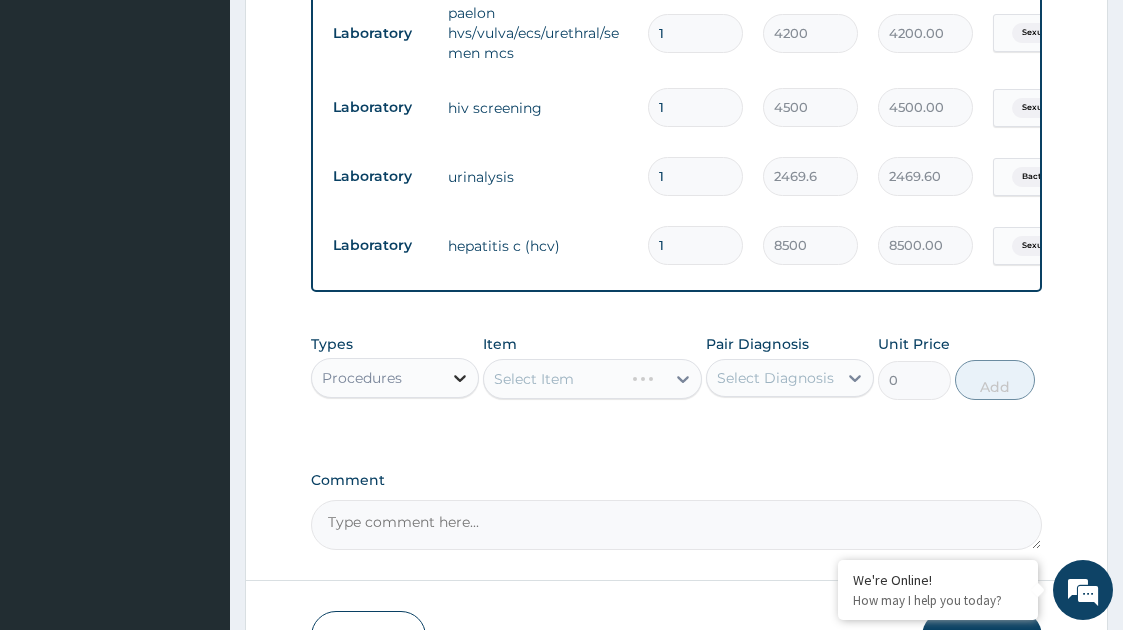 click at bounding box center (460, 378) 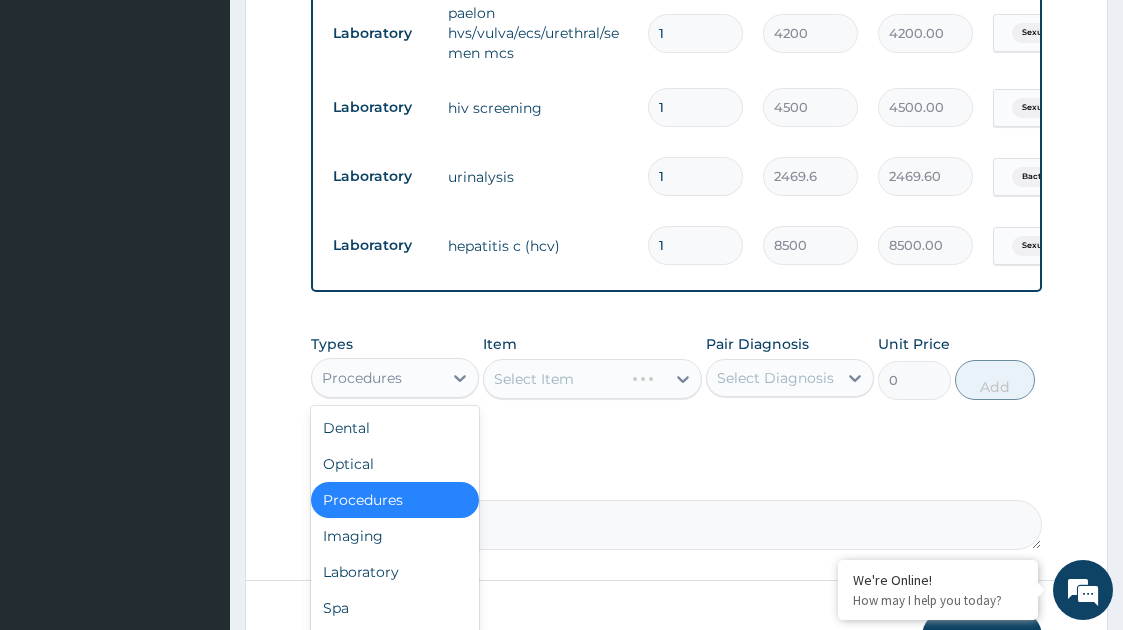 click on "Procedures" at bounding box center (395, 500) 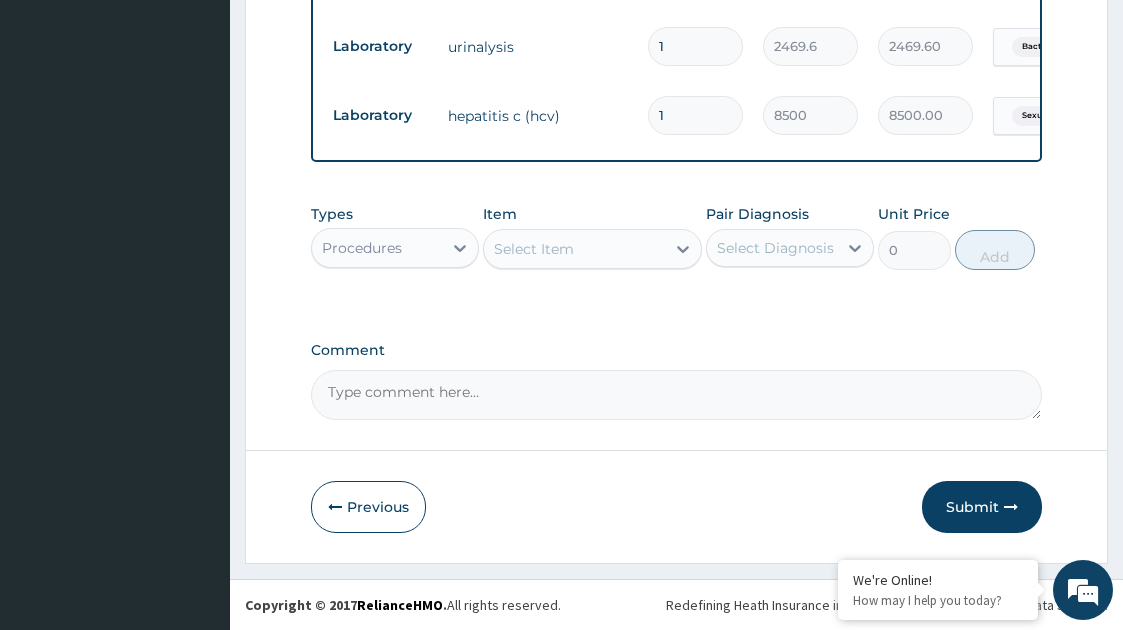 scroll, scrollTop: 1165, scrollLeft: 0, axis: vertical 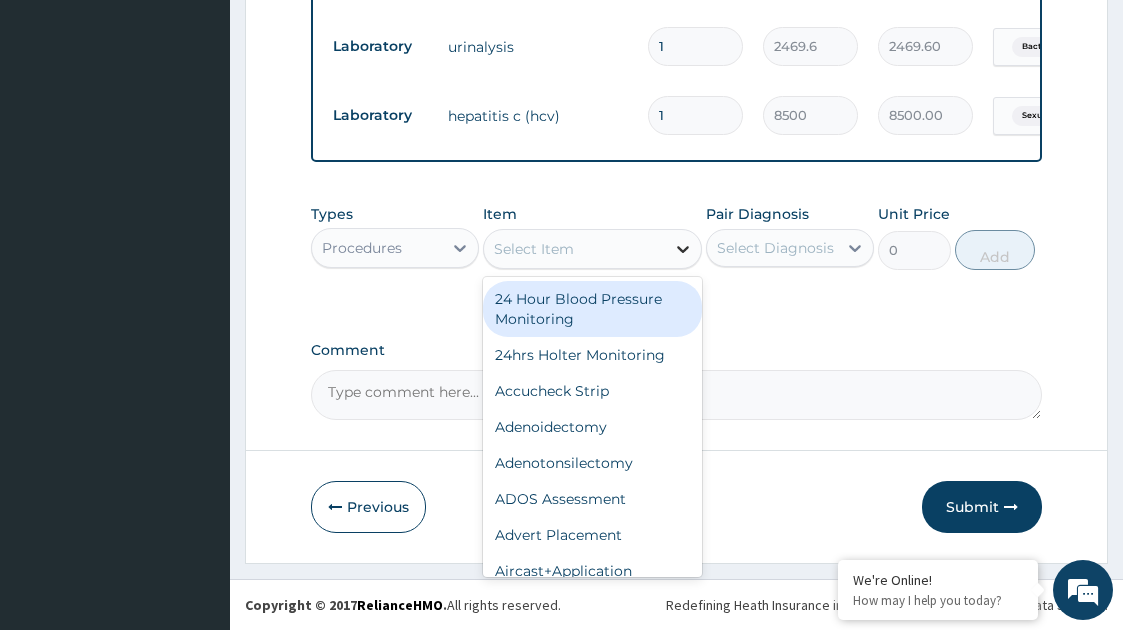 click 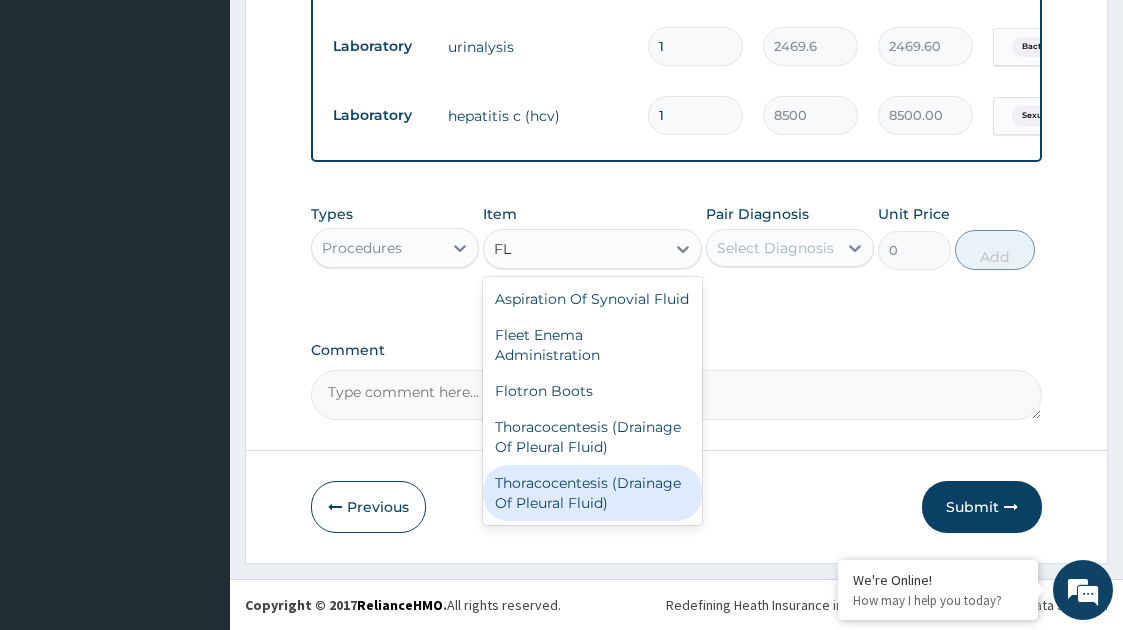 type on "F" 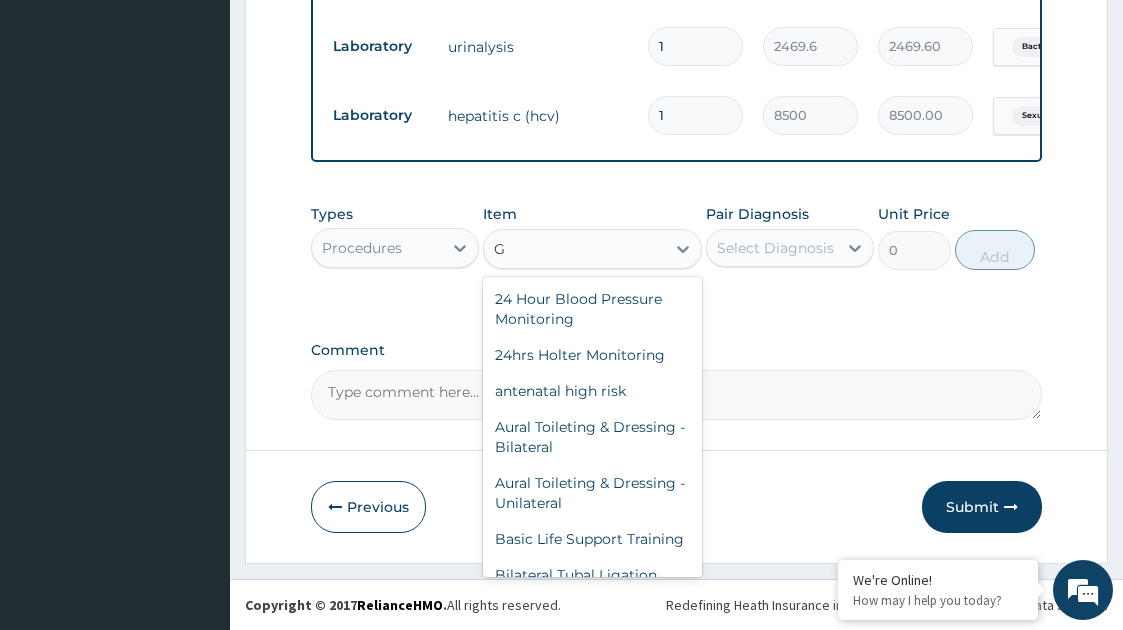 type on "GP" 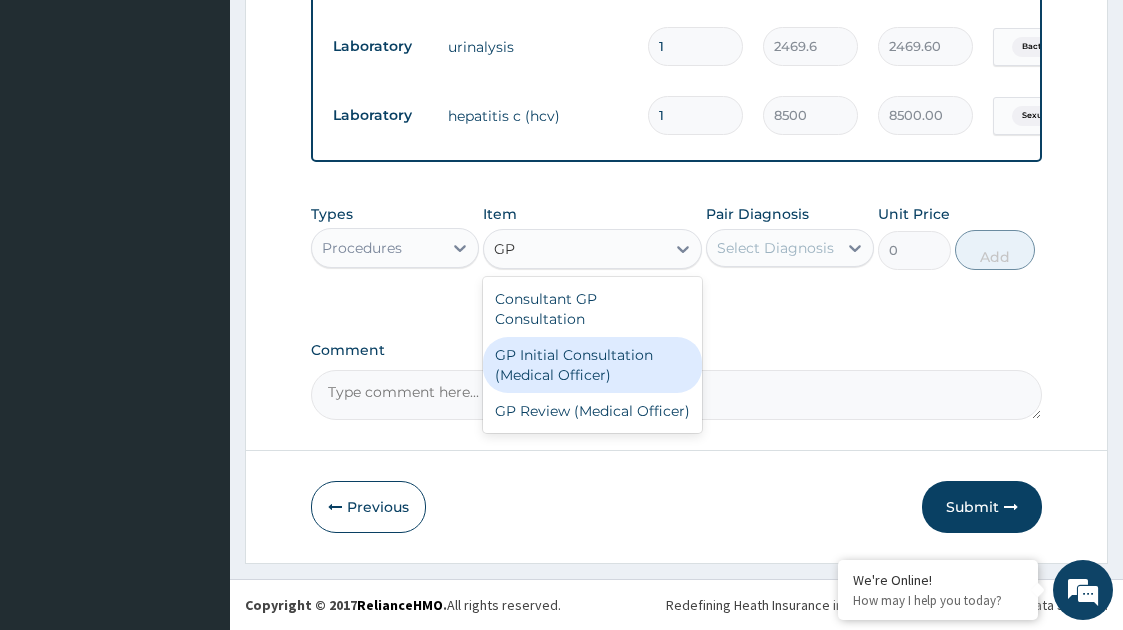 click on "GP Initial Consultation (Medical Officer)" at bounding box center (593, 365) 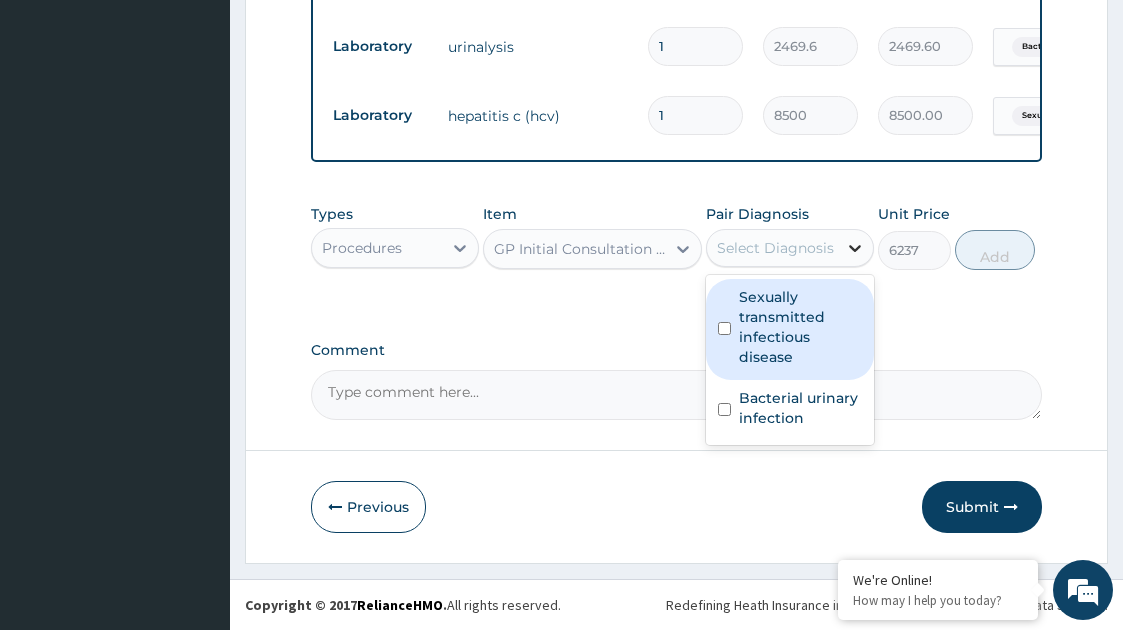 click 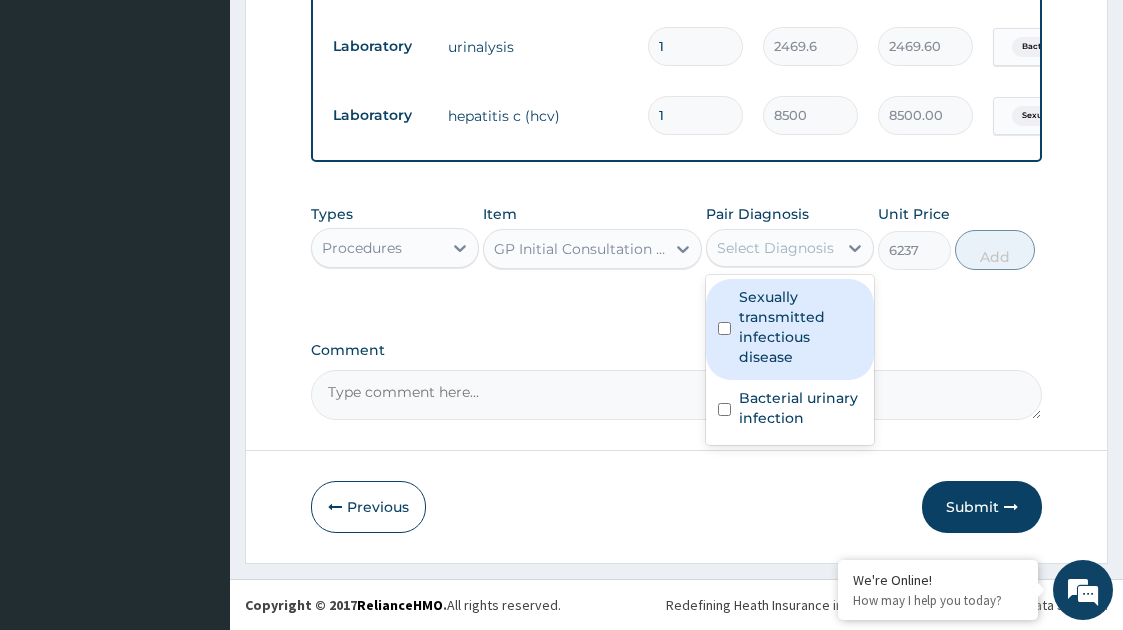 click on "Sexually transmitted infectious disease" at bounding box center (800, 327) 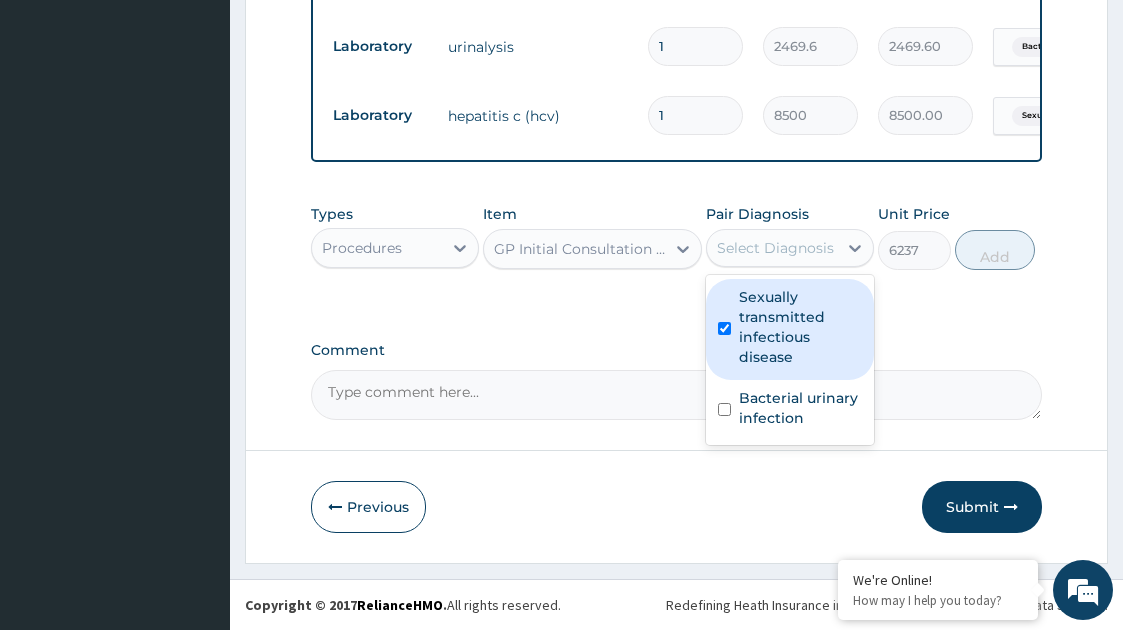 checkbox on "true" 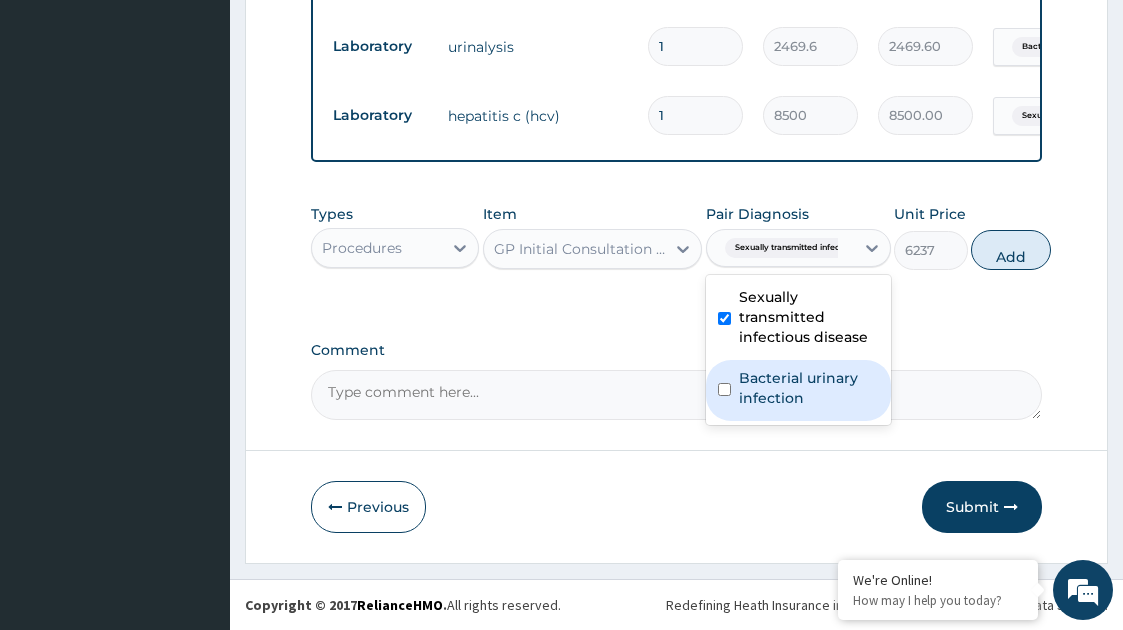 click on "Bacterial urinary infection" at bounding box center [809, 388] 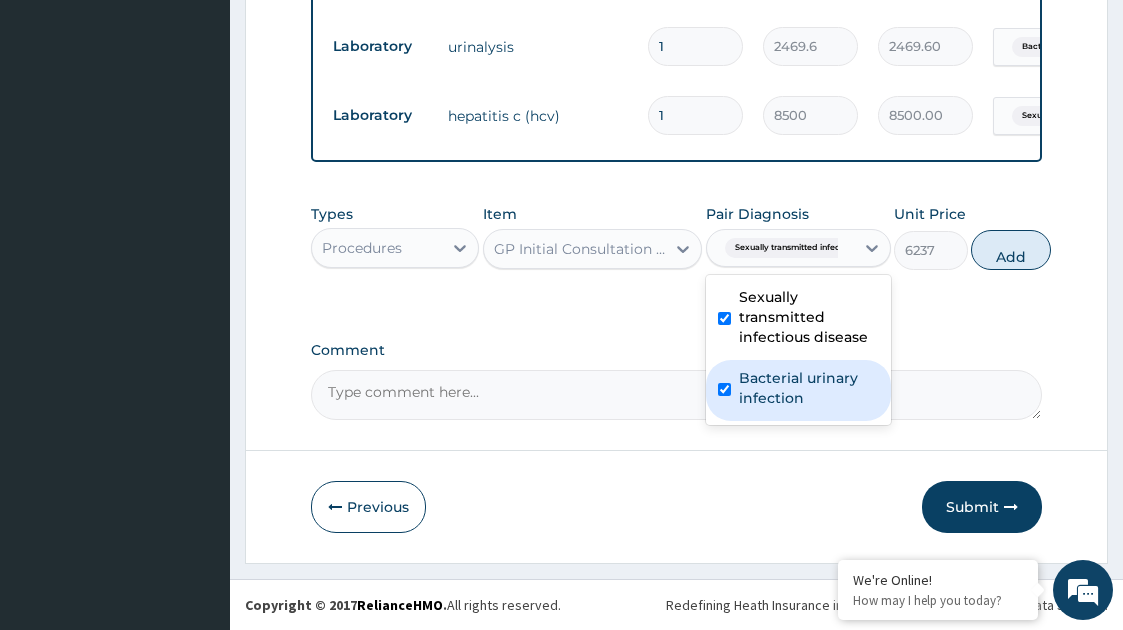 checkbox on "true" 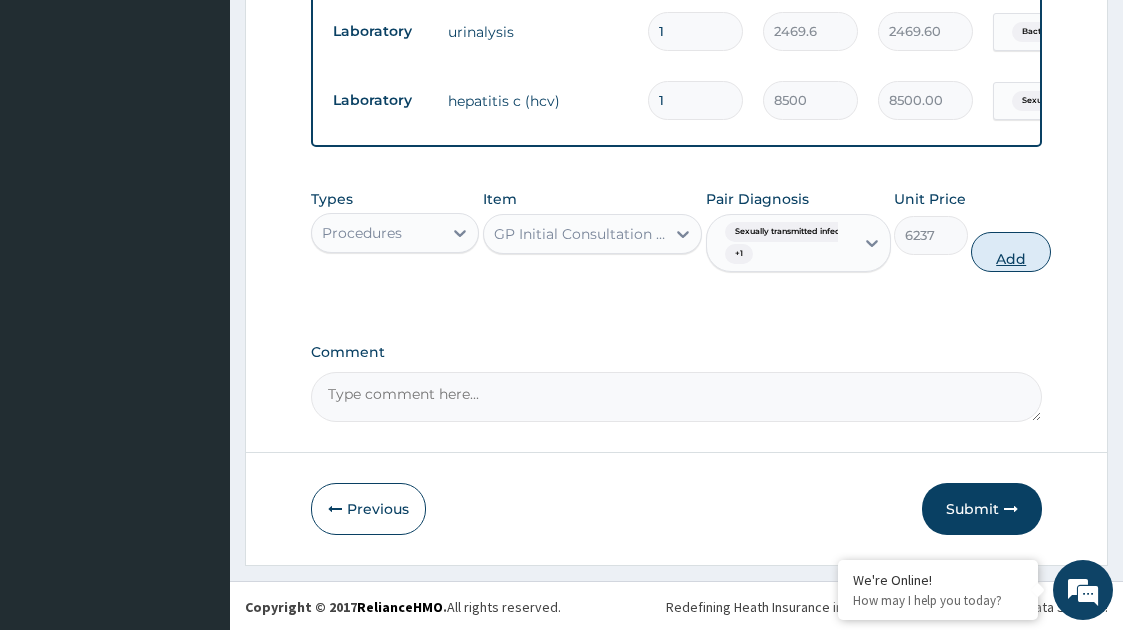 click on "Add" at bounding box center [1011, 252] 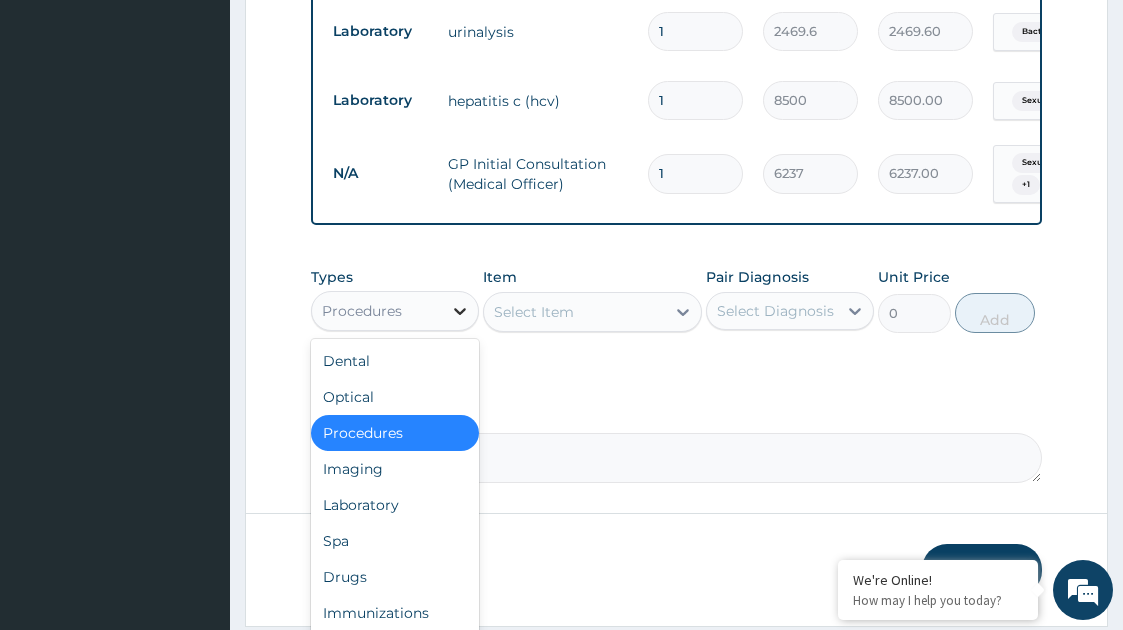 click 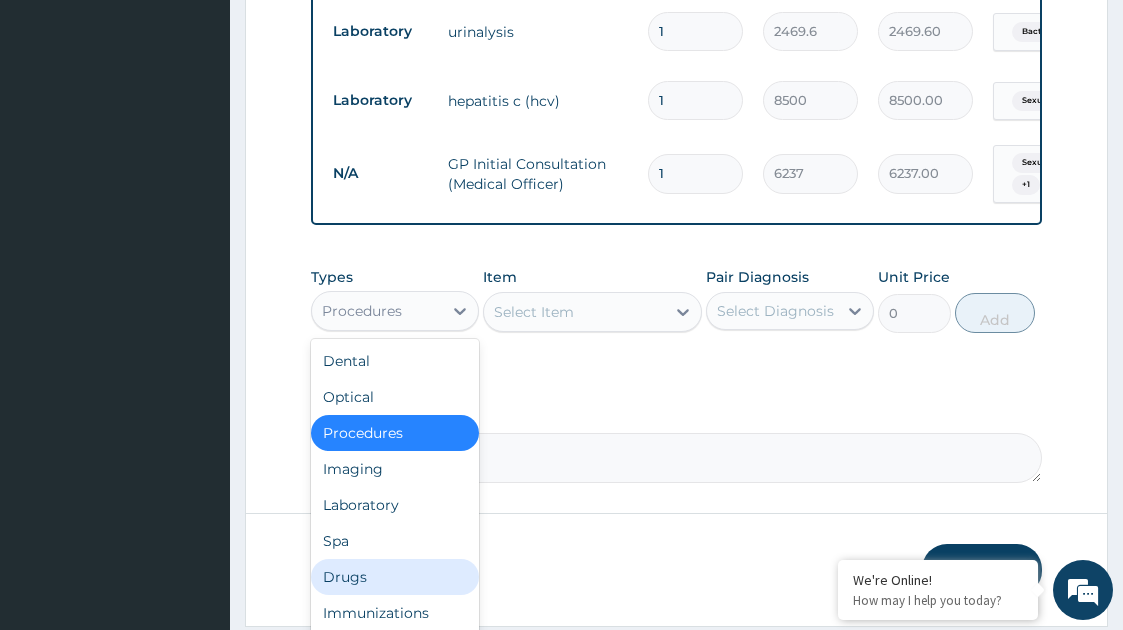 click on "Drugs" at bounding box center (395, 577) 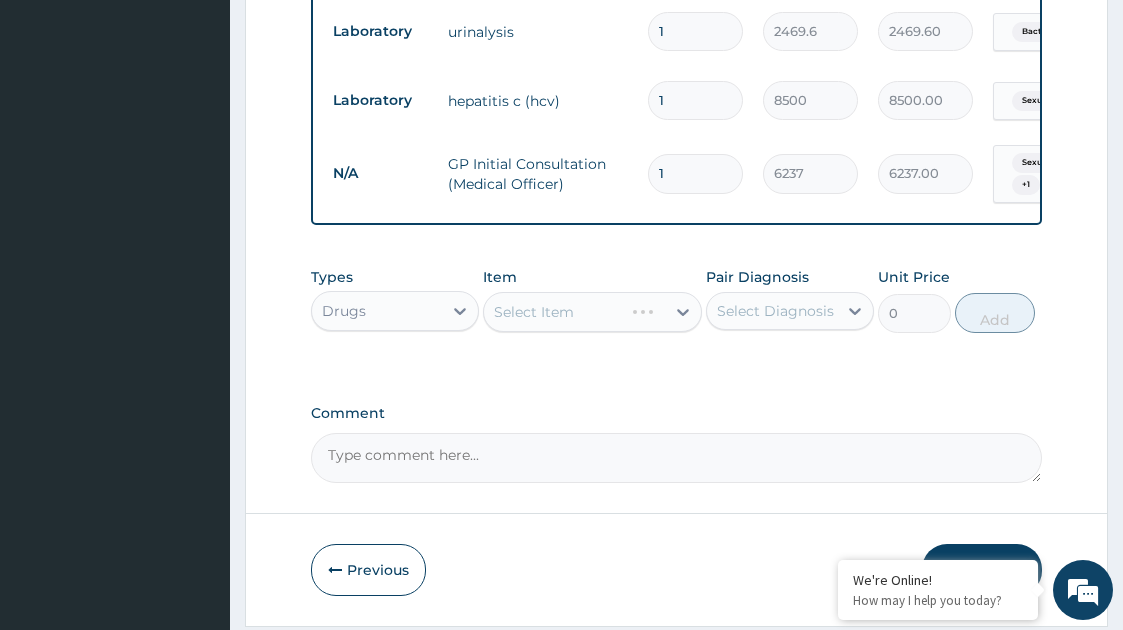 scroll, scrollTop: 1243, scrollLeft: 0, axis: vertical 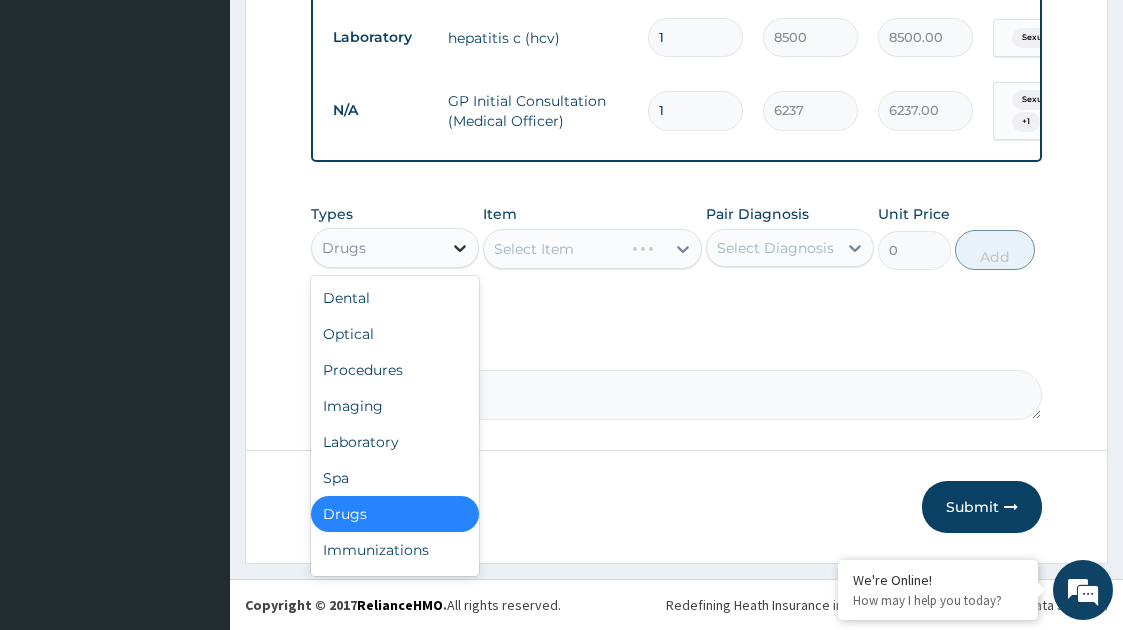 click 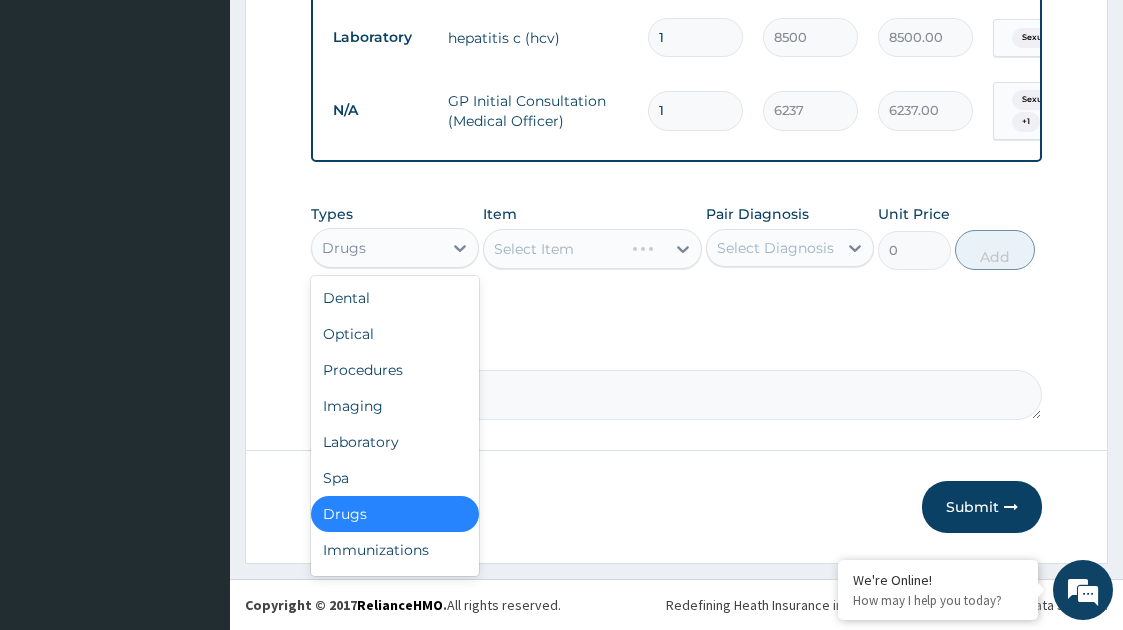 click on "Drugs" at bounding box center (395, 514) 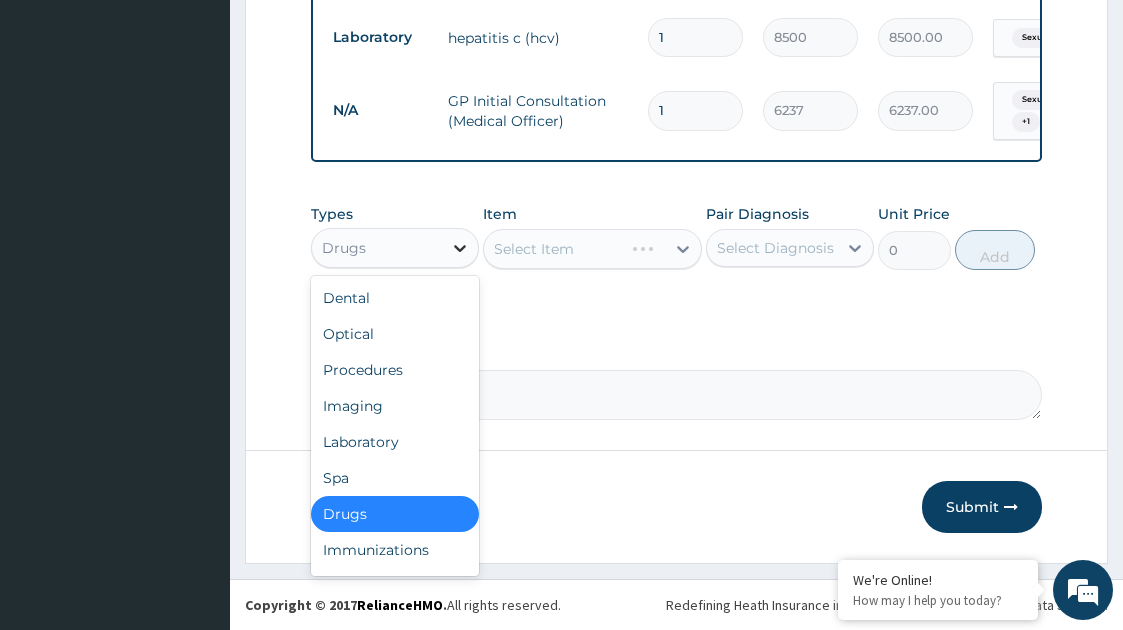 click 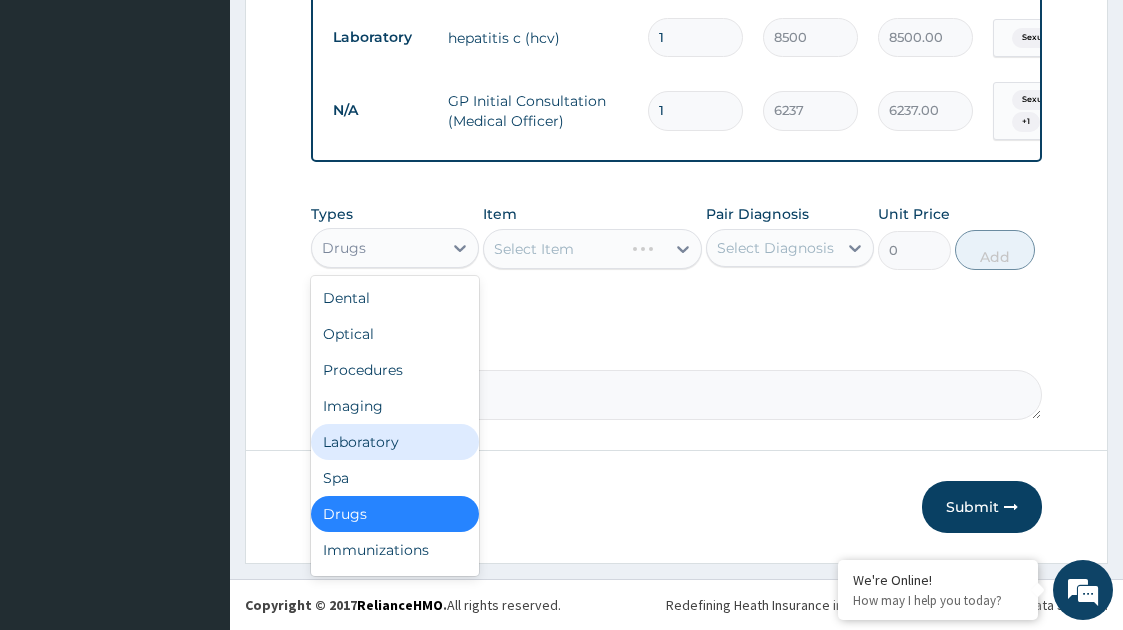 click on "Laboratory" at bounding box center [395, 442] 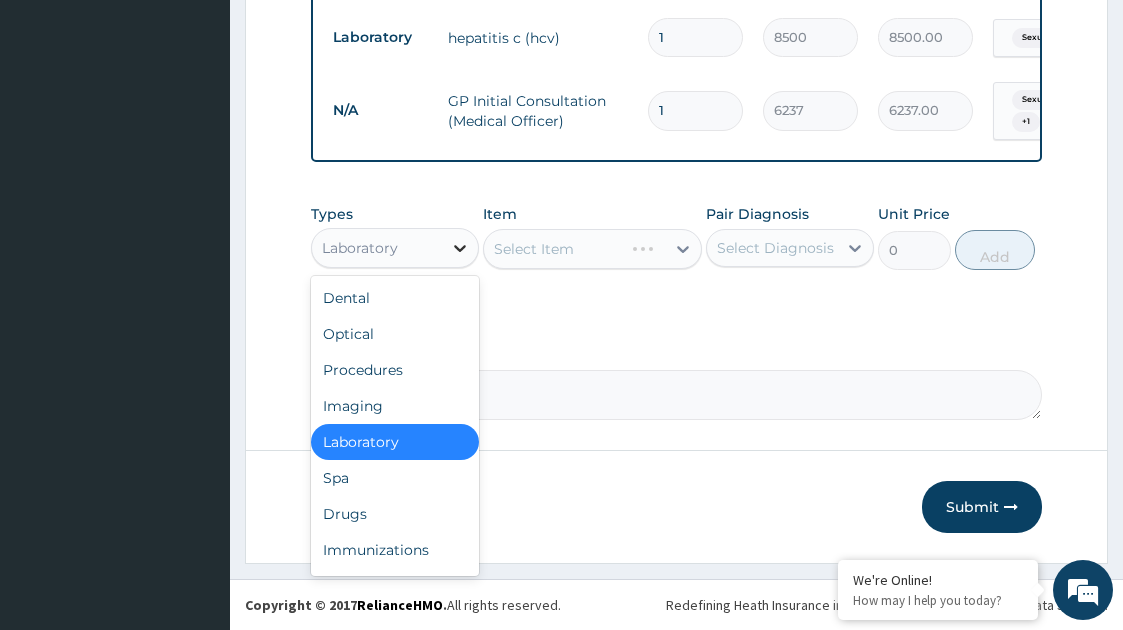 click 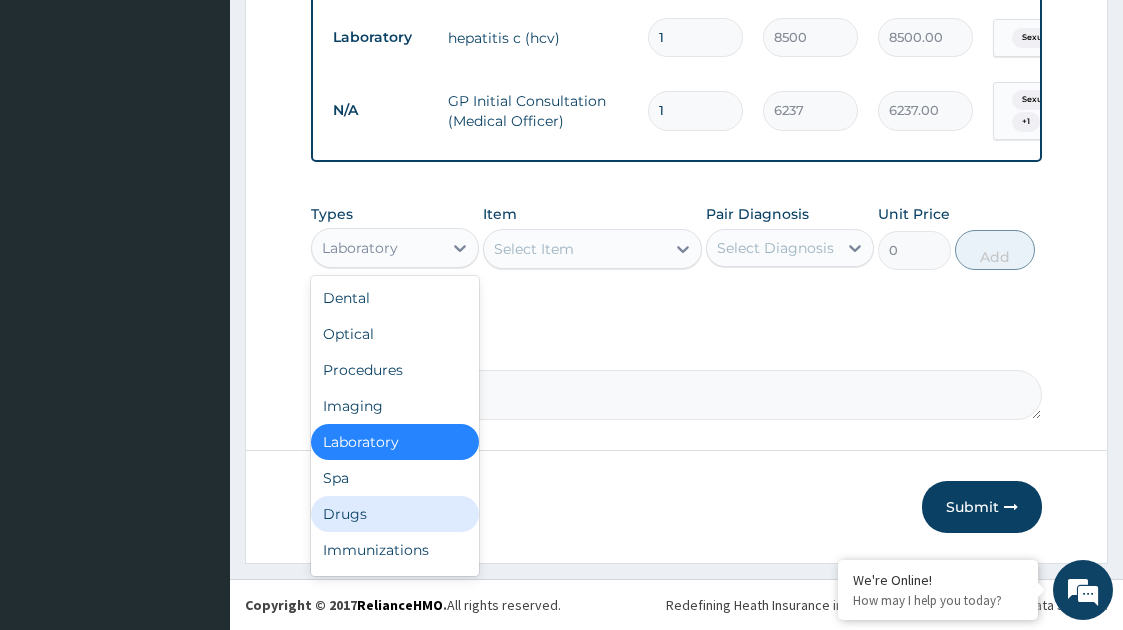 click on "Drugs" at bounding box center [395, 514] 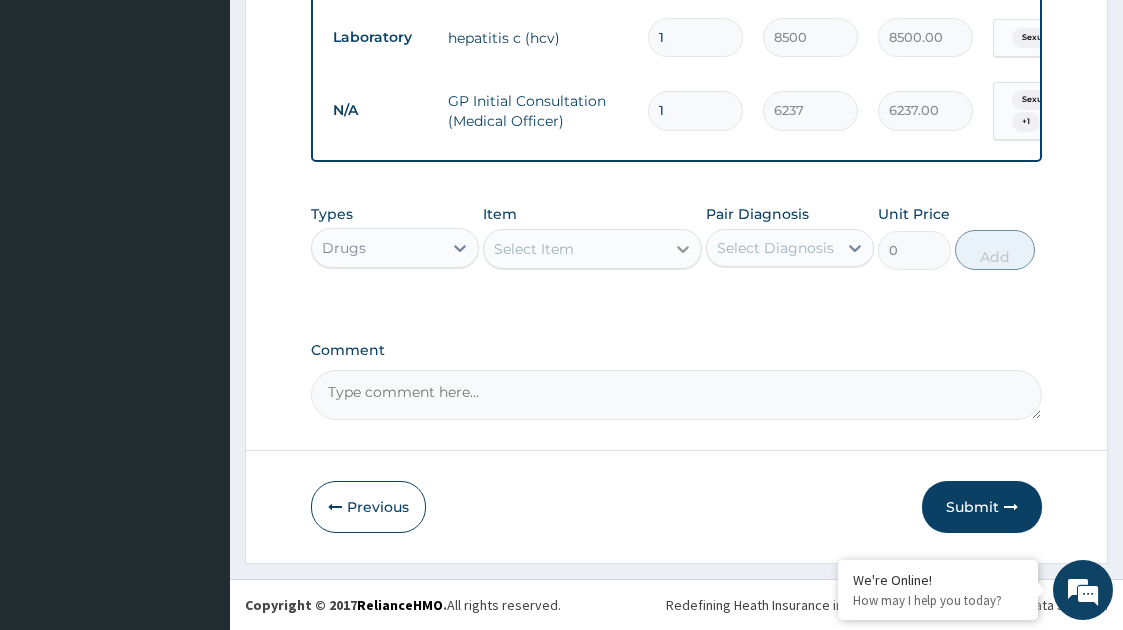 click 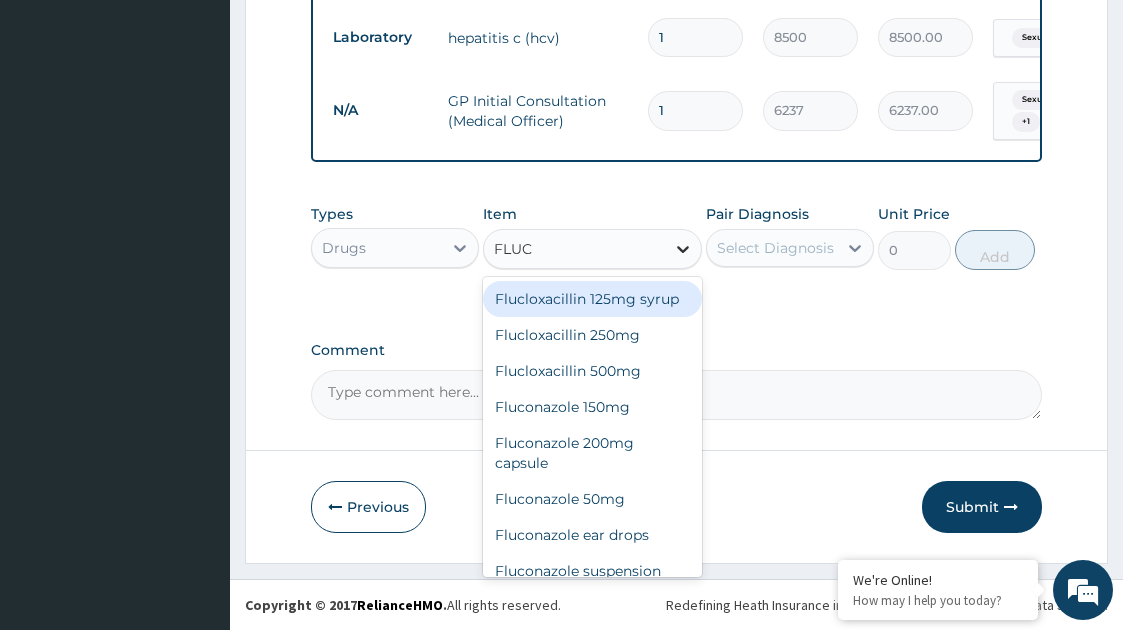 type on "FLUCO" 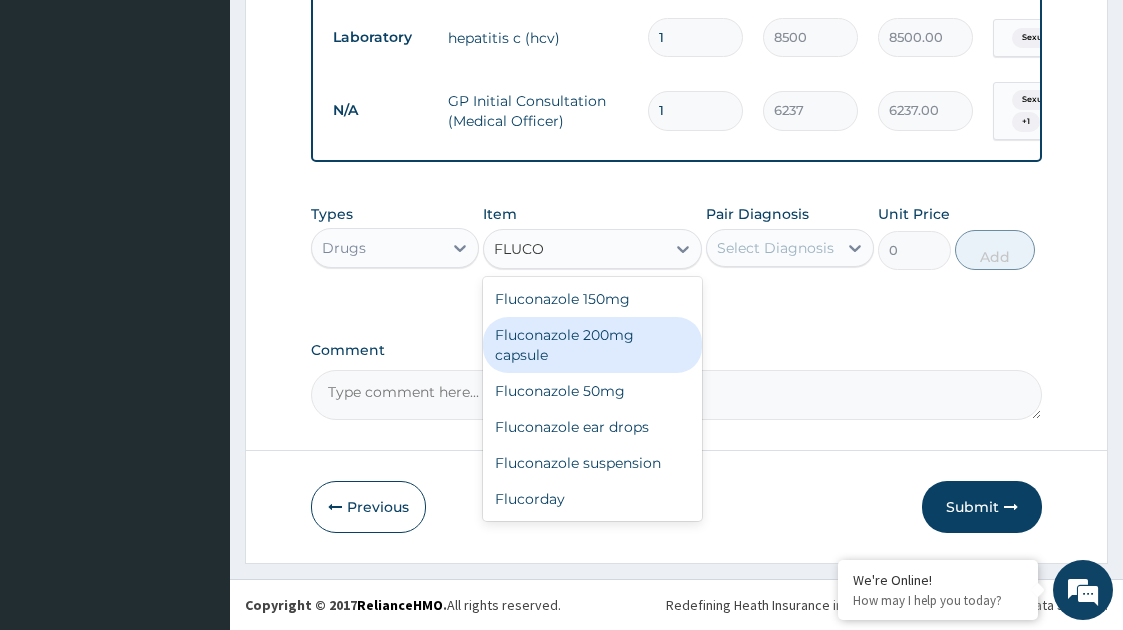 click on "Fluconazole 200mg capsule" at bounding box center (593, 345) 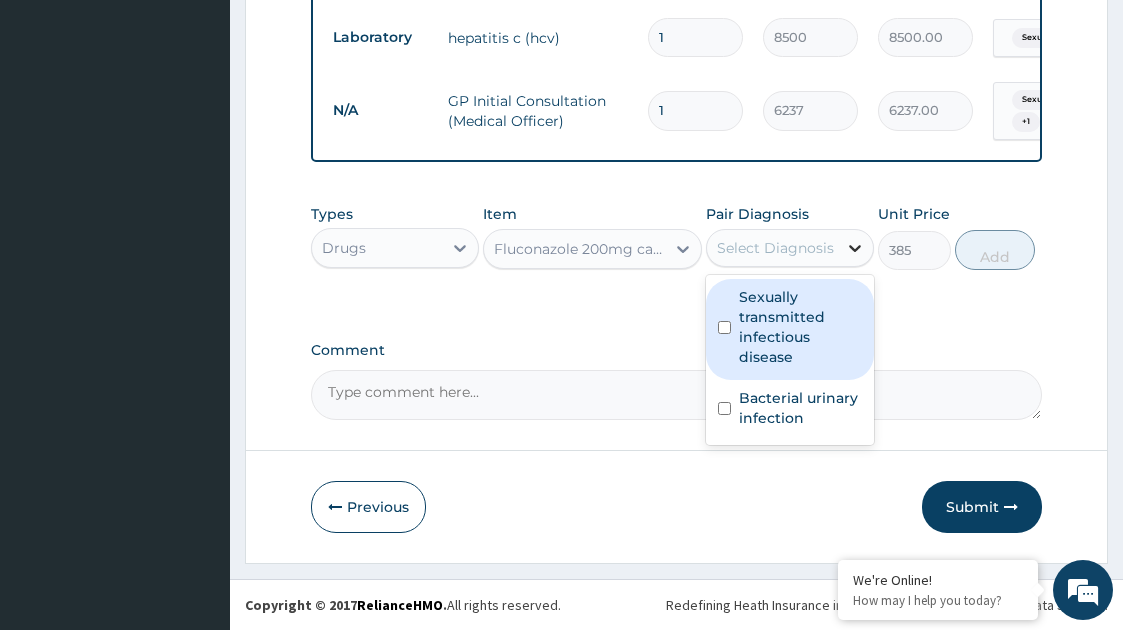 click 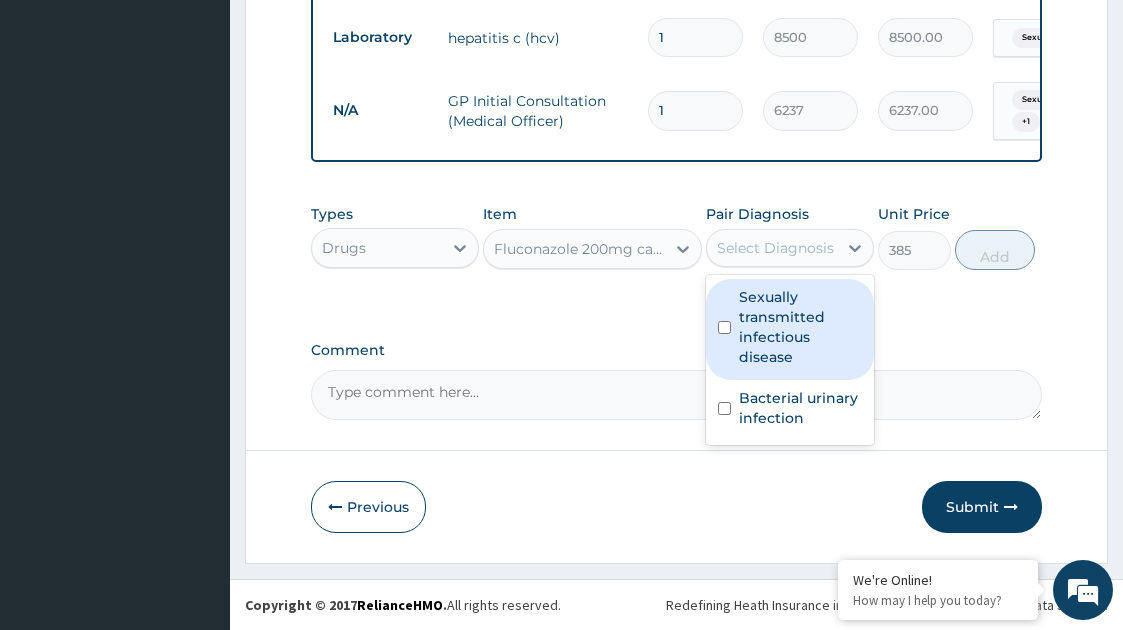 click on "Sexually transmitted infectious disease" at bounding box center [800, 327] 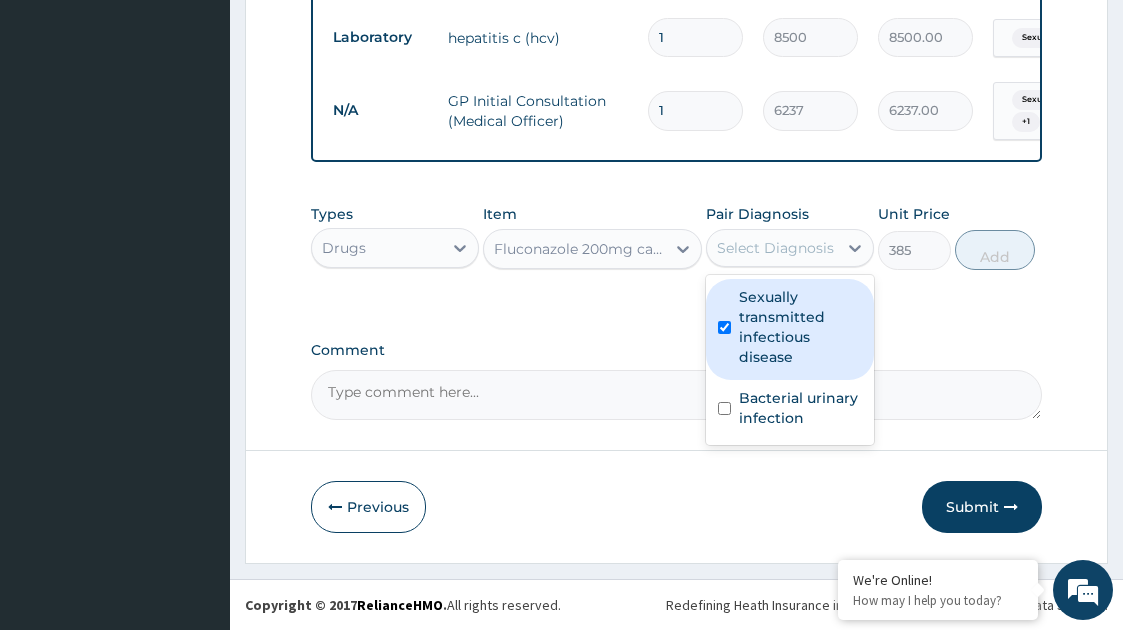checkbox on "true" 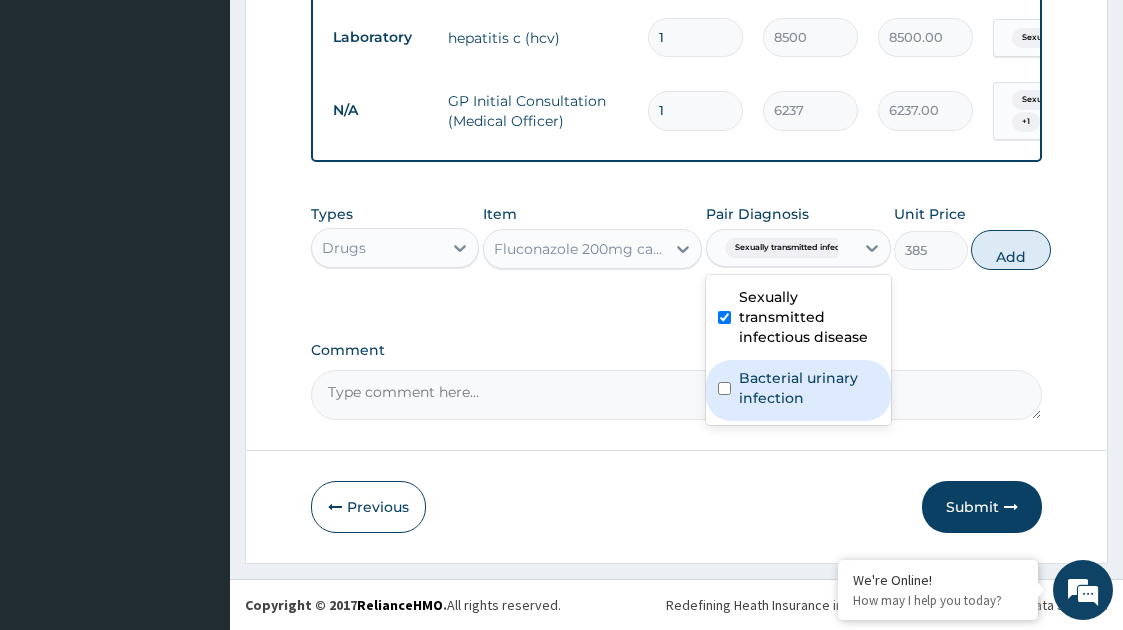 click on "Bacterial urinary infection" at bounding box center [809, 388] 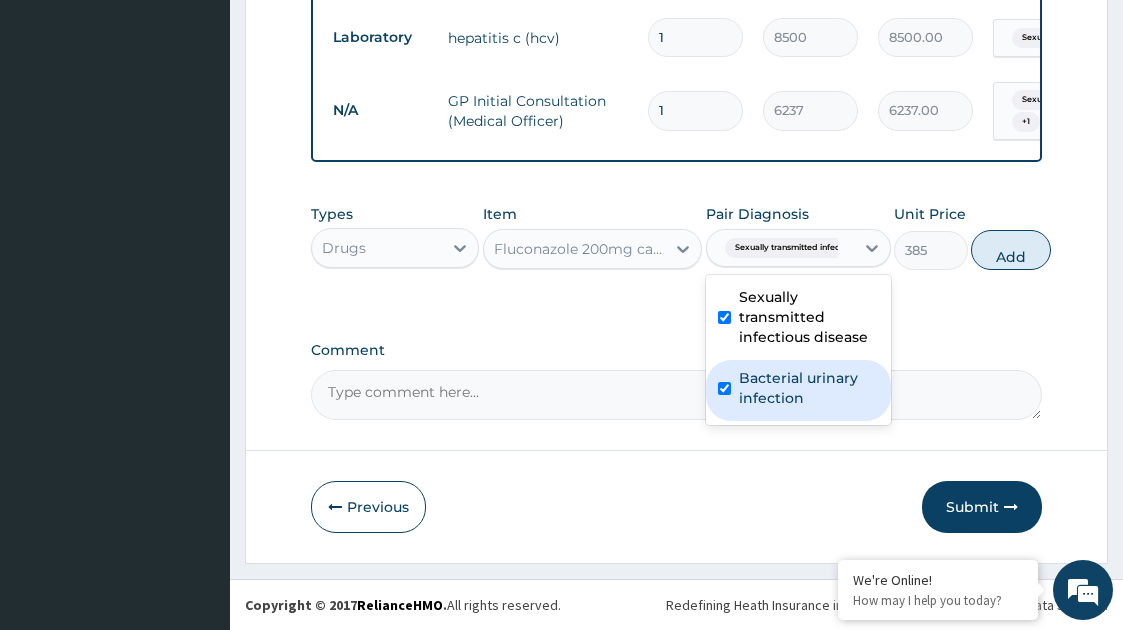 checkbox on "true" 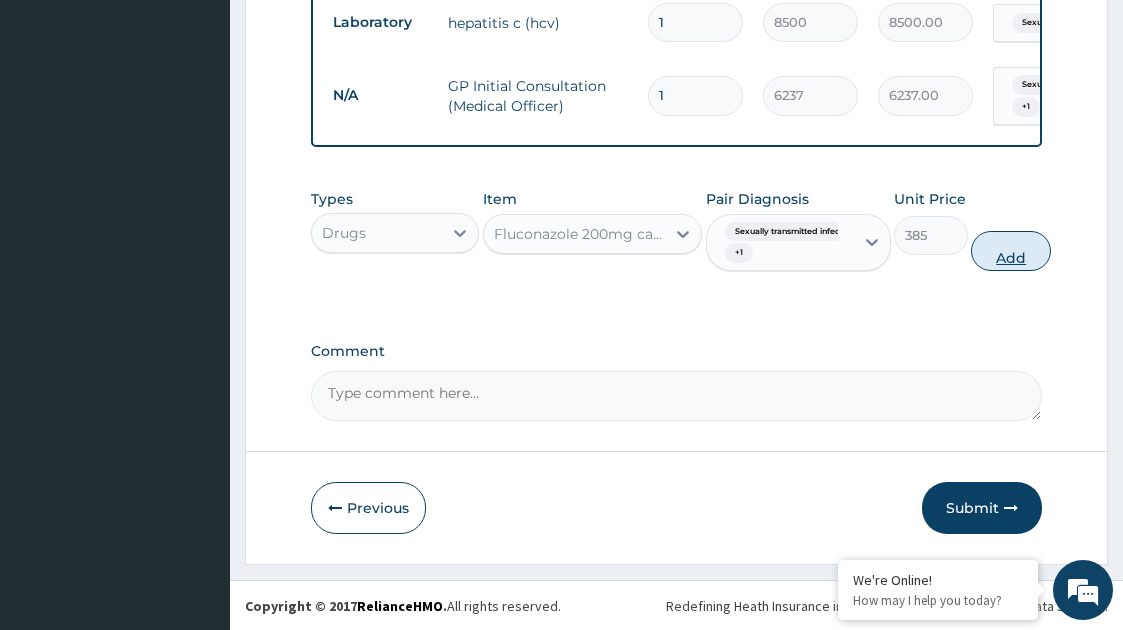 click on "Add" at bounding box center [1011, 251] 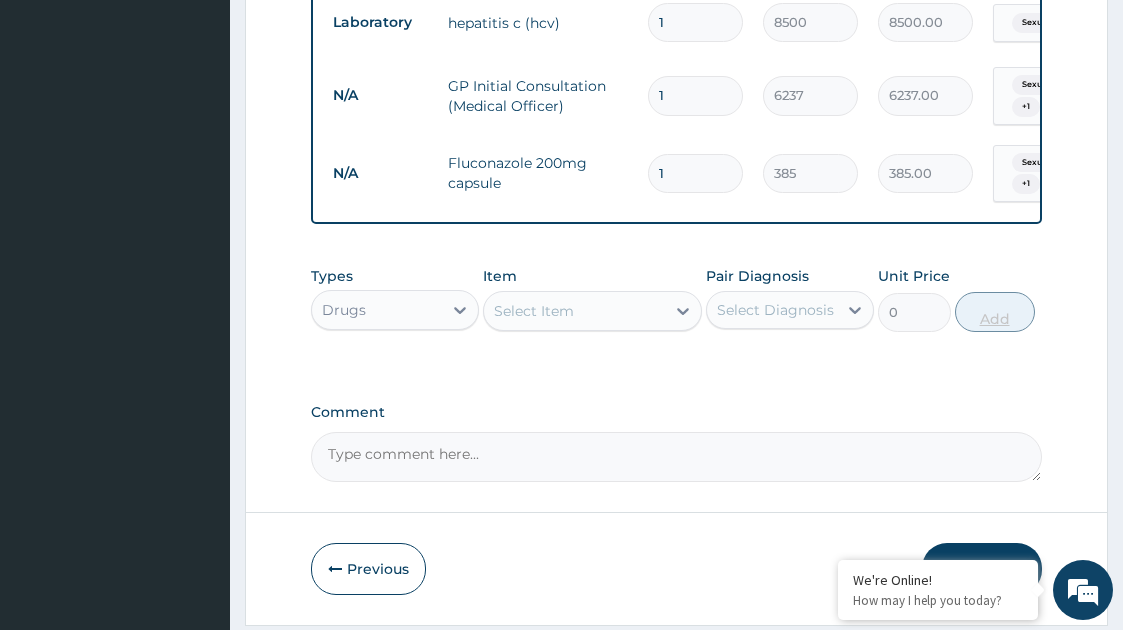type 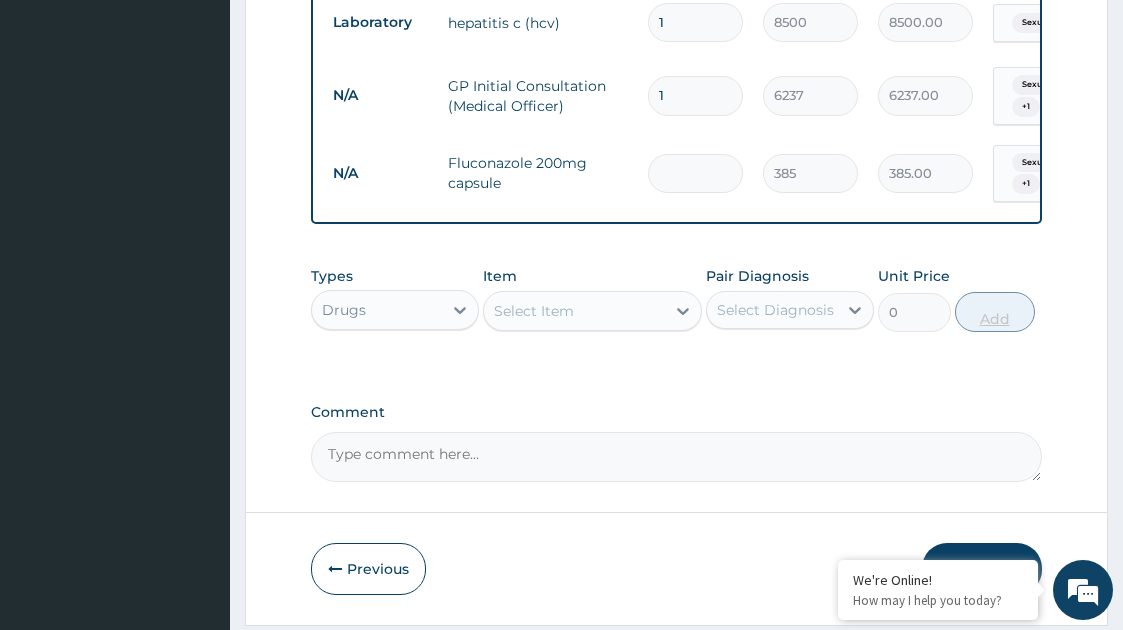 type on "0.00" 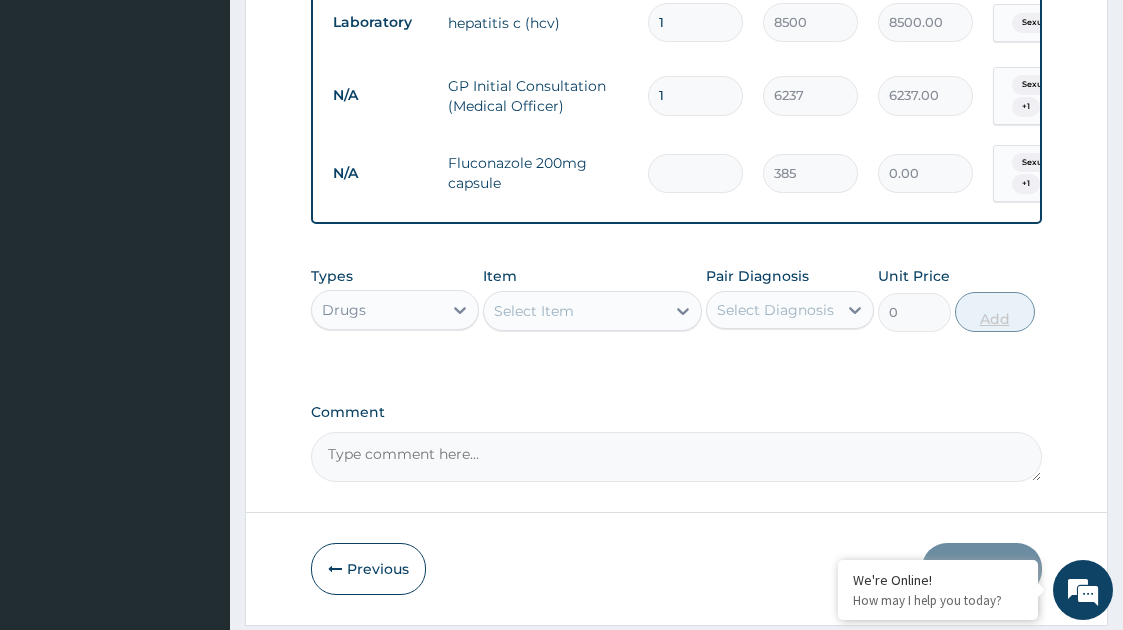 type on "3" 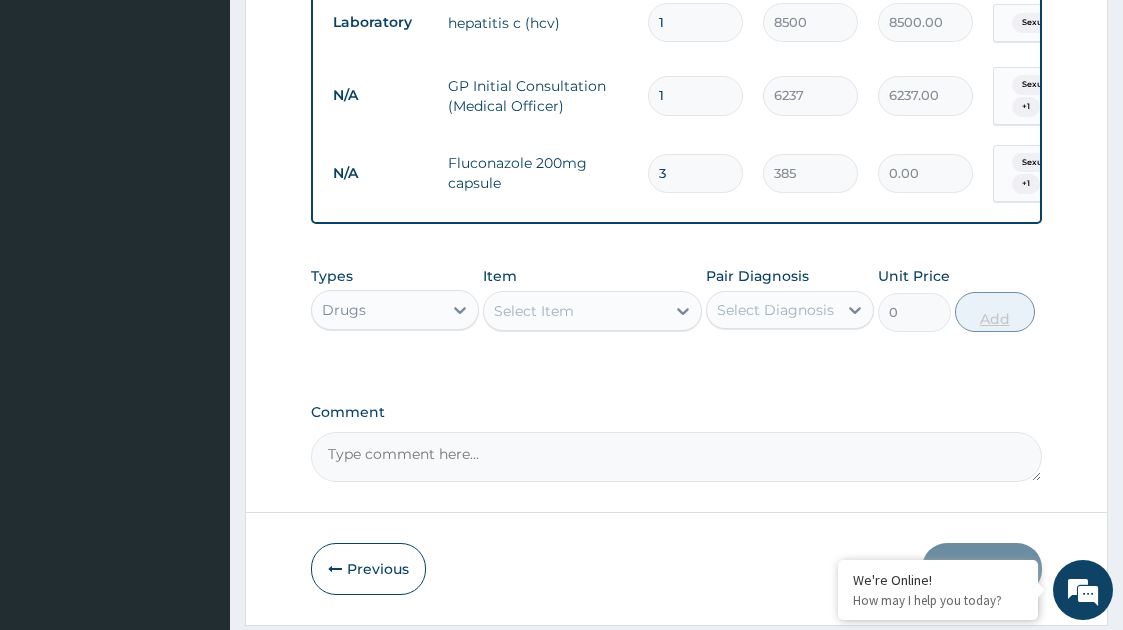 type on "1155.00" 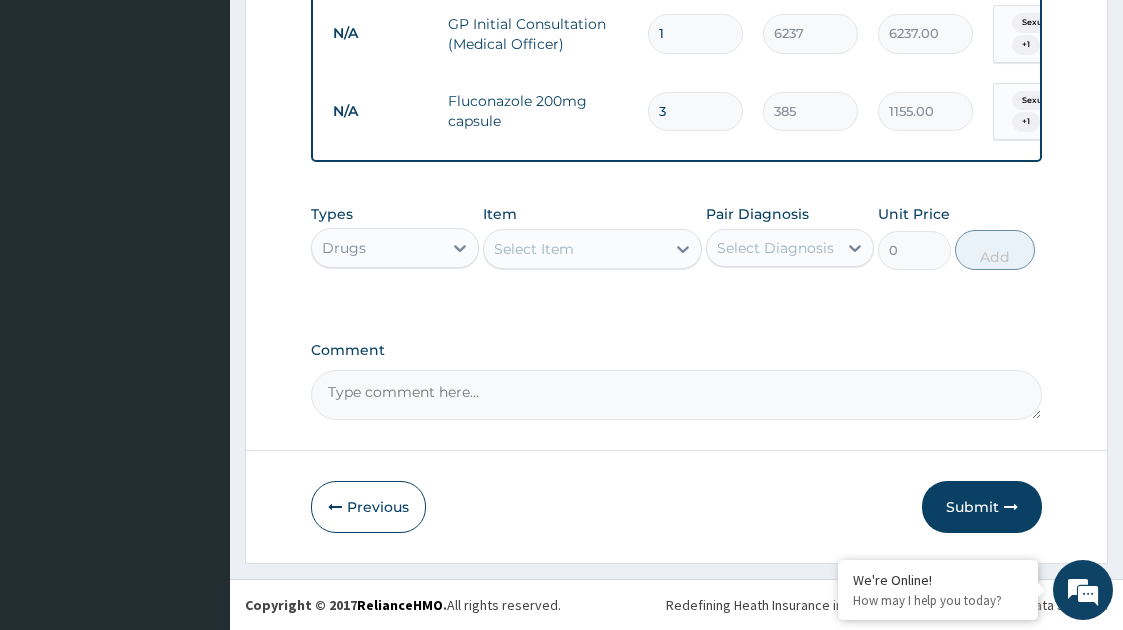scroll, scrollTop: 1320, scrollLeft: 0, axis: vertical 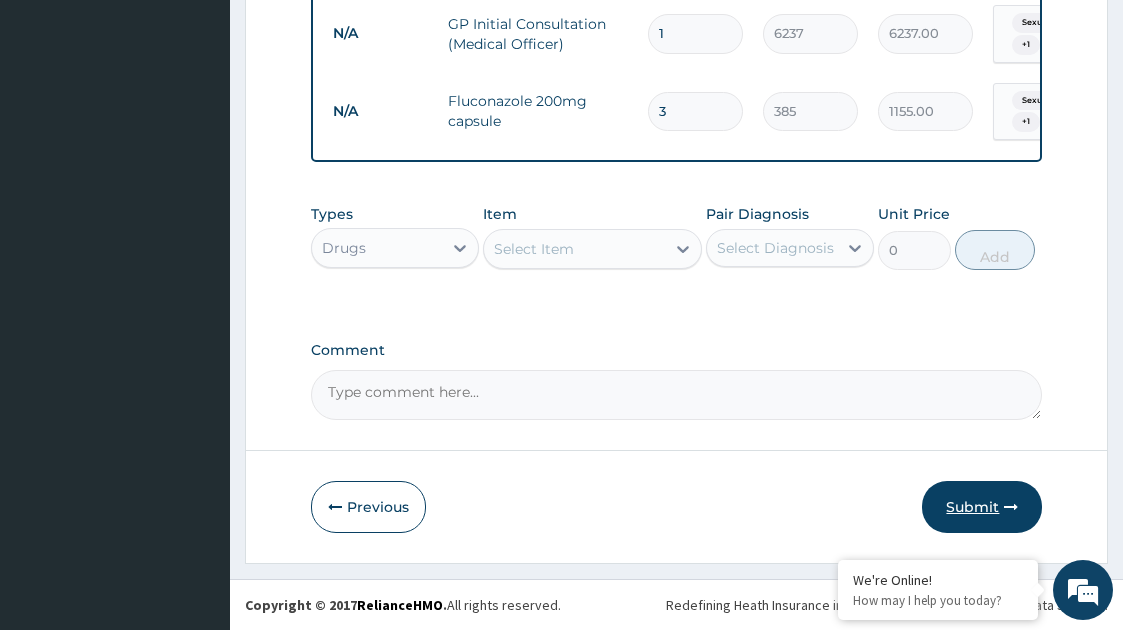 type on "3" 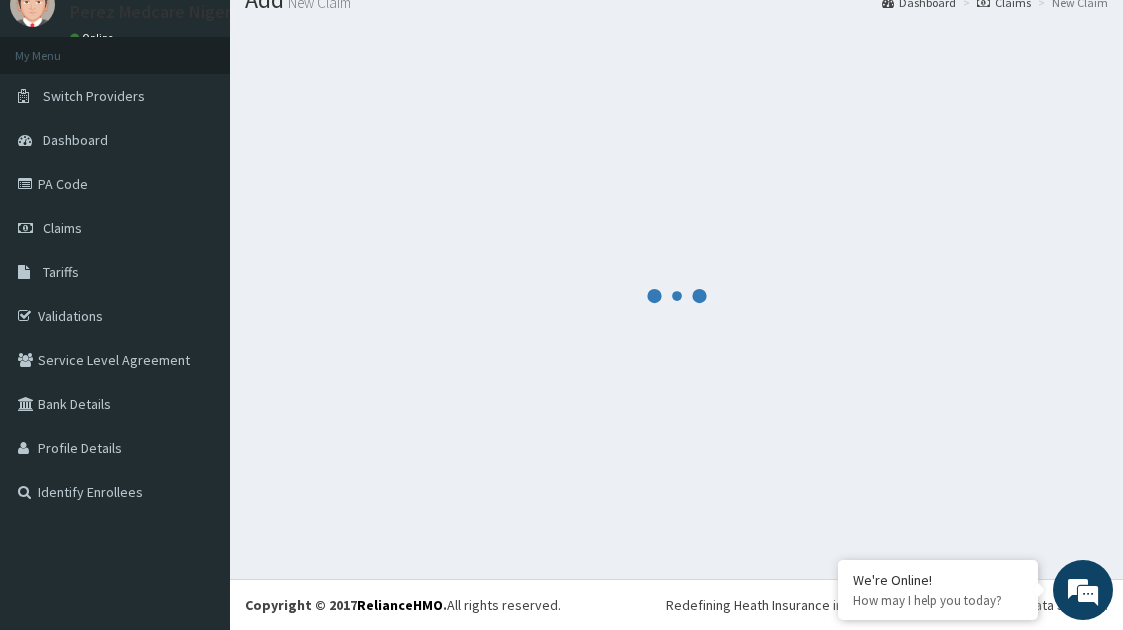 scroll, scrollTop: 1320, scrollLeft: 0, axis: vertical 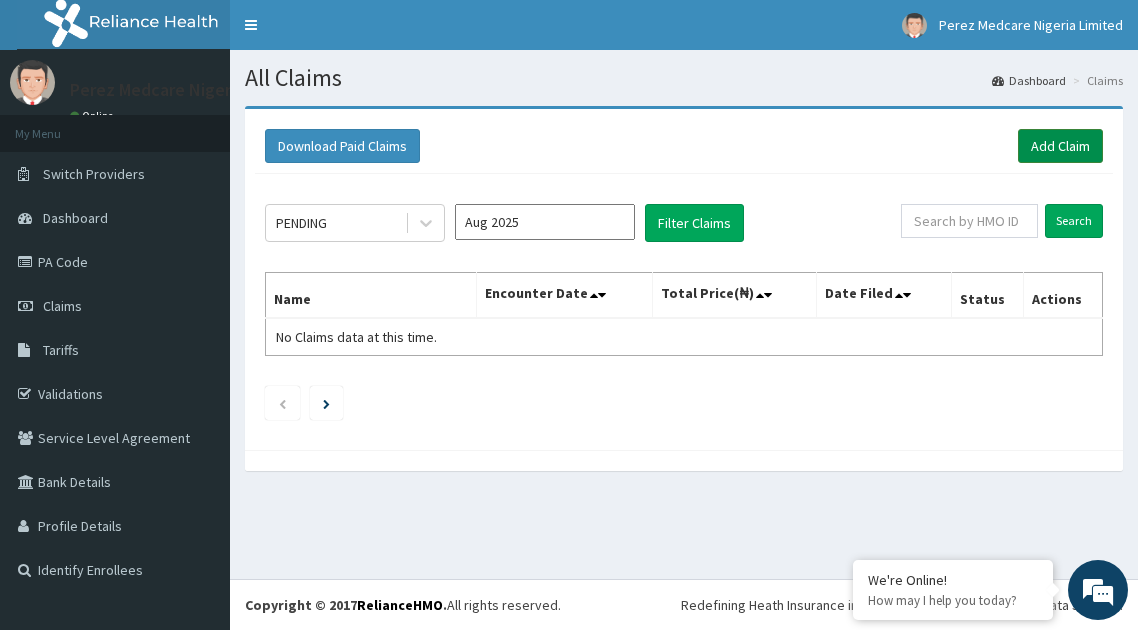 click on "Add Claim" at bounding box center (1060, 146) 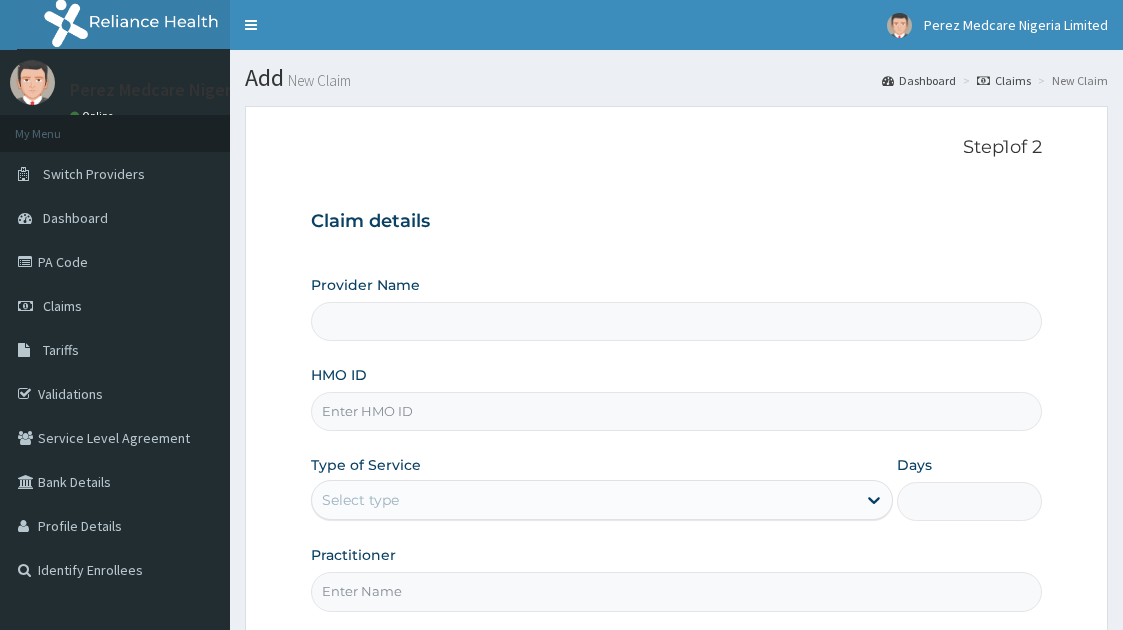 scroll, scrollTop: 0, scrollLeft: 0, axis: both 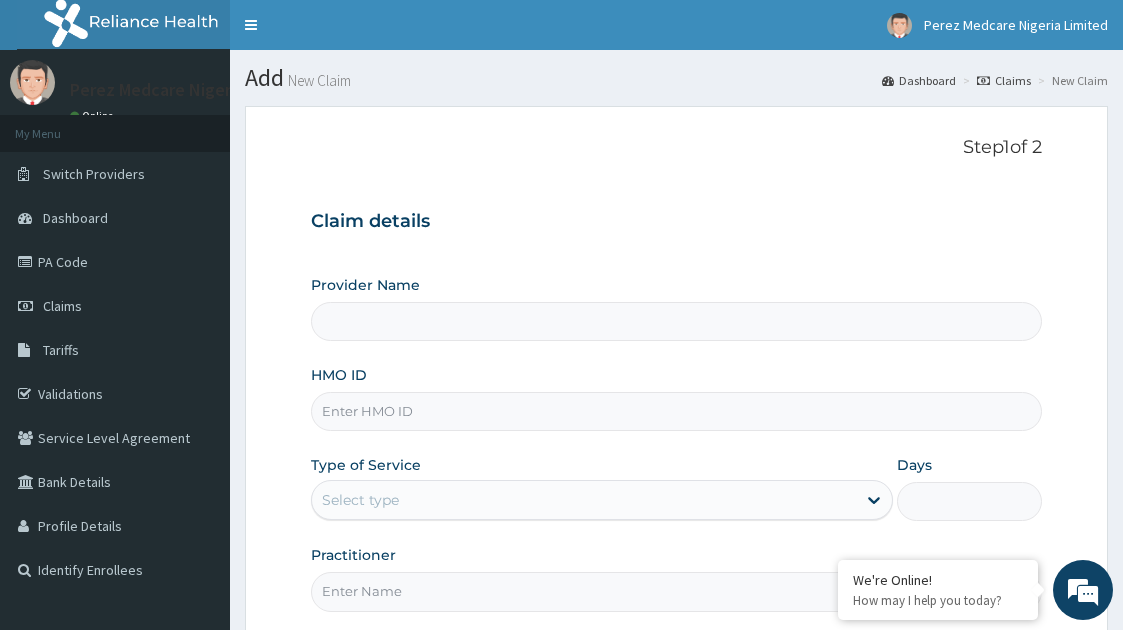 type on "Perez Medcare" 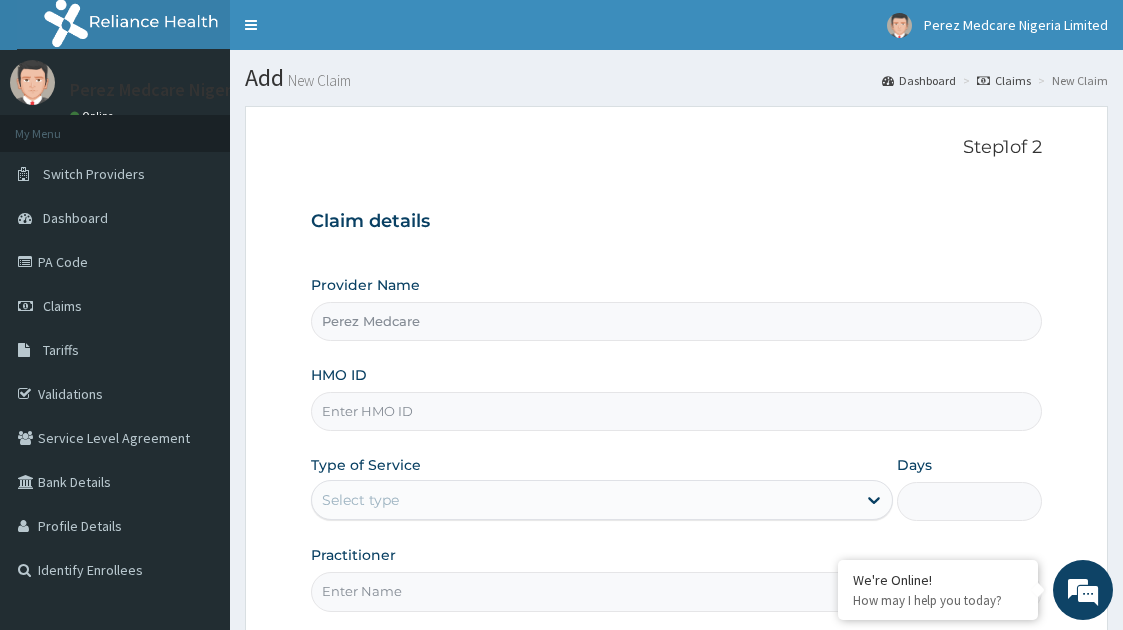 click on "HMO ID" at bounding box center (677, 411) 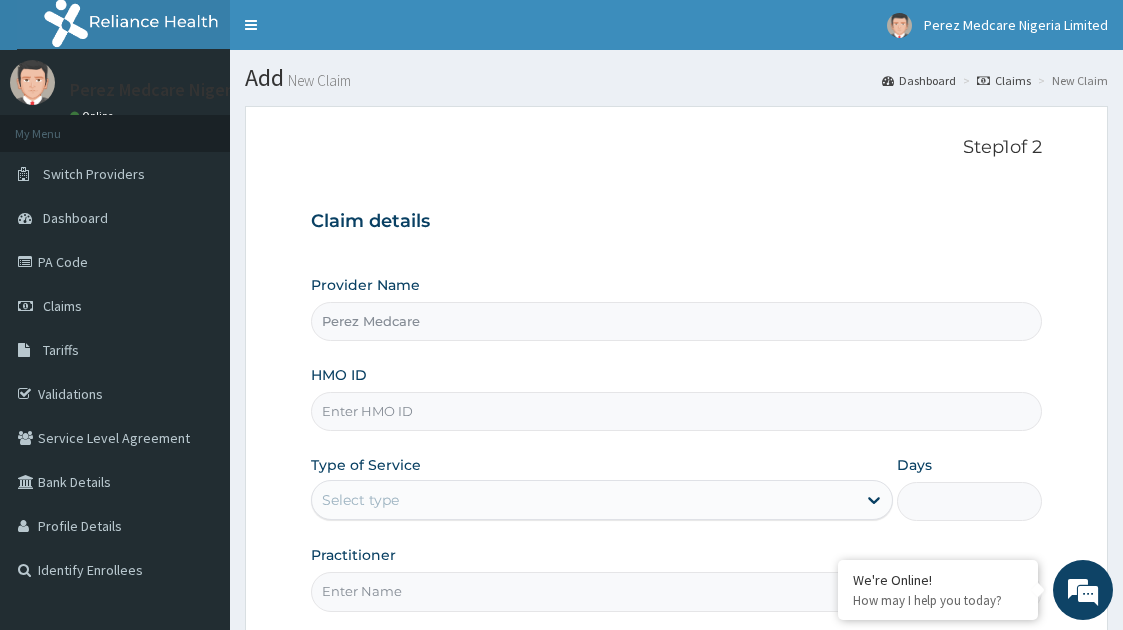scroll, scrollTop: 0, scrollLeft: 0, axis: both 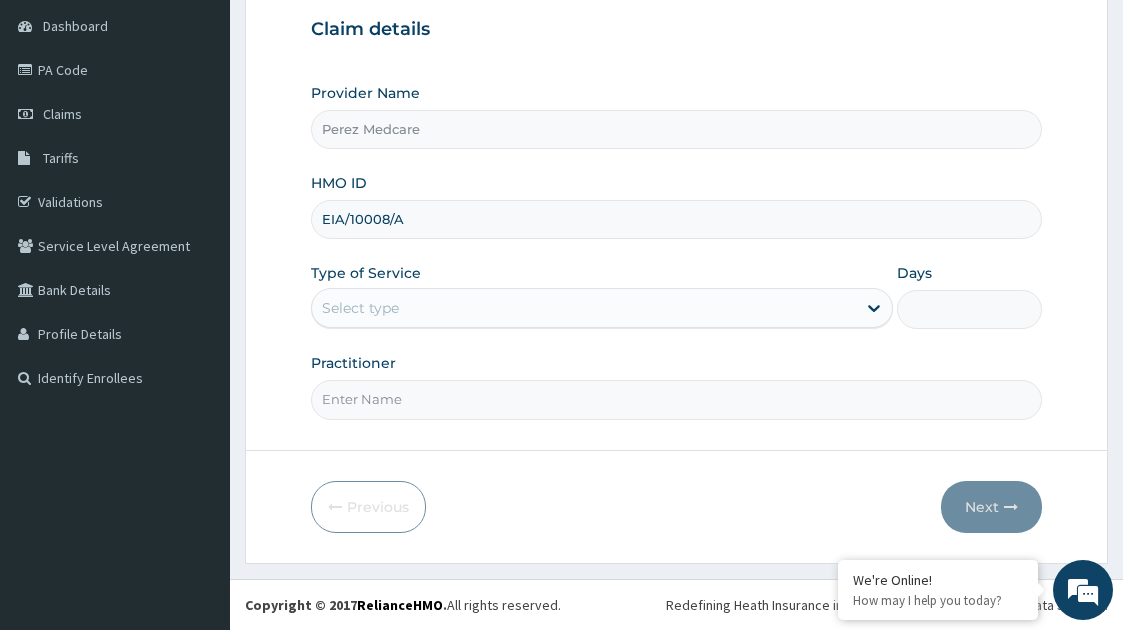 type on "EIA/10008/A" 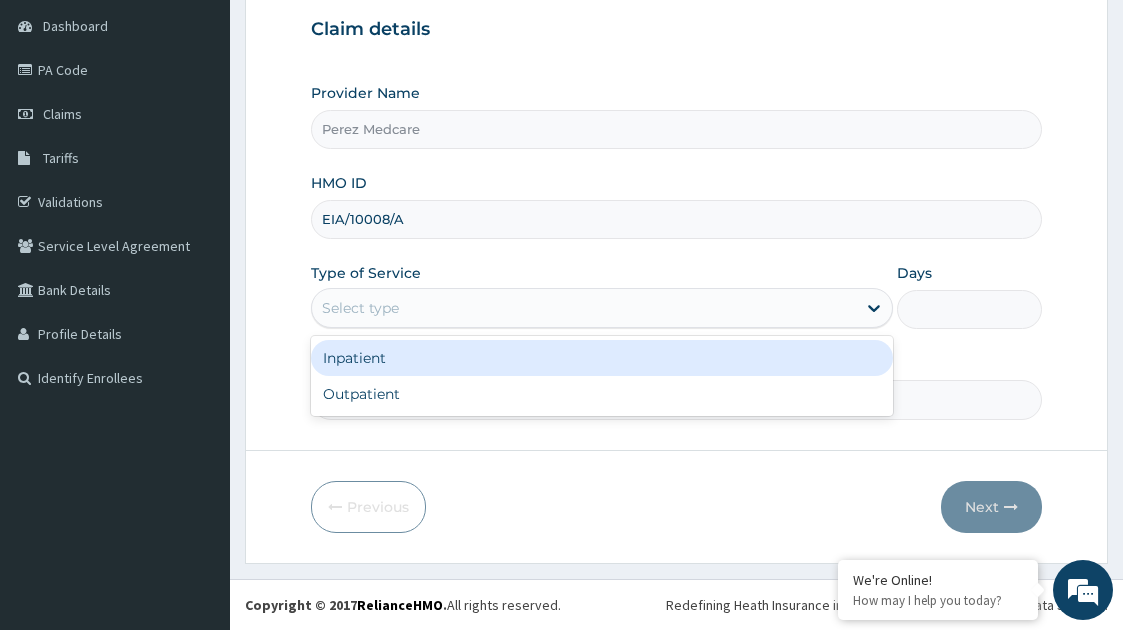 click on "Select type" at bounding box center [584, 308] 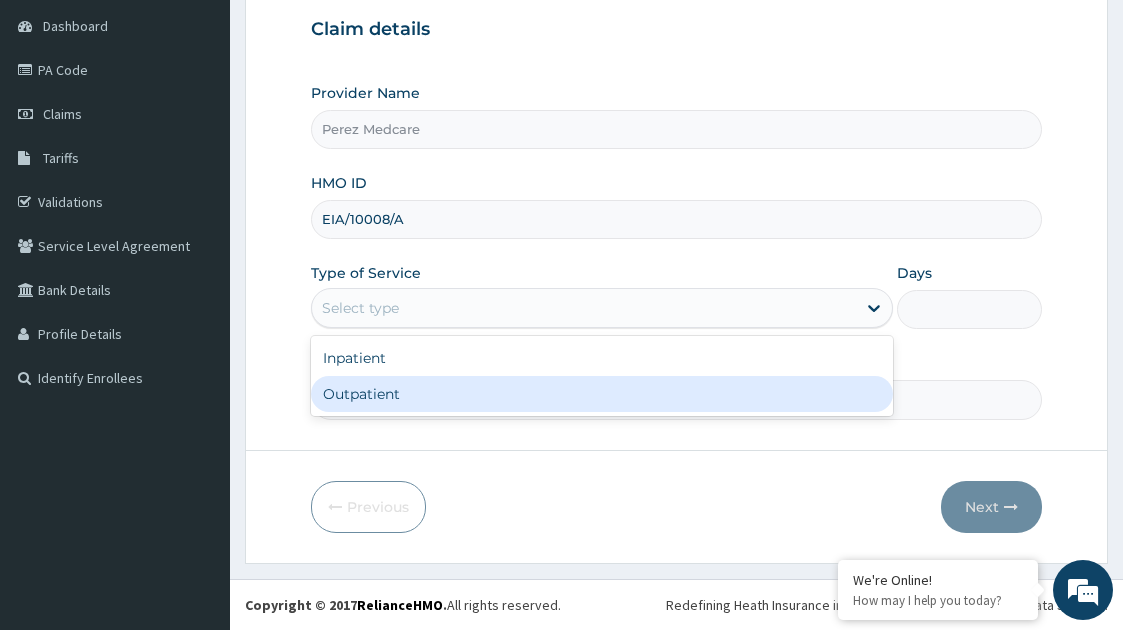 click on "Outpatient" at bounding box center [602, 394] 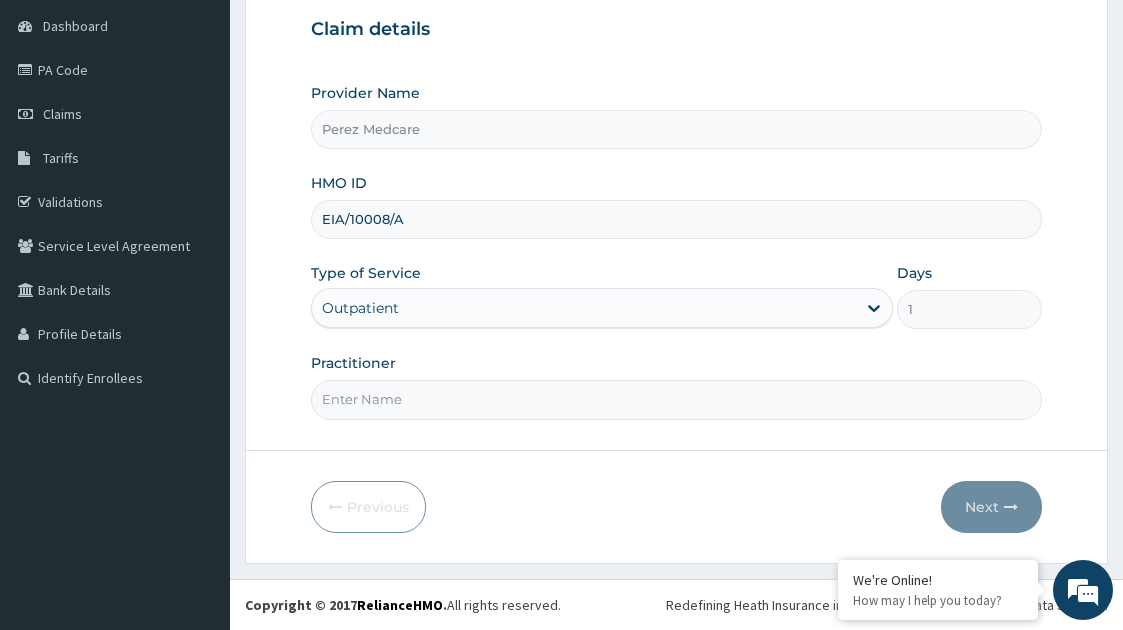 click on "Practitioner" at bounding box center [677, 399] 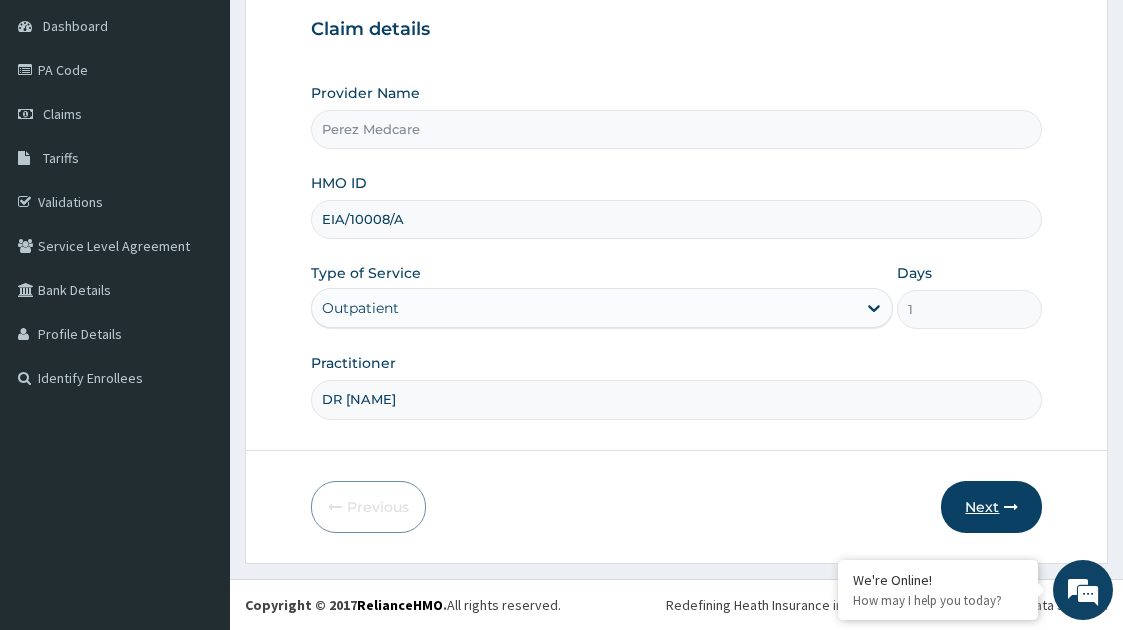 type on "DR OLUOMA" 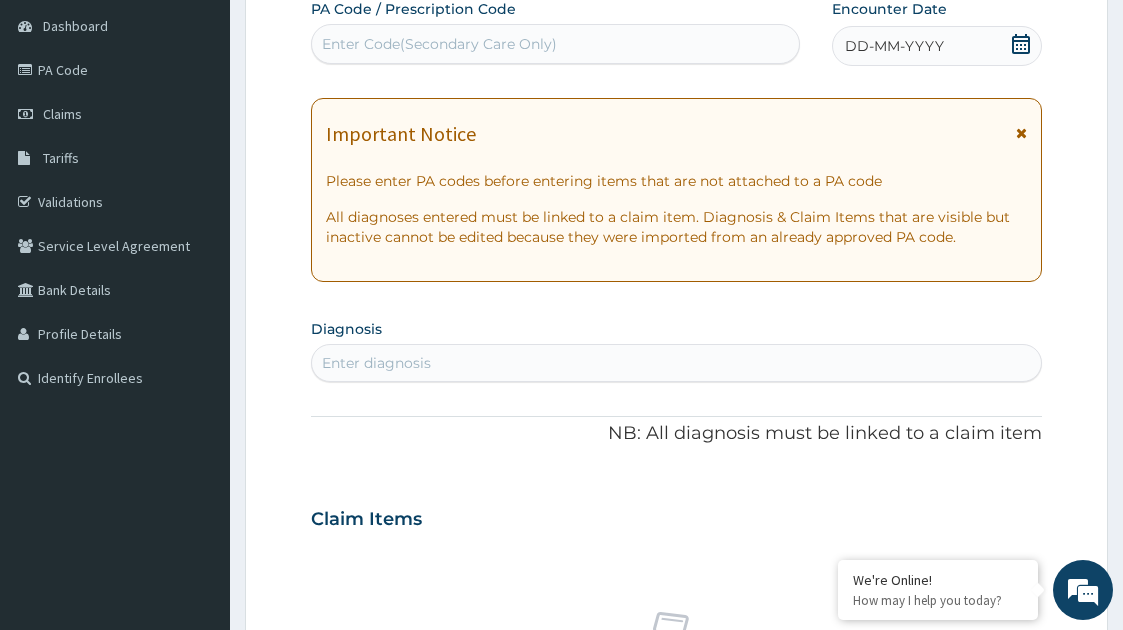 click on "DD-MM-YYYY" at bounding box center (894, 46) 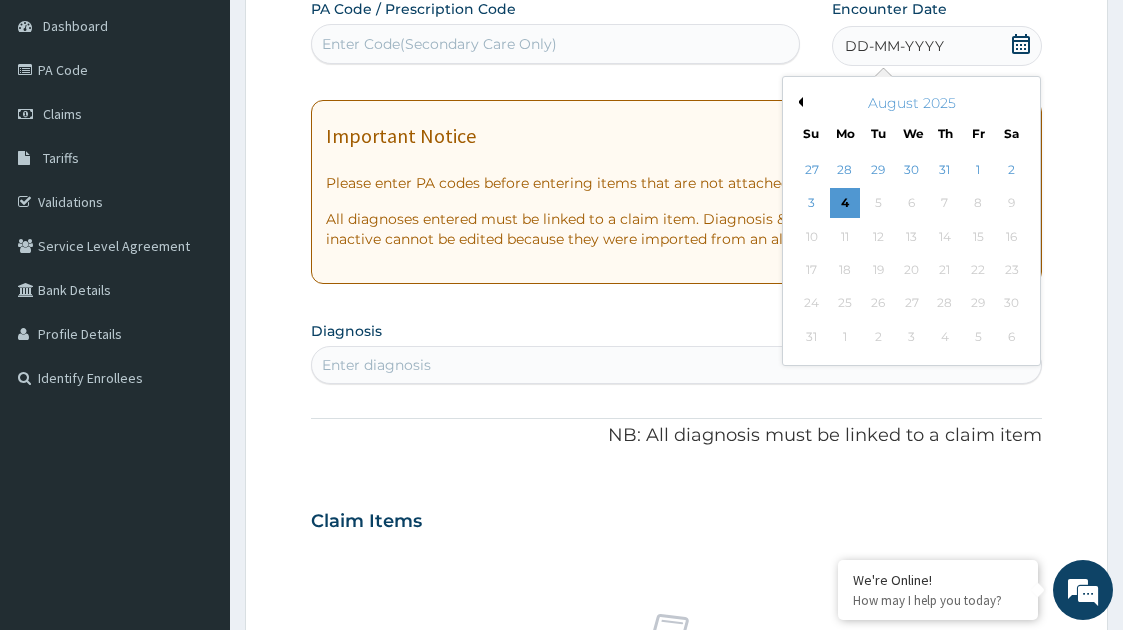 click on "Previous Month" at bounding box center [798, 102] 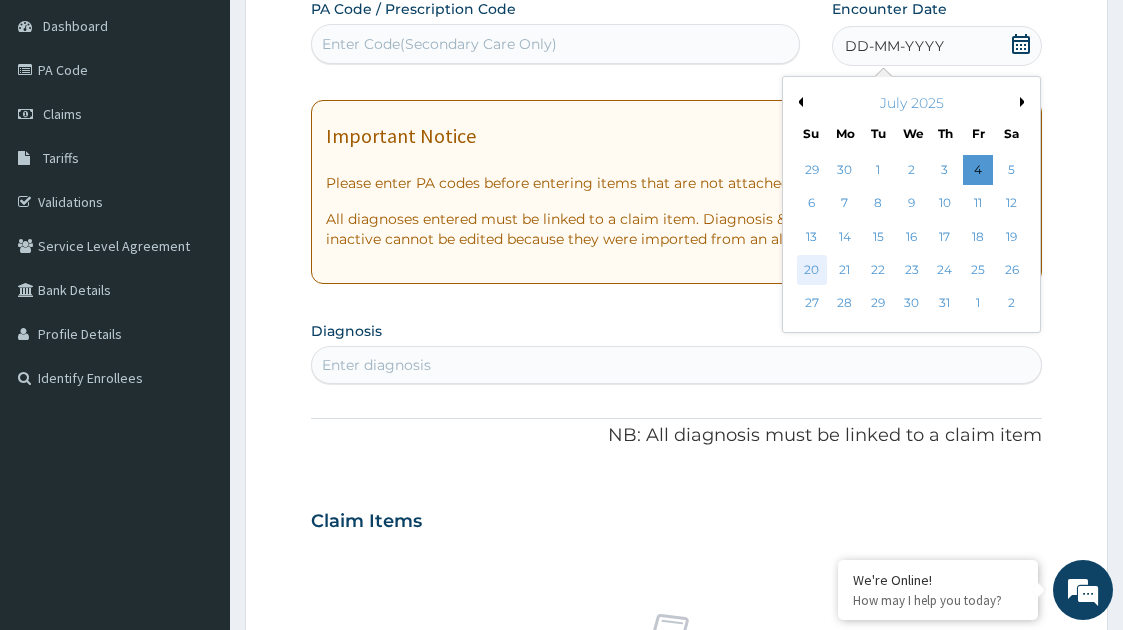 click on "20" at bounding box center (812, 270) 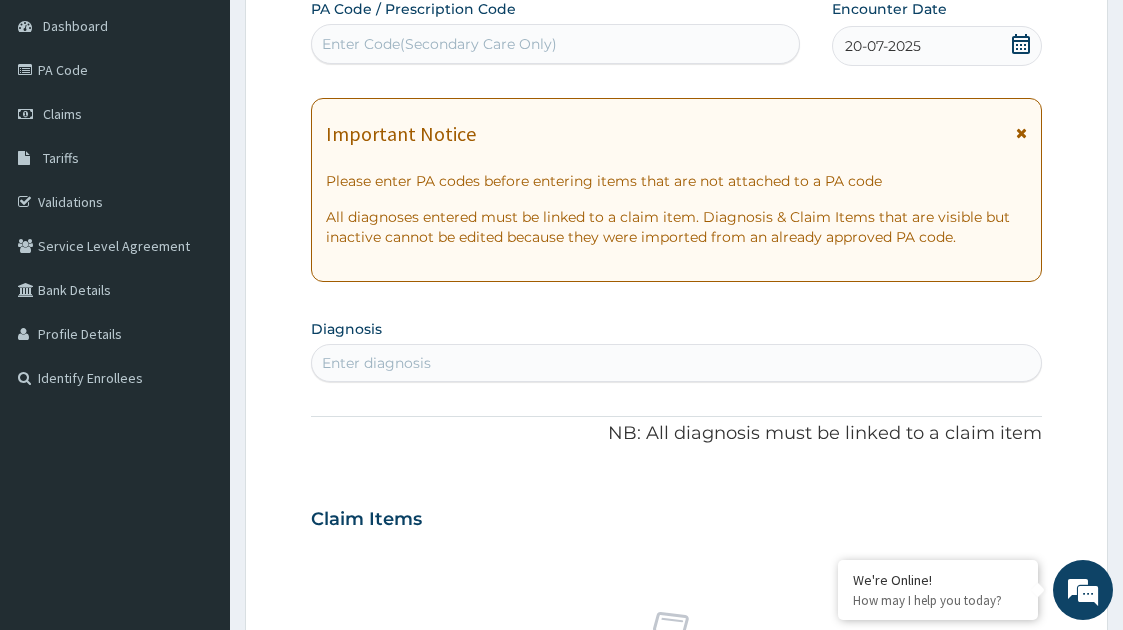 click on "Enter diagnosis" at bounding box center [677, 363] 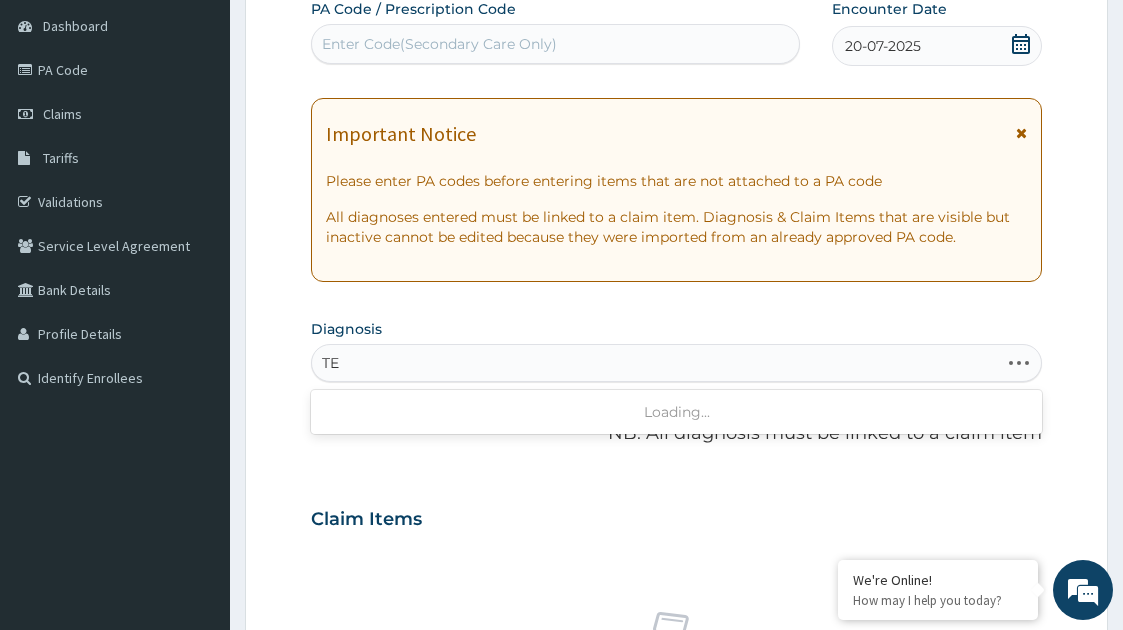 type on "T" 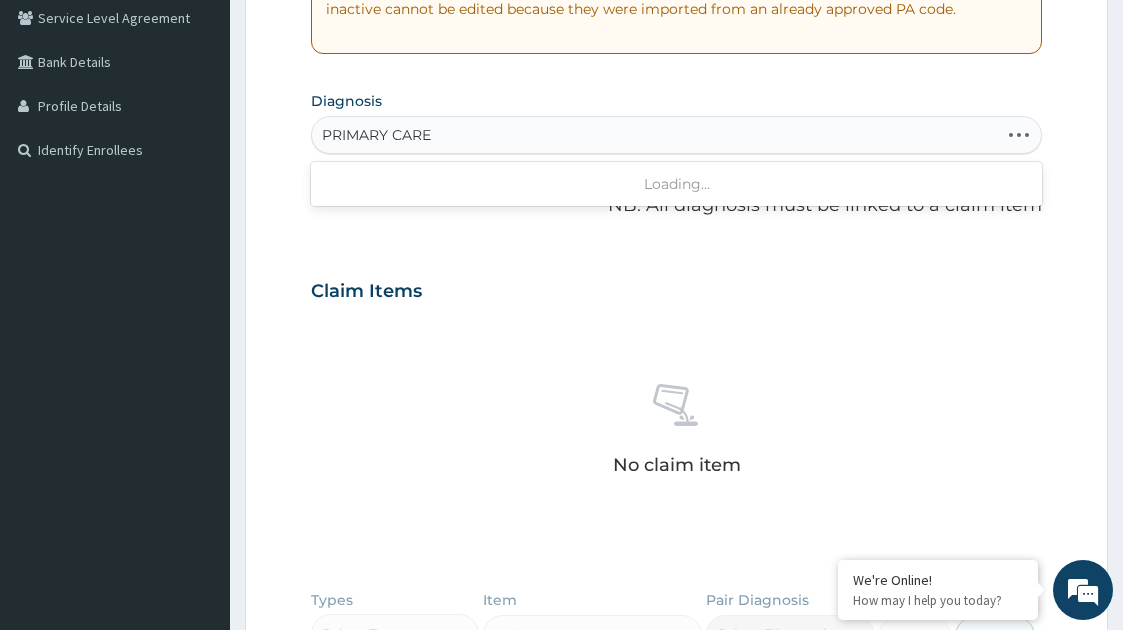 scroll, scrollTop: 429, scrollLeft: 0, axis: vertical 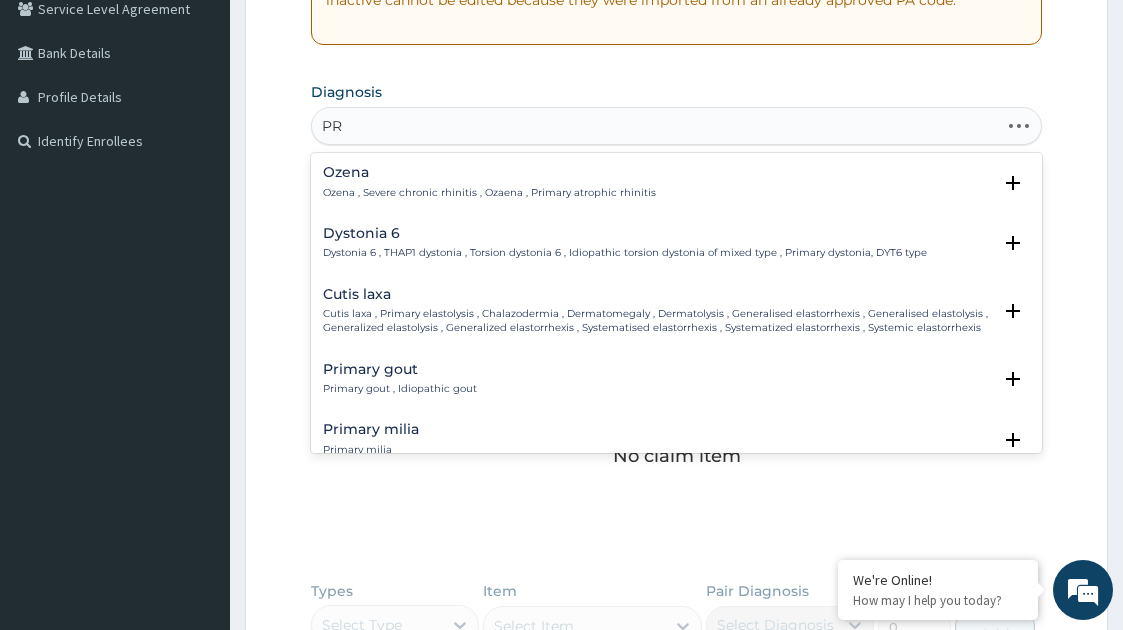 type on "P" 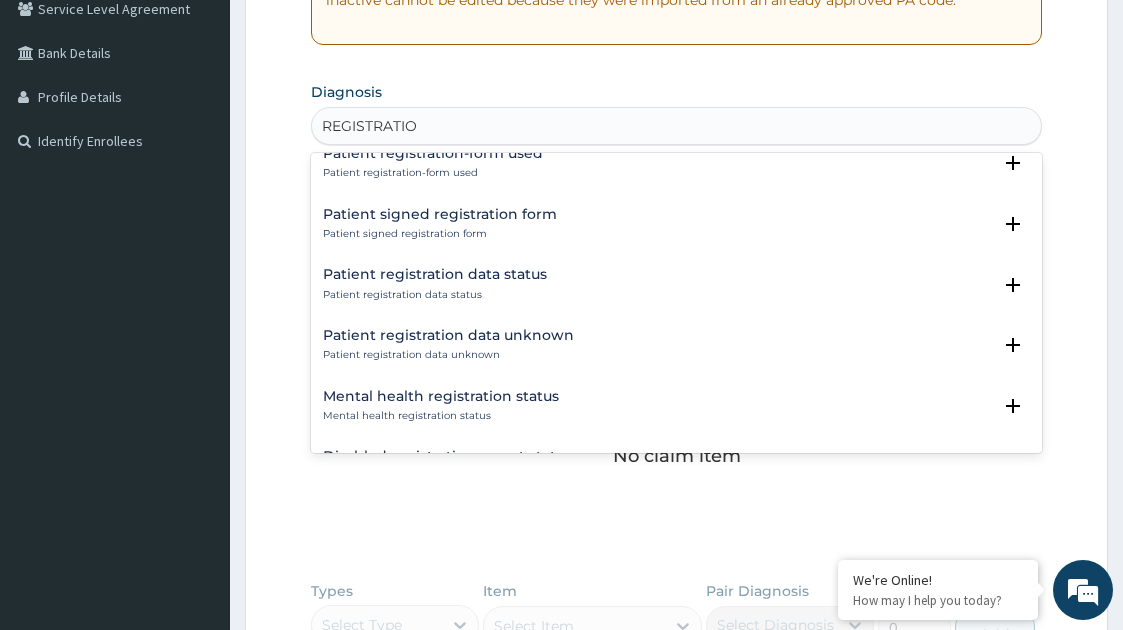 scroll, scrollTop: 448, scrollLeft: 0, axis: vertical 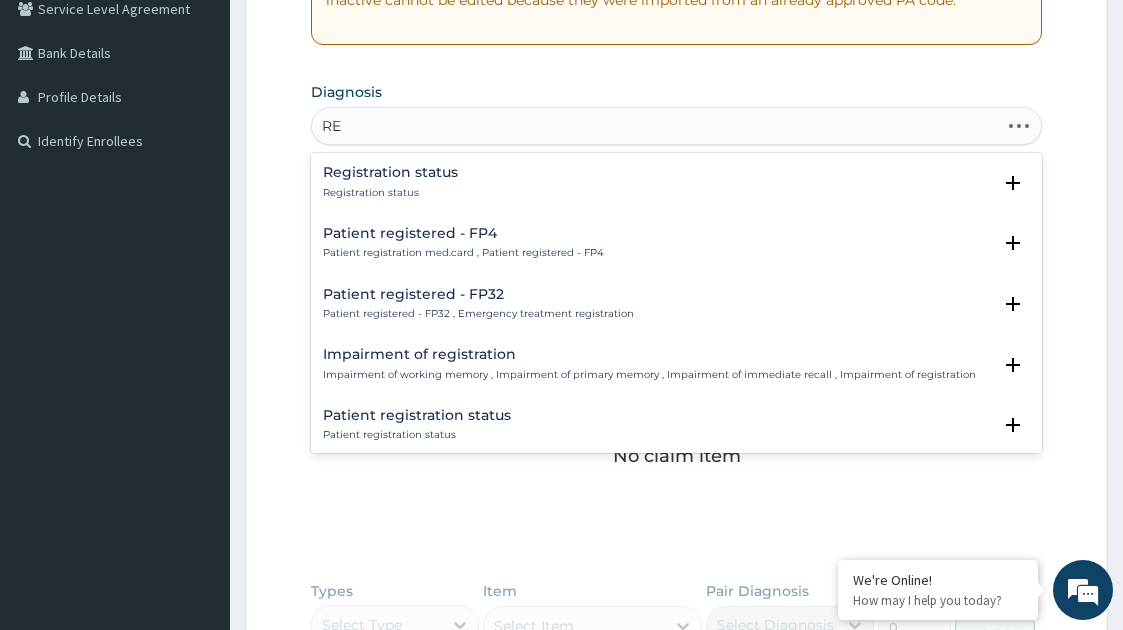 type on "R" 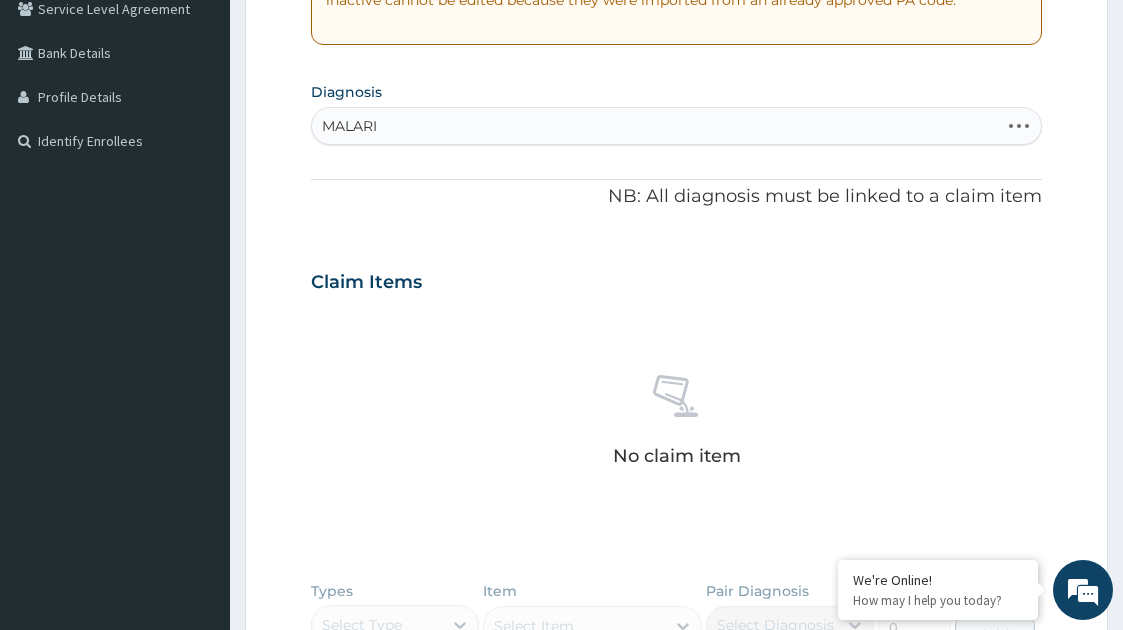 type on "MALARIA" 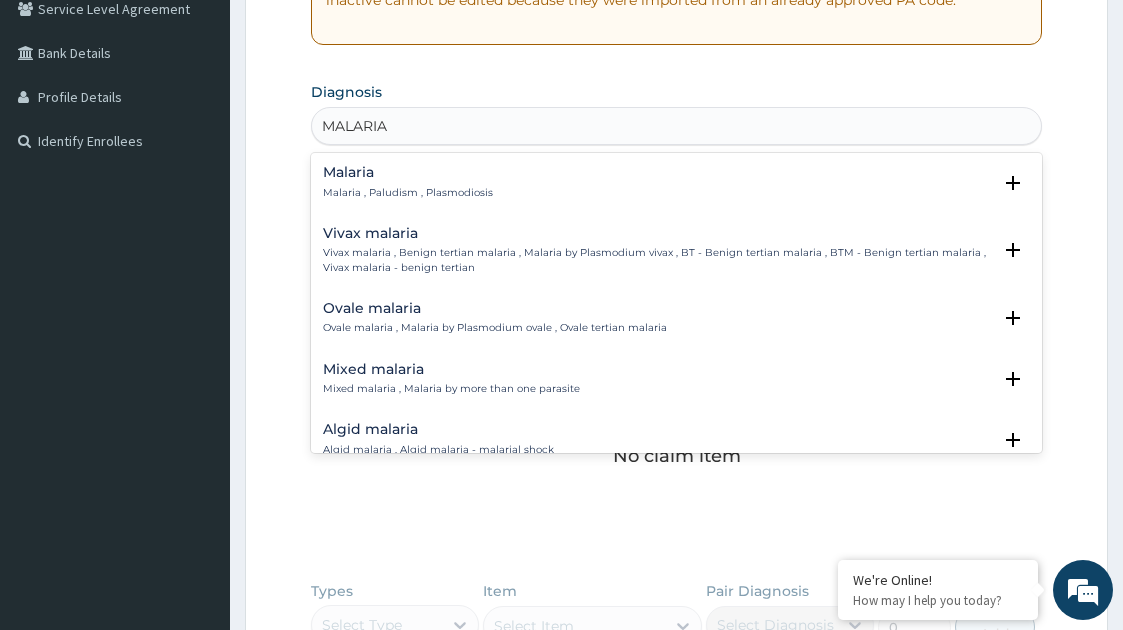 click on "Malaria Malaria , Paludism , Plasmodiosis" at bounding box center [677, 182] 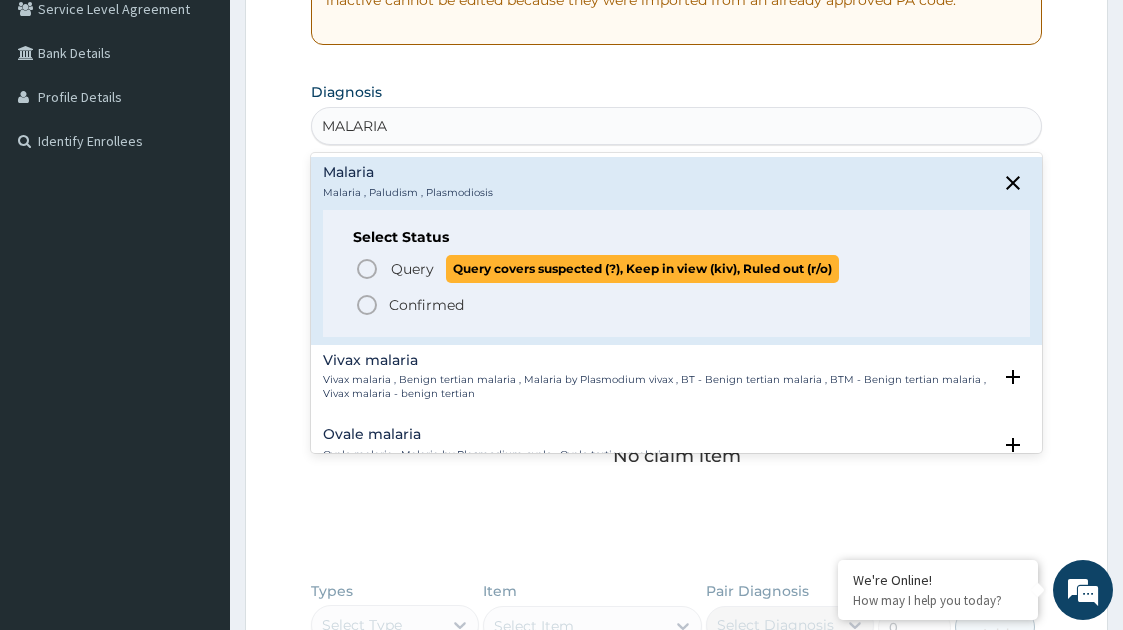 click 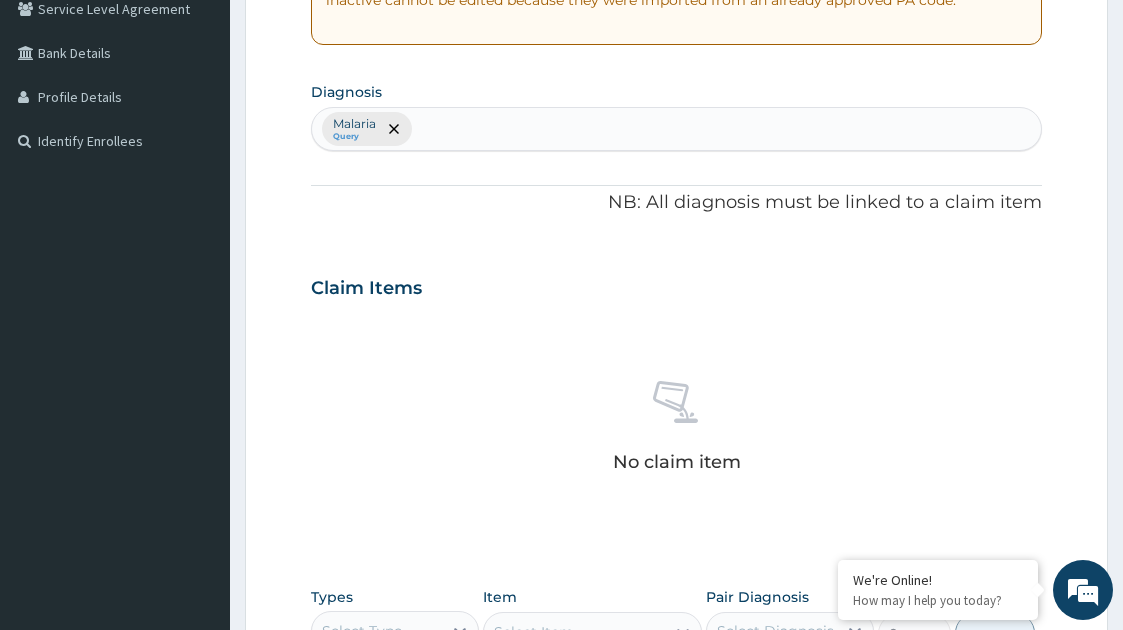 scroll, scrollTop: 812, scrollLeft: 0, axis: vertical 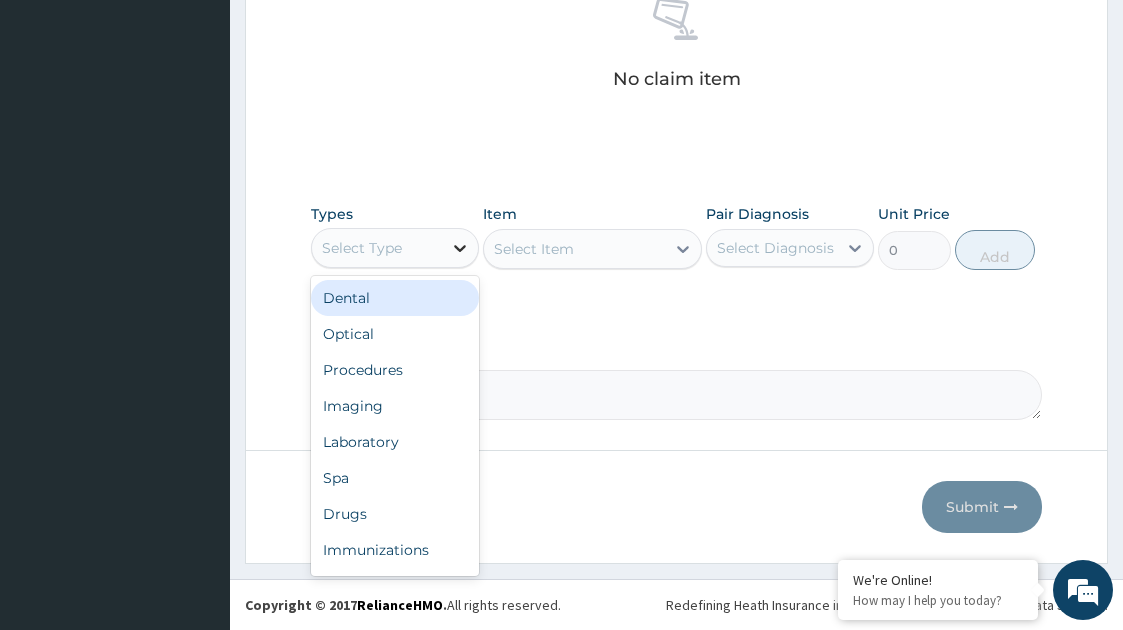 click 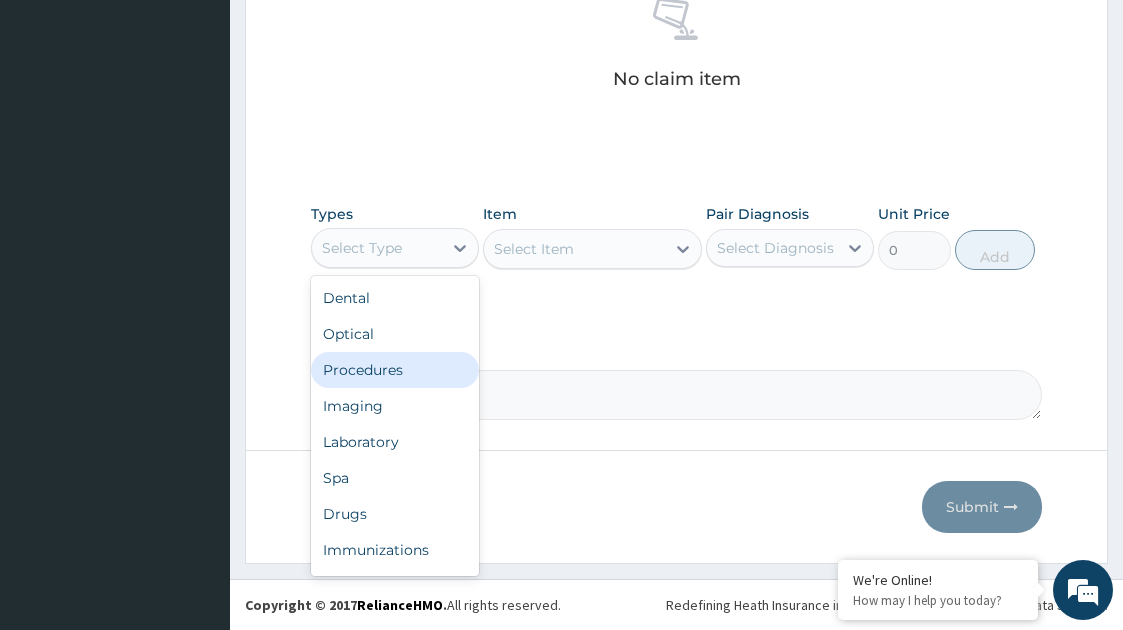 click on "Procedures" at bounding box center (395, 370) 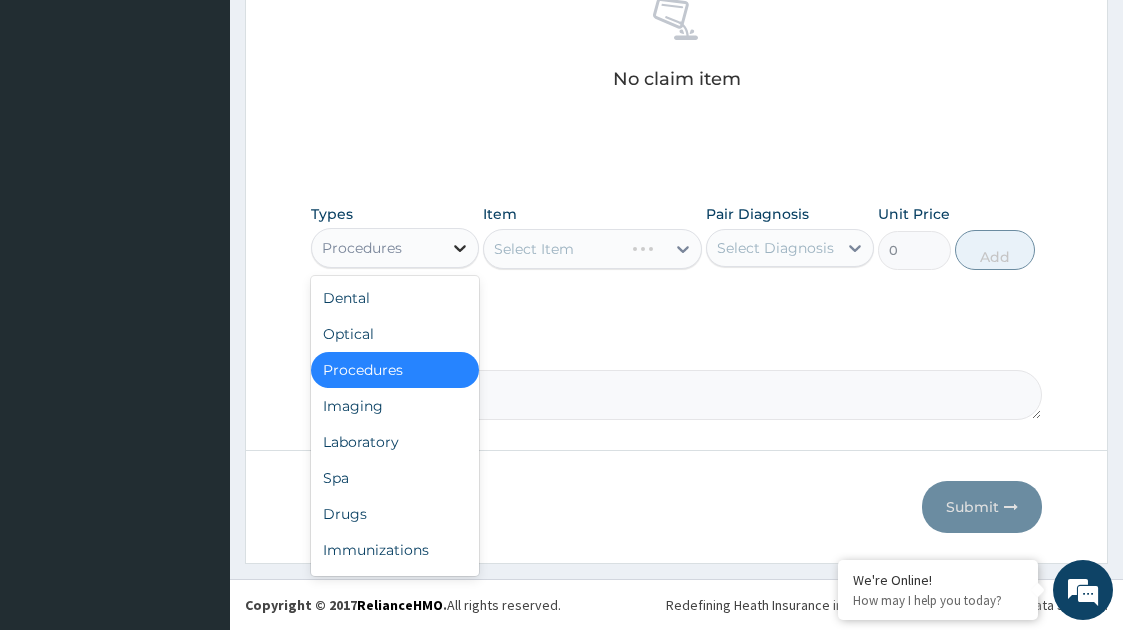 click 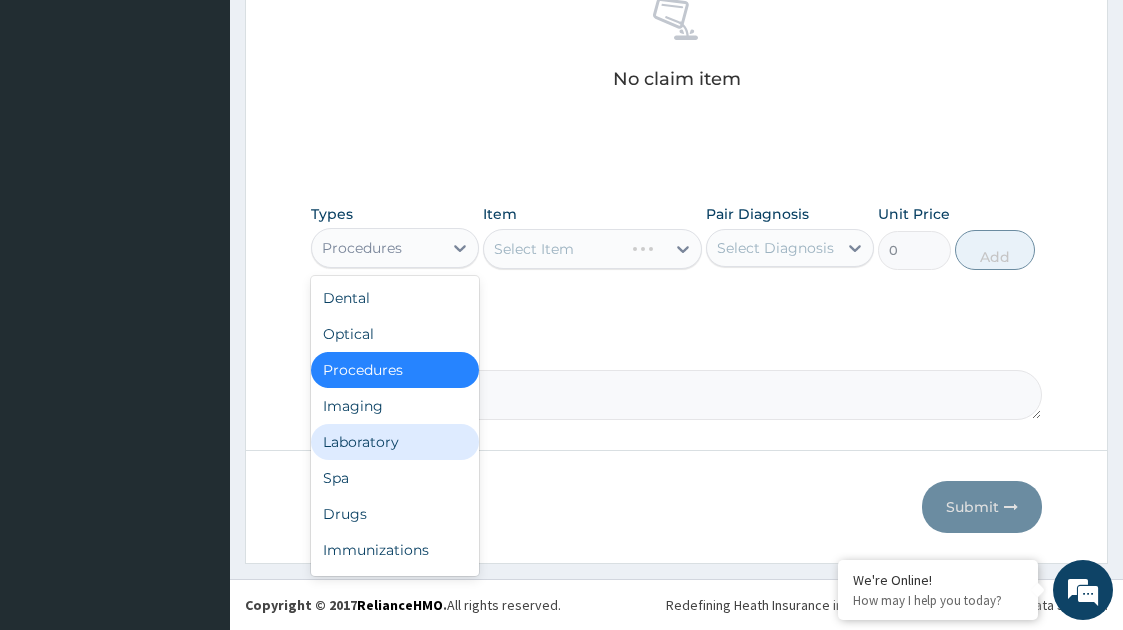 click on "Laboratory" at bounding box center (395, 442) 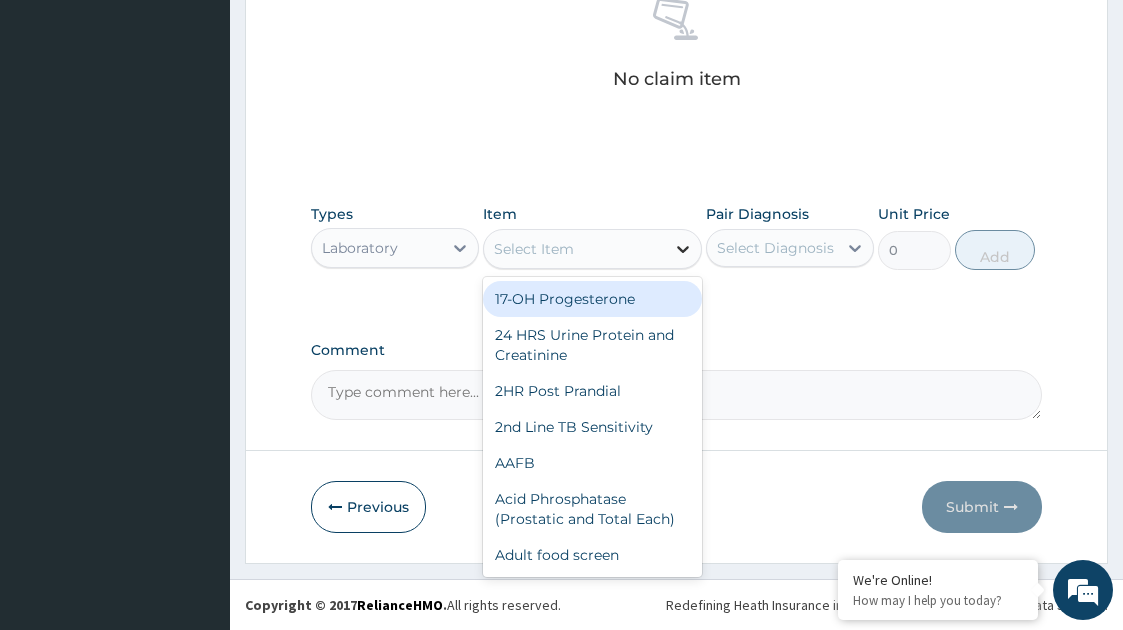 click 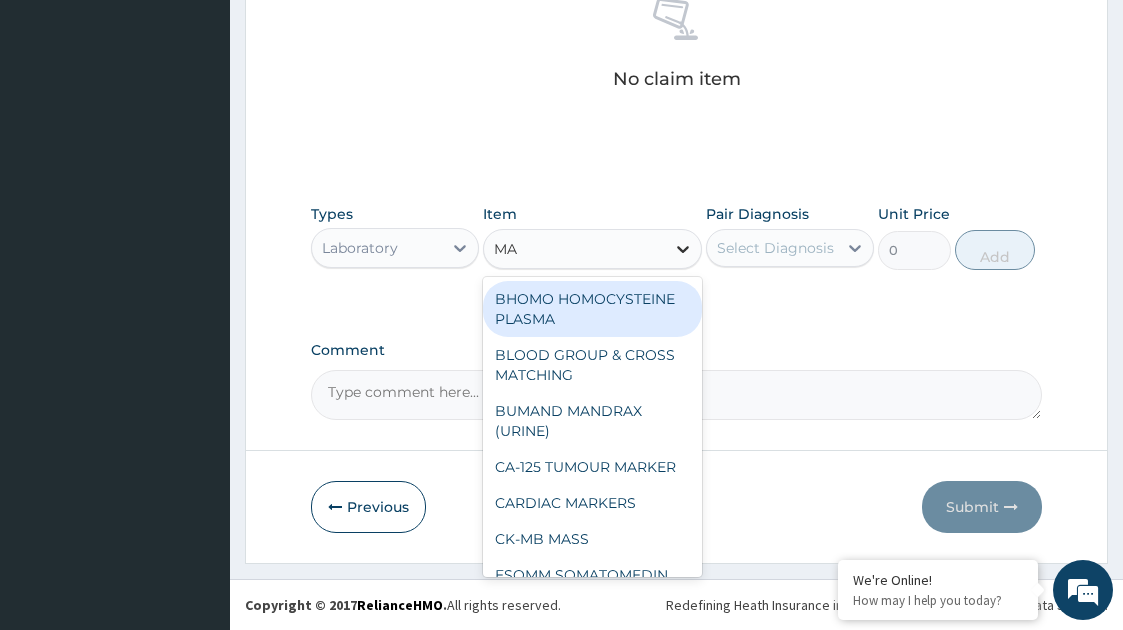type on "MAL" 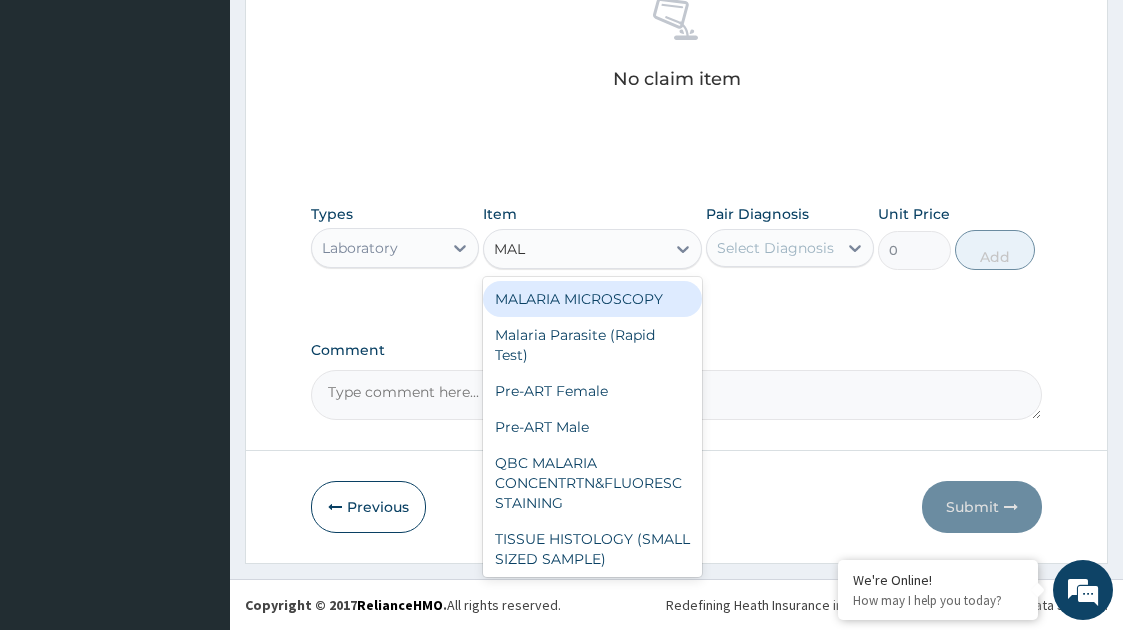 click on "MALARIA MICROSCOPY" at bounding box center (593, 299) 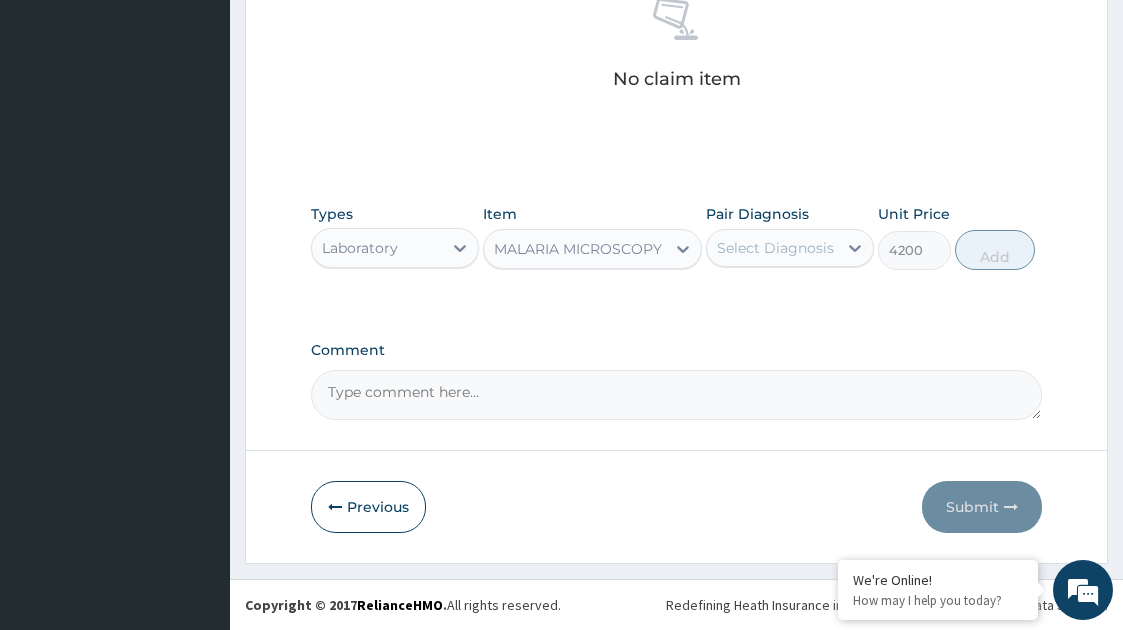 type 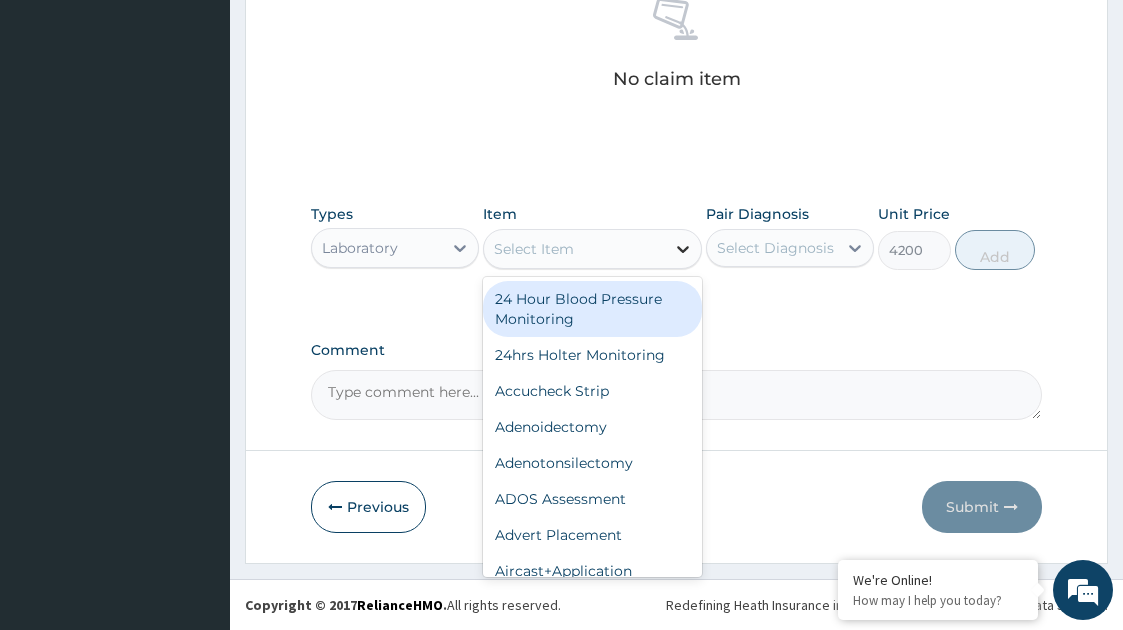 click 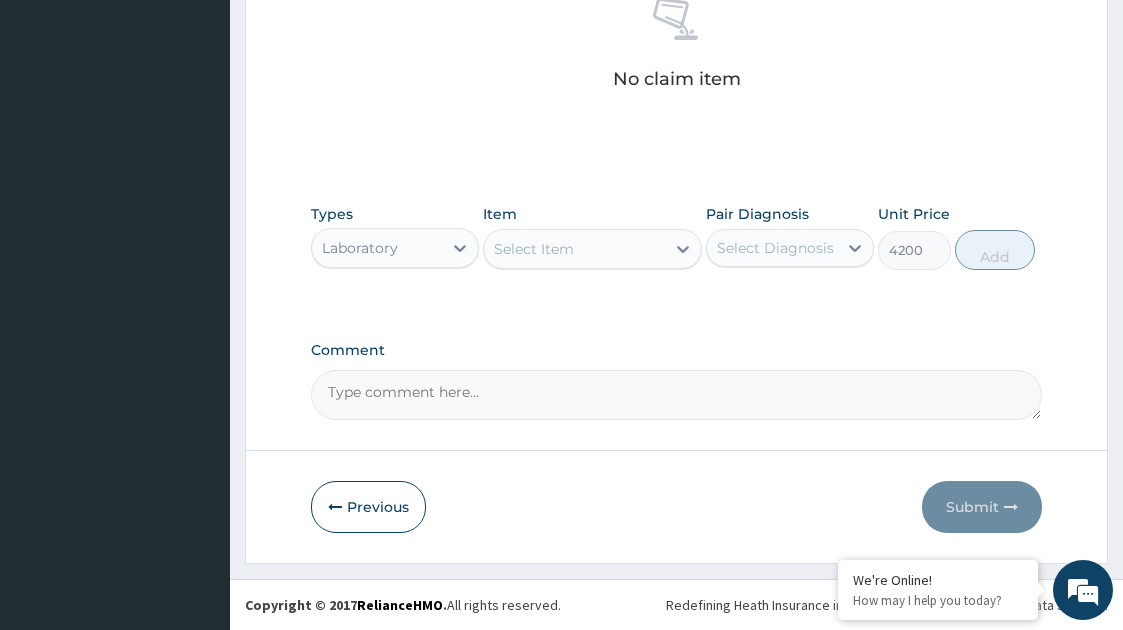 click on "Types Laboratory Item Select Item Pair Diagnosis Select Diagnosis Unit Price 4200 Add" at bounding box center [677, 252] 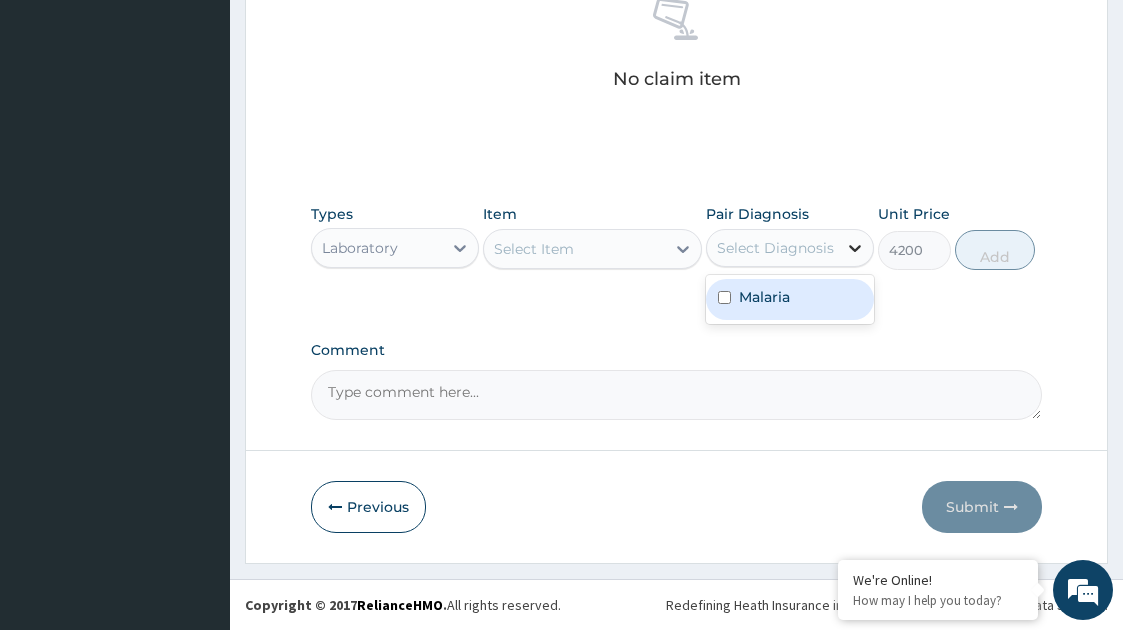 click 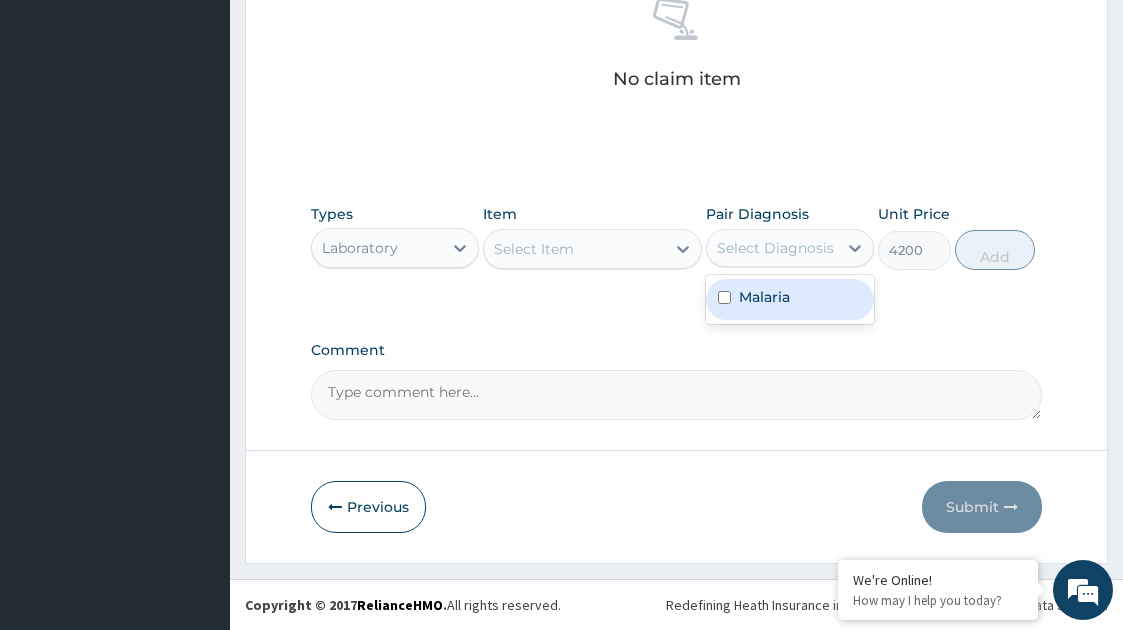 click on "Malaria" at bounding box center (790, 299) 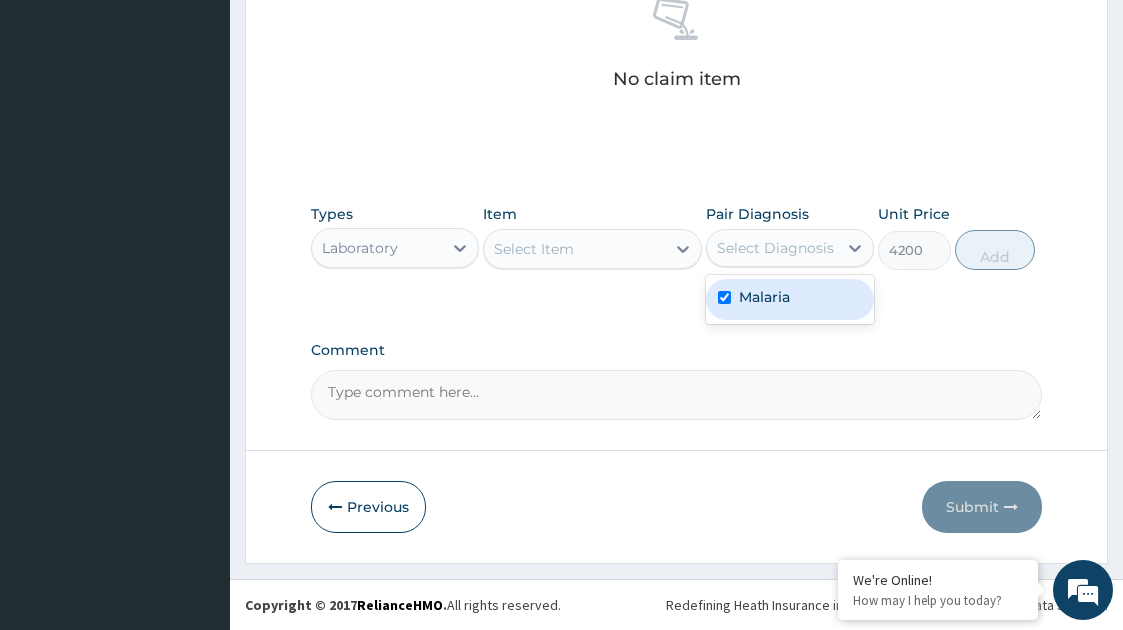 checkbox on "true" 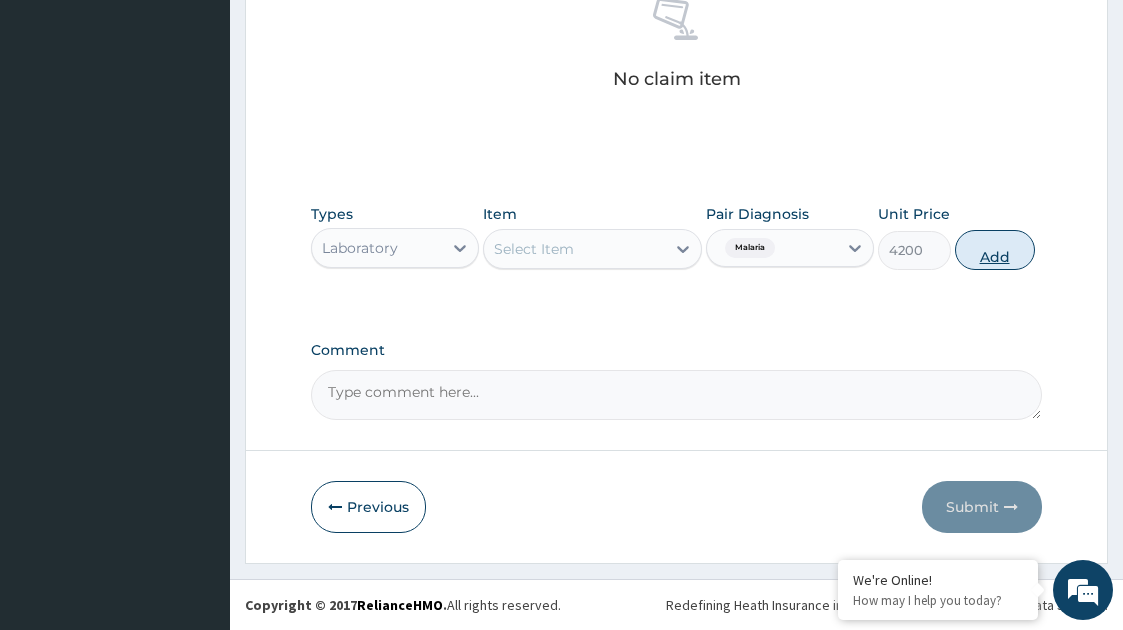 click on "Add" at bounding box center (995, 250) 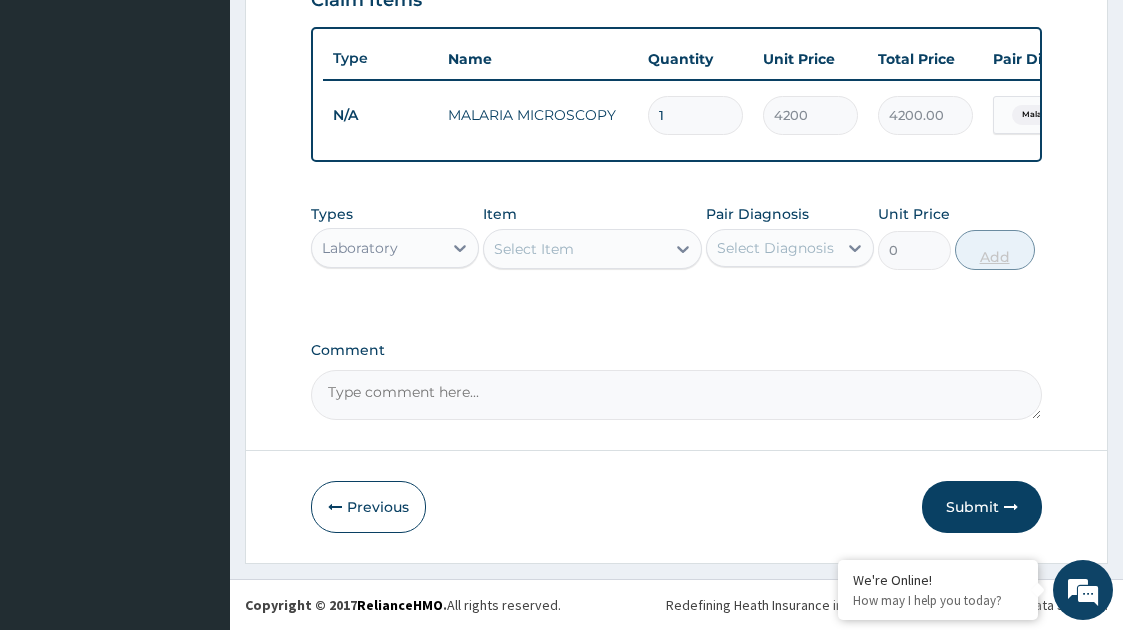 scroll, scrollTop: 732, scrollLeft: 0, axis: vertical 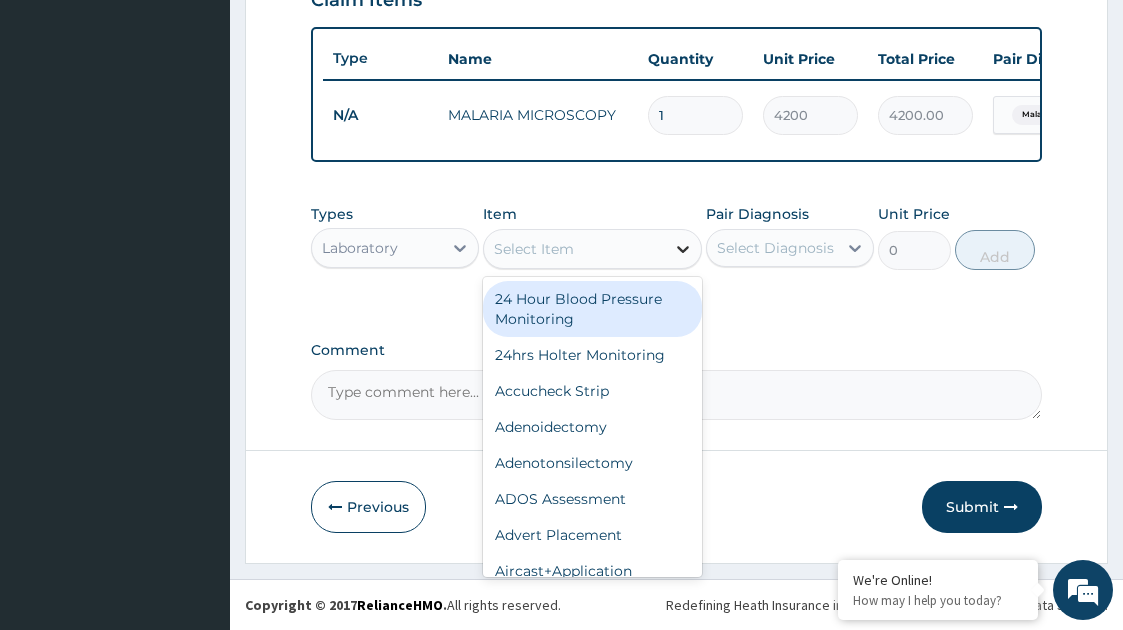 click 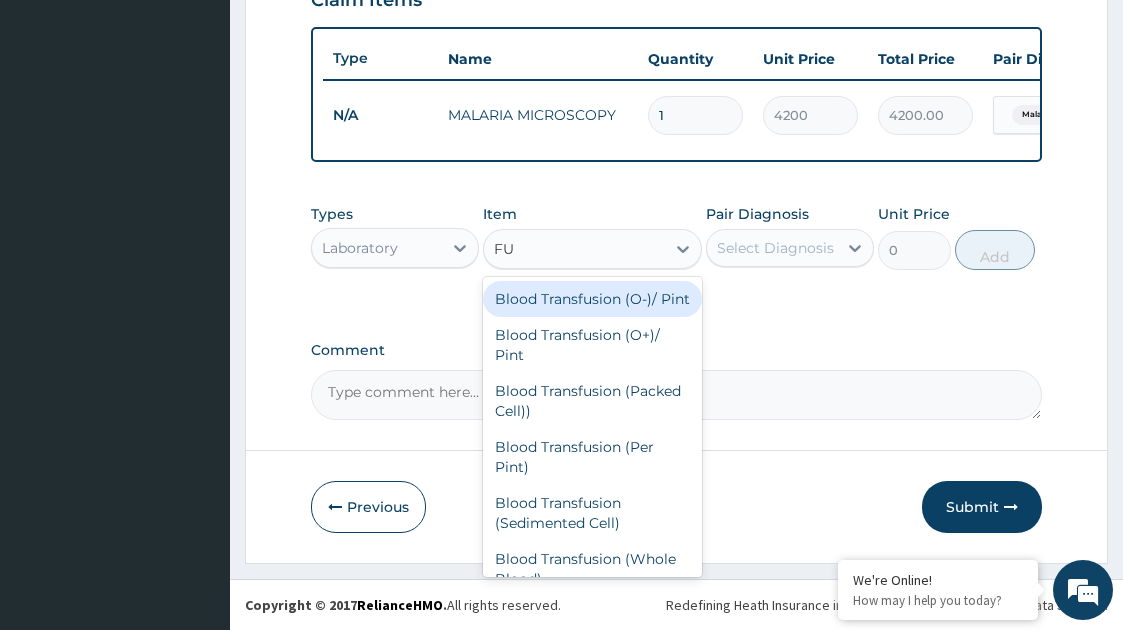 type on "F" 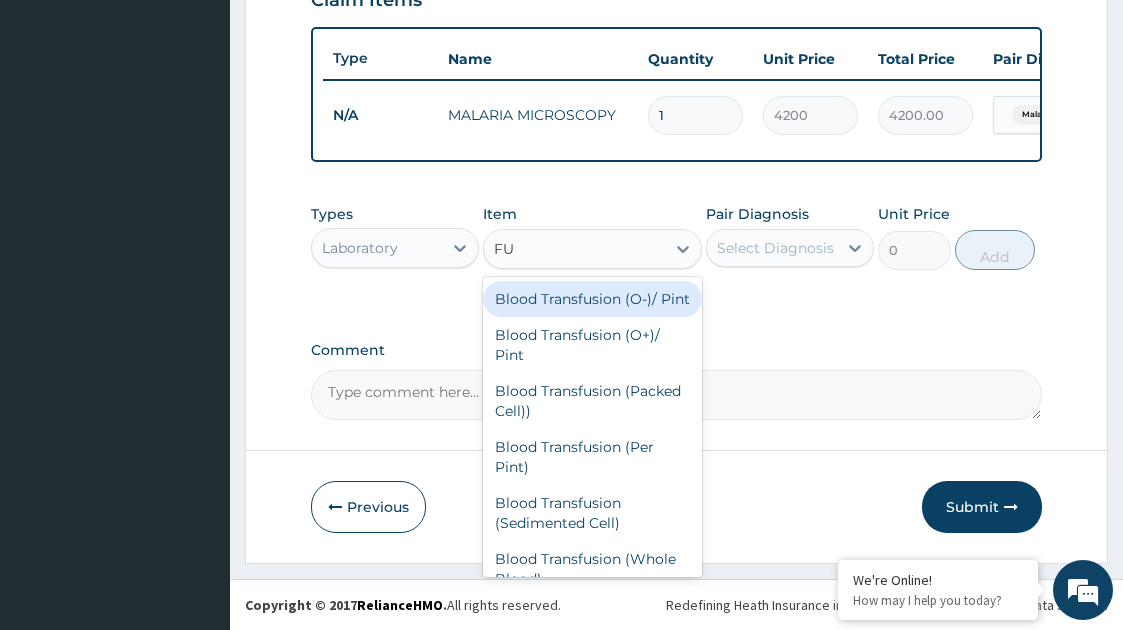 type on "F" 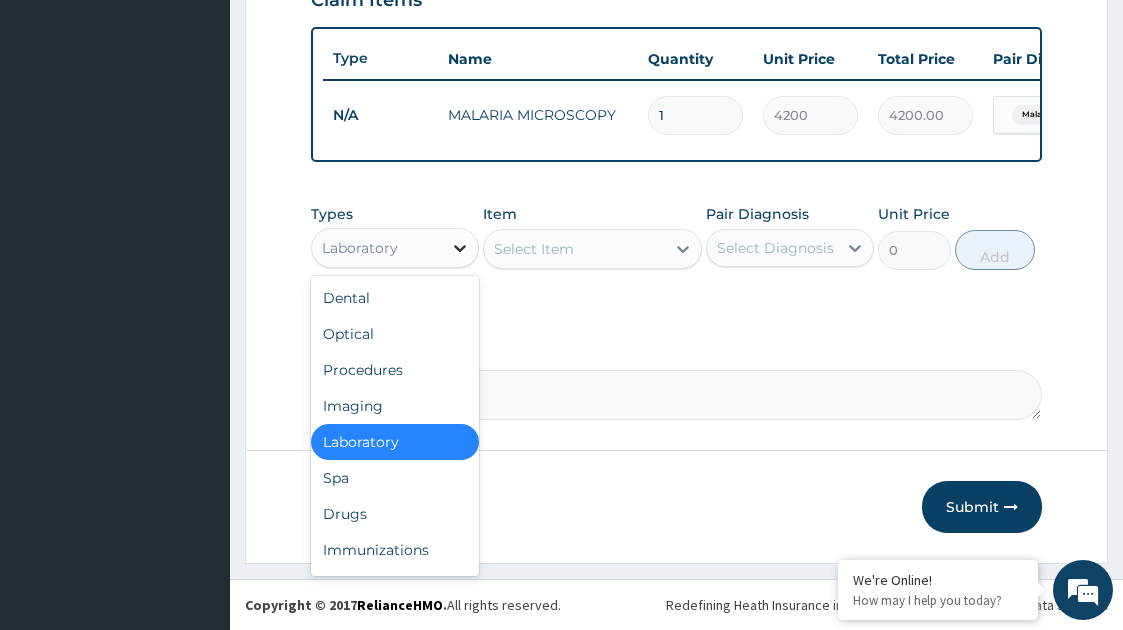 click 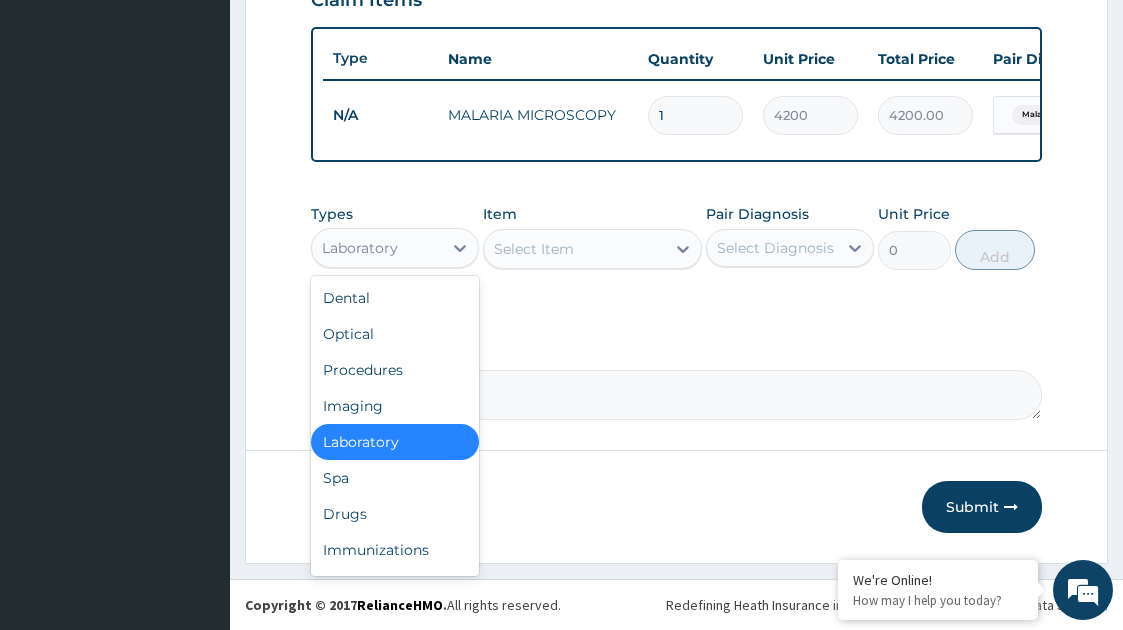 click on "Laboratory" at bounding box center [395, 442] 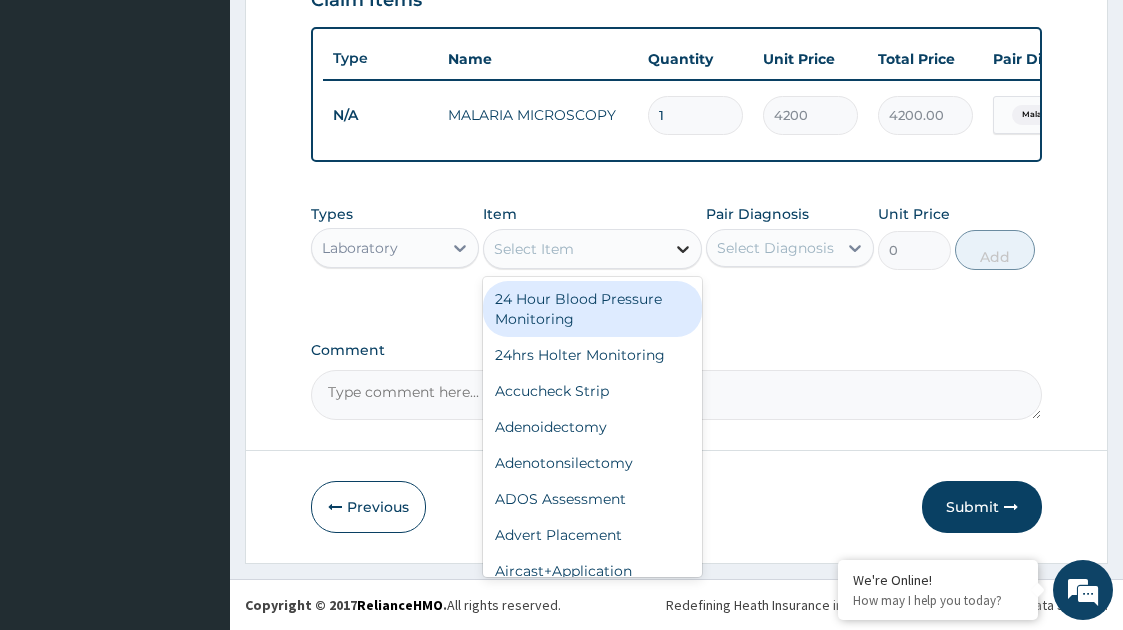 click 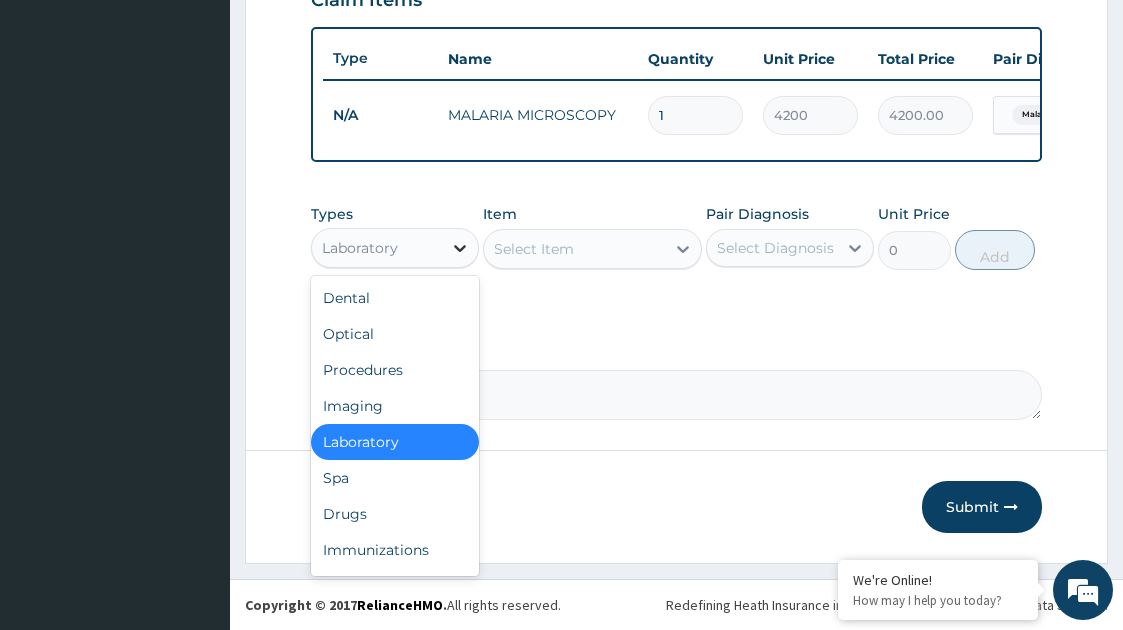 click 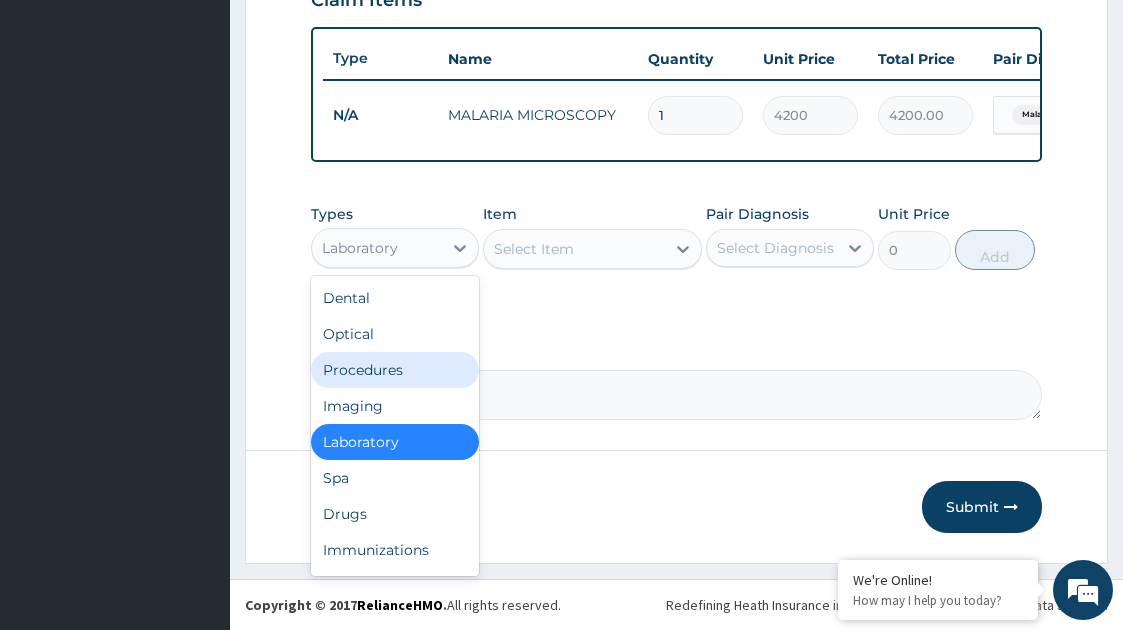 click on "Procedures" at bounding box center (395, 370) 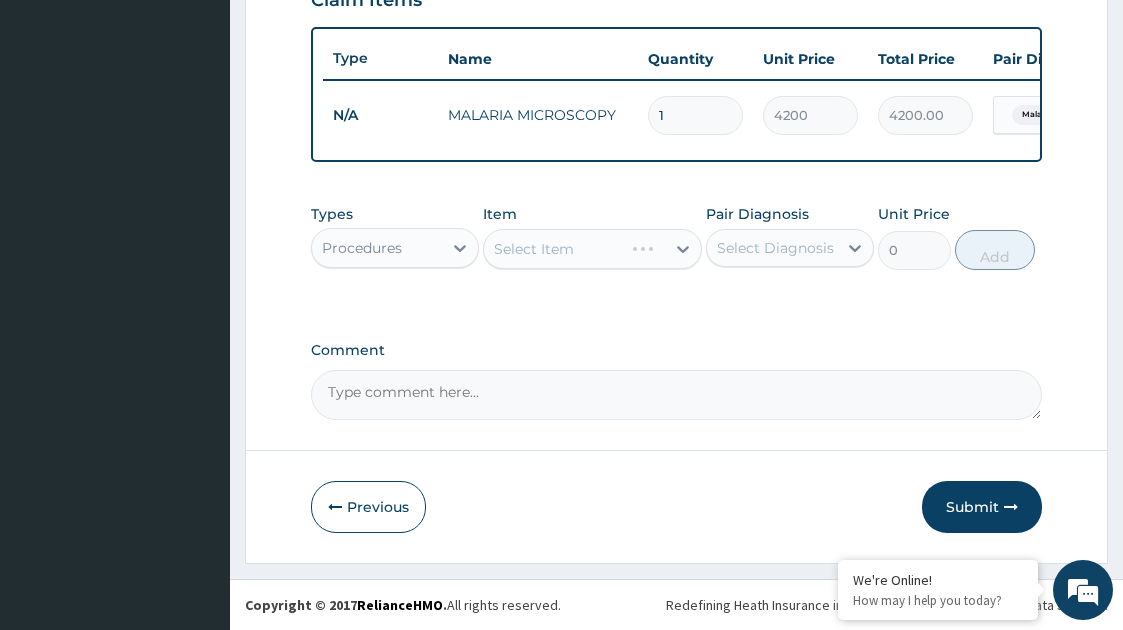 click on "Select Item" at bounding box center (593, 249) 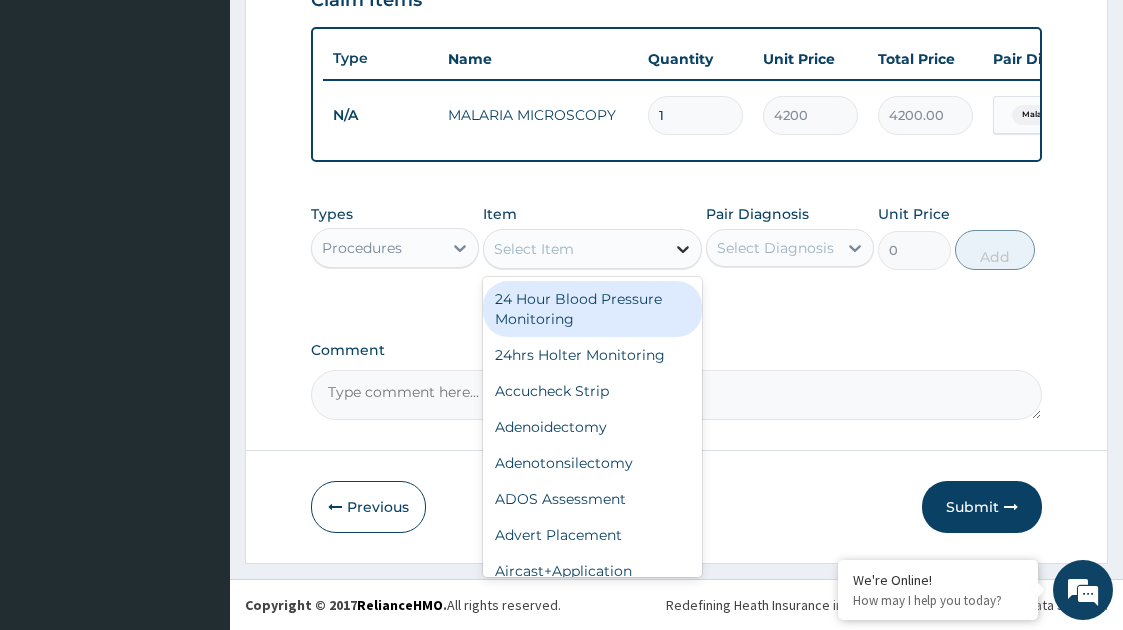 click at bounding box center (683, 249) 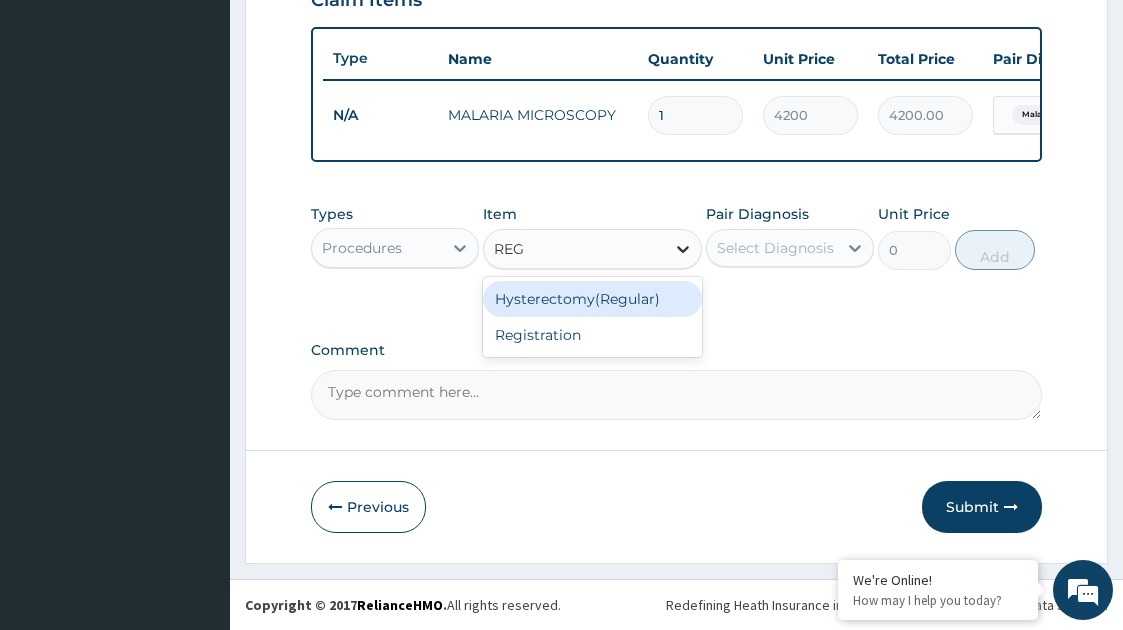 type on "REGI" 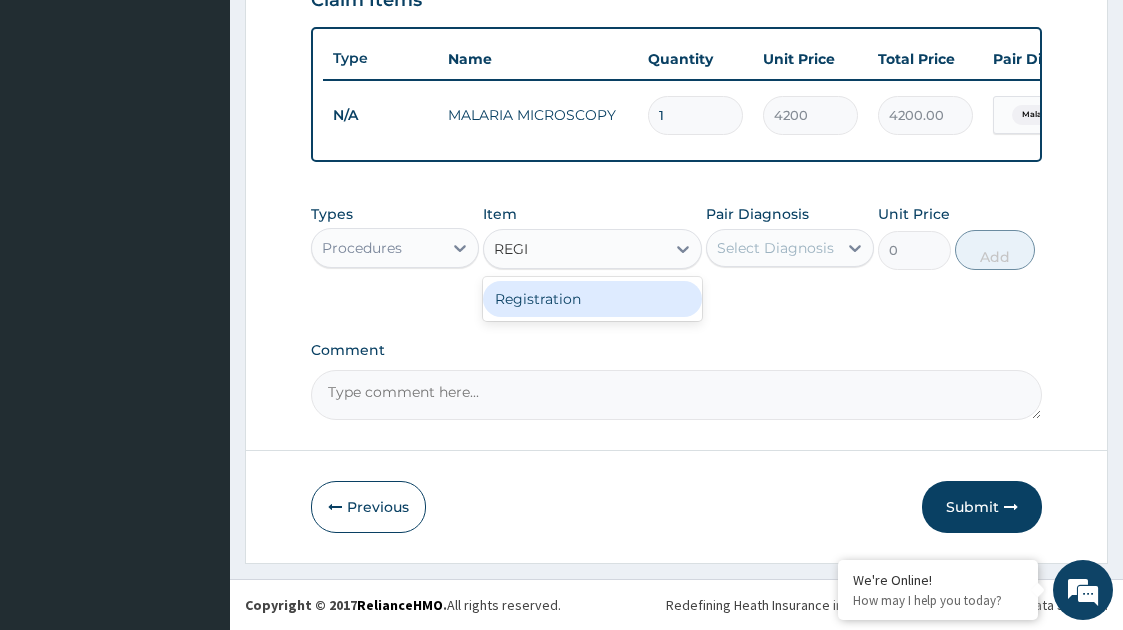 click on "Registration" at bounding box center [593, 299] 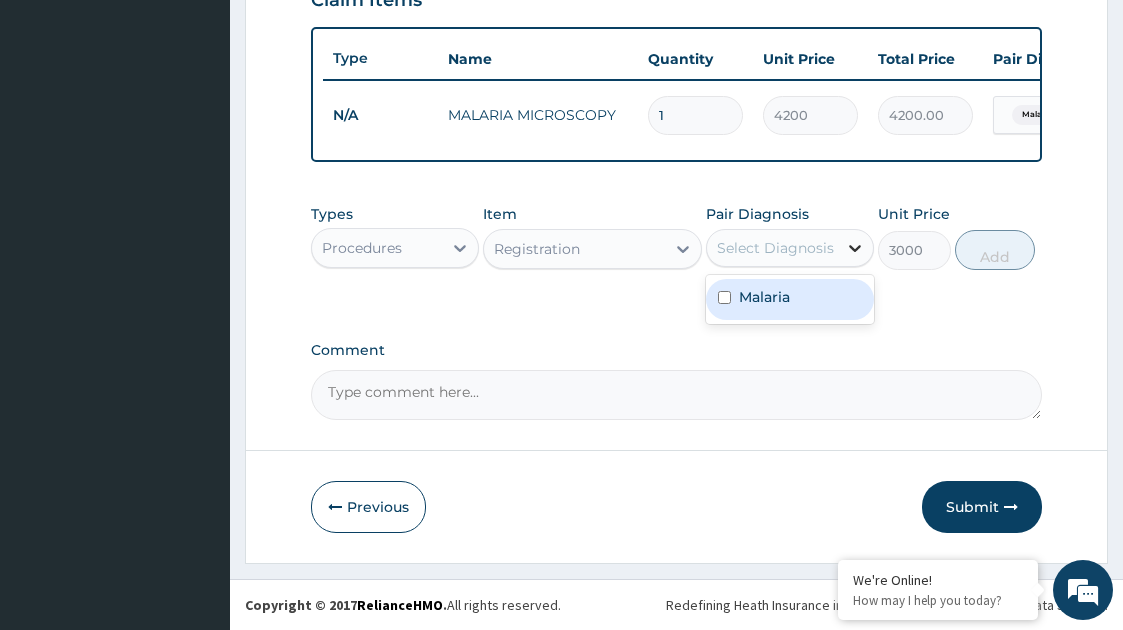 click 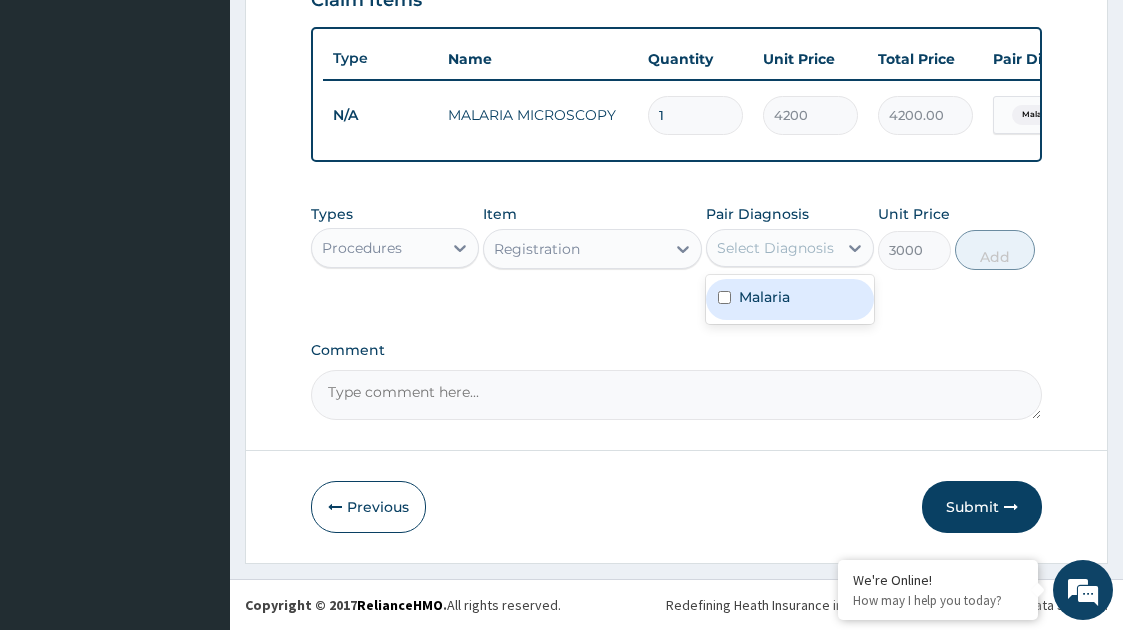 click on "Malaria" at bounding box center (764, 297) 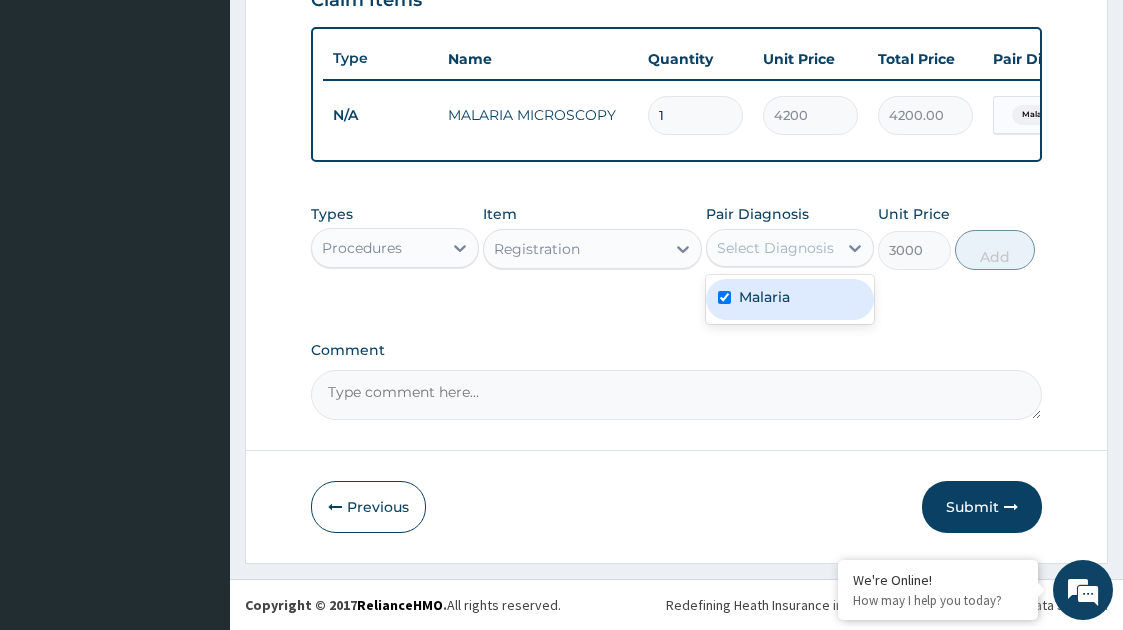 checkbox on "true" 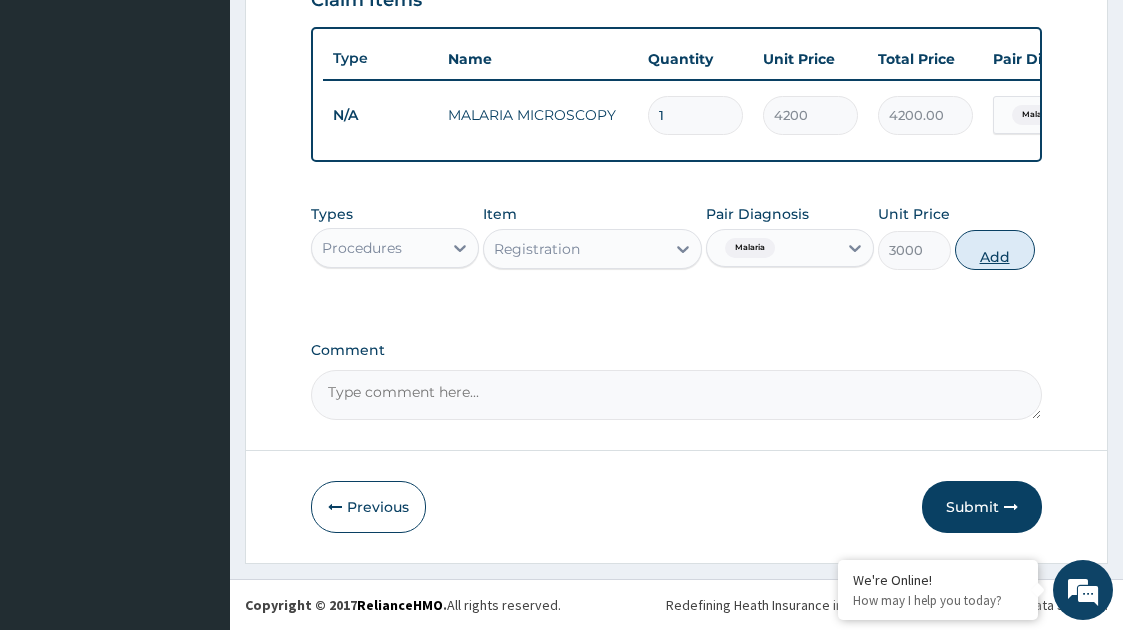 click on "Add" at bounding box center [995, 250] 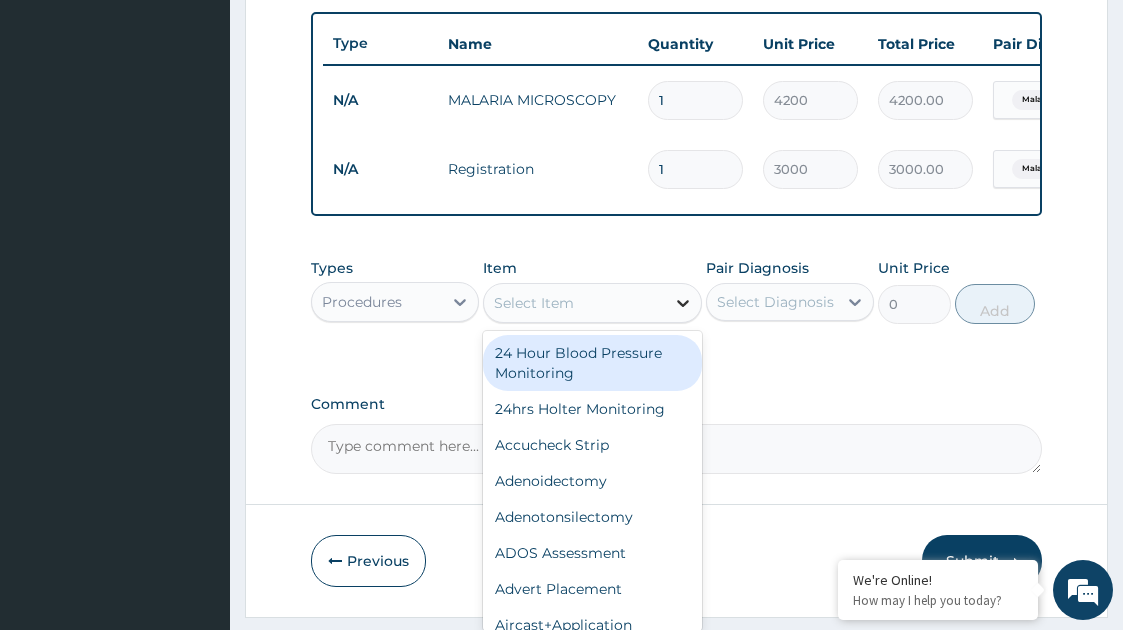 click 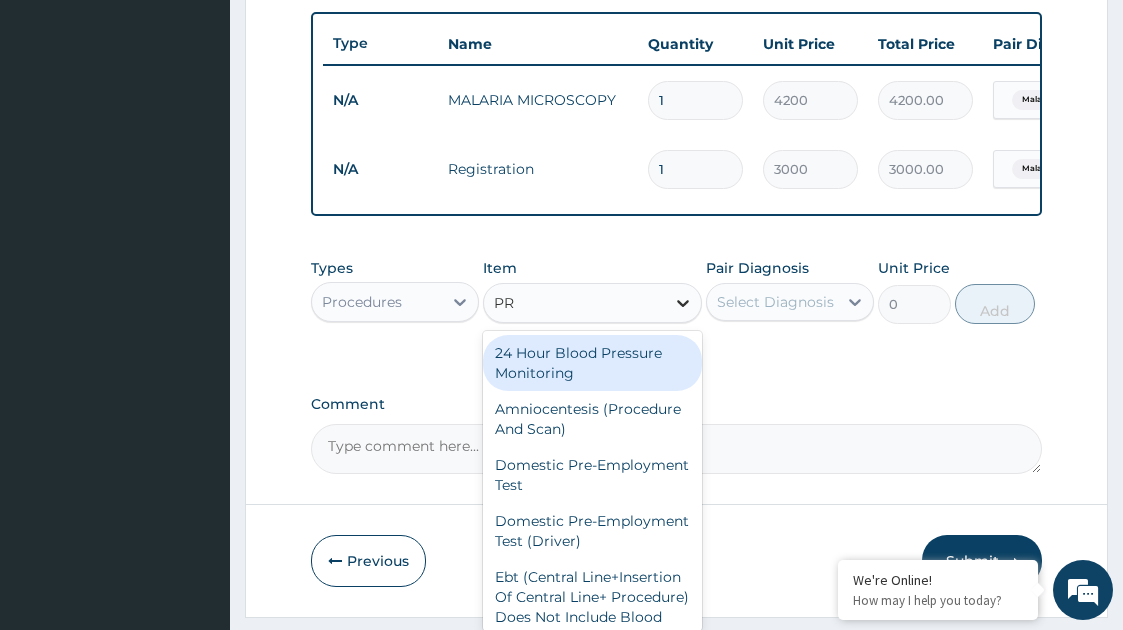 type on "P" 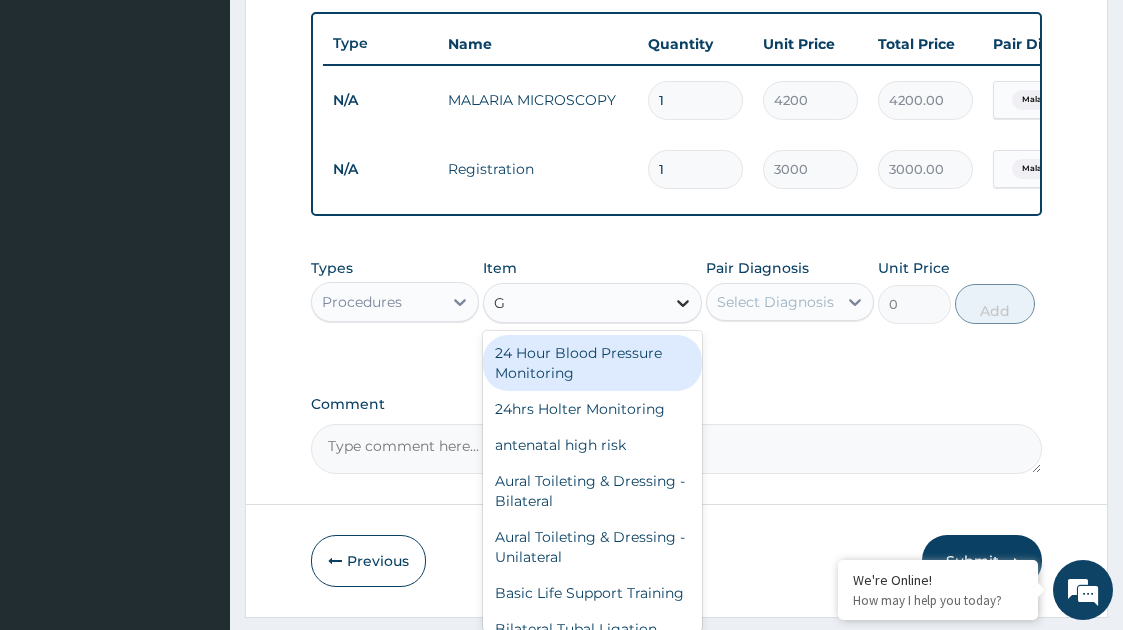 type on "GP" 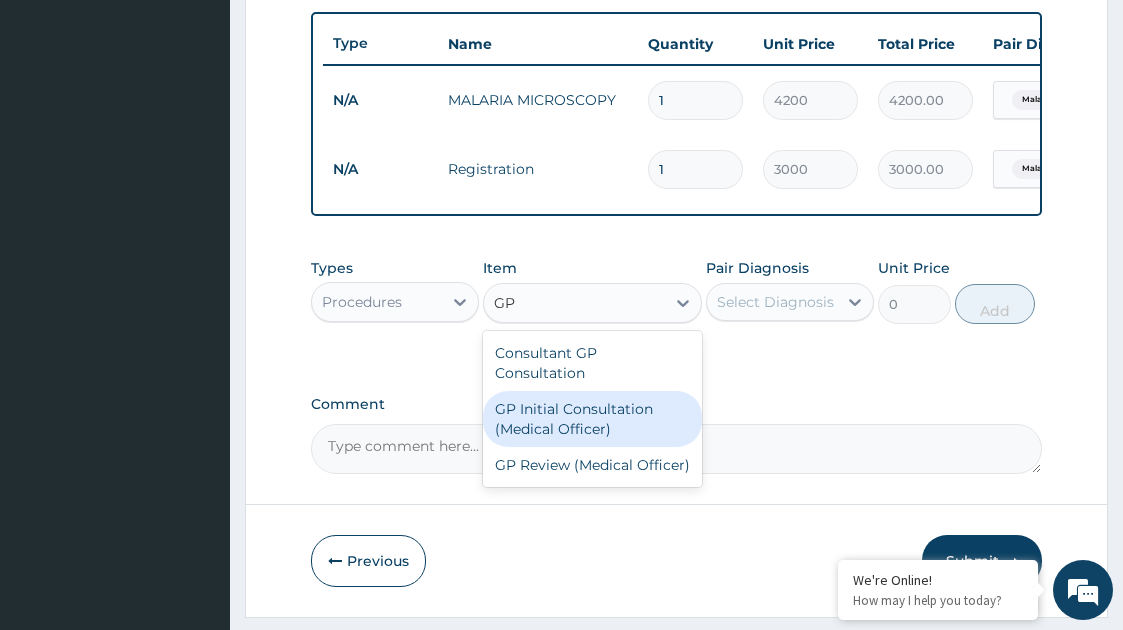 click on "GP Initial Consultation (Medical Officer)" at bounding box center (593, 419) 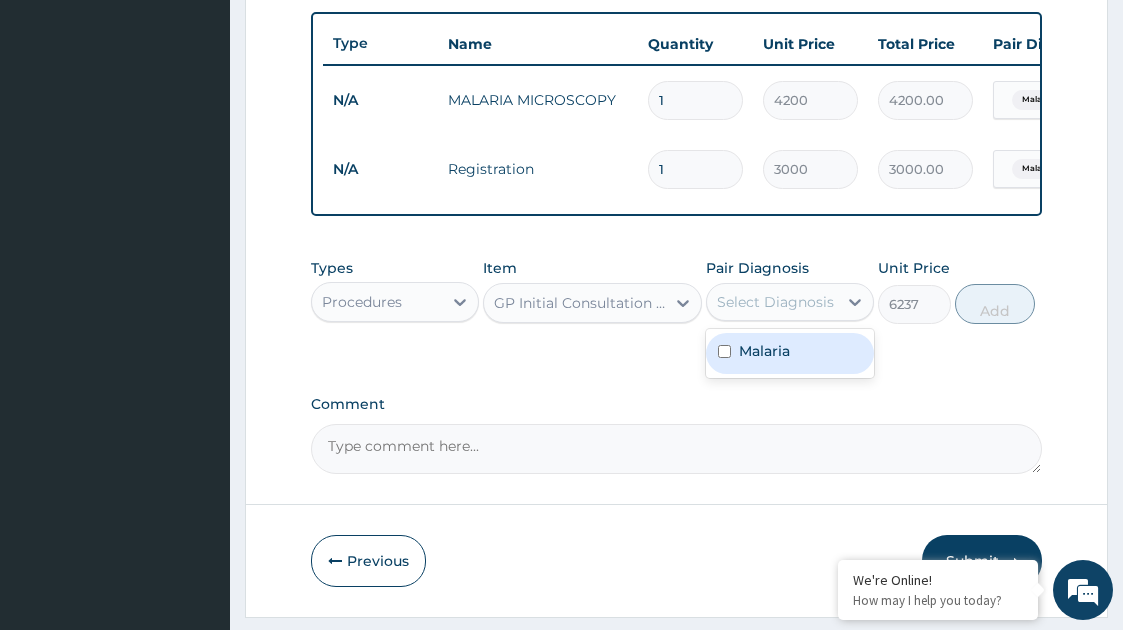 drag, startPoint x: 849, startPoint y: 317, endPoint x: 786, endPoint y: 374, distance: 84.95882 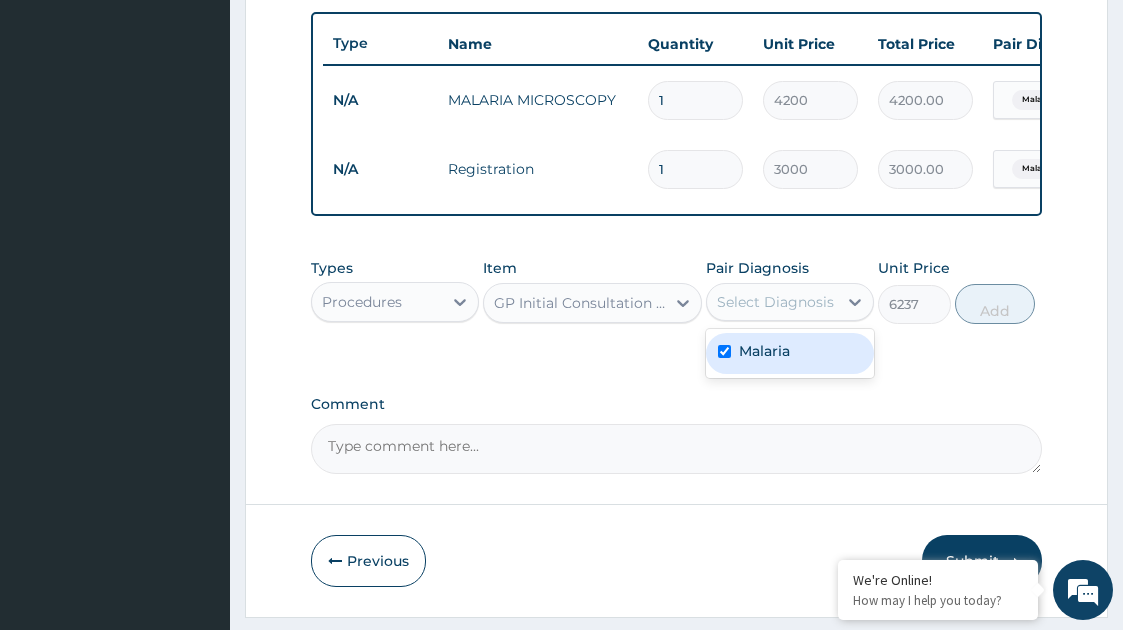 checkbox on "true" 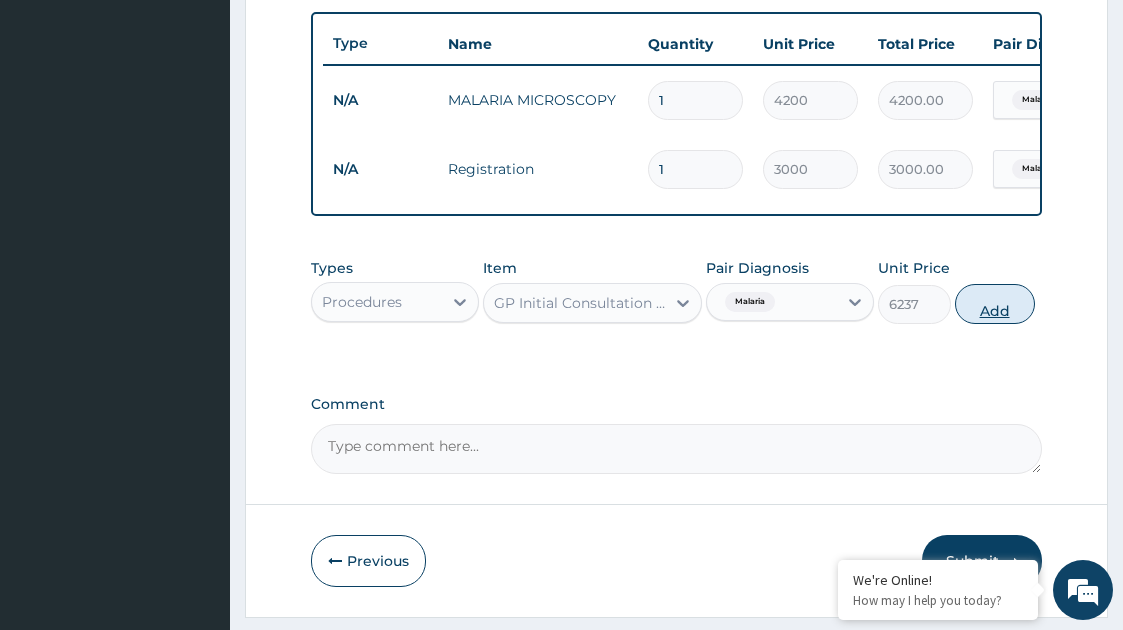click on "Add" at bounding box center [995, 304] 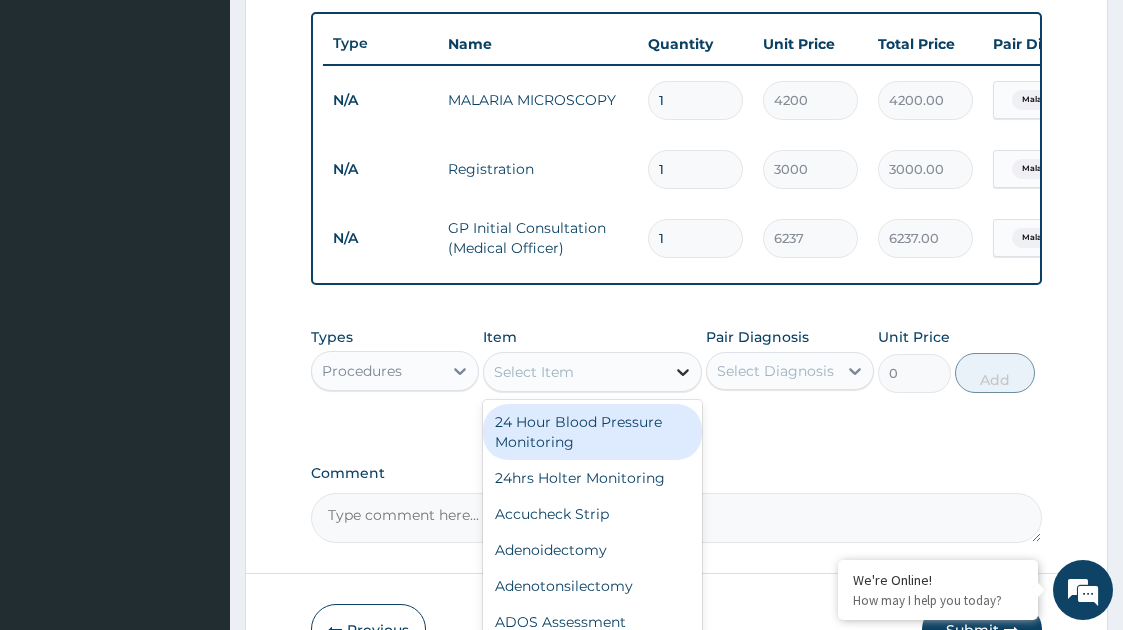 click at bounding box center (683, 372) 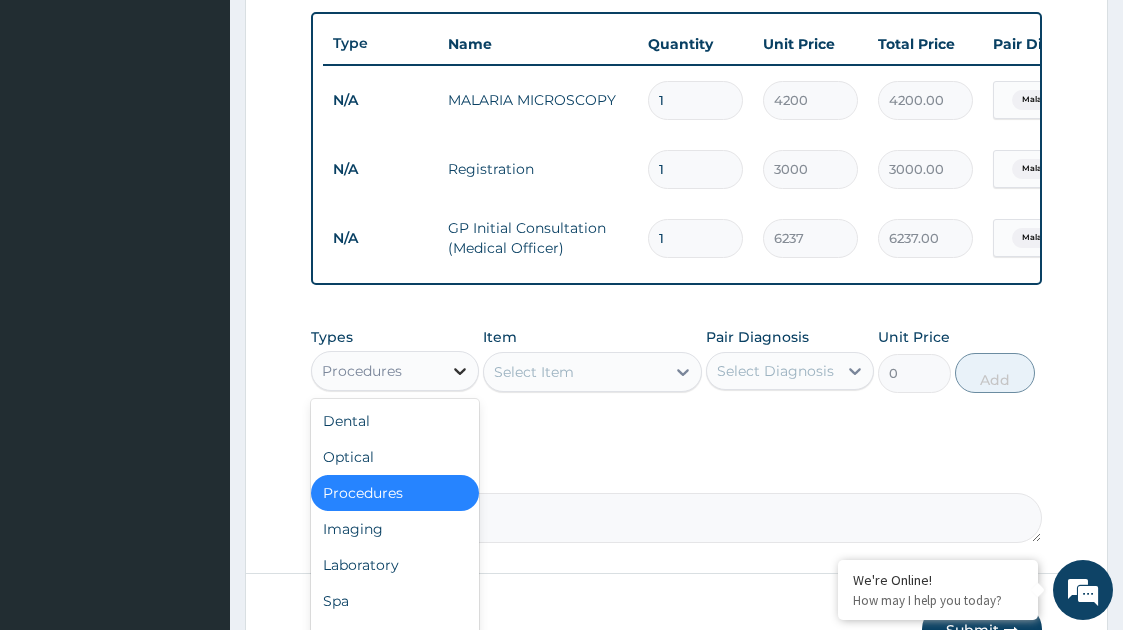 click 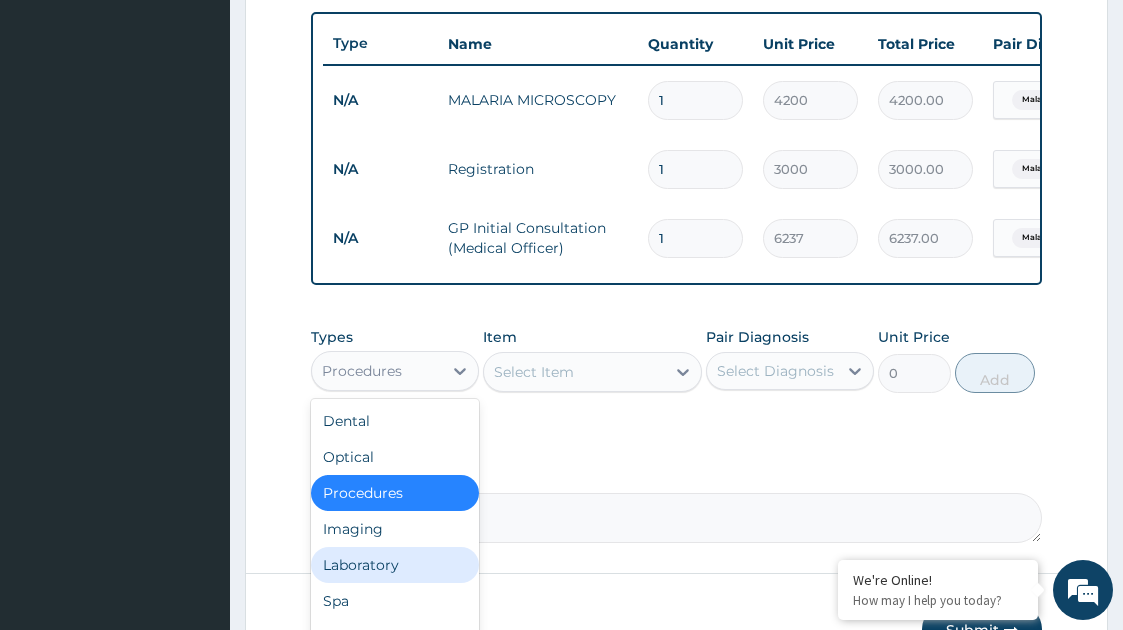 click on "Laboratory" at bounding box center (395, 565) 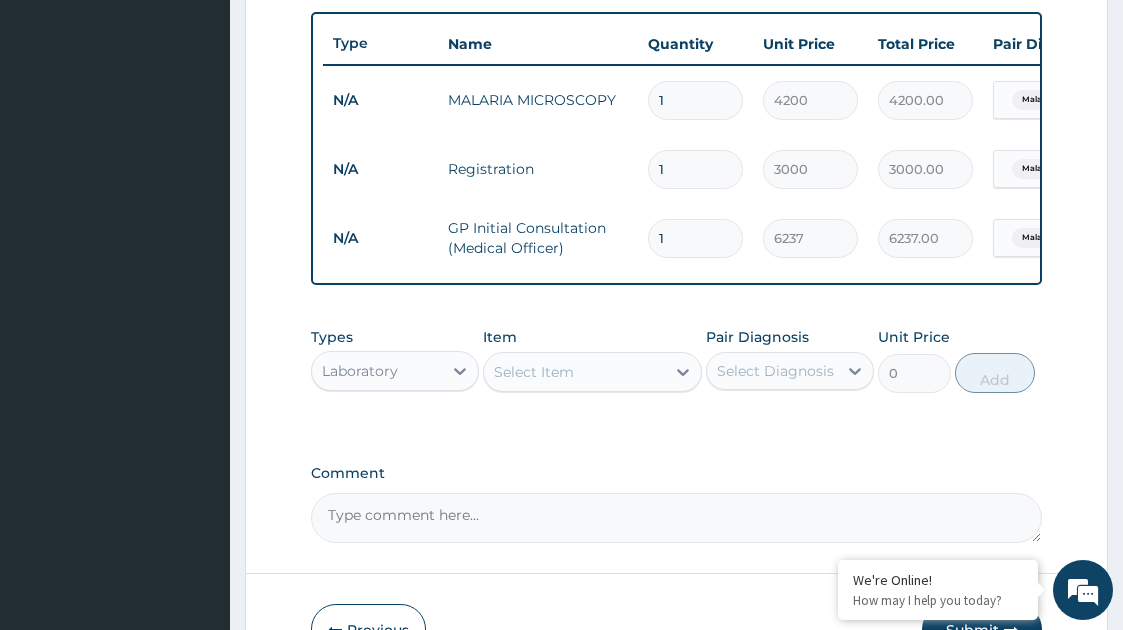 click 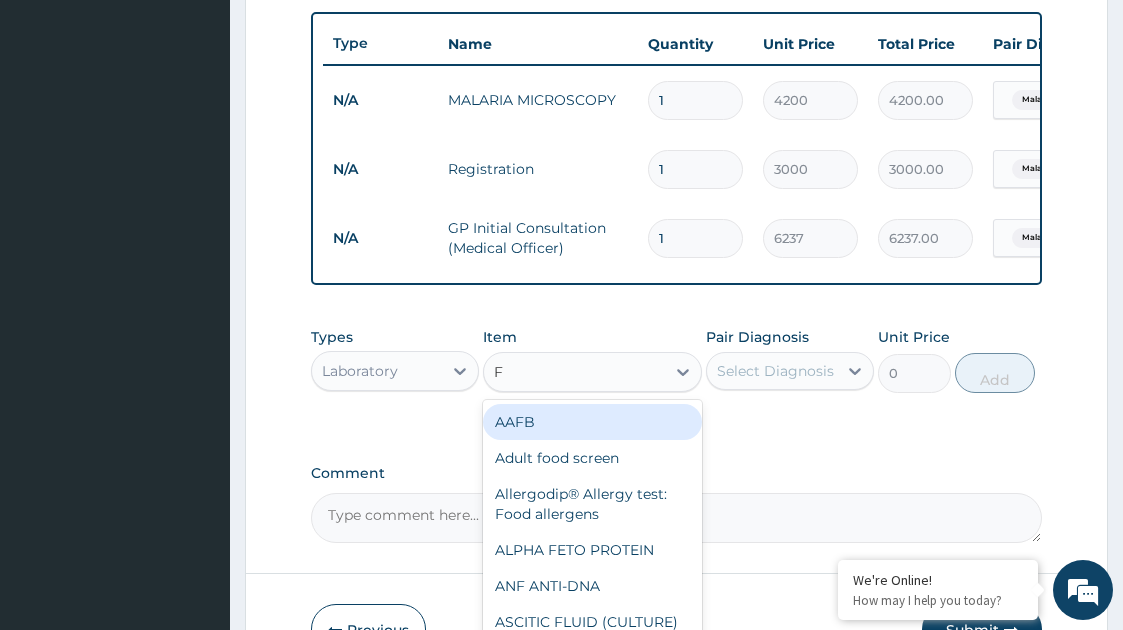 type on "FU" 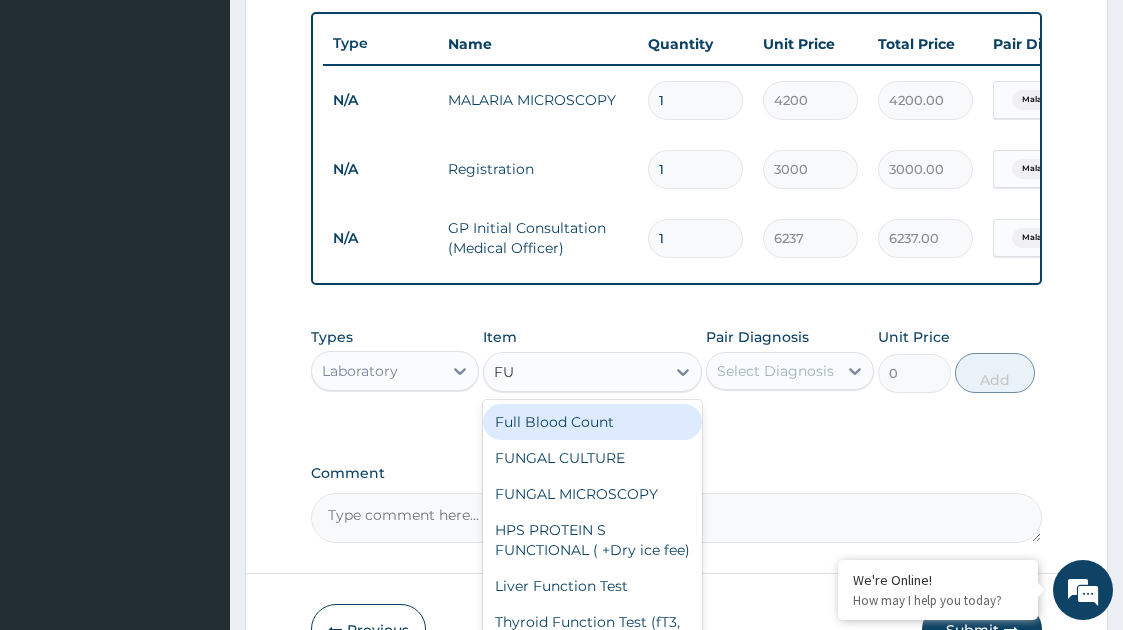 click on "Full Blood Count" at bounding box center (593, 422) 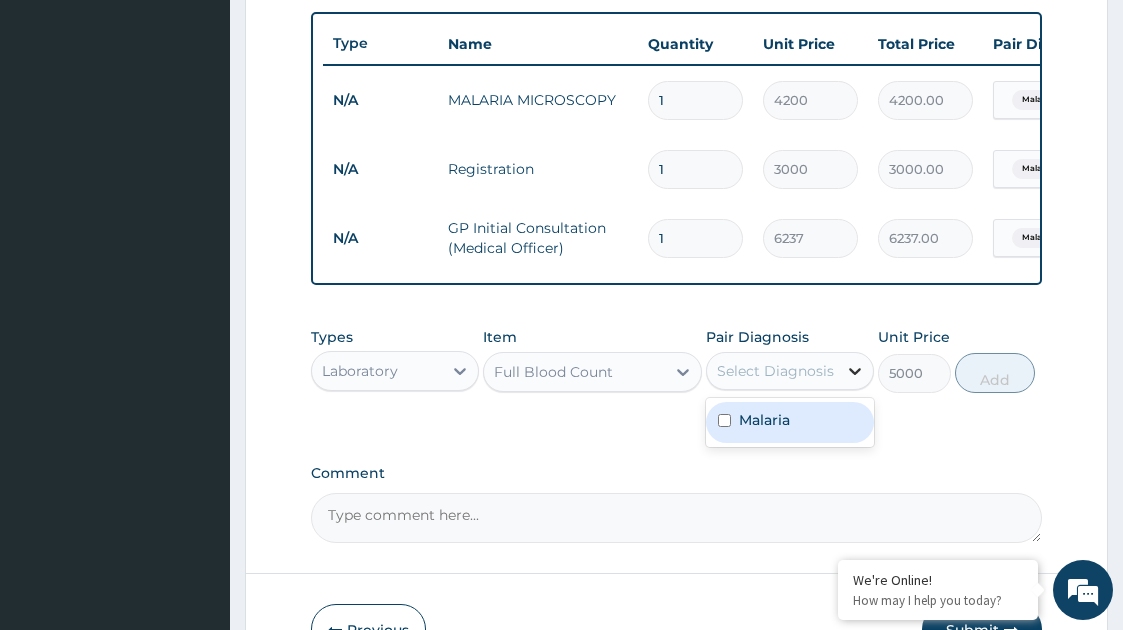 click 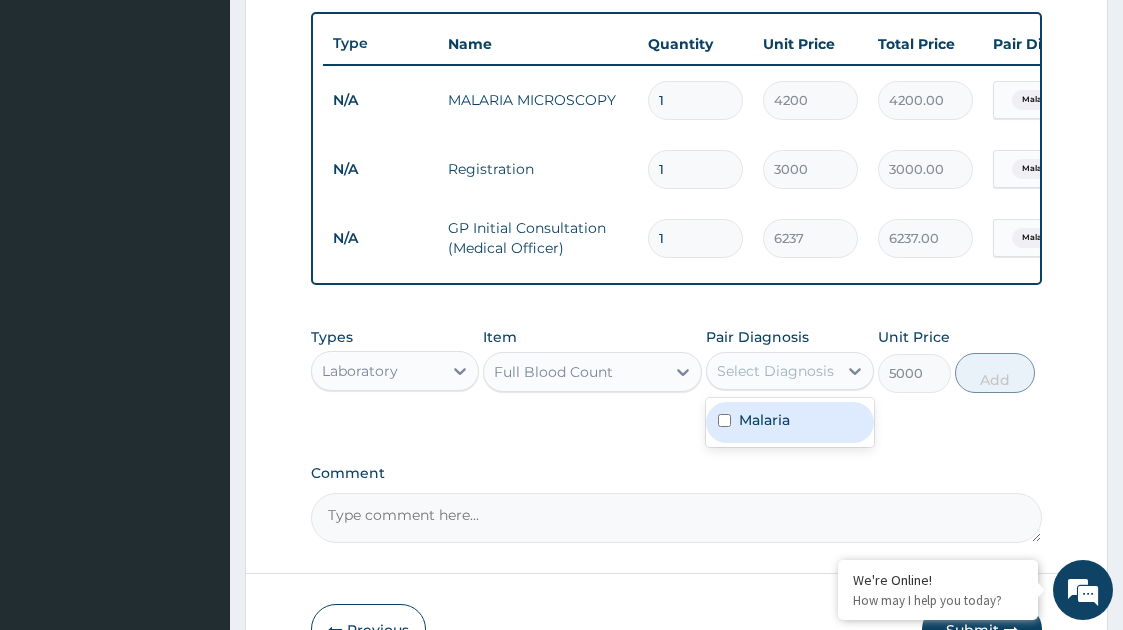 click on "Malaria" at bounding box center (790, 422) 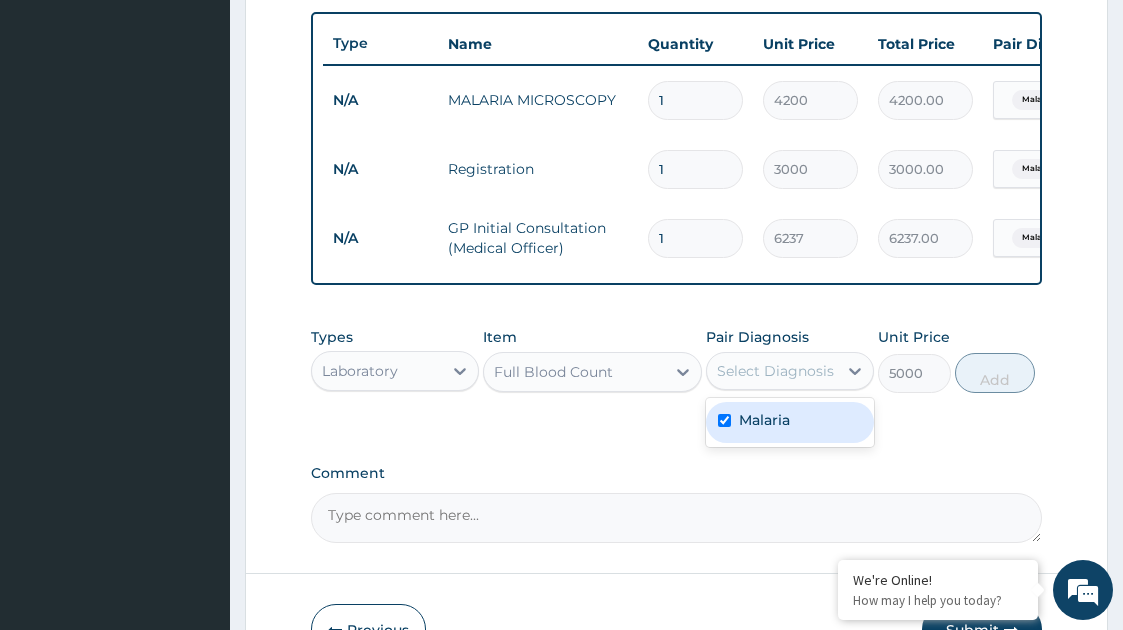 checkbox on "true" 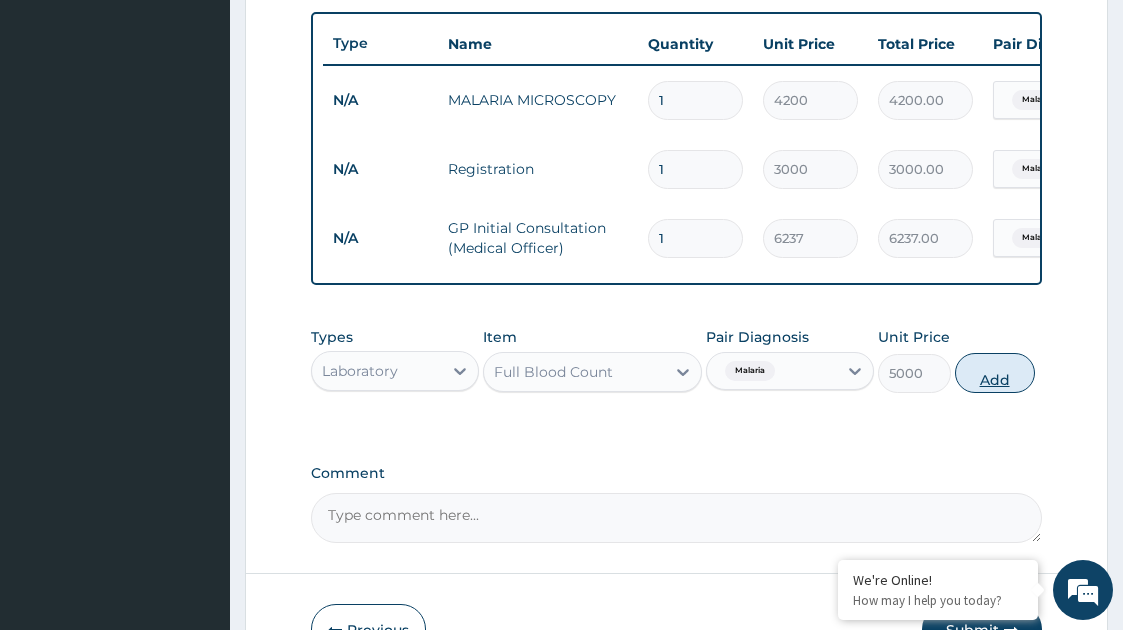 click on "Add" at bounding box center (995, 373) 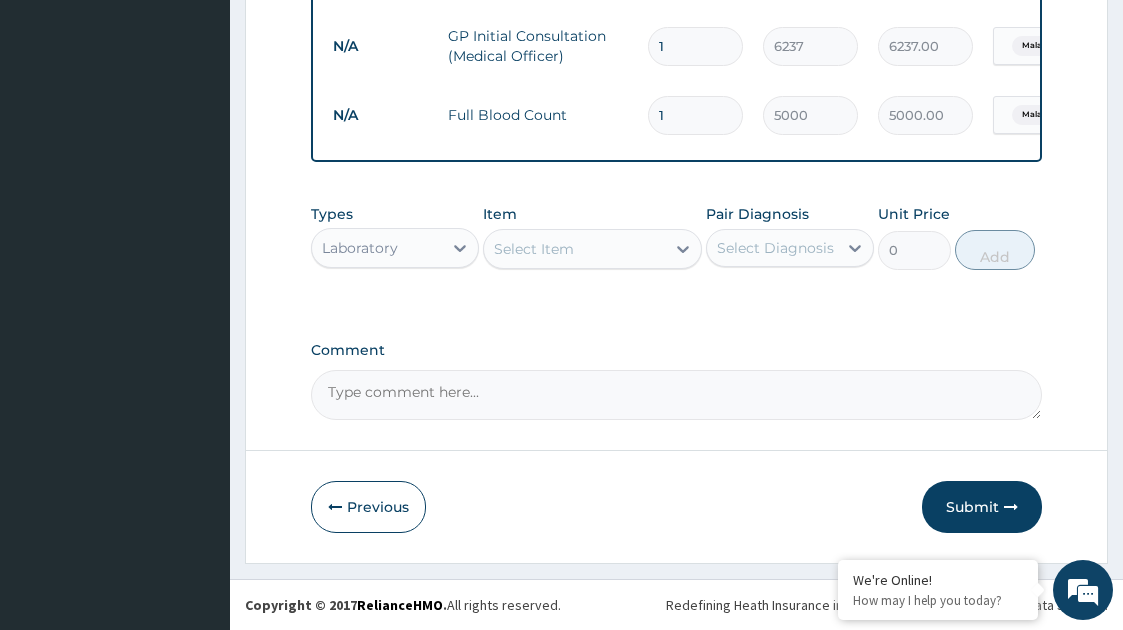 scroll, scrollTop: 939, scrollLeft: 0, axis: vertical 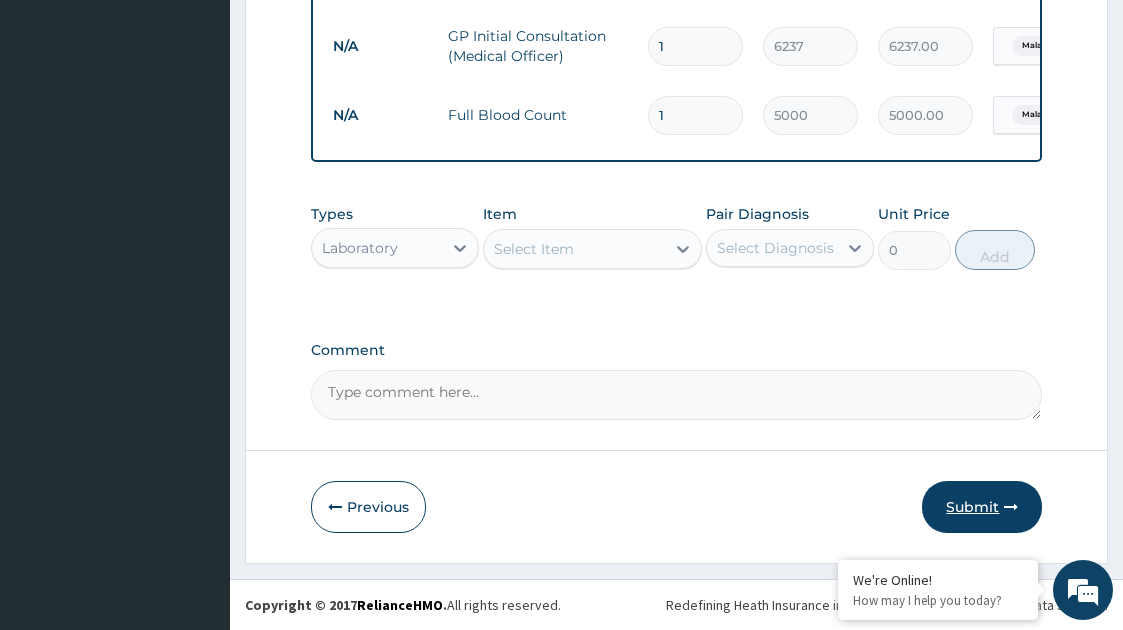 click on "Submit" at bounding box center [982, 507] 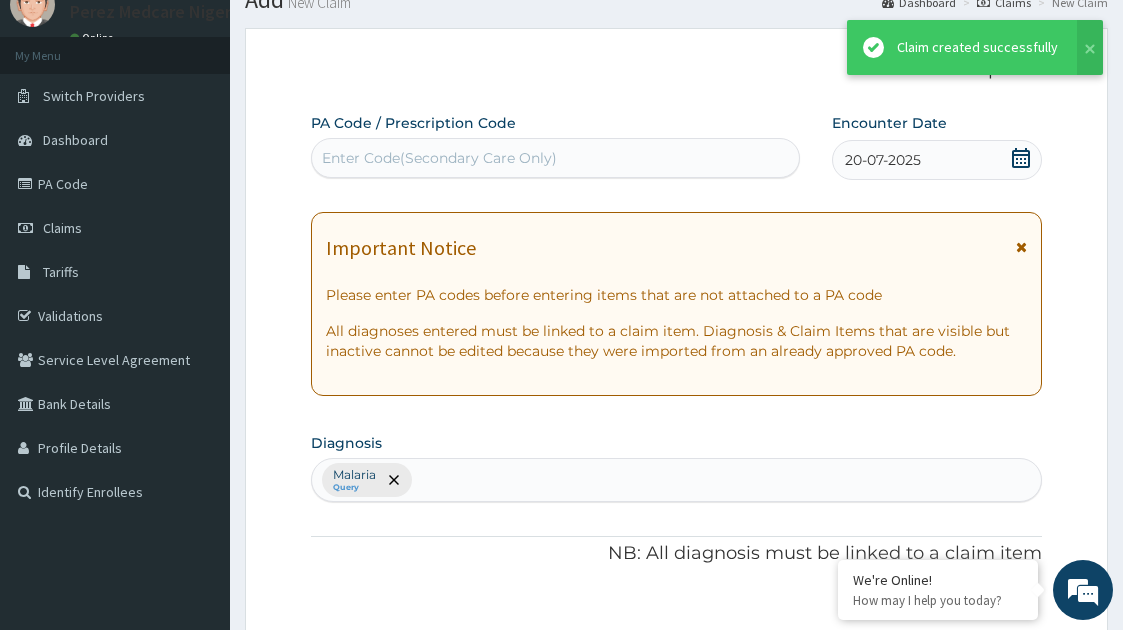 scroll, scrollTop: 939, scrollLeft: 0, axis: vertical 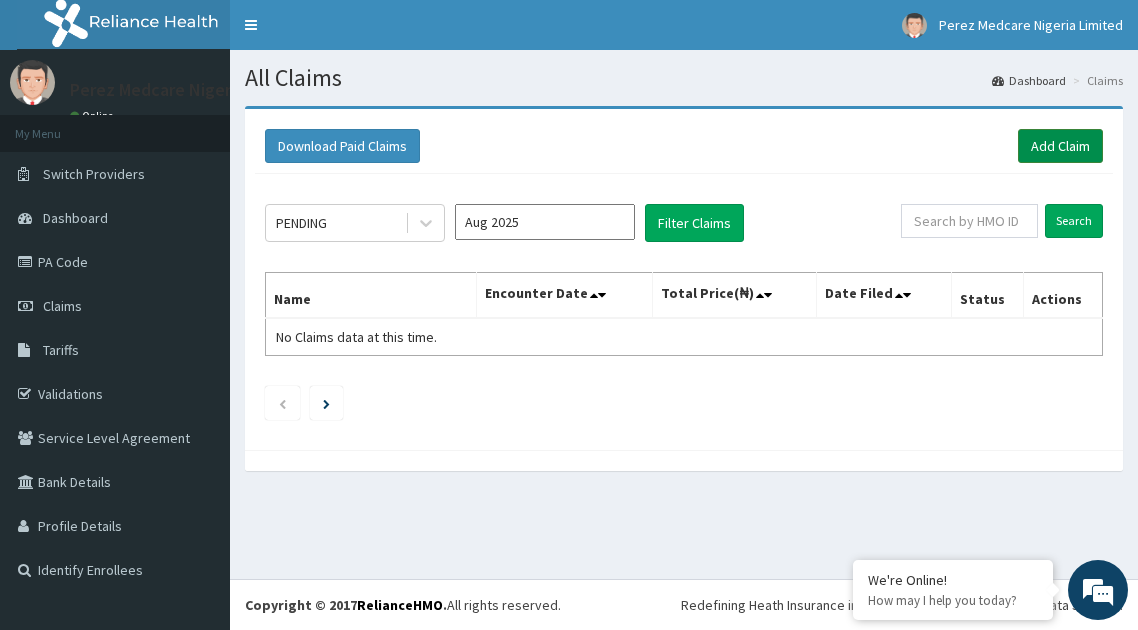 click on "Add Claim" at bounding box center [1060, 146] 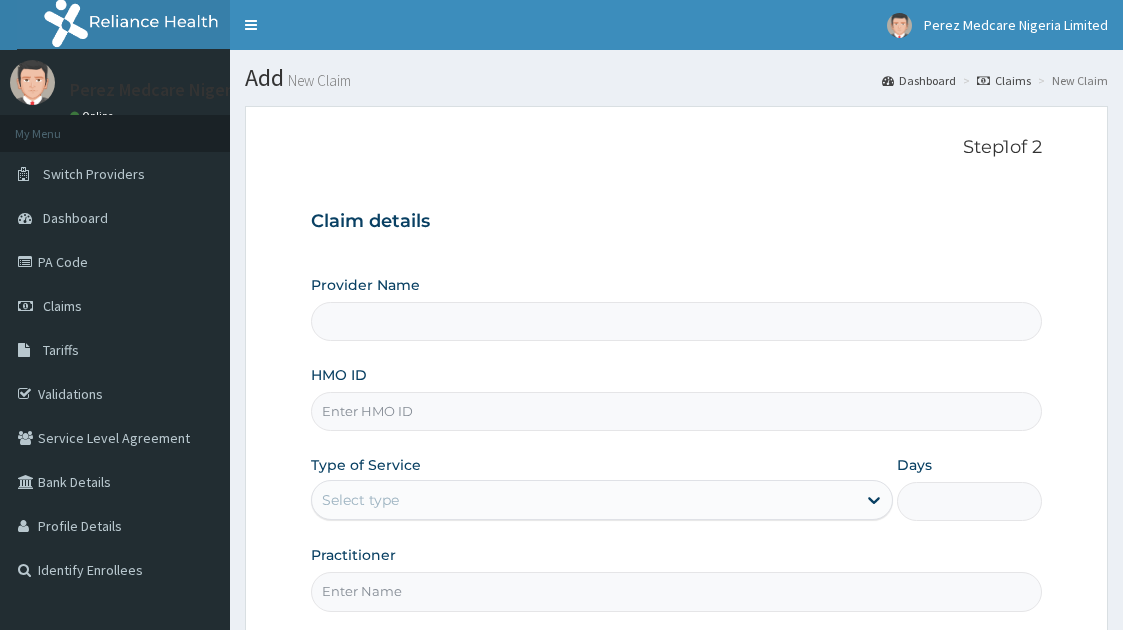 scroll, scrollTop: 0, scrollLeft: 0, axis: both 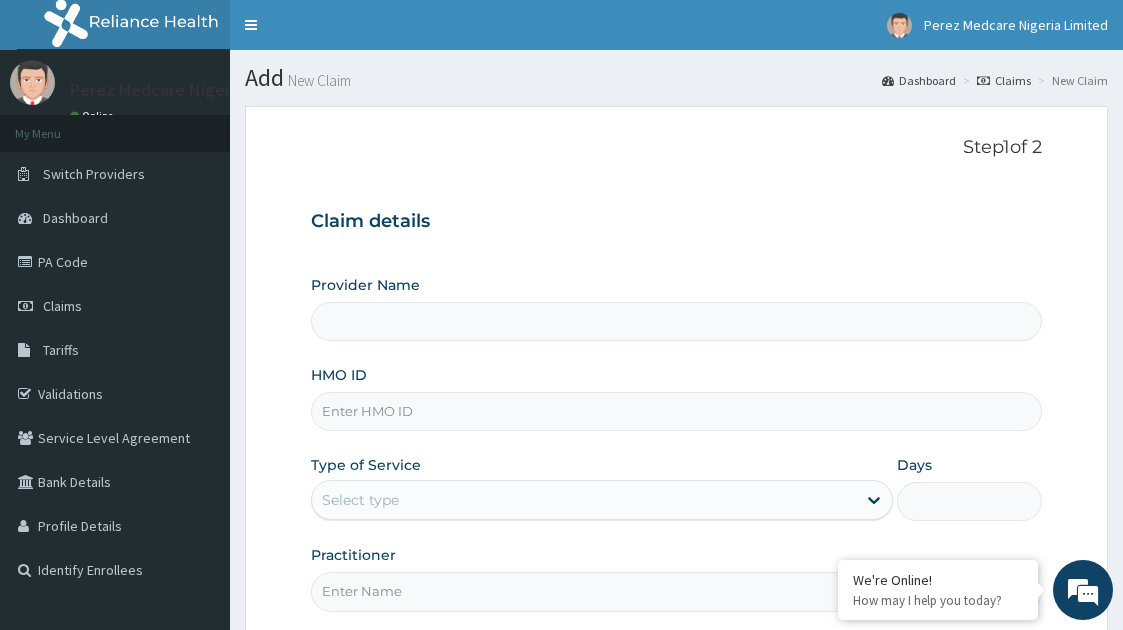 type on "Perez Medcare" 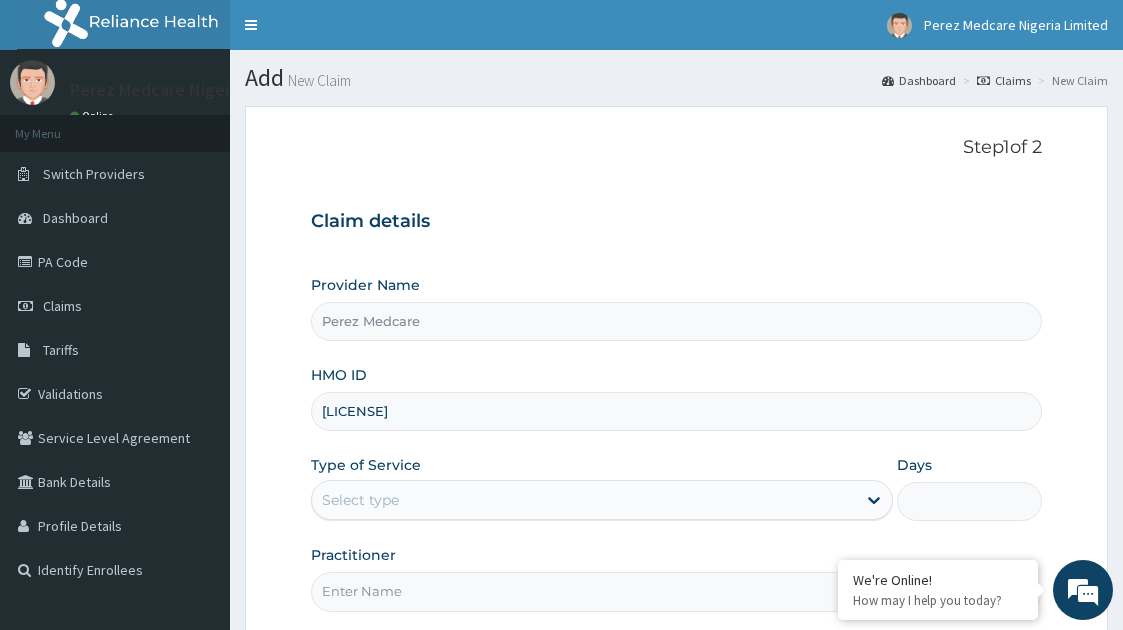 scroll, scrollTop: 0, scrollLeft: 0, axis: both 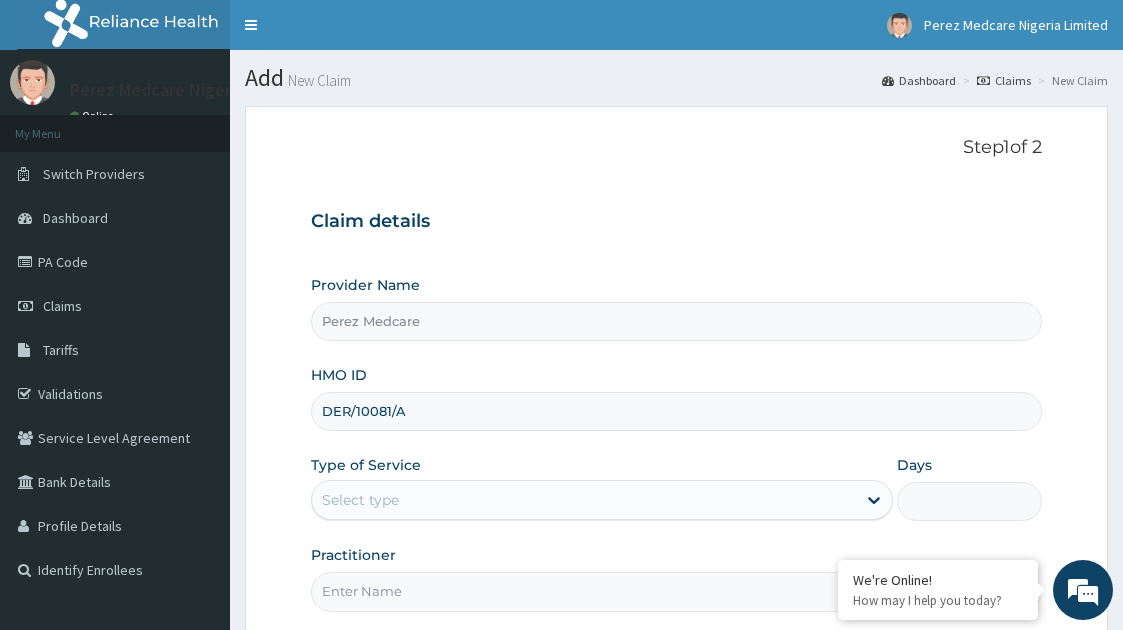 type on "DER/10081/A" 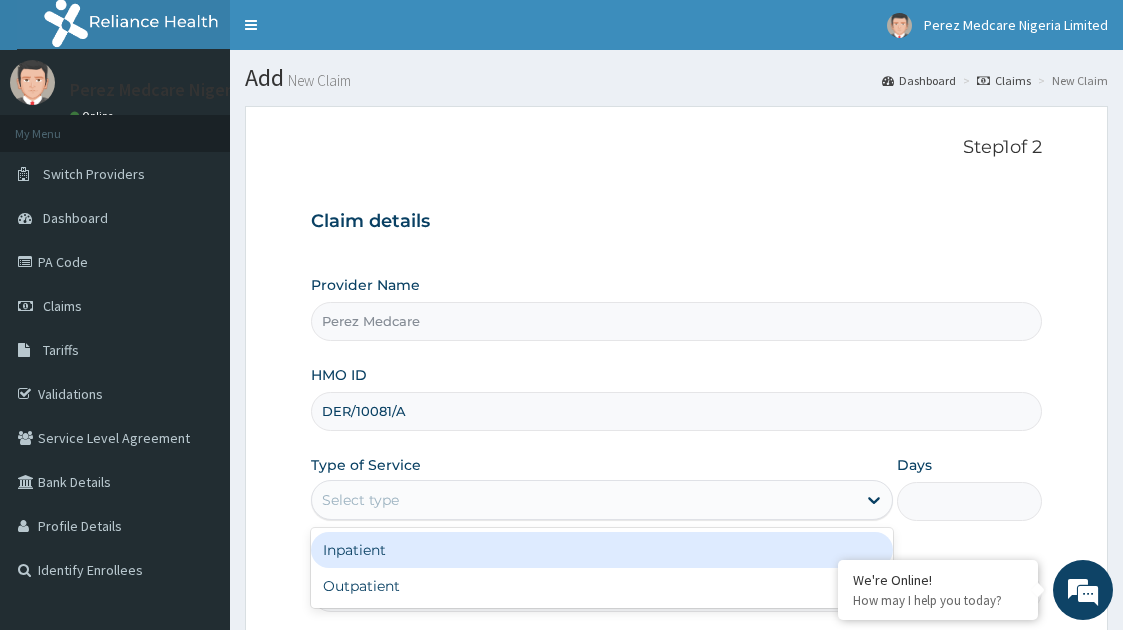 click on "Select type" at bounding box center [584, 500] 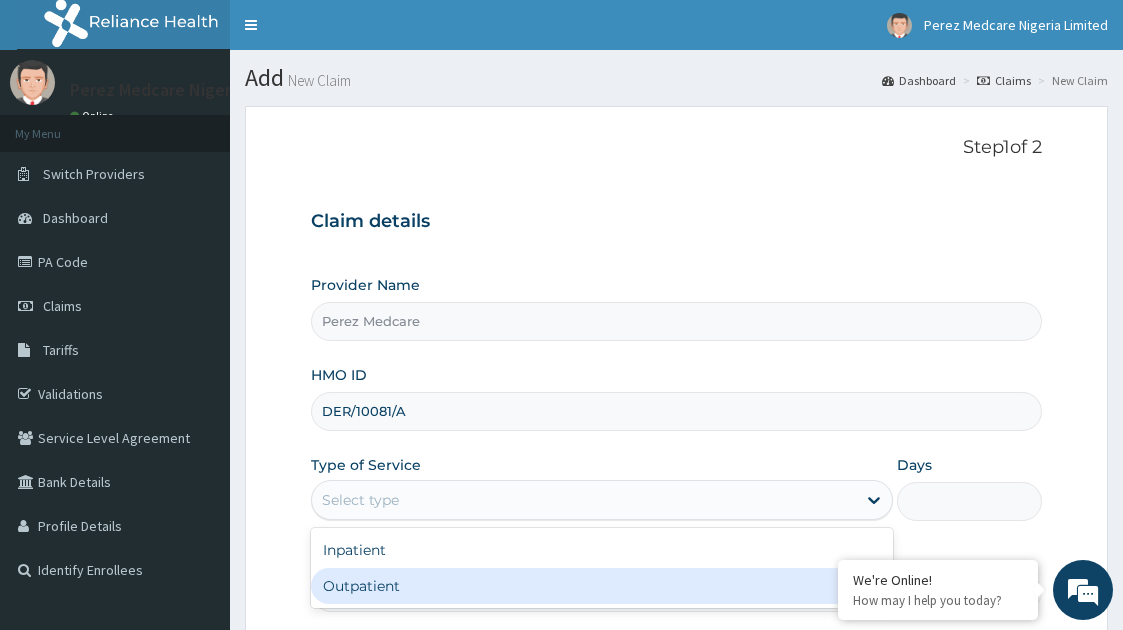 click on "Outpatient" at bounding box center [602, 586] 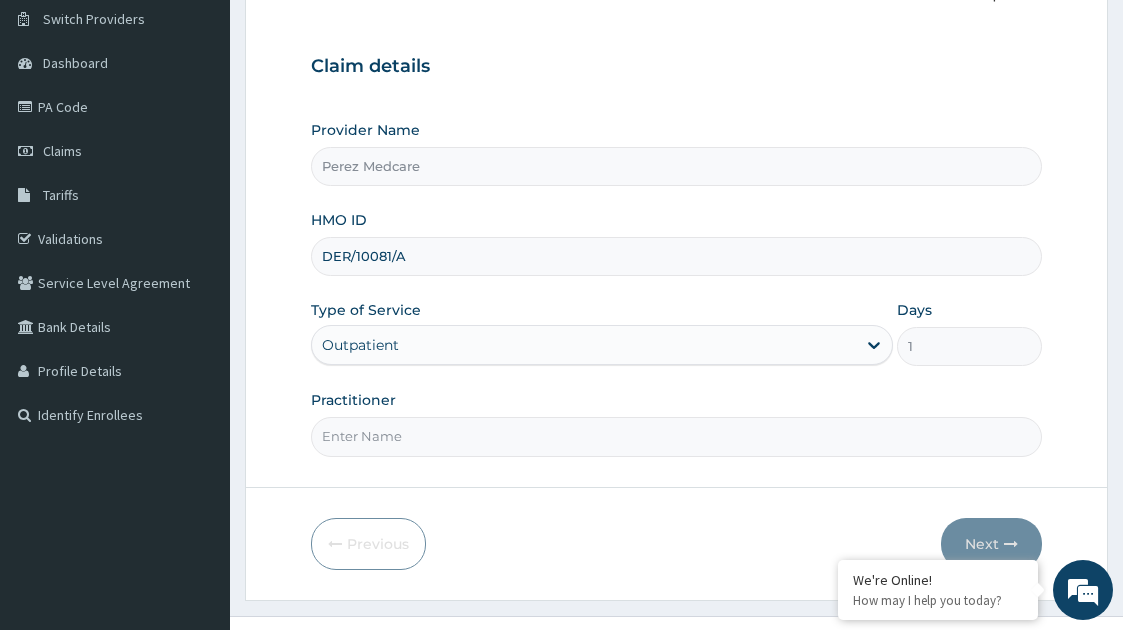 scroll, scrollTop: 192, scrollLeft: 0, axis: vertical 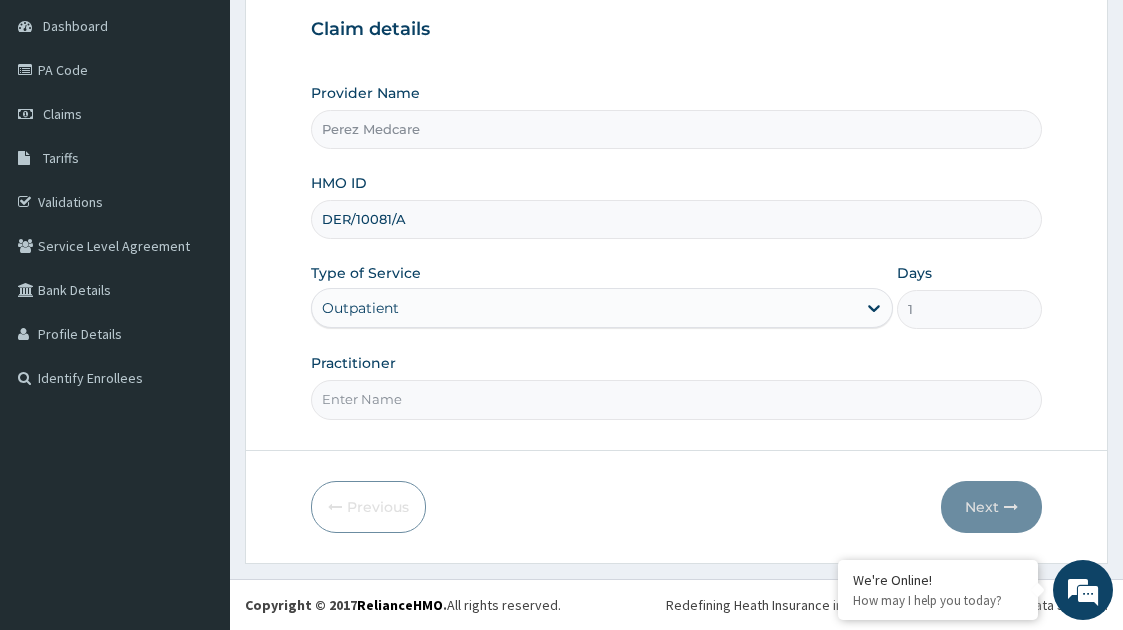 click on "Practitioner" at bounding box center [677, 399] 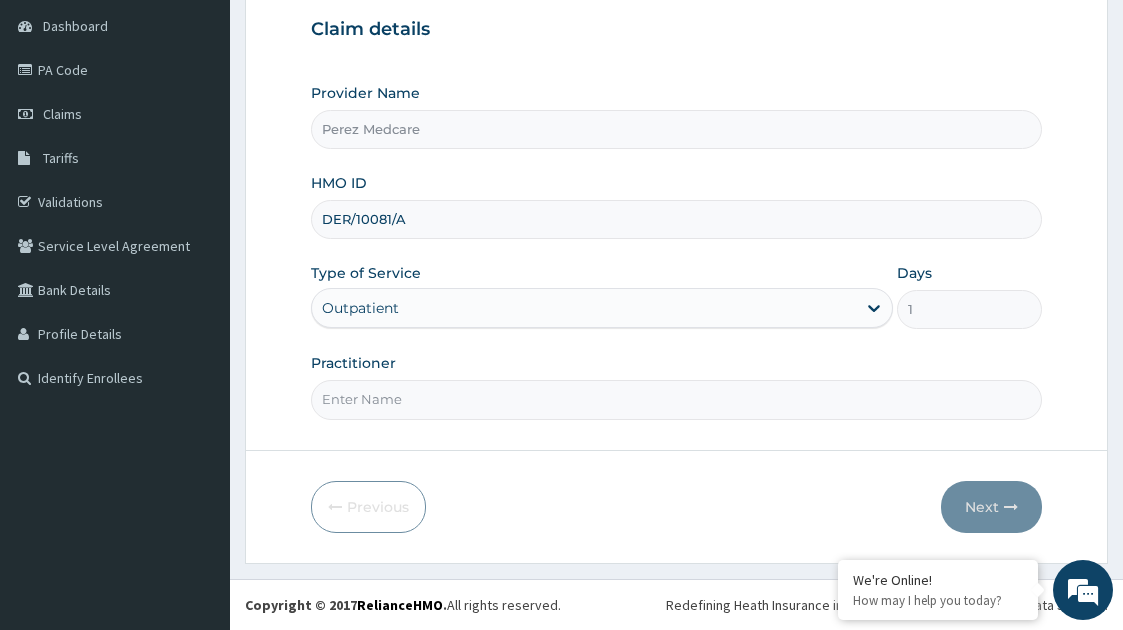type on "DR [LAST]" 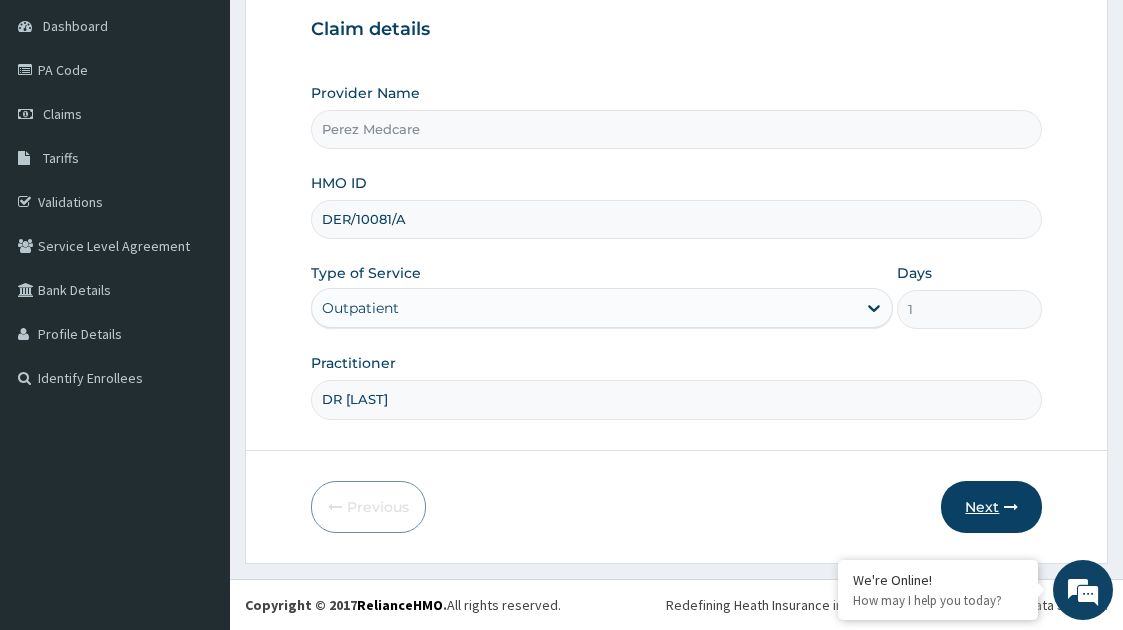 click on "Next" at bounding box center [991, 507] 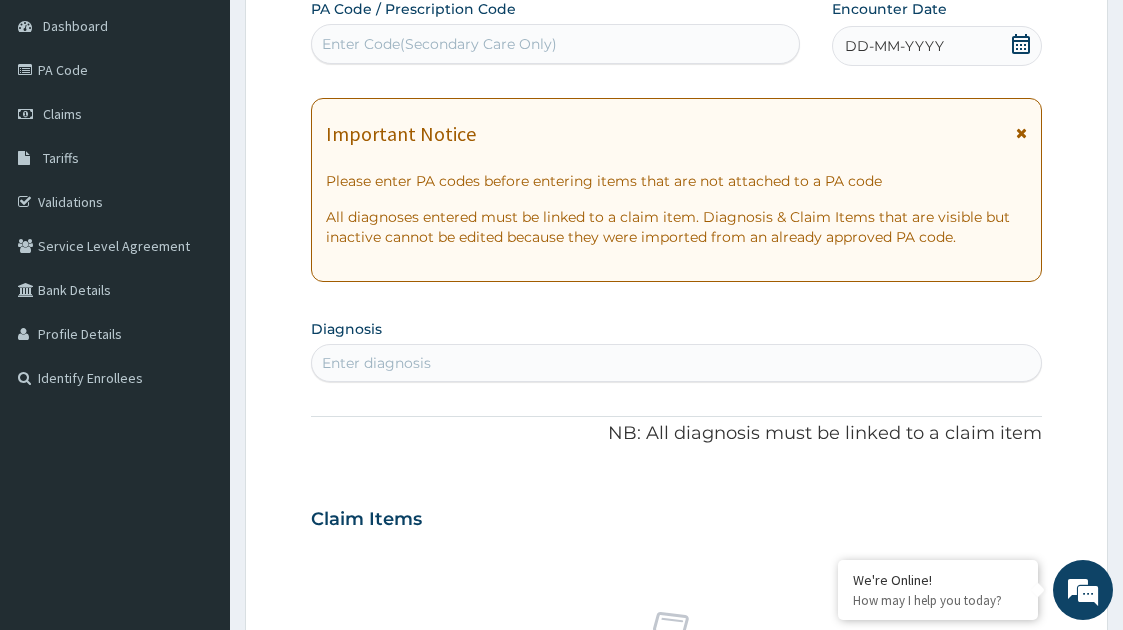 click on "Enter Code(Secondary Care Only)" at bounding box center [439, 44] 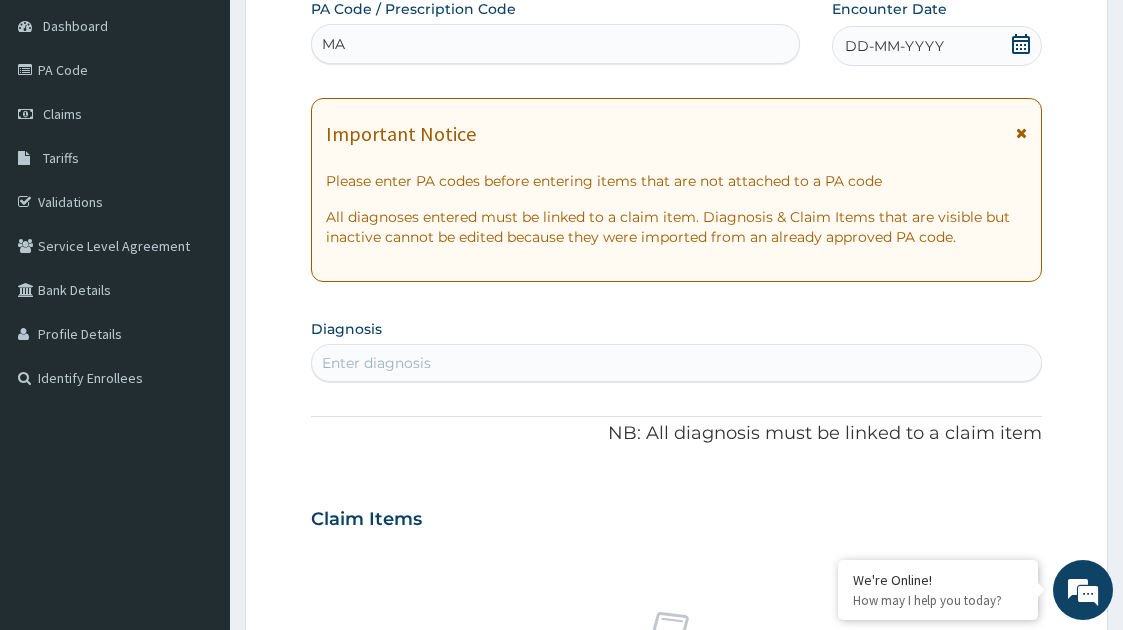 type on "M" 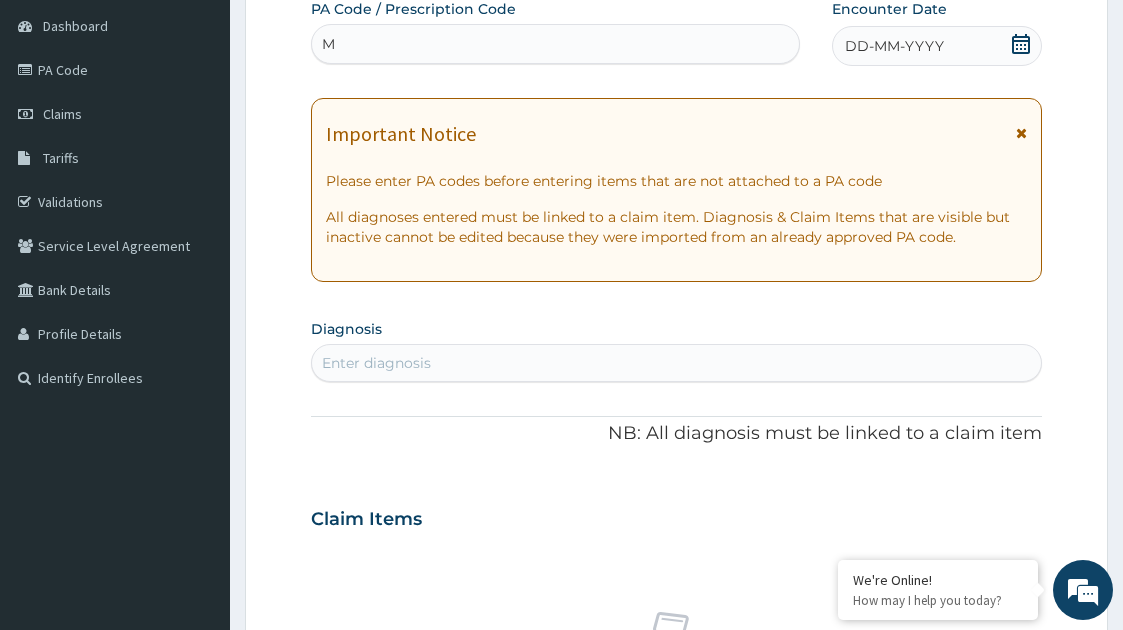 type 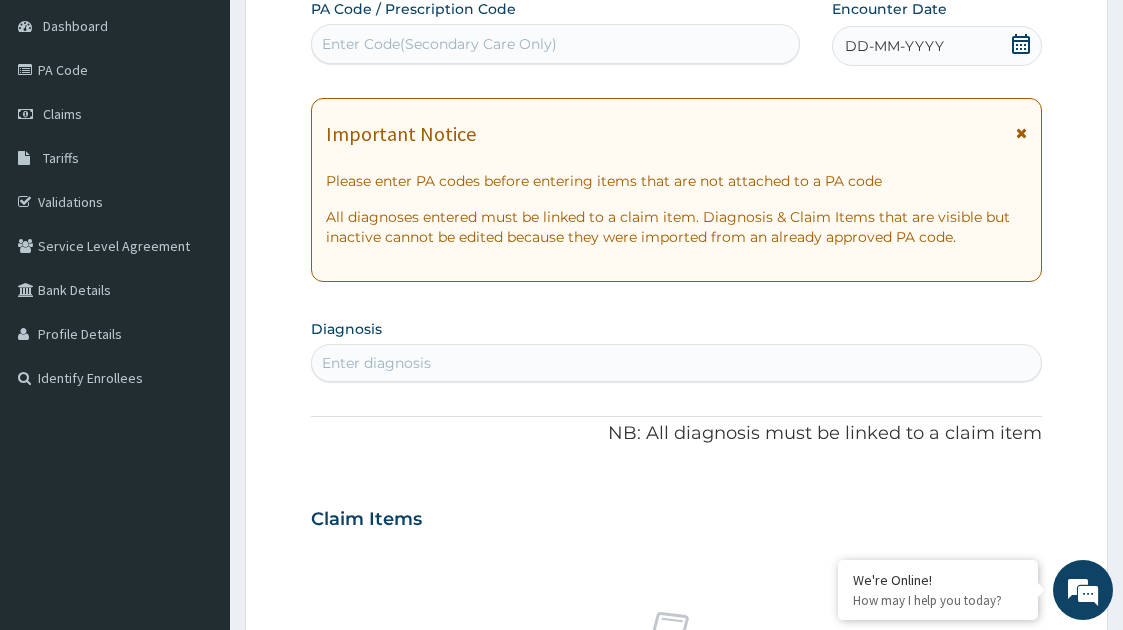 click on "DD-MM-YYYY" at bounding box center (894, 46) 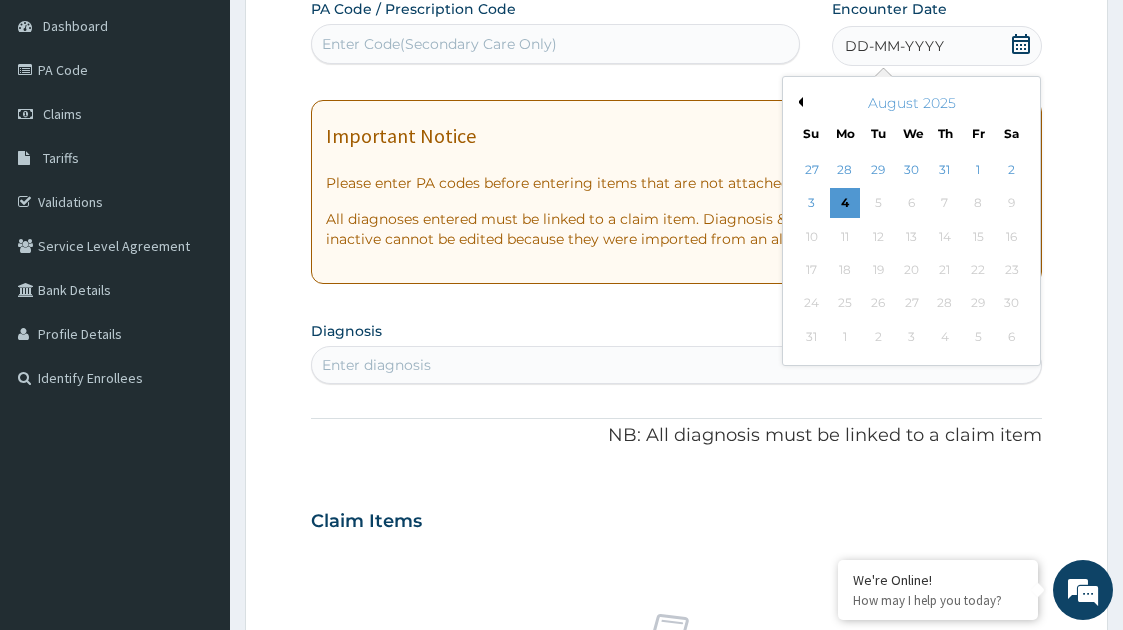 click on "Previous Month" at bounding box center (798, 102) 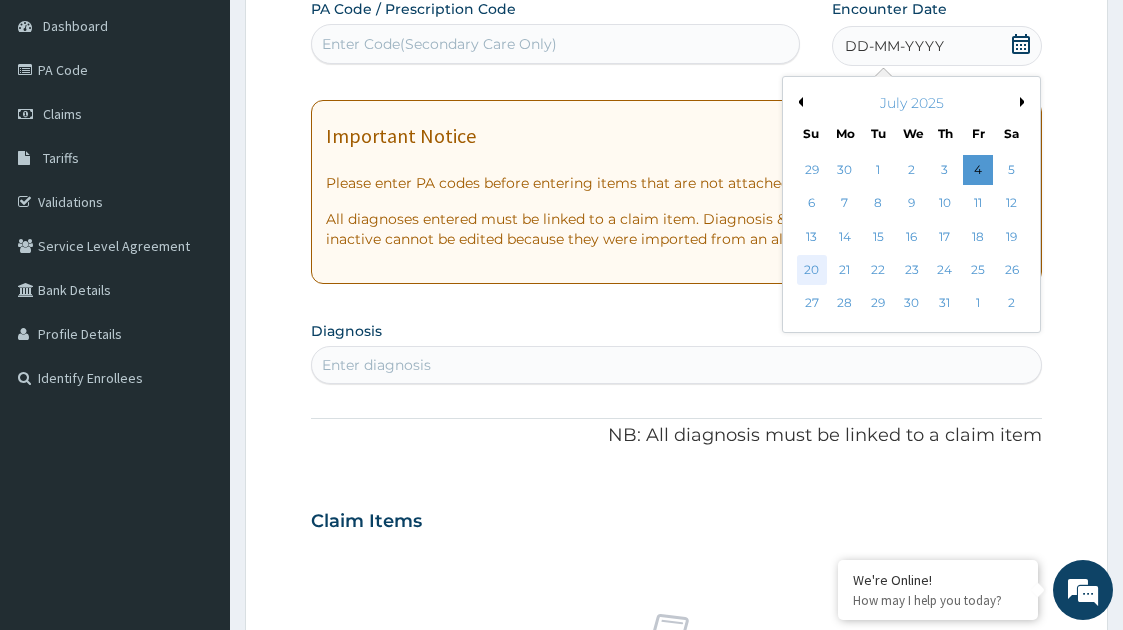 click on "20" at bounding box center [812, 270] 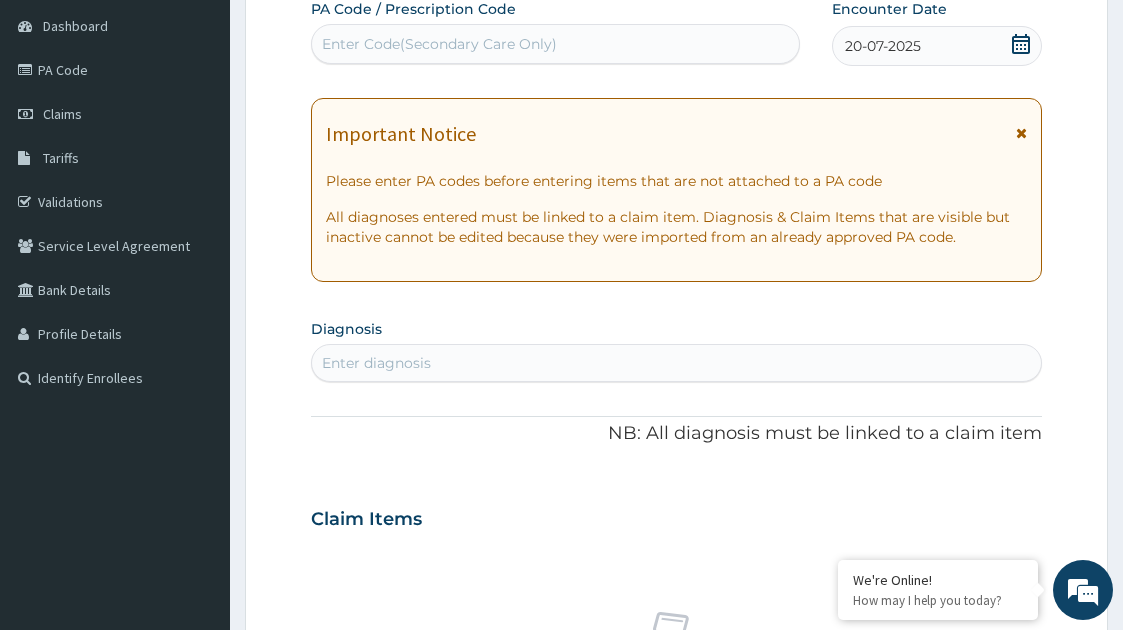 click on "Enter diagnosis" at bounding box center (677, 363) 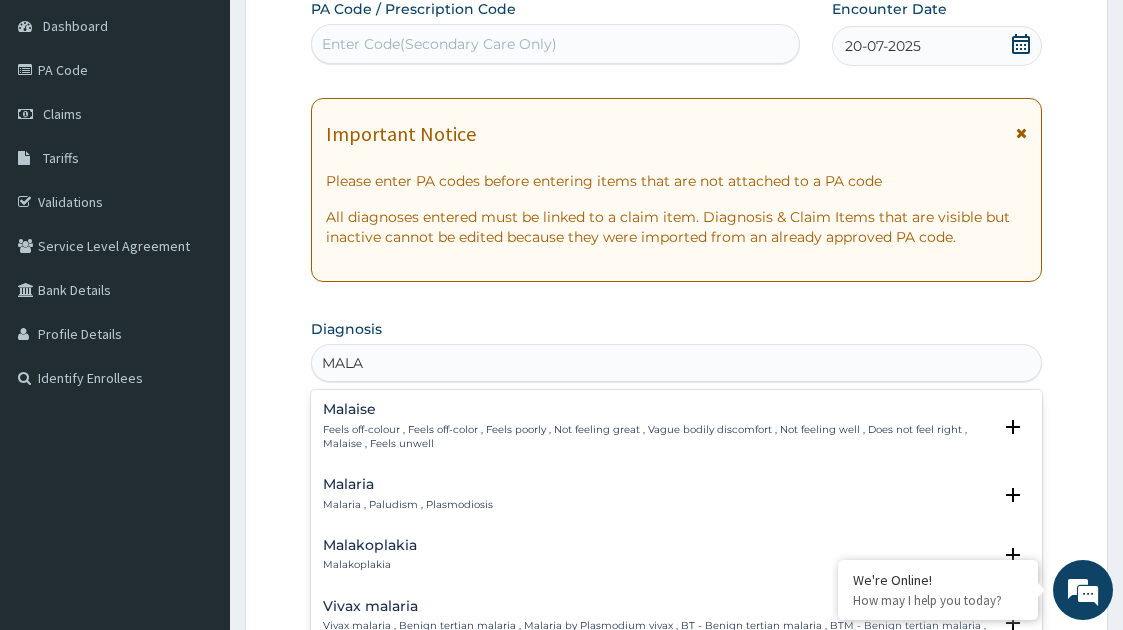 type on "MALAR" 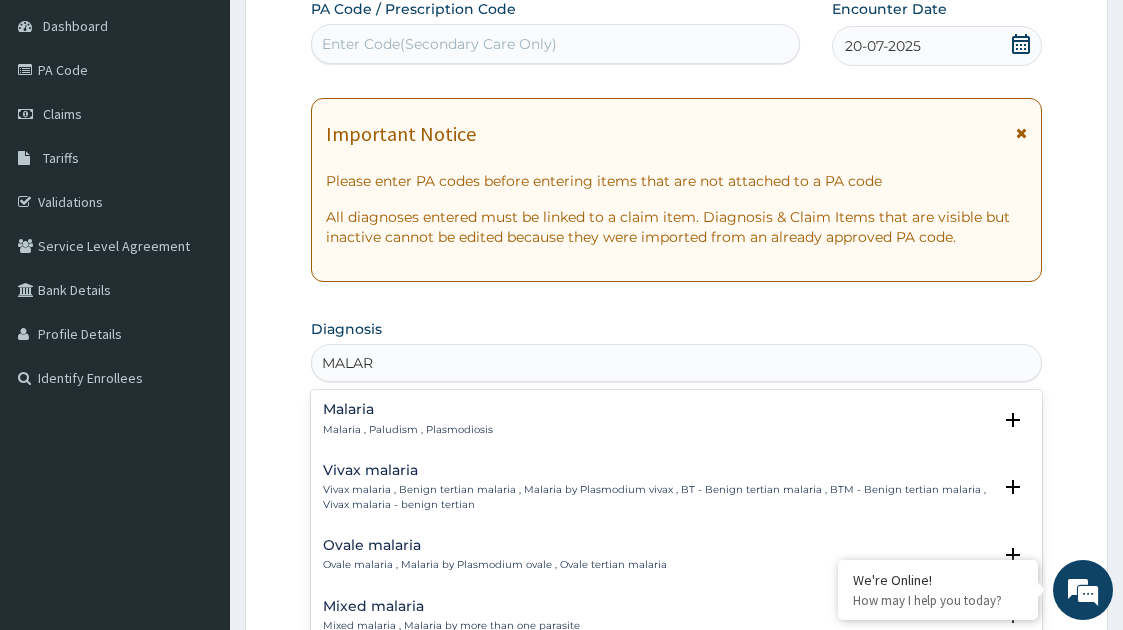 click on "Malaria , Paludism , Plasmodiosis" at bounding box center [408, 430] 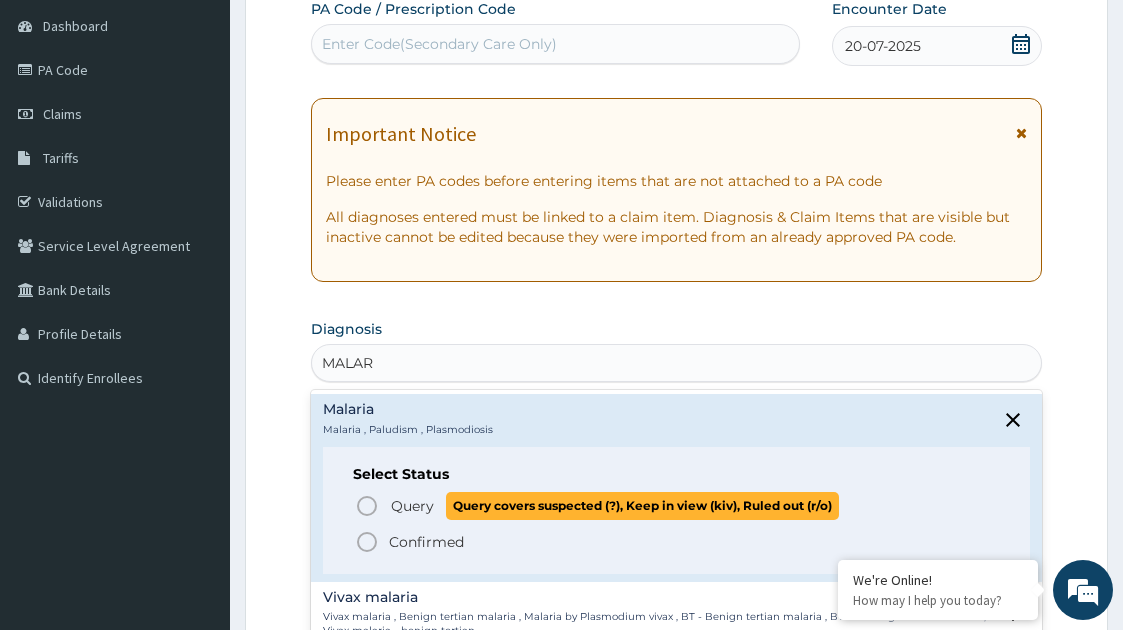 click 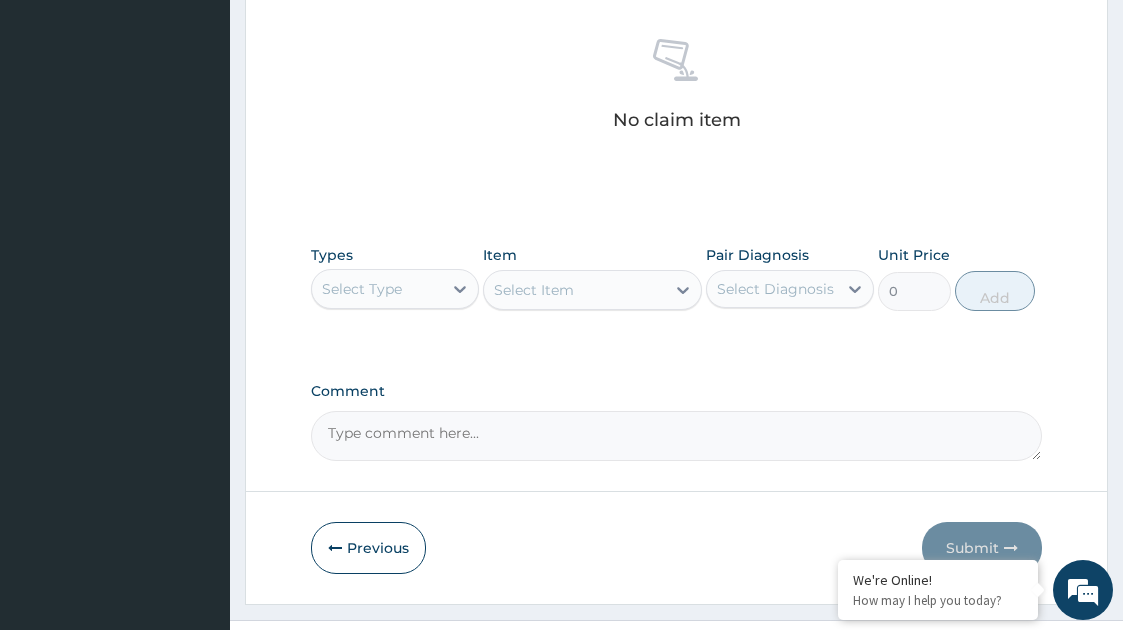scroll, scrollTop: 812, scrollLeft: 0, axis: vertical 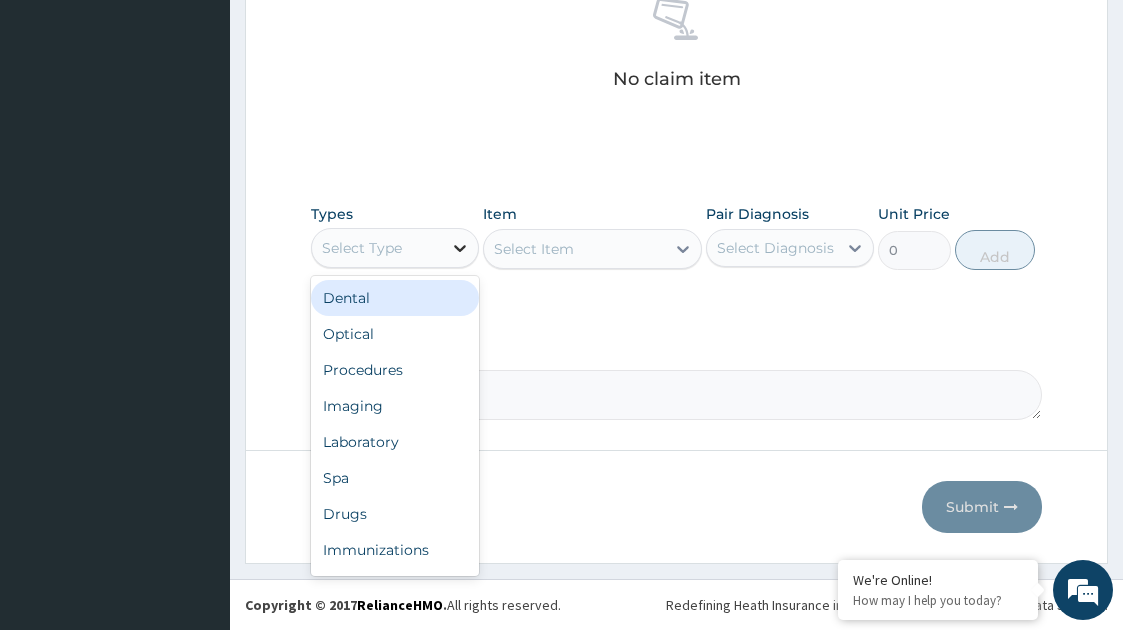 click 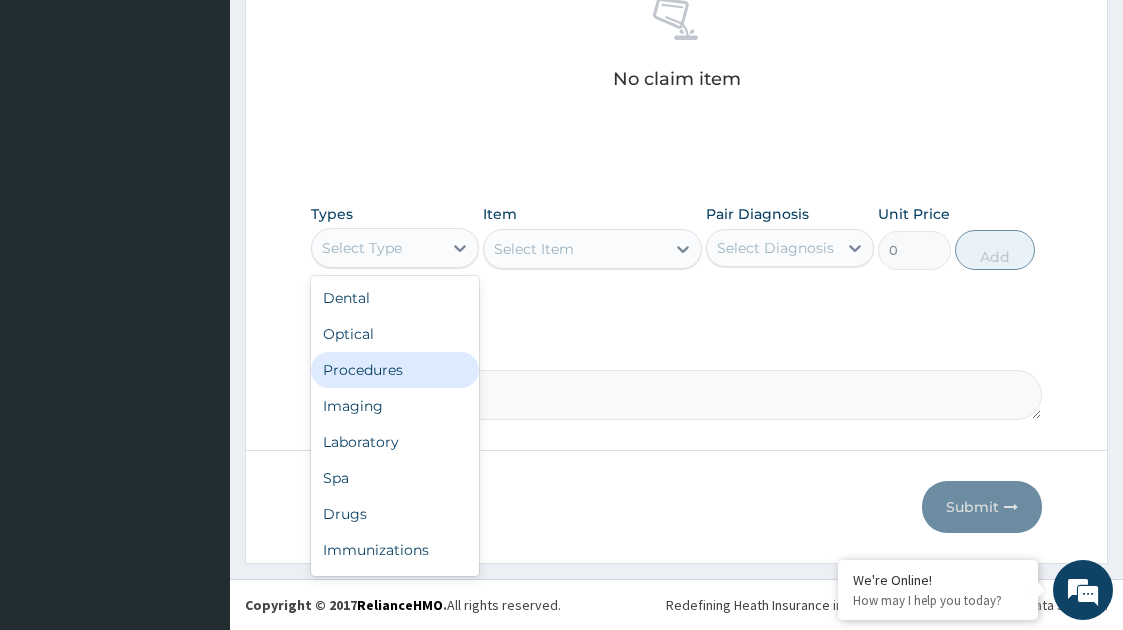 click on "Procedures" at bounding box center (395, 370) 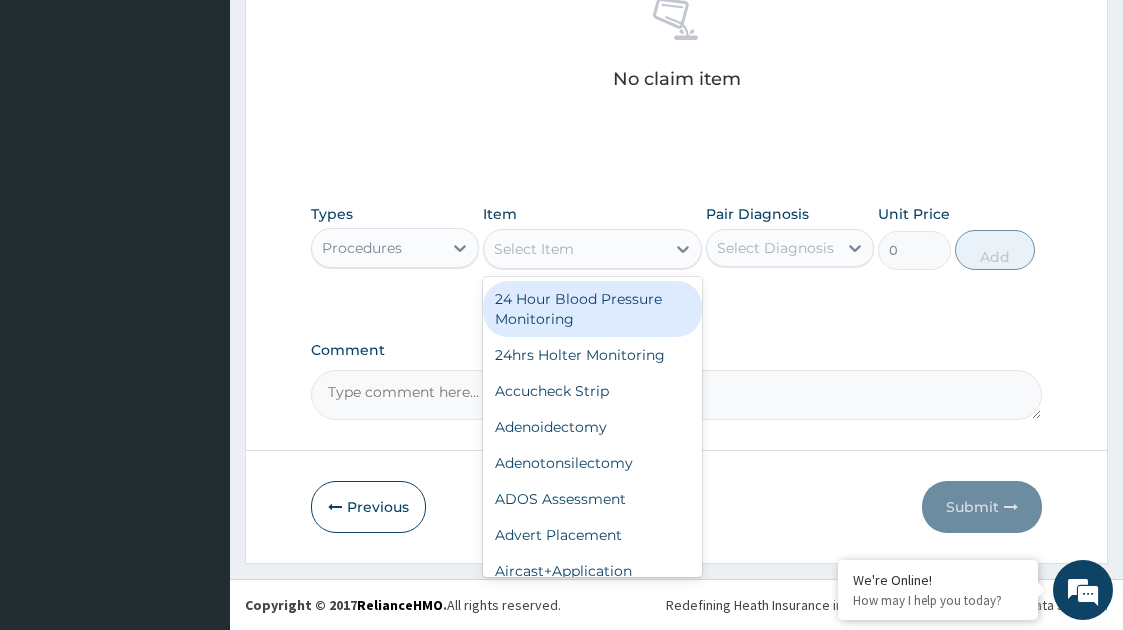 click 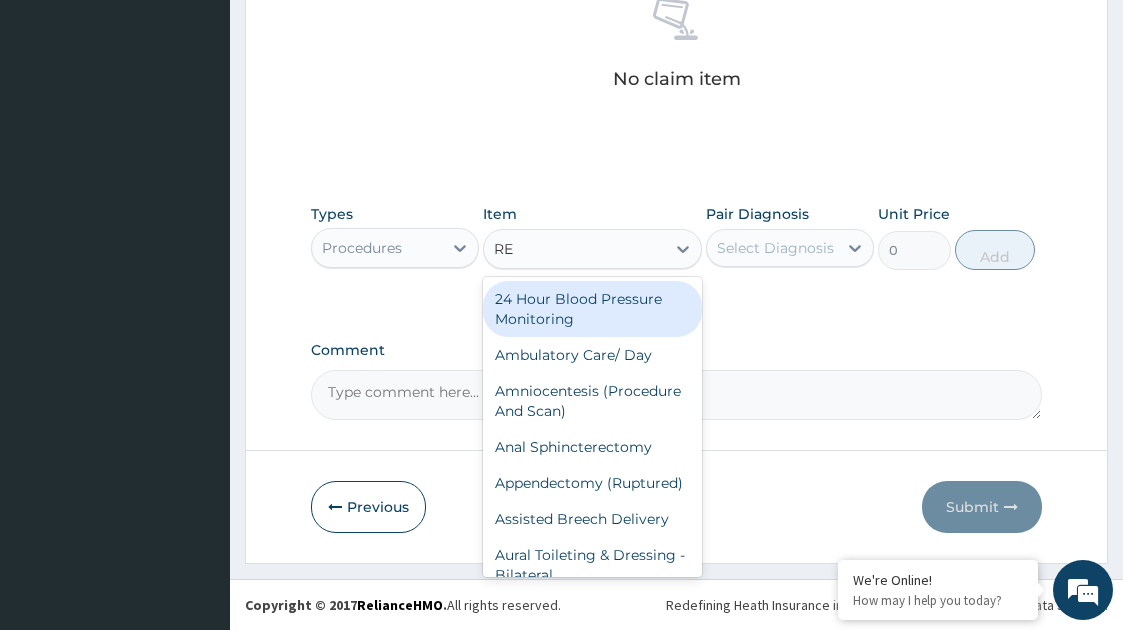 type on "REG" 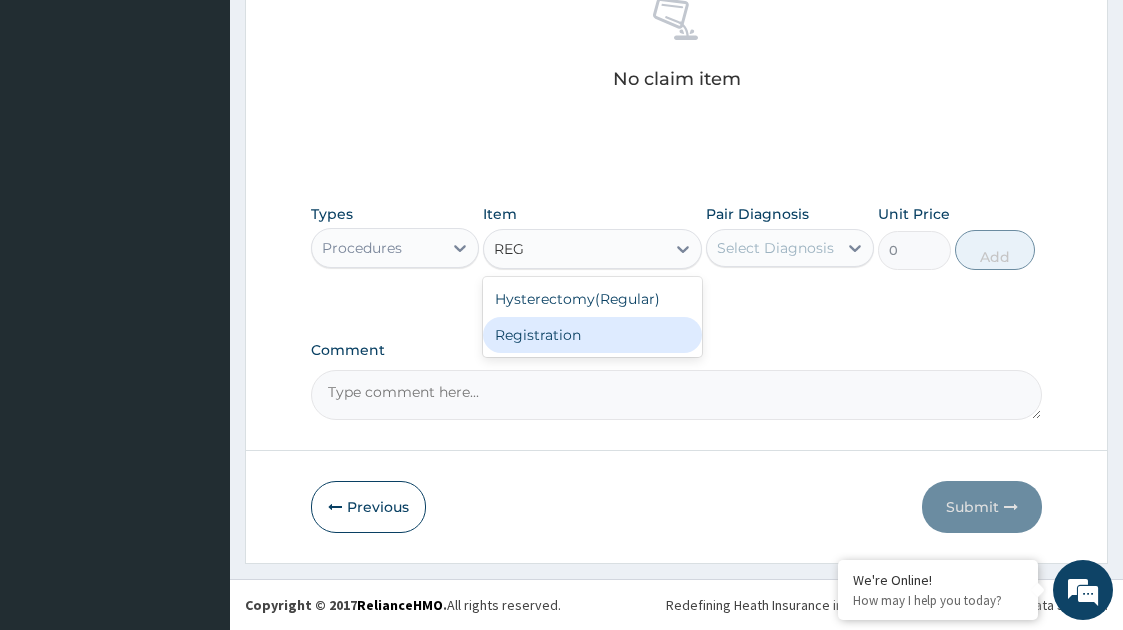 click on "Registration" at bounding box center (593, 335) 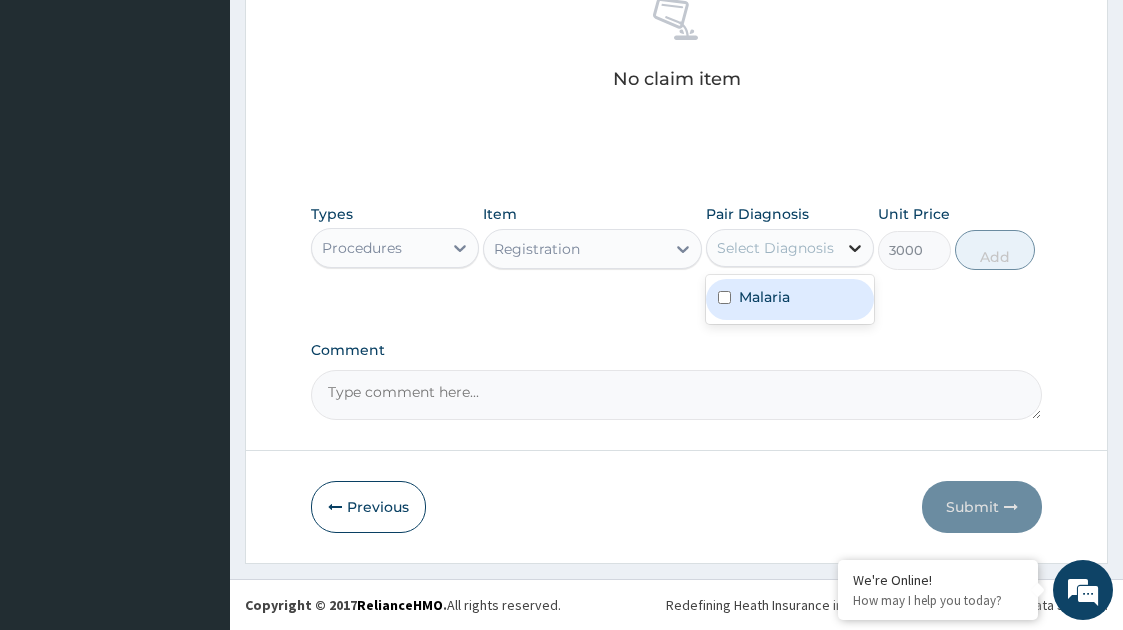 click at bounding box center (855, 248) 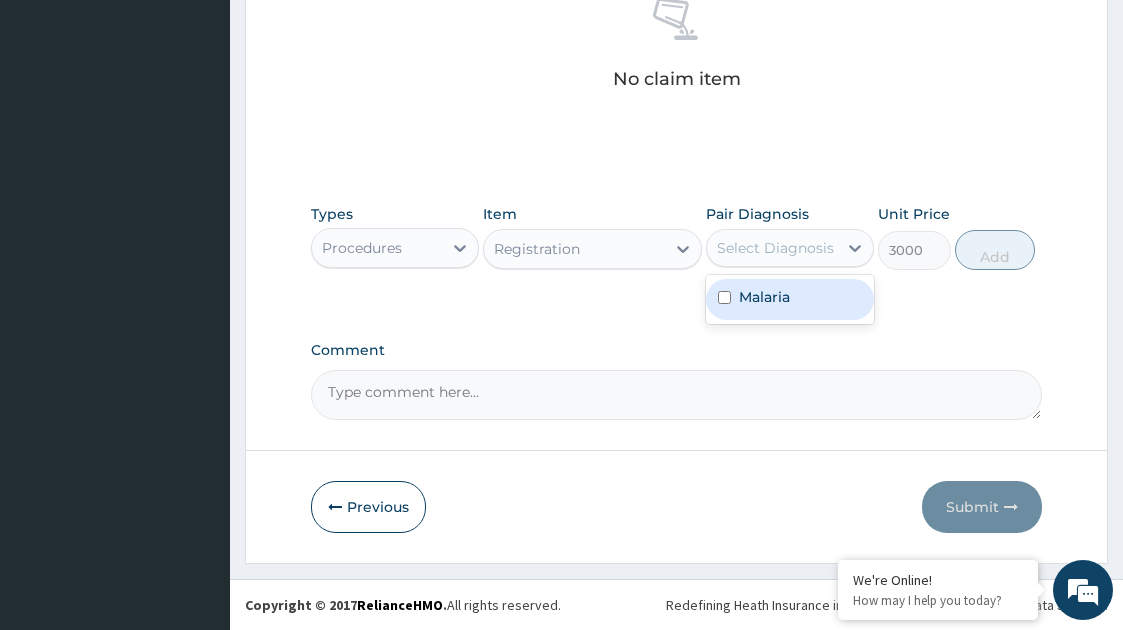 click on "Malaria" at bounding box center [764, 297] 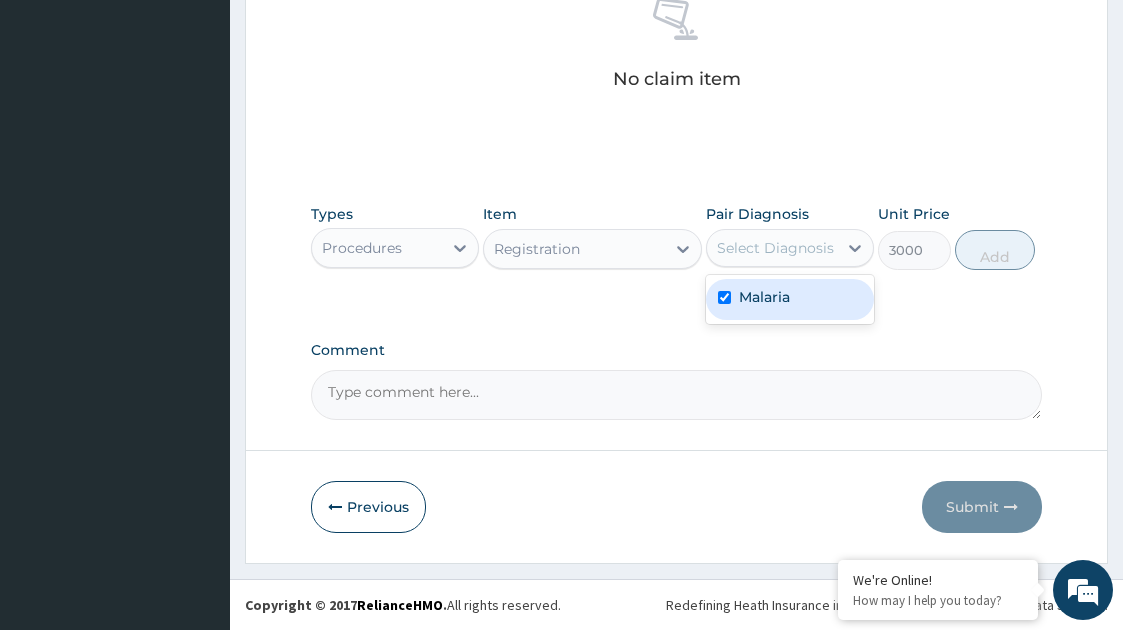checkbox on "true" 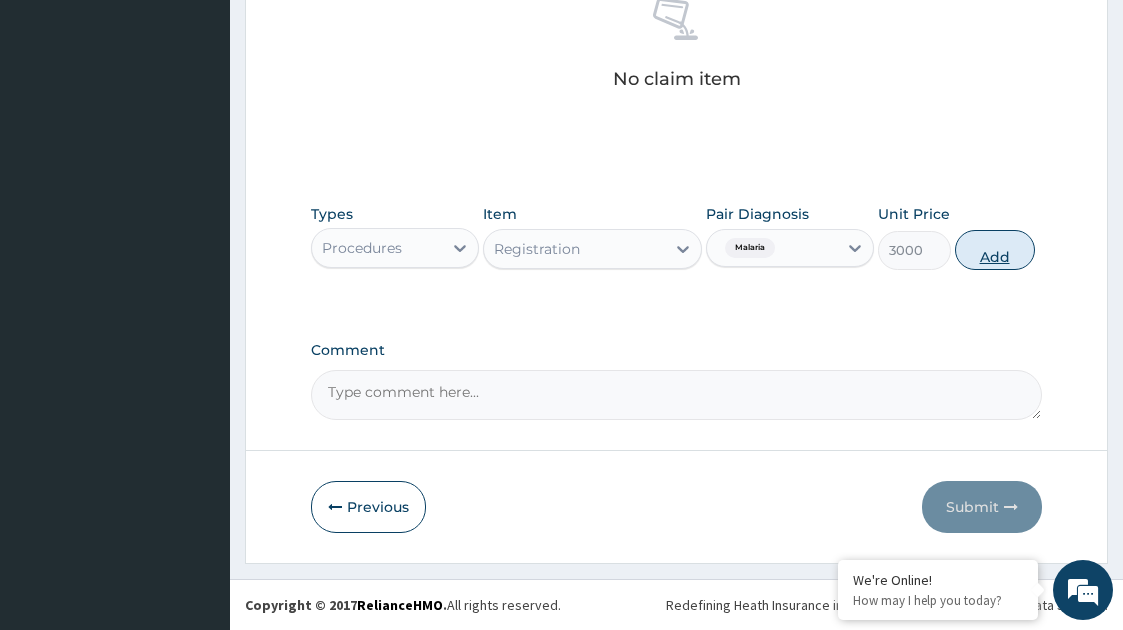 click on "Add" at bounding box center [995, 250] 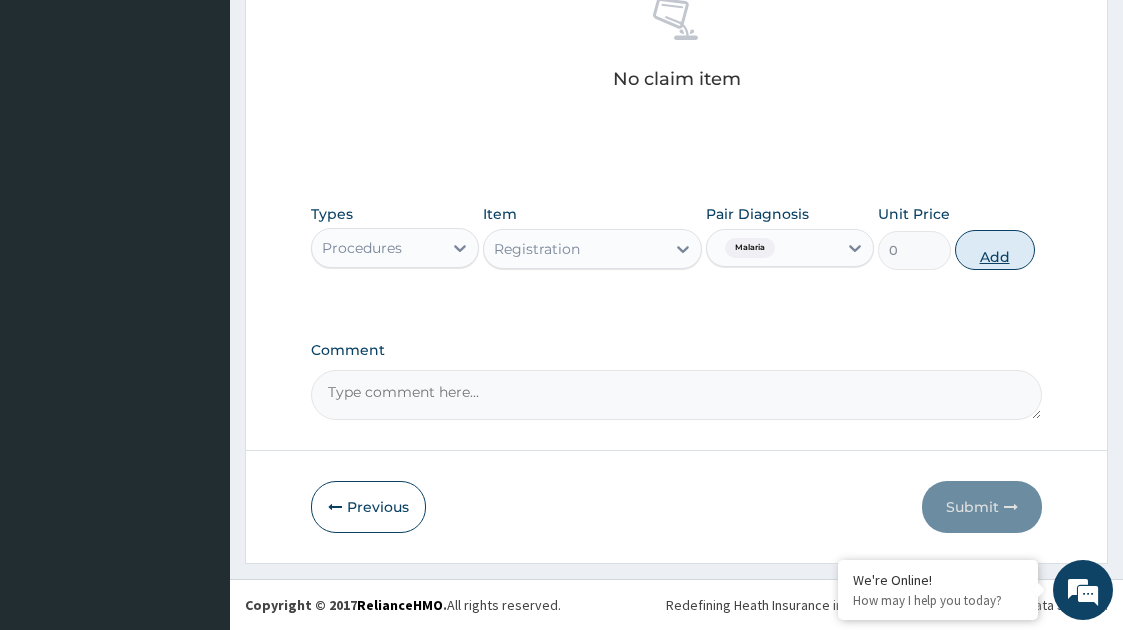 scroll, scrollTop: 732, scrollLeft: 0, axis: vertical 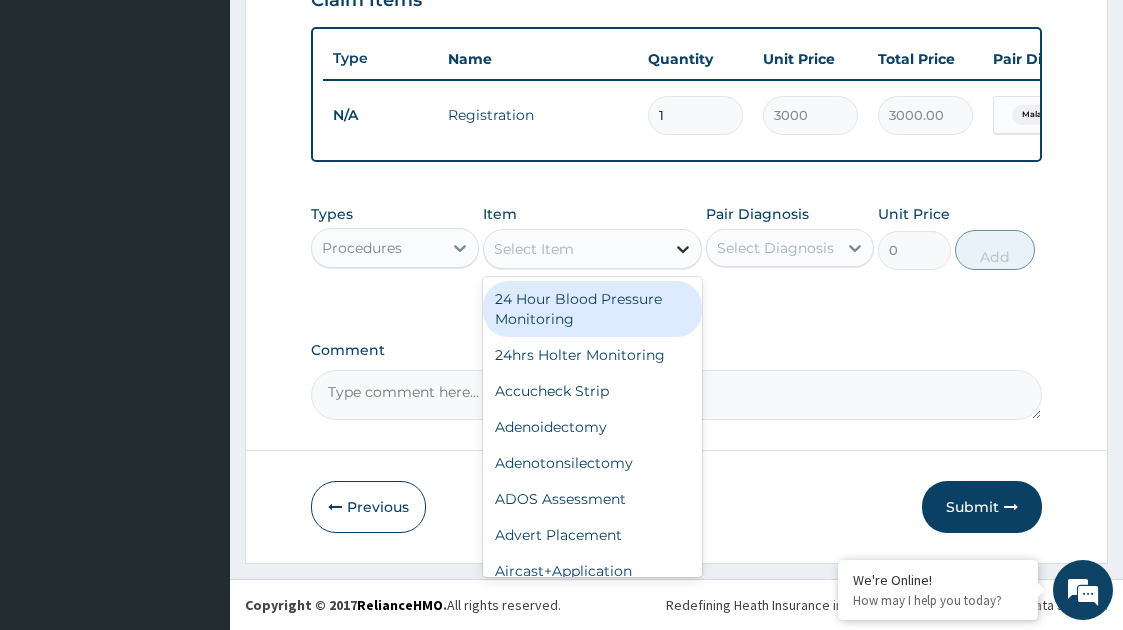 click 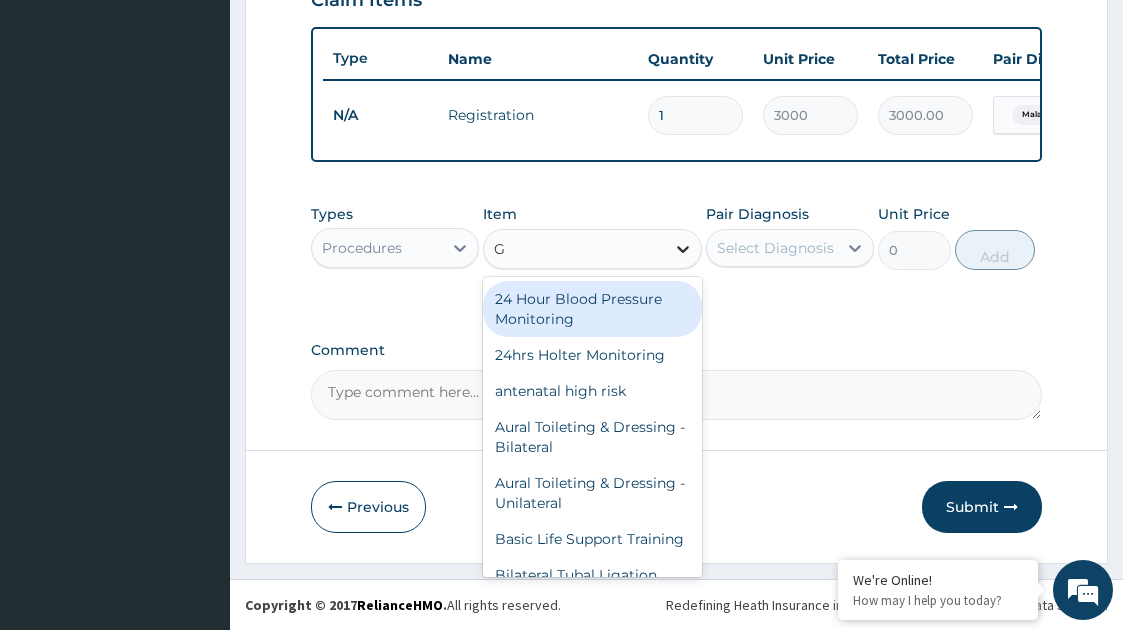 type on "GP" 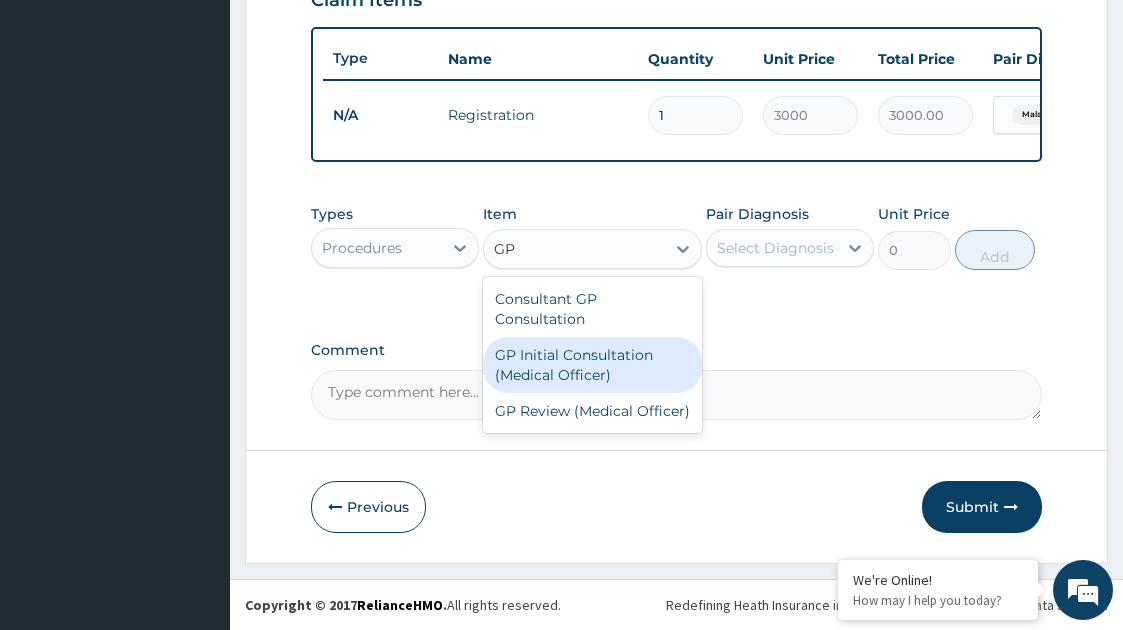 click on "GP Initial Consultation (Medical Officer)" at bounding box center (593, 365) 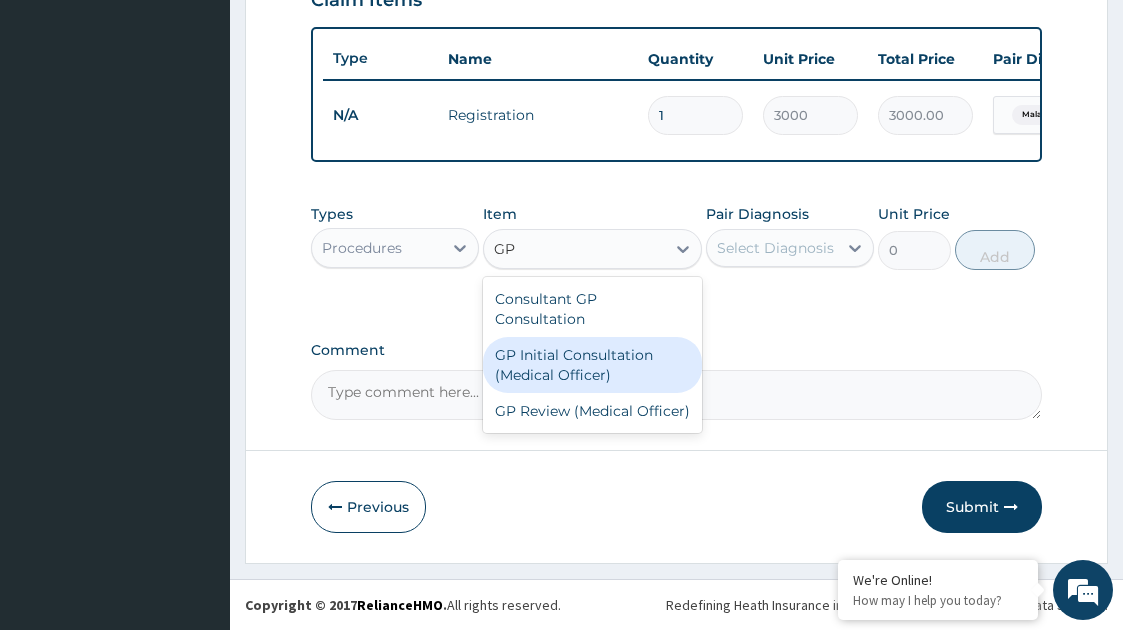 type 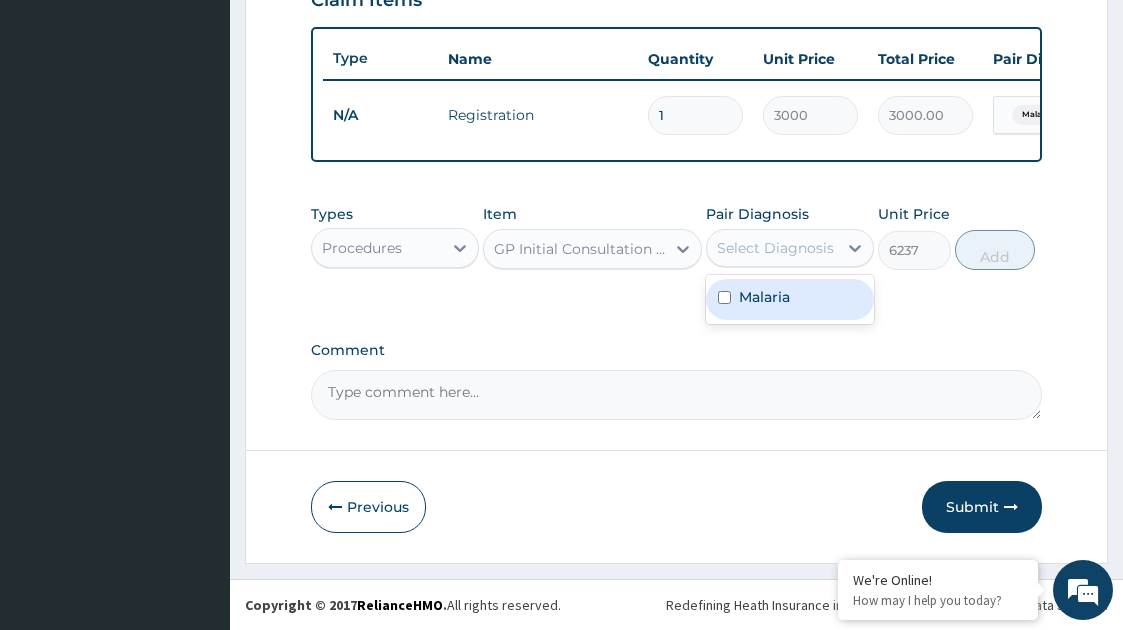 drag, startPoint x: 855, startPoint y: 261, endPoint x: 825, endPoint y: 293, distance: 43.863426 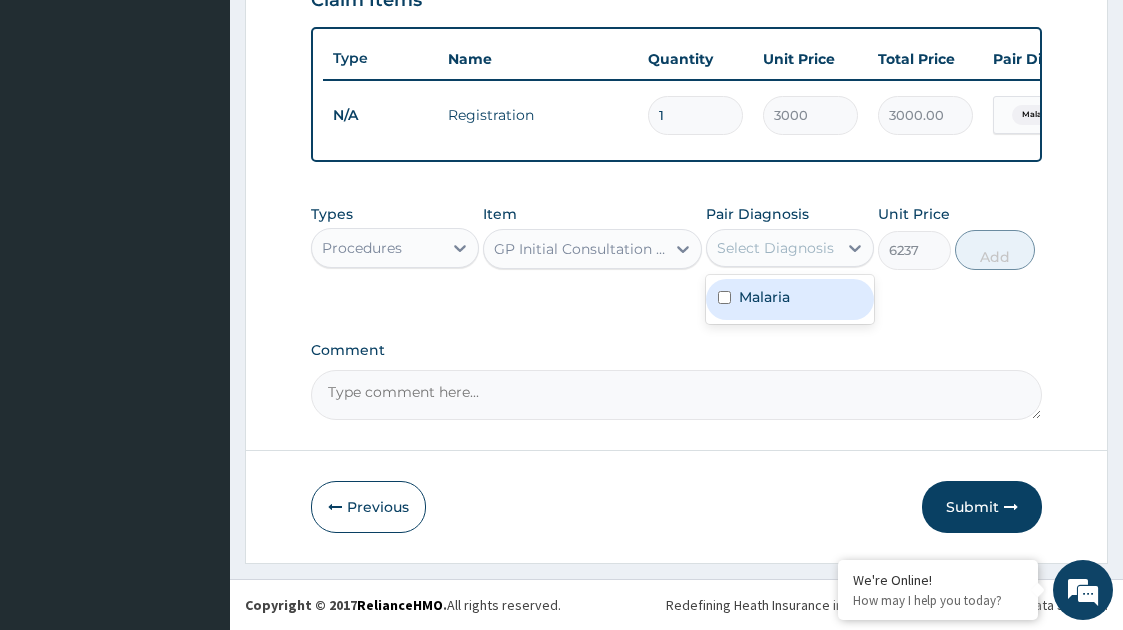click on "option Malaria, selected. option Malaria focused, 1 of 1. 1 result available. Use Up and Down to choose options, press Enter to select the currently focused option, press Escape to exit the menu, press Tab to select the option and exit the menu. Select Diagnosis Malaria" at bounding box center [790, 248] 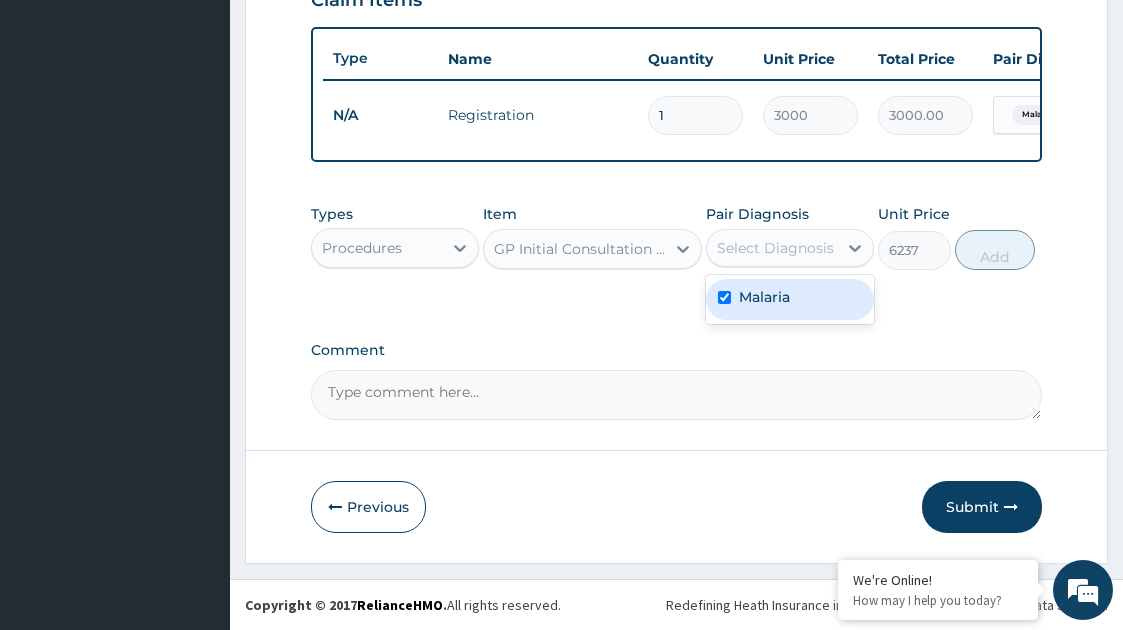 checkbox on "true" 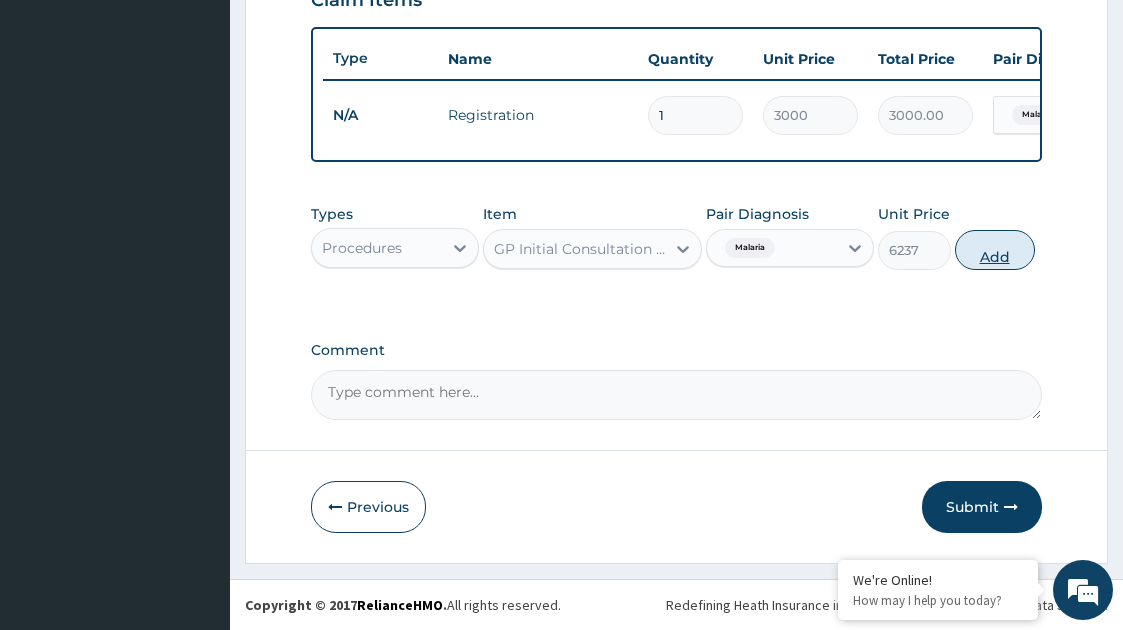 click on "Add" at bounding box center (995, 250) 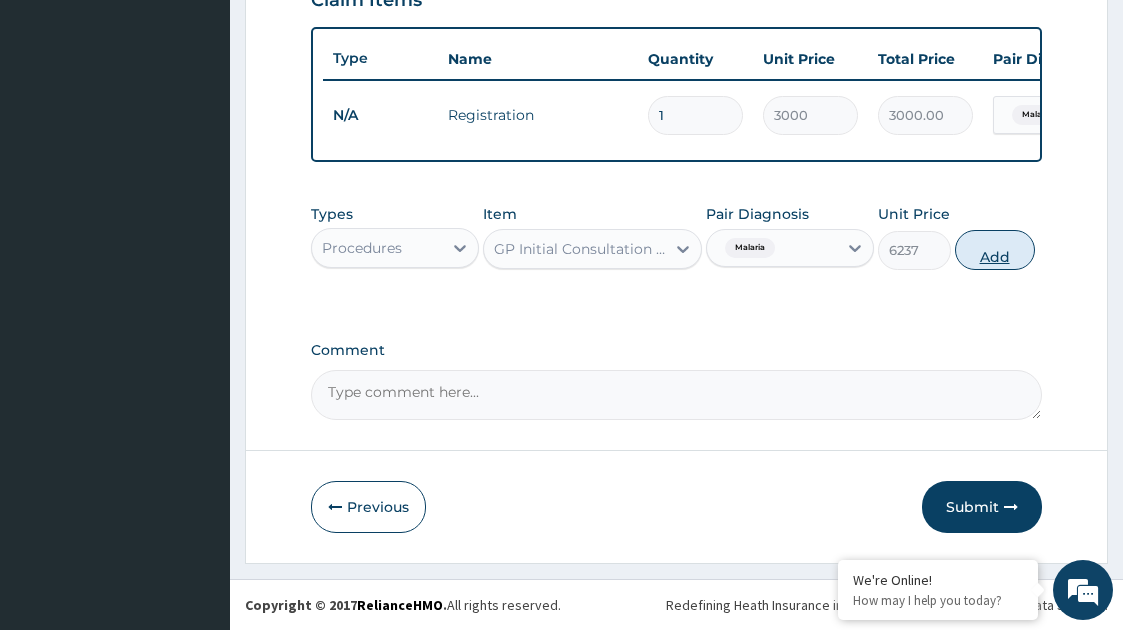 type on "0" 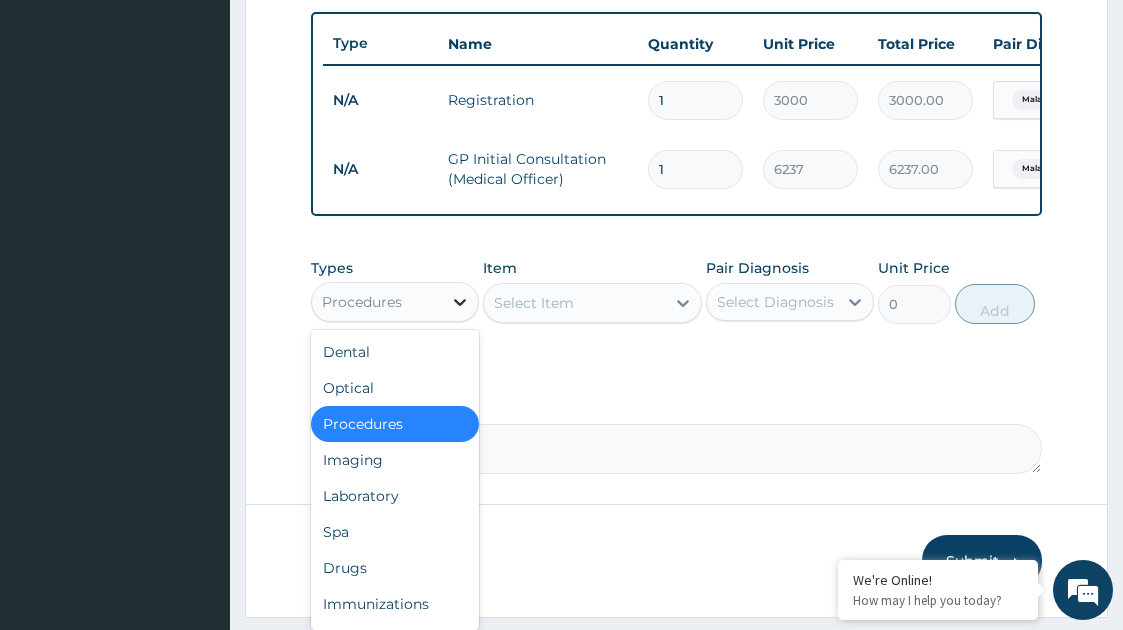 click 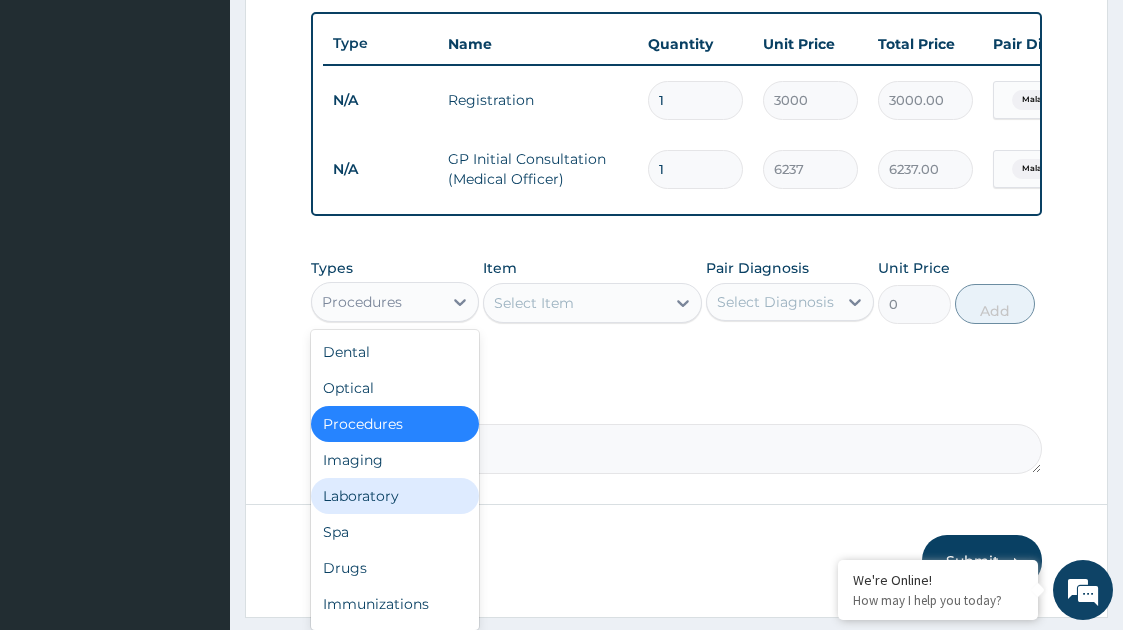 click on "Laboratory" at bounding box center [395, 496] 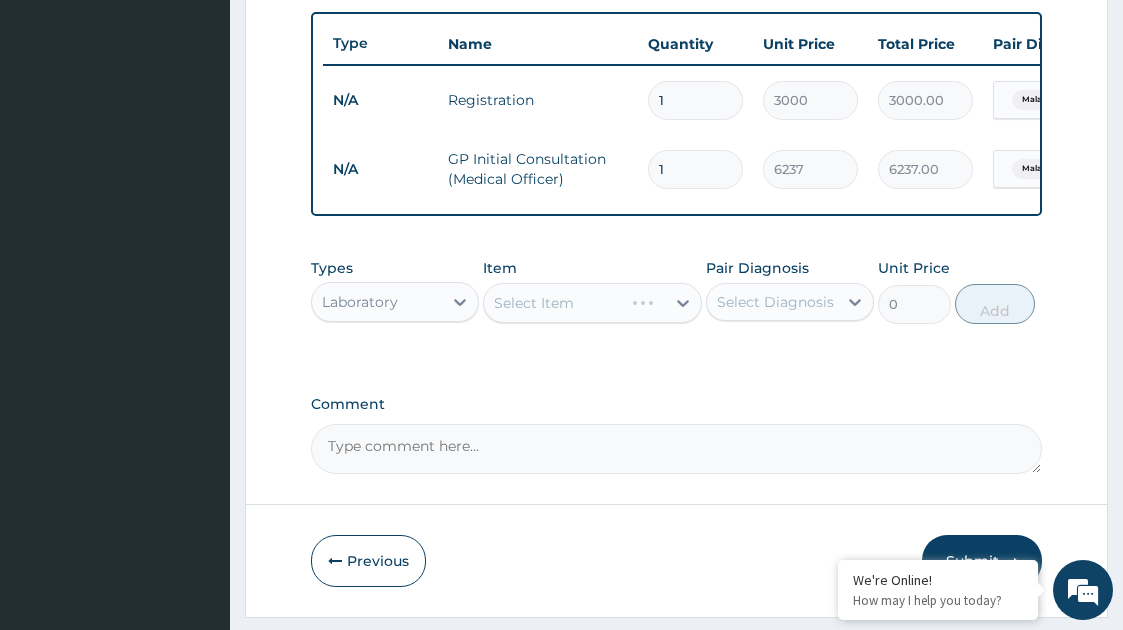 click on "Select Item" at bounding box center [593, 303] 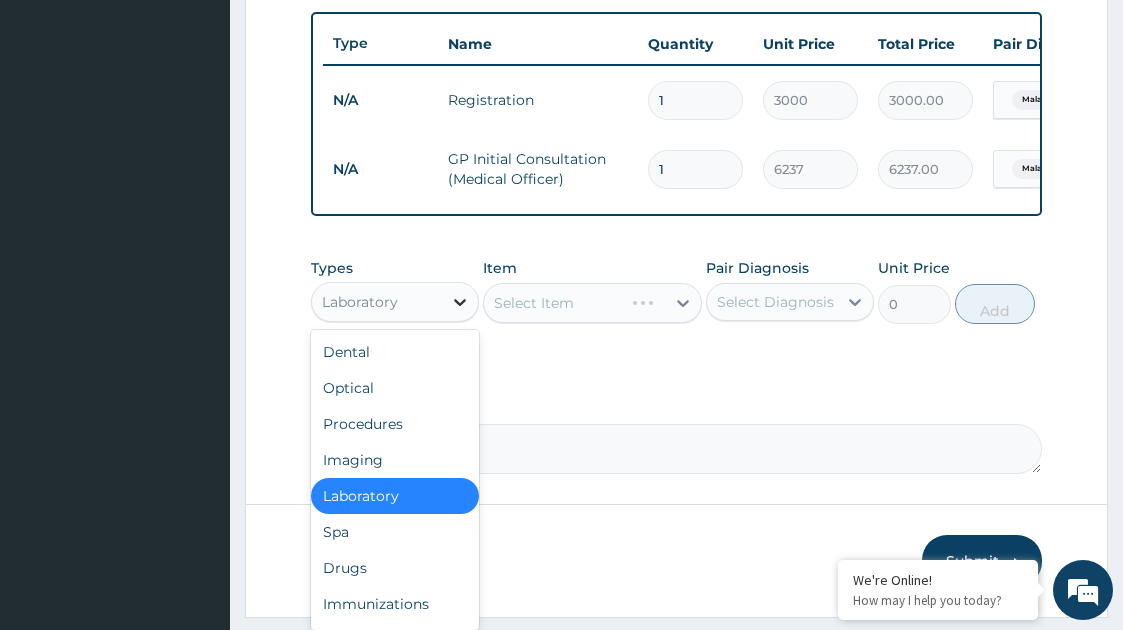 click 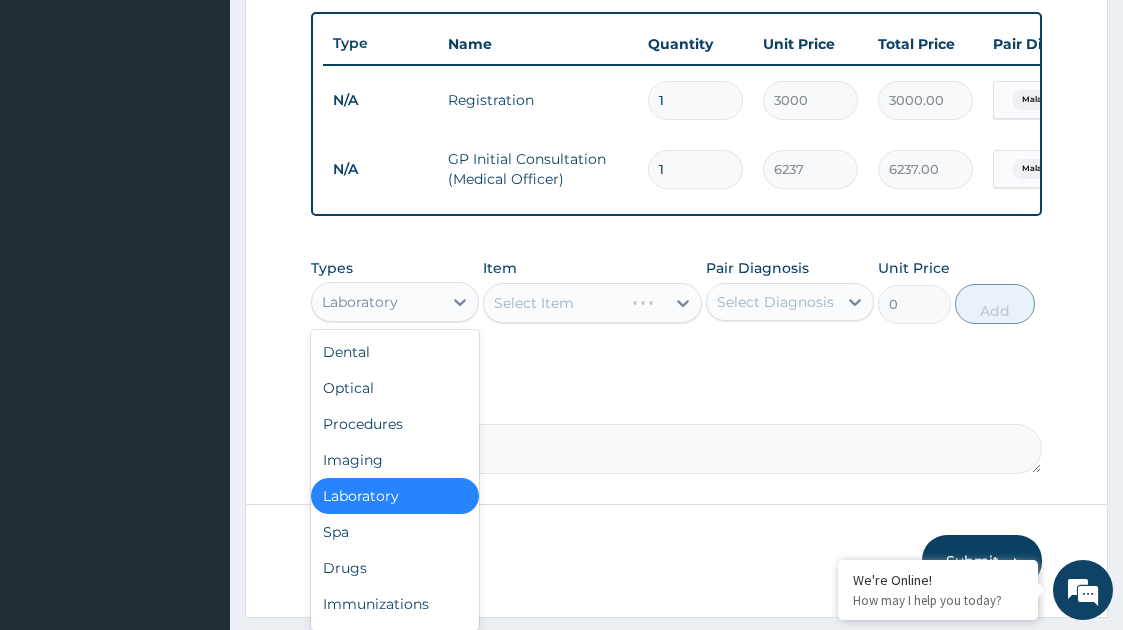 click on "Laboratory" at bounding box center (395, 496) 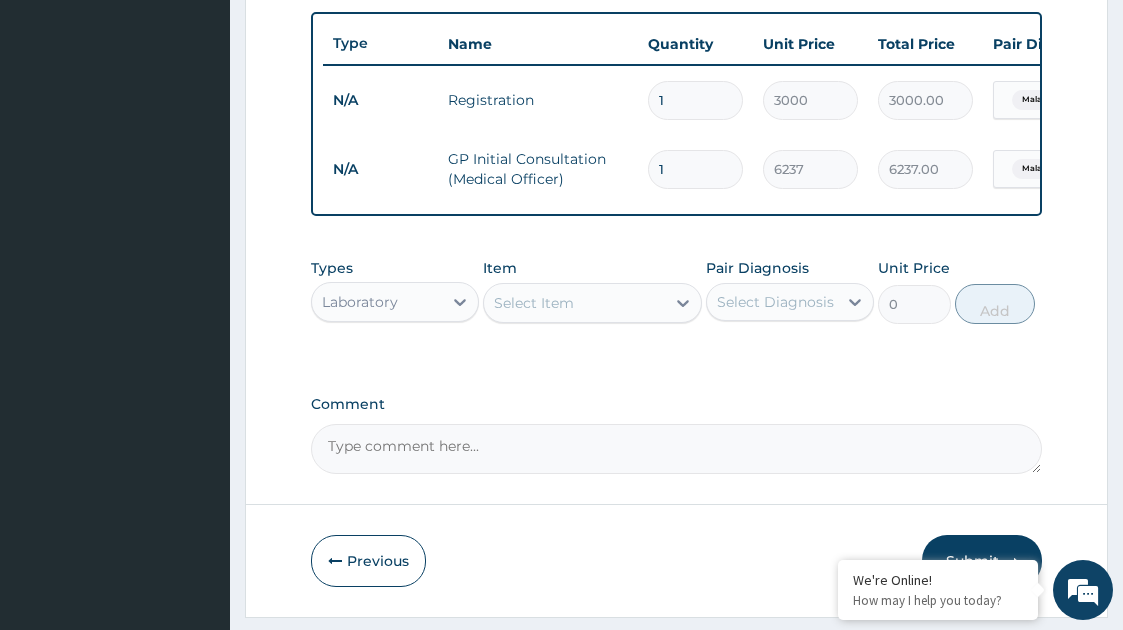 click on "PA Code / Prescription Code Enter Code(Secondary Care Only) Encounter Date [DATE] Important Notice Please enter PA codes before entering items that are not attached to a PA code   All diagnoses entered must be linked to a claim item. Diagnosis & Claim Items that are visible but inactive cannot be edited because they were imported from an already approved PA code. Diagnosis Malaria Query NB: All diagnosis must be linked to a claim item Claim Items Type Name Quantity Unit Price Total Price Pair Diagnosis Actions N/A Registration 1 3000 3000.00 Malaria Delete N/A GP Initial Consultation (Medical Officer) 1 6237 6237.00 Malaria Delete Types Laboratory Item Select Item Pair Diagnosis Select Diagnosis Unit Price 0 Add Comment" at bounding box center (677, -34) 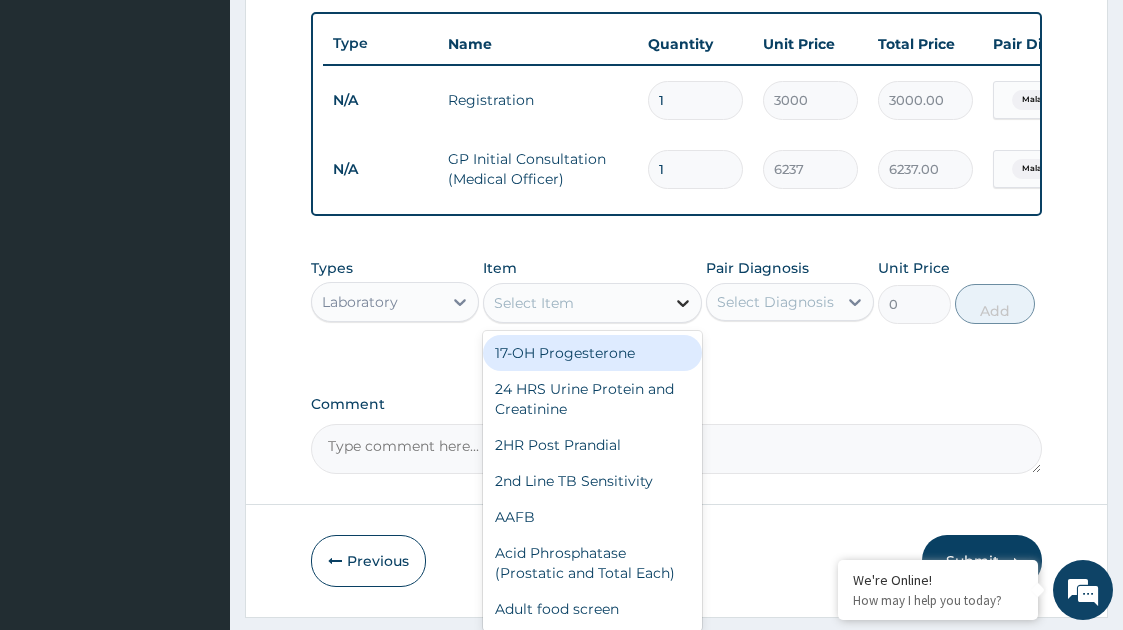 click 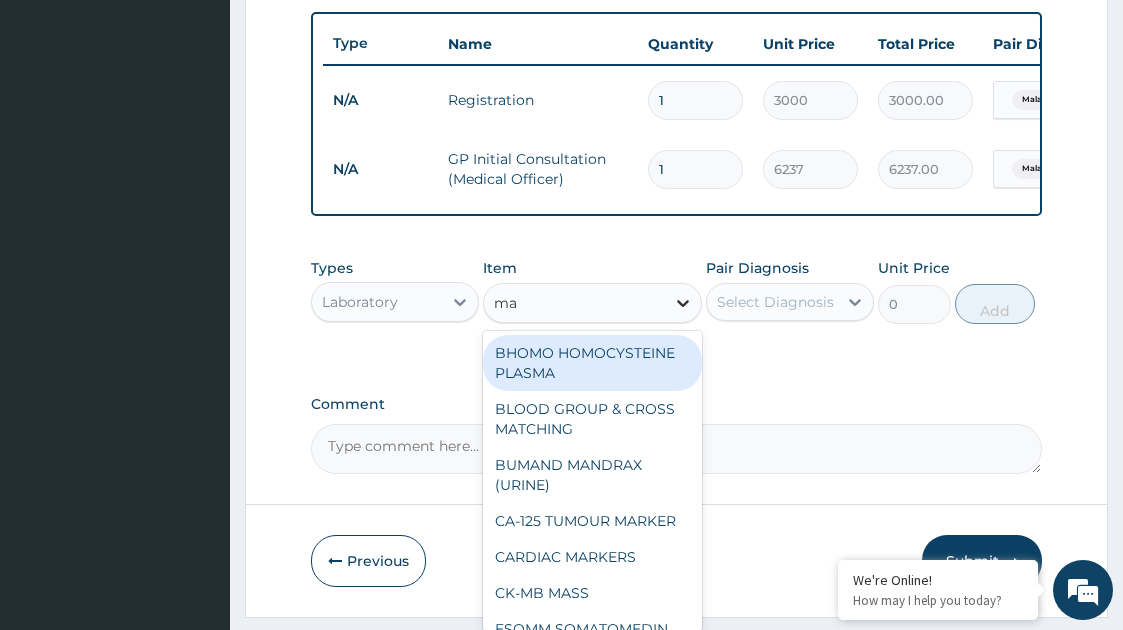 type on "mal" 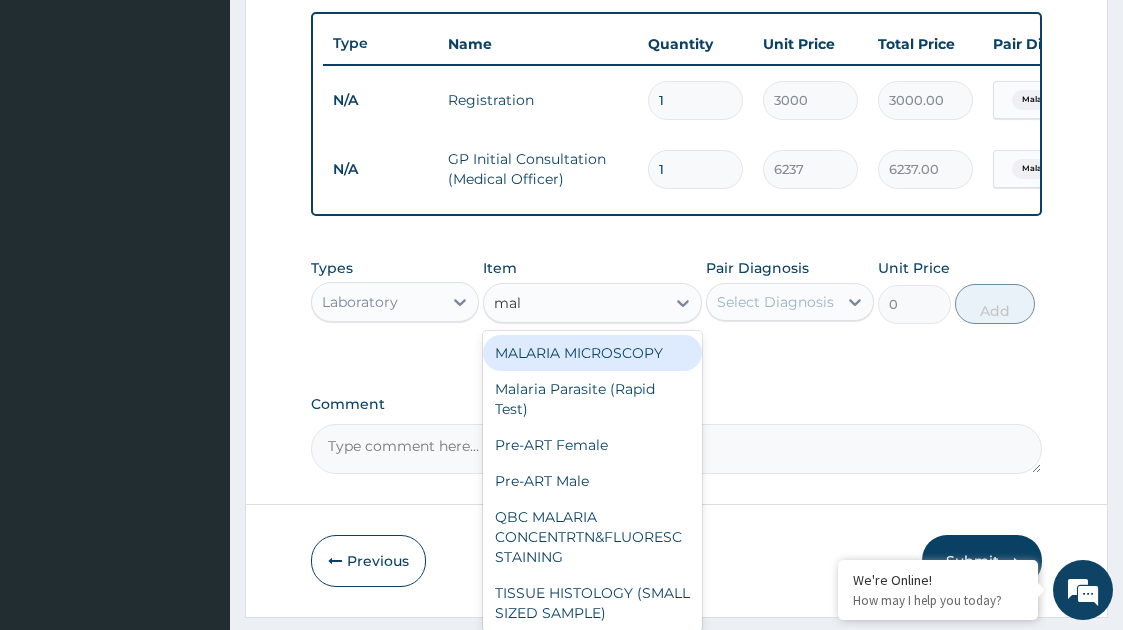 click on "MALARIA MICROSCOPY" at bounding box center [593, 353] 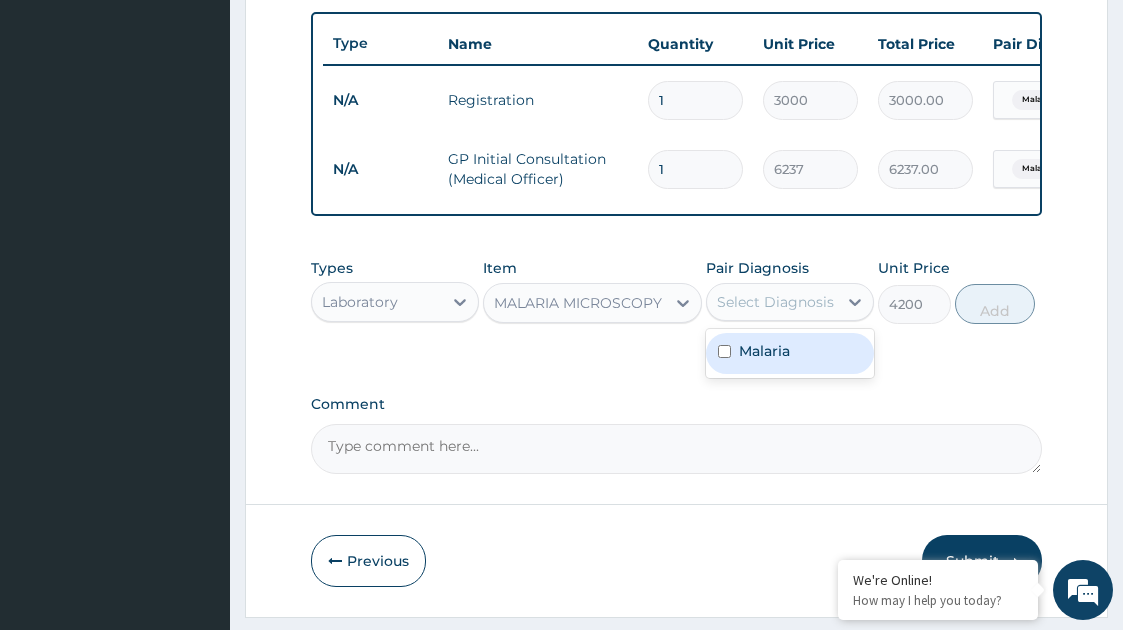 drag, startPoint x: 862, startPoint y: 318, endPoint x: 816, endPoint y: 352, distance: 57.201397 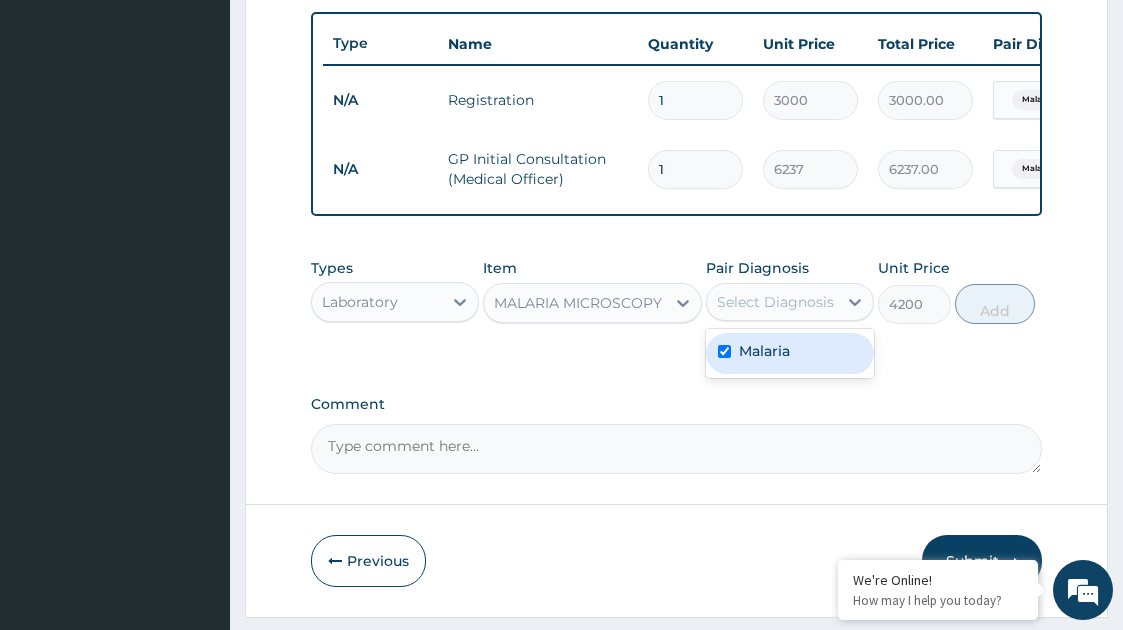 checkbox on "true" 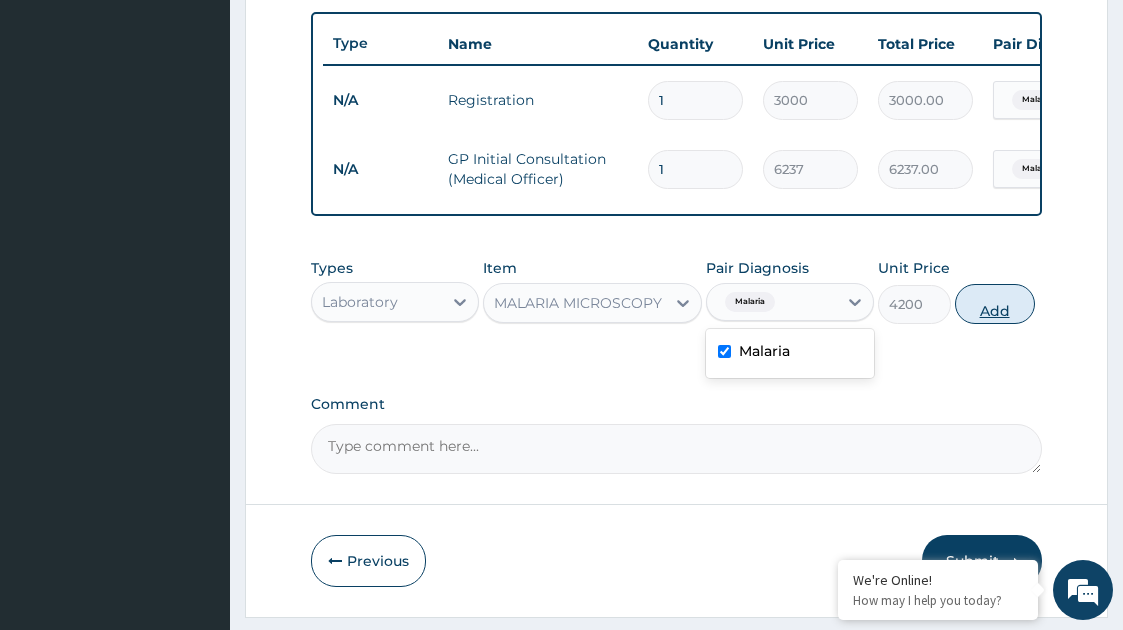 click on "Add" at bounding box center (995, 304) 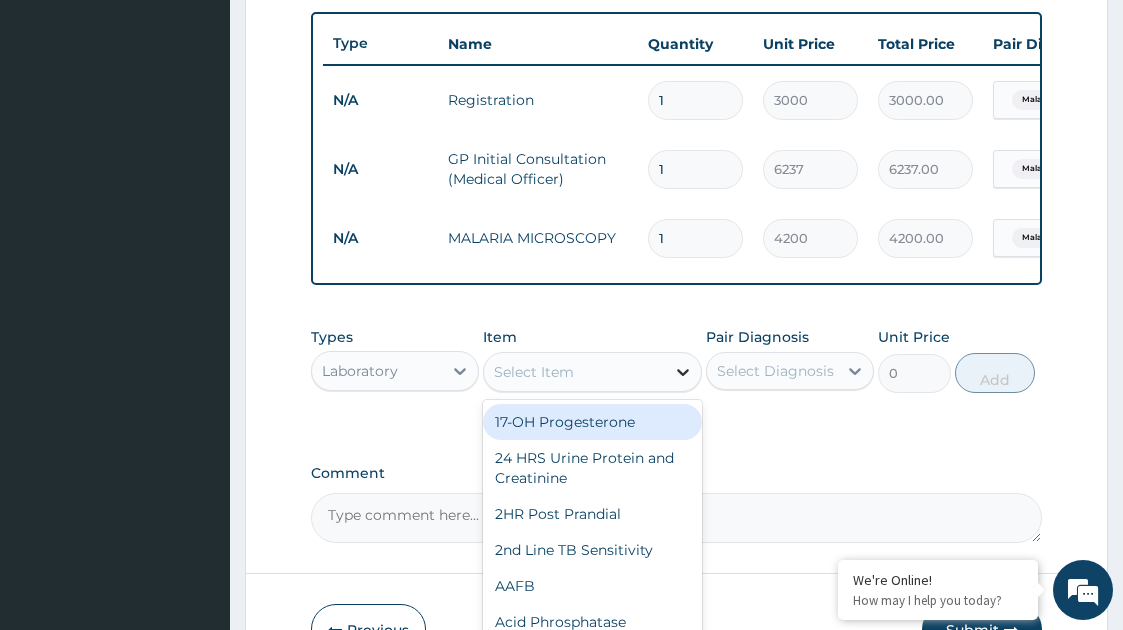 click 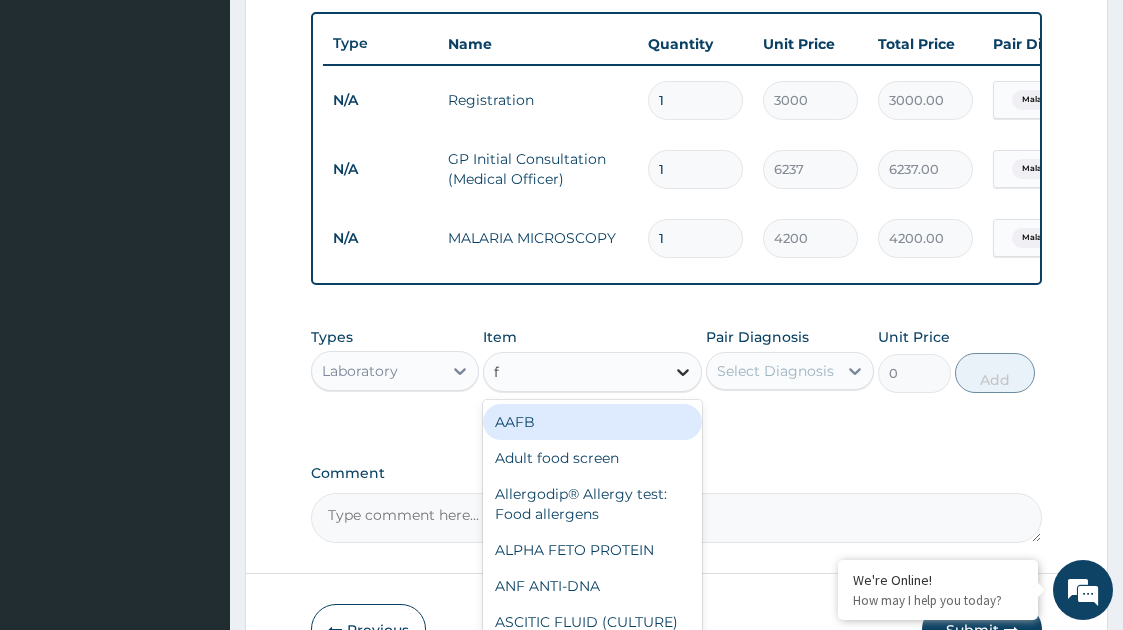 type on "fu" 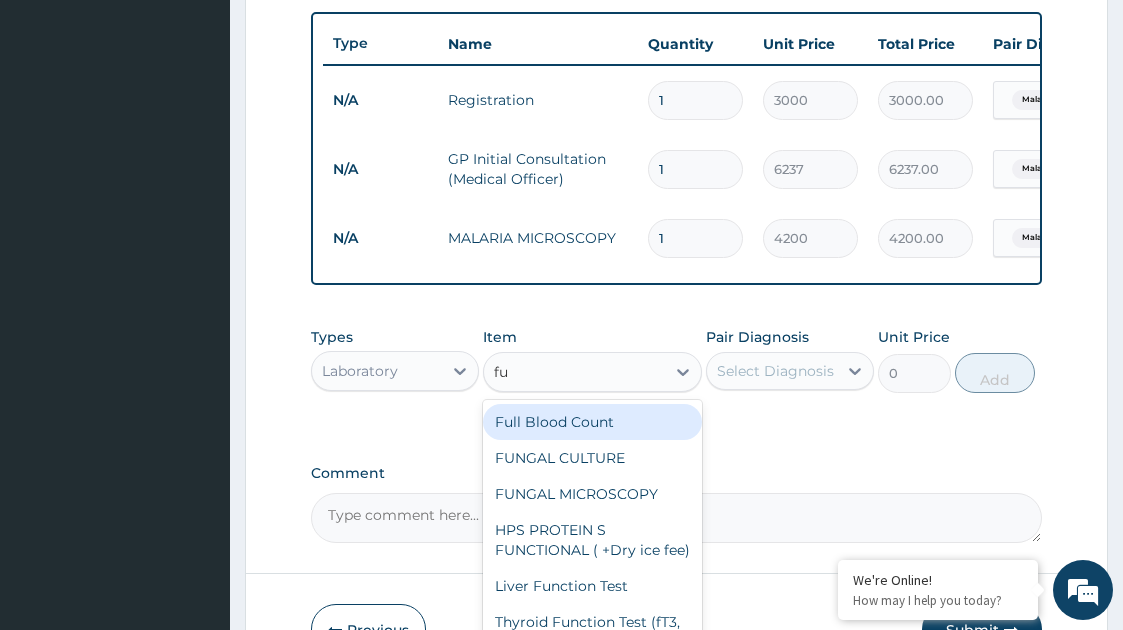 click on "Full Blood Count" at bounding box center (593, 422) 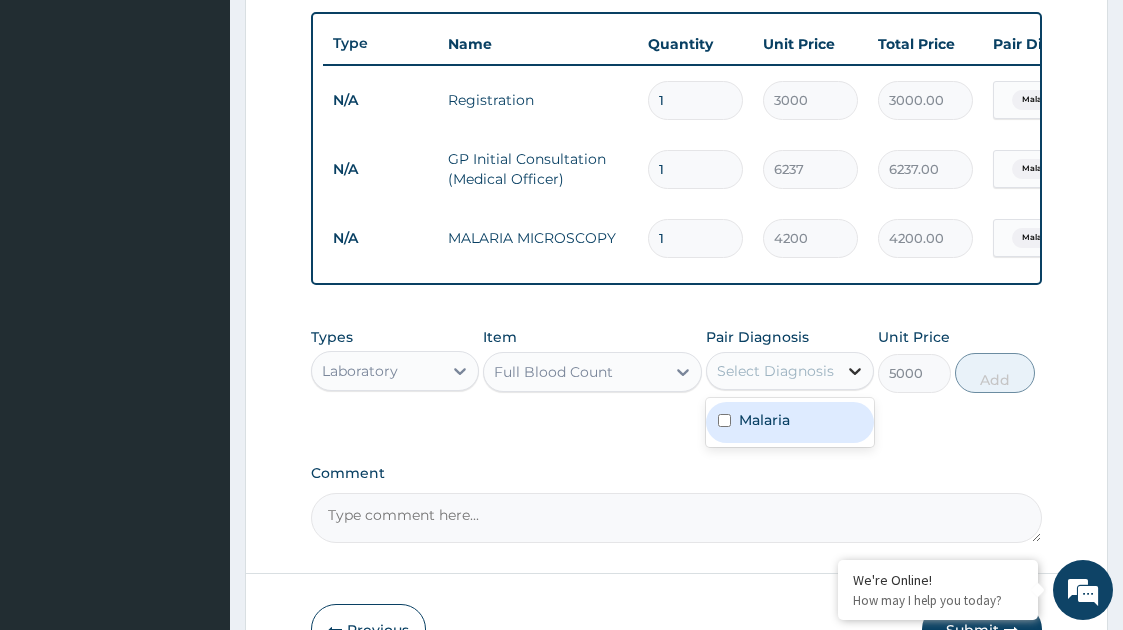 click 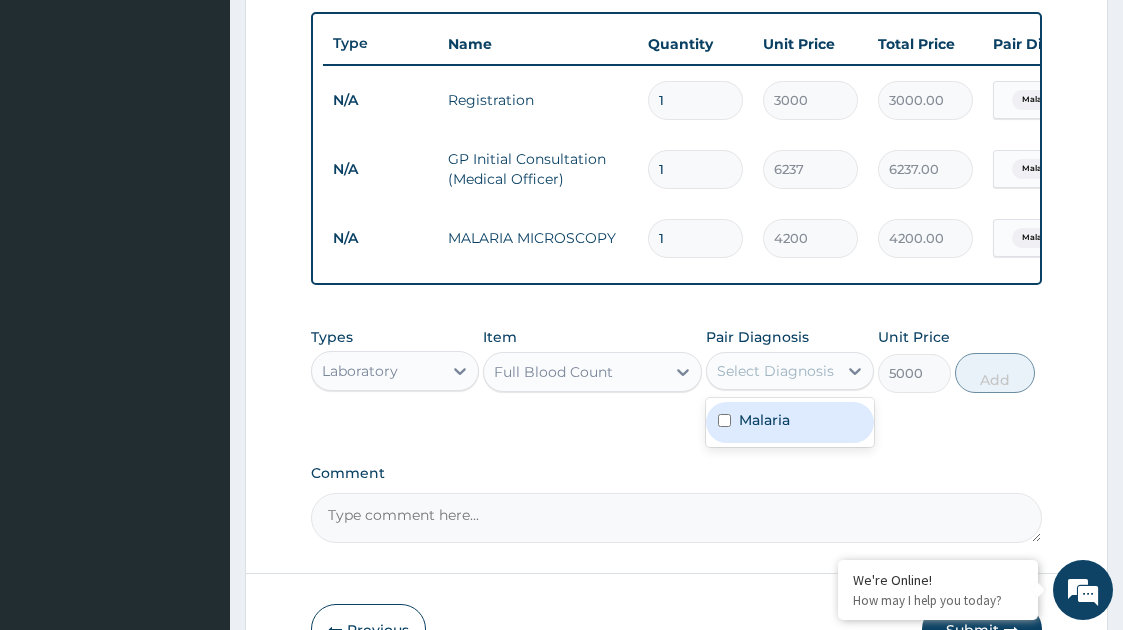 click on "Malaria" at bounding box center [790, 422] 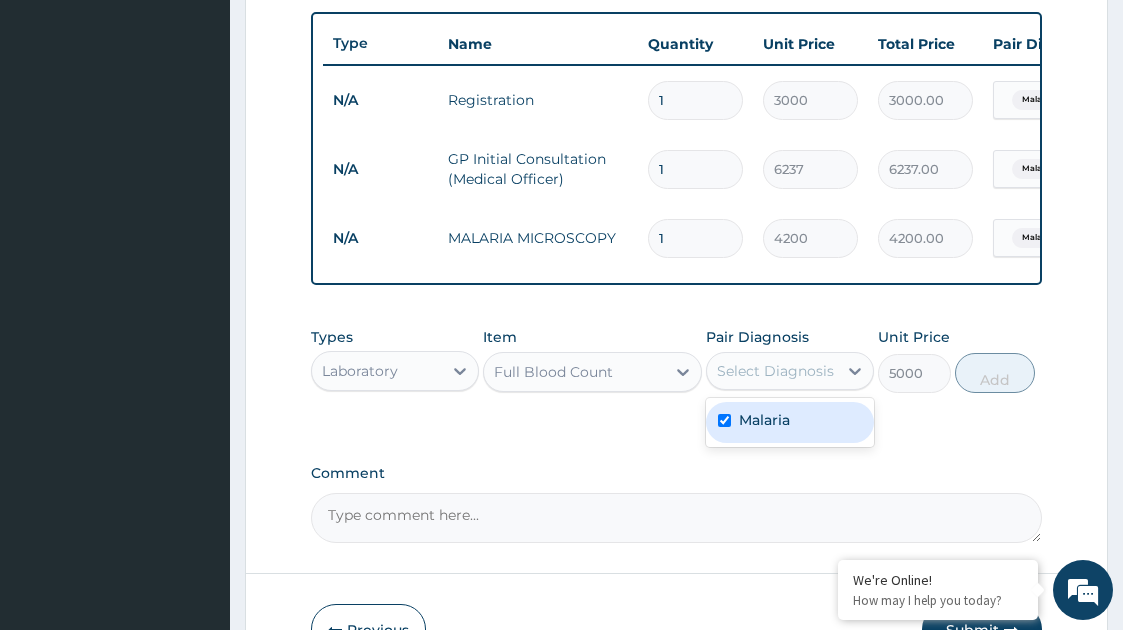 checkbox on "true" 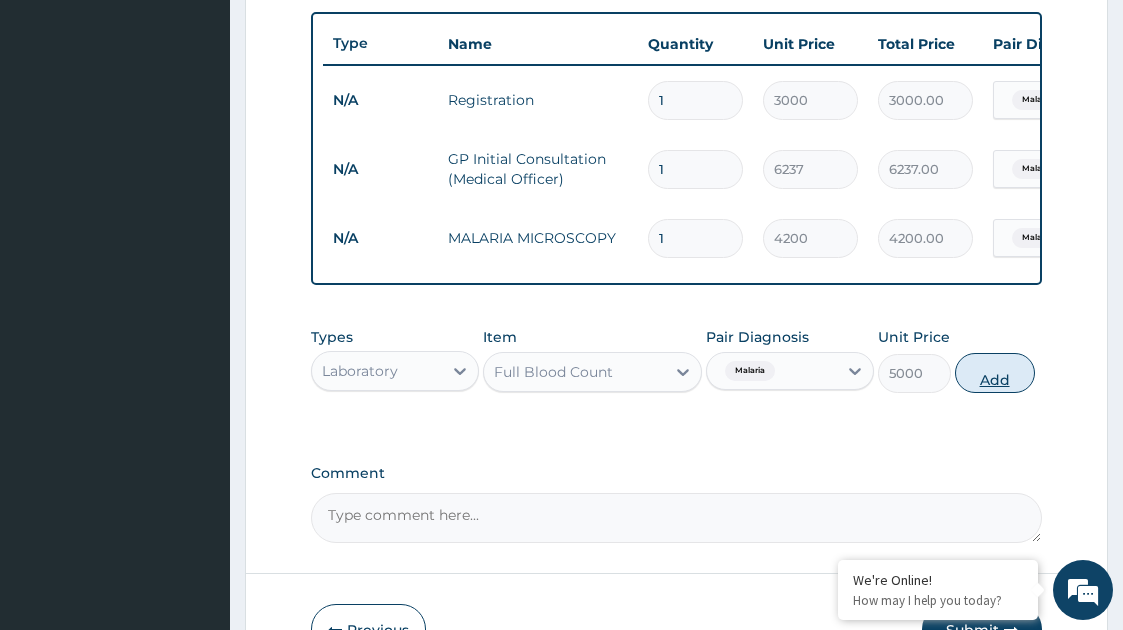 click on "Add" at bounding box center (995, 373) 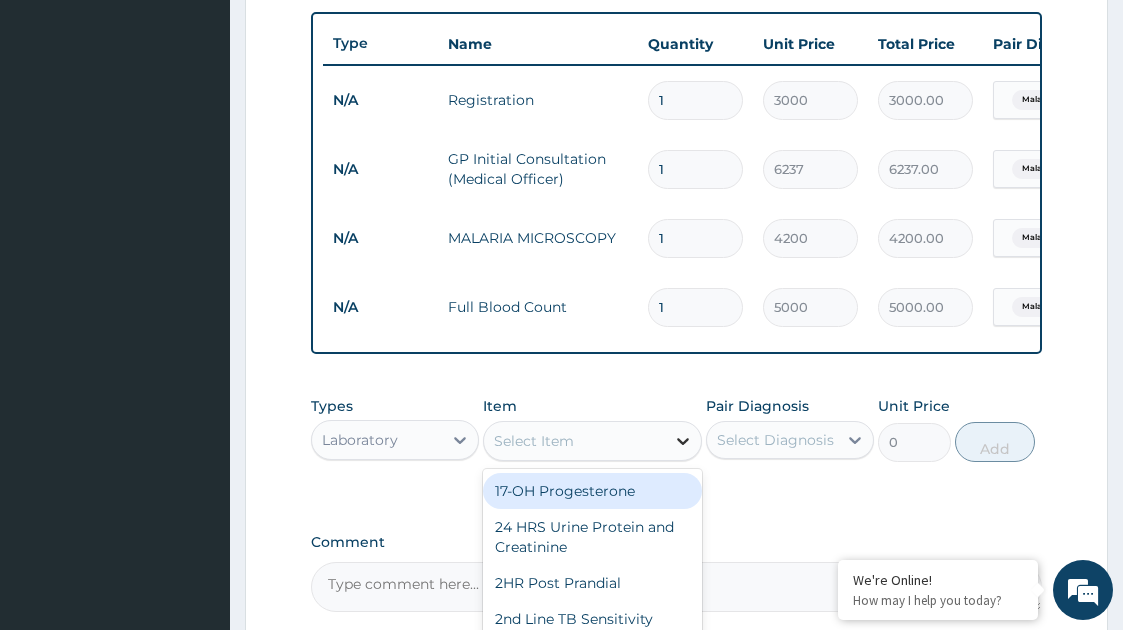 click 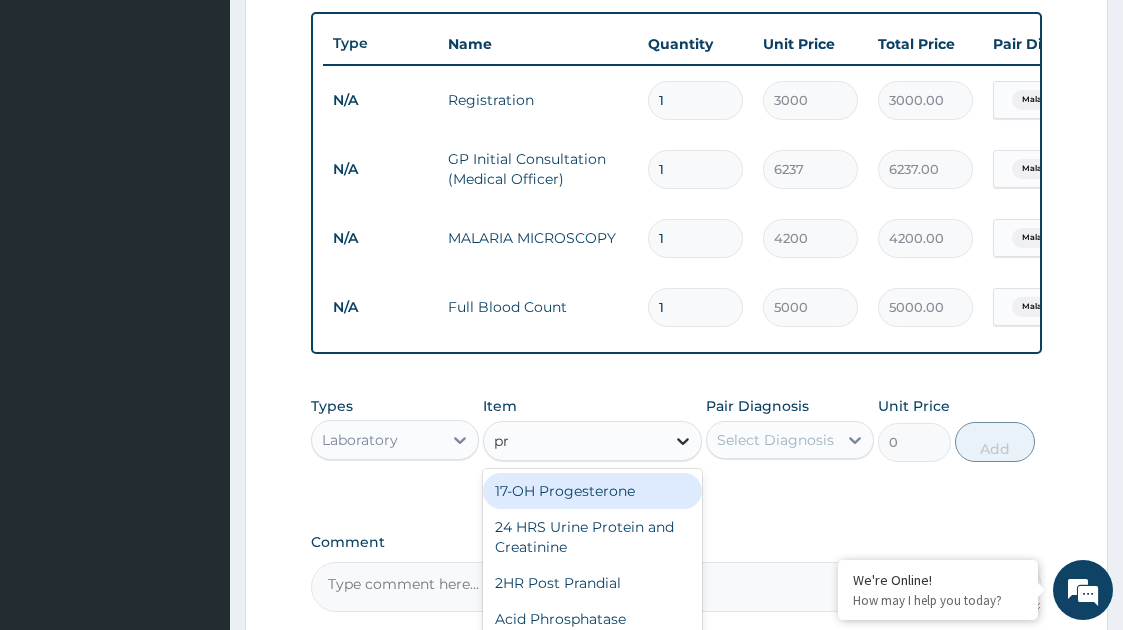 type on "p" 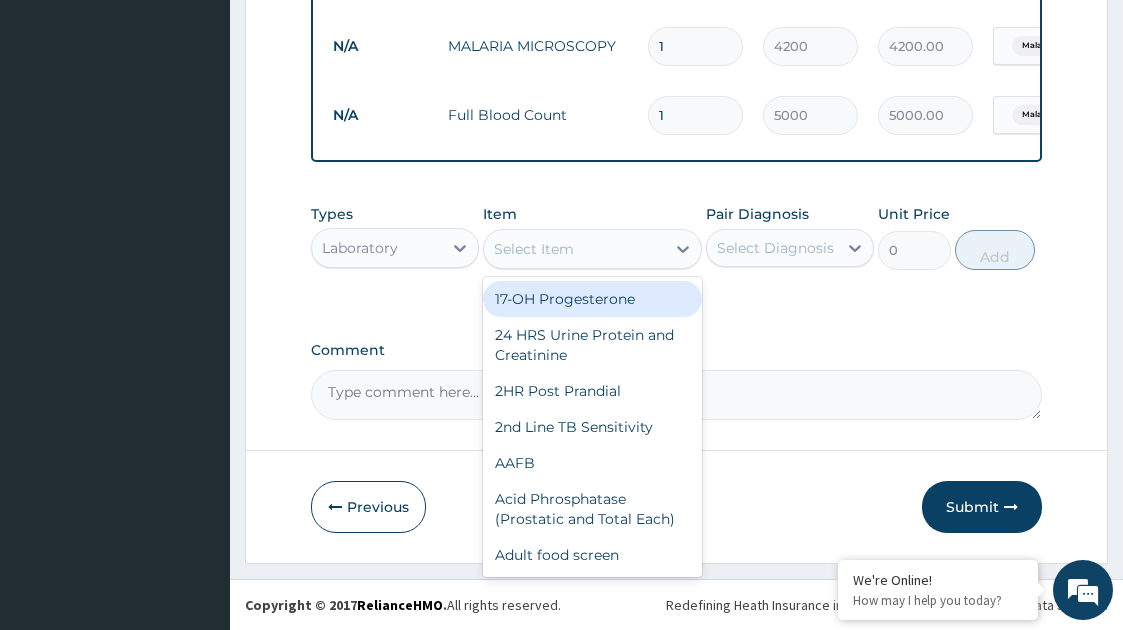 scroll, scrollTop: 939, scrollLeft: 0, axis: vertical 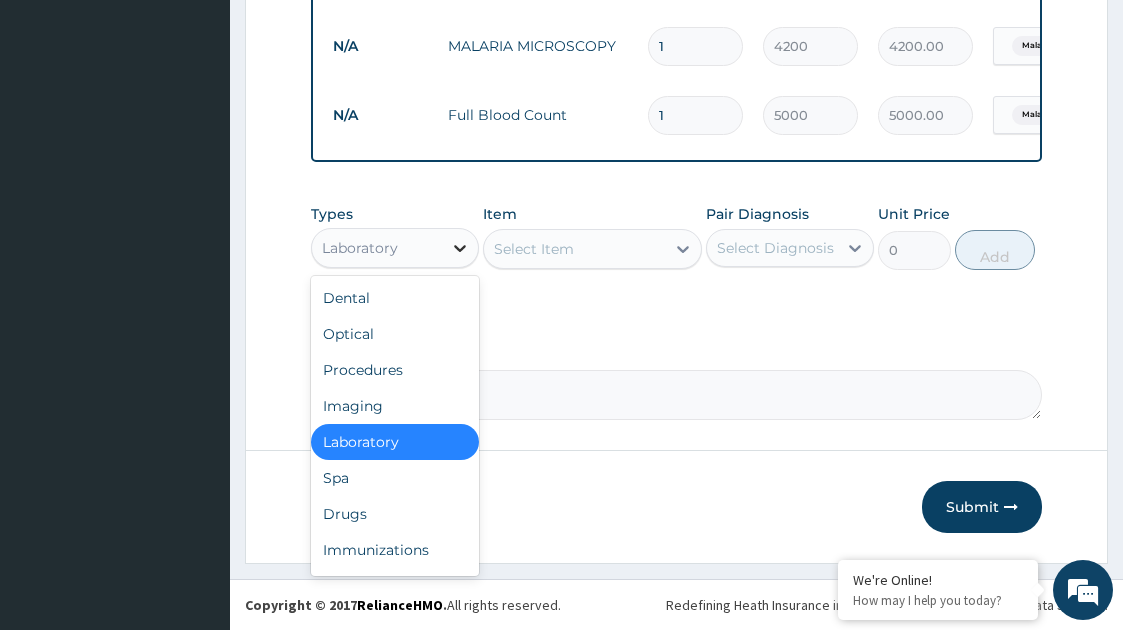 click 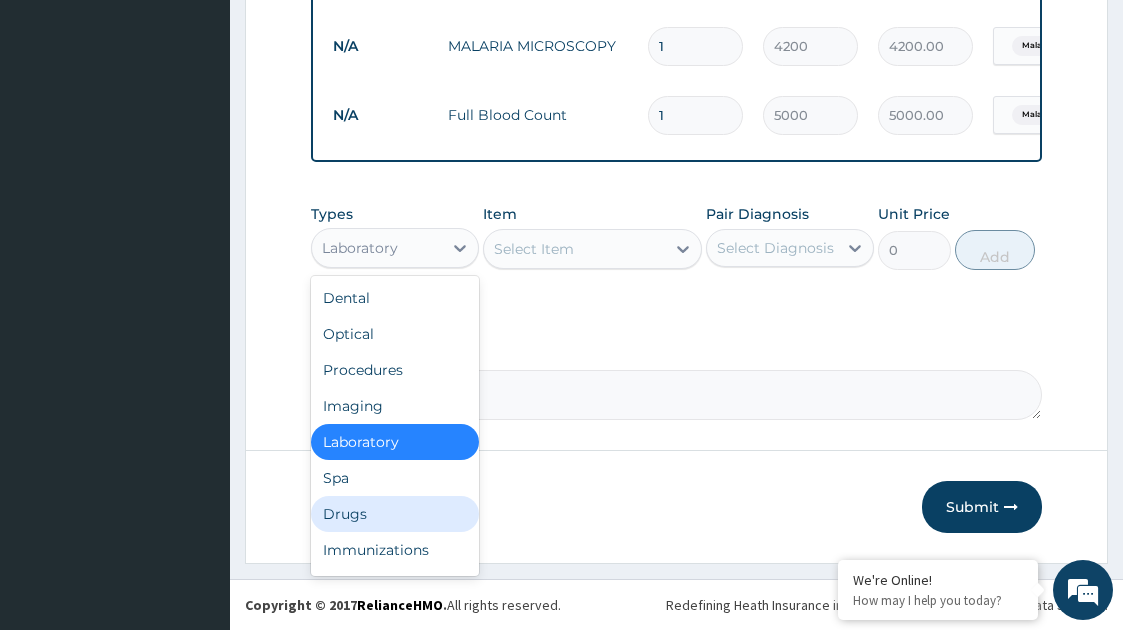 click on "Drugs" at bounding box center [395, 514] 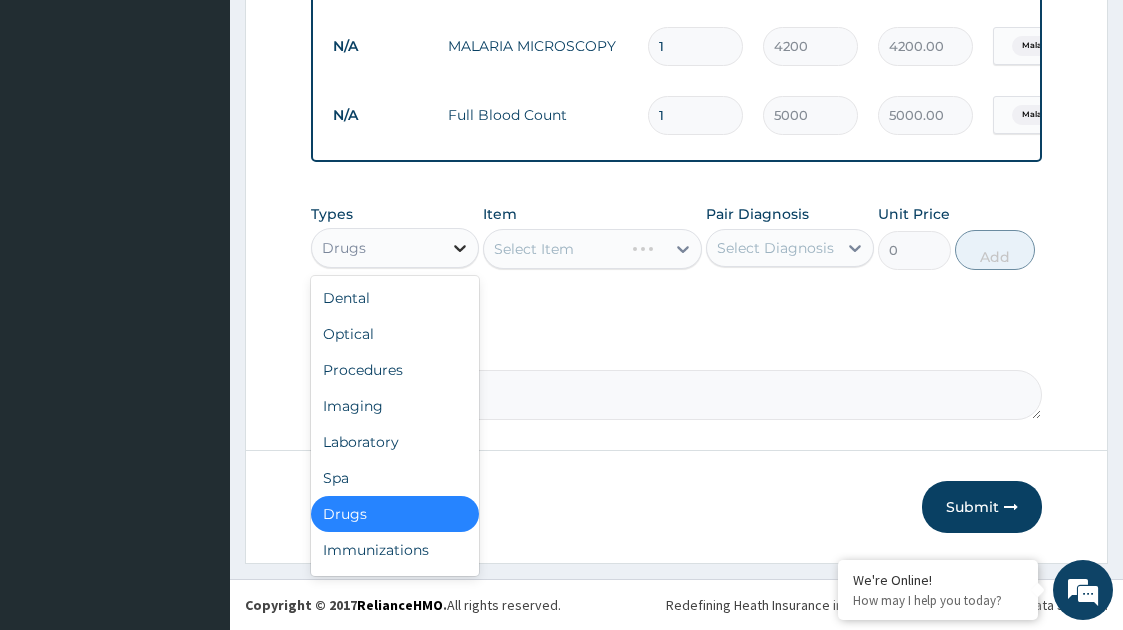 click 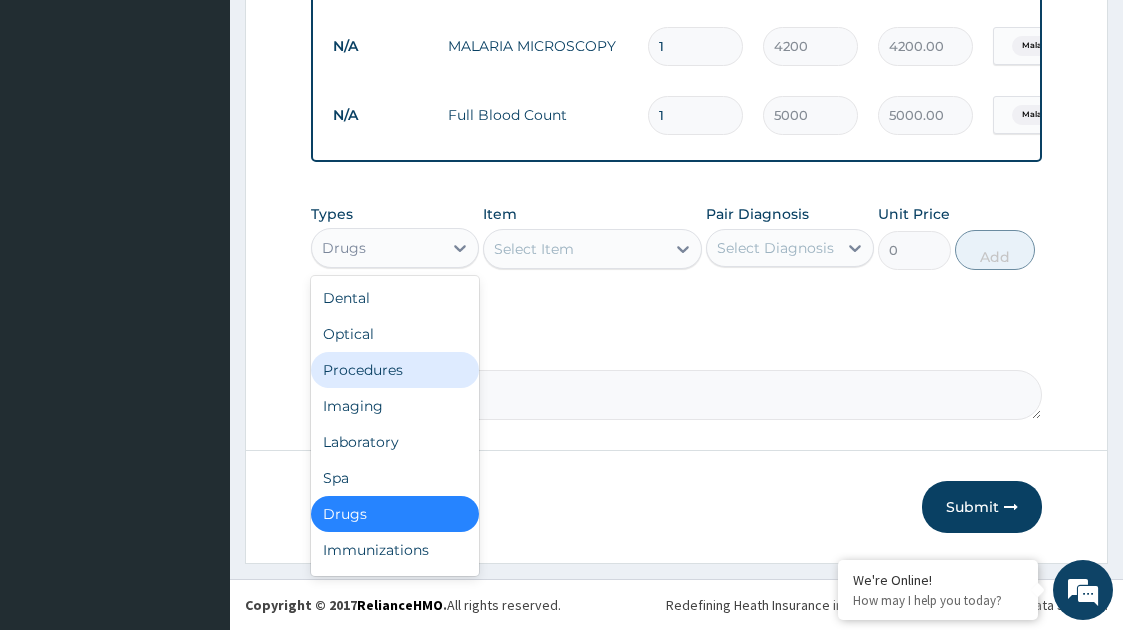 click on "Procedures" at bounding box center [395, 370] 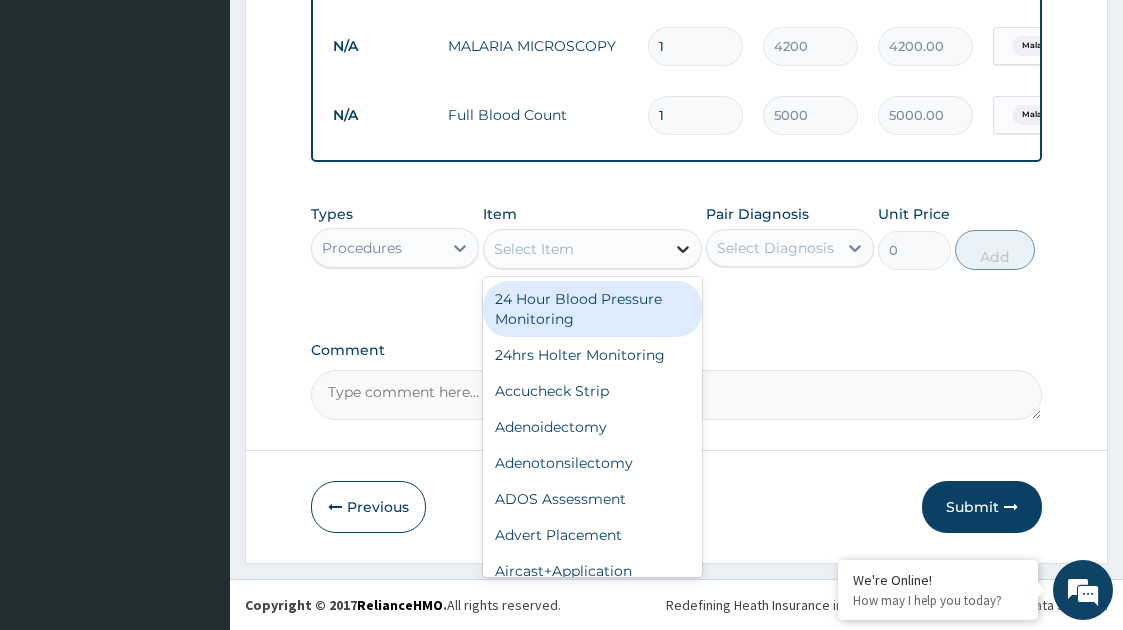 click at bounding box center [683, 249] 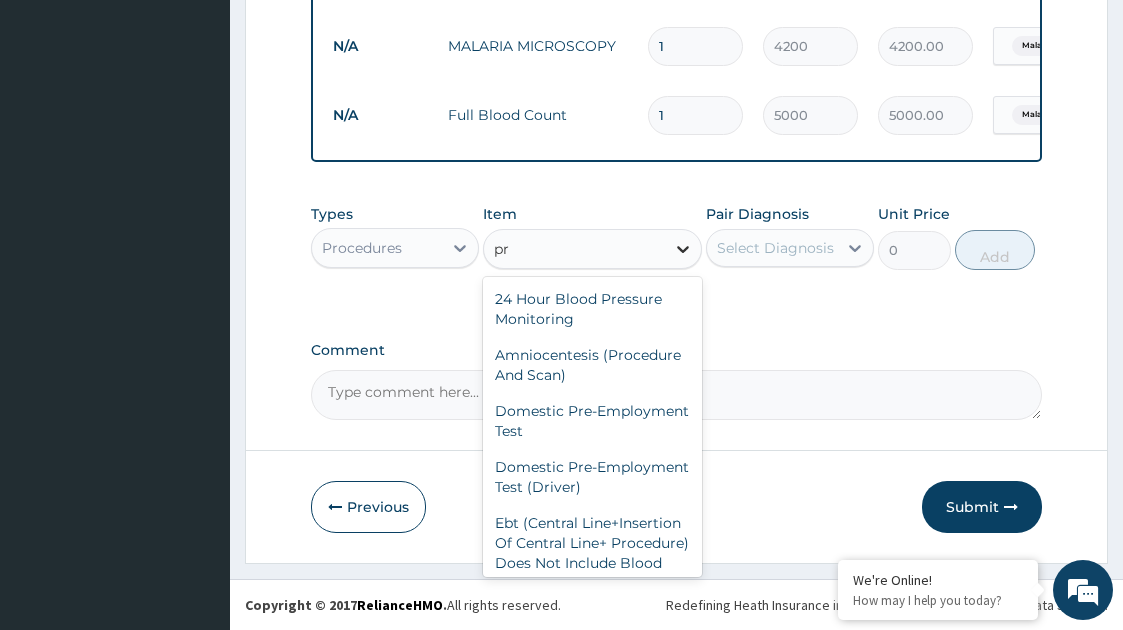 type on "p" 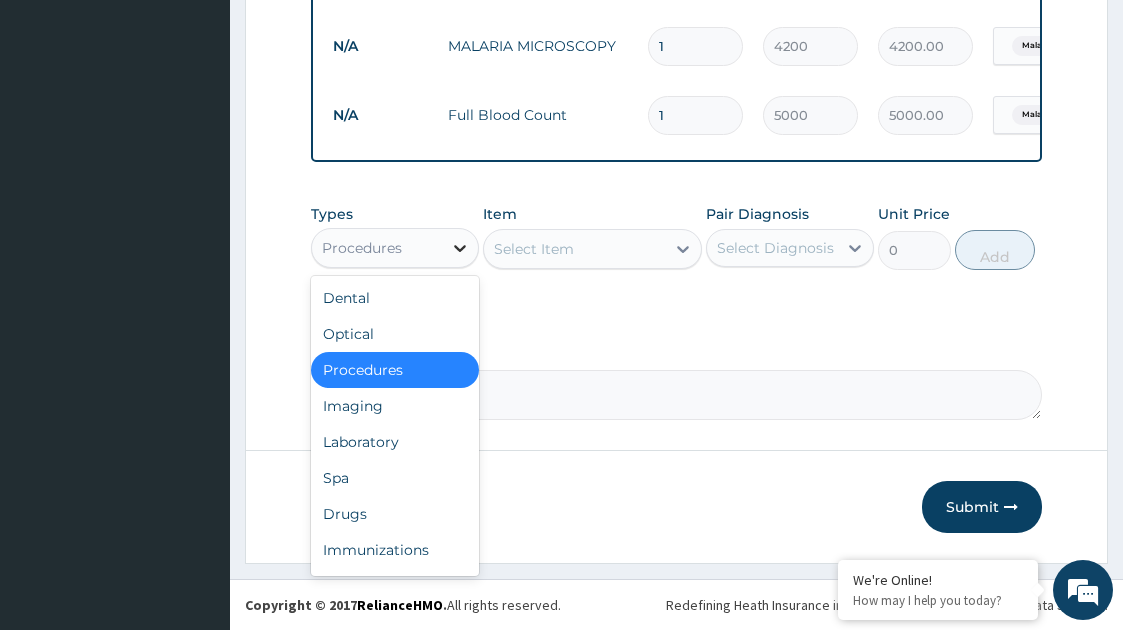 click 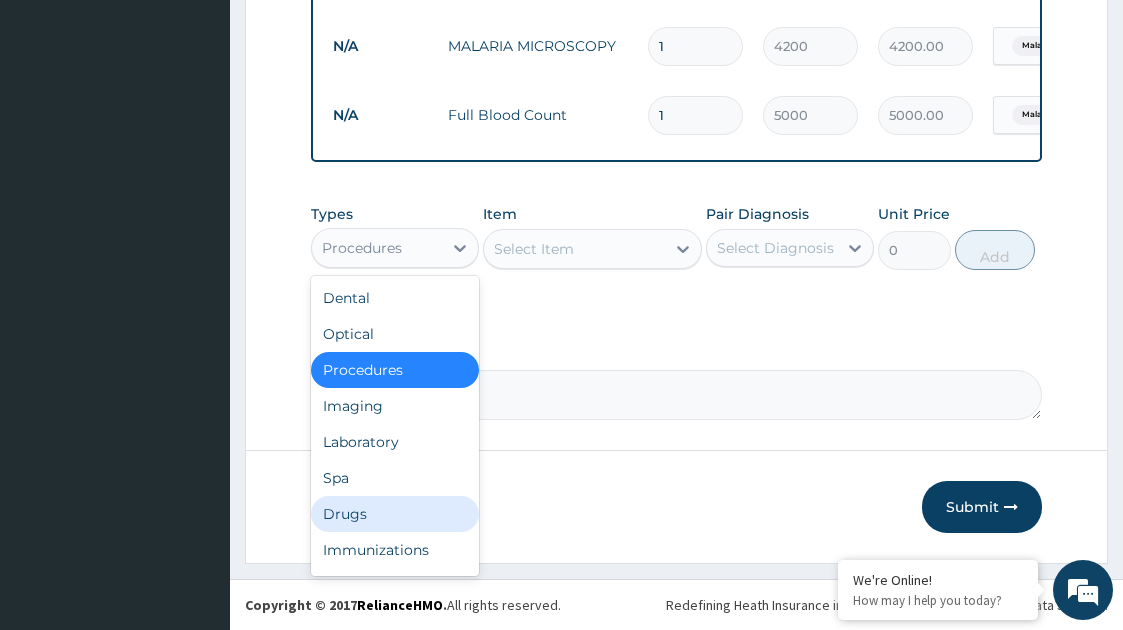 click on "Drugs" at bounding box center (395, 514) 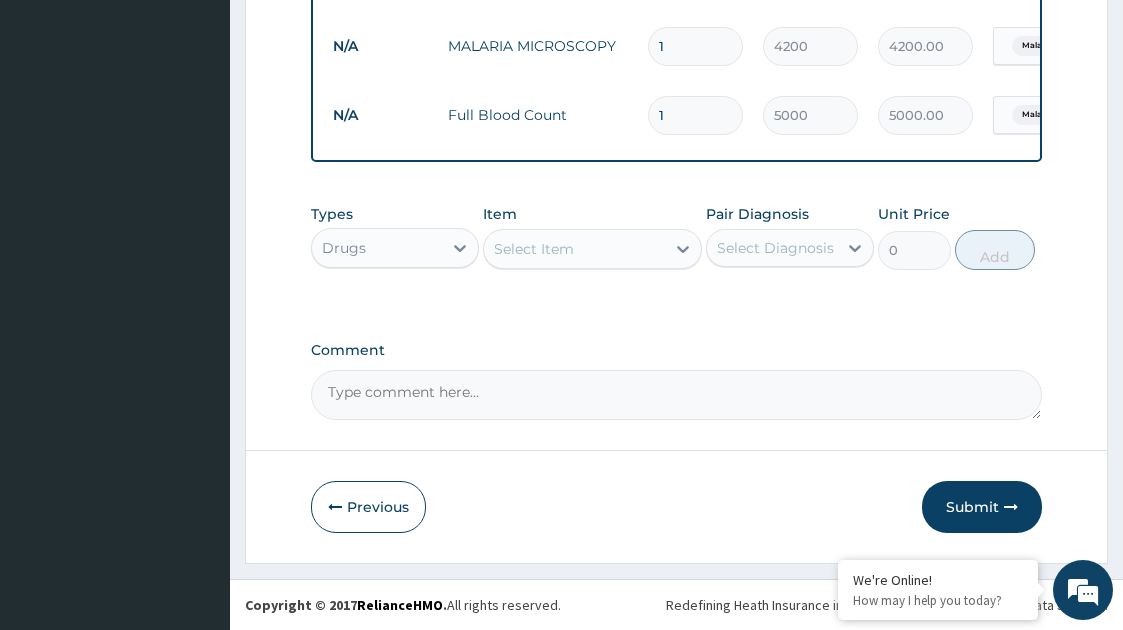 click on "Comment" at bounding box center (677, 350) 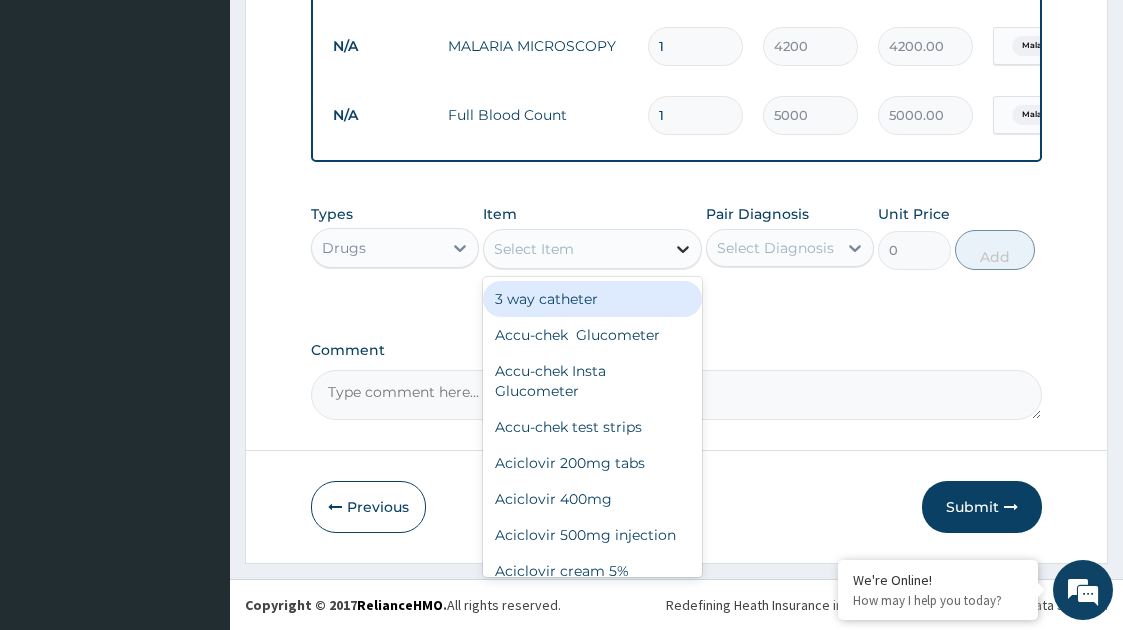 click 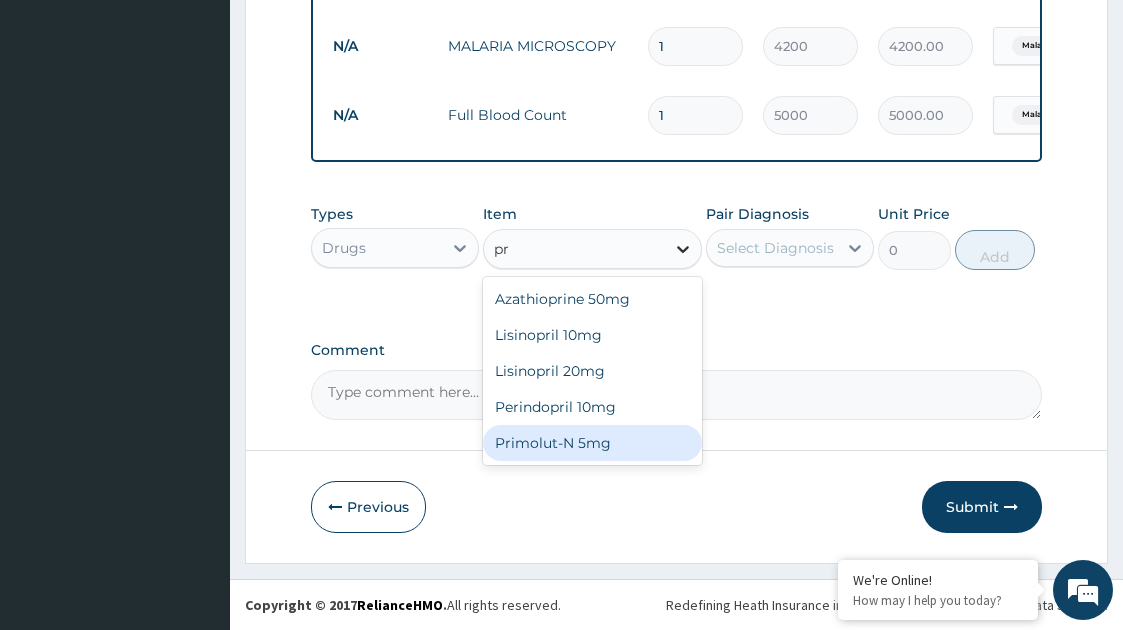 type on "p" 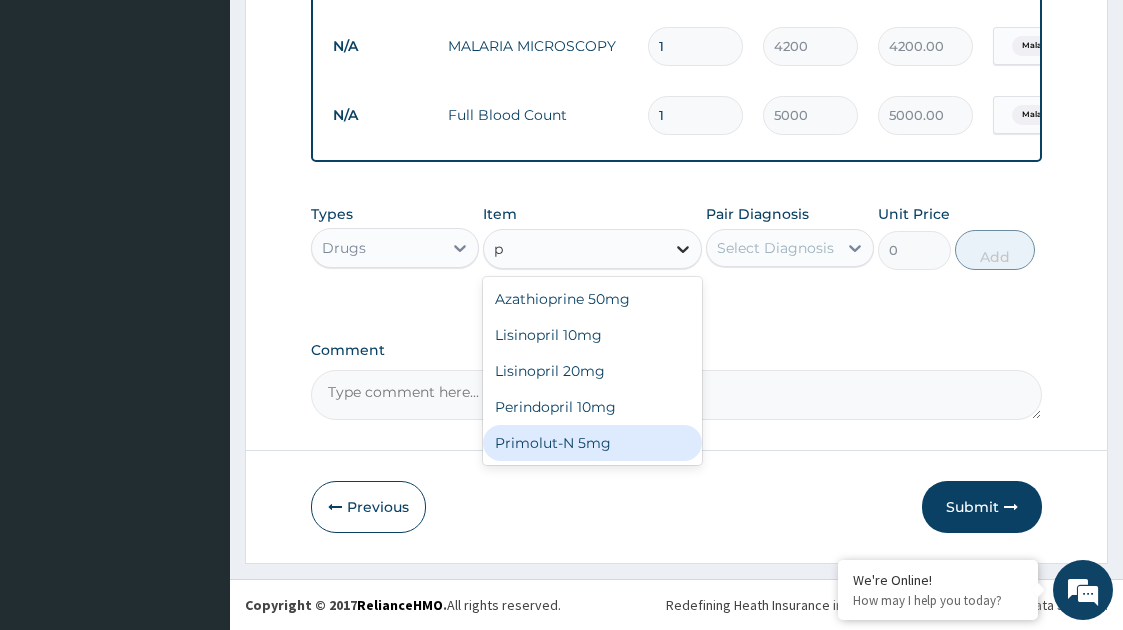 type 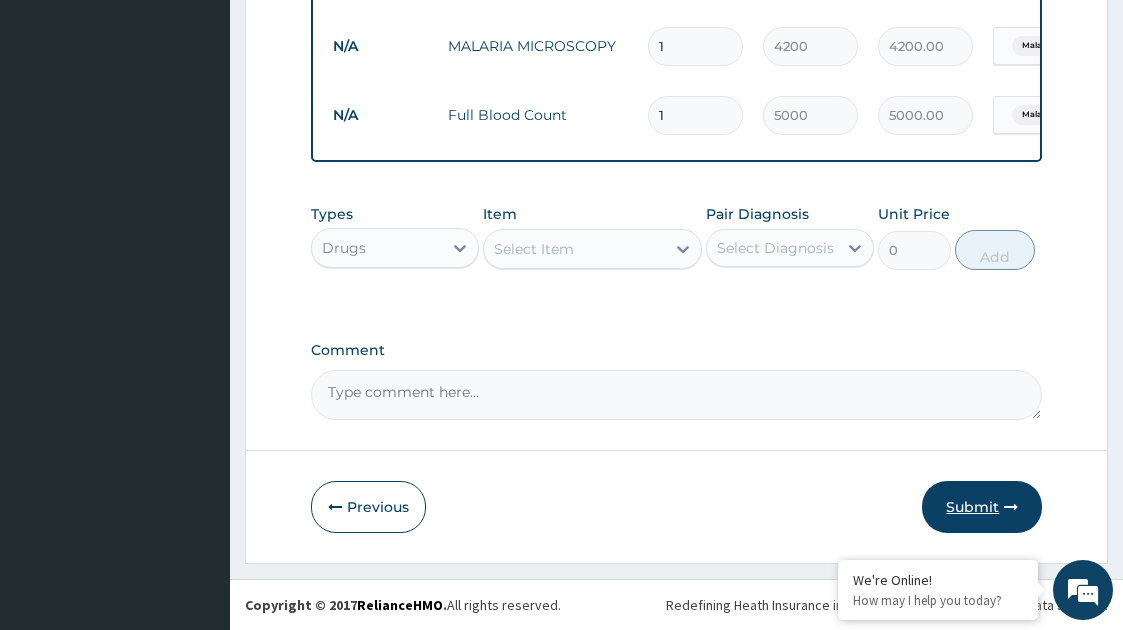 click on "Submit" at bounding box center (982, 507) 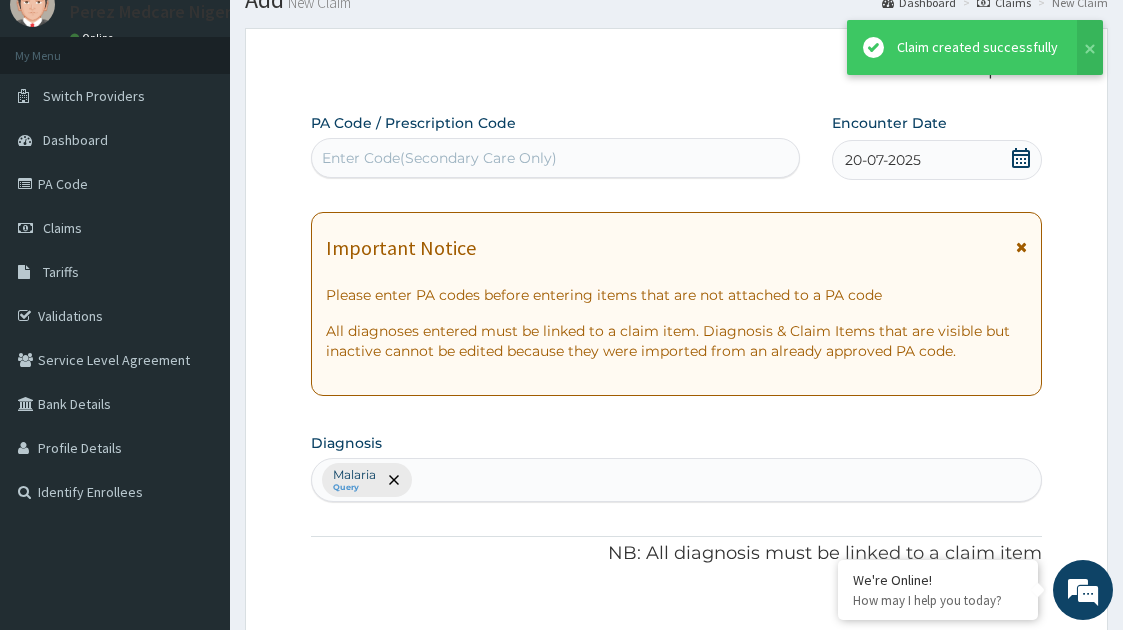scroll, scrollTop: 939, scrollLeft: 0, axis: vertical 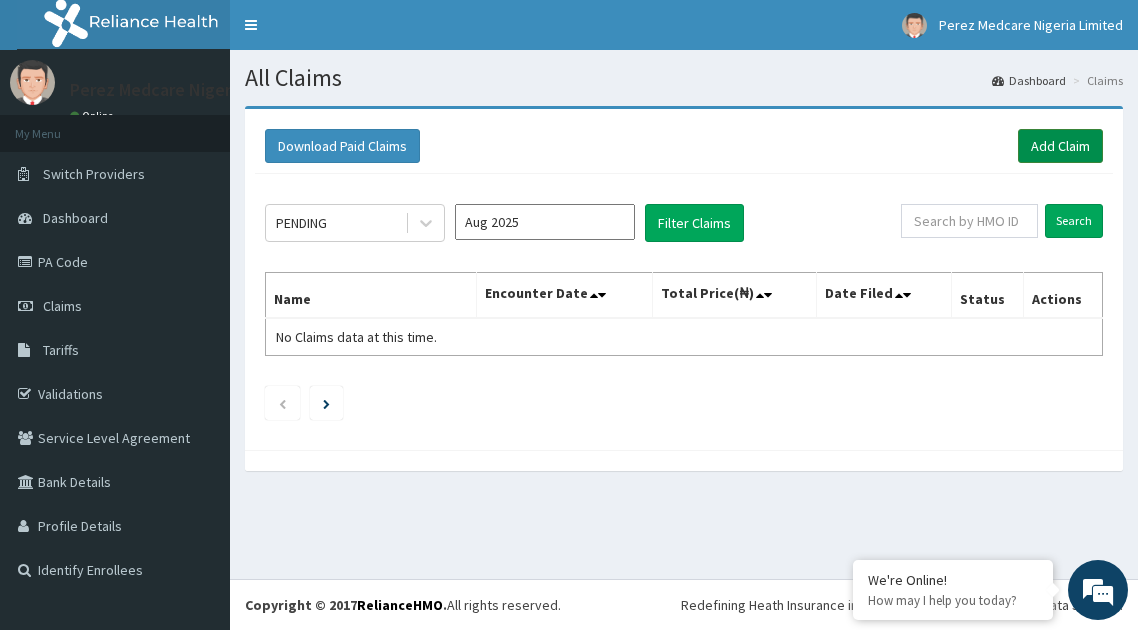 click on "Add Claim" at bounding box center (1060, 146) 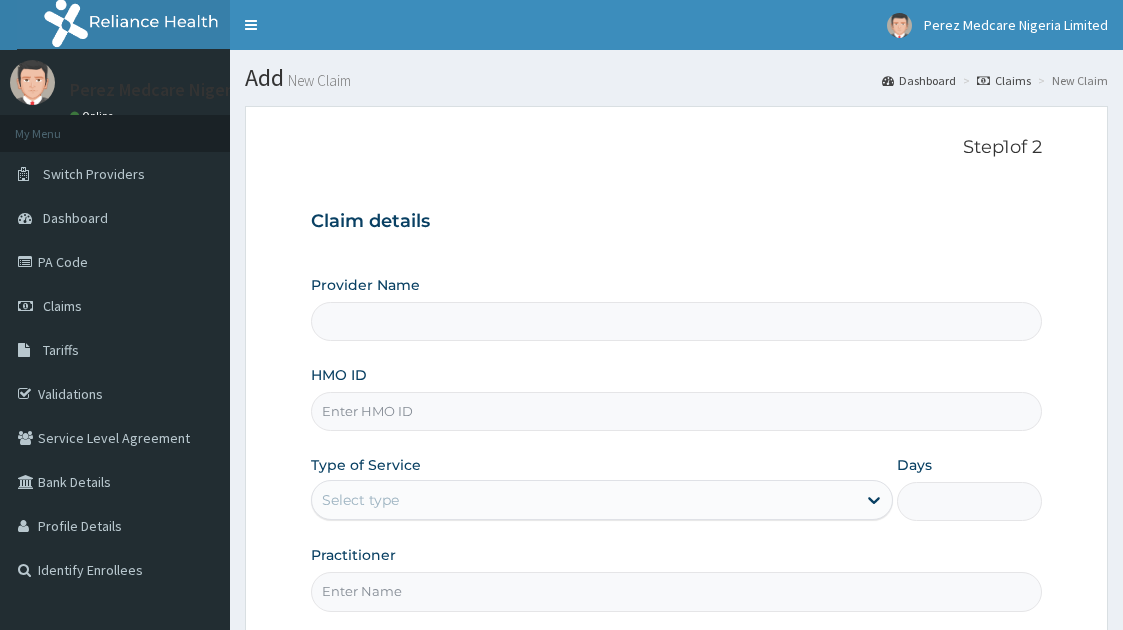 scroll, scrollTop: 0, scrollLeft: 0, axis: both 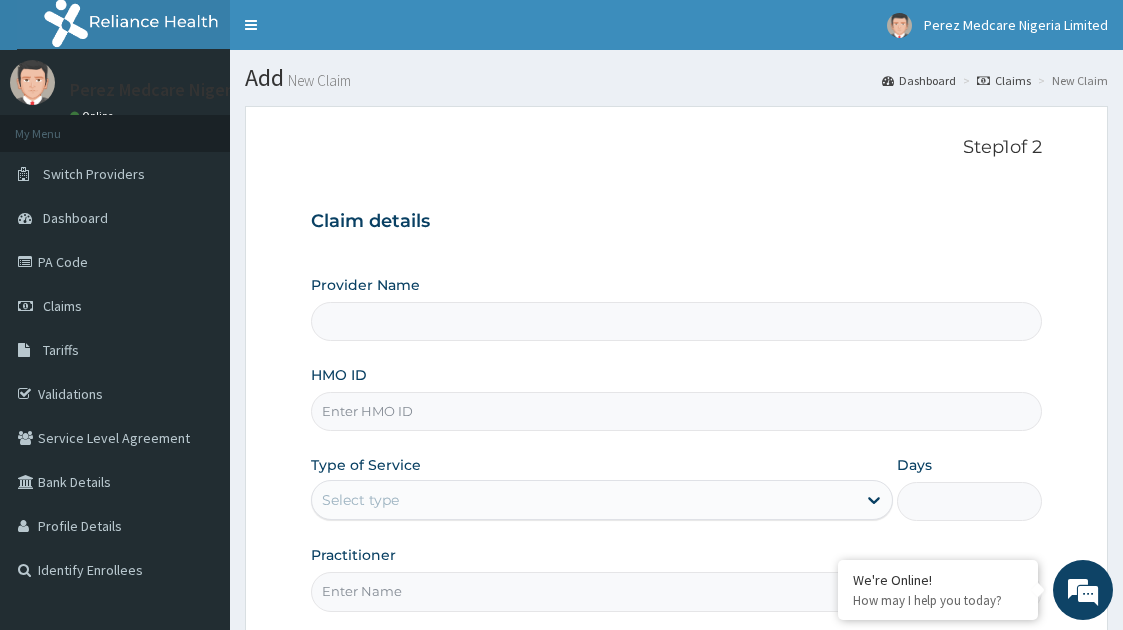 type on "Perez Medcare" 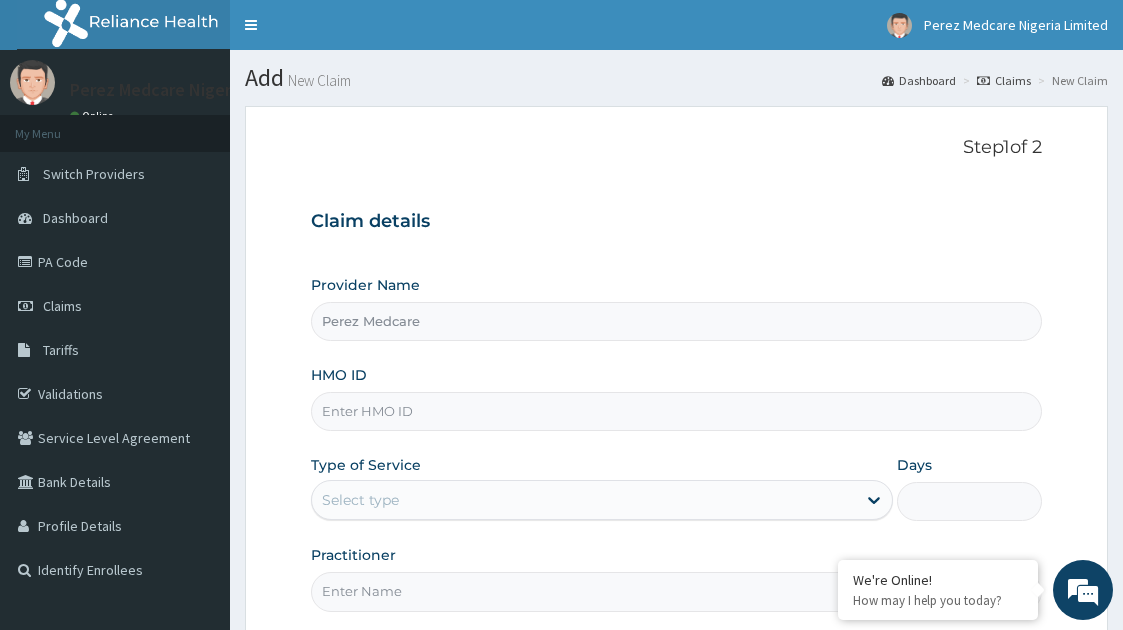 scroll, scrollTop: 0, scrollLeft: 0, axis: both 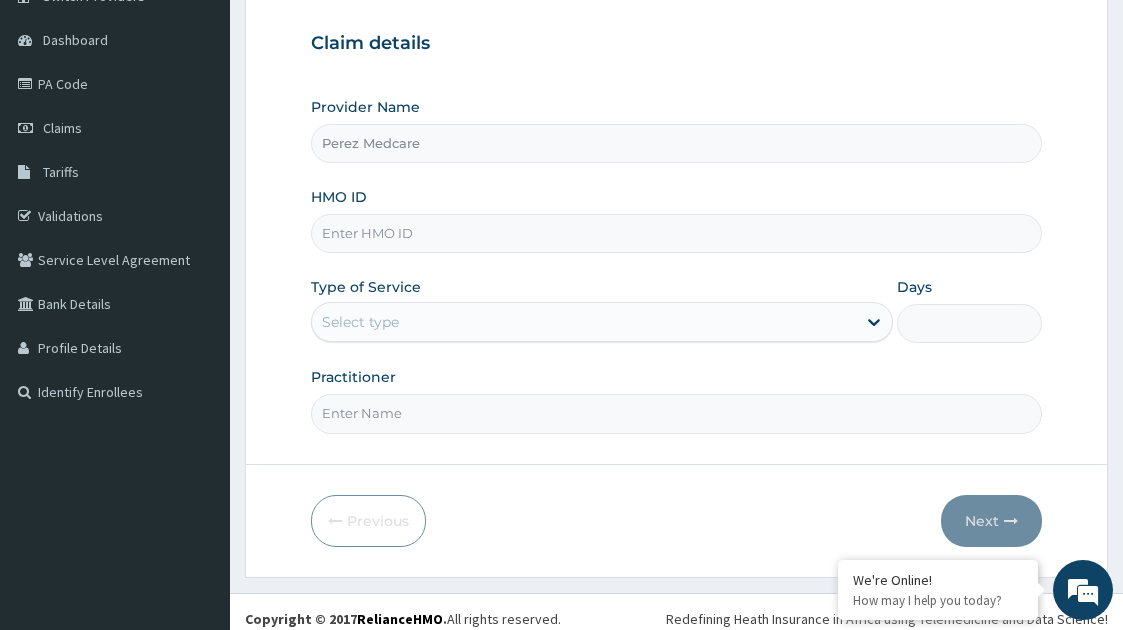 click on "HMO ID" at bounding box center (677, 233) 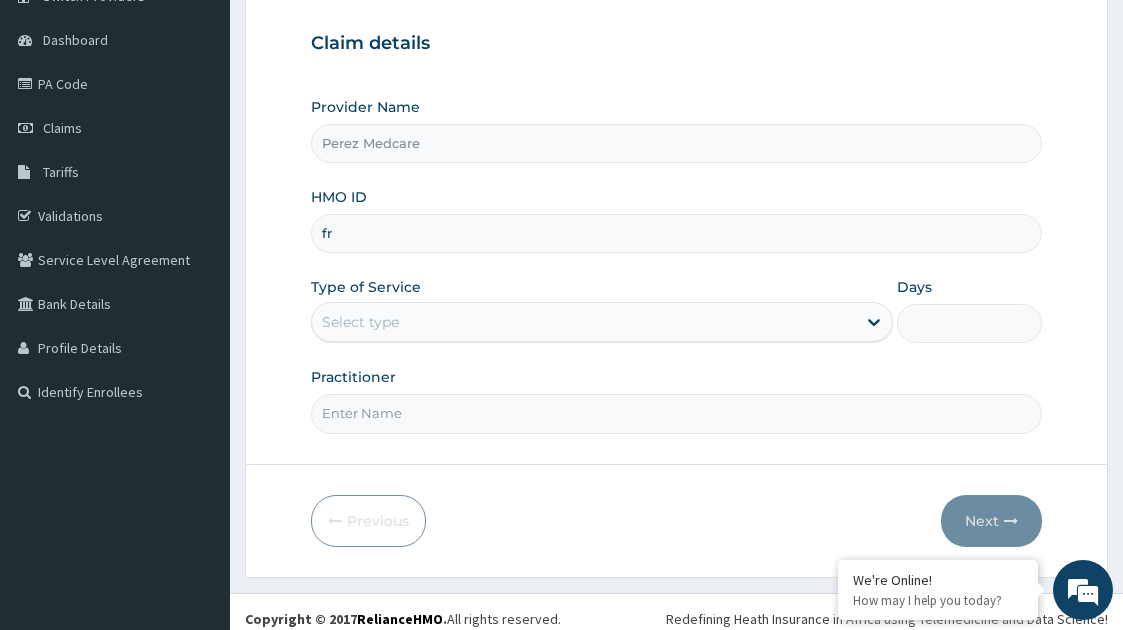 type on "f" 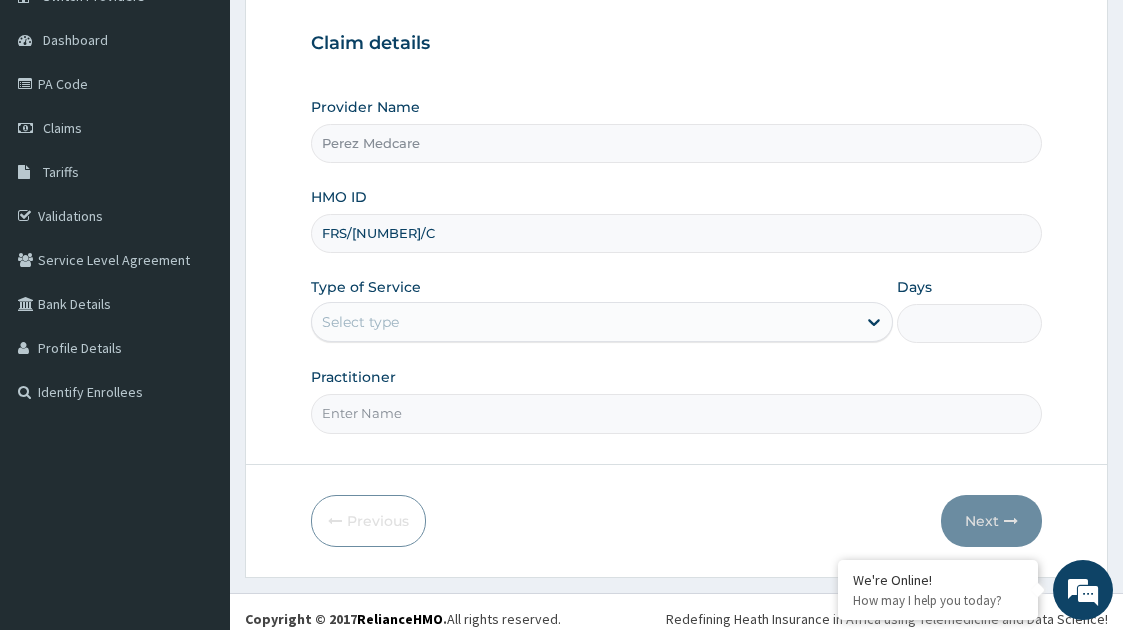 type on "FRS/10003/C" 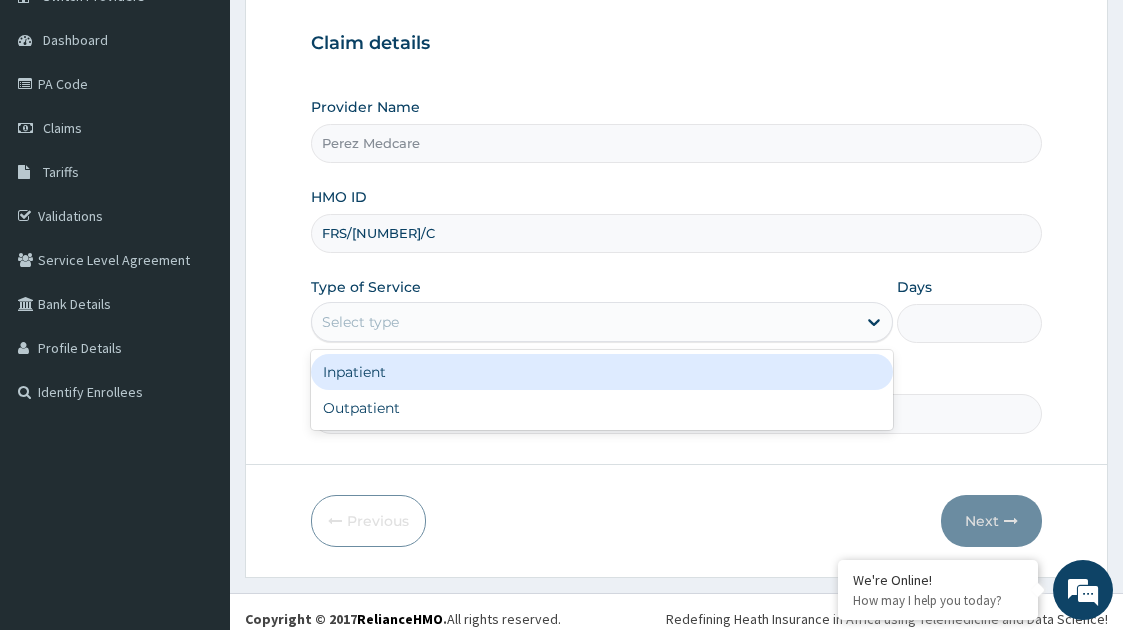 click on "Select type" at bounding box center [584, 322] 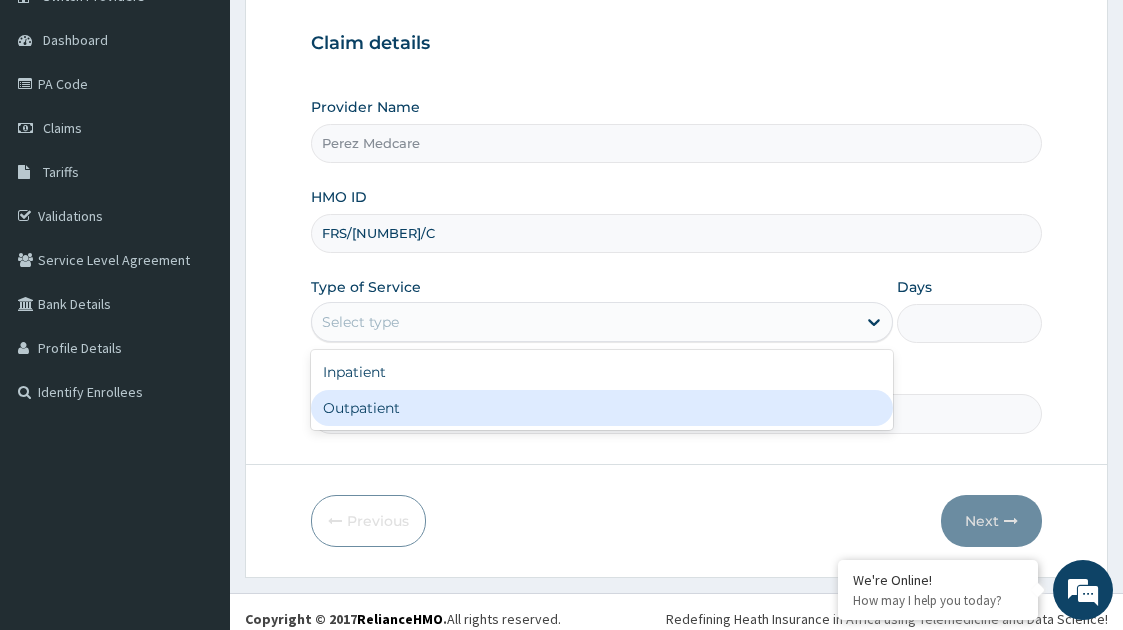 click on "Outpatient" at bounding box center [602, 408] 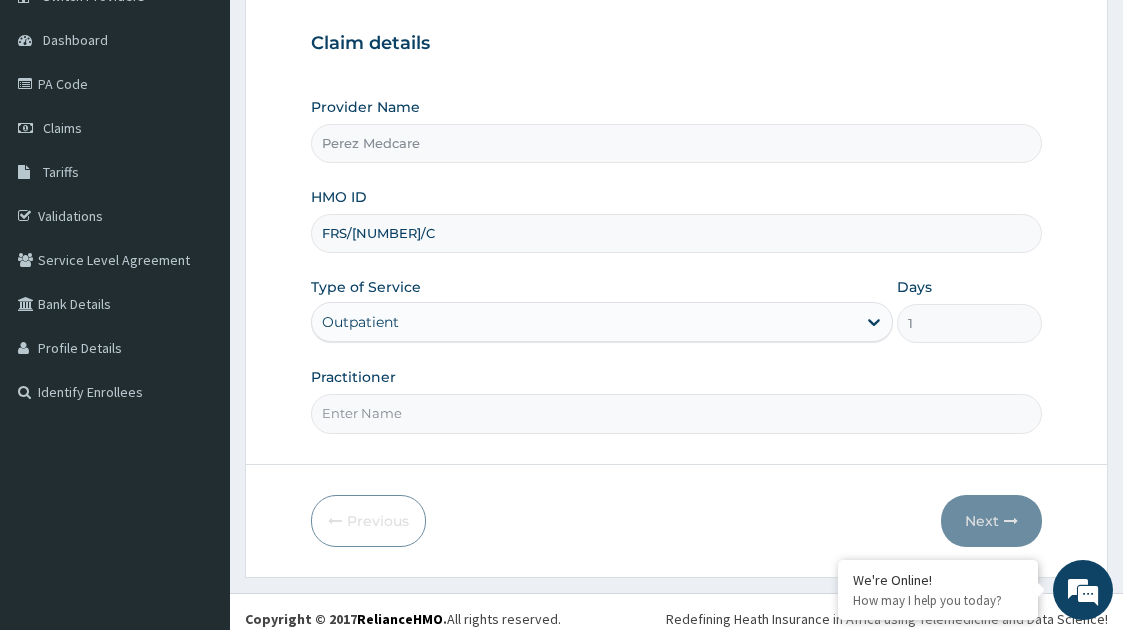 click on "Practitioner" at bounding box center (677, 413) 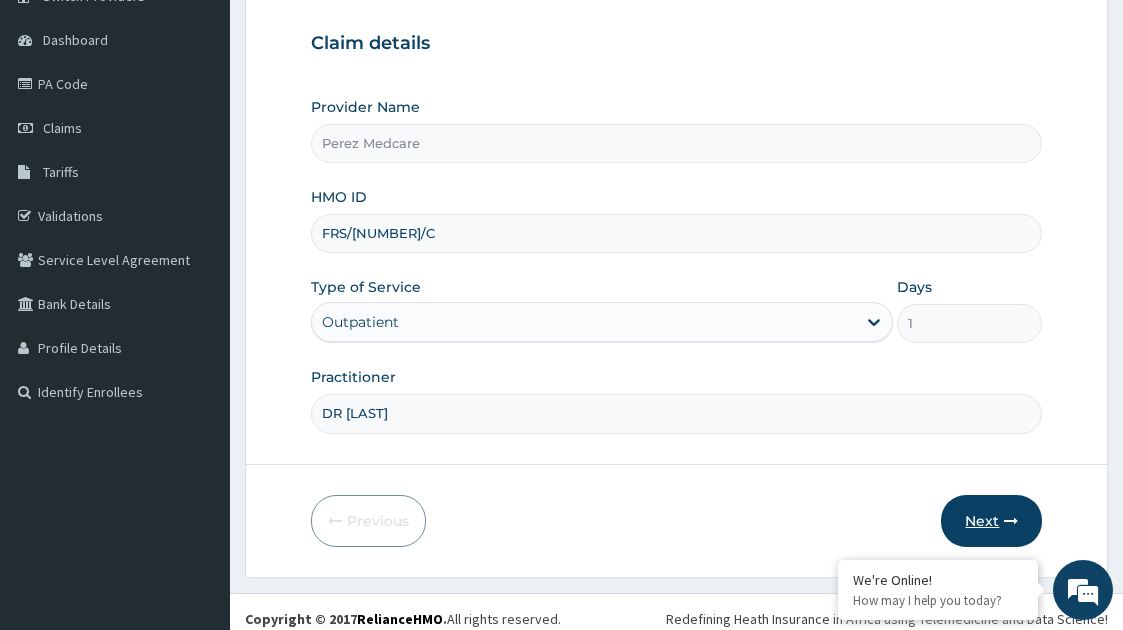 type on "DR [NAME]" 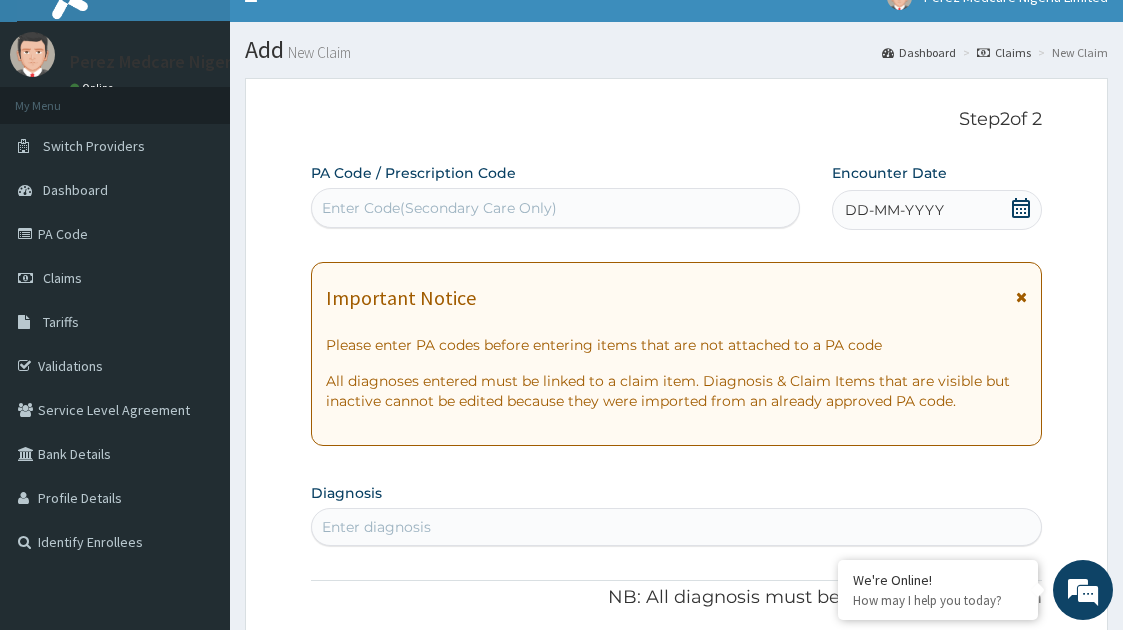 scroll, scrollTop: 18, scrollLeft: 0, axis: vertical 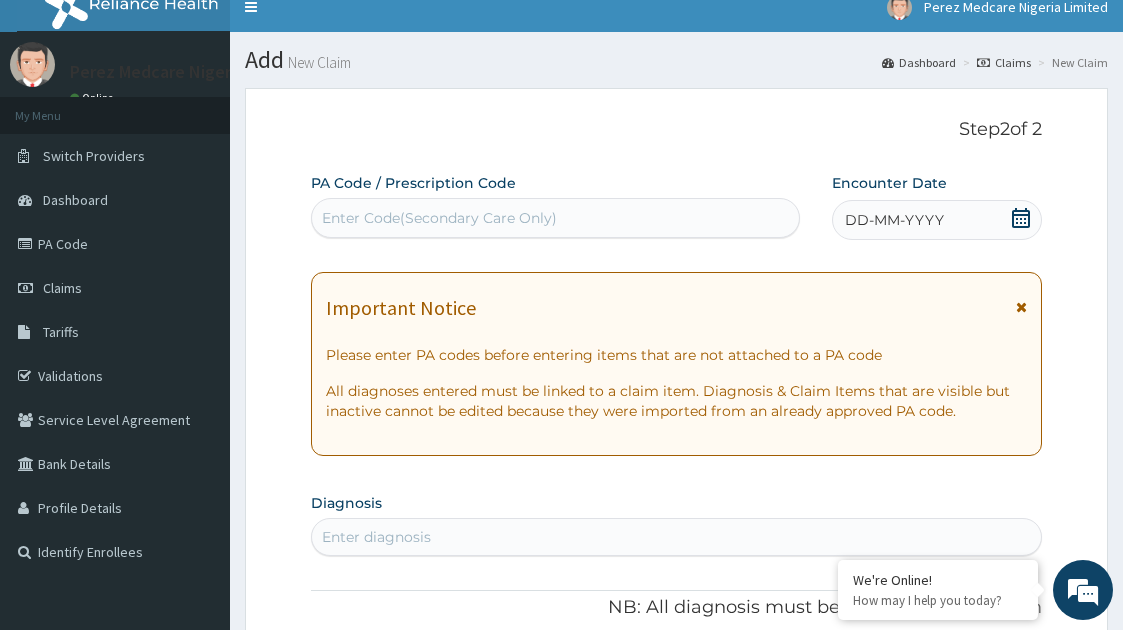 click on "DD-MM-YYYY" at bounding box center [937, 220] 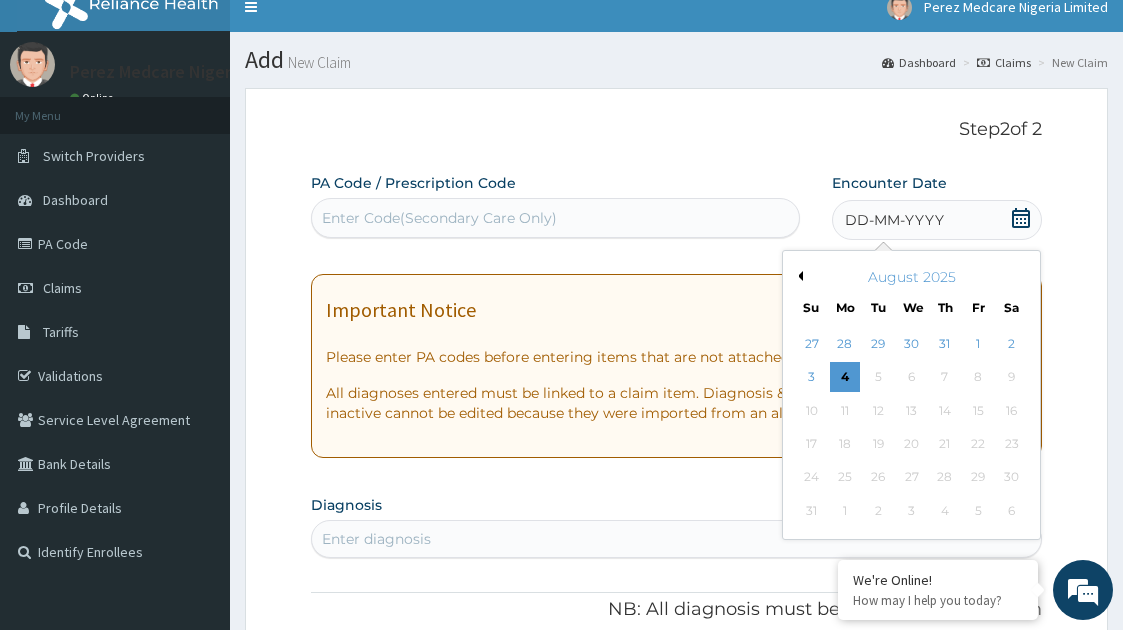click on "Previous Month" at bounding box center [798, 276] 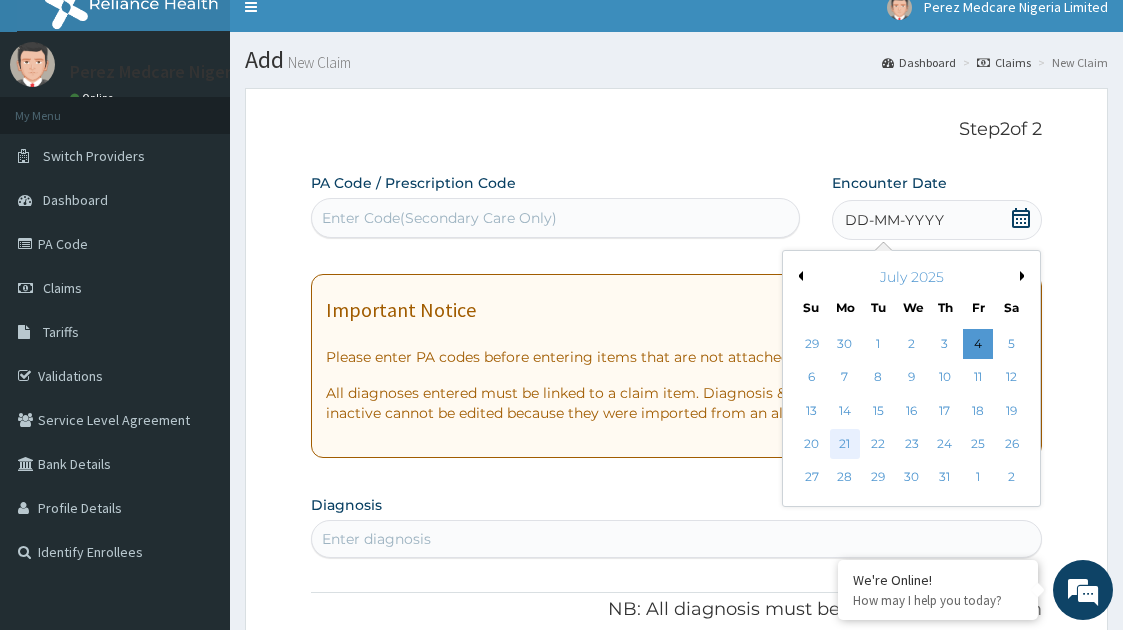 click on "21" at bounding box center [845, 444] 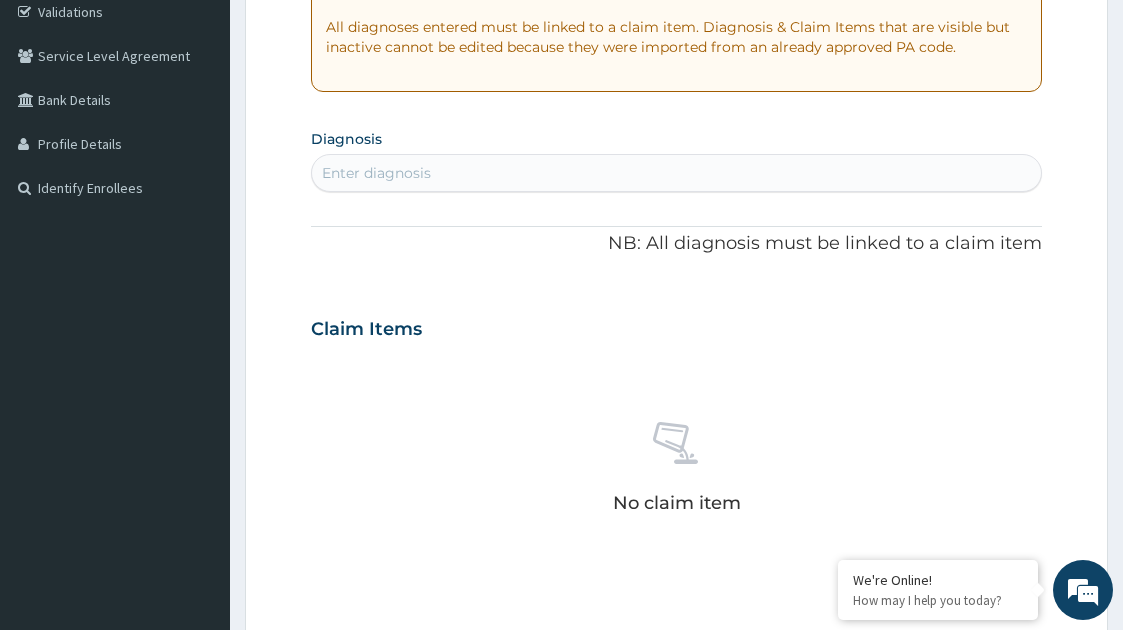 scroll, scrollTop: 391, scrollLeft: 0, axis: vertical 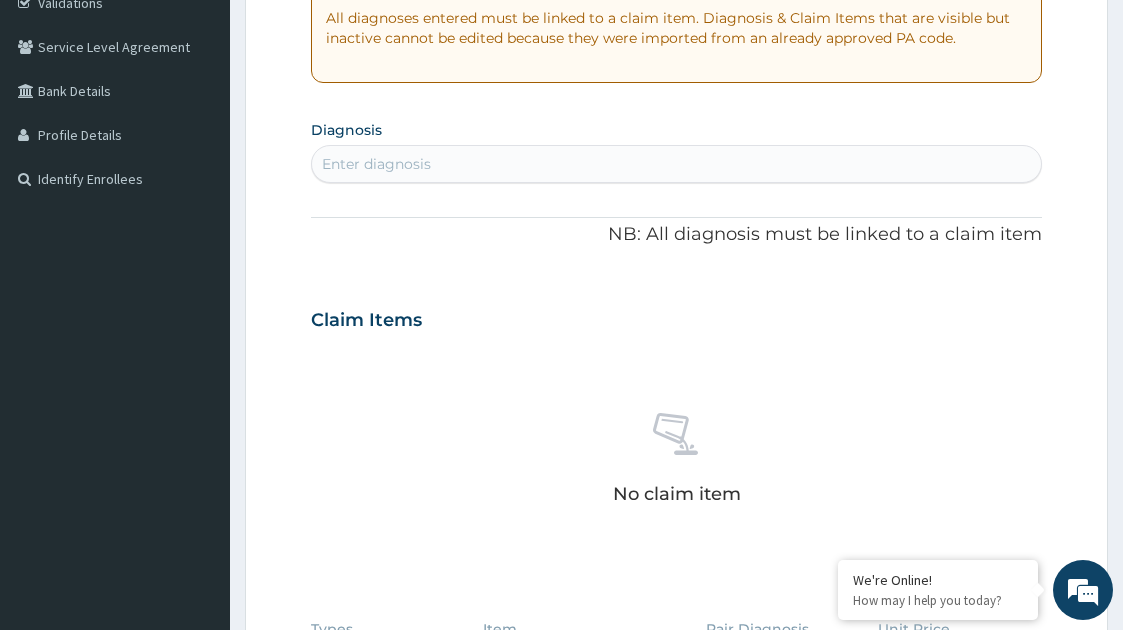 click on "Enter diagnosis" at bounding box center (376, 164) 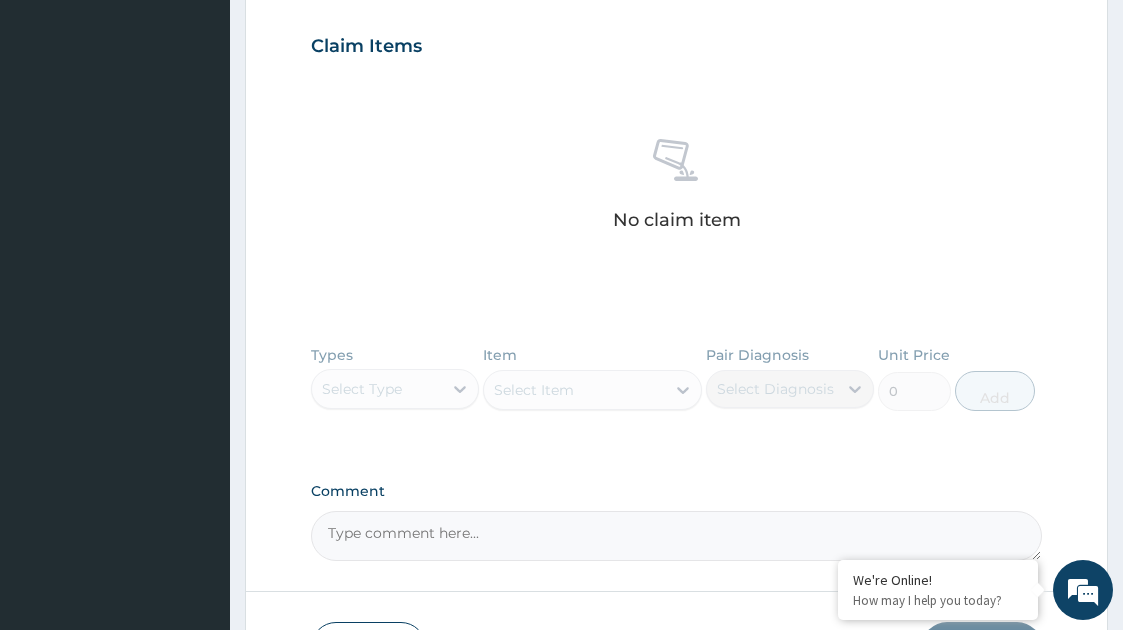 scroll, scrollTop: 781, scrollLeft: 0, axis: vertical 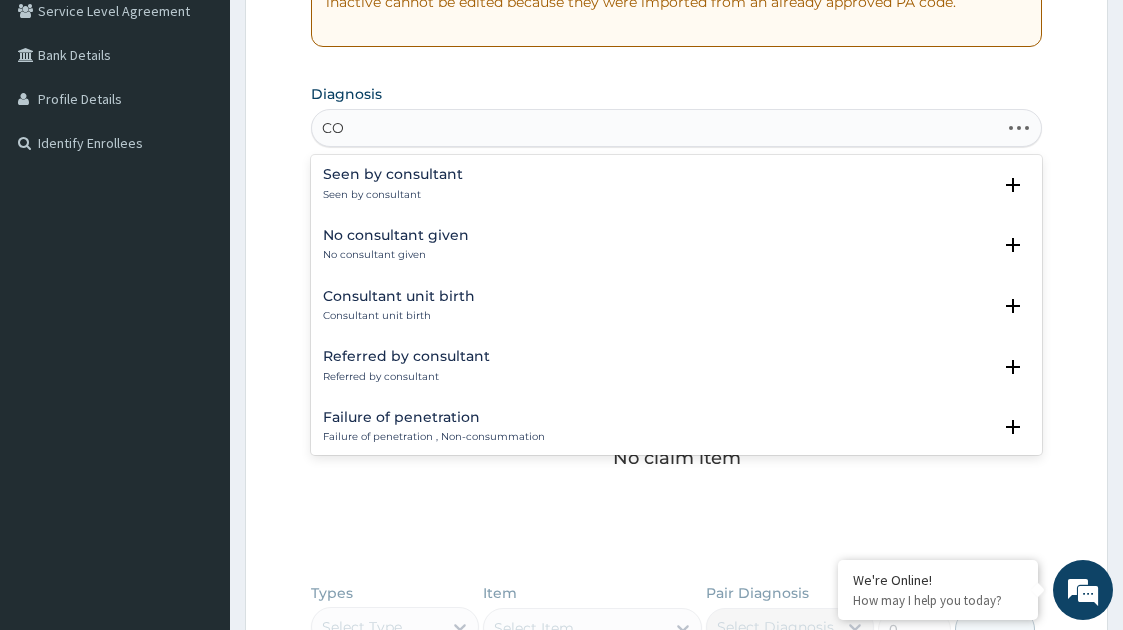 type on "C" 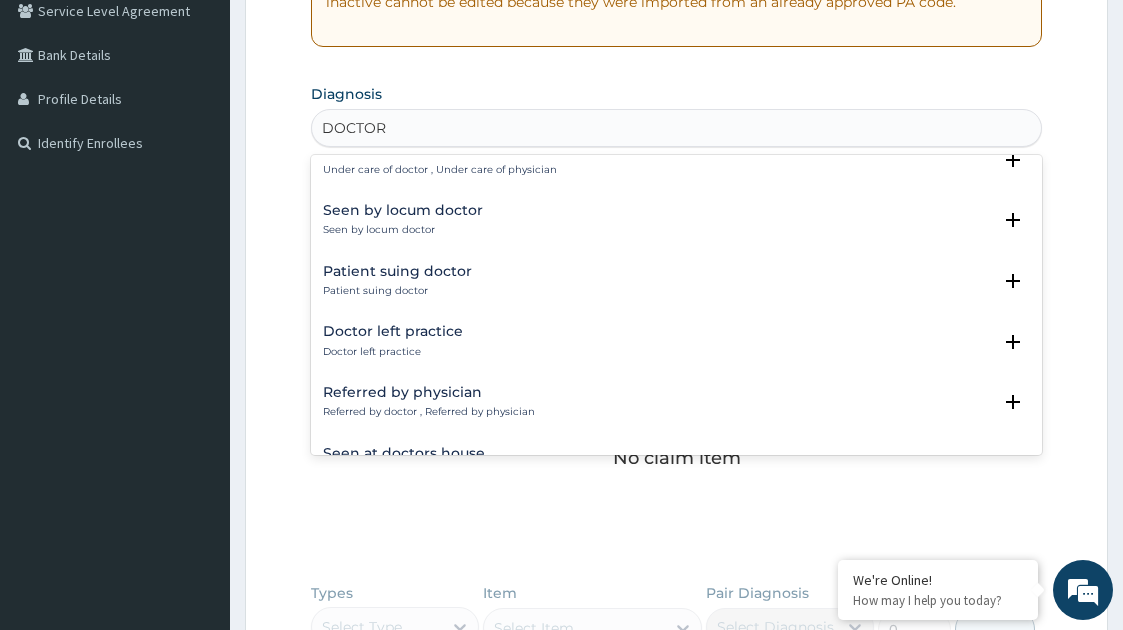 scroll, scrollTop: 213, scrollLeft: 0, axis: vertical 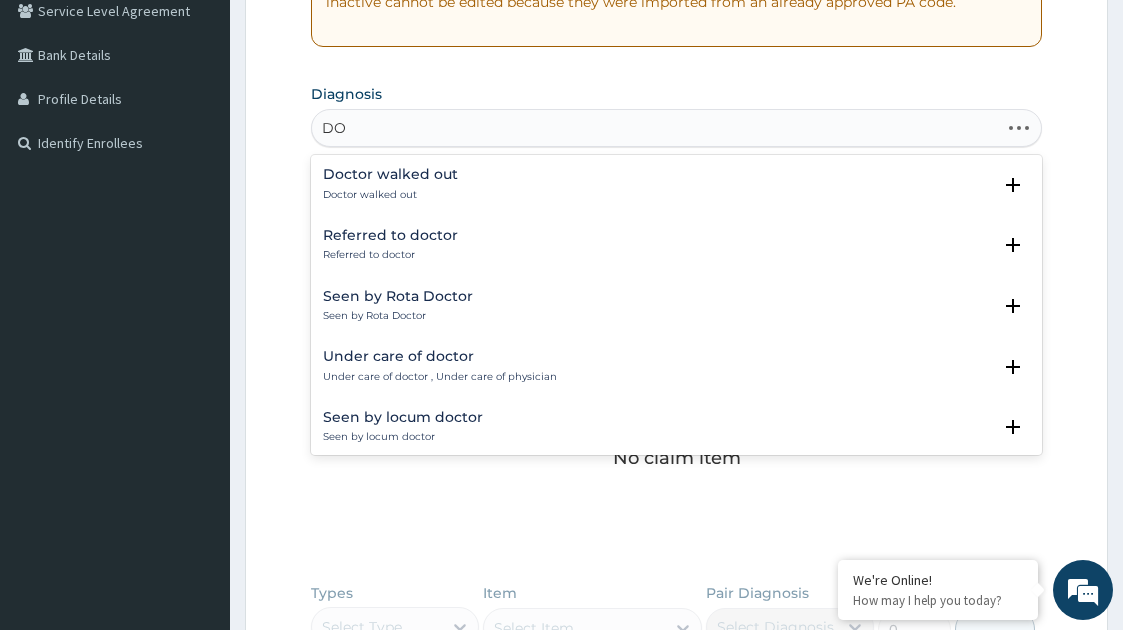 type on "D" 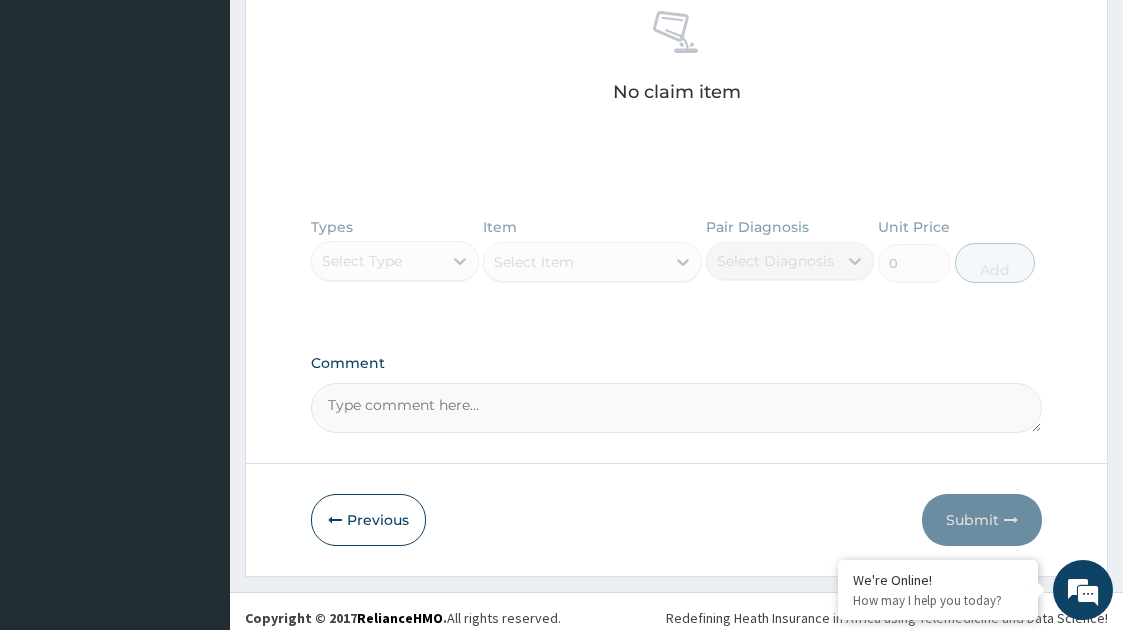scroll, scrollTop: 806, scrollLeft: 0, axis: vertical 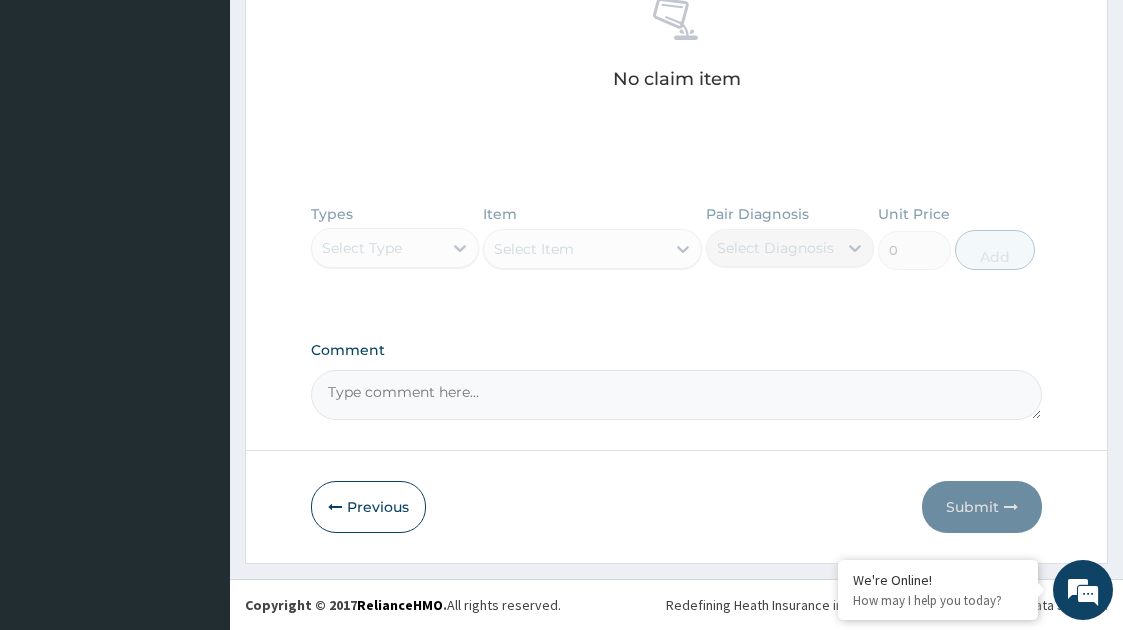 click on "Types Select Type Item Select Item Pair Diagnosis Select Diagnosis Unit Price 0 Add" at bounding box center [677, 252] 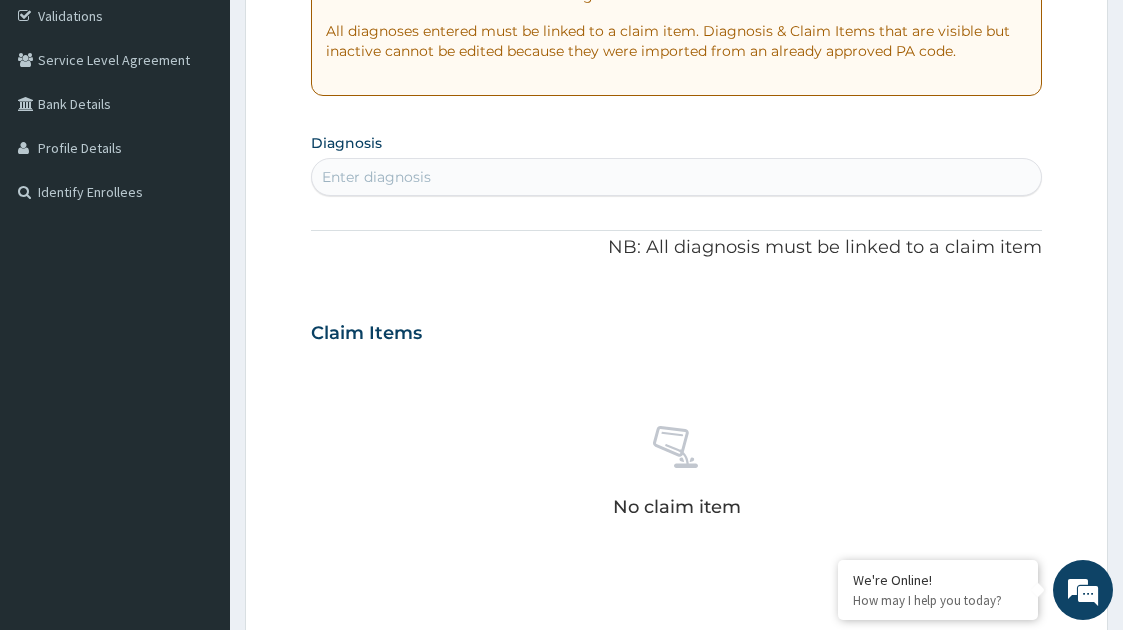 scroll, scrollTop: 375, scrollLeft: 0, axis: vertical 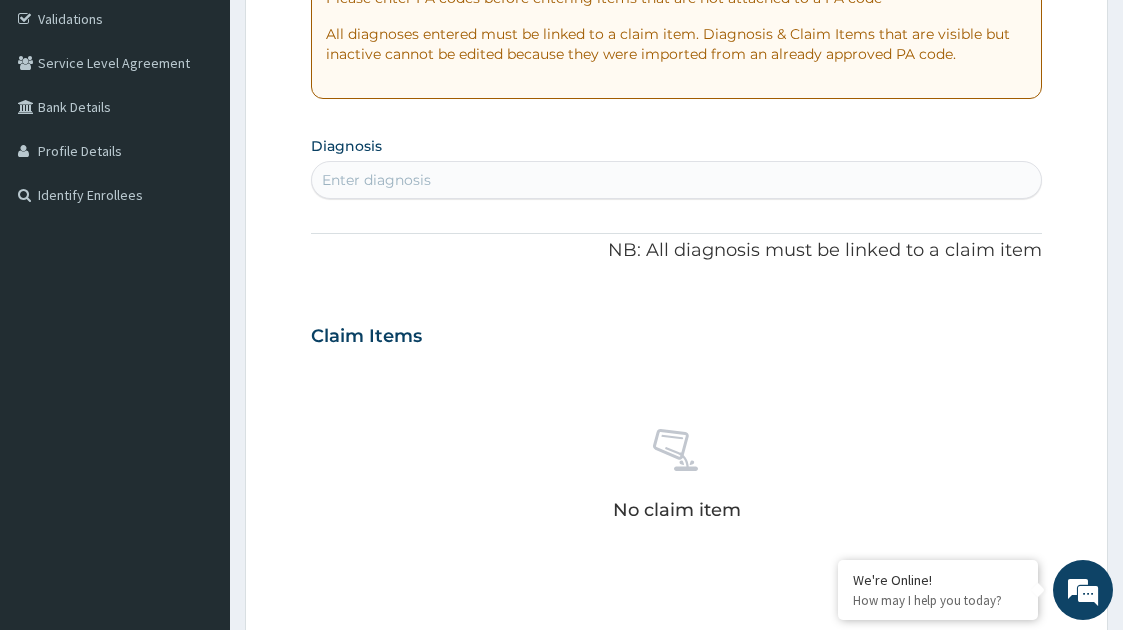 click on "Enter diagnosis" at bounding box center (677, 180) 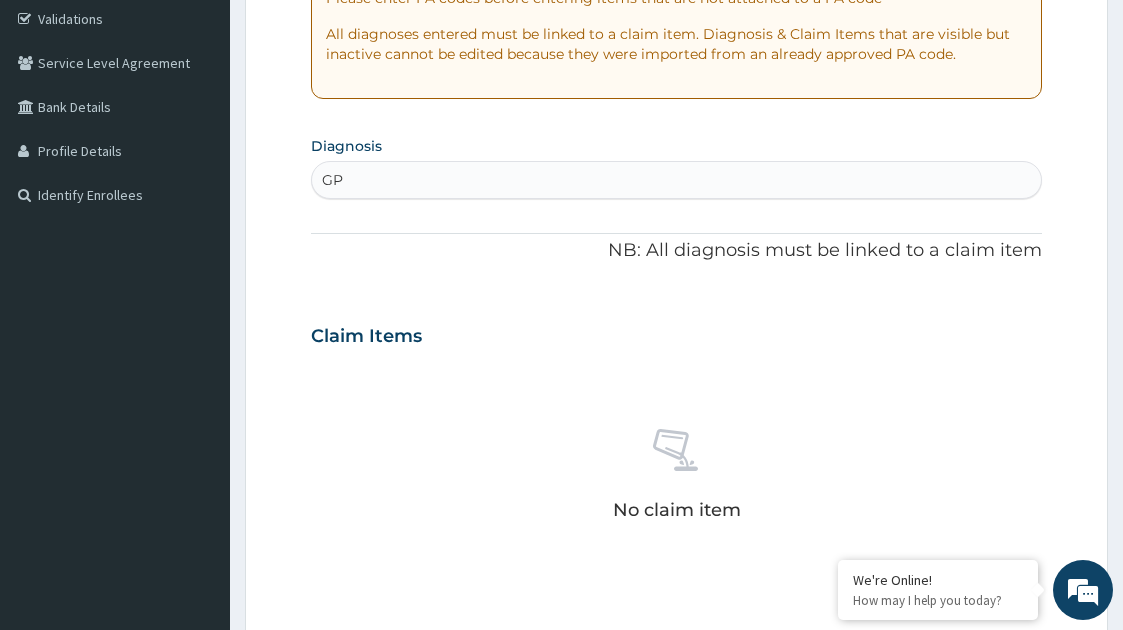 type on "G" 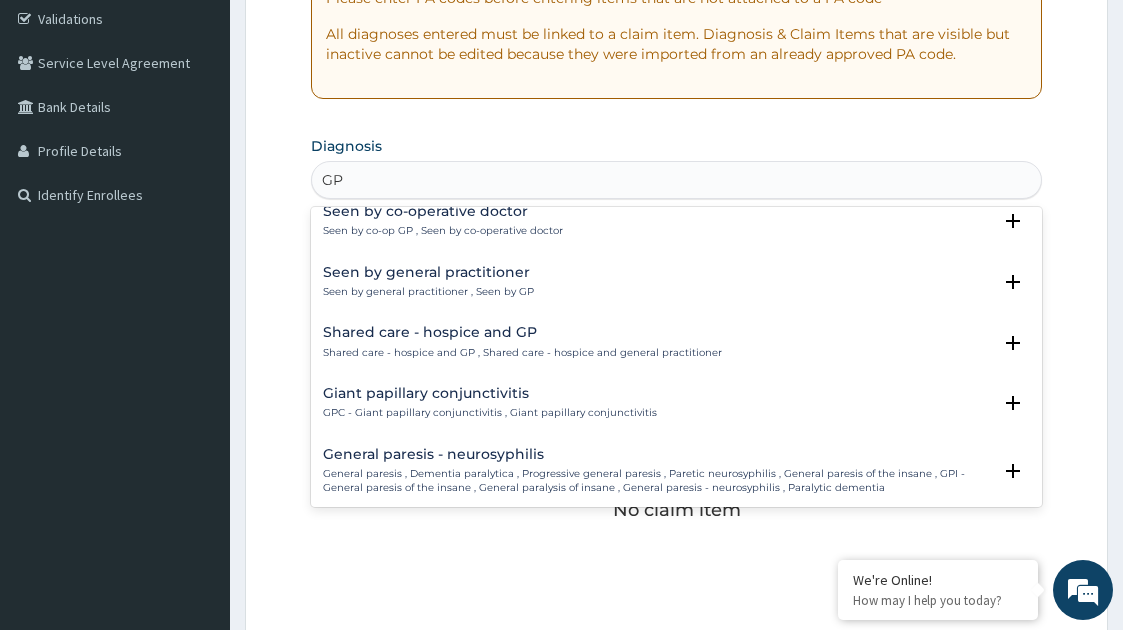 scroll, scrollTop: 811, scrollLeft: 0, axis: vertical 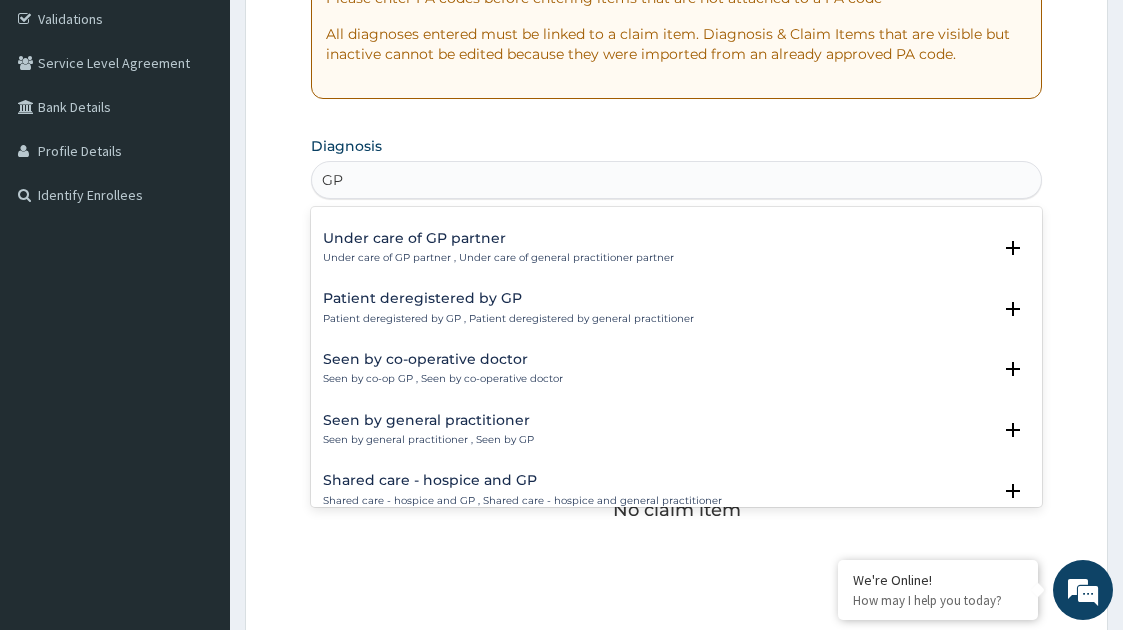 click on "Seen by general practitioner" at bounding box center [428, 420] 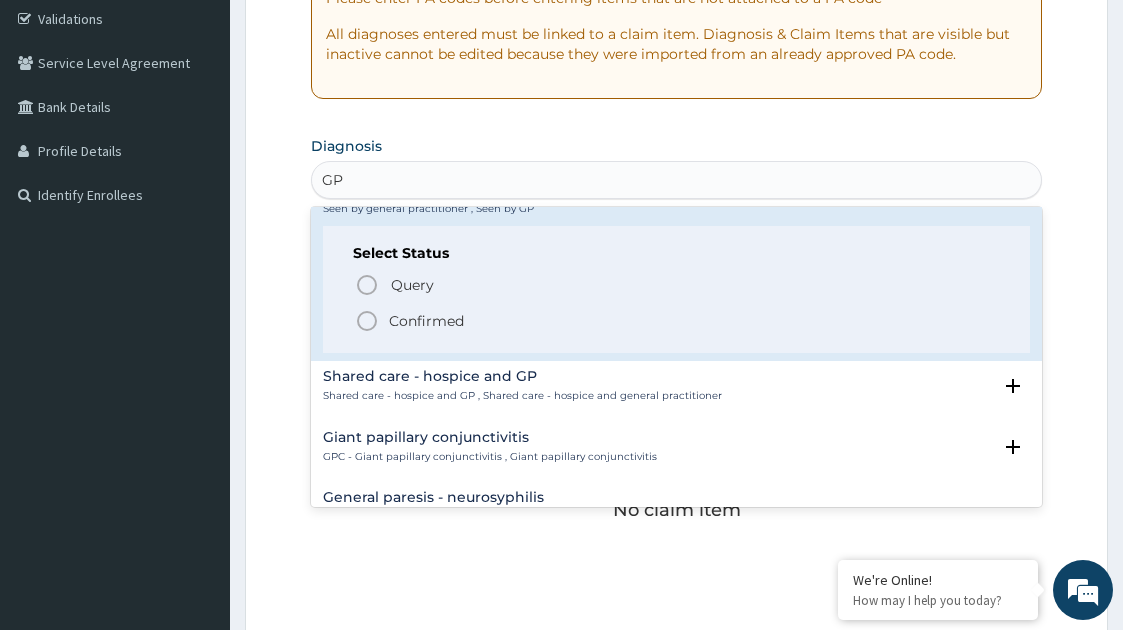 scroll, scrollTop: 909, scrollLeft: 0, axis: vertical 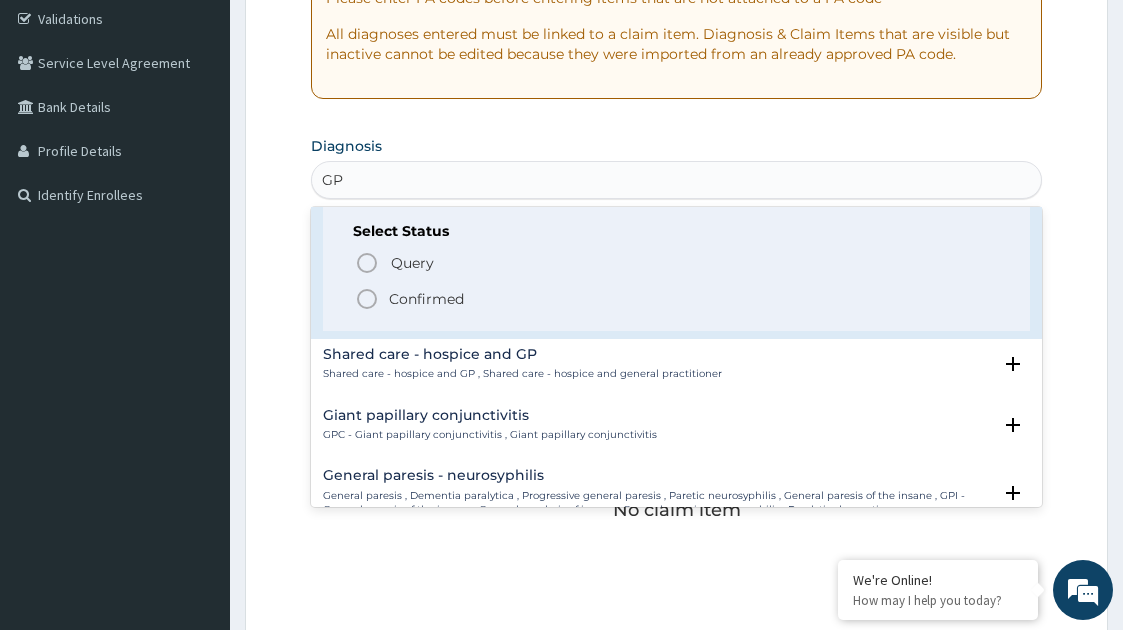 click on "Confirmed" at bounding box center [678, 299] 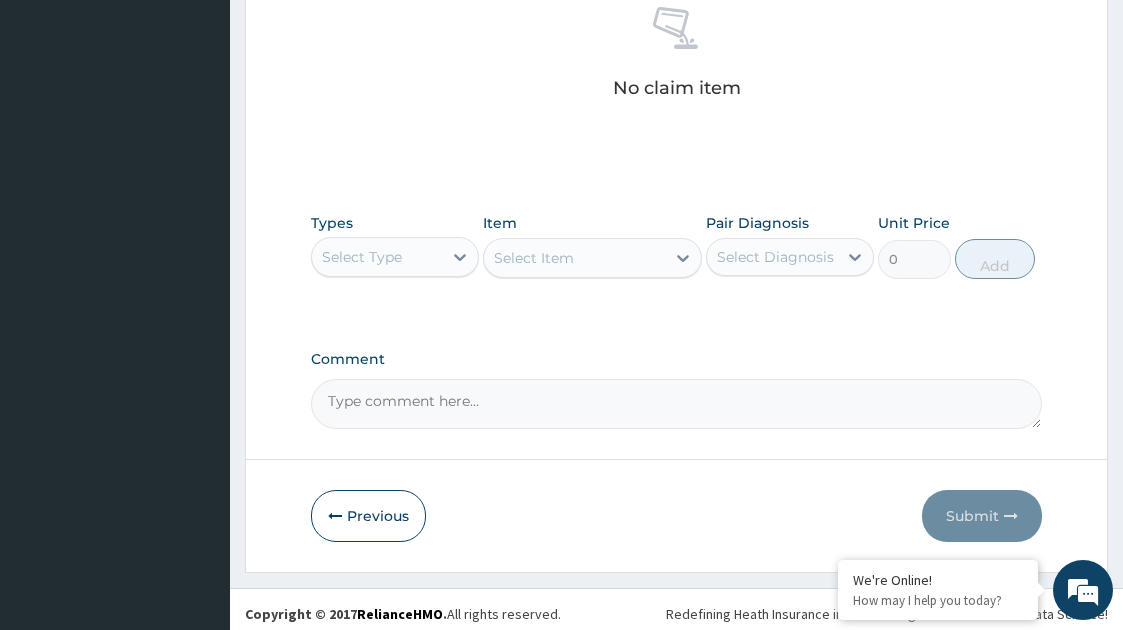 scroll, scrollTop: 812, scrollLeft: 0, axis: vertical 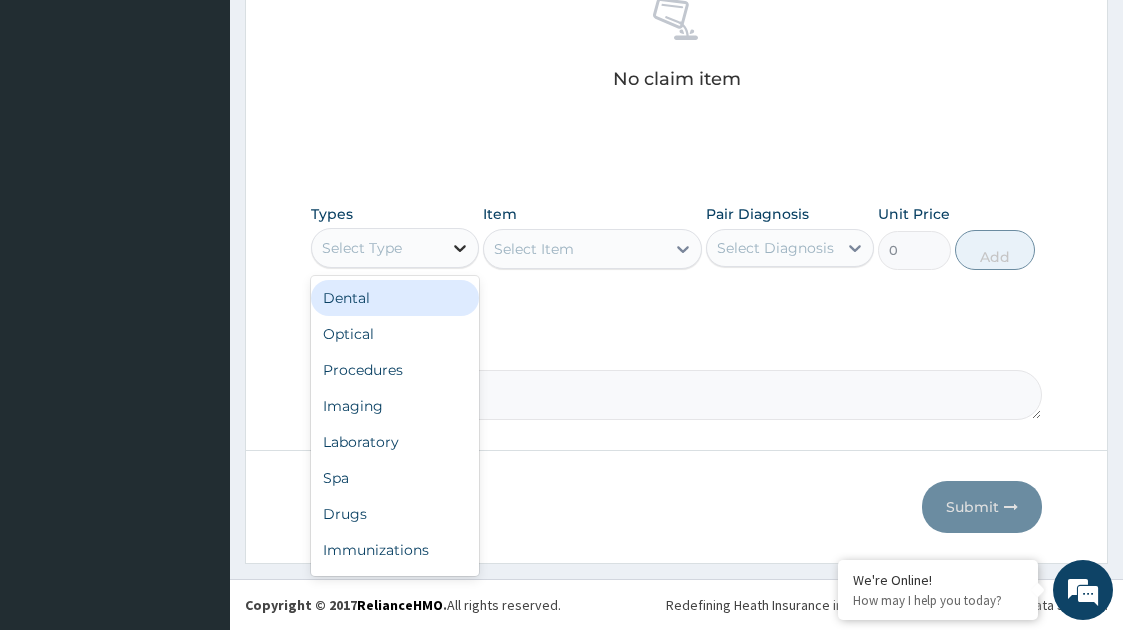 click 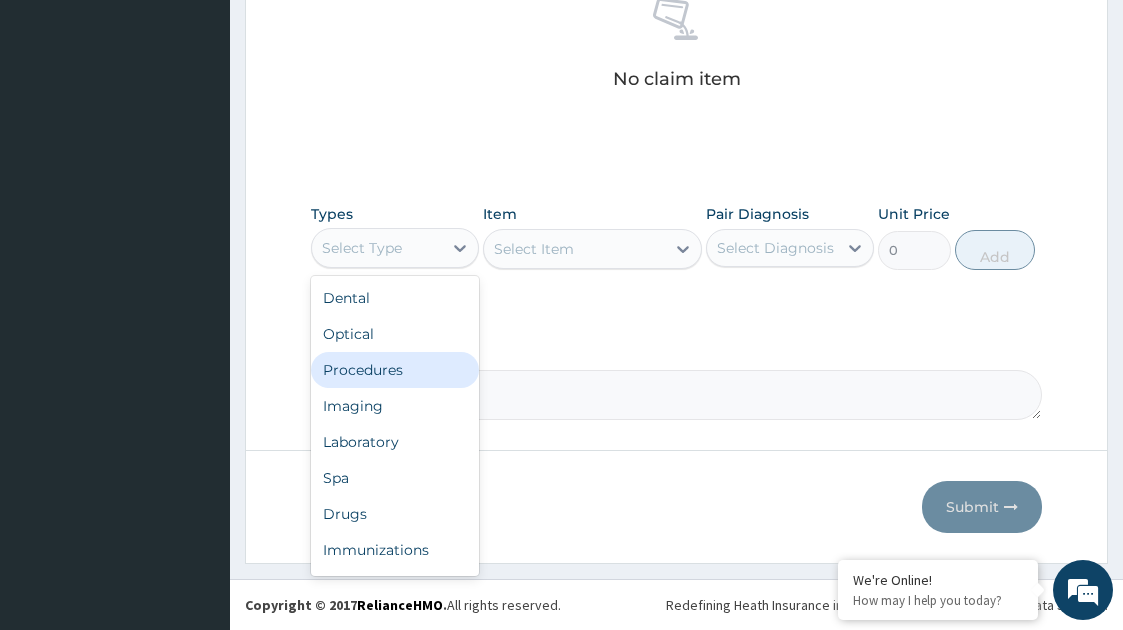 click on "Procedures" at bounding box center (395, 370) 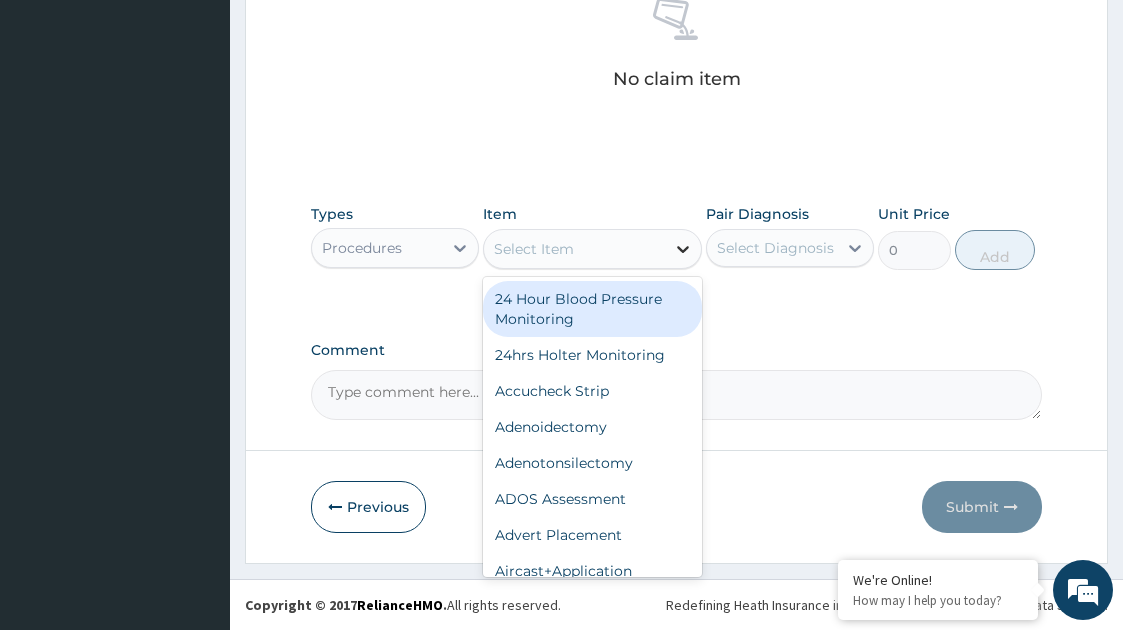 click at bounding box center (683, 249) 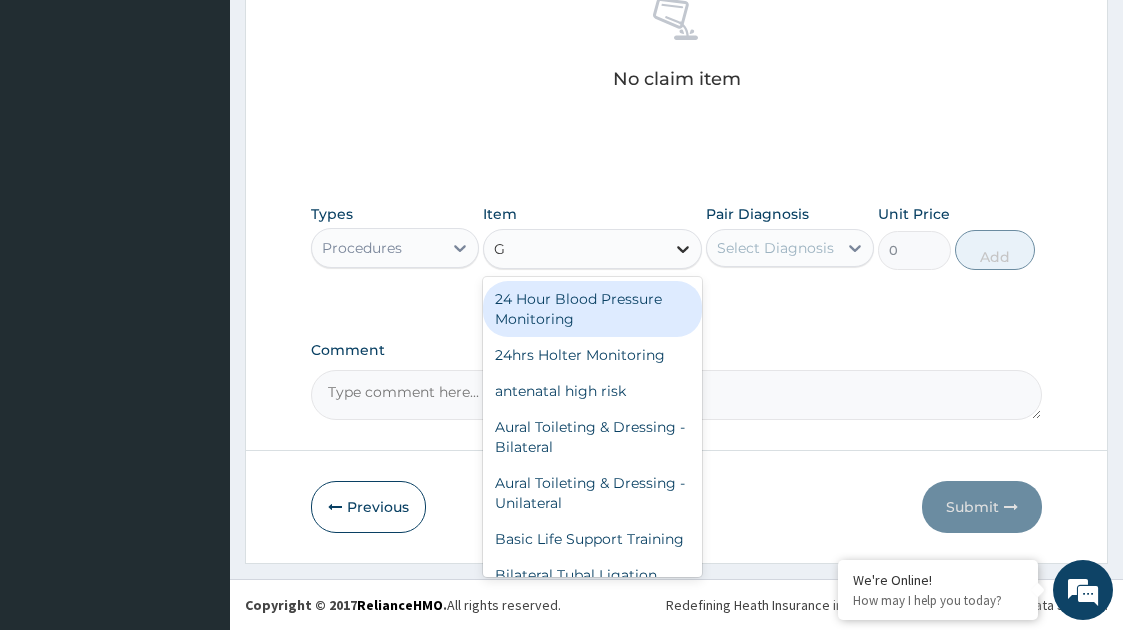 type on "GP" 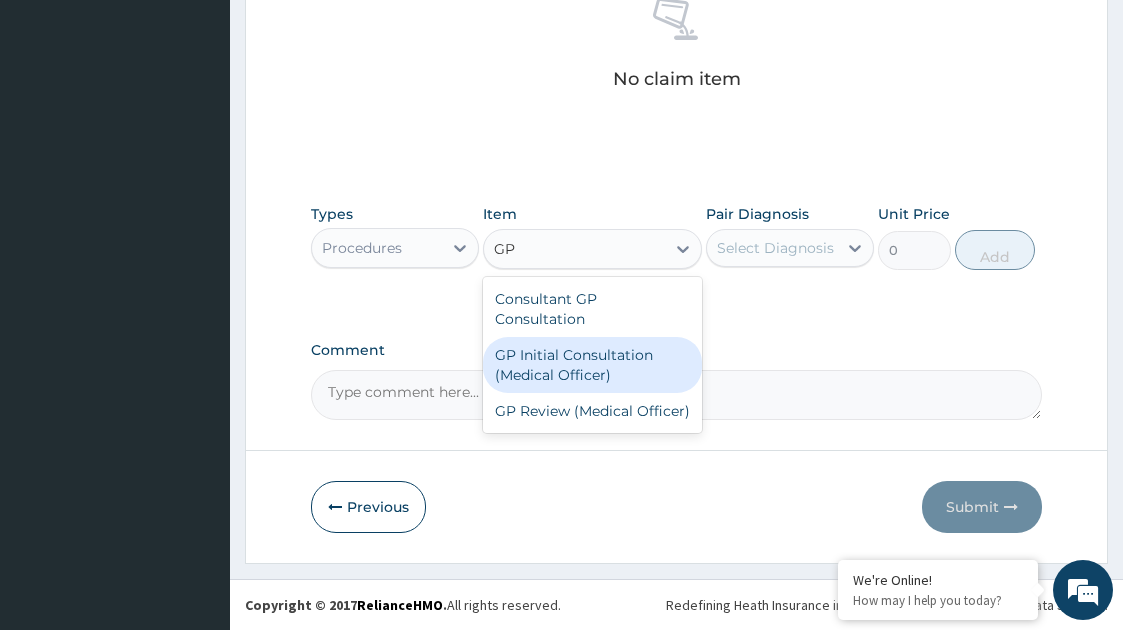 click on "GP Initial Consultation (Medical Officer)" at bounding box center (593, 365) 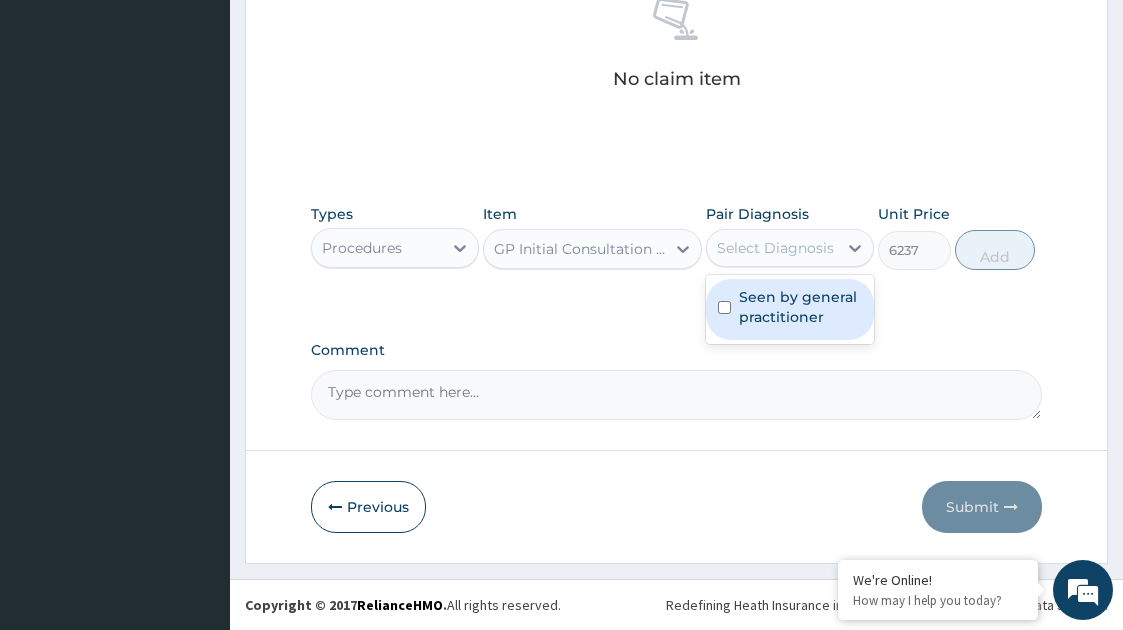 click on "Select Diagnosis" at bounding box center [775, 248] 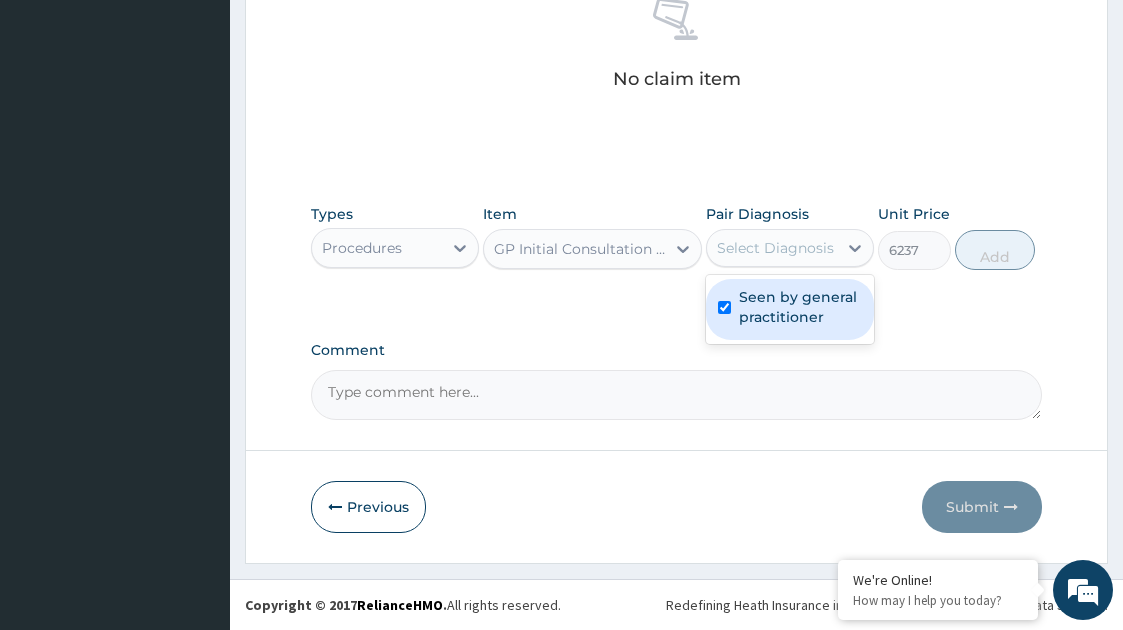 checkbox on "true" 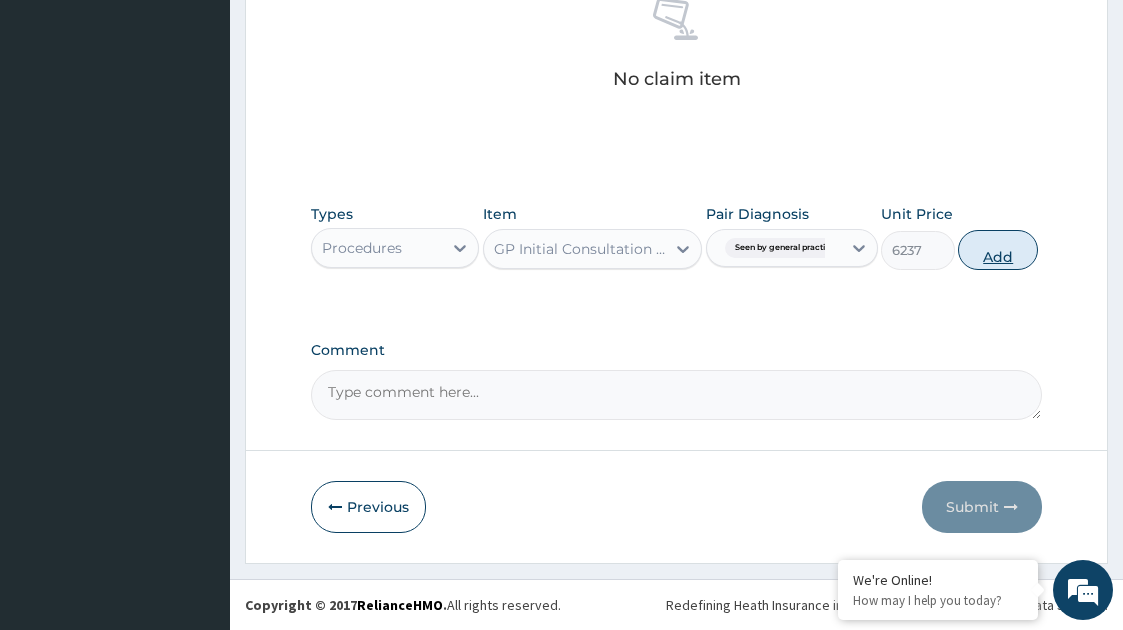 click on "Add" at bounding box center [998, 250] 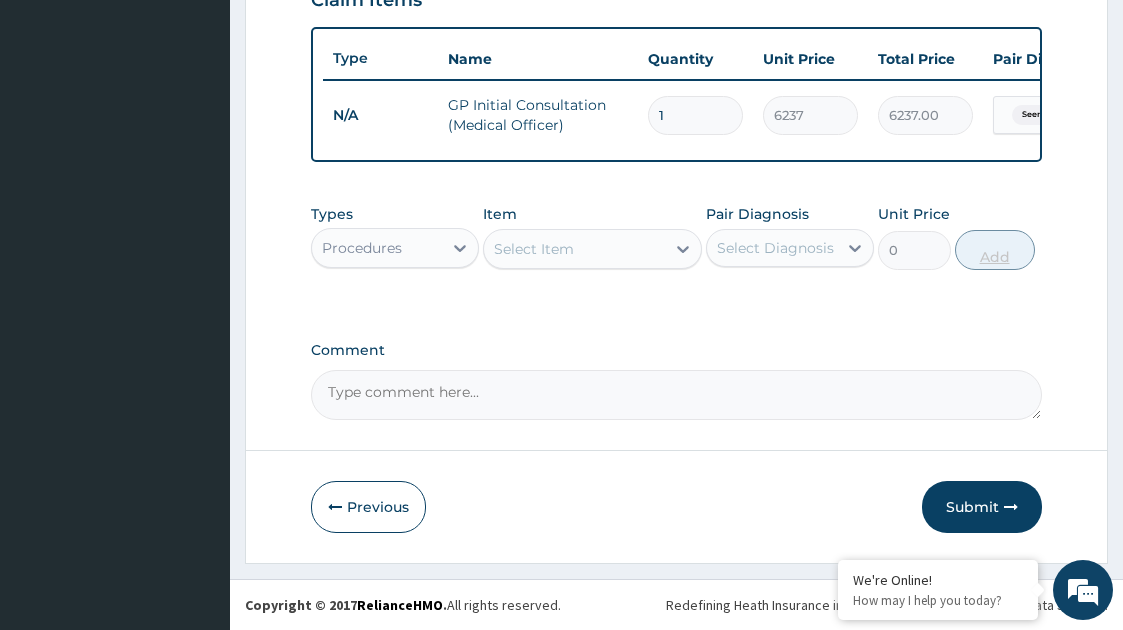 scroll, scrollTop: 732, scrollLeft: 0, axis: vertical 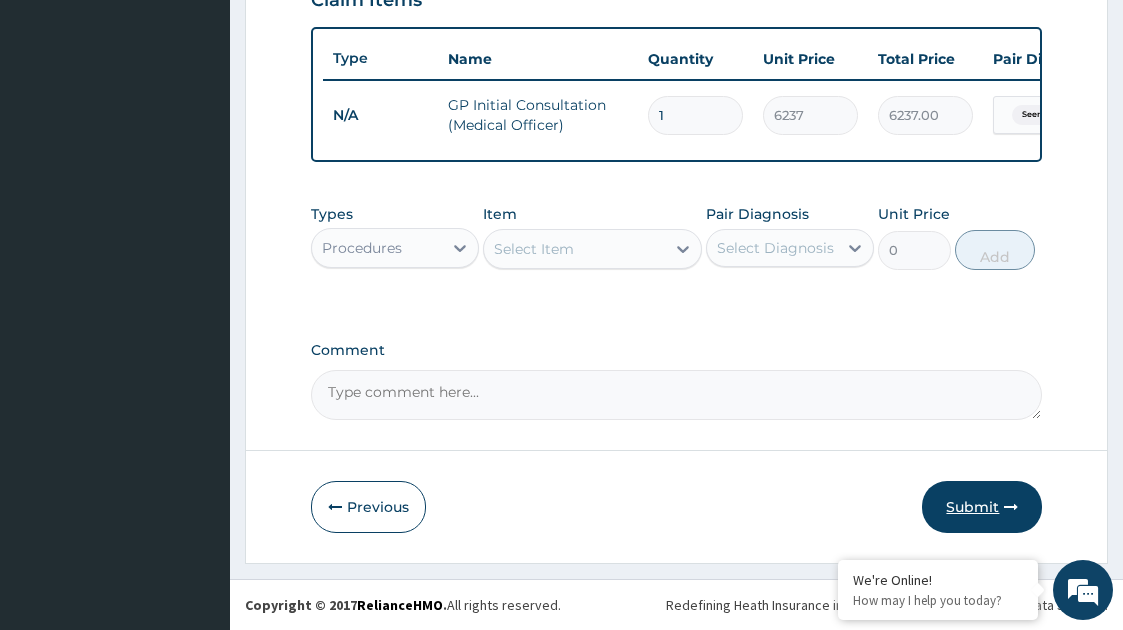 click on "Submit" at bounding box center (982, 507) 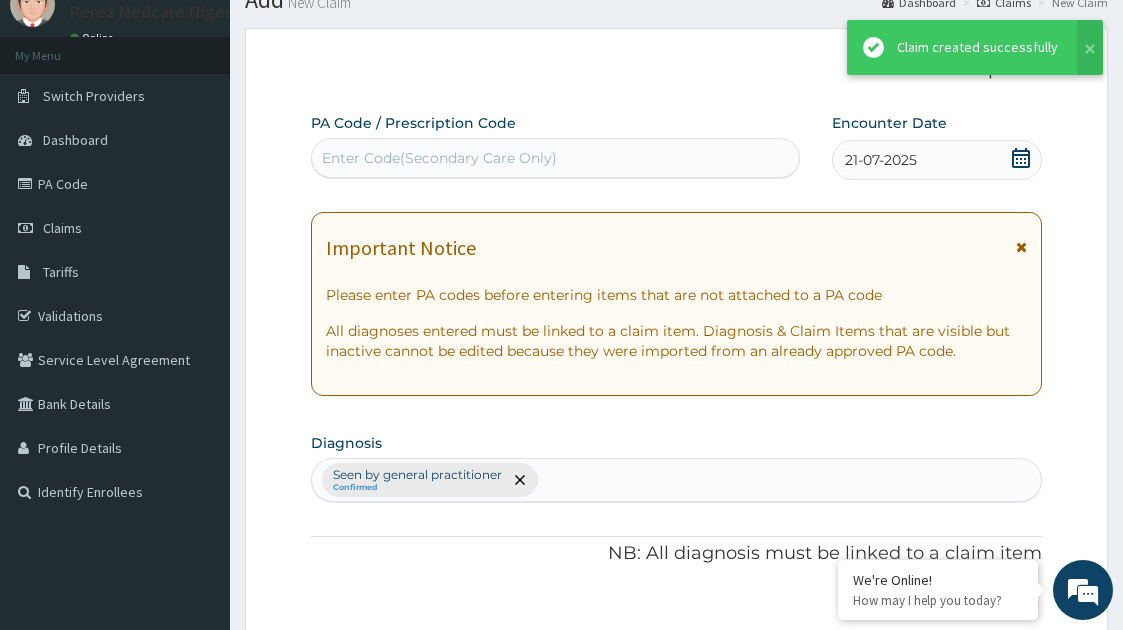 scroll, scrollTop: 732, scrollLeft: 0, axis: vertical 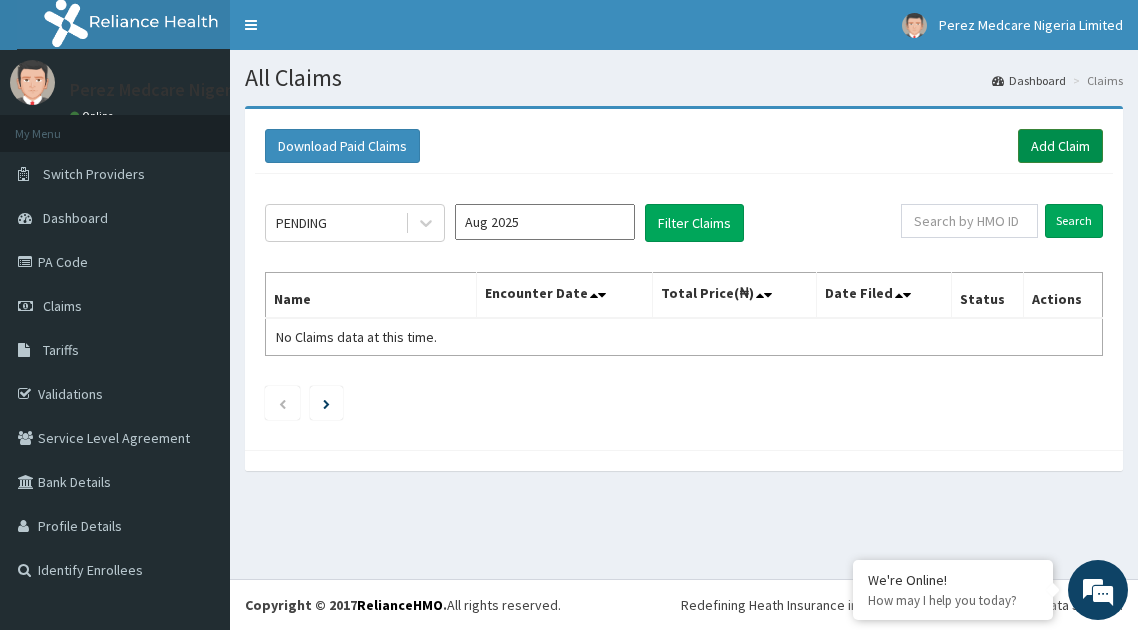 click on "Add Claim" at bounding box center [1060, 146] 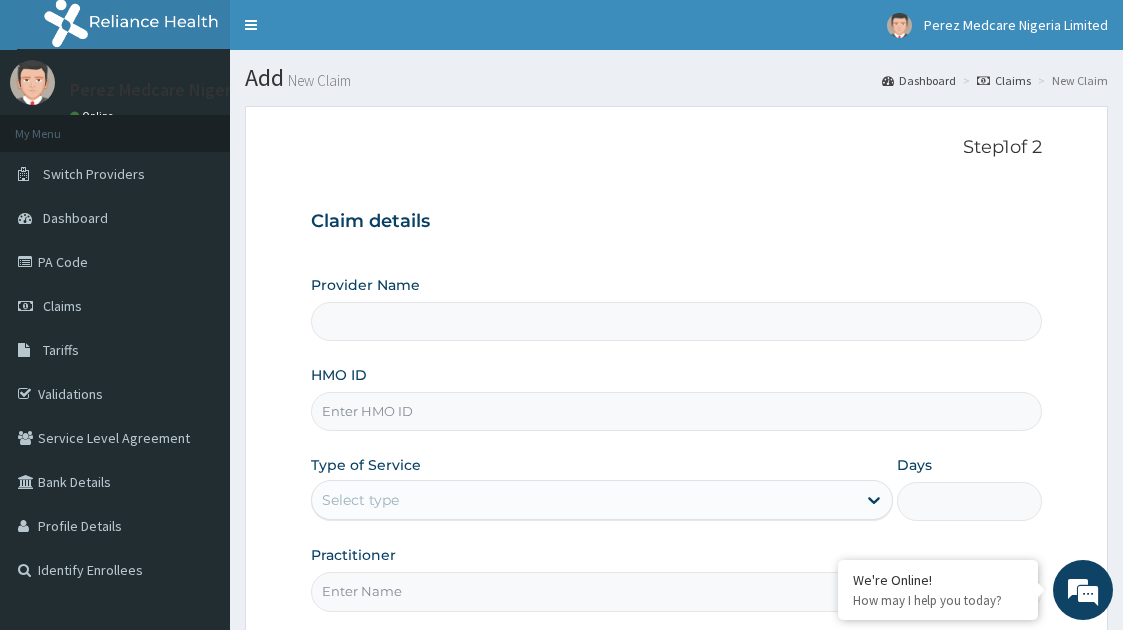 scroll, scrollTop: 0, scrollLeft: 0, axis: both 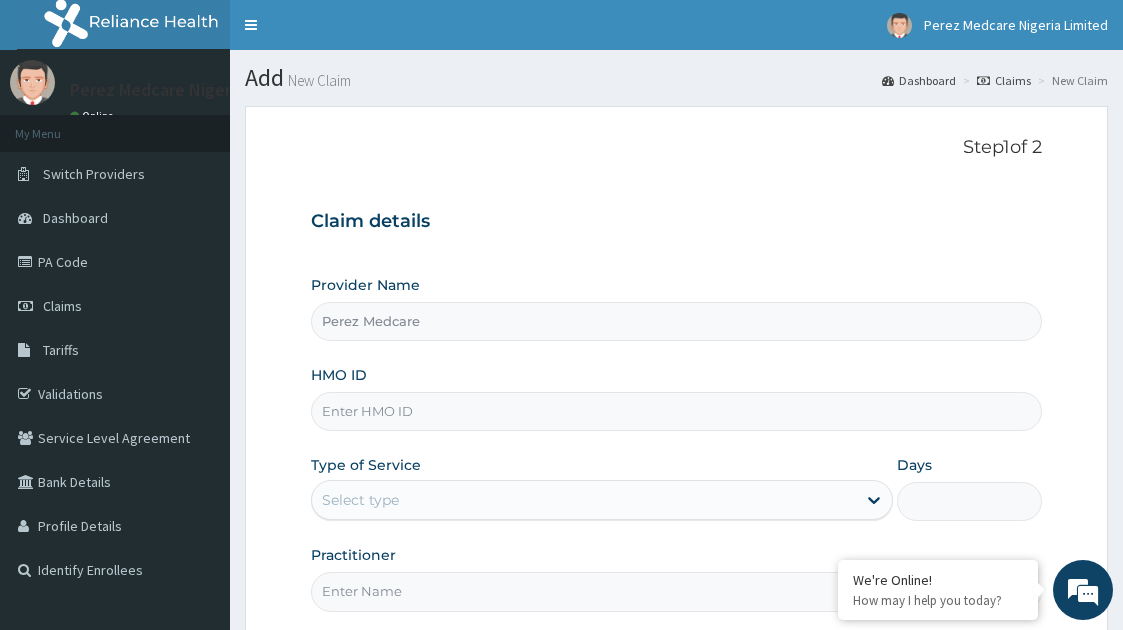 click on "HMO ID" at bounding box center [677, 411] 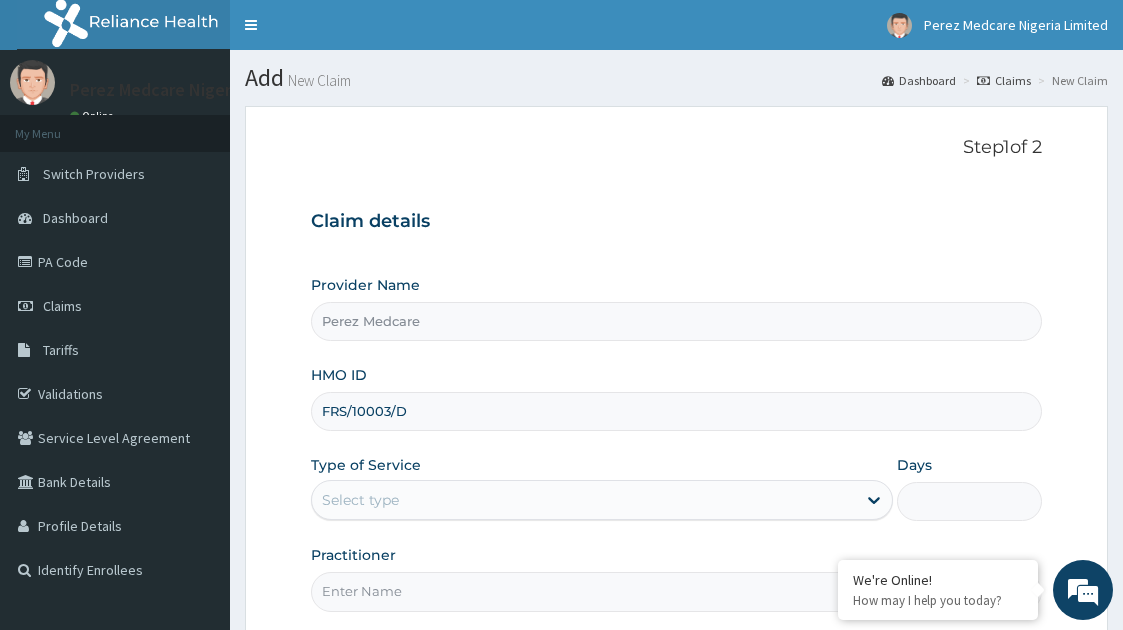 type on "FRS/10003/D" 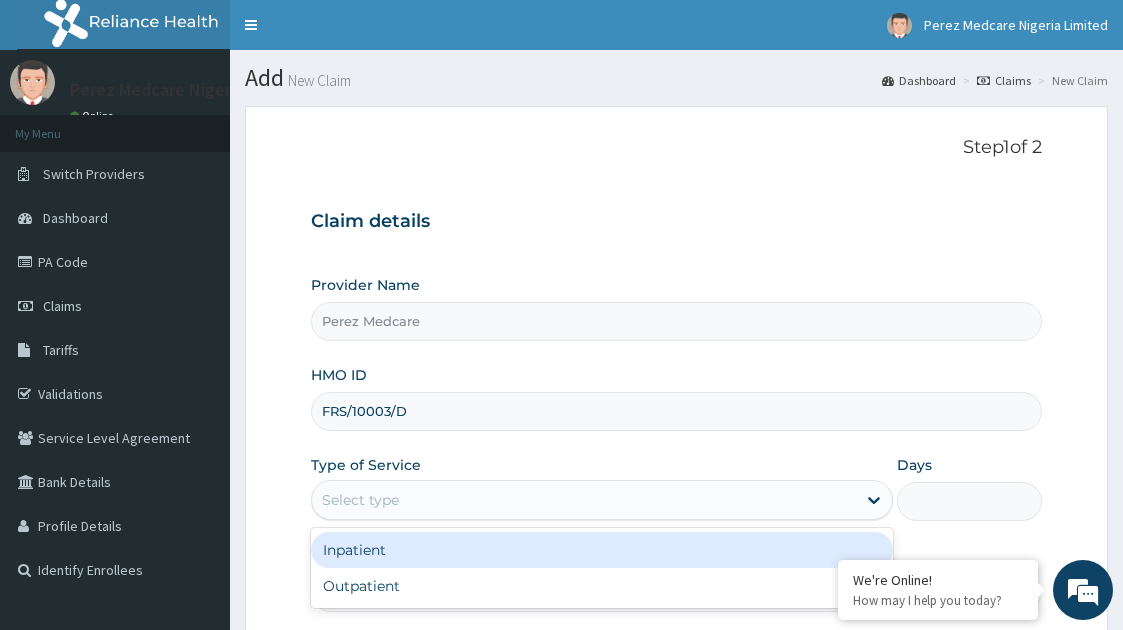 click on "Select type" at bounding box center (360, 500) 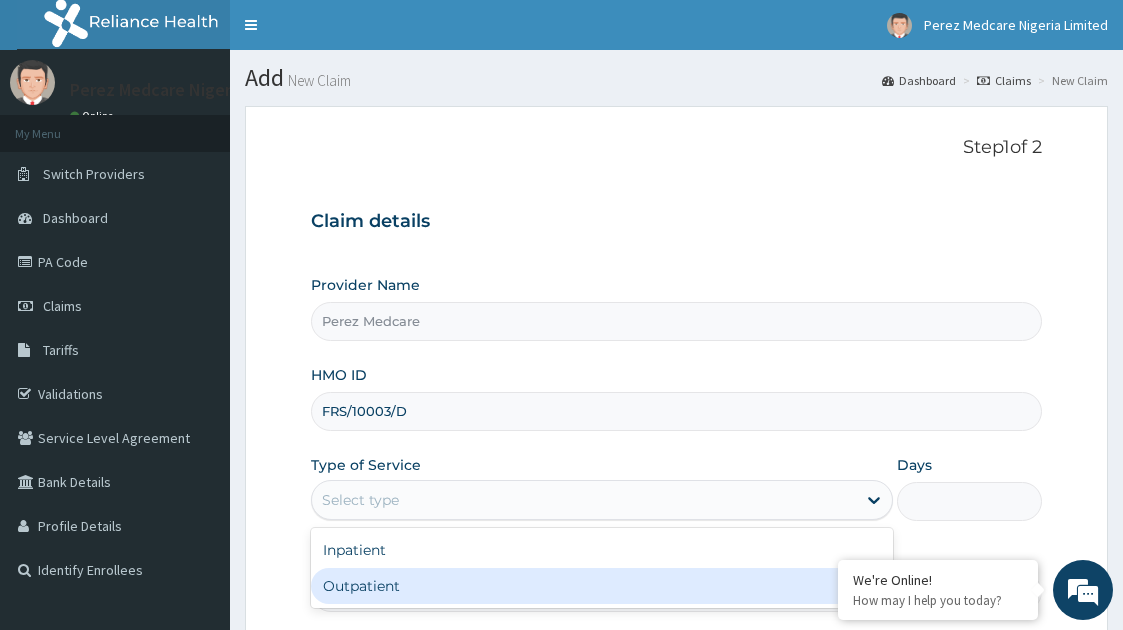 click on "Outpatient" at bounding box center (602, 586) 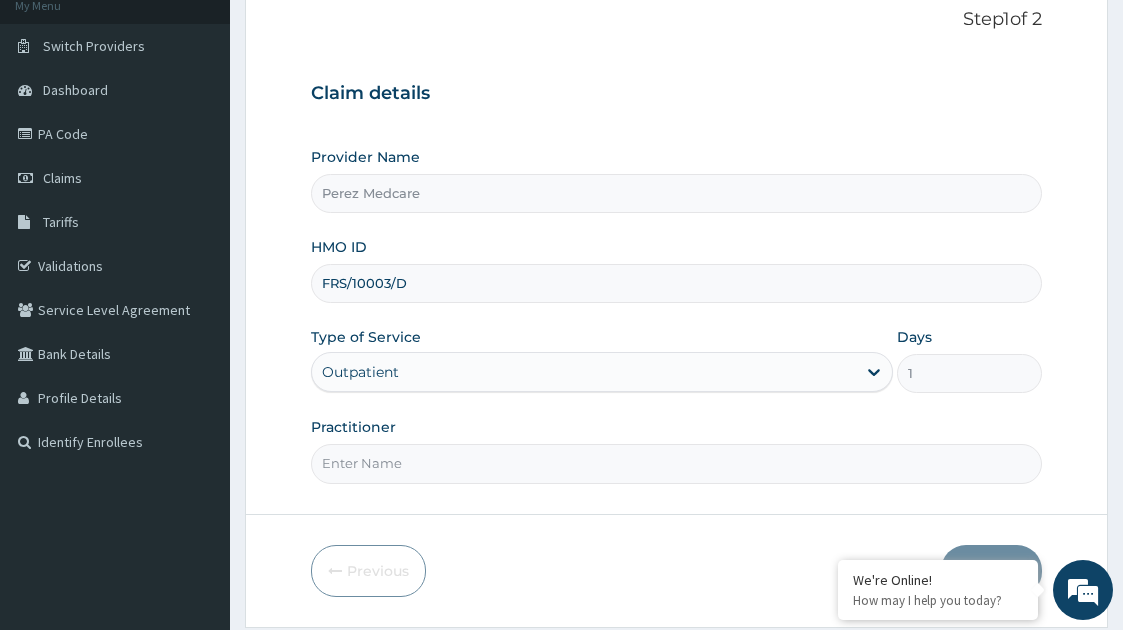scroll, scrollTop: 192, scrollLeft: 0, axis: vertical 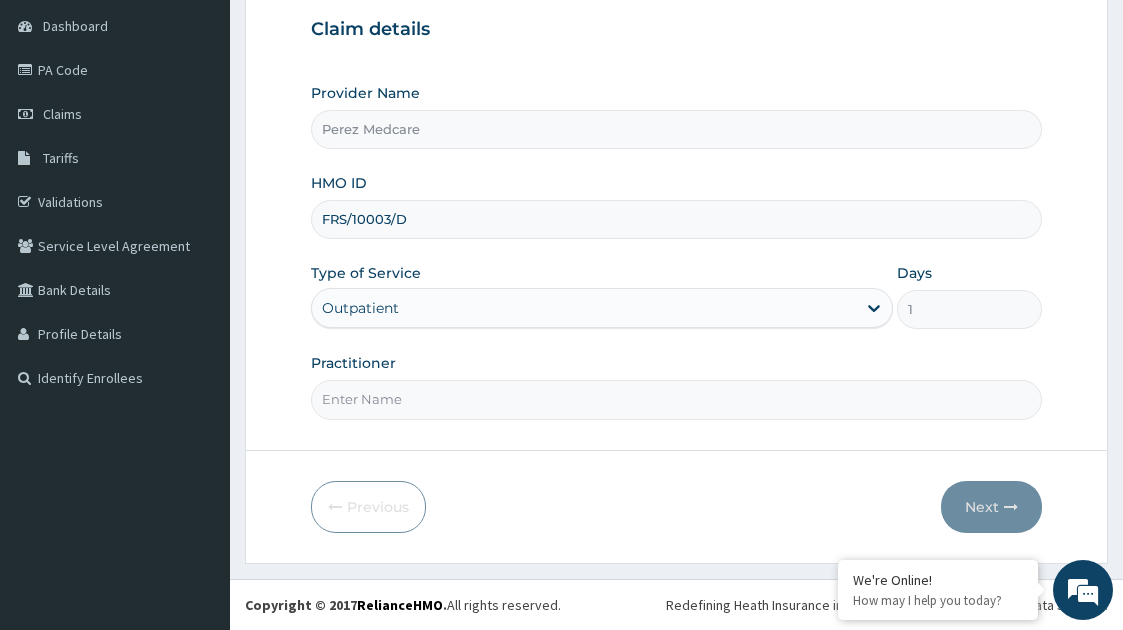 click on "Practitioner" at bounding box center (677, 399) 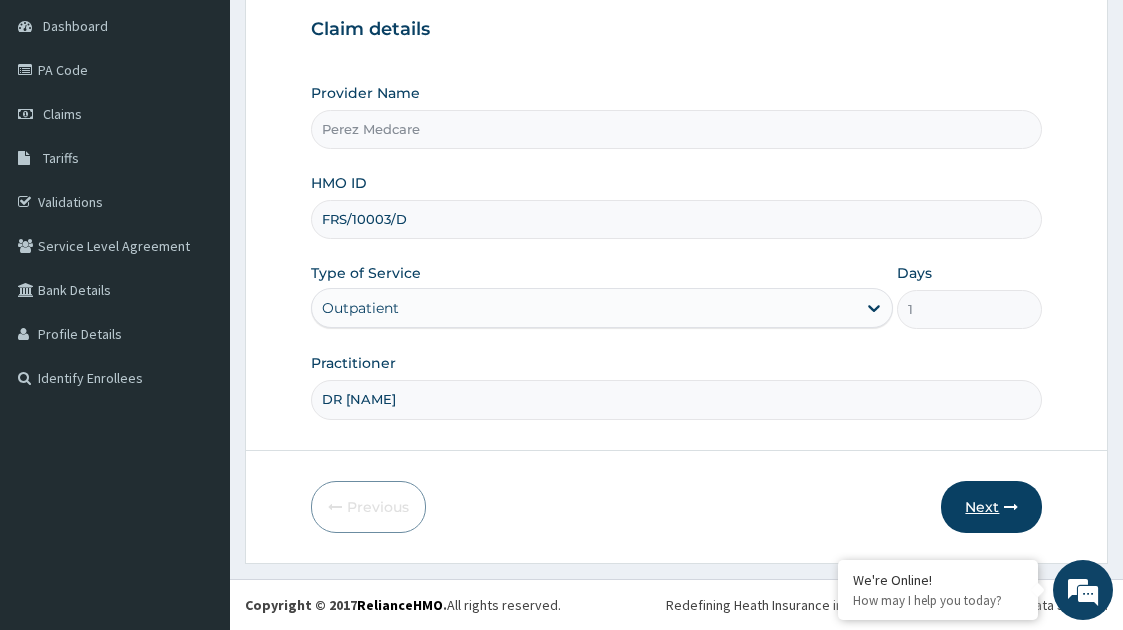 type on "DR [NAME]" 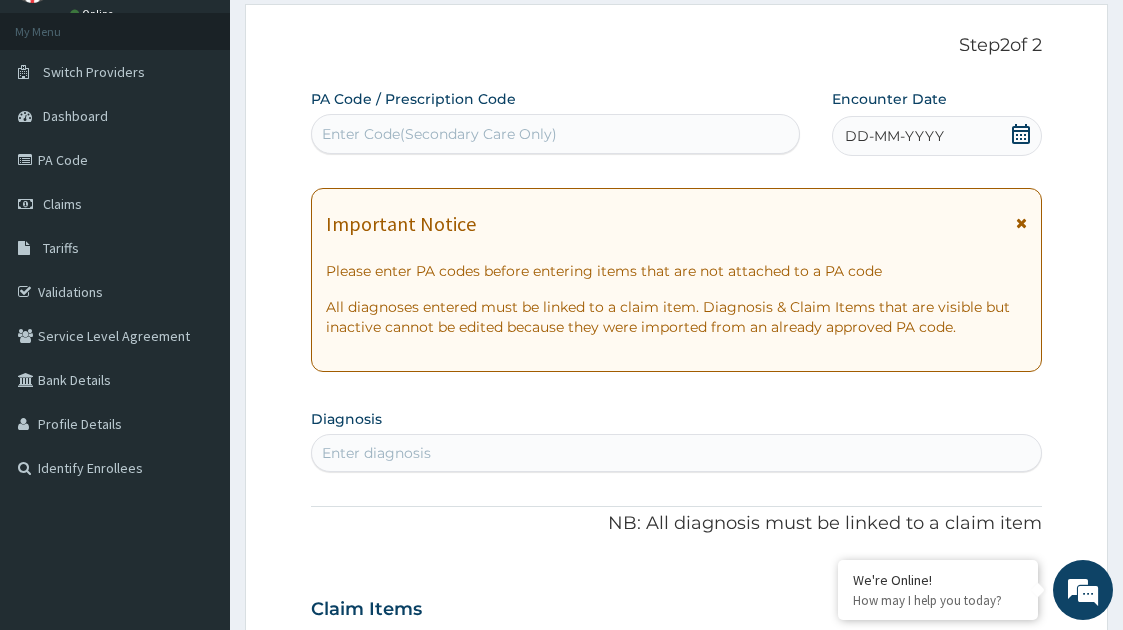 scroll, scrollTop: 105, scrollLeft: 0, axis: vertical 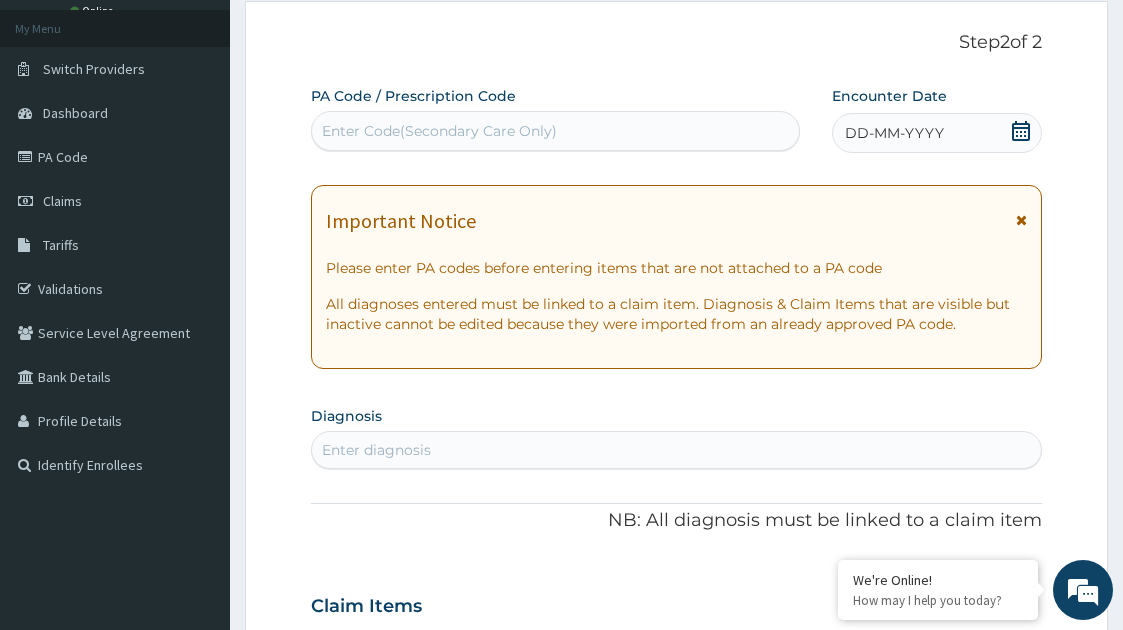 click on "DD-MM-YYYY" at bounding box center (937, 133) 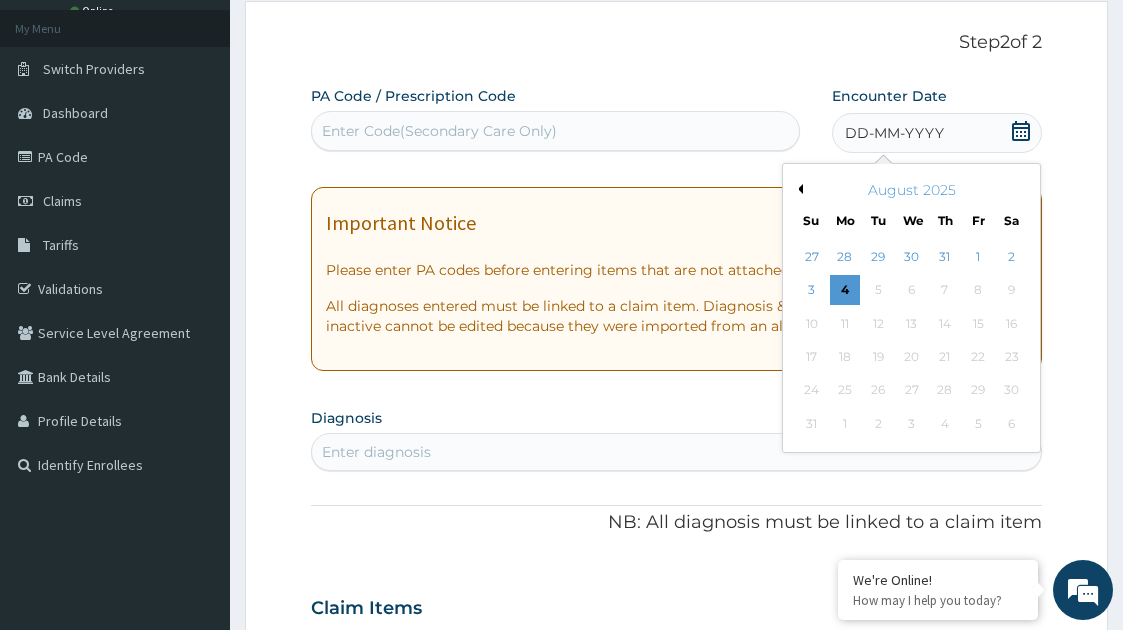 click on "Previous Month" at bounding box center (798, 189) 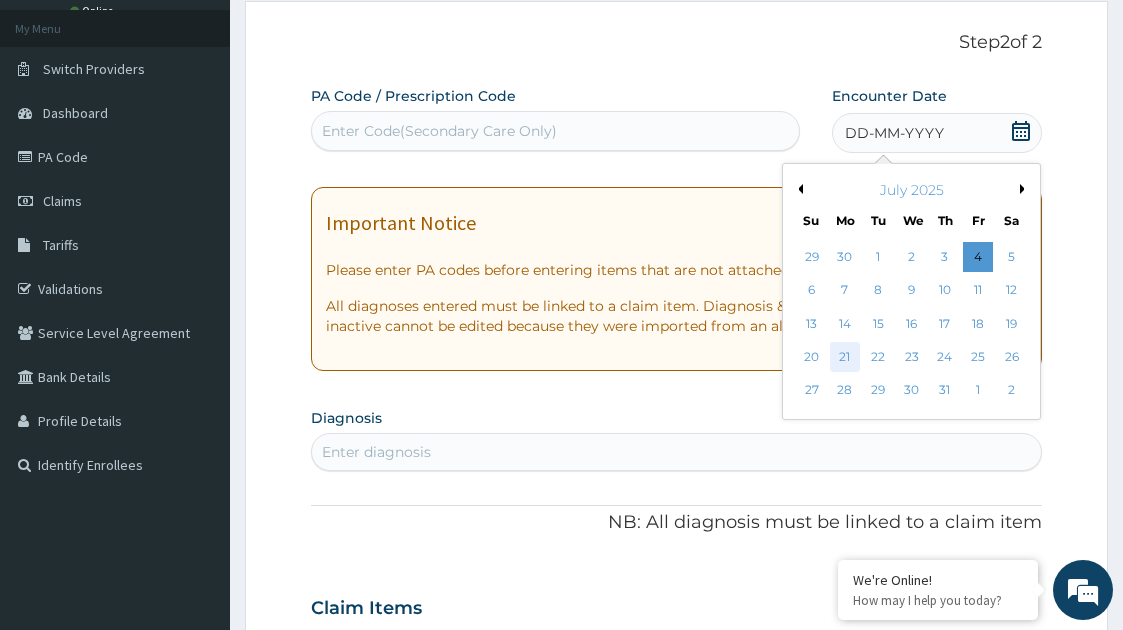click on "21" at bounding box center (845, 357) 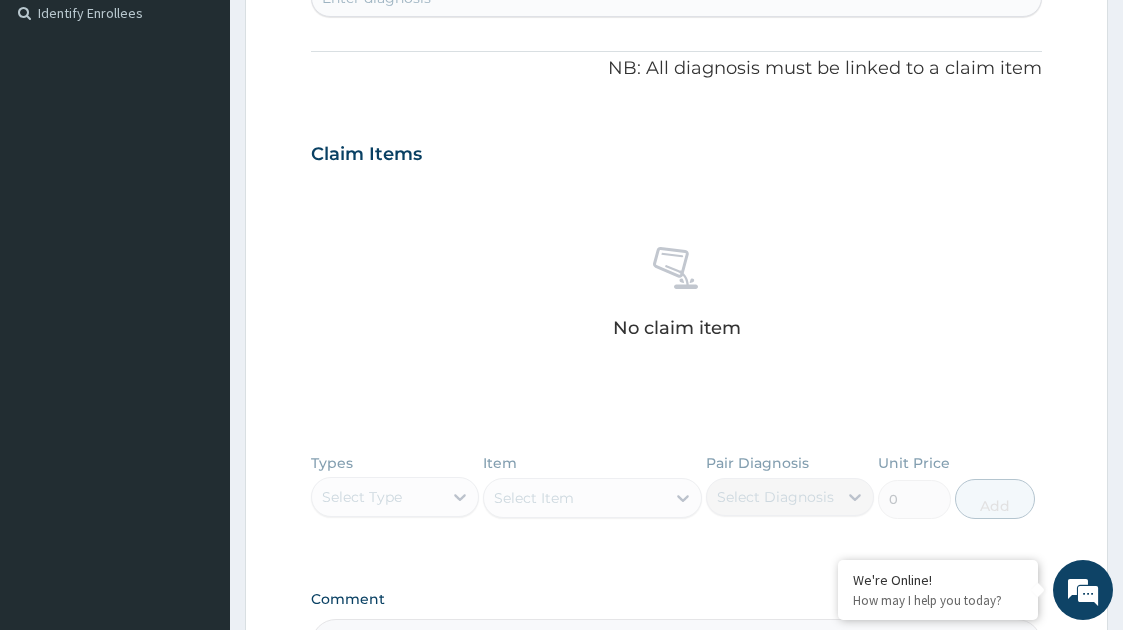 scroll, scrollTop: 562, scrollLeft: 0, axis: vertical 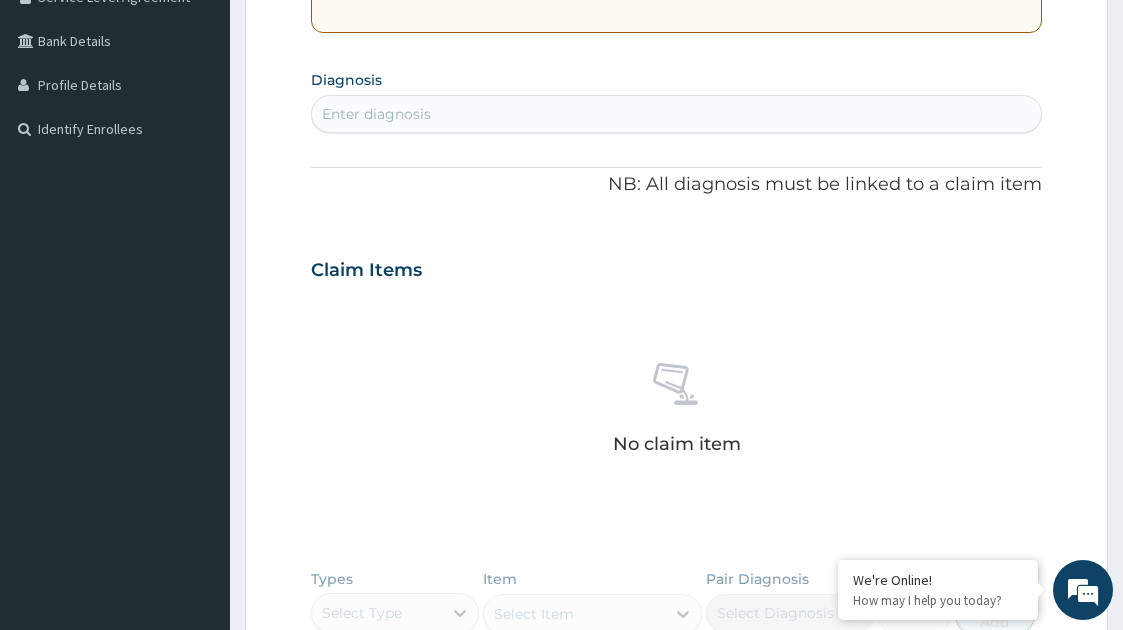 click on "Enter diagnosis" at bounding box center (376, 114) 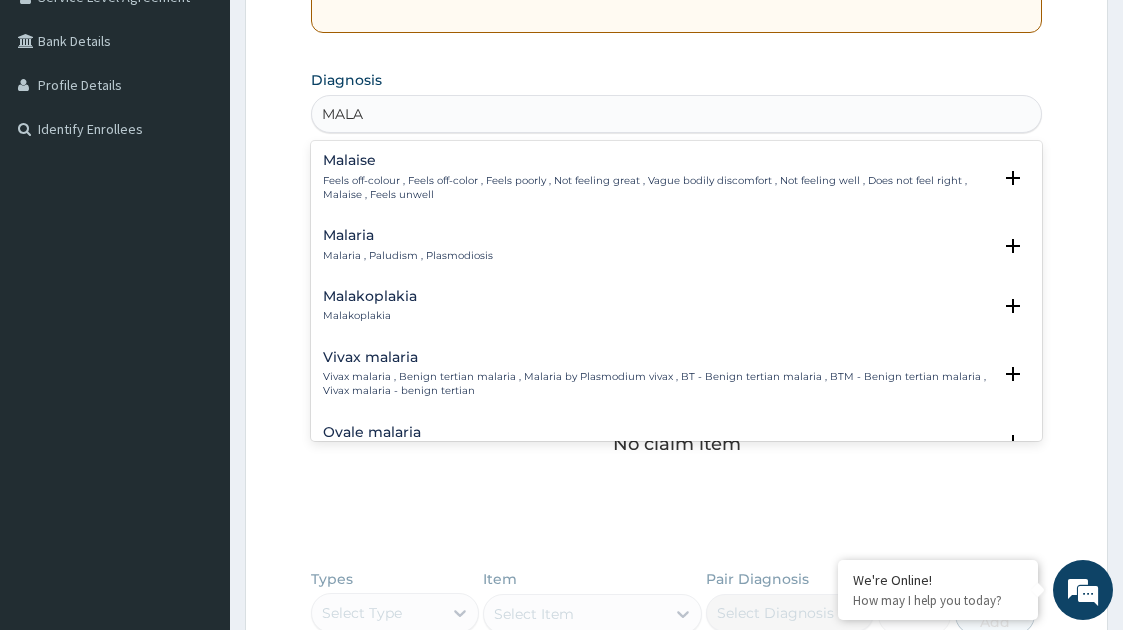 type on "MALAR" 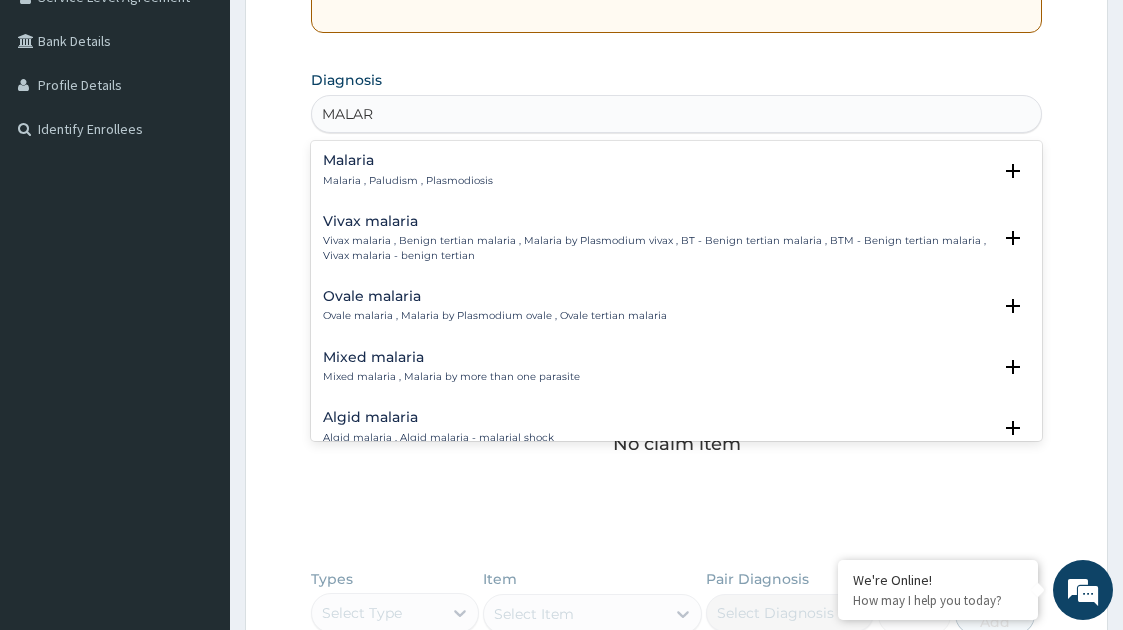 click on "Malaria" at bounding box center [408, 160] 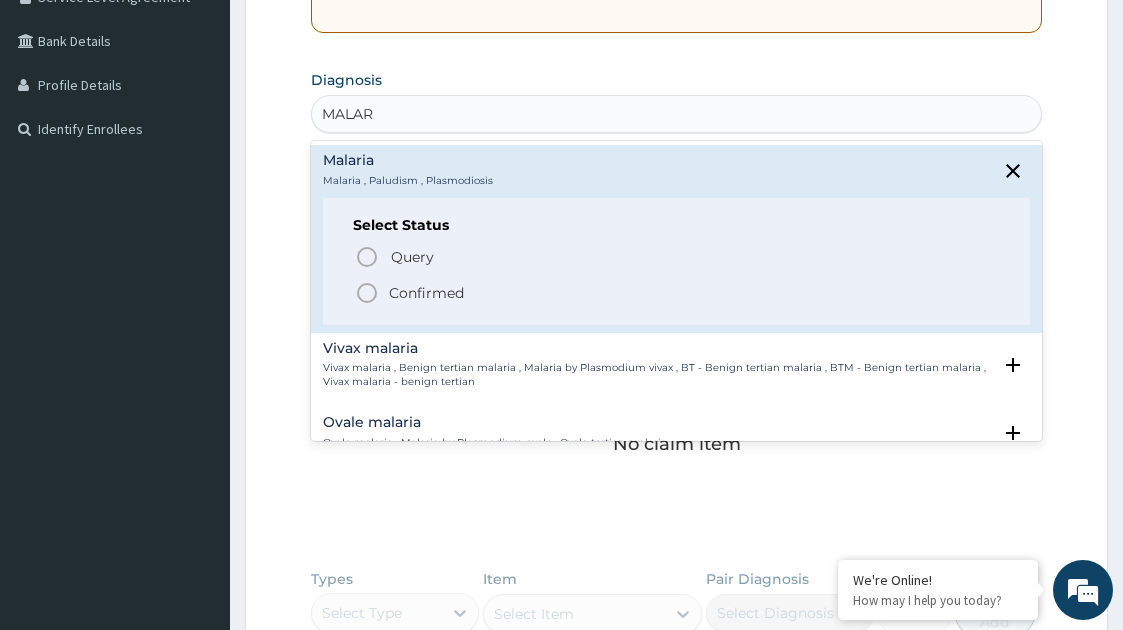 click on "Confirmed" at bounding box center (678, 293) 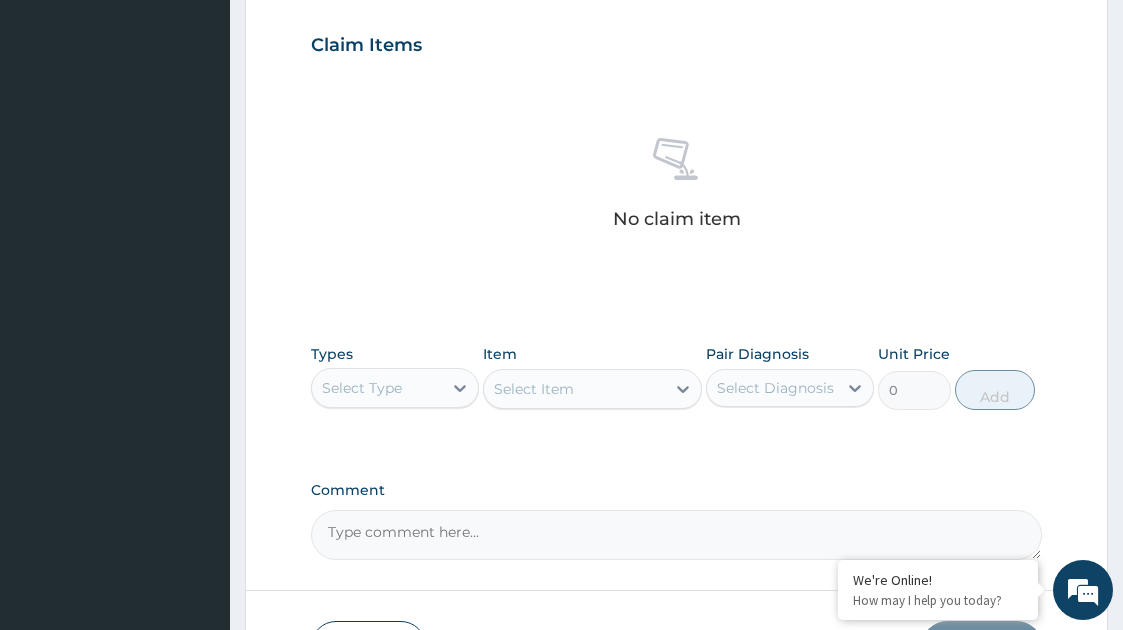 scroll, scrollTop: 812, scrollLeft: 0, axis: vertical 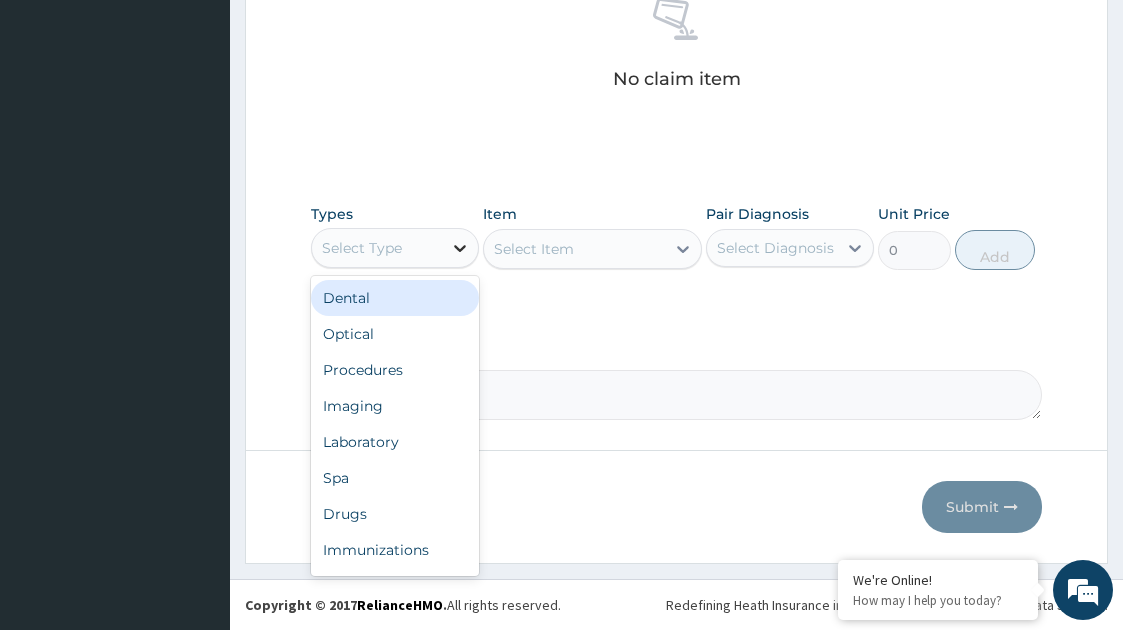 click 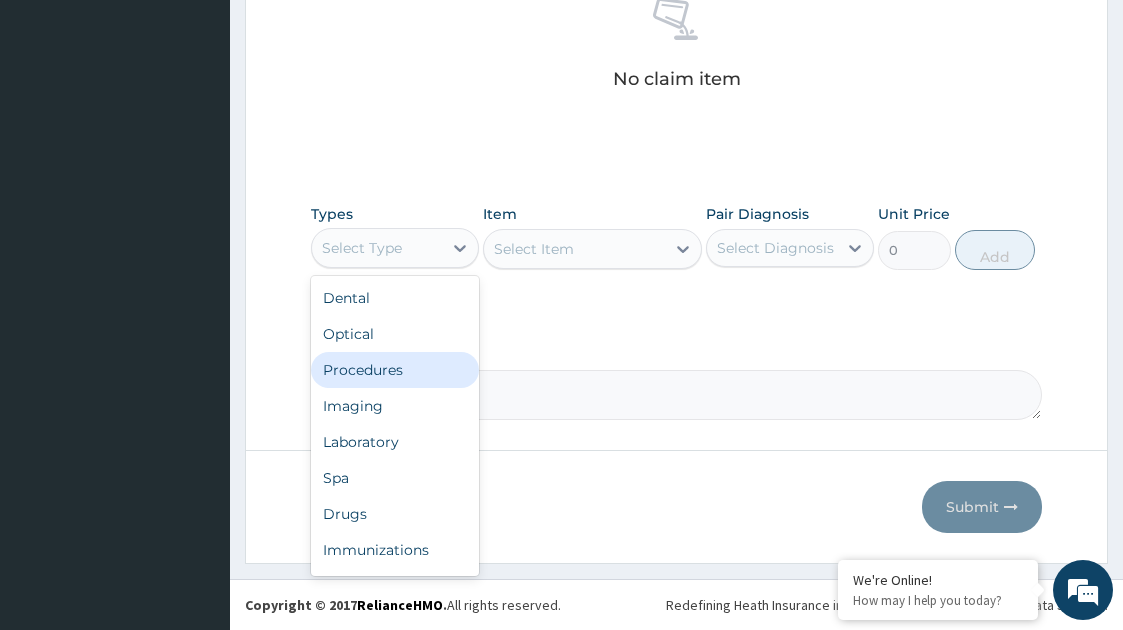 click on "Procedures" at bounding box center (395, 370) 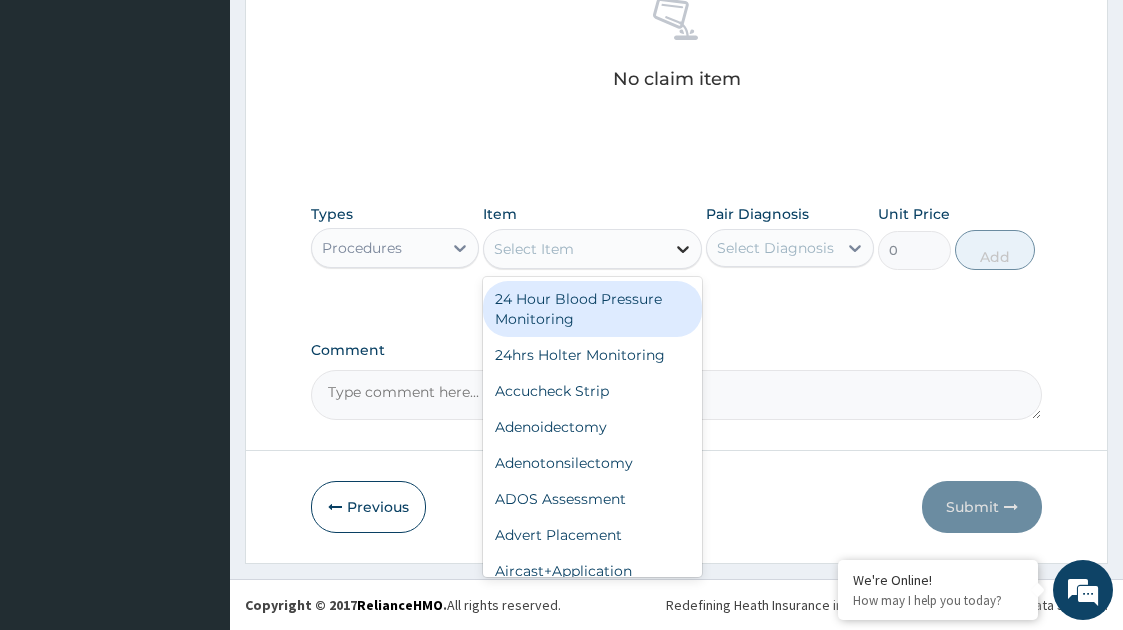 click at bounding box center [683, 249] 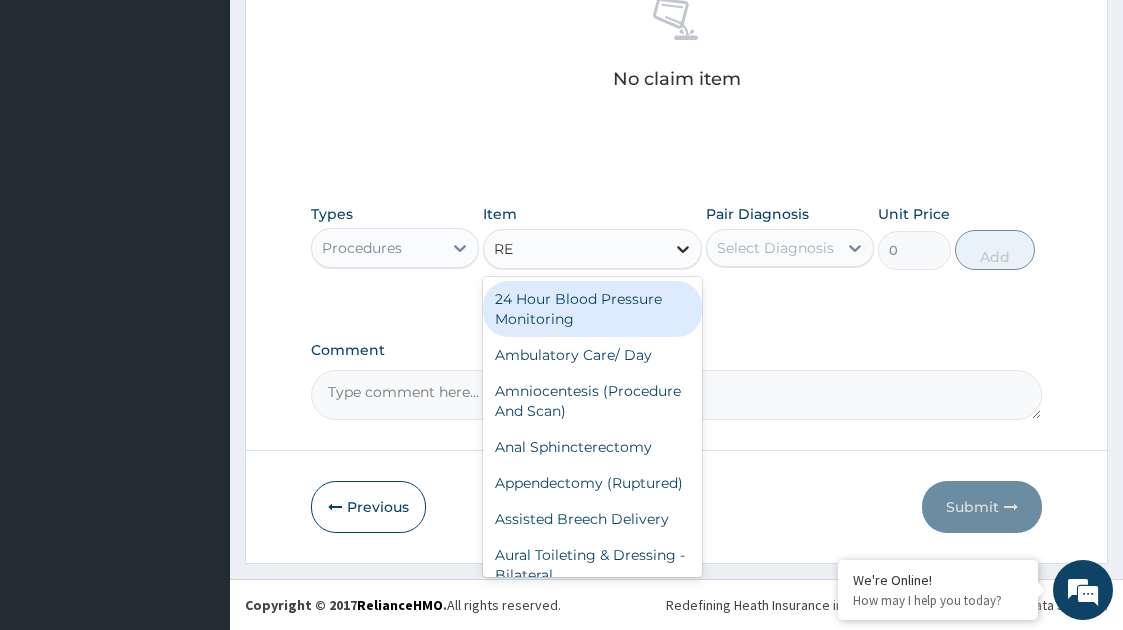type on "REG" 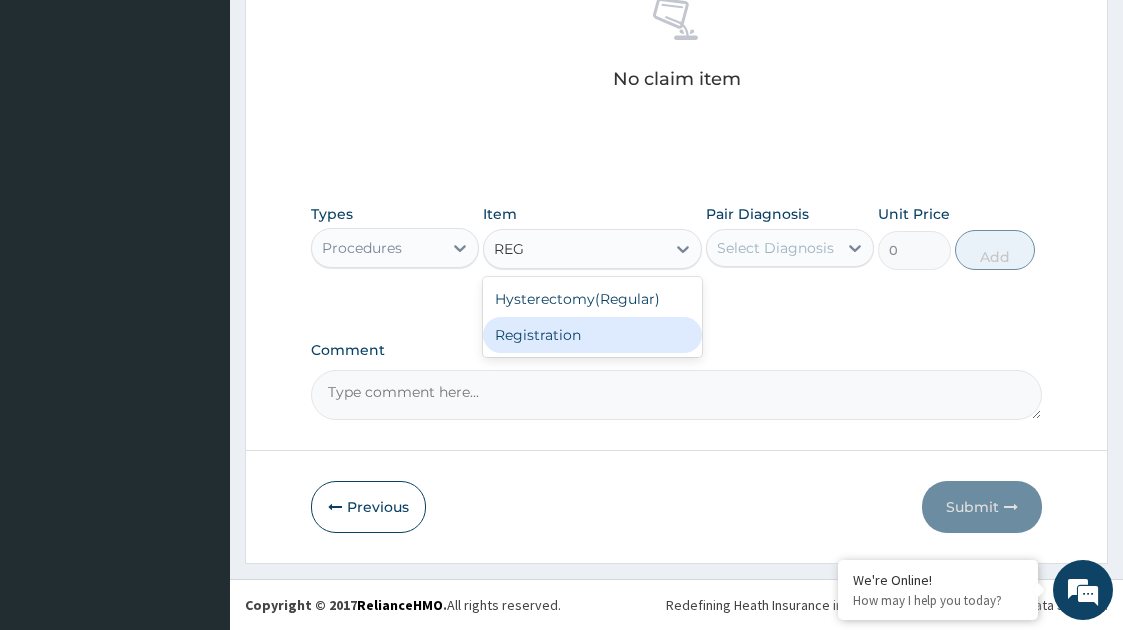 click on "Registration" at bounding box center [593, 335] 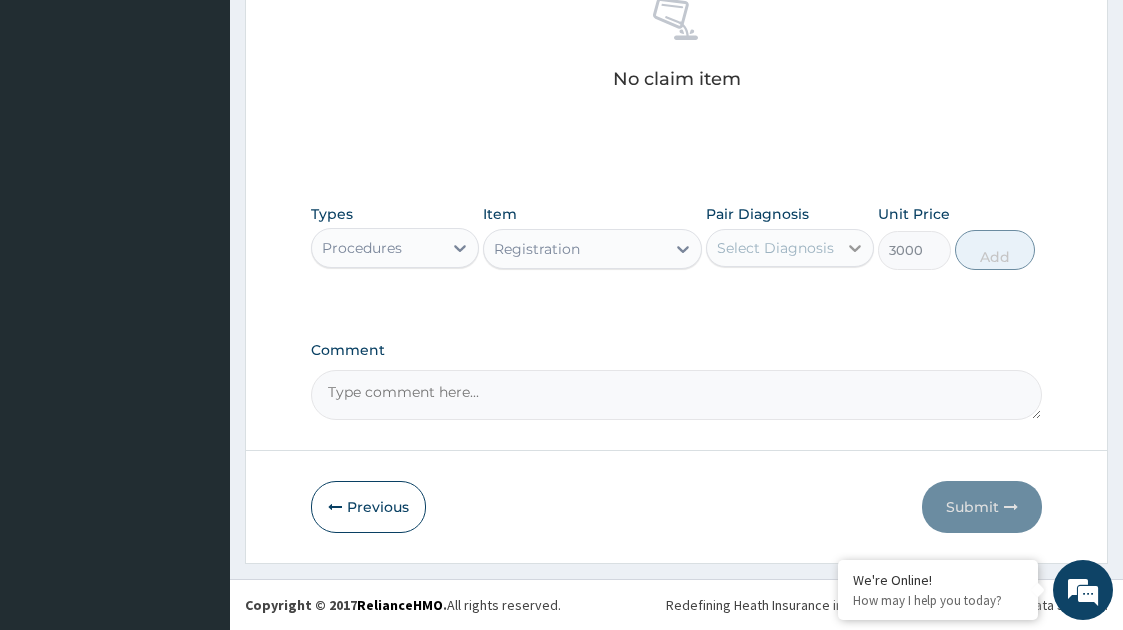 click 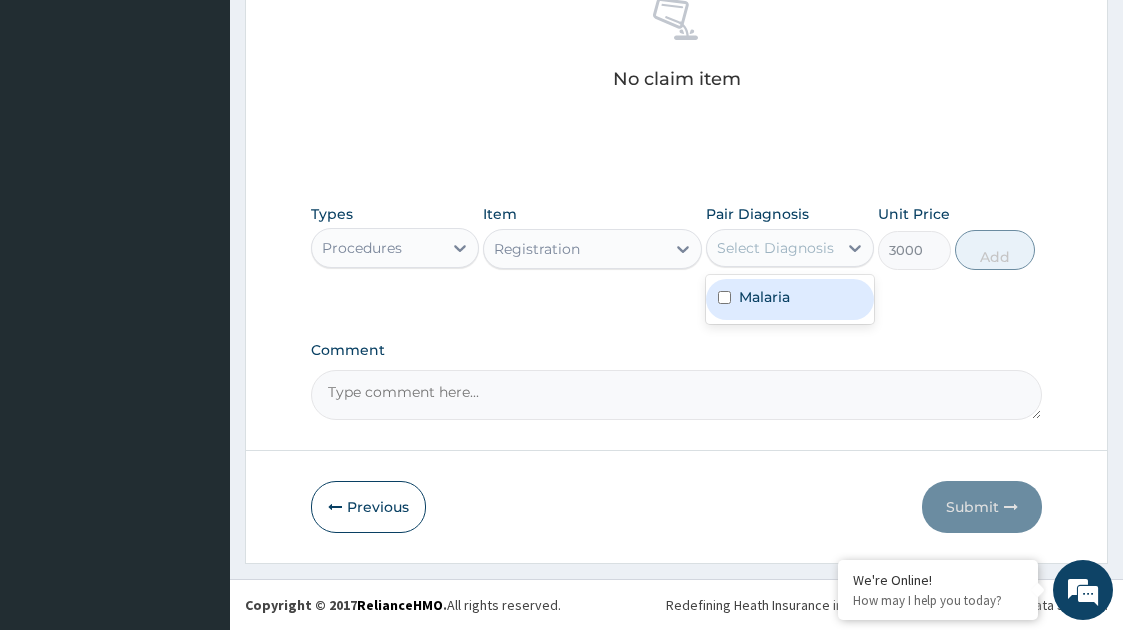click on "Malaria" at bounding box center [764, 297] 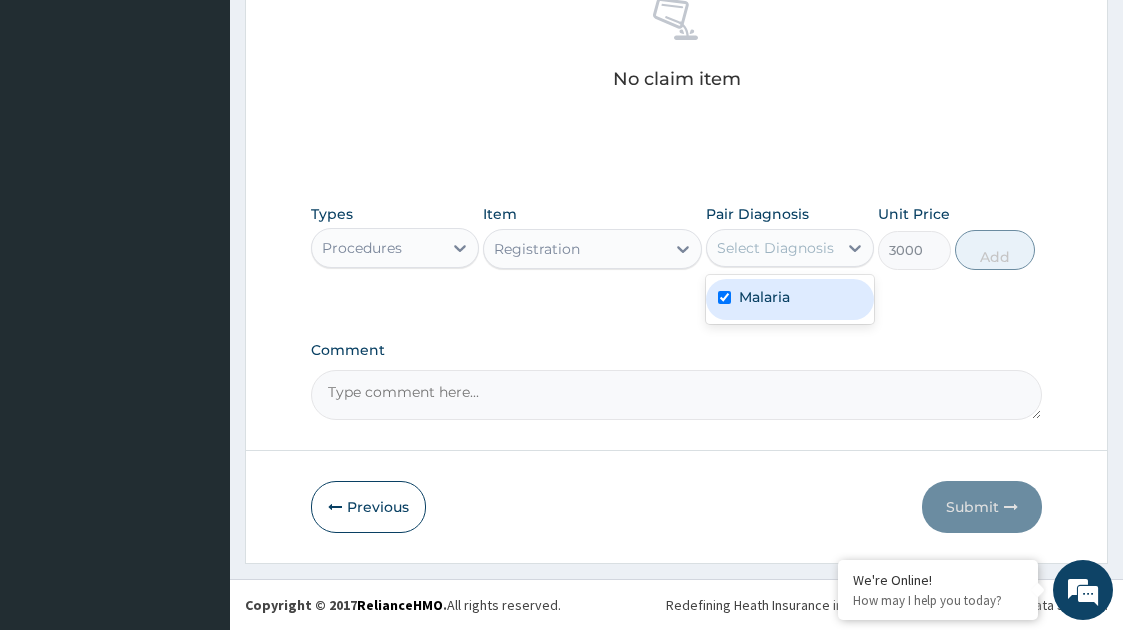 checkbox on "true" 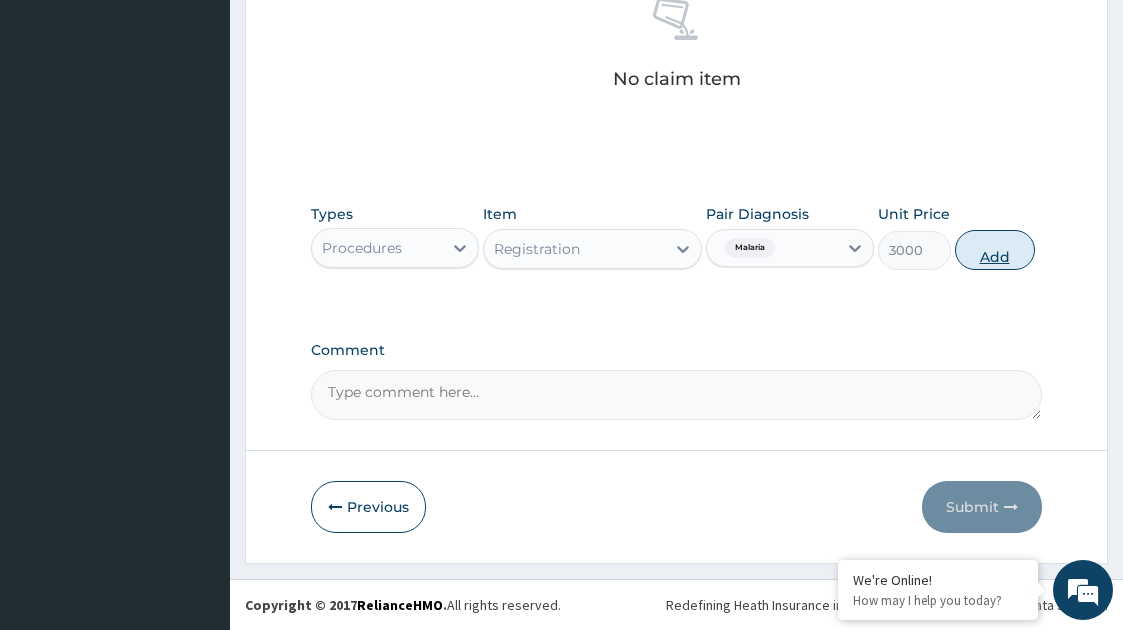 click on "Add" at bounding box center [995, 250] 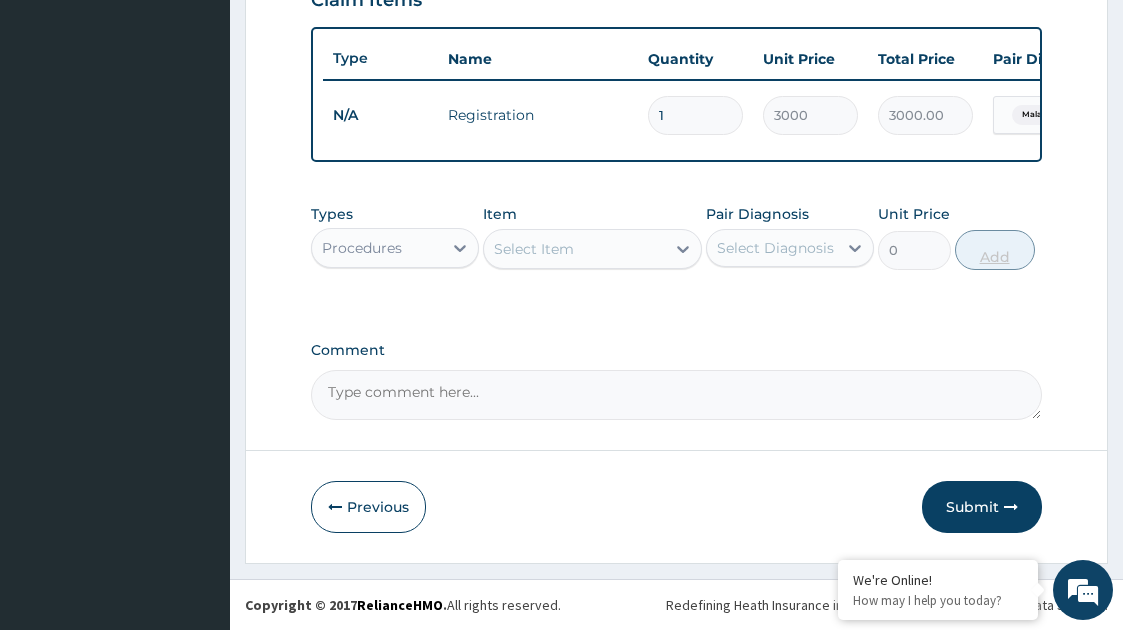 scroll, scrollTop: 732, scrollLeft: 0, axis: vertical 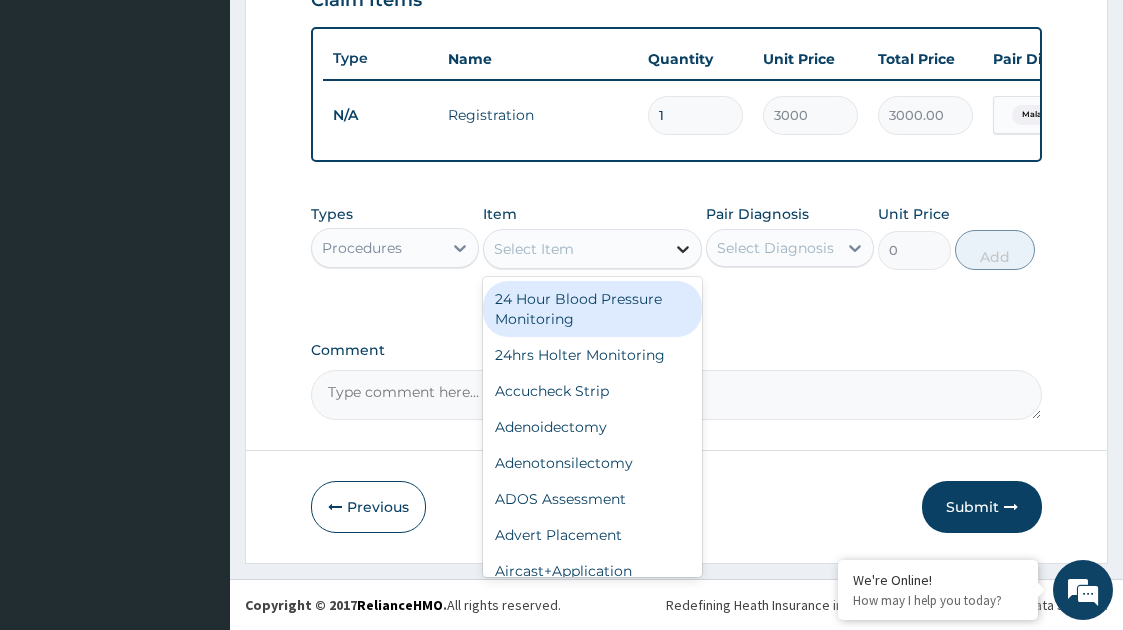 click 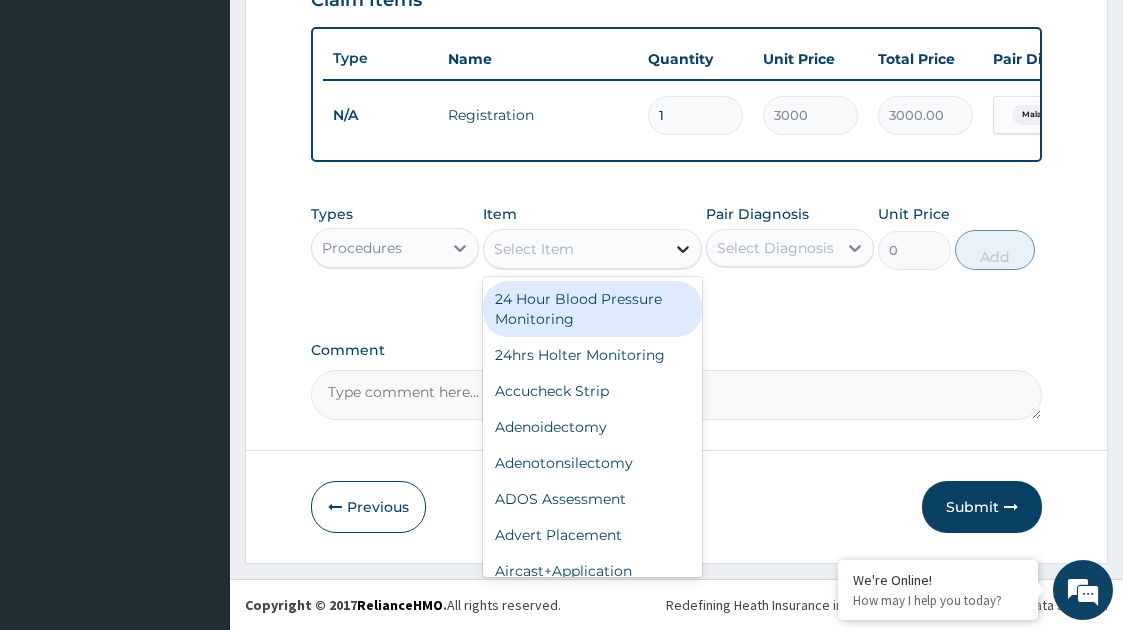 type on "M" 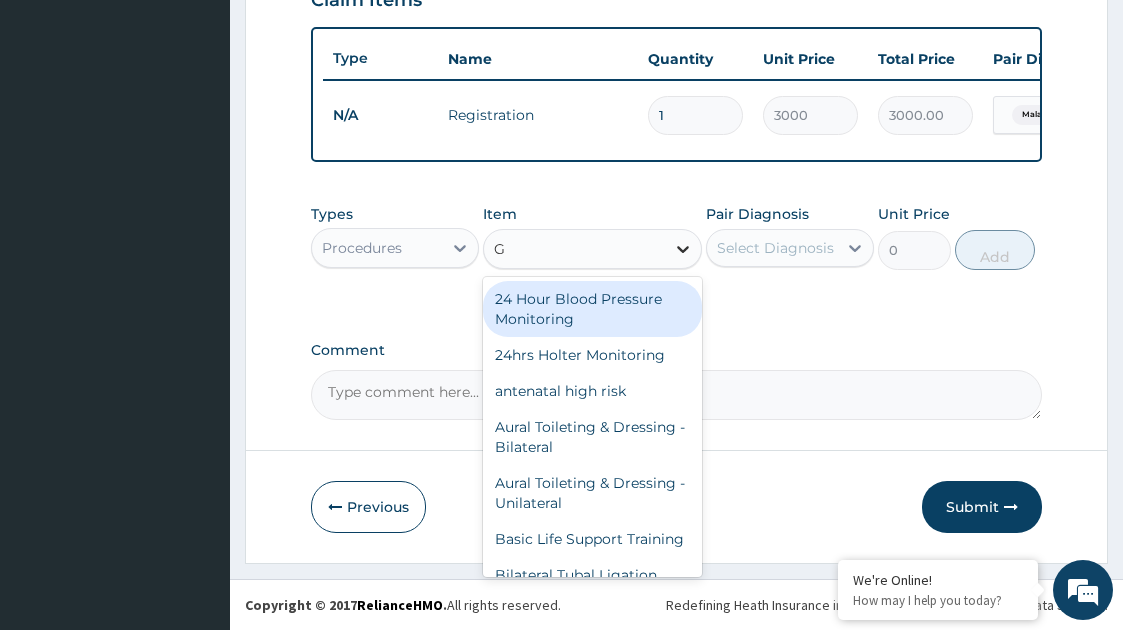type on "GP" 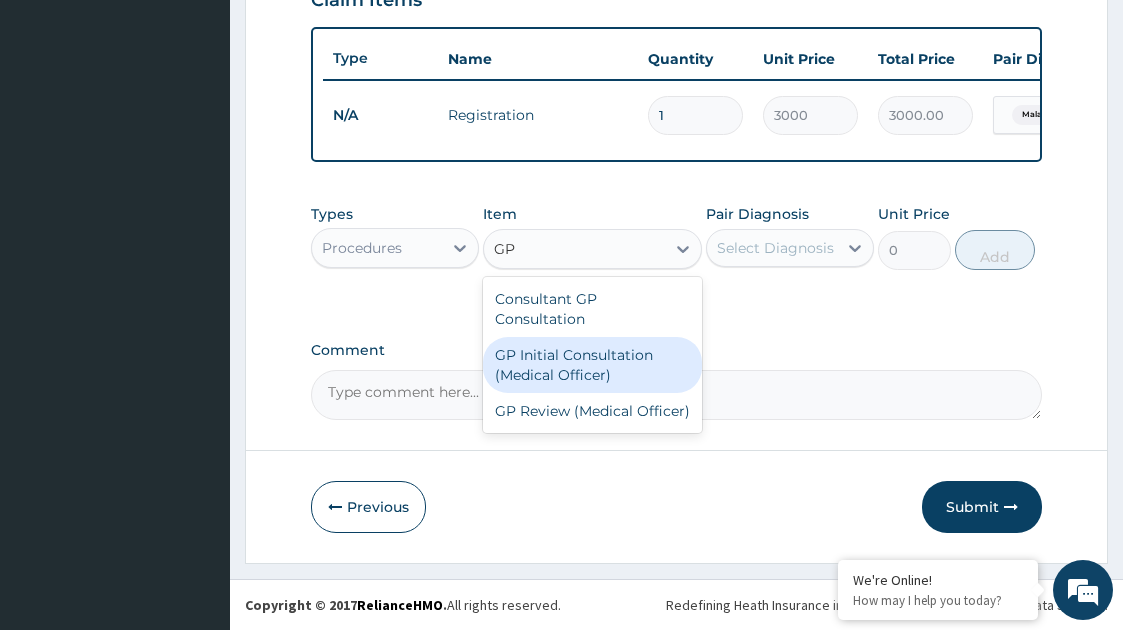 click on "GP Initial Consultation (Medical Officer)" at bounding box center [593, 365] 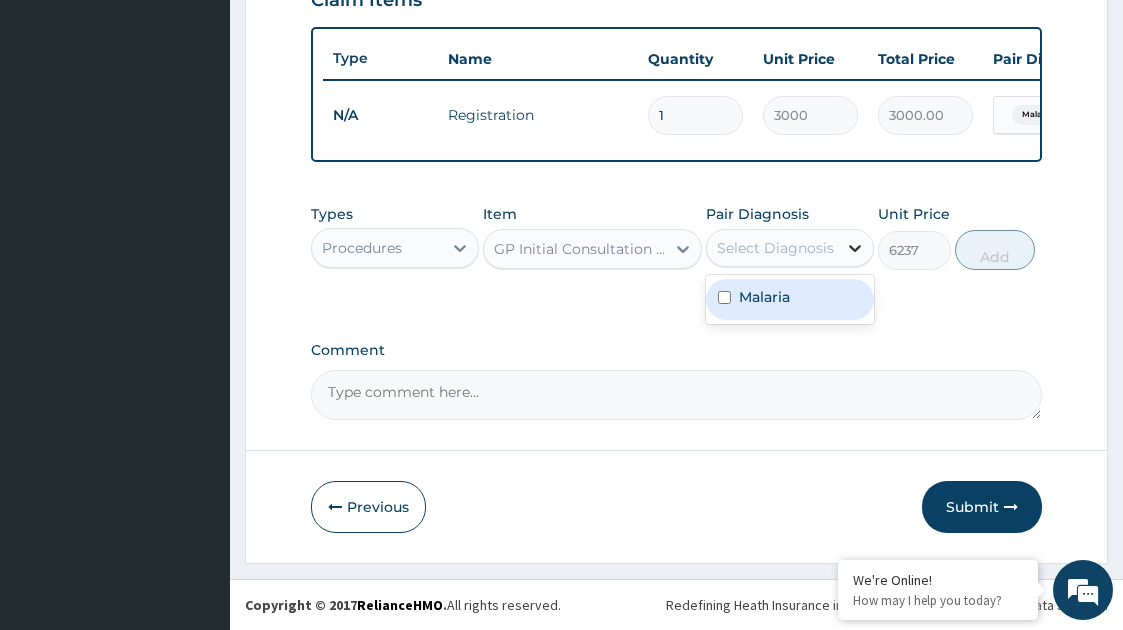 click 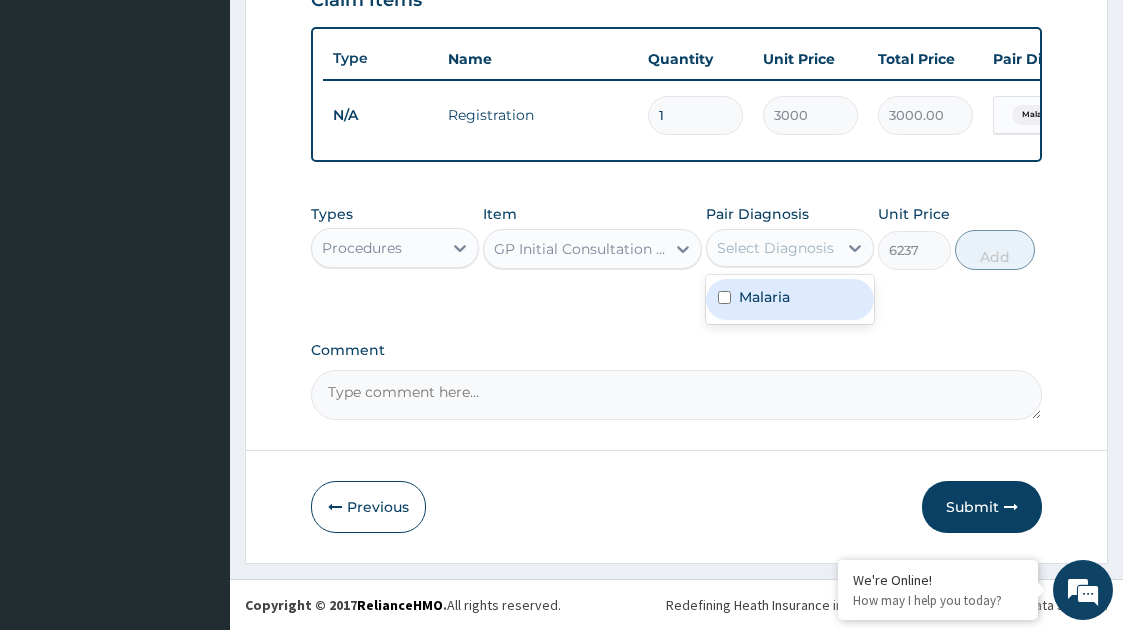 click on "Malaria" at bounding box center [790, 299] 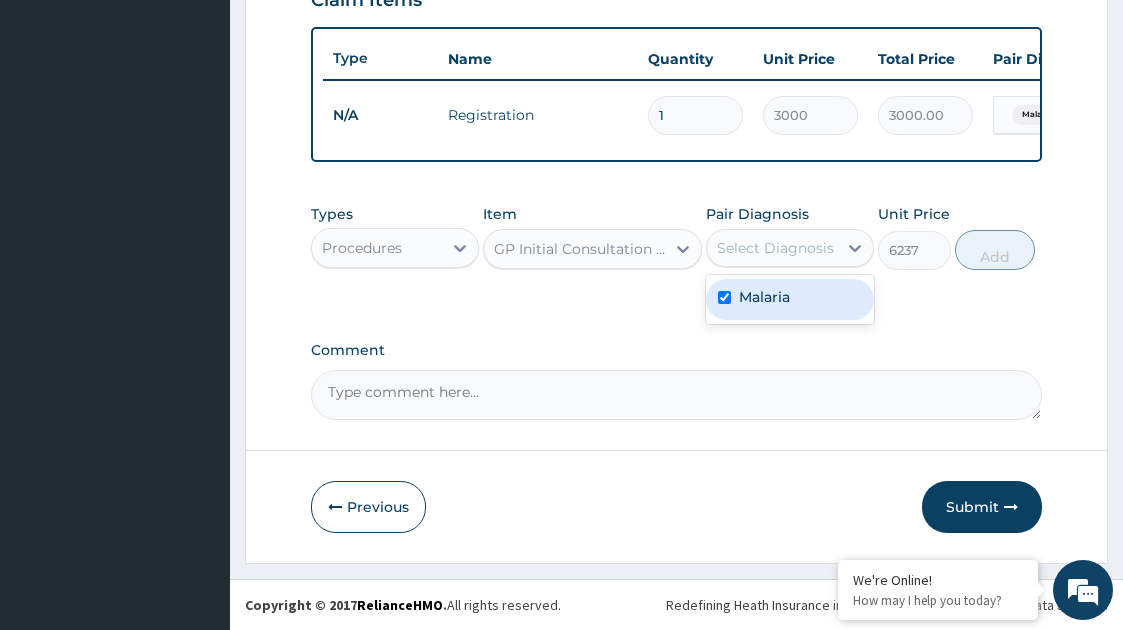 checkbox on "true" 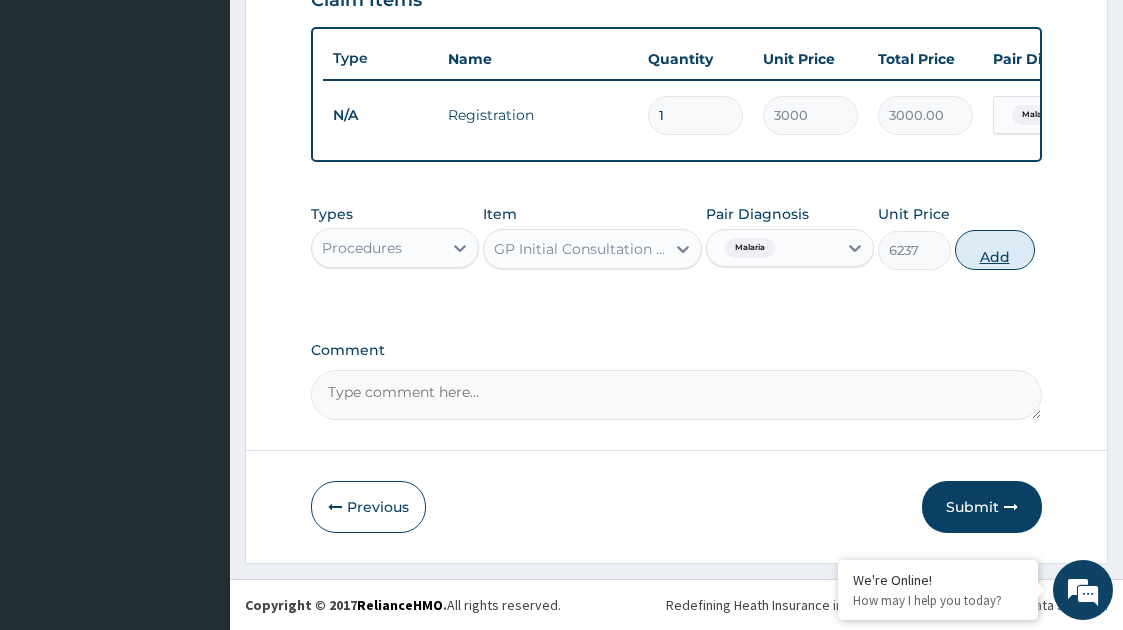 click on "Add" at bounding box center [995, 250] 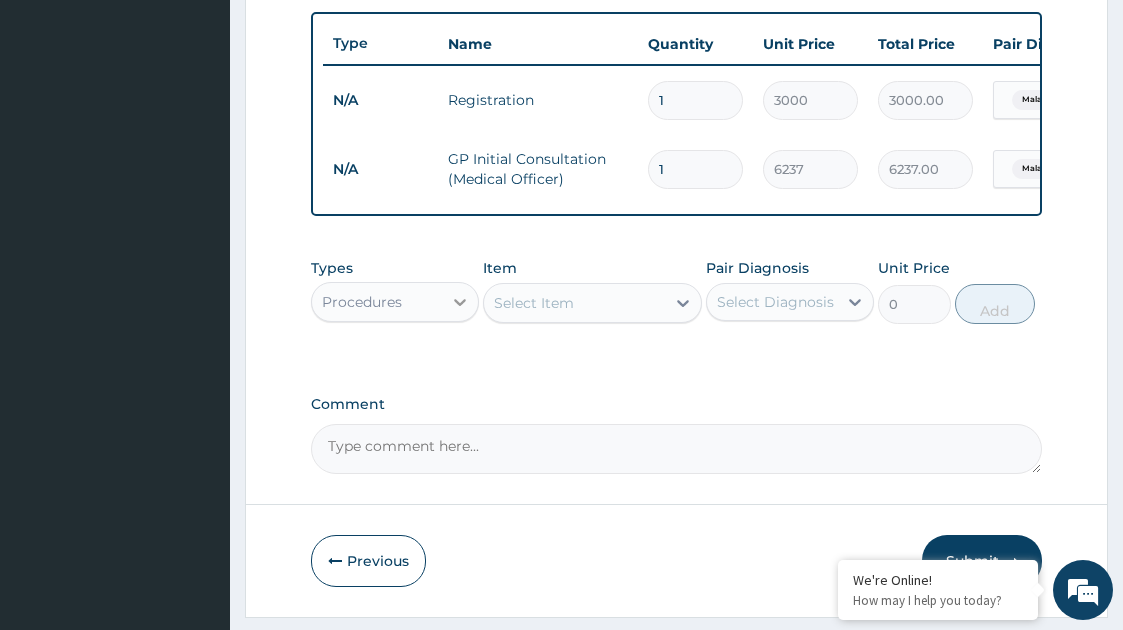 click at bounding box center (460, 302) 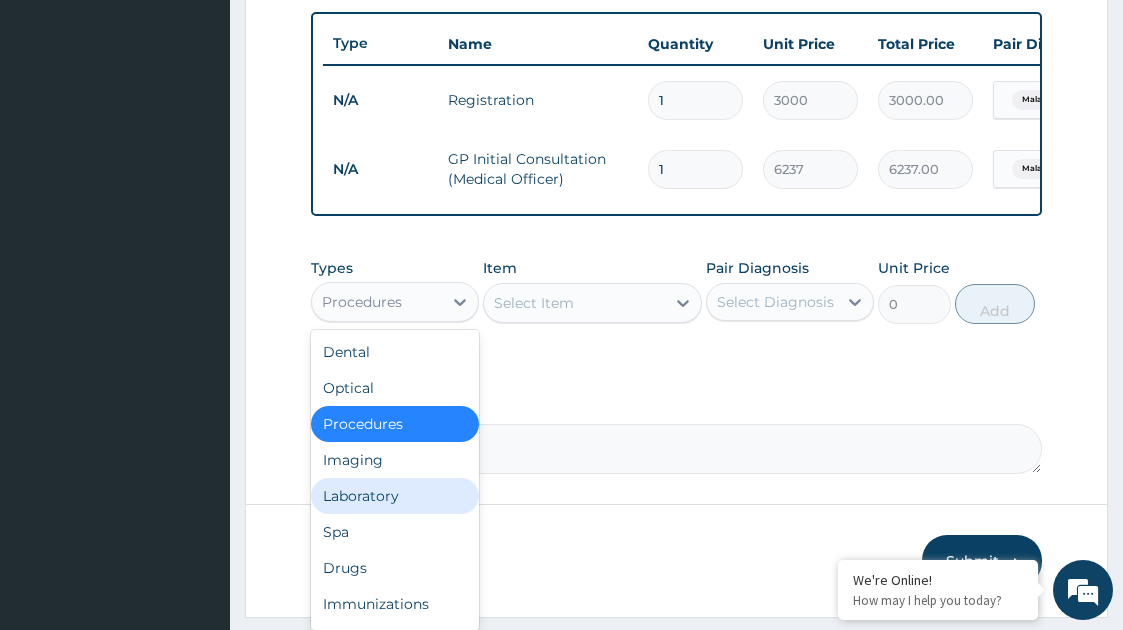 click on "Laboratory" at bounding box center (395, 496) 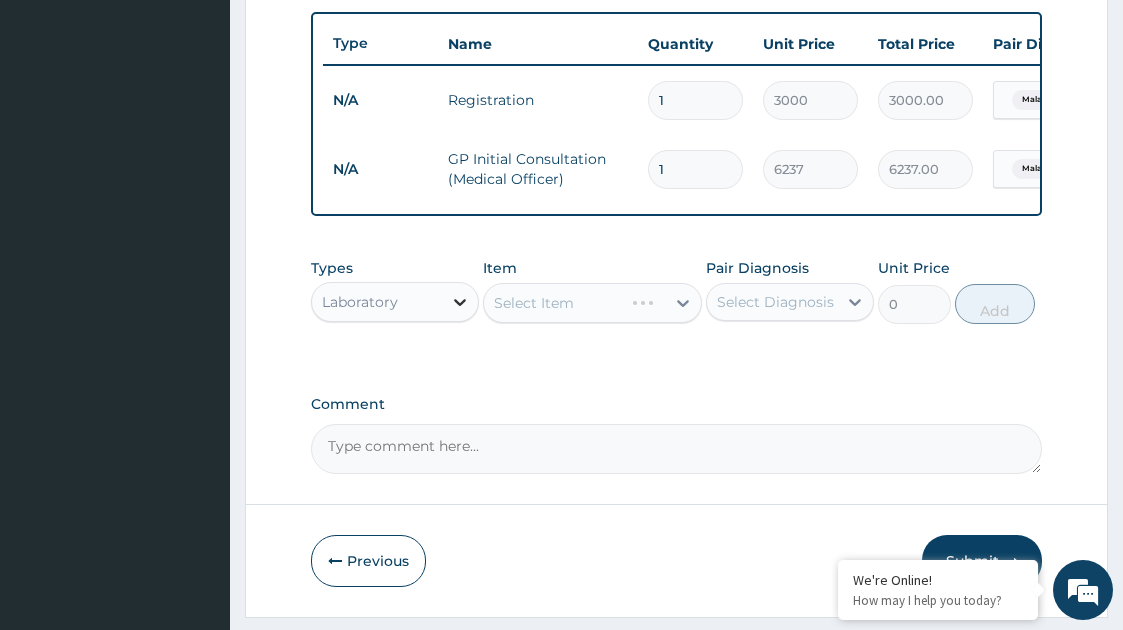 click 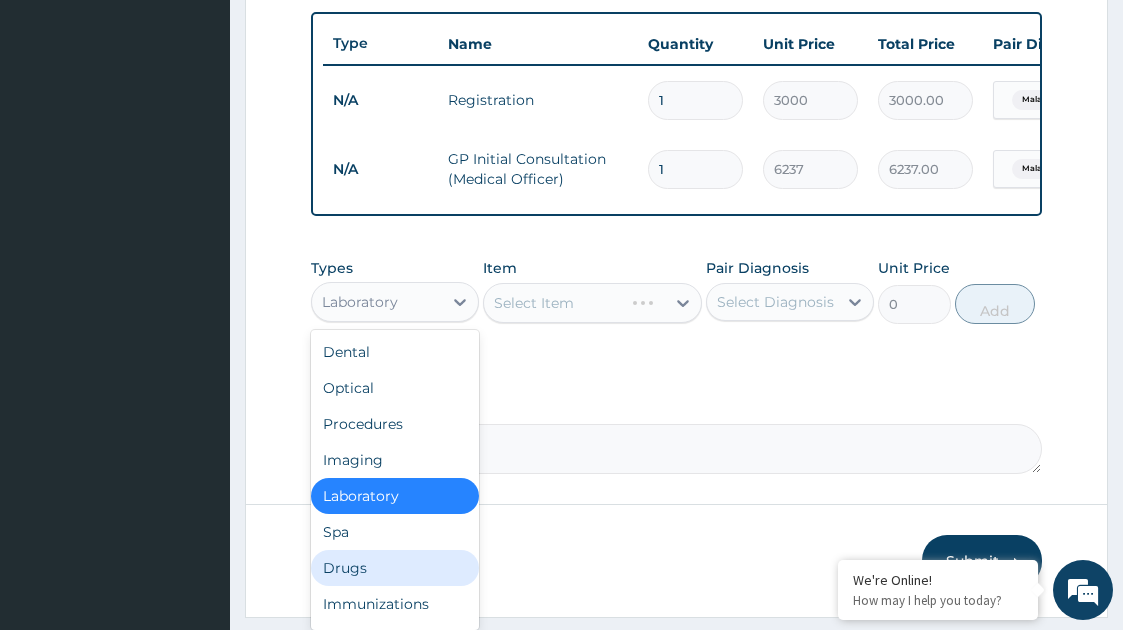 click on "Drugs" at bounding box center (395, 568) 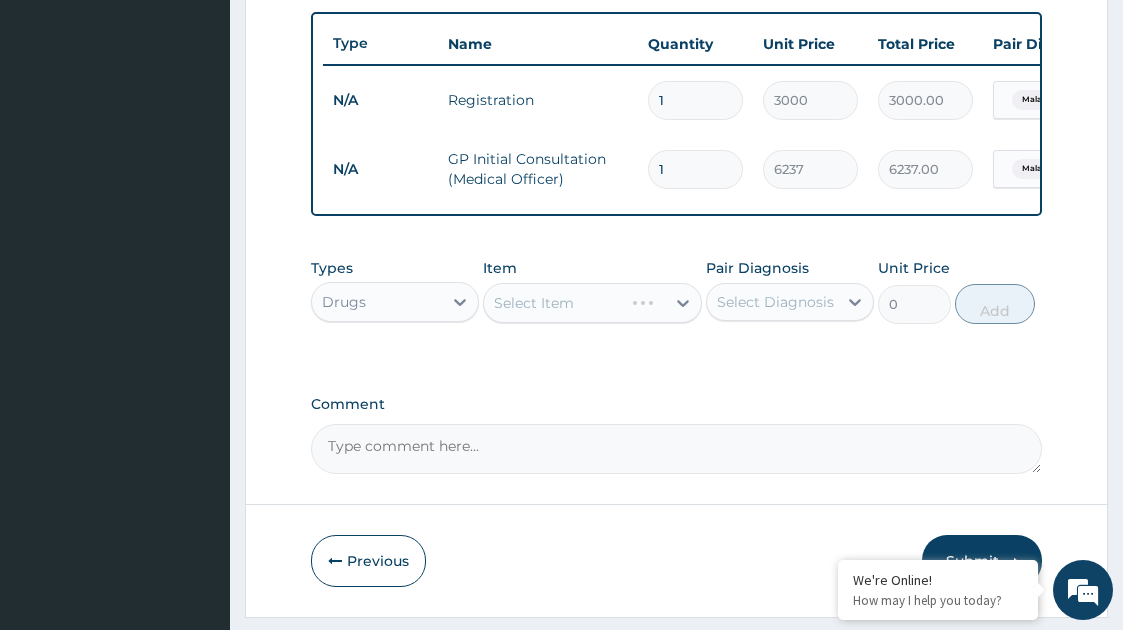 click on "PA Code / Prescription Code Enter Code(Secondary Care Only) Encounter Date [DATE] Important Notice Please enter PA codes before entering items that are not attached to a PA code   All diagnoses entered must be linked to a claim item. Diagnosis & Claim Items that are visible but inactive cannot be edited because they were imported from an already approved PA code. Diagnosis Malaria Confirmed NB: All diagnosis must be linked to a claim item Claim Items Type Name Quantity Unit Price Total Price Pair Diagnosis Actions N/A Registration 1 [PRICE] [PRICE].00 Malaria Delete N/A GP Initial Consultation (Medical Officer) 1 [PRICE] [PRICE].00 Malaria Delete Types Drugs Item Select Item Pair Diagnosis Select Diagnosis Unit Price 0 Add Comment" at bounding box center (677, -34) 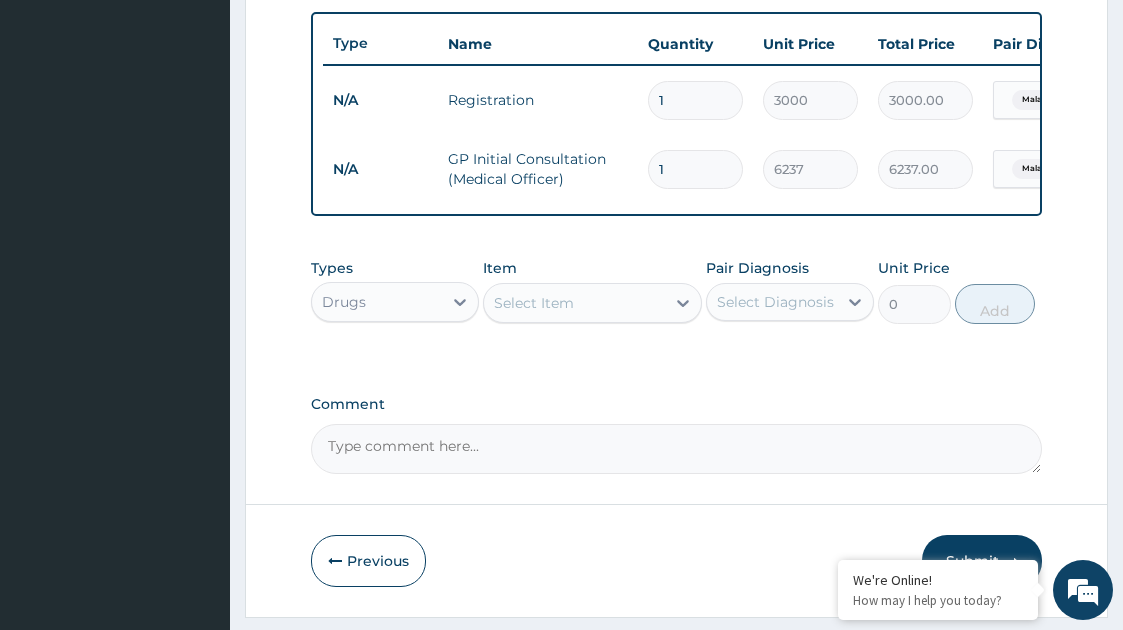 click on "Types Drugs Item Select Item Pair Diagnosis Select Diagnosis Unit Price 0 Add" at bounding box center [677, 306] 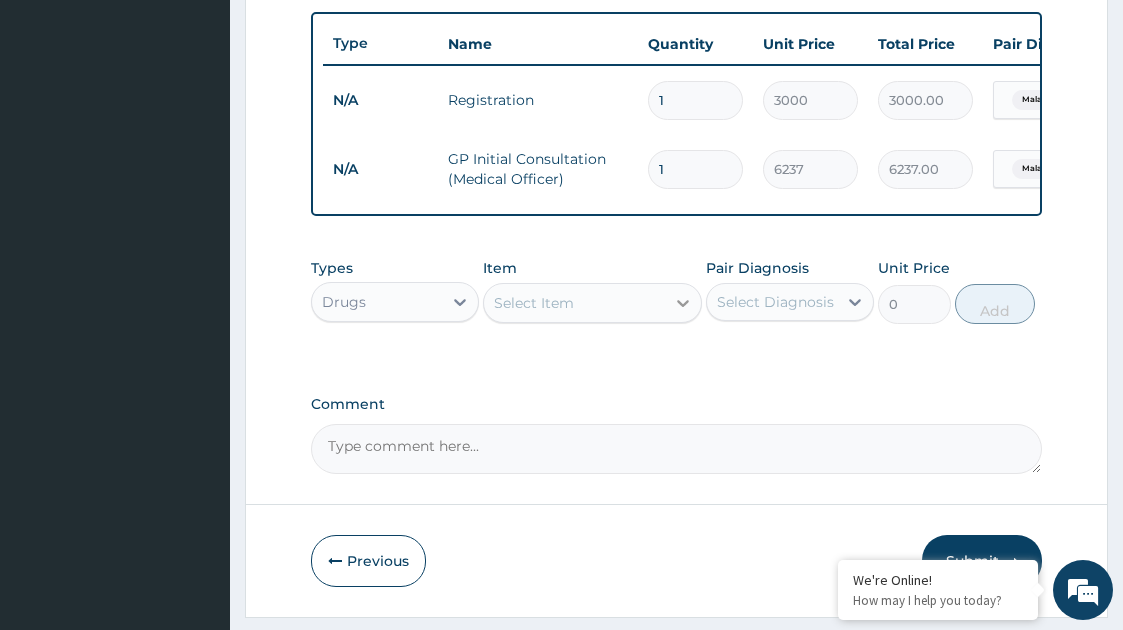 click 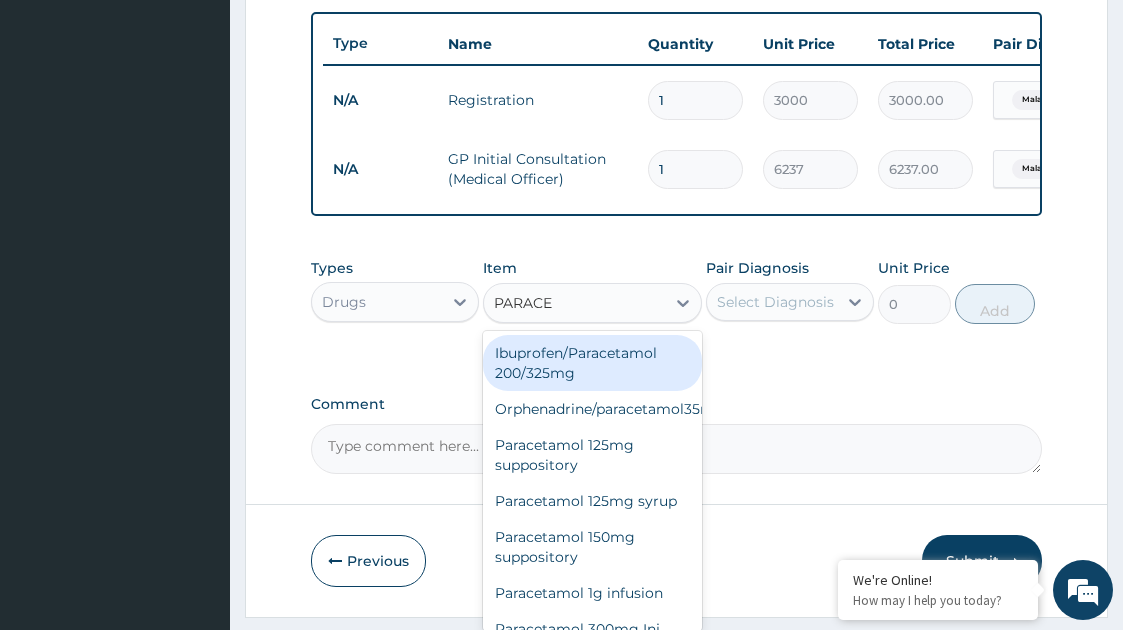 type on "PARACET" 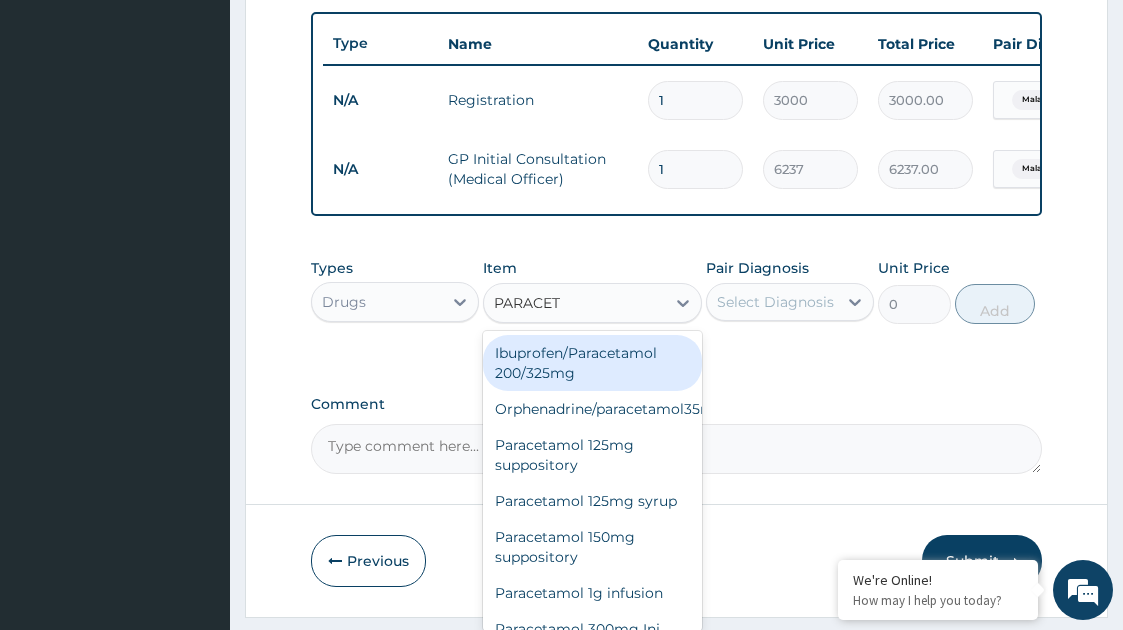 scroll, scrollTop: 801, scrollLeft: 0, axis: vertical 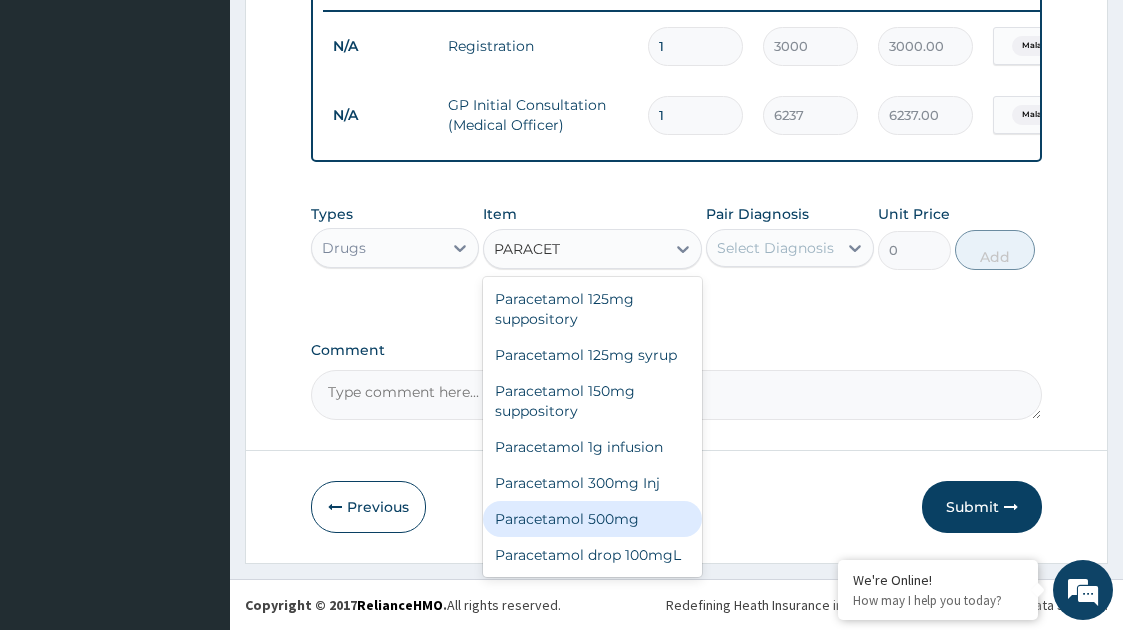 click on "Paracetamol 500mg" at bounding box center [593, 519] 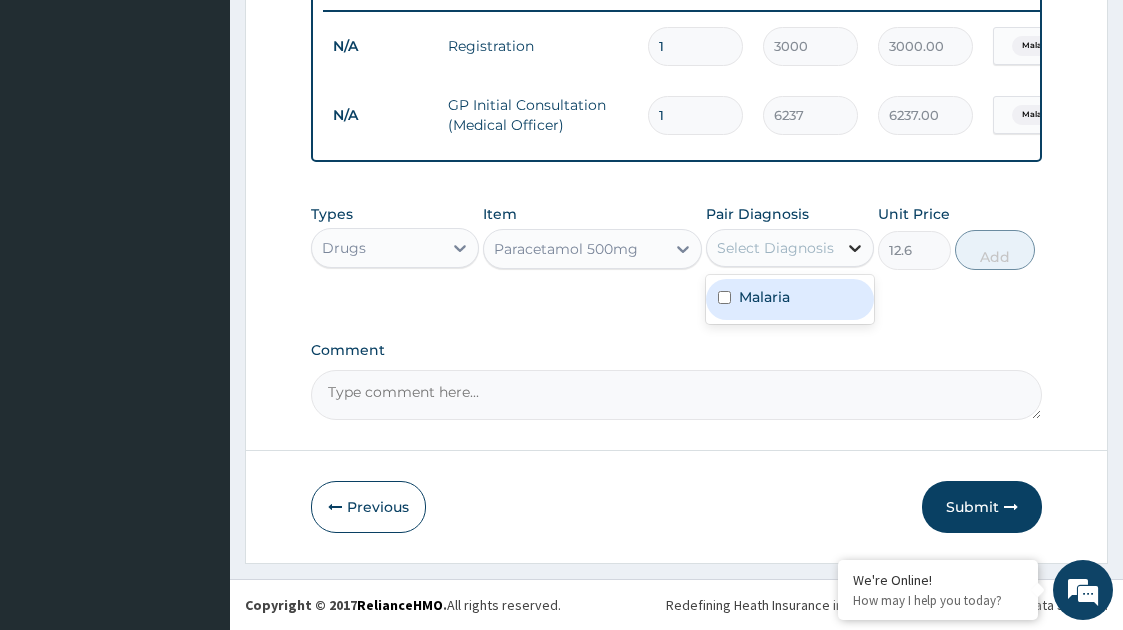 click 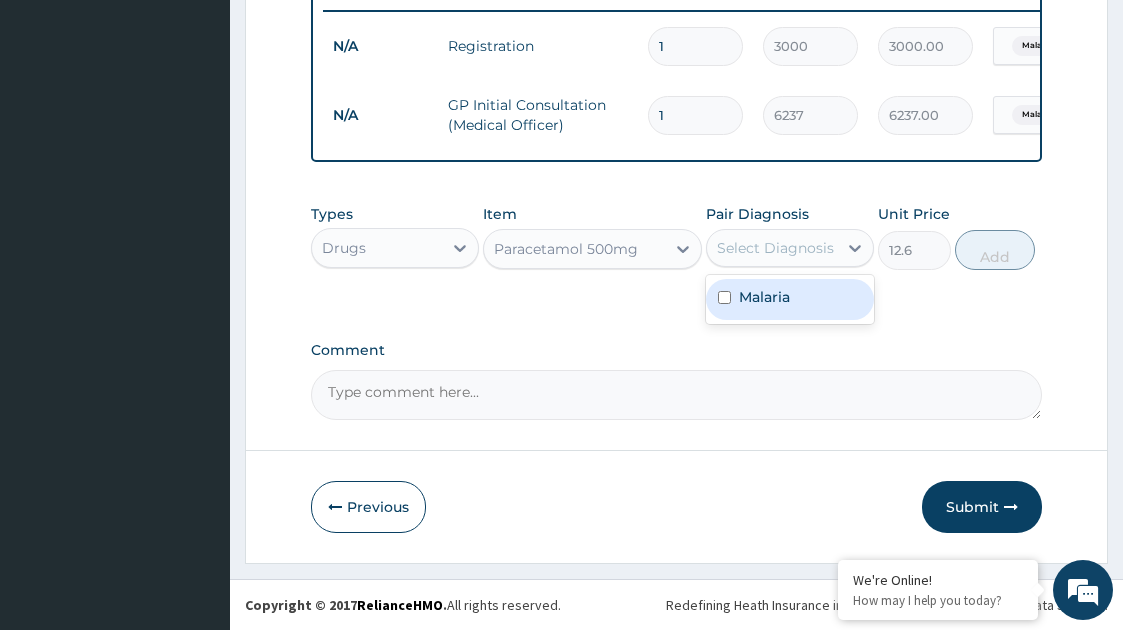 click on "Malaria" at bounding box center [764, 297] 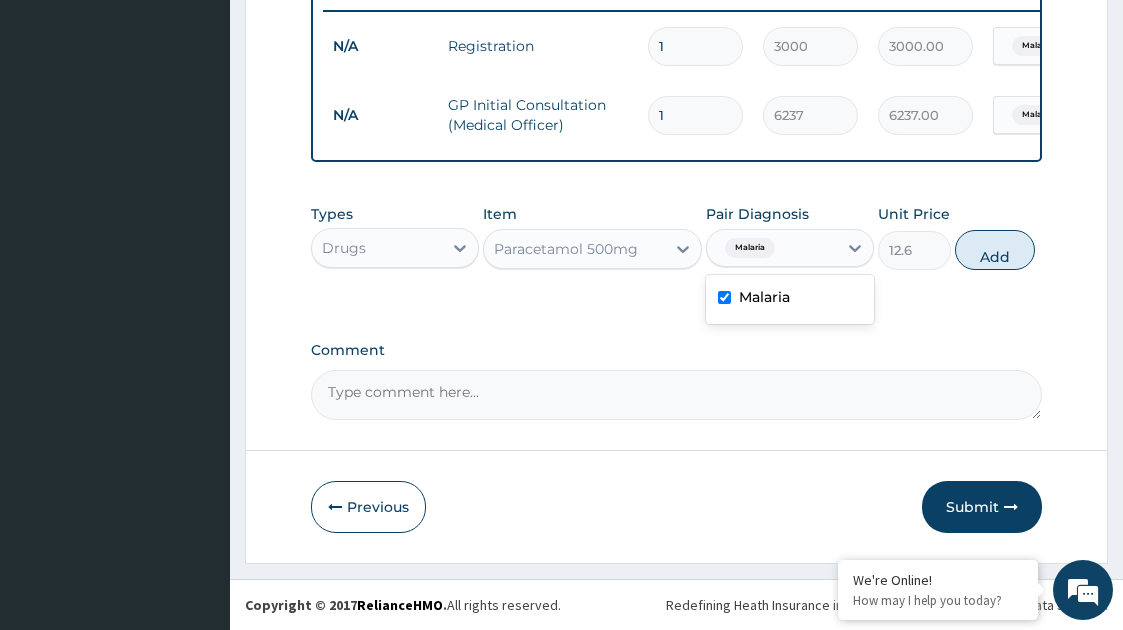 click on "Malaria" at bounding box center [790, 299] 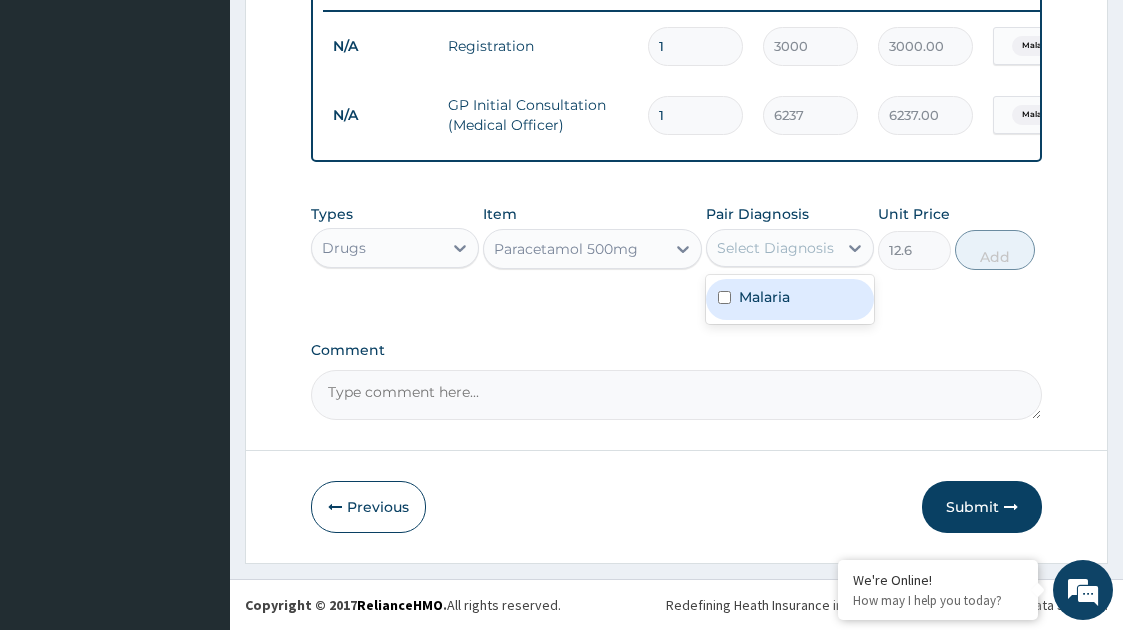click on "Malaria" at bounding box center (764, 297) 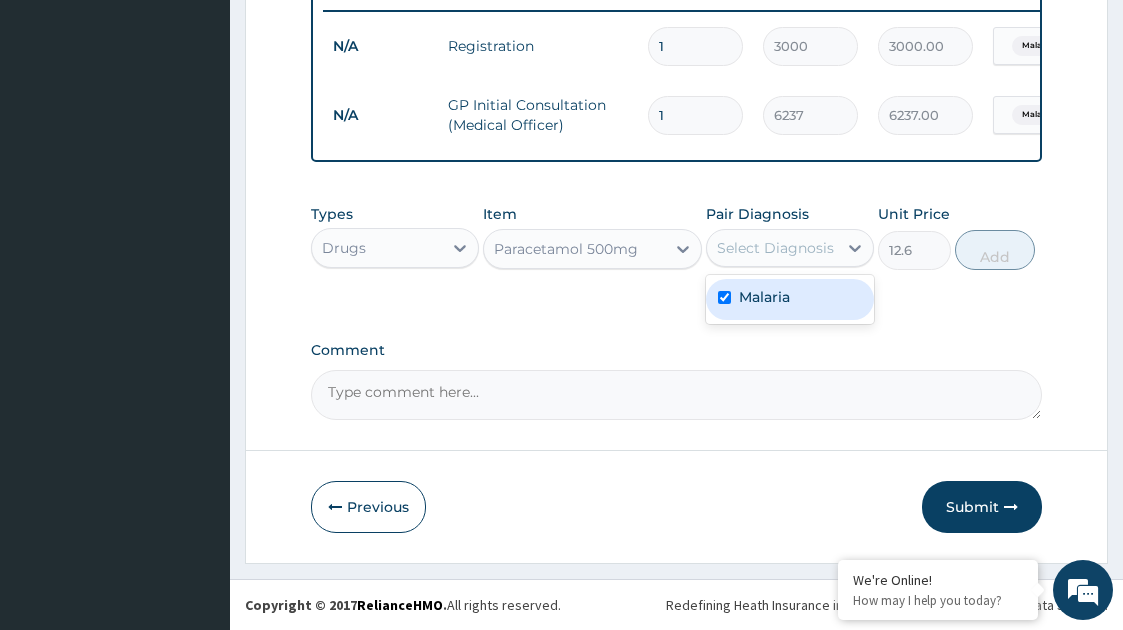 checkbox on "true" 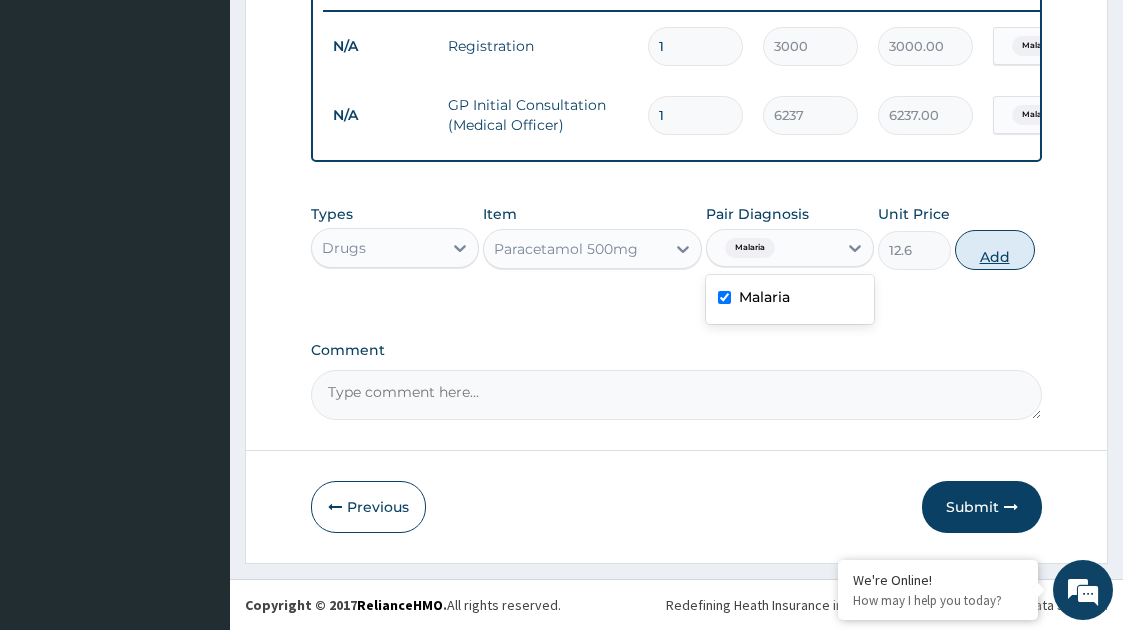 click on "Add" at bounding box center (995, 250) 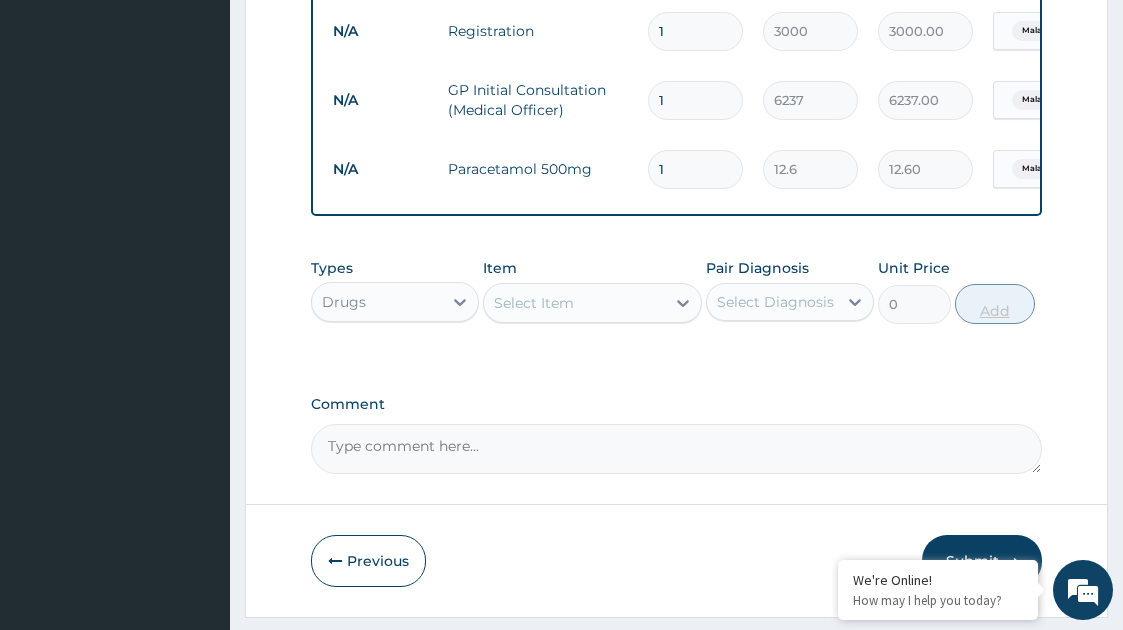 type 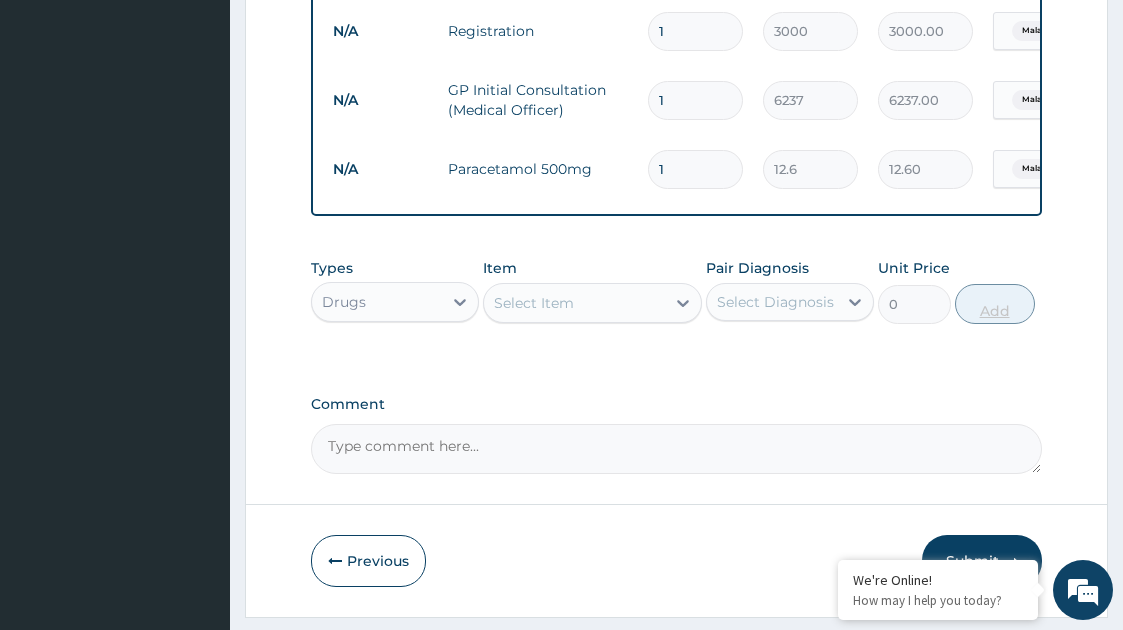 type on "0.00" 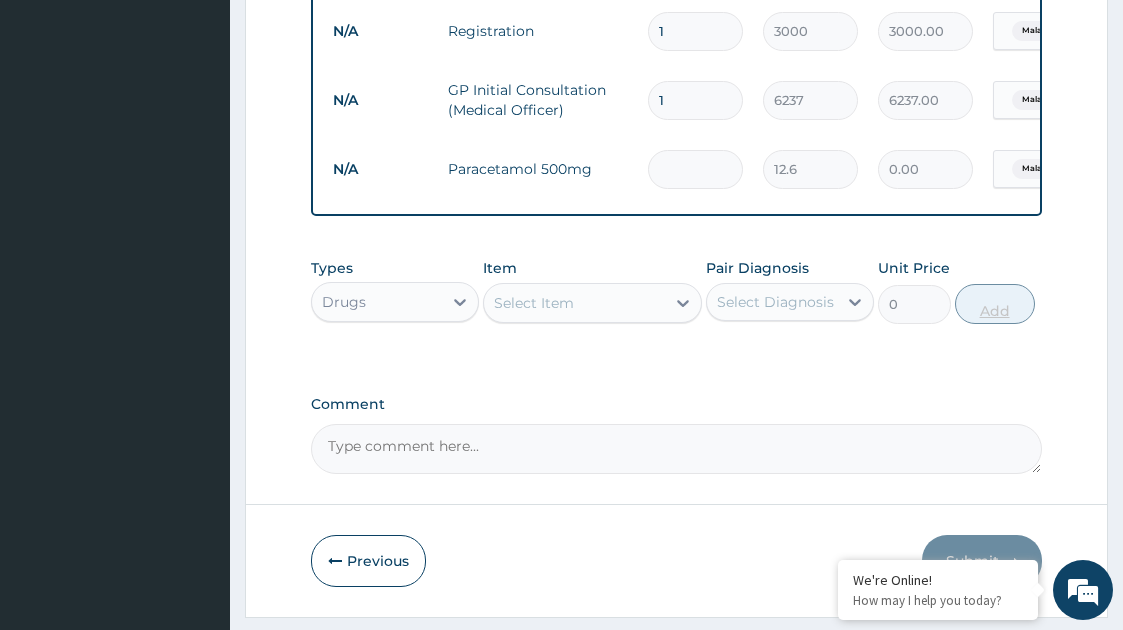type on "9" 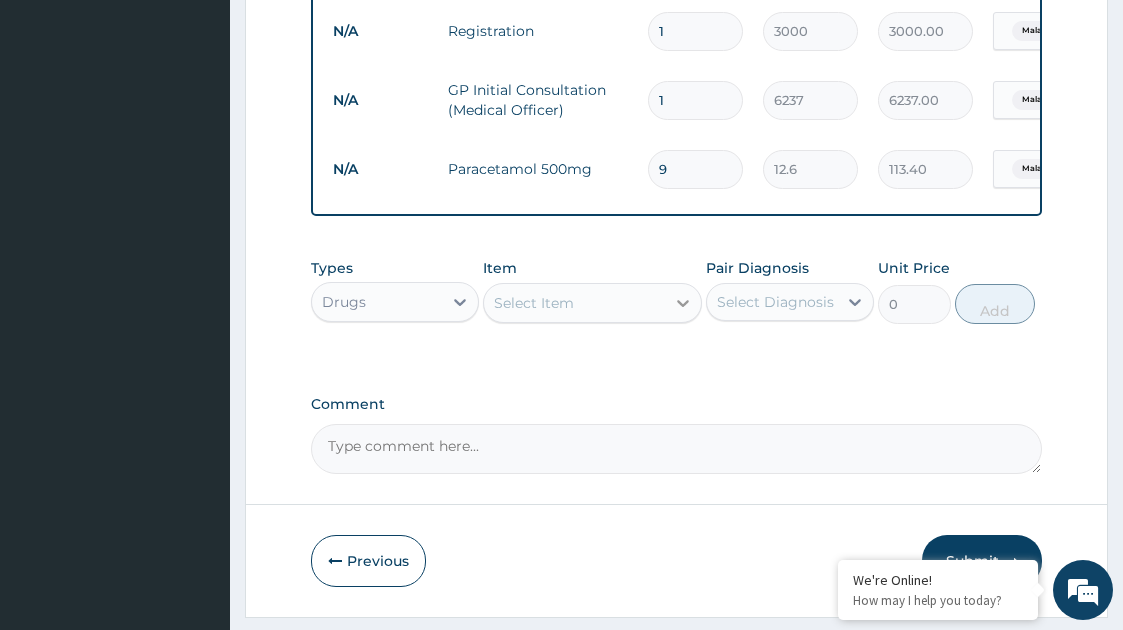 type on "9" 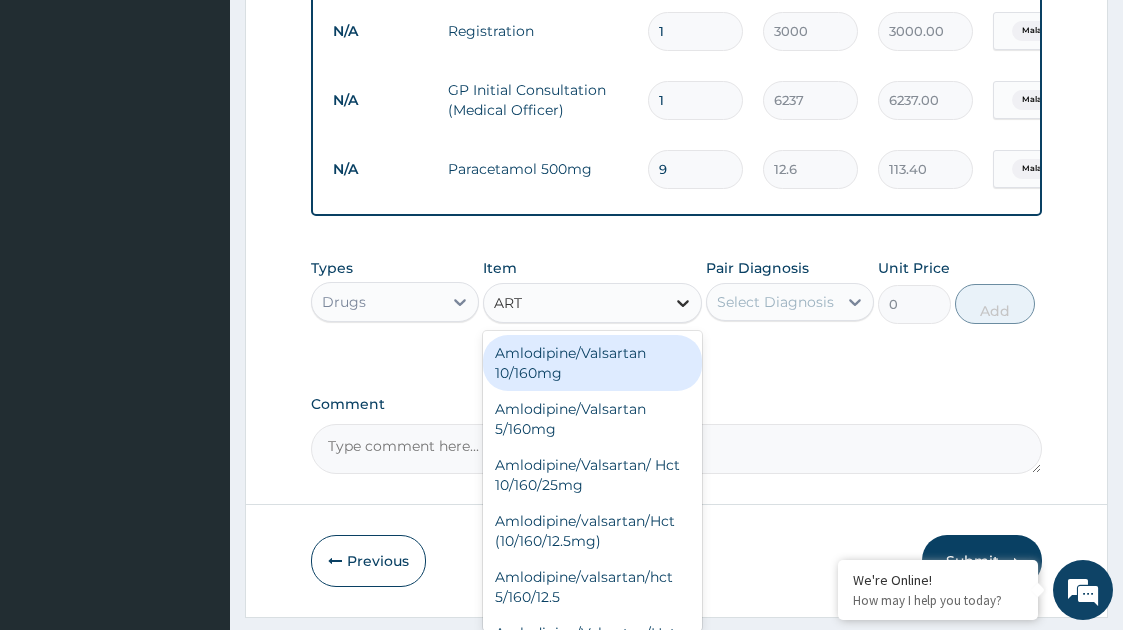 type on "ARTE" 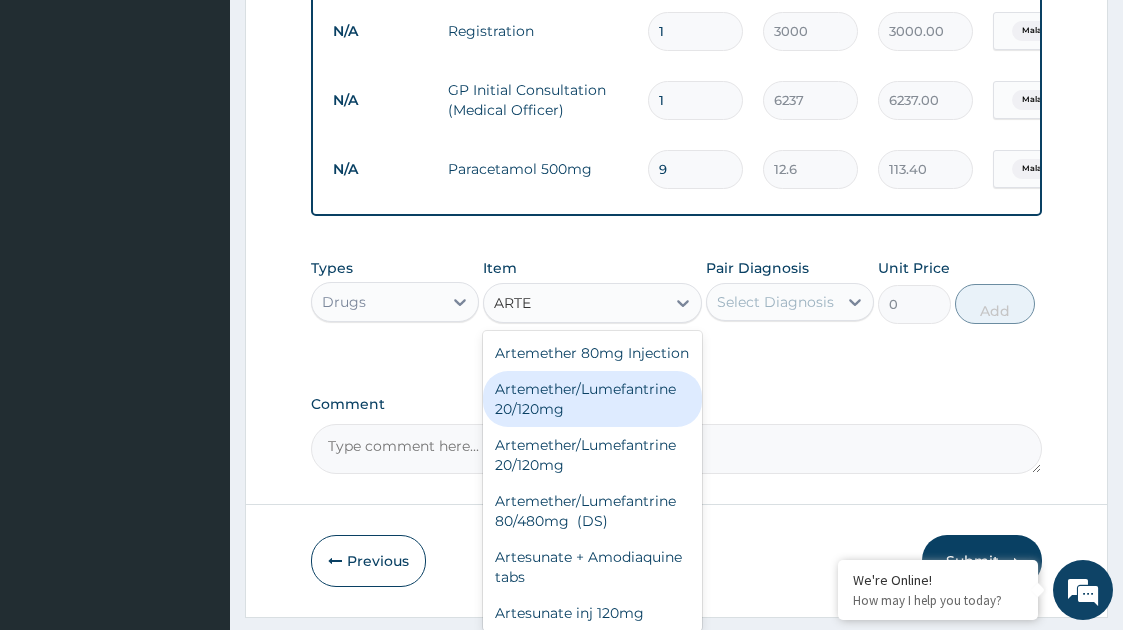 click on "Artemether/Lumefantrine 20/120mg" at bounding box center [593, 399] 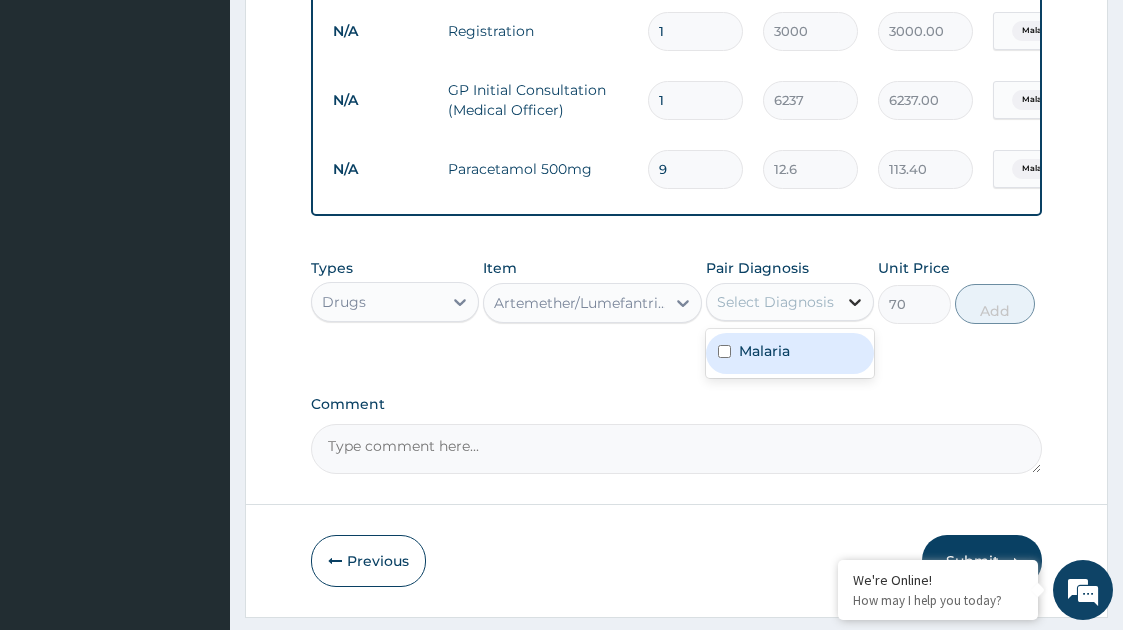 click at bounding box center [855, 302] 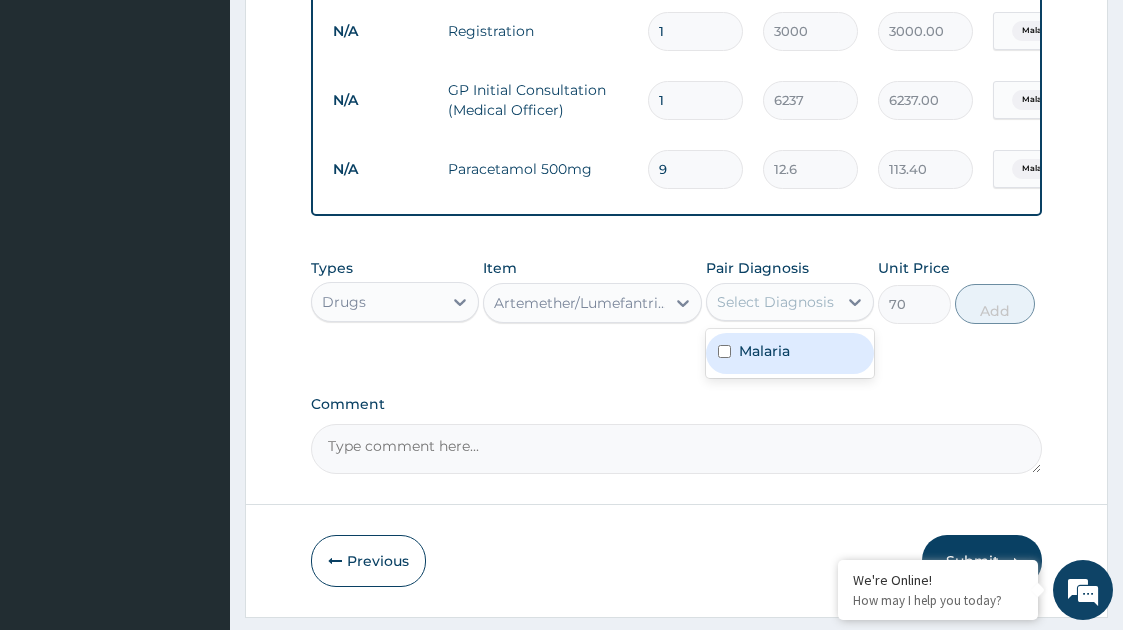 click on "Malaria" at bounding box center (764, 351) 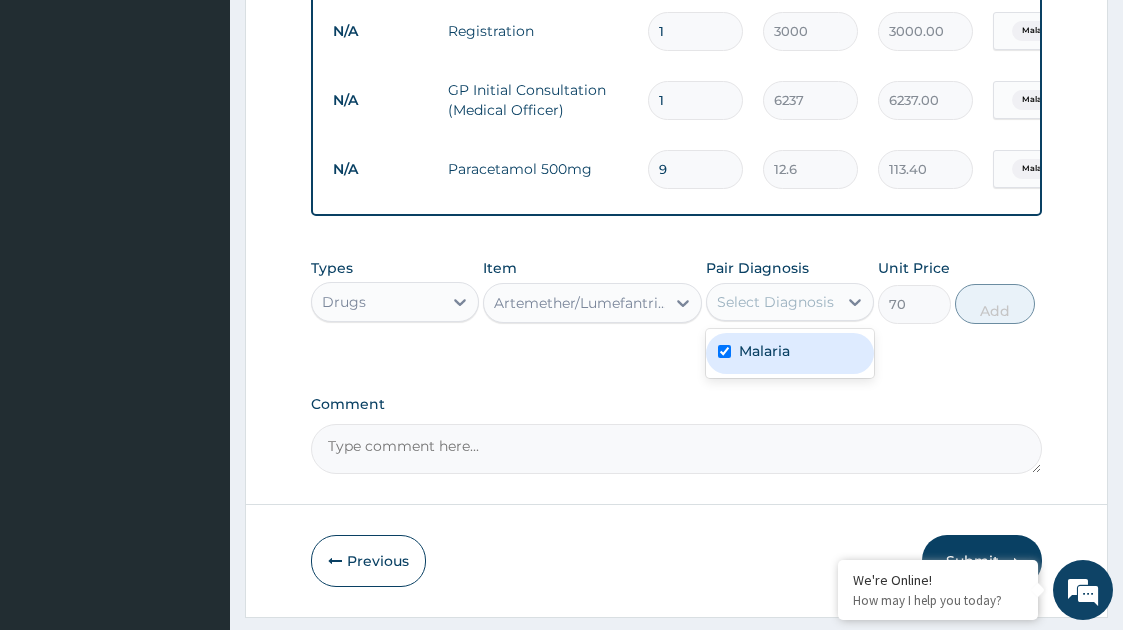 checkbox on "true" 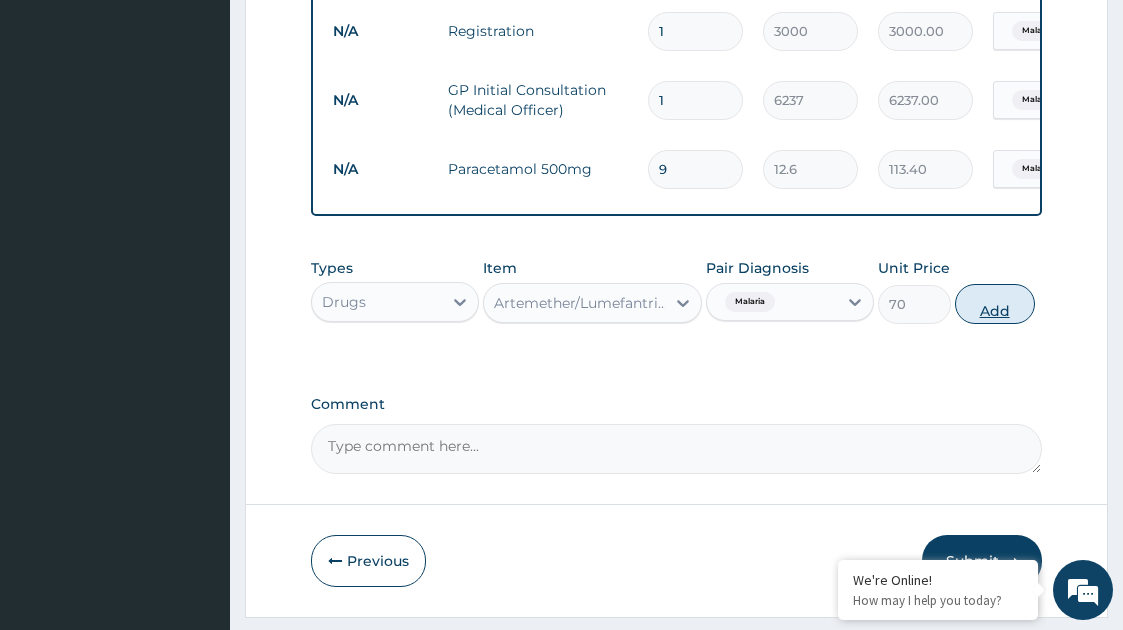 click on "Add" at bounding box center (995, 304) 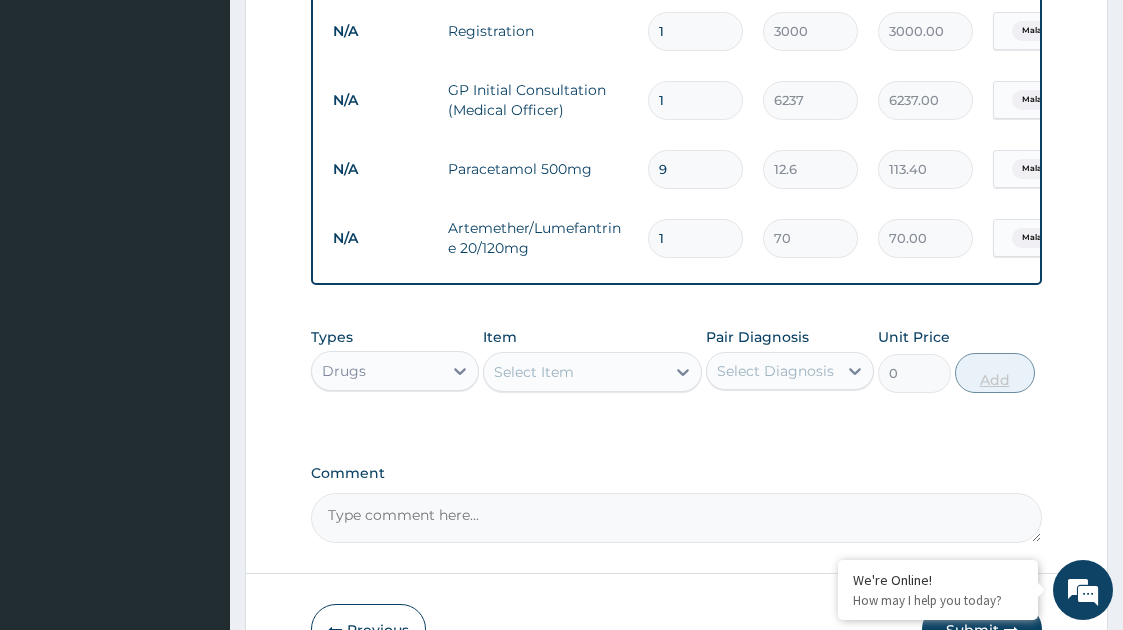 type 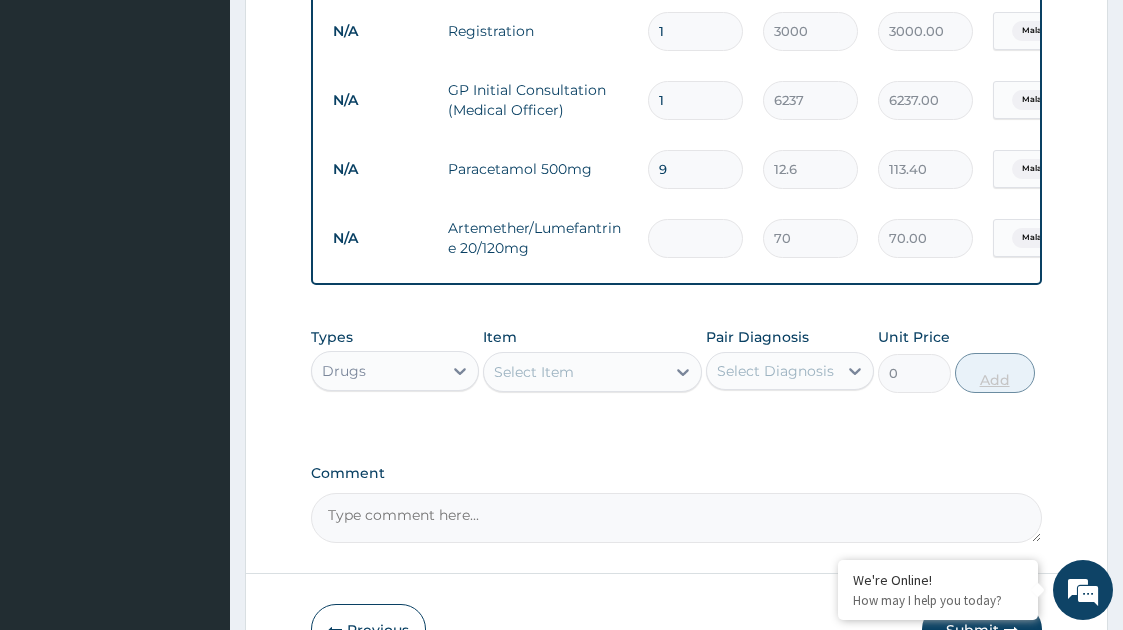 type on "0.00" 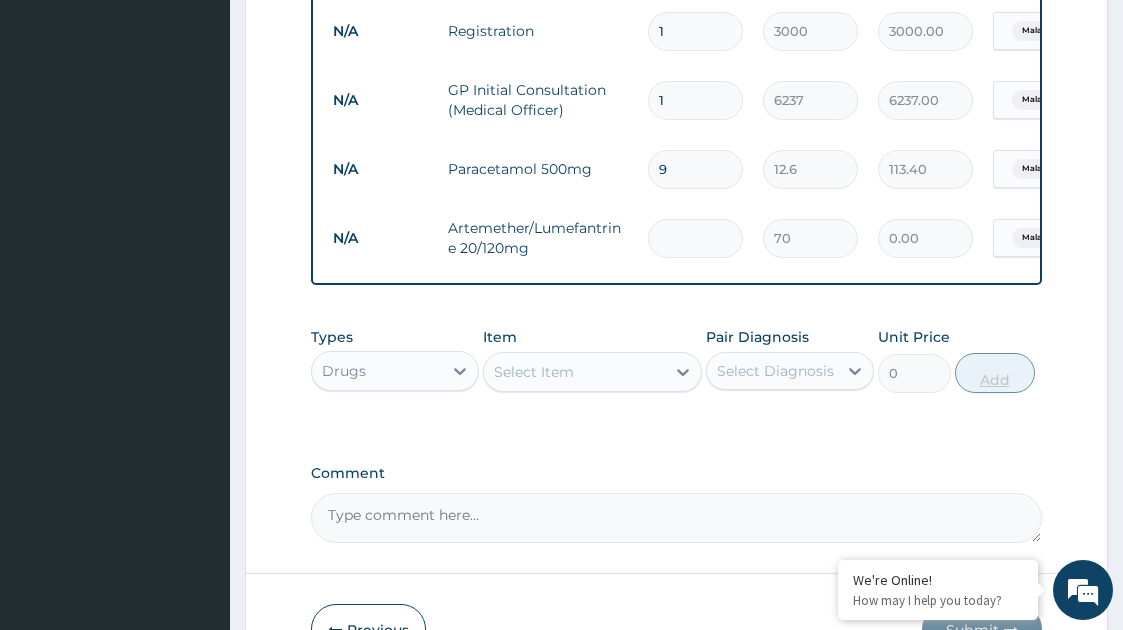 type on "6" 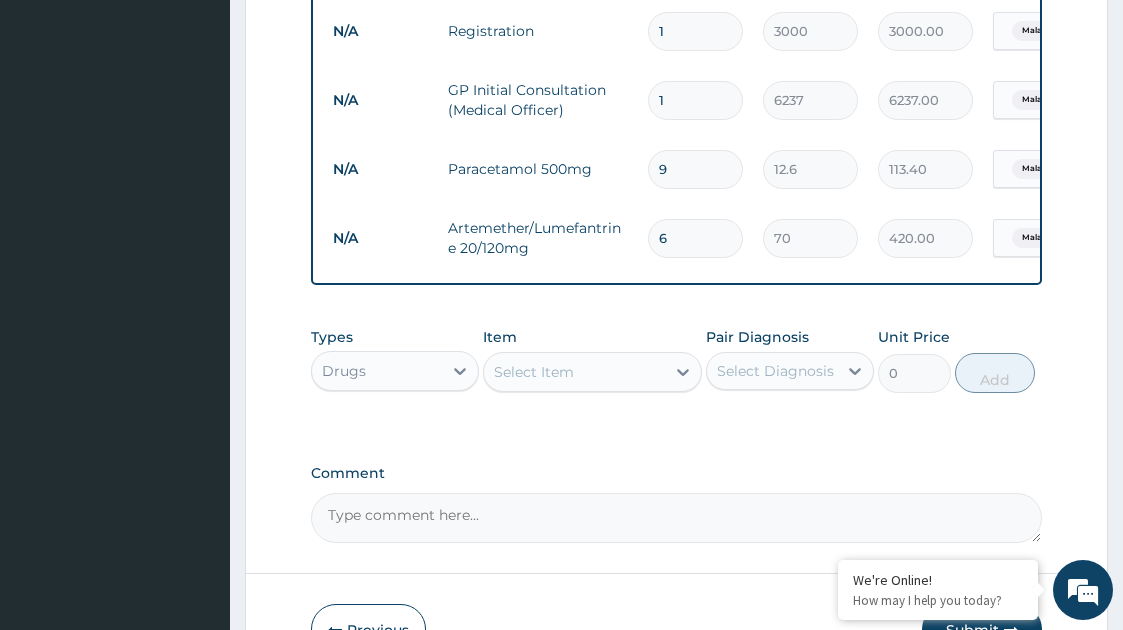 scroll, scrollTop: 939, scrollLeft: 0, axis: vertical 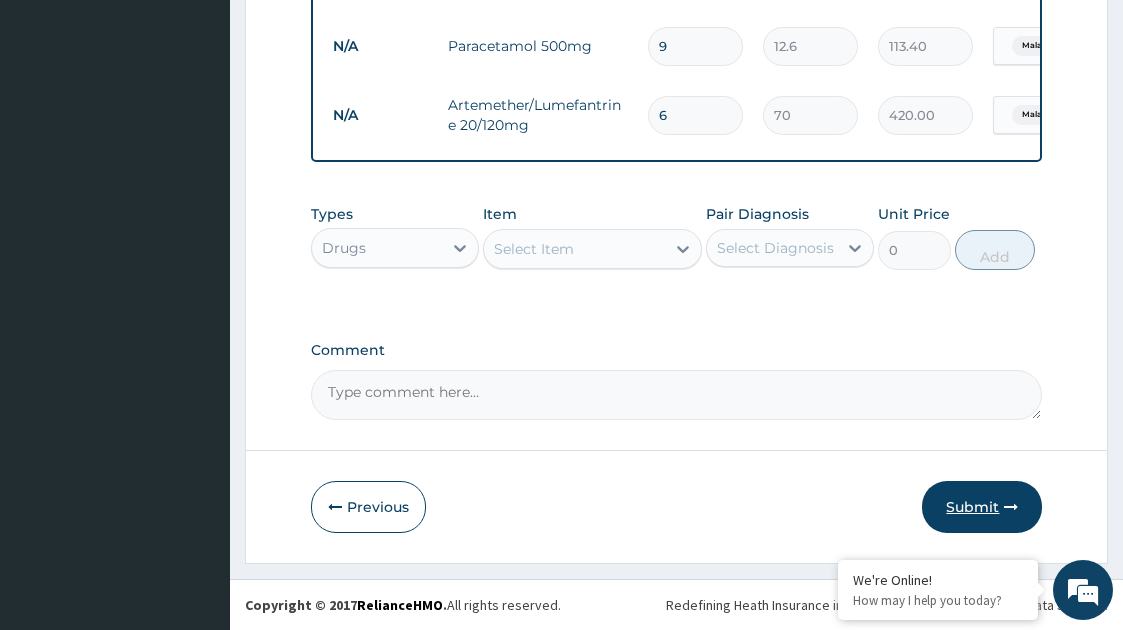 type on "6" 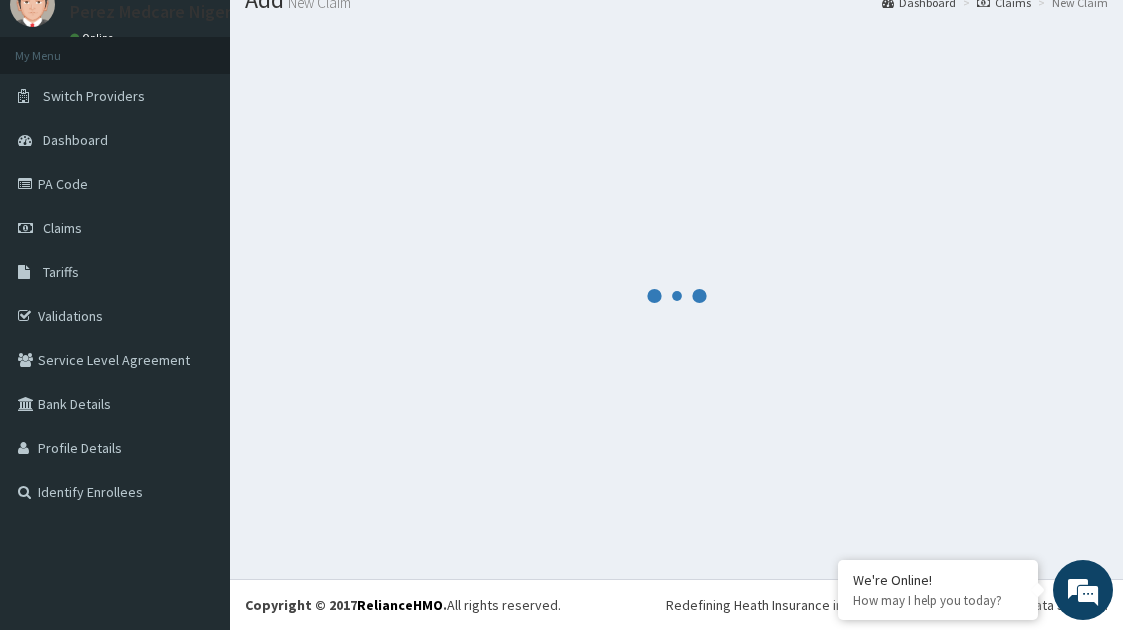 scroll, scrollTop: 939, scrollLeft: 0, axis: vertical 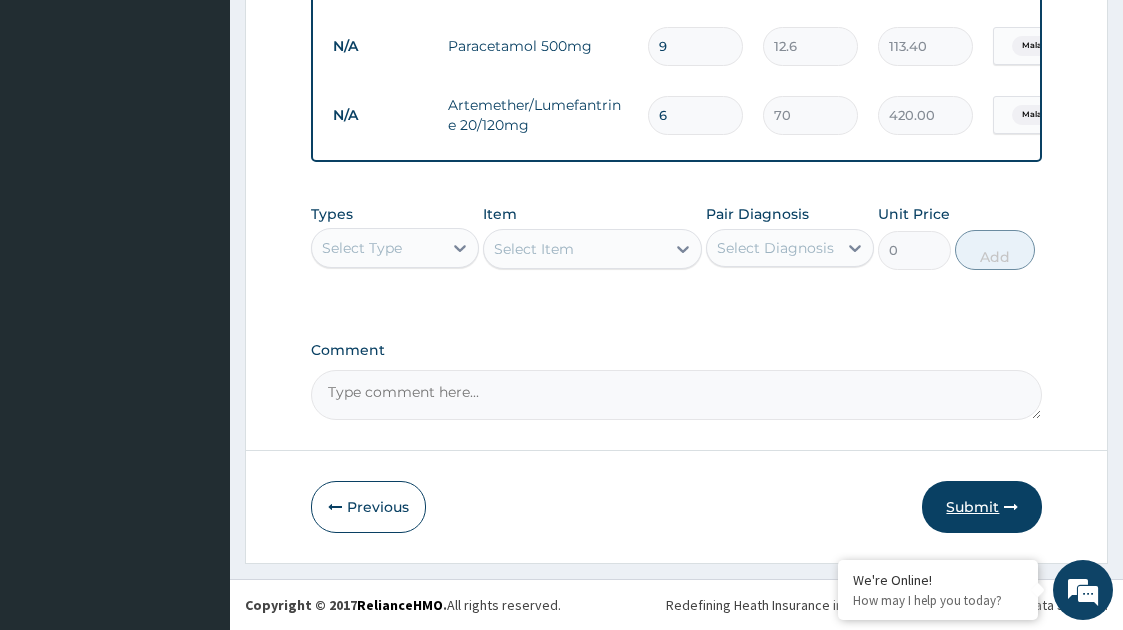 click on "Submit" at bounding box center (982, 507) 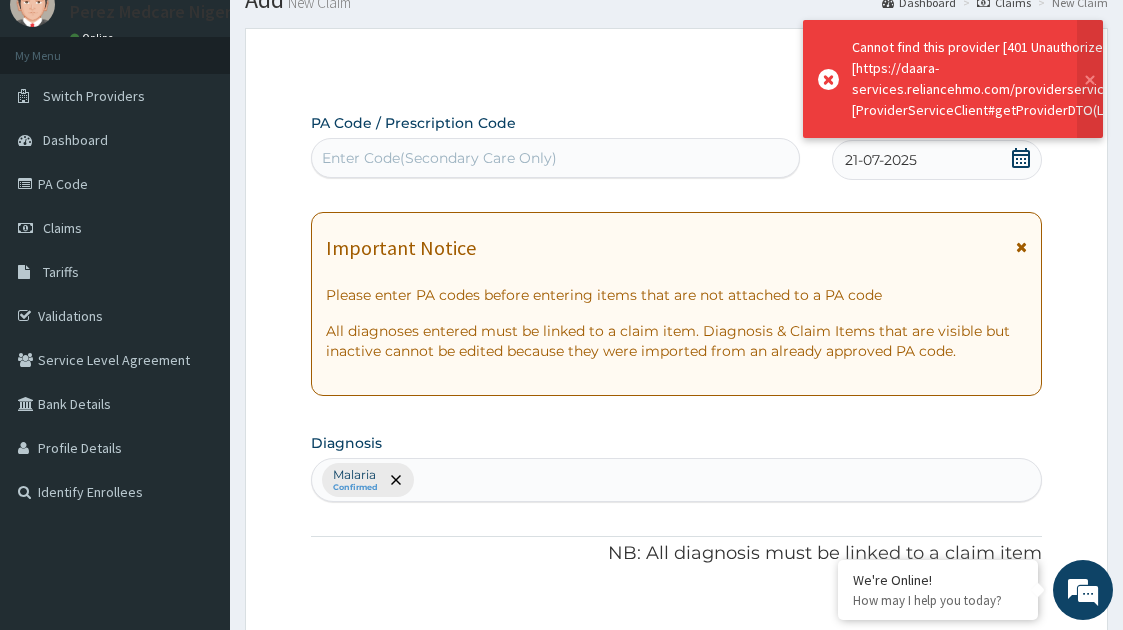 scroll, scrollTop: 939, scrollLeft: 0, axis: vertical 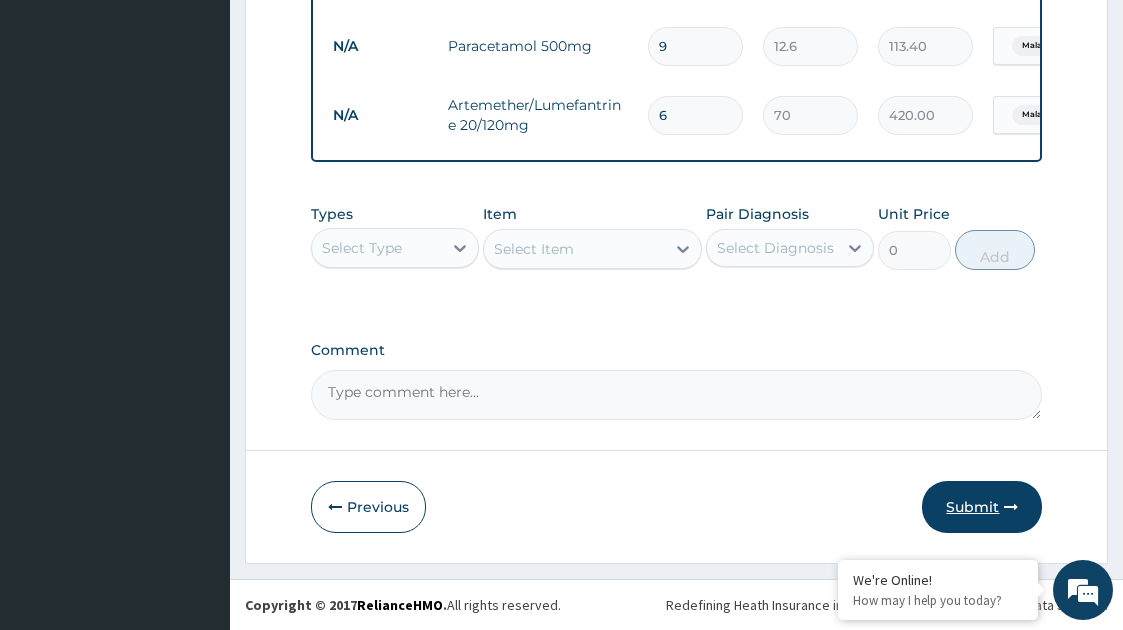 click on "Submit" at bounding box center (982, 507) 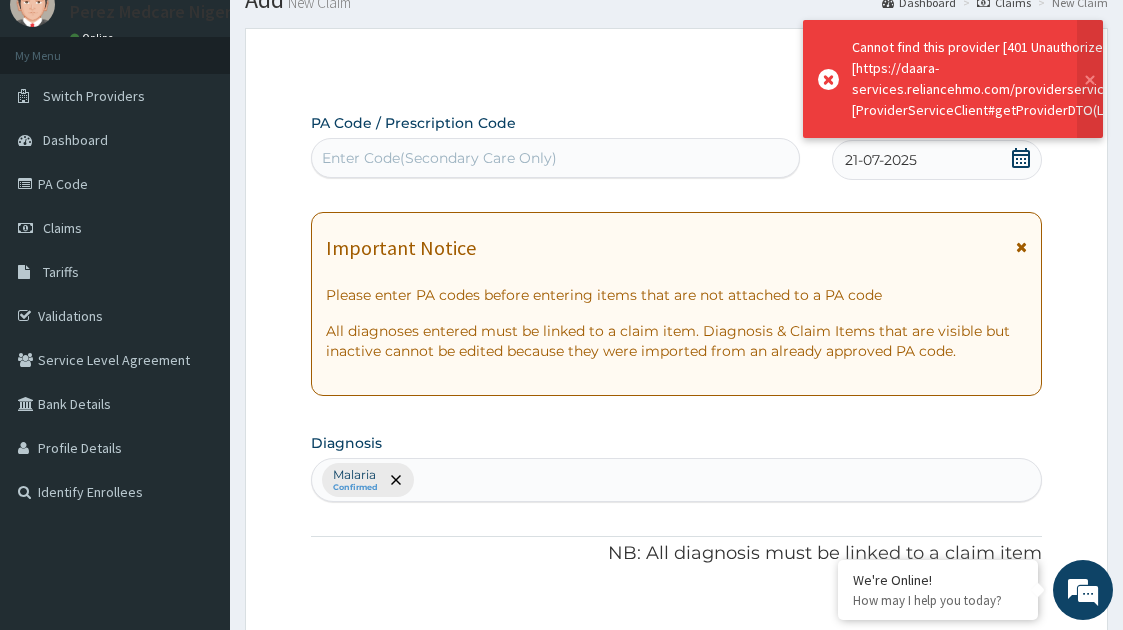 scroll, scrollTop: 939, scrollLeft: 0, axis: vertical 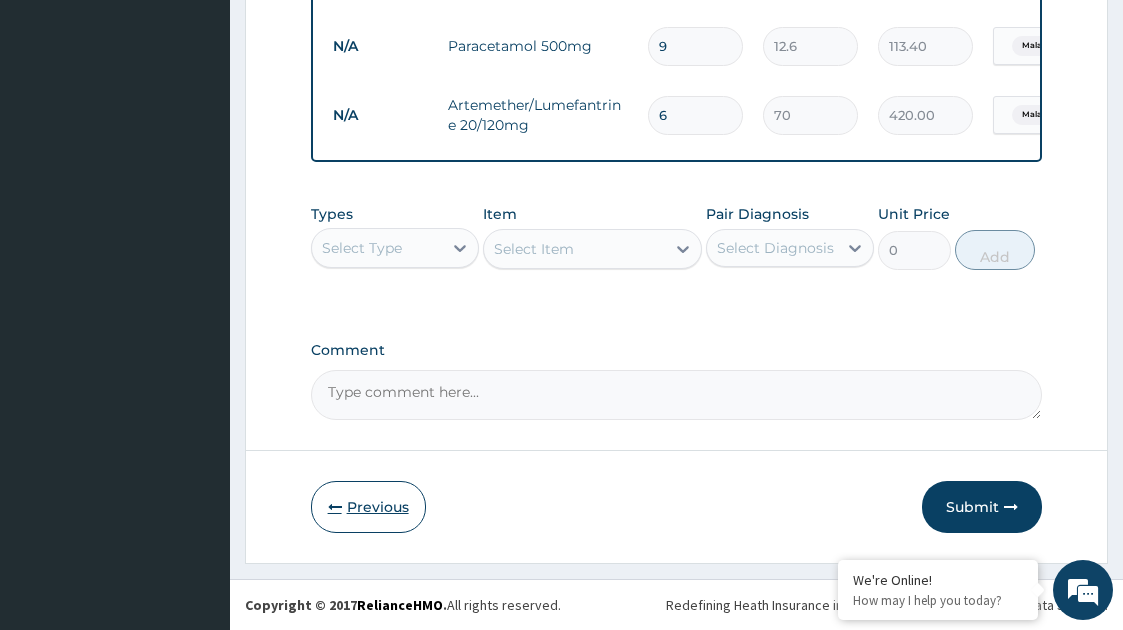 click on "Previous" at bounding box center [368, 507] 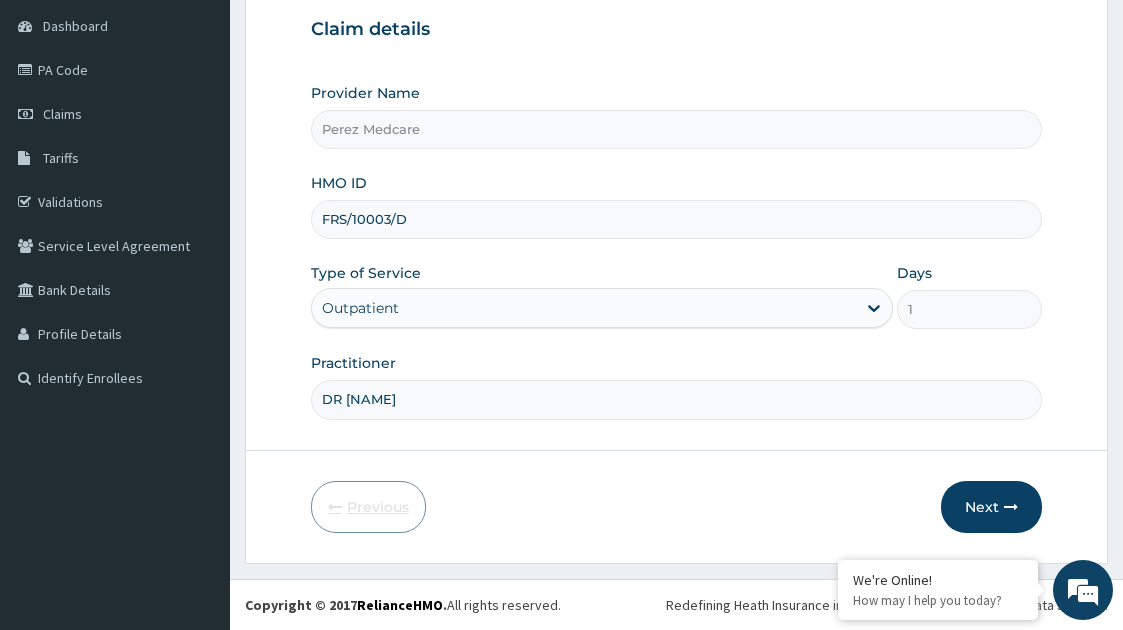 scroll, scrollTop: 192, scrollLeft: 0, axis: vertical 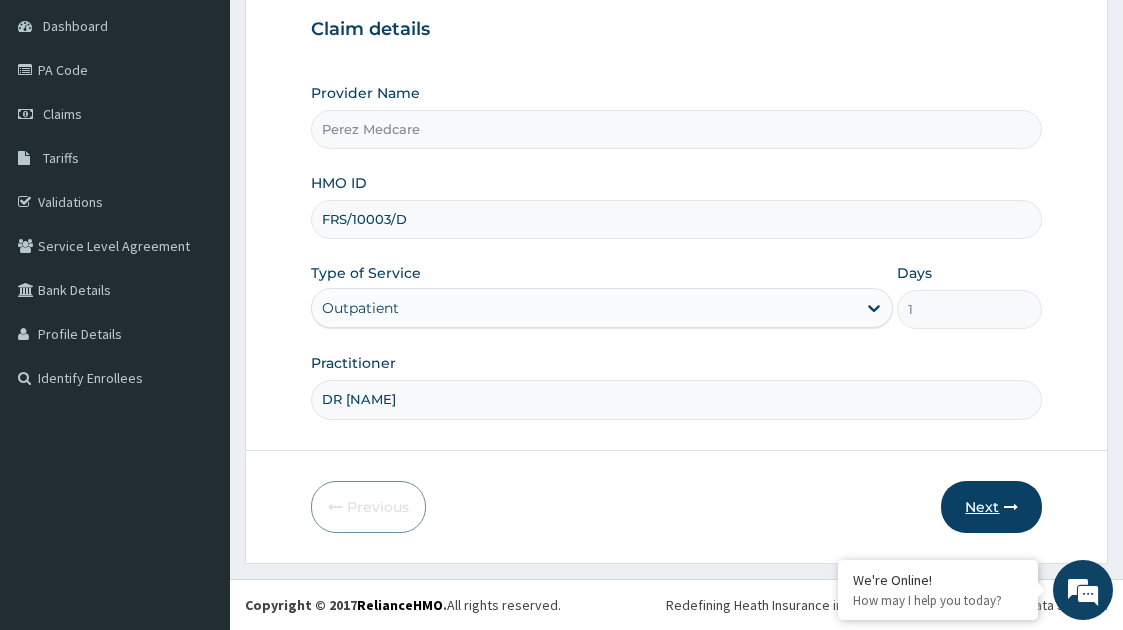 click on "Next" at bounding box center [991, 507] 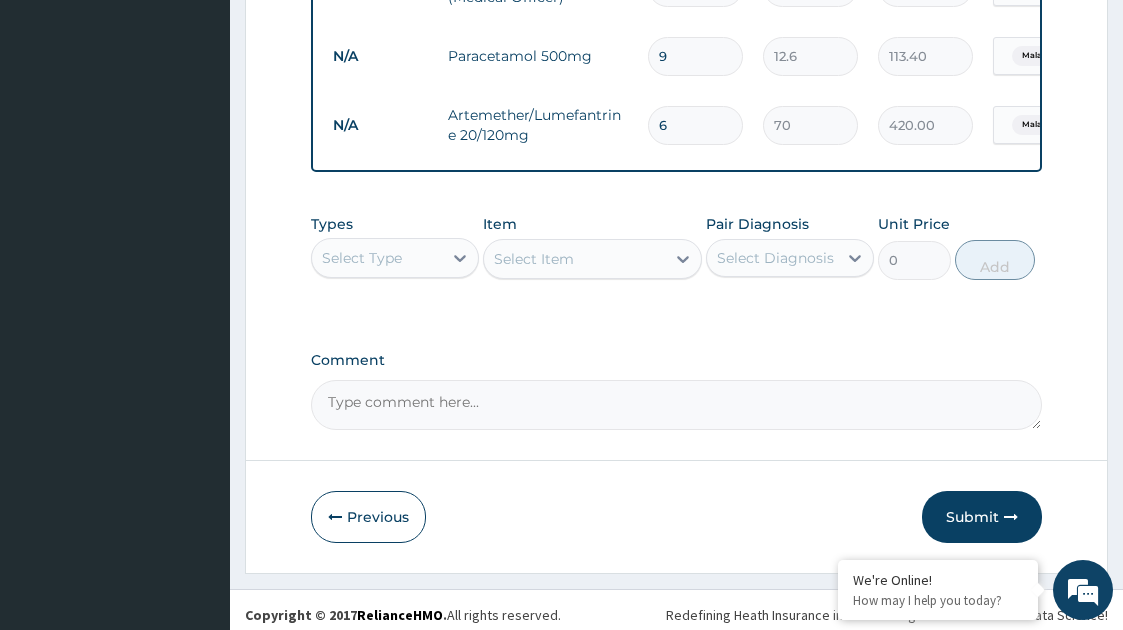 scroll, scrollTop: 939, scrollLeft: 0, axis: vertical 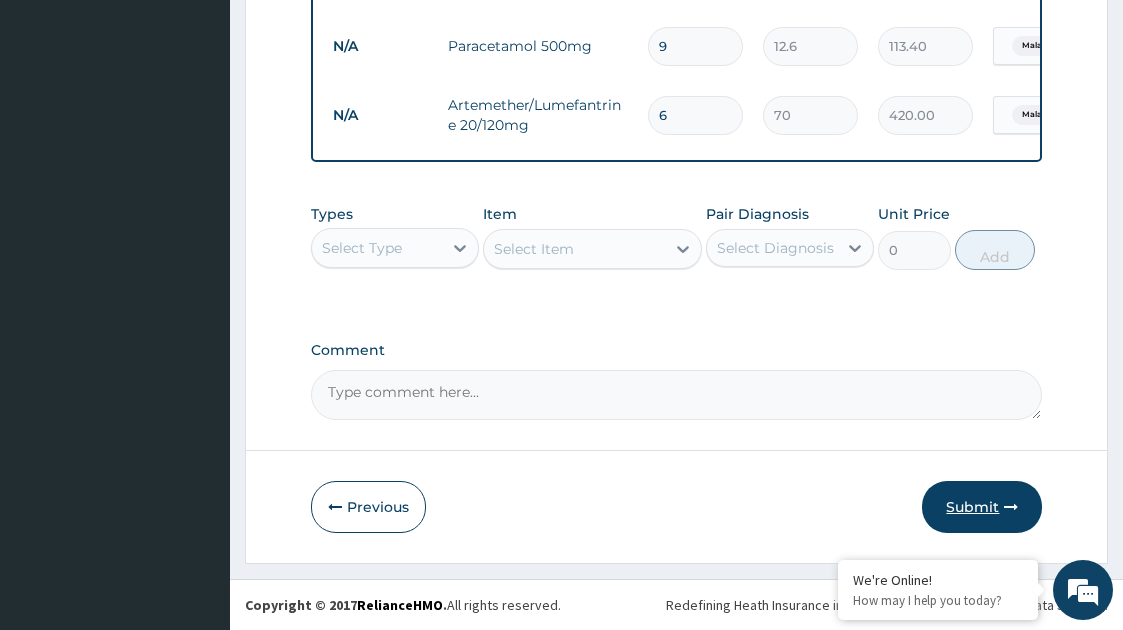 click on "Submit" at bounding box center [982, 507] 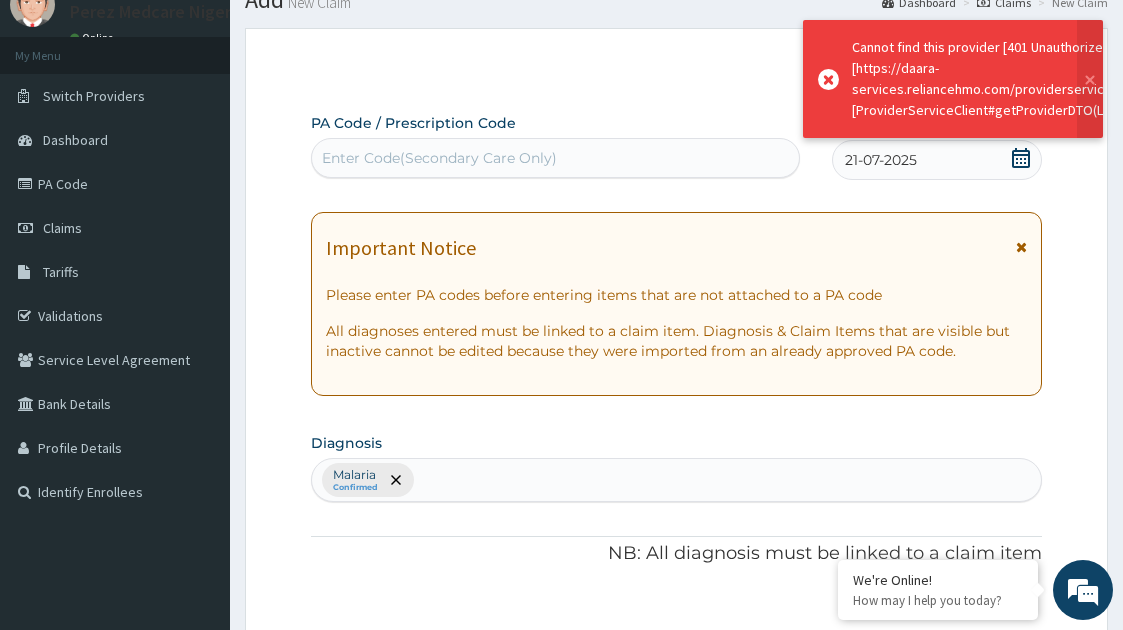 scroll, scrollTop: 939, scrollLeft: 0, axis: vertical 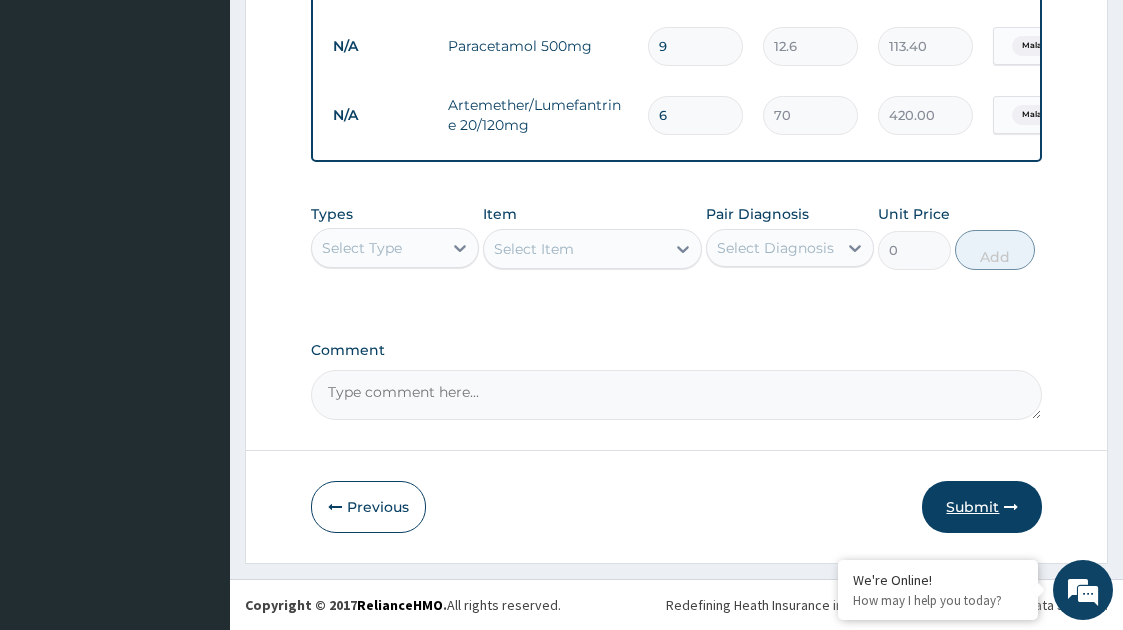 click on "Submit" at bounding box center [982, 507] 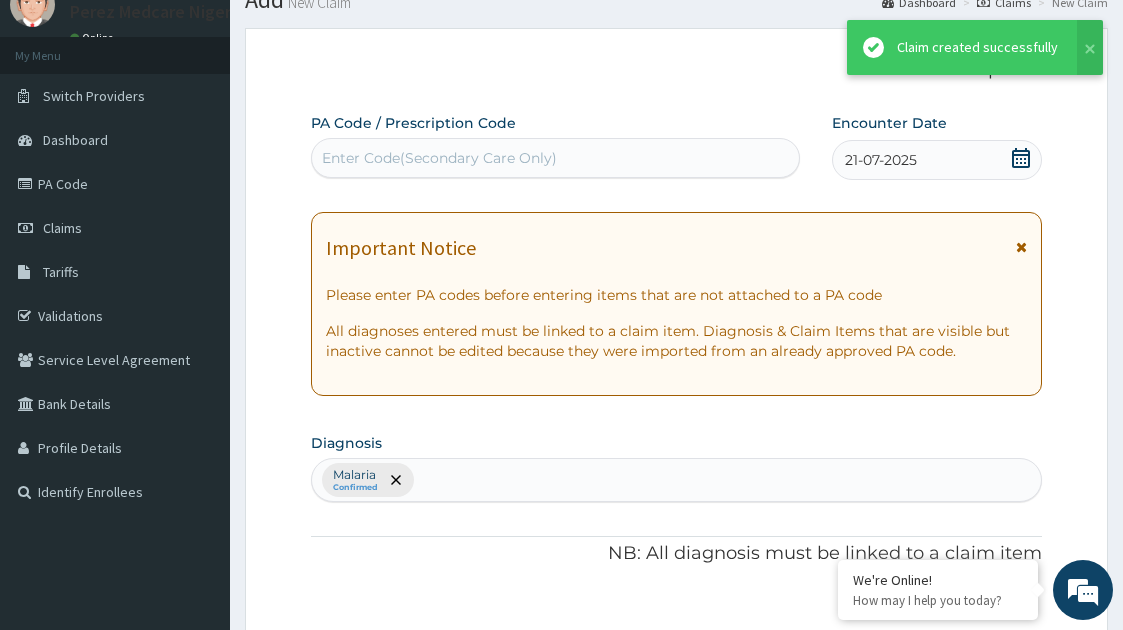 scroll, scrollTop: 939, scrollLeft: 0, axis: vertical 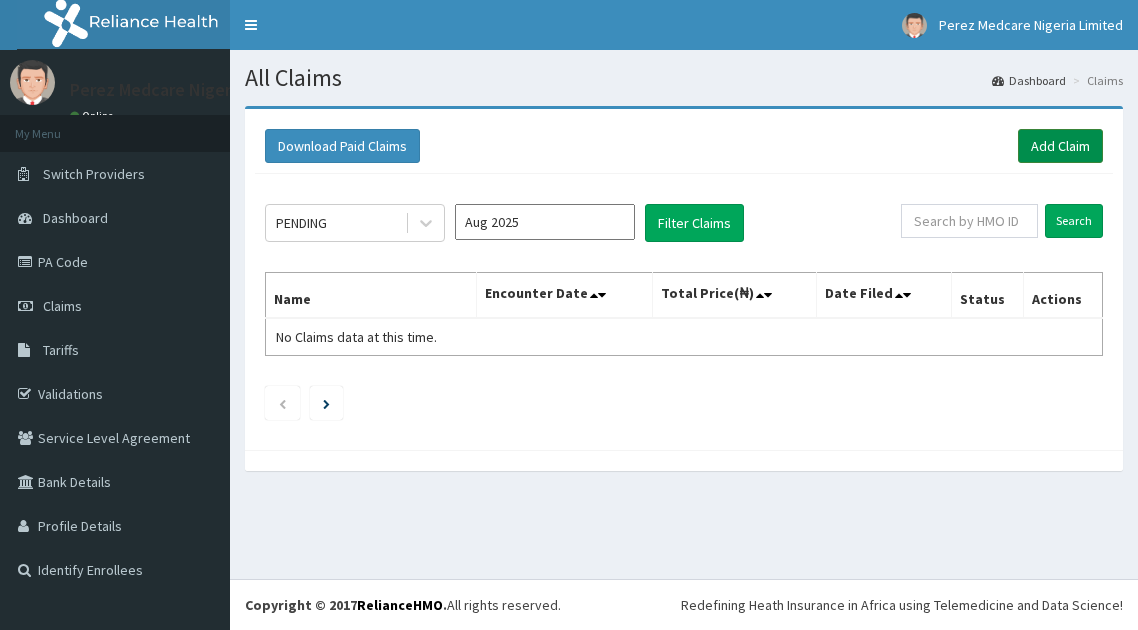 click on "Add Claim" at bounding box center [1060, 146] 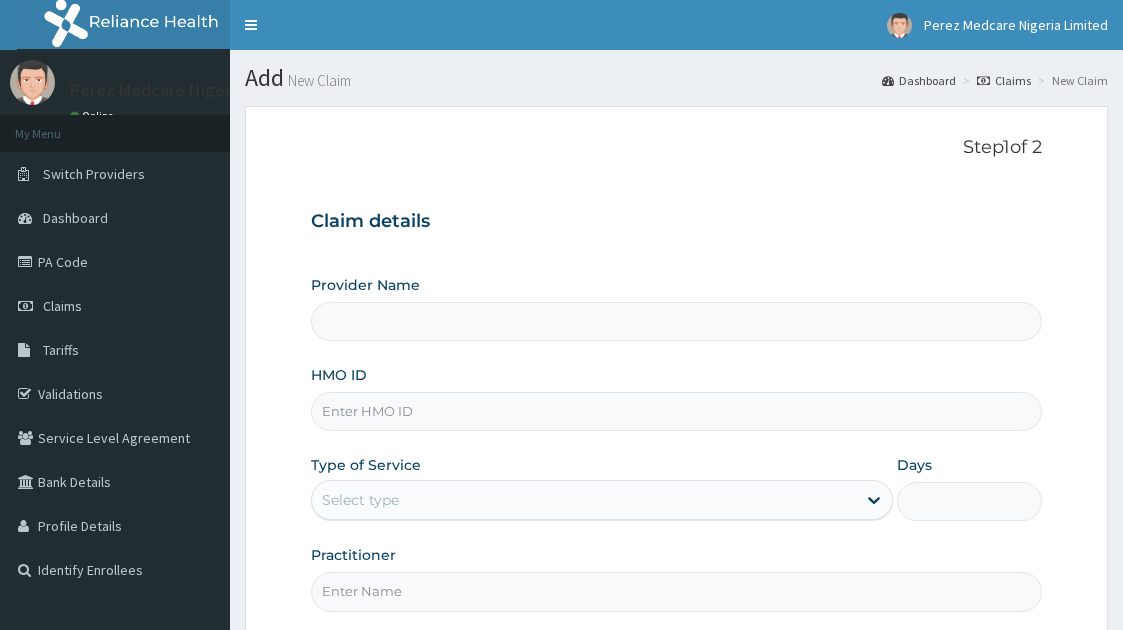 scroll, scrollTop: 0, scrollLeft: 0, axis: both 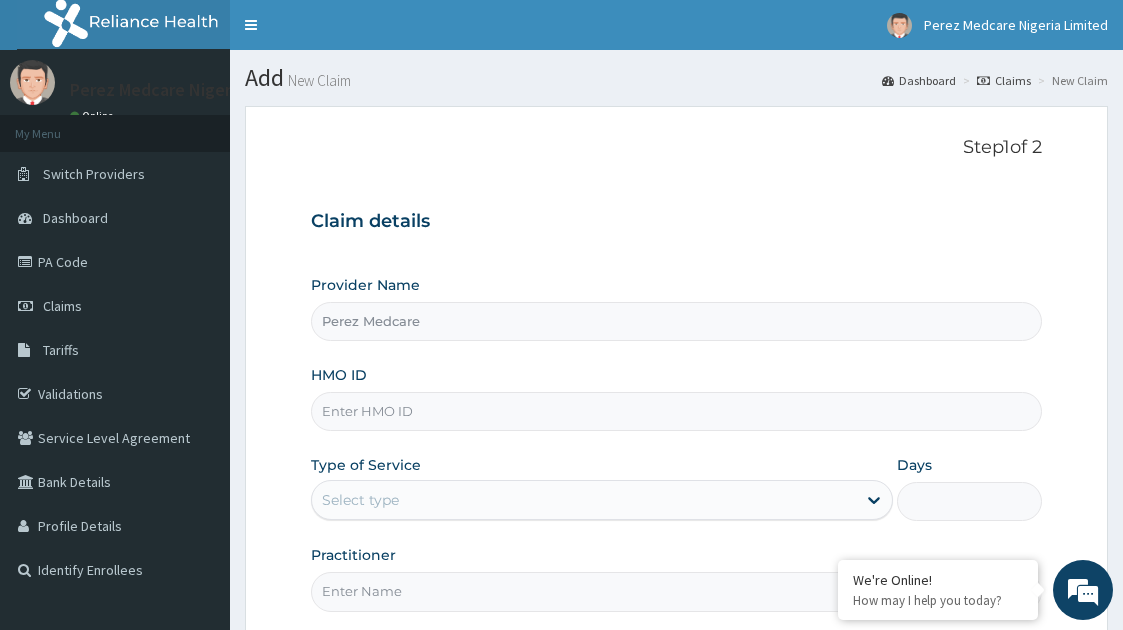click on "HMO ID" at bounding box center (677, 411) 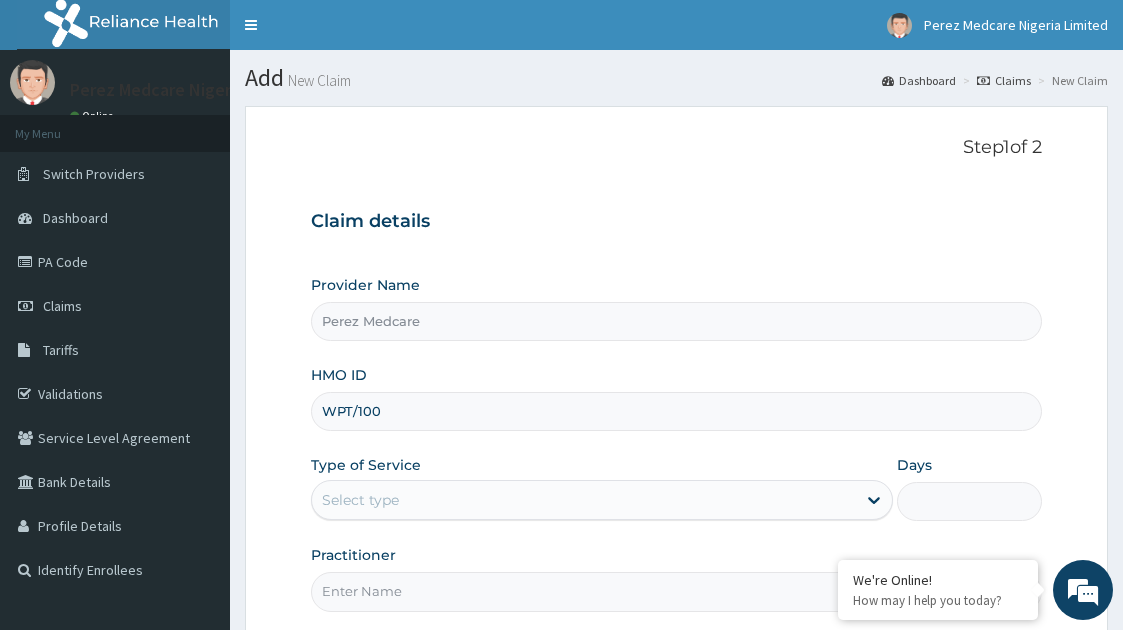 scroll, scrollTop: 0, scrollLeft: 0, axis: both 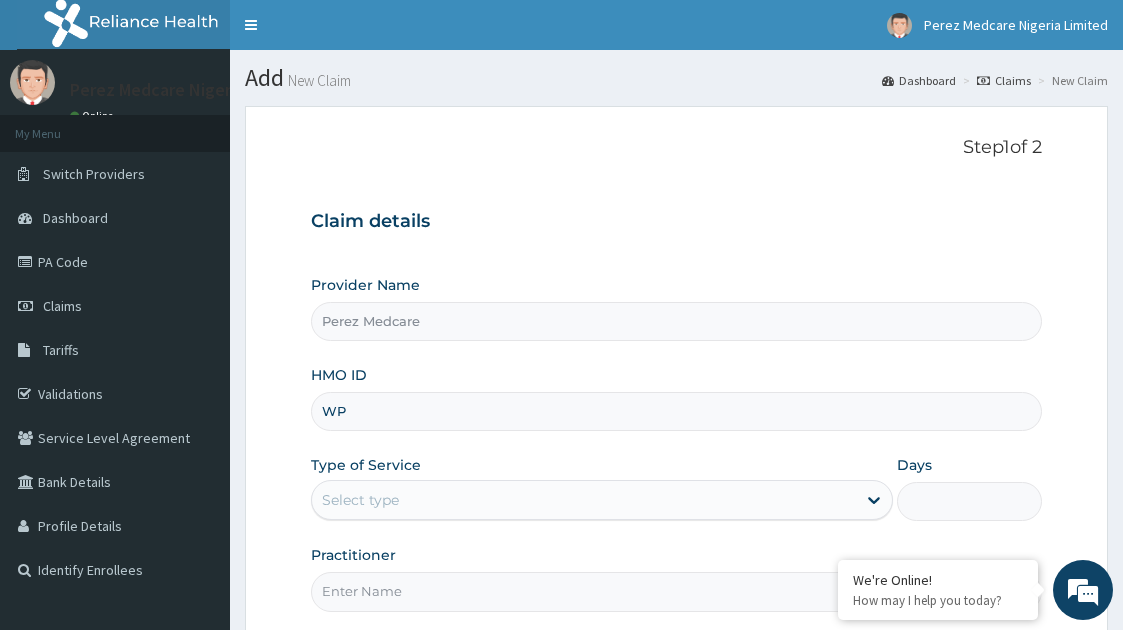 type on "W" 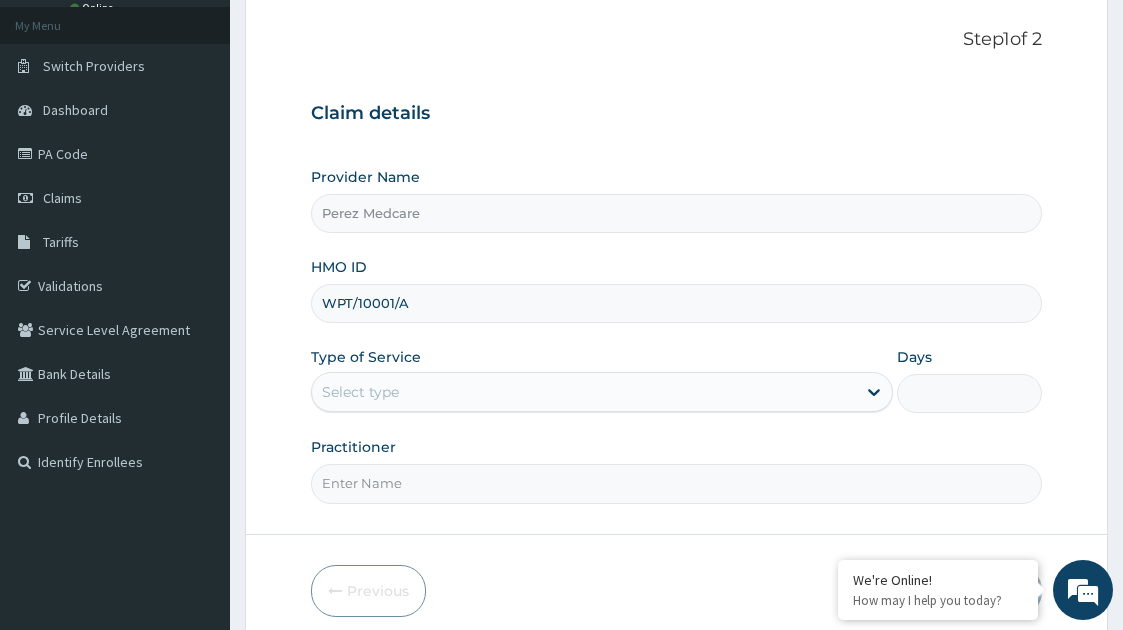 scroll, scrollTop: 192, scrollLeft: 0, axis: vertical 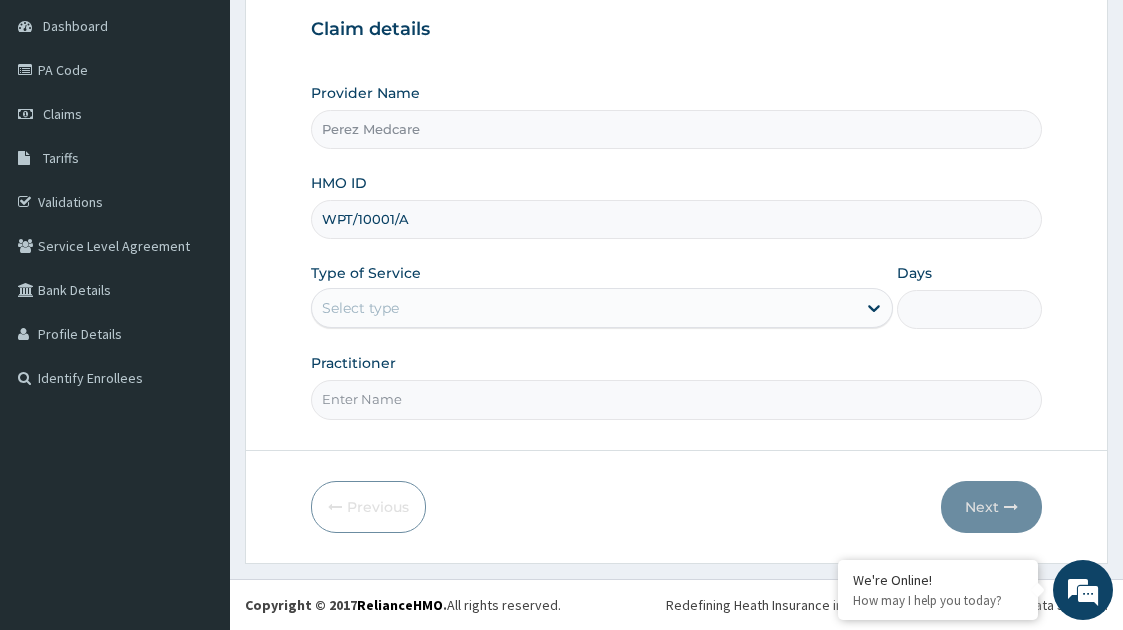 type on "WPT/10001/A" 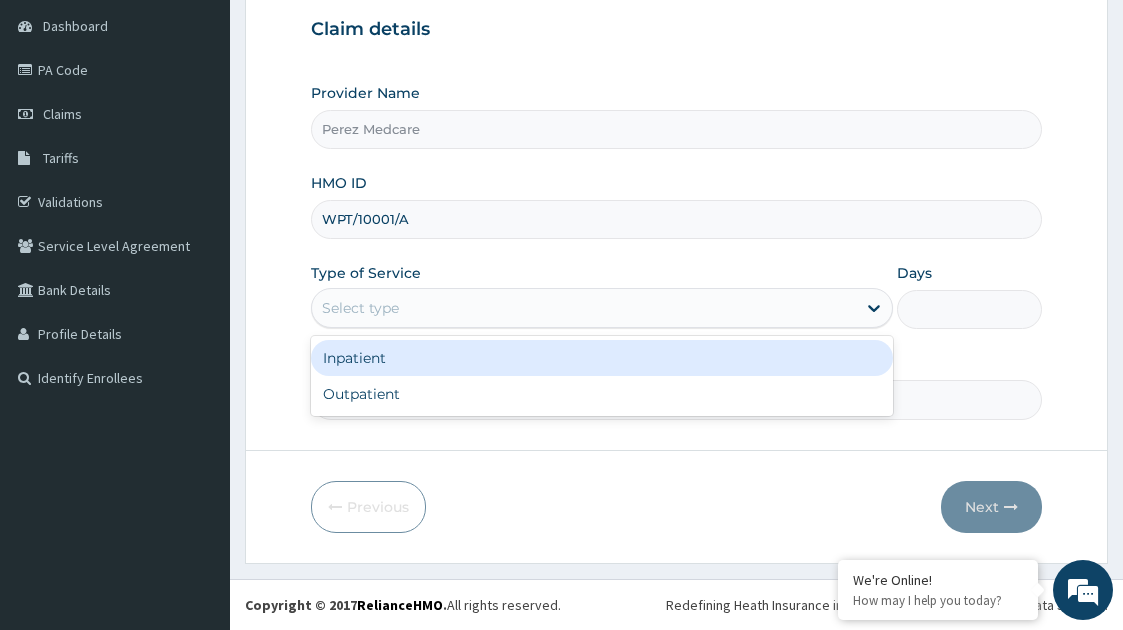 click on "Select type" at bounding box center [584, 308] 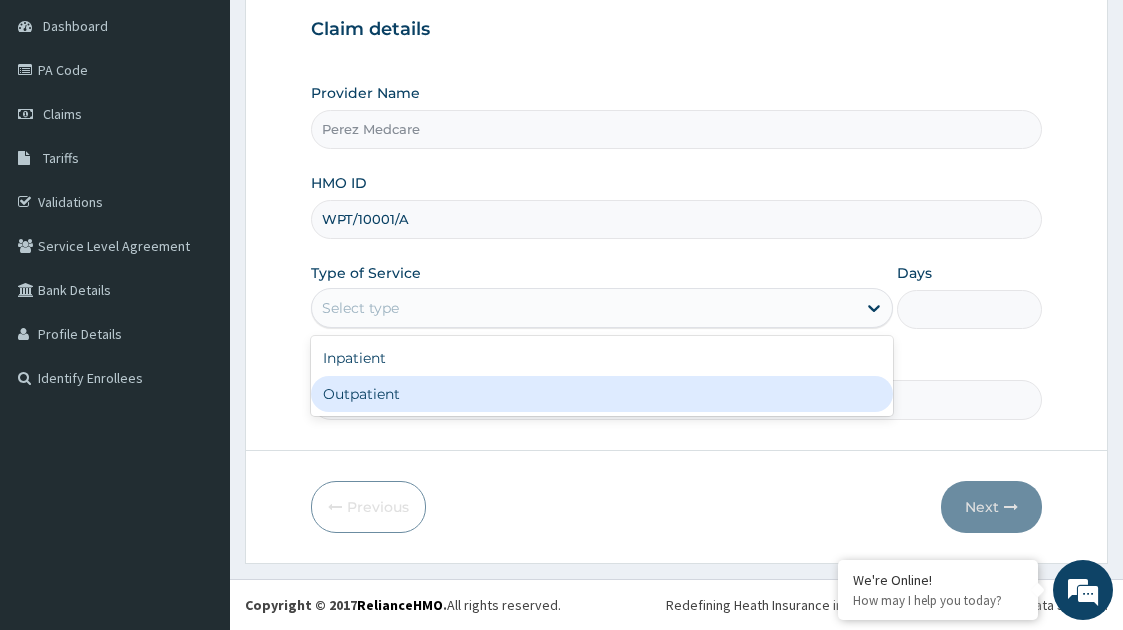 click on "Outpatient" at bounding box center (602, 394) 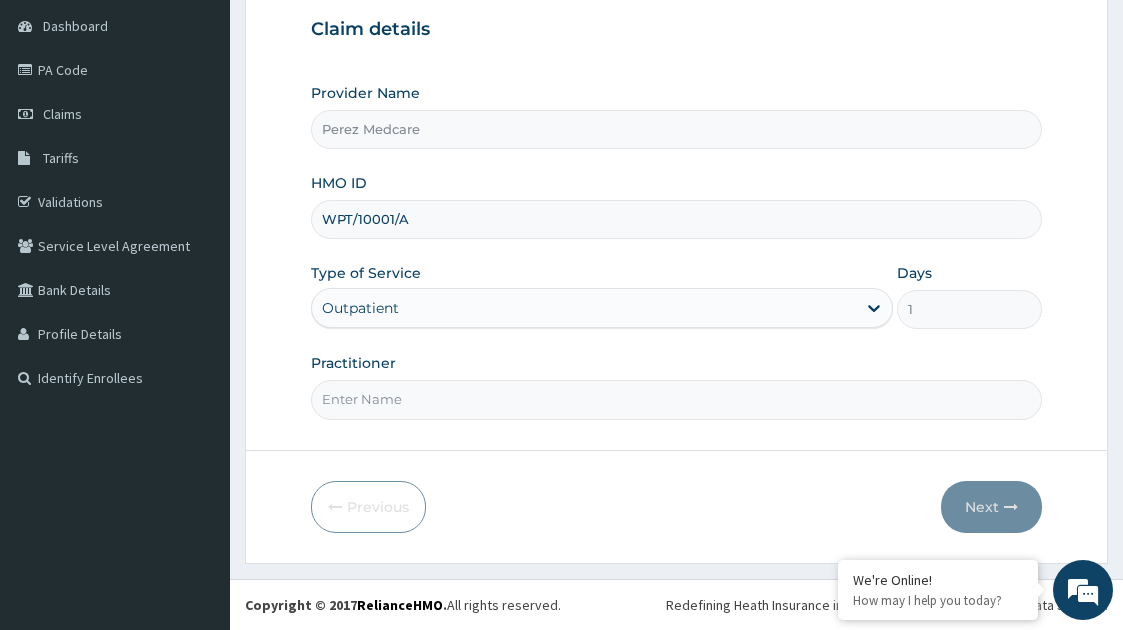 click on "Practitioner" at bounding box center [677, 399] 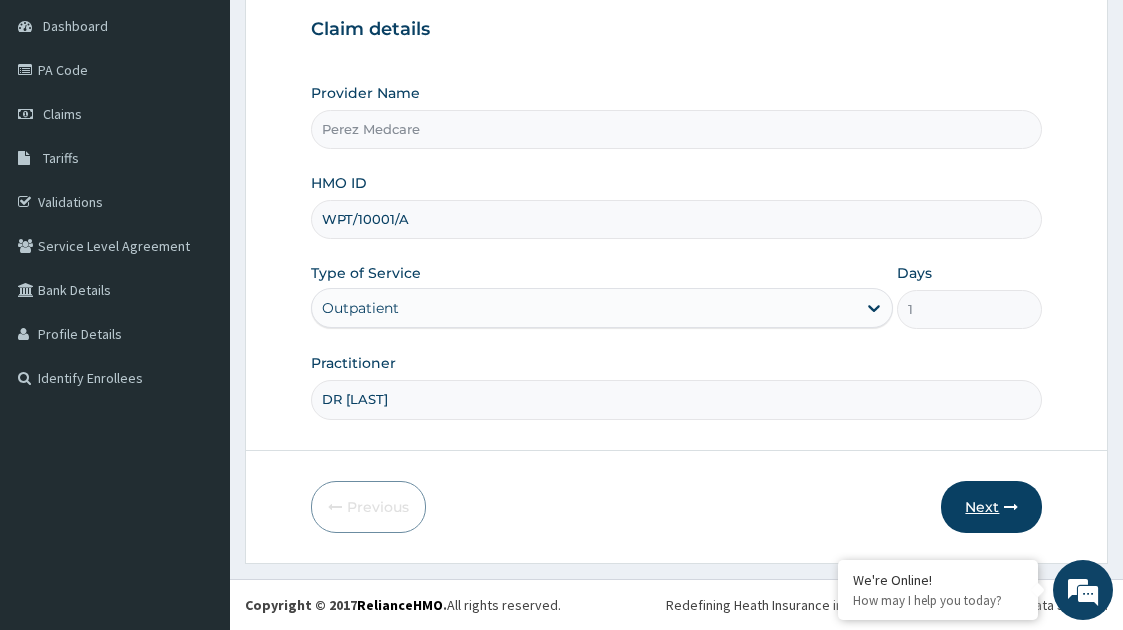 type on "DR [LAST]" 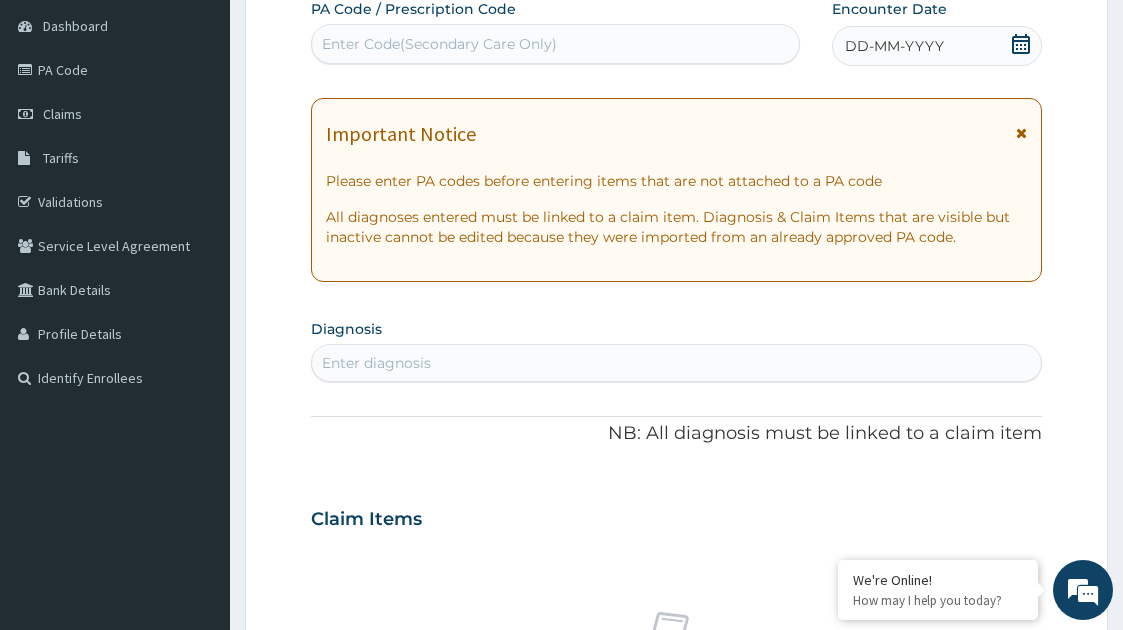 click on "DD-MM-YYYY" at bounding box center [937, 46] 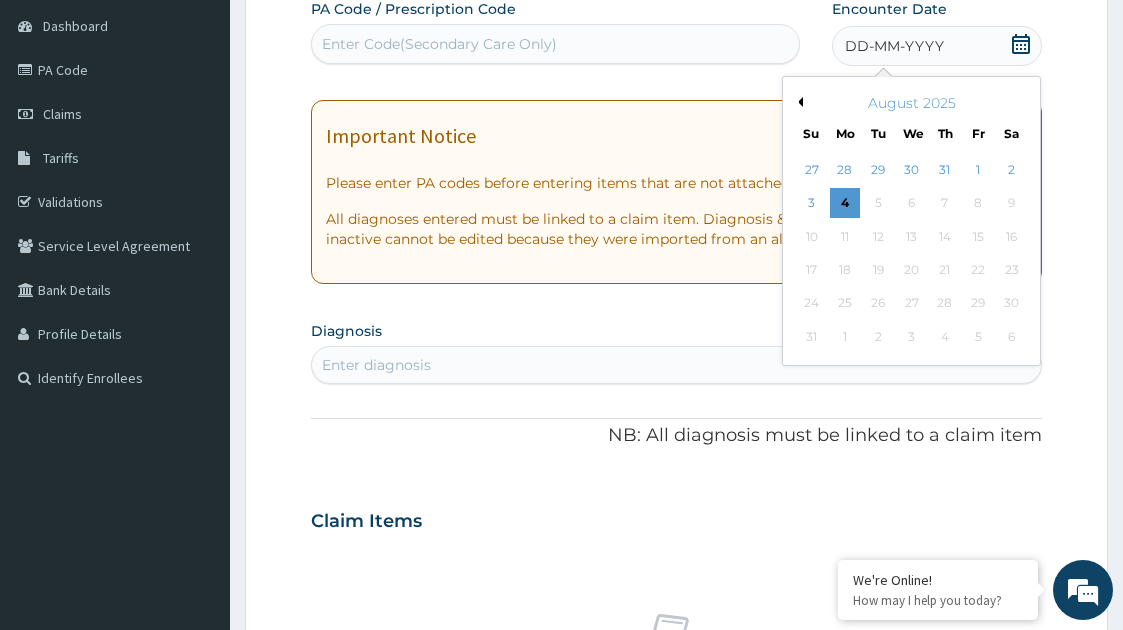 click on "August 2025" at bounding box center [911, 103] 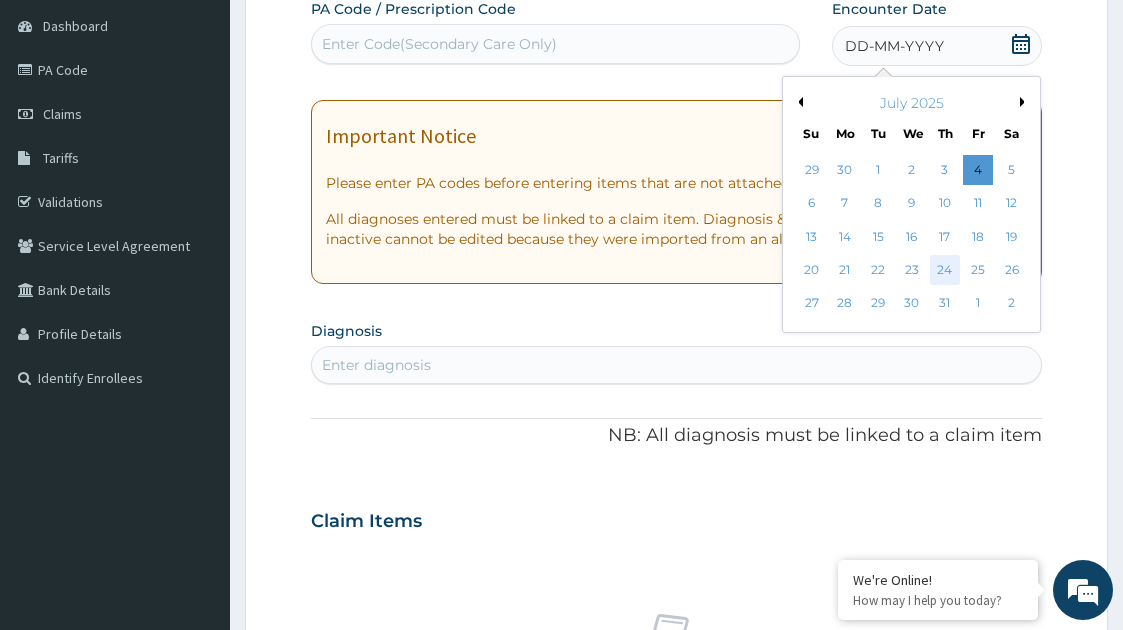 click on "24" at bounding box center (945, 270) 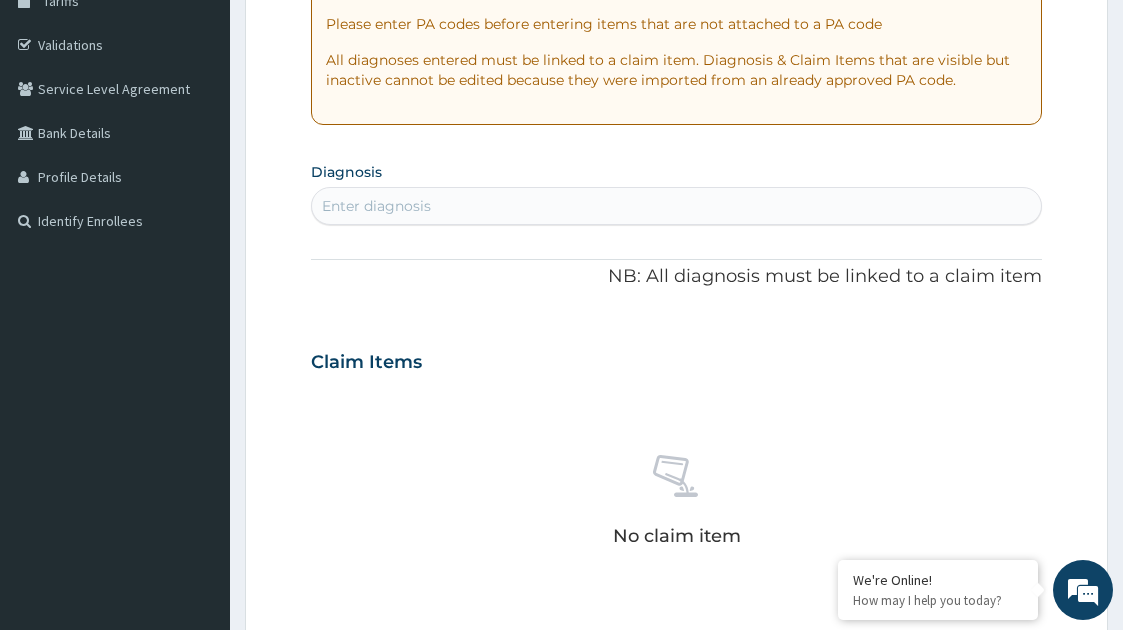 scroll, scrollTop: 340, scrollLeft: 0, axis: vertical 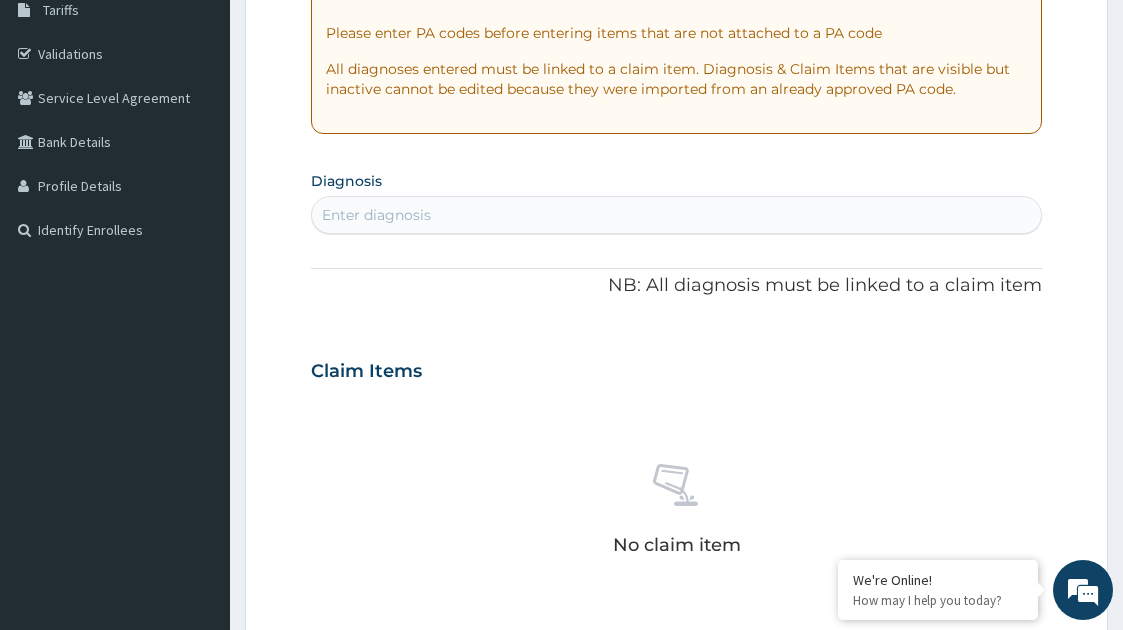click on "Enter diagnosis" at bounding box center (677, 215) 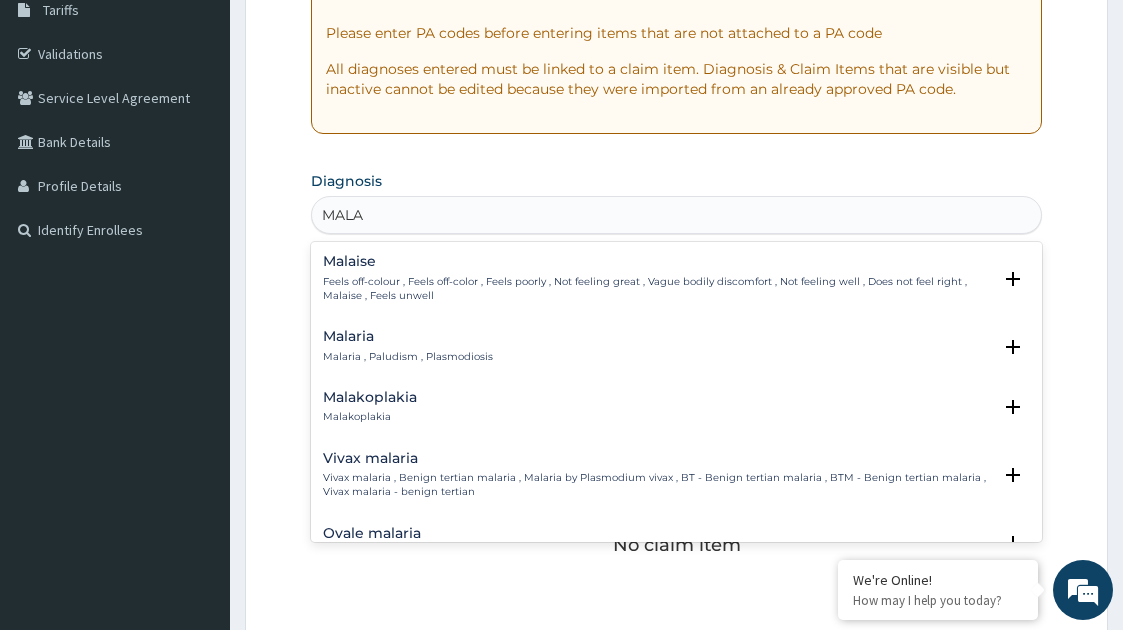 type on "MALAR" 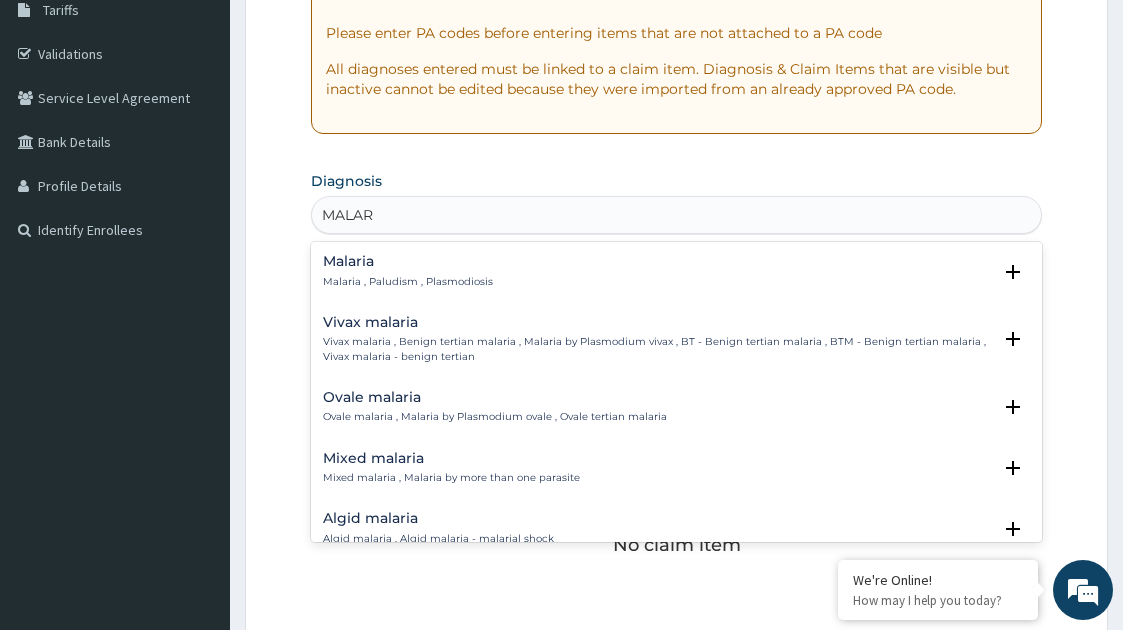 click on "Malaria" at bounding box center [408, 261] 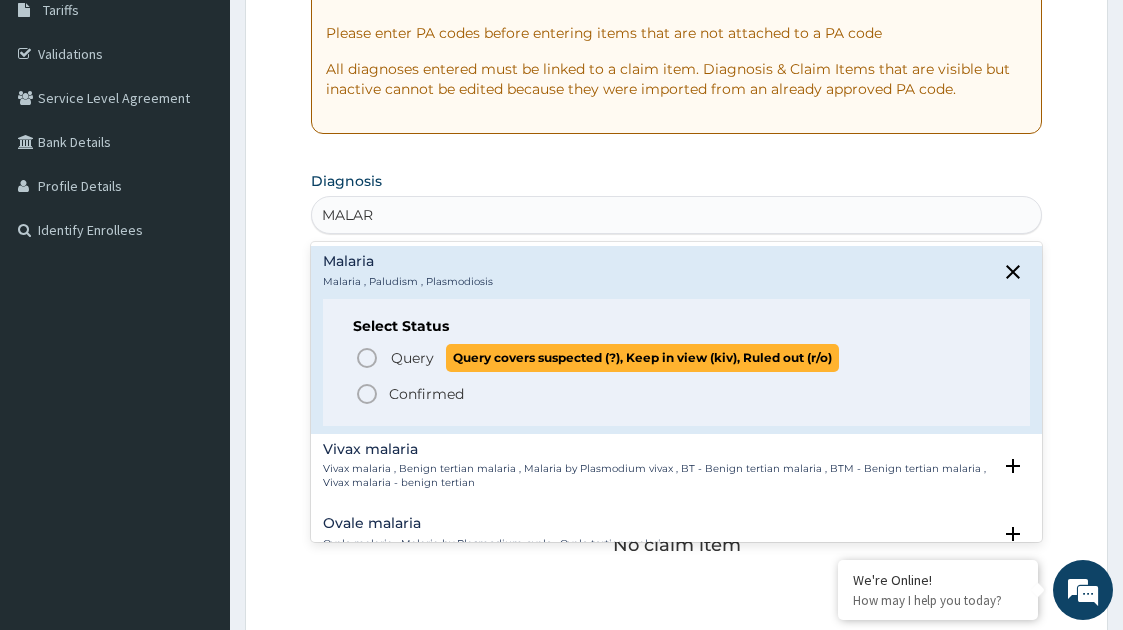 click 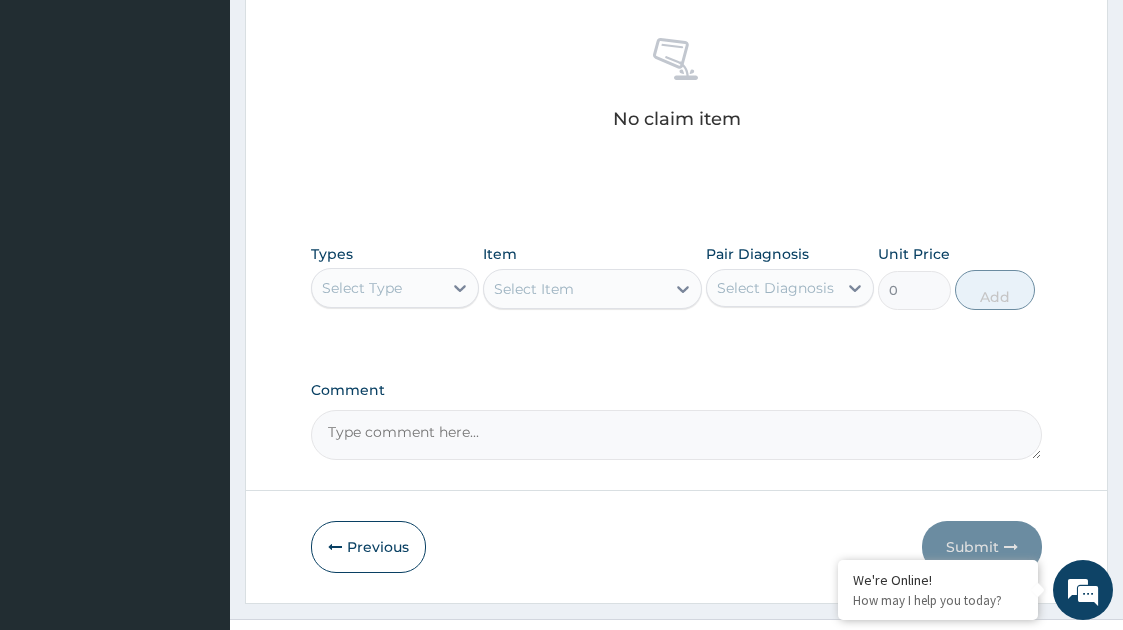 scroll, scrollTop: 812, scrollLeft: 0, axis: vertical 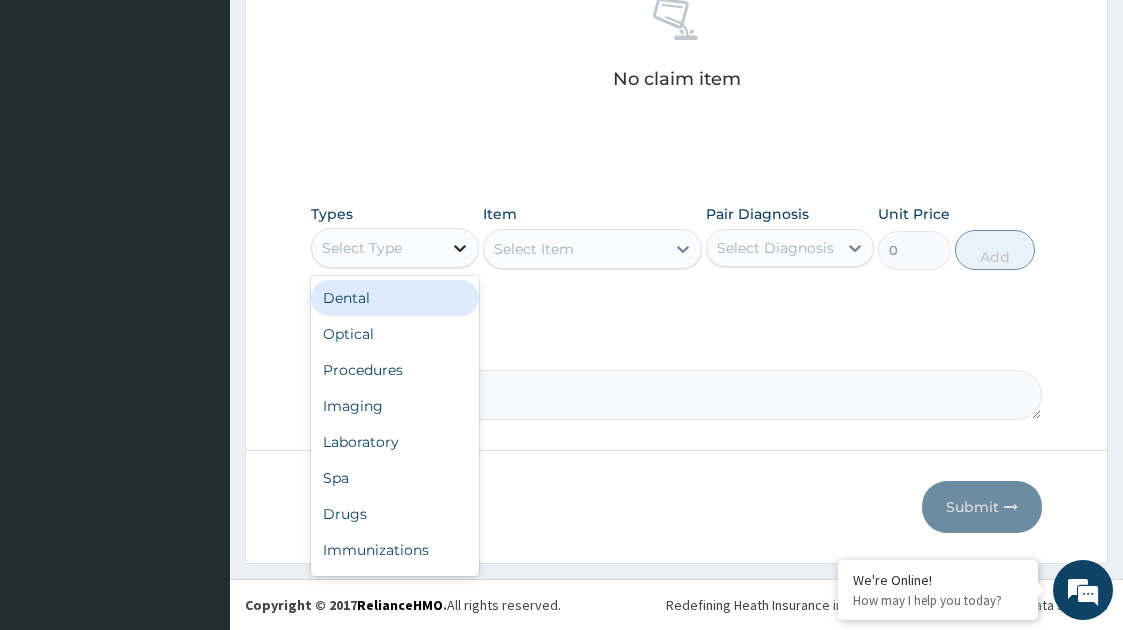 click 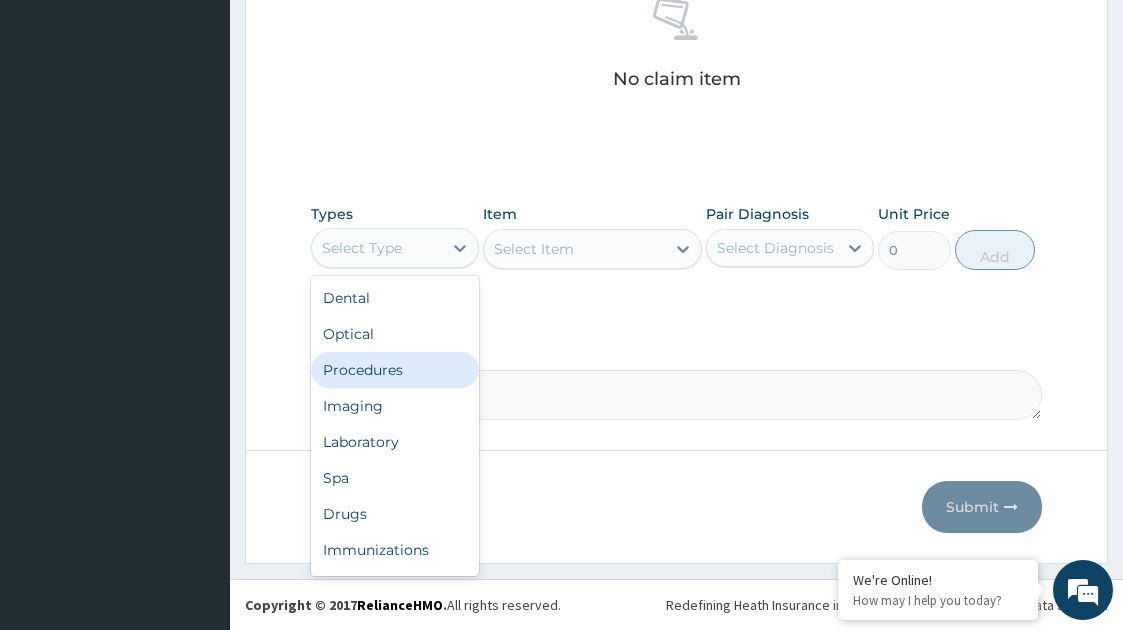 click on "Procedures" at bounding box center (395, 370) 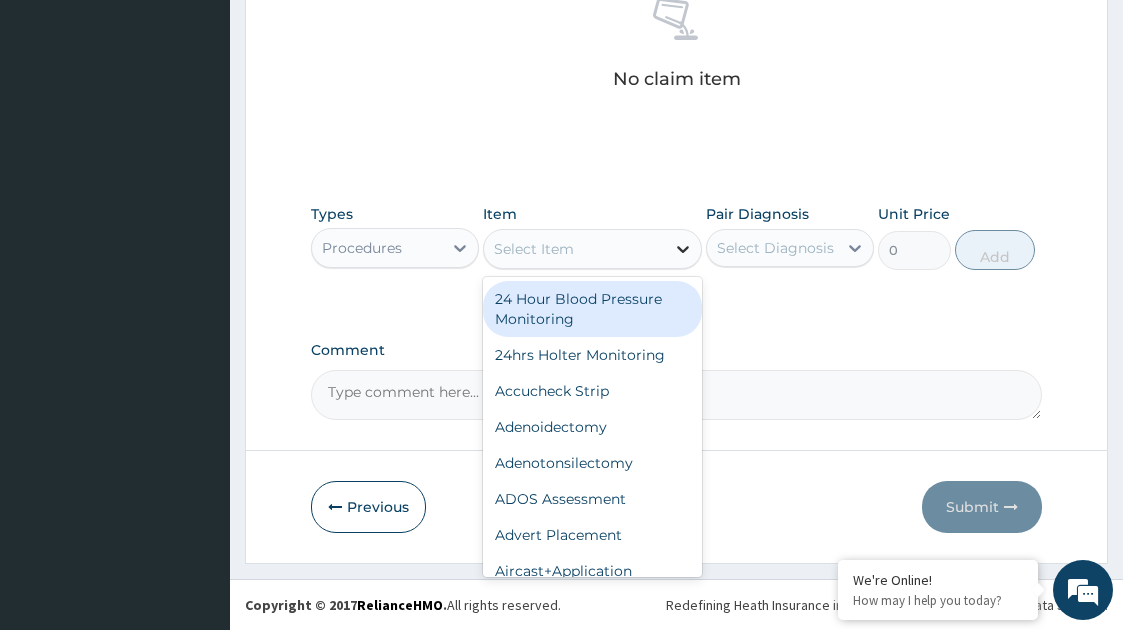 click 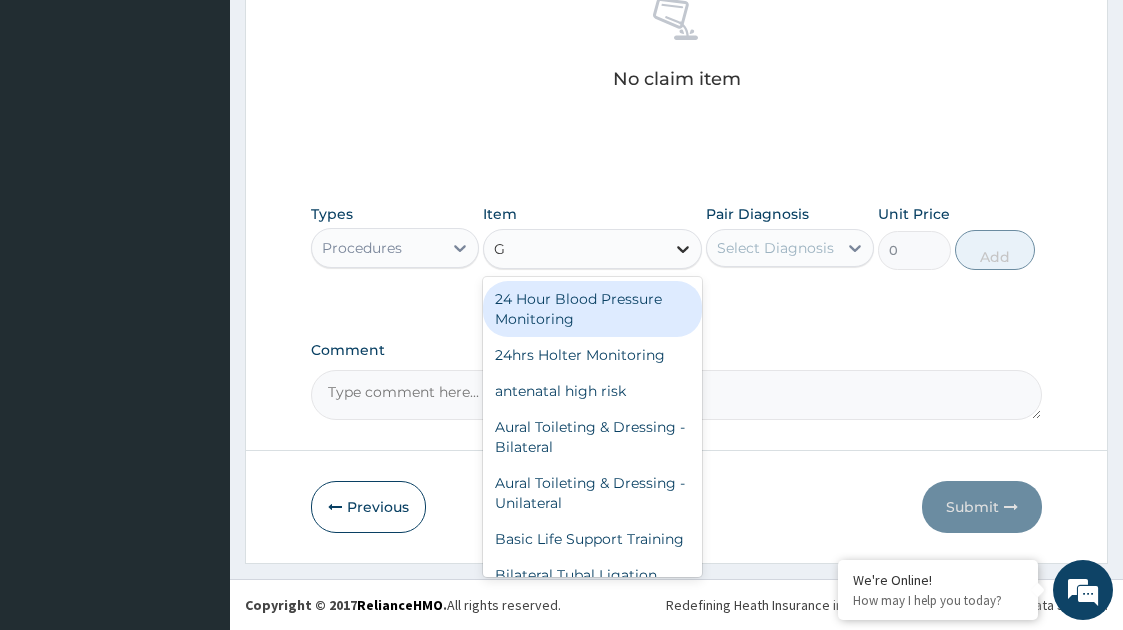 type on "GP" 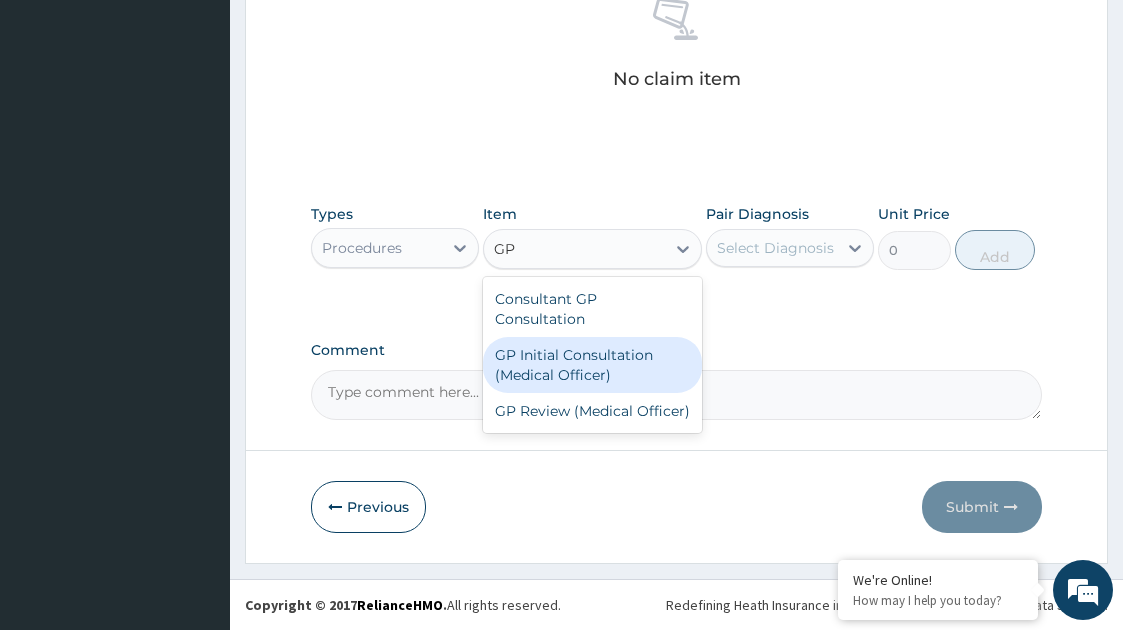 click on "GP Initial Consultation (Medical Officer)" at bounding box center (593, 365) 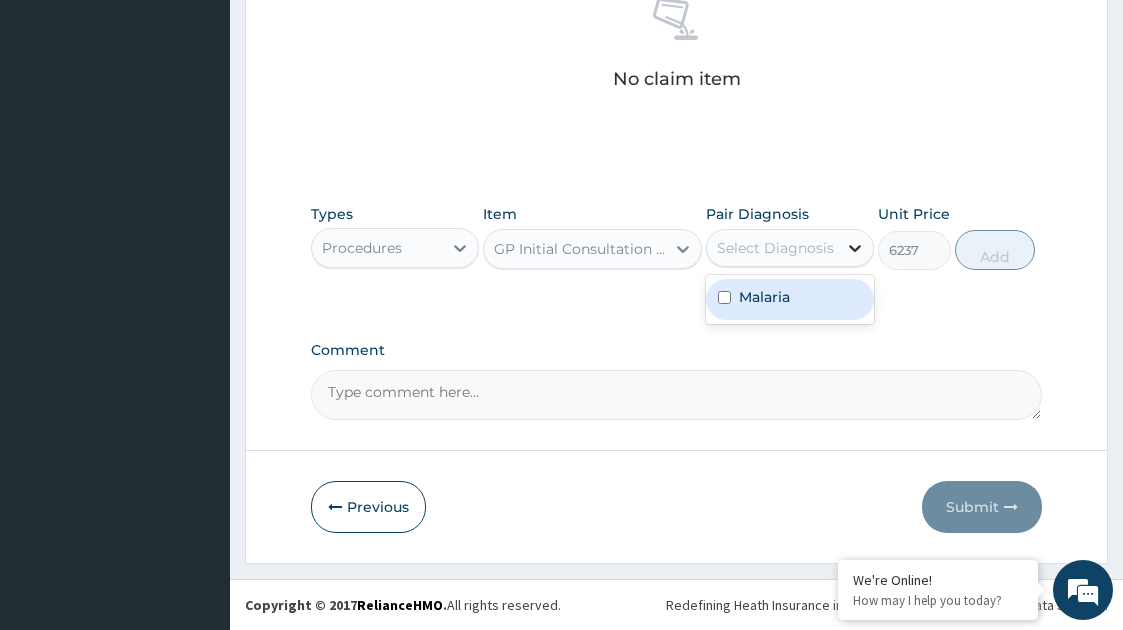 click 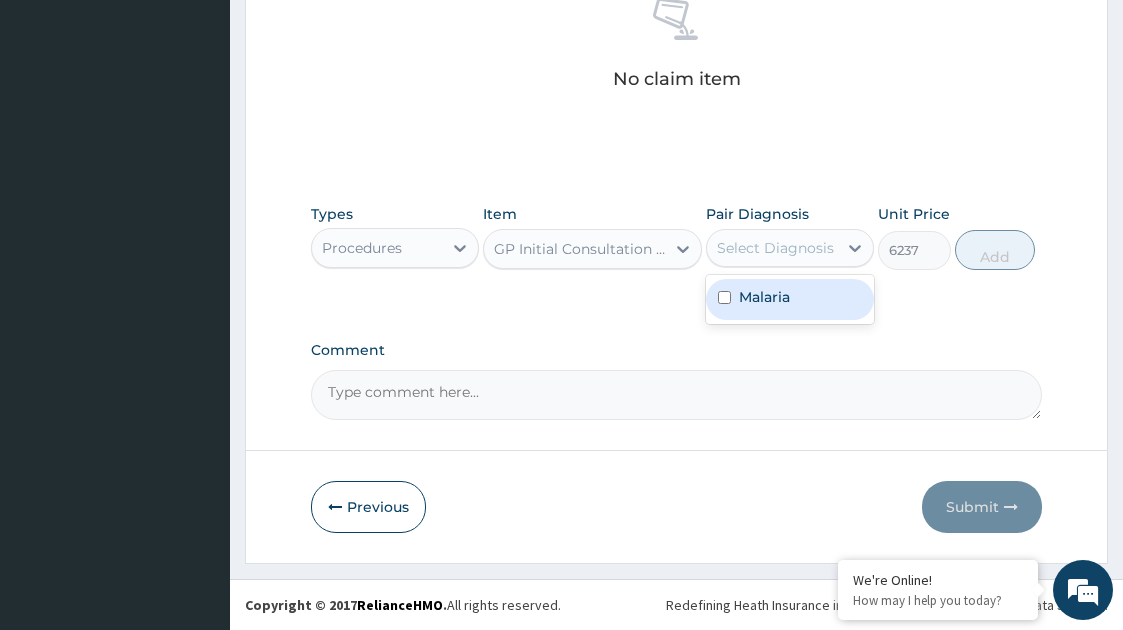 click on "Malaria" at bounding box center [764, 297] 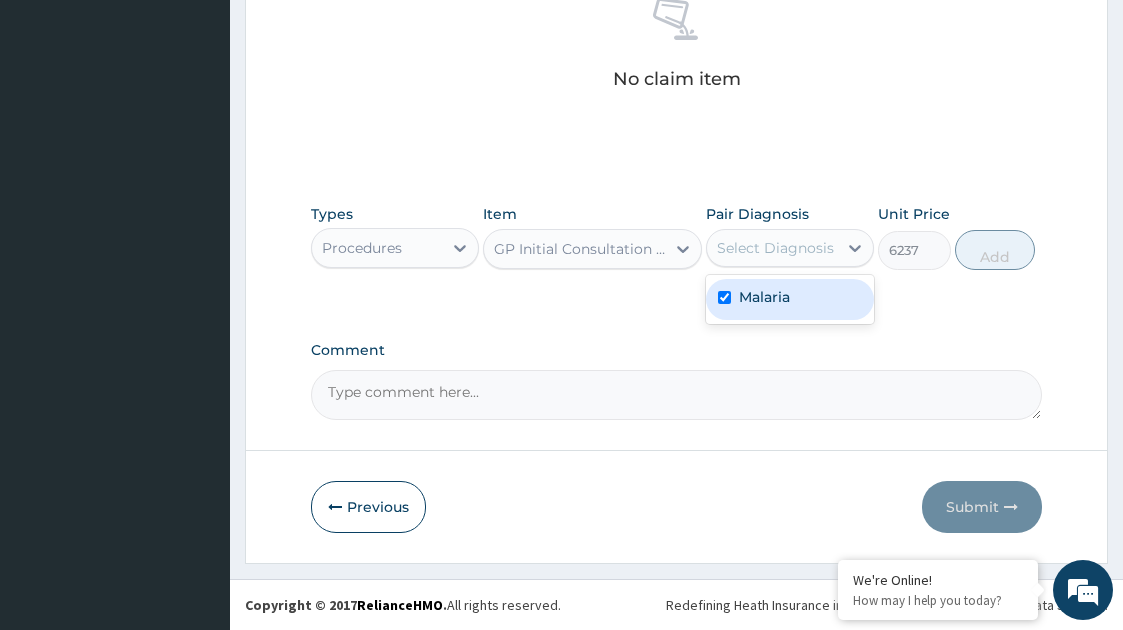 checkbox on "true" 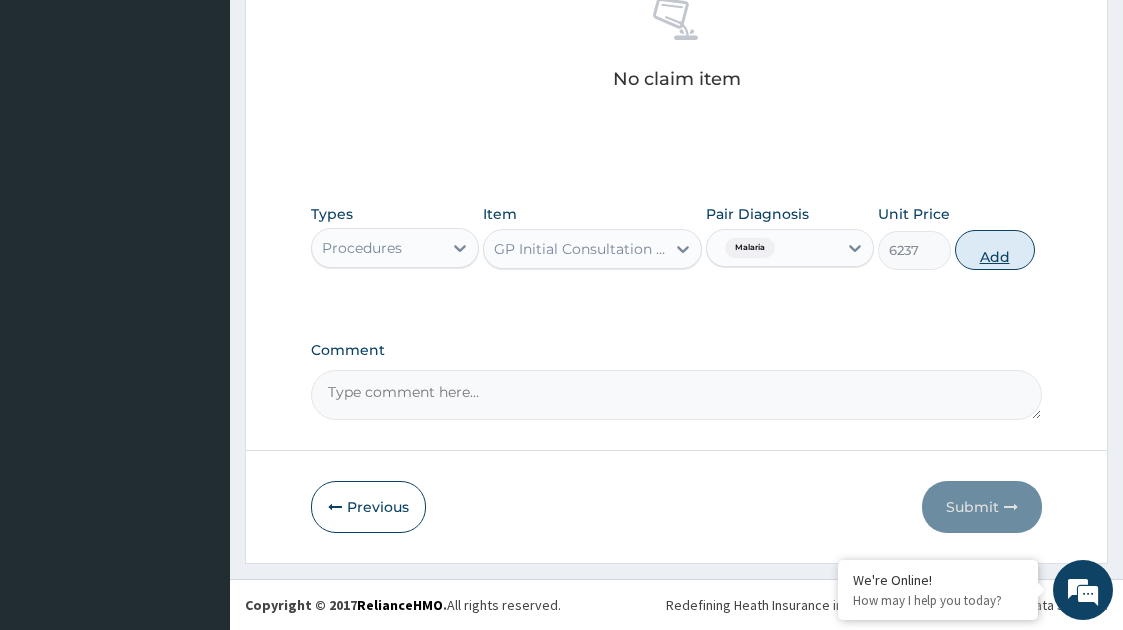 click on "Add" at bounding box center [995, 250] 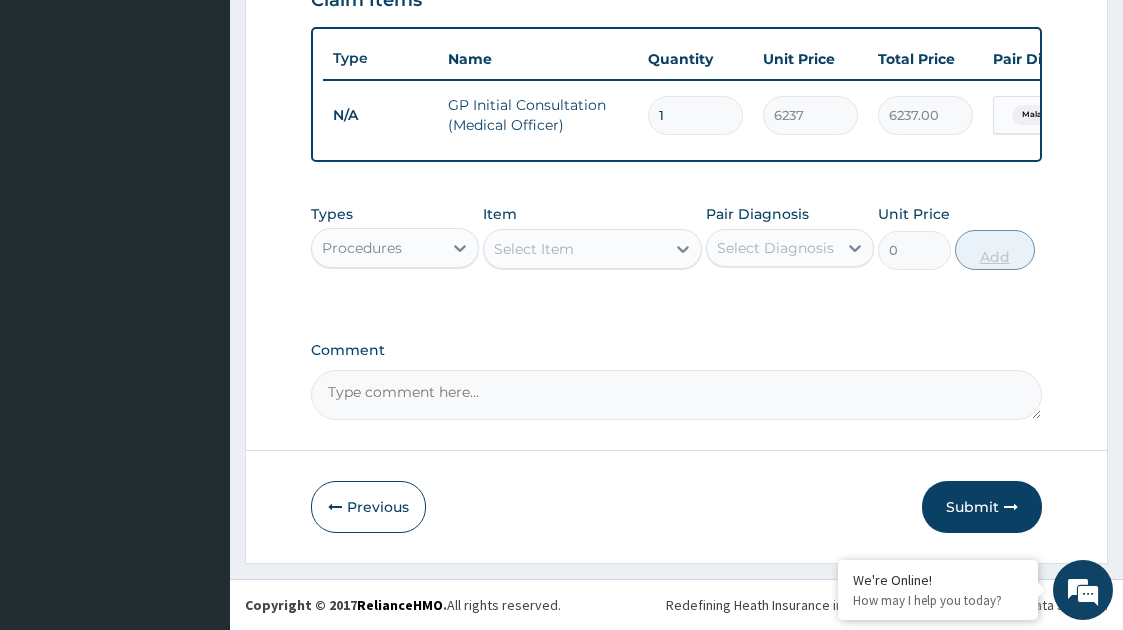 scroll, scrollTop: 732, scrollLeft: 0, axis: vertical 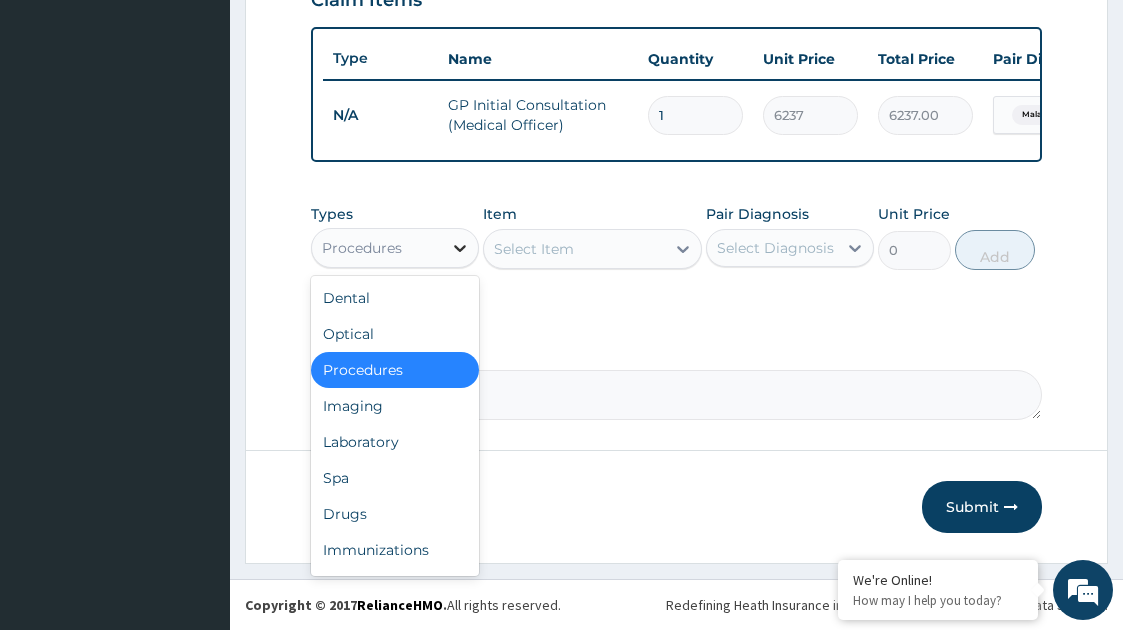 click 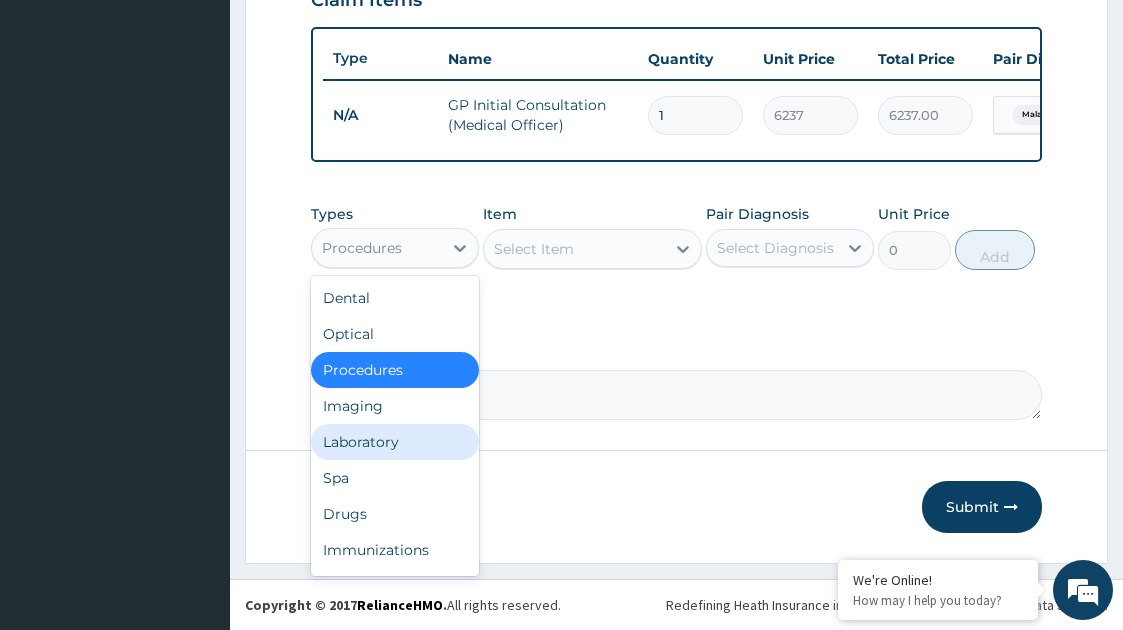 click on "Laboratory" at bounding box center (395, 442) 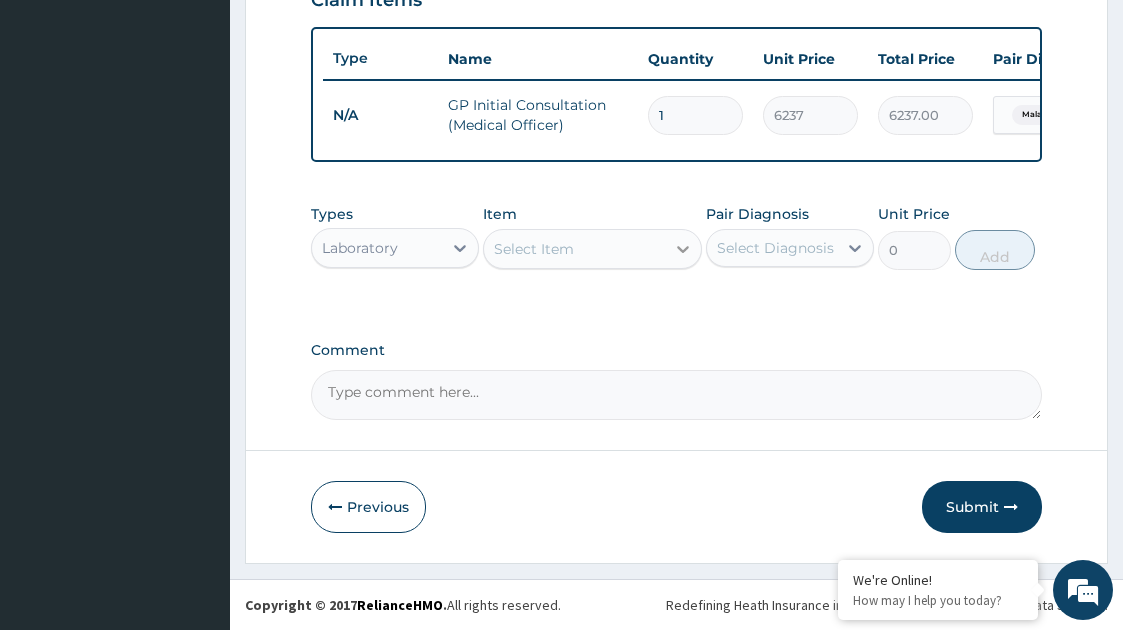 click 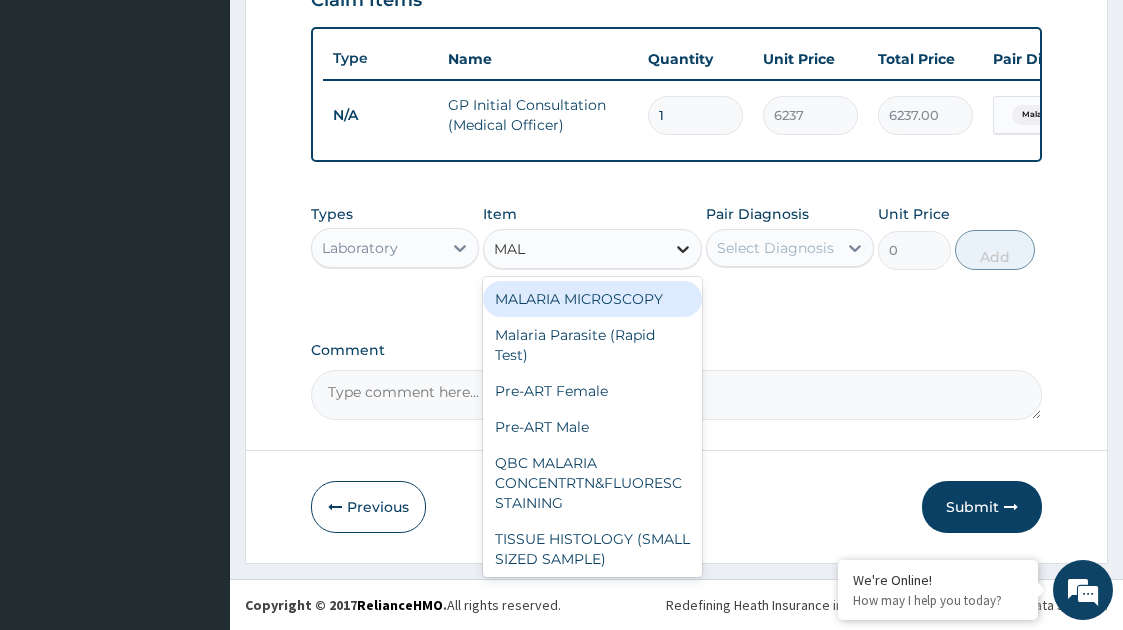 type on "MALA" 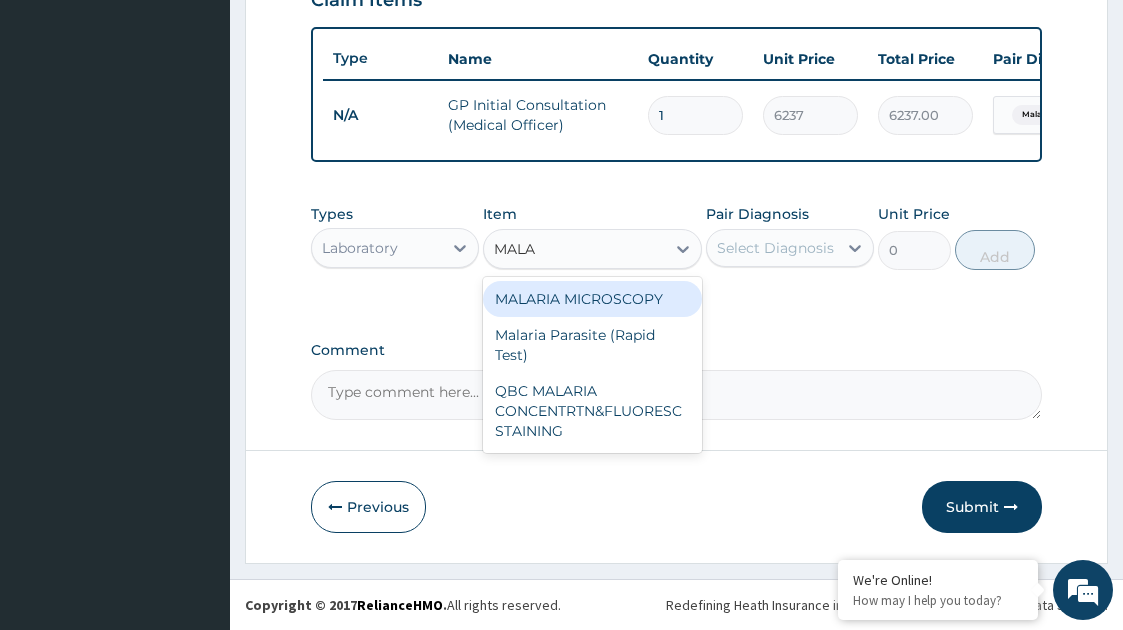 click on "MALARIA MICROSCOPY" at bounding box center [593, 299] 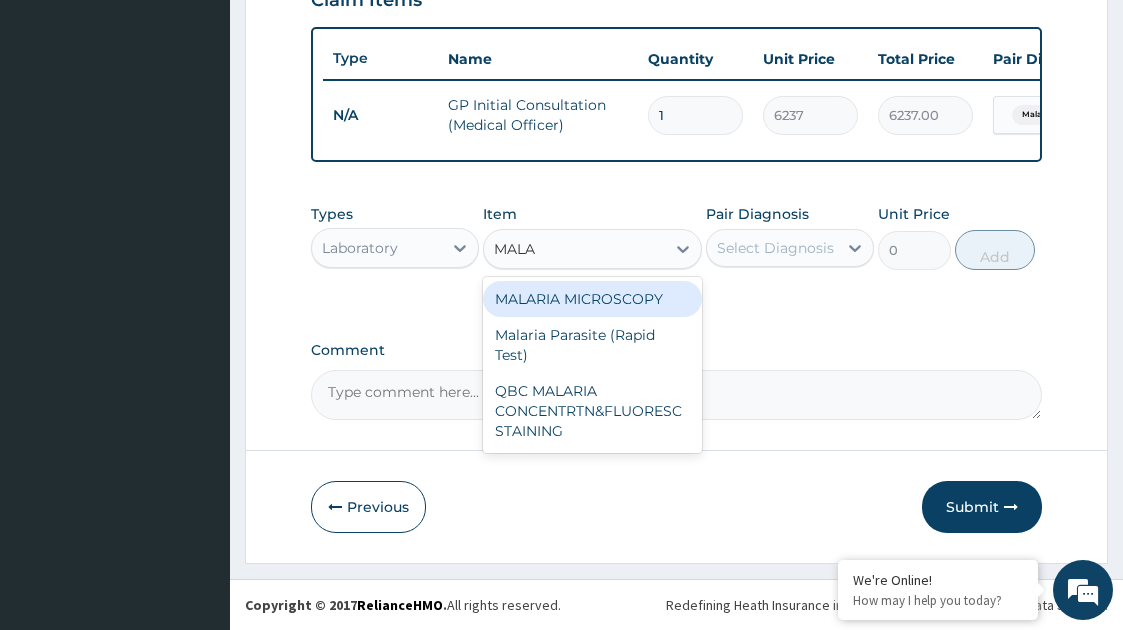 type 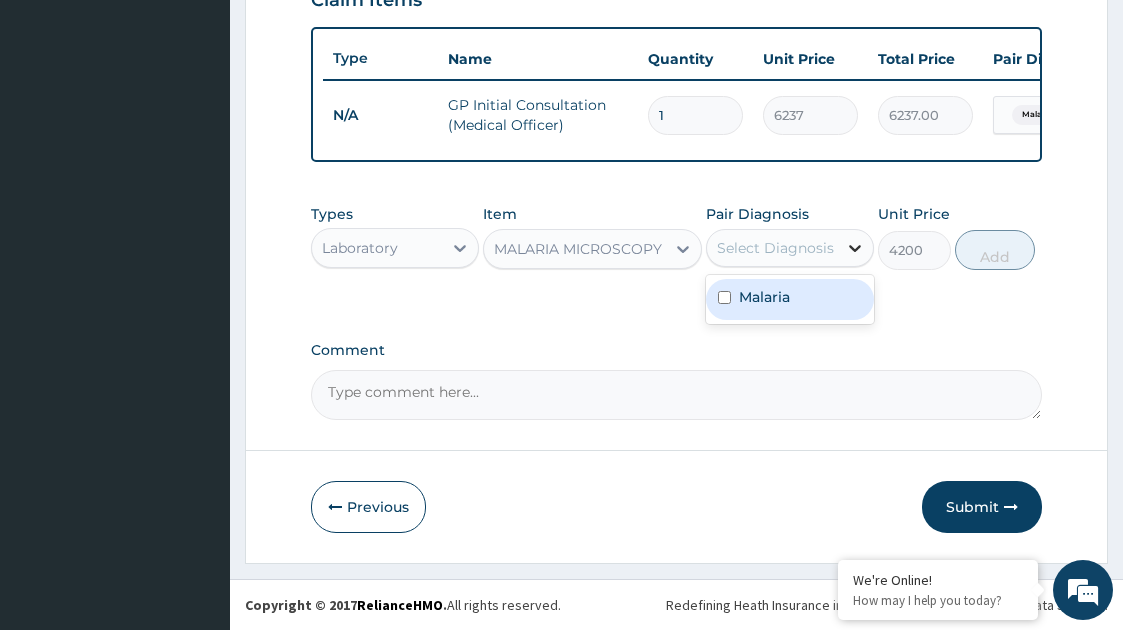 click 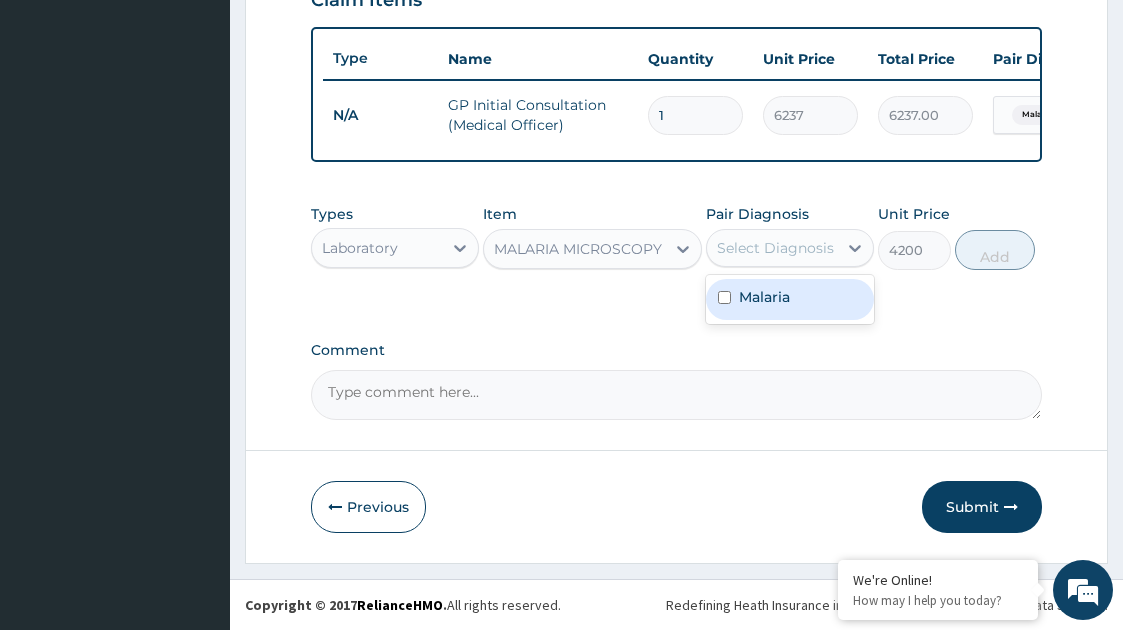 click on "Malaria" at bounding box center [764, 297] 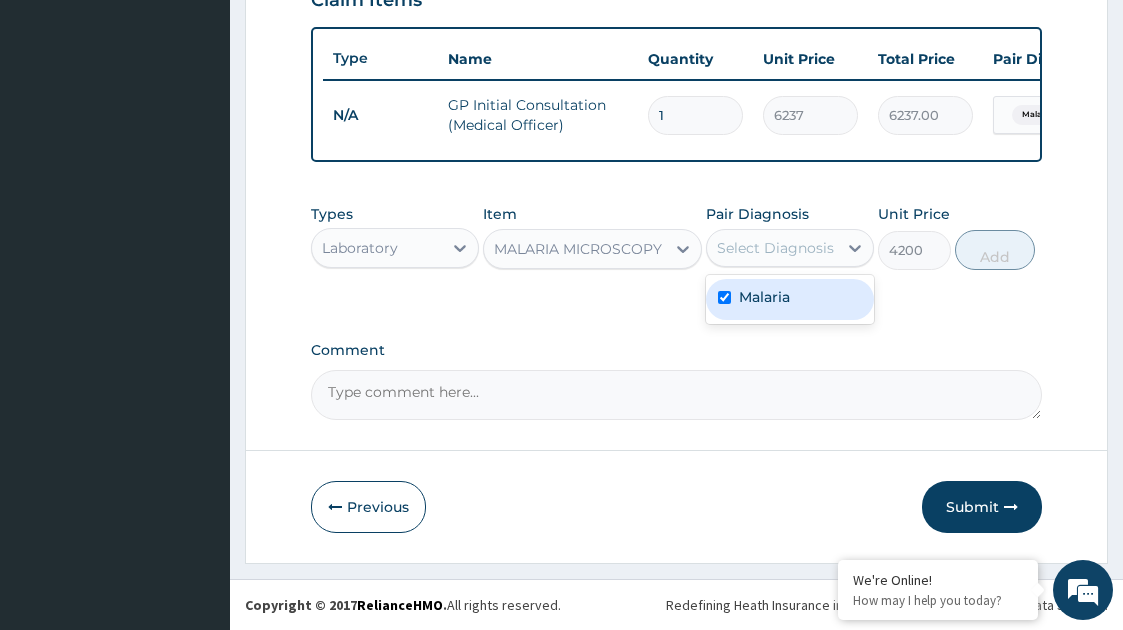 checkbox on "true" 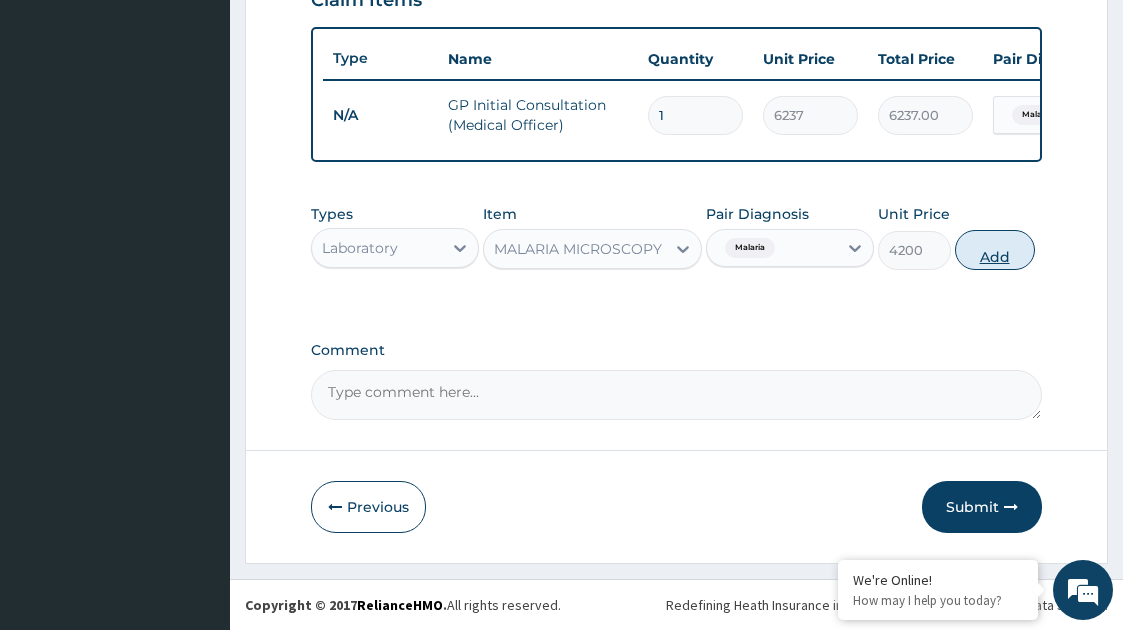 click on "Add" at bounding box center [995, 250] 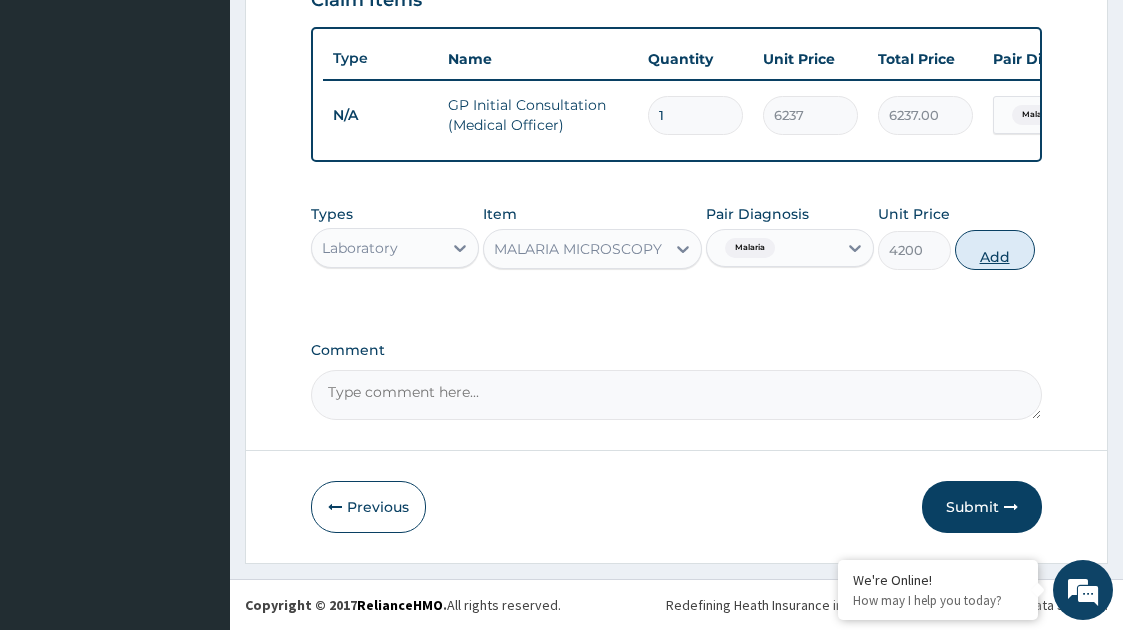 type on "0" 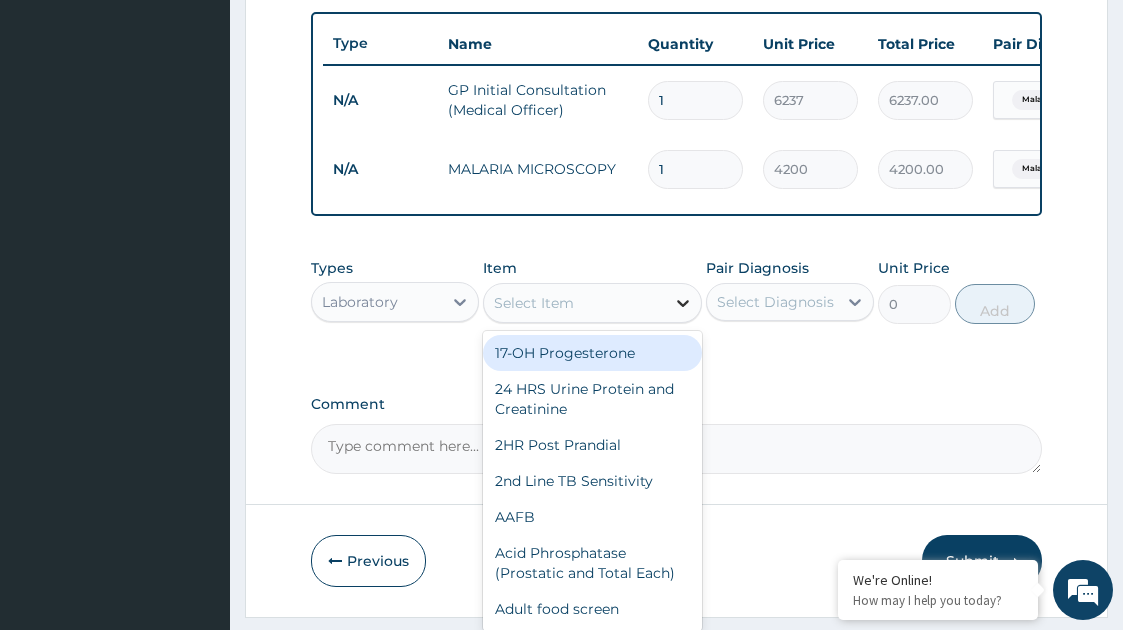 click 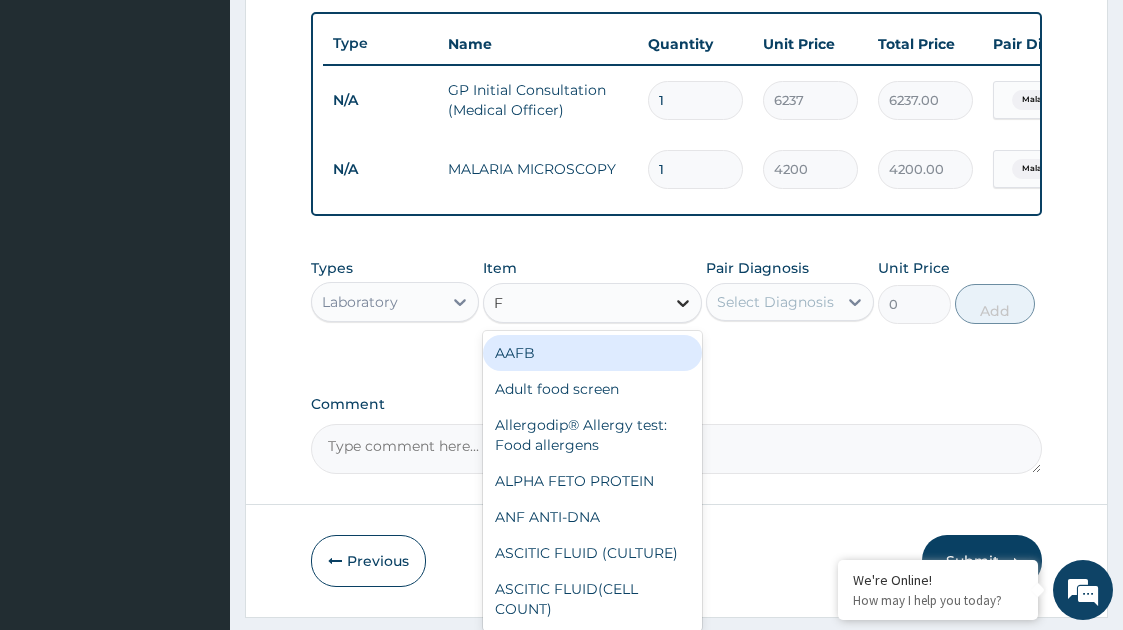 type on "FU" 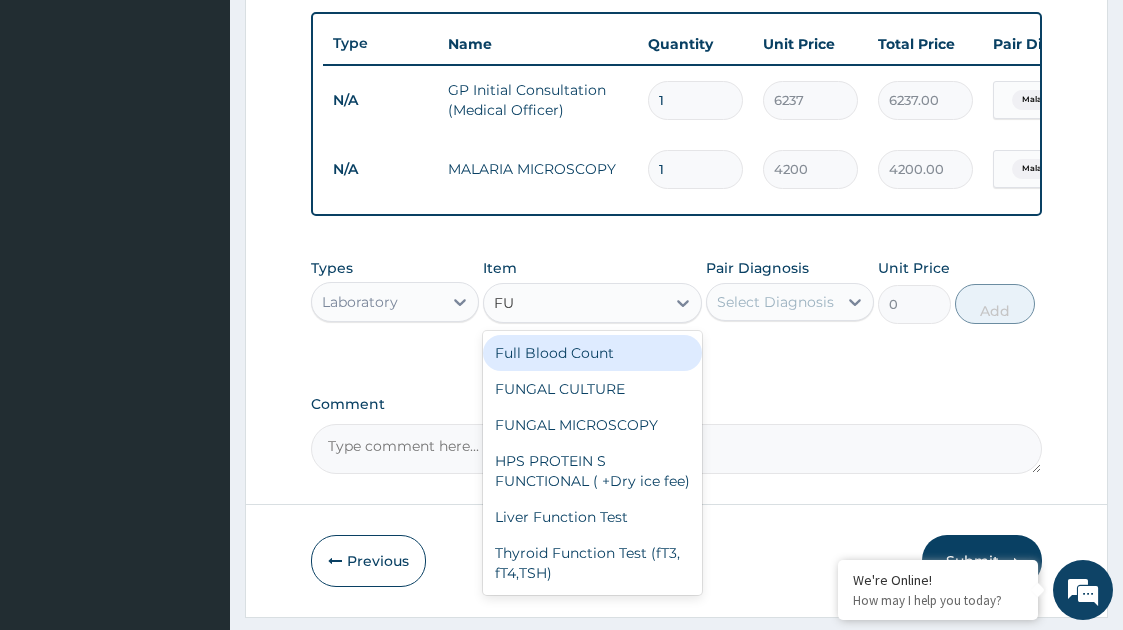 click on "Full Blood Count" at bounding box center [593, 353] 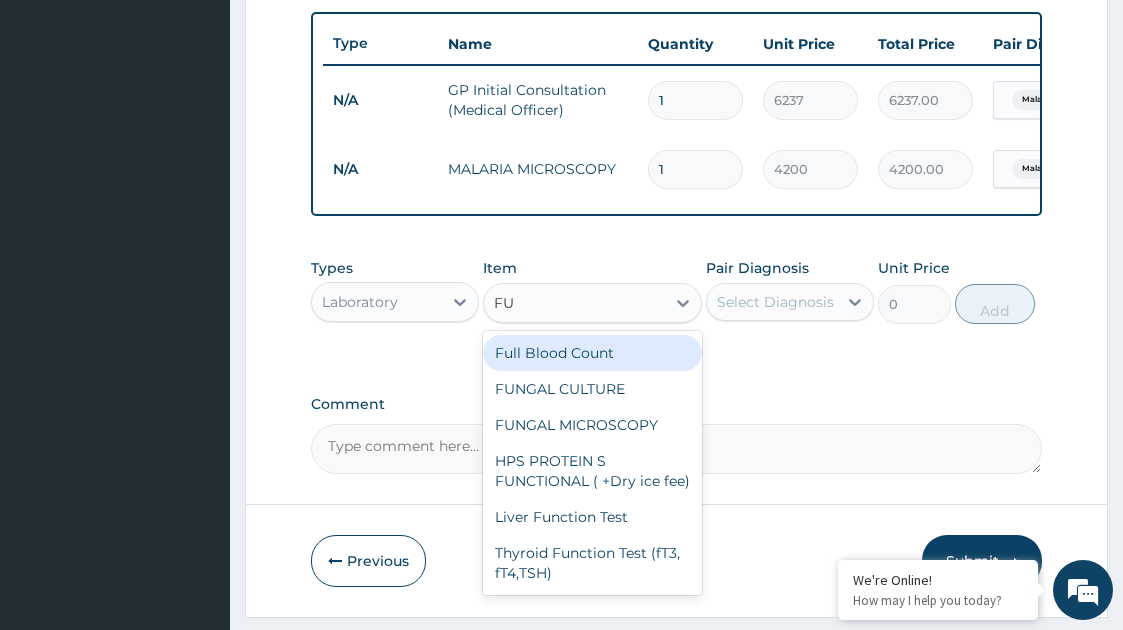 type 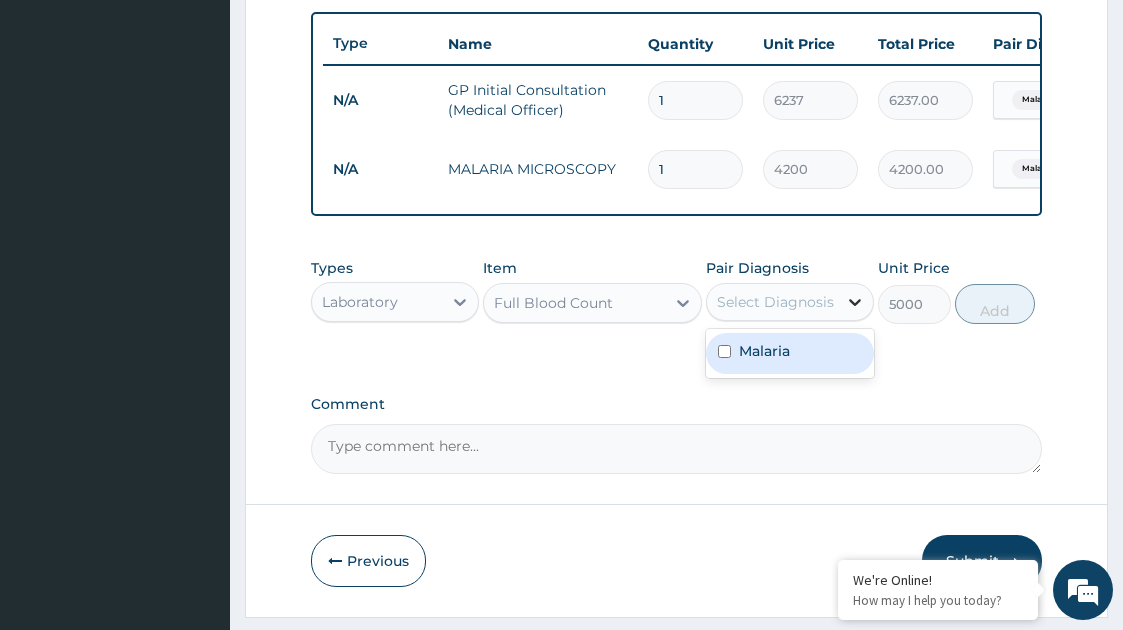 click 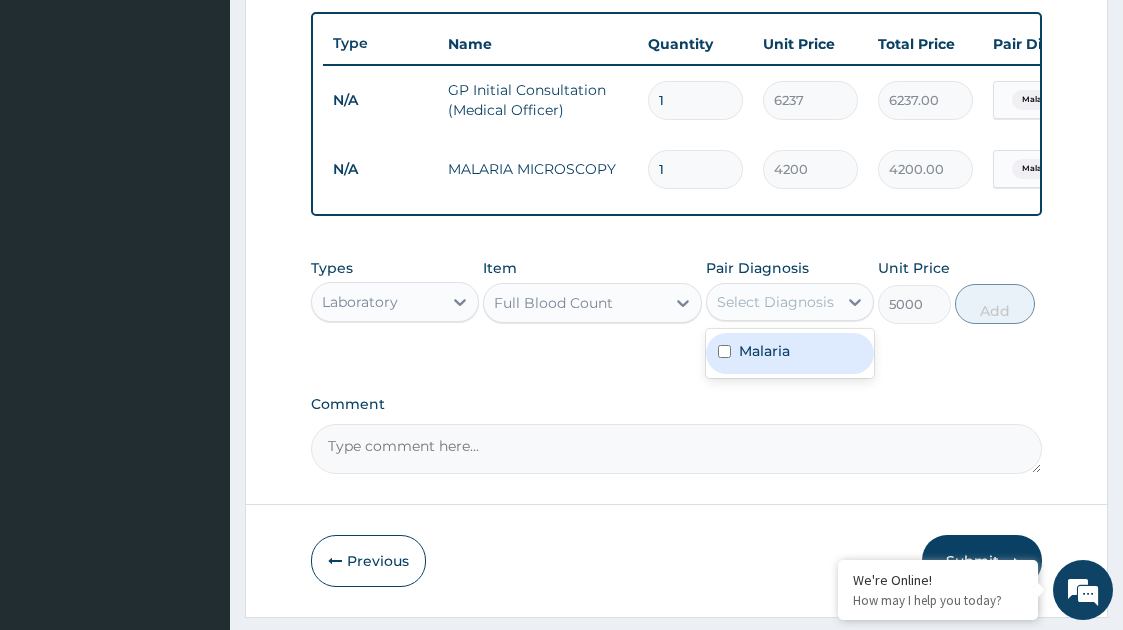 click on "Malaria" at bounding box center (764, 351) 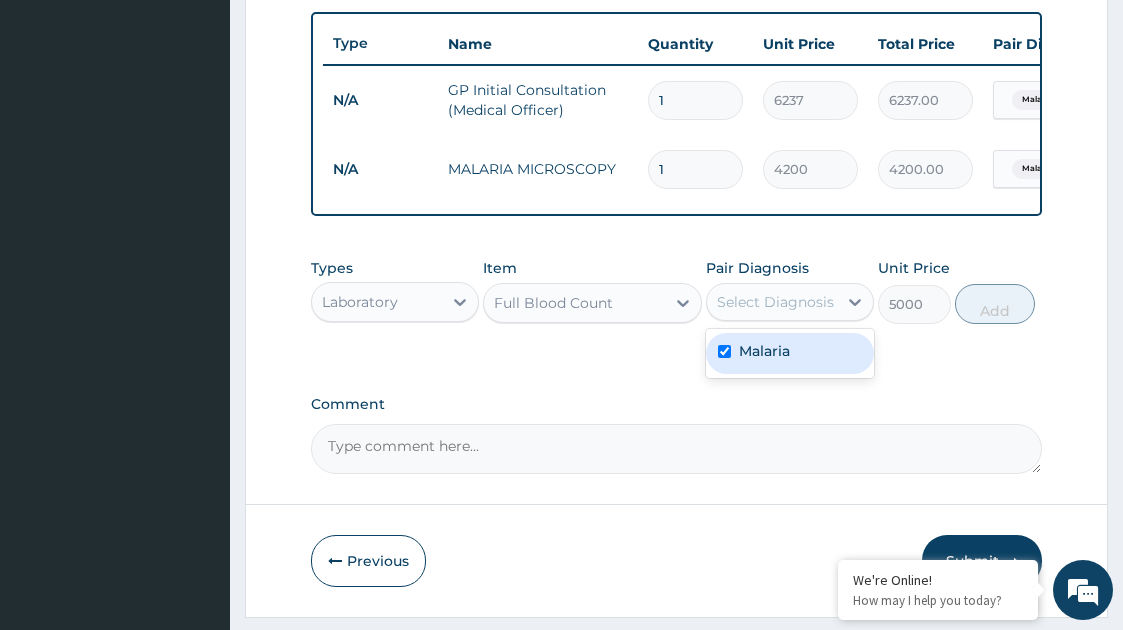checkbox on "true" 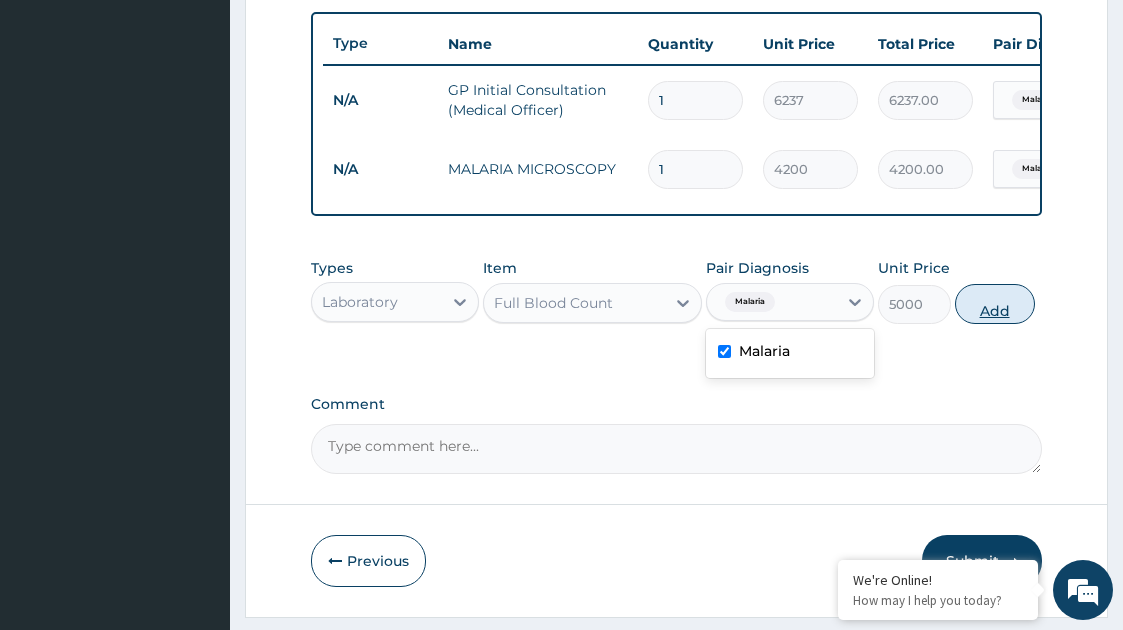click on "Add" at bounding box center (995, 304) 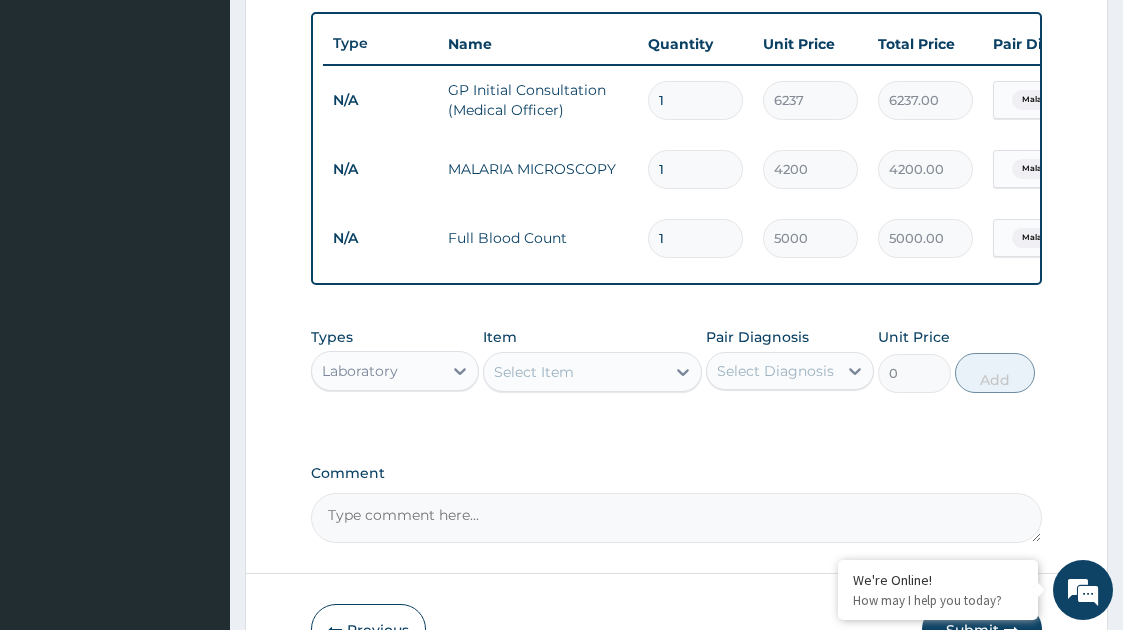 scroll, scrollTop: 870, scrollLeft: 0, axis: vertical 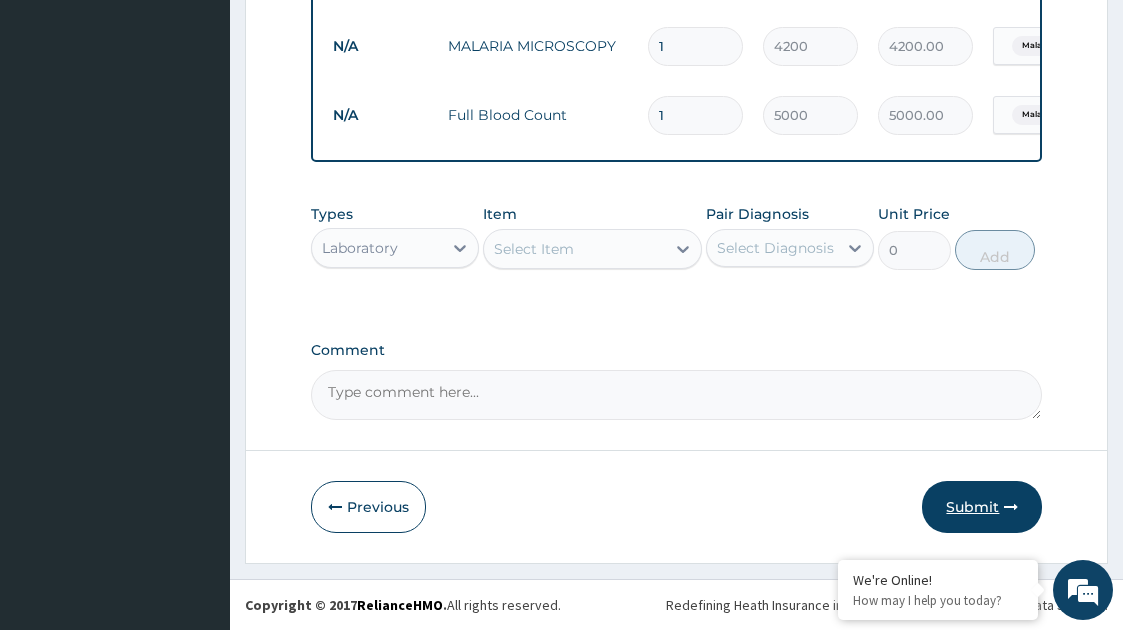 click on "Submit" at bounding box center (982, 507) 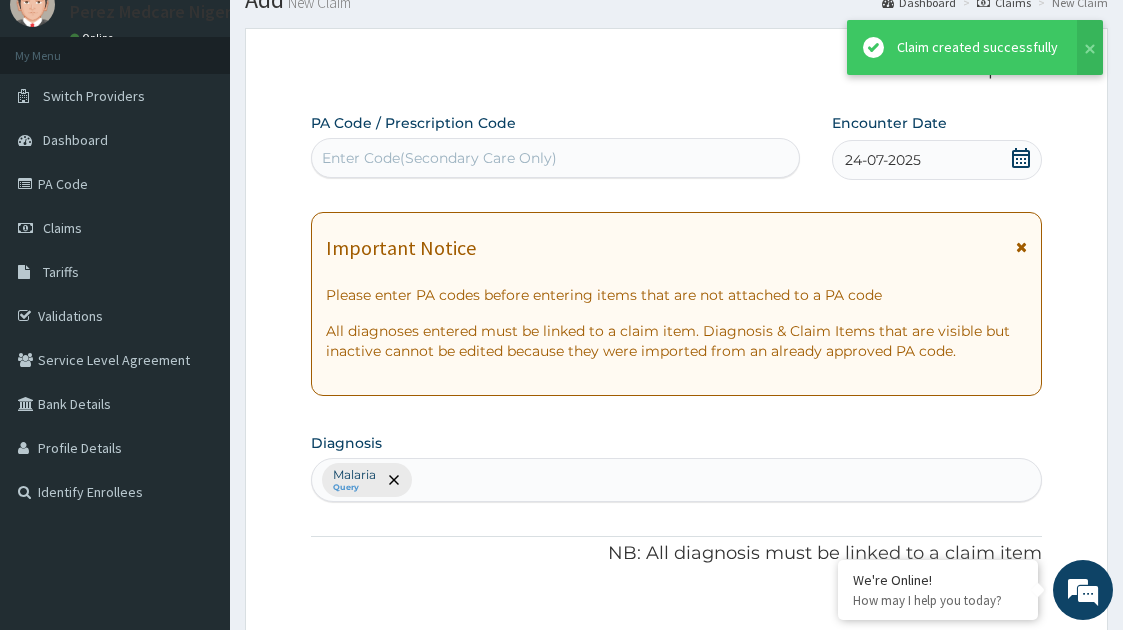 scroll, scrollTop: 870, scrollLeft: 0, axis: vertical 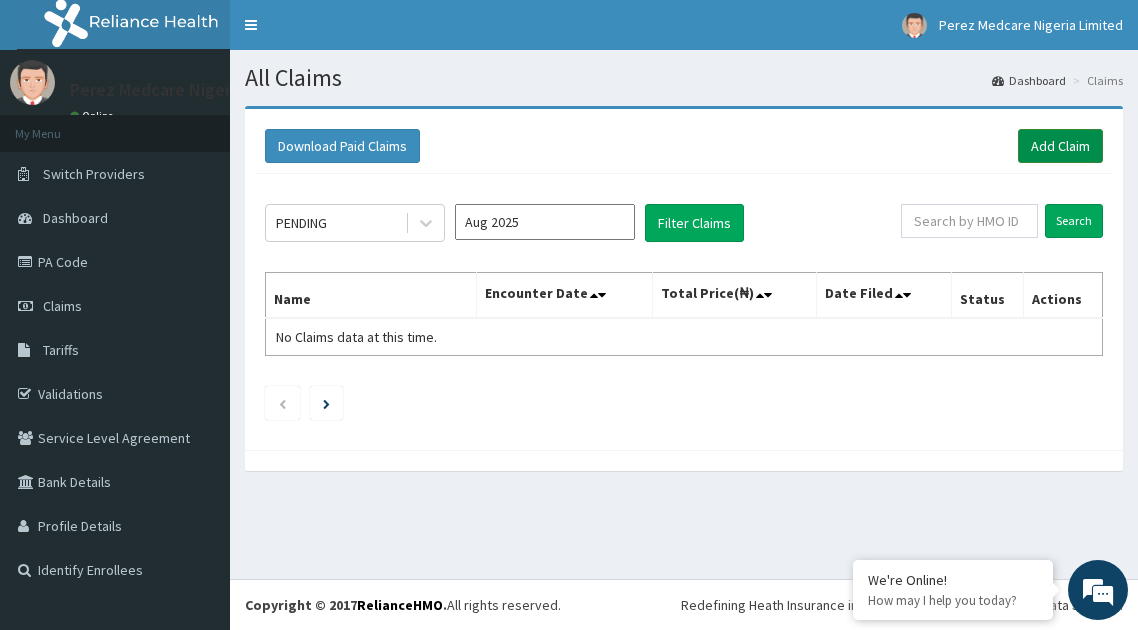 click on "Add Claim" at bounding box center [1060, 146] 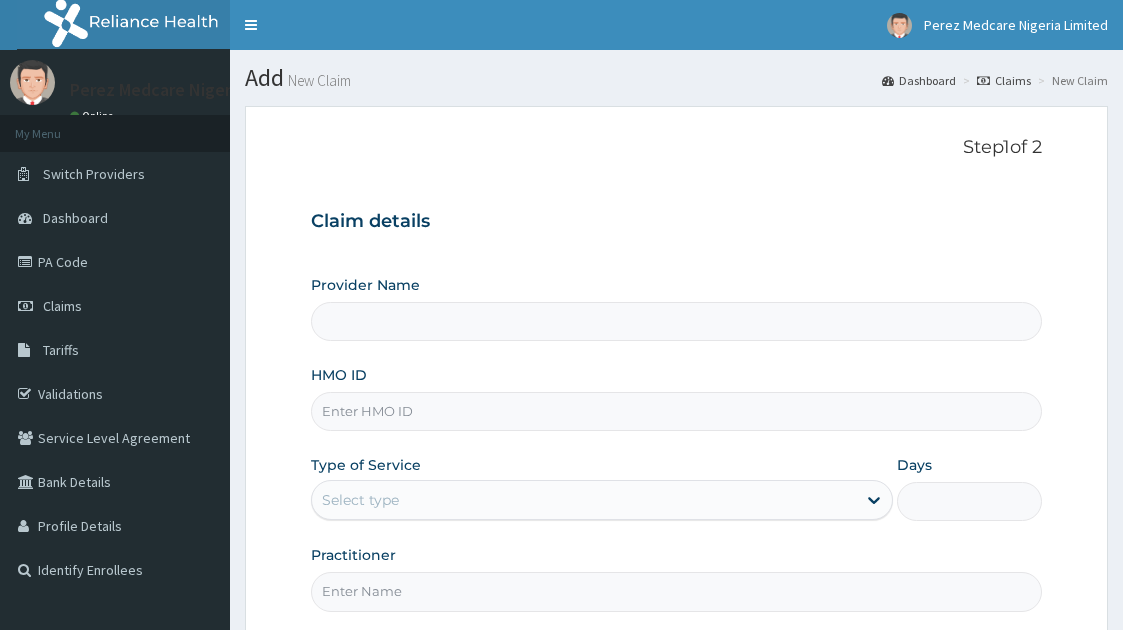 scroll, scrollTop: 0, scrollLeft: 0, axis: both 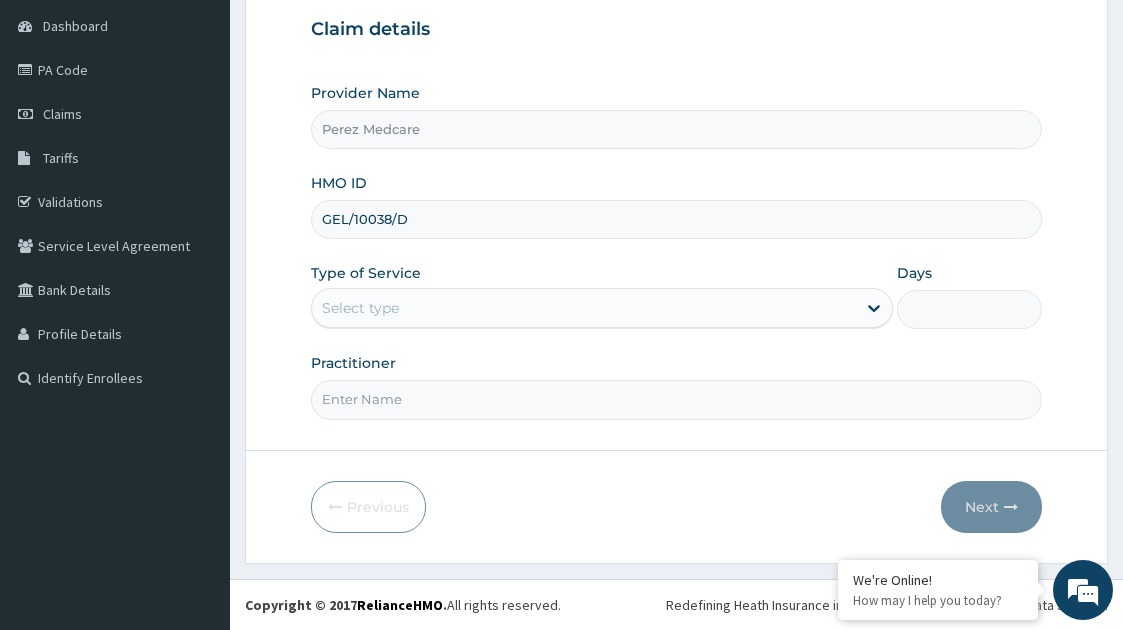 type on "GEL/10038/D" 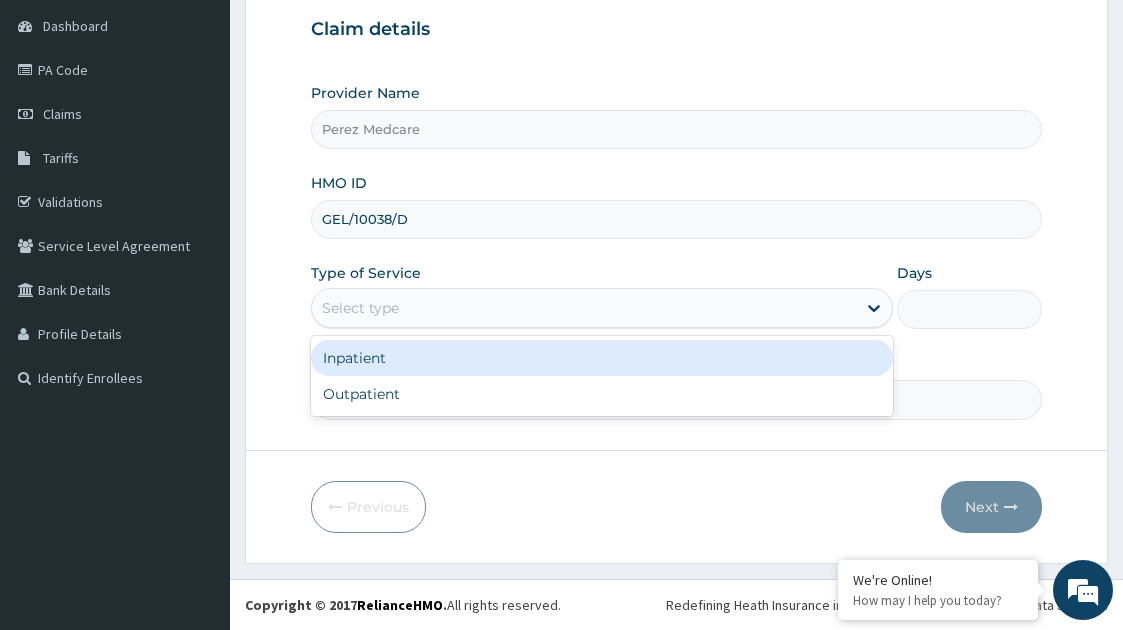 click on "Select type" at bounding box center (584, 308) 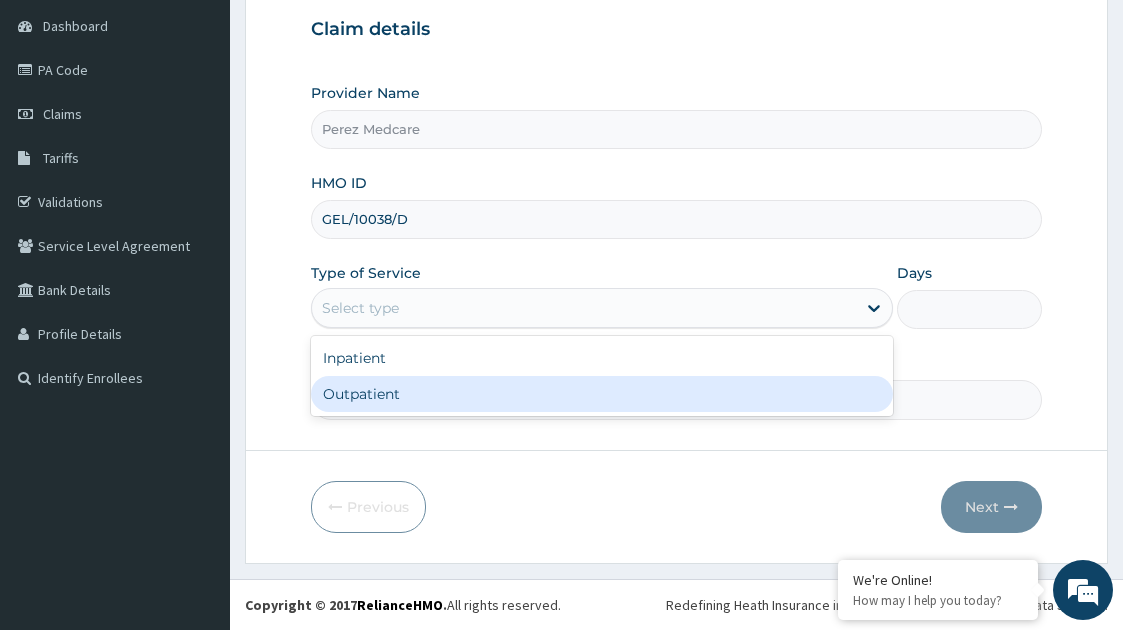 click on "Outpatient" at bounding box center [602, 394] 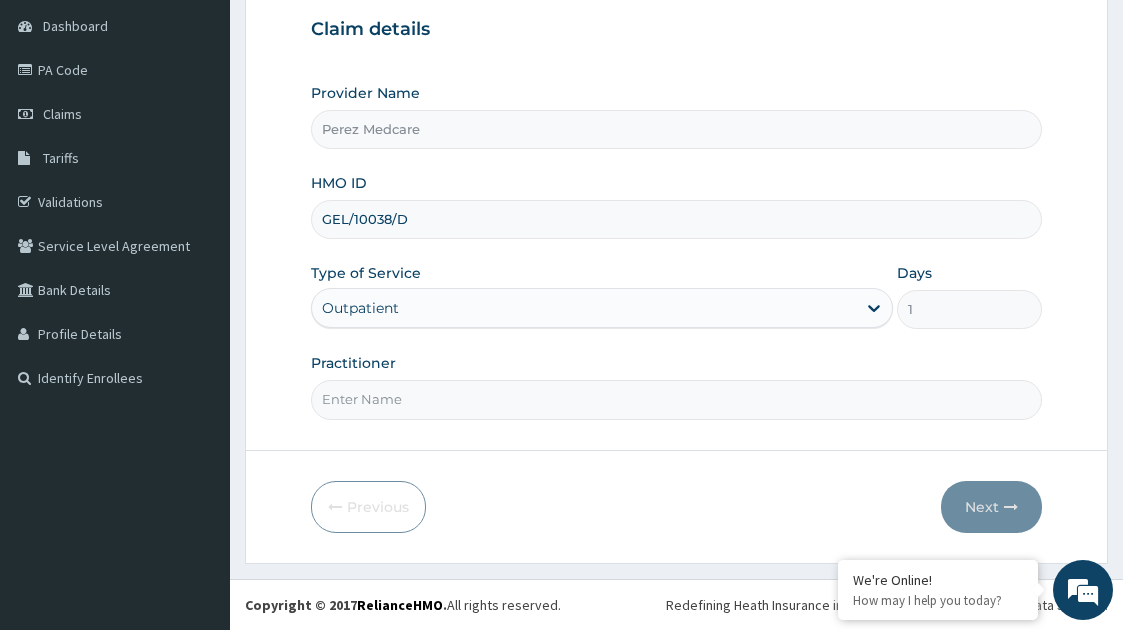 click on "Practitioner" at bounding box center (677, 399) 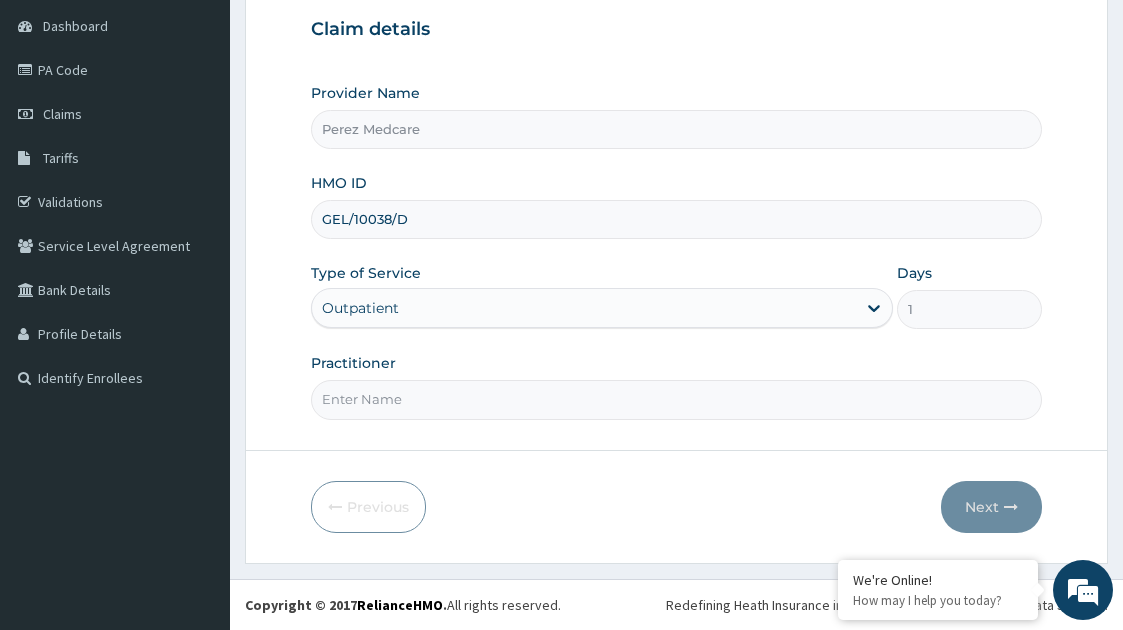 type on "[LAST] [LAST] [LAST]" 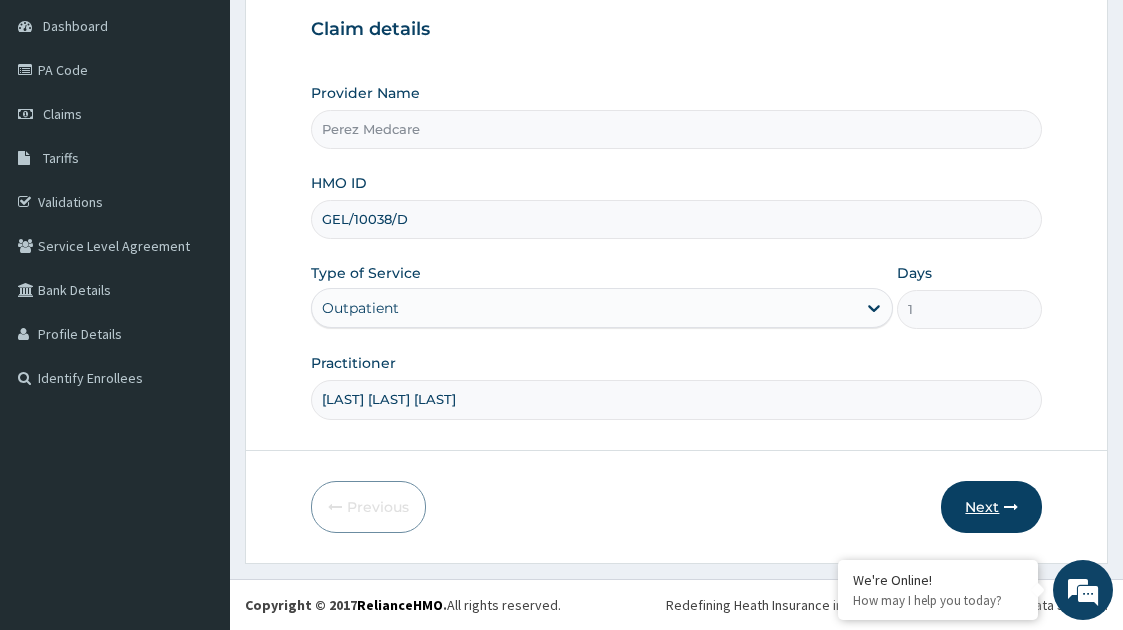 click on "Next" at bounding box center (991, 507) 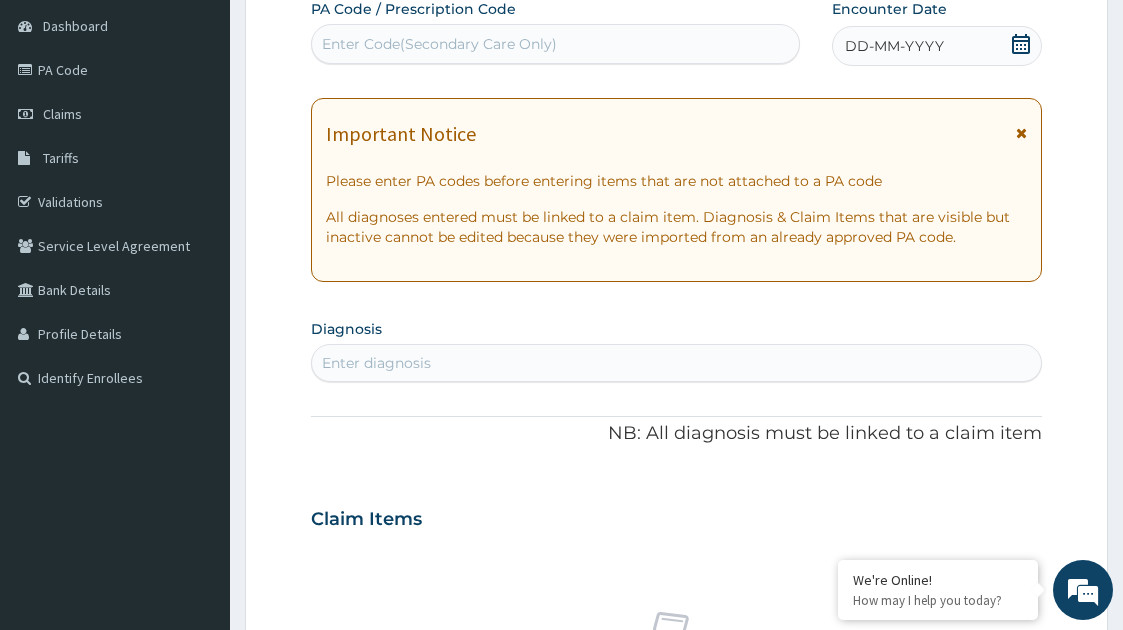 click on "Enter Code(Secondary Care Only)" at bounding box center (439, 44) 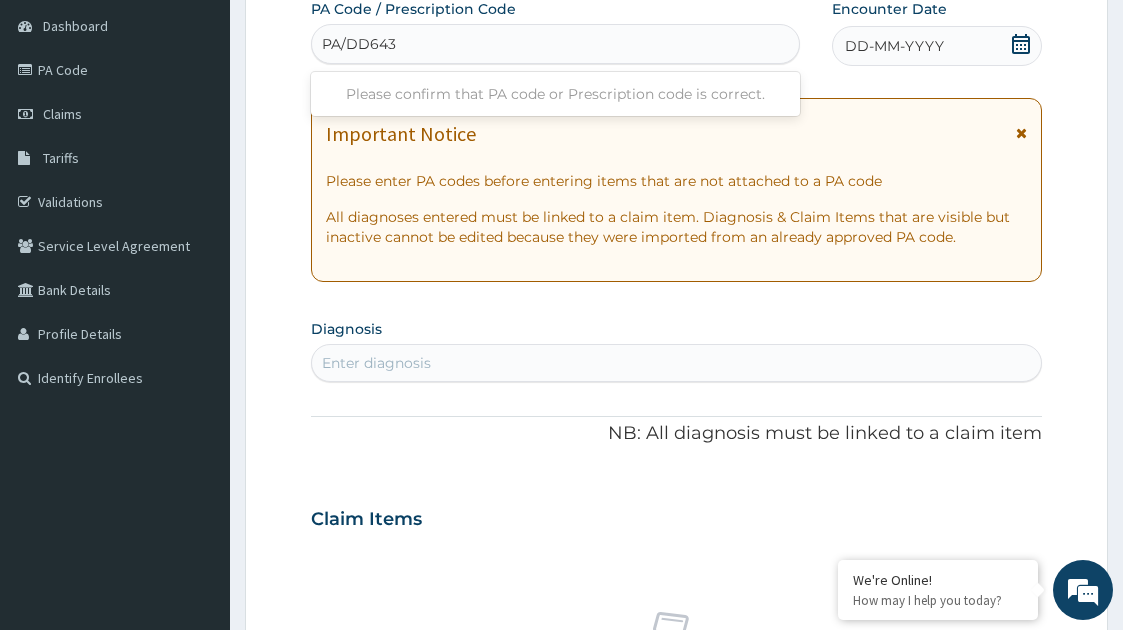 type on "PA/DD643F" 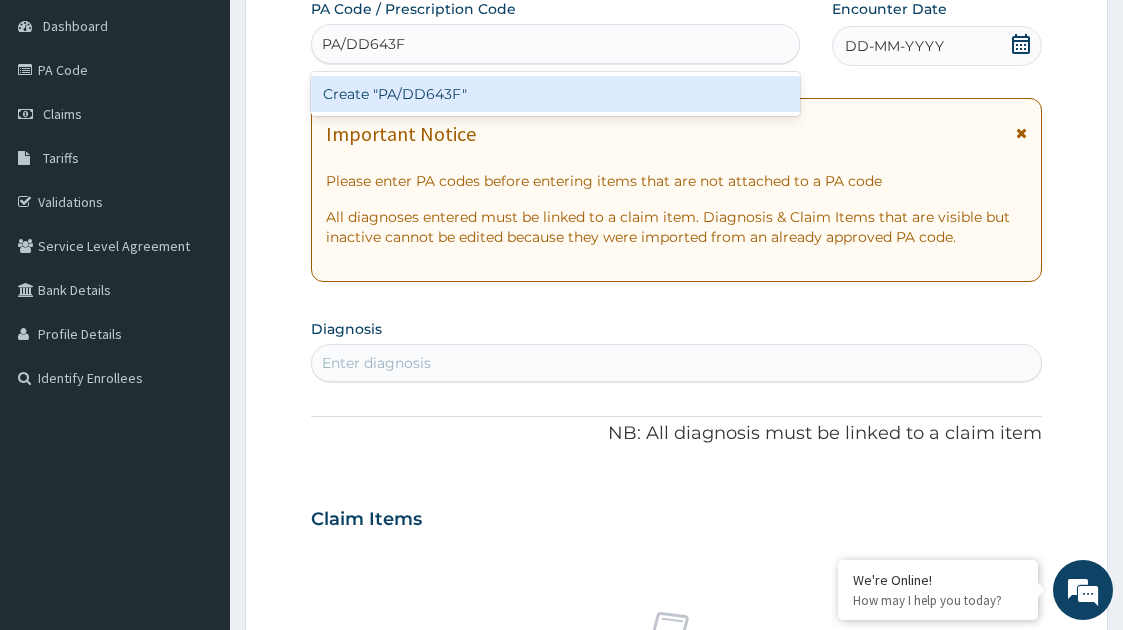 click on "Create "PA/DD643F"" at bounding box center (556, 94) 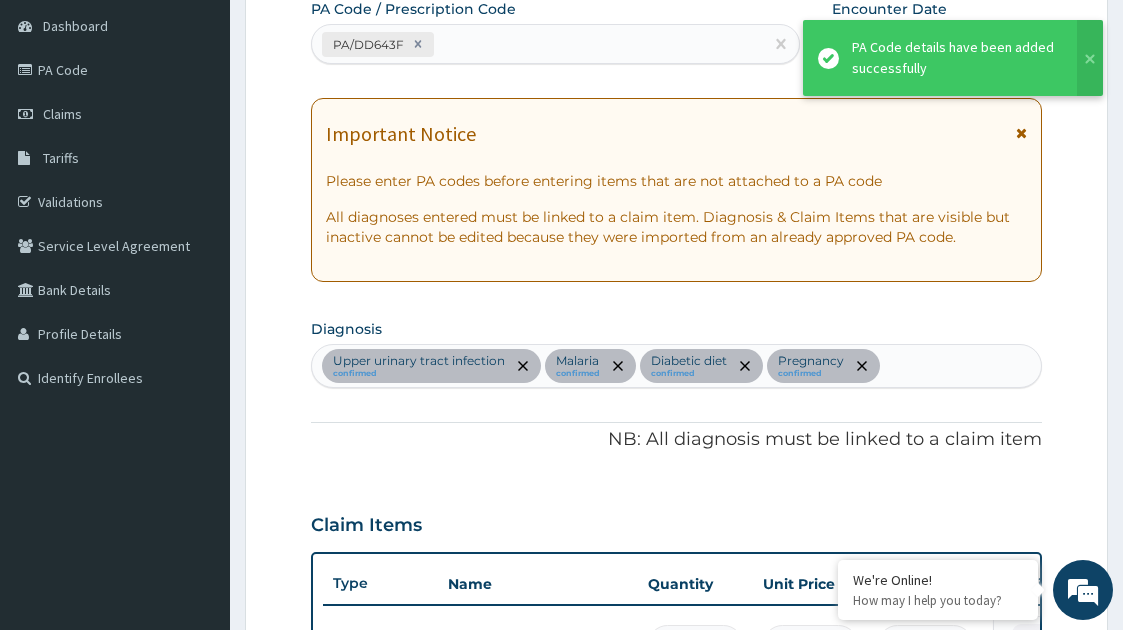 scroll, scrollTop: 810, scrollLeft: 0, axis: vertical 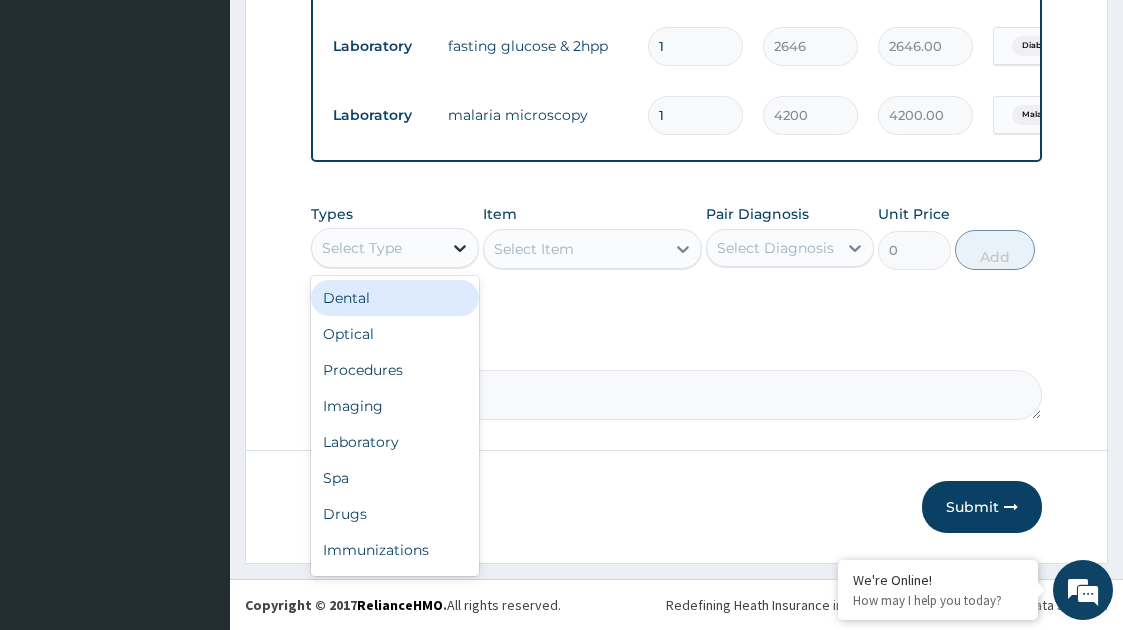 click 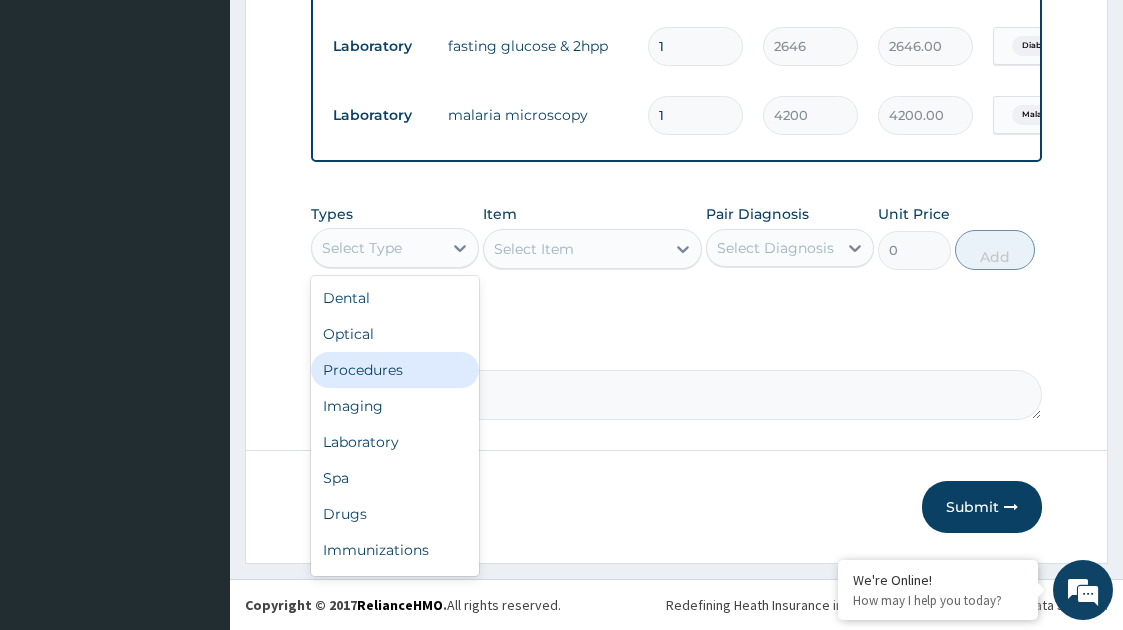 click on "Procedures" at bounding box center [395, 370] 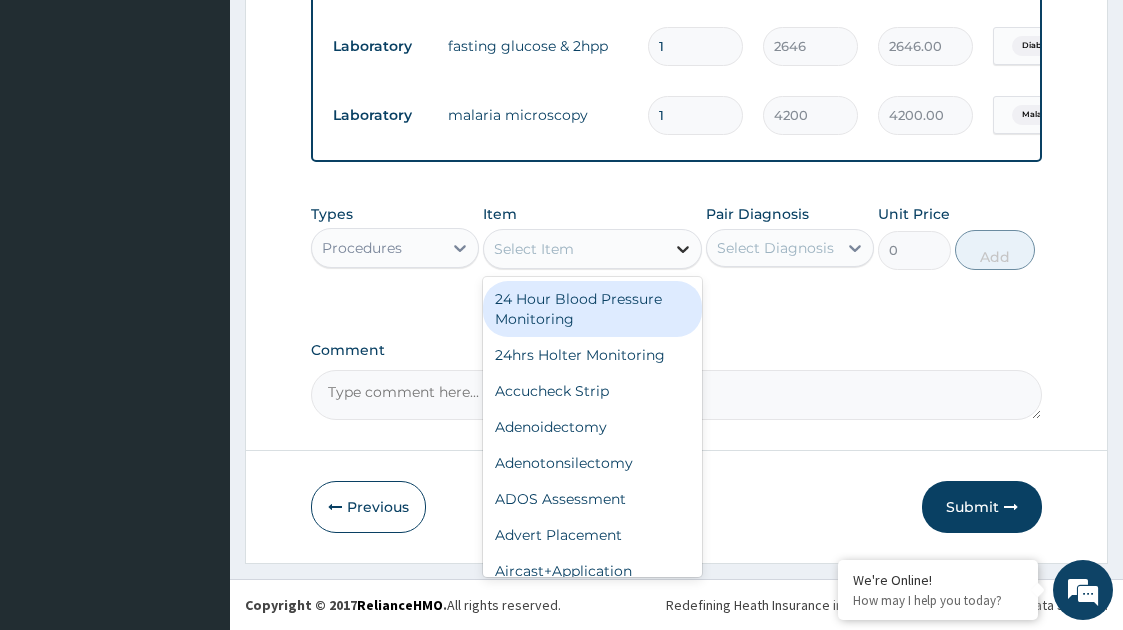 click 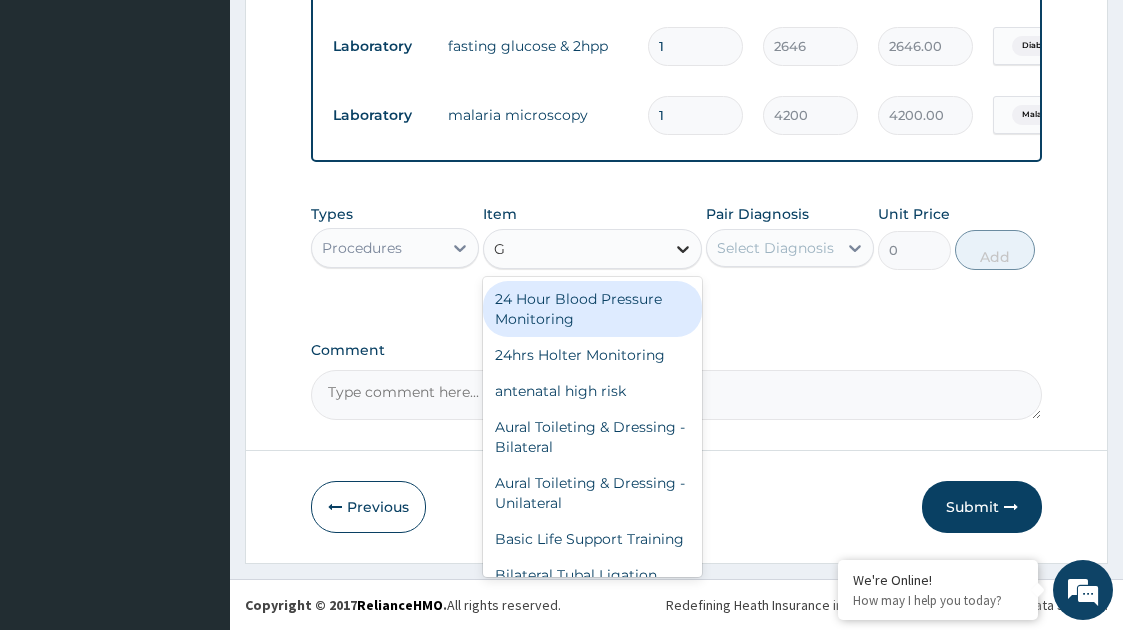 type on "GP" 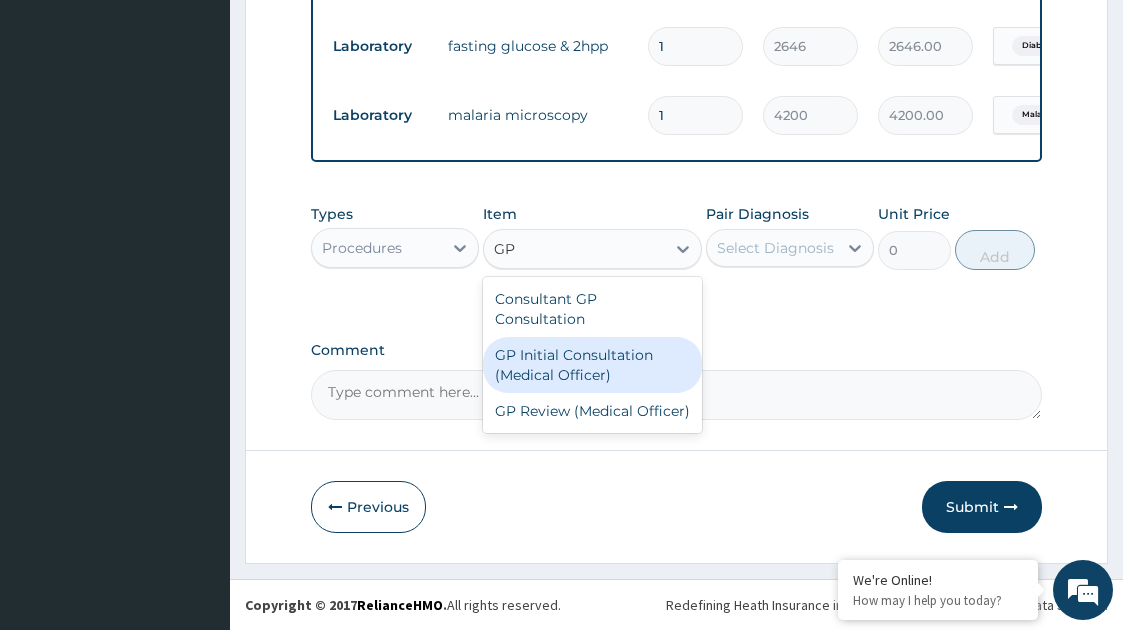 click on "GP Initial Consultation (Medical Officer)" at bounding box center [593, 365] 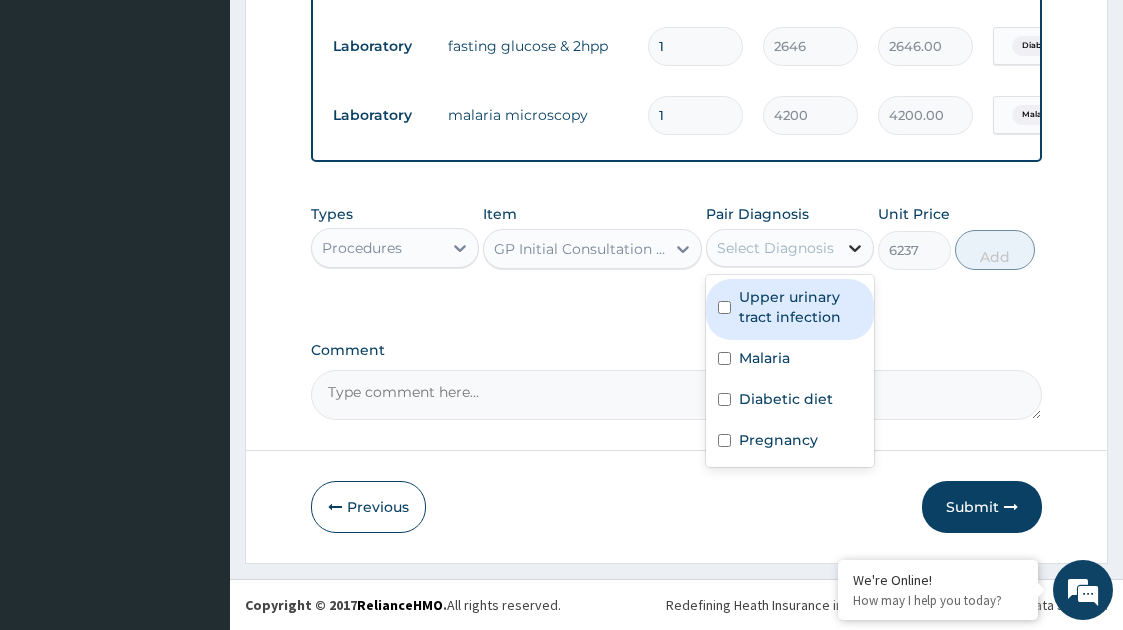 click 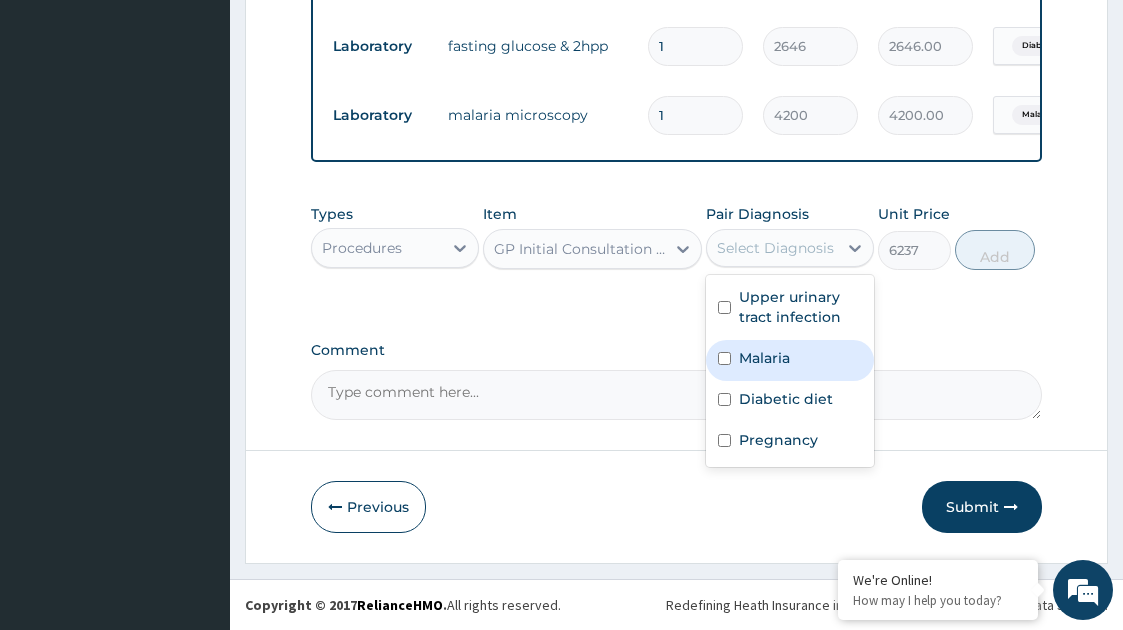 drag, startPoint x: 760, startPoint y: 322, endPoint x: 746, endPoint y: 363, distance: 43.32436 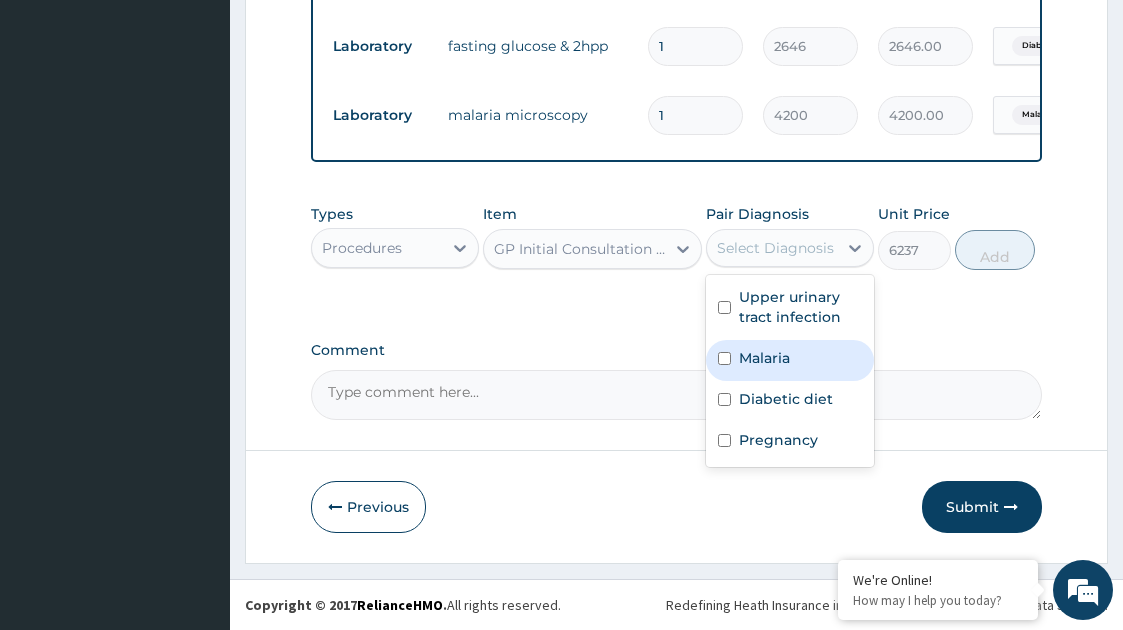 click on "Upper urinary tract infection Malaria Diabetic diet Pregnancy" at bounding box center [790, 371] 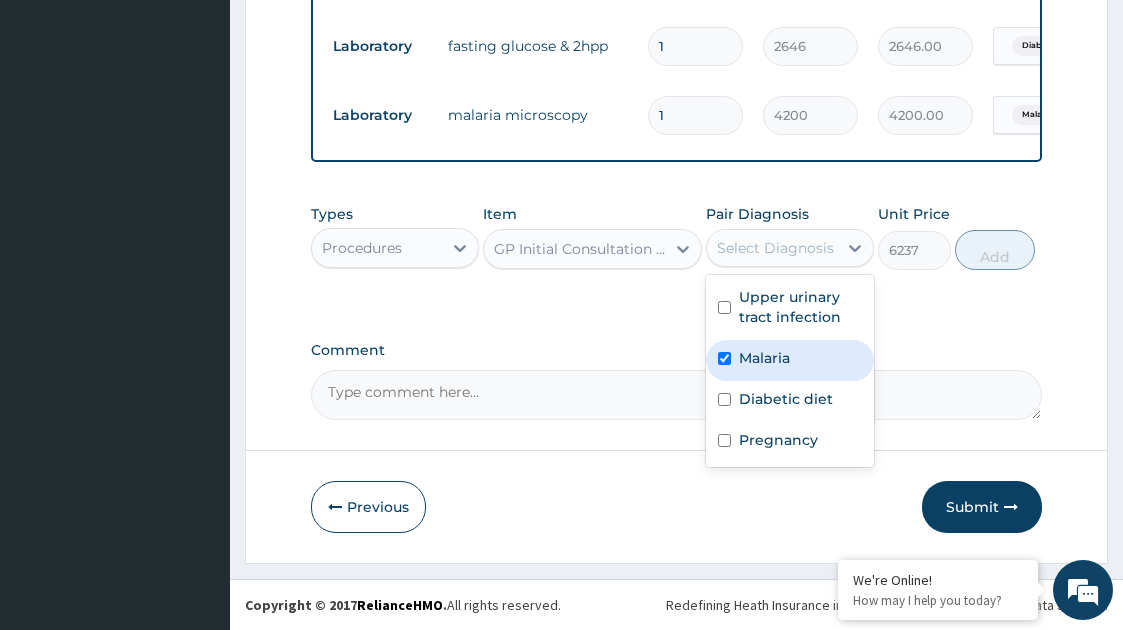 checkbox on "true" 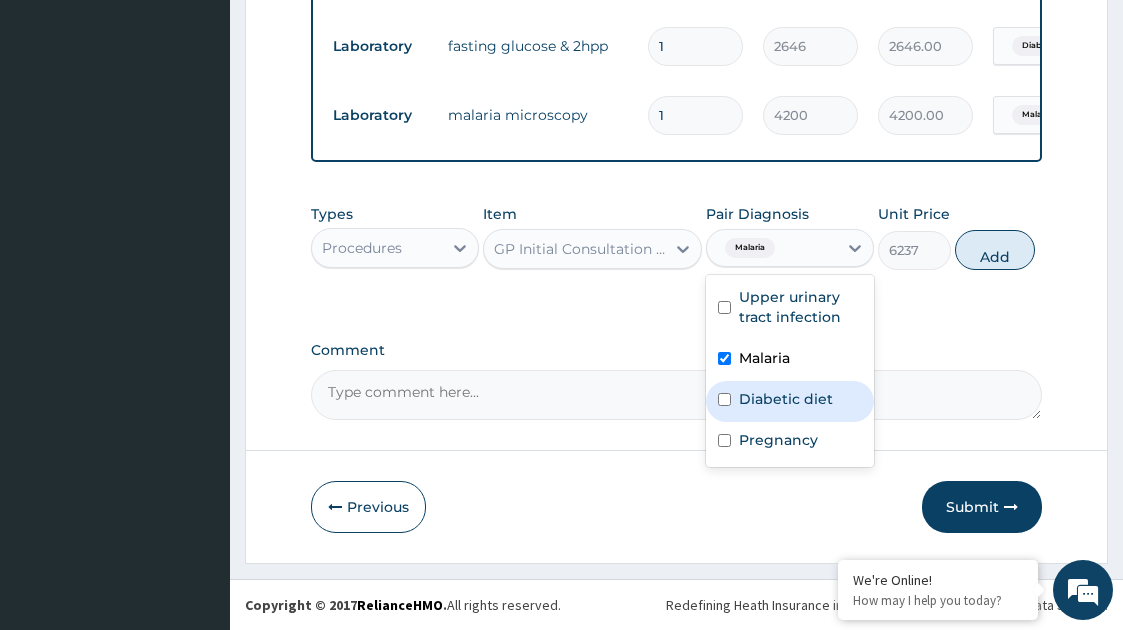 click on "Diabetic diet" at bounding box center (786, 399) 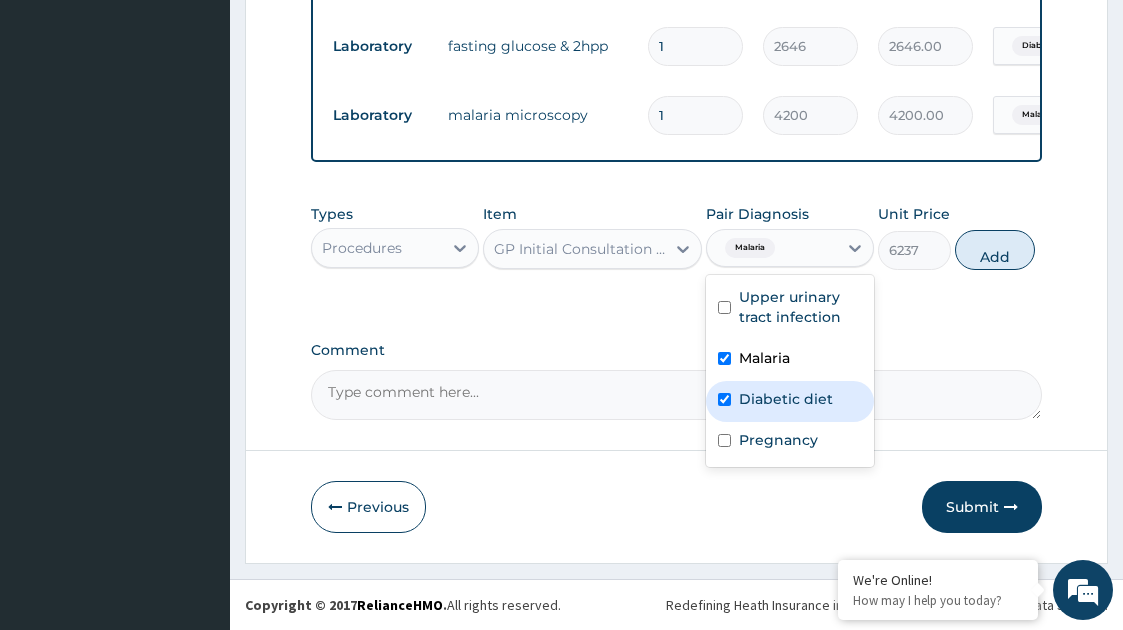 checkbox on "true" 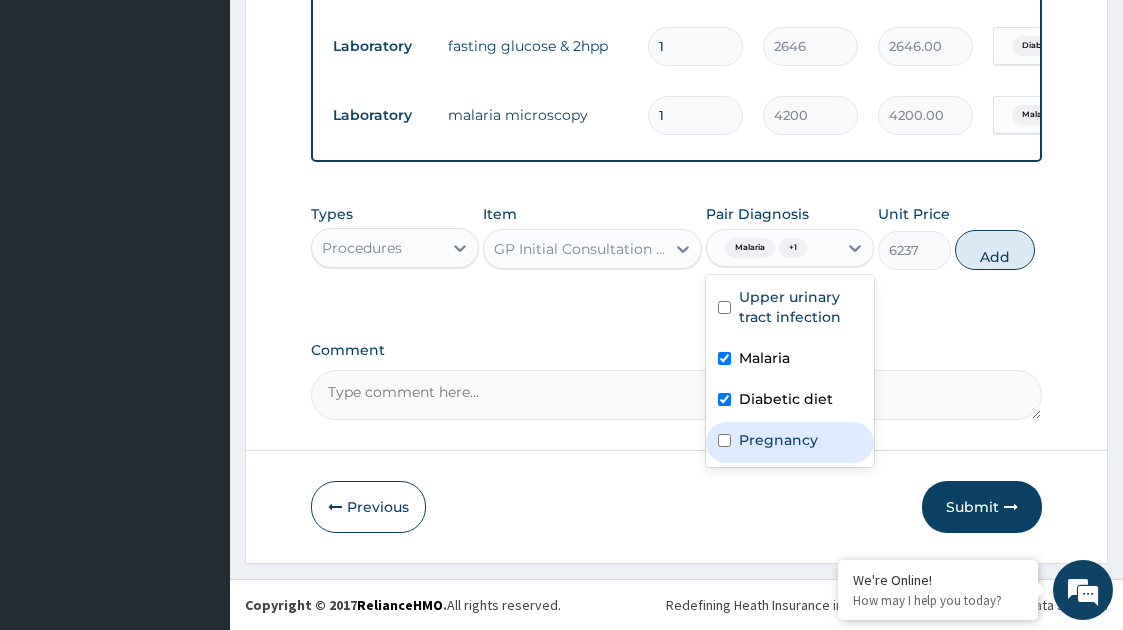 click on "Pregnancy" at bounding box center (778, 440) 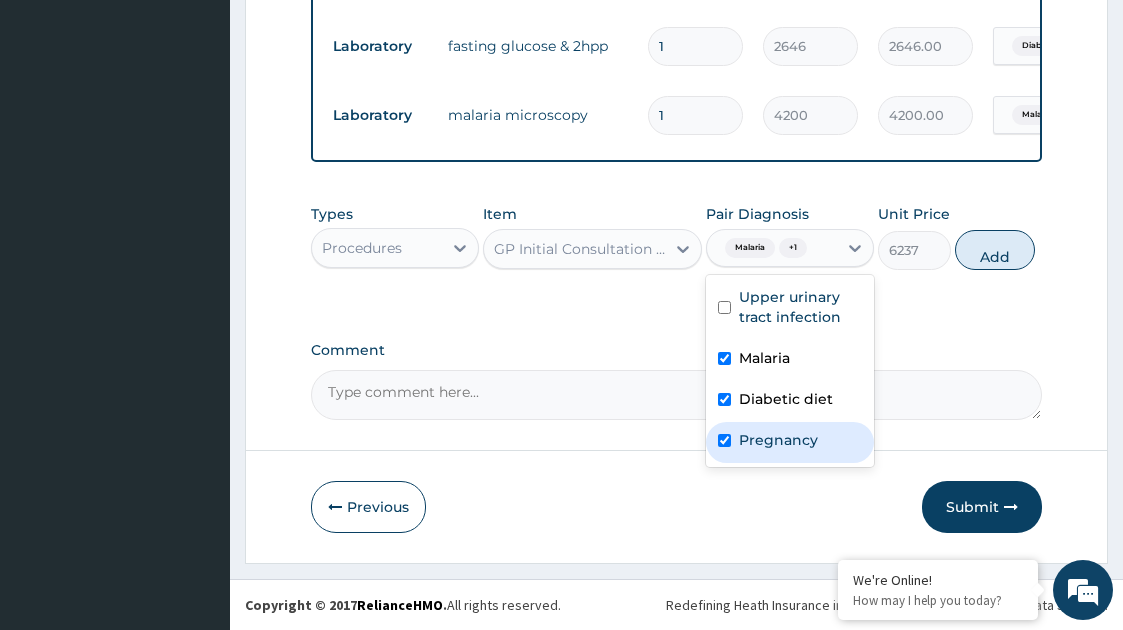 checkbox on "true" 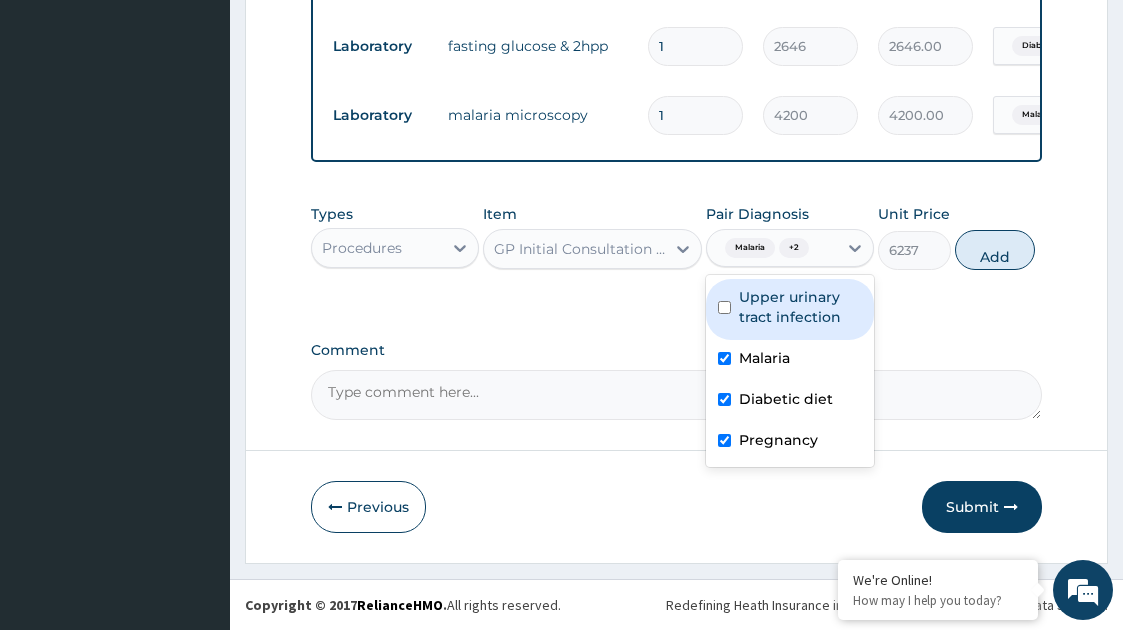 click at bounding box center [724, 307] 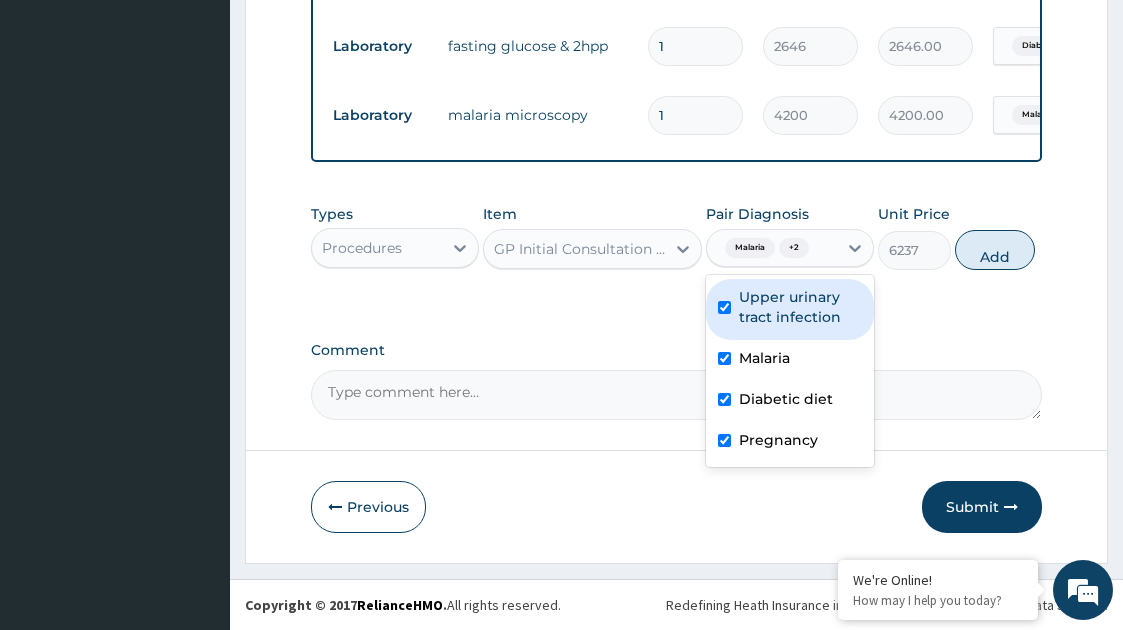 checkbox on "true" 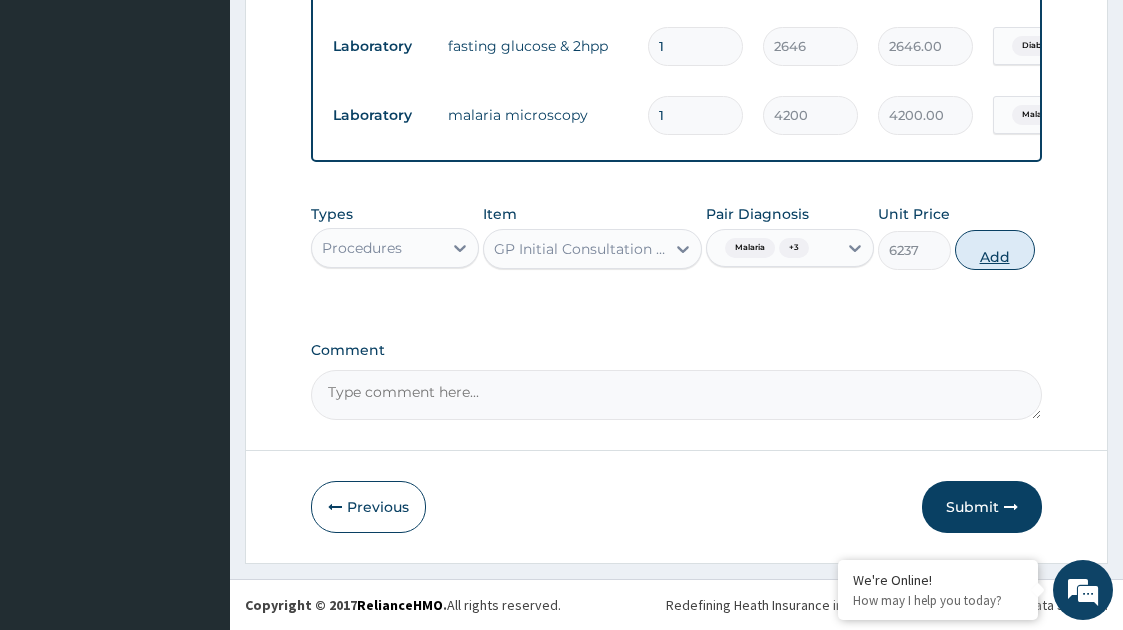 click on "Add" at bounding box center [995, 250] 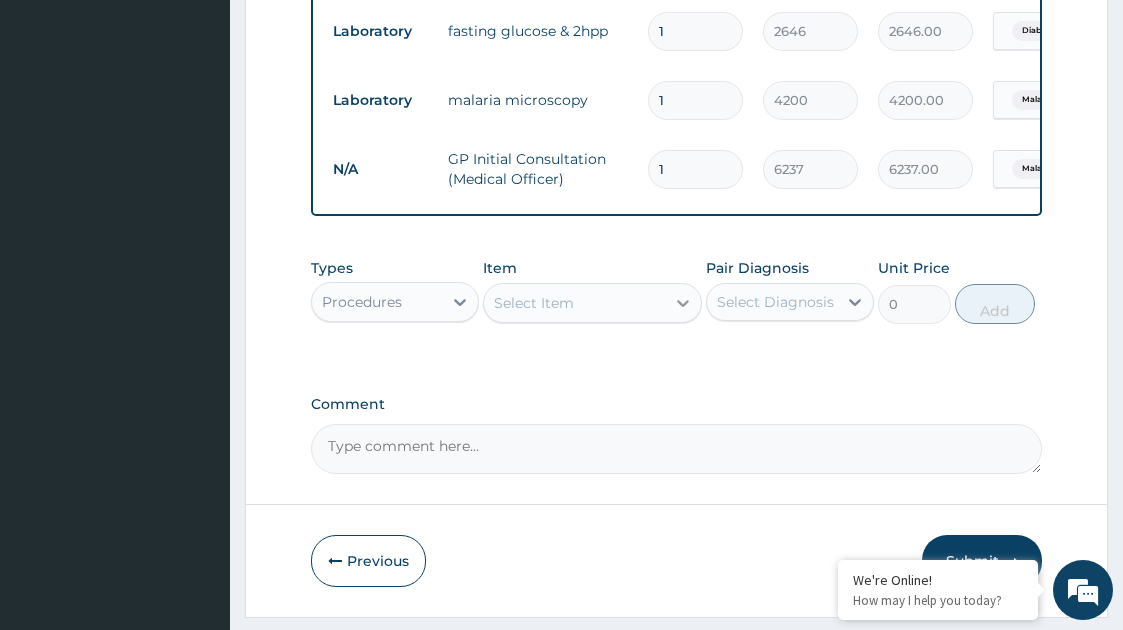 click 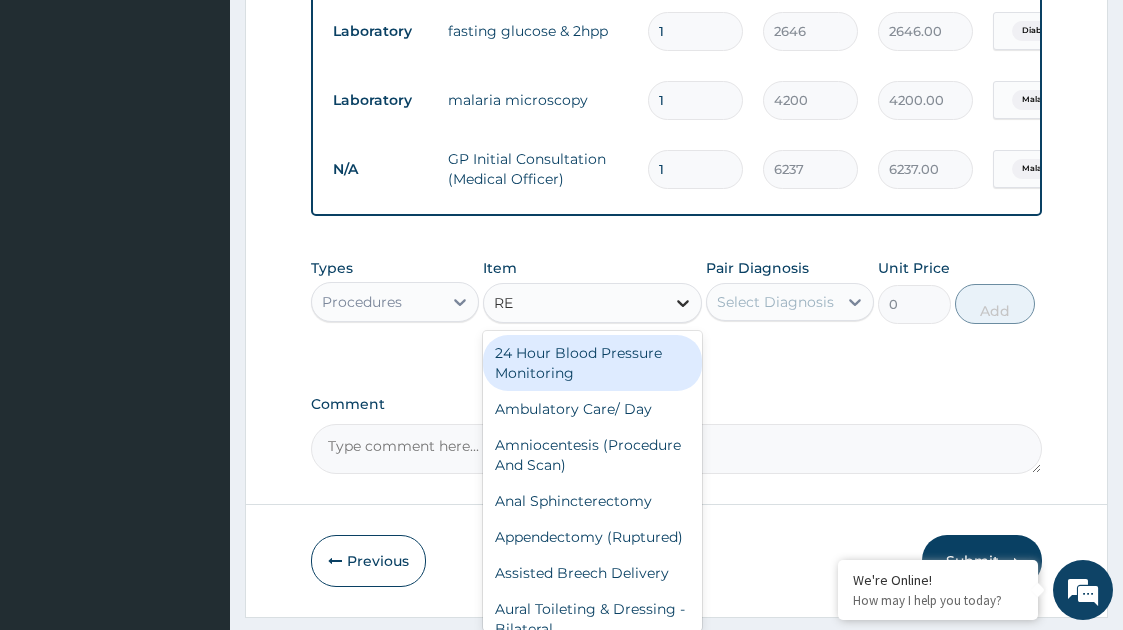 type on "REG" 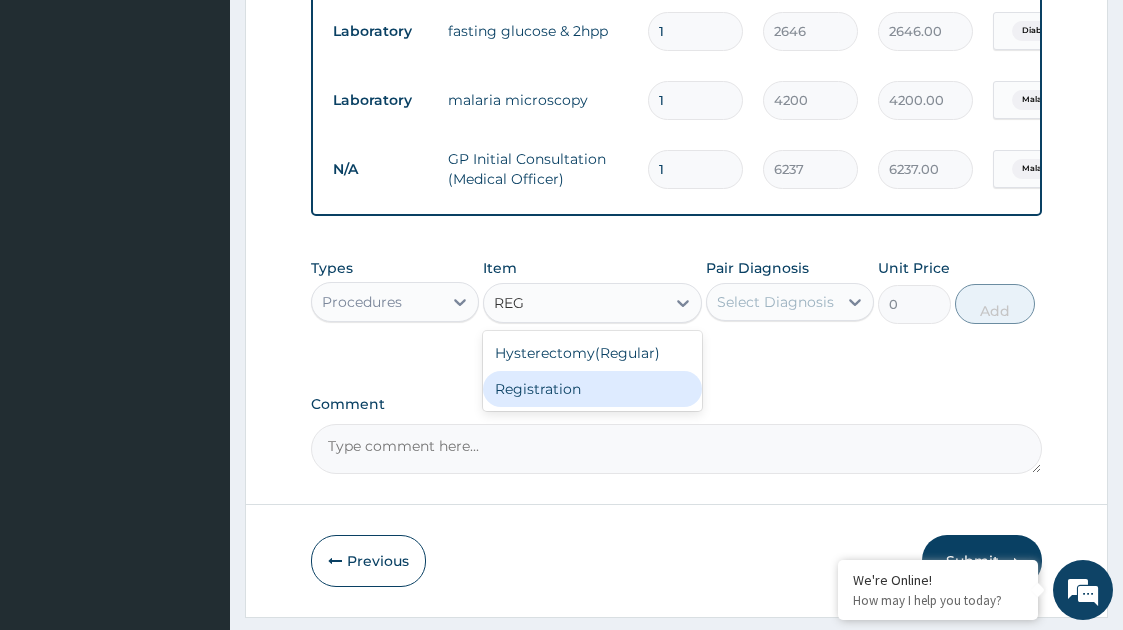 click on "Registration" at bounding box center [593, 389] 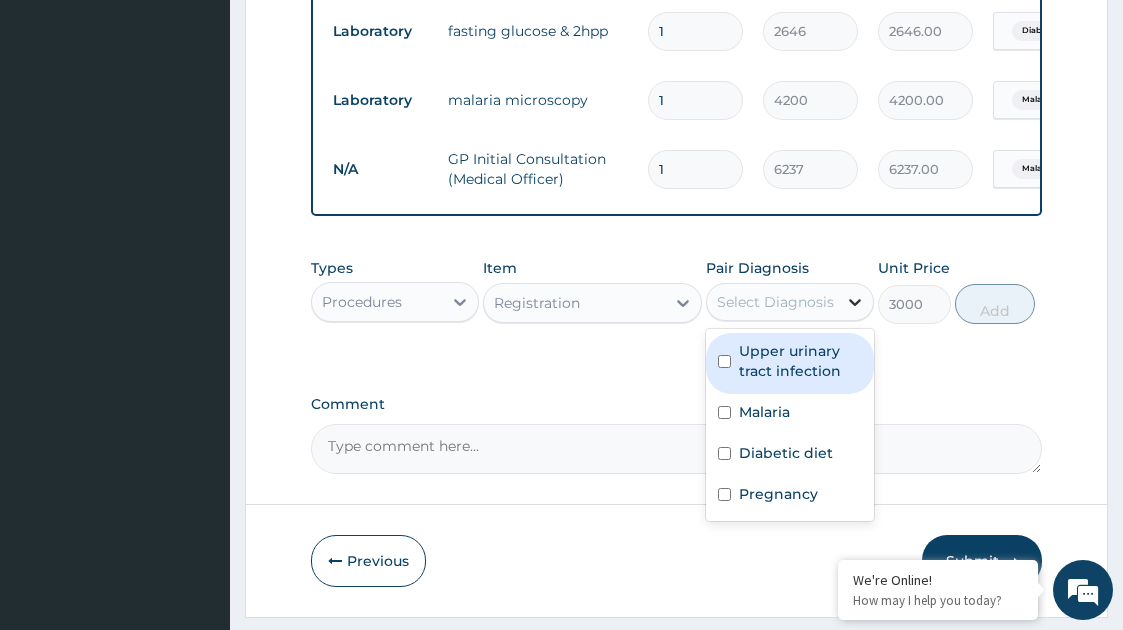 click 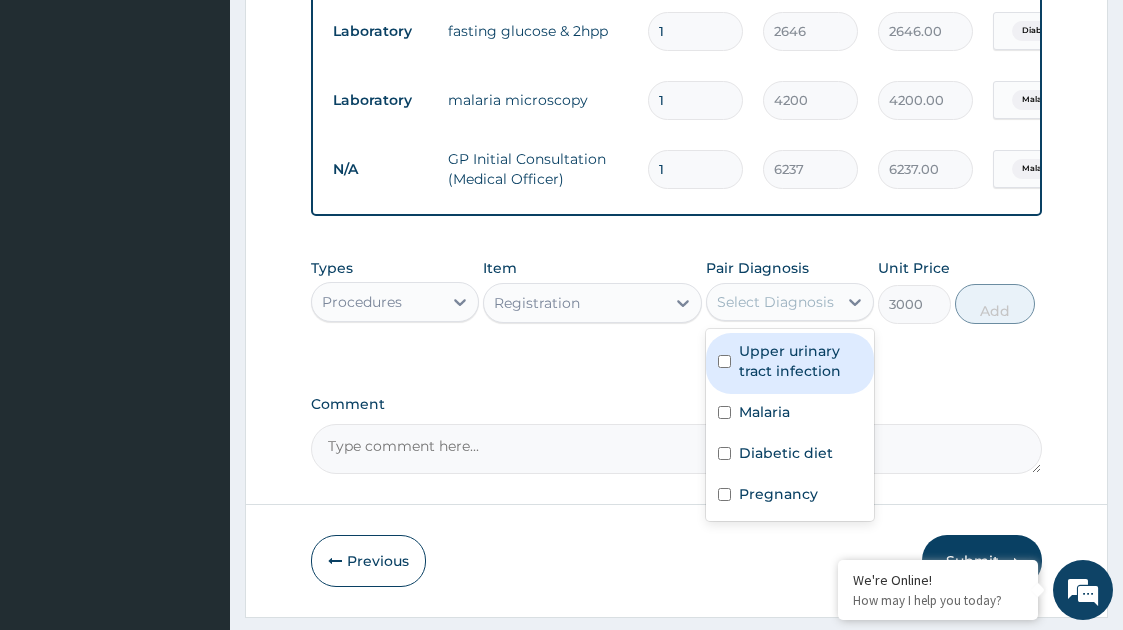 click on "Upper urinary tract infection" at bounding box center [800, 361] 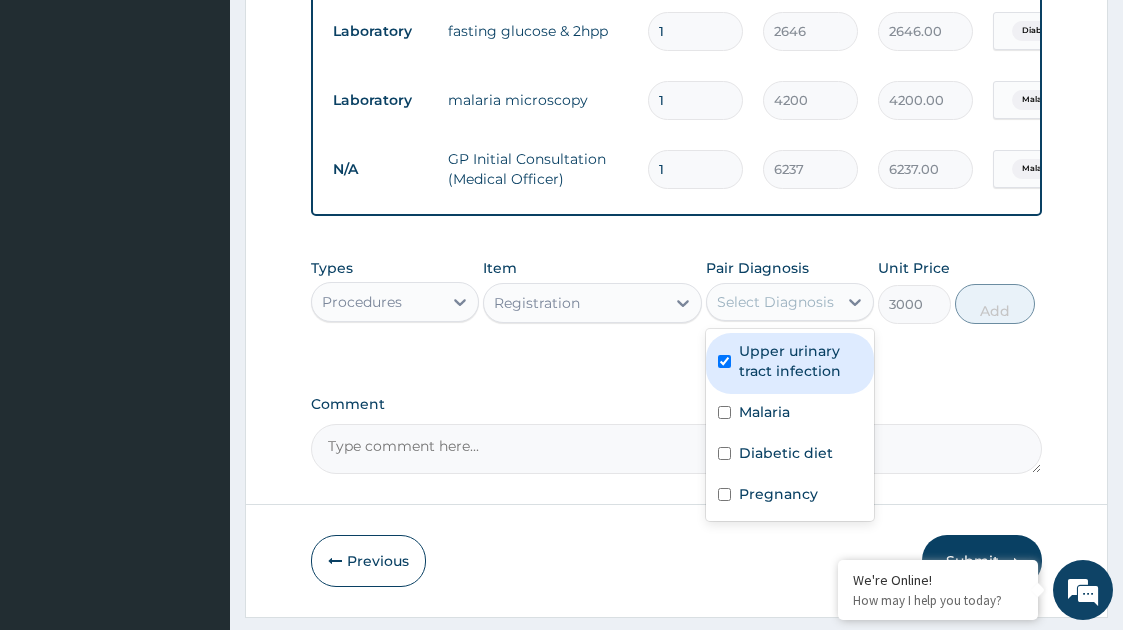 checkbox on "true" 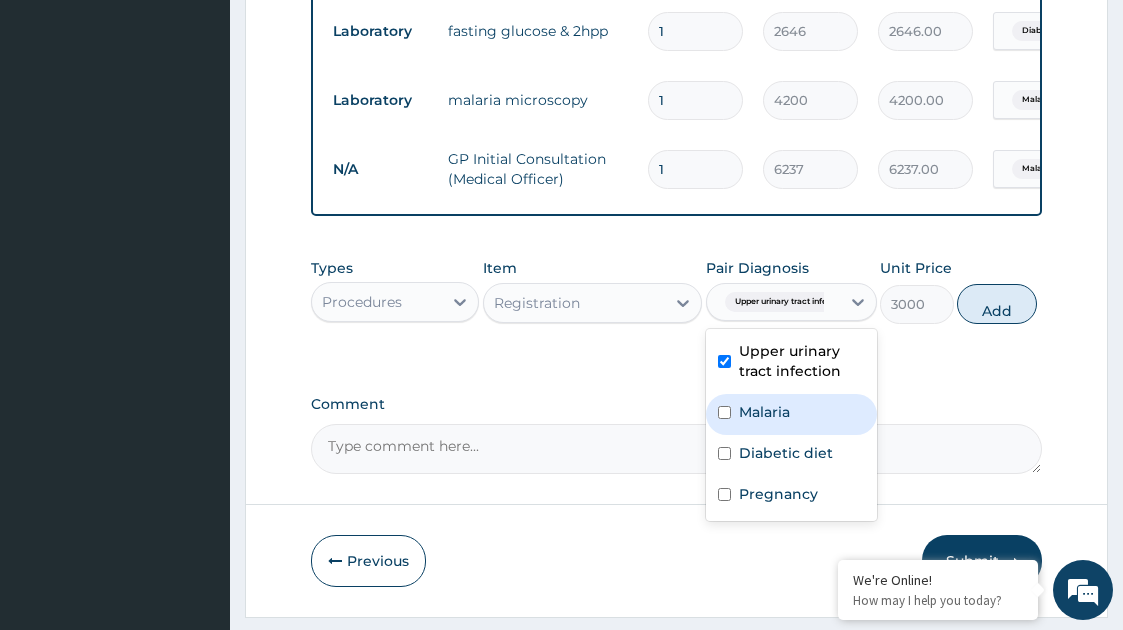 click on "Malaria" at bounding box center (791, 414) 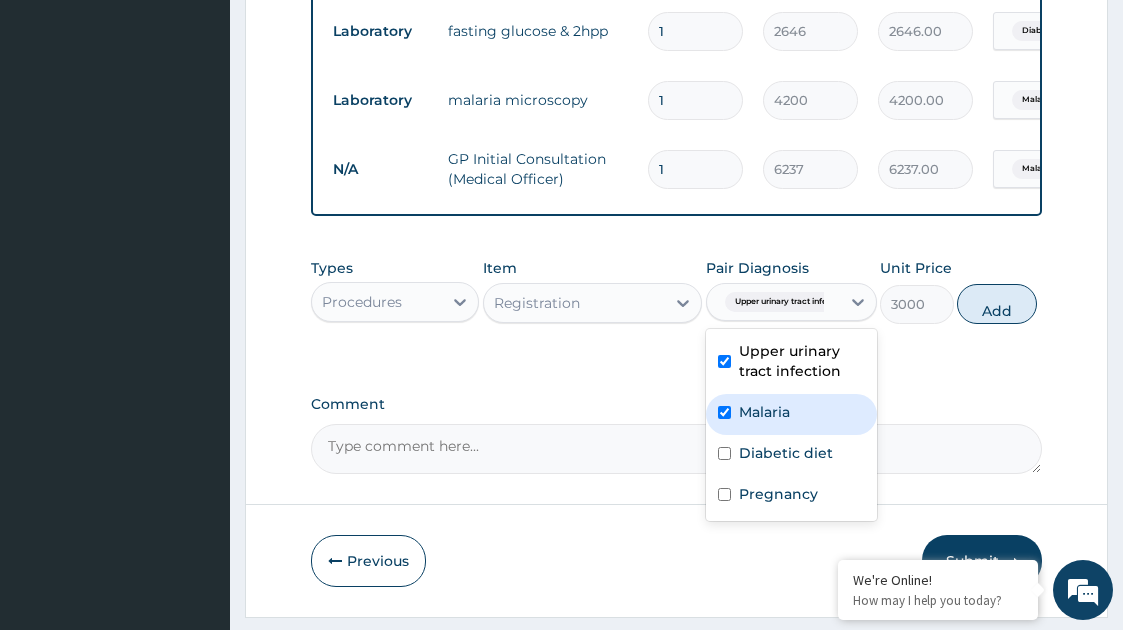 checkbox on "true" 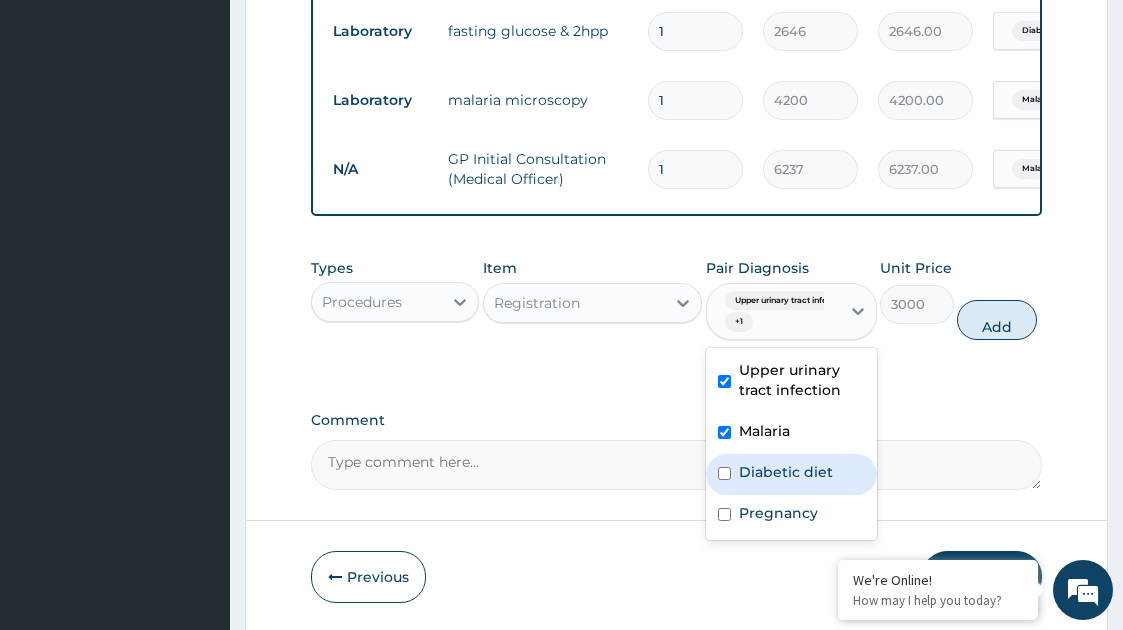 click at bounding box center [724, 473] 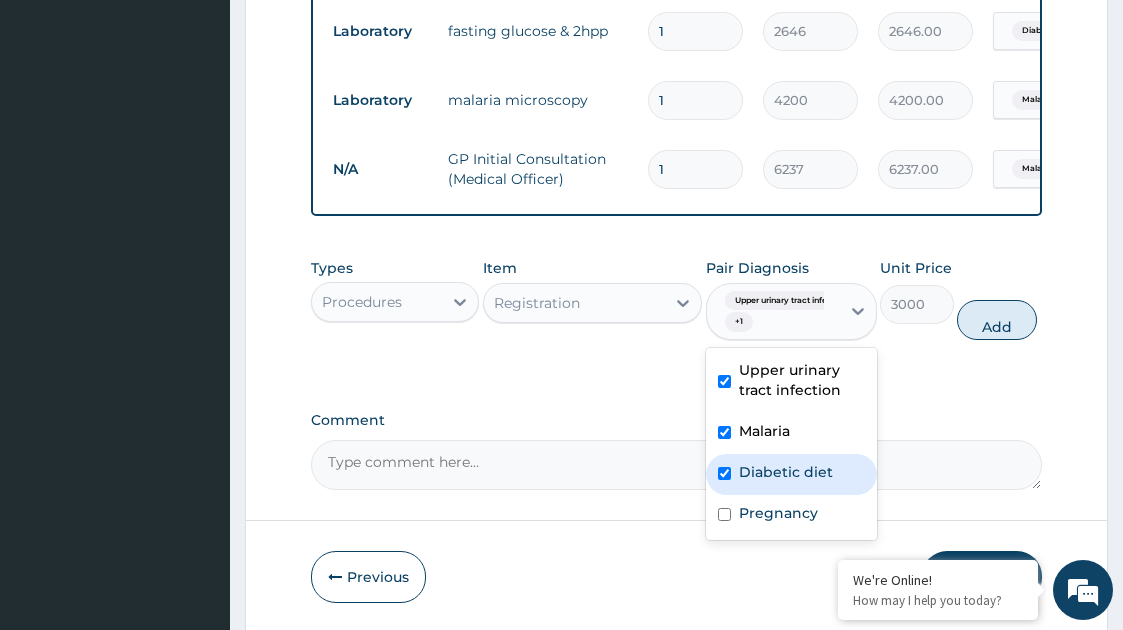checkbox on "true" 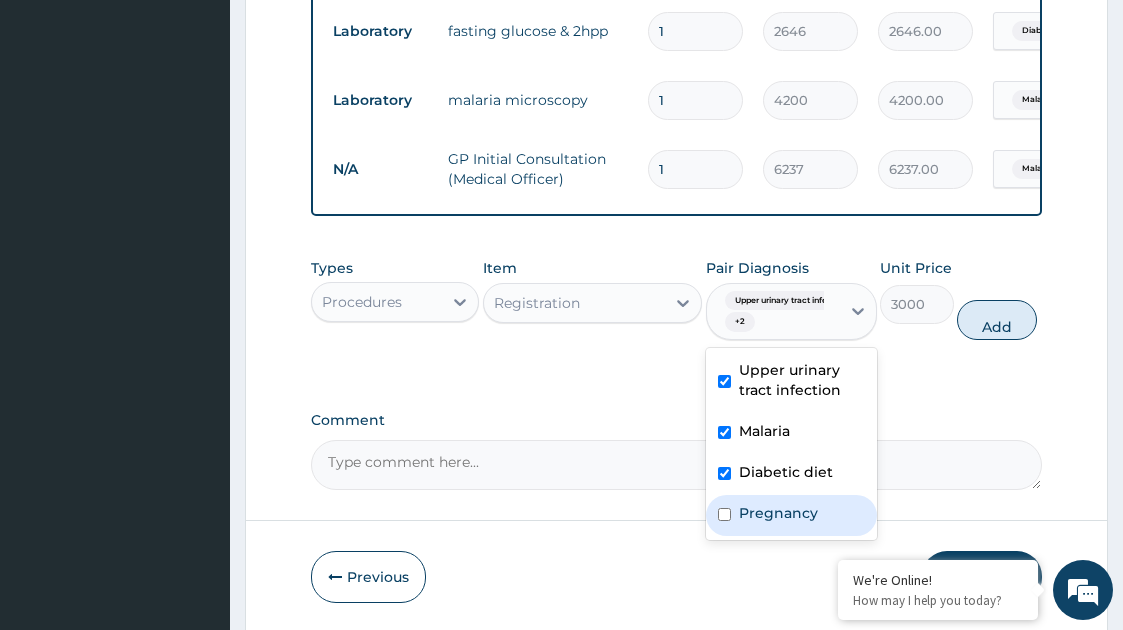 click on "Pregnancy" at bounding box center (778, 513) 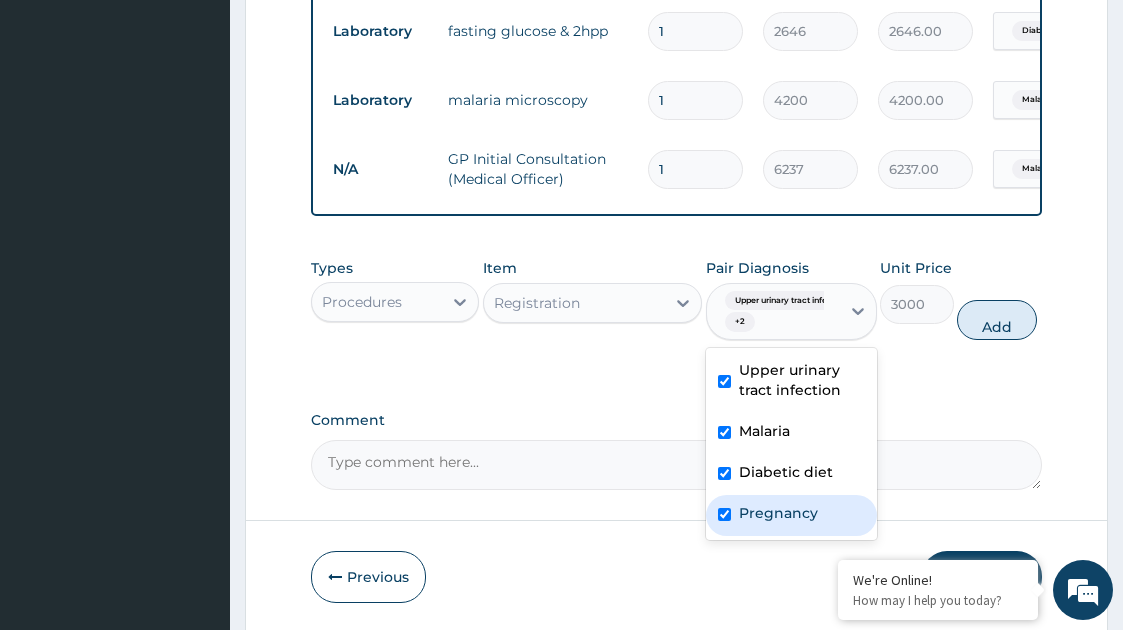 checkbox on "true" 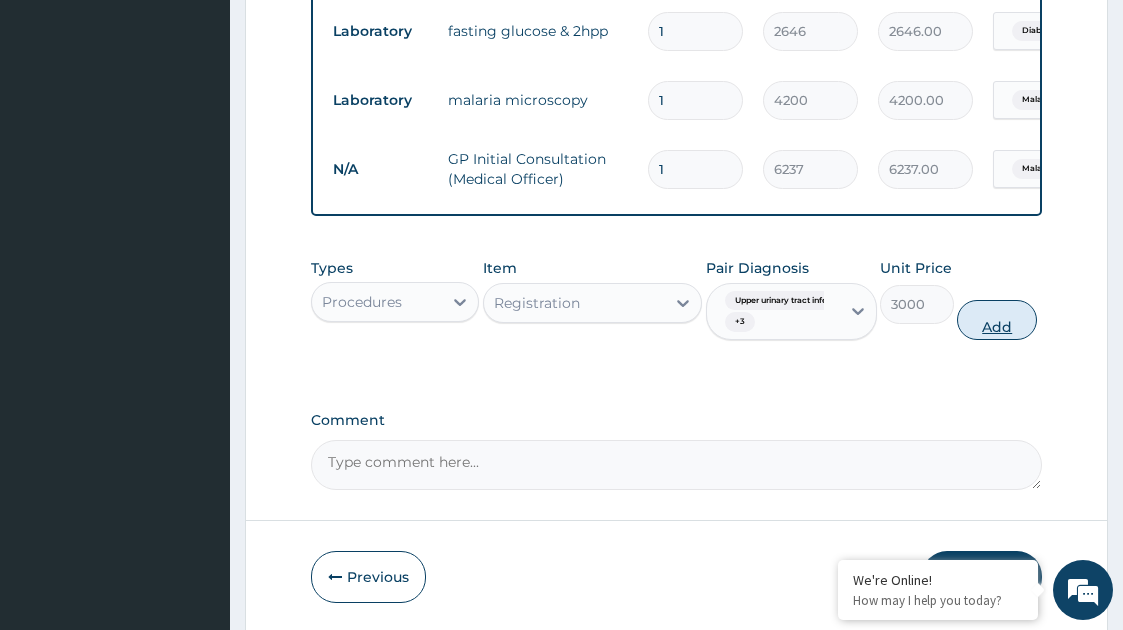 click on "Add" at bounding box center [997, 320] 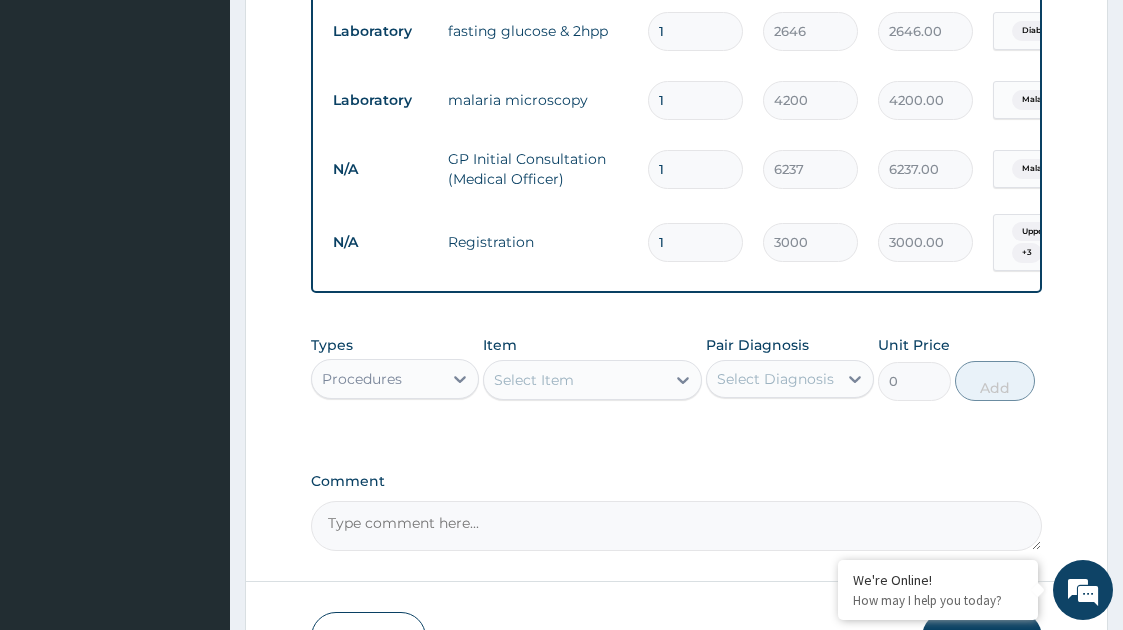 scroll, scrollTop: 1171, scrollLeft: 0, axis: vertical 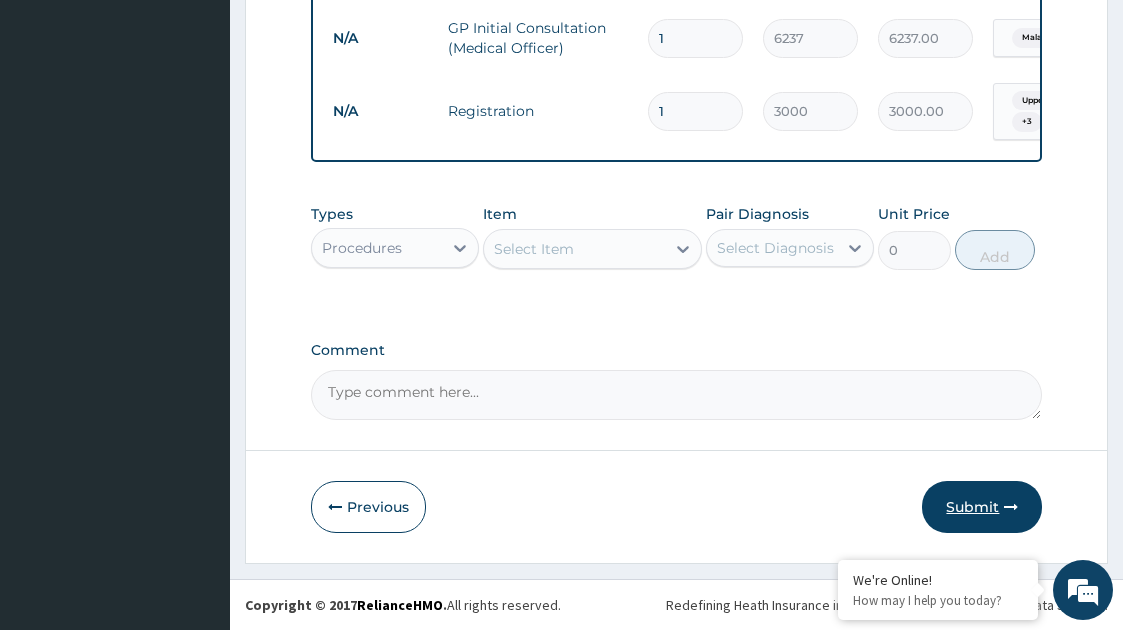 click on "Submit" at bounding box center (982, 507) 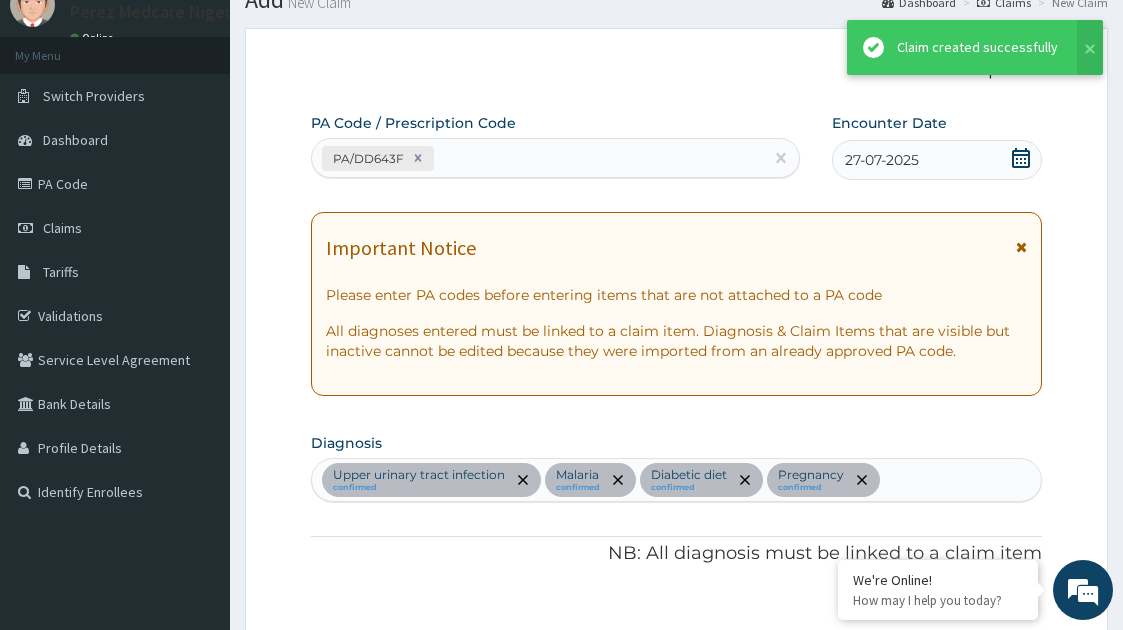 scroll, scrollTop: 1171, scrollLeft: 0, axis: vertical 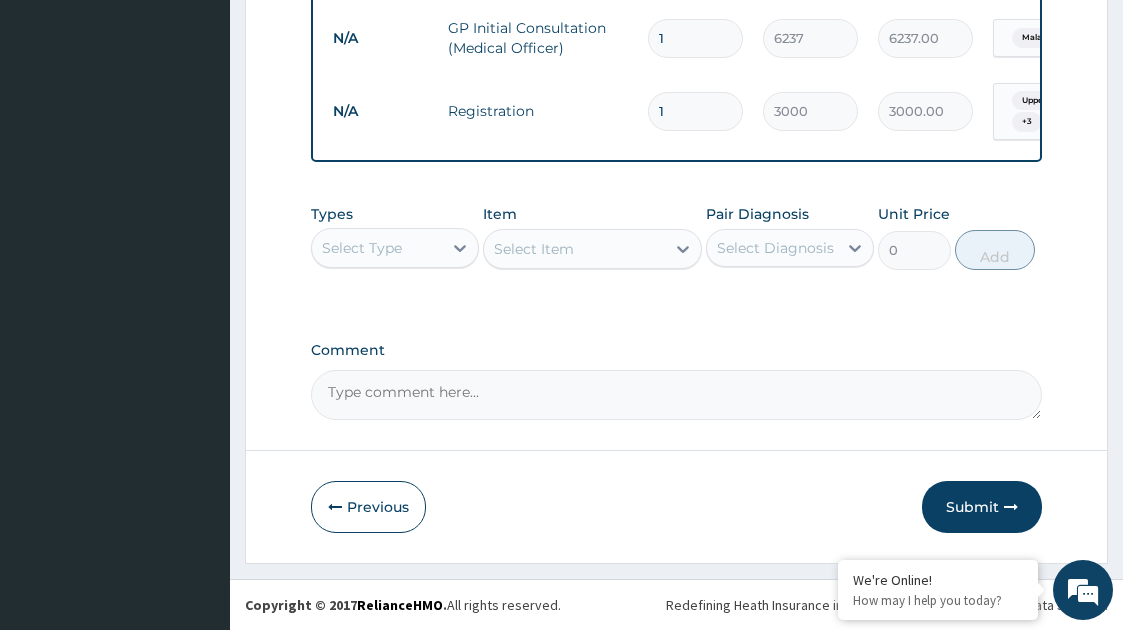 click on "Types Select Type Item Select Item Pair Diagnosis Select Diagnosis Unit Price 0 Add" at bounding box center [677, 252] 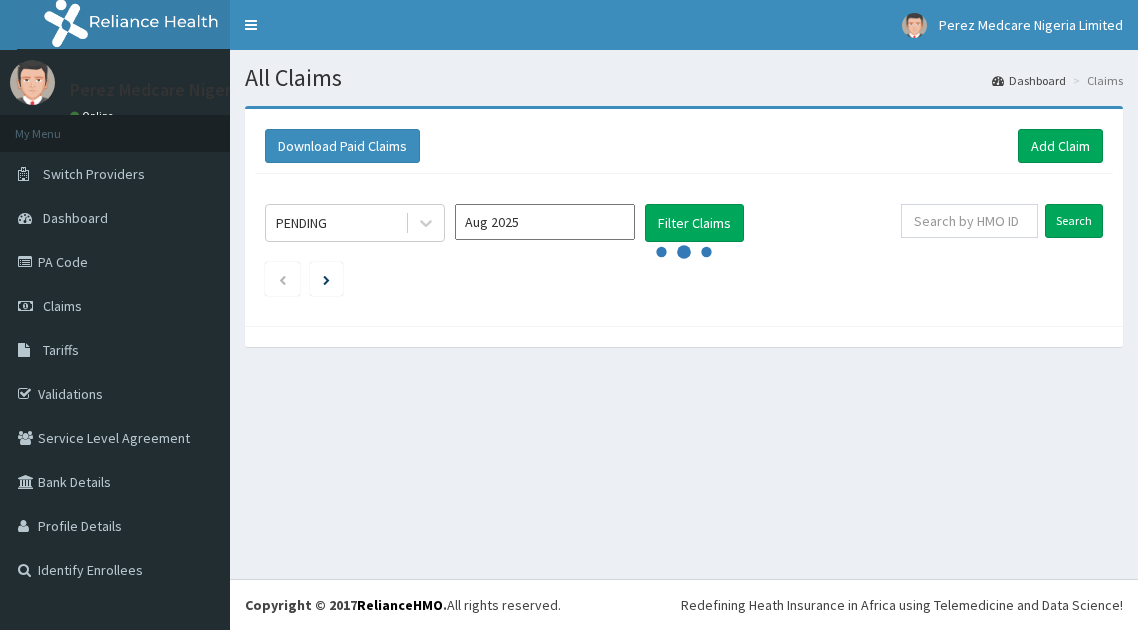 scroll, scrollTop: 0, scrollLeft: 0, axis: both 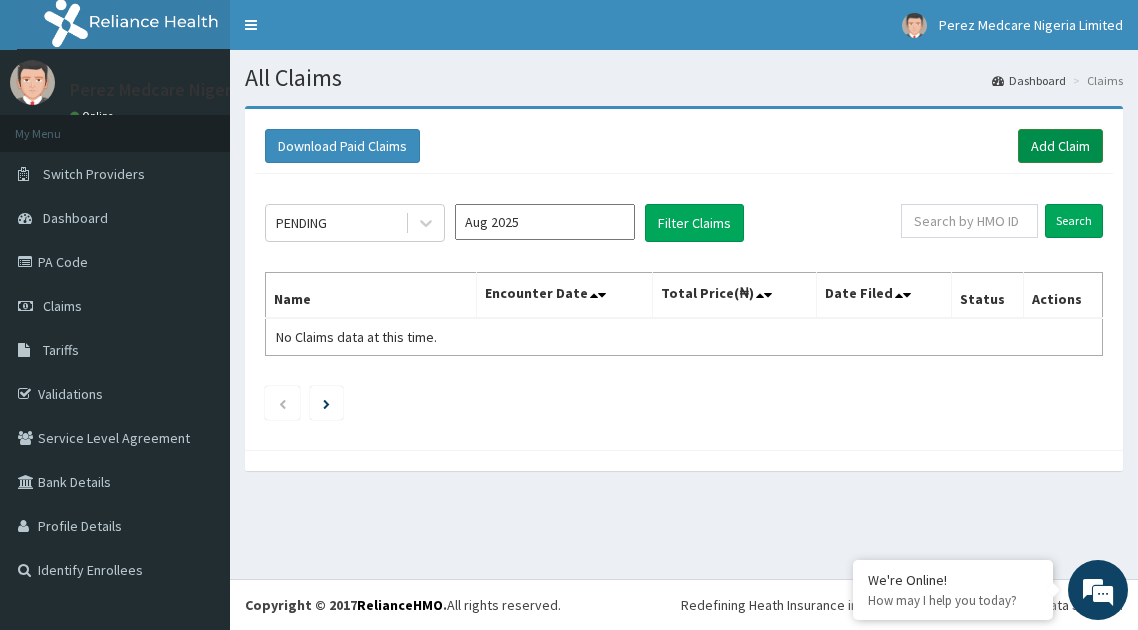 click on "Add Claim" at bounding box center [1060, 146] 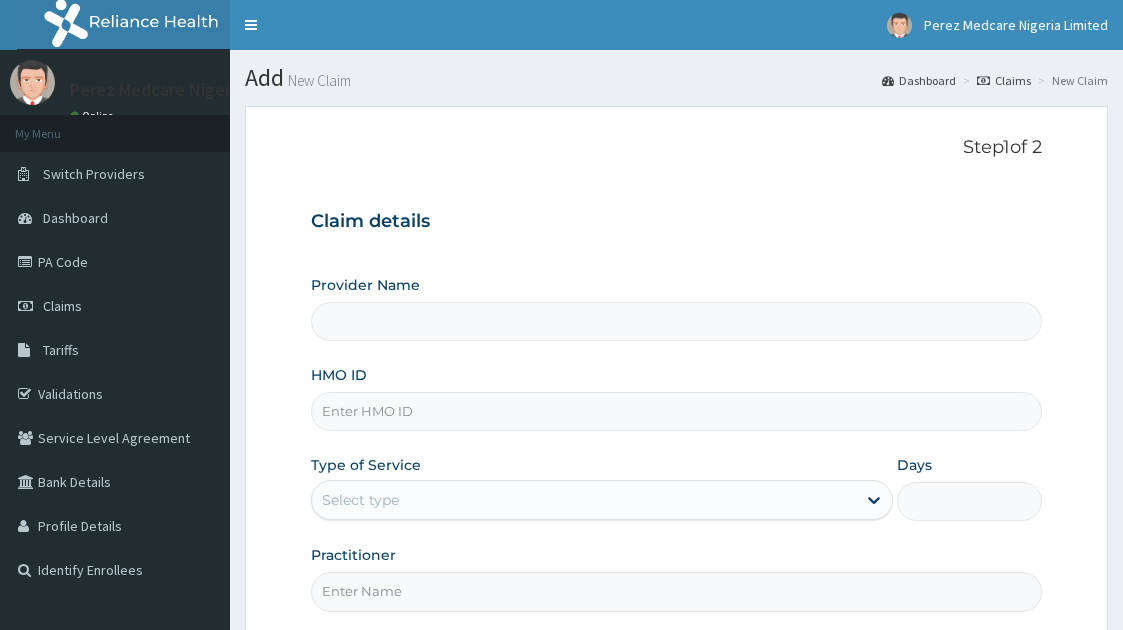 scroll, scrollTop: 0, scrollLeft: 0, axis: both 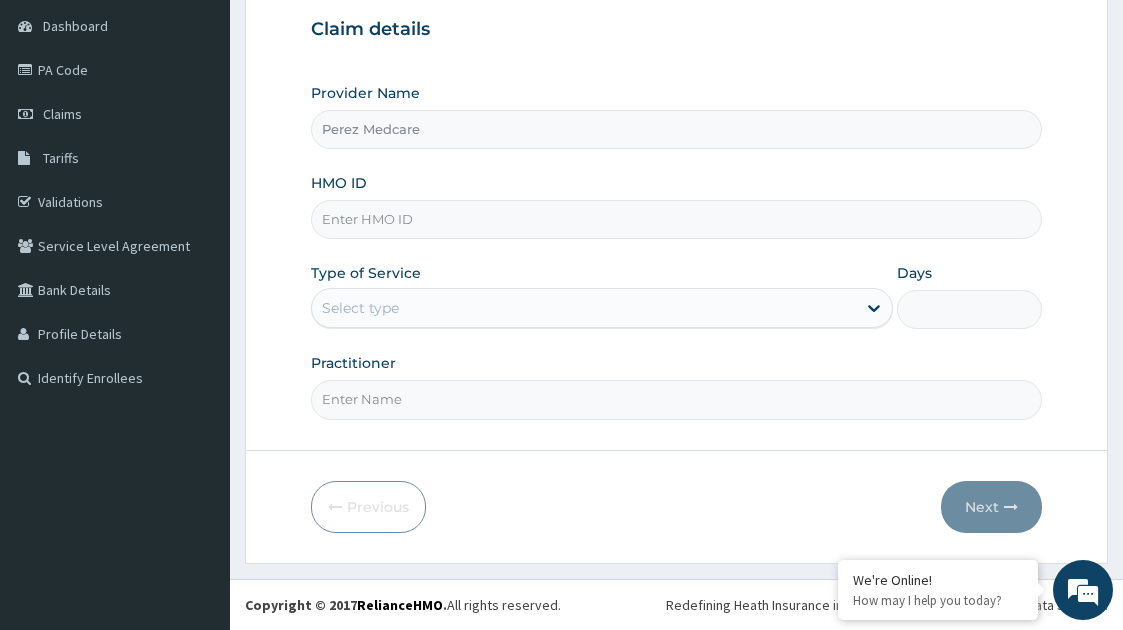 click on "HMO ID" at bounding box center (677, 219) 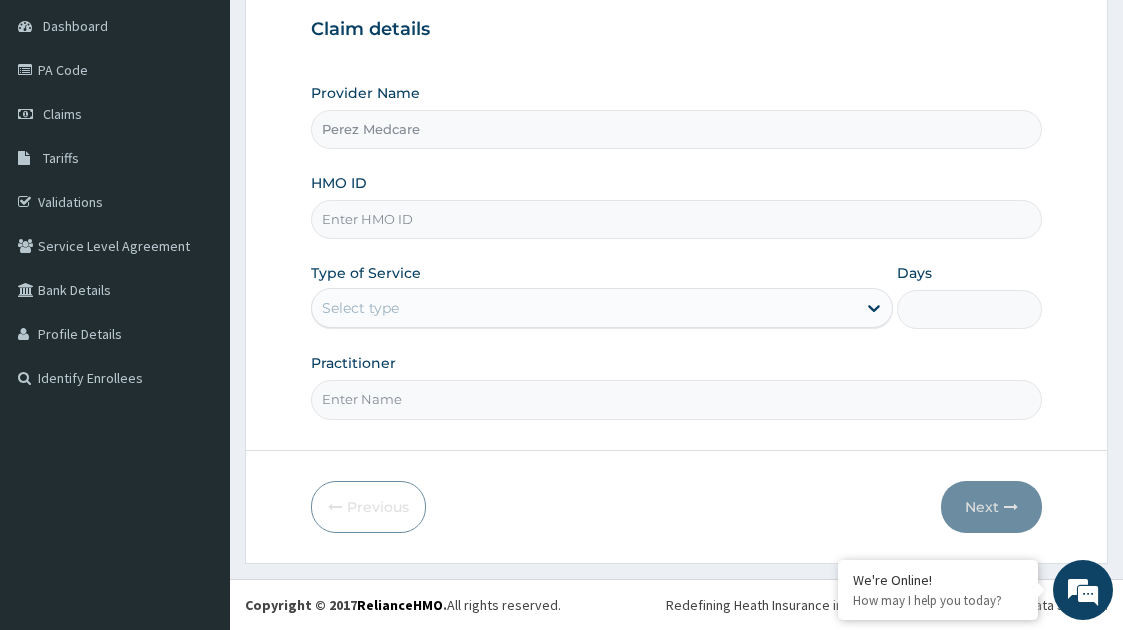 scroll, scrollTop: 0, scrollLeft: 0, axis: both 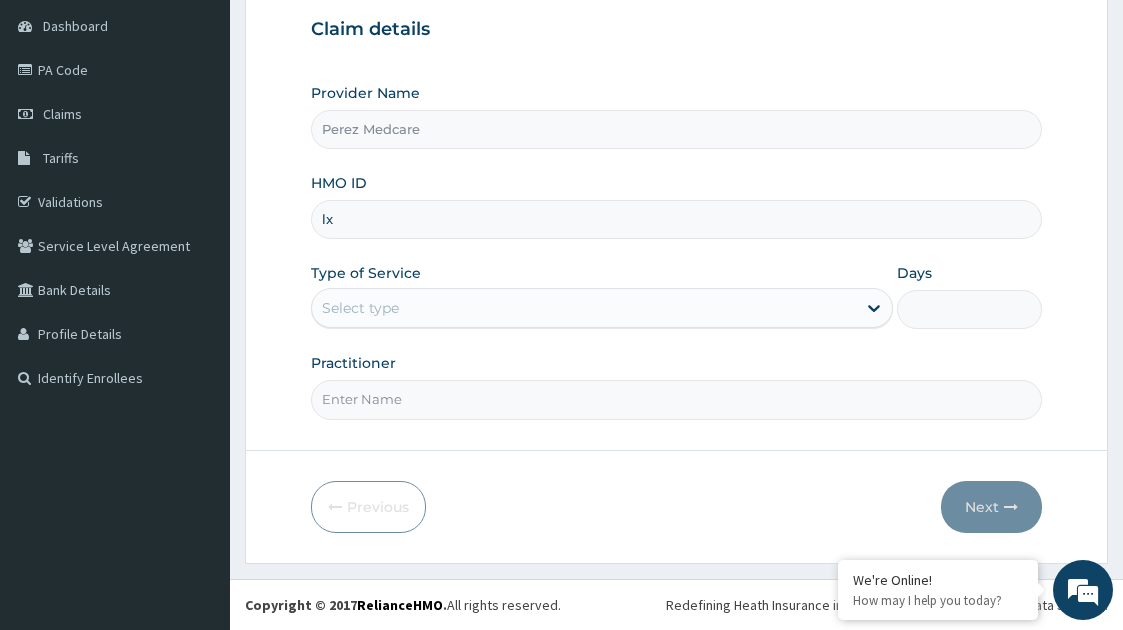 type on "l" 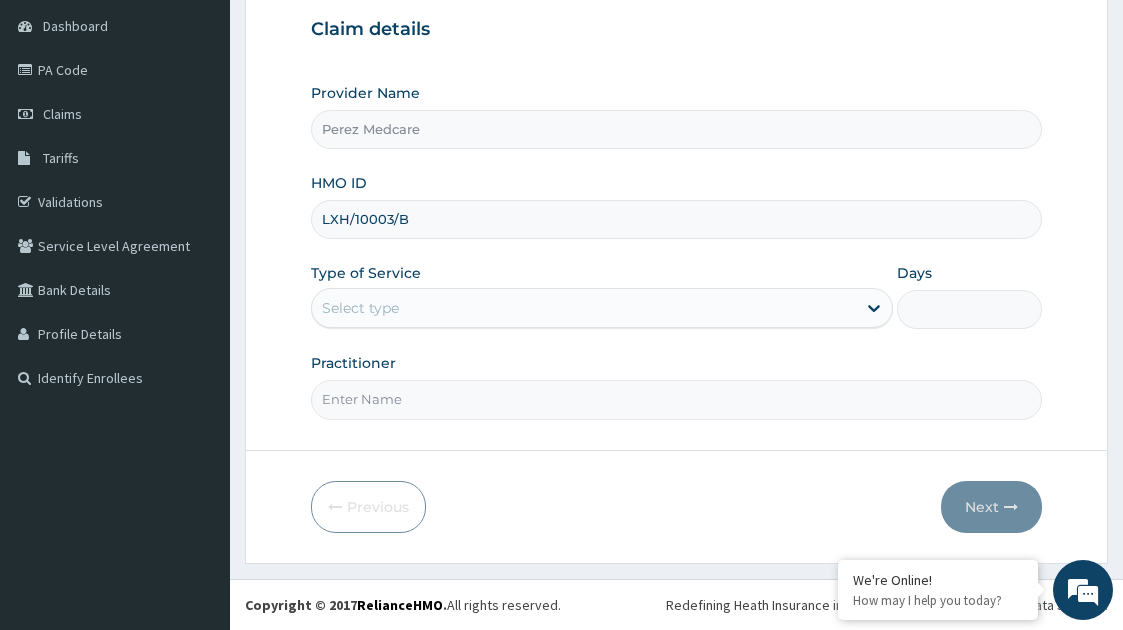 type on "LXH/10003/B" 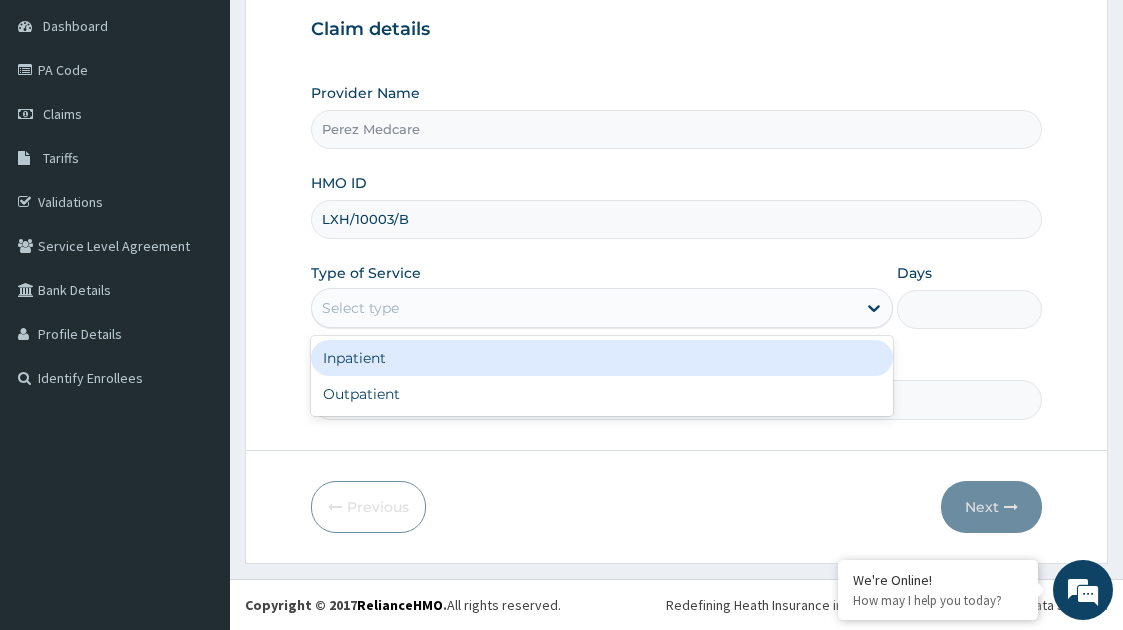 click on "Select type" at bounding box center (360, 308) 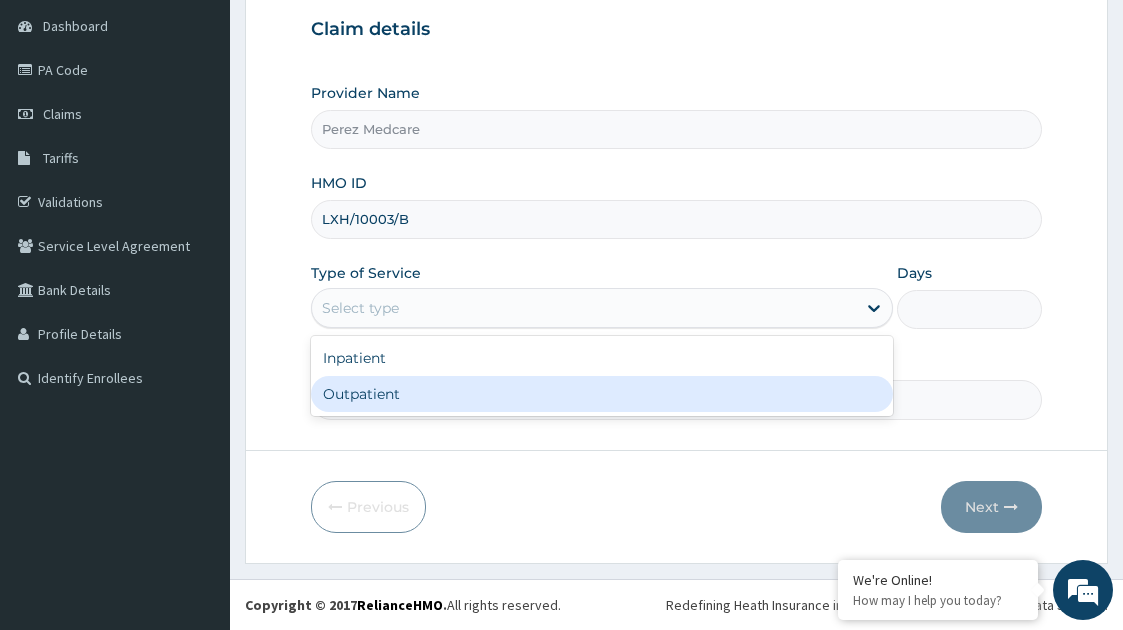 click on "Outpatient" at bounding box center (602, 394) 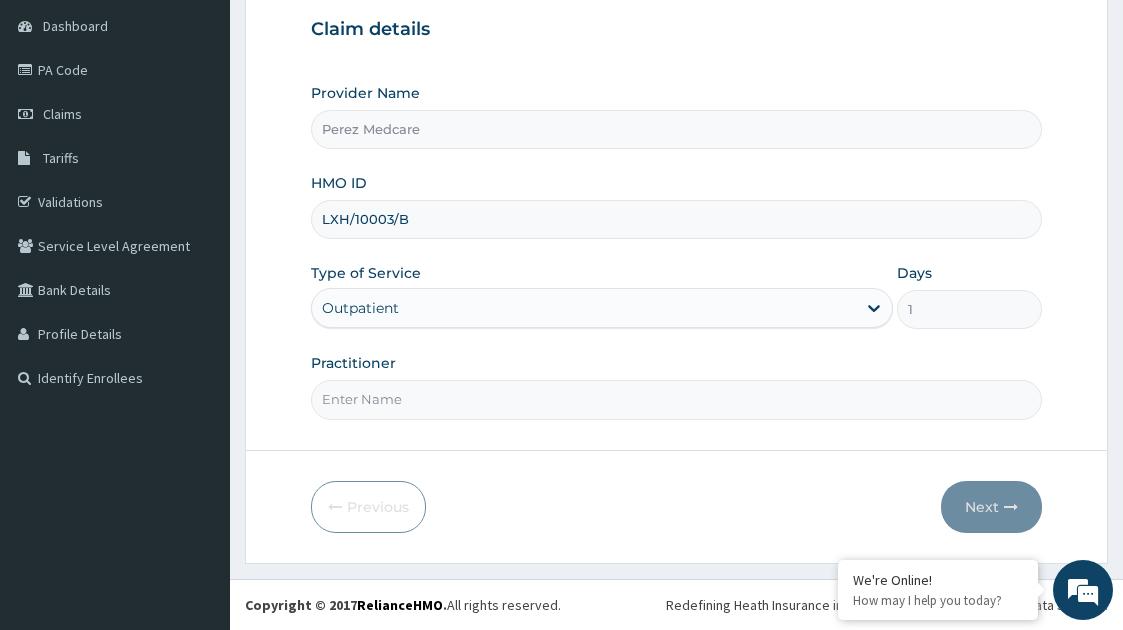 click on "Practitioner" at bounding box center [677, 399] 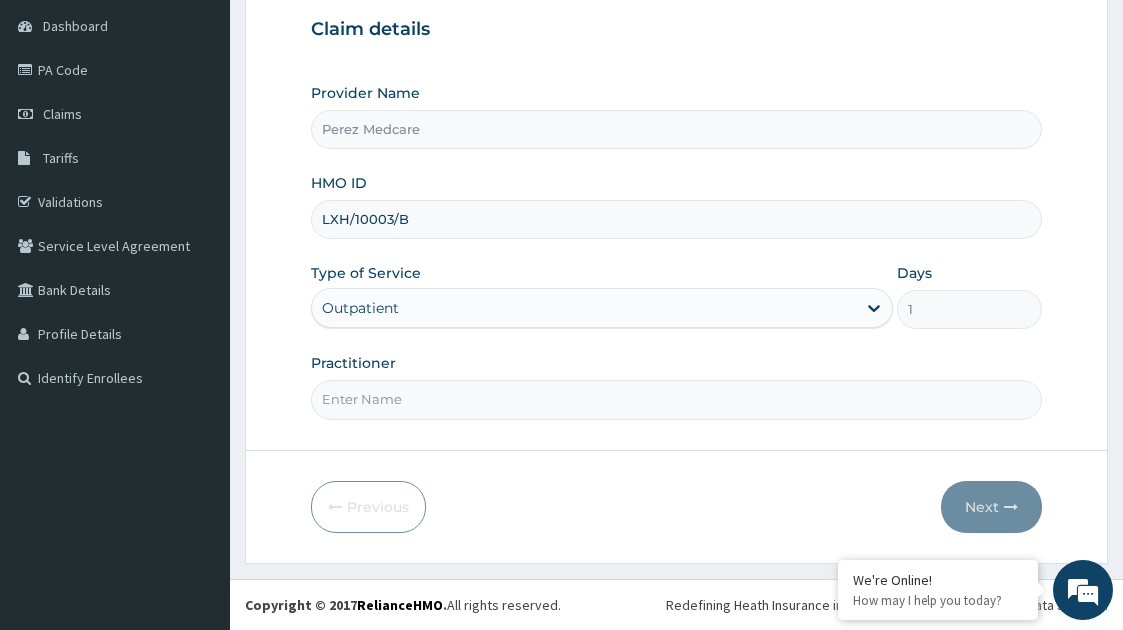 type on "[DR] [LAST] [LAST]." 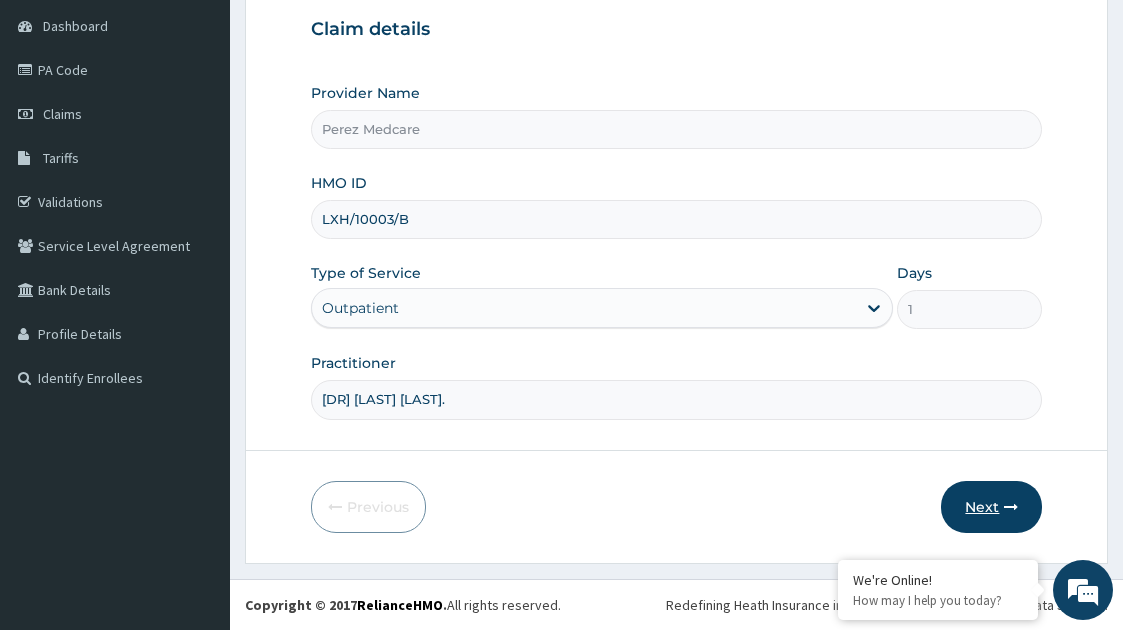 click on "Next" at bounding box center (991, 507) 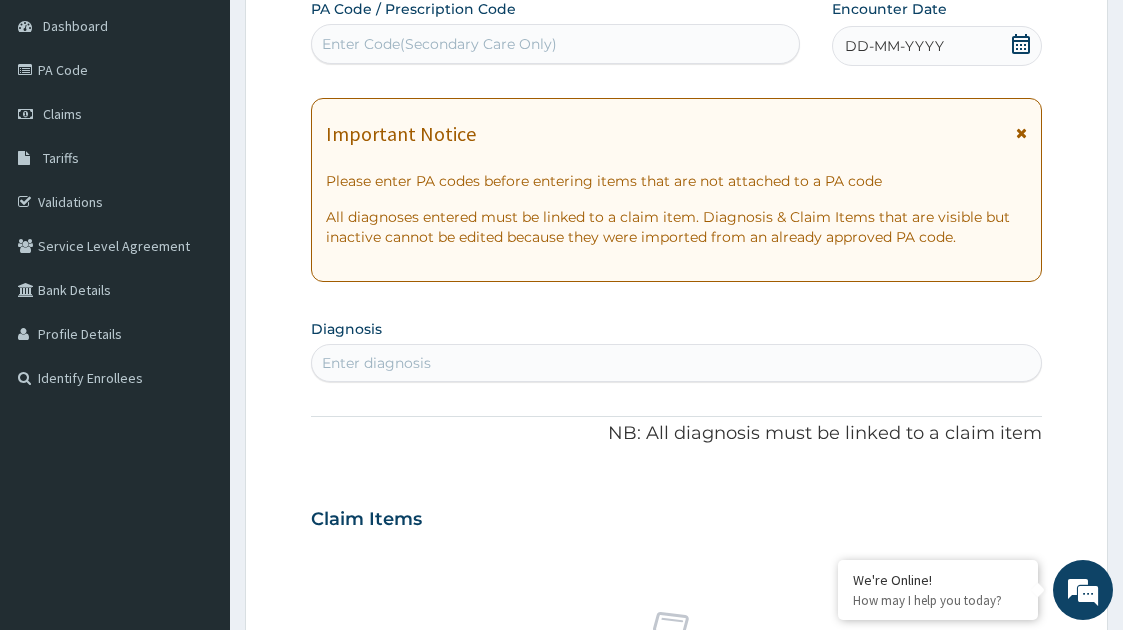 click on "Enter Code(Secondary Care Only)" at bounding box center [556, 44] 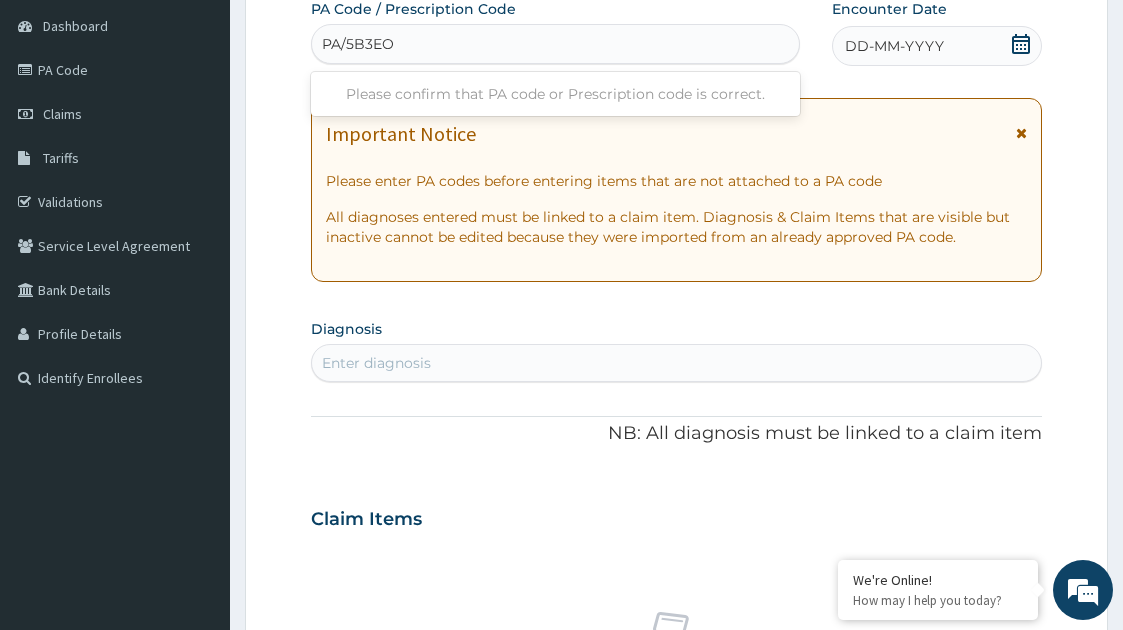 type on "PA/5B3EO9" 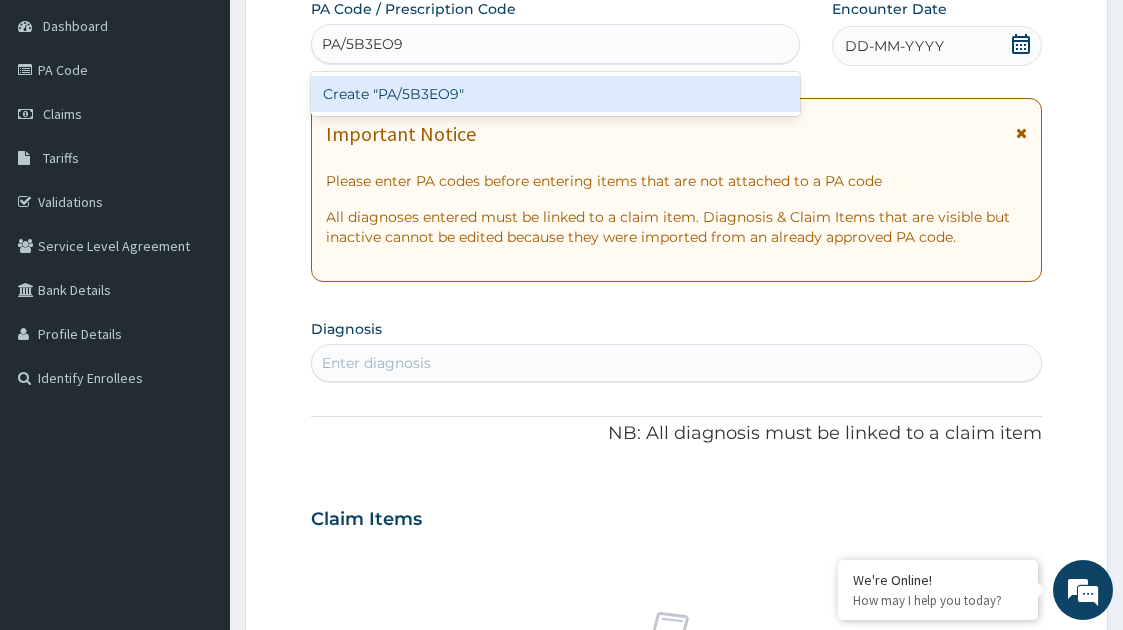 click on "Create "PA/5B3EO9"" at bounding box center [556, 94] 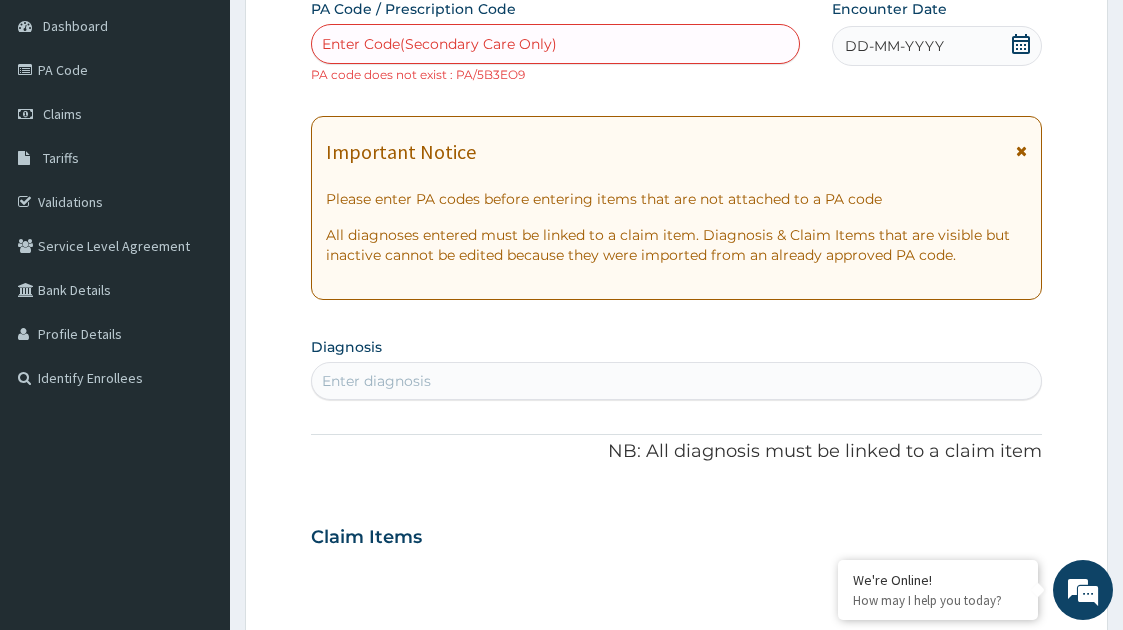 click on "Enter Code(Secondary Care Only)" at bounding box center (439, 44) 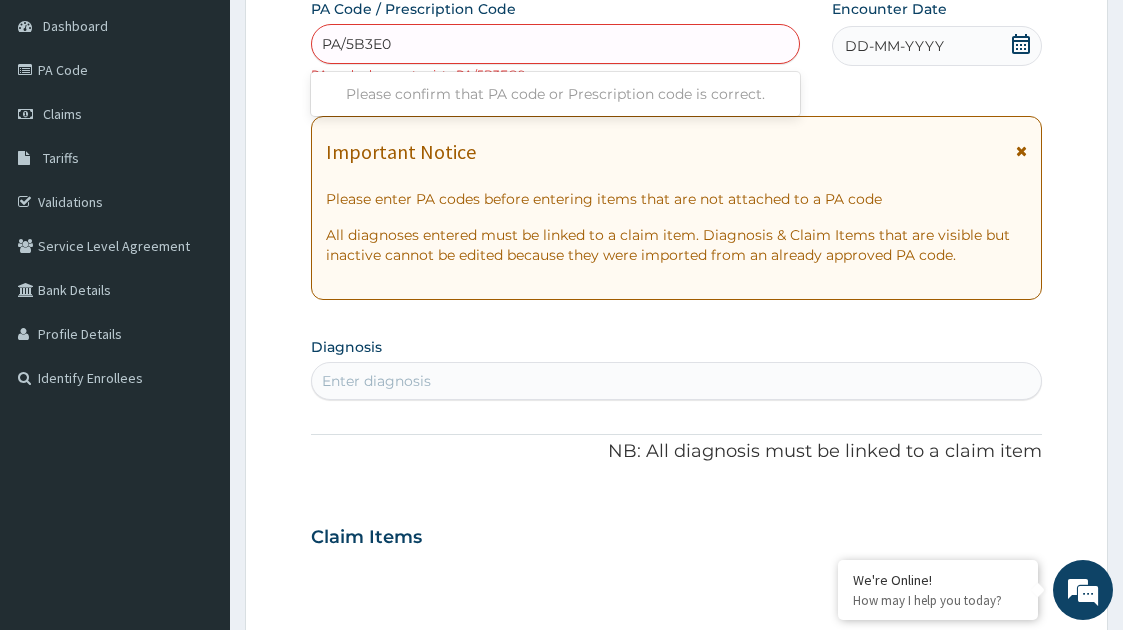 type on "PA/5B3E09" 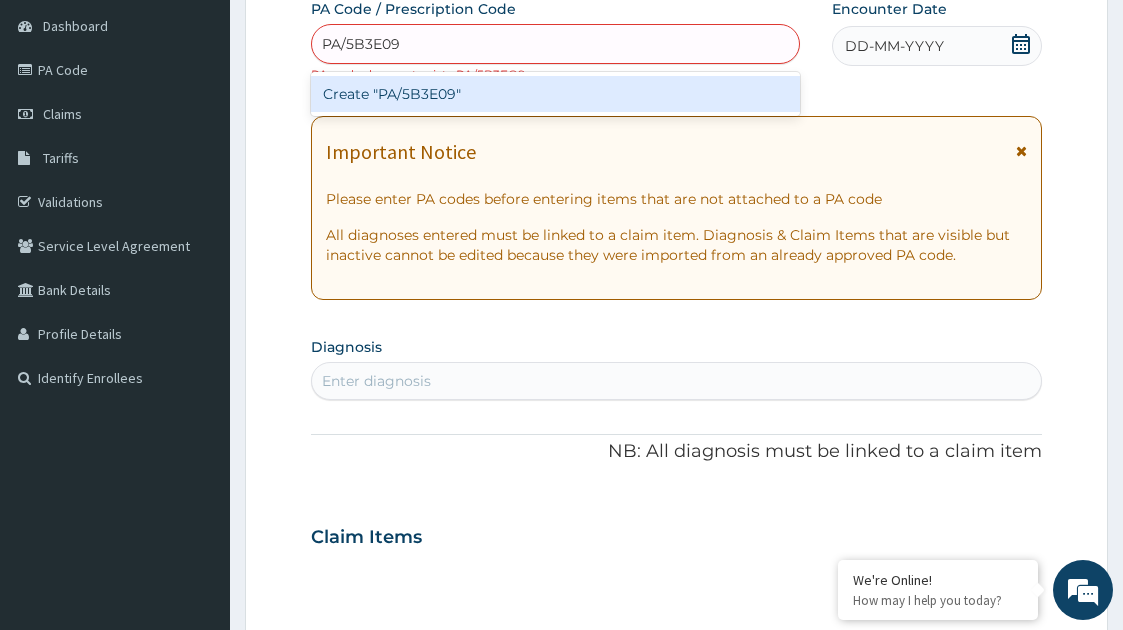 click on "Create "PA/5B3E09"" at bounding box center (556, 94) 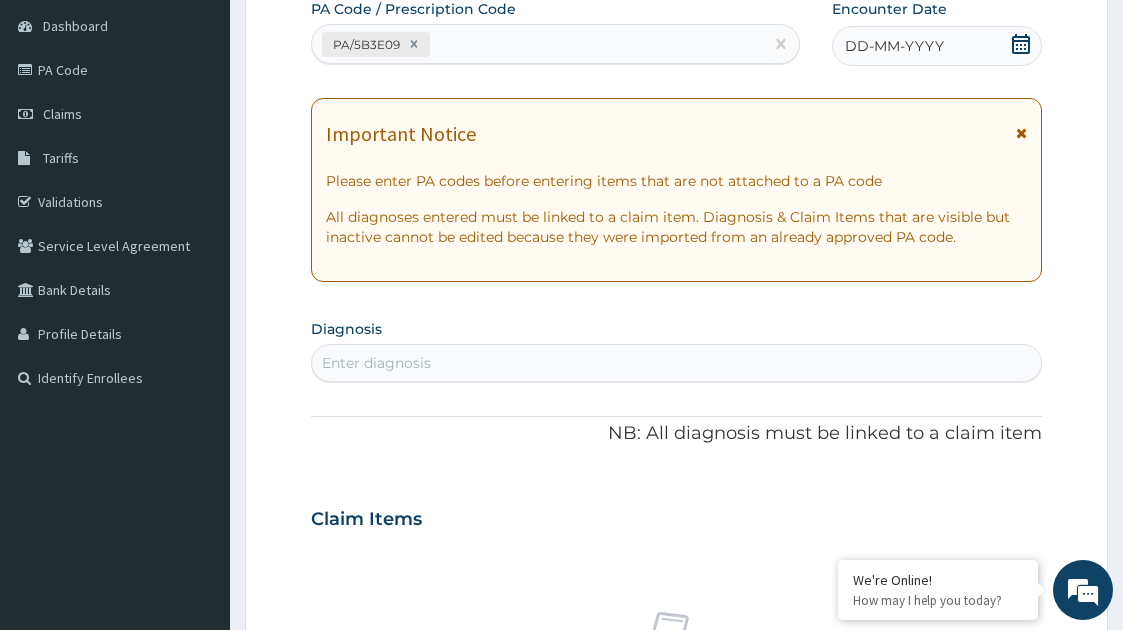 click on "DD-MM-YYYY" at bounding box center [894, 46] 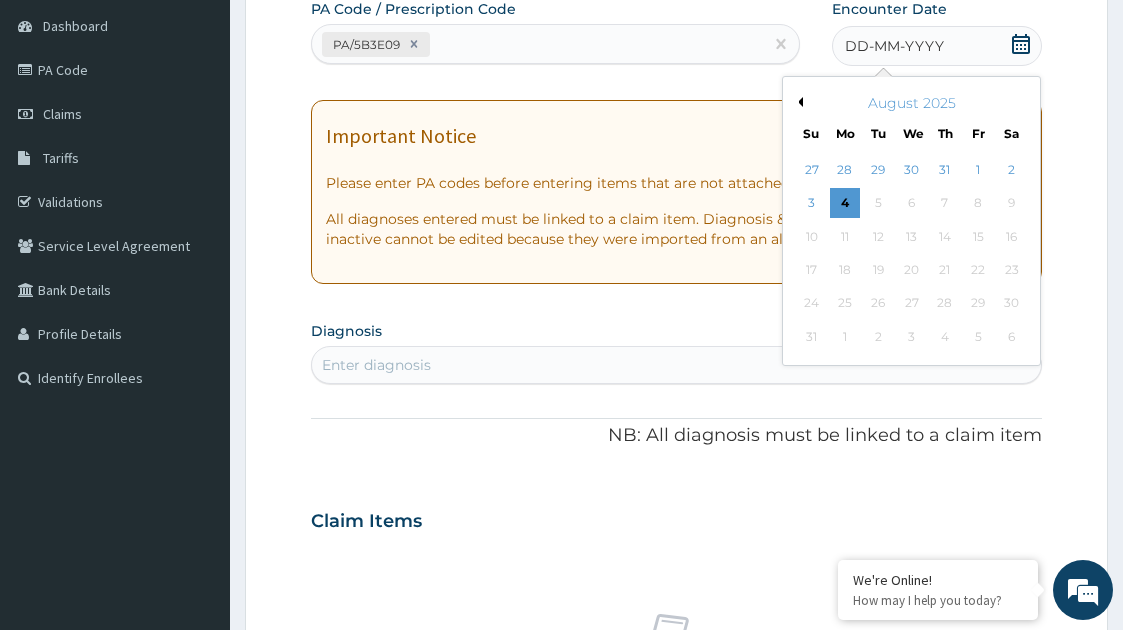 click on "Previous Month" at bounding box center [798, 102] 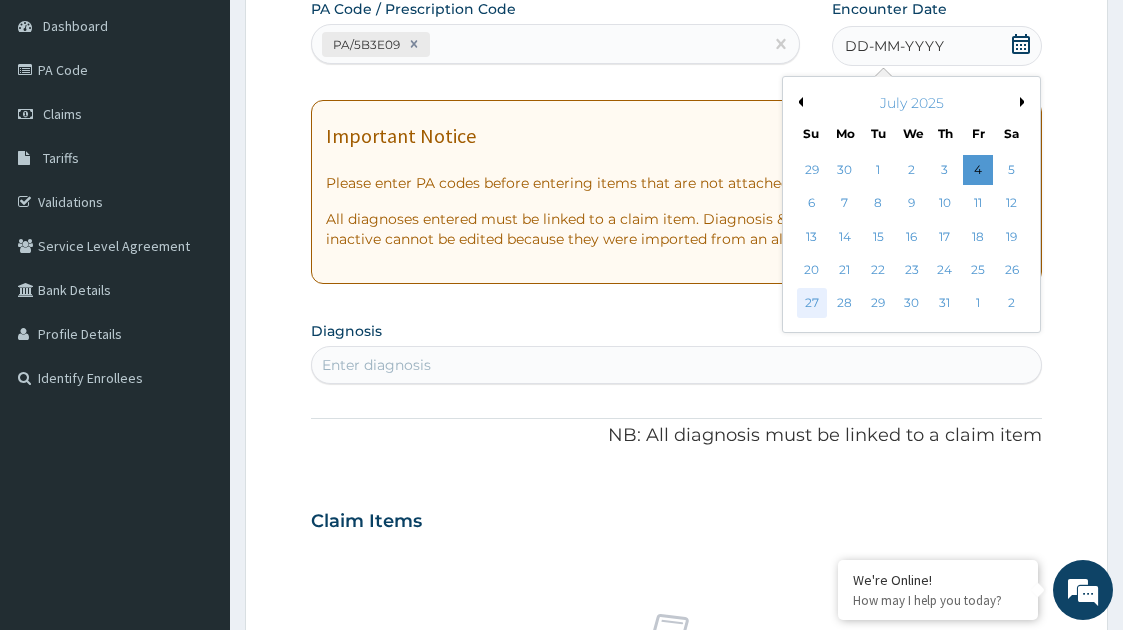 click on "27" at bounding box center [812, 304] 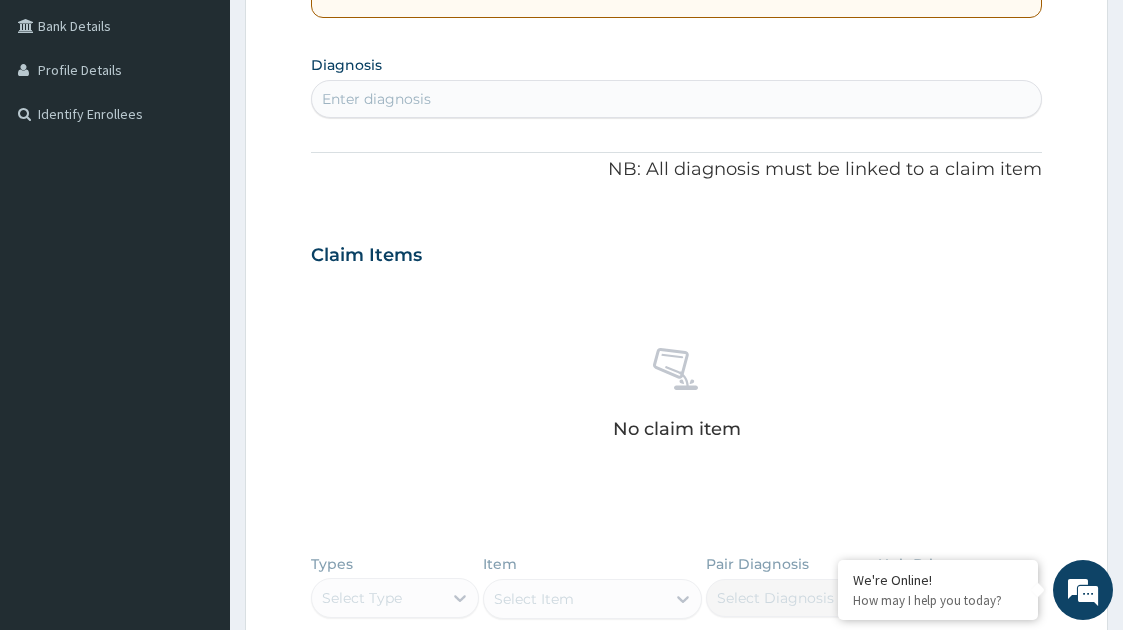 scroll, scrollTop: 453, scrollLeft: 0, axis: vertical 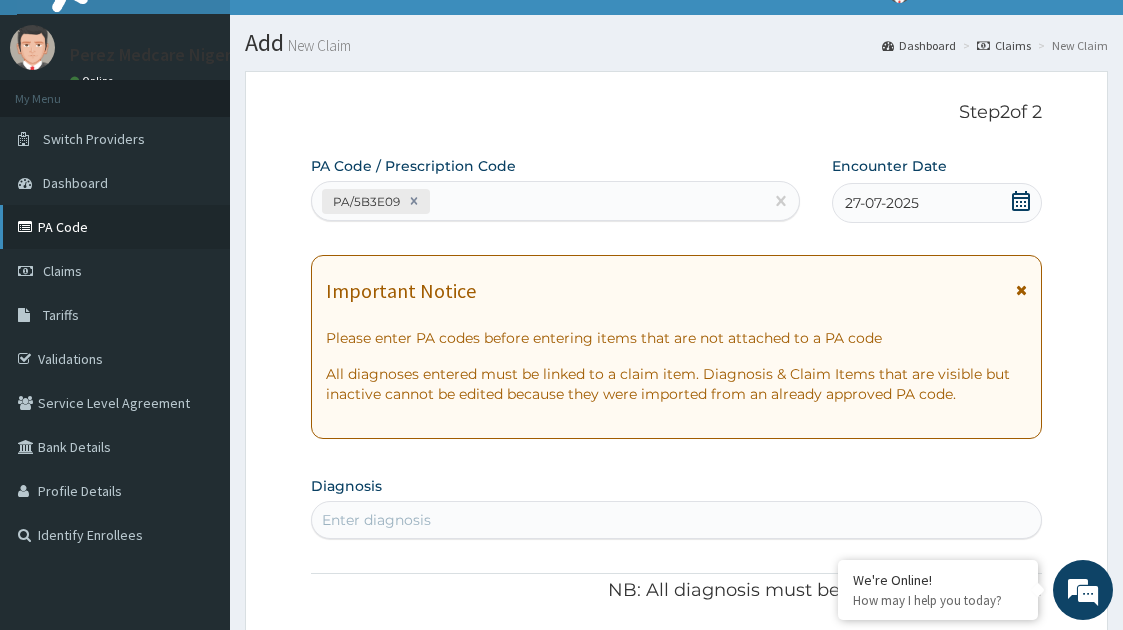 click on "PA Code" at bounding box center (115, 227) 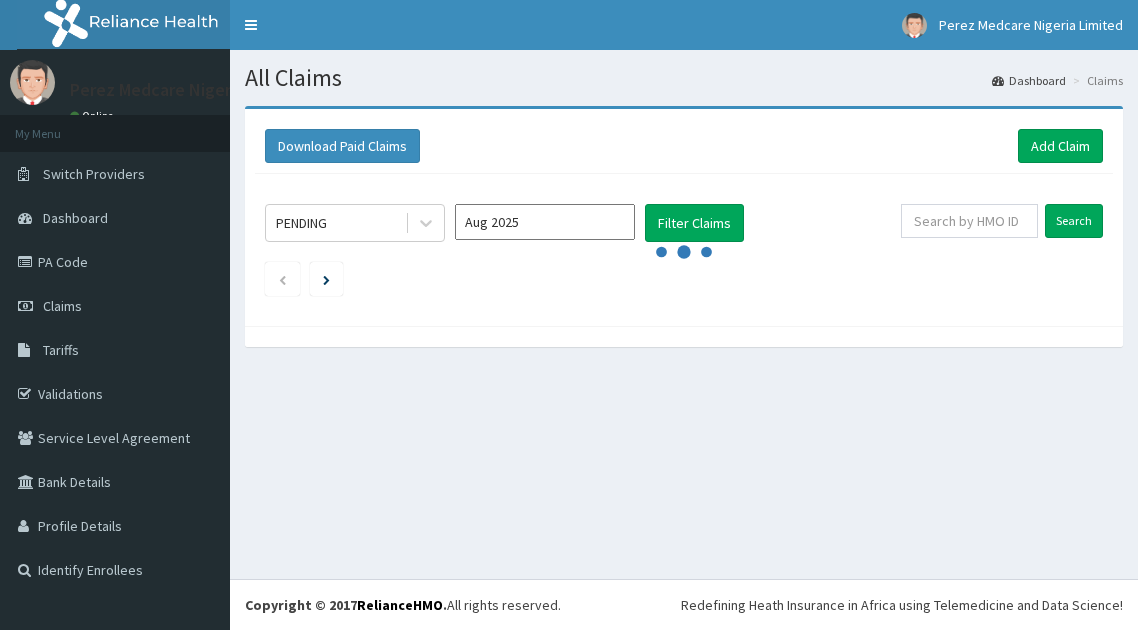 scroll, scrollTop: 0, scrollLeft: 0, axis: both 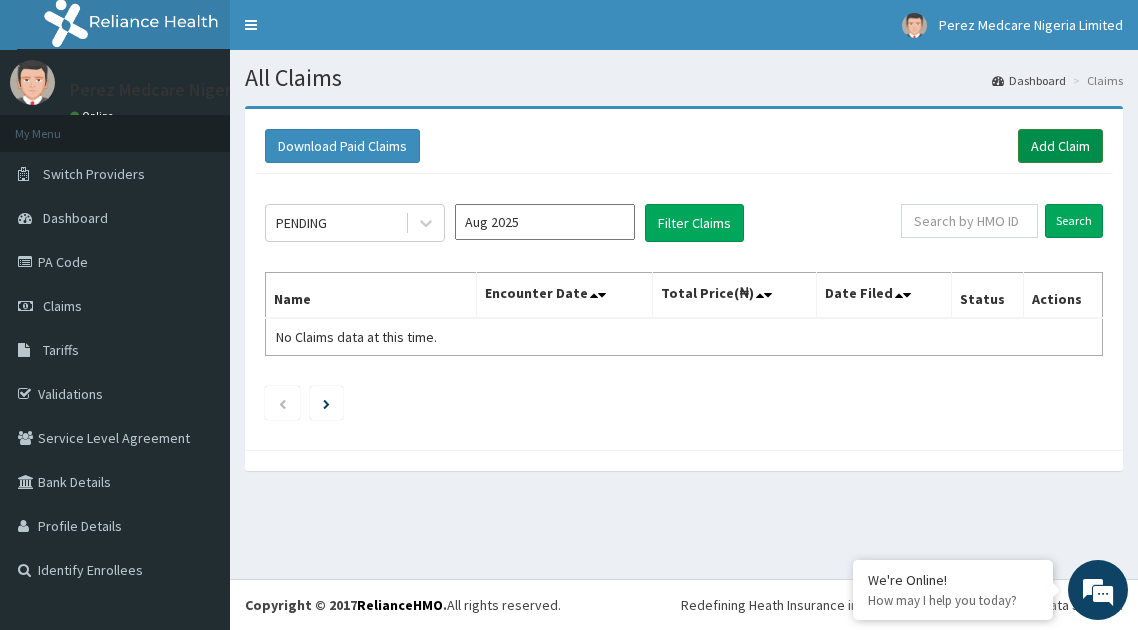 click on "Add Claim" at bounding box center [1060, 146] 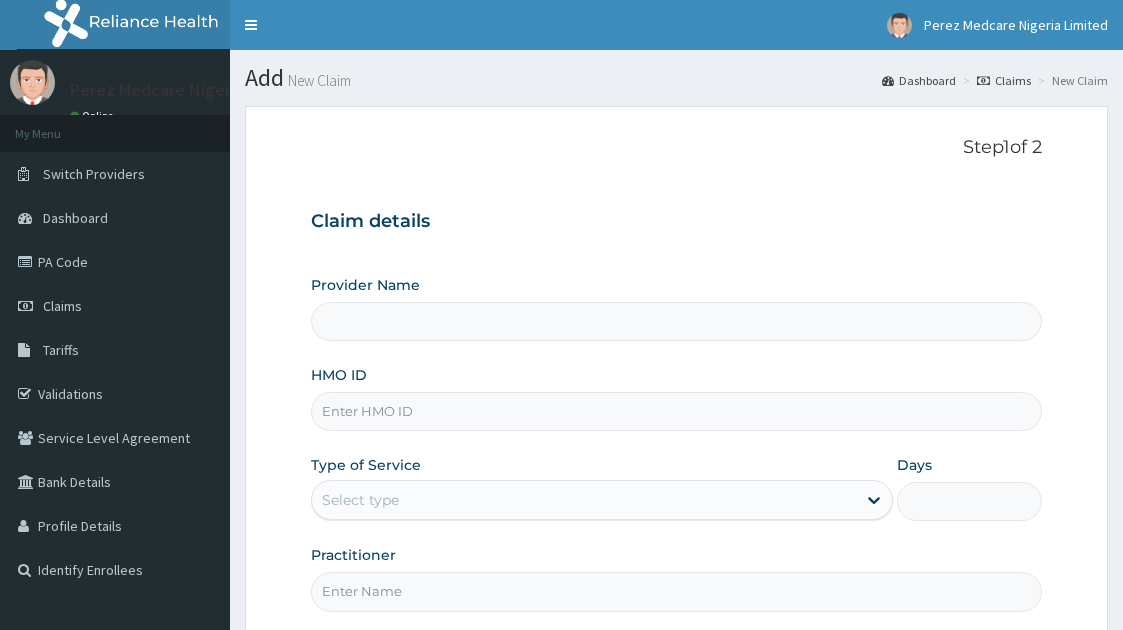 scroll, scrollTop: 0, scrollLeft: 0, axis: both 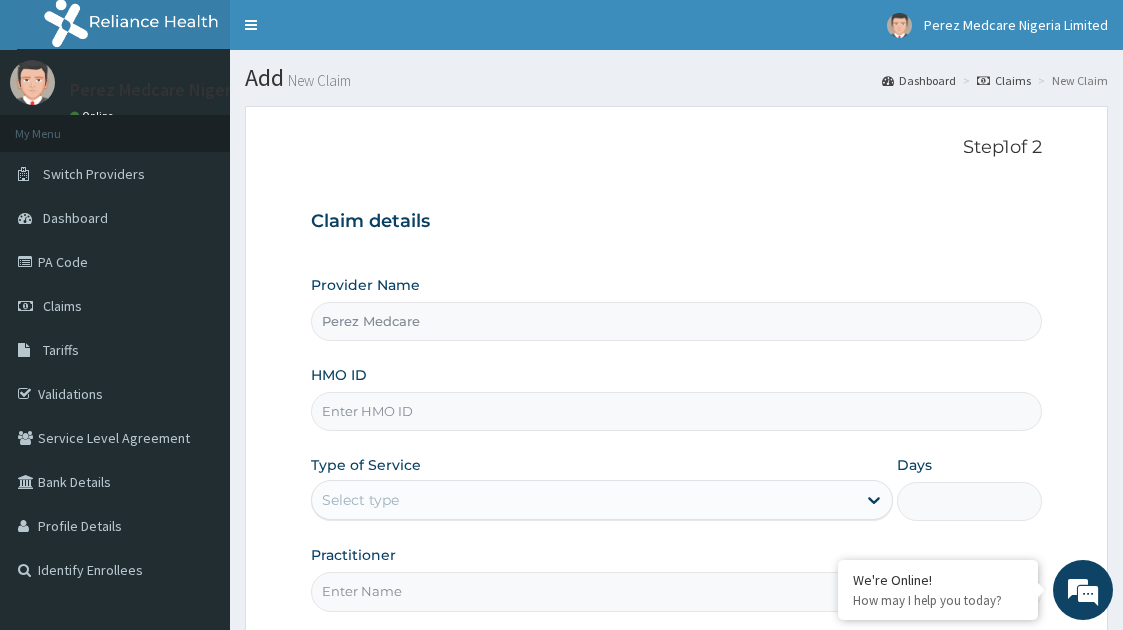 click on "HMO ID" at bounding box center (677, 411) 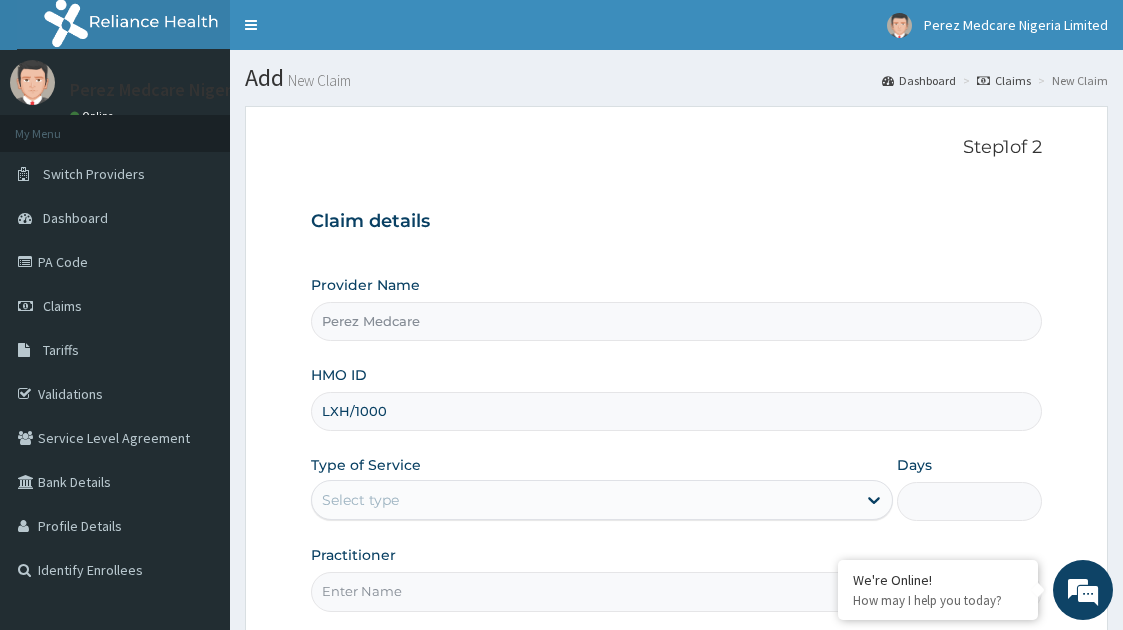 scroll, scrollTop: 0, scrollLeft: 0, axis: both 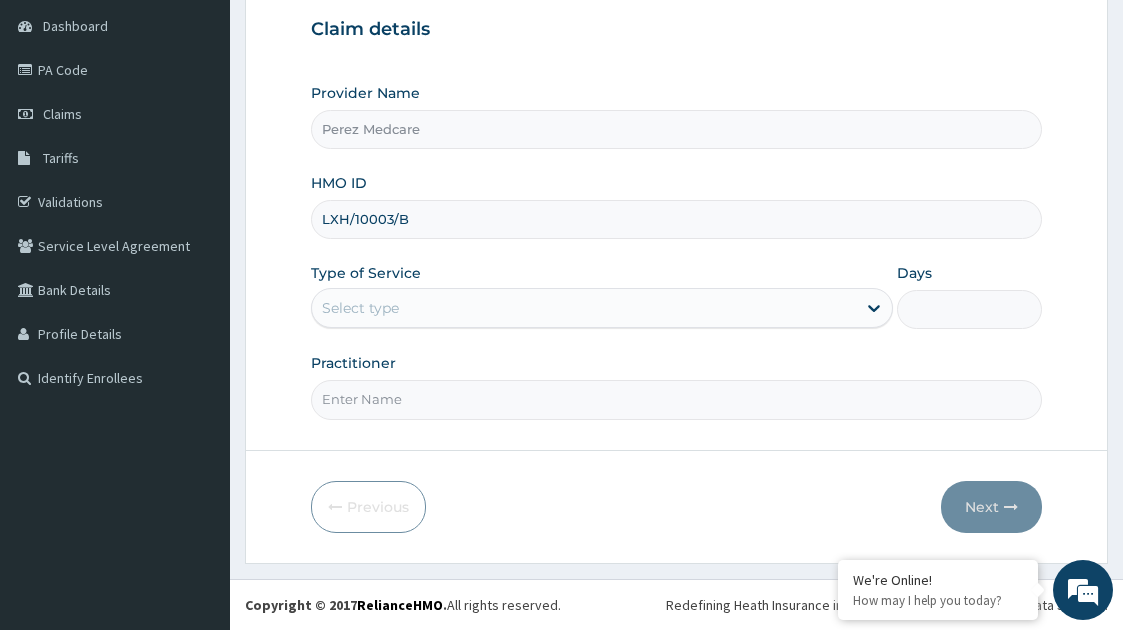 type on "LXH/10003/B" 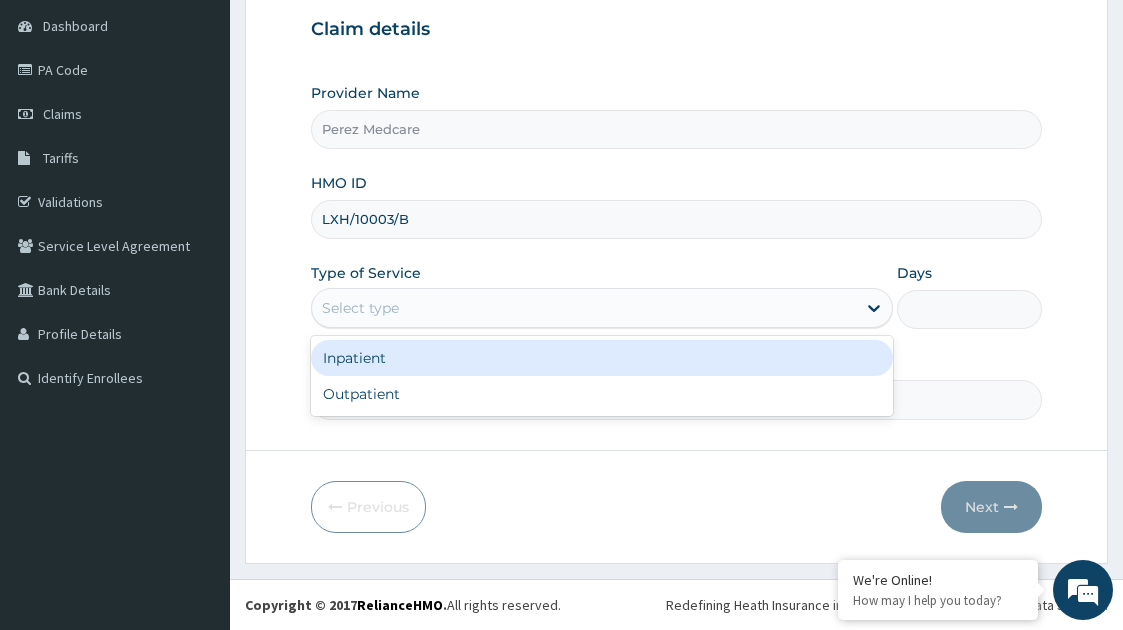 click on "Select type" at bounding box center [584, 308] 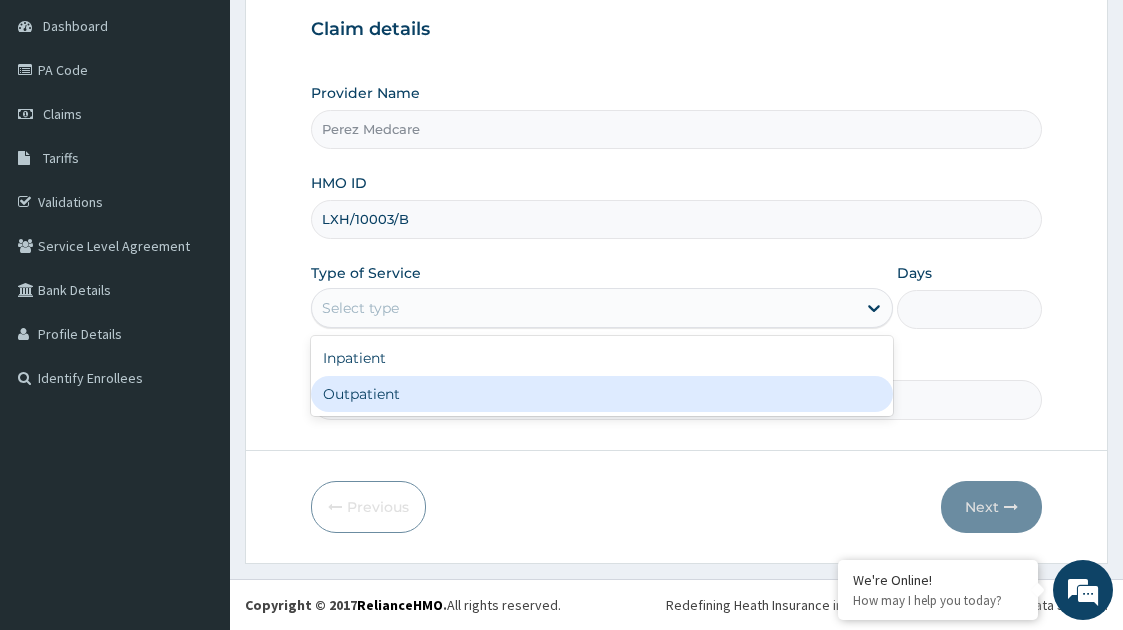 click on "Outpatient" at bounding box center [602, 394] 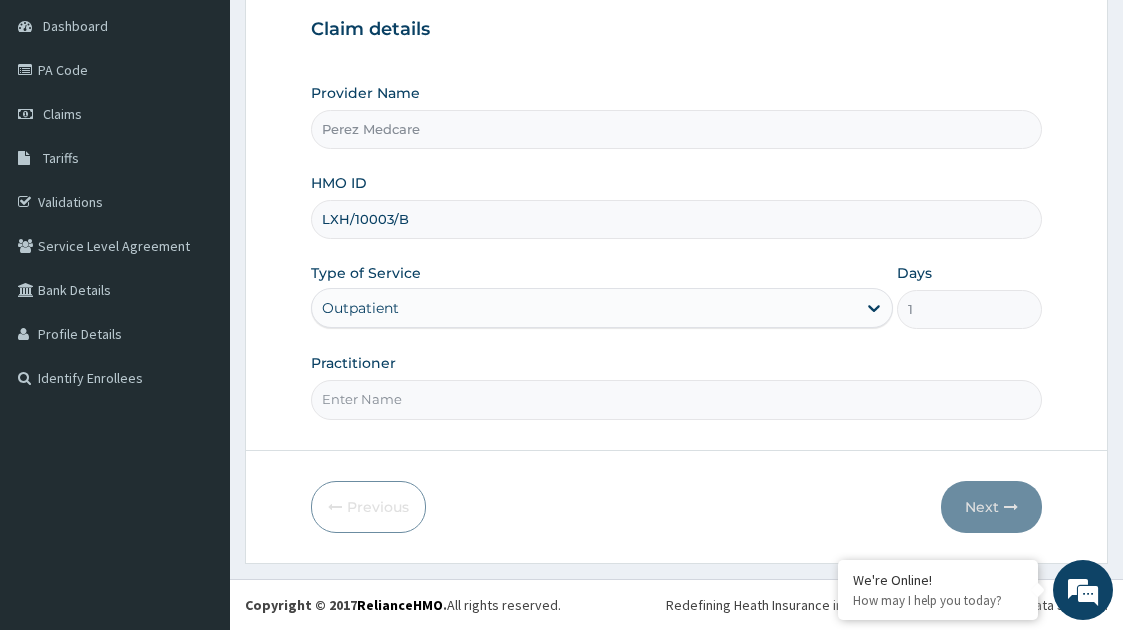 click on "Practitioner" at bounding box center [677, 399] 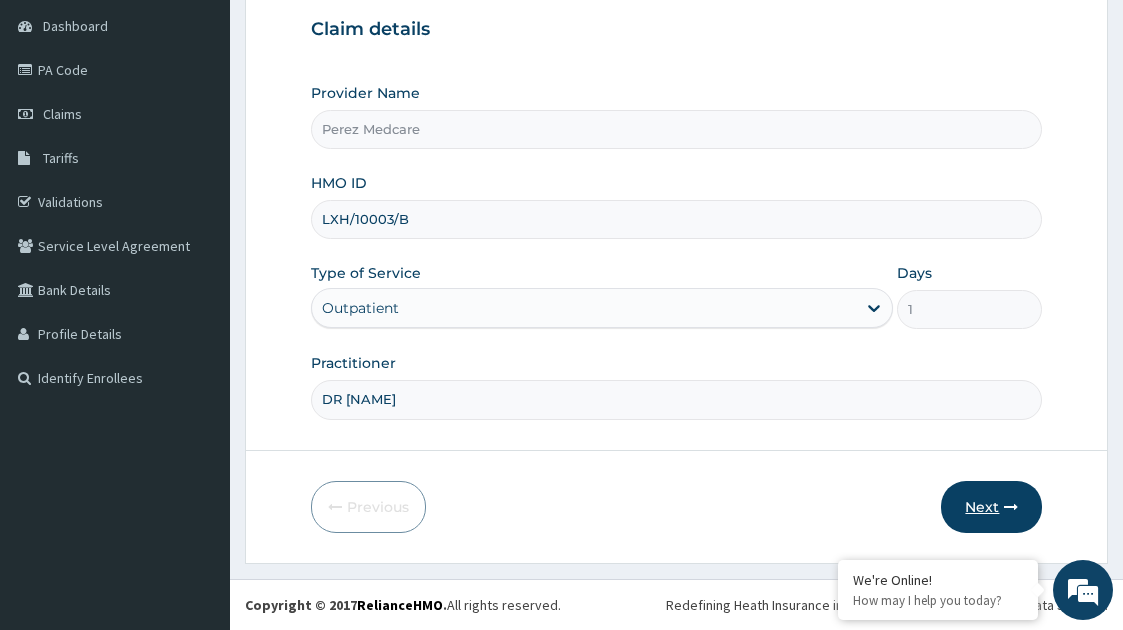 type on "DR [NAME]" 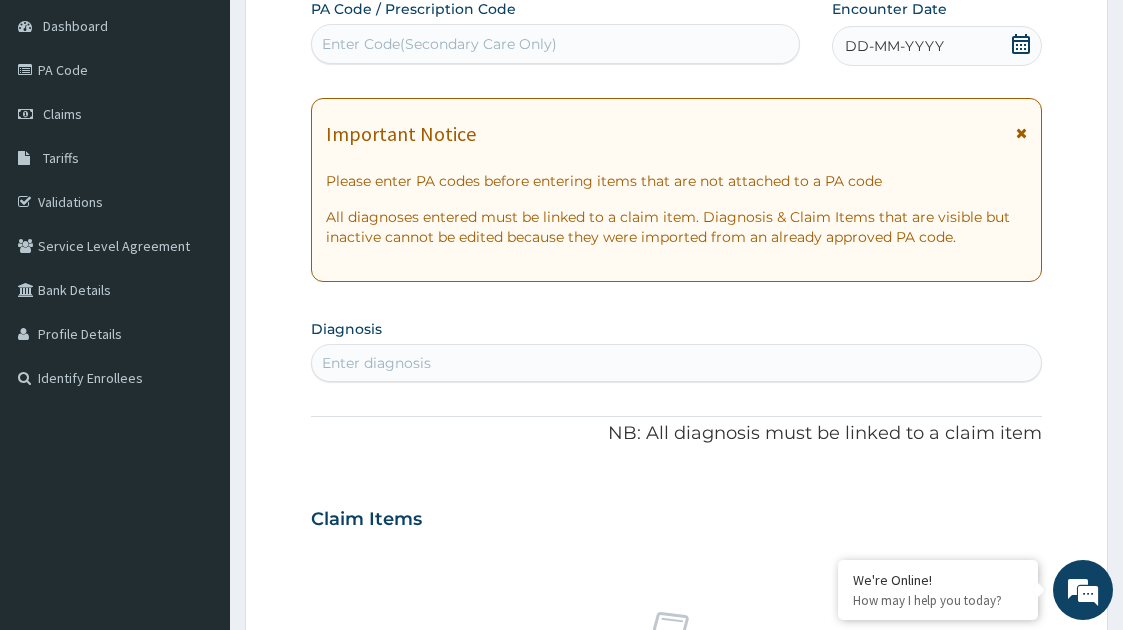 click on "DD-MM-YYYY" at bounding box center [937, 46] 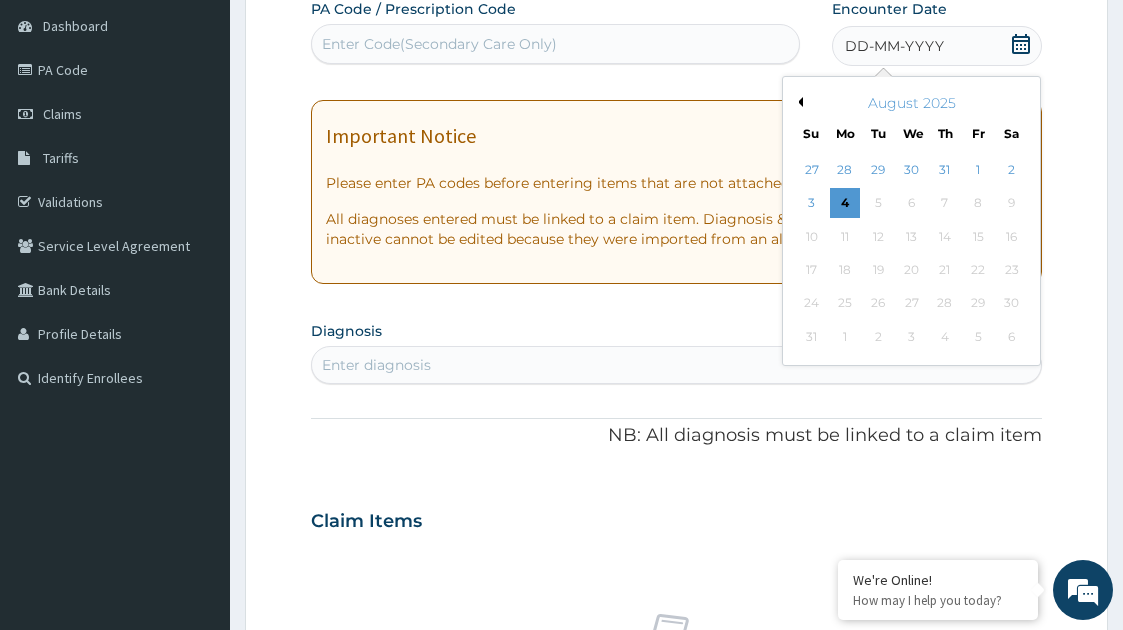 click on "Previous Month" at bounding box center [798, 102] 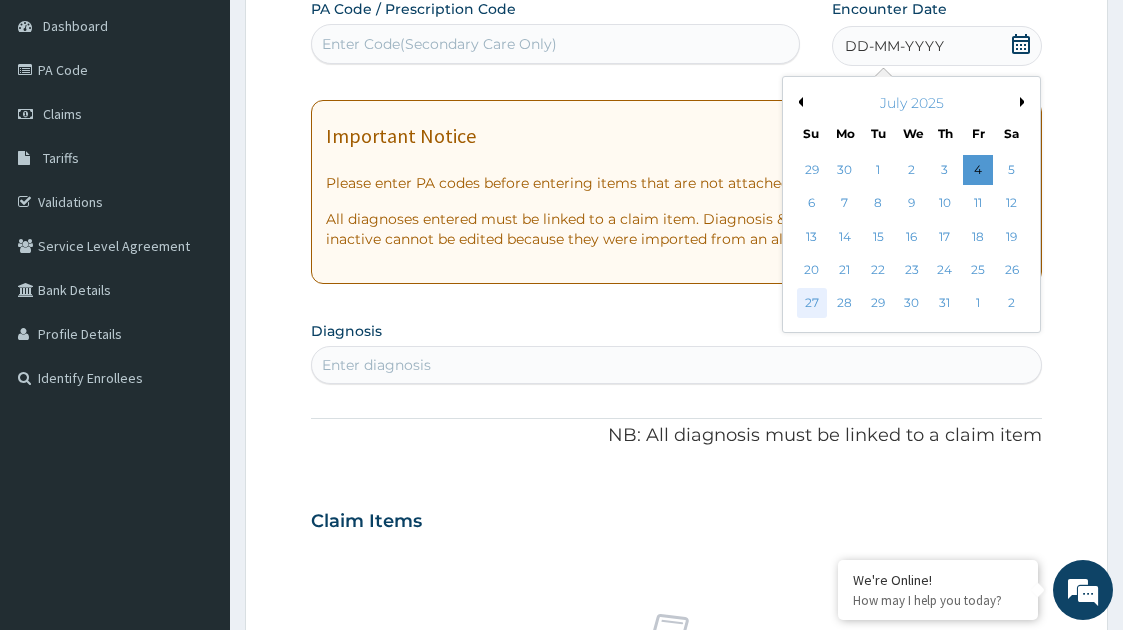 click on "27" at bounding box center [812, 304] 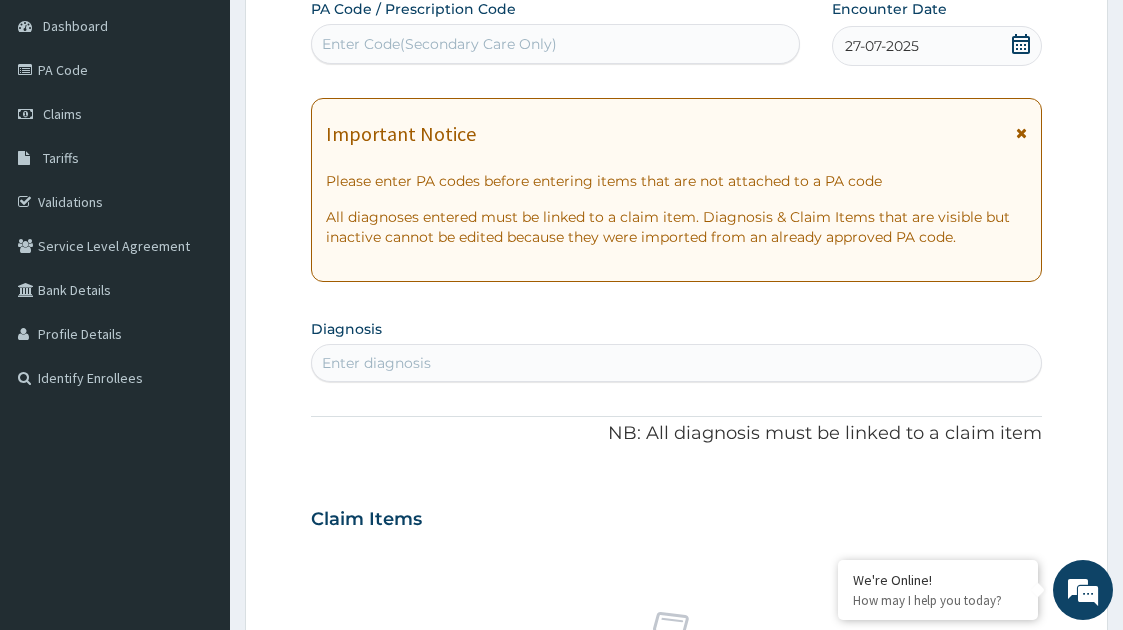 click on "Enter diagnosis" at bounding box center (677, 363) 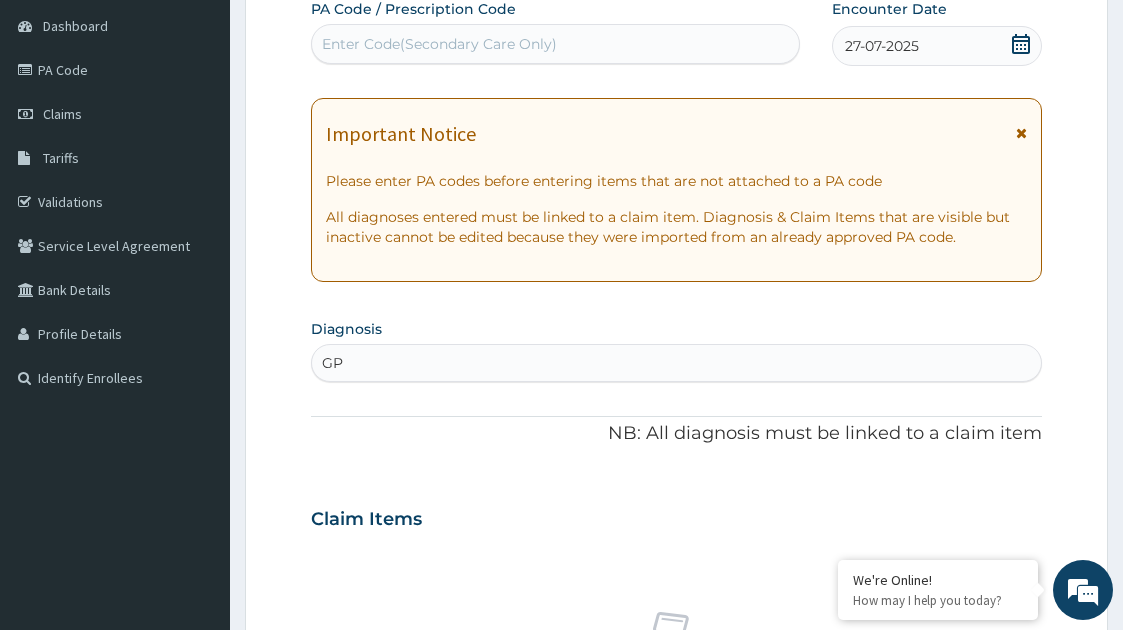 type on "GP" 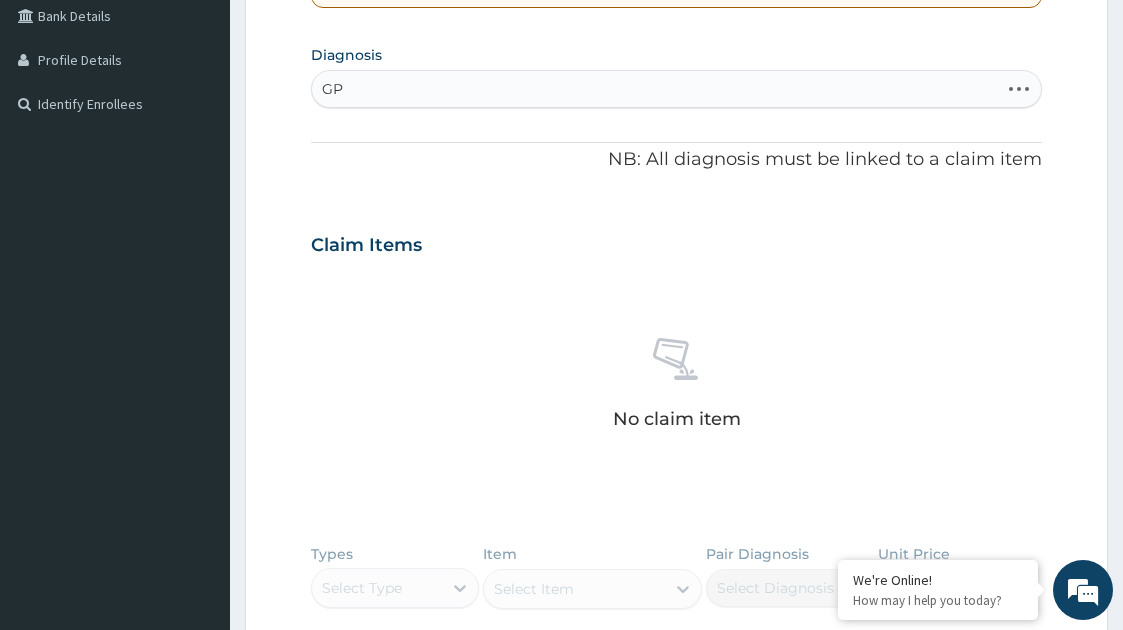 scroll, scrollTop: 482, scrollLeft: 0, axis: vertical 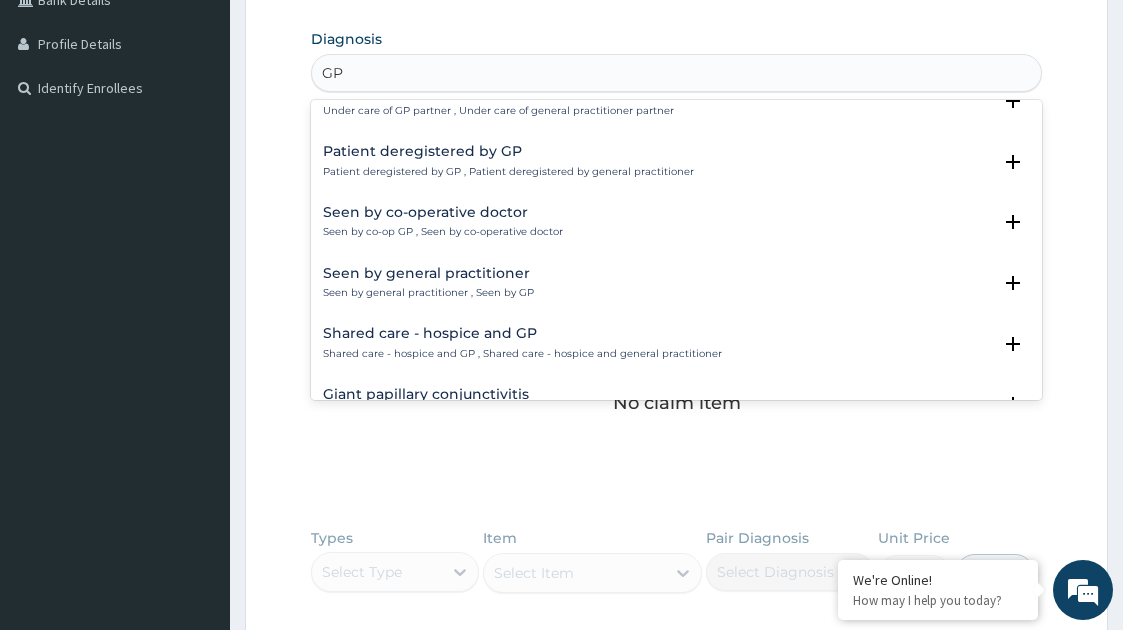 click on "Seen by general practitioner Seen by general practitioner , Seen by GP" at bounding box center (677, 283) 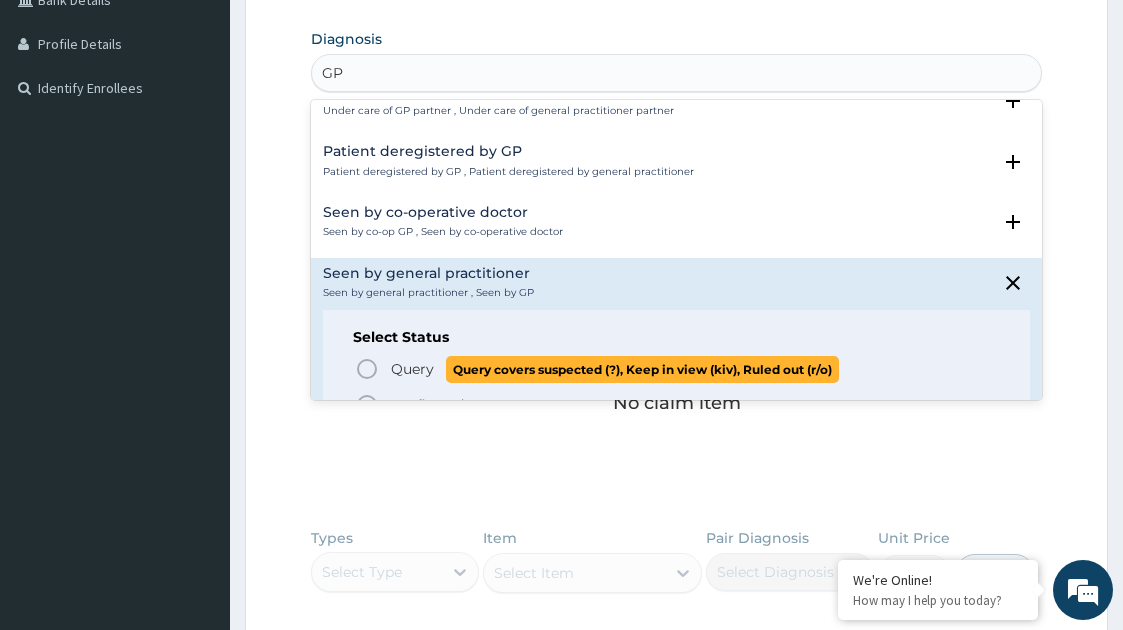 click 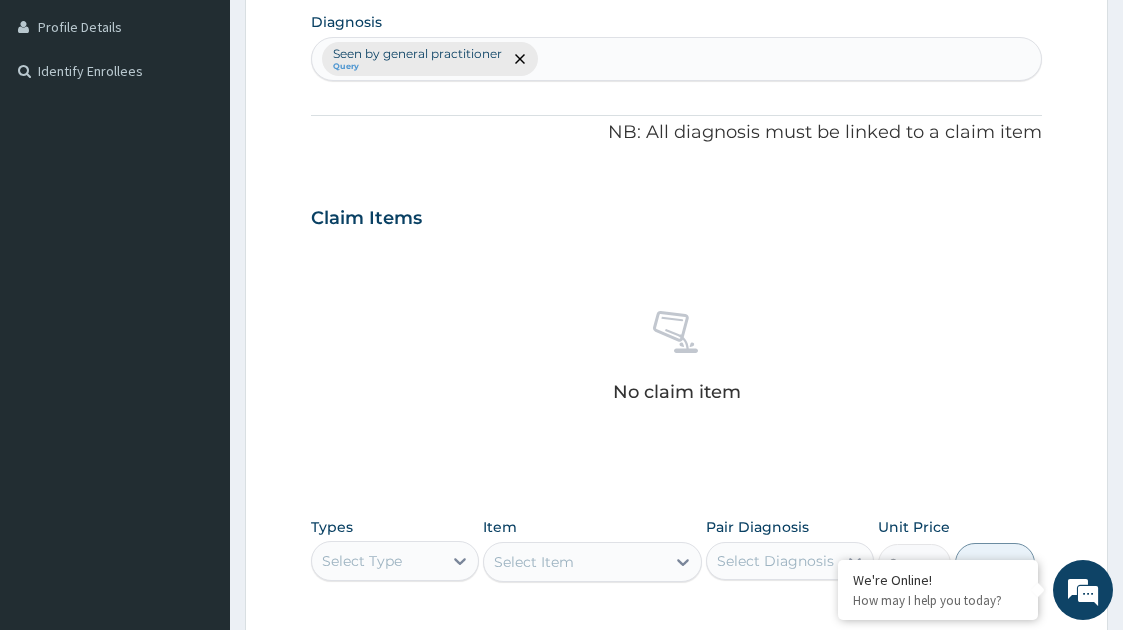 scroll, scrollTop: 487, scrollLeft: 0, axis: vertical 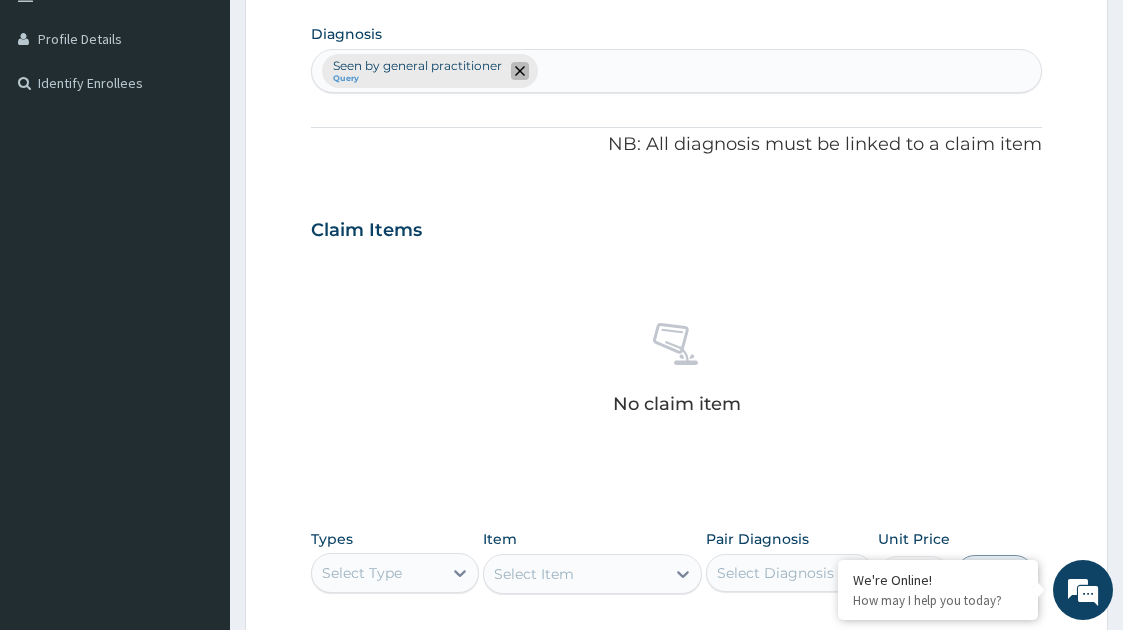 click 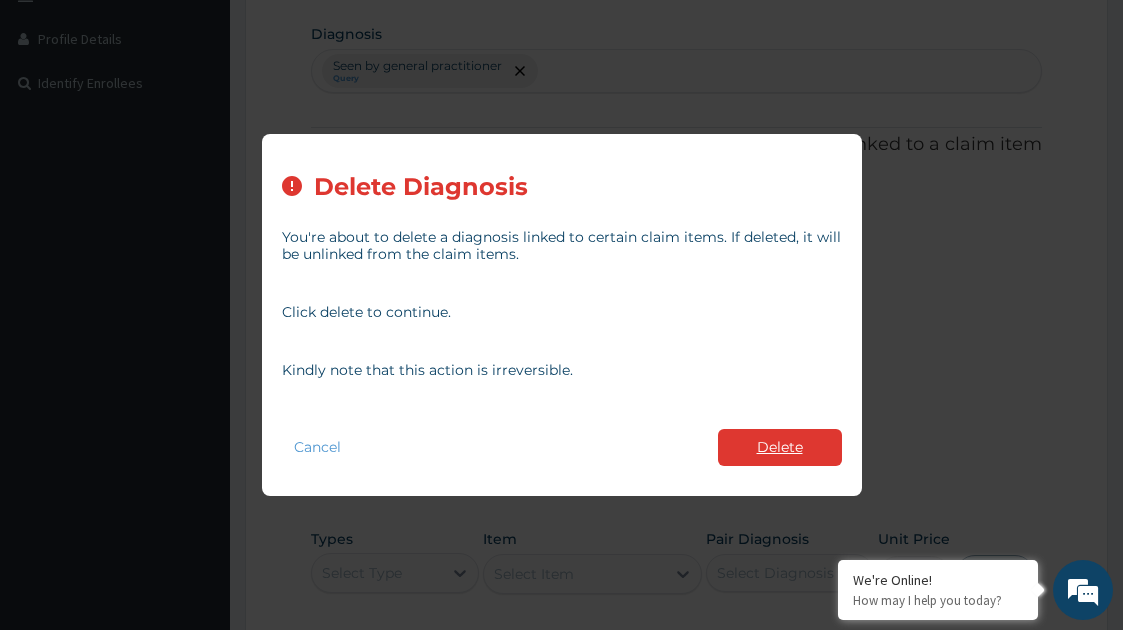 click on "Delete" at bounding box center [780, 447] 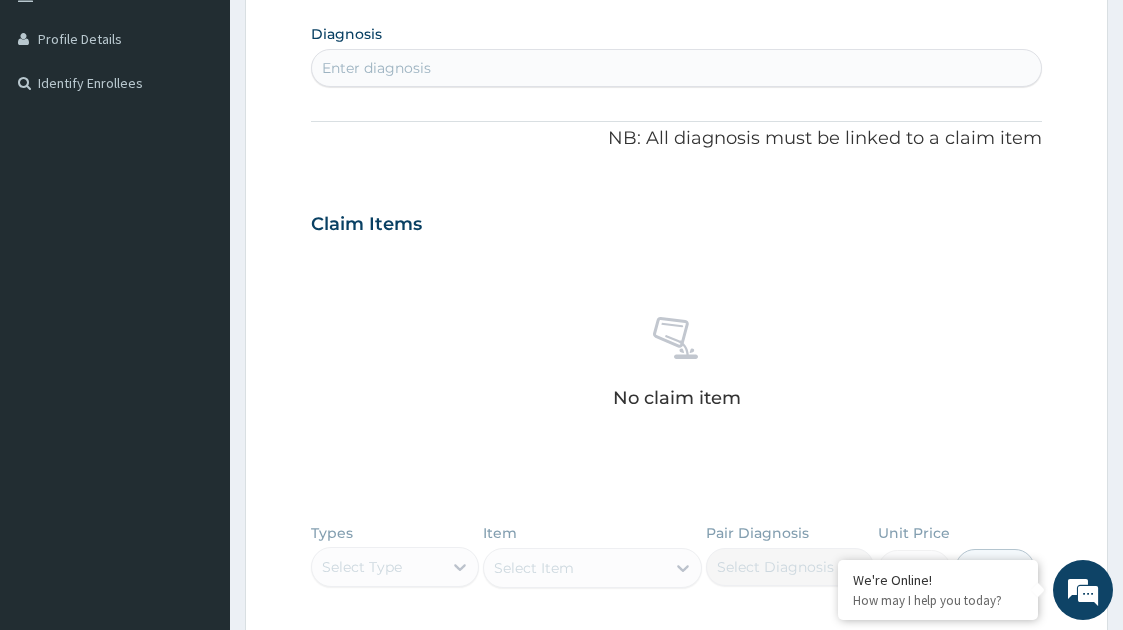 click on "Enter diagnosis" at bounding box center [376, 68] 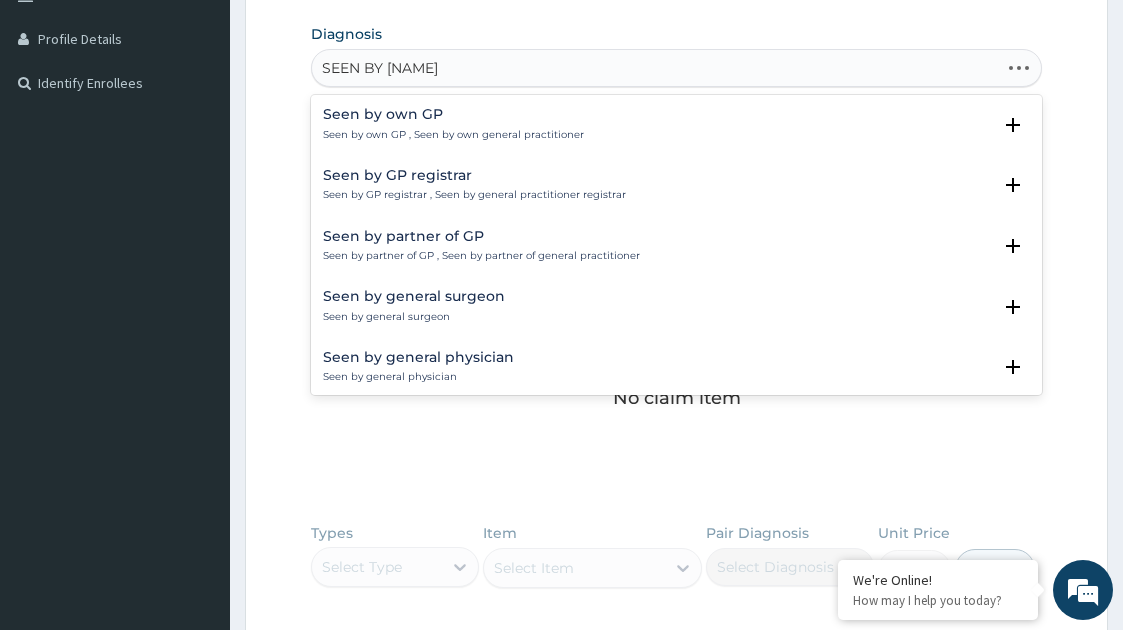 type on "SEEN BY GENERAL PRA" 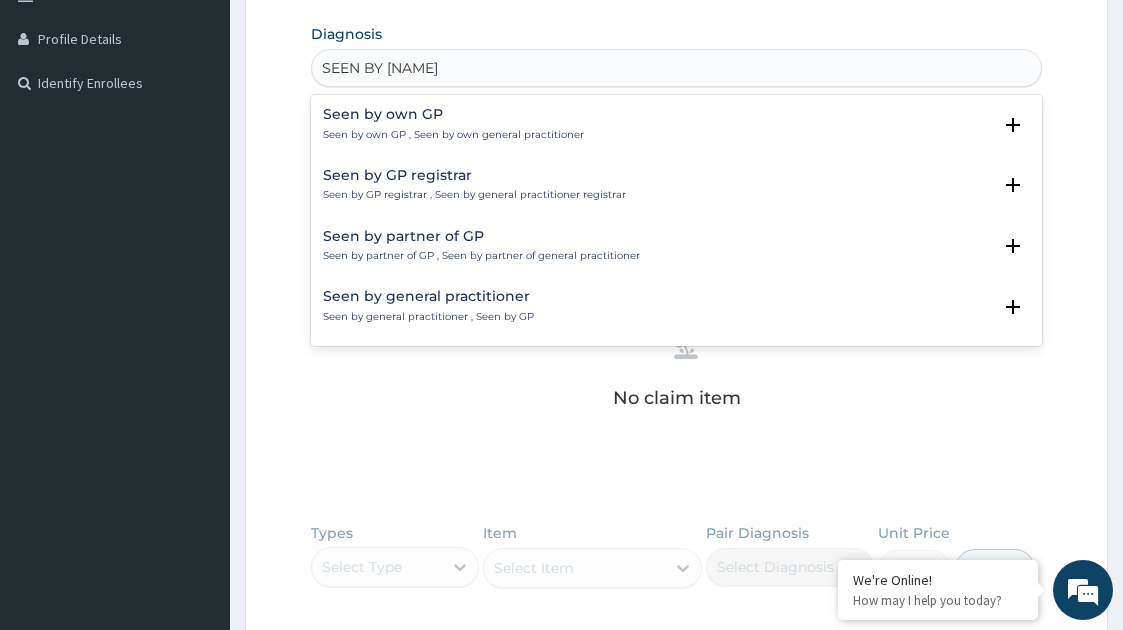 click on "Seen by general practitioner Seen by general practitioner , Seen by GP" at bounding box center [677, 306] 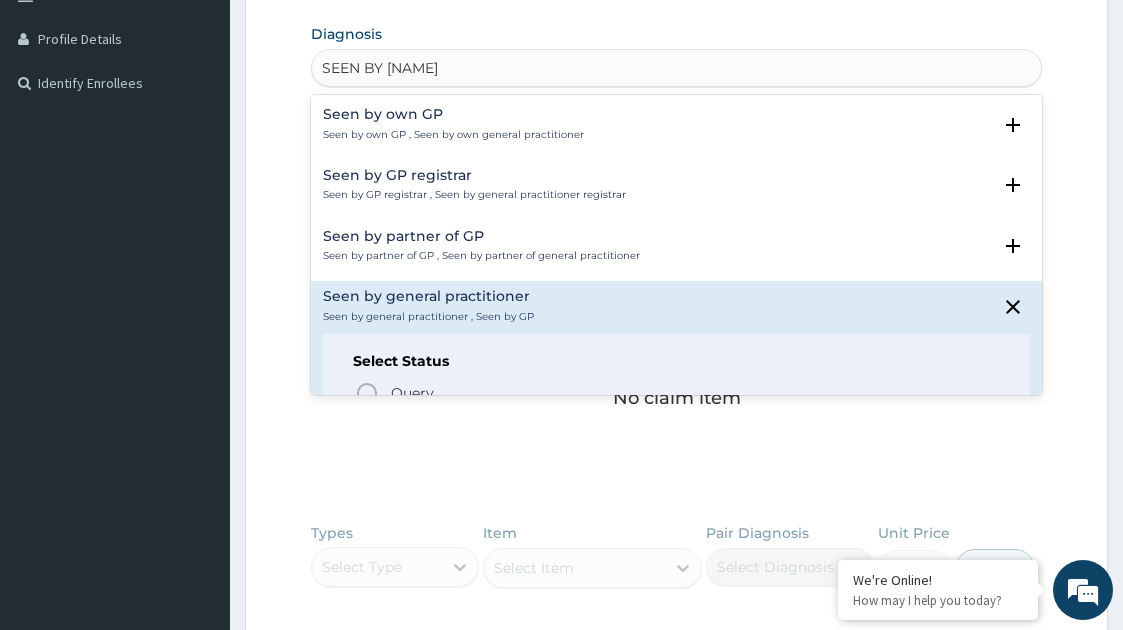scroll, scrollTop: 77, scrollLeft: 0, axis: vertical 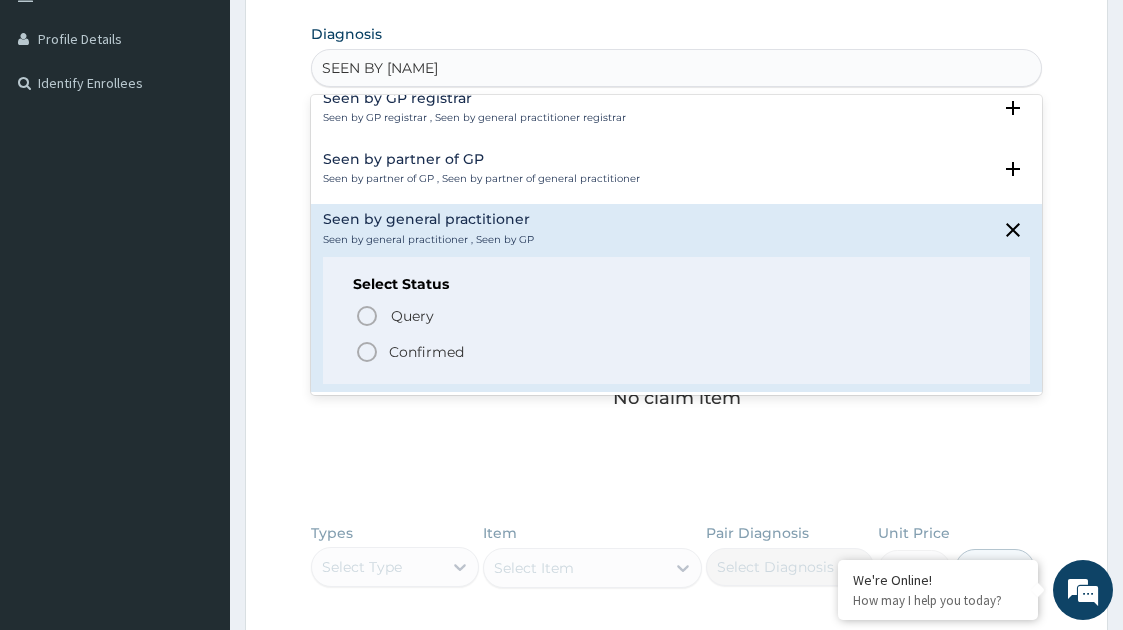 click on "Confirmed" at bounding box center (678, 352) 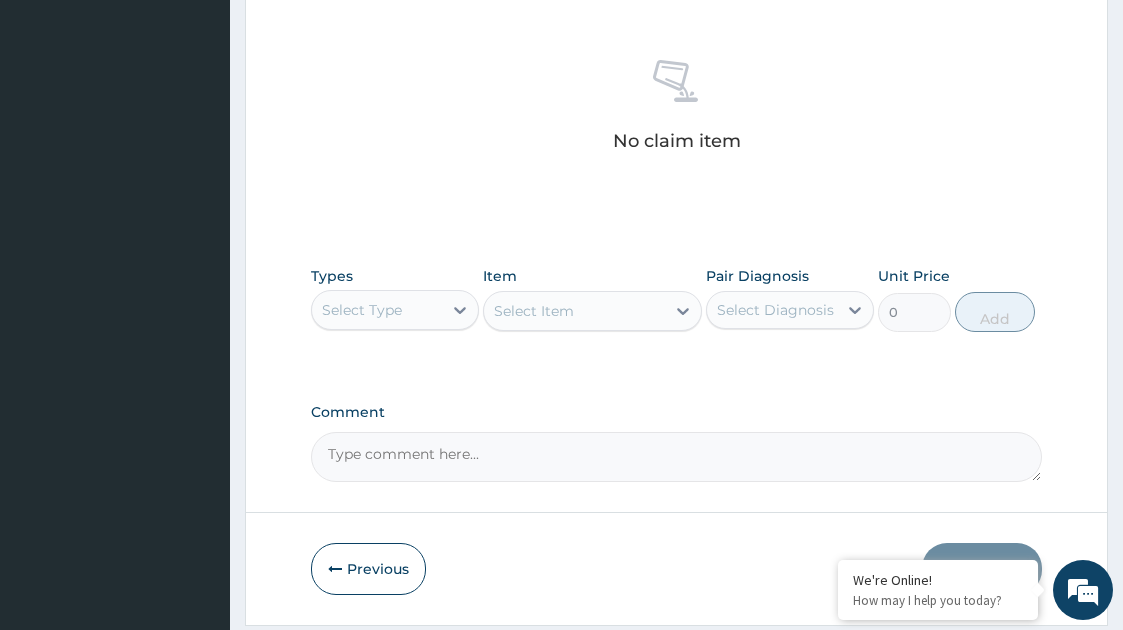 scroll, scrollTop: 752, scrollLeft: 0, axis: vertical 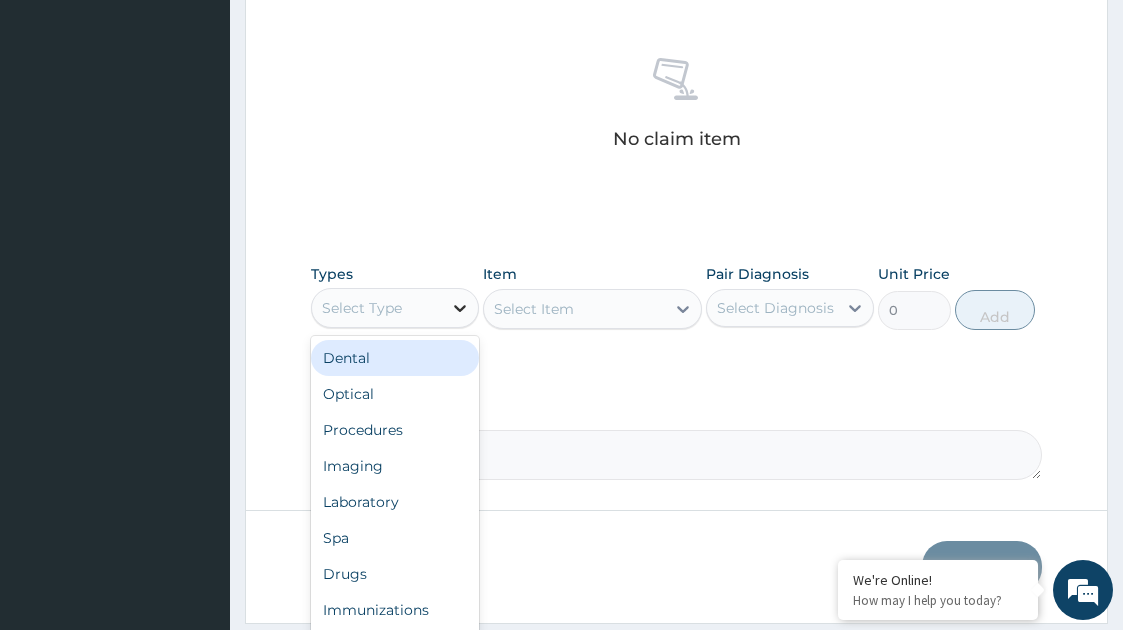 click at bounding box center (460, 308) 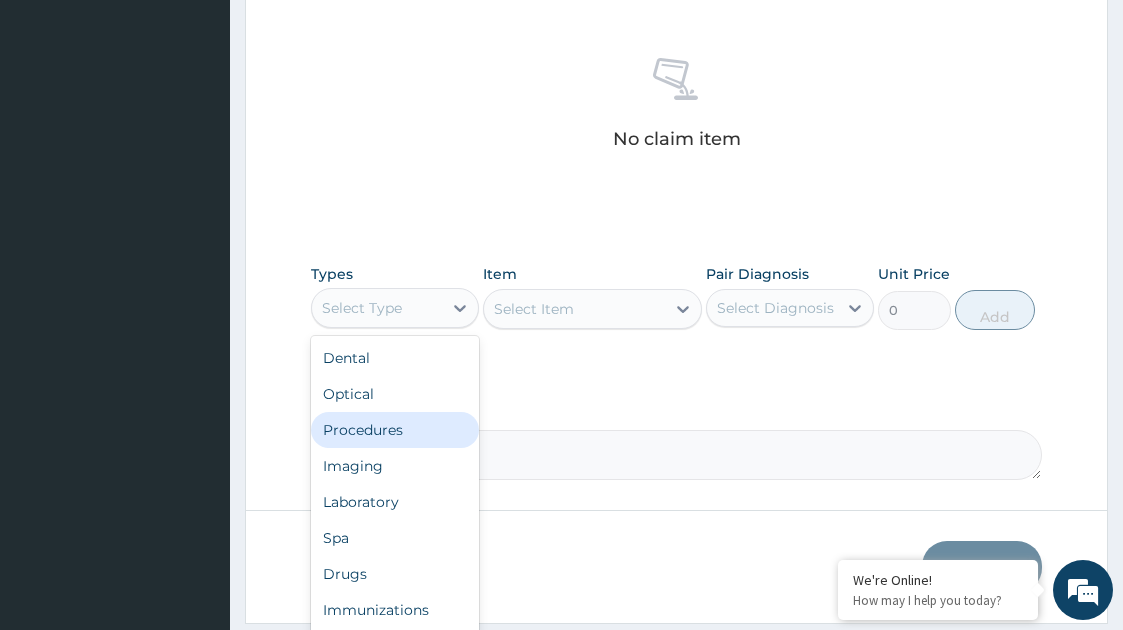 click on "Procedures" at bounding box center (395, 430) 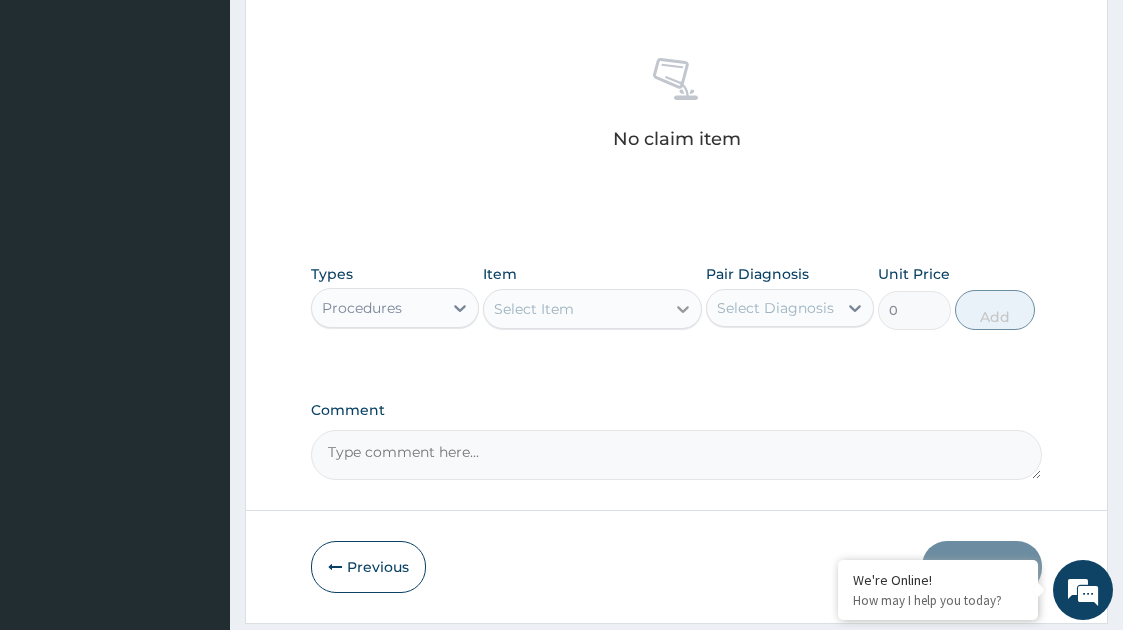click at bounding box center [683, 309] 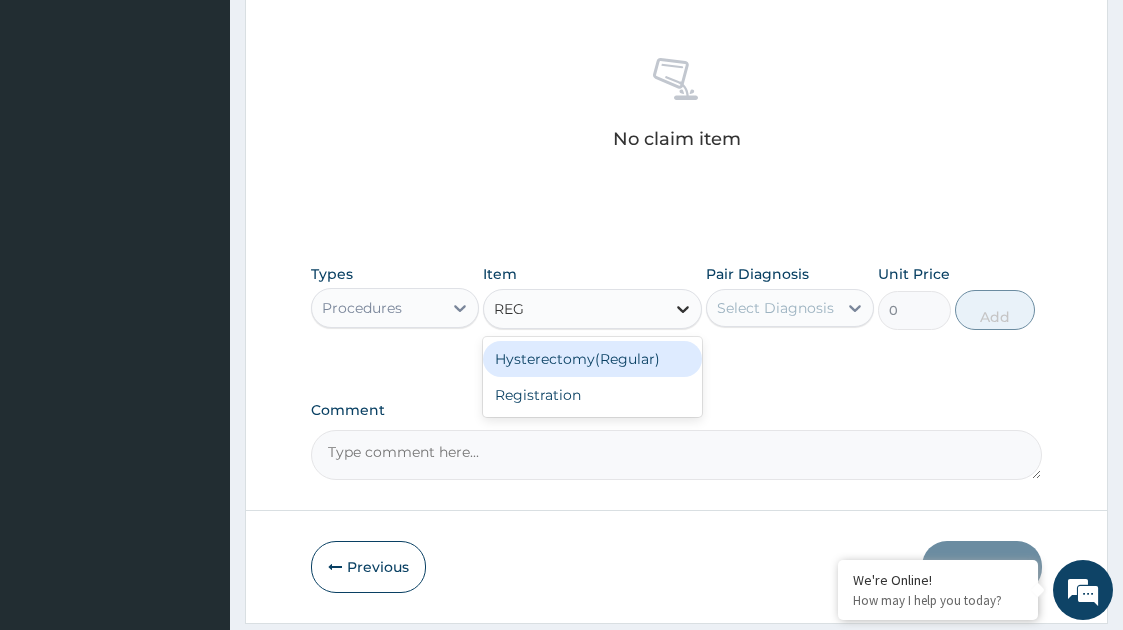 type on "REGI" 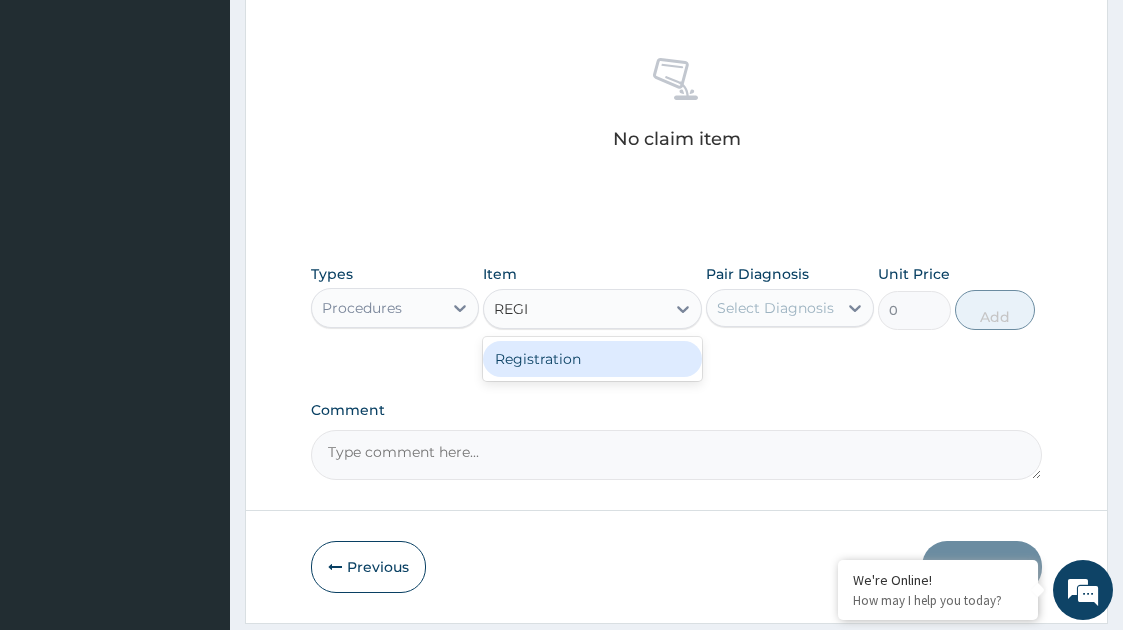 click on "Registration" at bounding box center [593, 359] 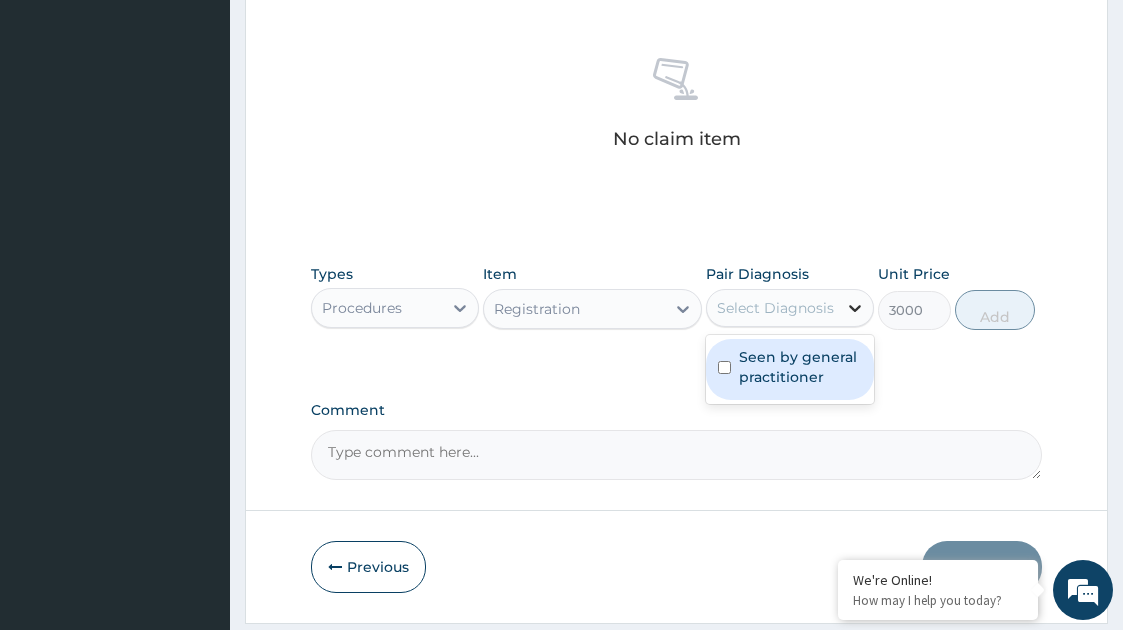 click 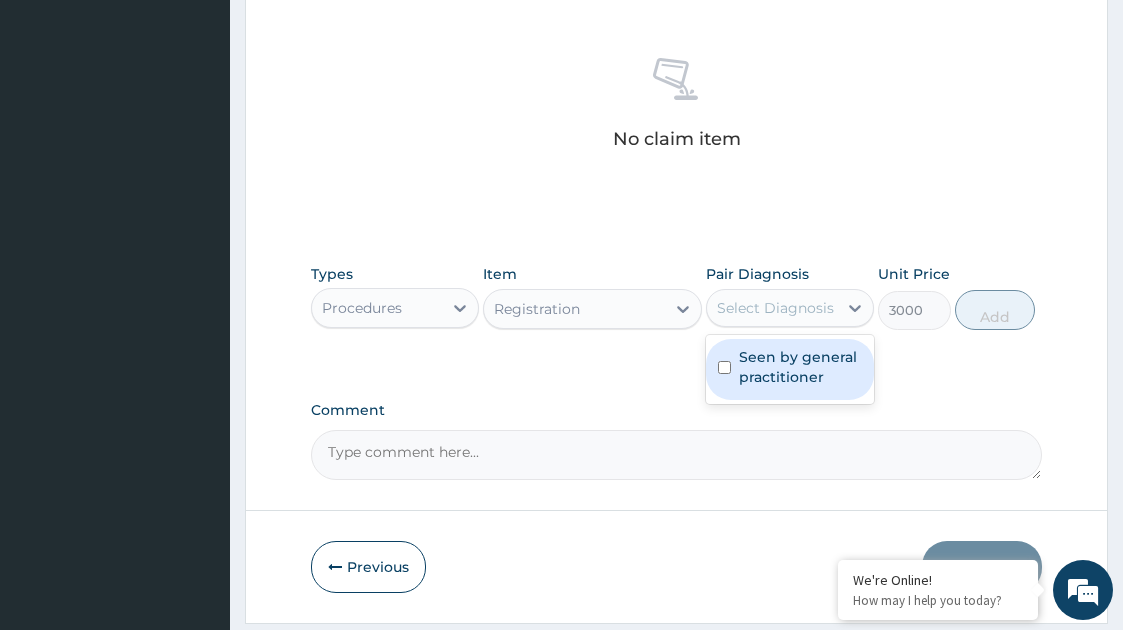 click on "Seen by general practitioner" at bounding box center (800, 367) 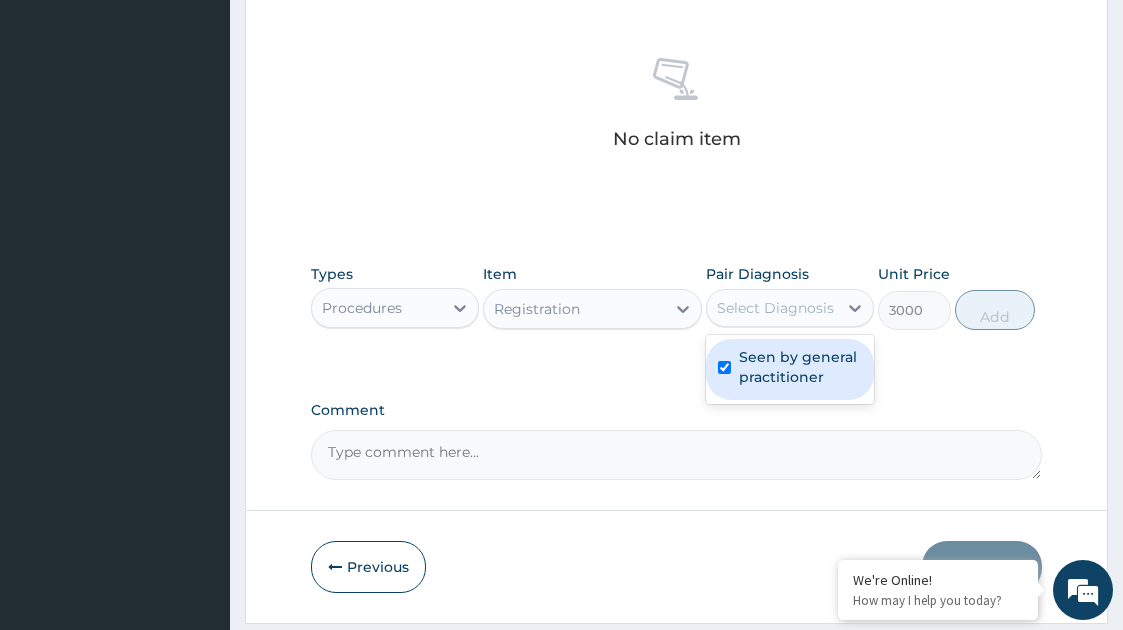 checkbox on "true" 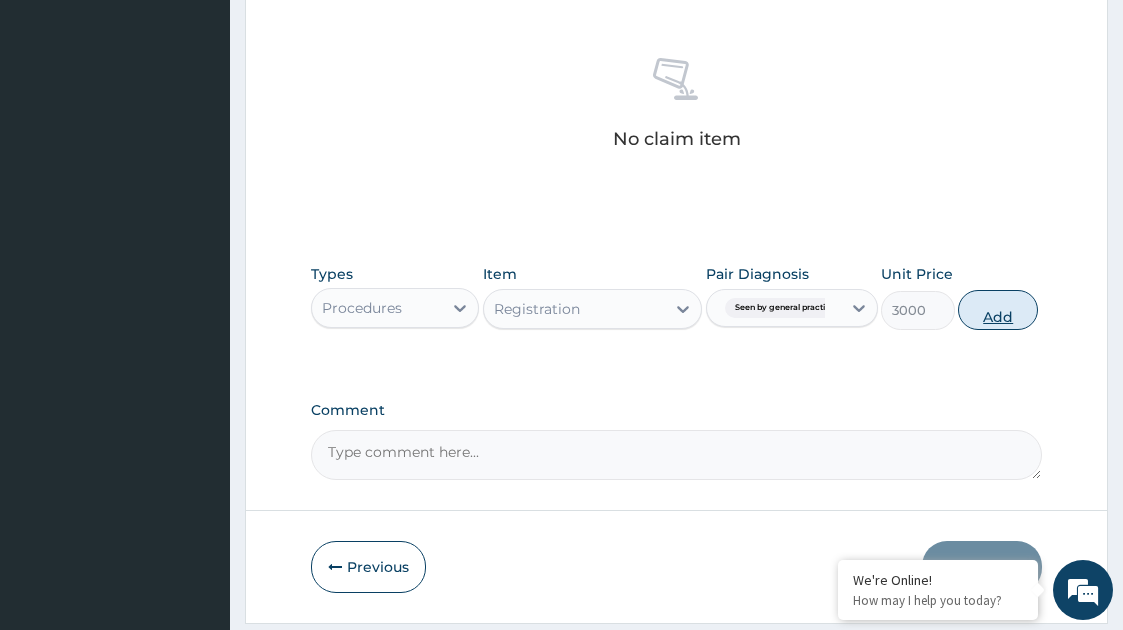 click on "Add" at bounding box center [998, 310] 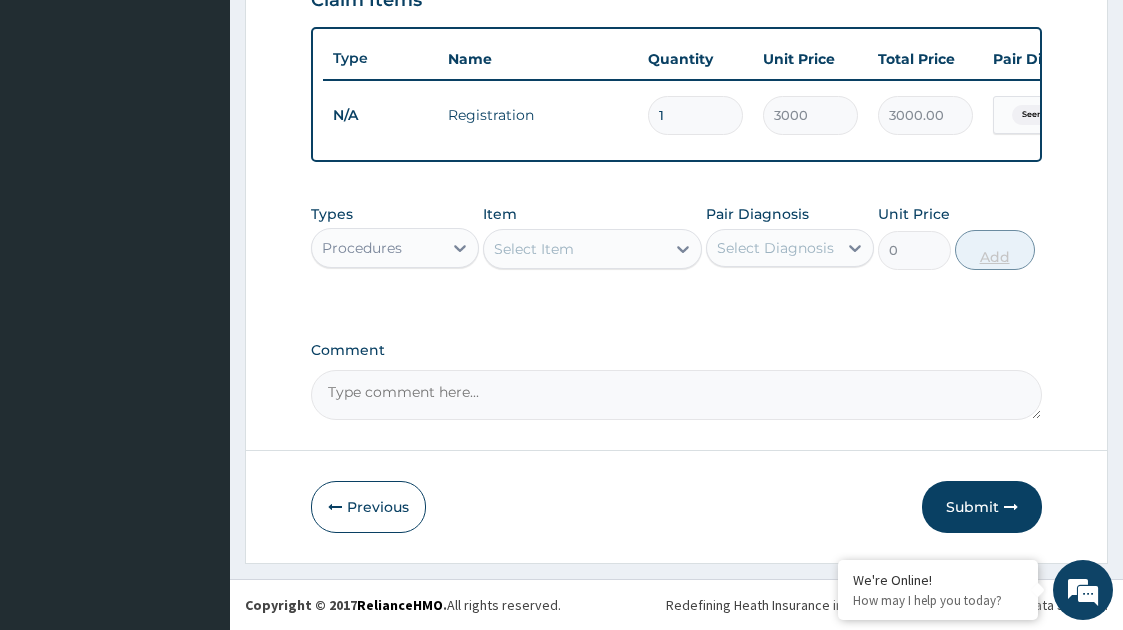 scroll, scrollTop: 732, scrollLeft: 0, axis: vertical 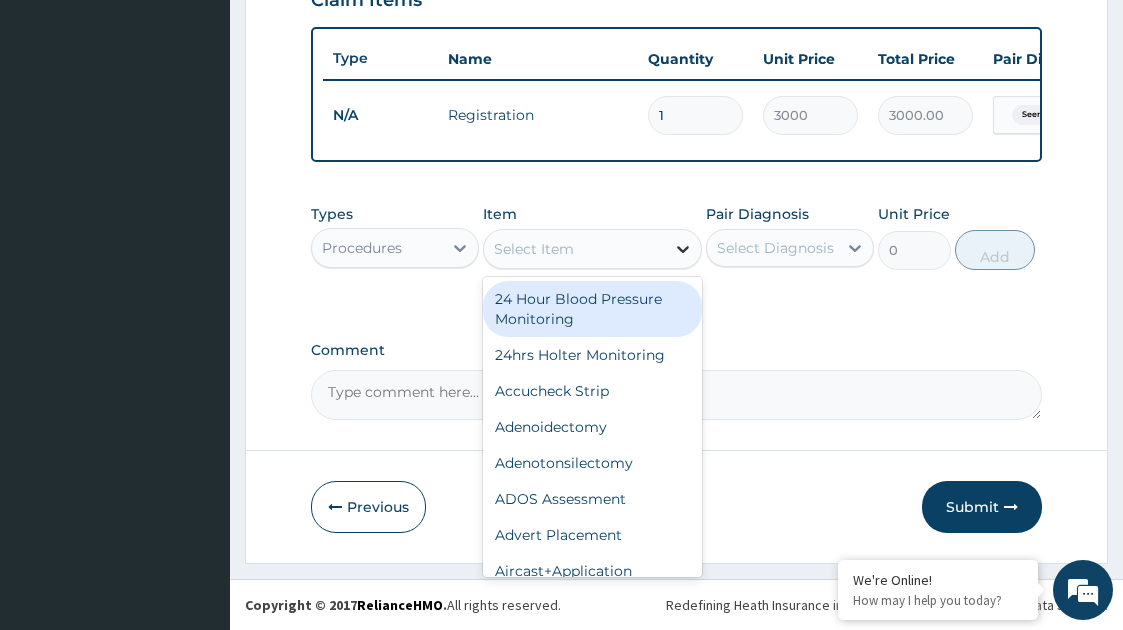 click 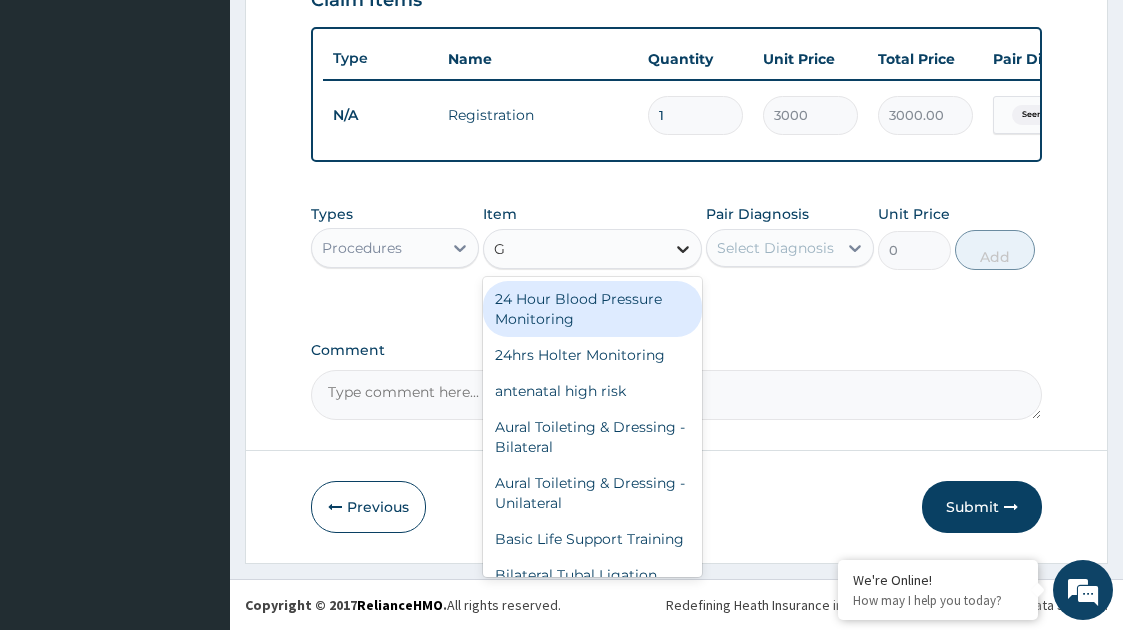 type on "GP" 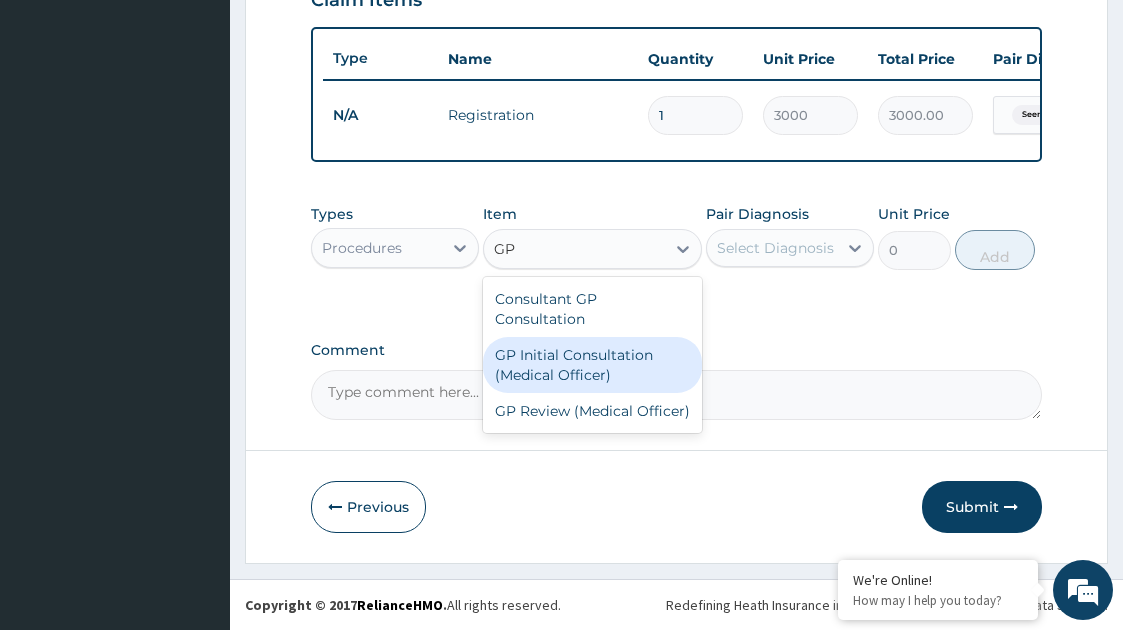 click on "GP Initial Consultation (Medical Officer)" at bounding box center [593, 365] 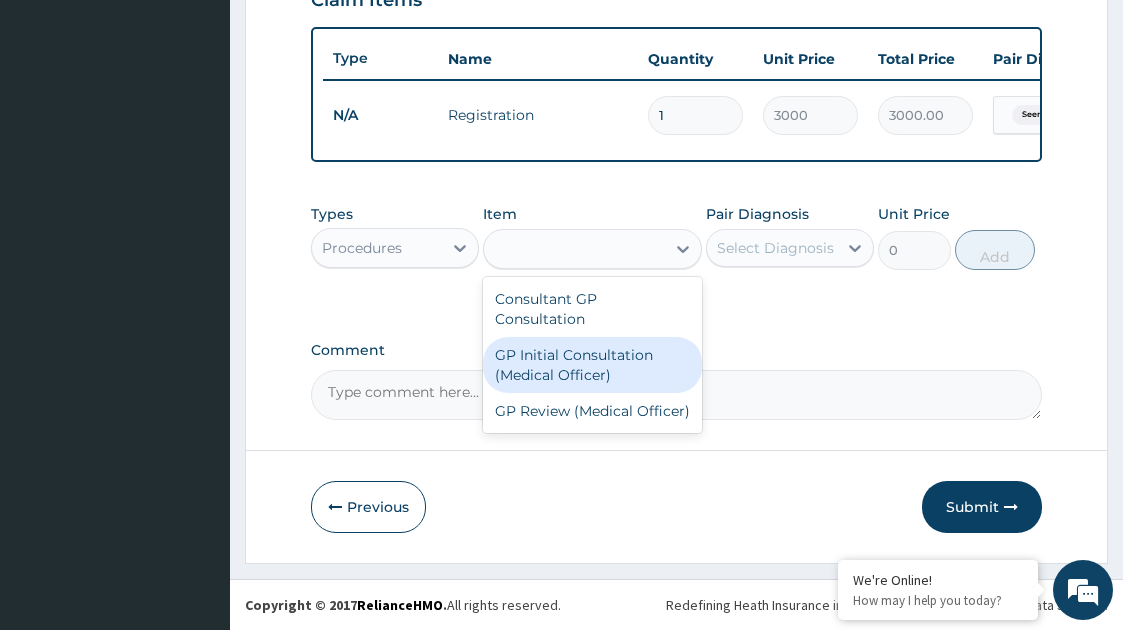 type on "6237" 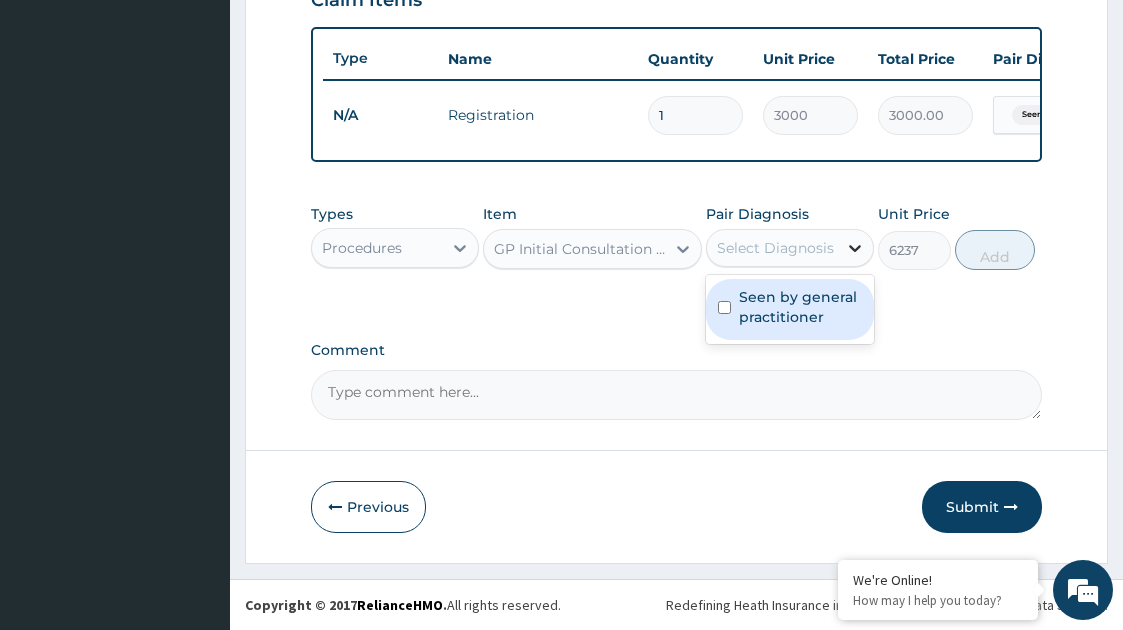click 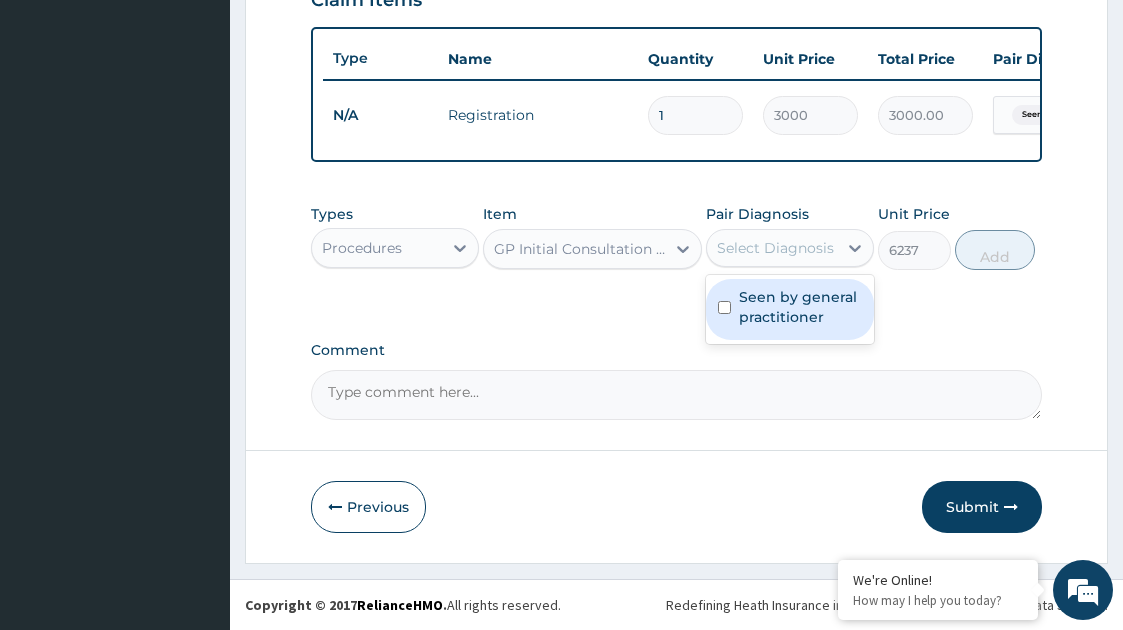 click on "Seen by general practitioner" at bounding box center [800, 307] 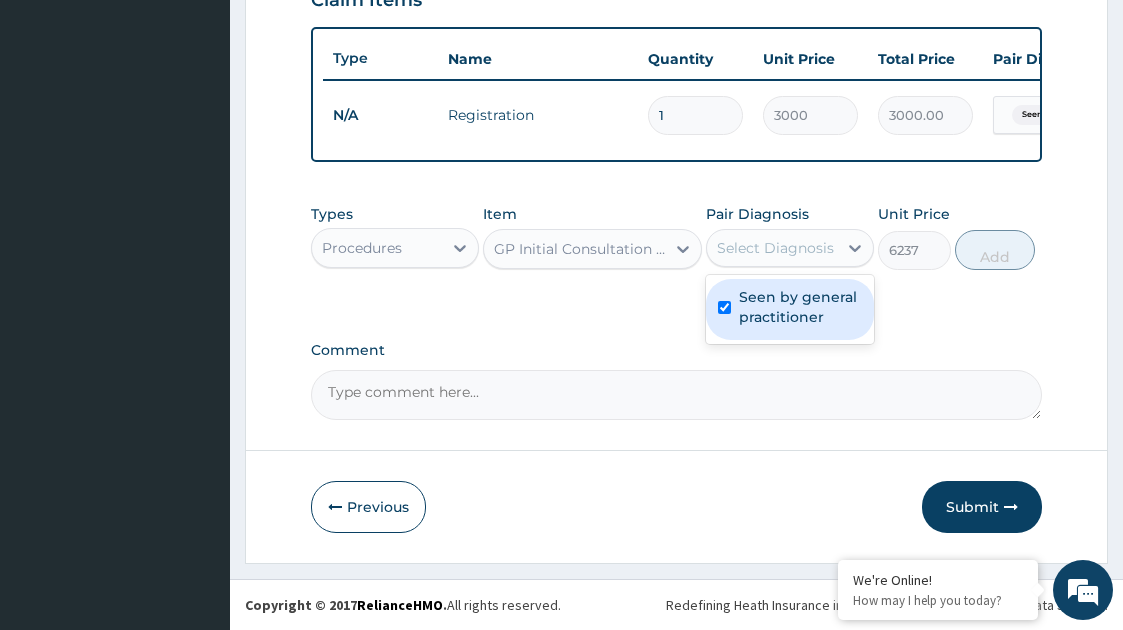 checkbox on "true" 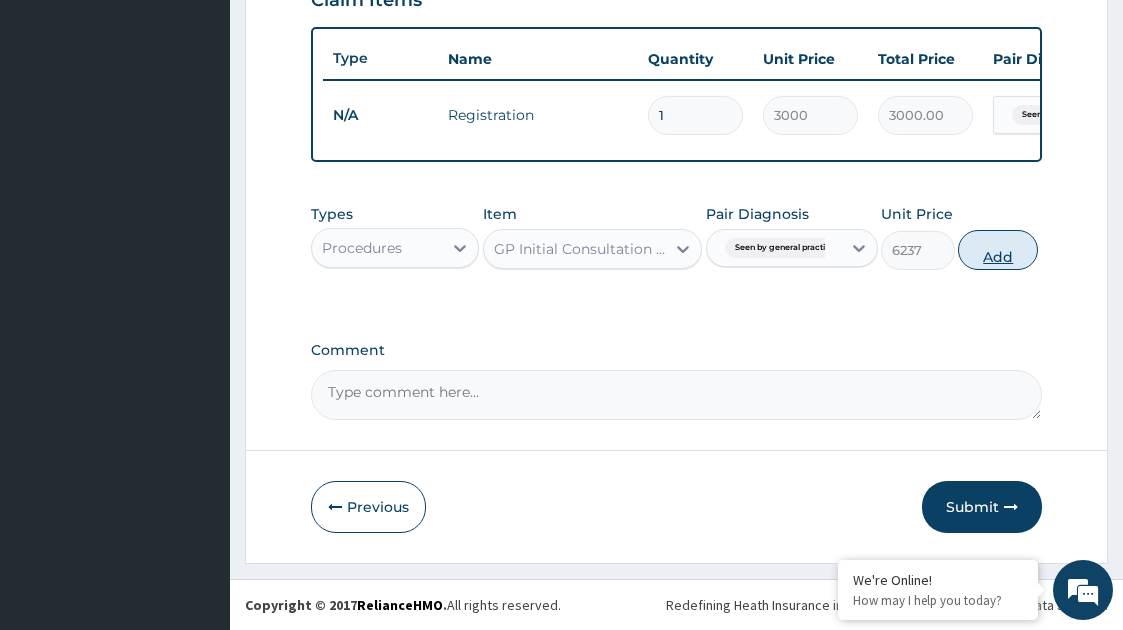 click on "Add" at bounding box center (998, 250) 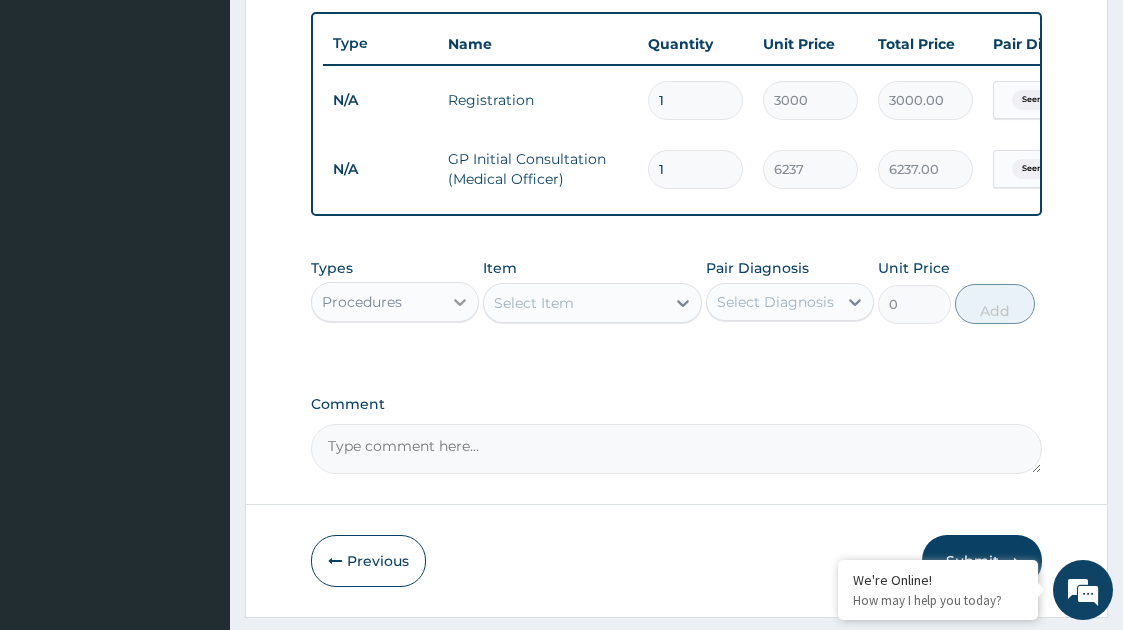 click 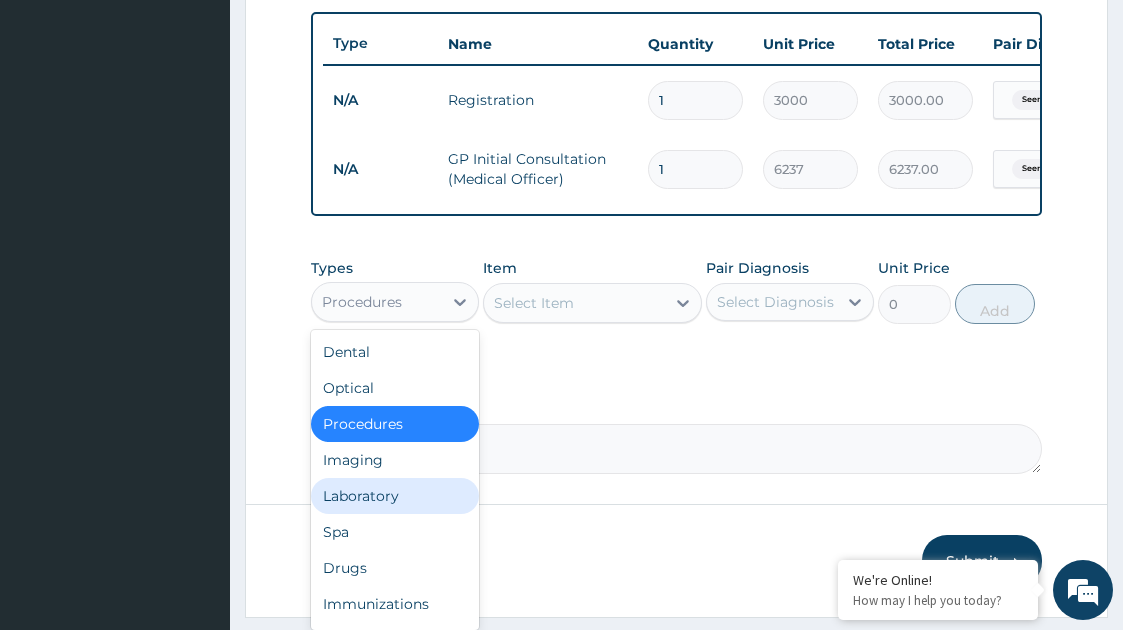 click on "Laboratory" at bounding box center (395, 496) 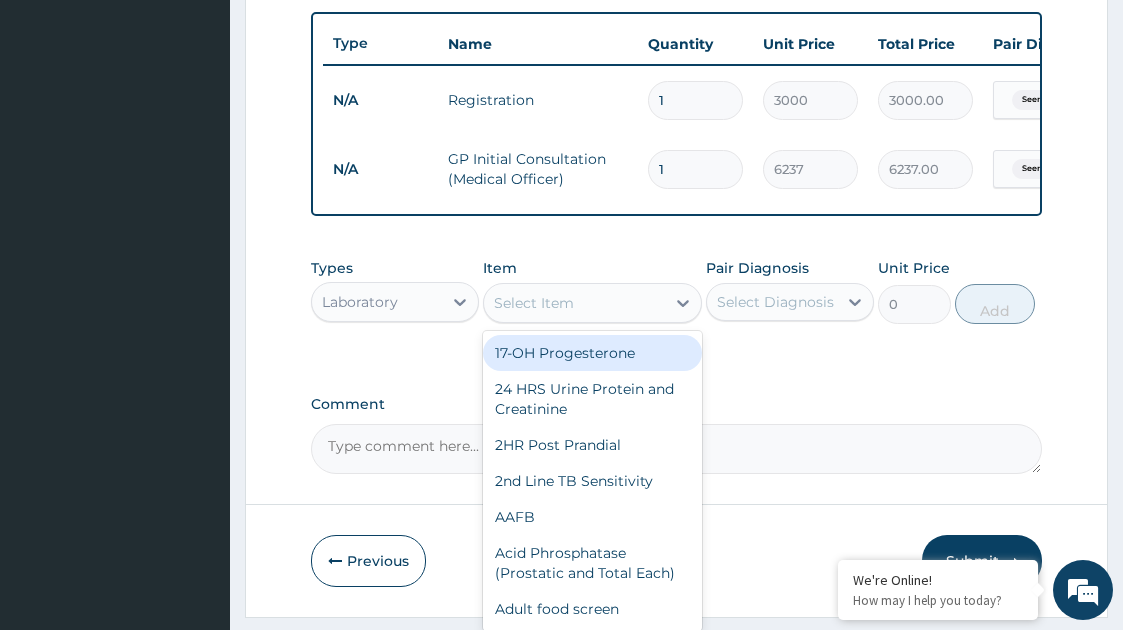 click on "Select Item" at bounding box center [575, 303] 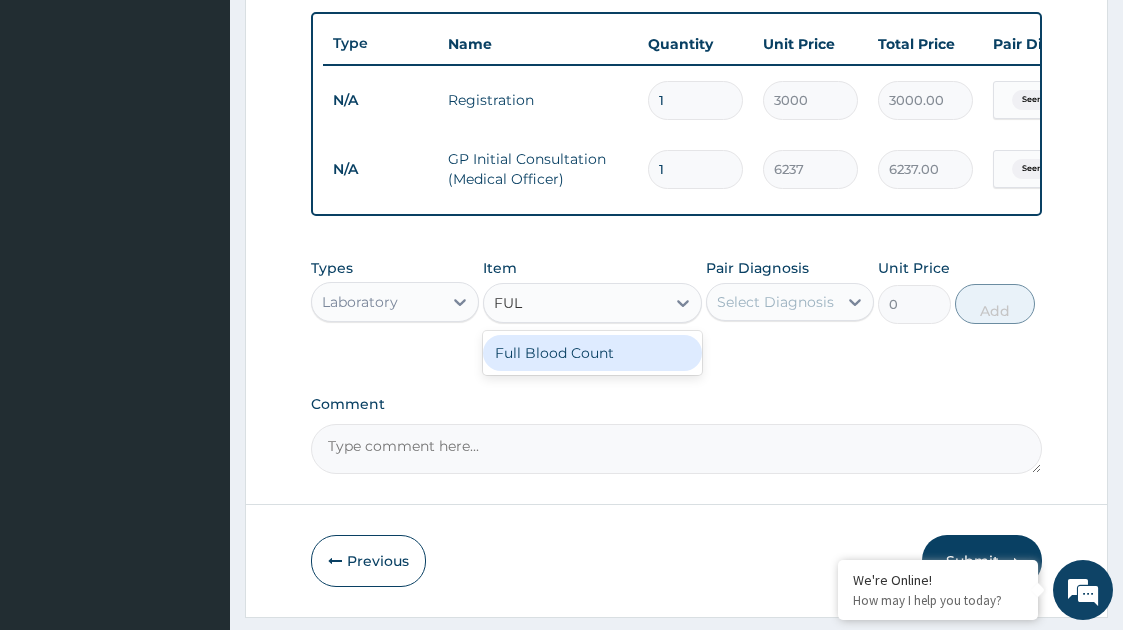 type on "FULL" 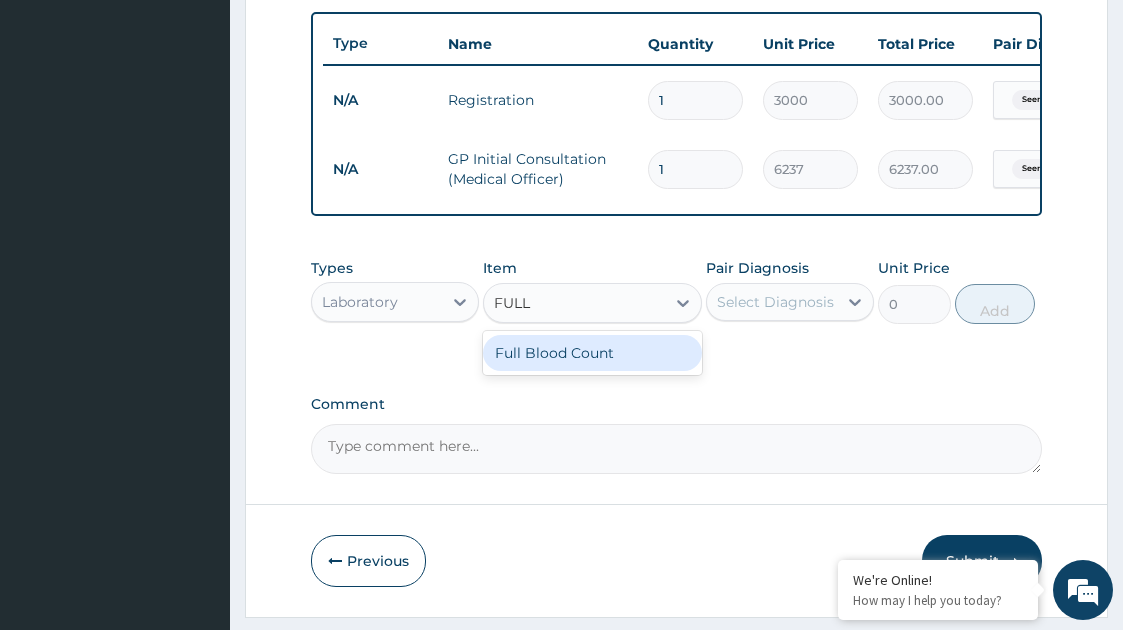 click on "Full Blood Count" at bounding box center (593, 353) 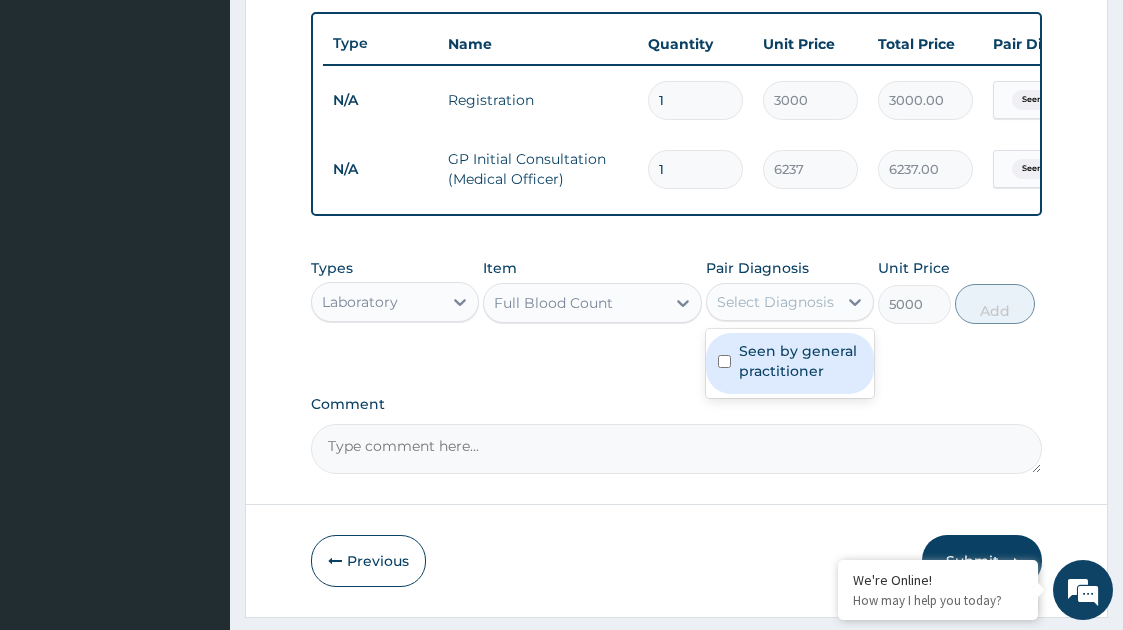 click on "Select Diagnosis" at bounding box center [775, 302] 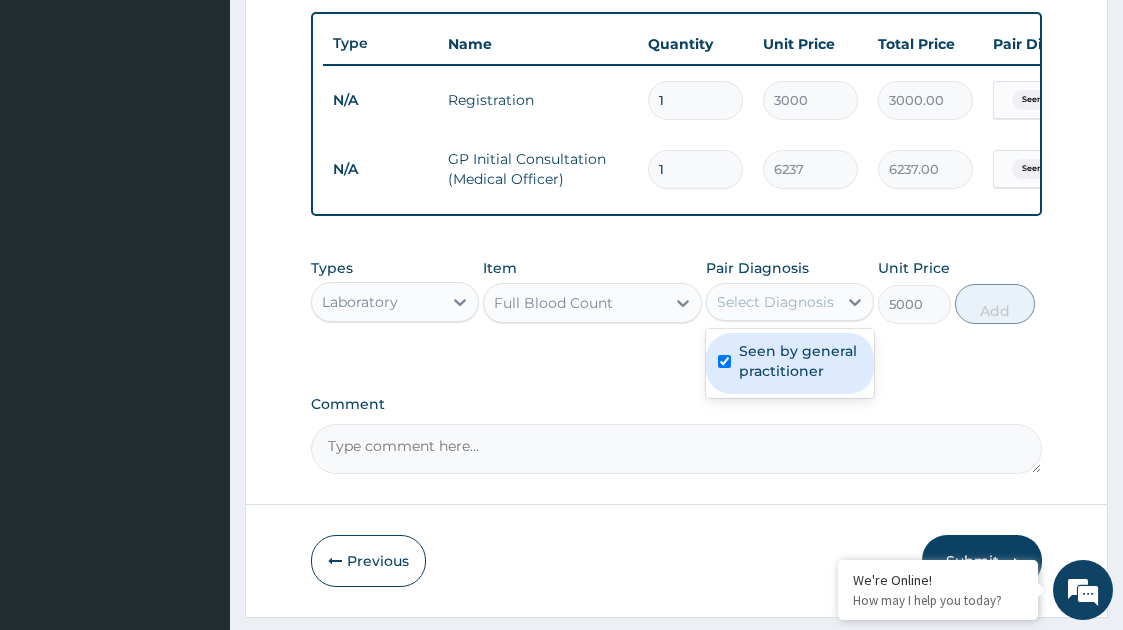 checkbox on "true" 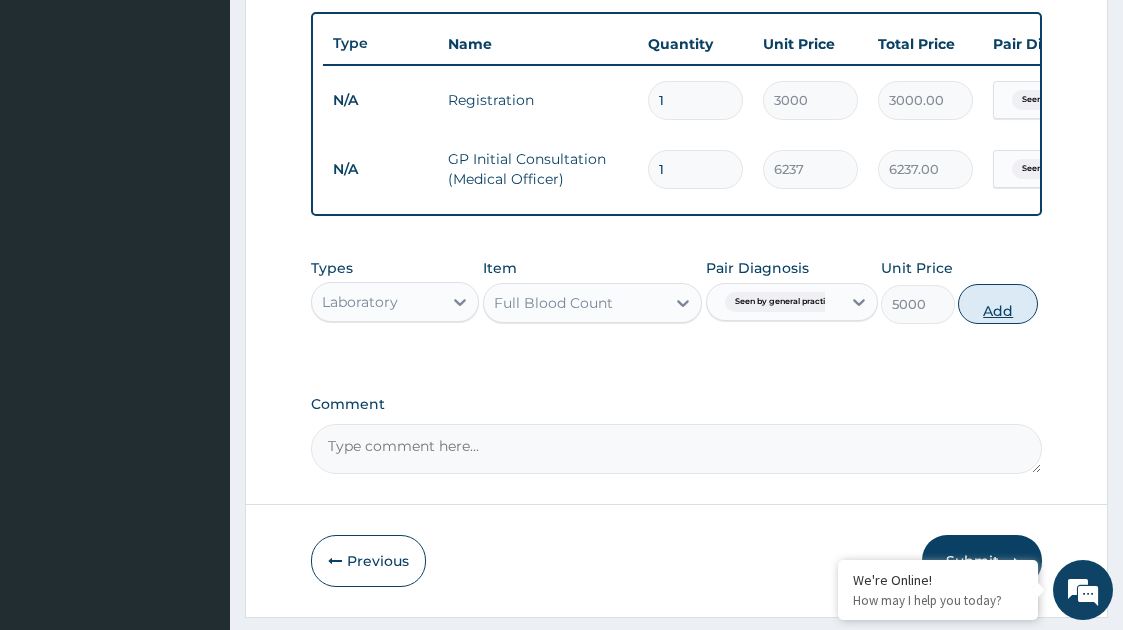click on "Add" at bounding box center [998, 304] 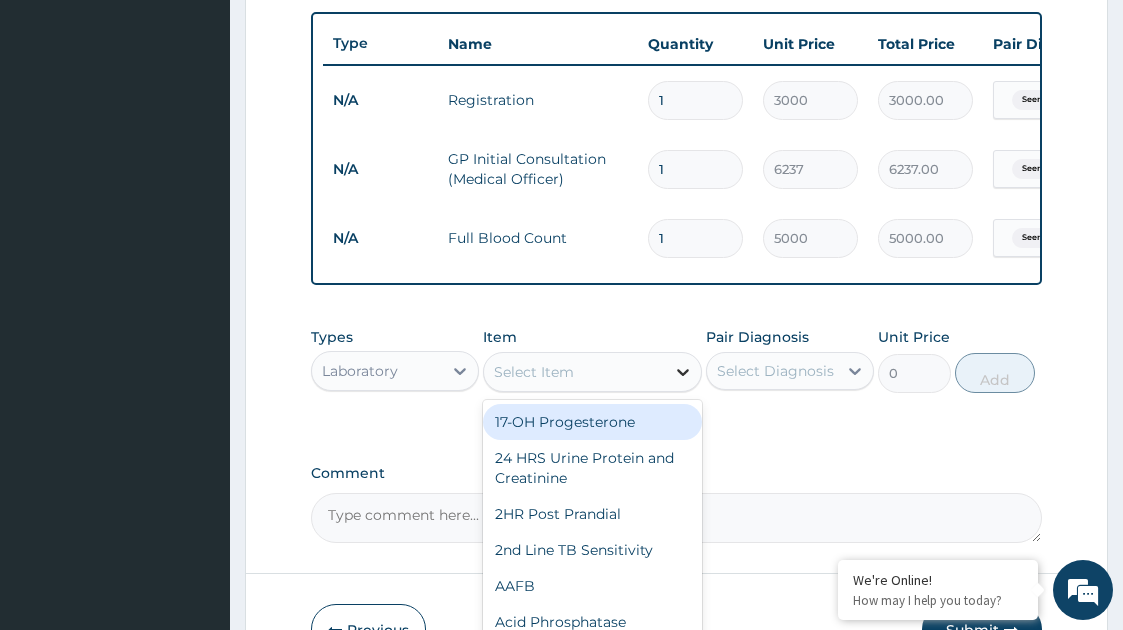 click at bounding box center (683, 372) 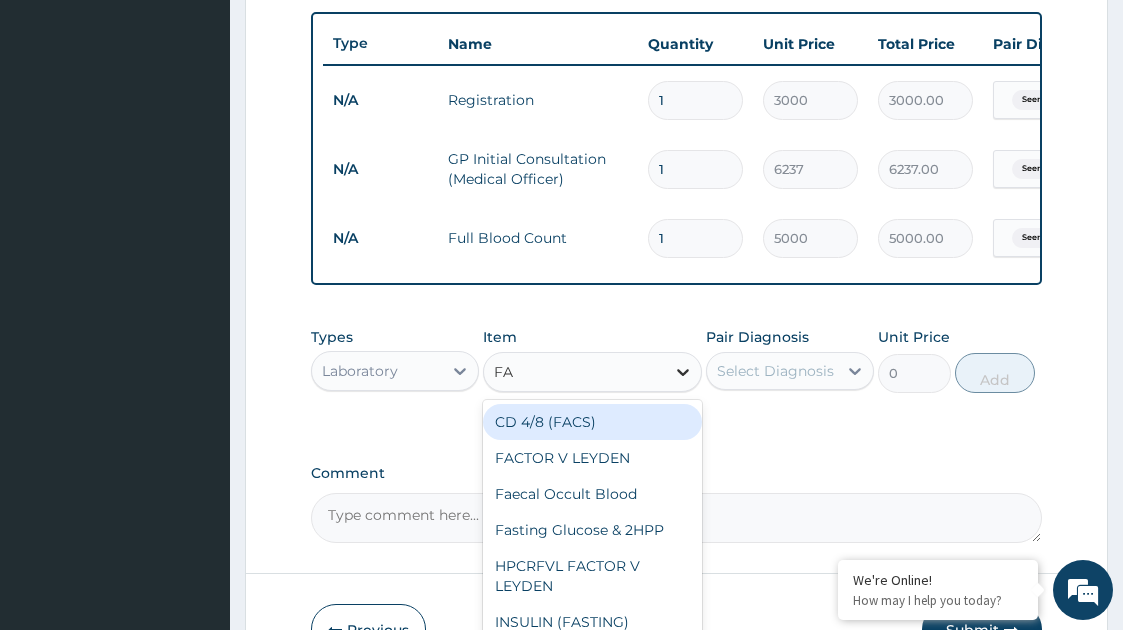 type on "FAS" 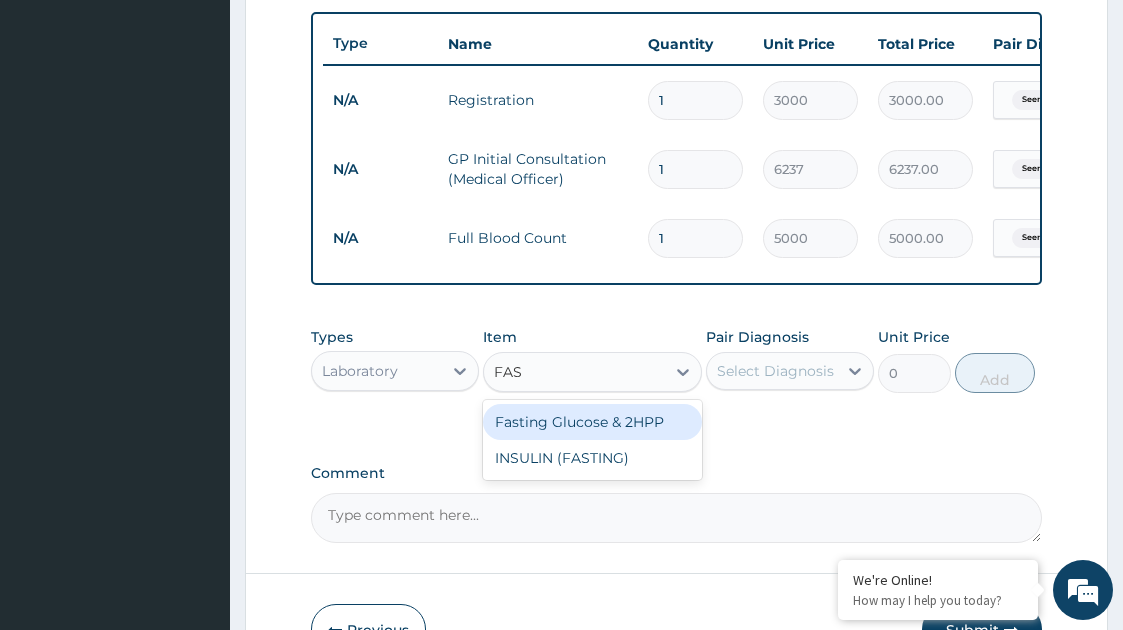 click on "Fasting Glucose & 2HPP" at bounding box center (593, 422) 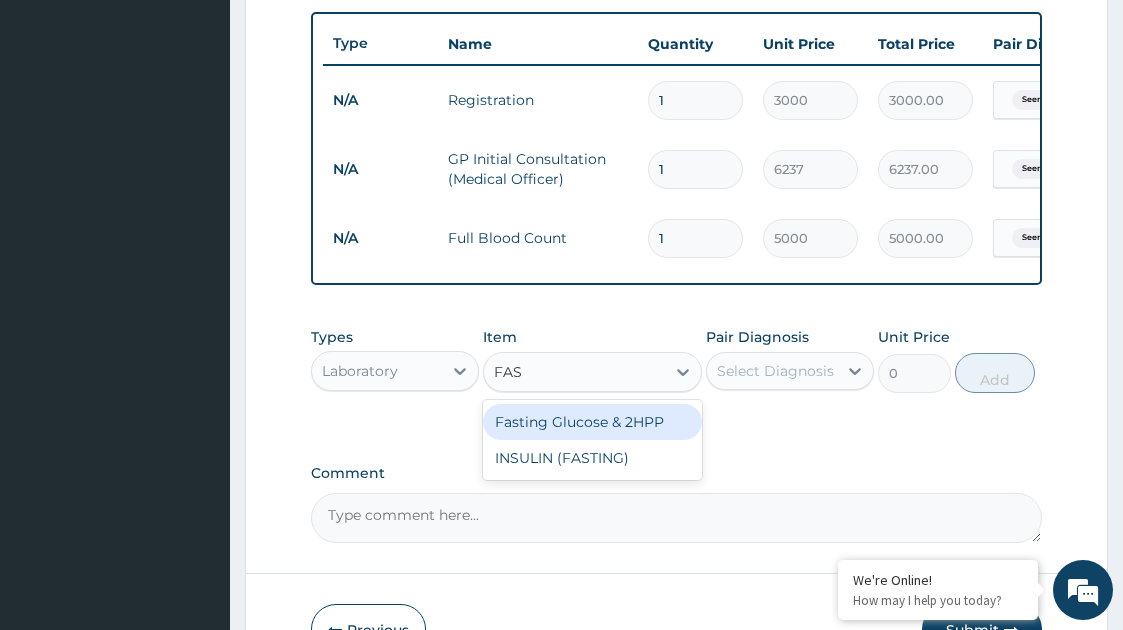 type 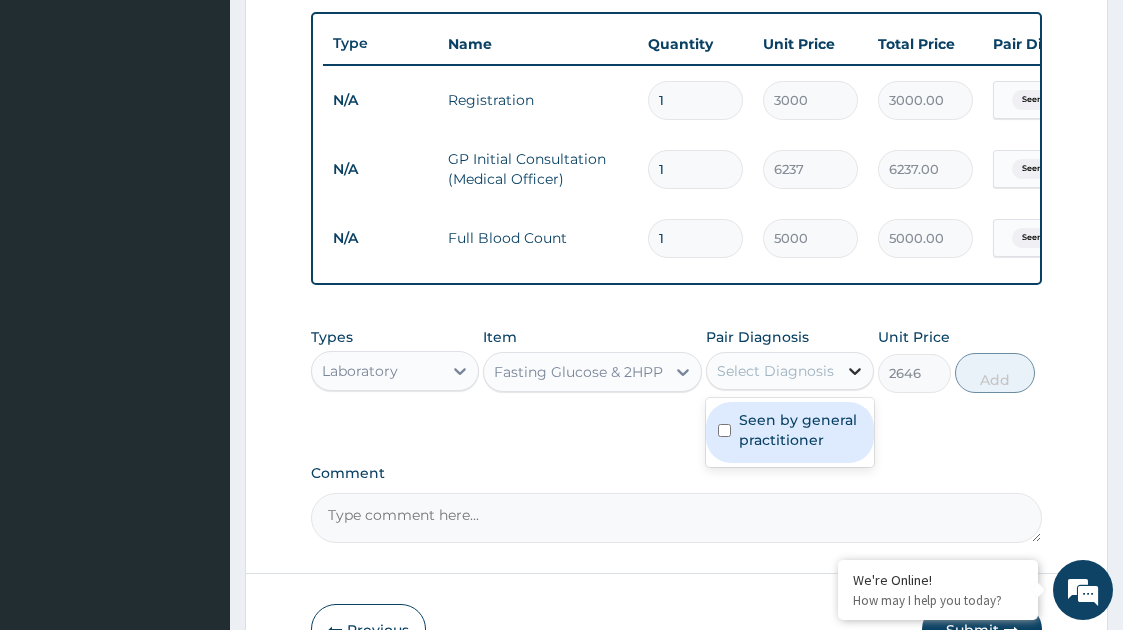 click 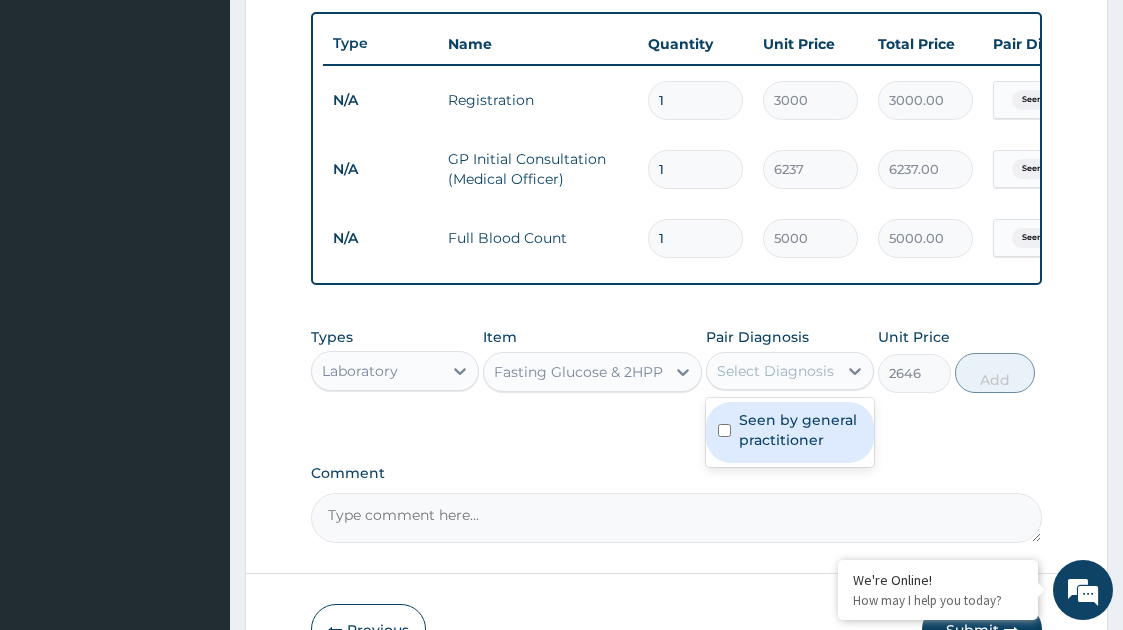 click on "Seen by general practitioner" at bounding box center [800, 430] 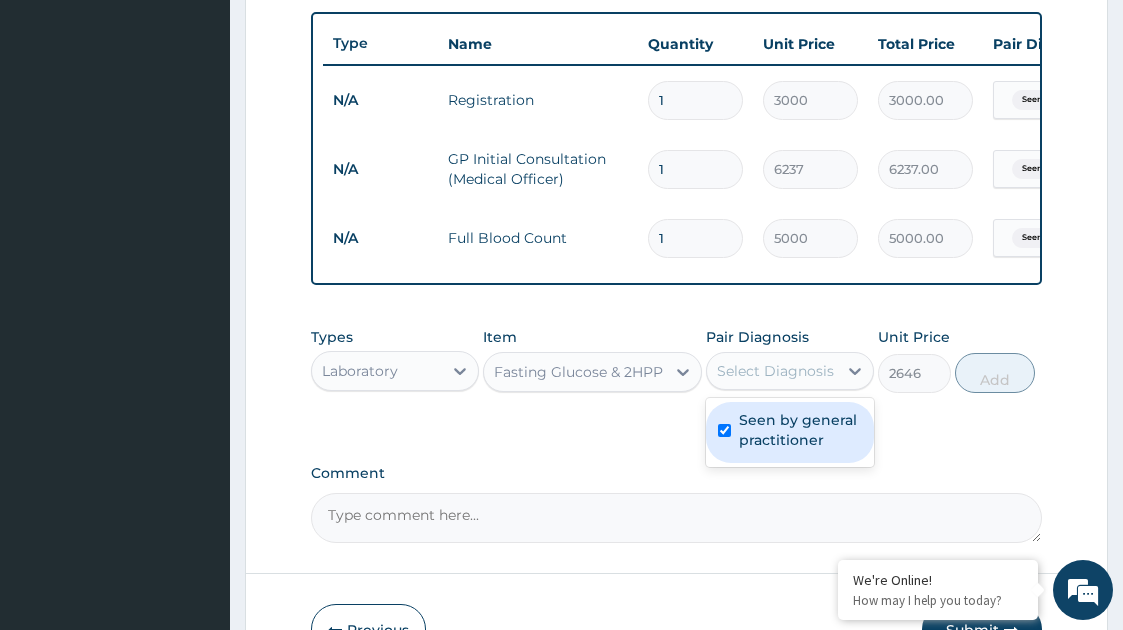 checkbox on "true" 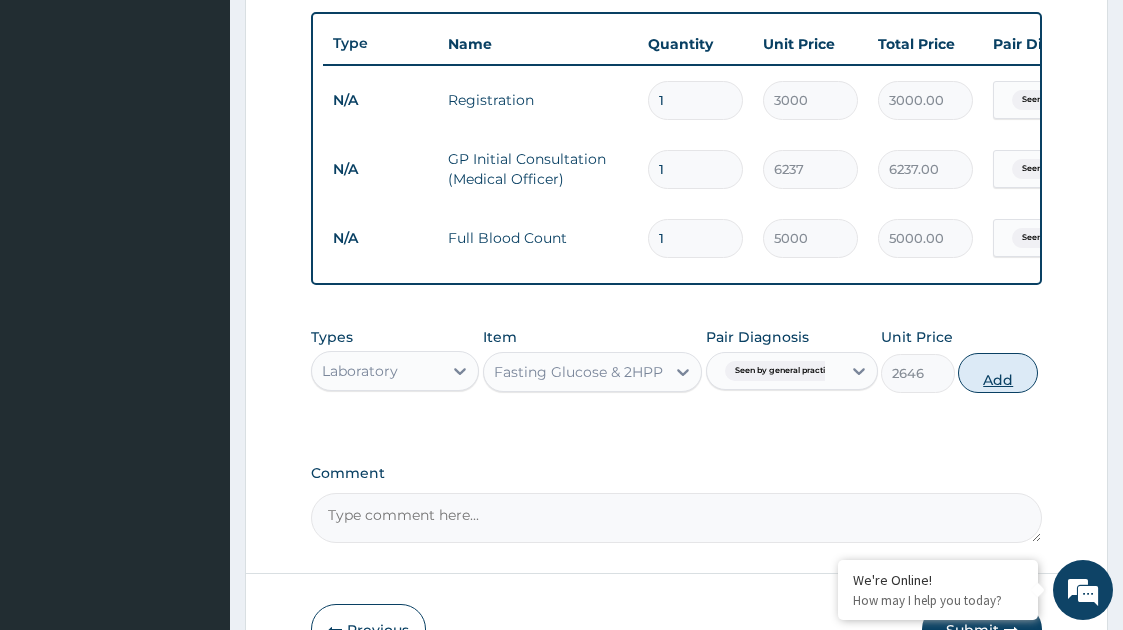 click on "Add" at bounding box center (998, 373) 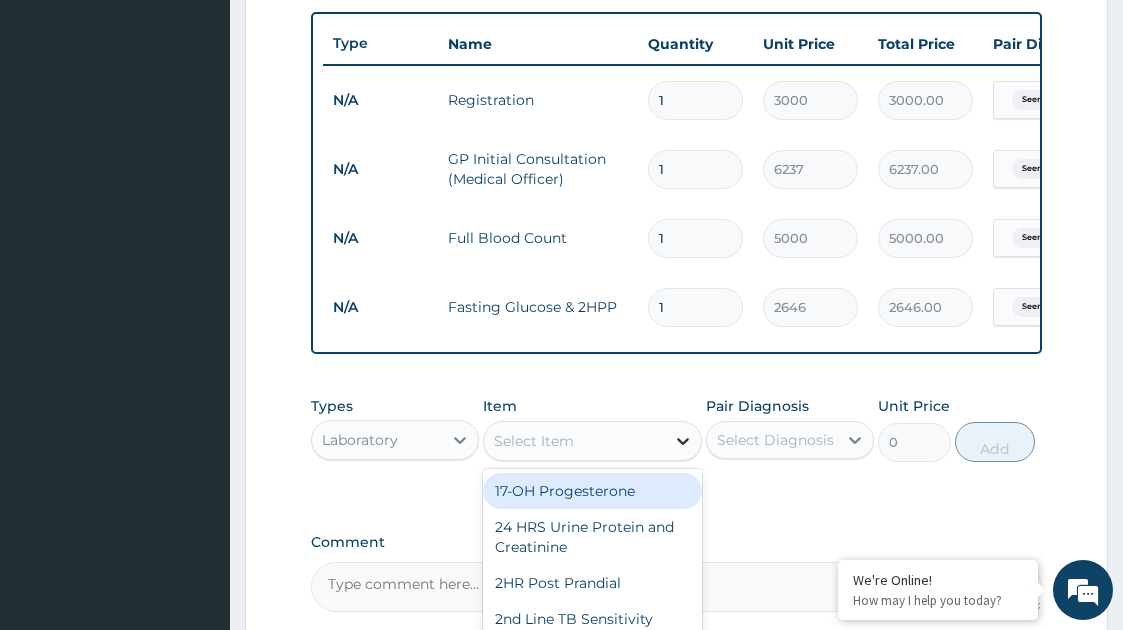 click 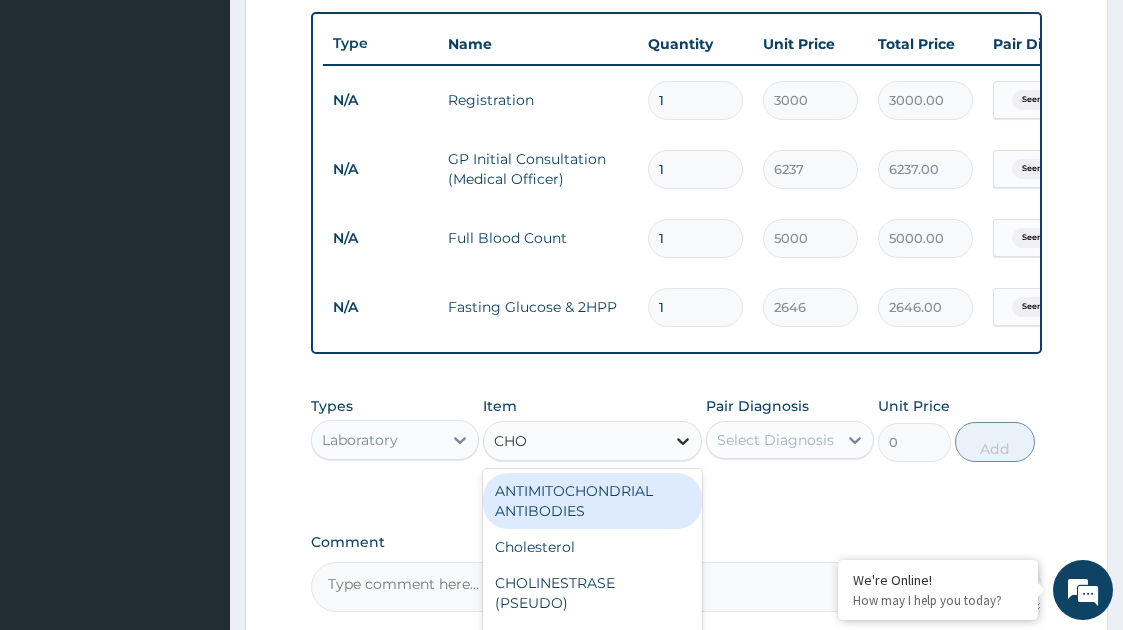 type on "CHOL" 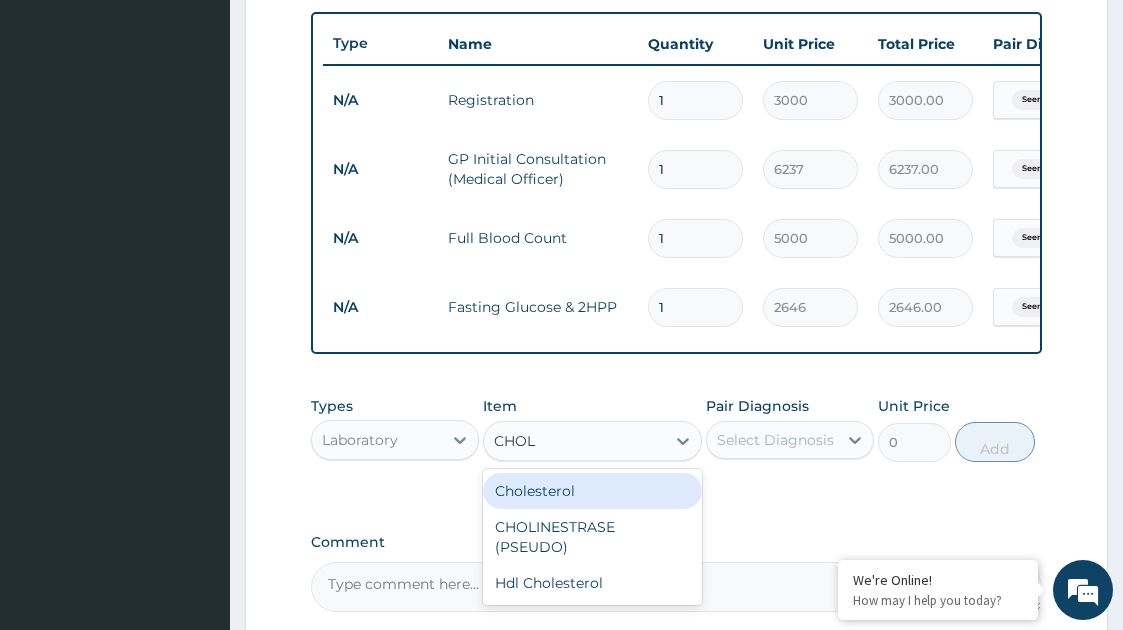 click on "Cholesterol" at bounding box center (593, 491) 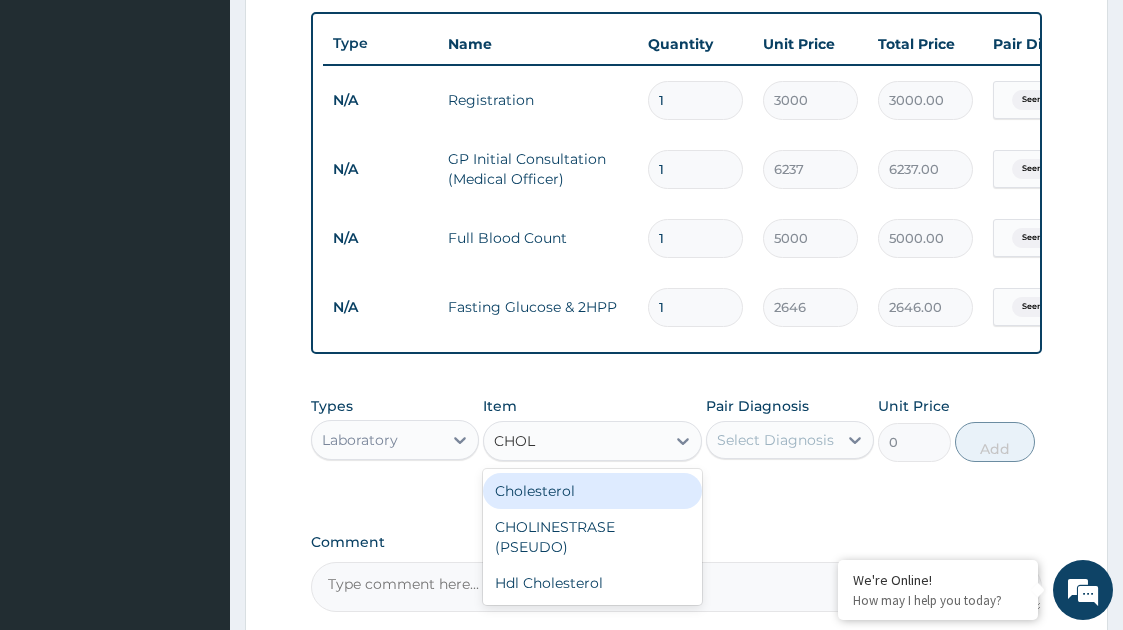 type 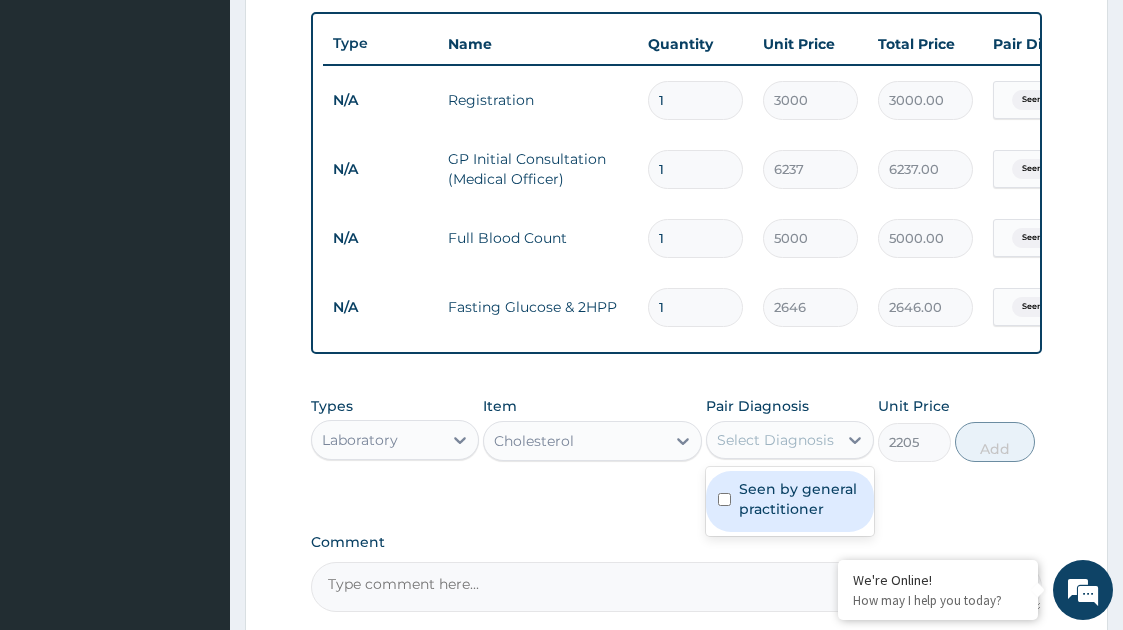 click on "Select Diagnosis" at bounding box center (775, 440) 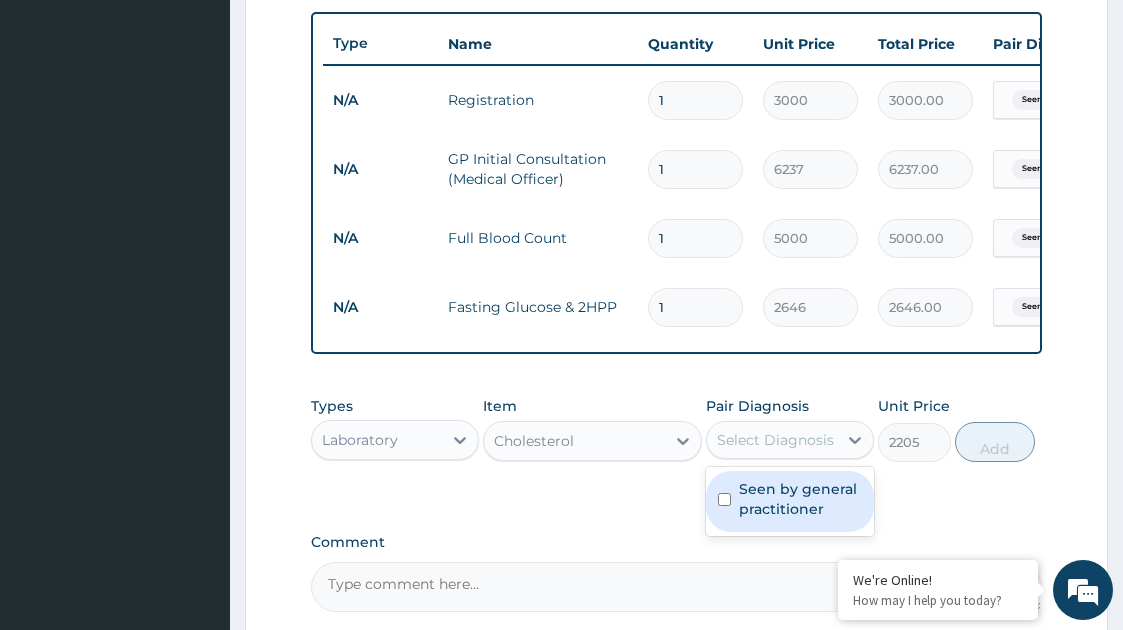 click on "Seen by general practitioner" at bounding box center (800, 499) 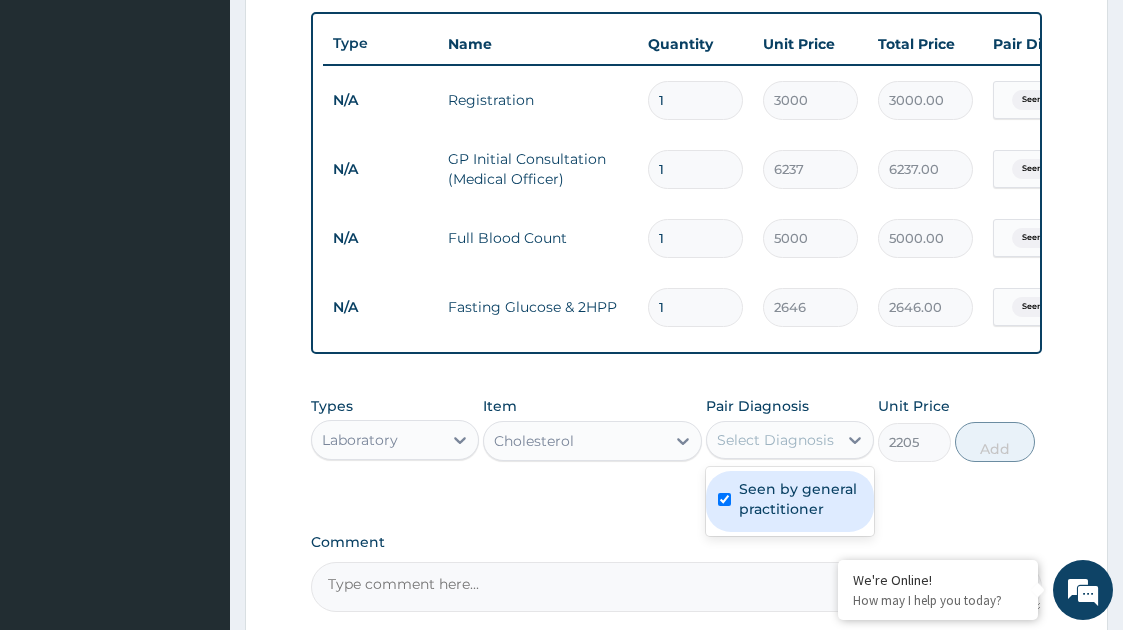 checkbox on "true" 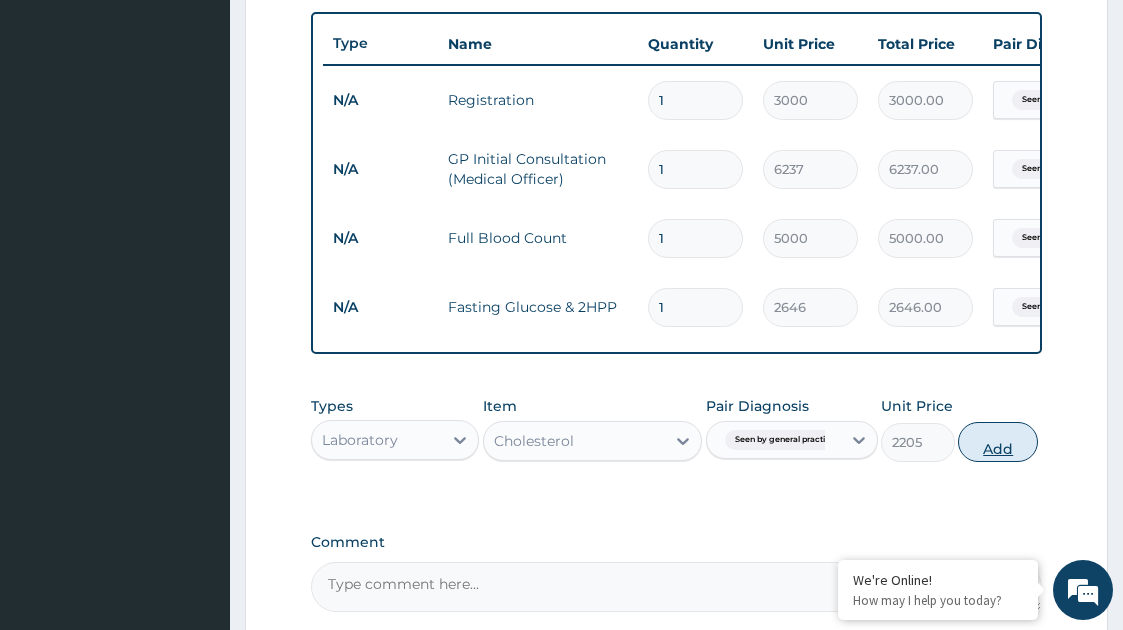 click on "Add" at bounding box center (998, 442) 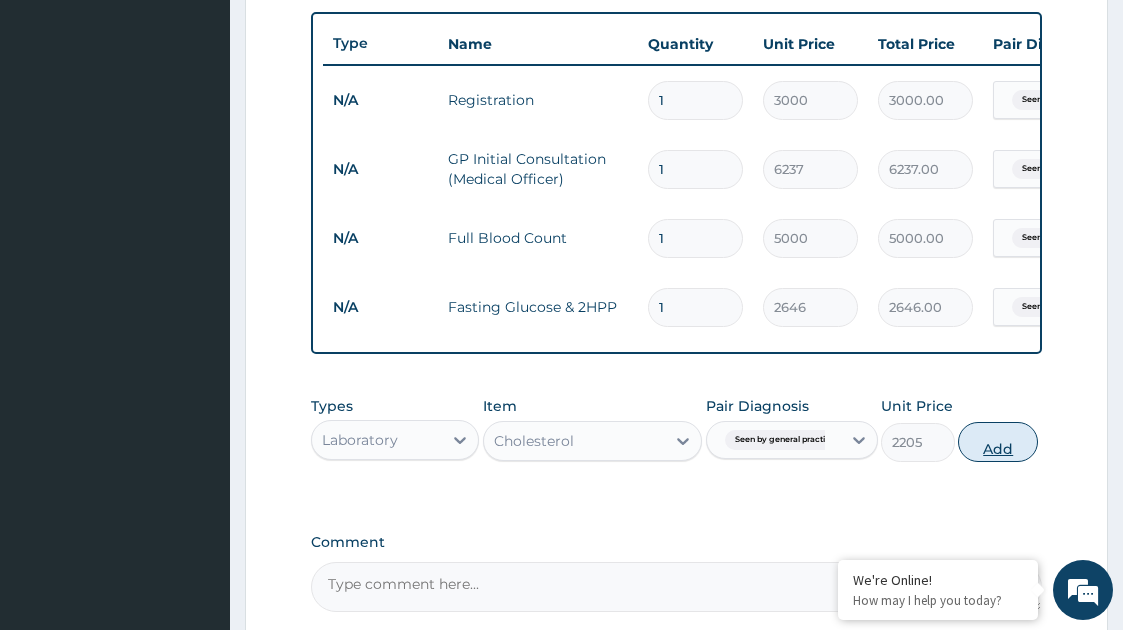 type on "0" 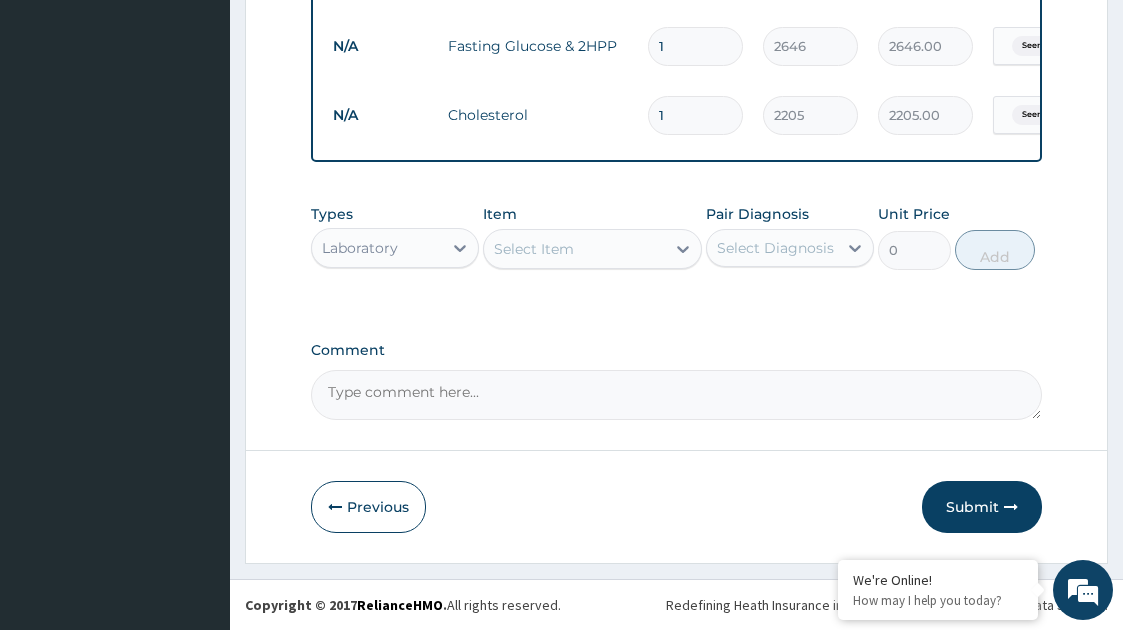 scroll, scrollTop: 1008, scrollLeft: 0, axis: vertical 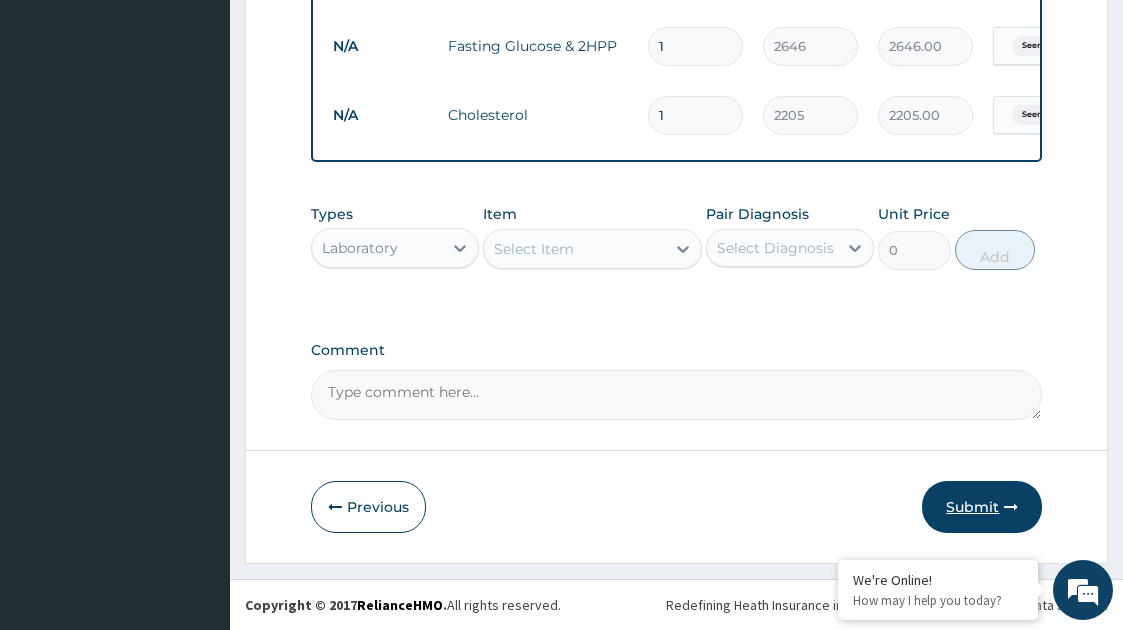 click on "Submit" at bounding box center [982, 507] 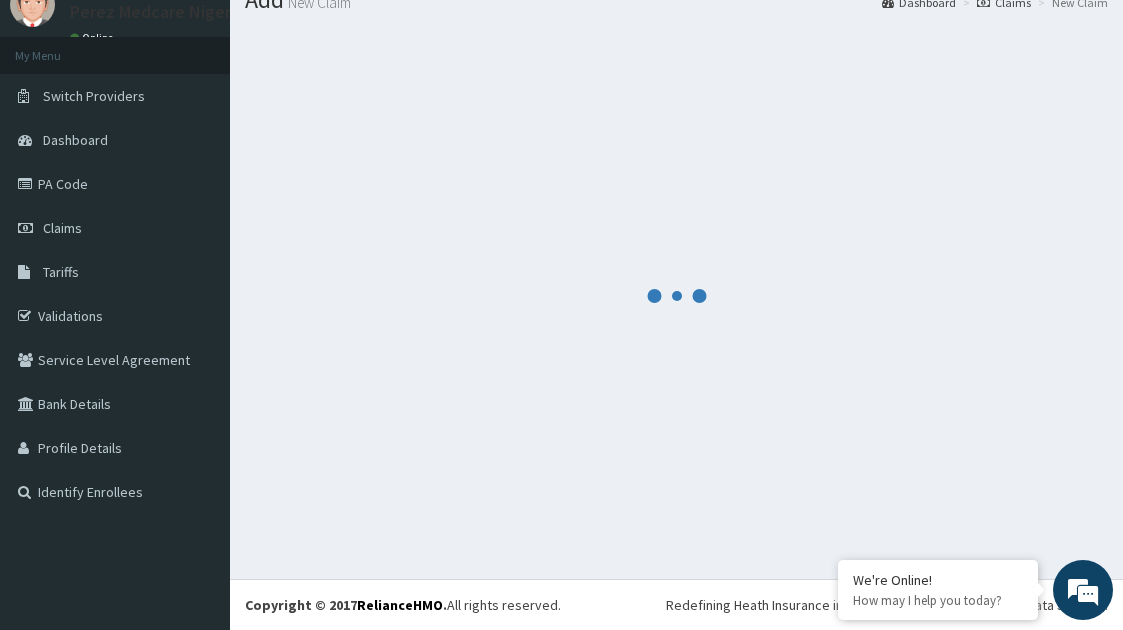 scroll, scrollTop: 1008, scrollLeft: 0, axis: vertical 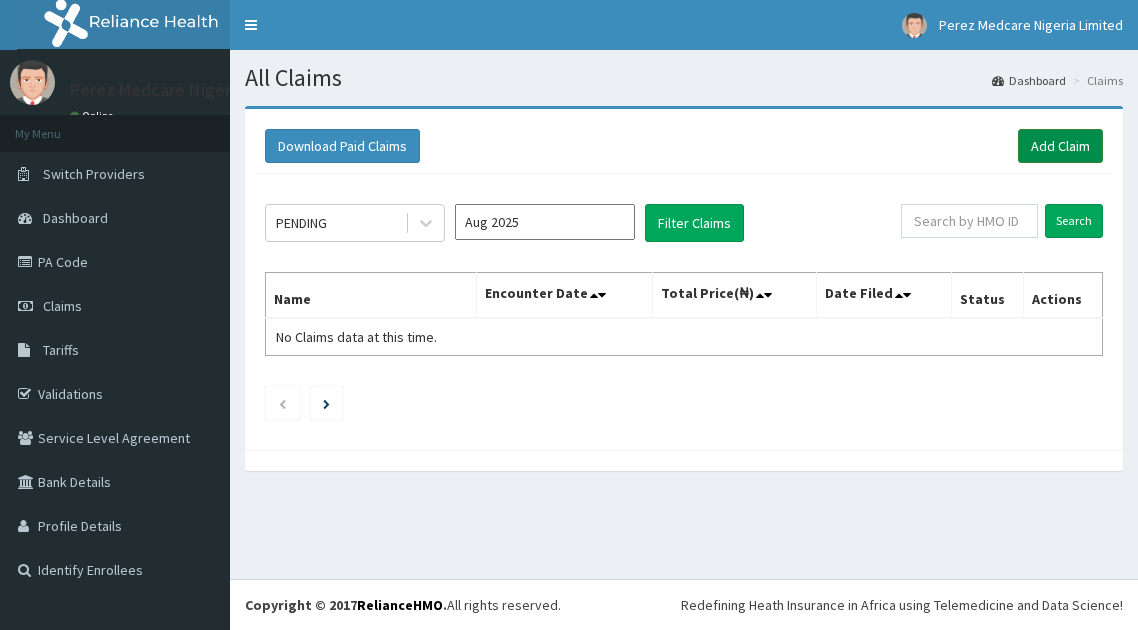click on "Add Claim" at bounding box center (1060, 146) 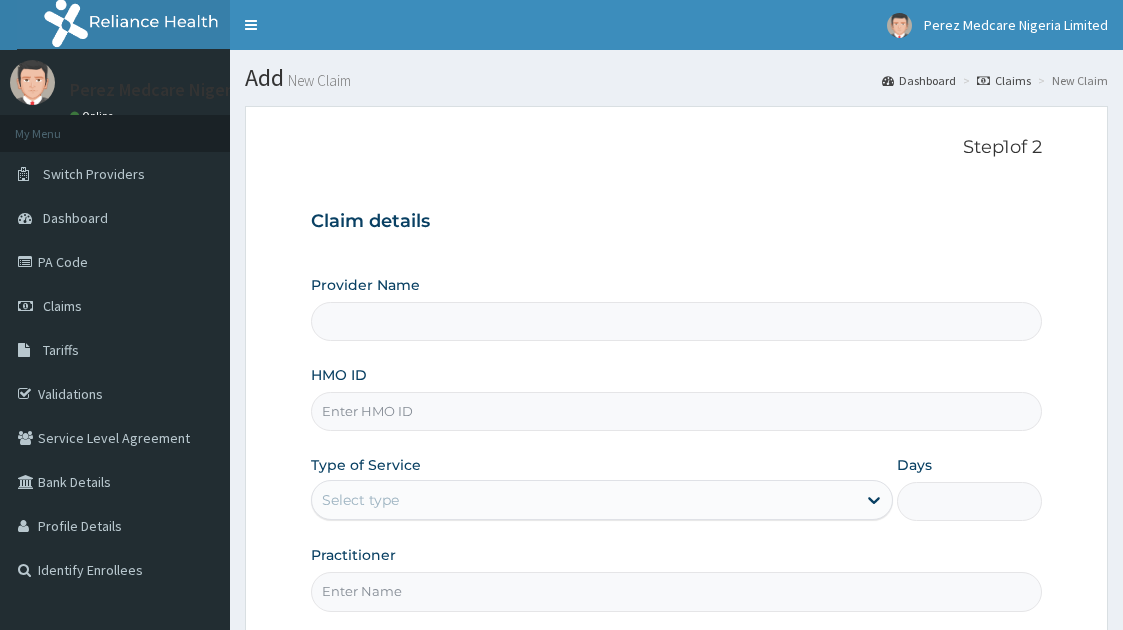 scroll, scrollTop: 0, scrollLeft: 0, axis: both 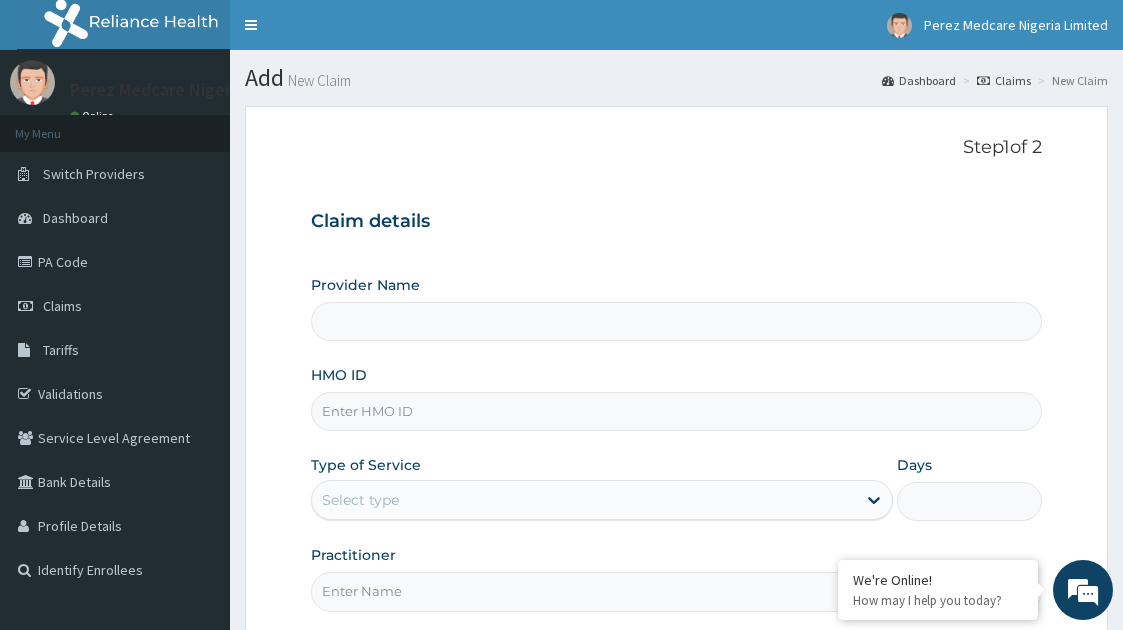 type on "Perez Medcare" 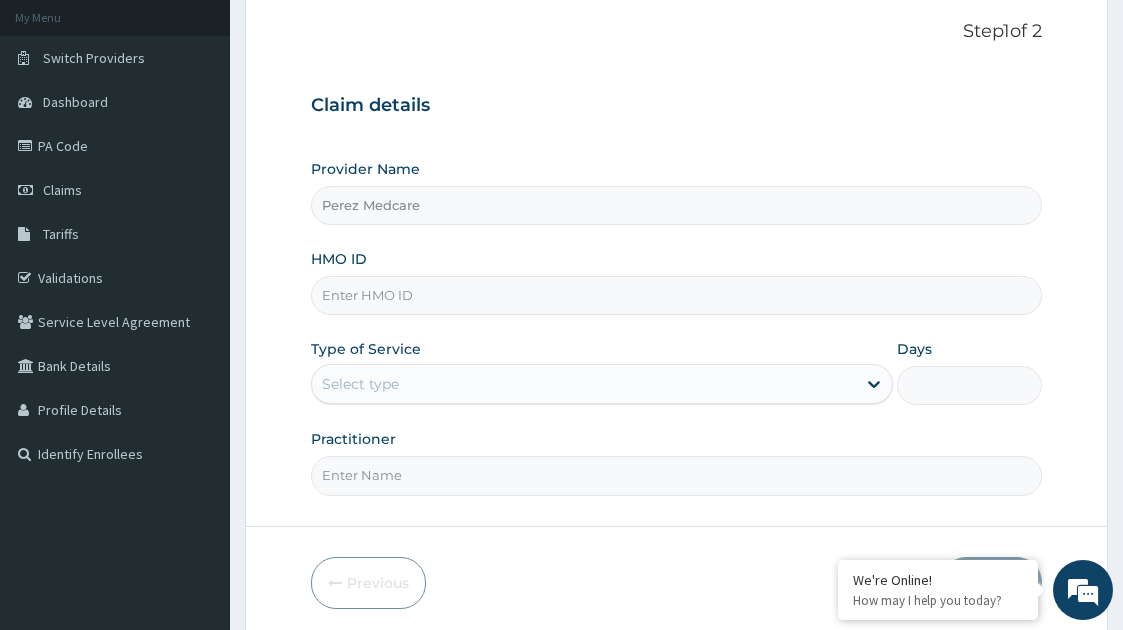 scroll, scrollTop: 192, scrollLeft: 0, axis: vertical 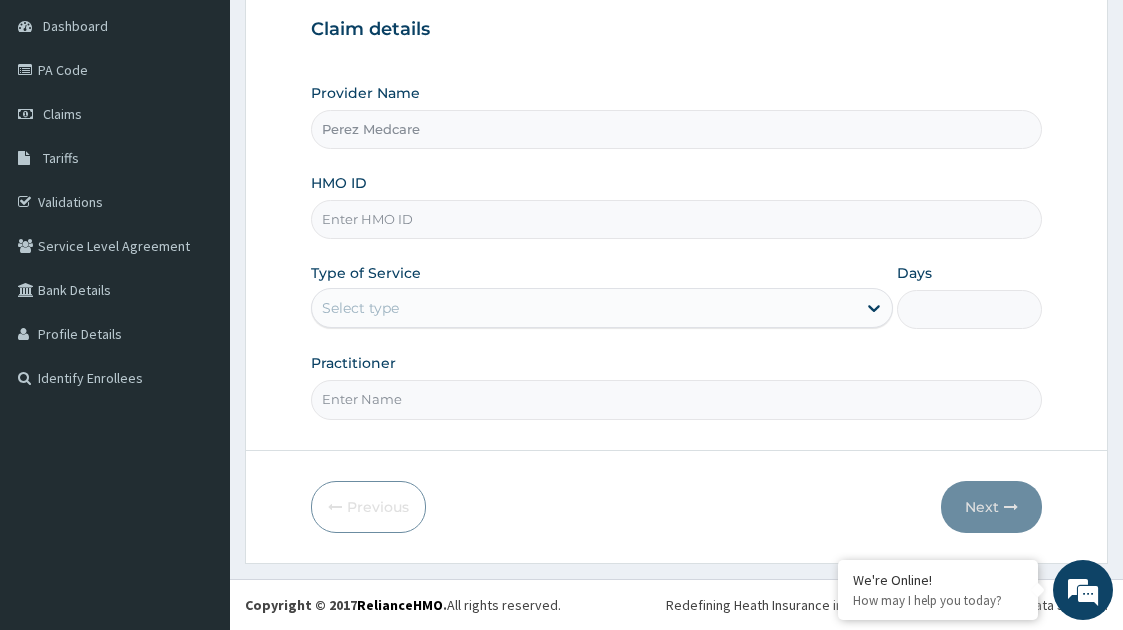 click on "HMO ID" at bounding box center [677, 219] 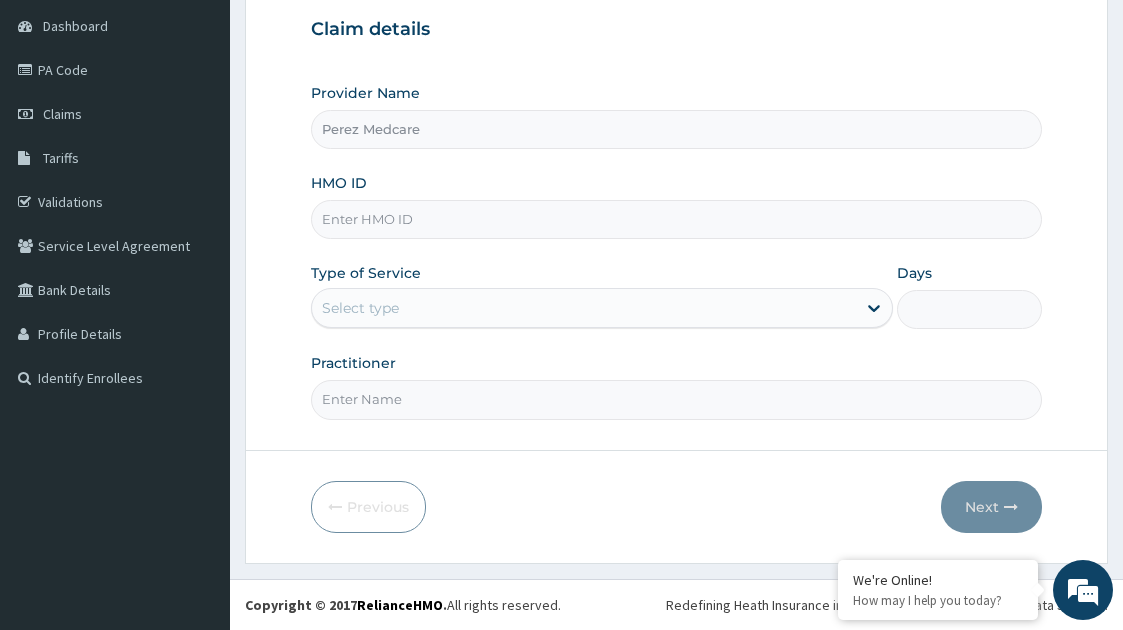 scroll, scrollTop: 0, scrollLeft: 0, axis: both 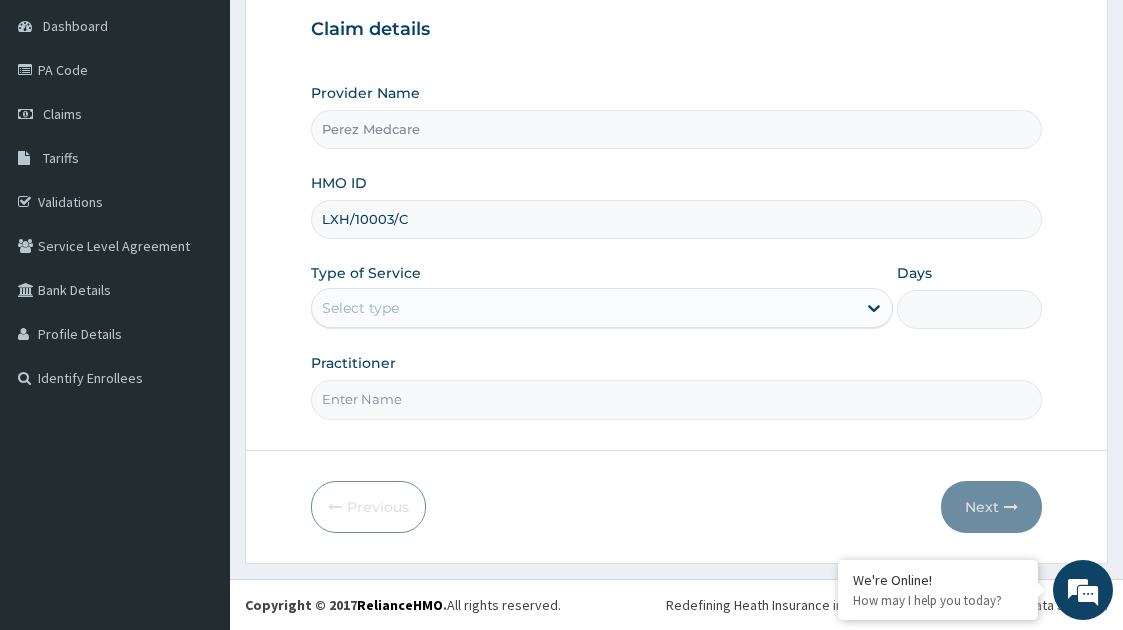type on "LXH/10003/C" 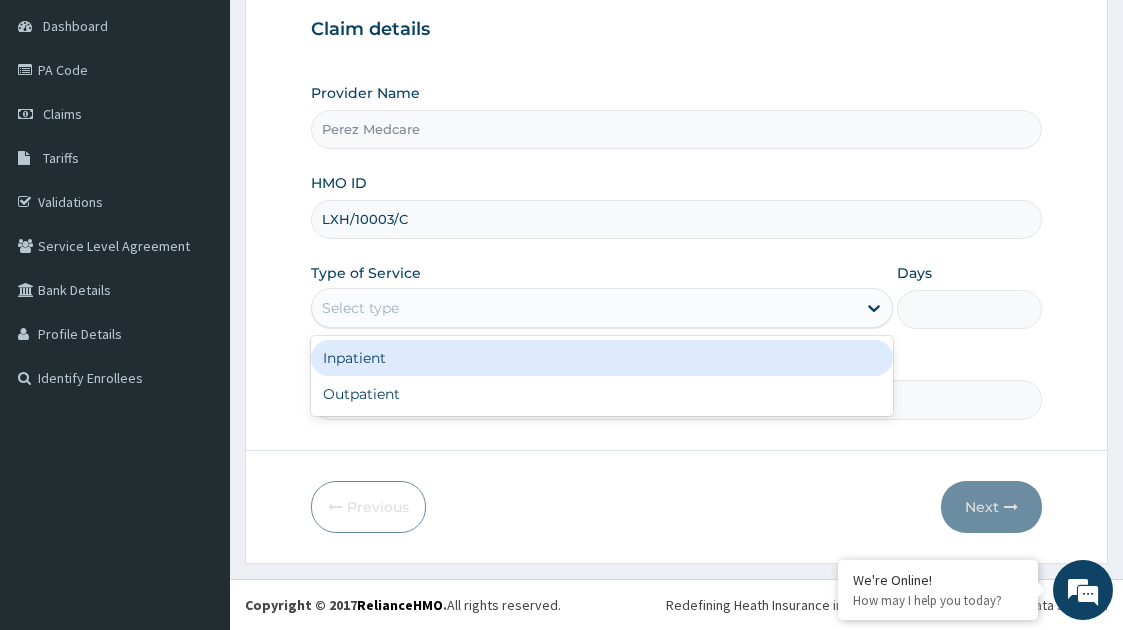 click on "Select type" at bounding box center (360, 308) 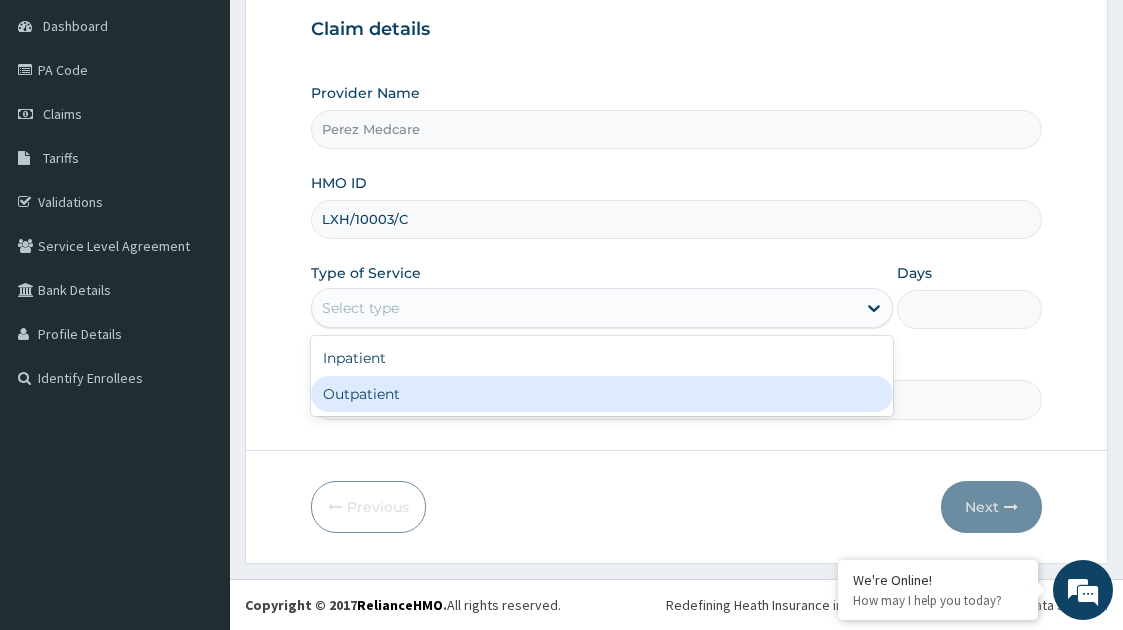click on "Outpatient" at bounding box center [602, 394] 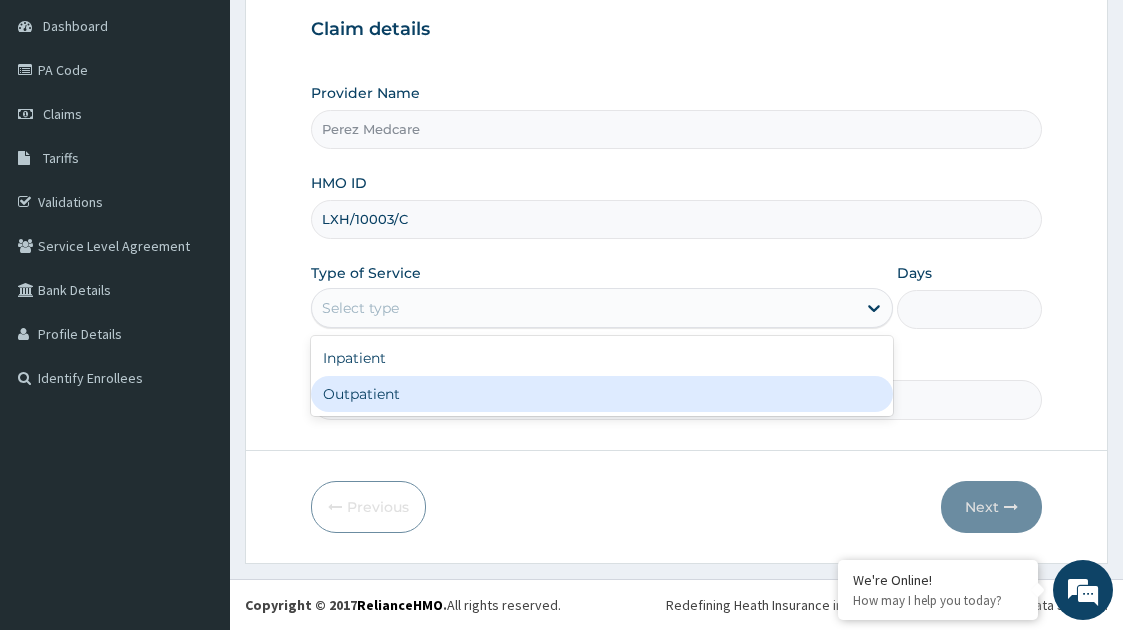 type on "1" 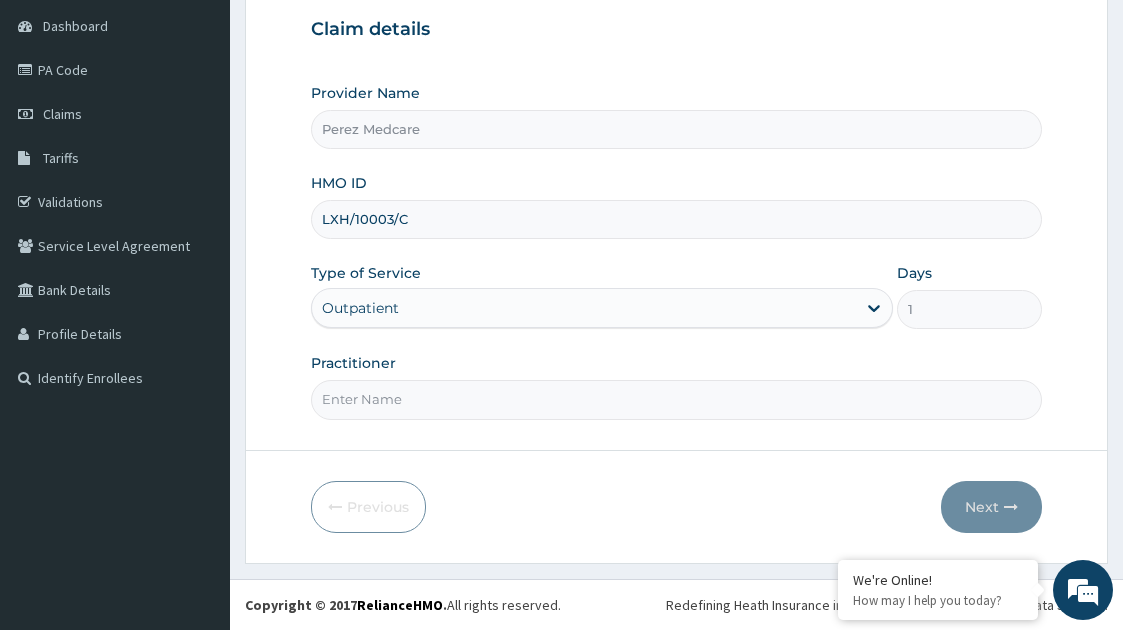 click on "Practitioner" at bounding box center [677, 399] 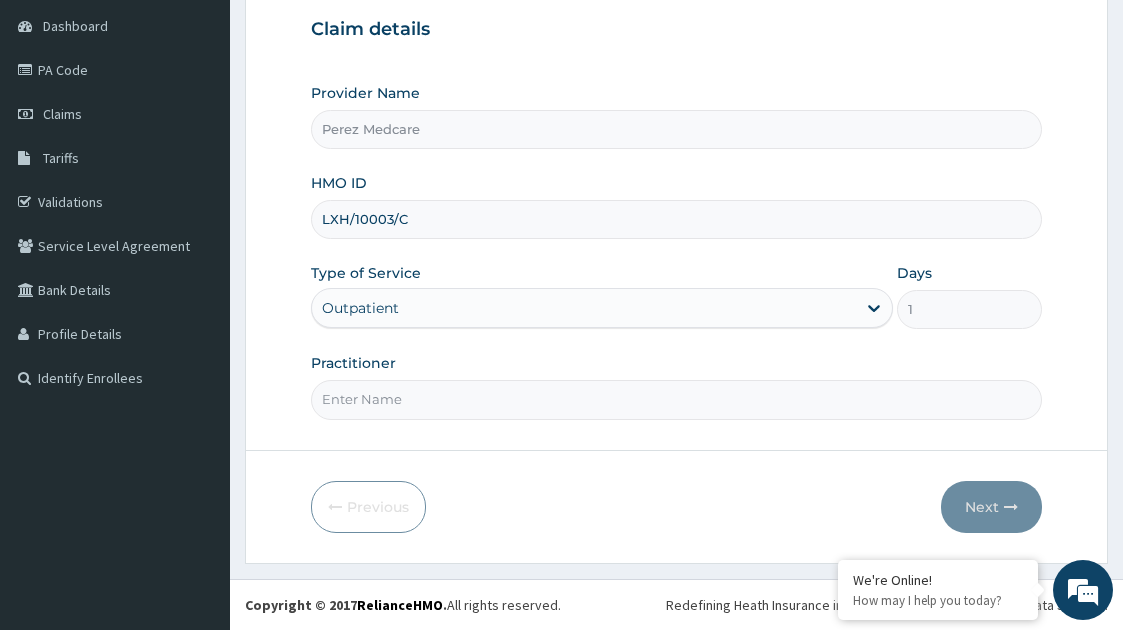 type on "DR [LAST] [INITIAL]." 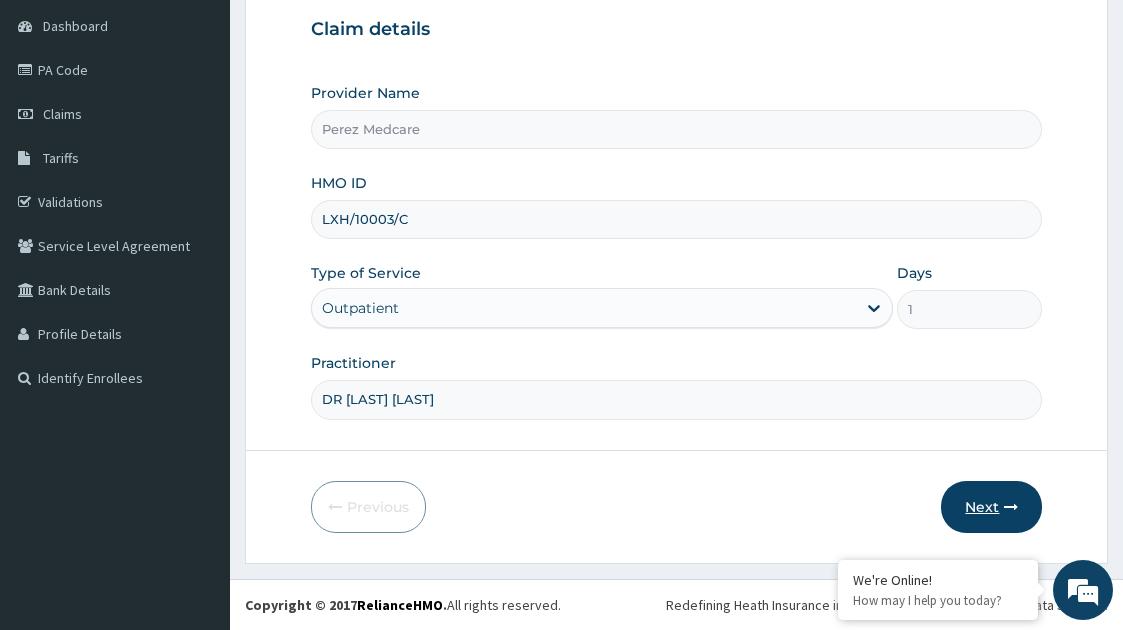 click on "Next" at bounding box center (991, 507) 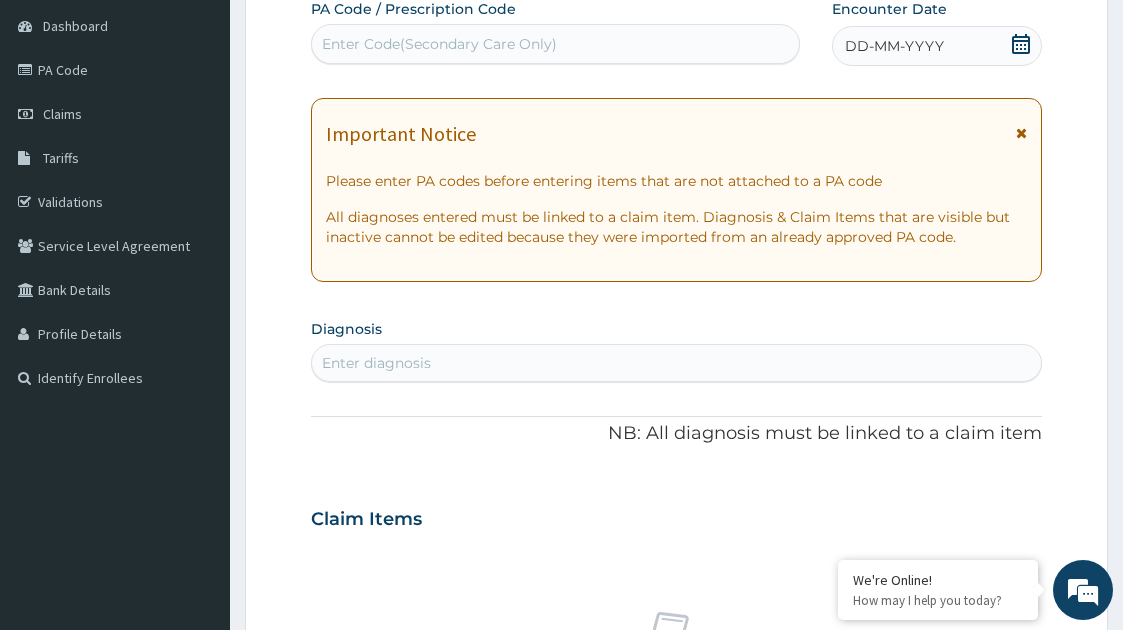 click on "DD-MM-YYYY" at bounding box center (894, 46) 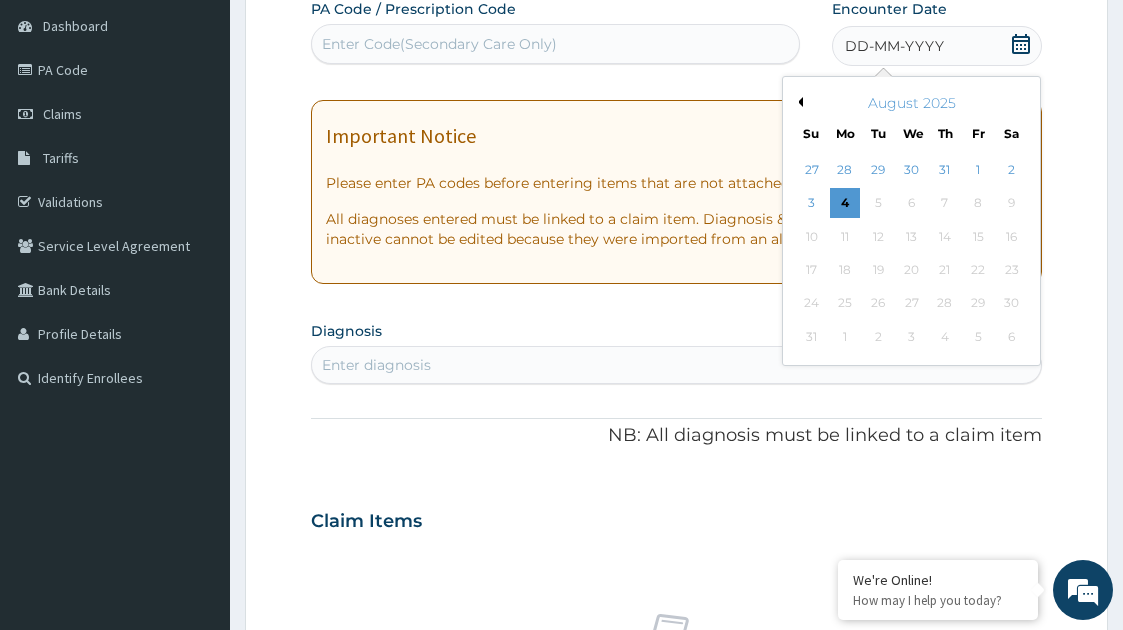 click on "Previous Month" at bounding box center [798, 102] 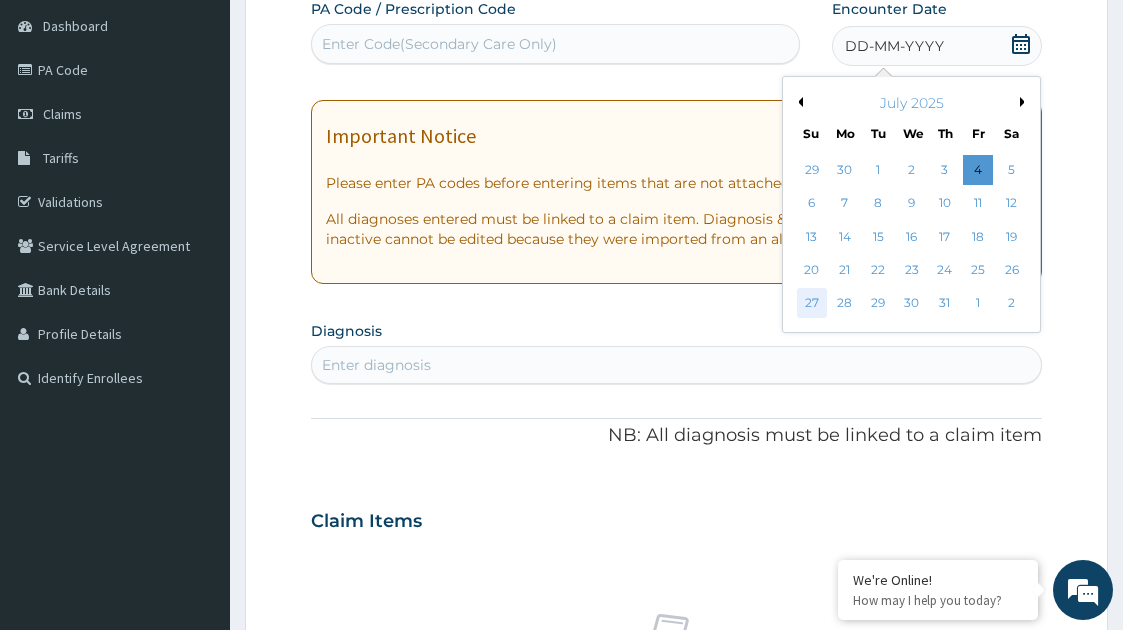 click on "27" at bounding box center [812, 304] 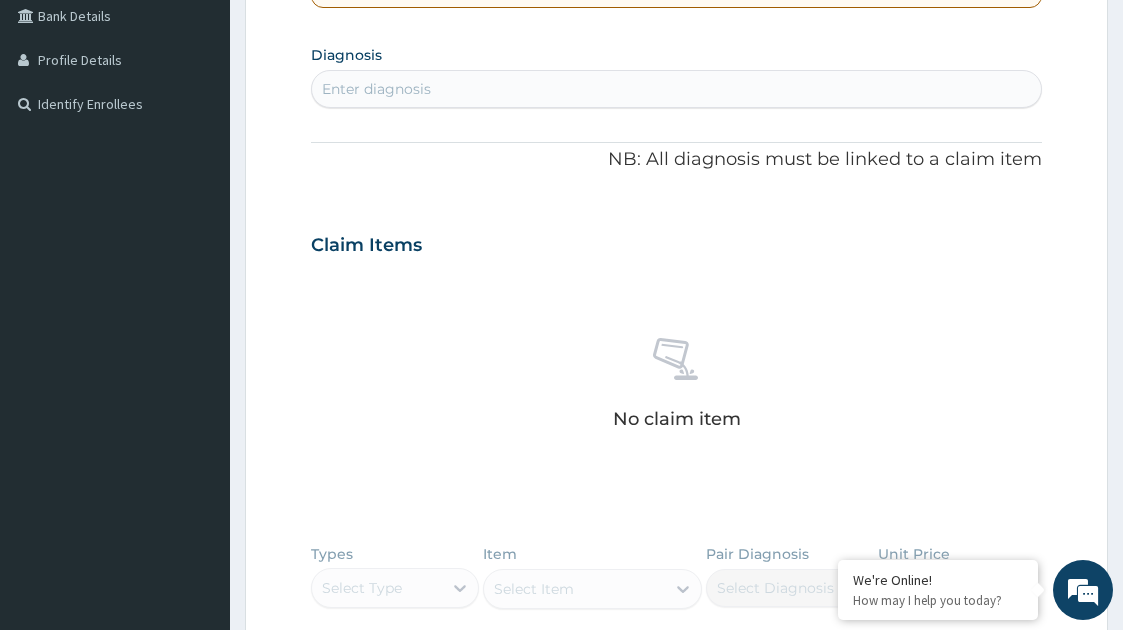 scroll, scrollTop: 470, scrollLeft: 0, axis: vertical 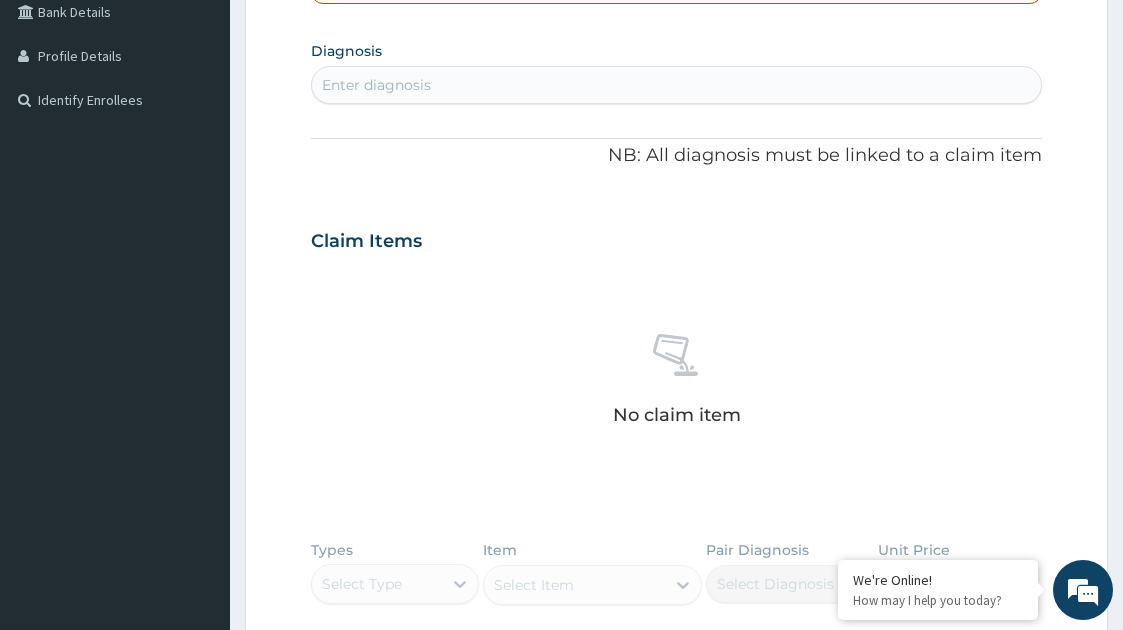 click on "Enter diagnosis" at bounding box center (677, 85) 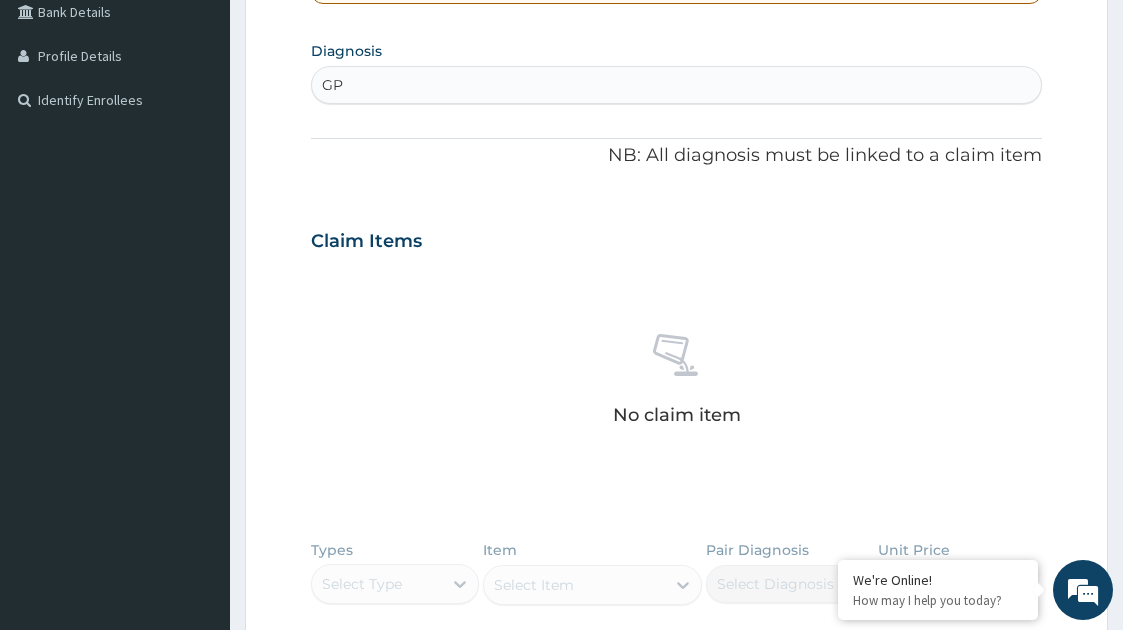 type on "GP" 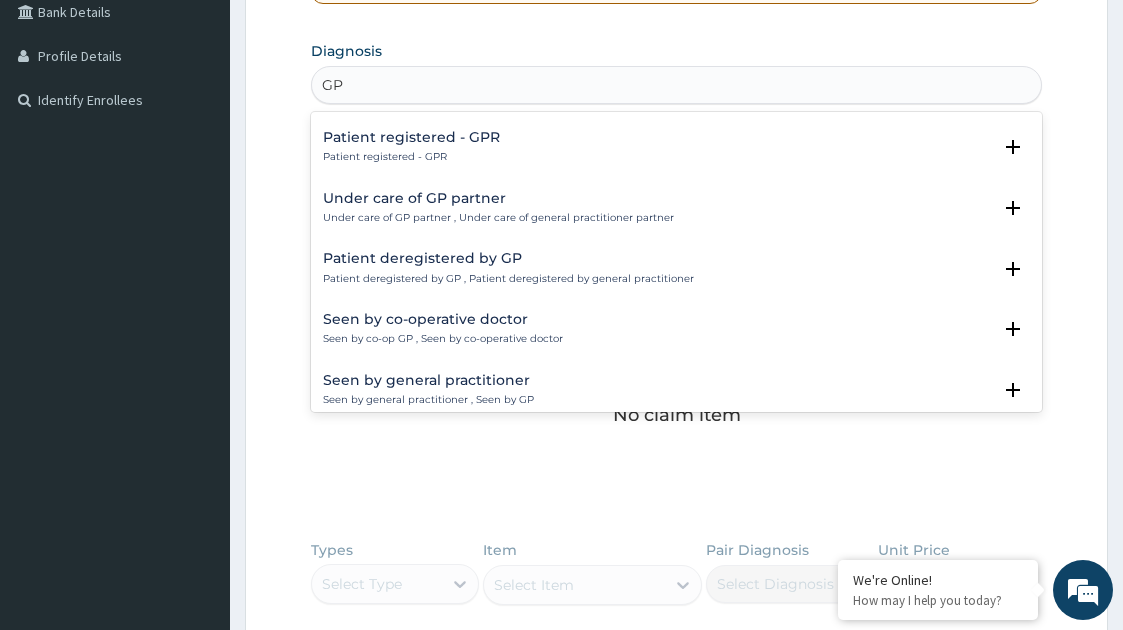 scroll, scrollTop: 608, scrollLeft: 0, axis: vertical 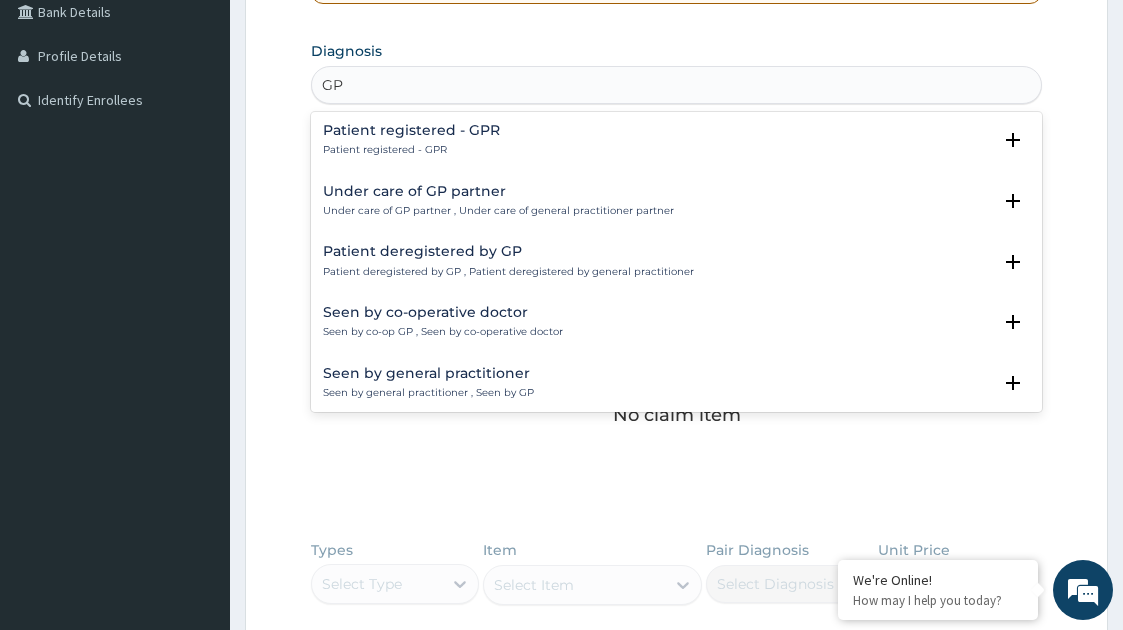 click on "Seen by general practitioner Seen by general practitioner , Seen by GP" at bounding box center [428, 383] 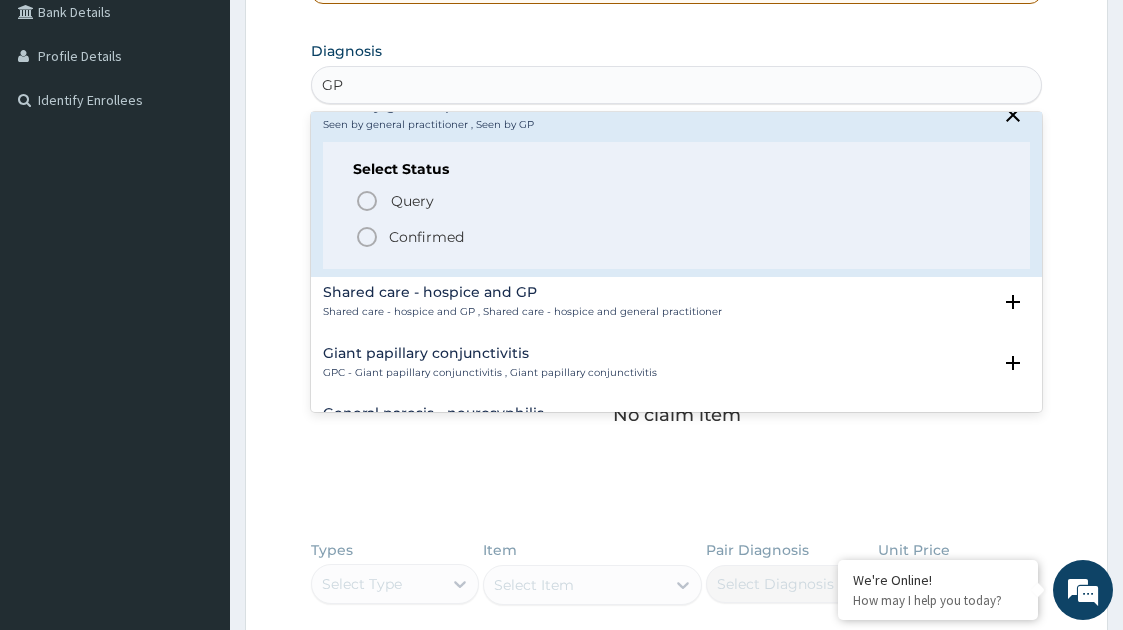 scroll, scrollTop: 847, scrollLeft: 0, axis: vertical 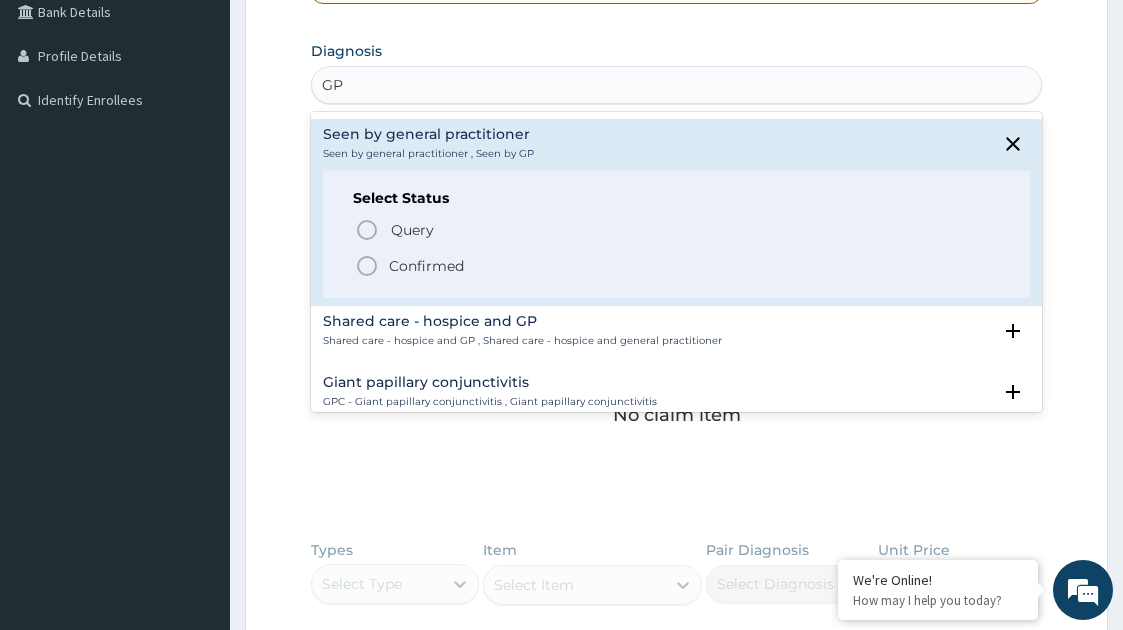 click on "Confirmed" at bounding box center (426, 266) 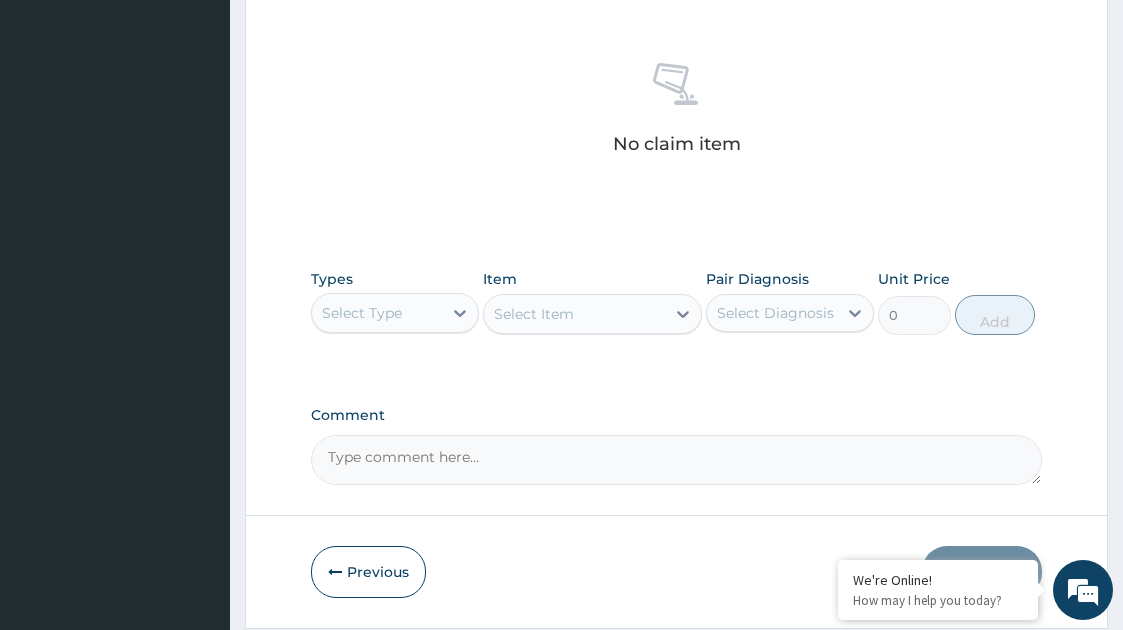 scroll, scrollTop: 762, scrollLeft: 0, axis: vertical 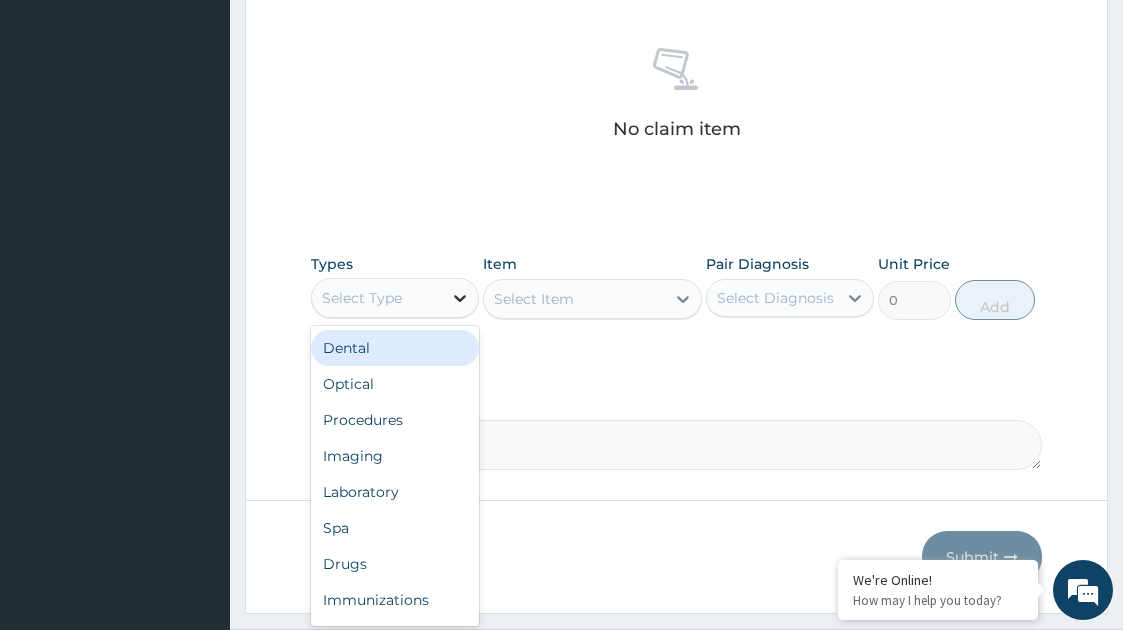 click 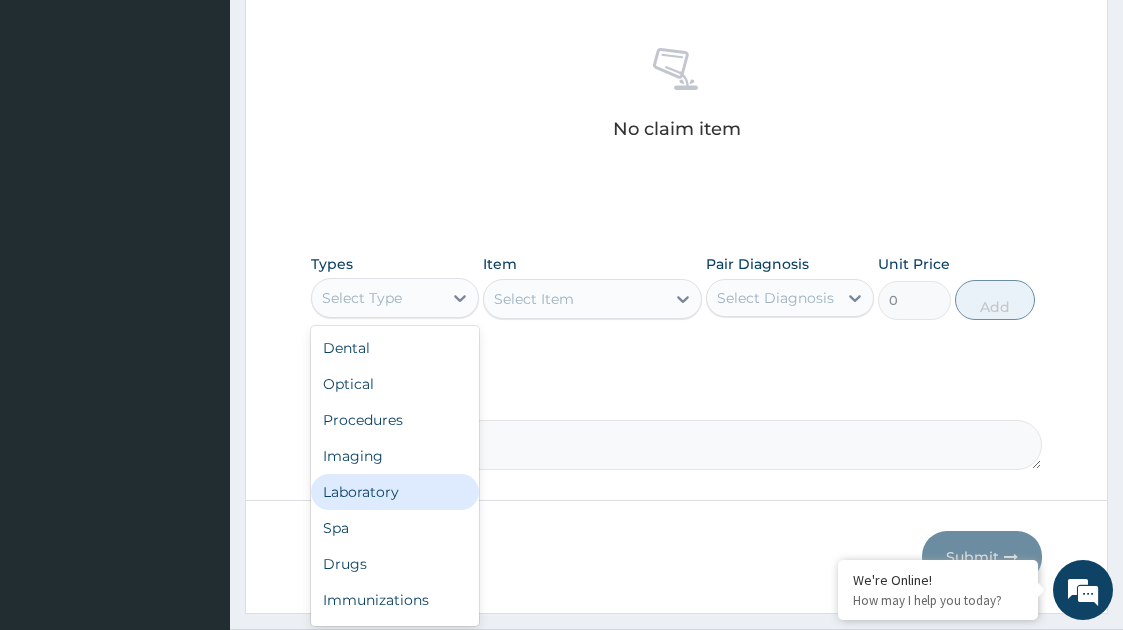 click on "Laboratory" at bounding box center [395, 492] 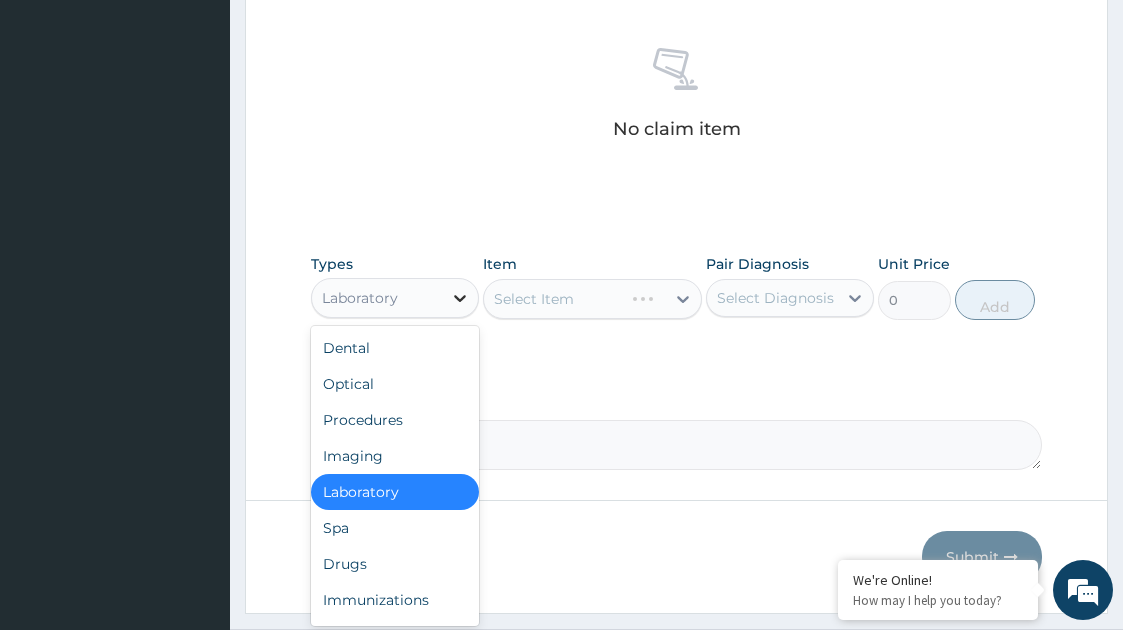 click 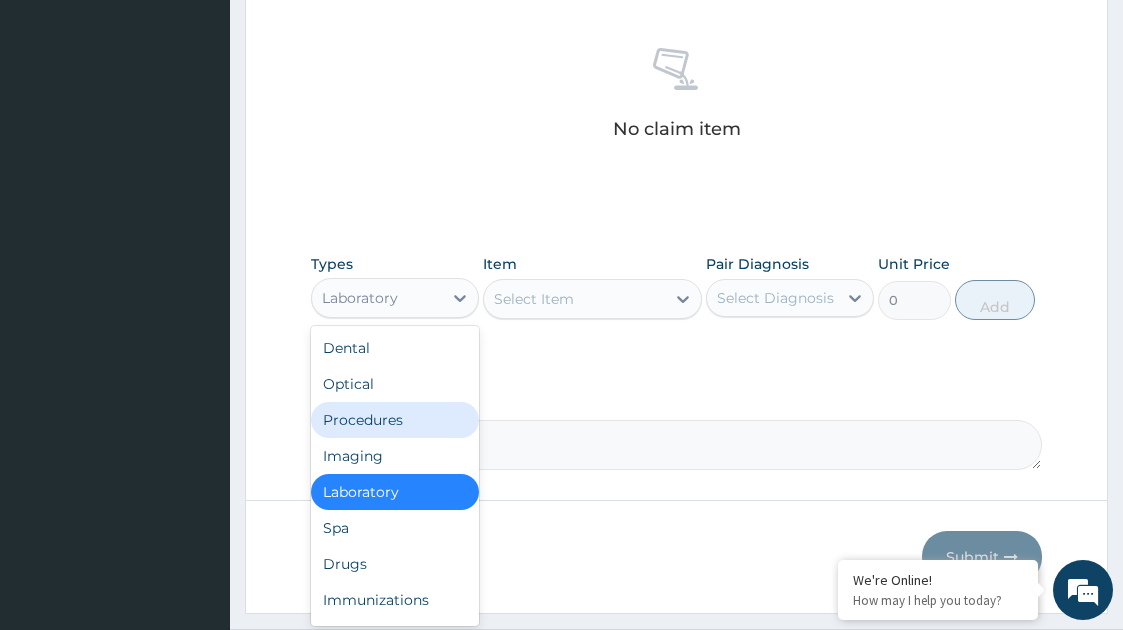 click on "Procedures" at bounding box center (395, 420) 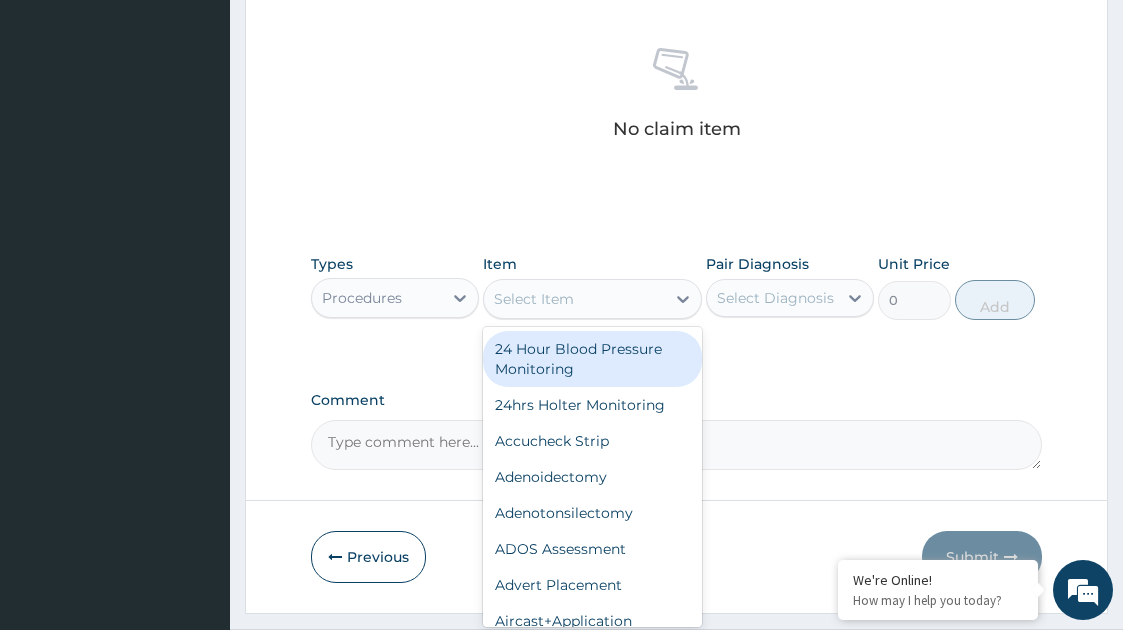 click on "Select Item" at bounding box center [575, 299] 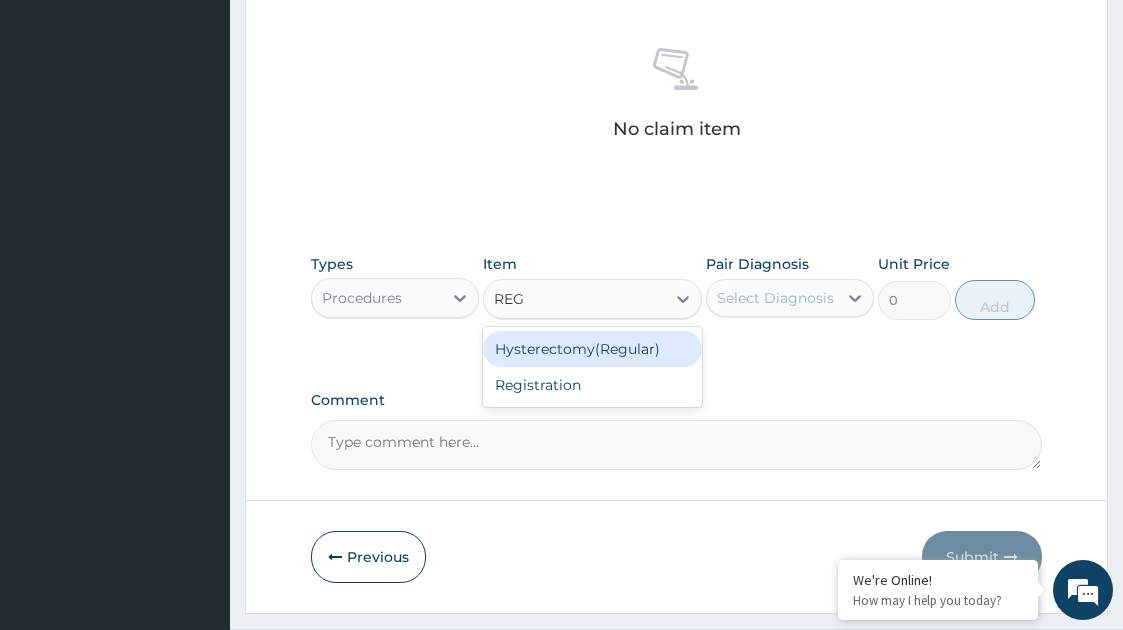 type on "REGI" 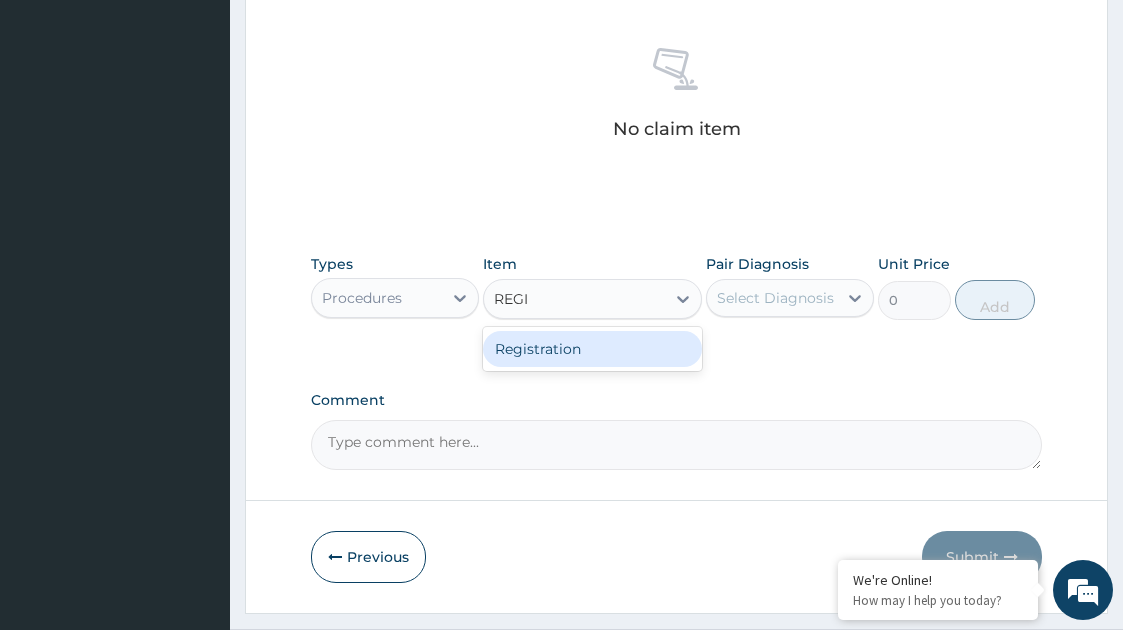 click on "Registration" at bounding box center [593, 349] 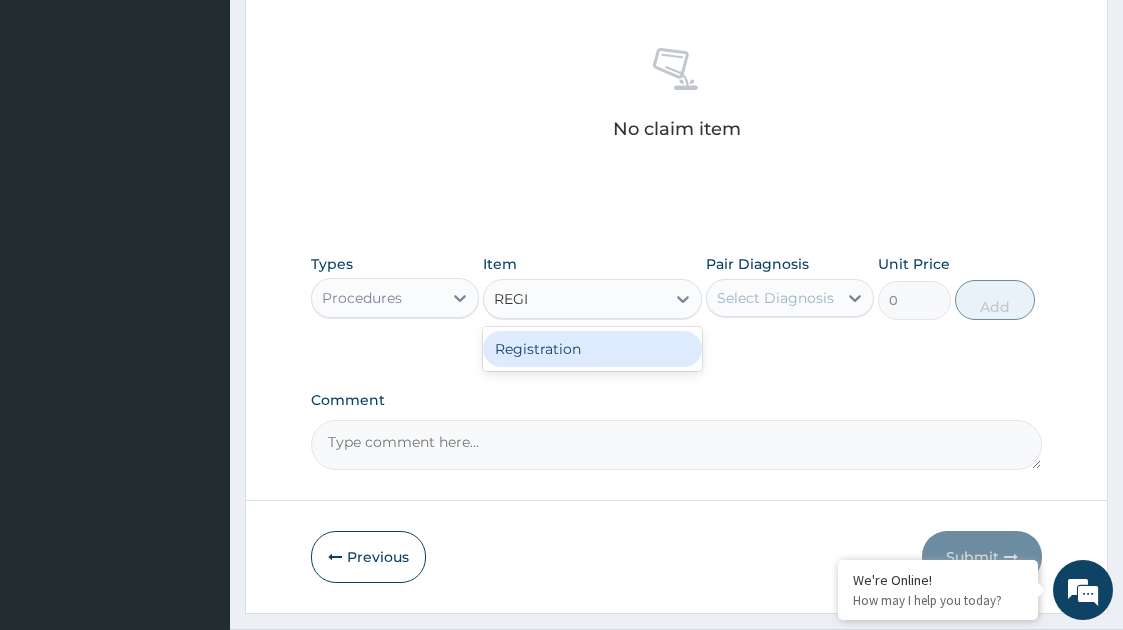 type 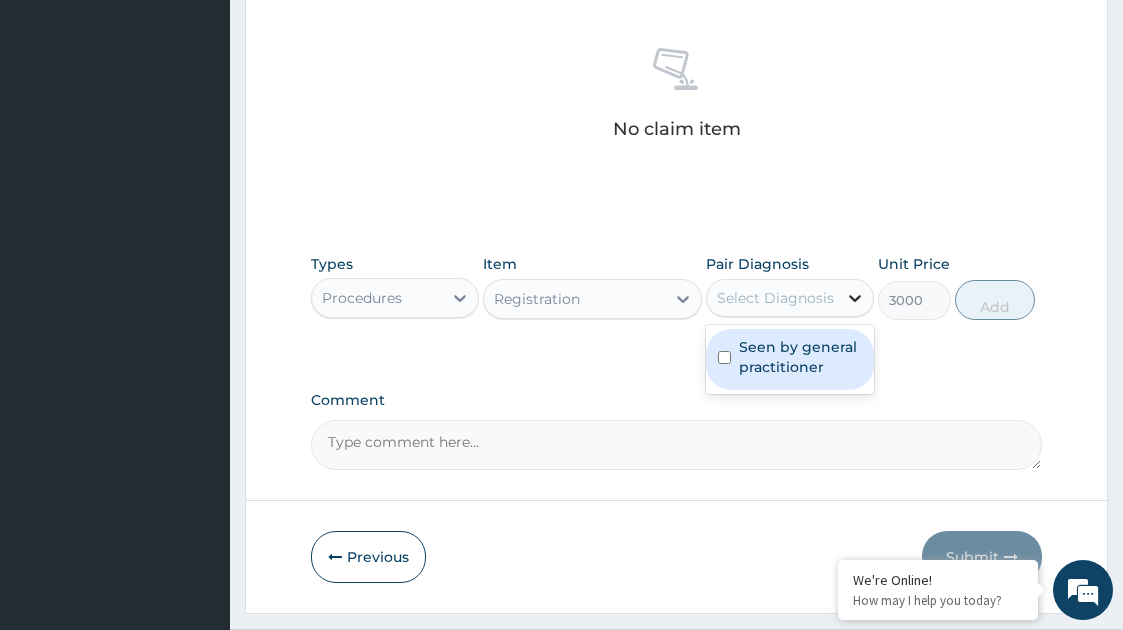 click at bounding box center [855, 298] 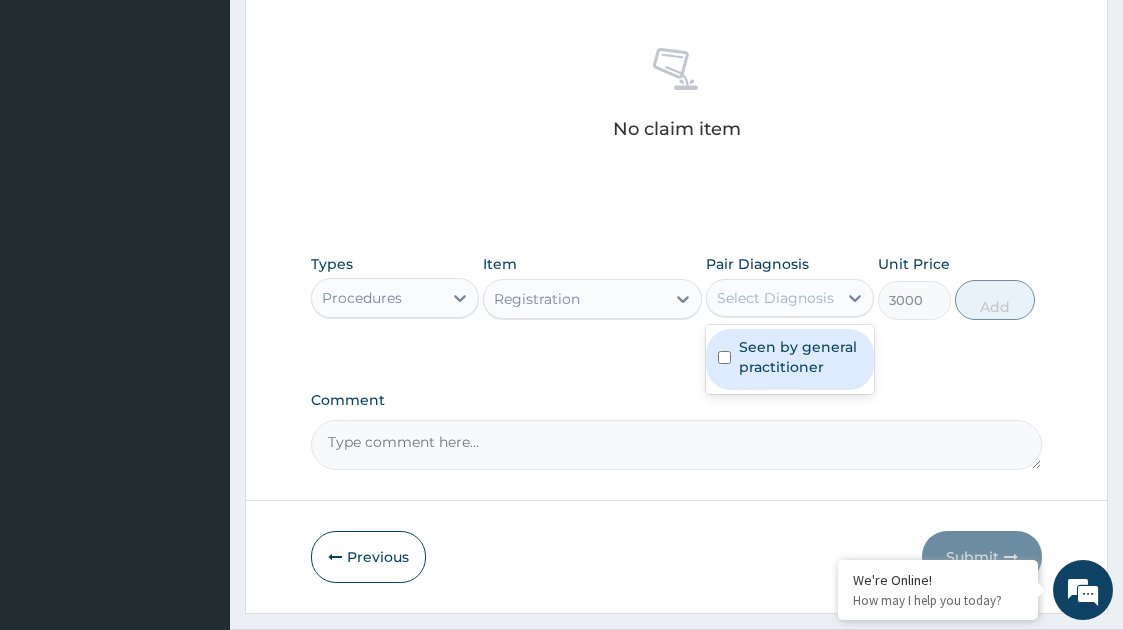 click on "Seen by general practitioner" at bounding box center (800, 357) 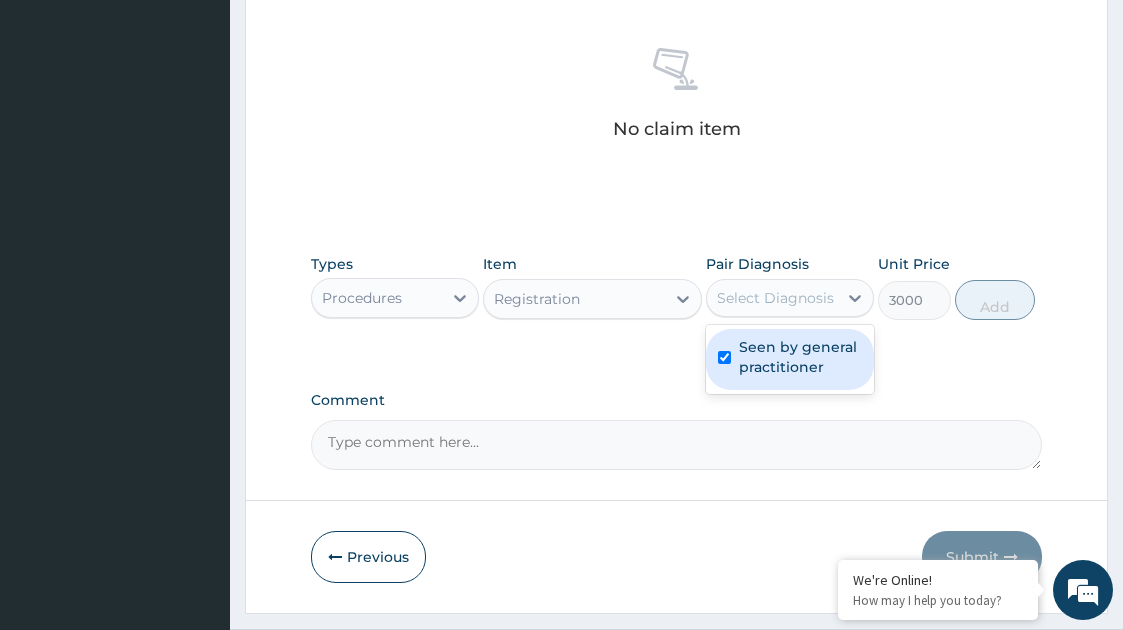 checkbox on "true" 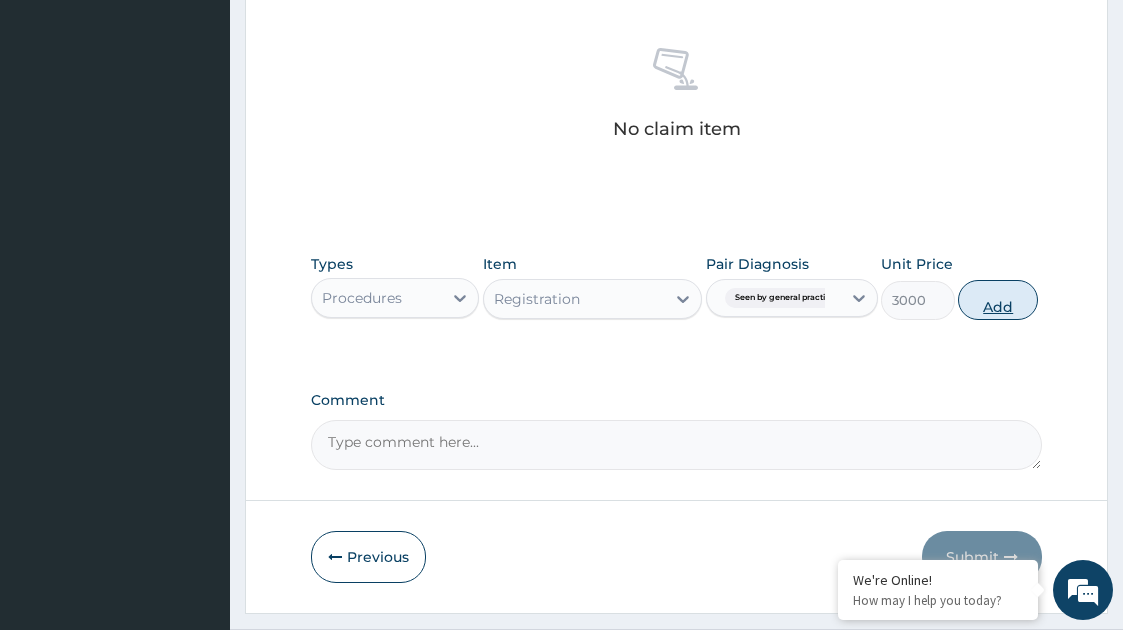 click on "Add" at bounding box center [998, 300] 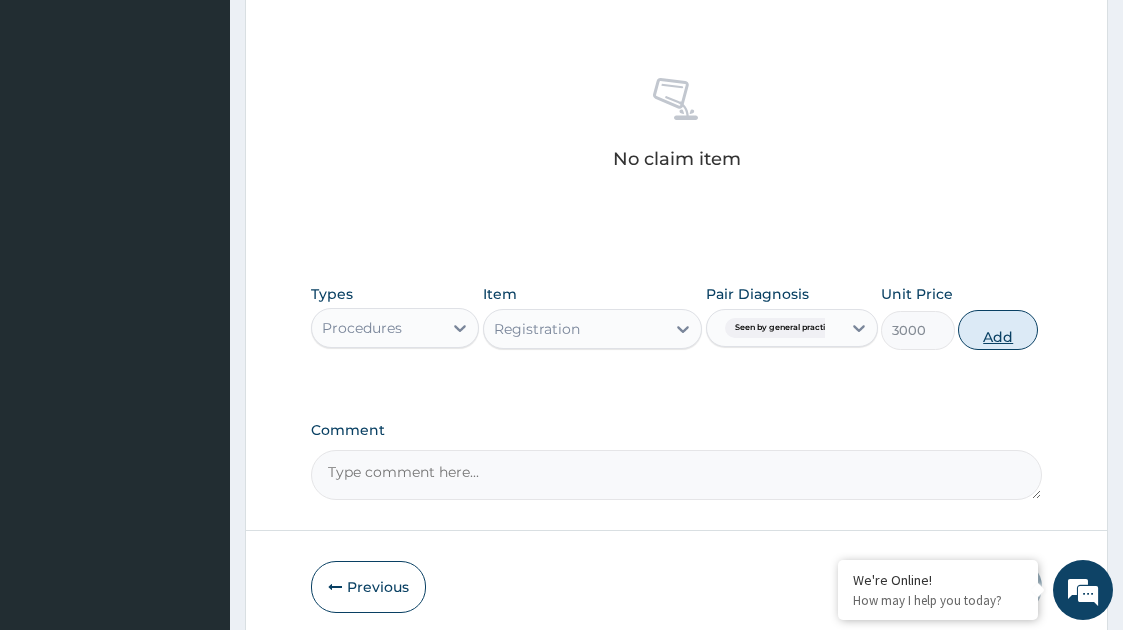 type on "0" 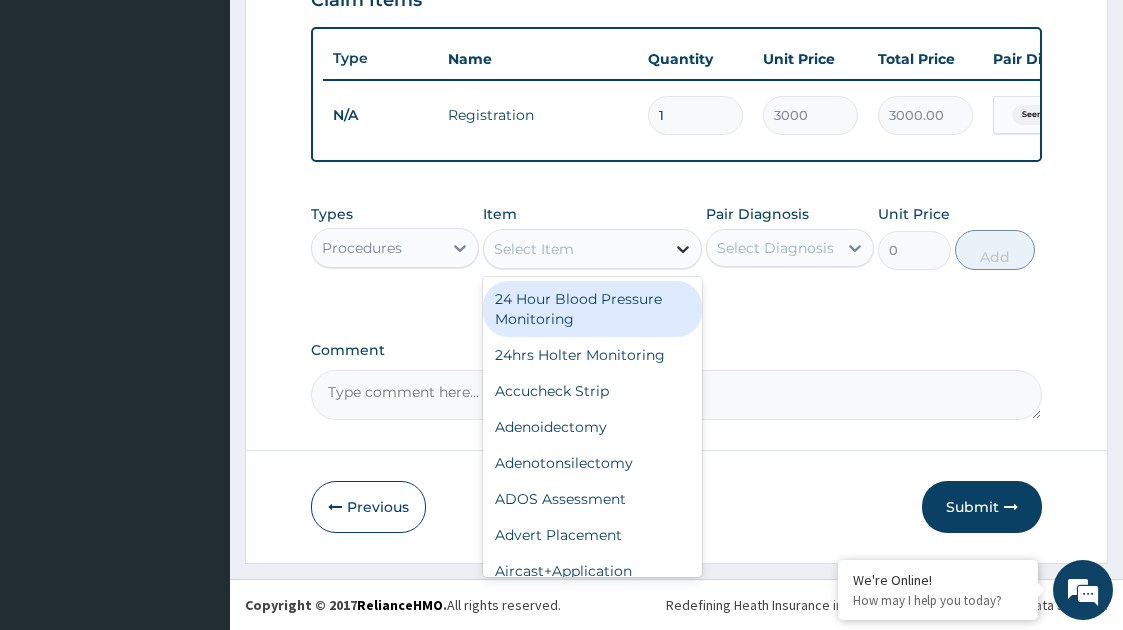 click 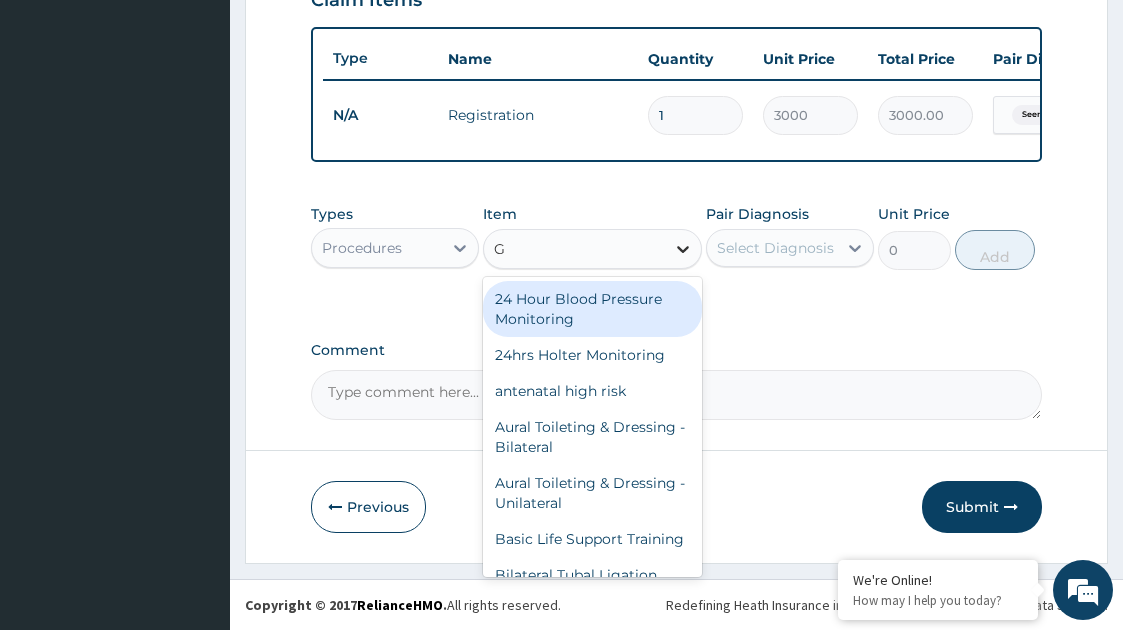 type on "GP" 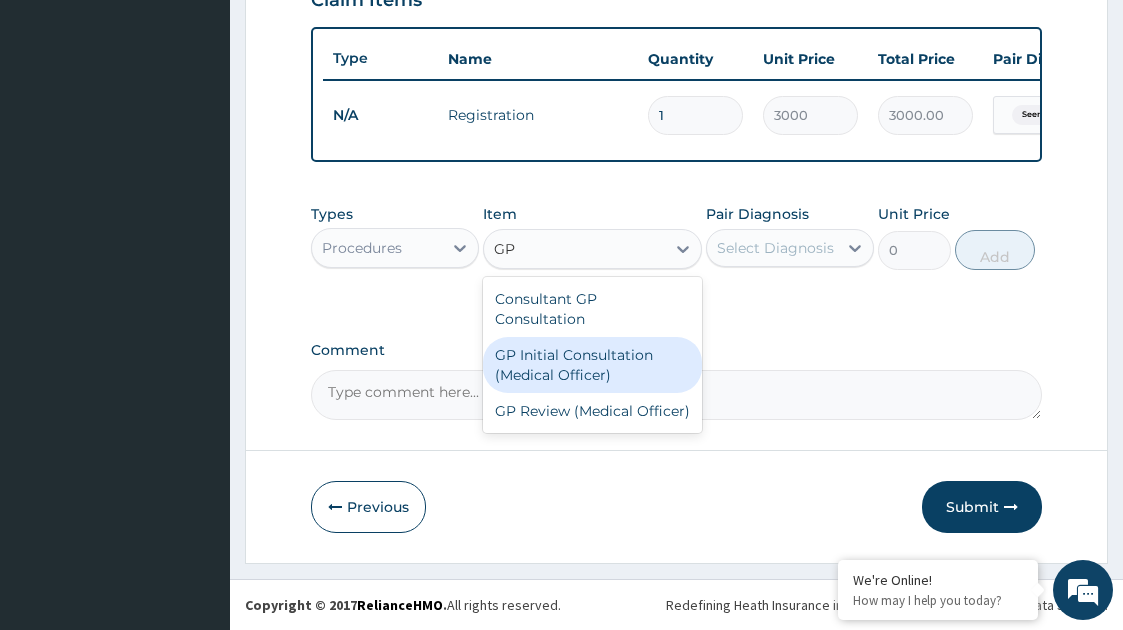 click on "GP Initial Consultation (Medical Officer)" at bounding box center (593, 365) 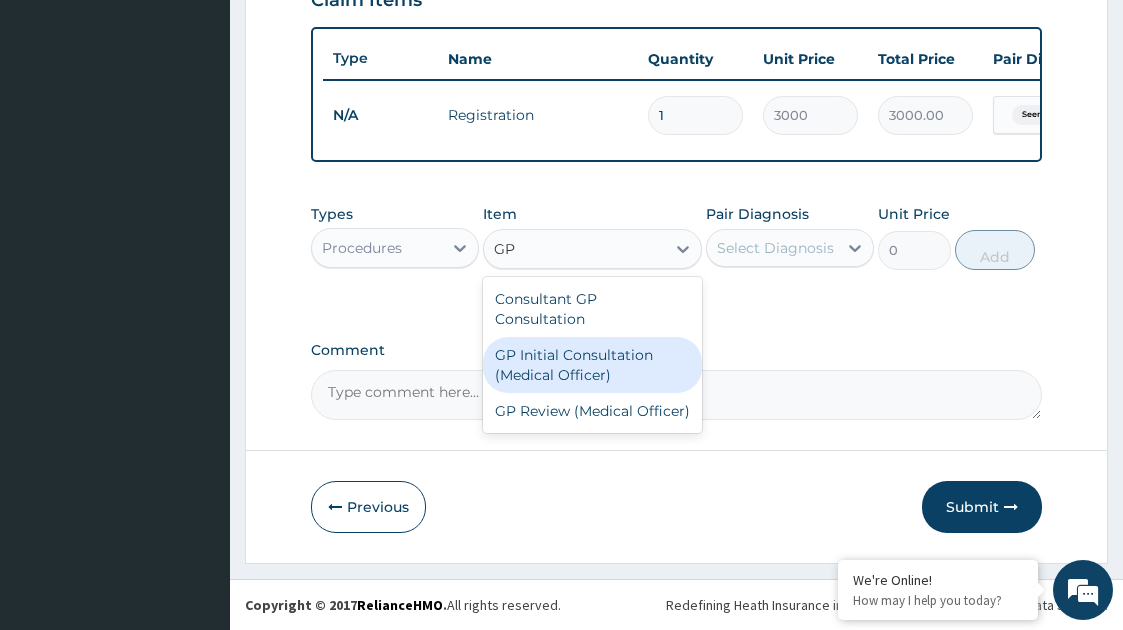 type 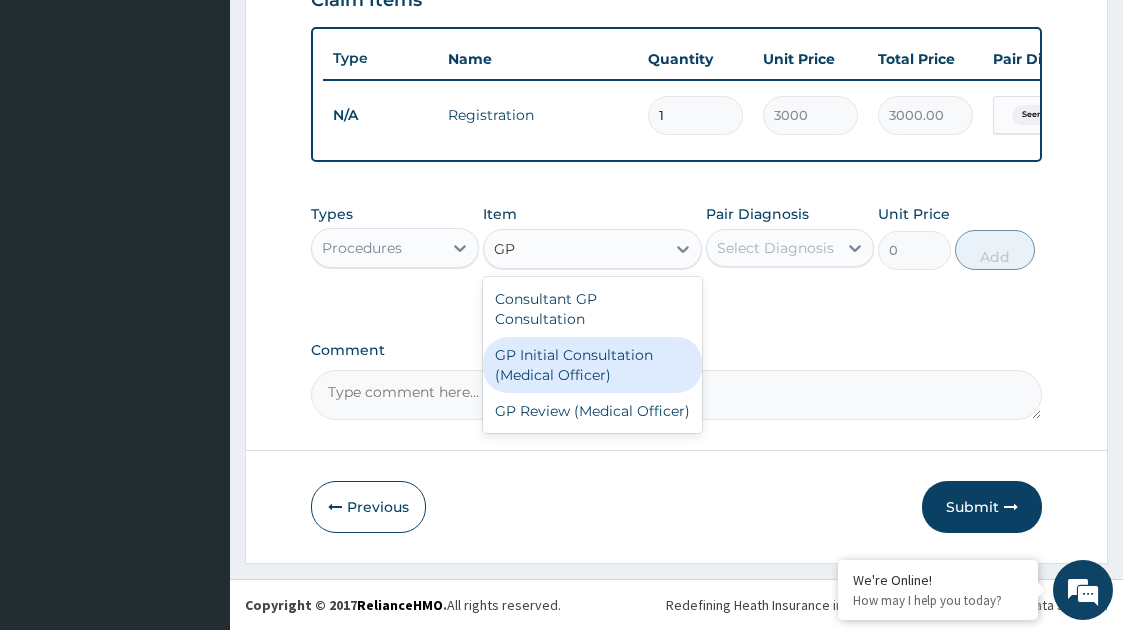 type on "6237" 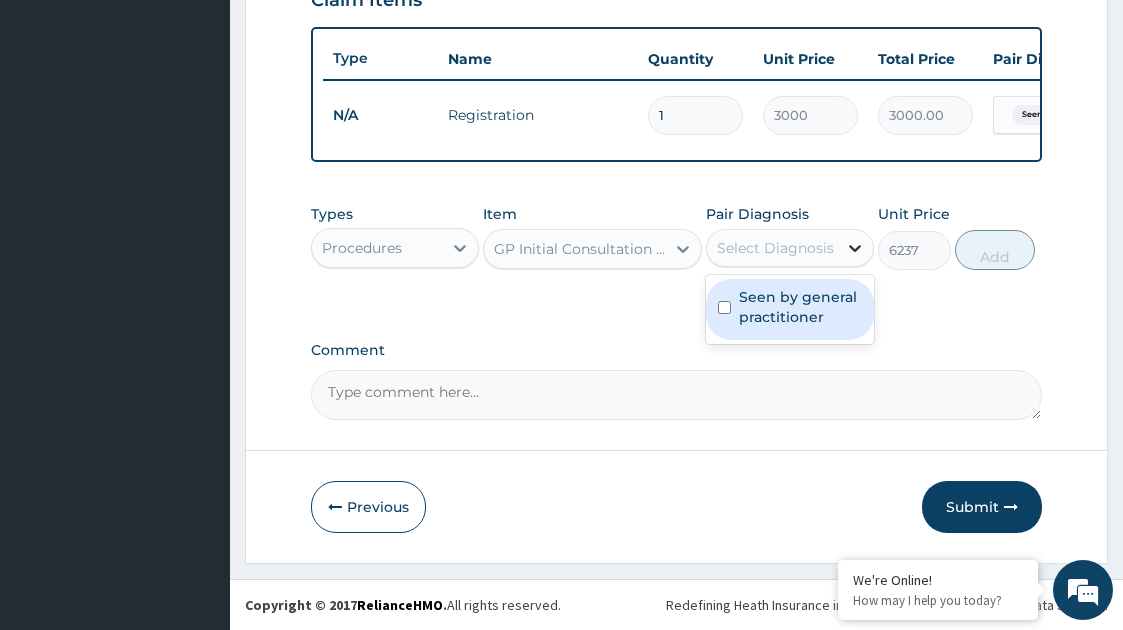 click at bounding box center (855, 248) 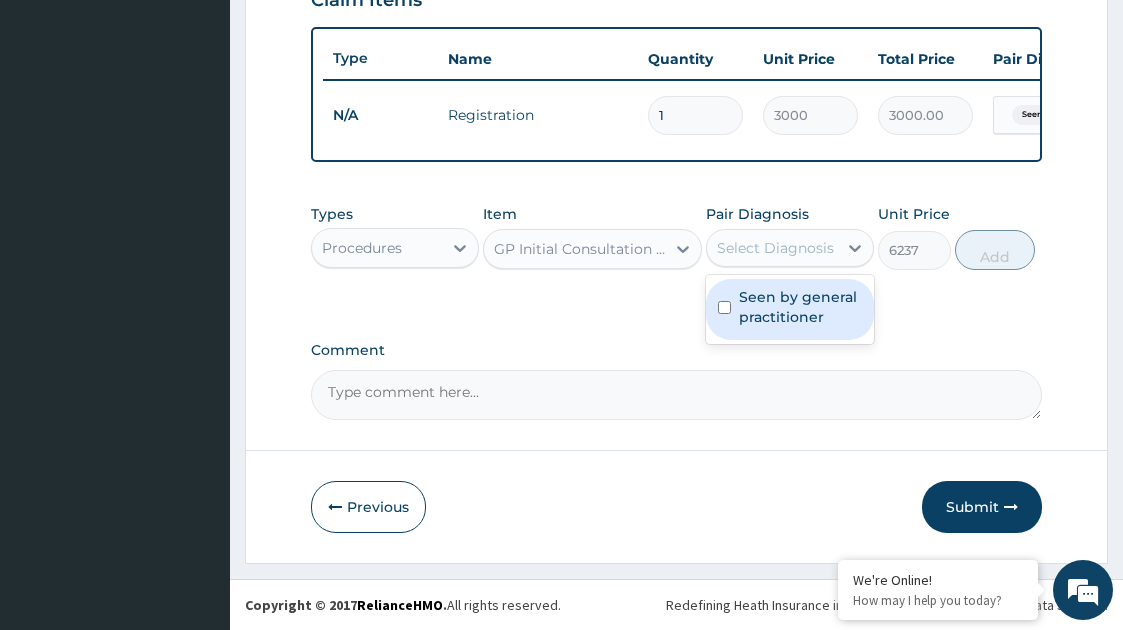 click on "Seen by general practitioner" at bounding box center (800, 307) 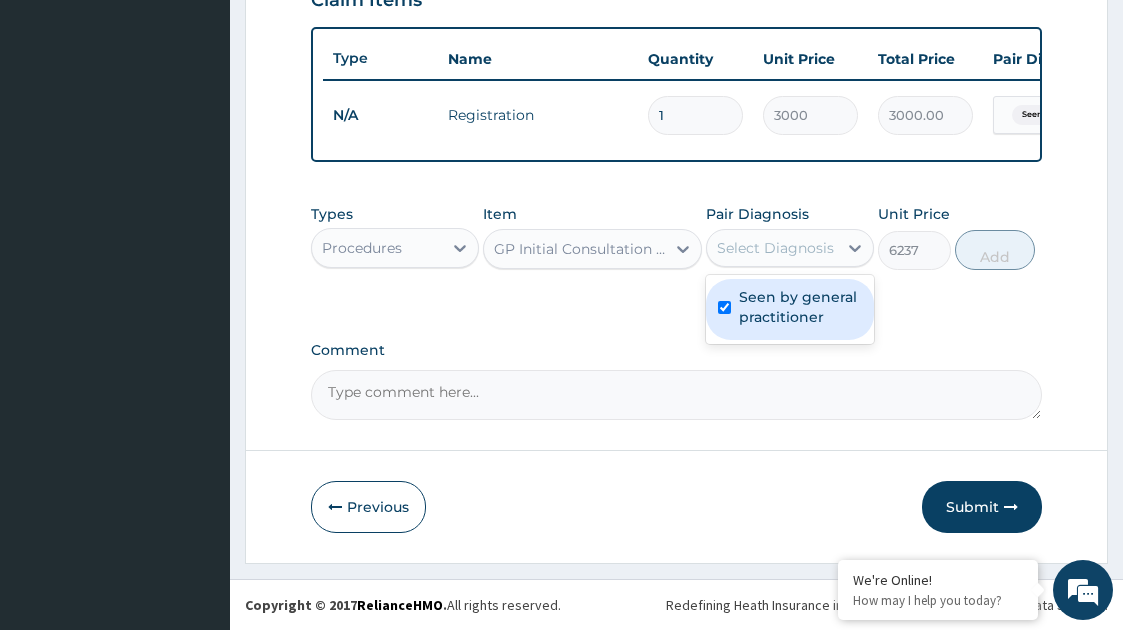 checkbox on "true" 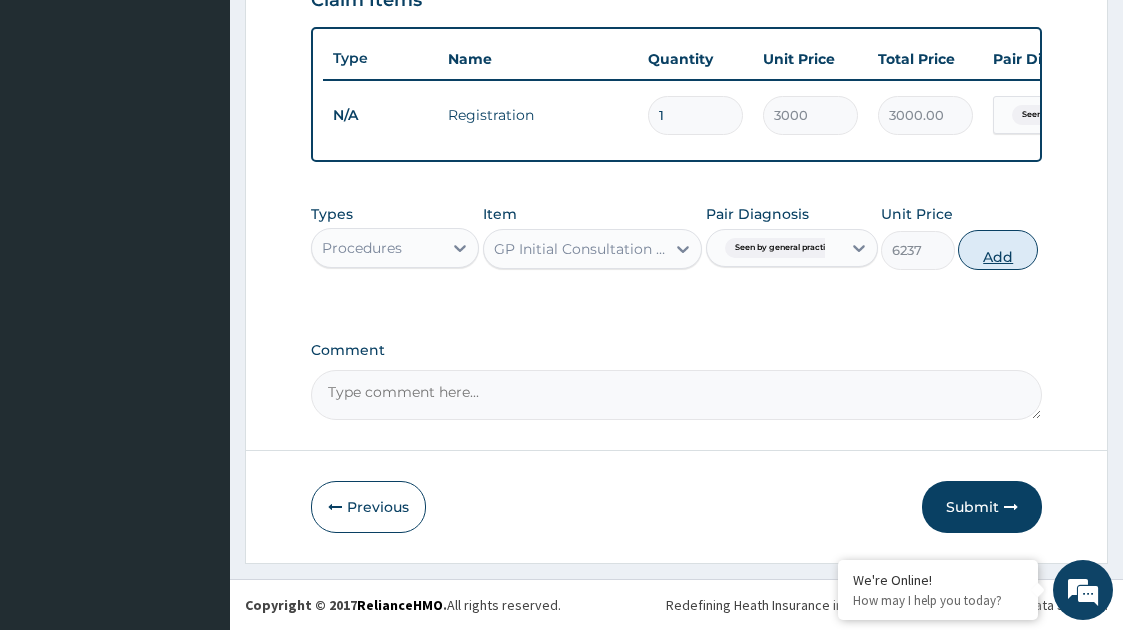 click on "Add" at bounding box center (998, 250) 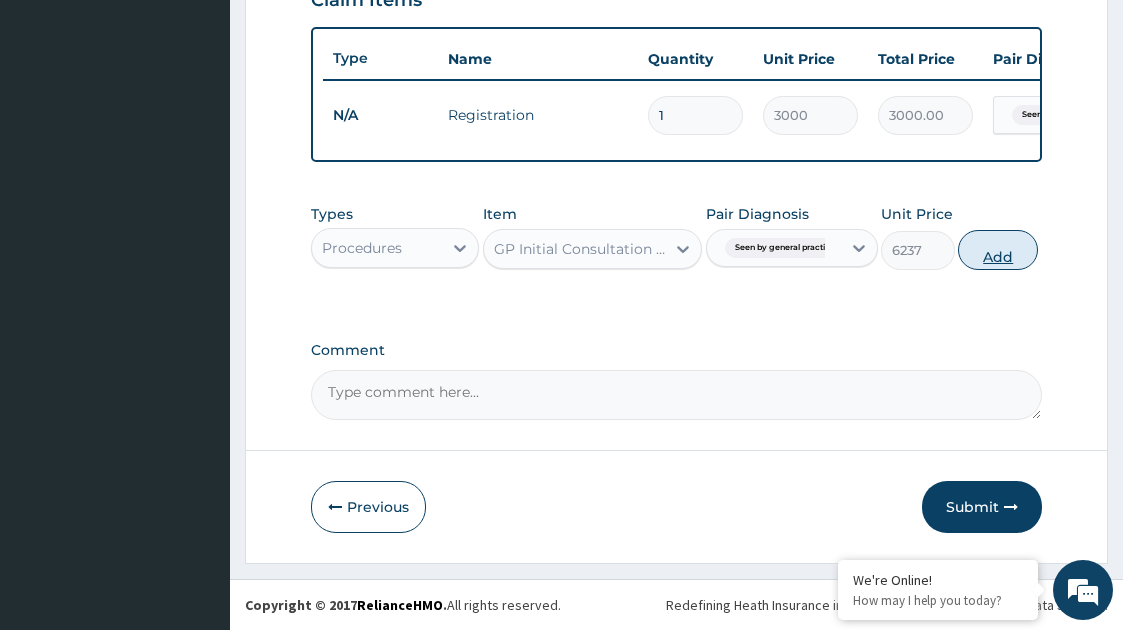 type on "0" 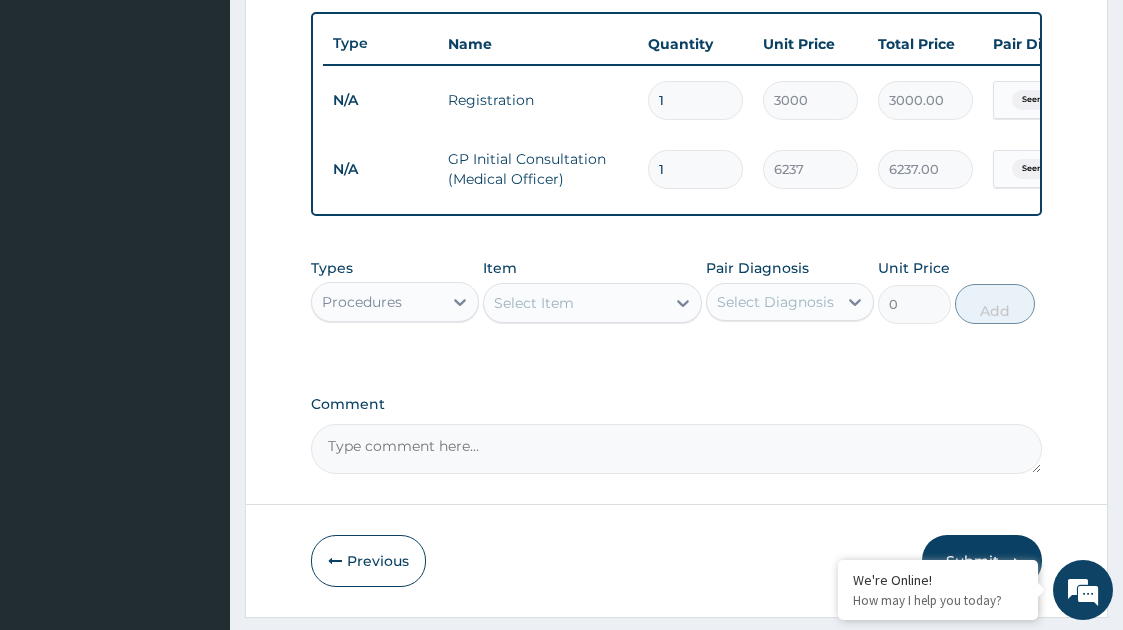 scroll, scrollTop: 801, scrollLeft: 0, axis: vertical 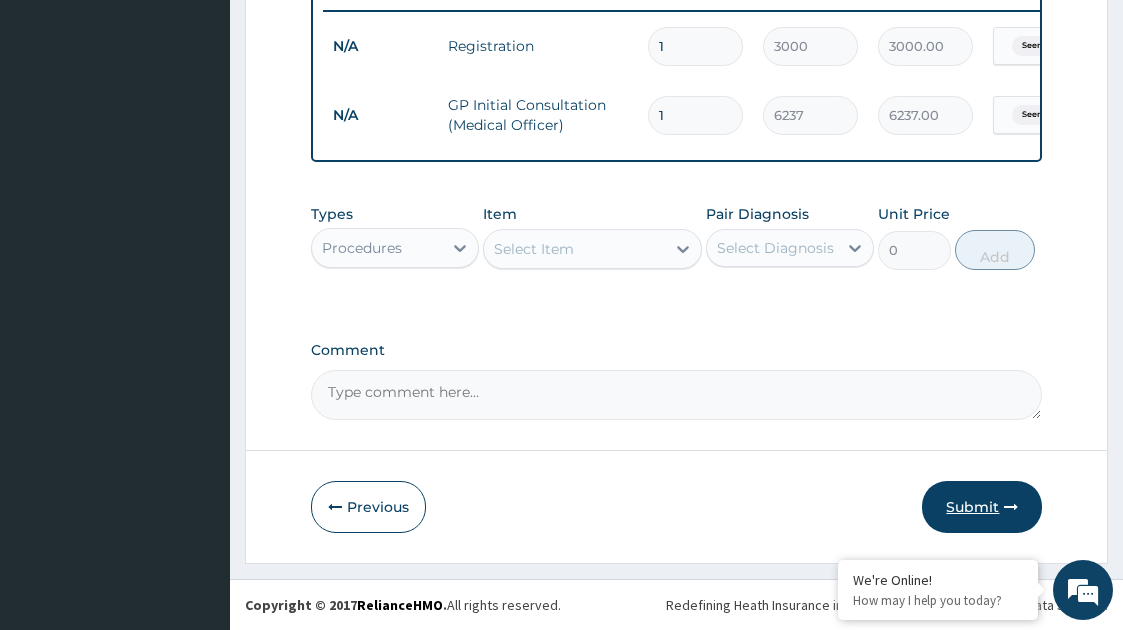 click on "Submit" at bounding box center [982, 507] 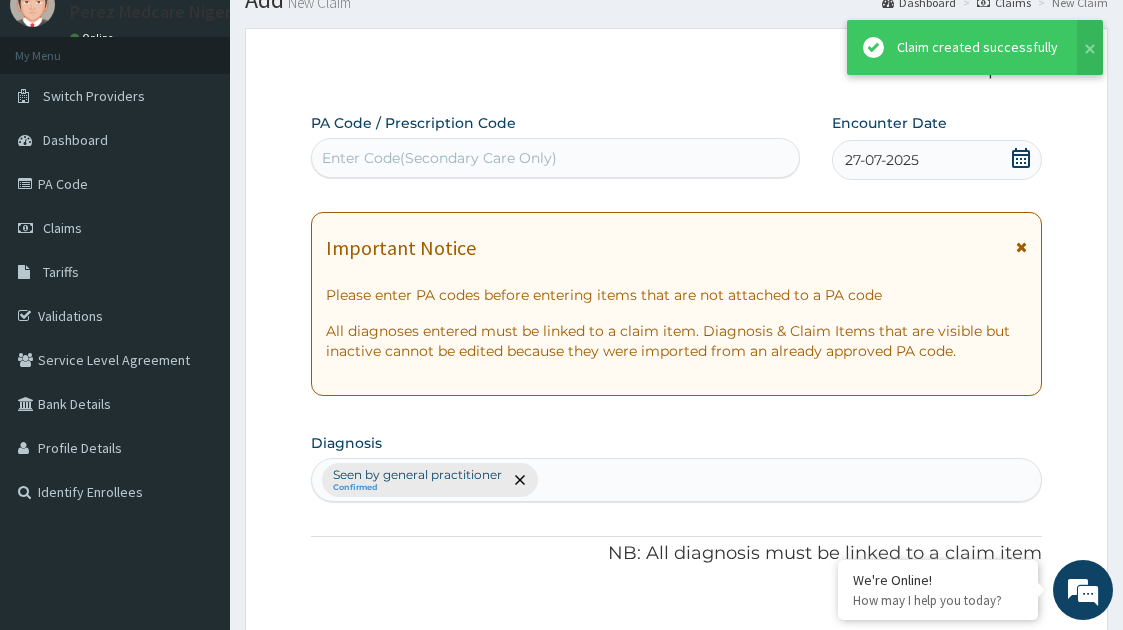 scroll, scrollTop: 801, scrollLeft: 0, axis: vertical 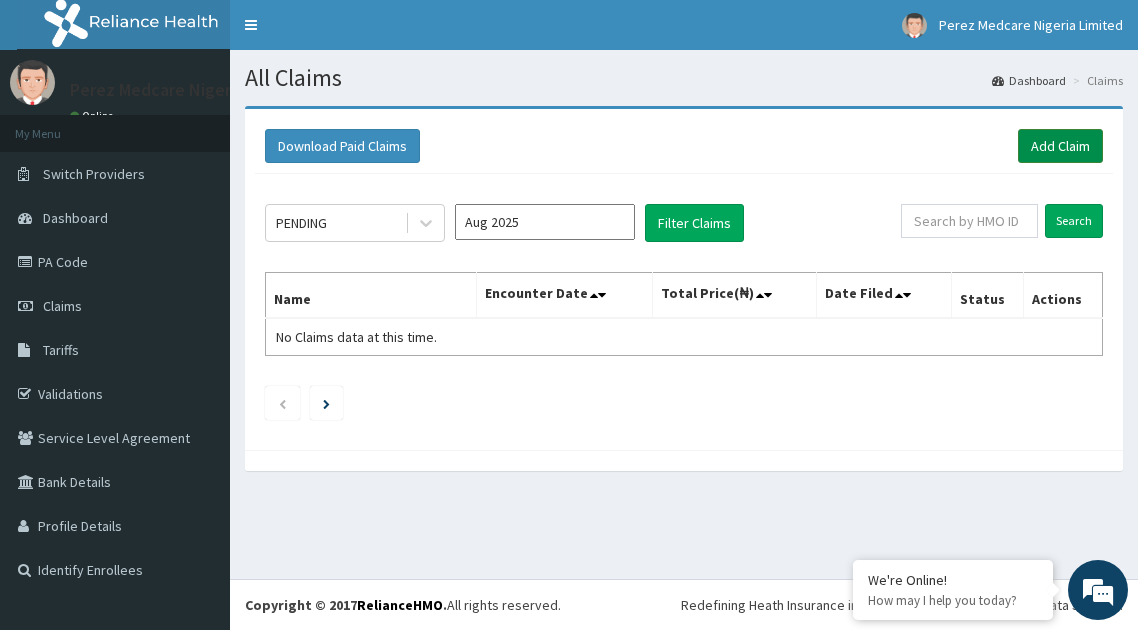 click on "Add Claim" at bounding box center (1060, 146) 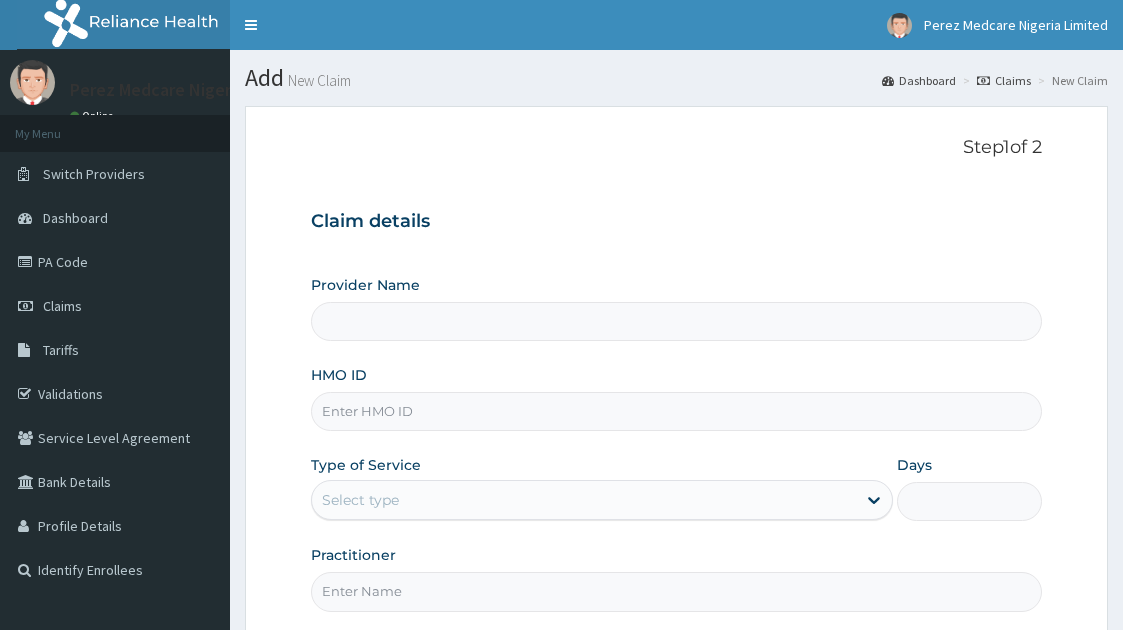 scroll, scrollTop: 0, scrollLeft: 0, axis: both 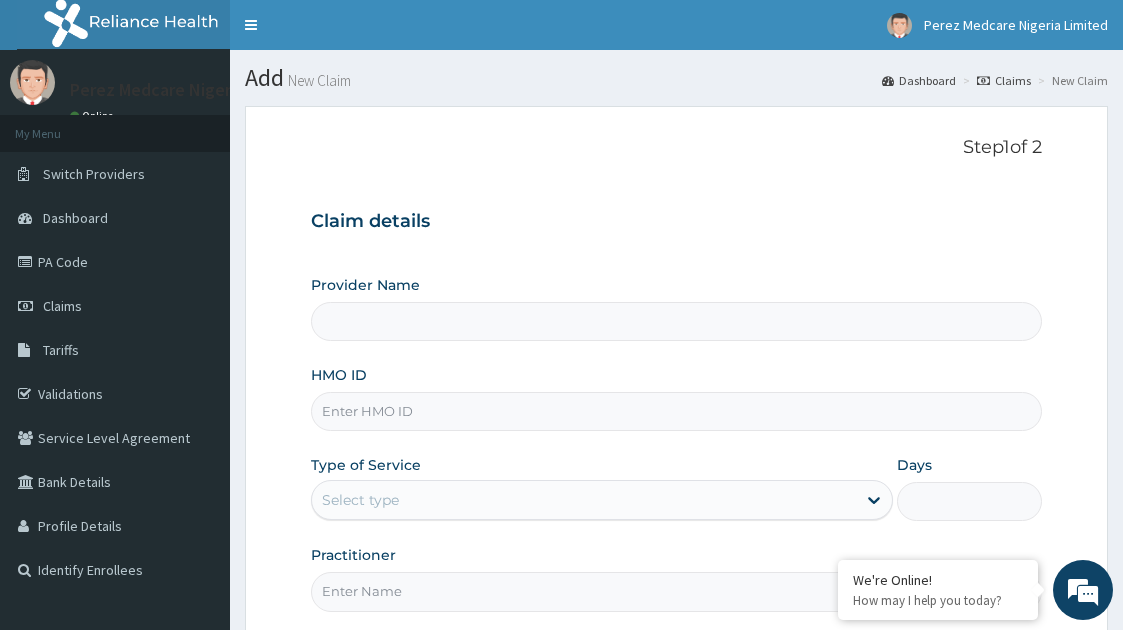 type on "Perez Medcare" 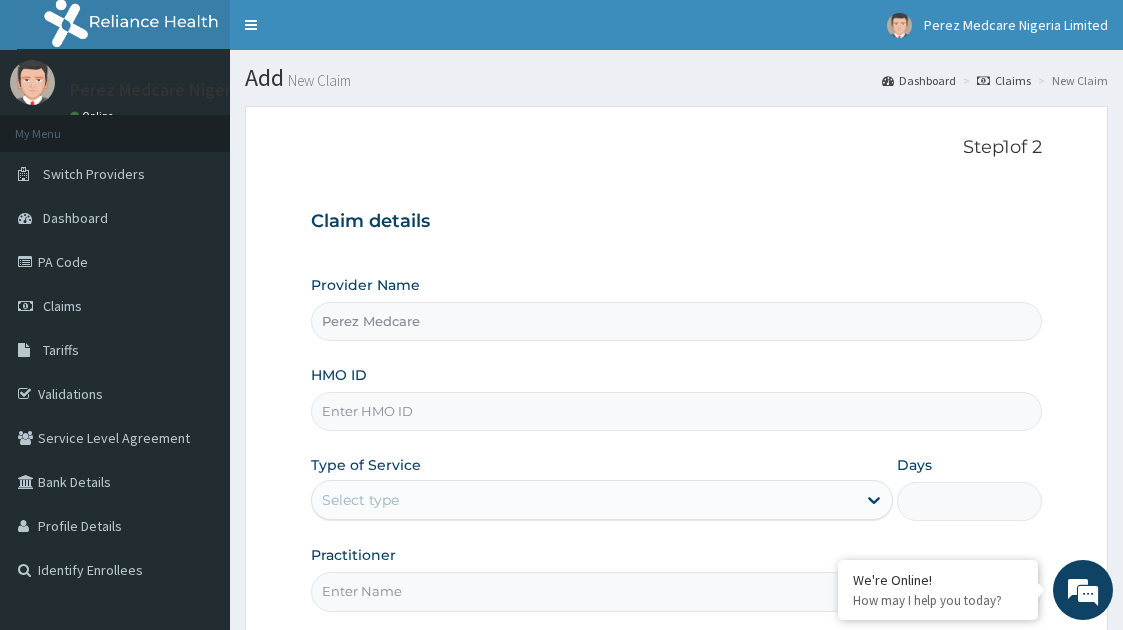 scroll, scrollTop: 0, scrollLeft: 0, axis: both 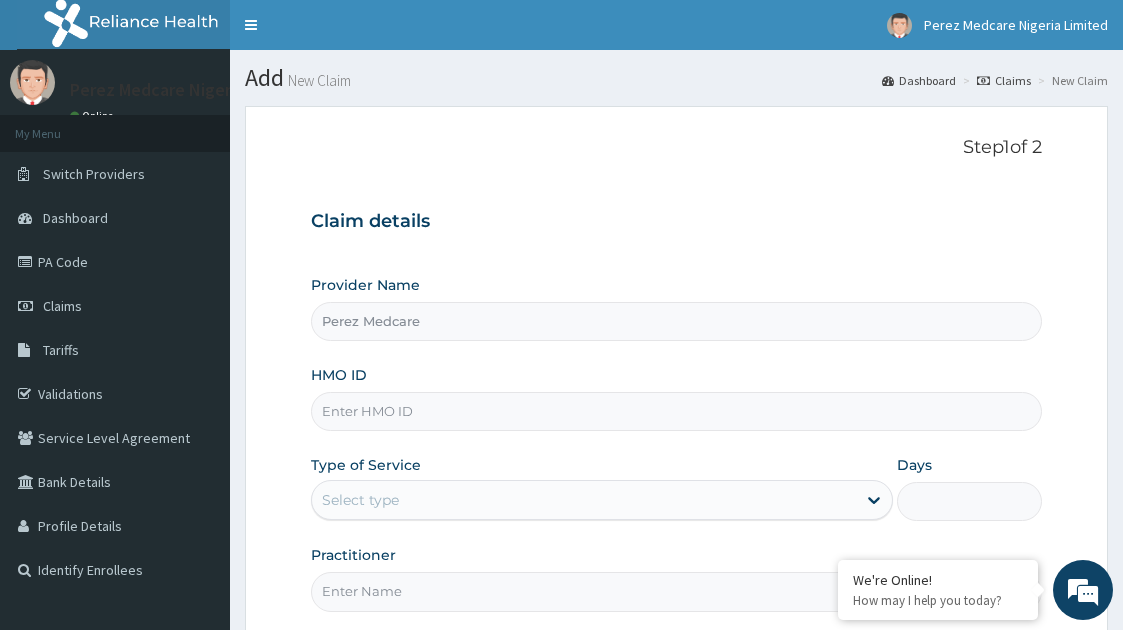 click on "HMO ID" at bounding box center [677, 411] 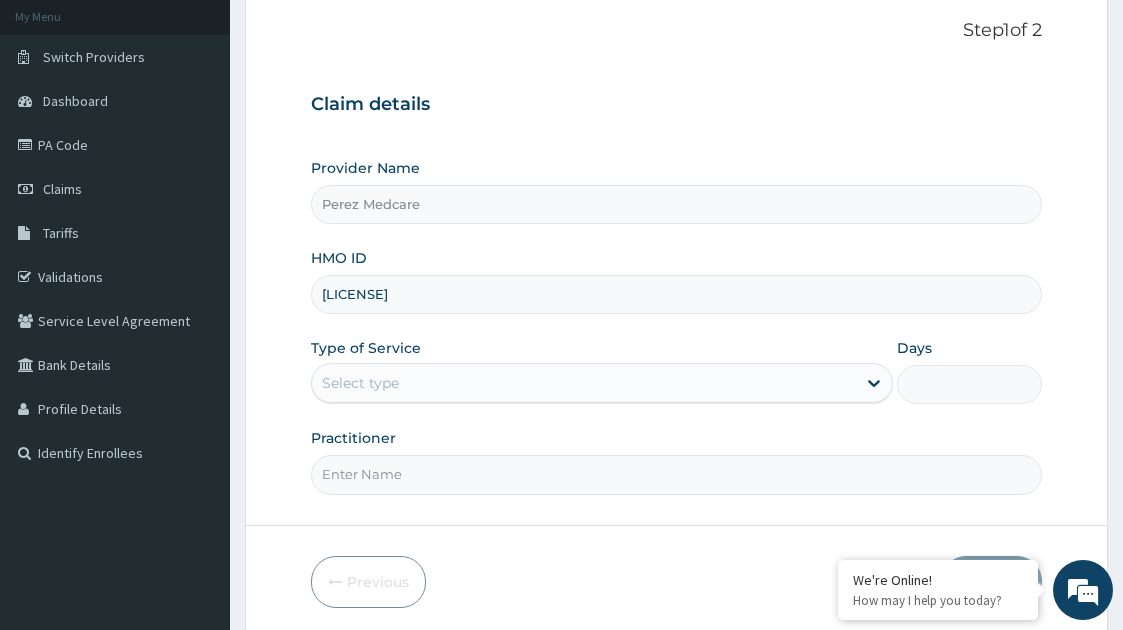 scroll, scrollTop: 192, scrollLeft: 0, axis: vertical 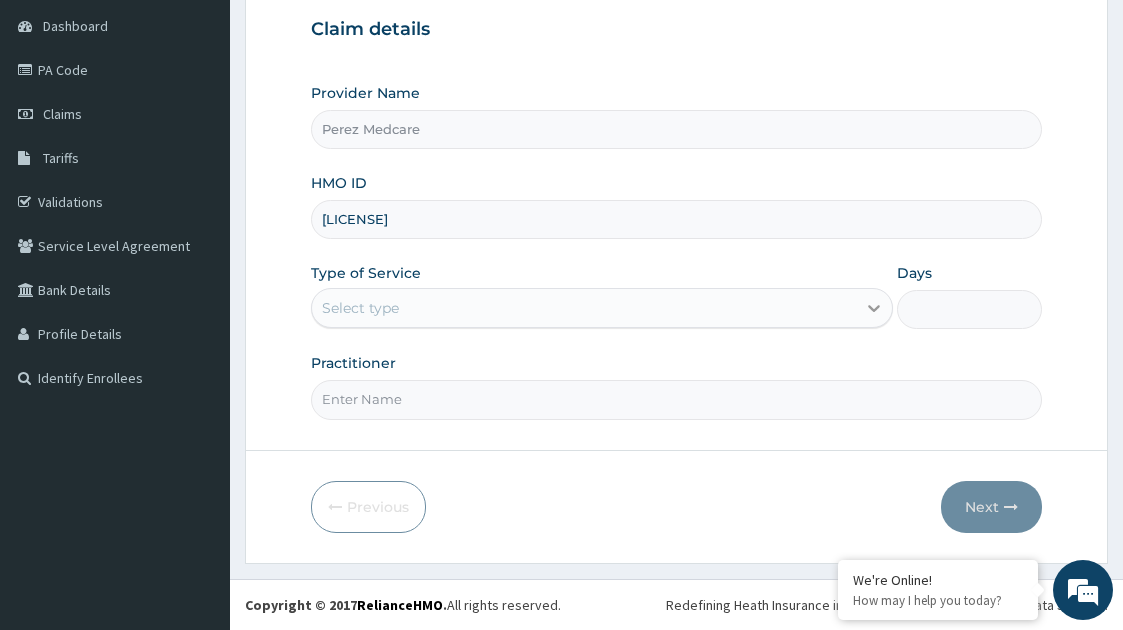 type on "LXH/10003/D" 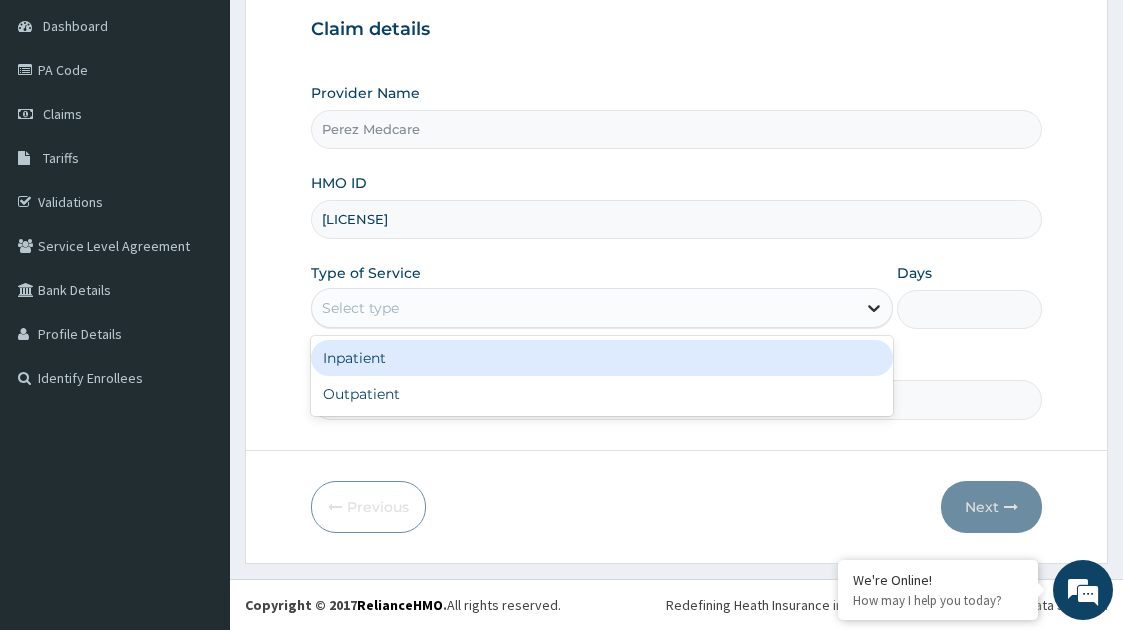 click 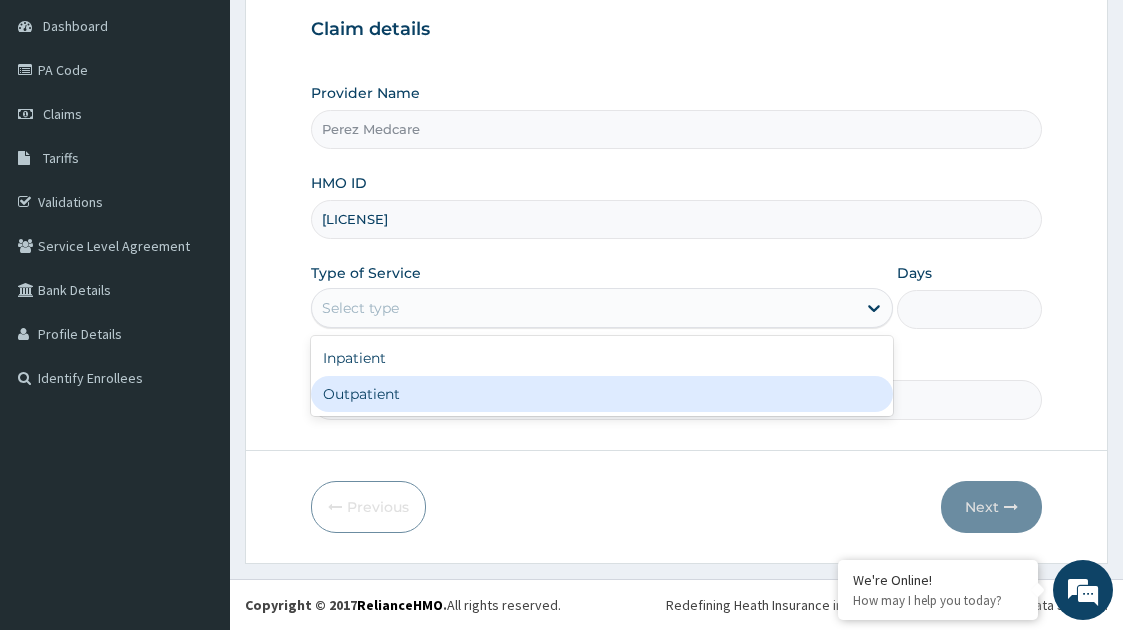 click on "Outpatient" at bounding box center (602, 394) 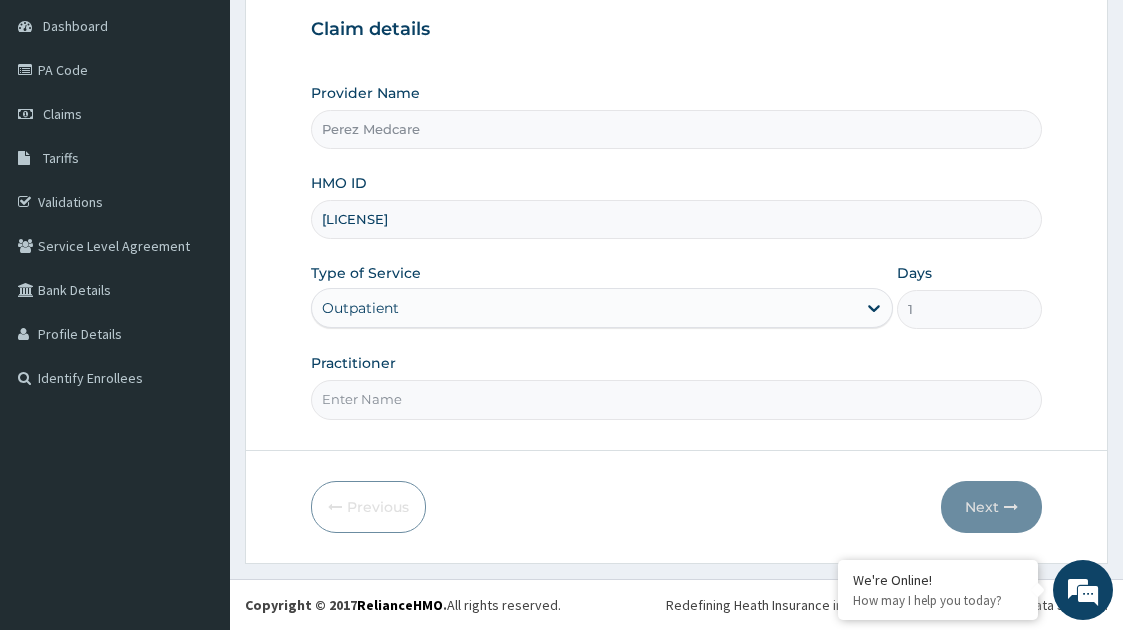 click on "Practitioner" at bounding box center [677, 399] 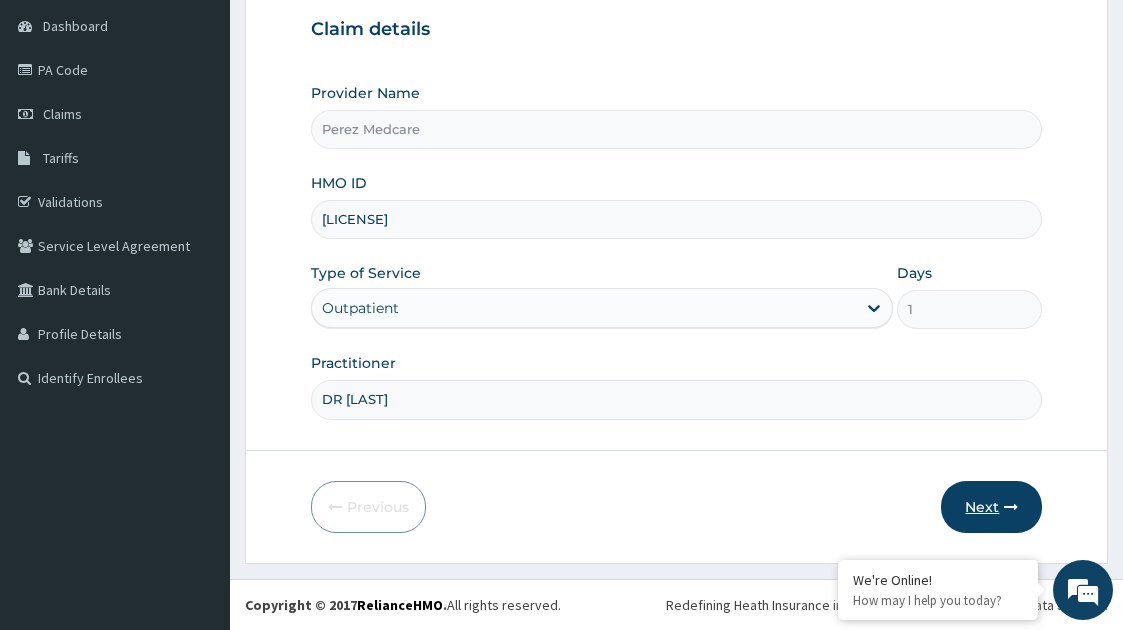 type on "DR JESSICA" 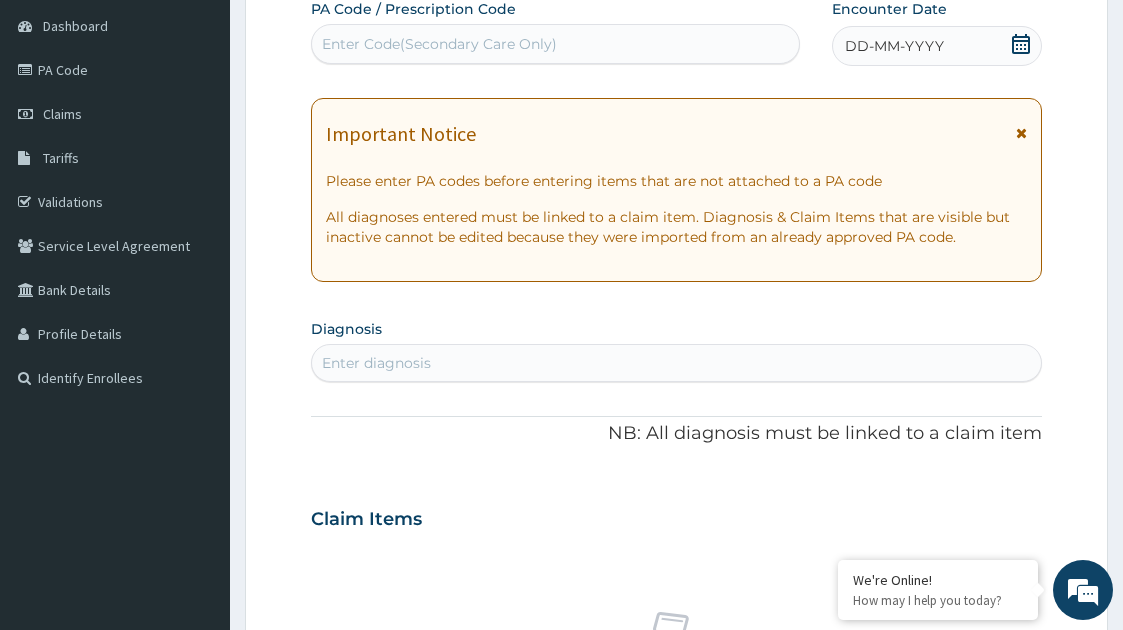 click 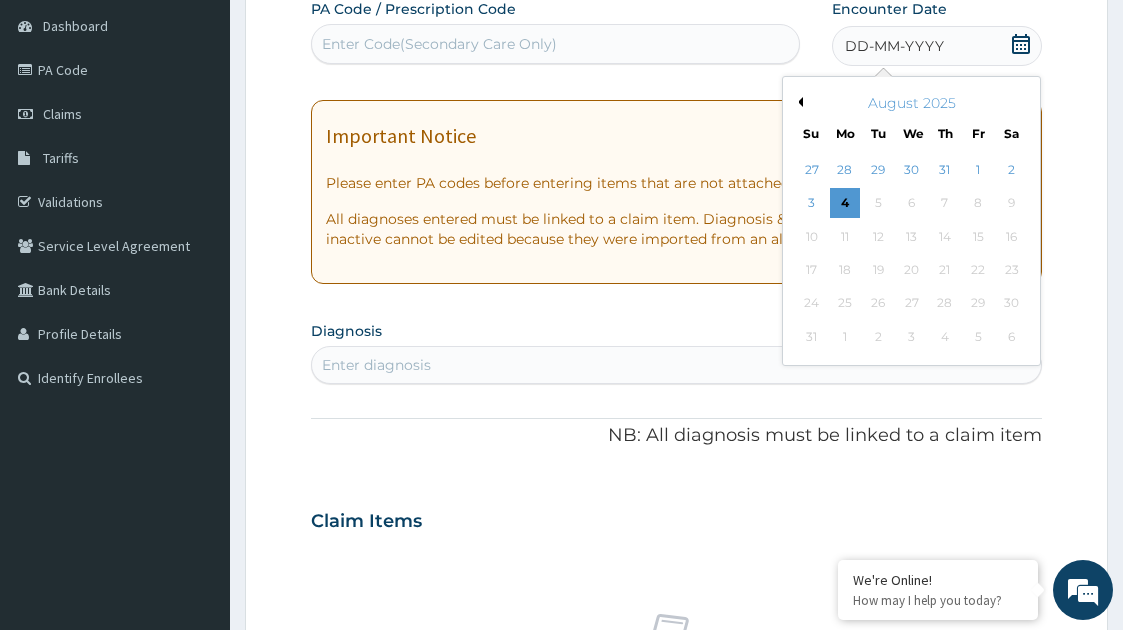 click on "Previous Month" at bounding box center (798, 102) 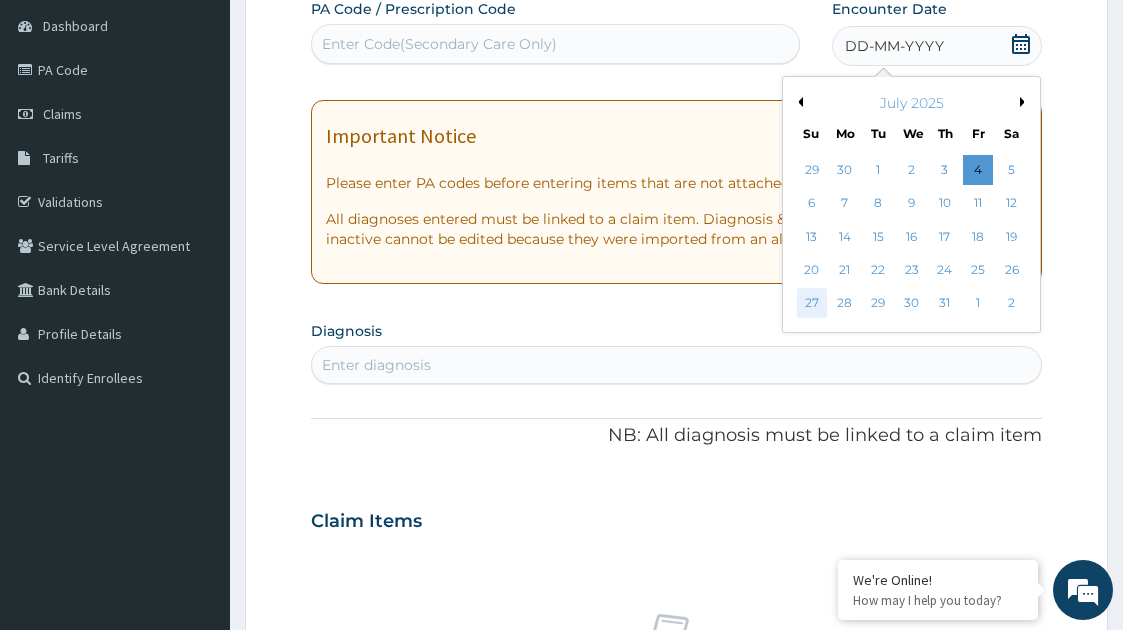 click on "27" at bounding box center (812, 304) 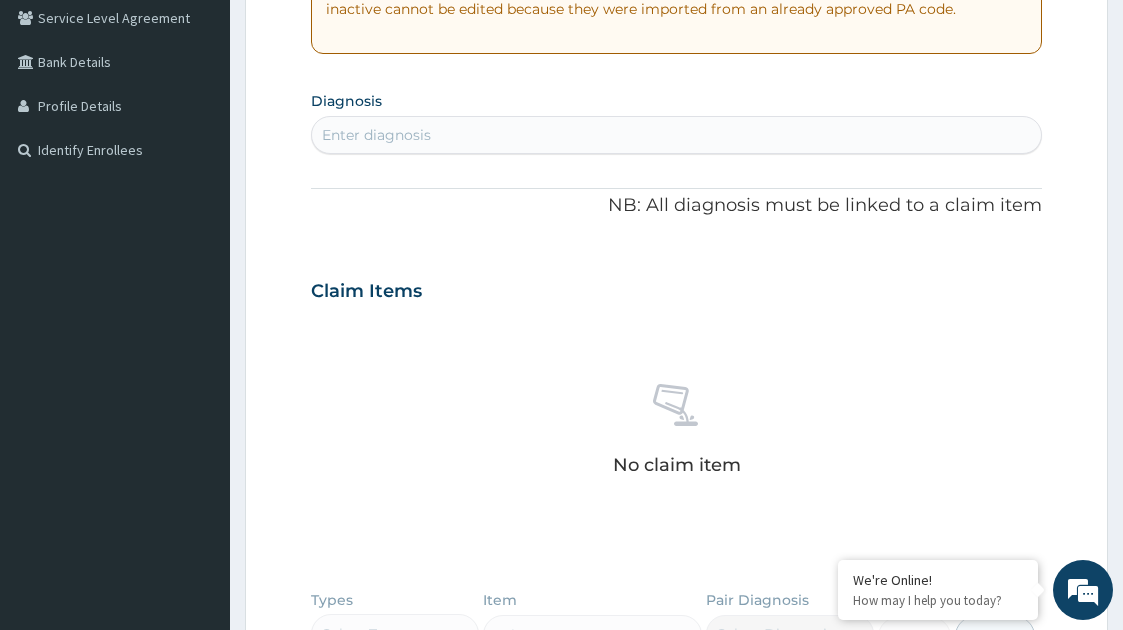 scroll, scrollTop: 424, scrollLeft: 0, axis: vertical 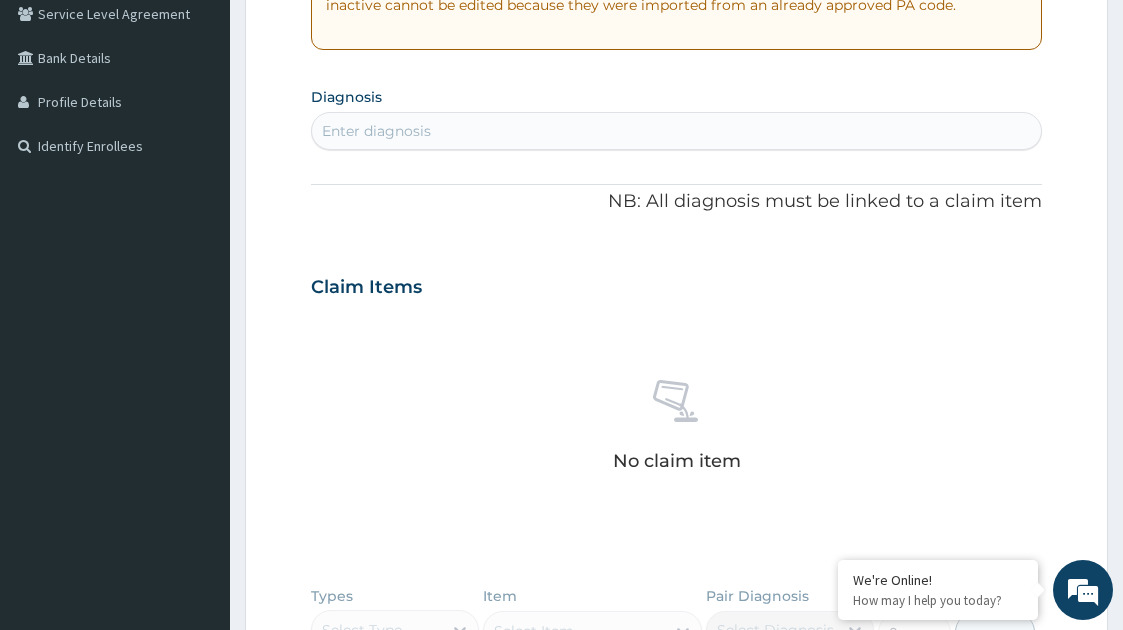 click on "Enter diagnosis" at bounding box center [677, 131] 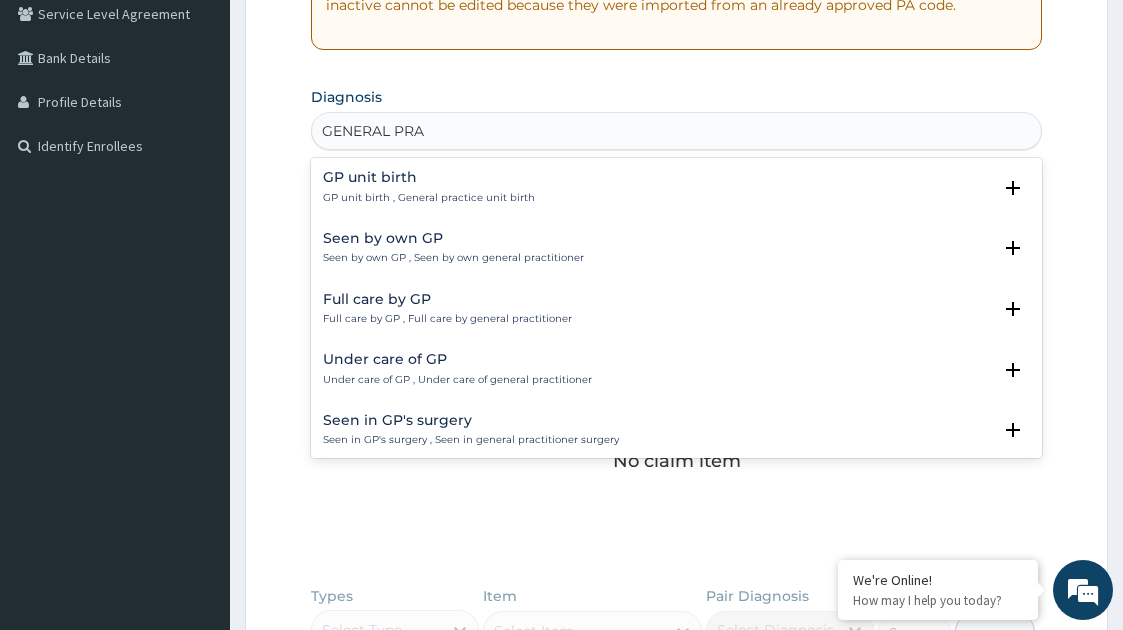 type on "GENERAL PRAC" 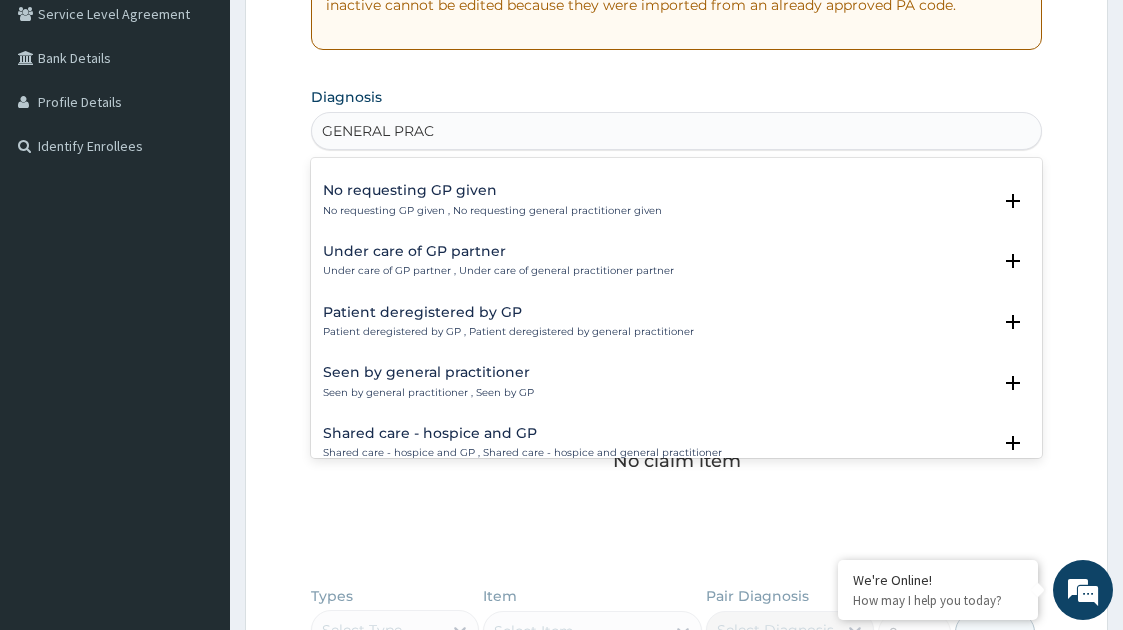 scroll, scrollTop: 539, scrollLeft: 0, axis: vertical 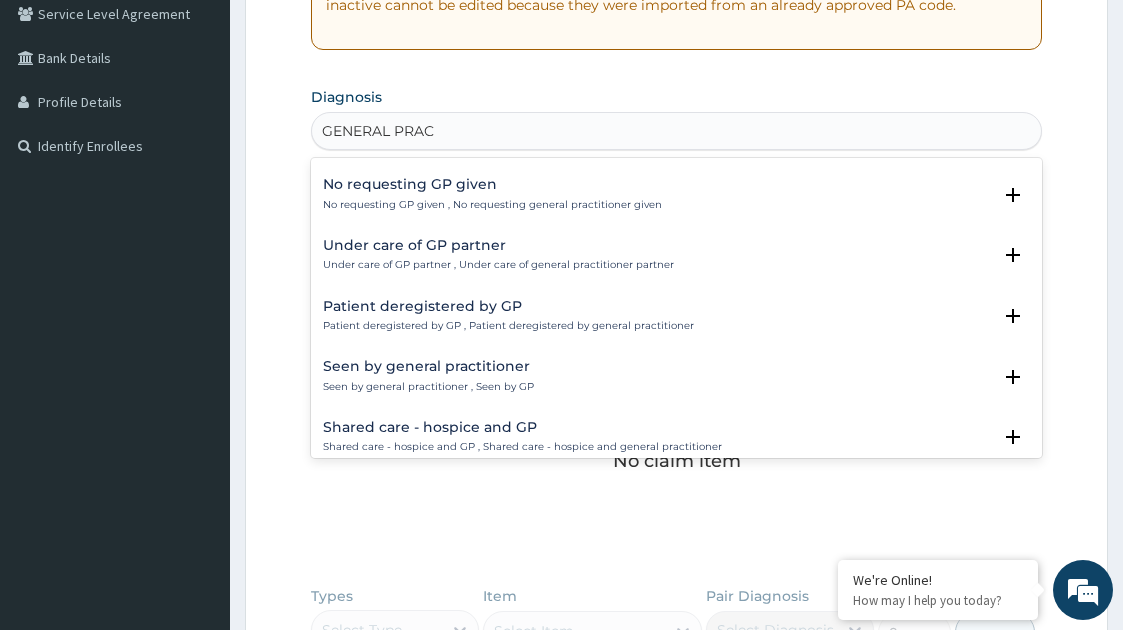 click on "Seen by general practitioner Seen by general practitioner , Seen by GP Select Status Query Query covers suspected (?), Keep in view (kiv), Ruled out (r/o) Confirmed" at bounding box center (677, 381) 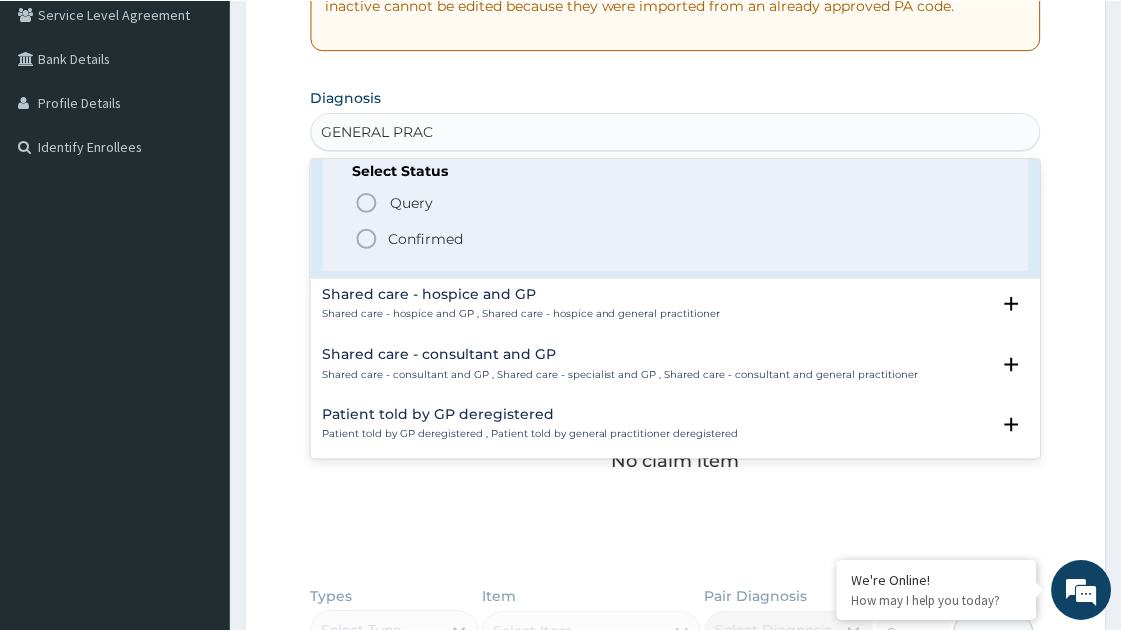 scroll, scrollTop: 855, scrollLeft: 0, axis: vertical 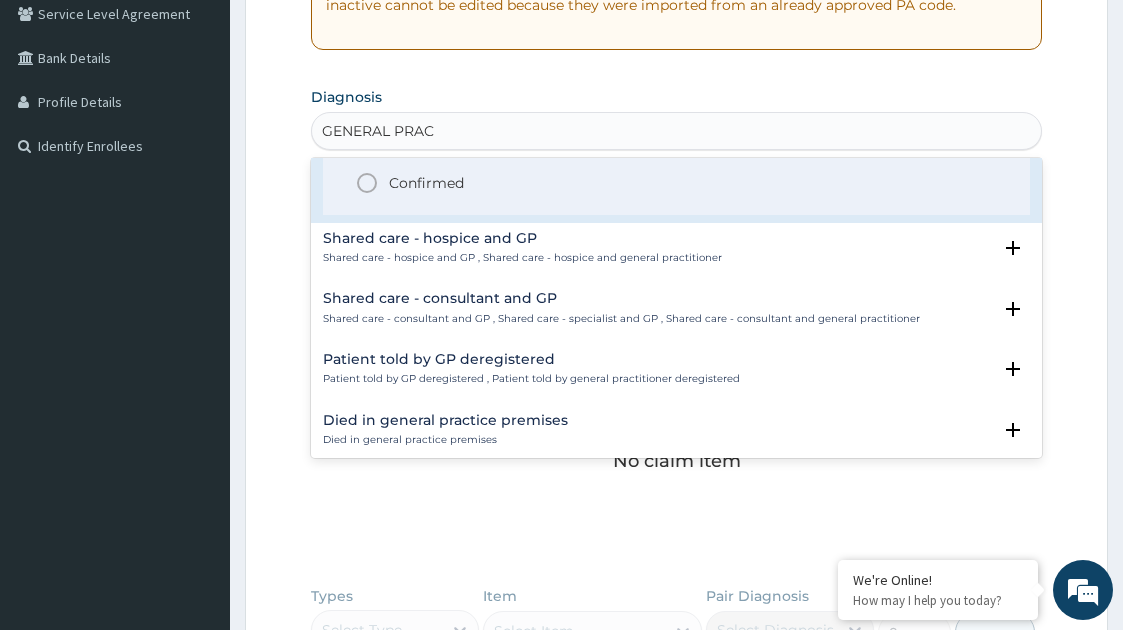 click on "Confirmed" at bounding box center (678, 183) 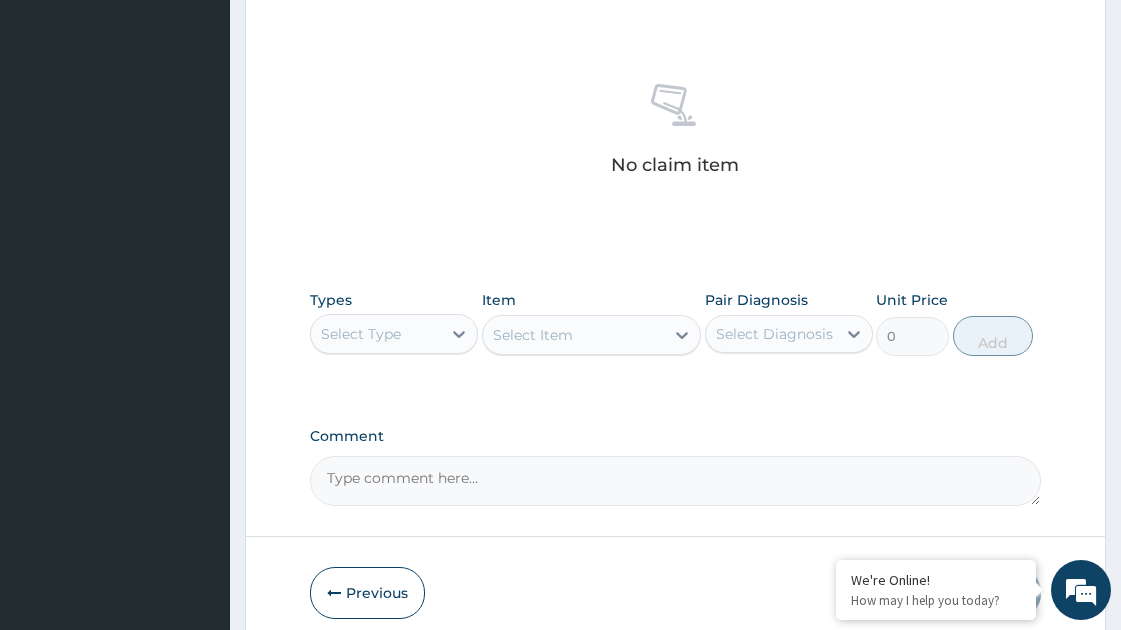 scroll, scrollTop: 748, scrollLeft: 0, axis: vertical 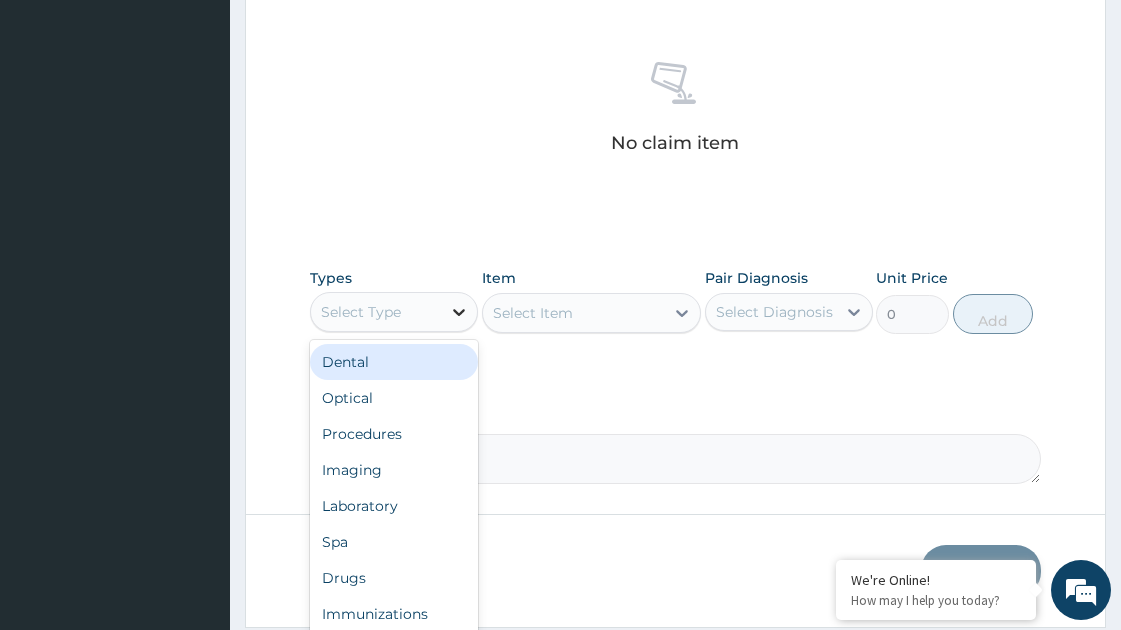 click 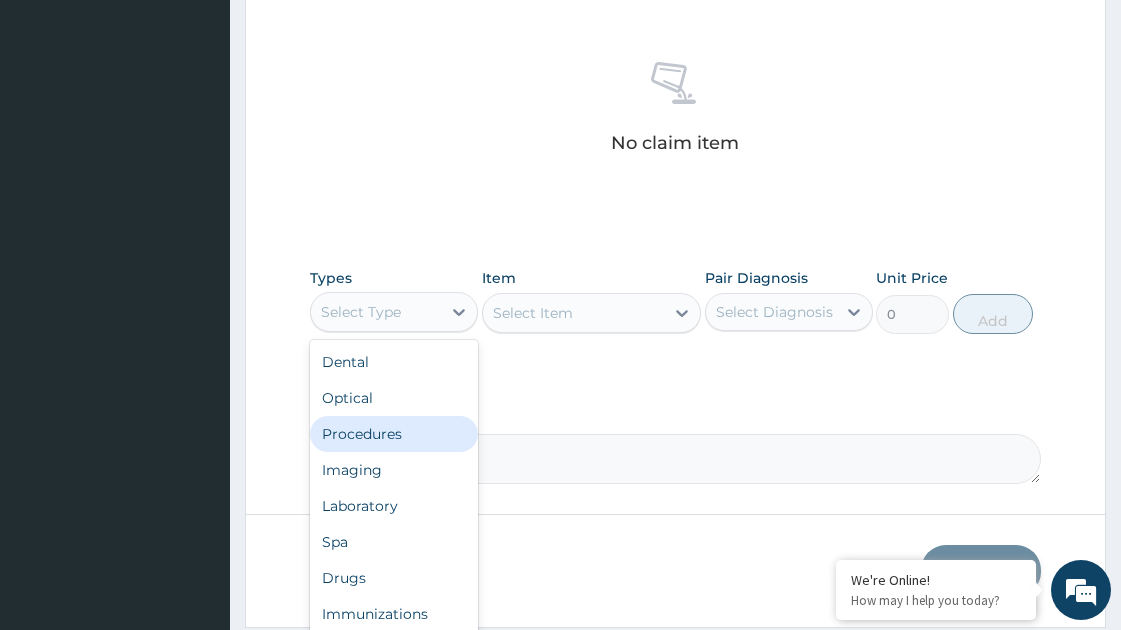 click on "Procedures" at bounding box center [394, 434] 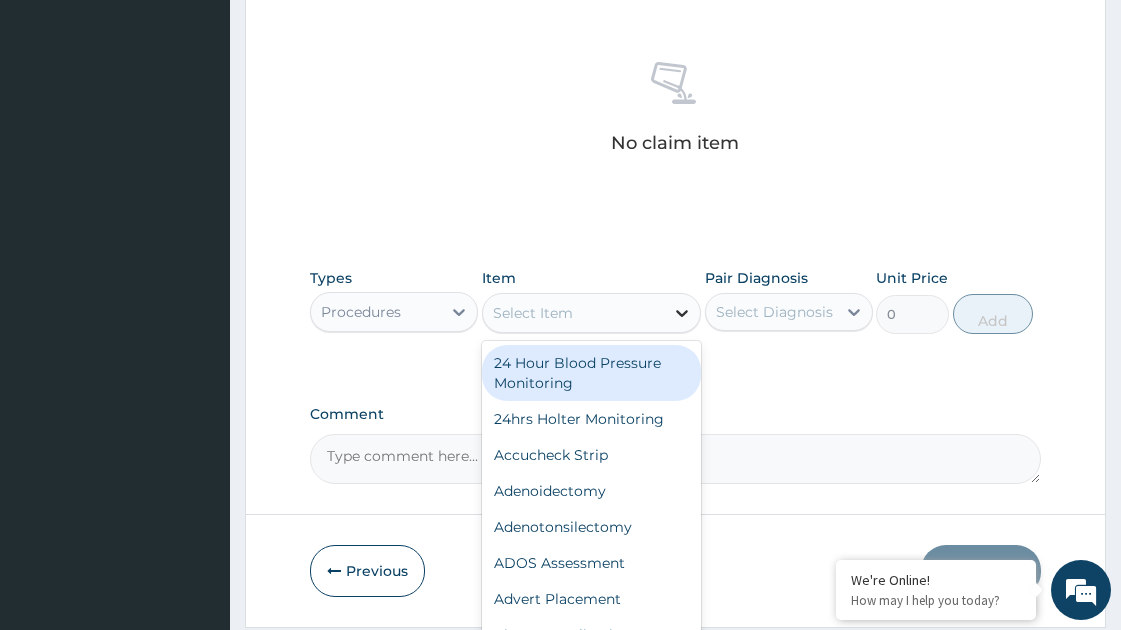 click 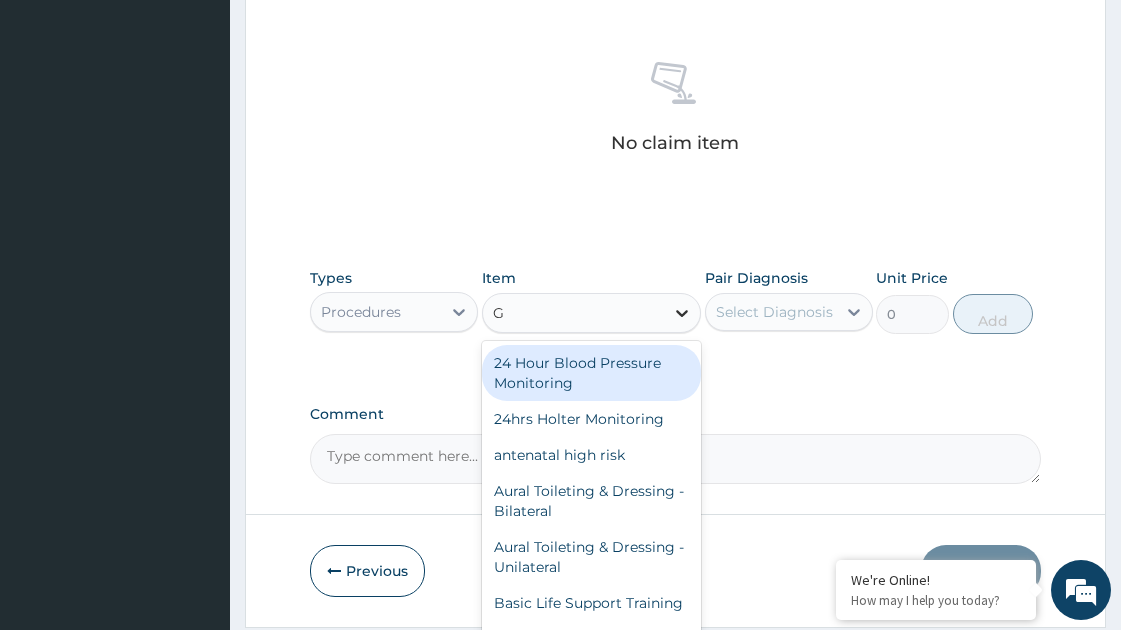 type on "GP" 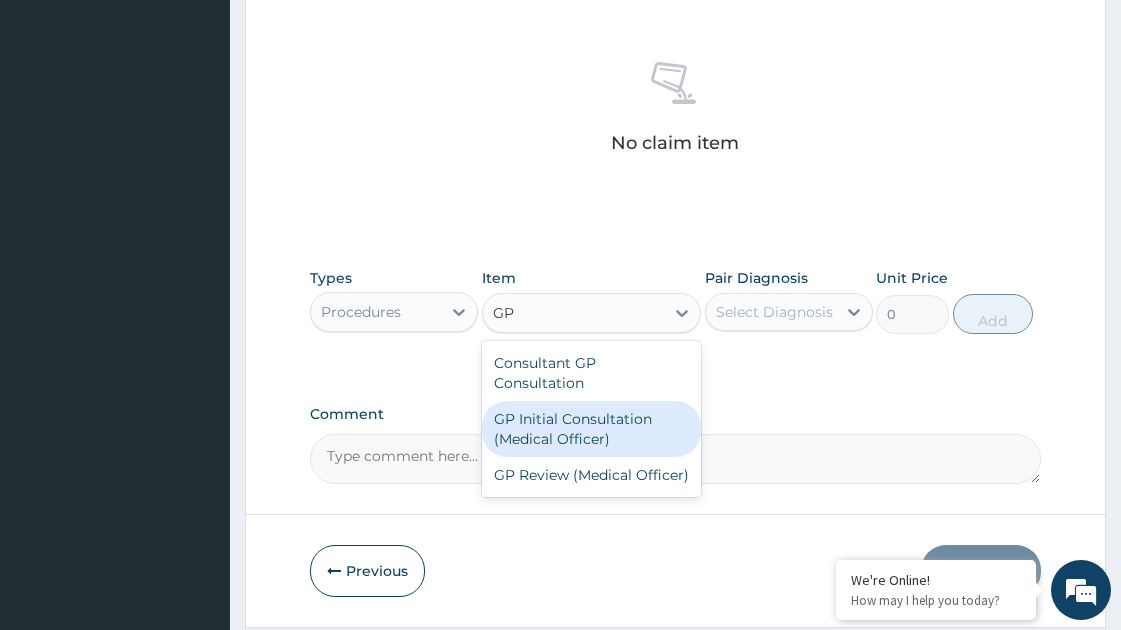 click on "GP Initial Consultation (Medical Officer)" at bounding box center (591, 429) 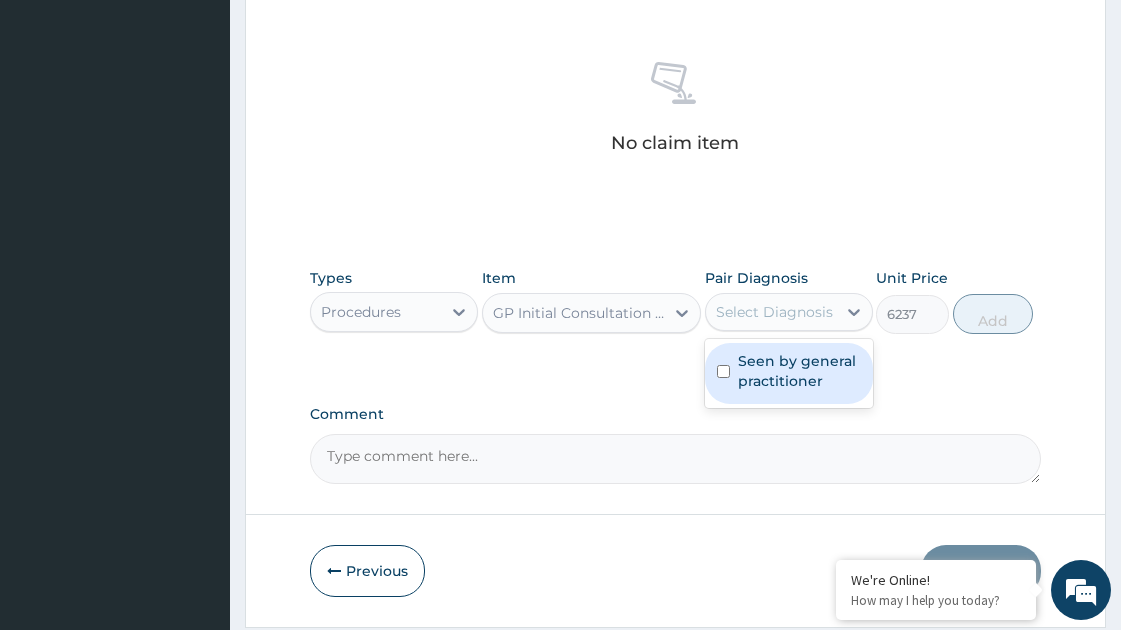 drag, startPoint x: 846, startPoint y: 319, endPoint x: 801, endPoint y: 358, distance: 59.548298 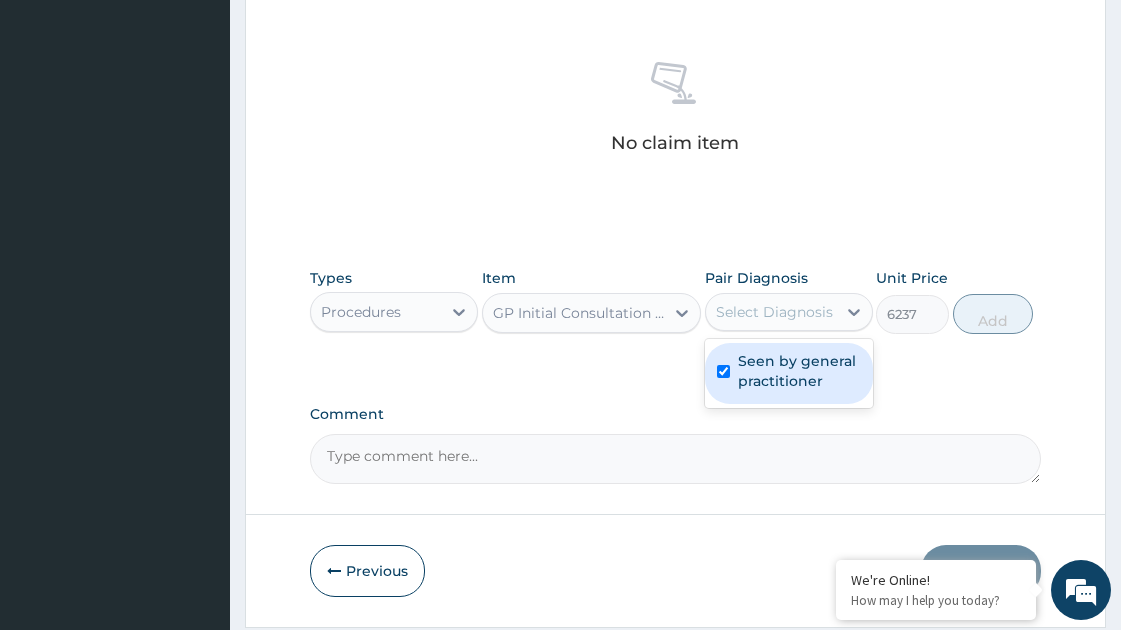 checkbox on "true" 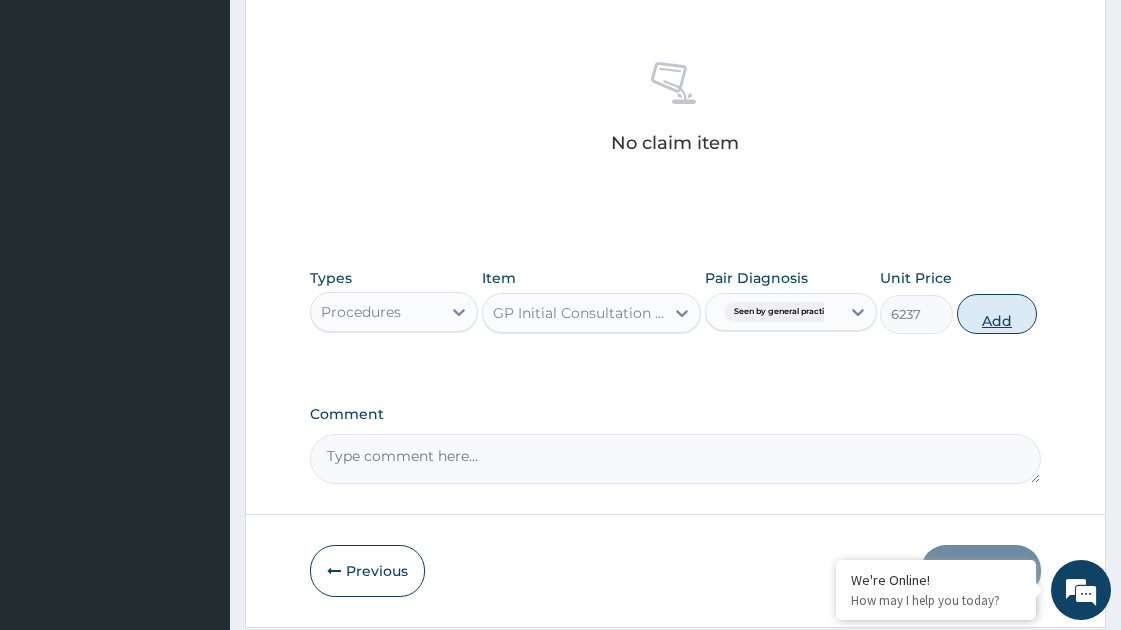 click on "Add" at bounding box center (997, 314) 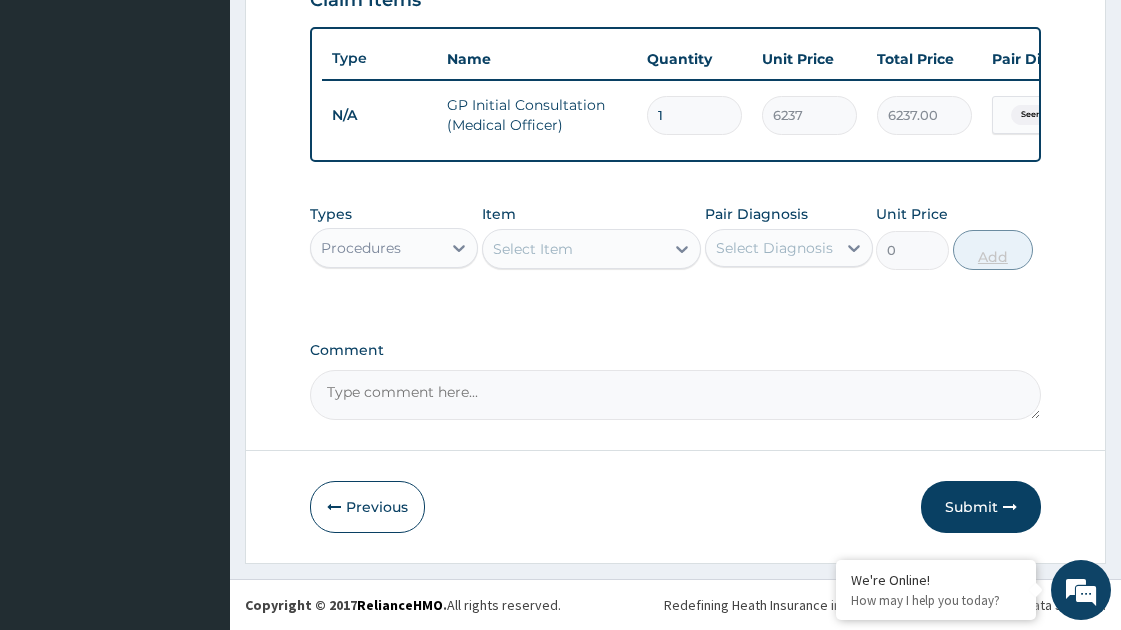 scroll, scrollTop: 732, scrollLeft: 0, axis: vertical 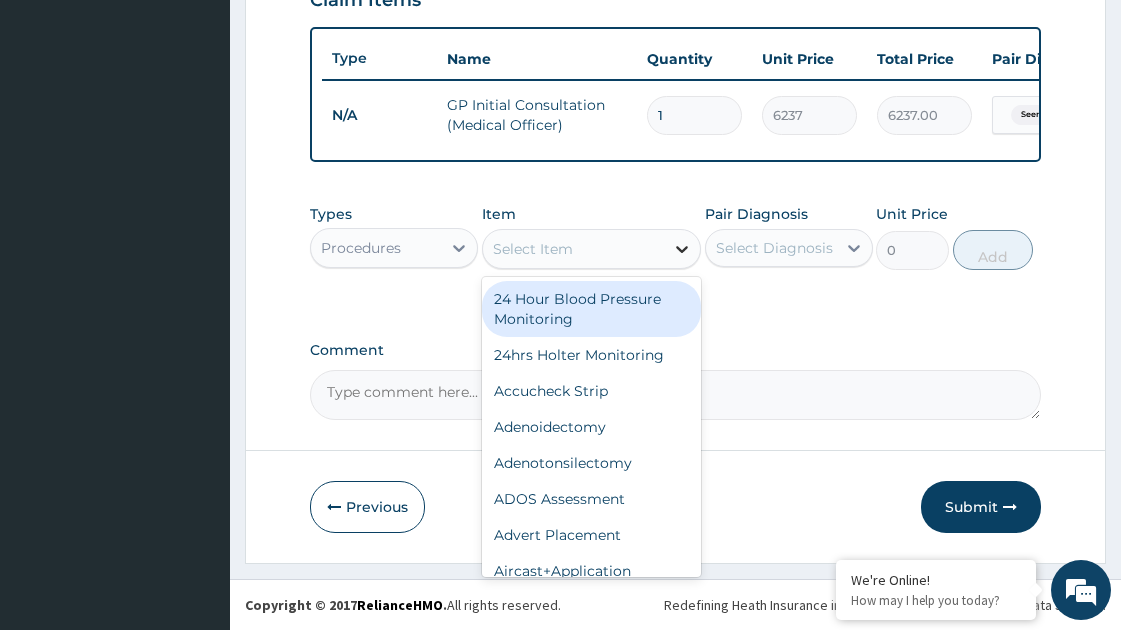click 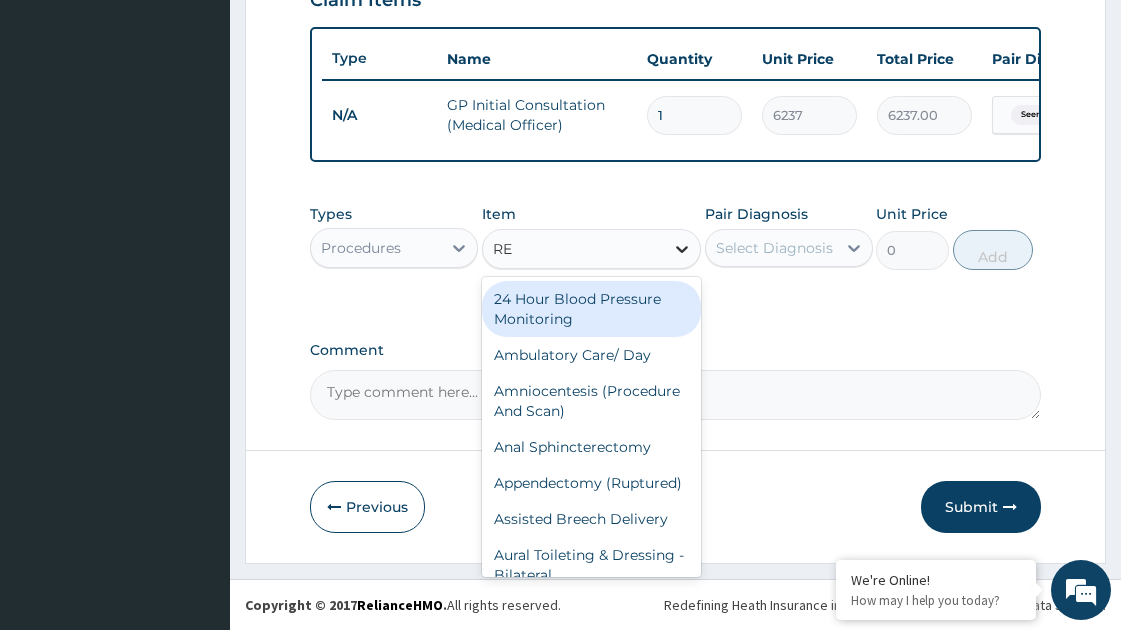 type on "REG" 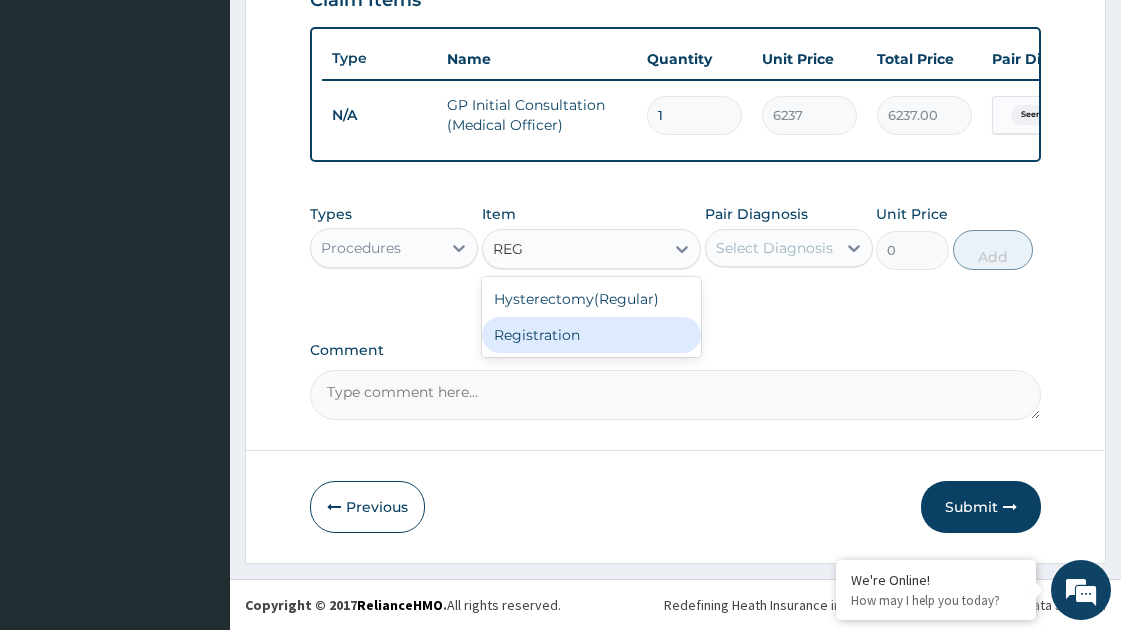 click on "Registration" at bounding box center (591, 335) 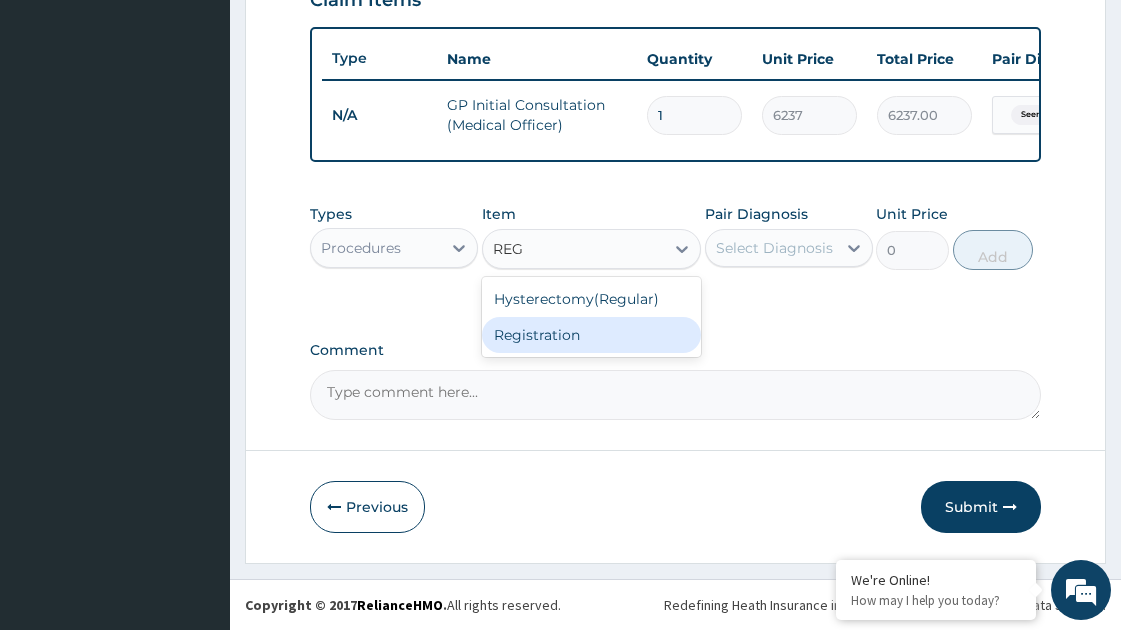 type 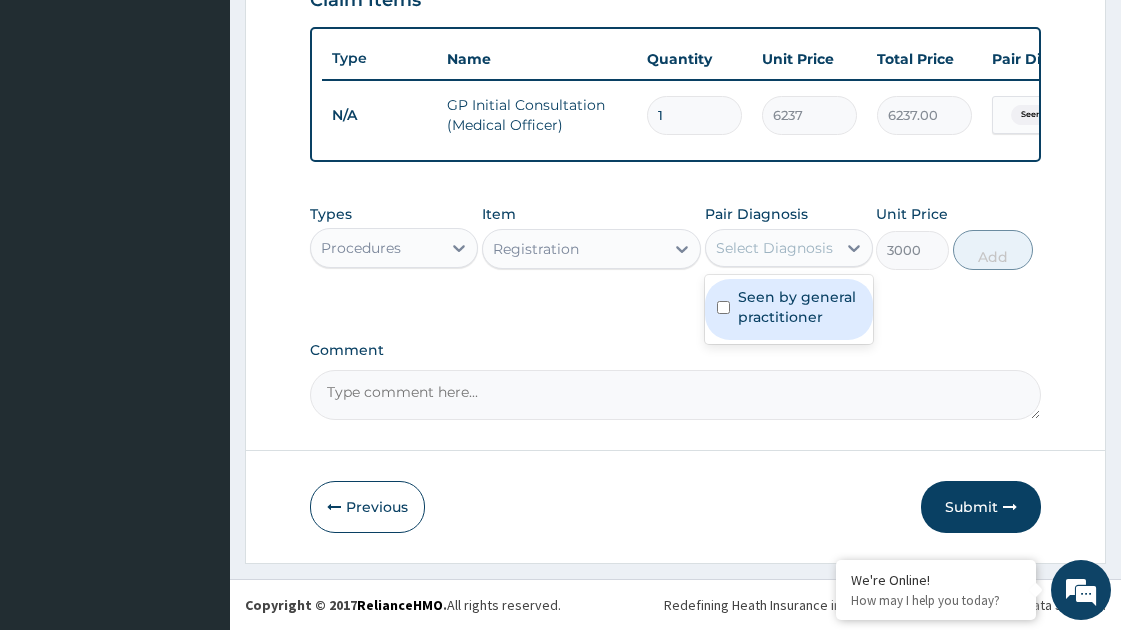 drag, startPoint x: 855, startPoint y: 253, endPoint x: 793, endPoint y: 303, distance: 79.64923 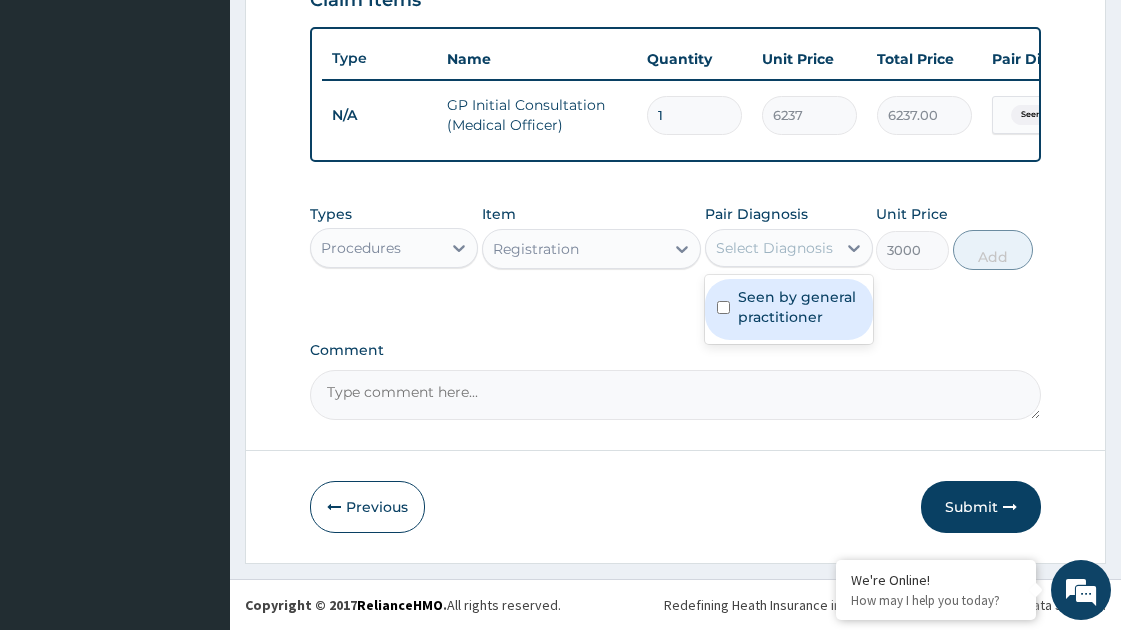 click on "option Seen by general practitioner, selected. option Seen by general practitioner focused, 1 of 1. 1 result available. Use Up and Down to choose options, press Enter to select the currently focused option, press Escape to exit the menu, press Tab to select the option and exit the menu. Select Diagnosis Seen by general practitioner" at bounding box center (789, 248) 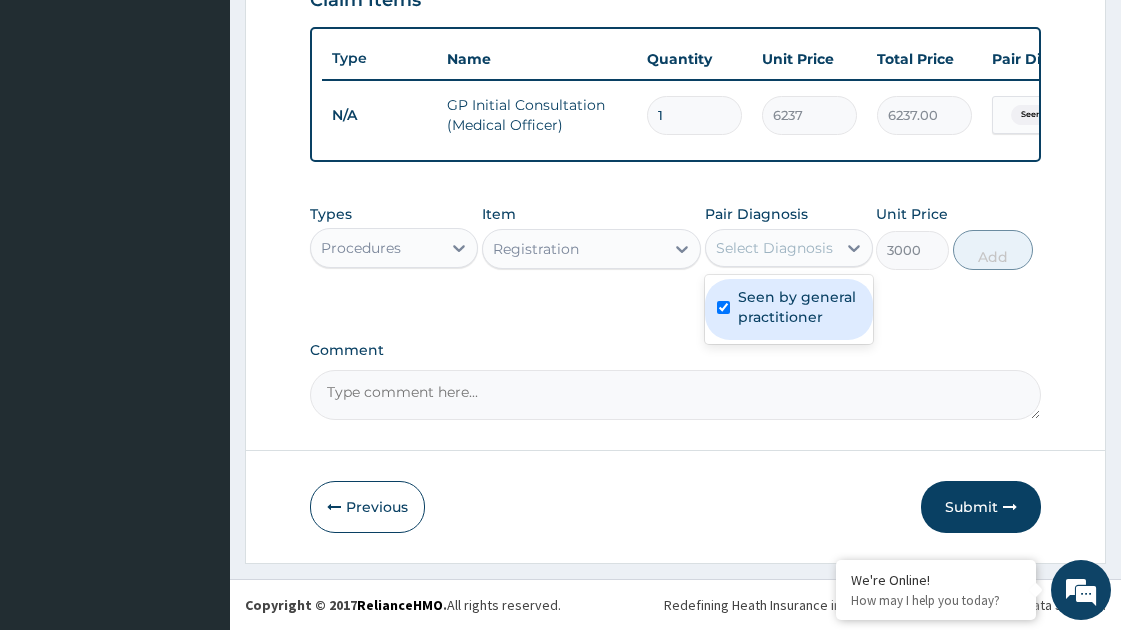 checkbox on "true" 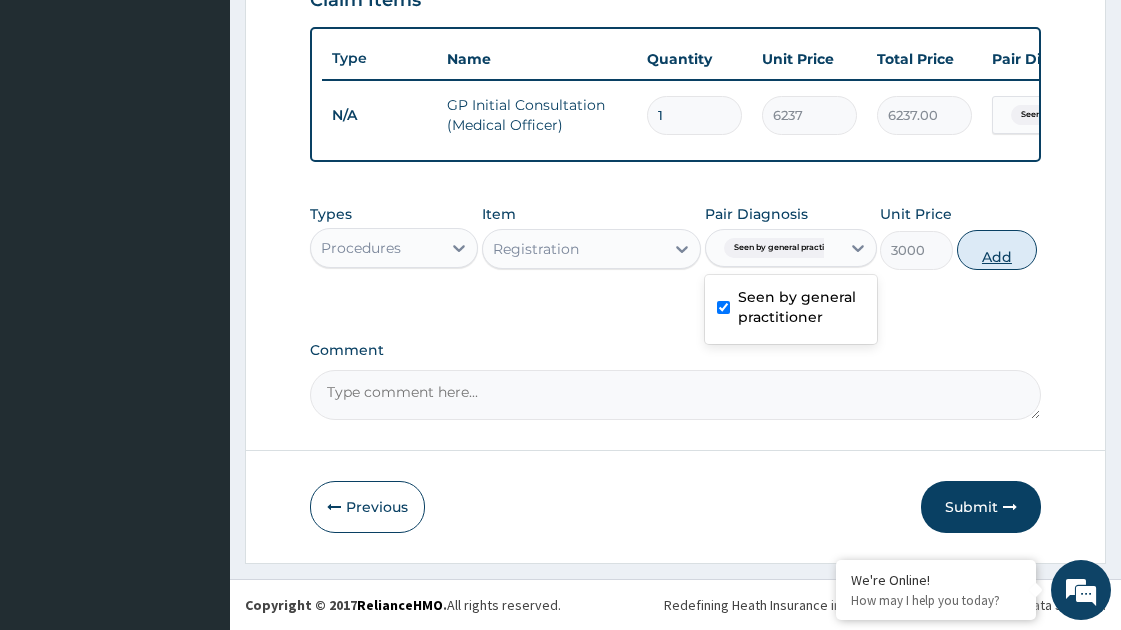 click on "Add" at bounding box center [997, 250] 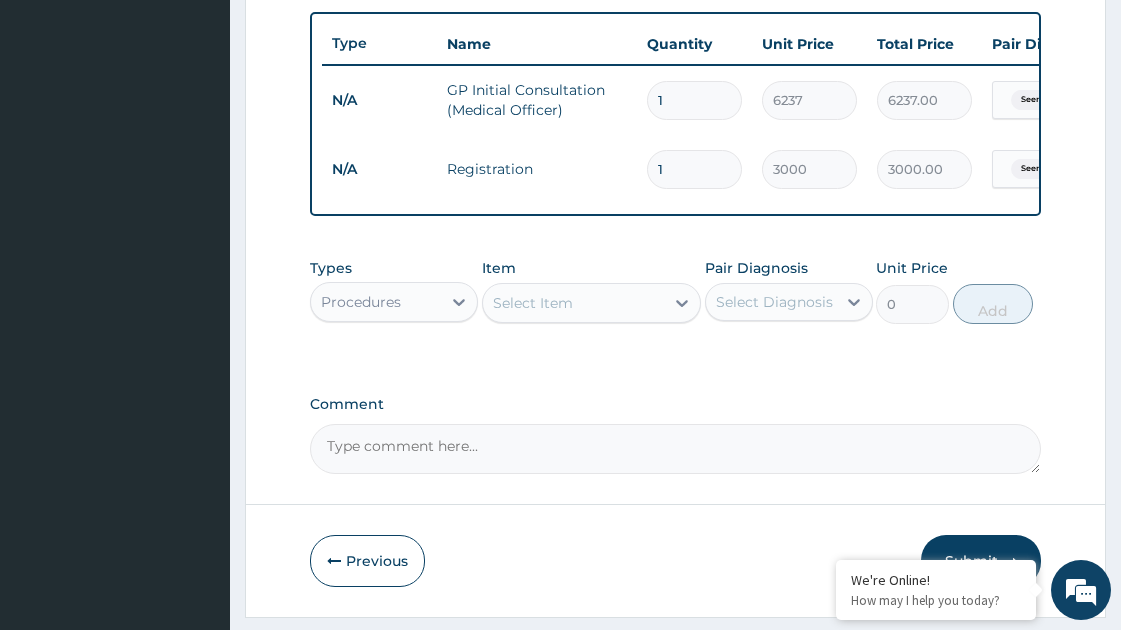 scroll, scrollTop: 801, scrollLeft: 0, axis: vertical 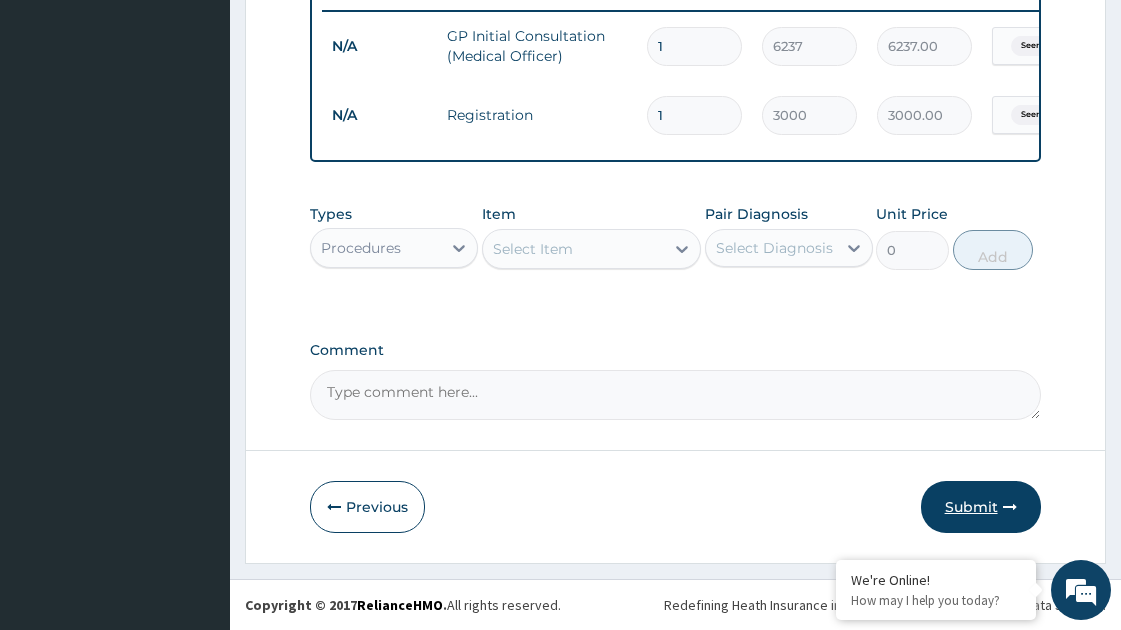 click on "Submit" at bounding box center (981, 507) 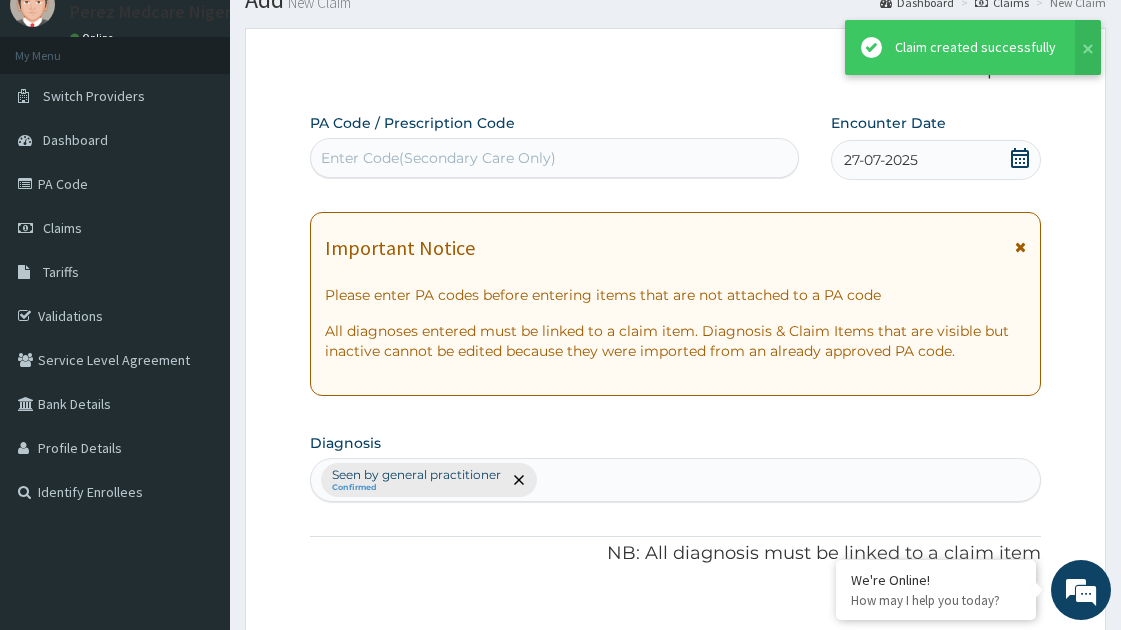 scroll, scrollTop: 801, scrollLeft: 0, axis: vertical 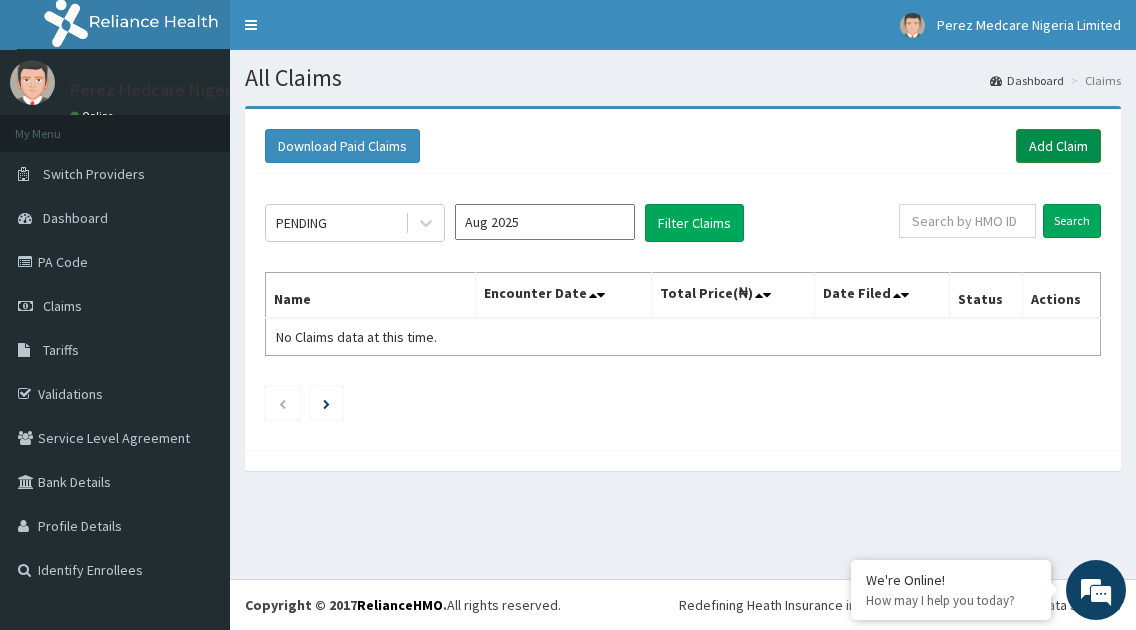 click on "Add Claim" at bounding box center (1058, 146) 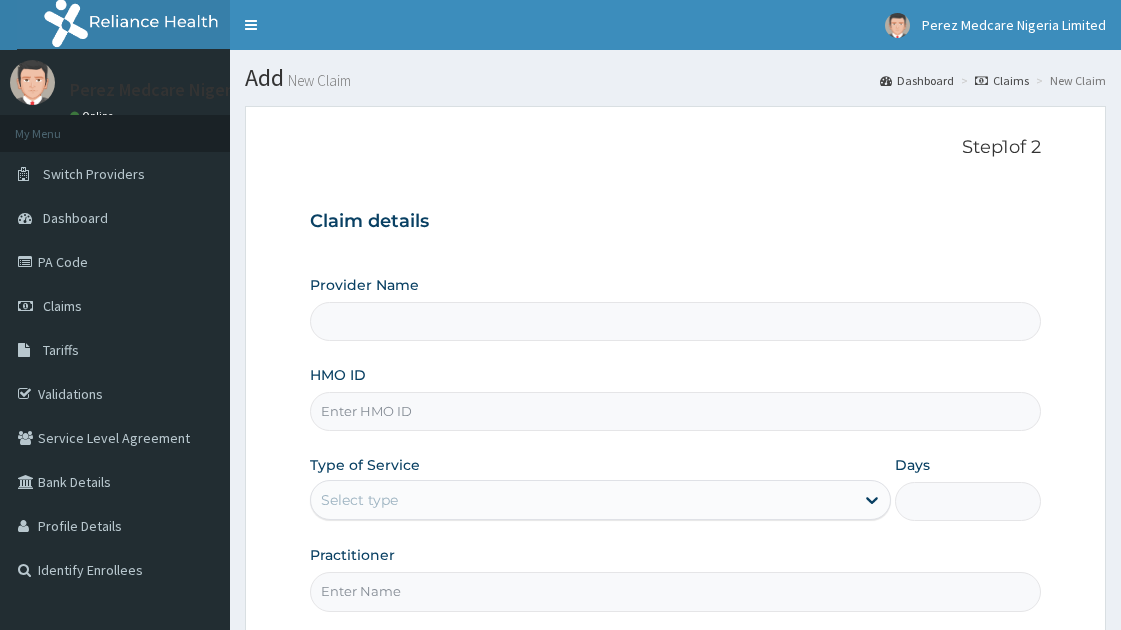scroll, scrollTop: 0, scrollLeft: 0, axis: both 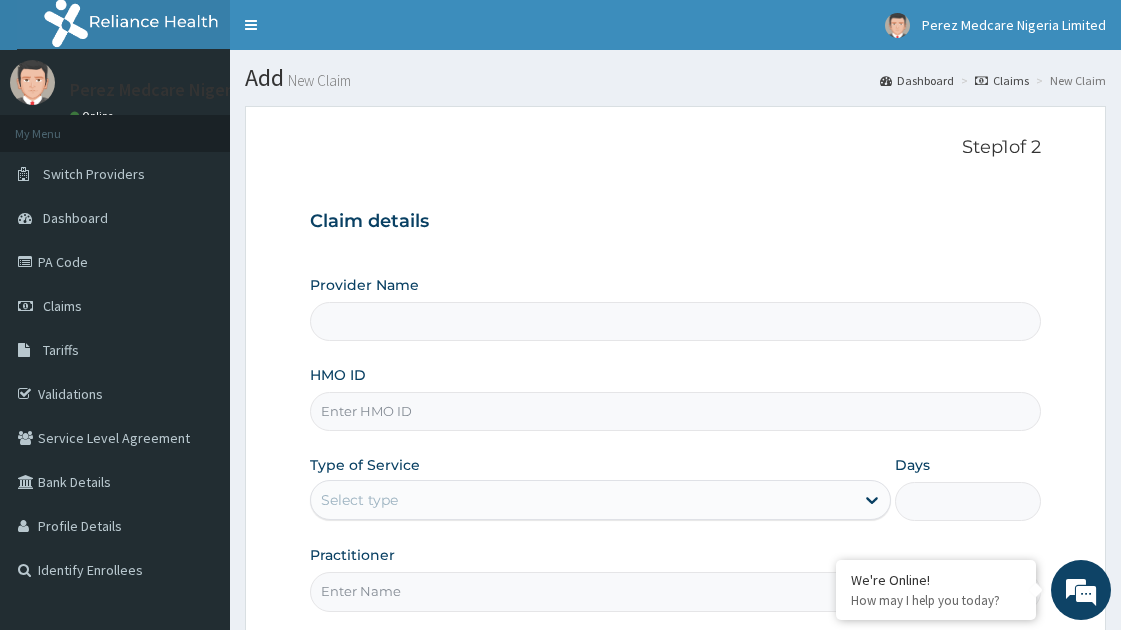type on "Perez Medcare" 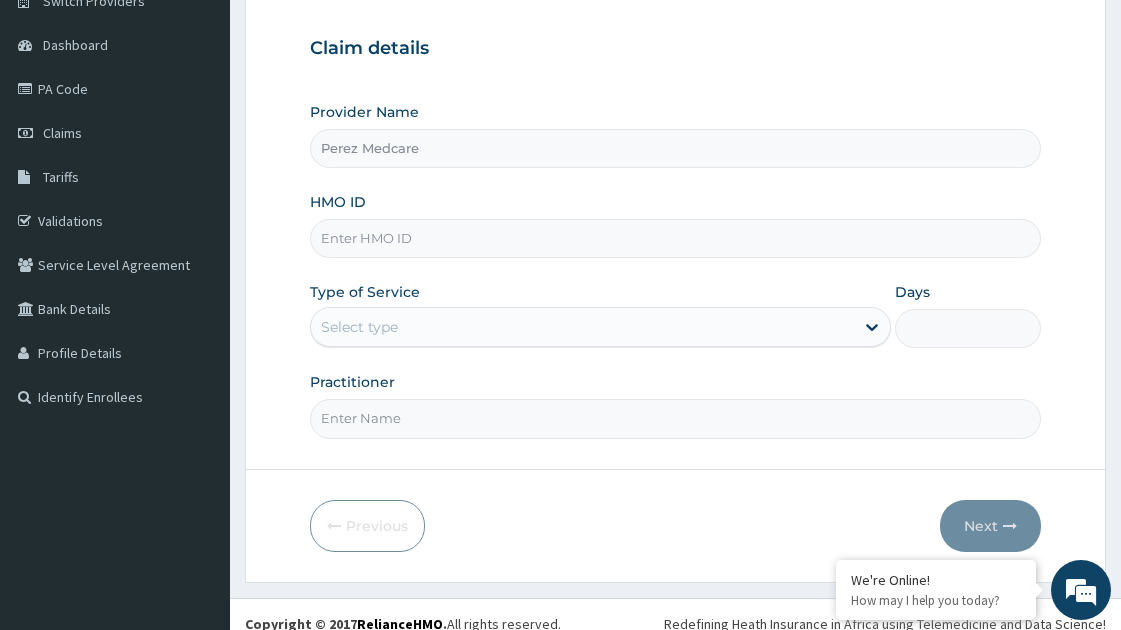 scroll, scrollTop: 192, scrollLeft: 0, axis: vertical 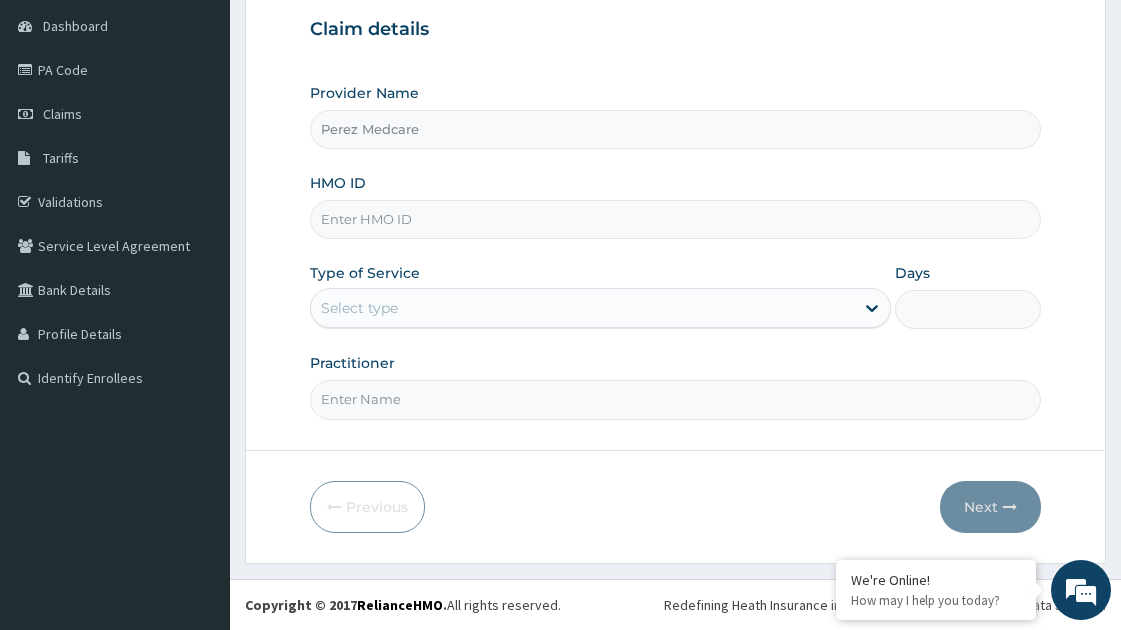 click on "HMO ID" at bounding box center (675, 219) 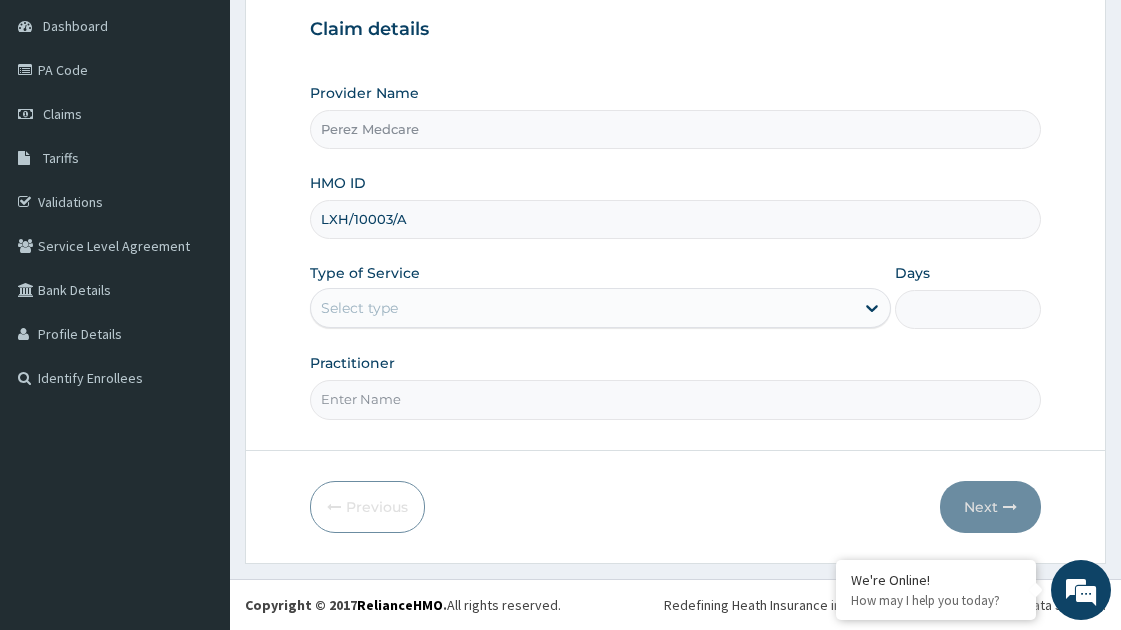 type on "LXH/10003/A" 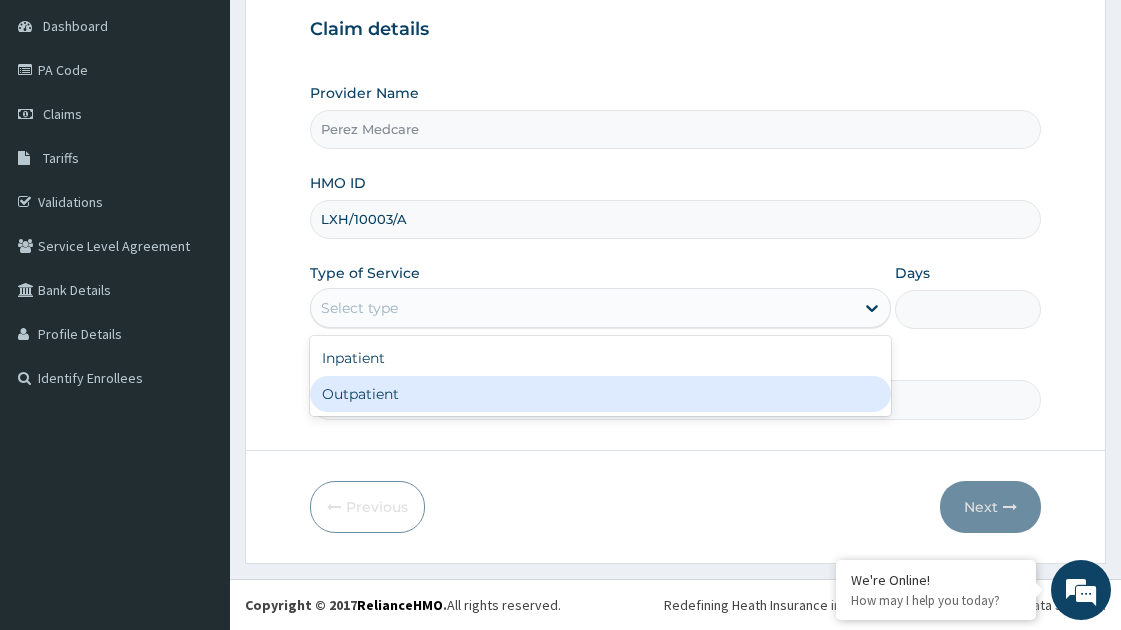 click on "Outpatient" at bounding box center (600, 394) 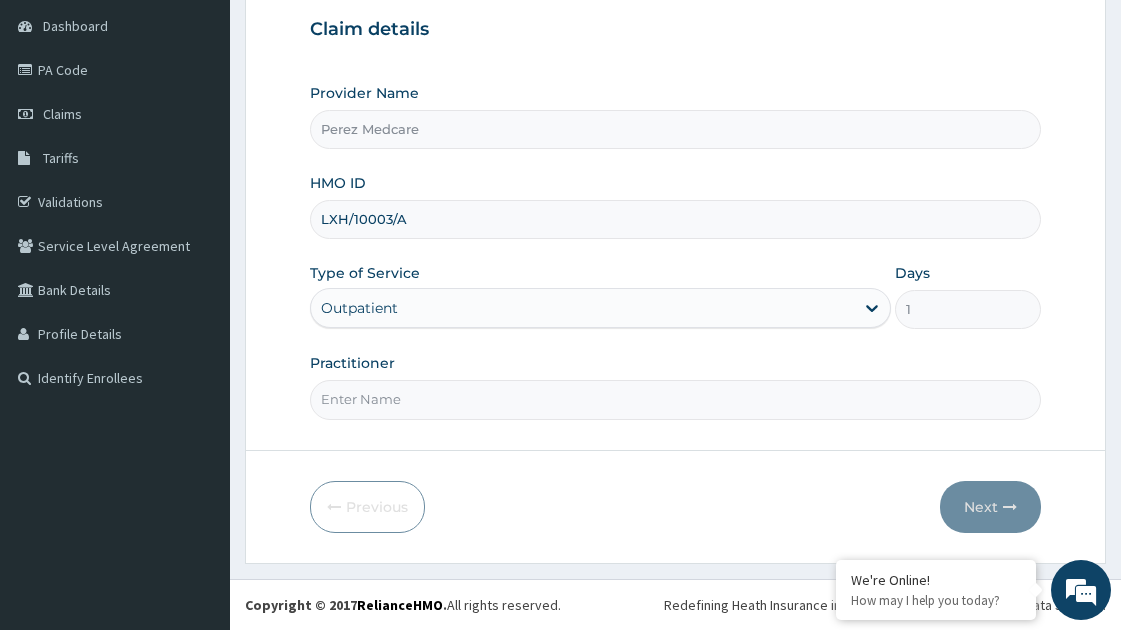 click on "Practitioner" at bounding box center [675, 399] 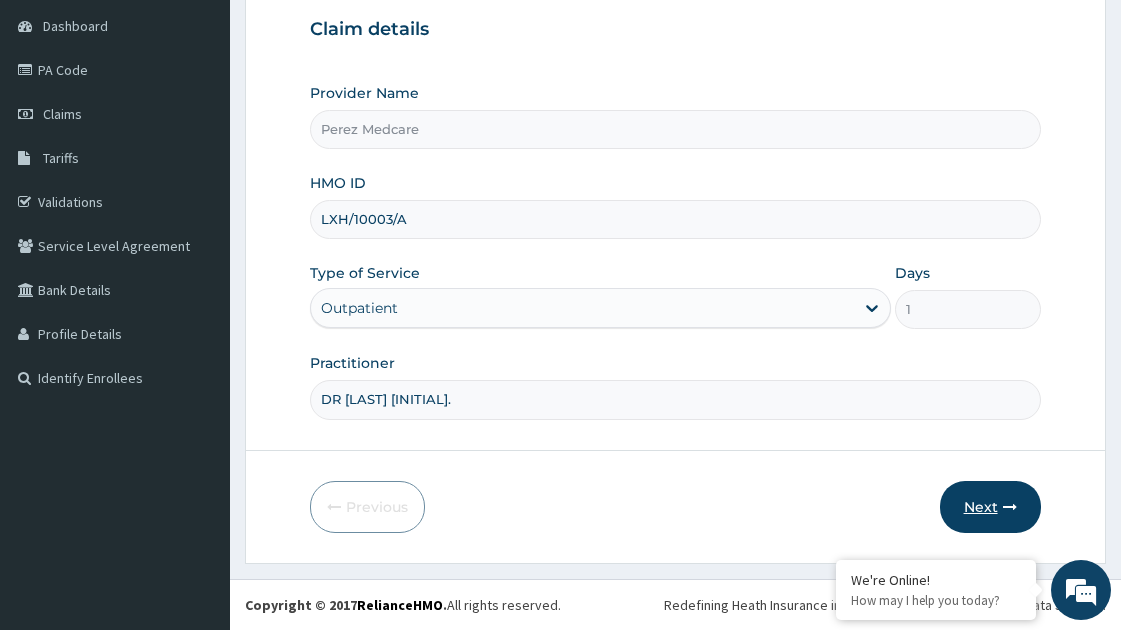 click on "Next" at bounding box center [990, 507] 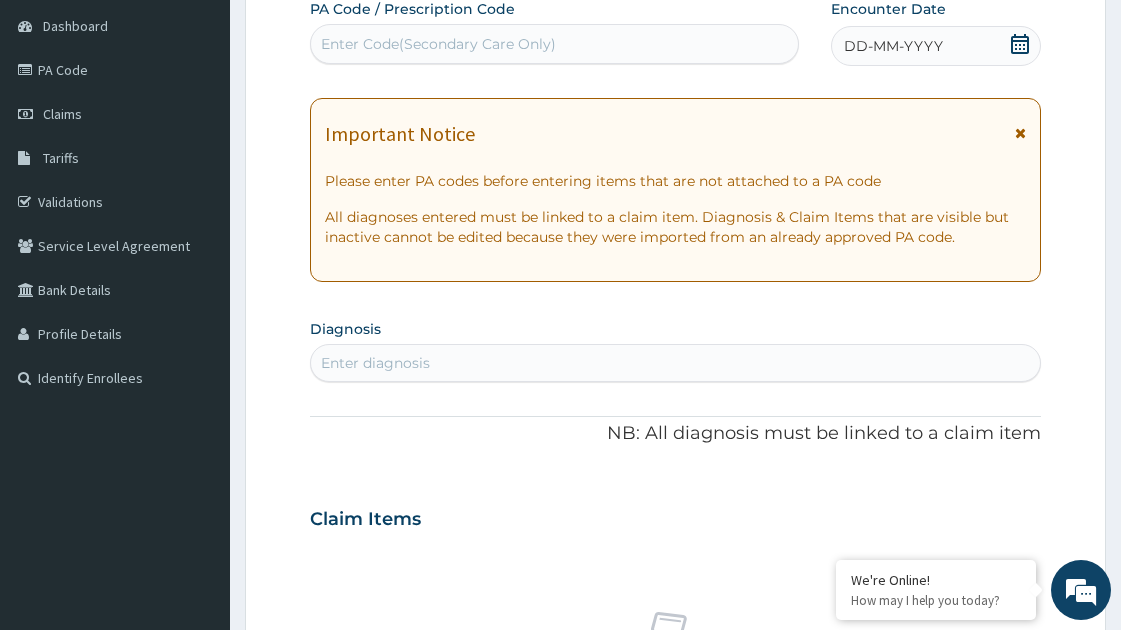 click on "DD-MM-YYYY" at bounding box center (893, 46) 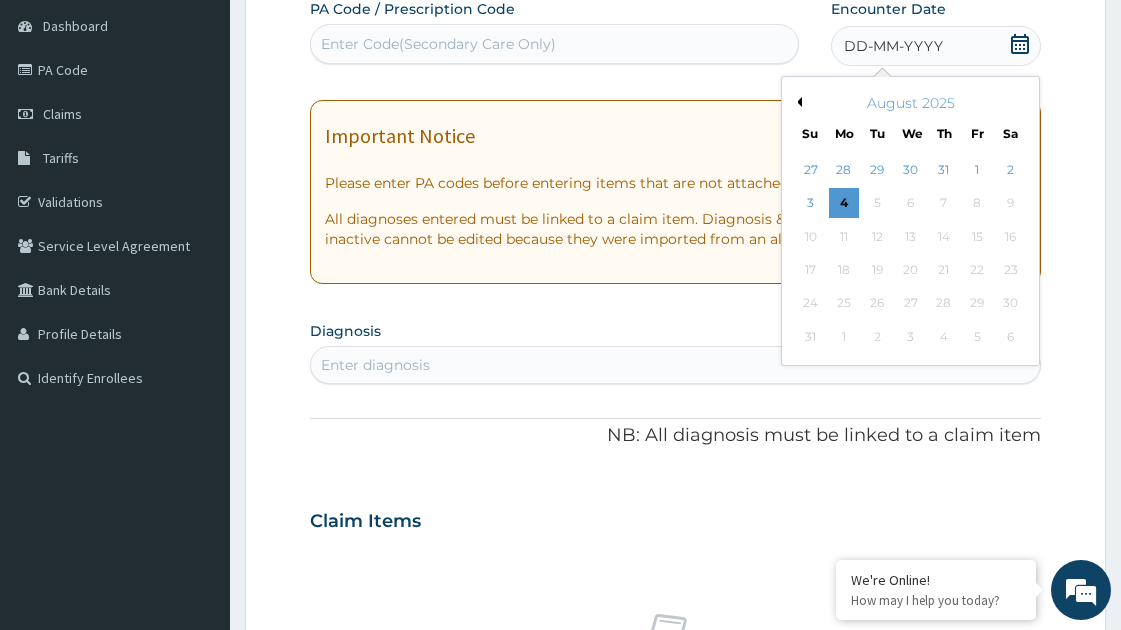 click on "Previous Month" at bounding box center [797, 102] 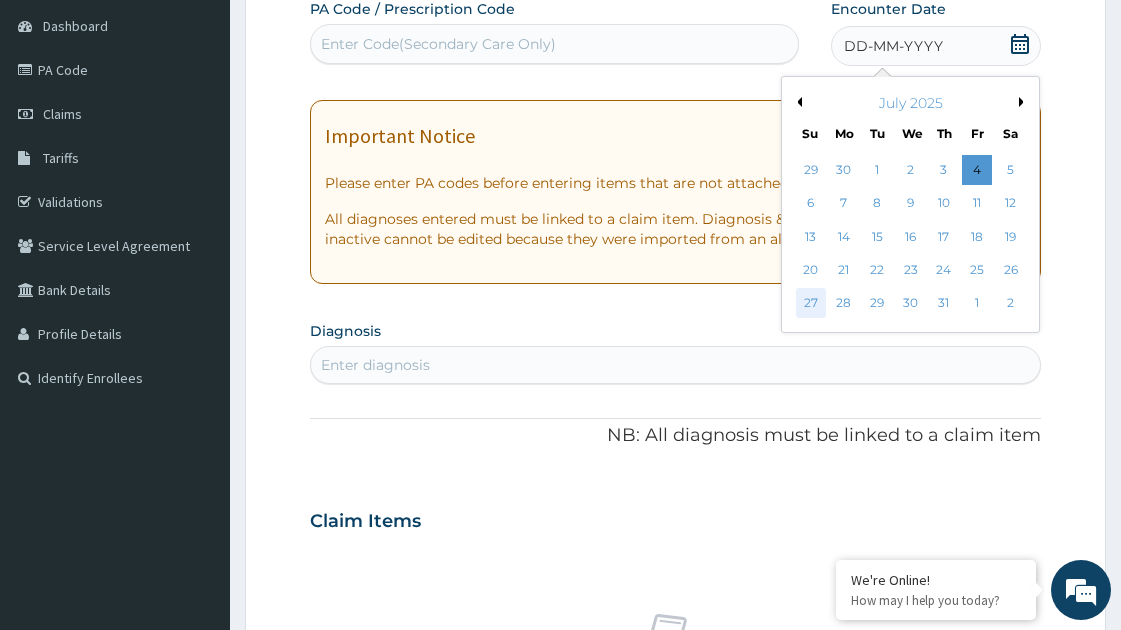 click on "27" at bounding box center (811, 304) 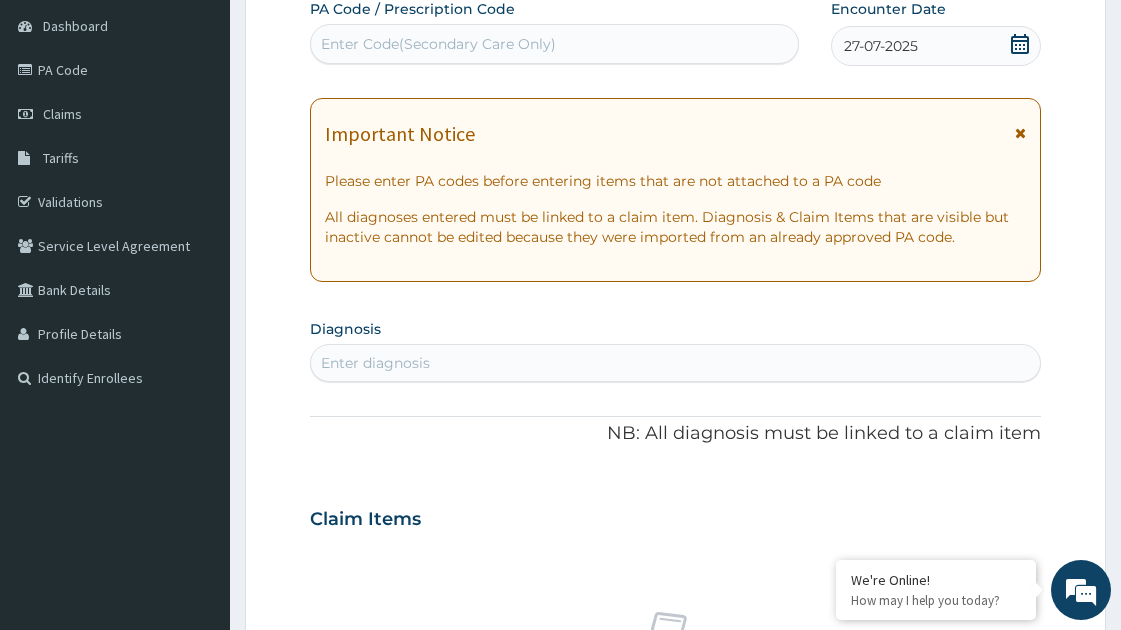 click on "Enter diagnosis" at bounding box center [675, 363] 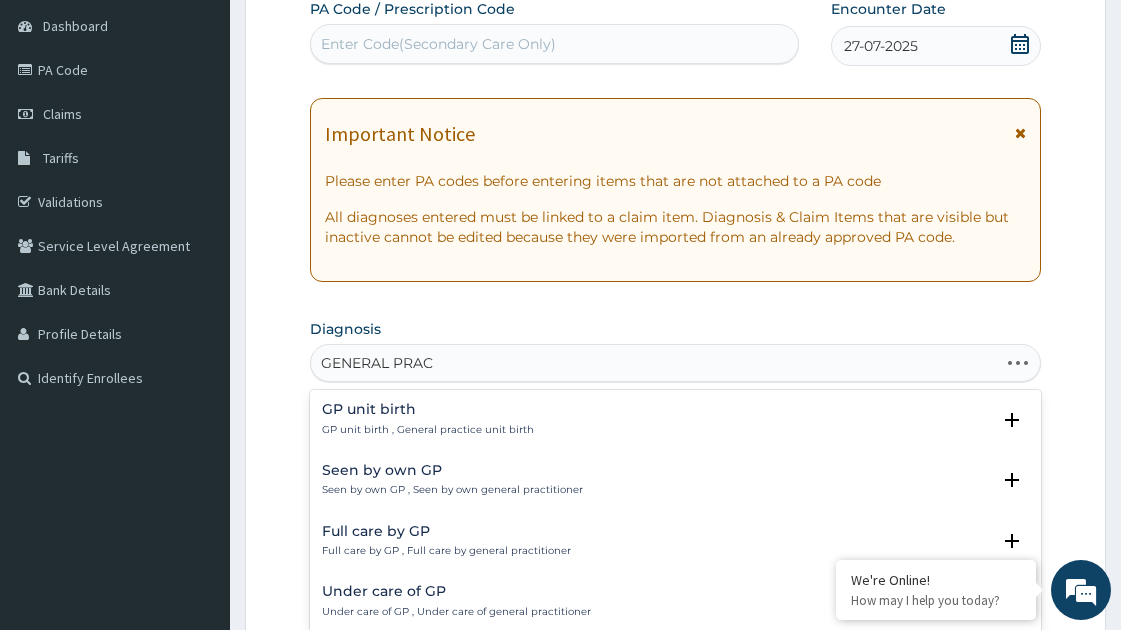 type on "GENERAL PRACT" 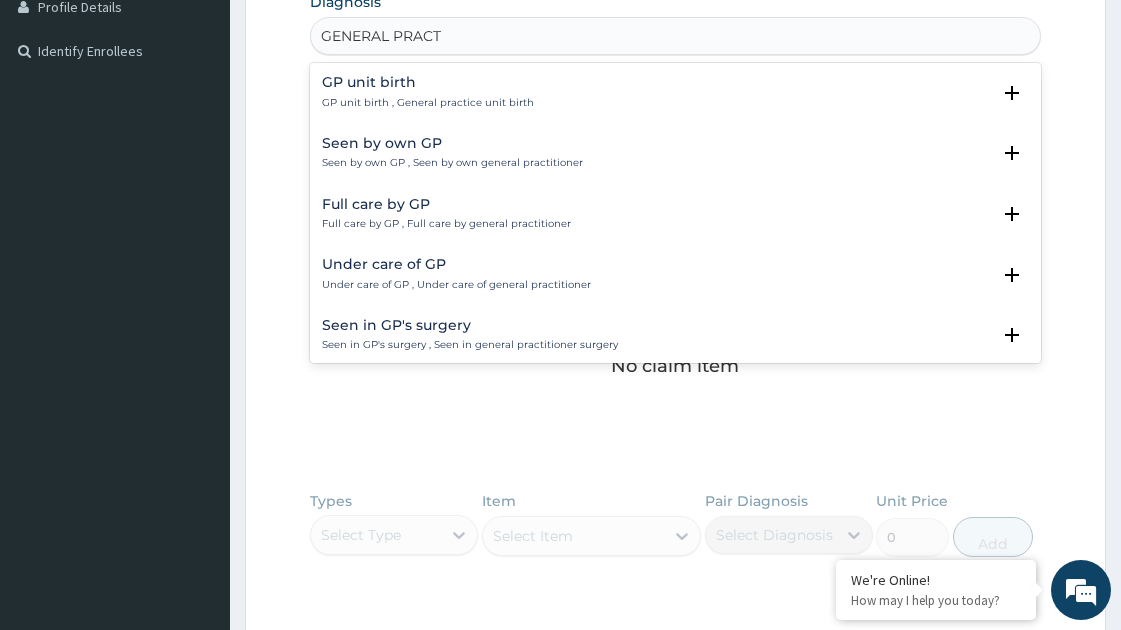 scroll, scrollTop: 521, scrollLeft: 0, axis: vertical 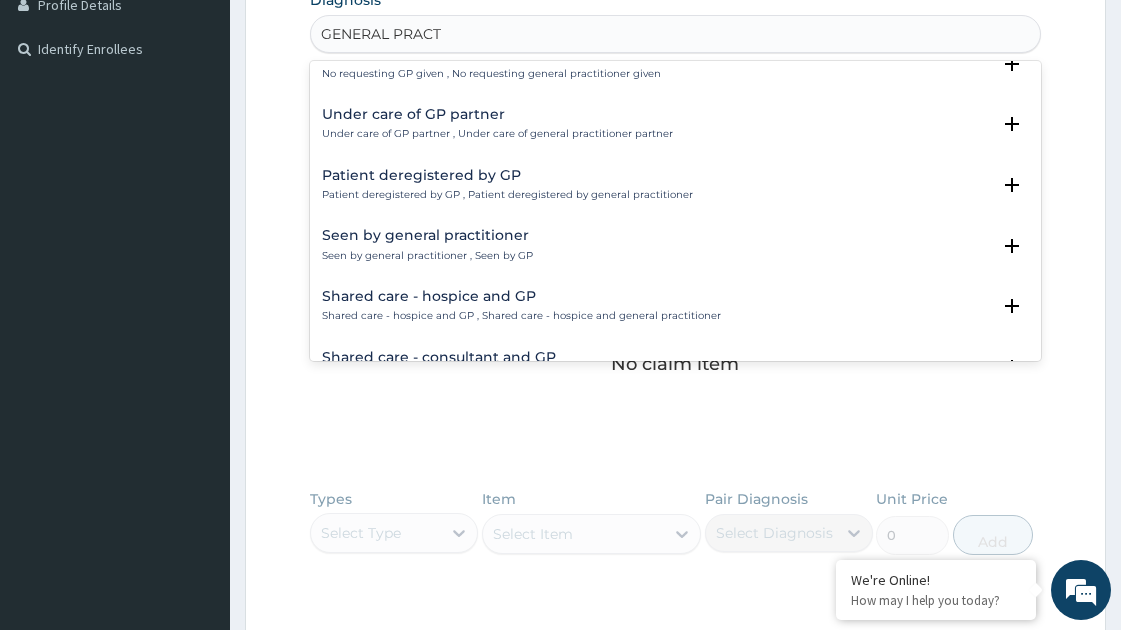 click on "Seen by general practitioner Seen by general practitioner , Seen by GP" at bounding box center (675, 245) 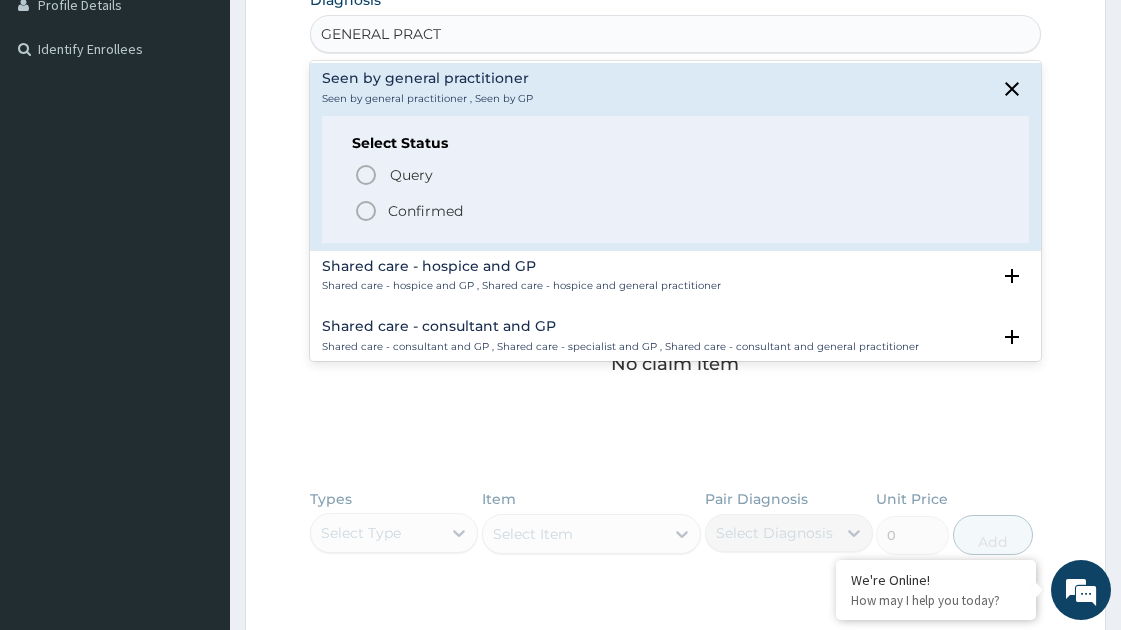 scroll, scrollTop: 749, scrollLeft: 0, axis: vertical 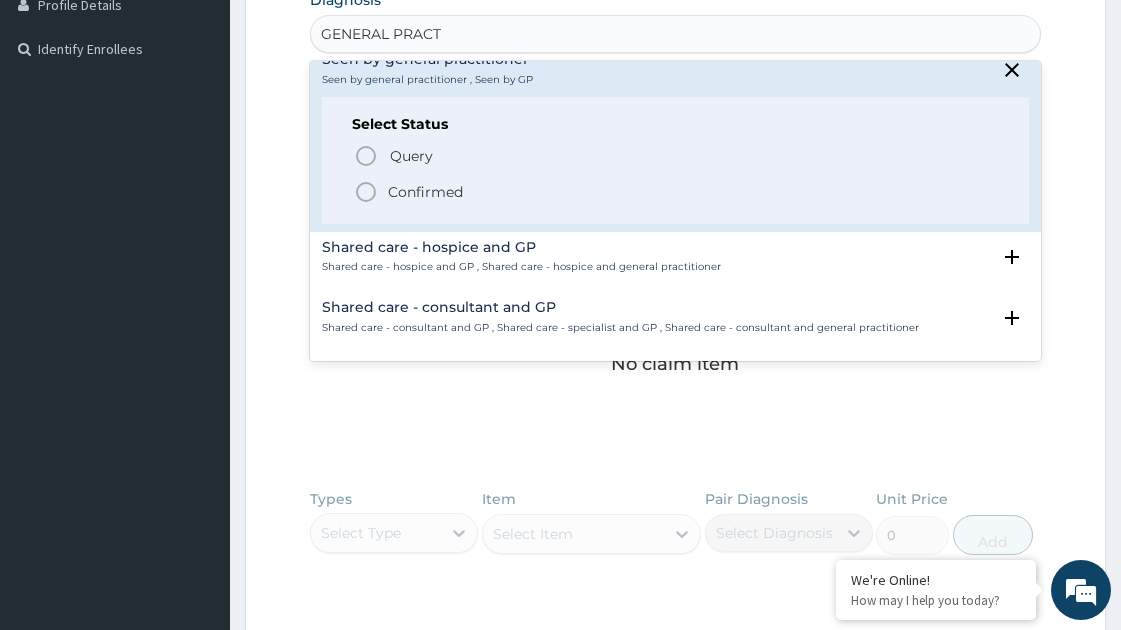 click on "Confirmed" at bounding box center [676, 192] 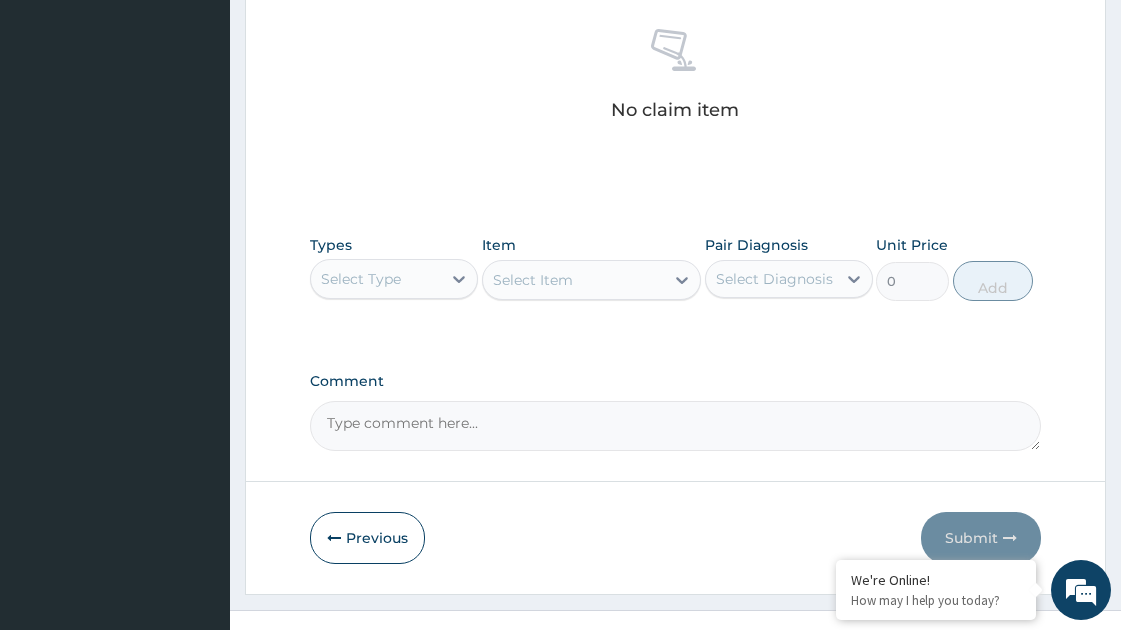 scroll, scrollTop: 784, scrollLeft: 0, axis: vertical 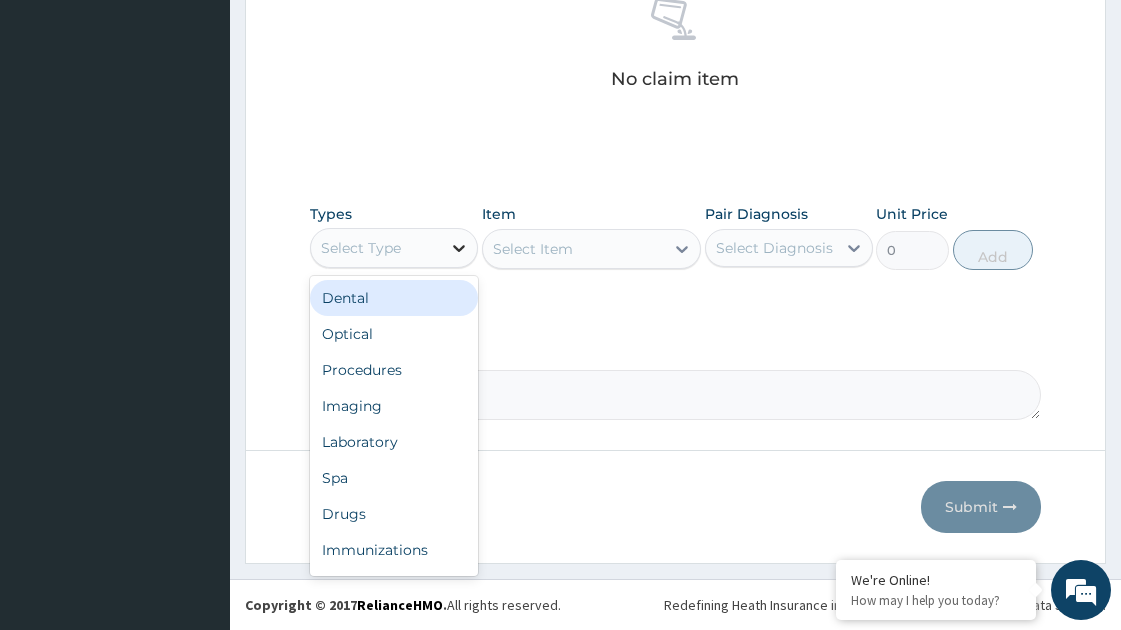 click 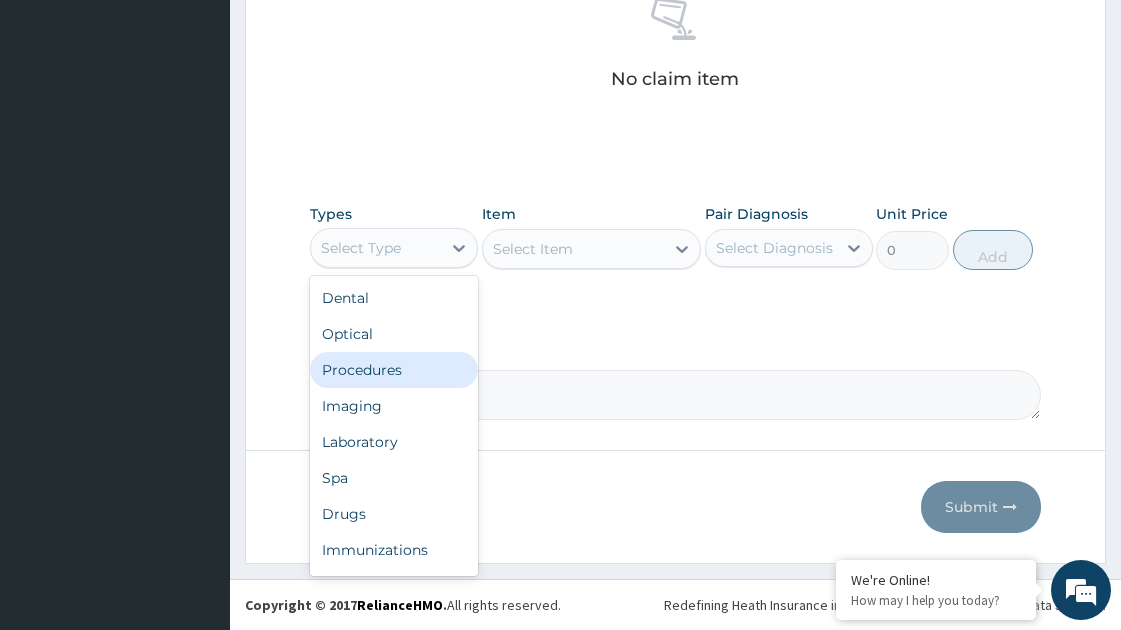 click on "Procedures" at bounding box center (394, 370) 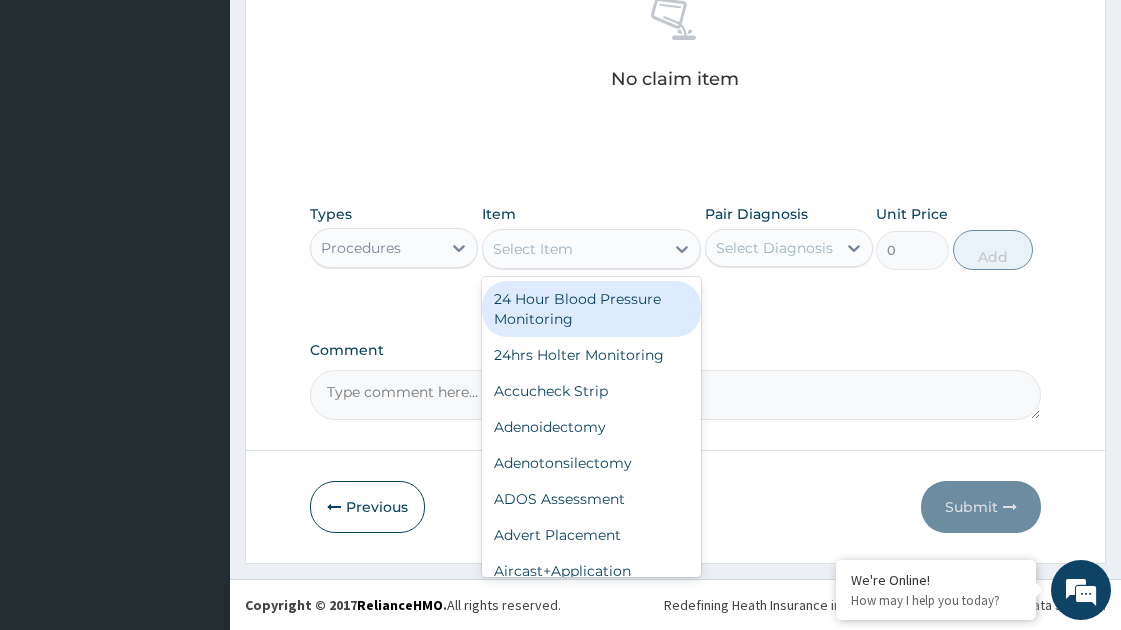 click at bounding box center (682, 249) 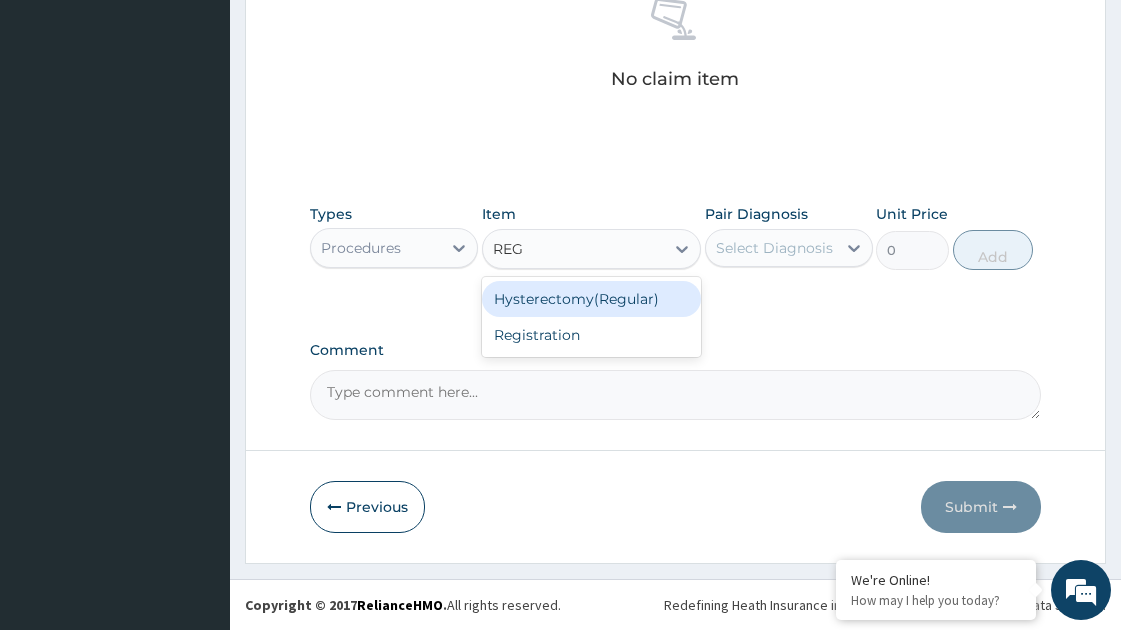 type on "REGI" 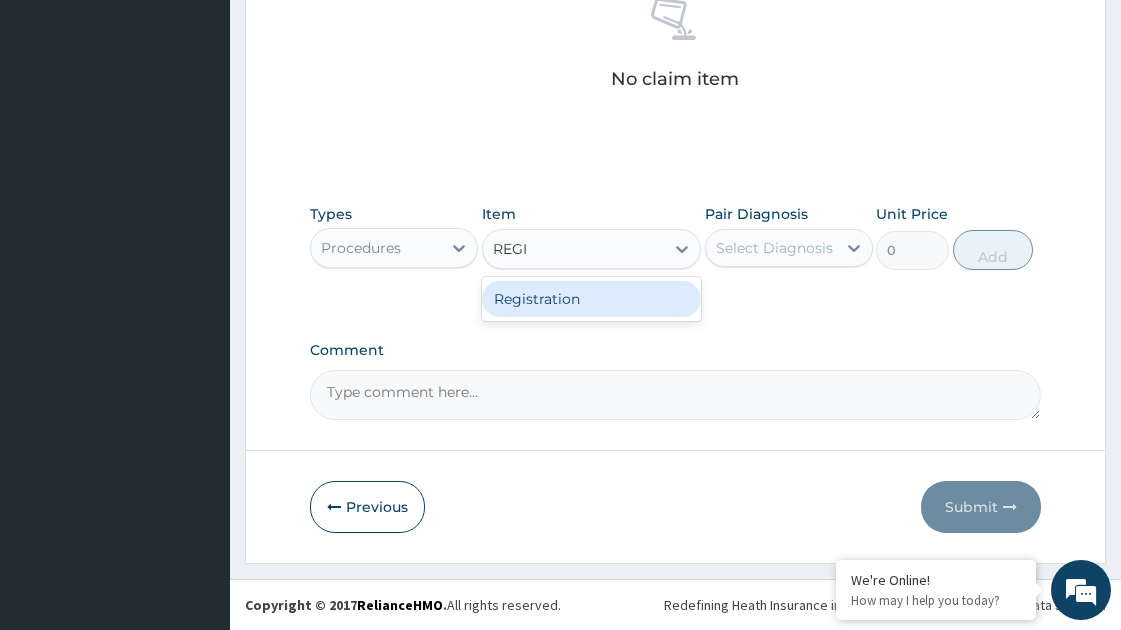 click on "Registration" at bounding box center [591, 299] 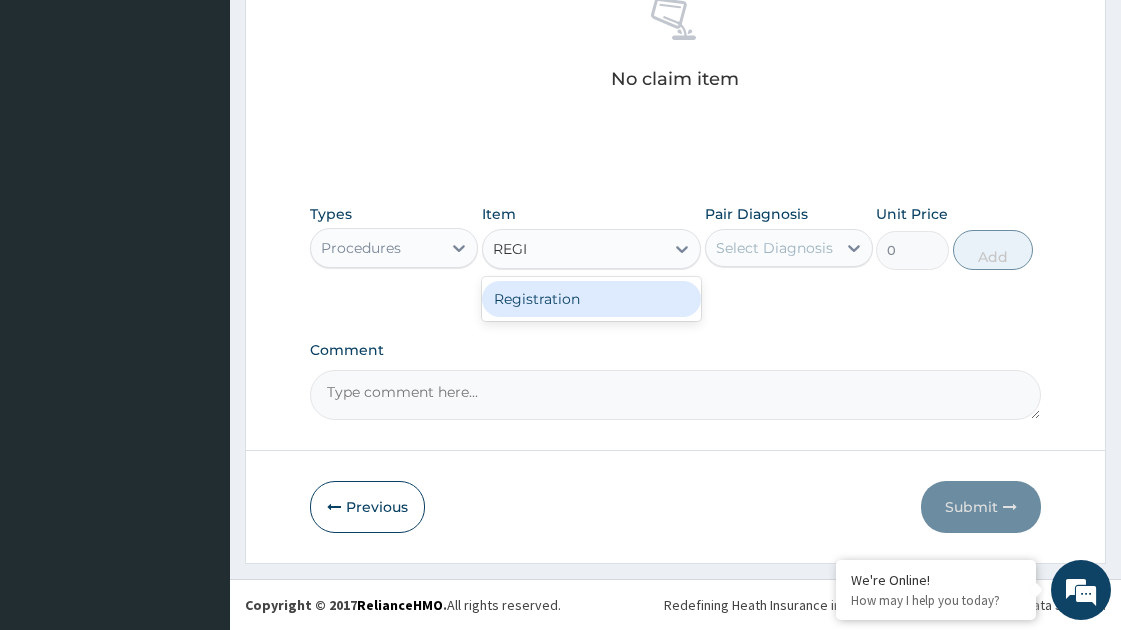 type 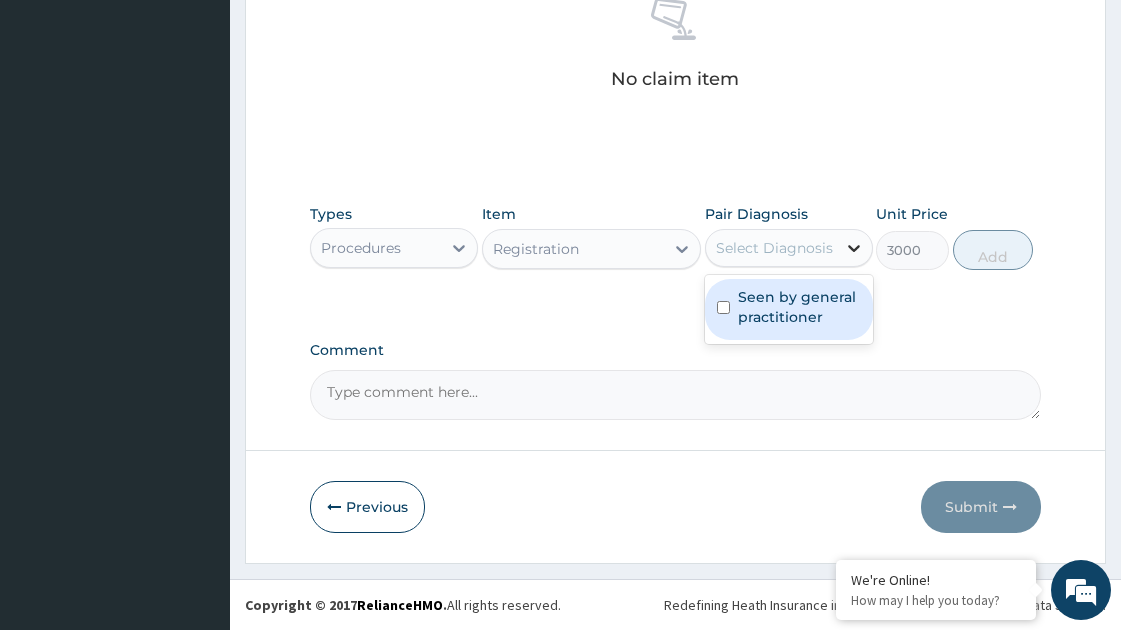click at bounding box center [854, 248] 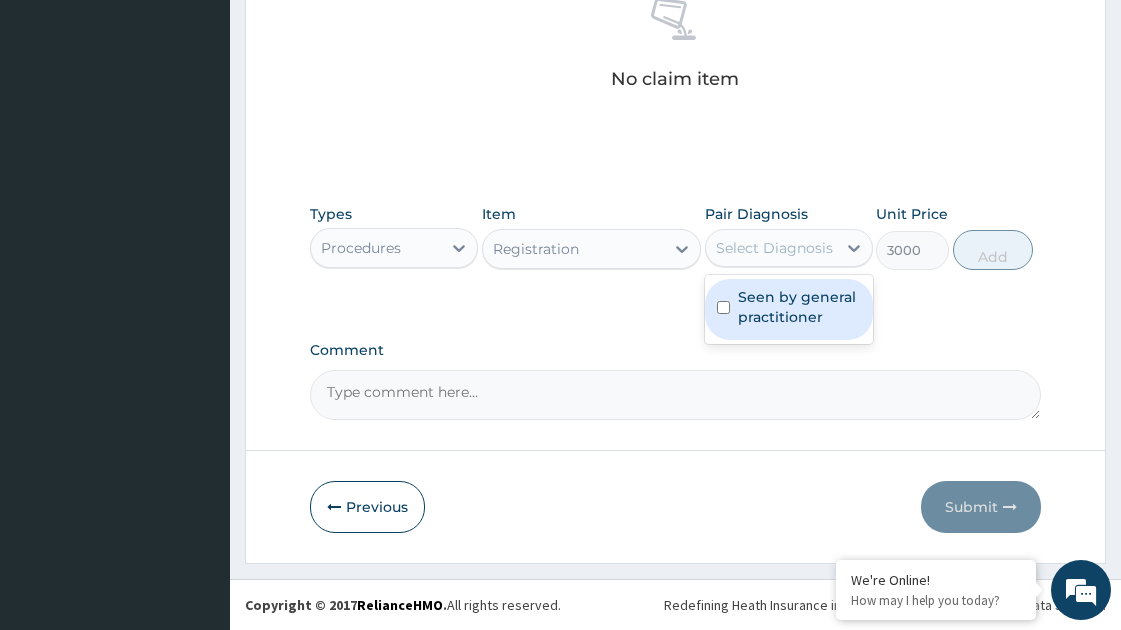 click on "Seen by general practitioner" at bounding box center (799, 307) 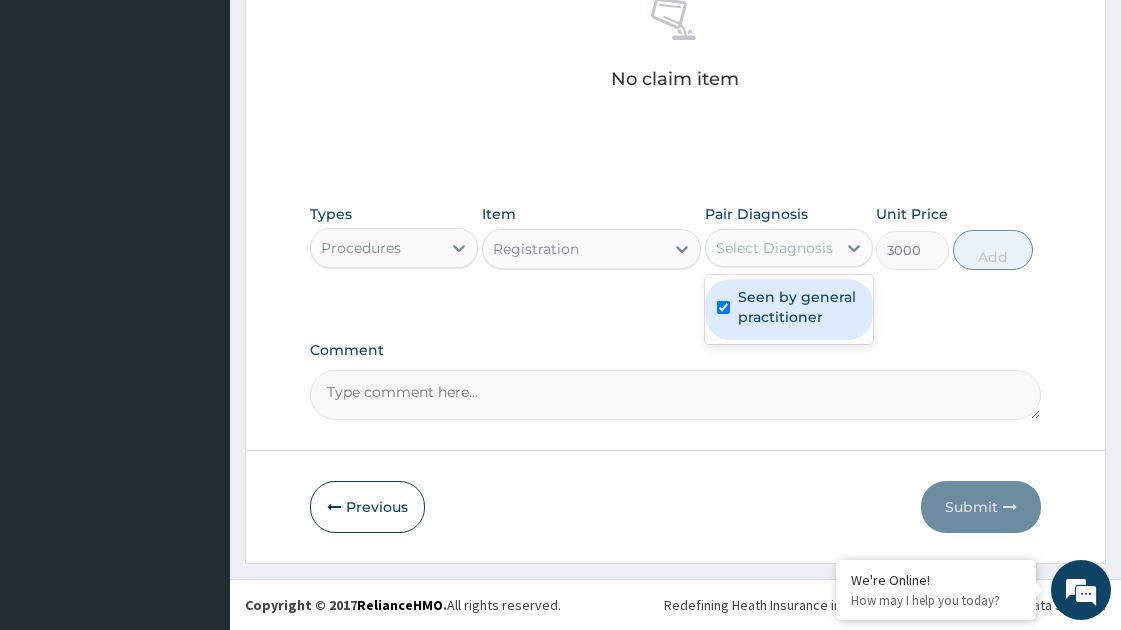 checkbox on "true" 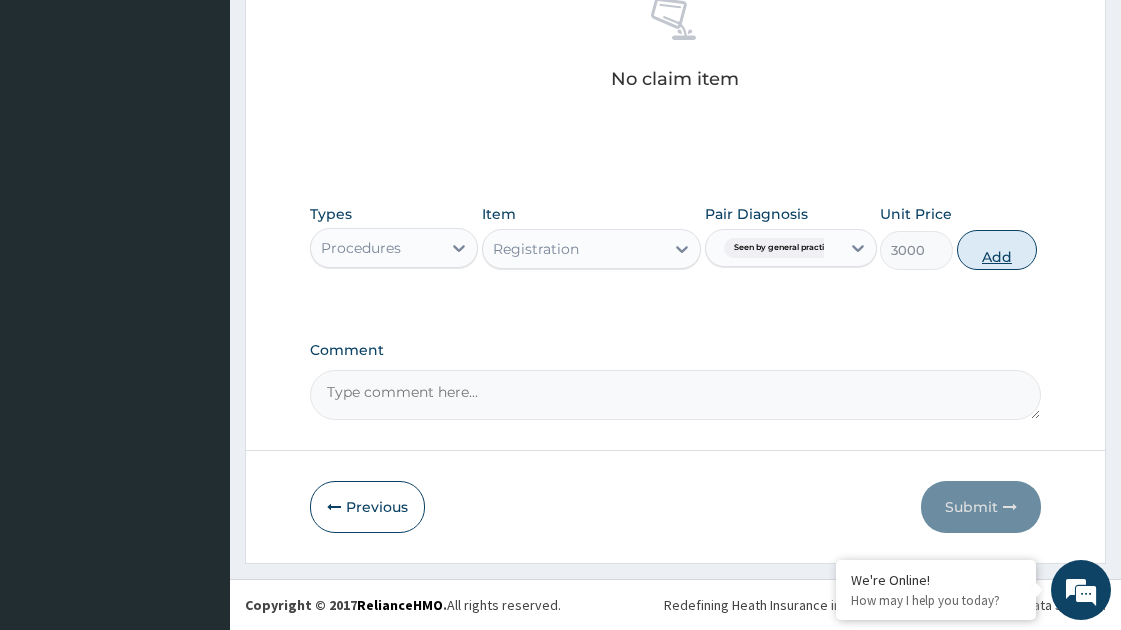 click on "Add" at bounding box center [997, 250] 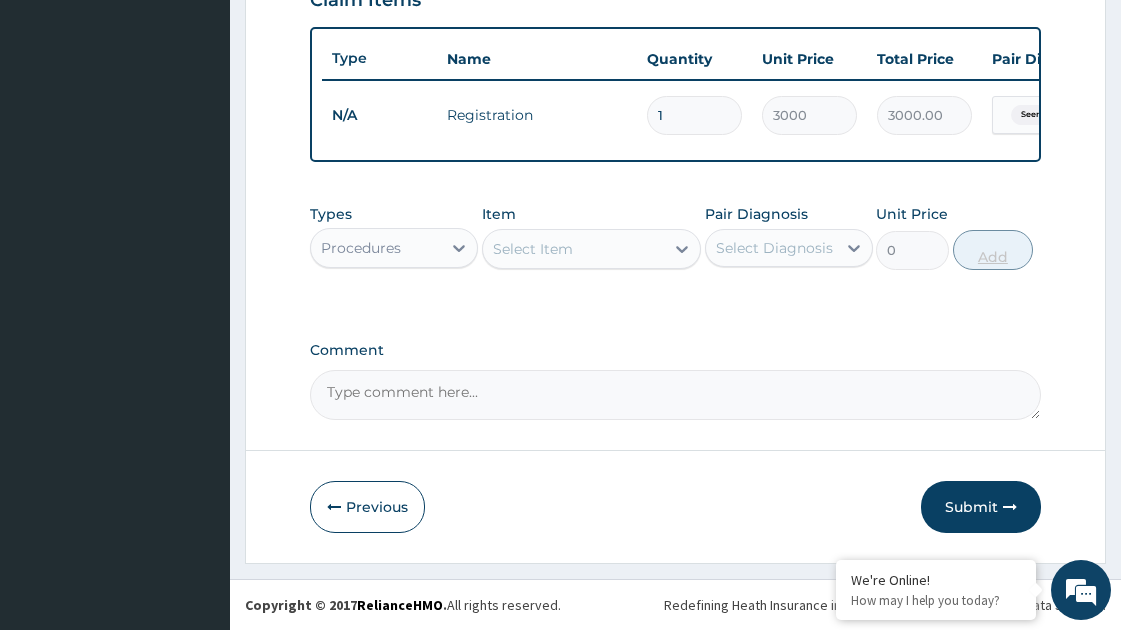 scroll, scrollTop: 732, scrollLeft: 0, axis: vertical 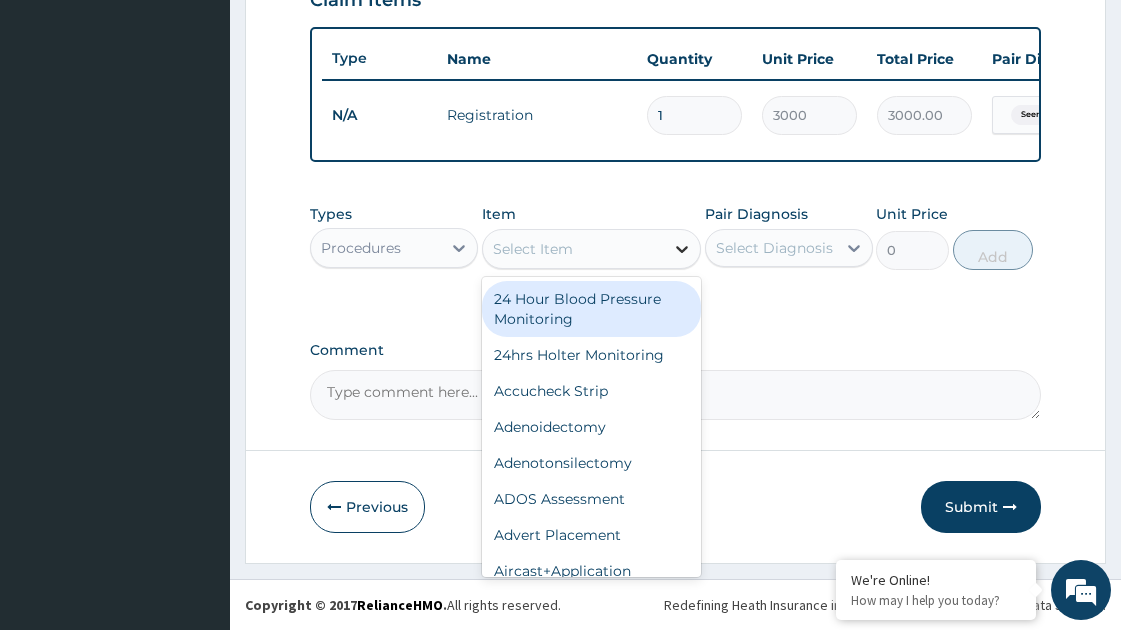 click at bounding box center (682, 249) 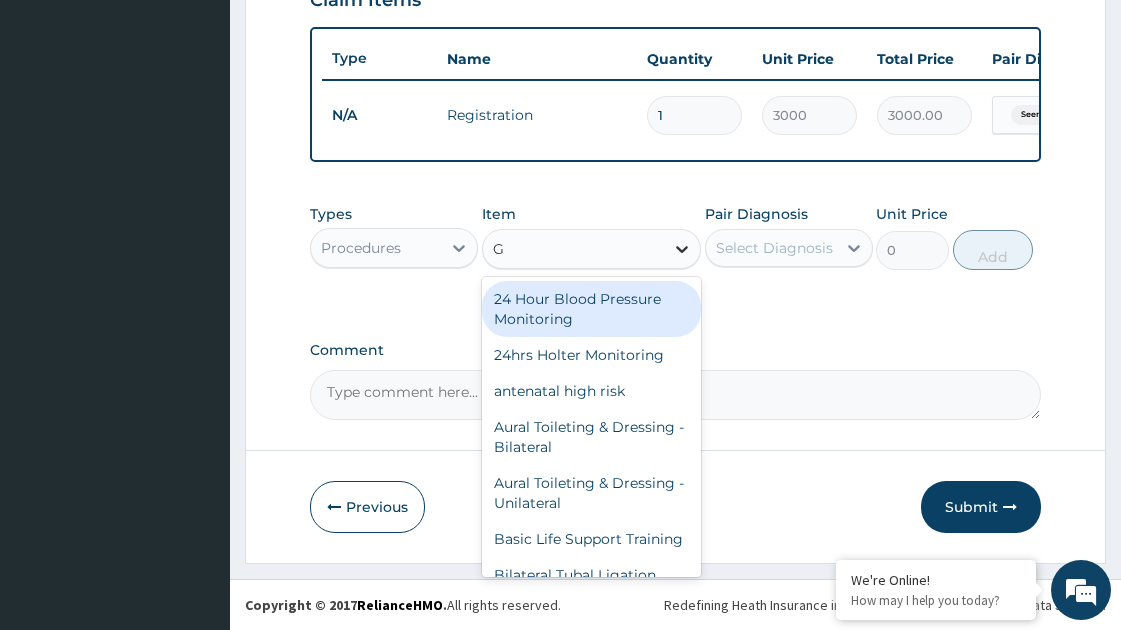 type on "GP" 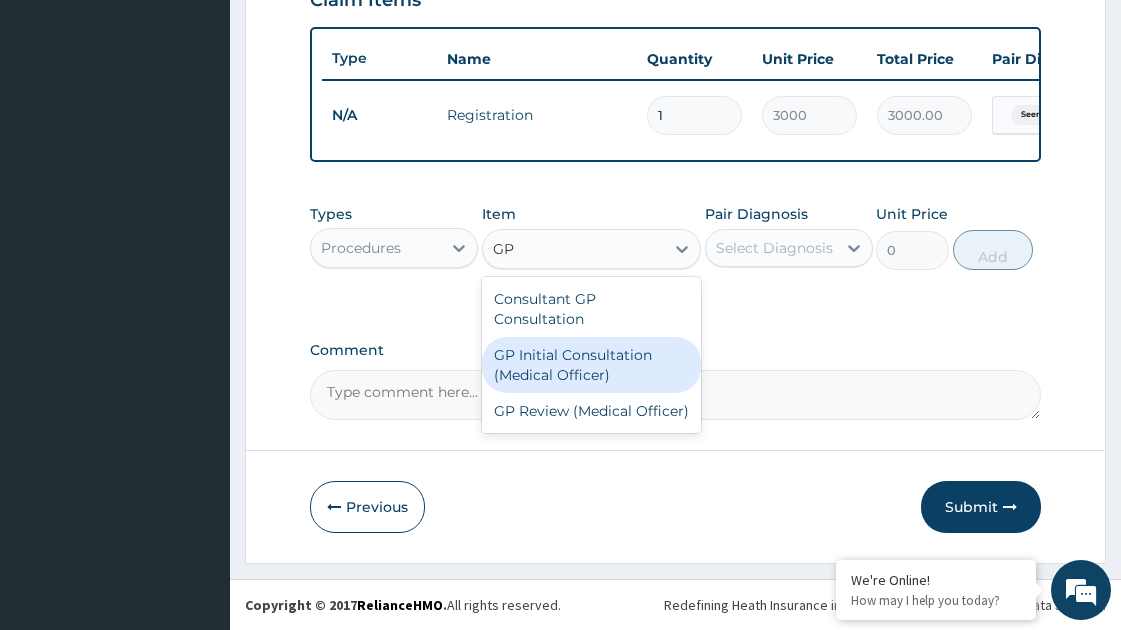 click on "GP Initial Consultation (Medical Officer)" at bounding box center [591, 365] 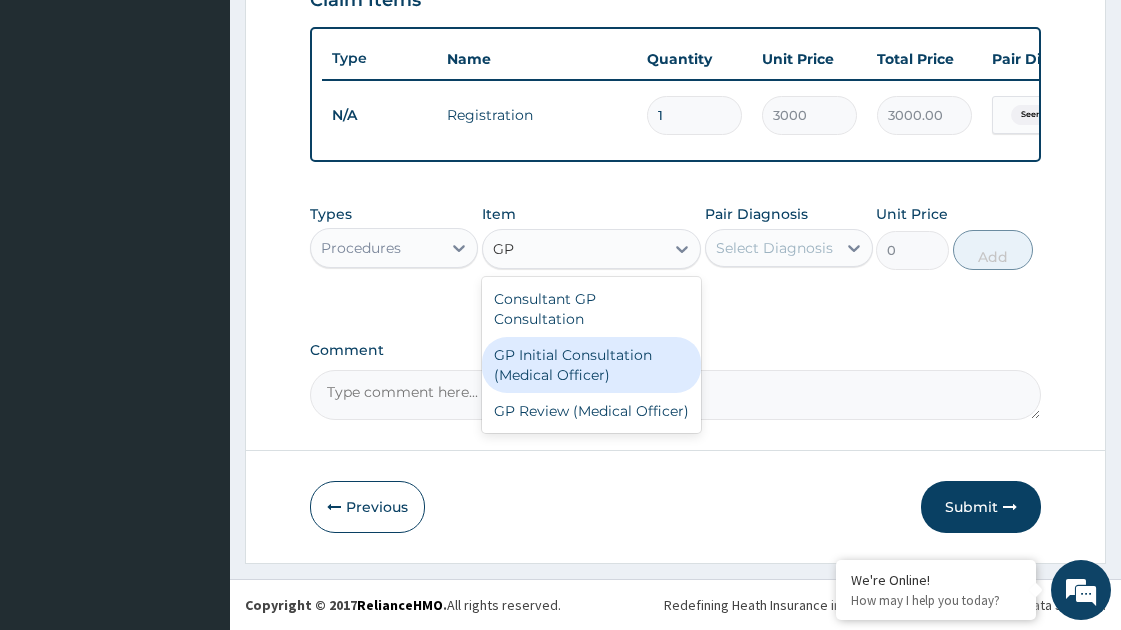 type 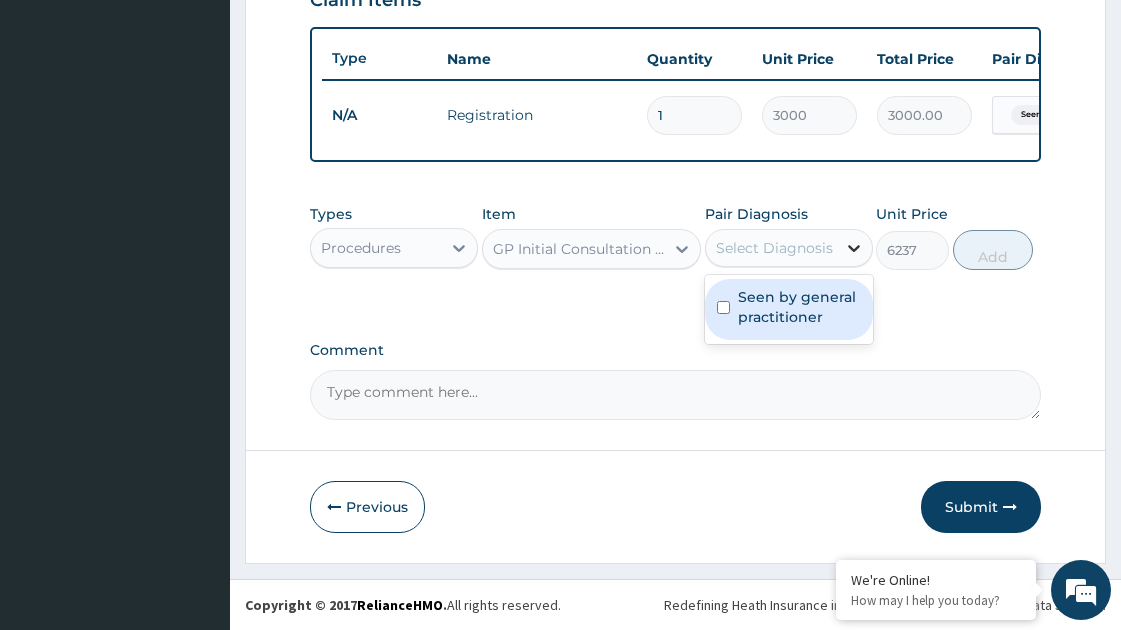 click 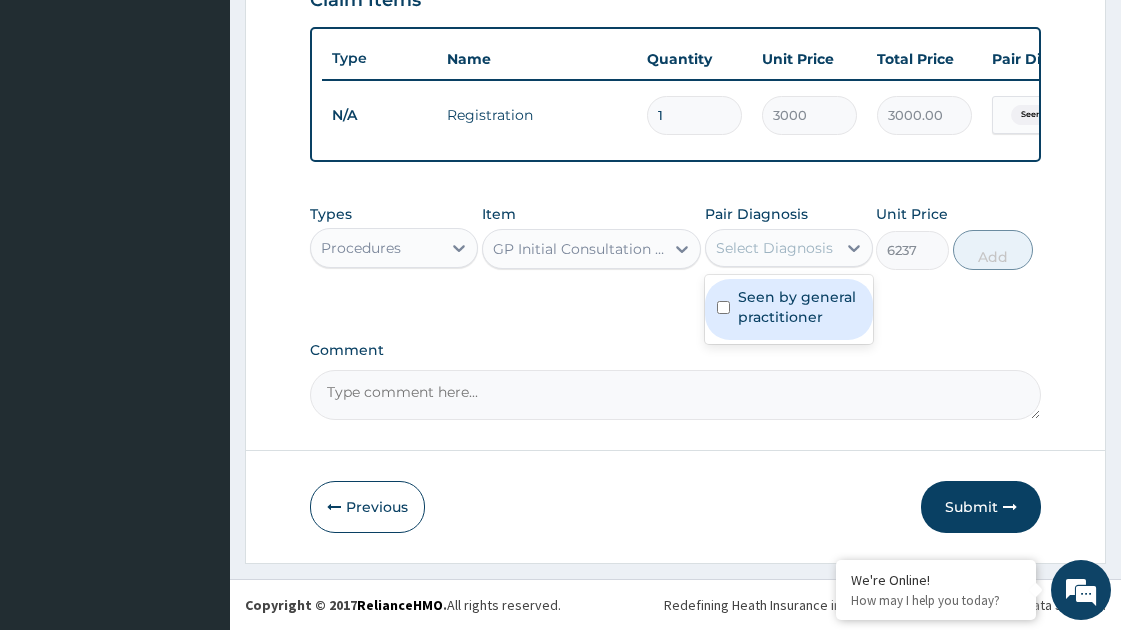 click on "Seen by general practitioner" at bounding box center [799, 307] 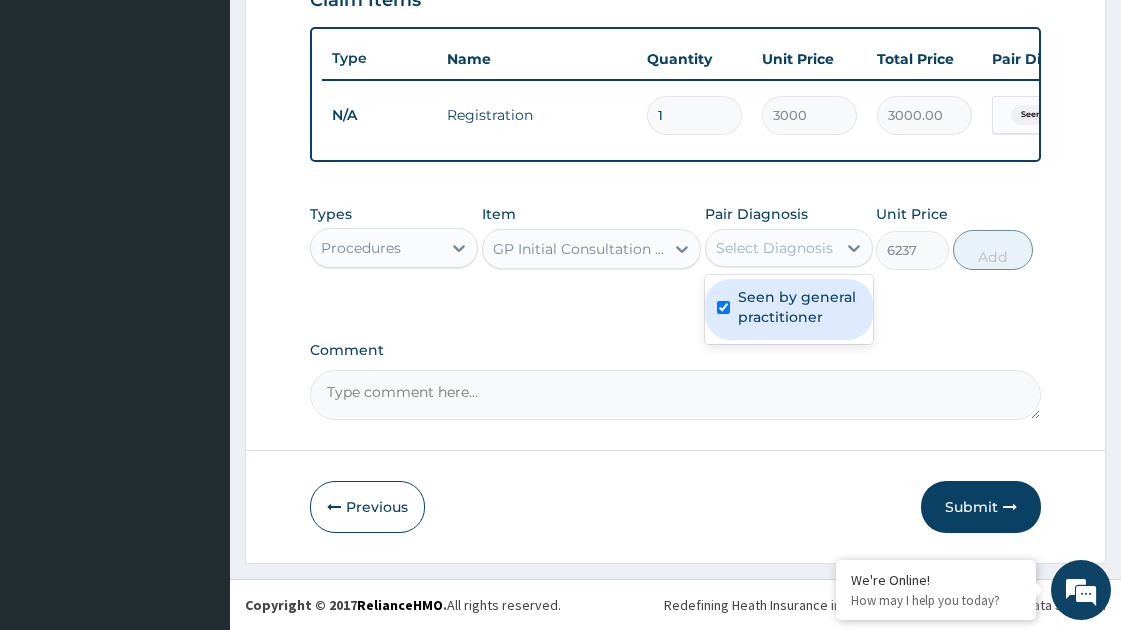 checkbox on "true" 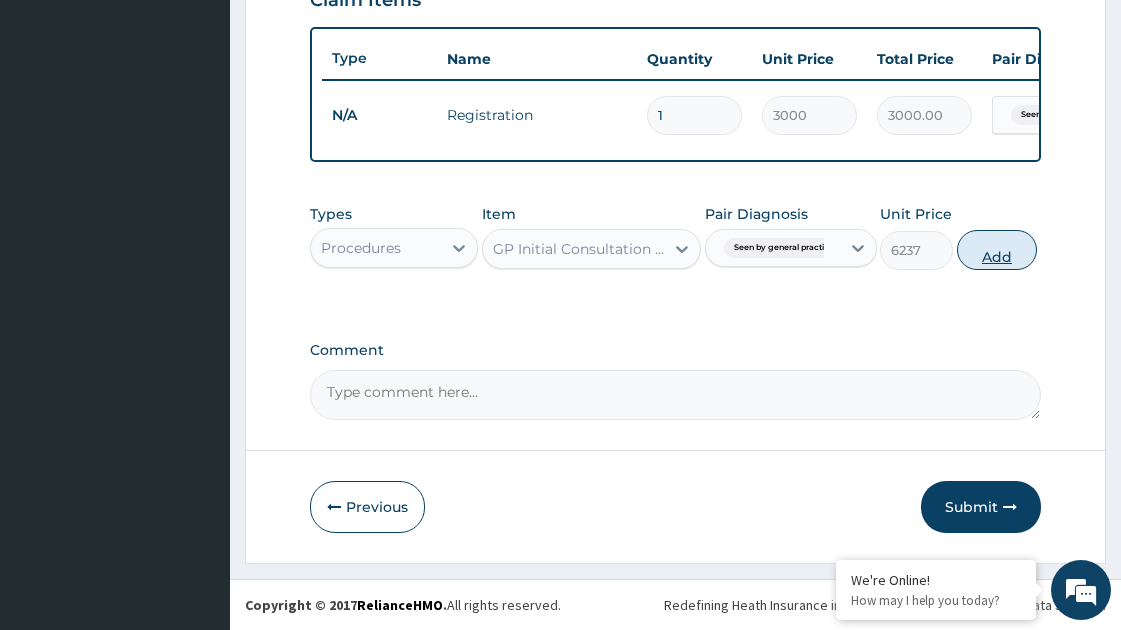 click on "Add" at bounding box center [997, 250] 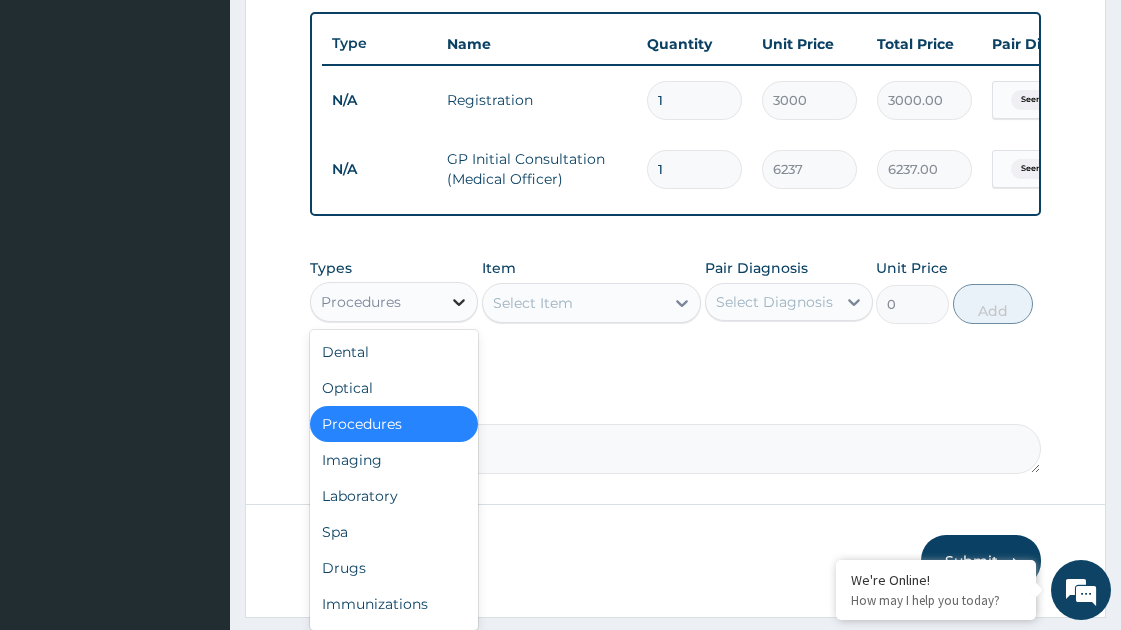 click 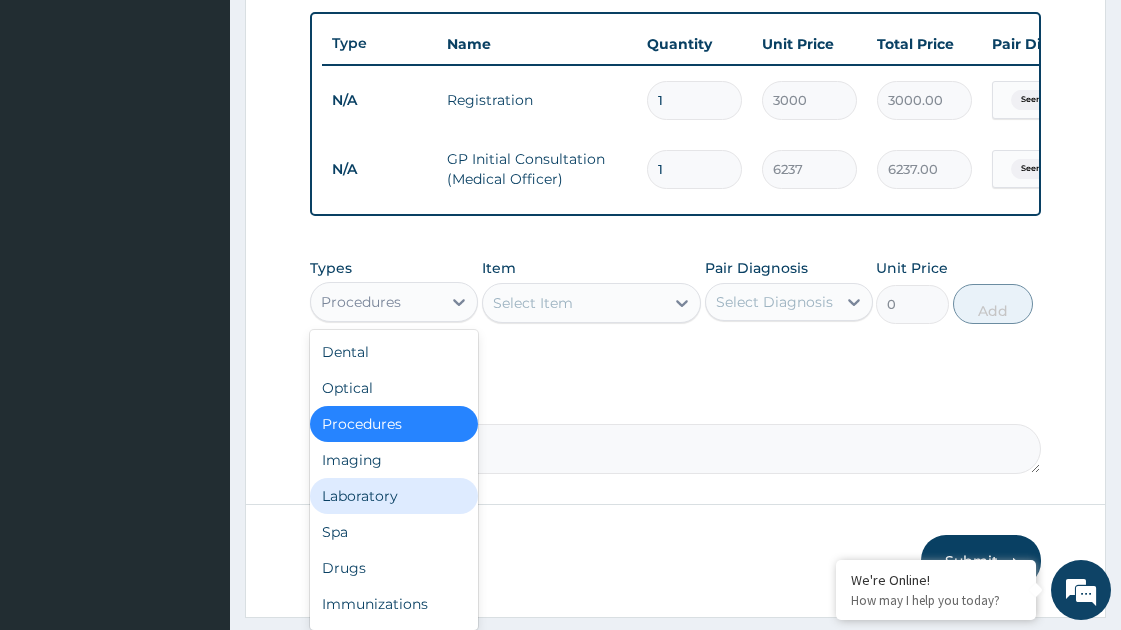 click on "Laboratory" at bounding box center [394, 496] 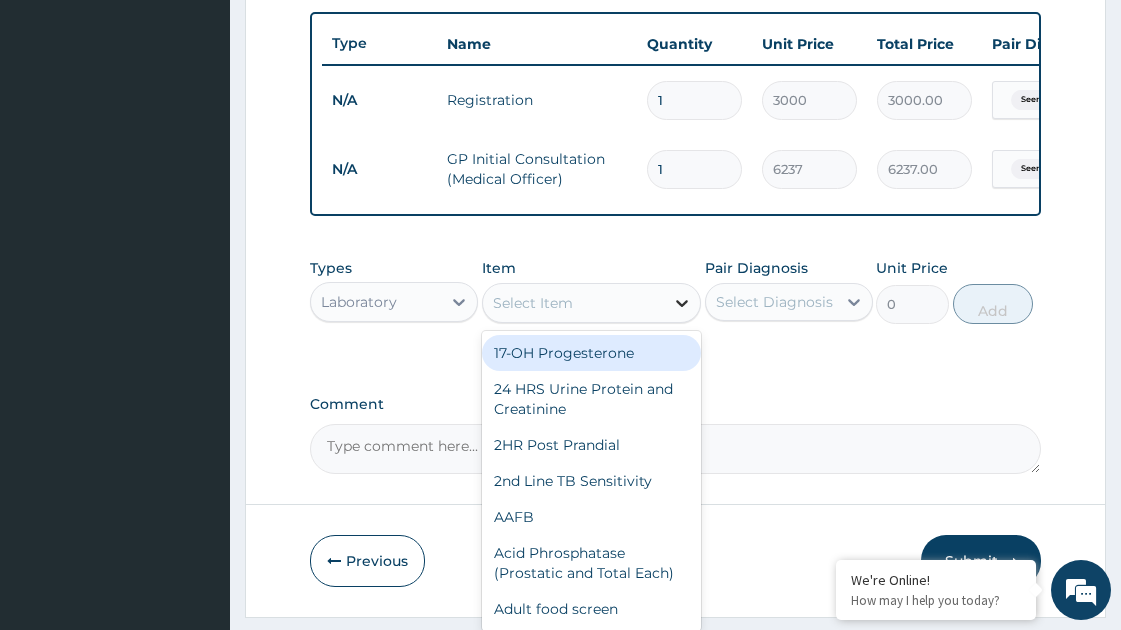 click 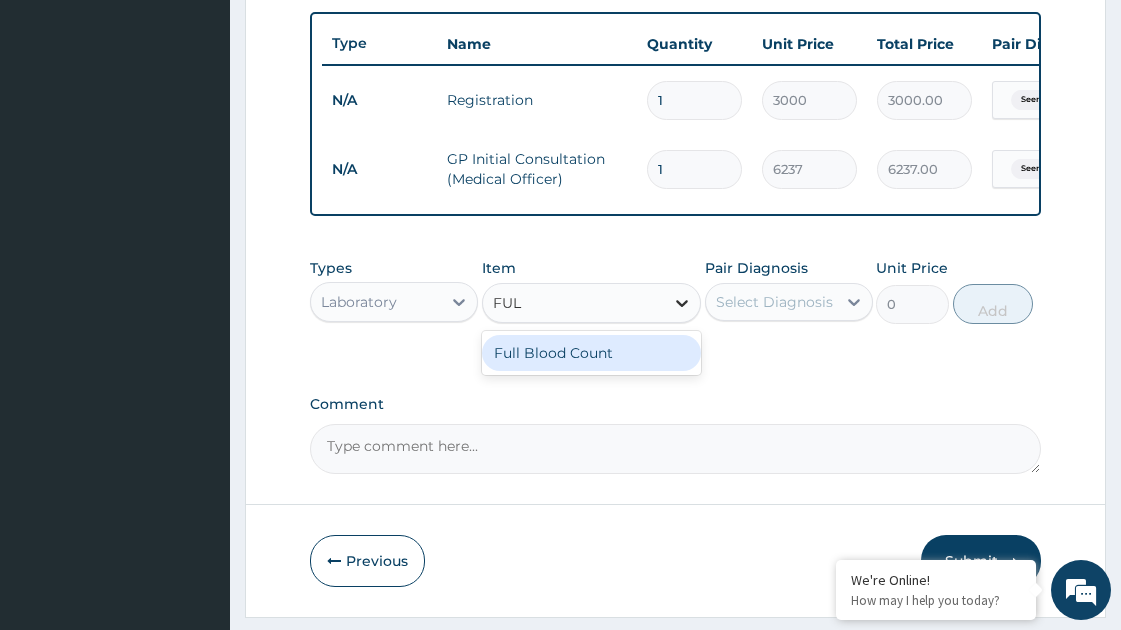 type on "FULL" 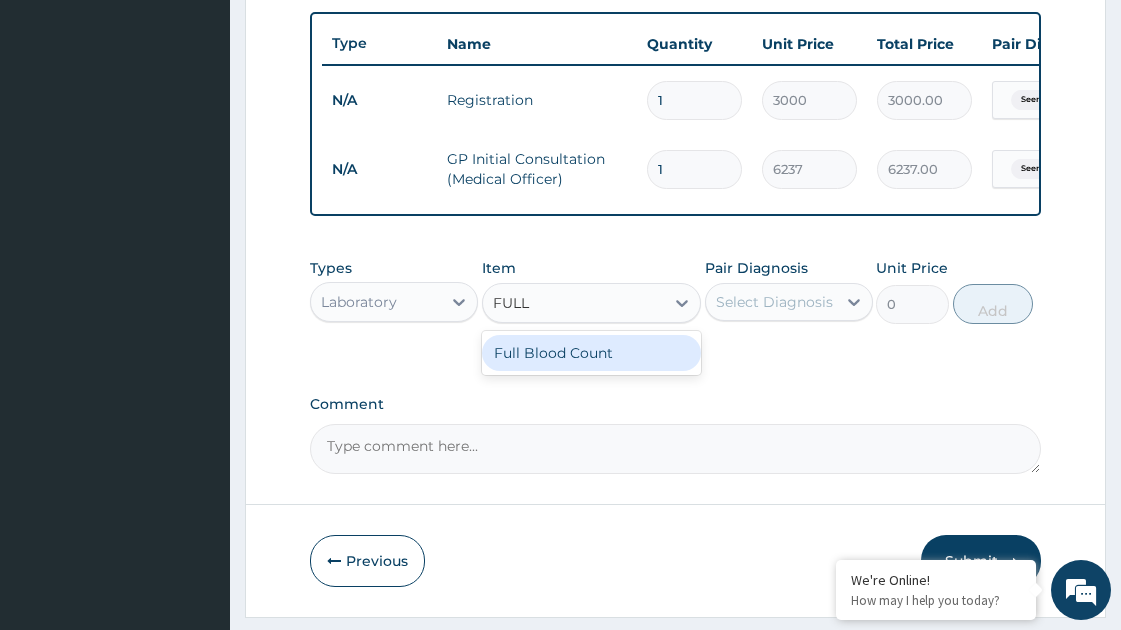 click on "Full Blood Count" at bounding box center [591, 353] 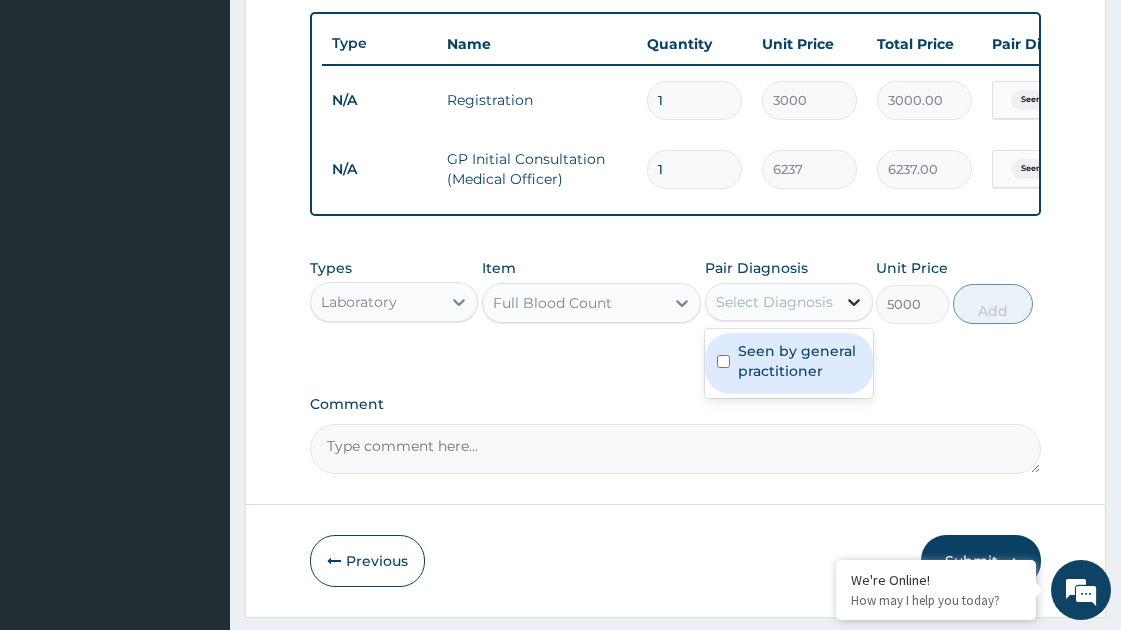 click 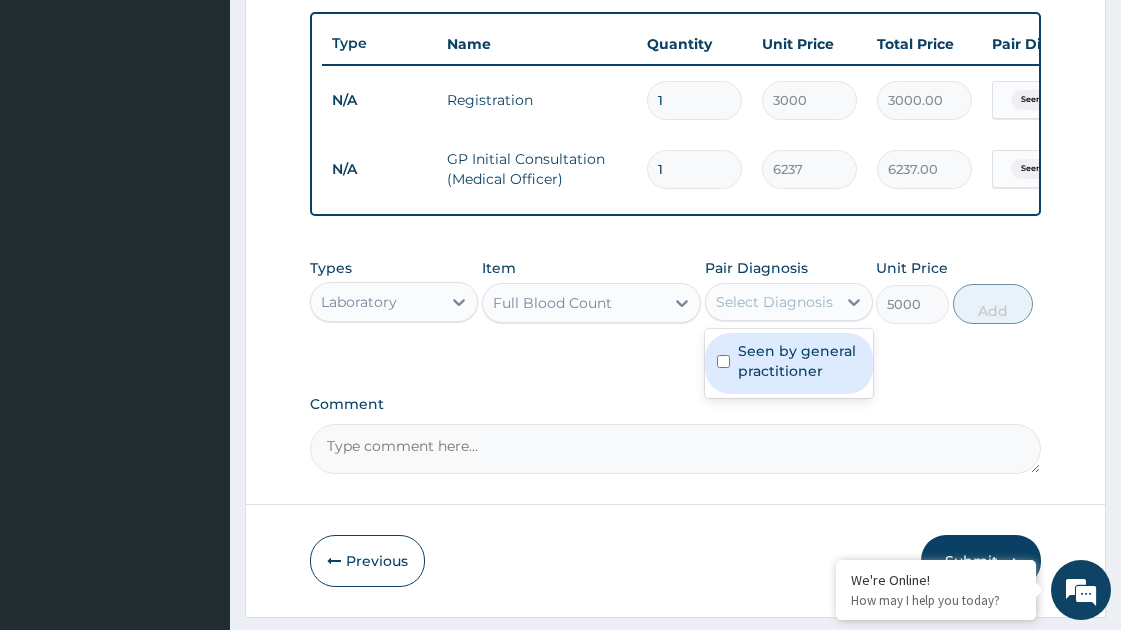 click on "Seen by general practitioner" at bounding box center (799, 361) 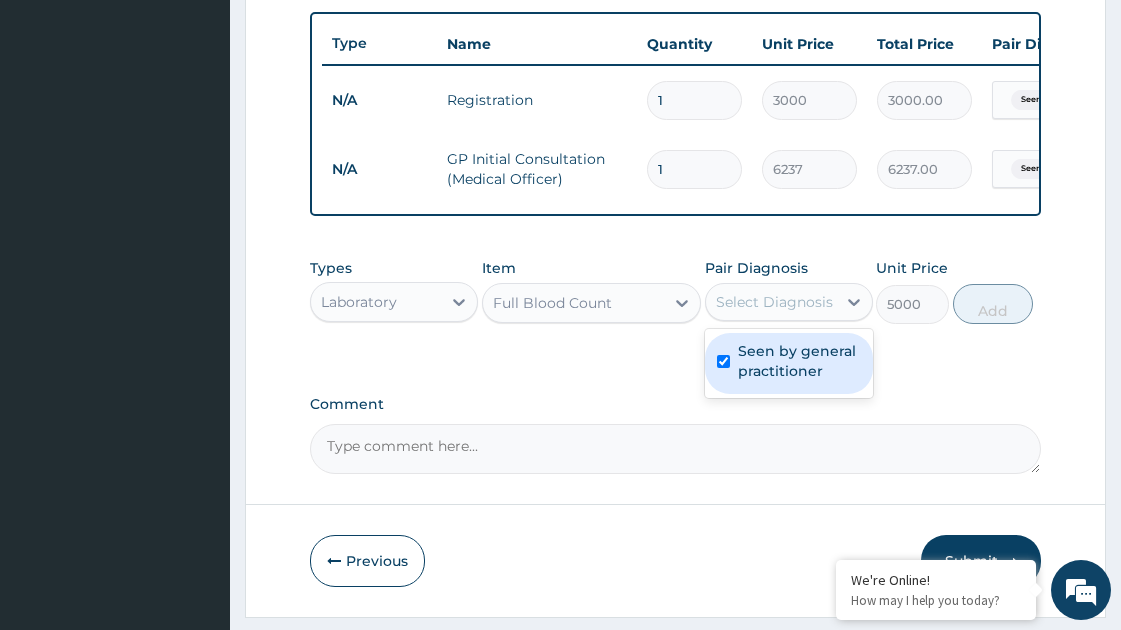 checkbox on "true" 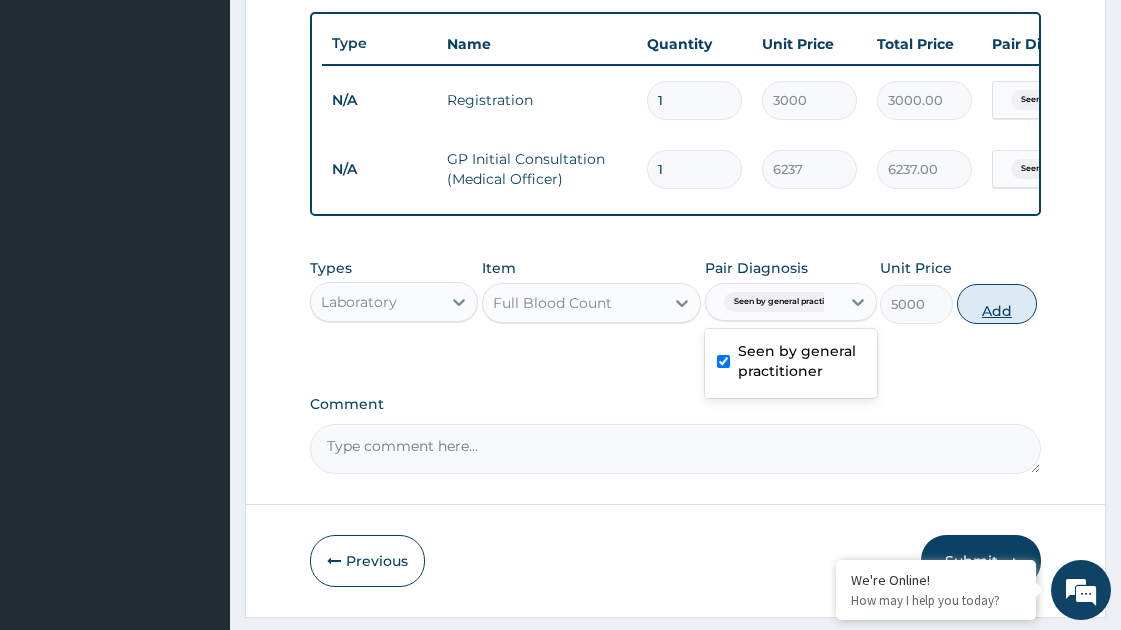 click on "Add" at bounding box center (997, 304) 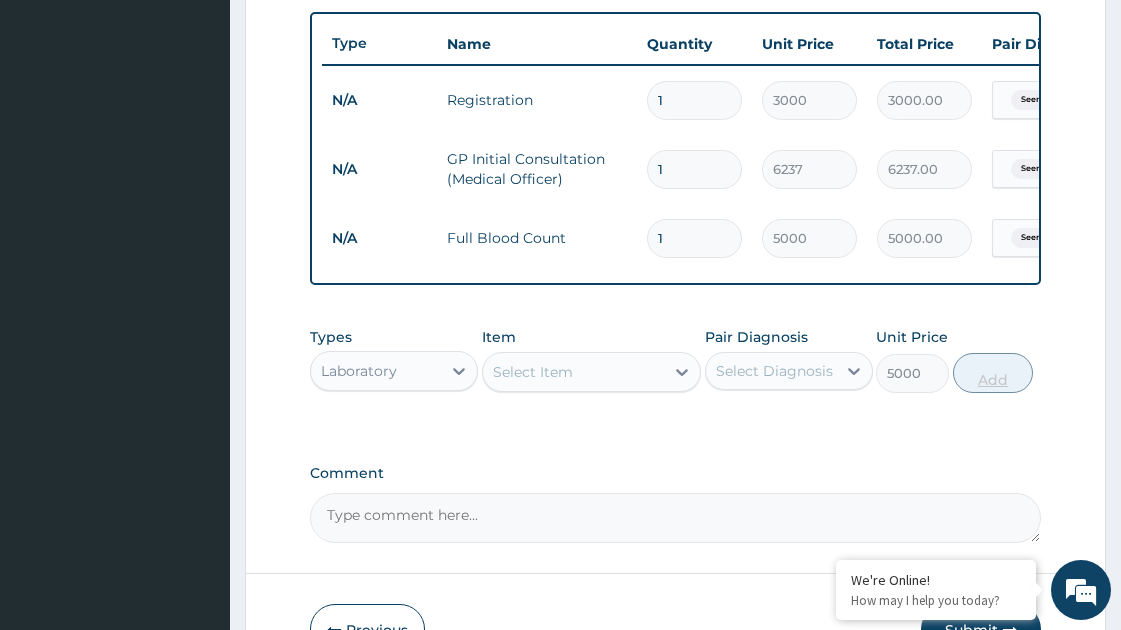 type on "0" 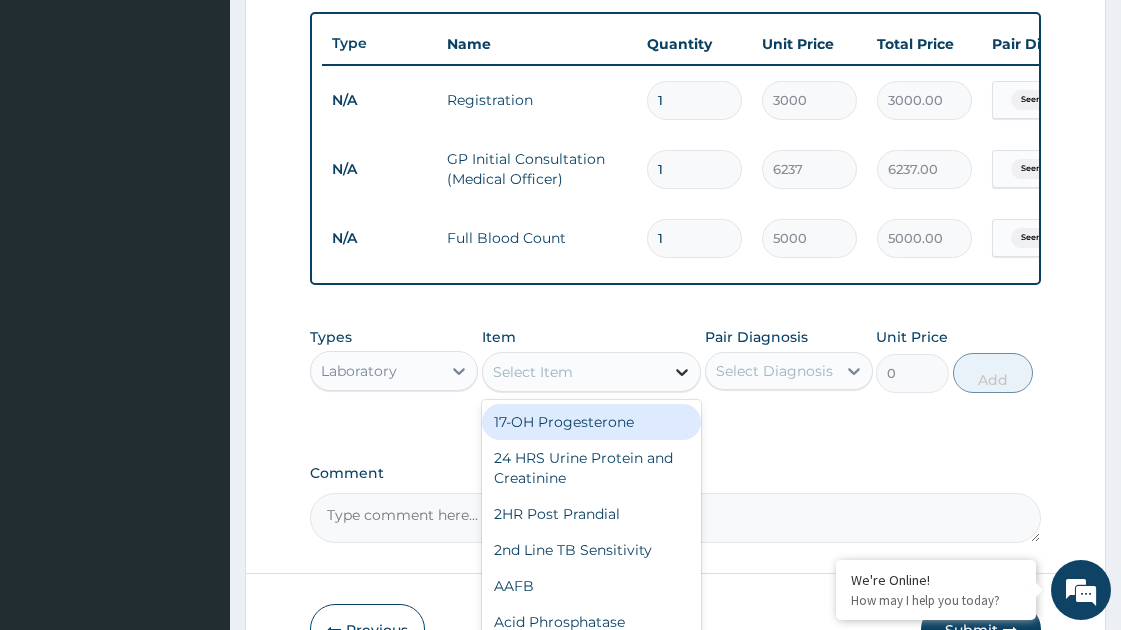 click 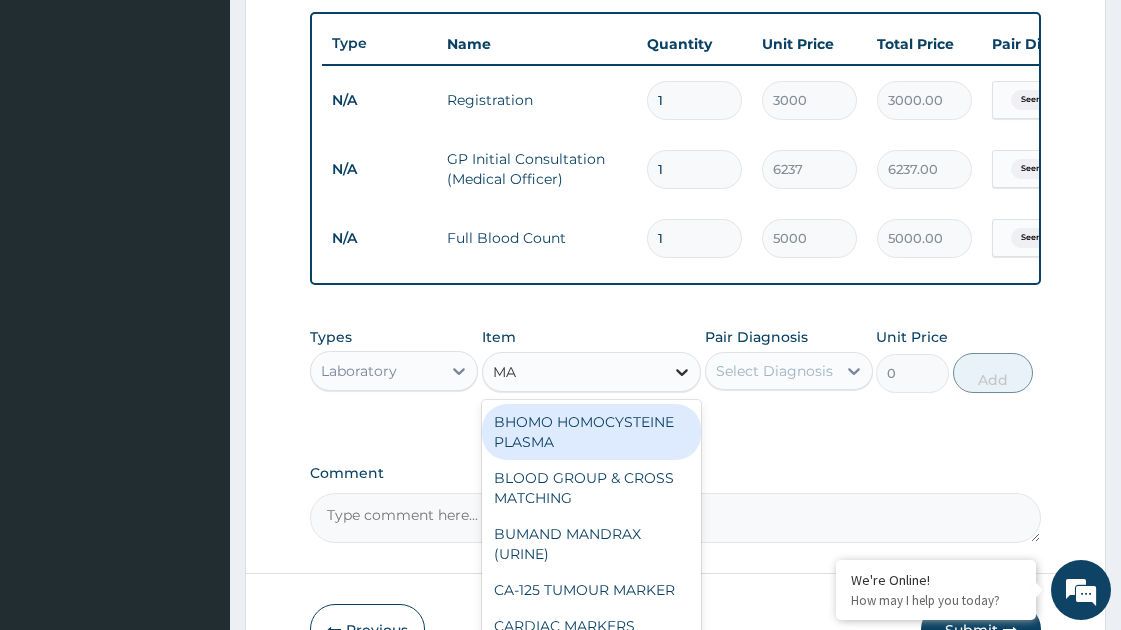 type on "MAL" 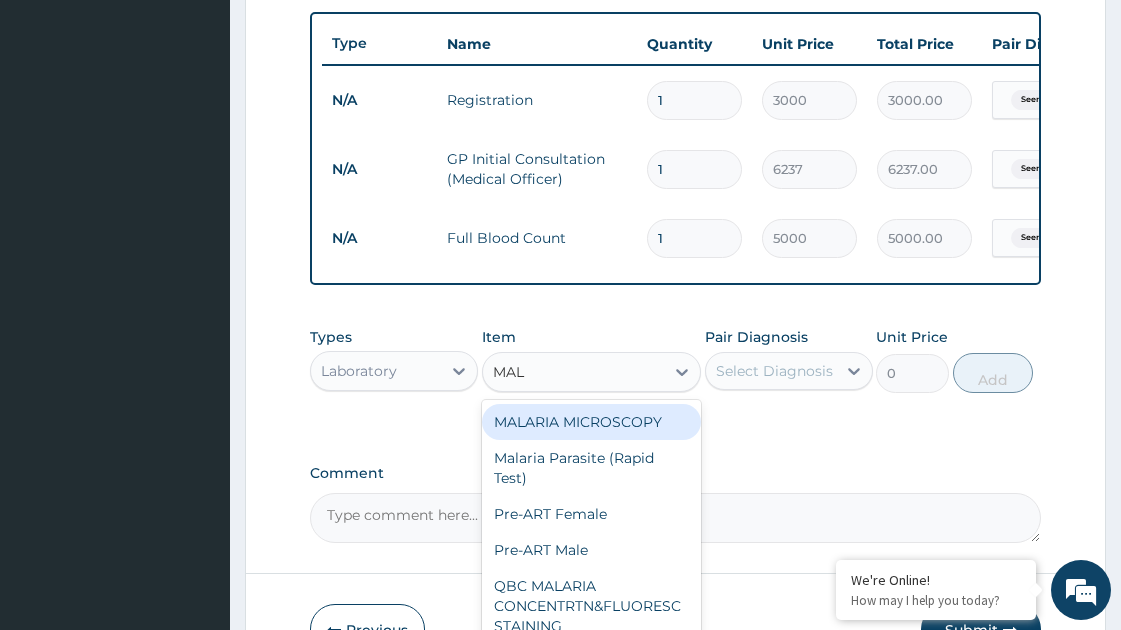 click on "MALARIA MICROSCOPY" at bounding box center [591, 422] 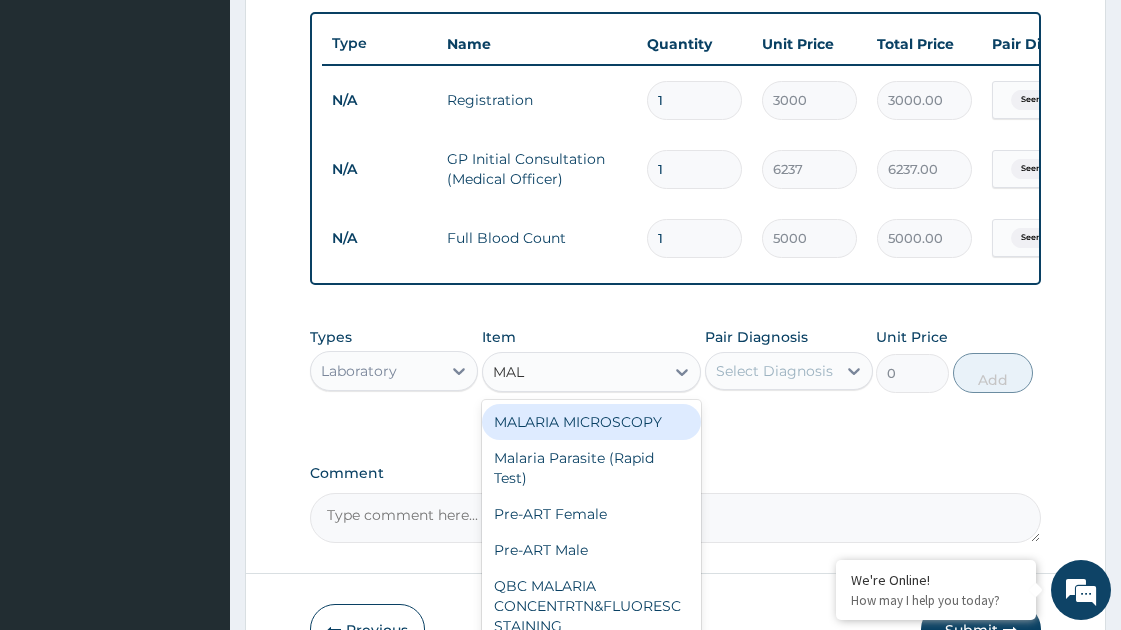 type on "4200" 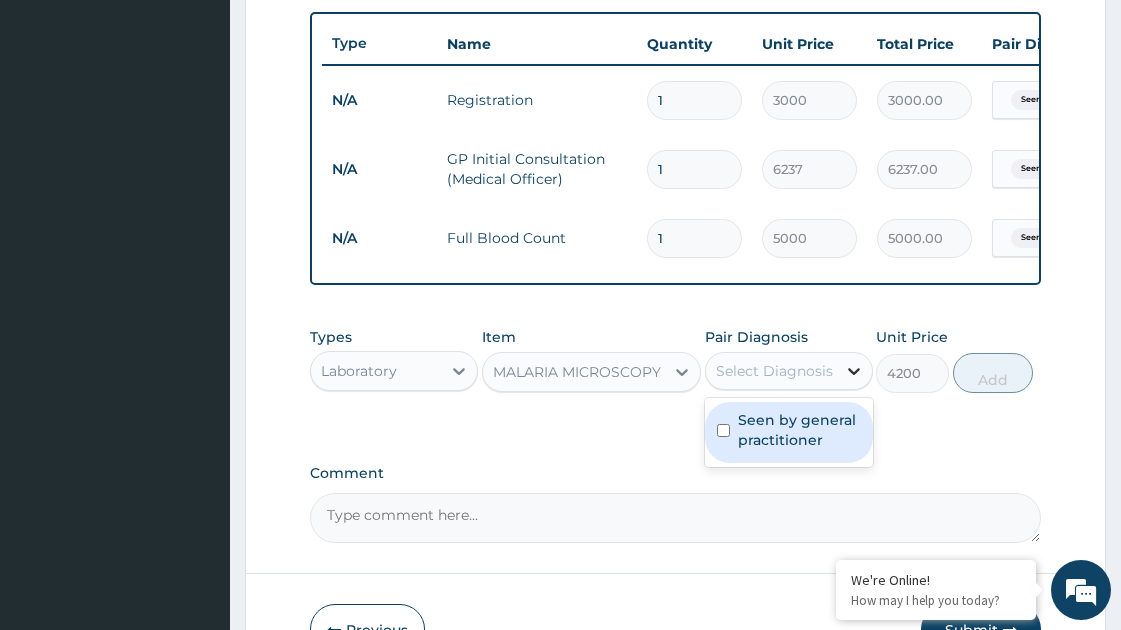 click at bounding box center [854, 371] 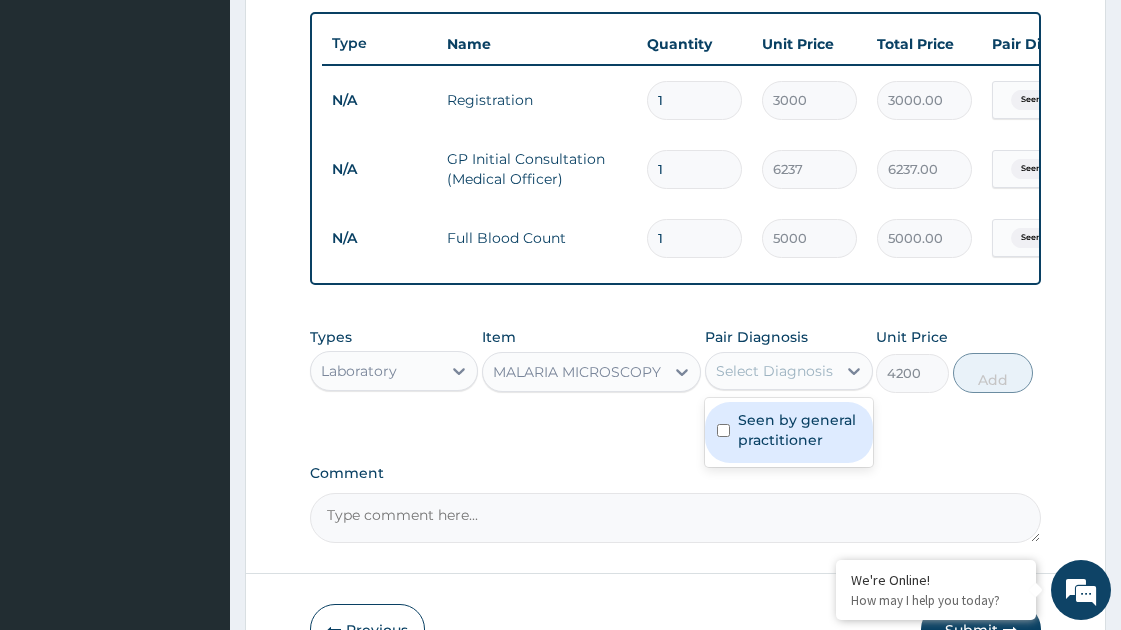 click on "Seen by general practitioner" at bounding box center [799, 430] 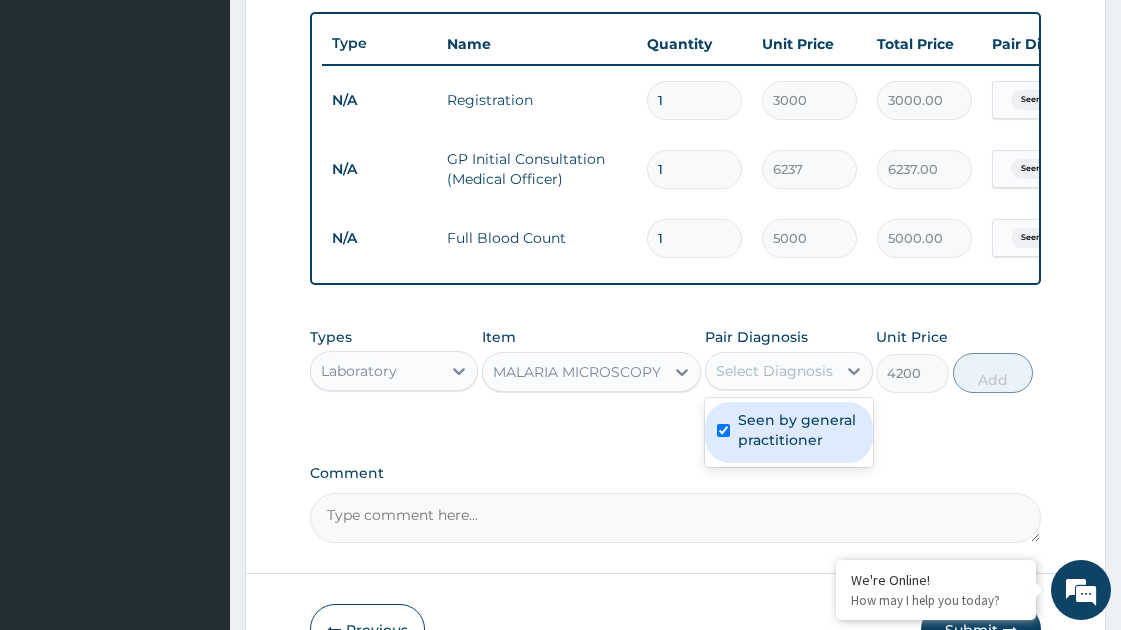 checkbox on "true" 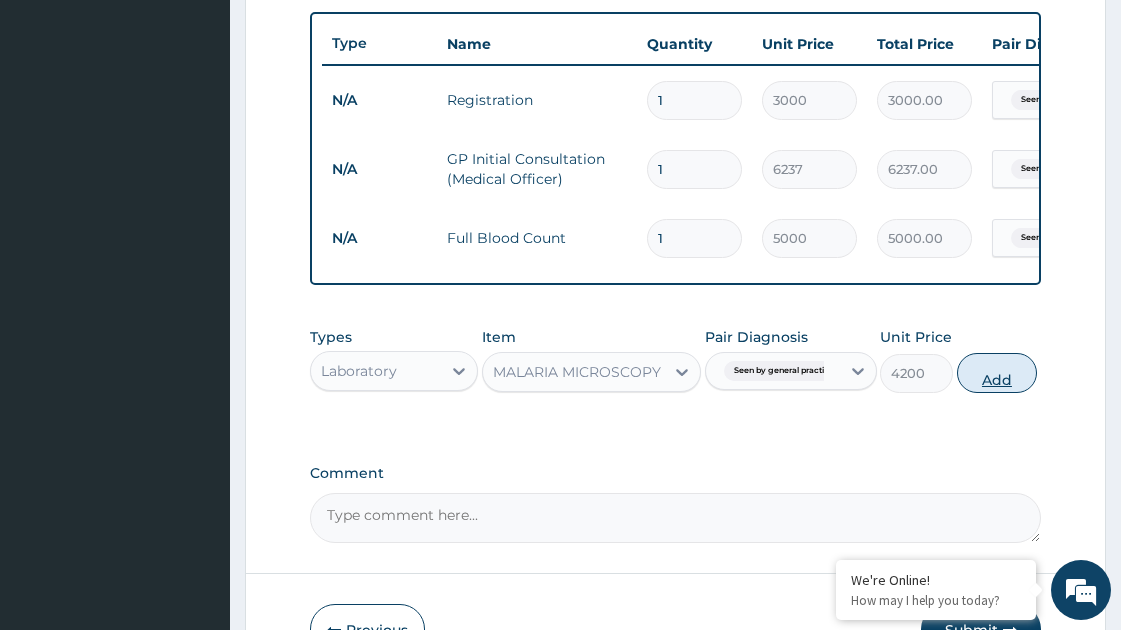 click on "Add" at bounding box center (997, 373) 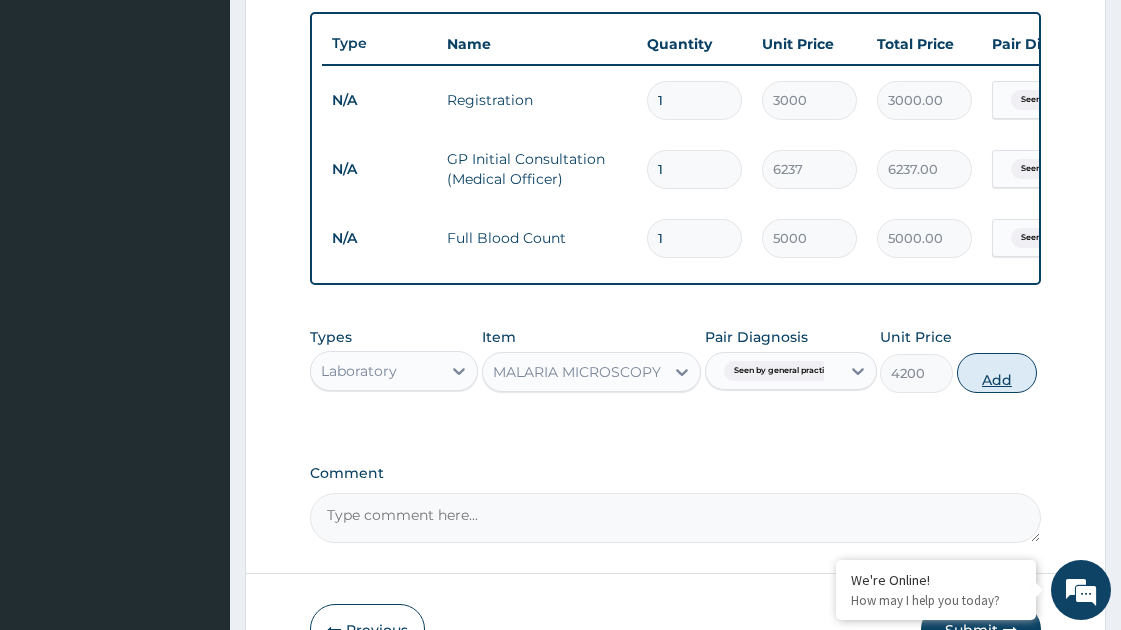 type on "0" 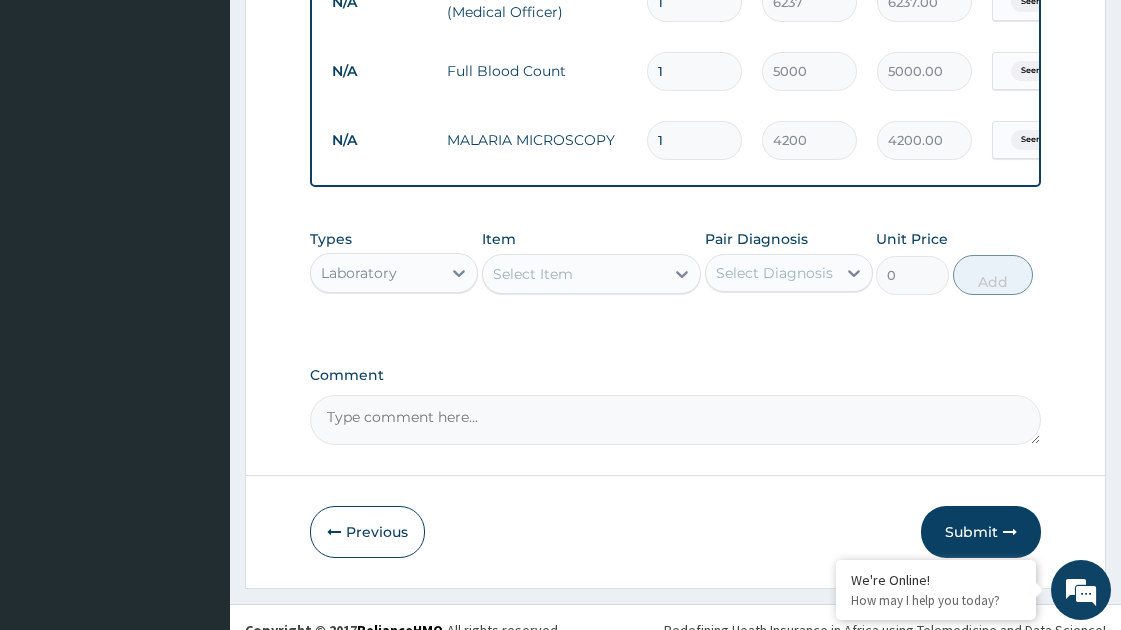 scroll, scrollTop: 939, scrollLeft: 0, axis: vertical 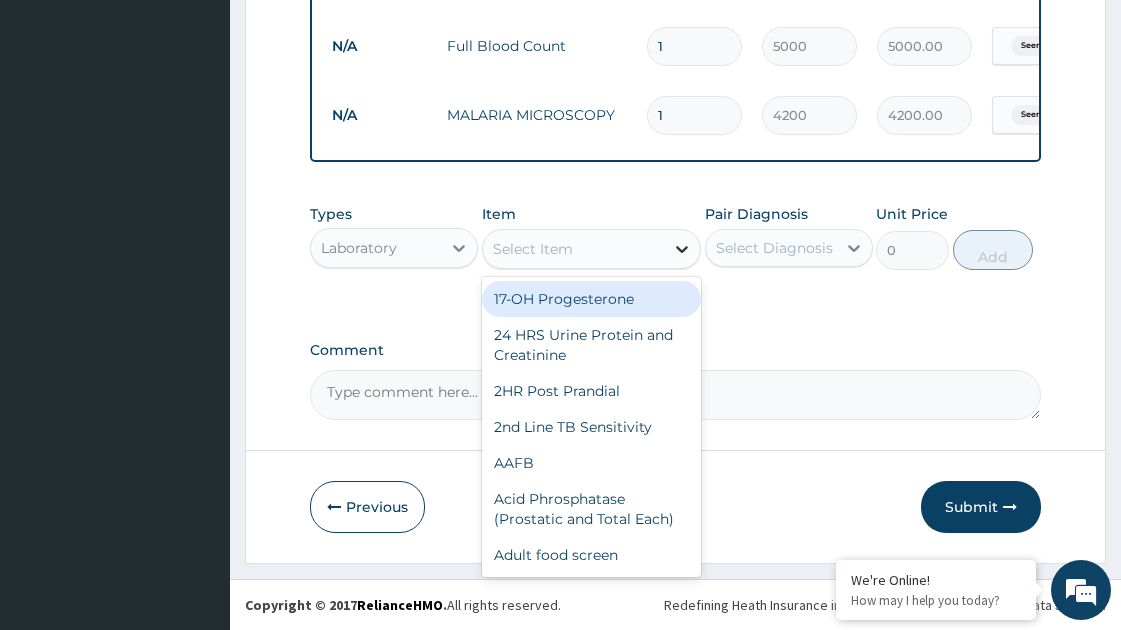 click 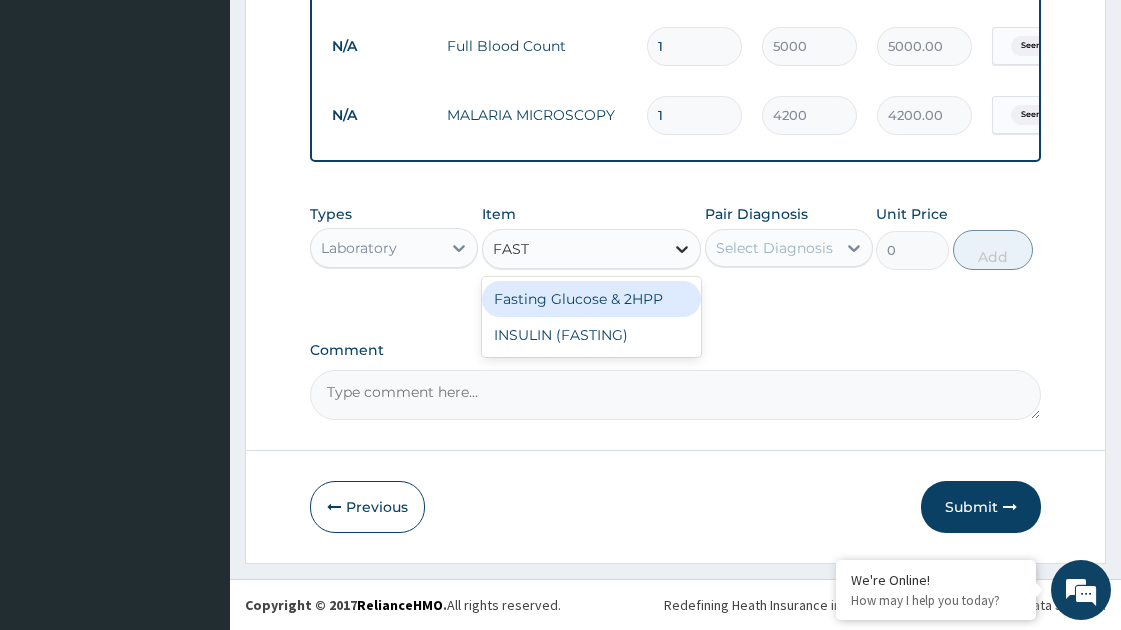 type on "FASTI" 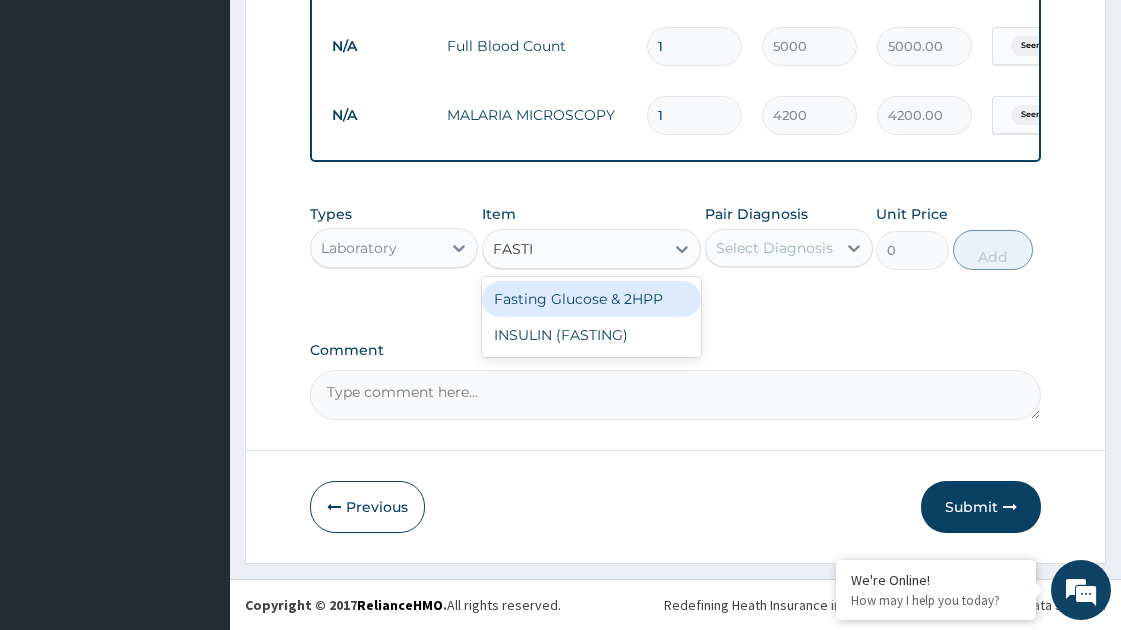 click on "Fasting Glucose & 2HPP" at bounding box center (591, 299) 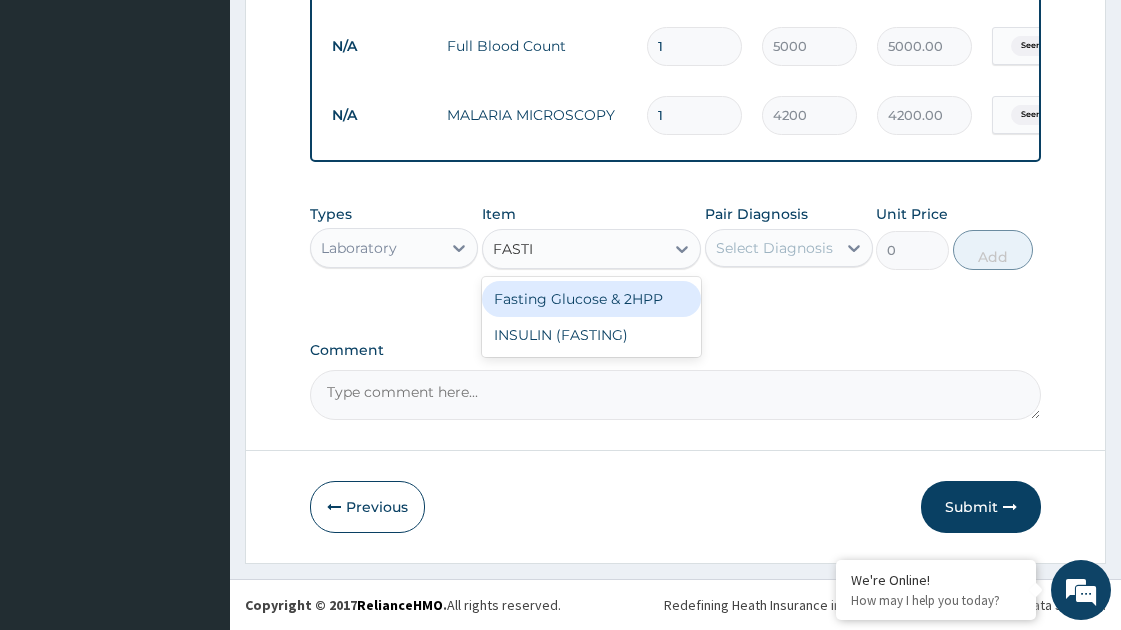 type 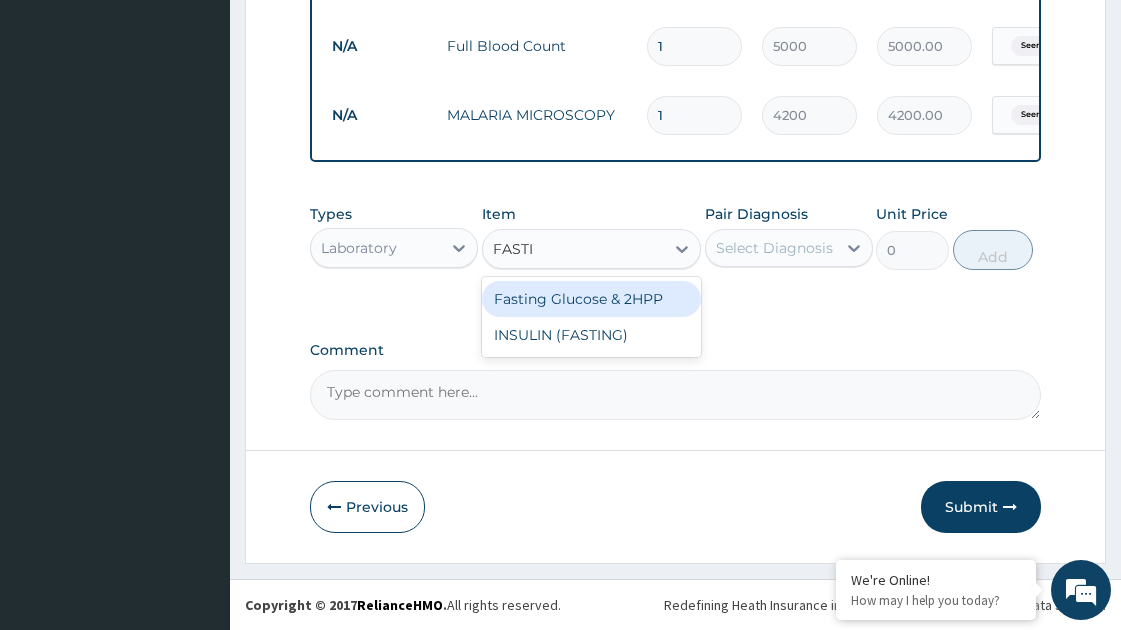 type on "2646" 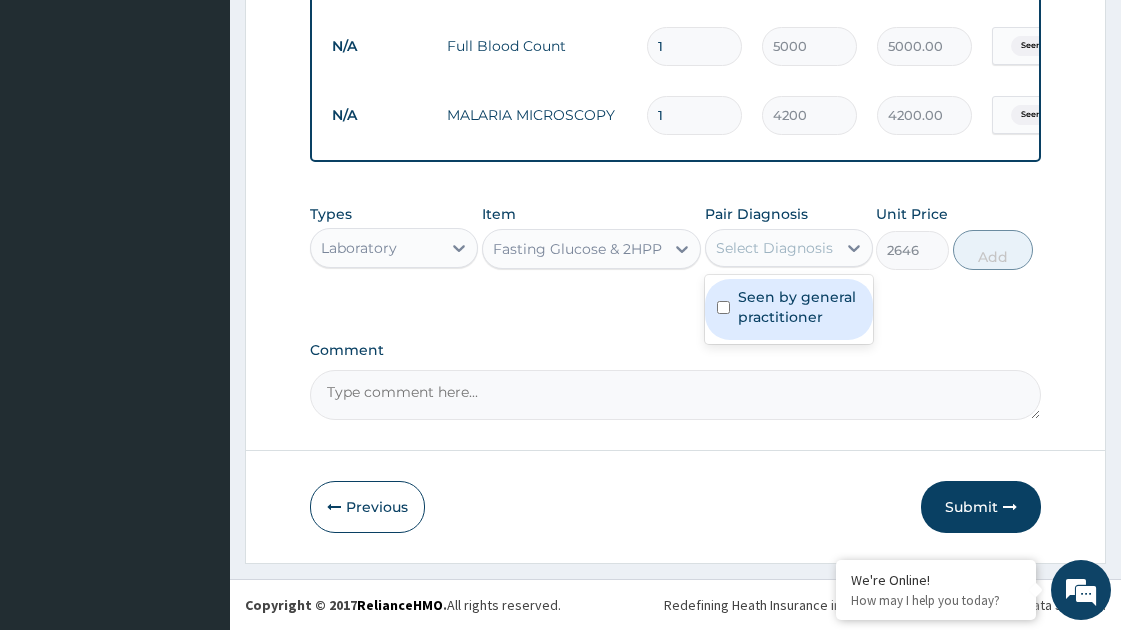 click on "Select Diagnosis" at bounding box center (774, 248) 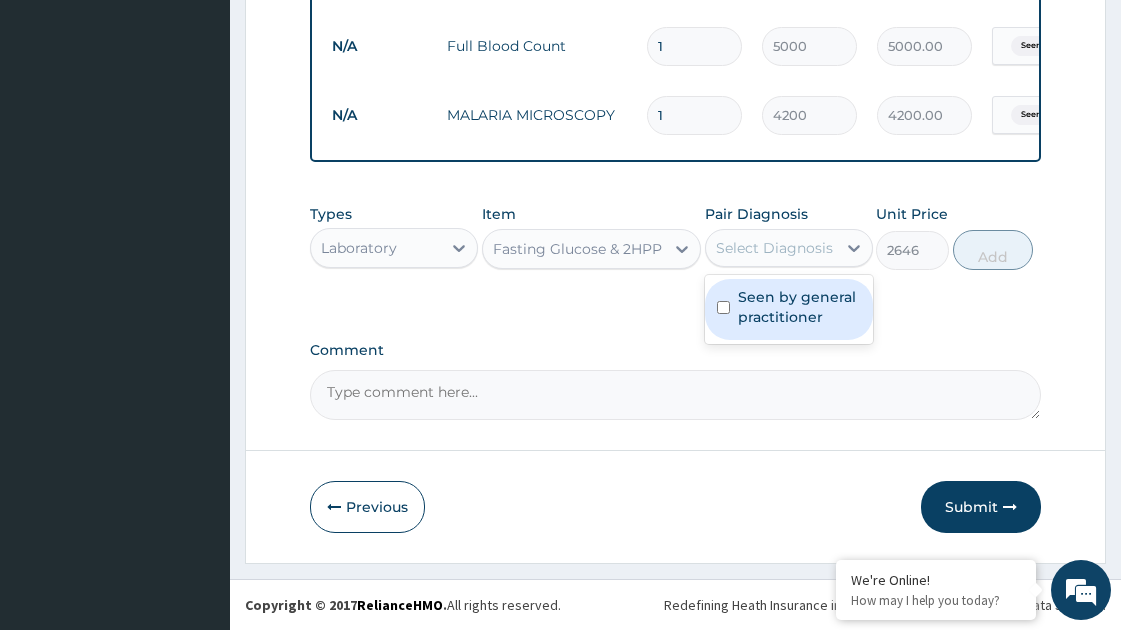 click on "Seen by general practitioner" at bounding box center [799, 307] 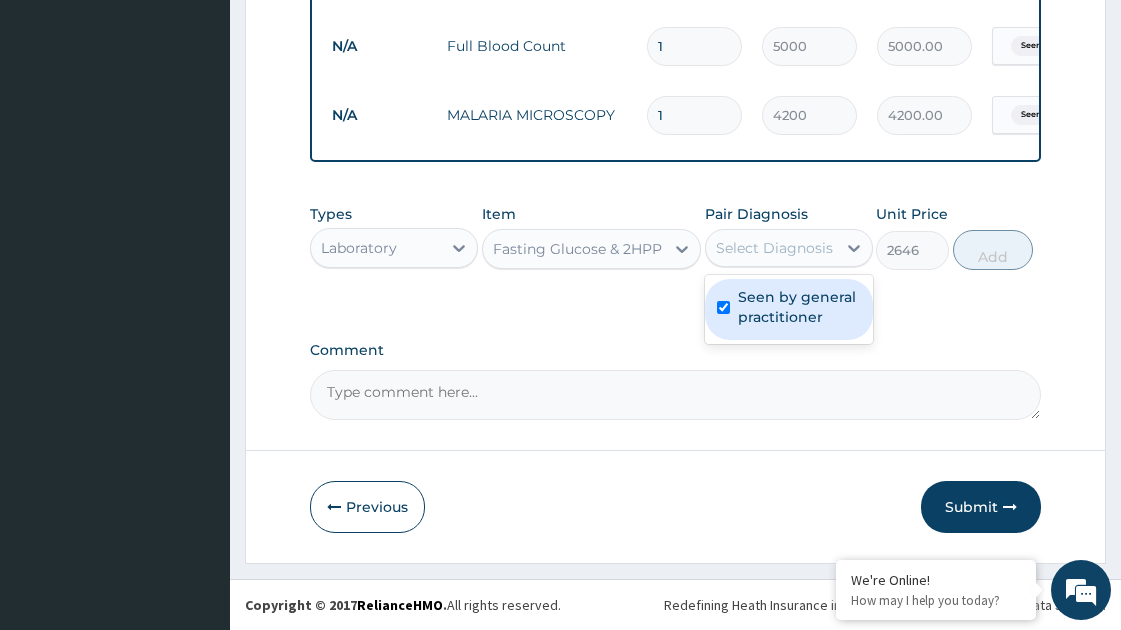 checkbox on "true" 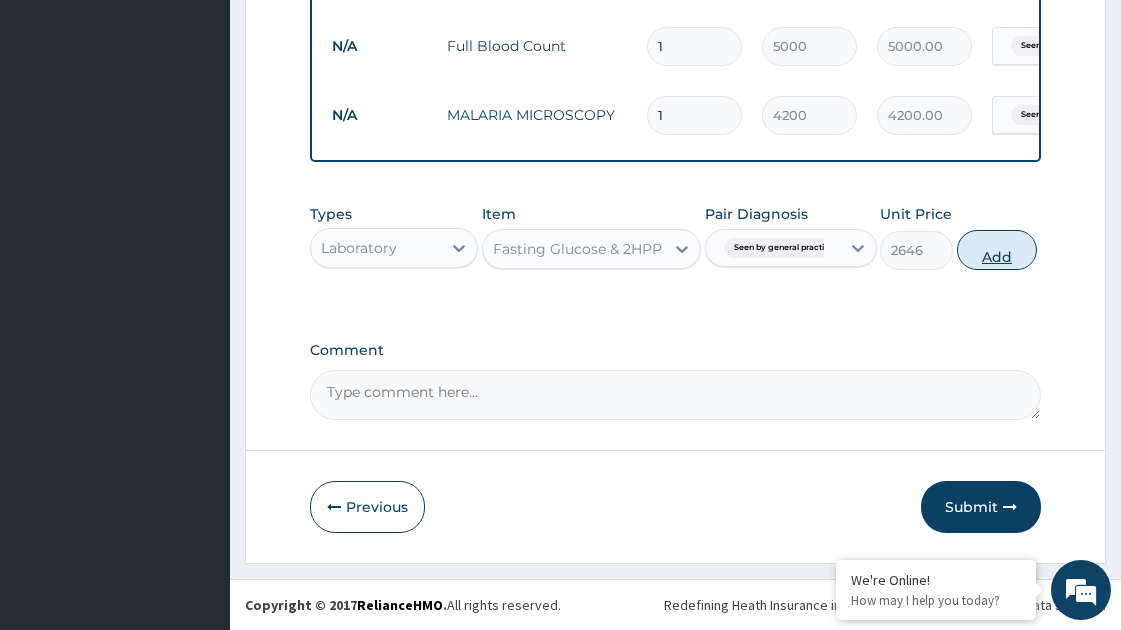 click on "Add" at bounding box center (997, 250) 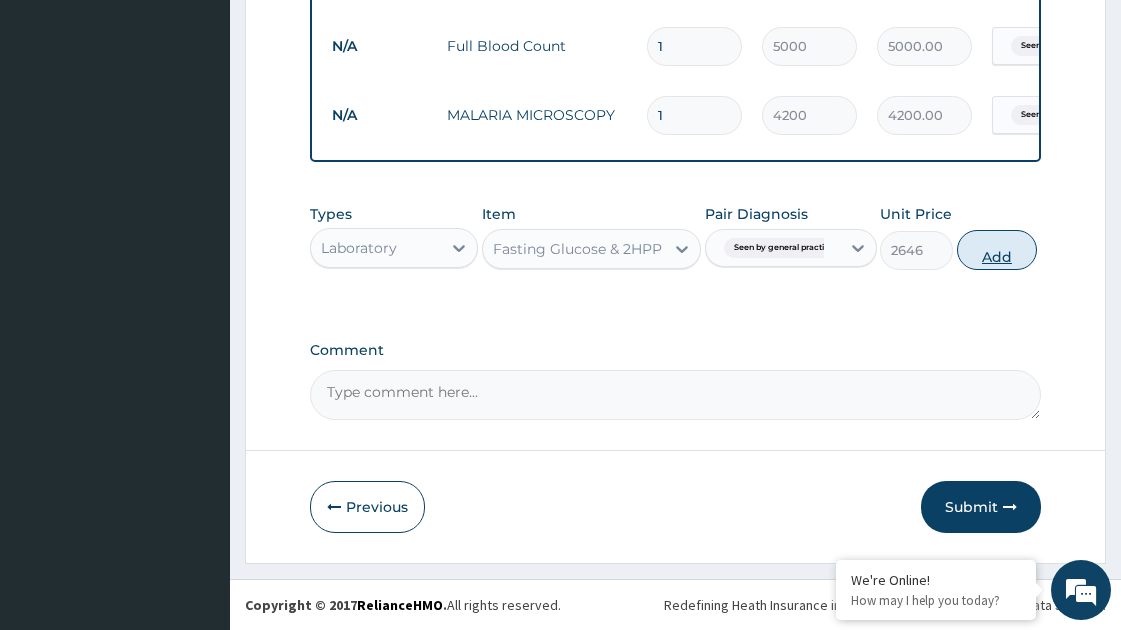 type on "0" 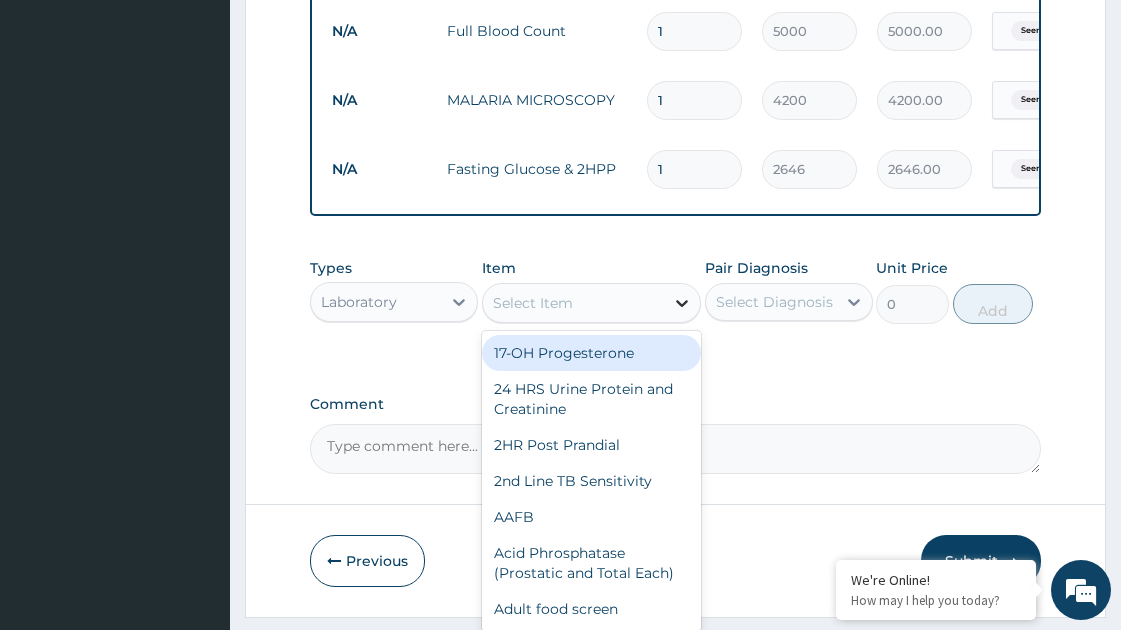 click 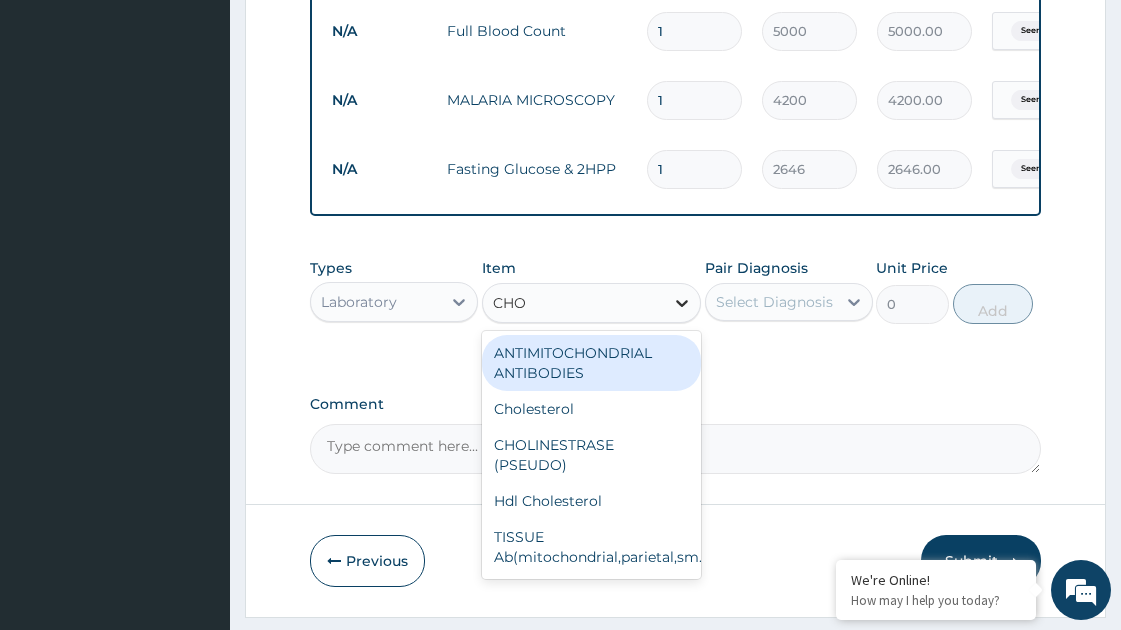 type on "CHOL" 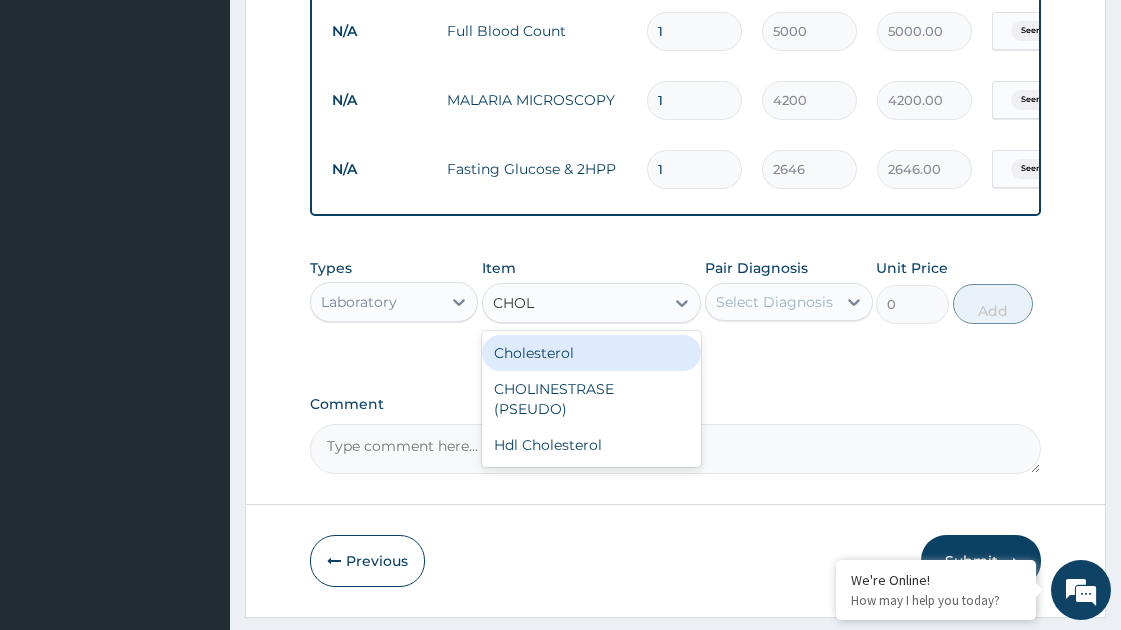 click on "Cholesterol" at bounding box center [591, 353] 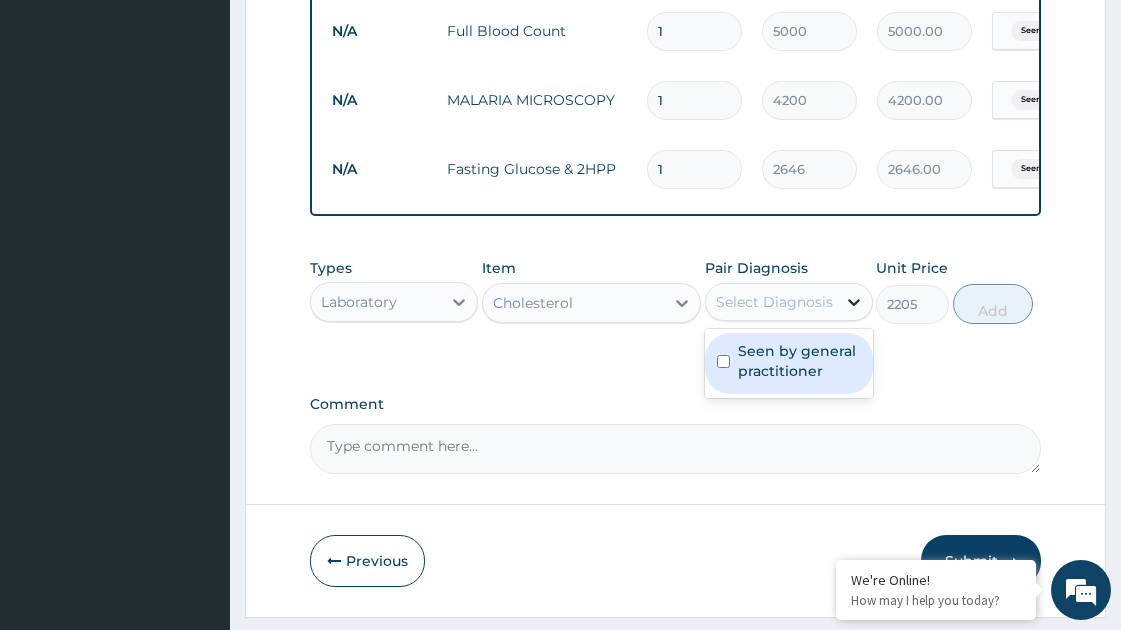 click 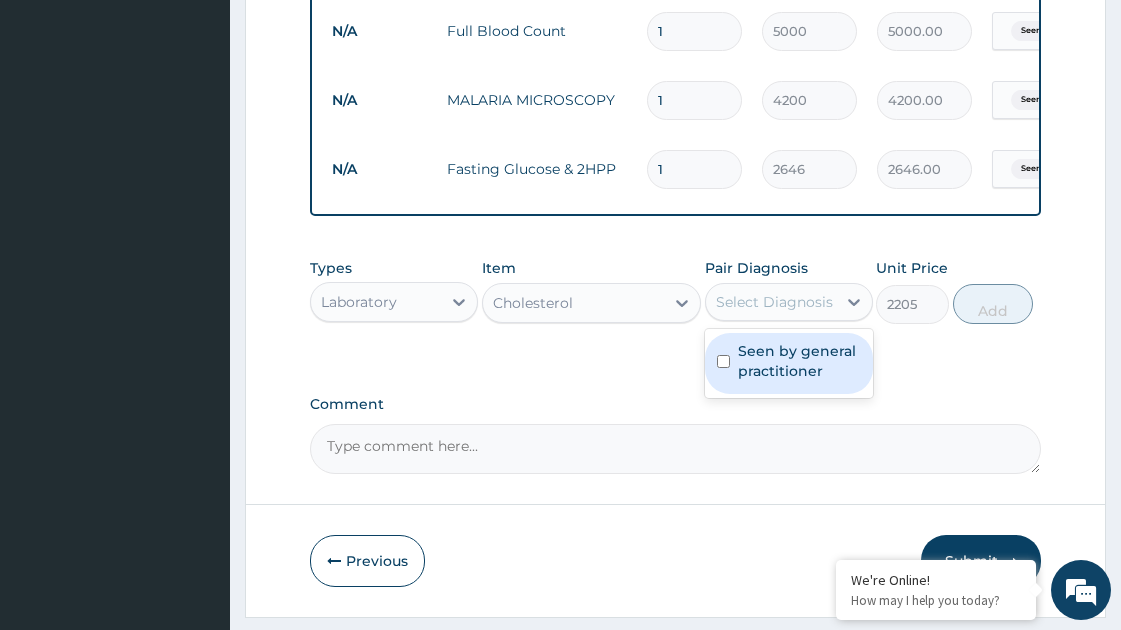 click on "Seen by general practitioner" at bounding box center (799, 361) 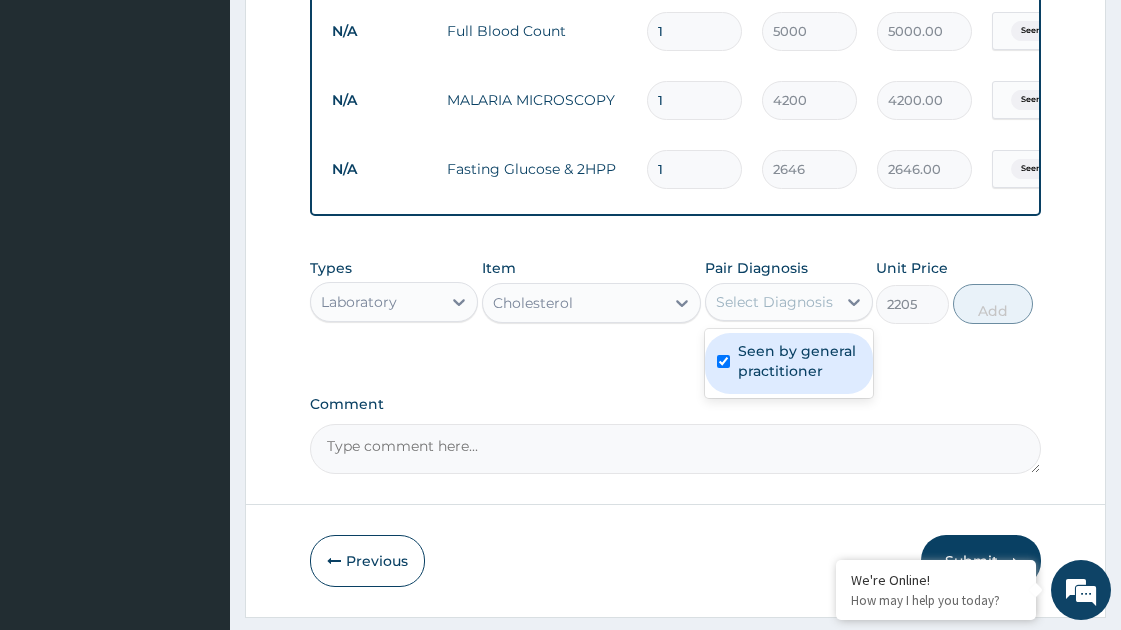 checkbox on "true" 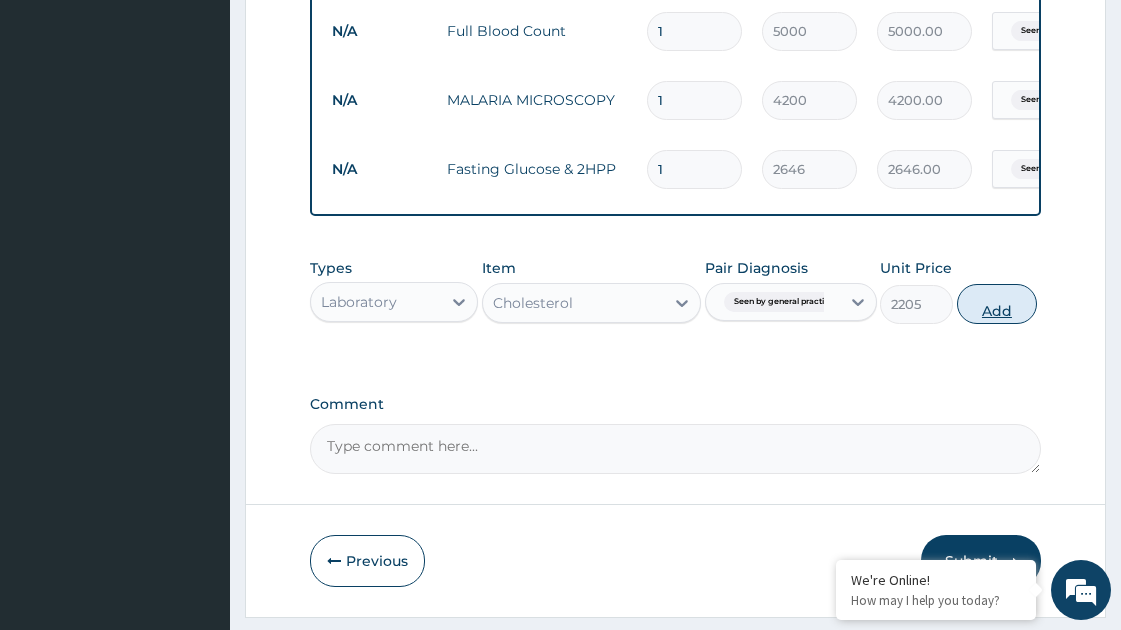 click on "Add" at bounding box center (997, 304) 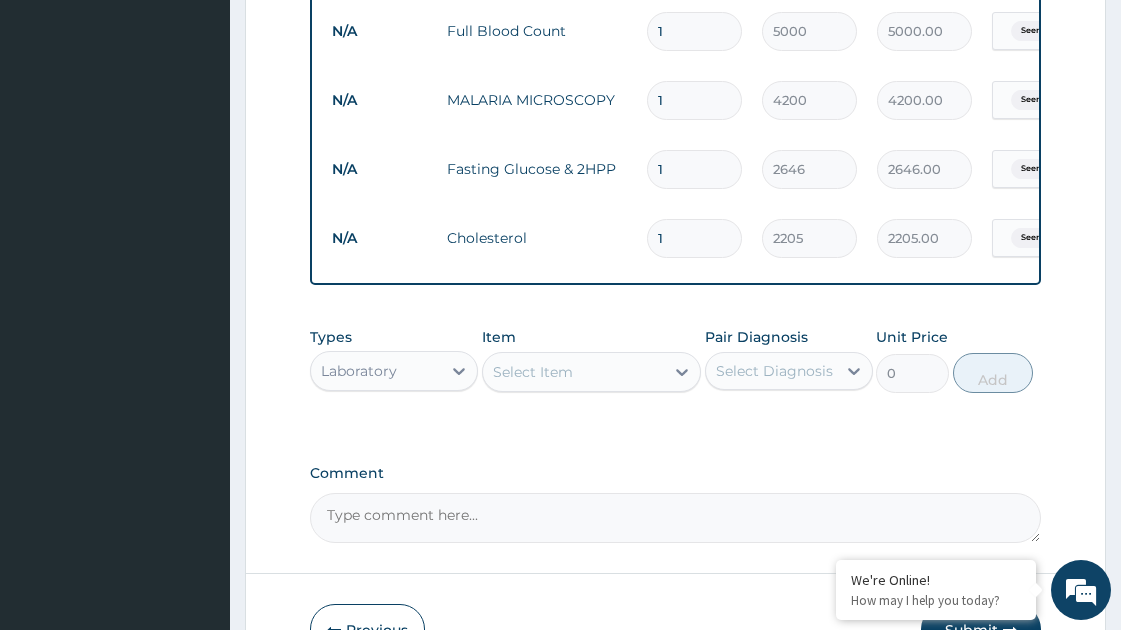 scroll, scrollTop: 1077, scrollLeft: 0, axis: vertical 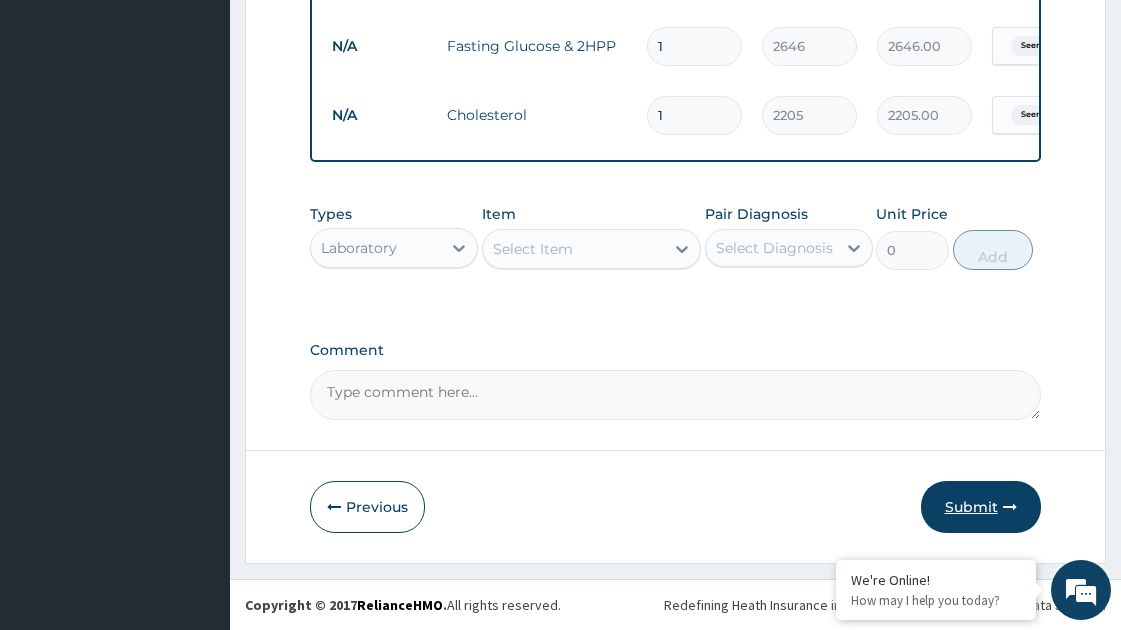 click on "Submit" at bounding box center [981, 507] 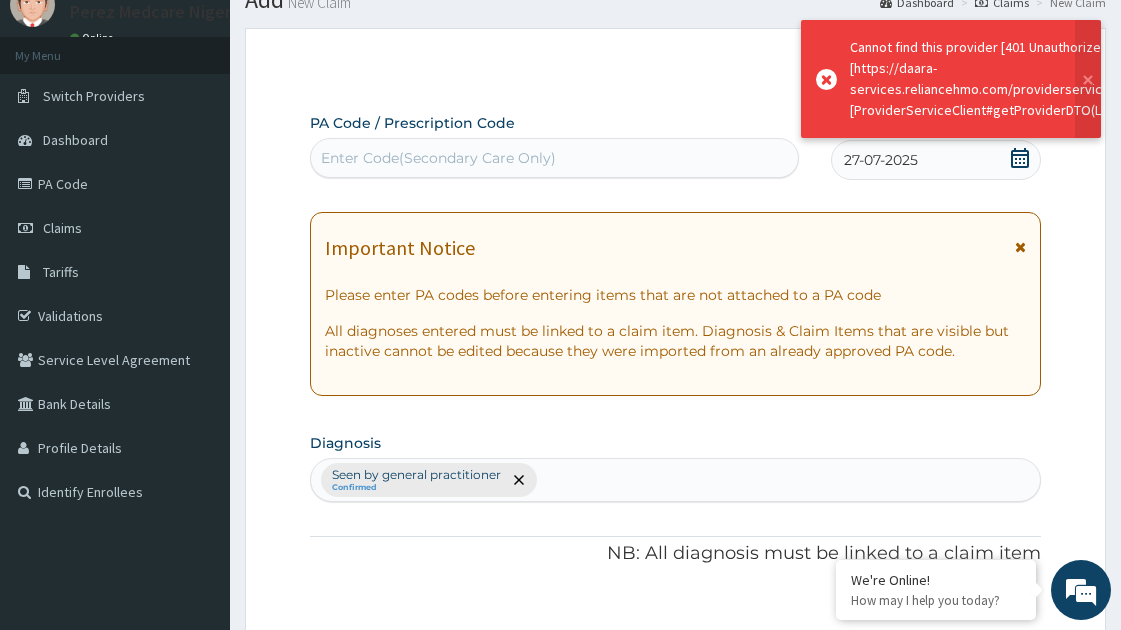 scroll, scrollTop: 1077, scrollLeft: 0, axis: vertical 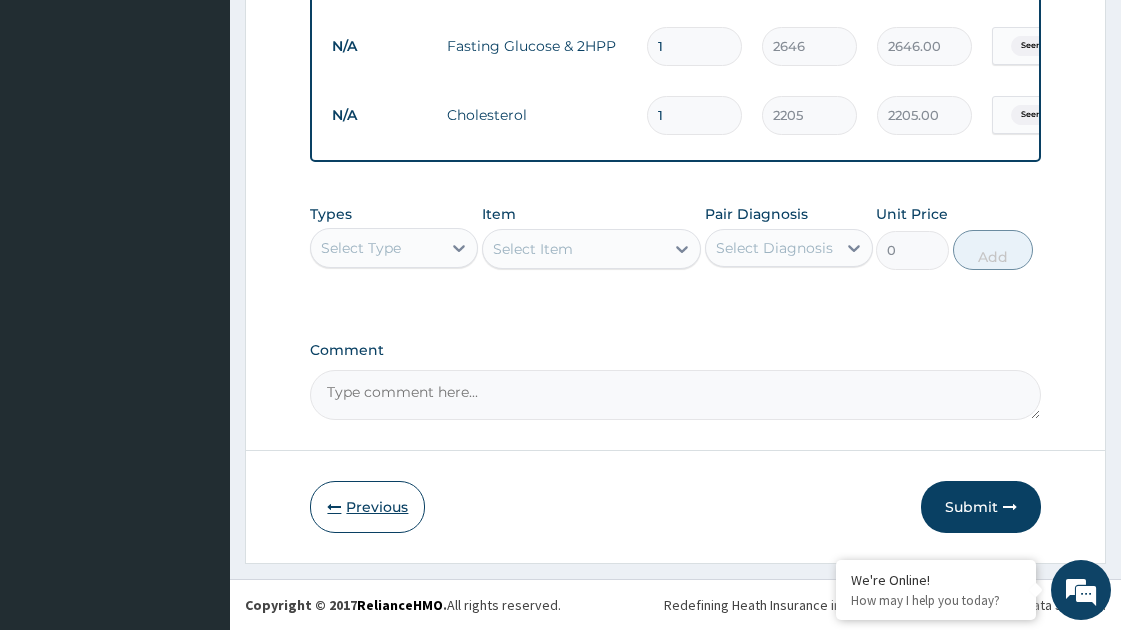 click on "Previous" at bounding box center [367, 507] 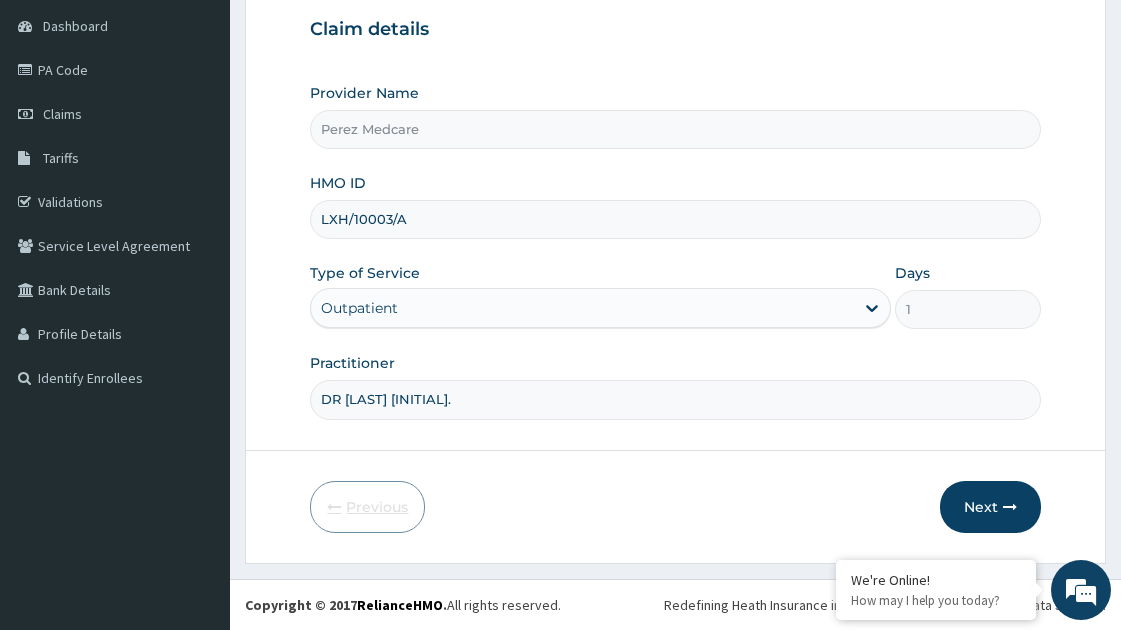 scroll, scrollTop: 192, scrollLeft: 0, axis: vertical 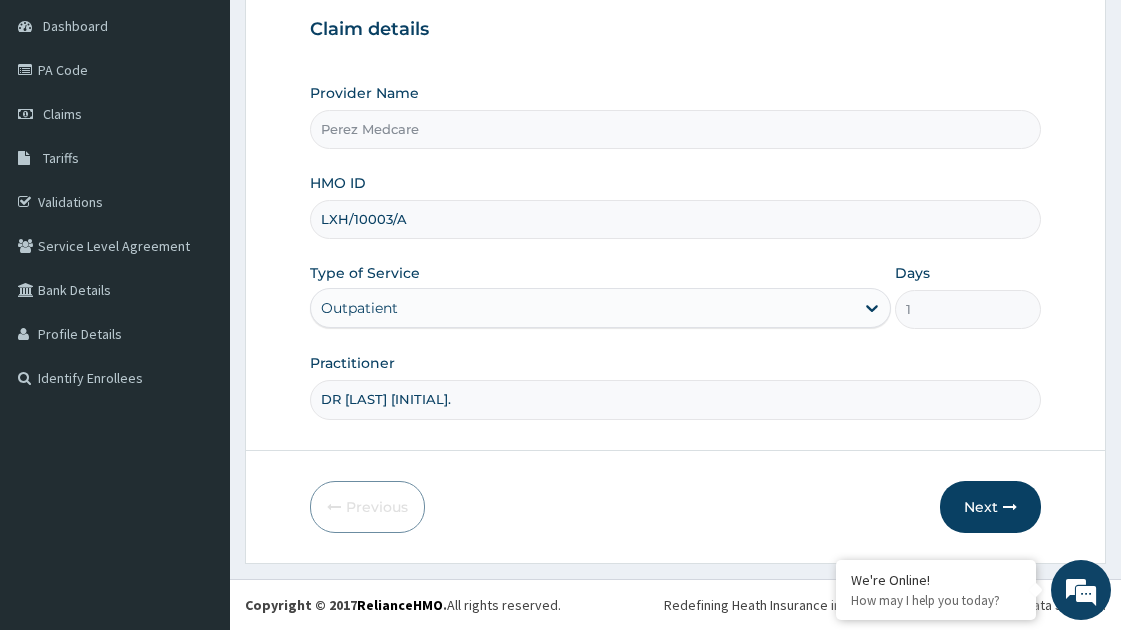 click on "LXH/10003/A" at bounding box center [675, 219] 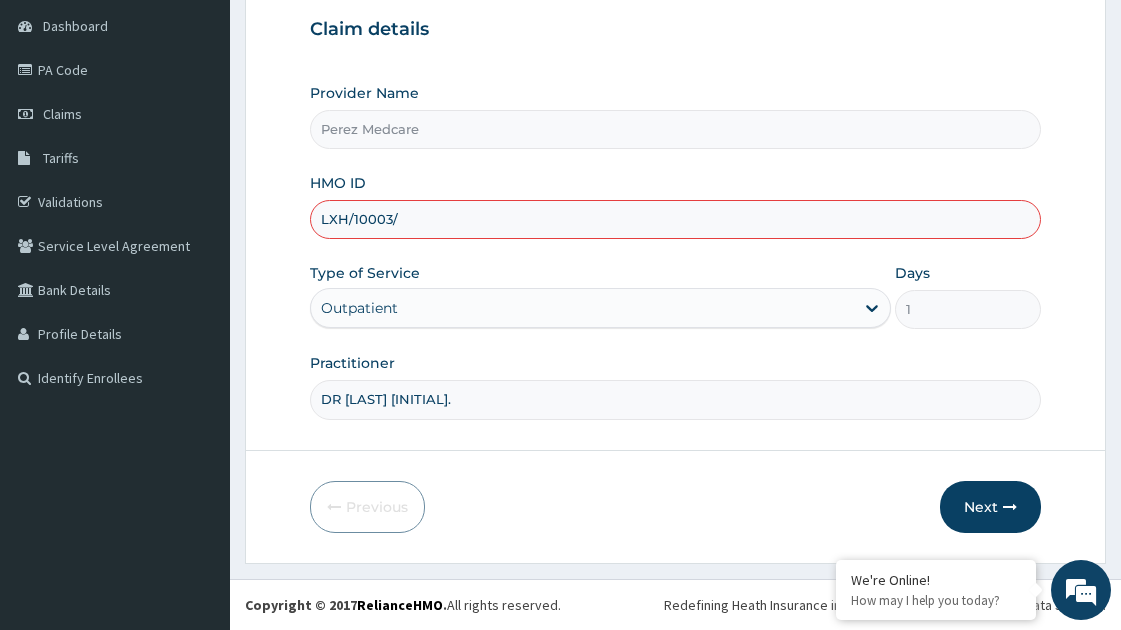 type on "LXH/10003/A" 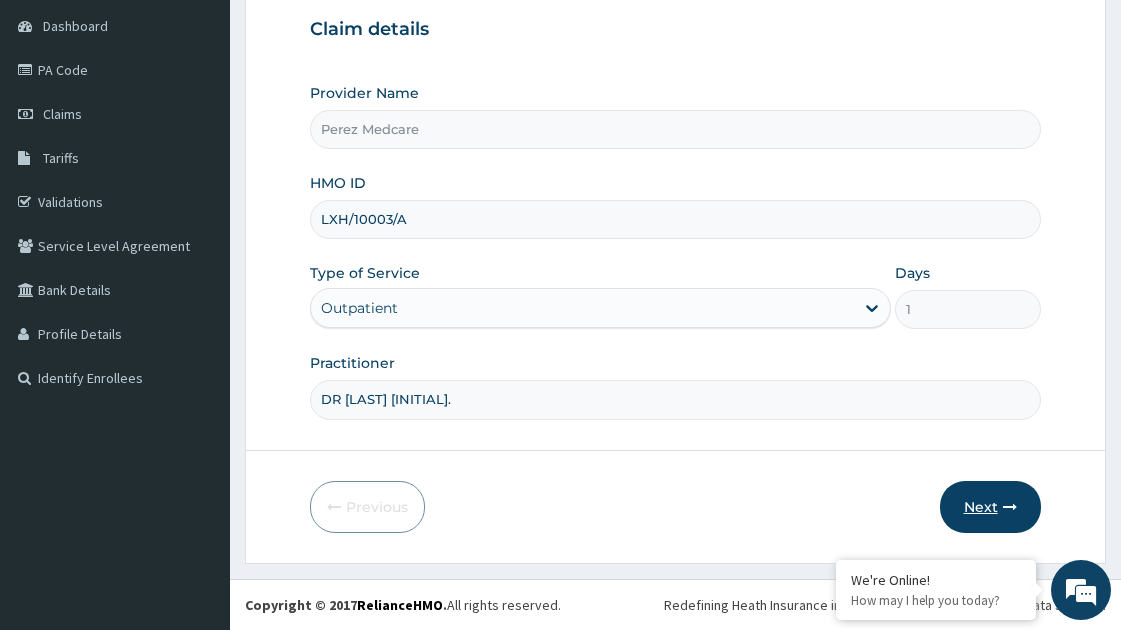 click on "Next" at bounding box center (990, 507) 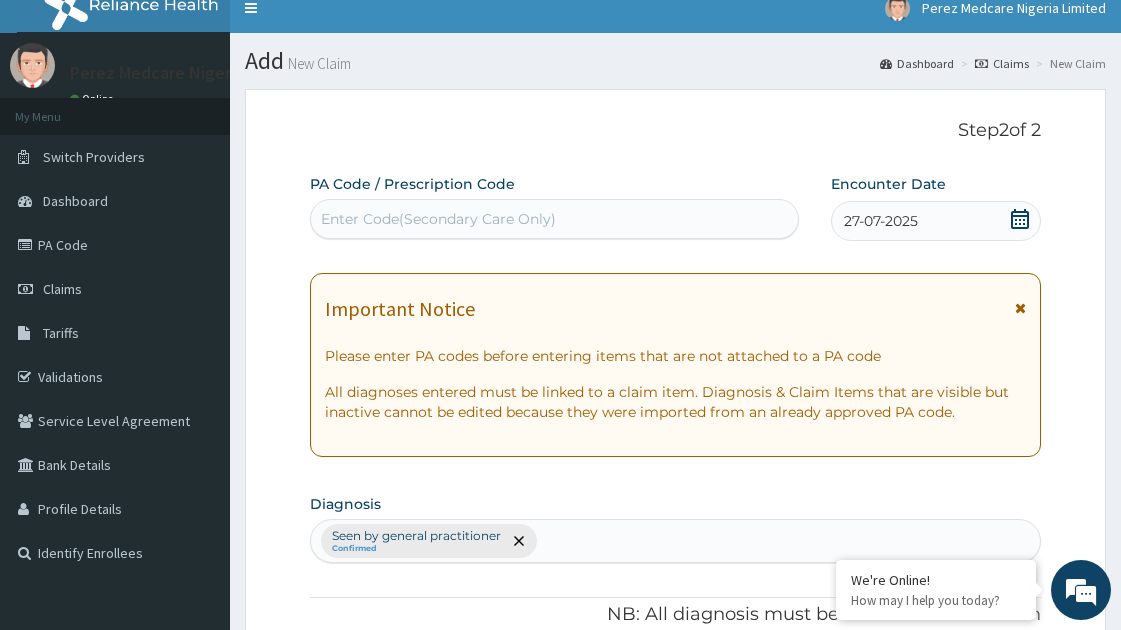 scroll, scrollTop: 14, scrollLeft: 0, axis: vertical 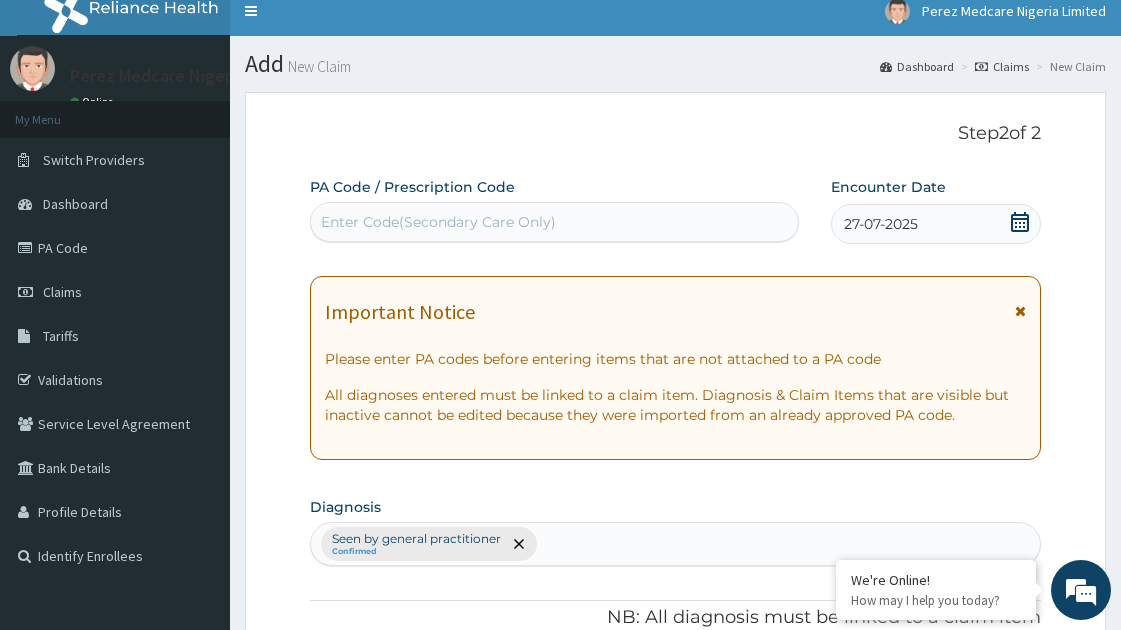 click on "Enter Code(Secondary Care Only)" at bounding box center [438, 222] 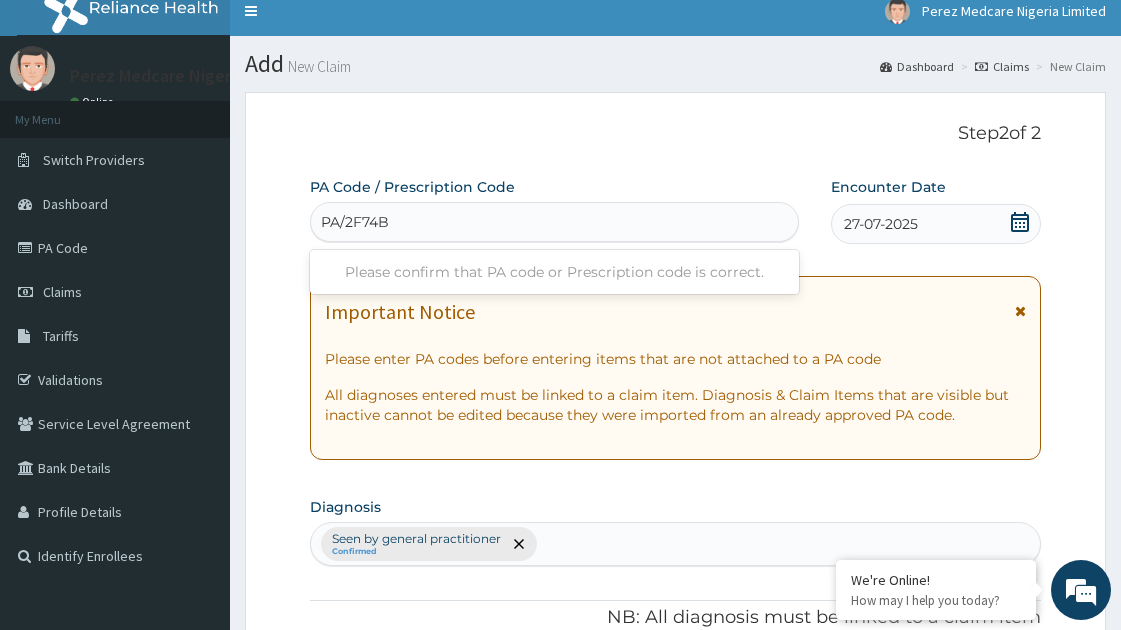 type on "PA/2F74B5" 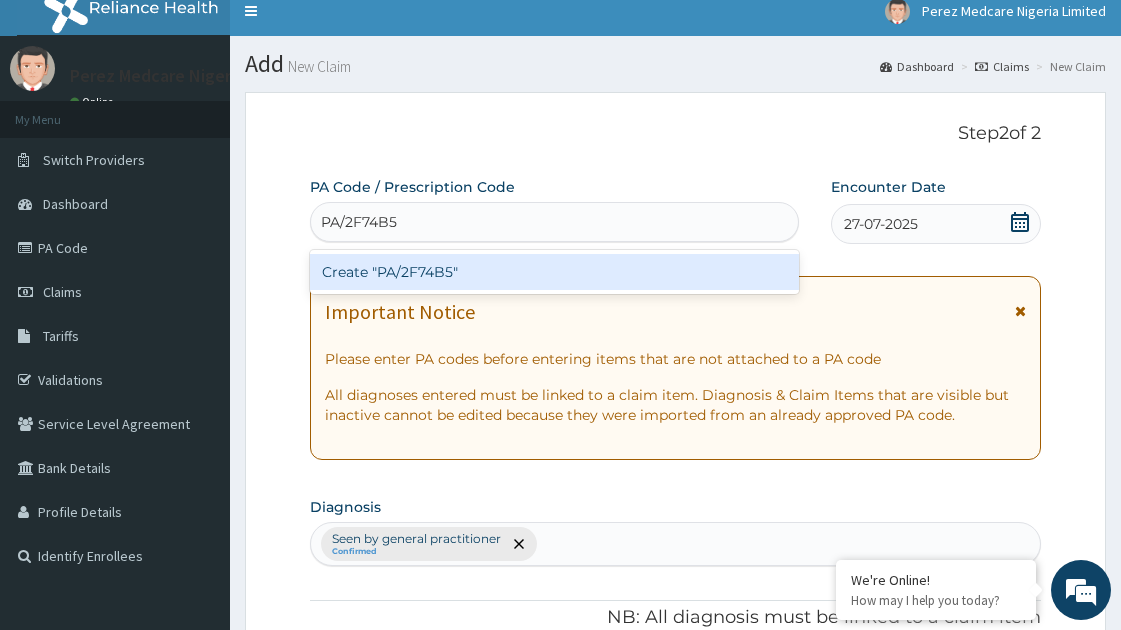 click on "Create "PA/2F74B5"" at bounding box center (554, 272) 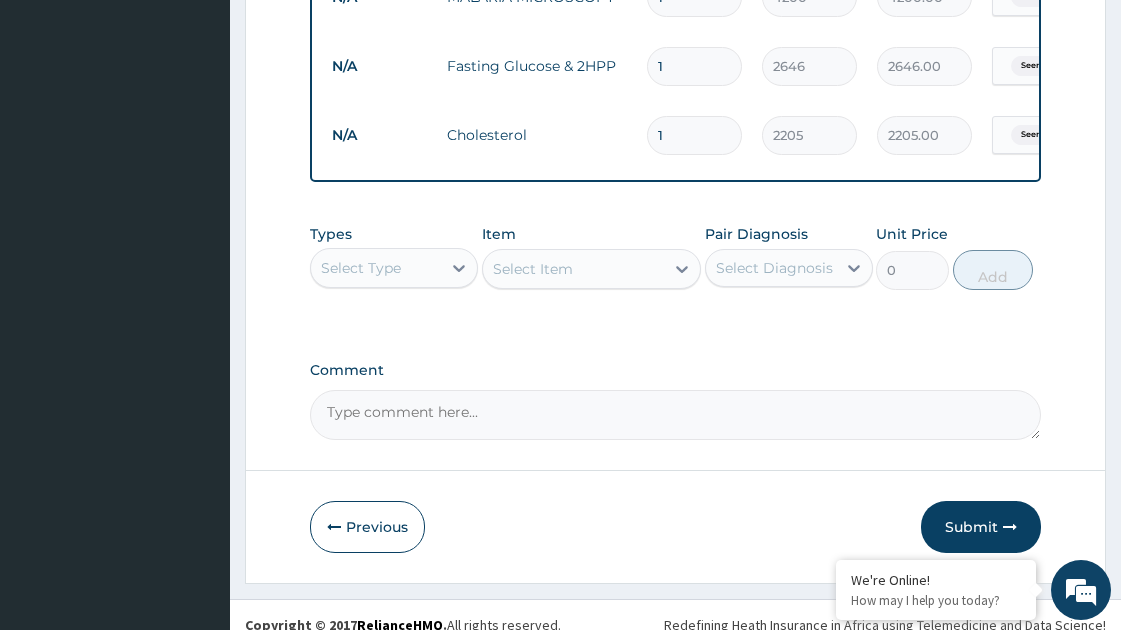 scroll, scrollTop: 1077, scrollLeft: 0, axis: vertical 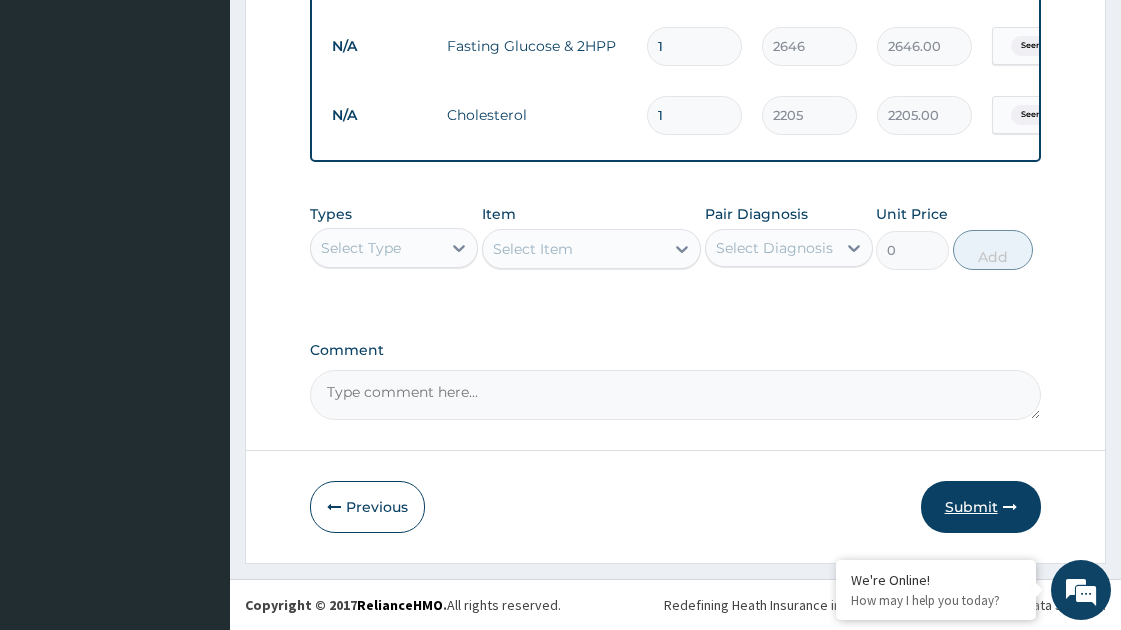 click on "Submit" at bounding box center [981, 507] 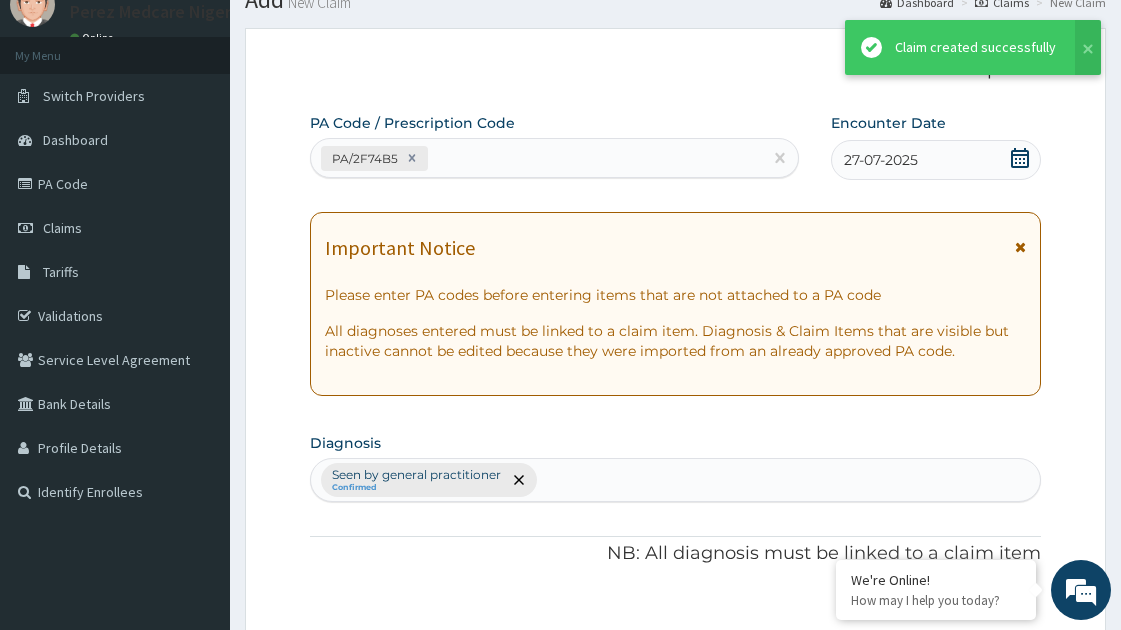 scroll, scrollTop: 1077, scrollLeft: 0, axis: vertical 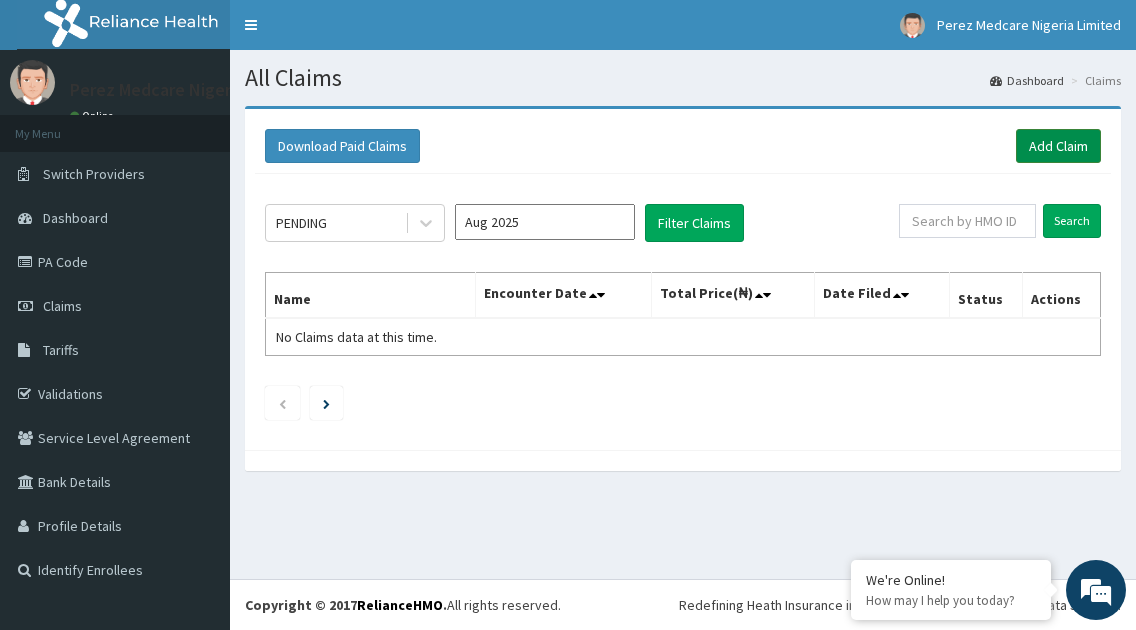 click on "Add Claim" at bounding box center (1058, 146) 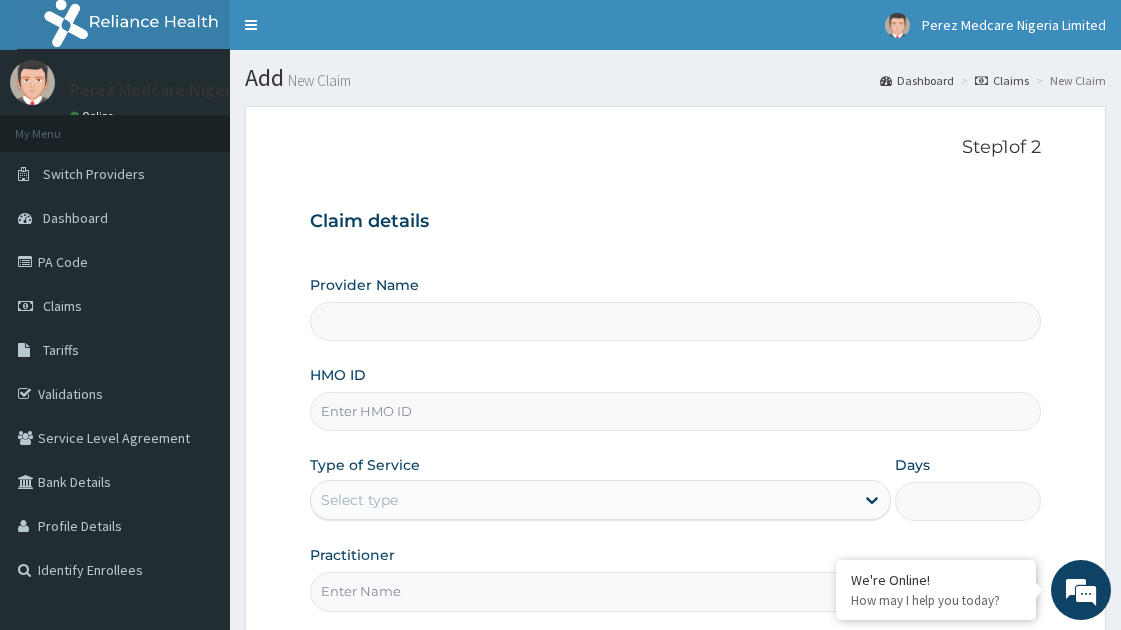 scroll, scrollTop: 0, scrollLeft: 0, axis: both 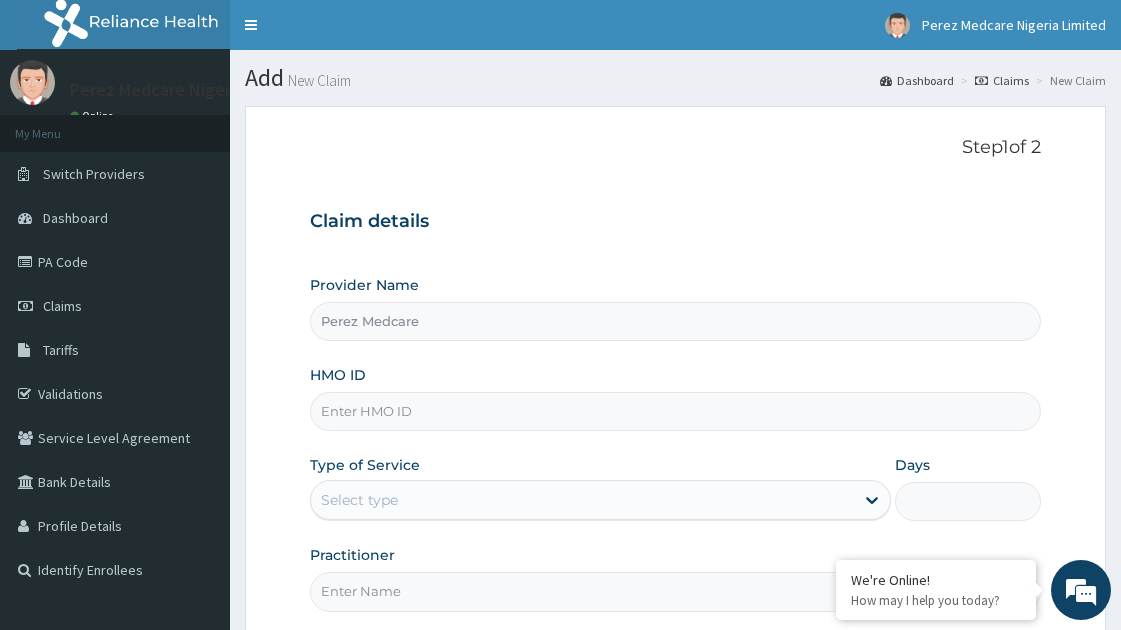 click on "HMO ID" at bounding box center [675, 411] 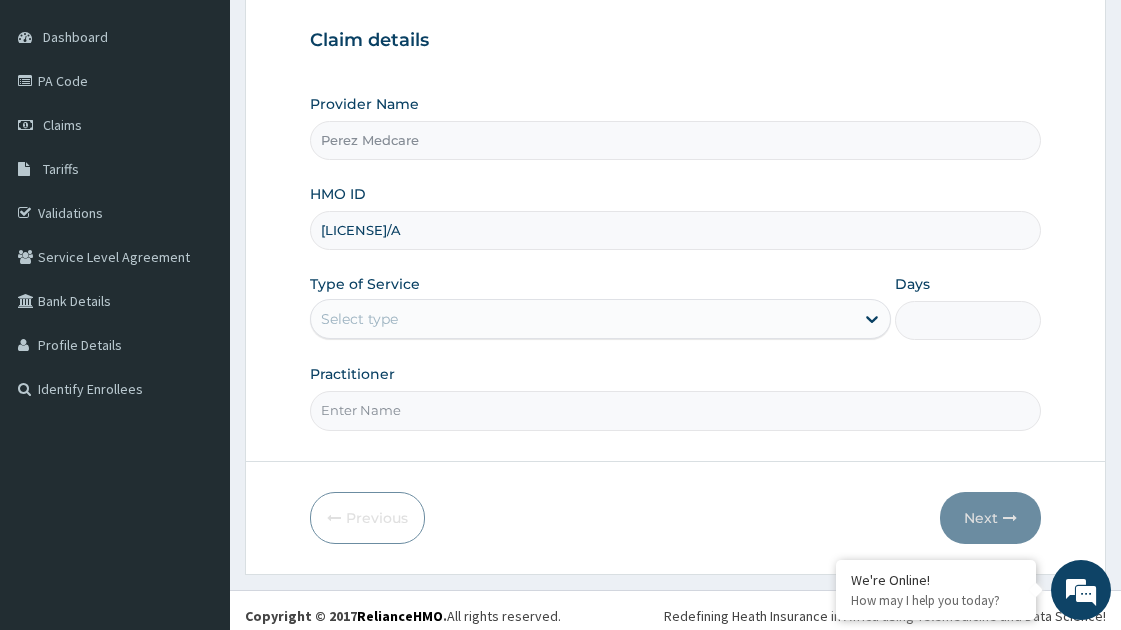 scroll, scrollTop: 192, scrollLeft: 0, axis: vertical 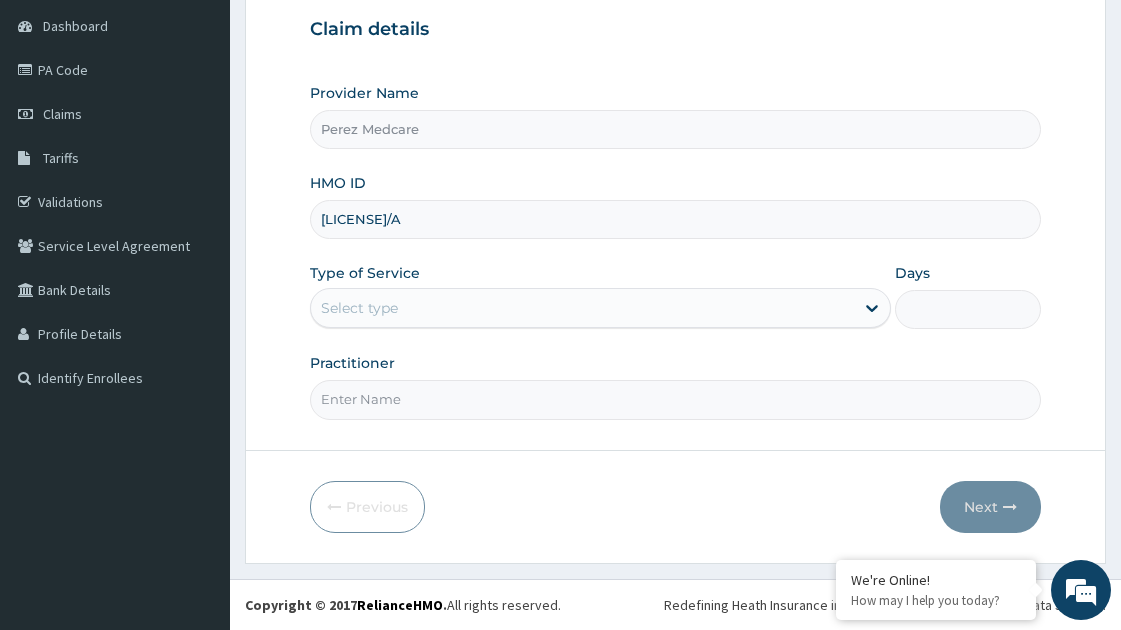 type on "[LICENSE]/A" 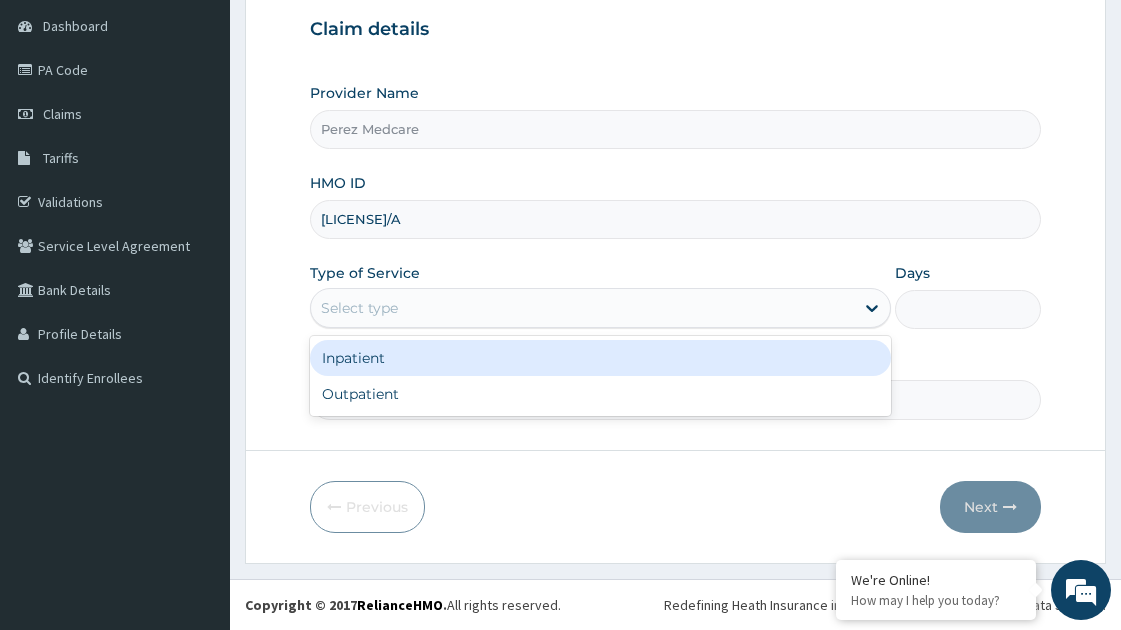 click on "Select type" at bounding box center (582, 308) 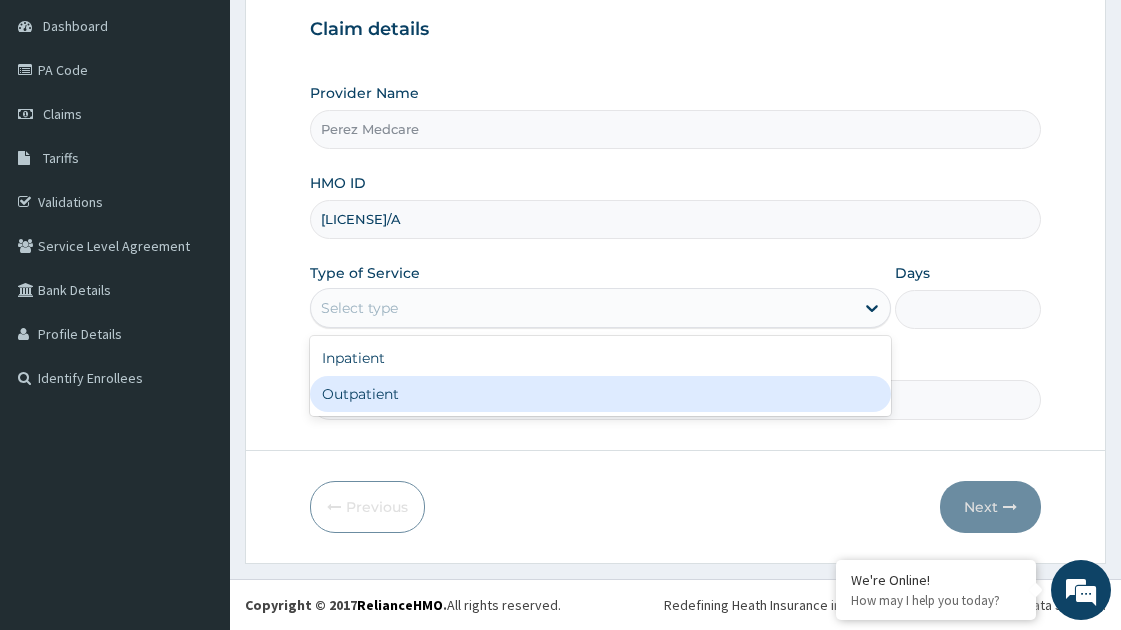click on "Outpatient" at bounding box center (600, 394) 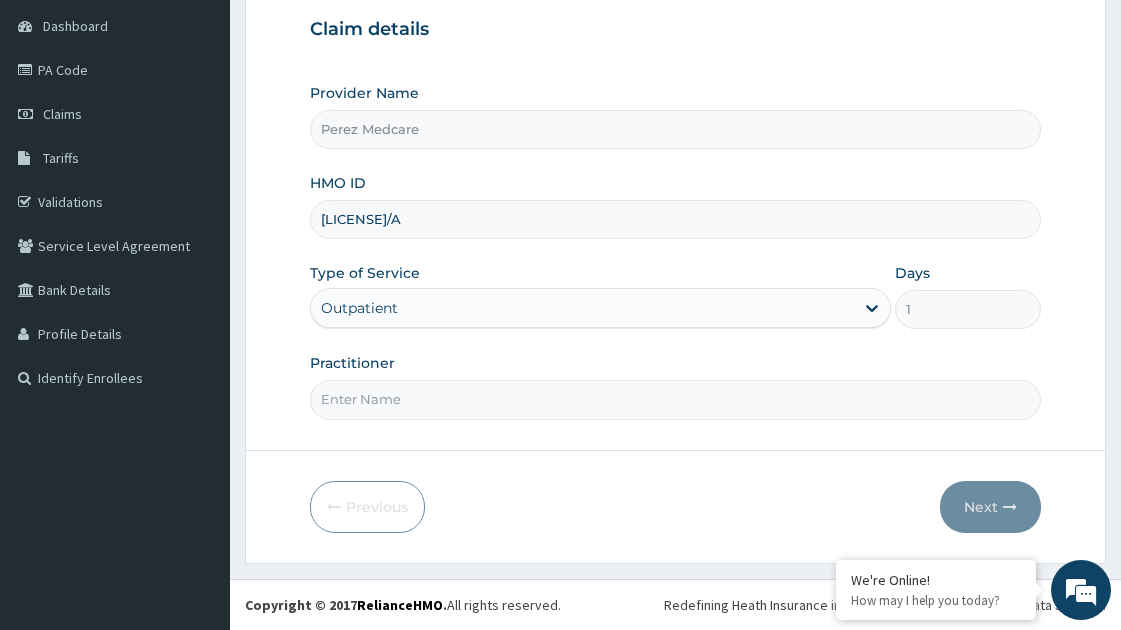 click on "Practitioner" at bounding box center [675, 399] 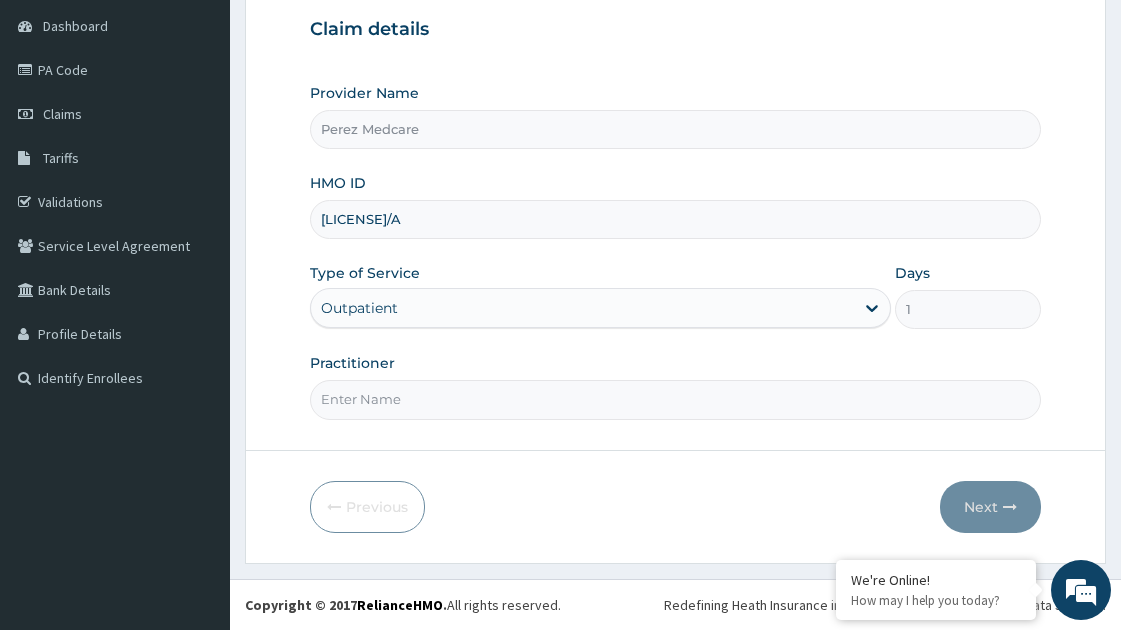 type on "DR [NAME]" 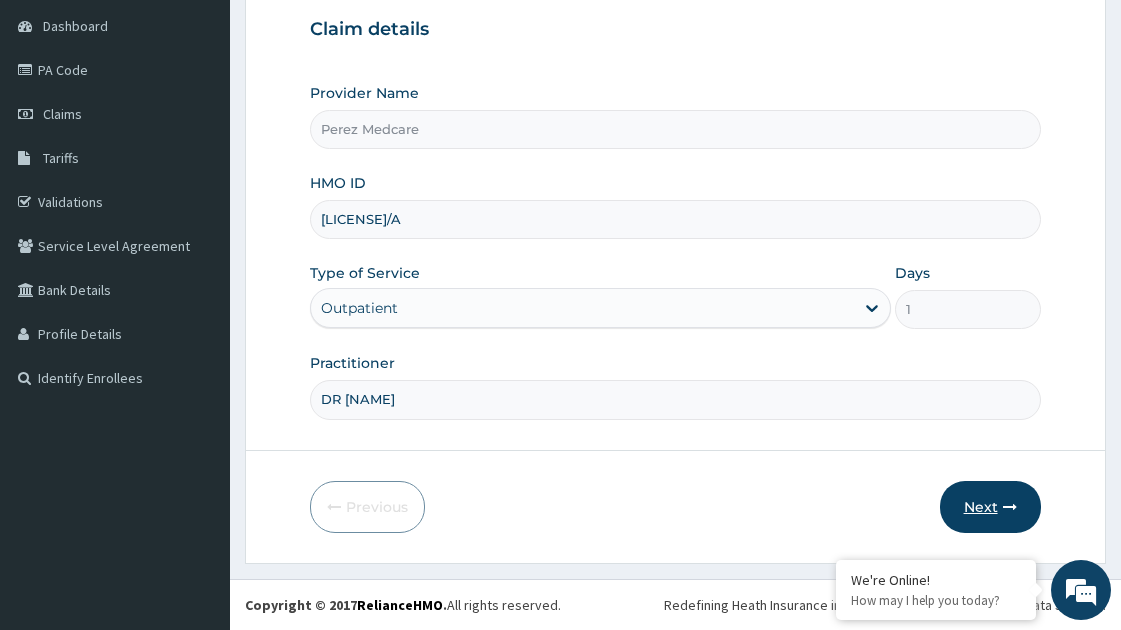 click on "Next" at bounding box center [990, 507] 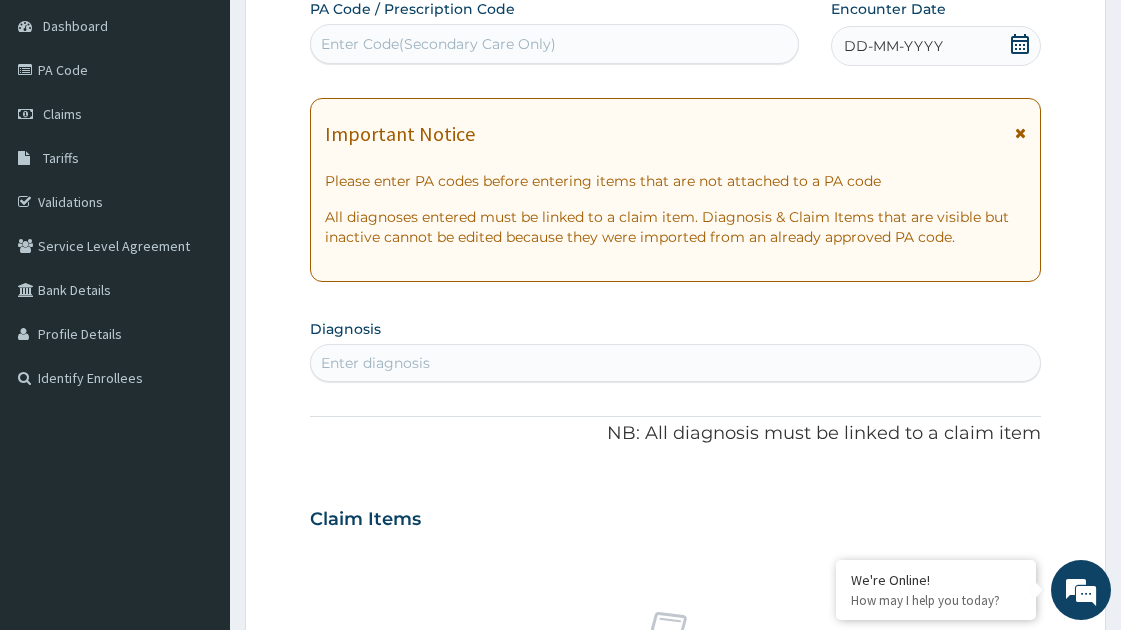 click on "DD-MM-YYYY" at bounding box center (893, 46) 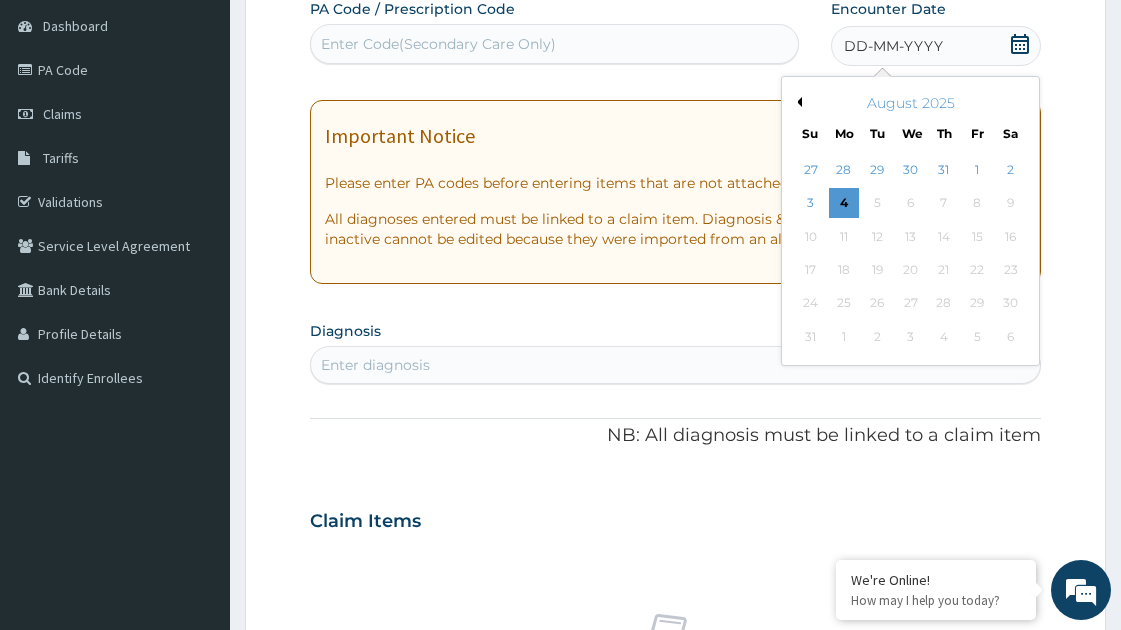 click on "Previous Month" at bounding box center [797, 102] 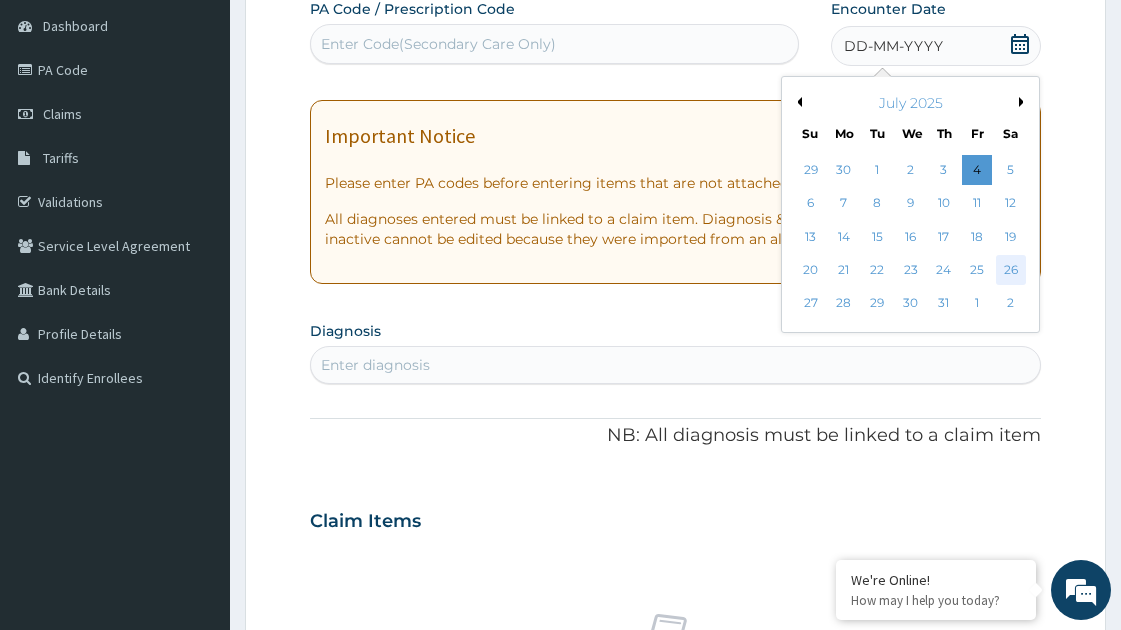 click on "26" at bounding box center (1011, 270) 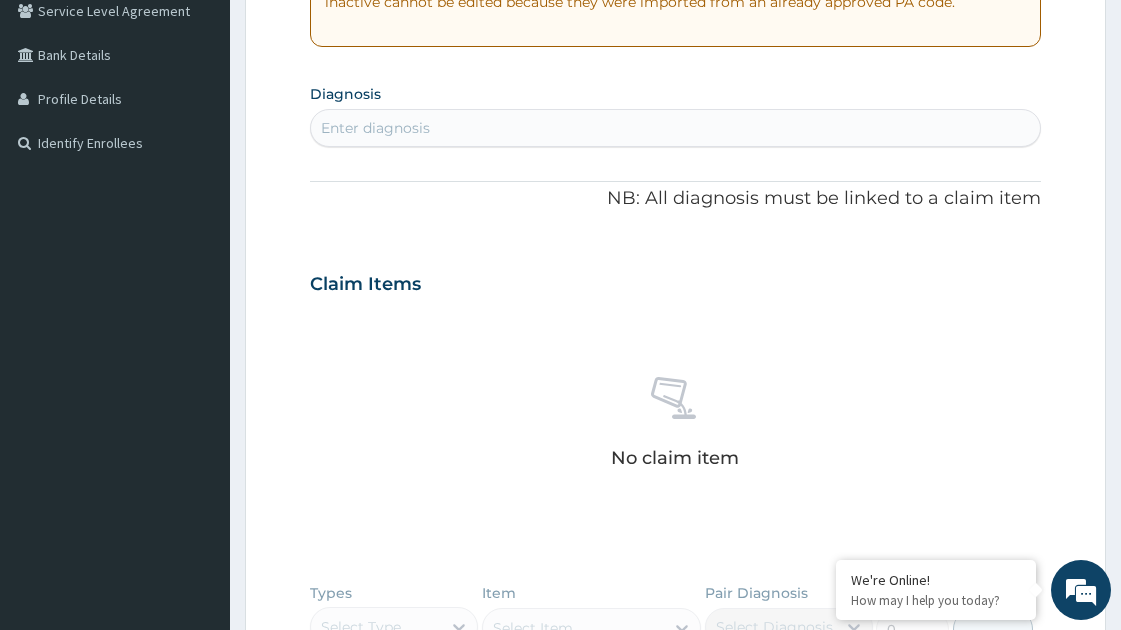 scroll, scrollTop: 446, scrollLeft: 0, axis: vertical 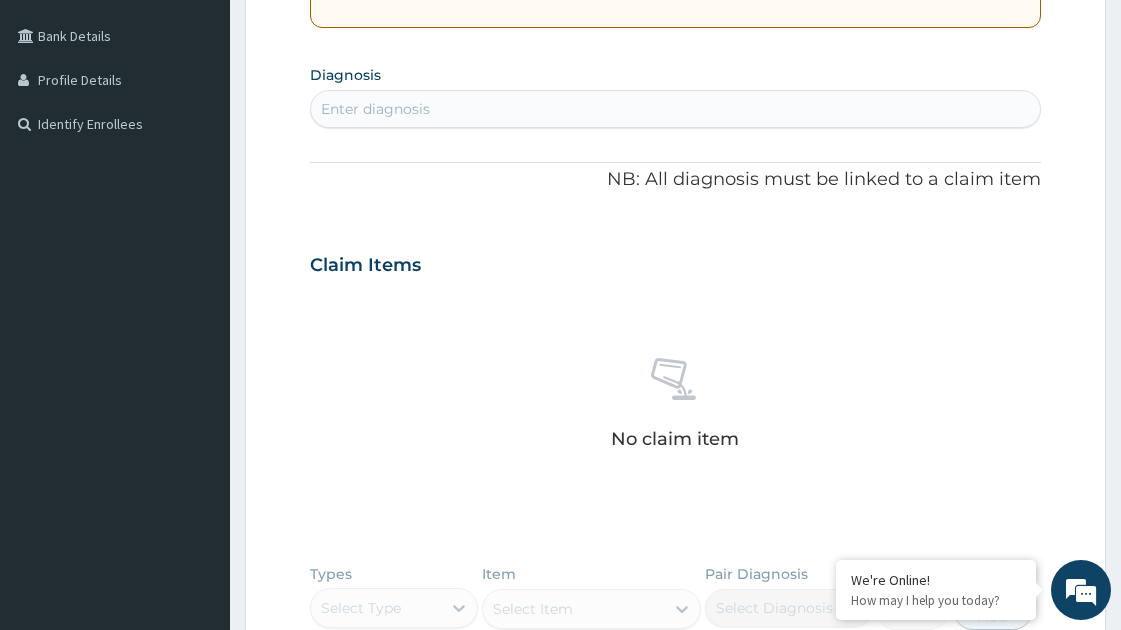 click on "Enter diagnosis" at bounding box center [675, 109] 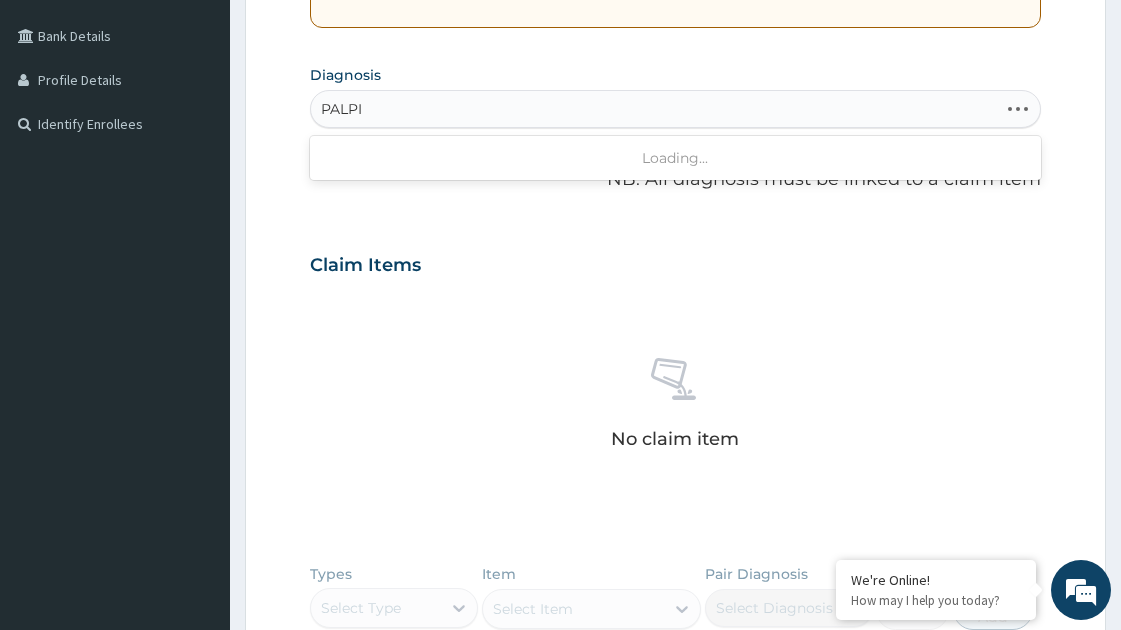 type on "PALPIT" 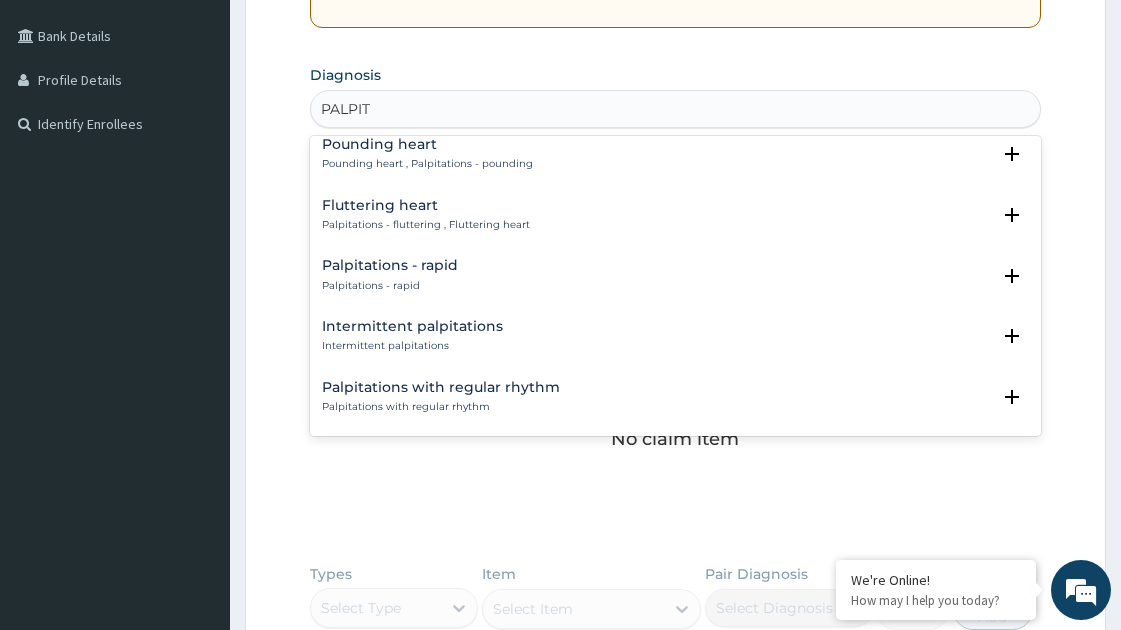 scroll, scrollTop: 0, scrollLeft: 0, axis: both 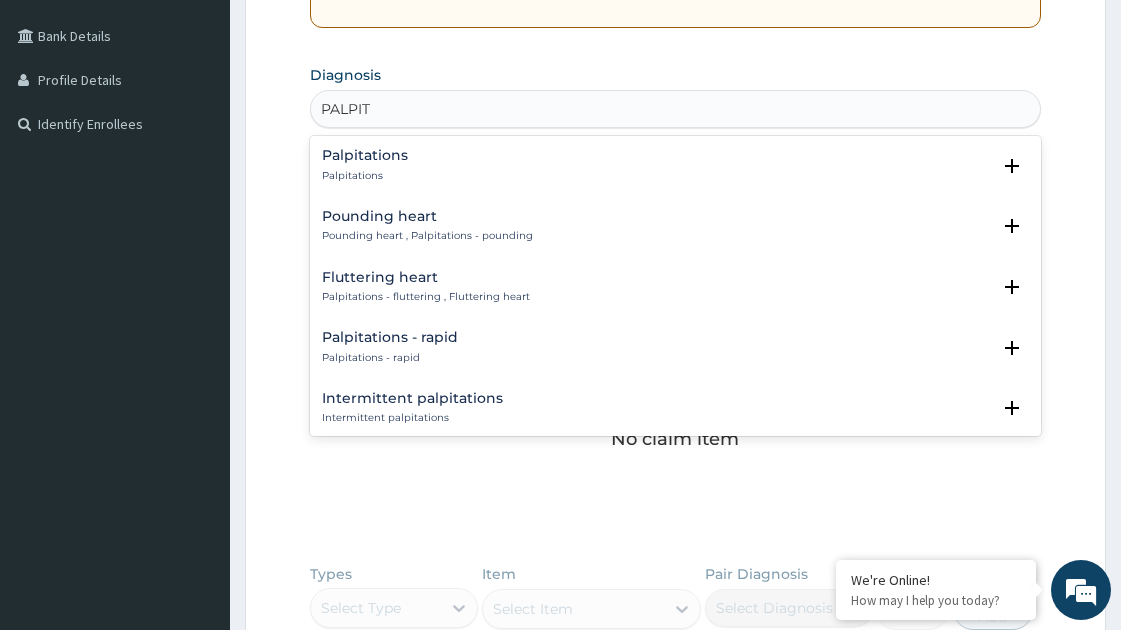 click on "Palpitations" at bounding box center [365, 155] 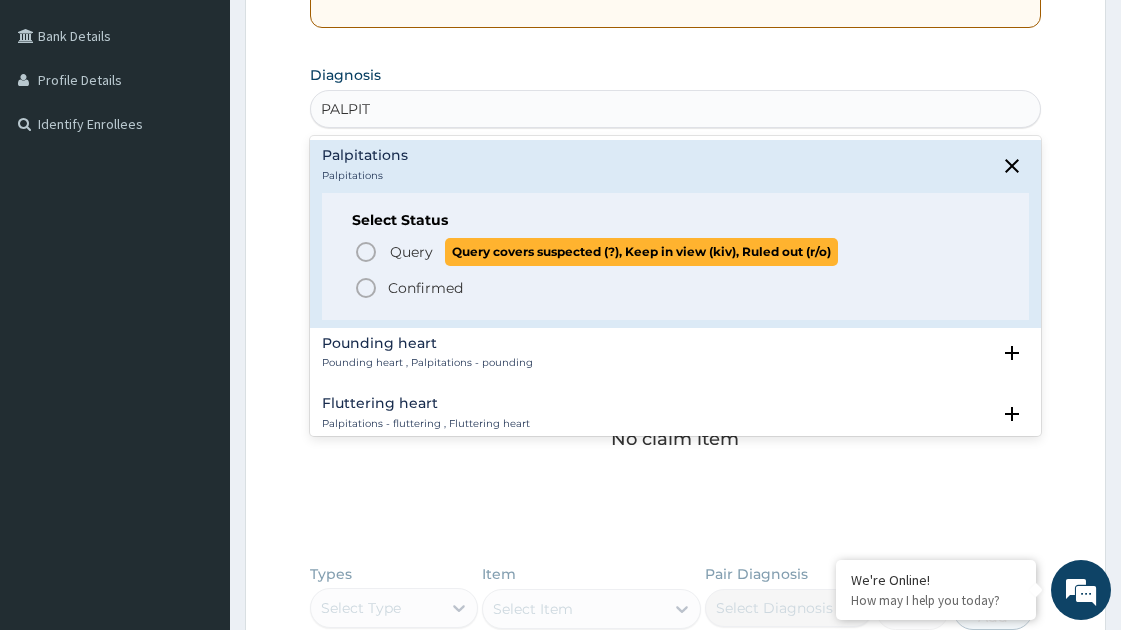 click 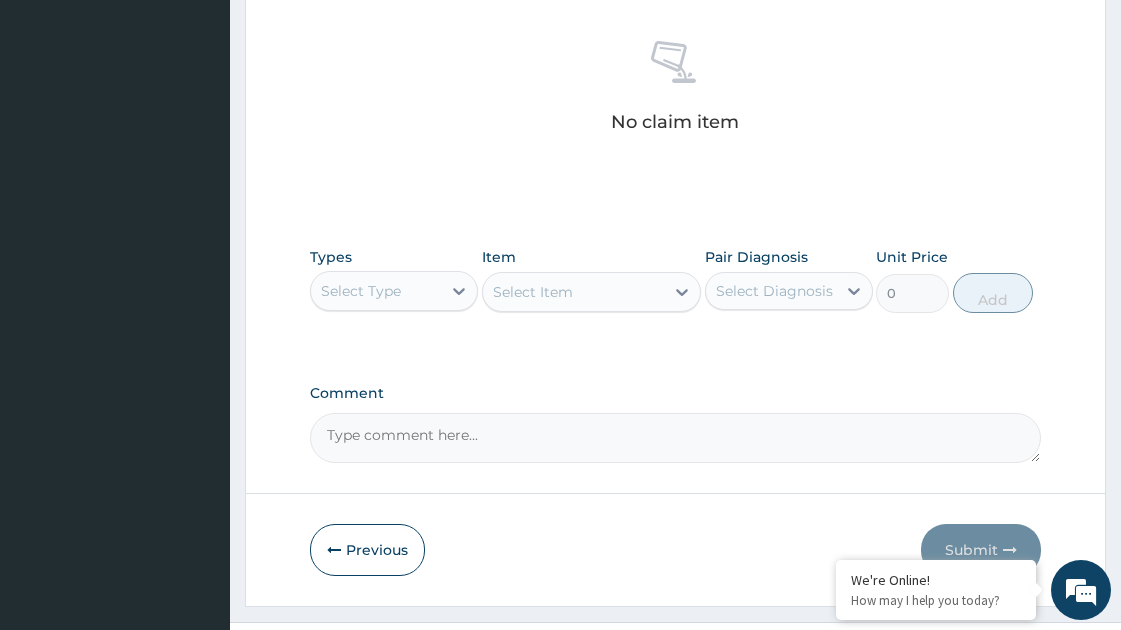 scroll, scrollTop: 812, scrollLeft: 0, axis: vertical 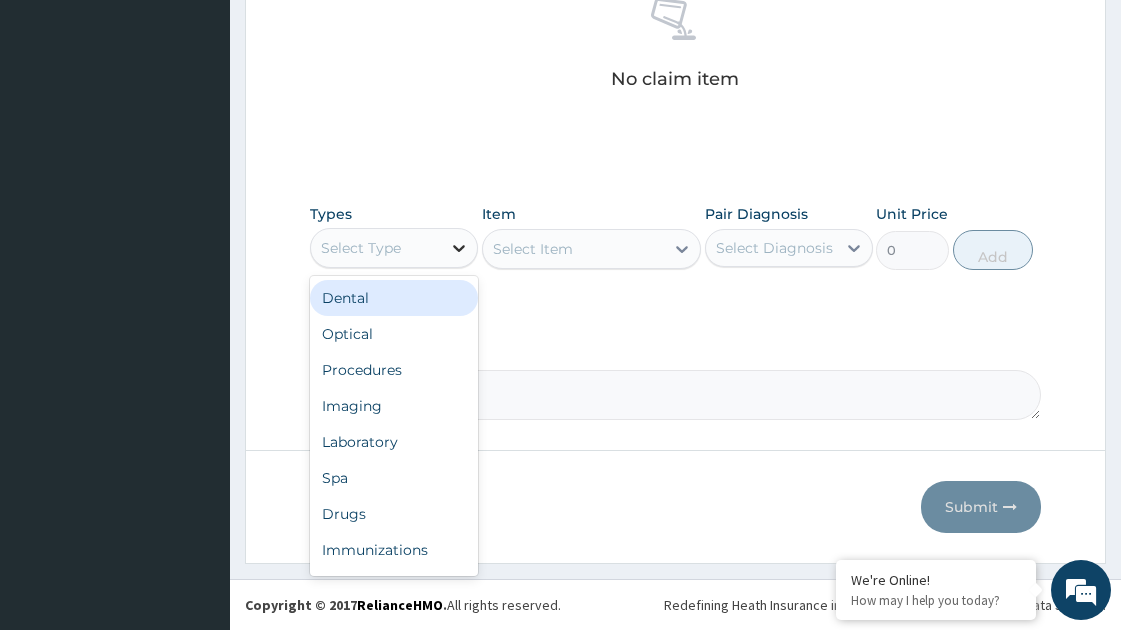 click 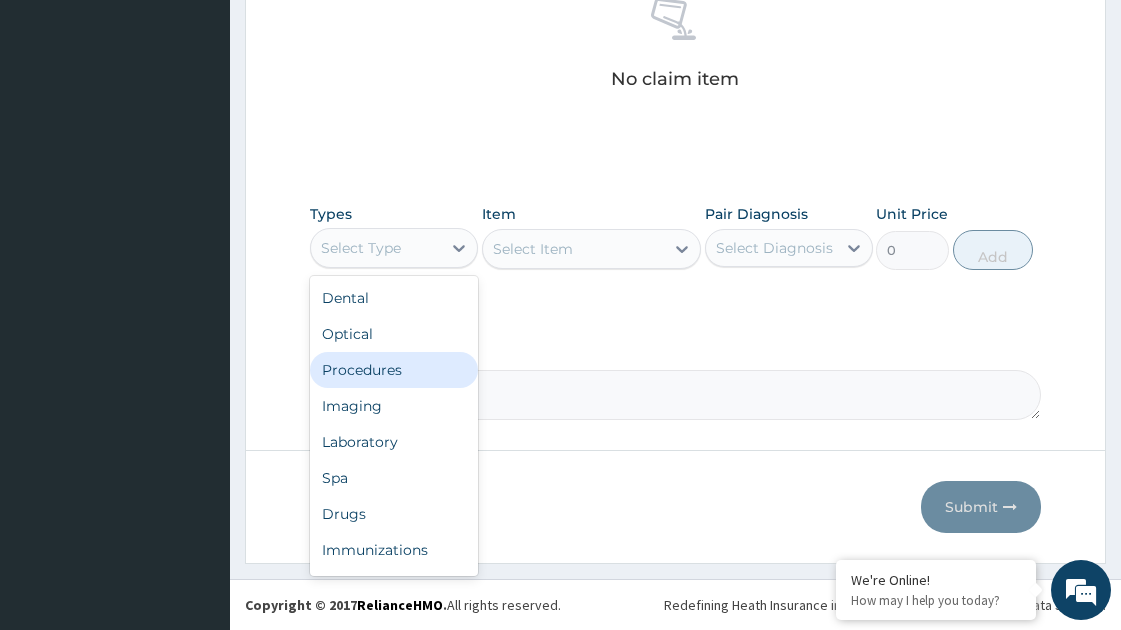 click on "Procedures" at bounding box center [394, 370] 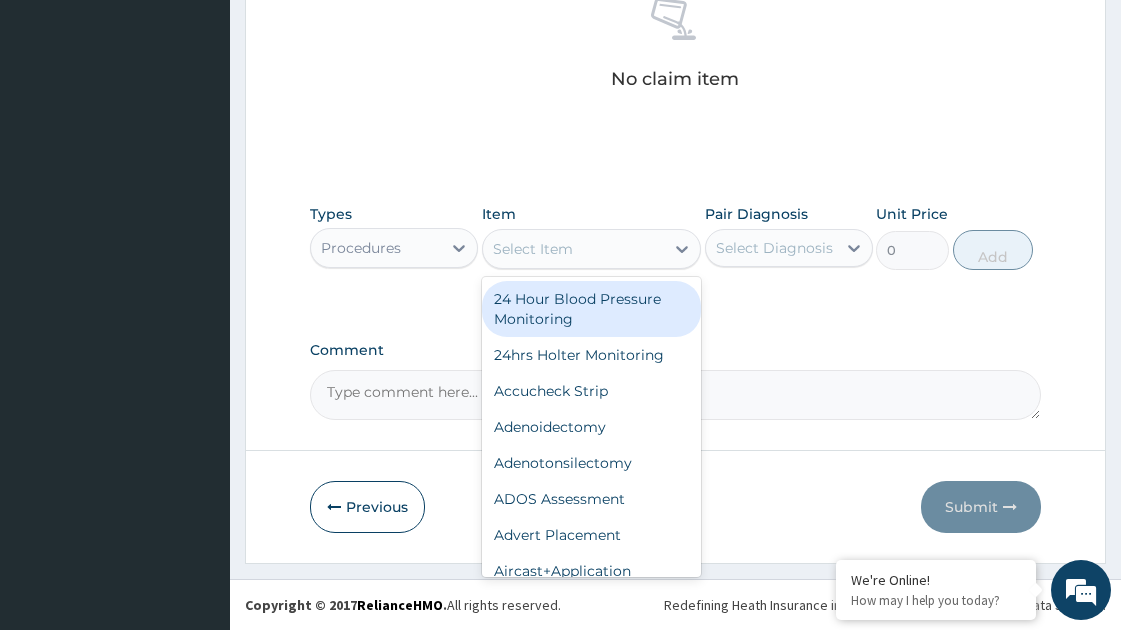 click 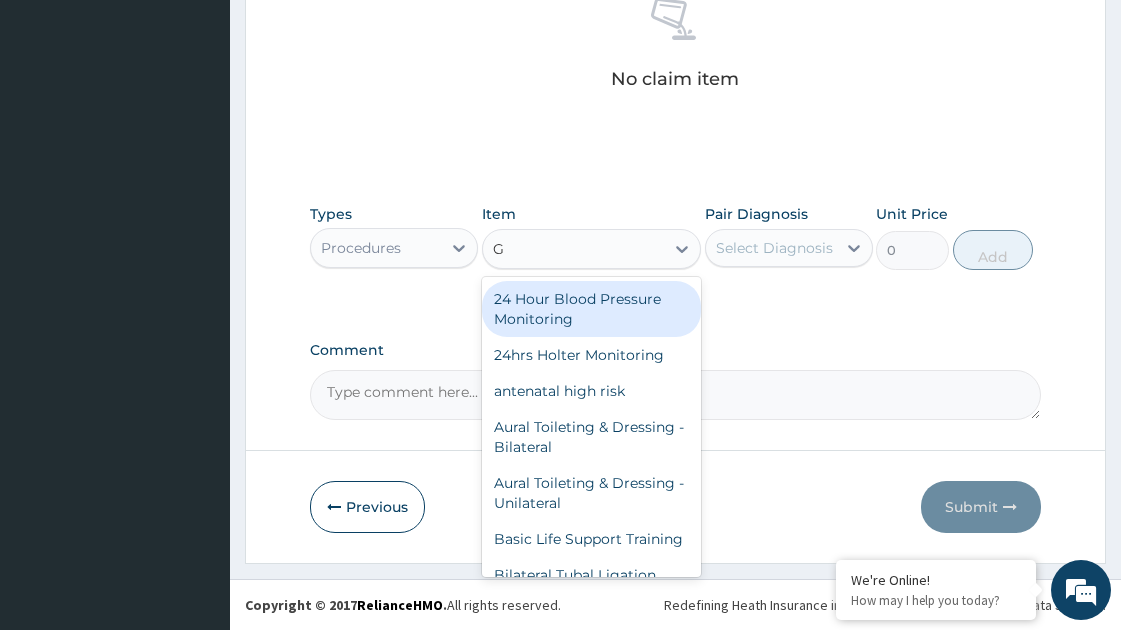 type on "GP" 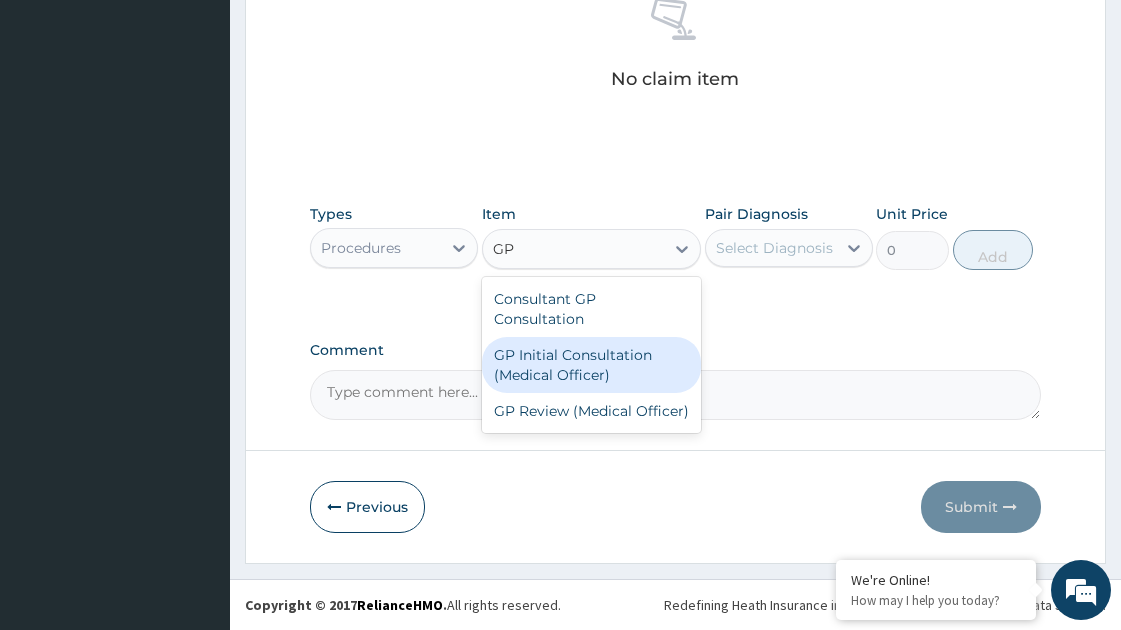 click on "GP Initial Consultation (Medical Officer)" at bounding box center [591, 365] 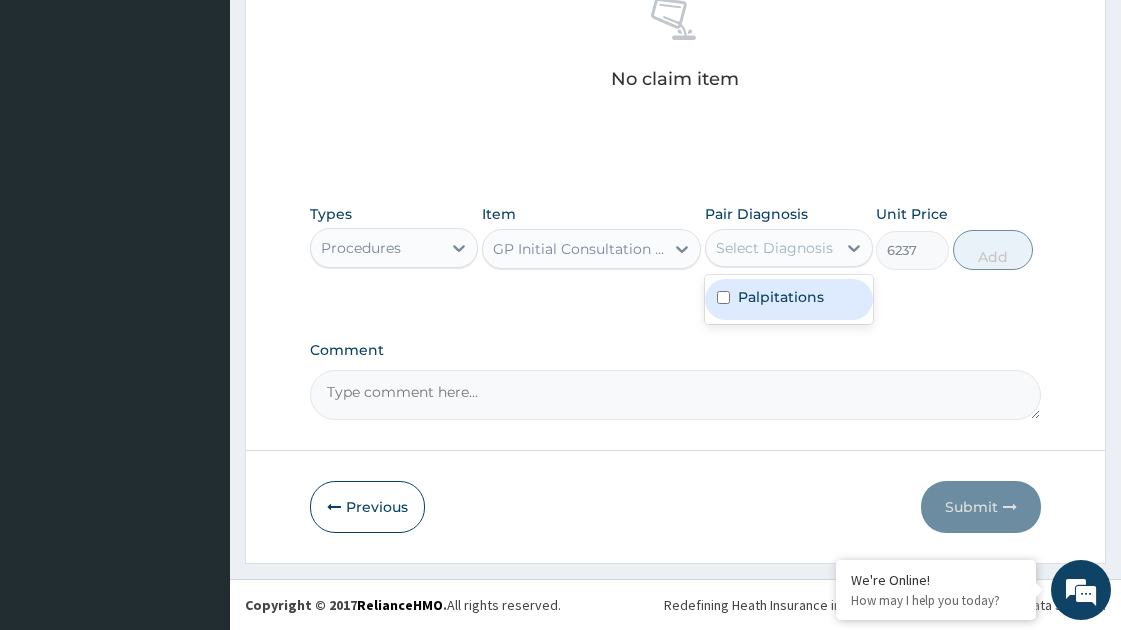 click on "Select Diagnosis" at bounding box center [771, 248] 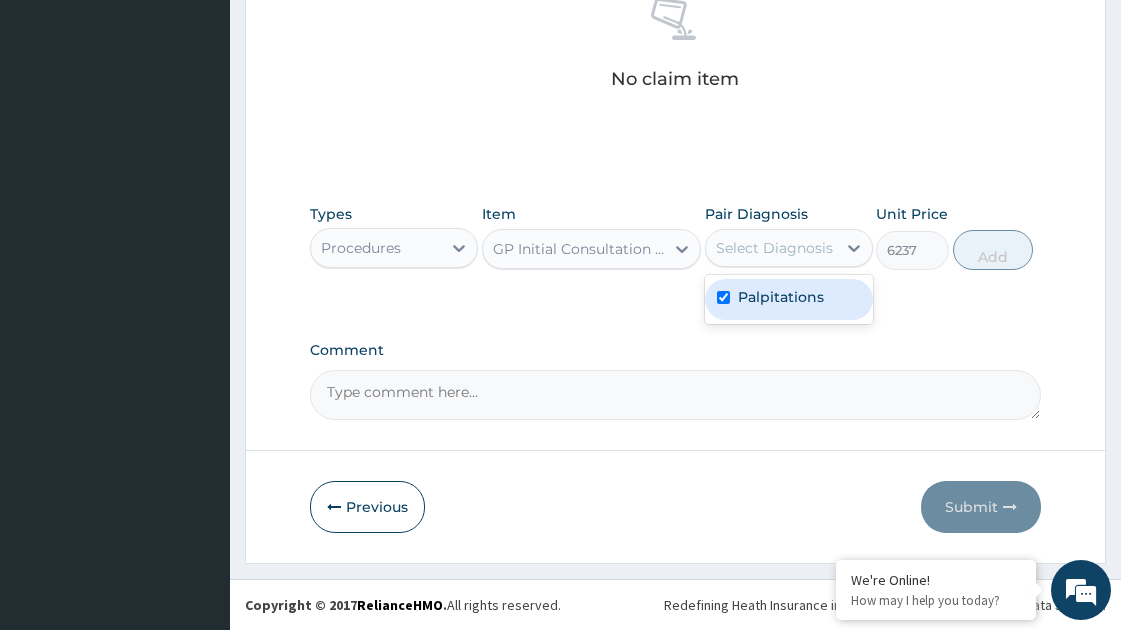 checkbox on "true" 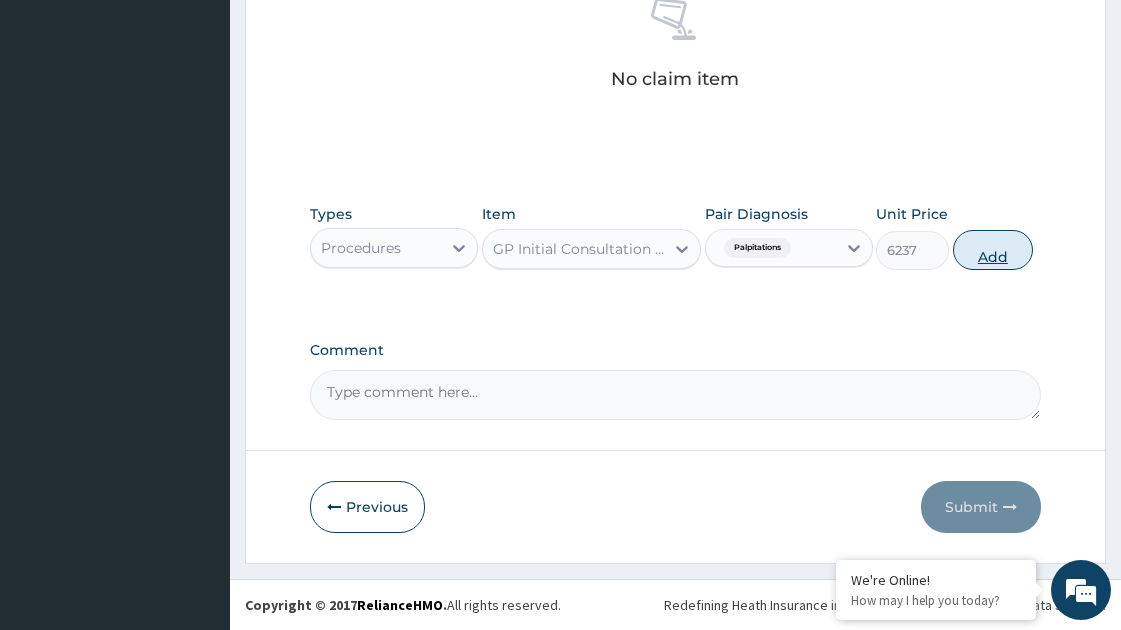 click on "Add" at bounding box center [993, 250] 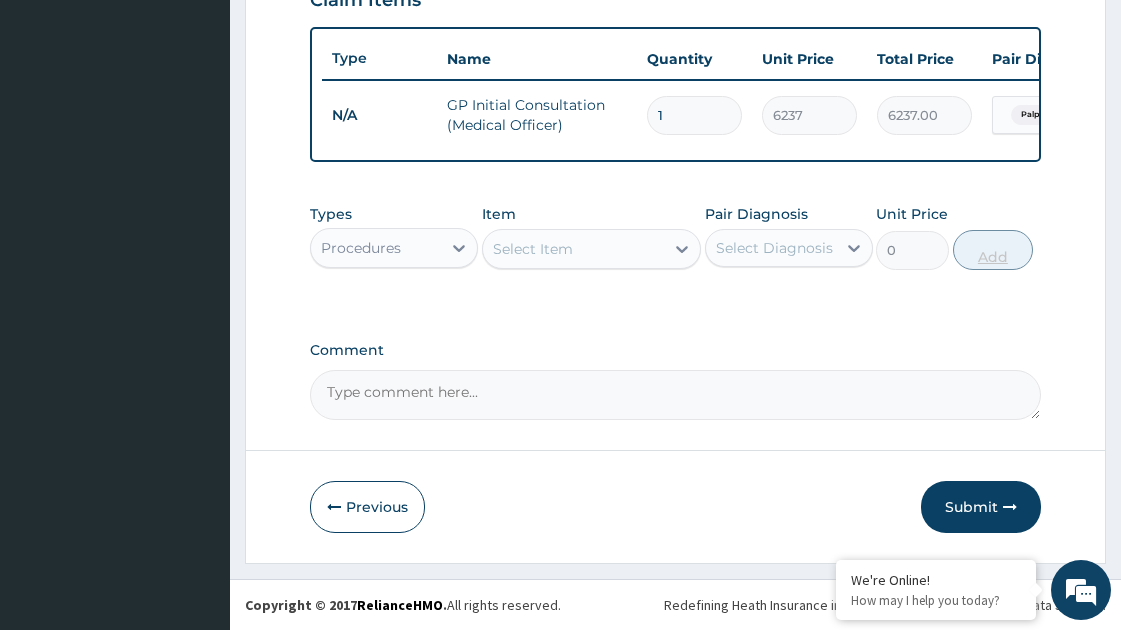 scroll, scrollTop: 732, scrollLeft: 0, axis: vertical 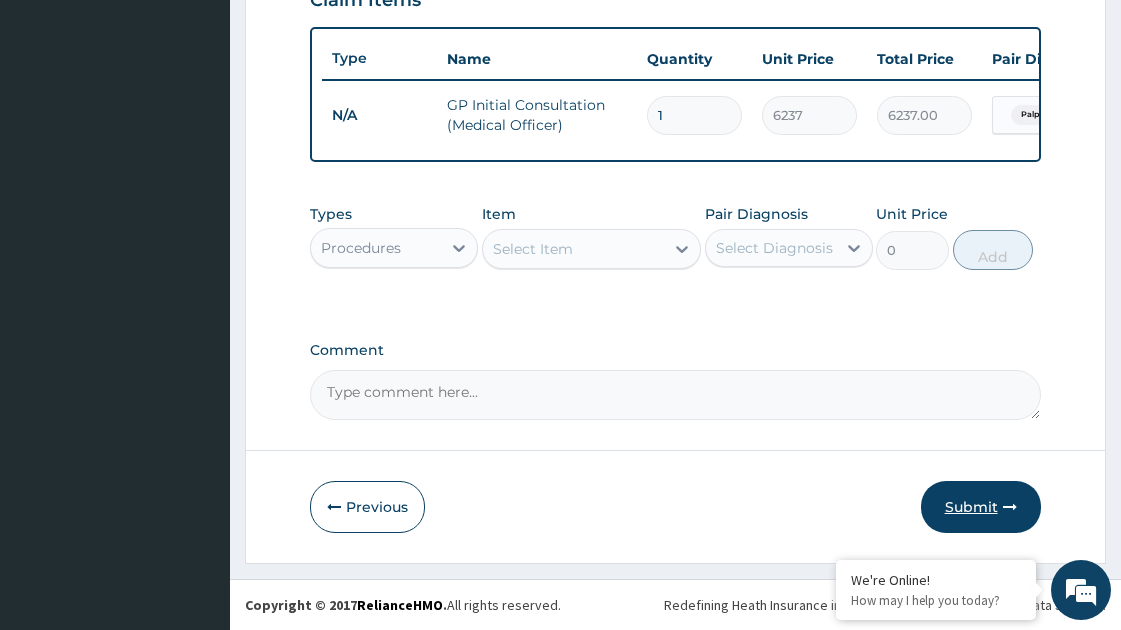 click on "Submit" at bounding box center [981, 507] 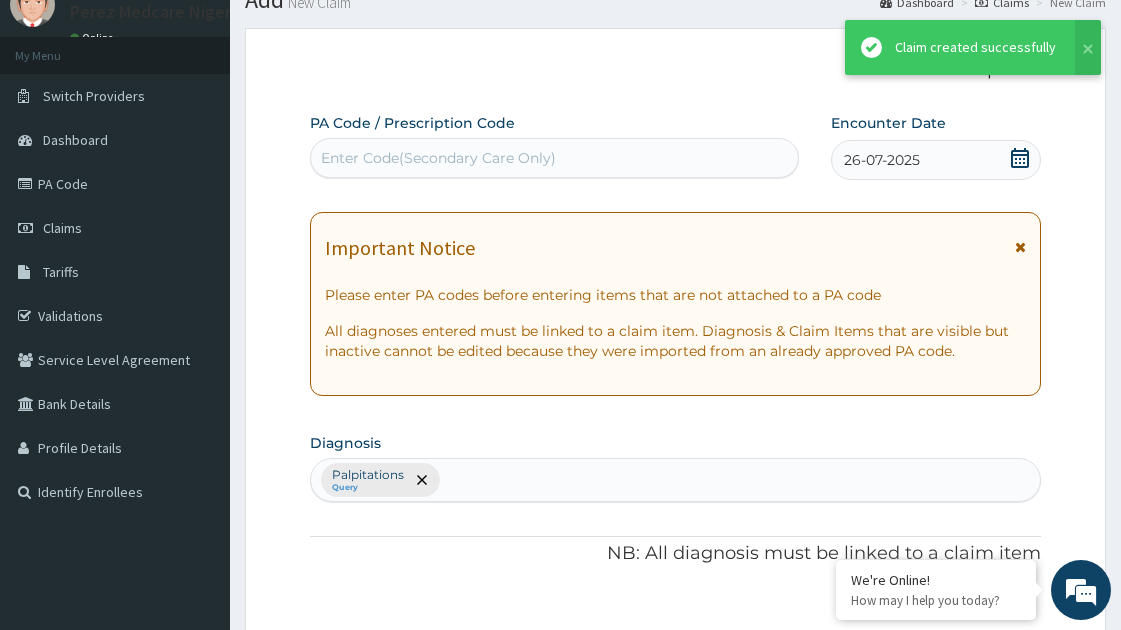scroll, scrollTop: 732, scrollLeft: 0, axis: vertical 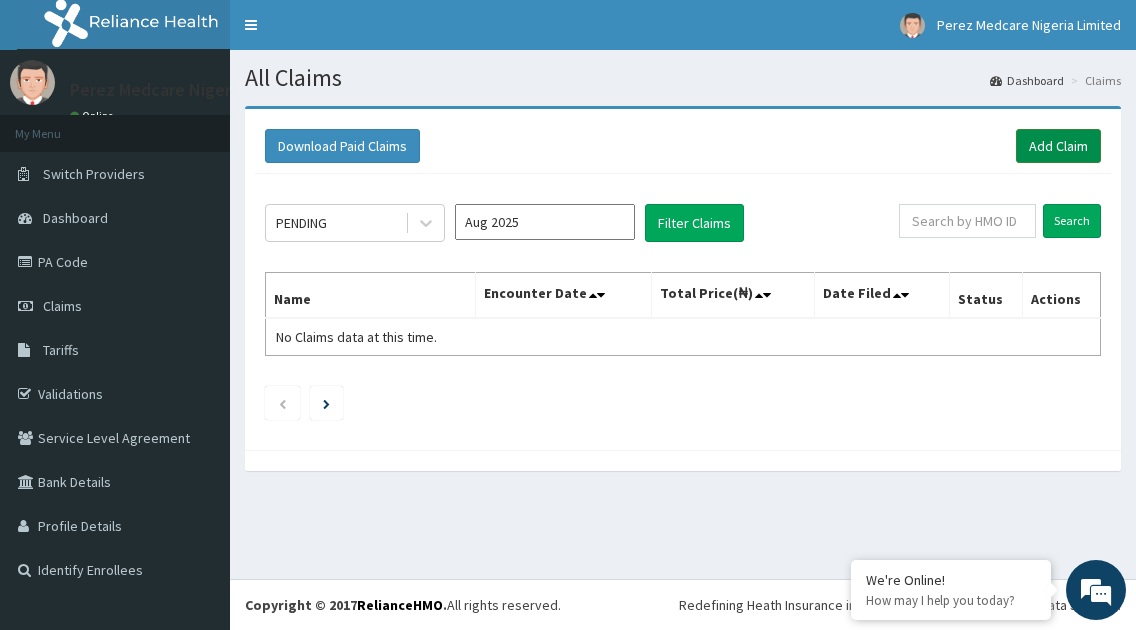 click on "Add Claim" at bounding box center (1058, 146) 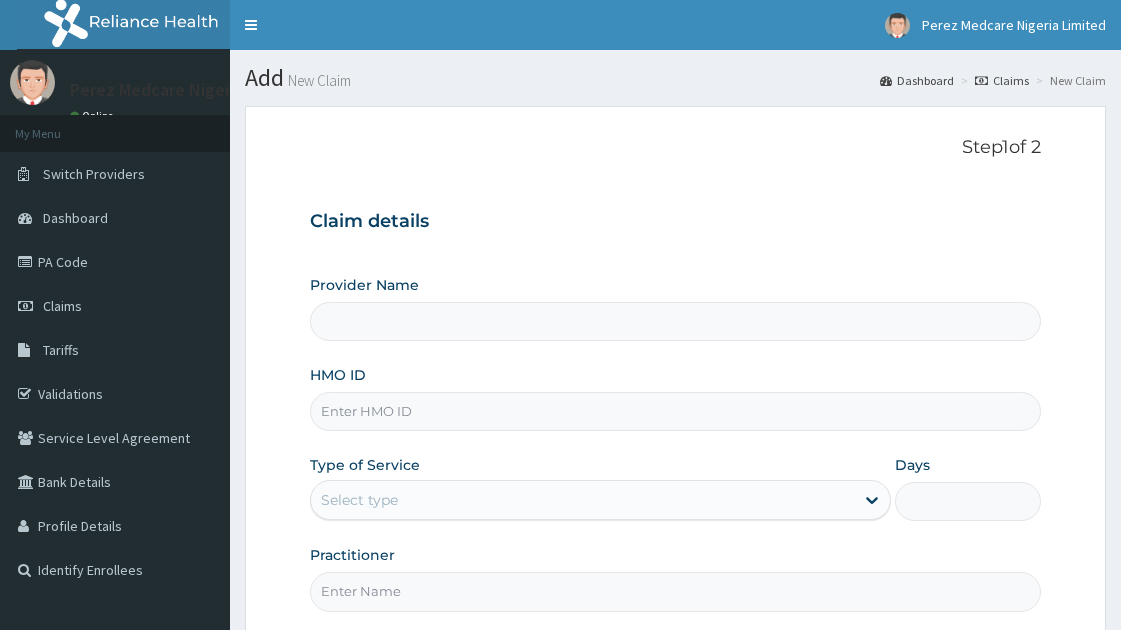 scroll, scrollTop: 0, scrollLeft: 0, axis: both 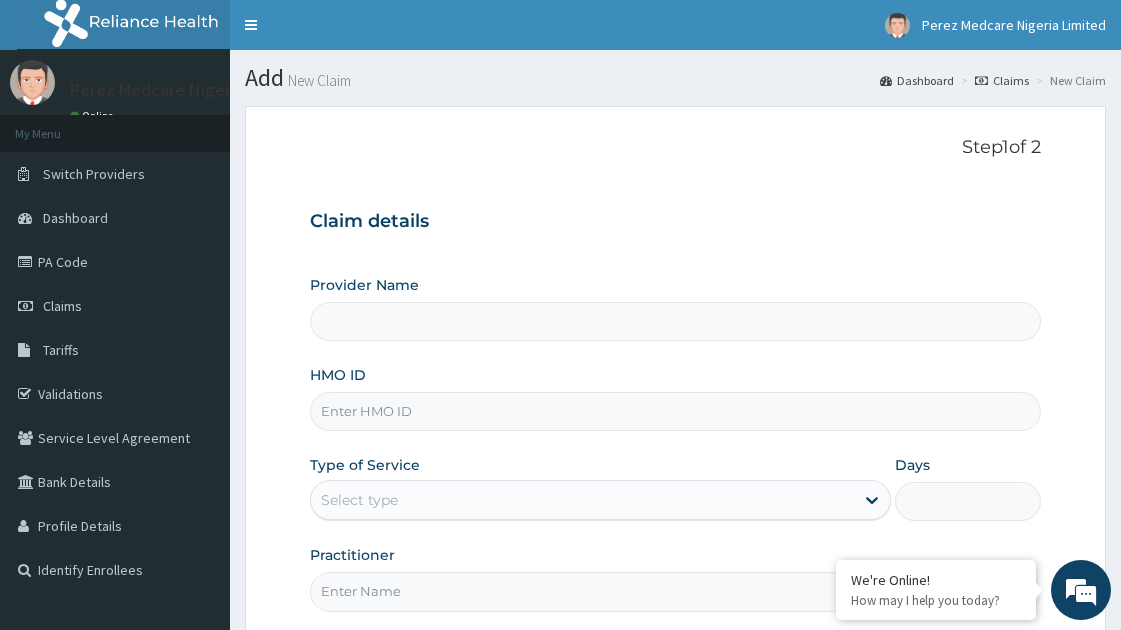 type on "Perez Medcare" 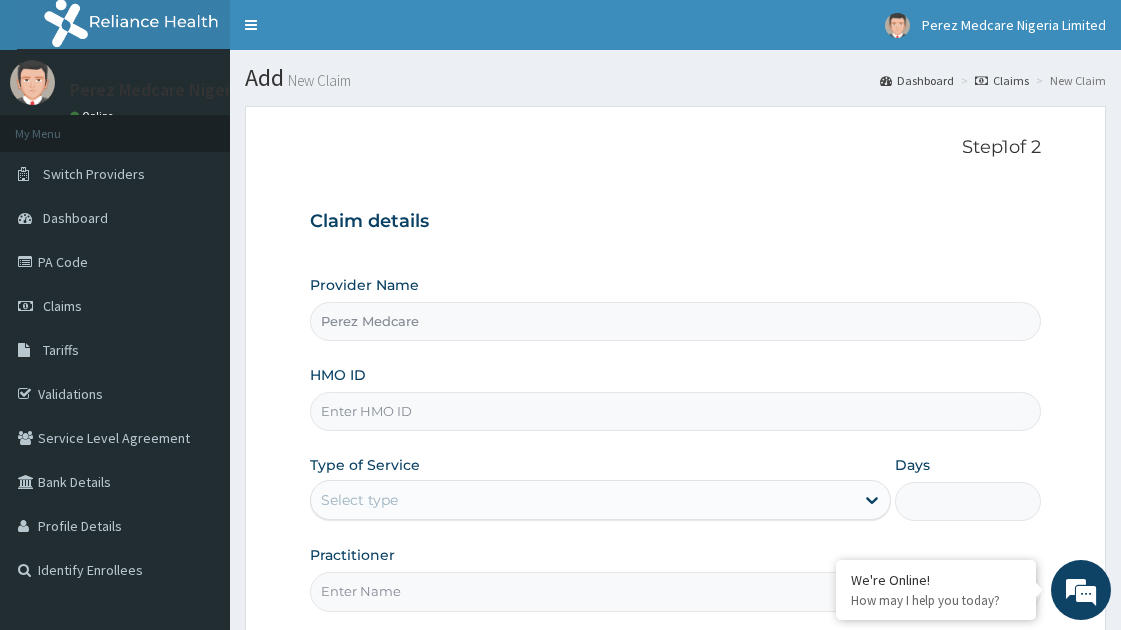 click on "HMO ID" at bounding box center [675, 411] 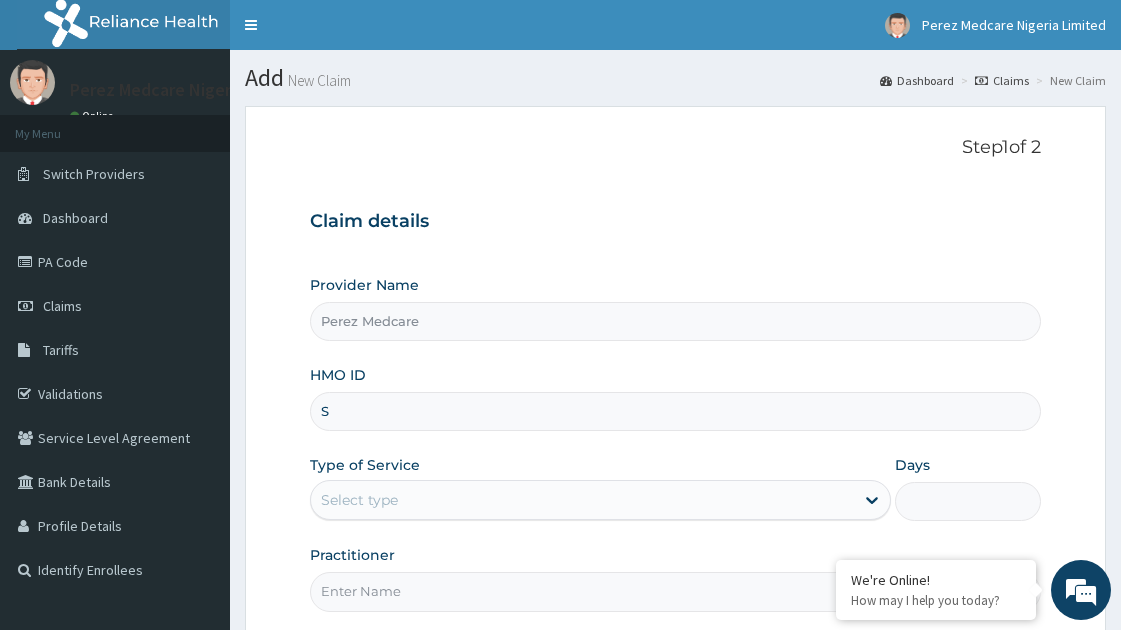 scroll, scrollTop: 0, scrollLeft: 0, axis: both 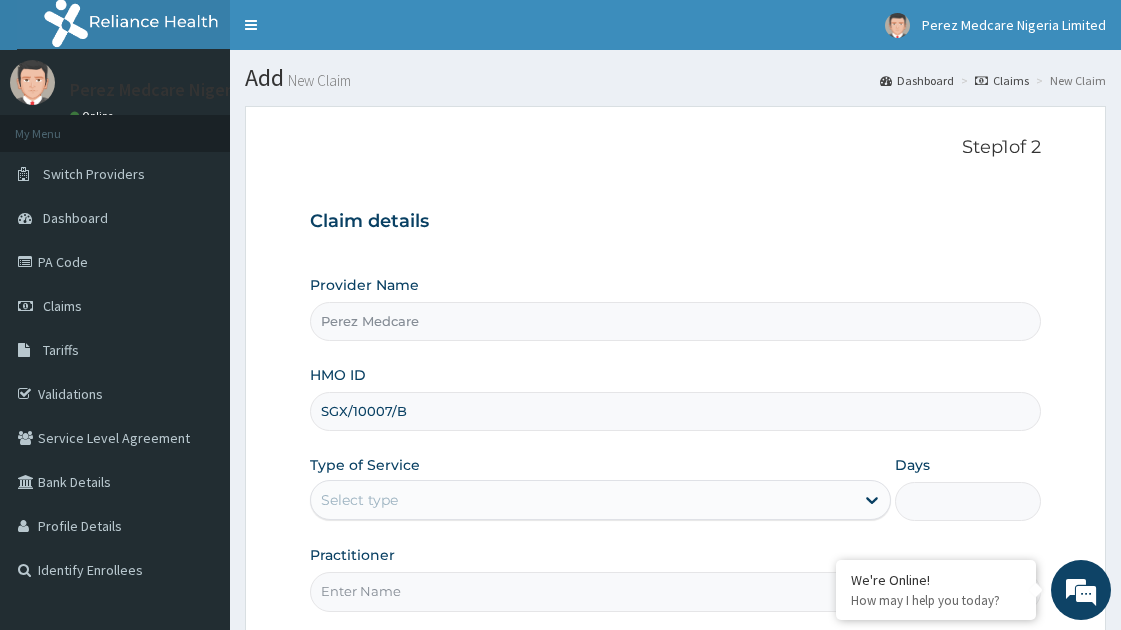 type on "SGX/10007/B" 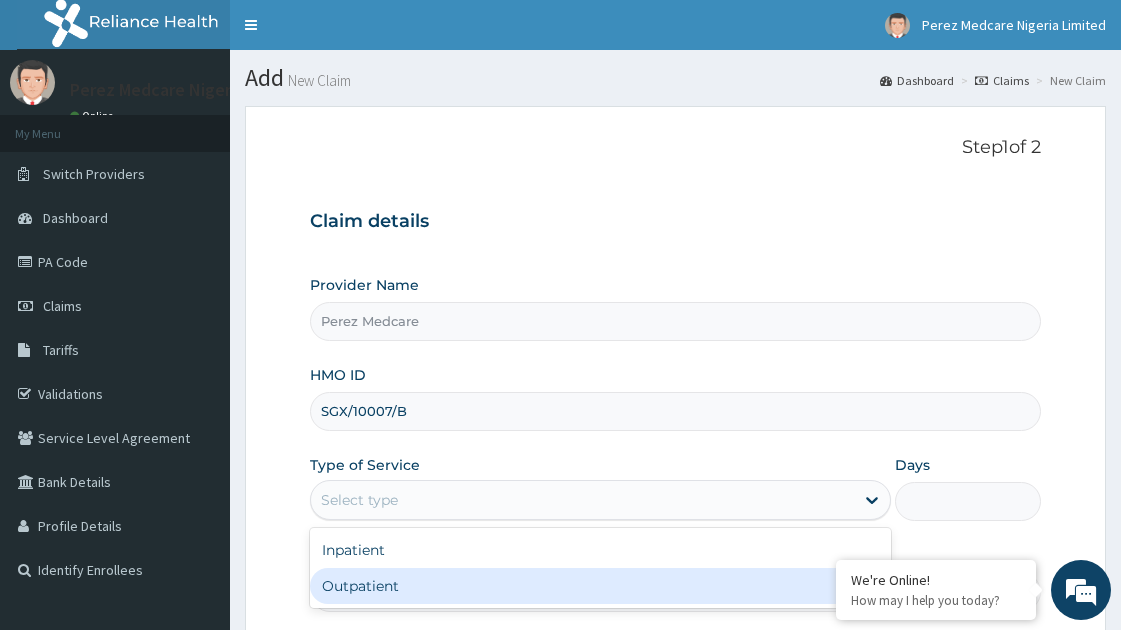 click on "Outpatient" at bounding box center [600, 586] 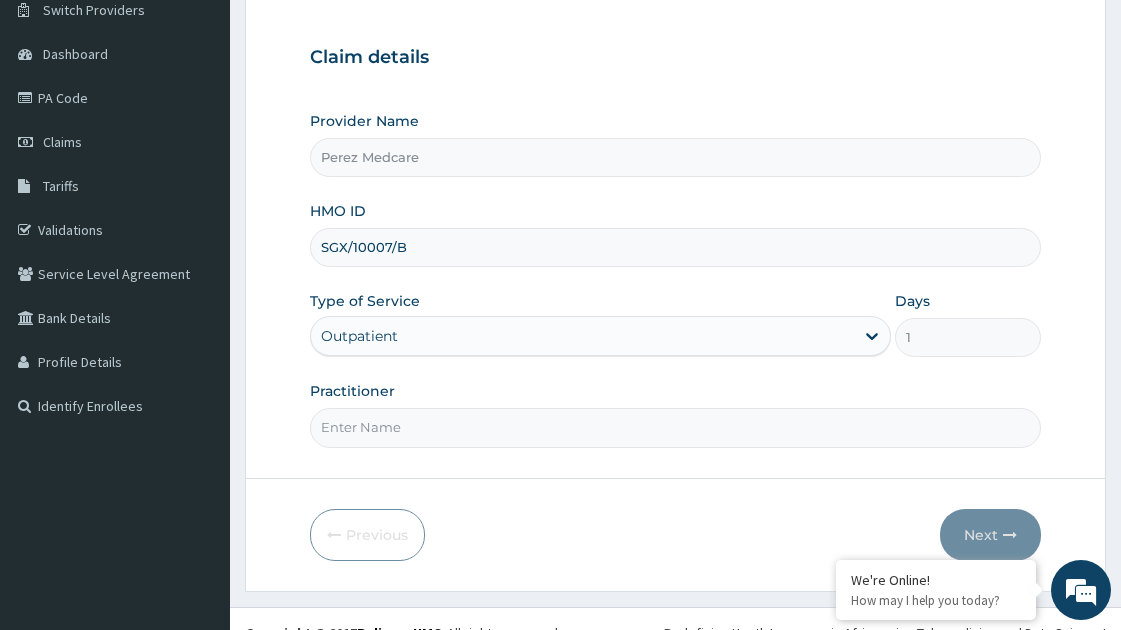 scroll, scrollTop: 192, scrollLeft: 0, axis: vertical 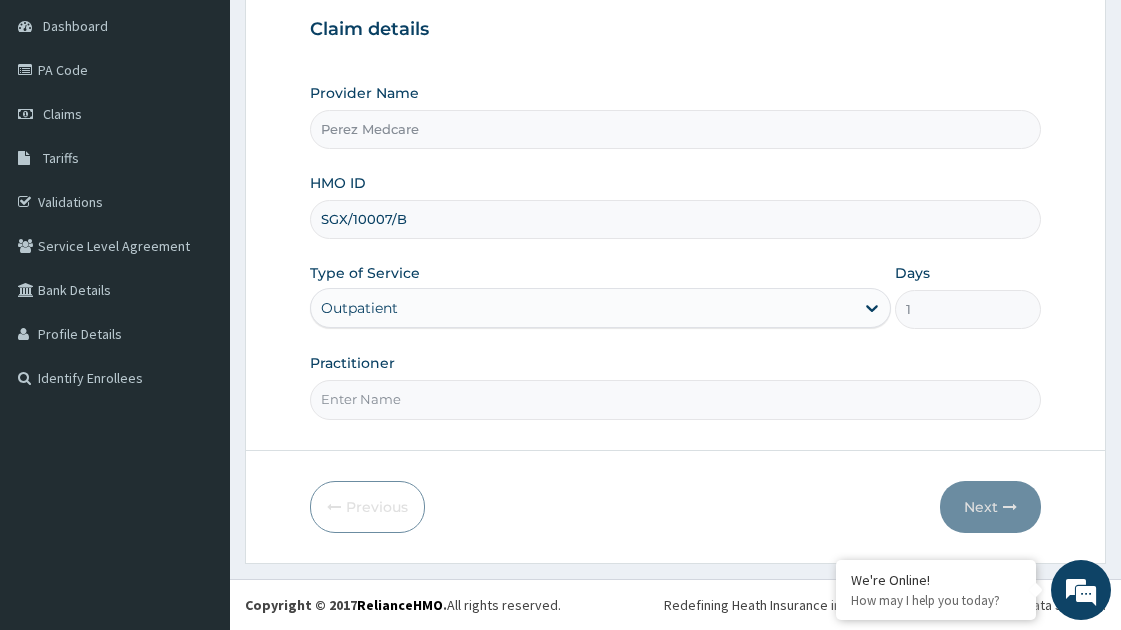 click on "Practitioner" at bounding box center [675, 399] 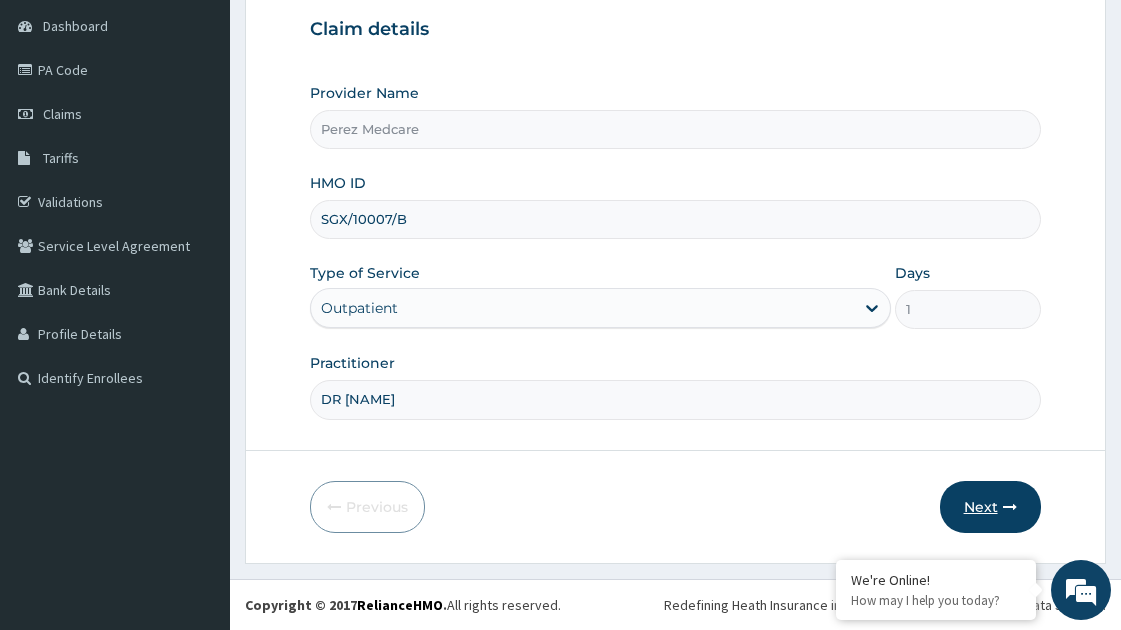 click at bounding box center (1010, 507) 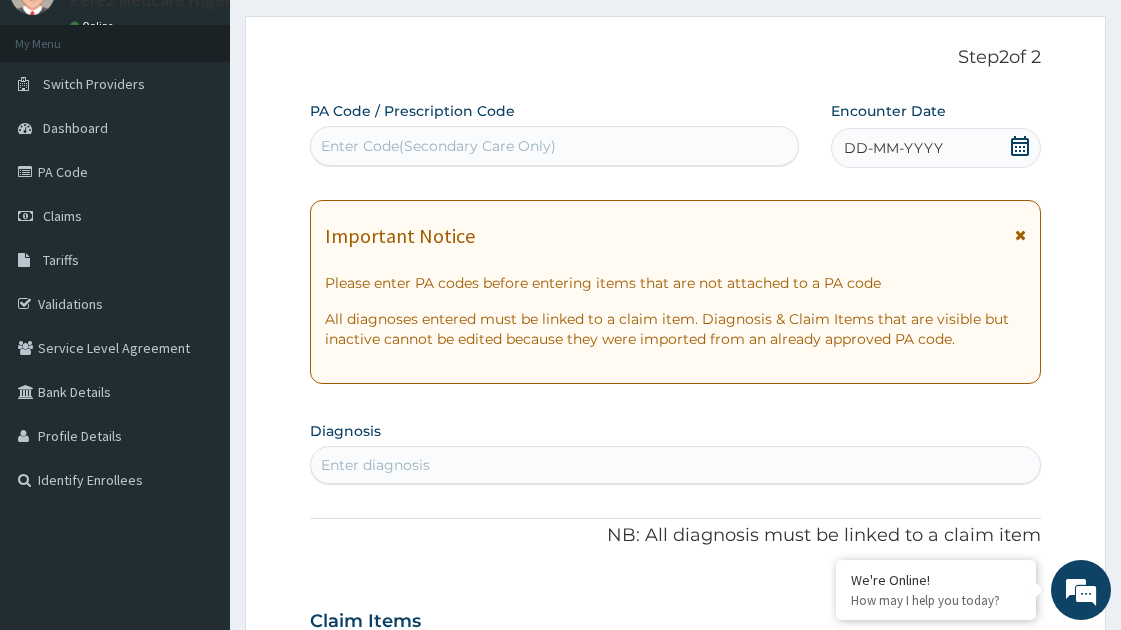 scroll, scrollTop: 88, scrollLeft: 0, axis: vertical 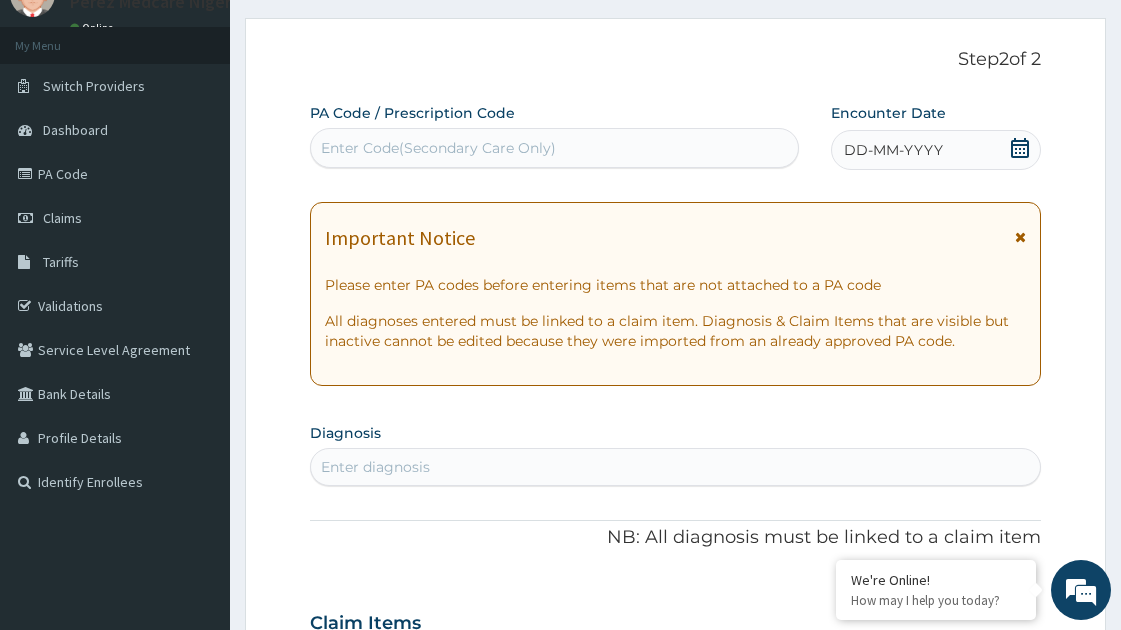 click on "DD-MM-YYYY" at bounding box center (893, 150) 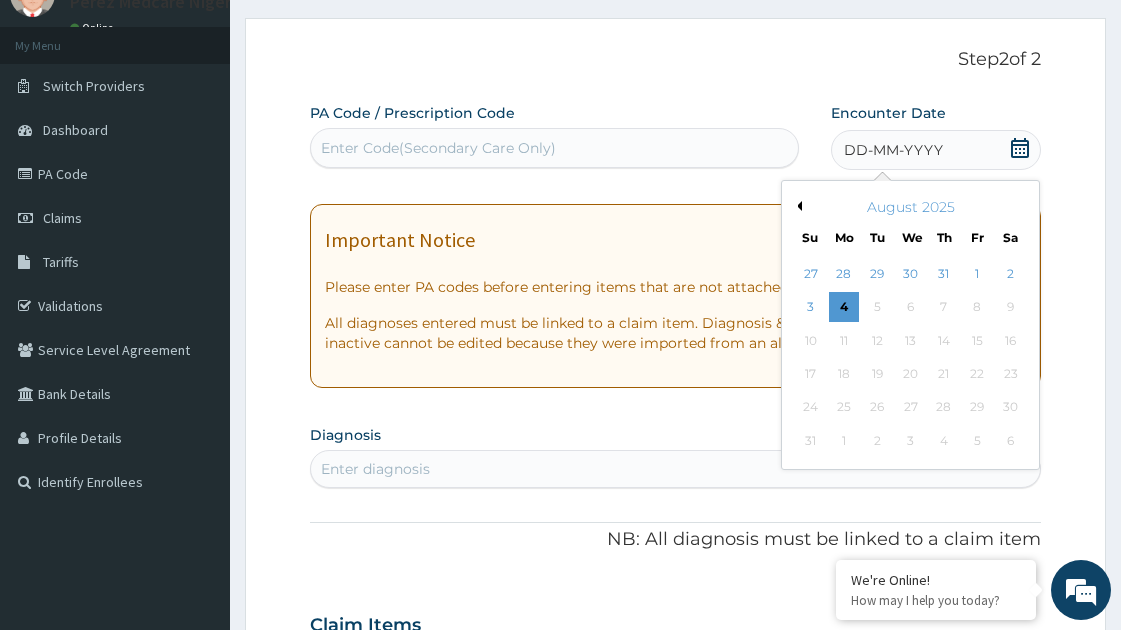 click on "Previous Month" at bounding box center (797, 206) 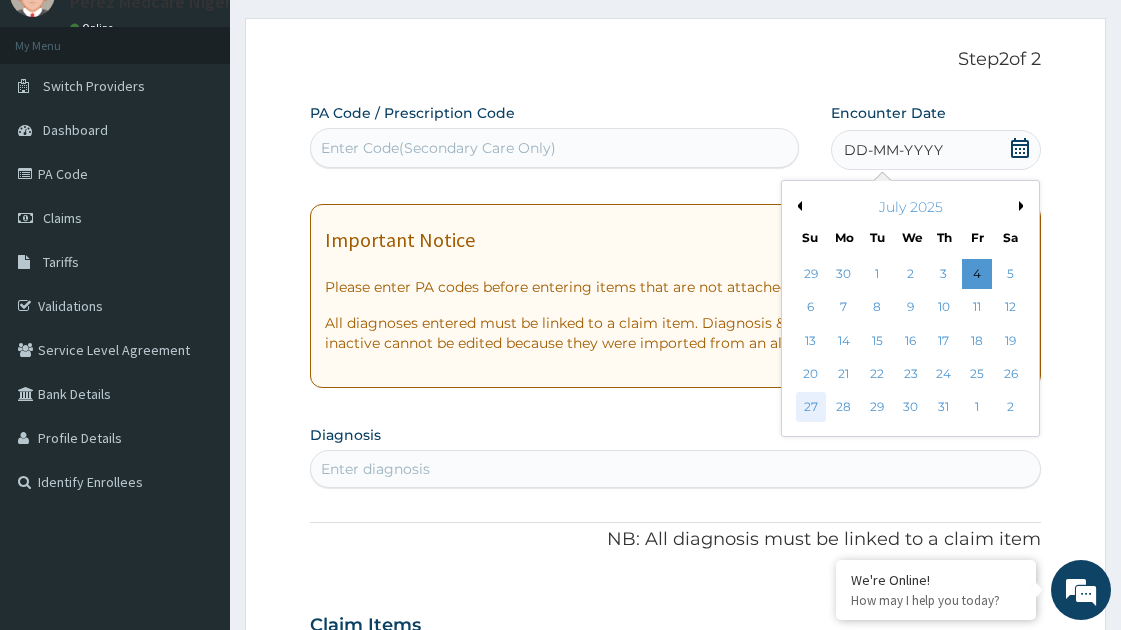 click on "27" at bounding box center (811, 408) 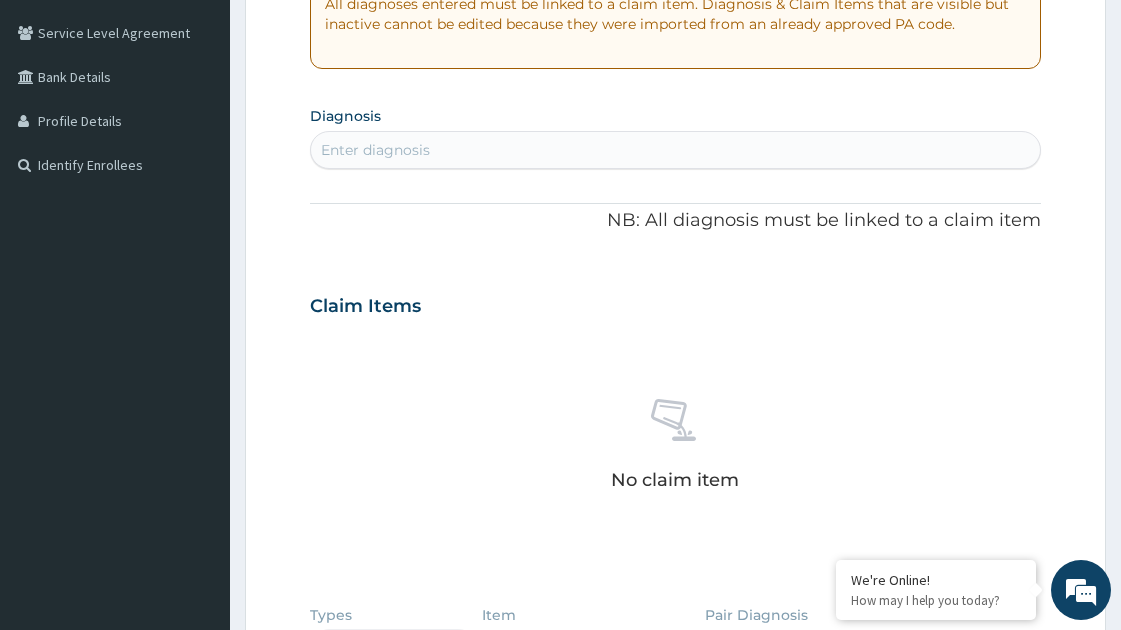 scroll, scrollTop: 407, scrollLeft: 0, axis: vertical 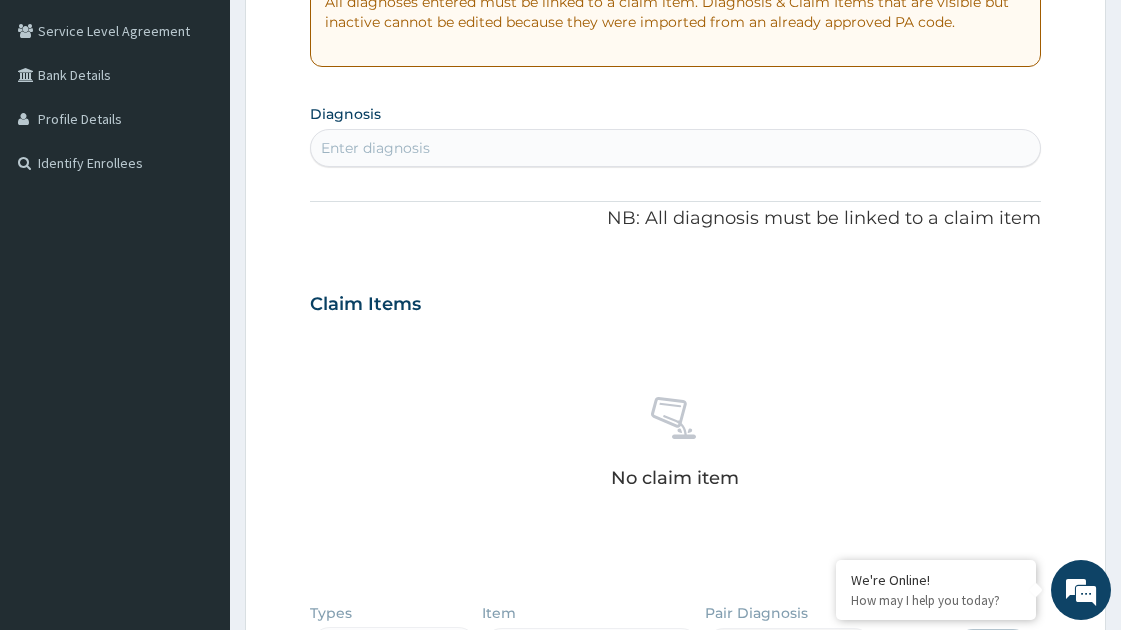 click on "Enter diagnosis" at bounding box center [375, 148] 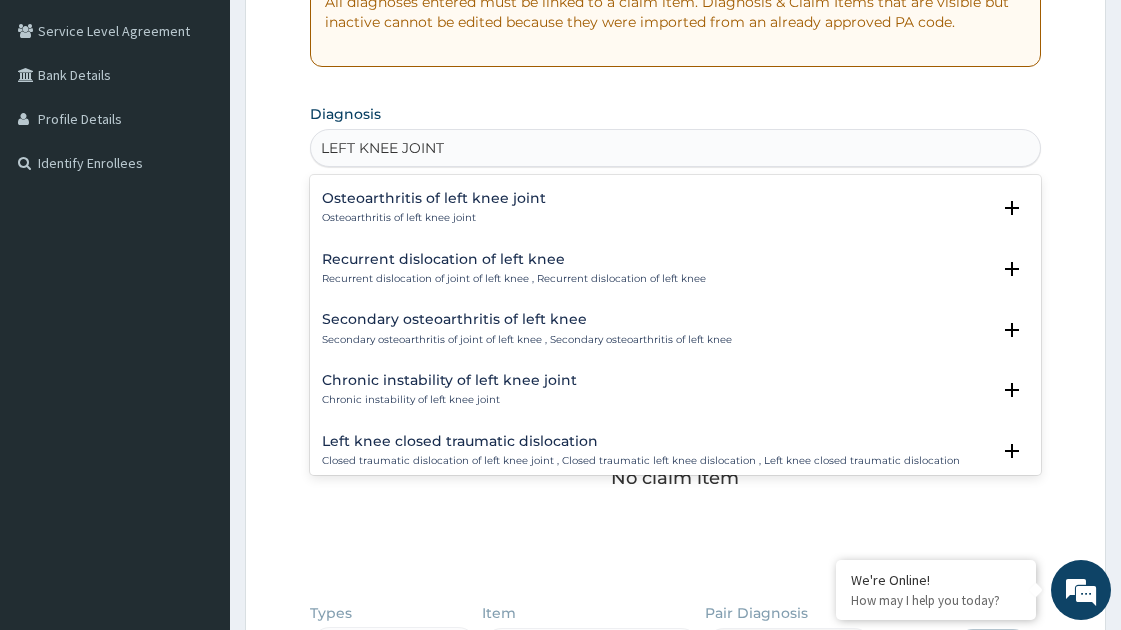 scroll, scrollTop: 625, scrollLeft: 0, axis: vertical 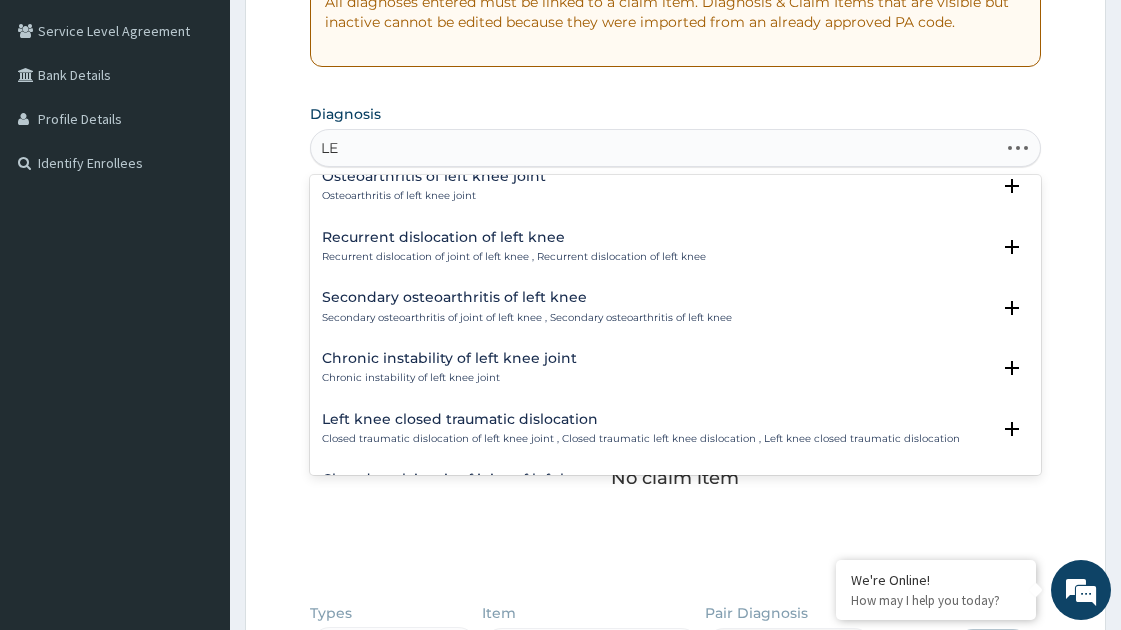 type on "L" 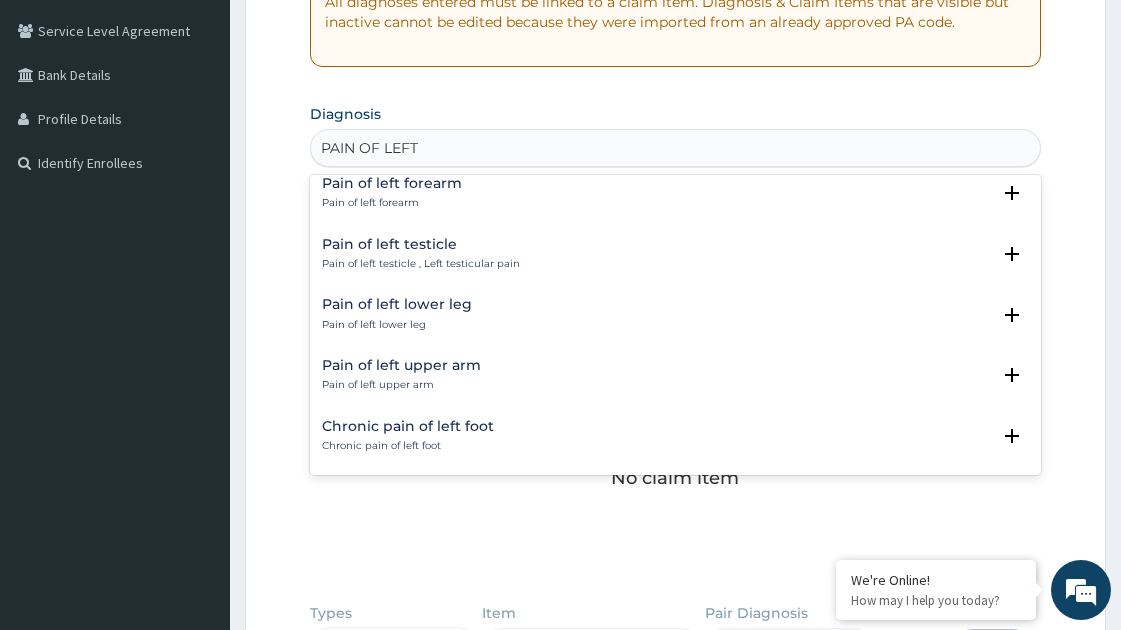 scroll, scrollTop: 0, scrollLeft: 0, axis: both 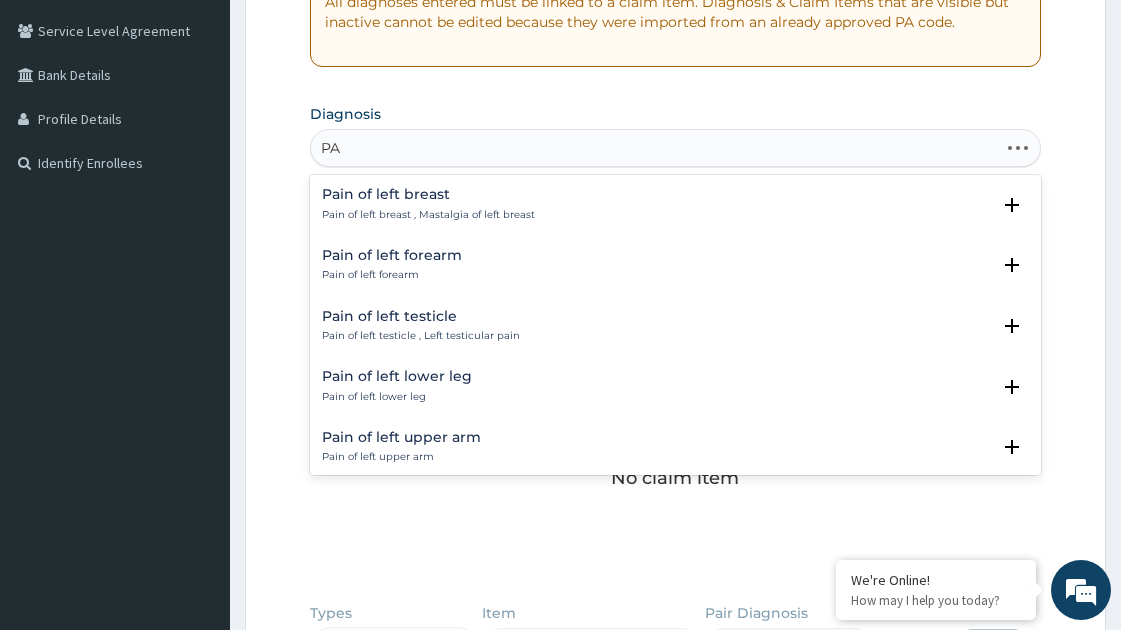 type on "P" 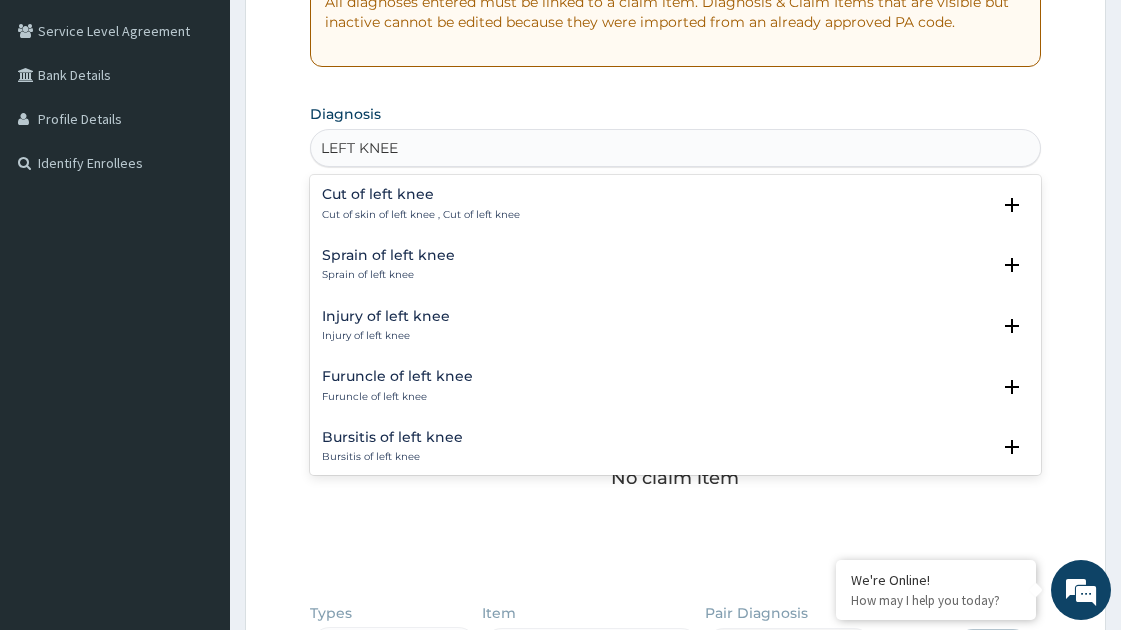 type on "LEFT KNEE" 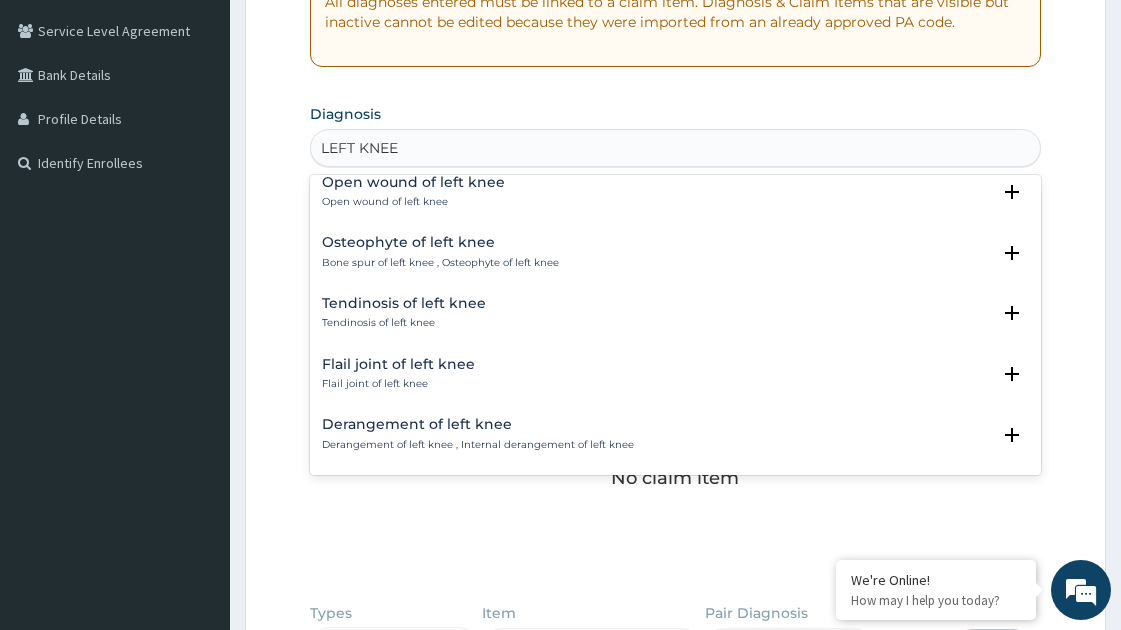 scroll, scrollTop: 691, scrollLeft: 0, axis: vertical 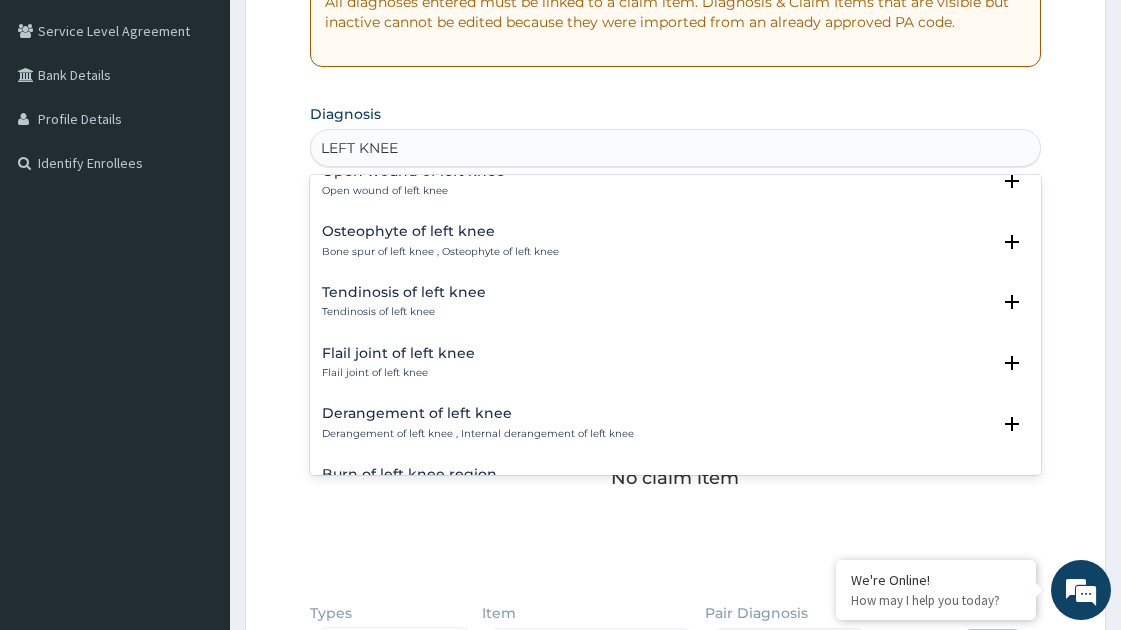 click on "Flail joint of left knee Flail joint of left knee" at bounding box center (675, 363) 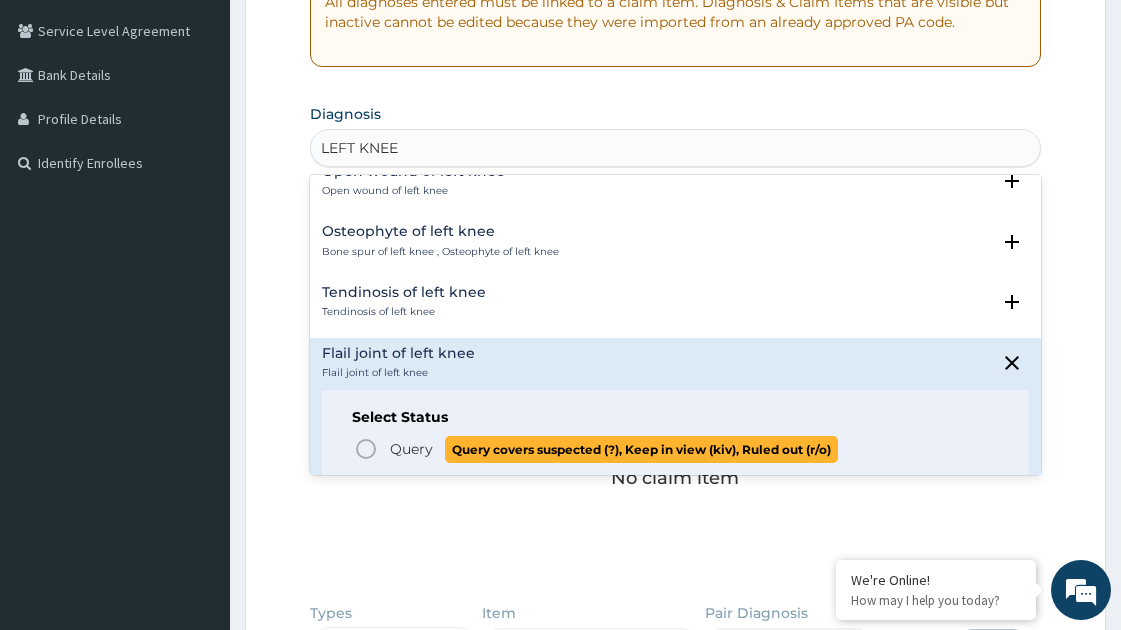 click on "Query covers suspected (?), Keep in view (kiv), Ruled out (r/o)" at bounding box center [641, 449] 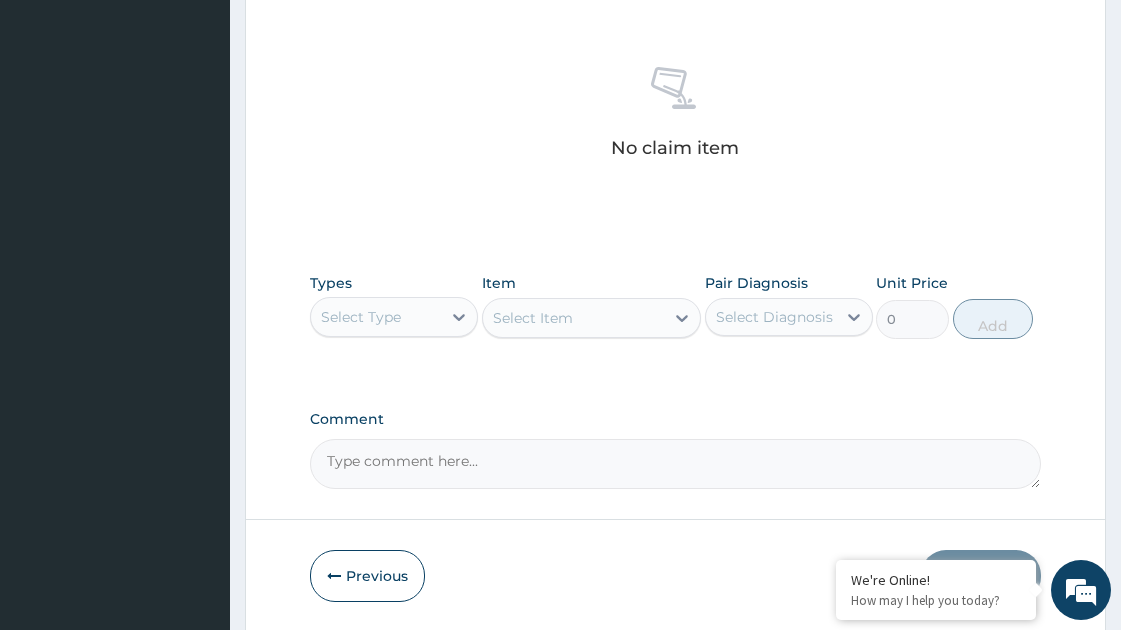 scroll, scrollTop: 812, scrollLeft: 0, axis: vertical 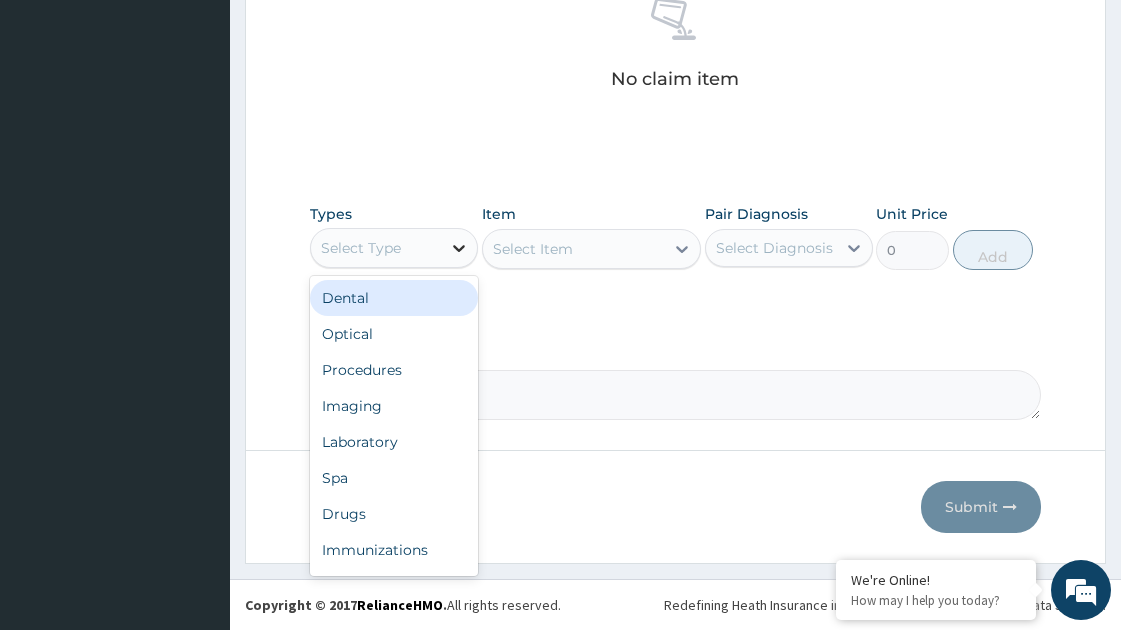 click 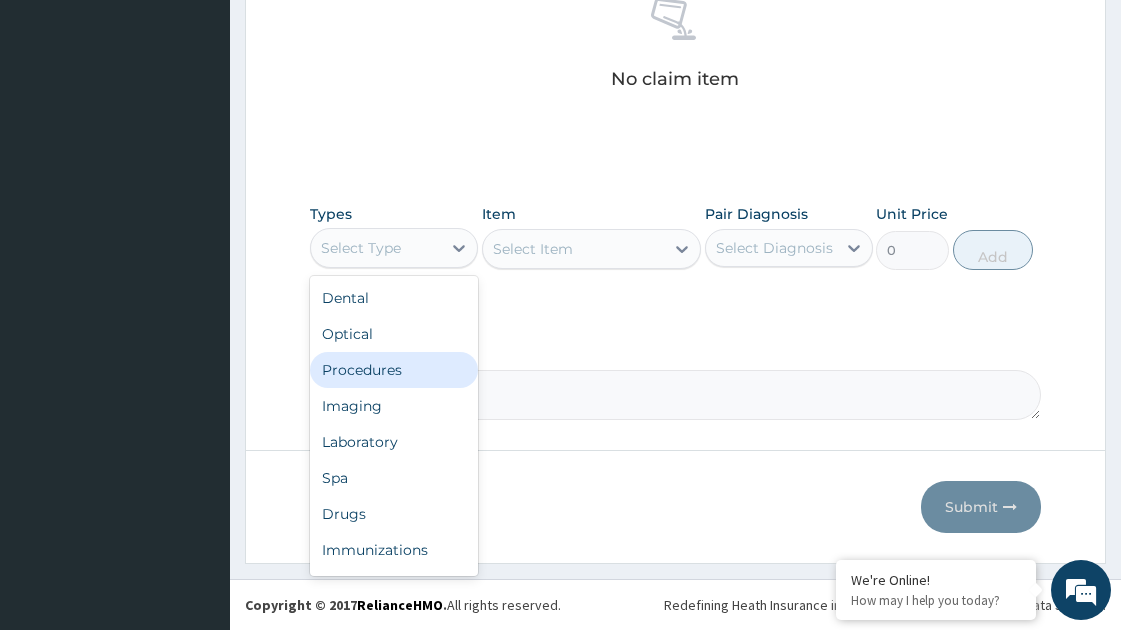 click on "Procedures" at bounding box center (394, 370) 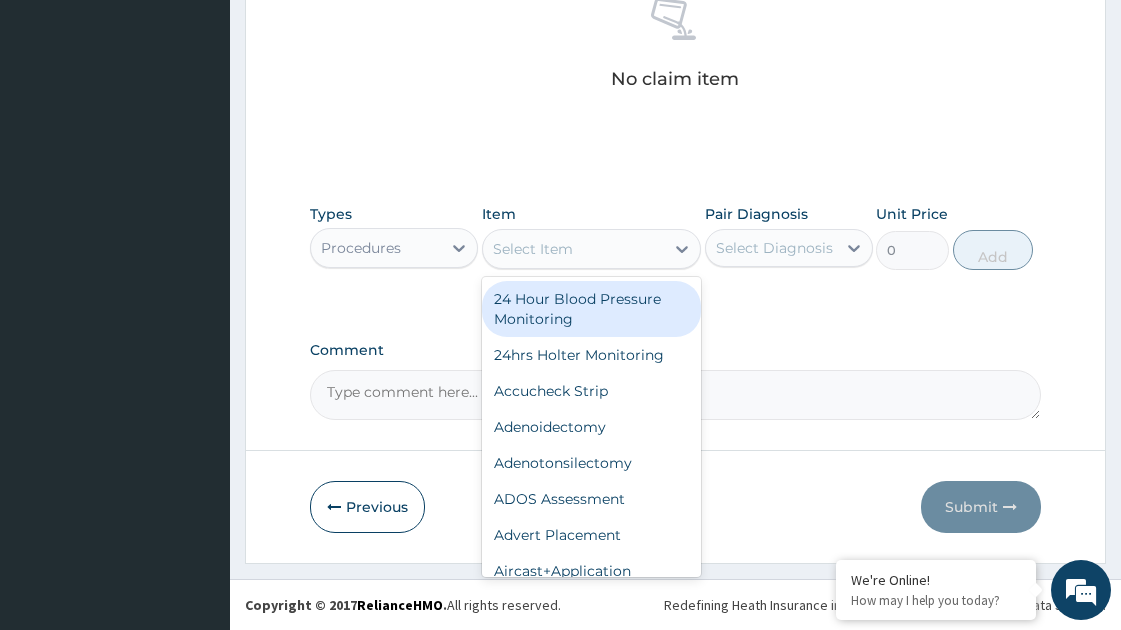 click on "Select Item" at bounding box center [573, 249] 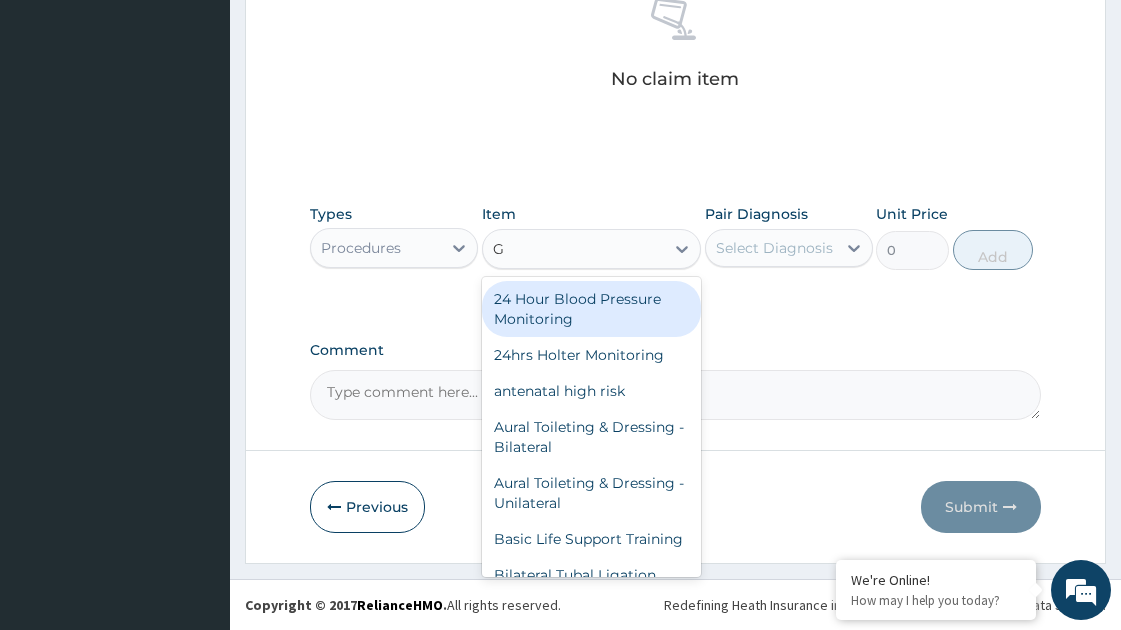 type on "GP" 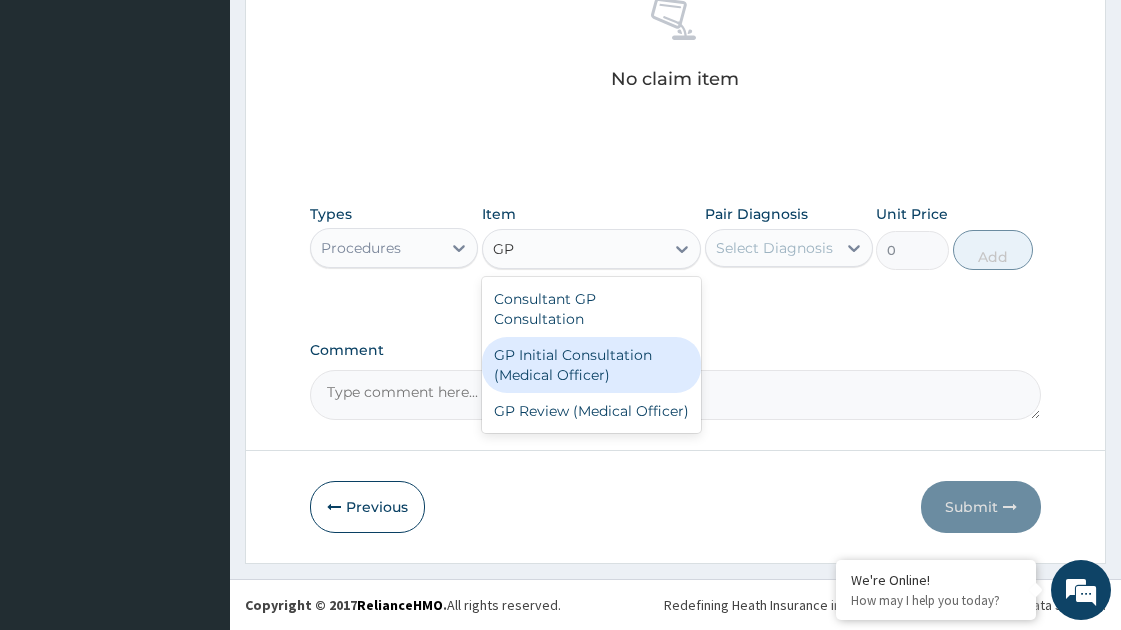 click on "GP Initial Consultation (Medical Officer)" at bounding box center [591, 365] 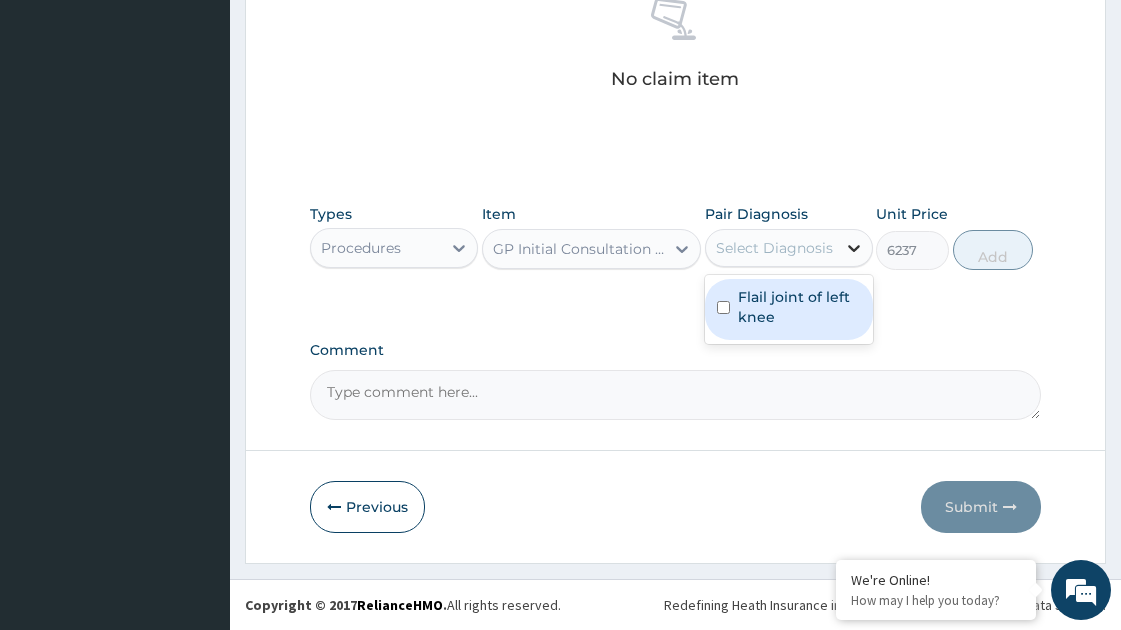 click 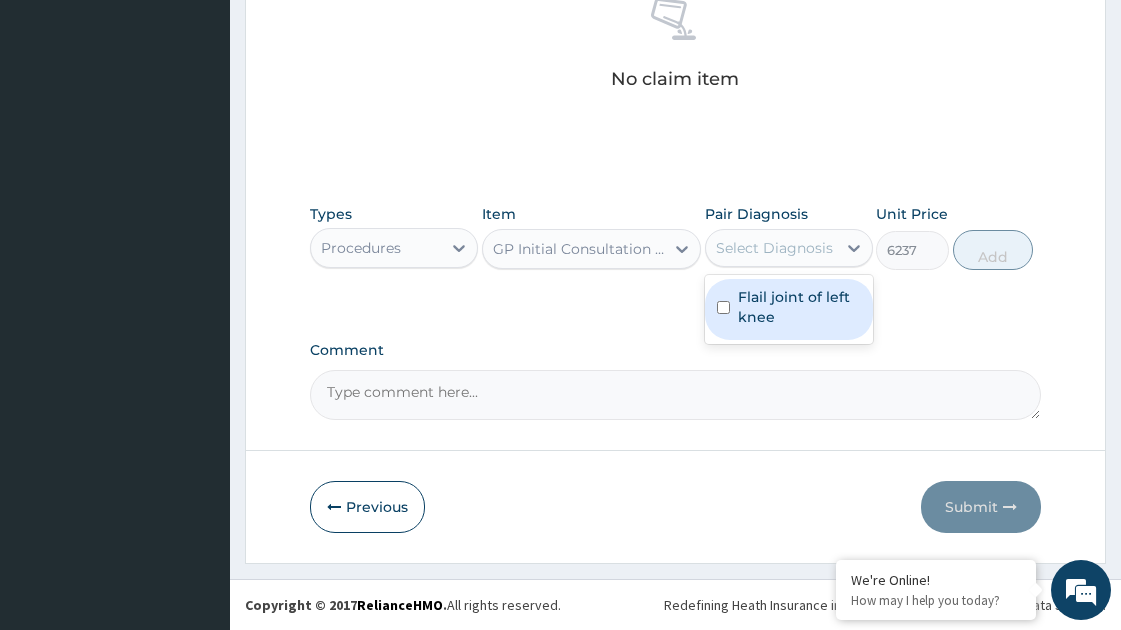 click on "Flail joint of left knee" at bounding box center [799, 307] 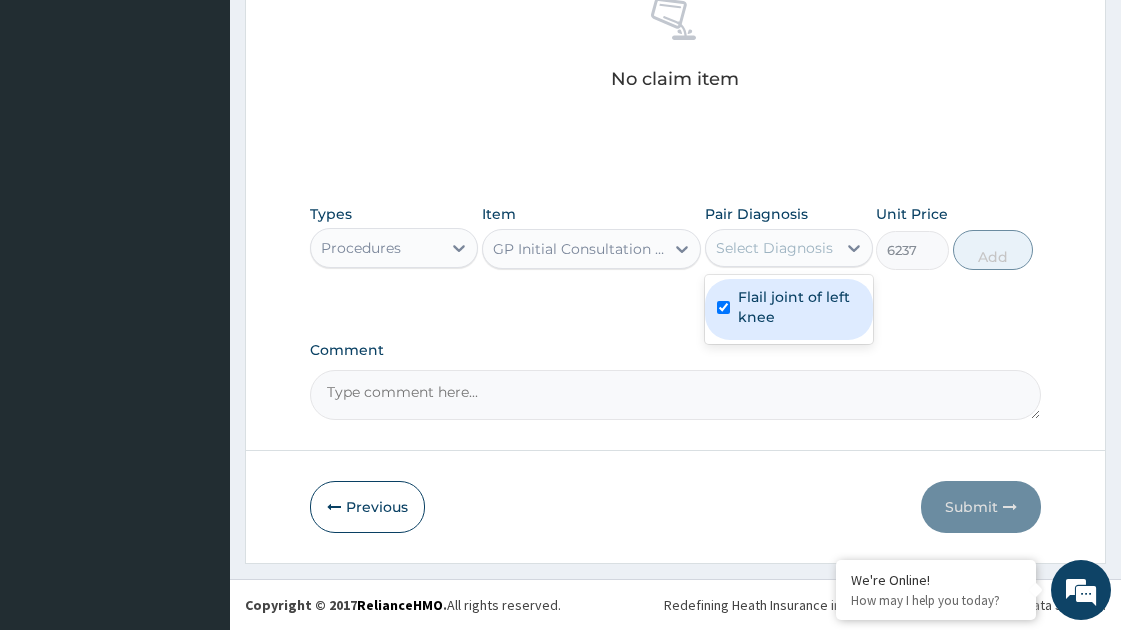 checkbox on "true" 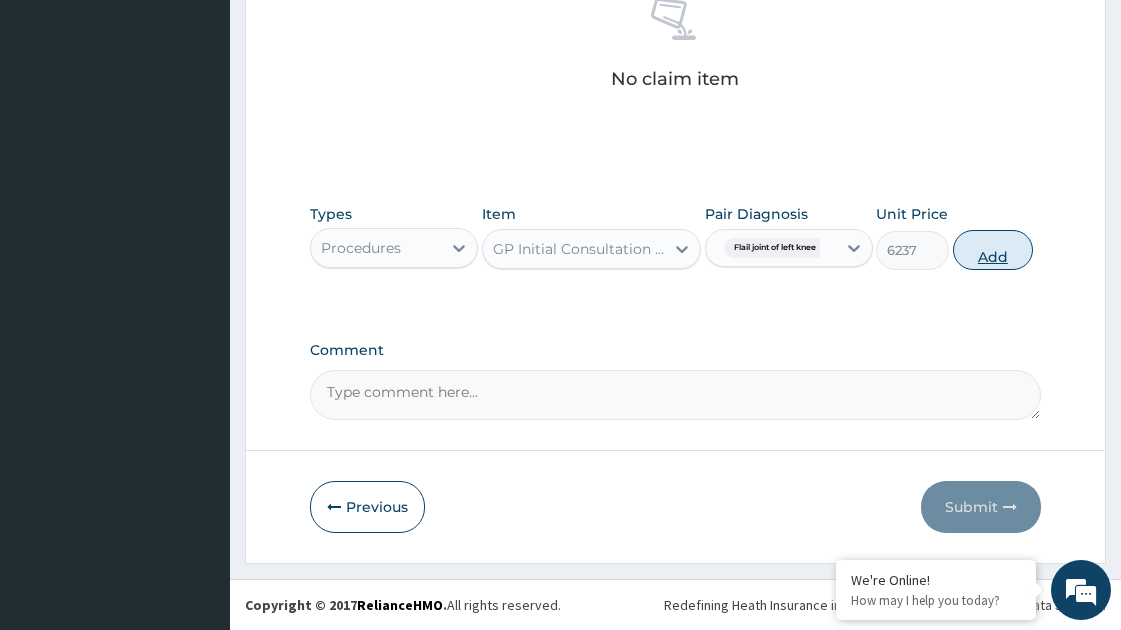 click on "Add" at bounding box center (993, 250) 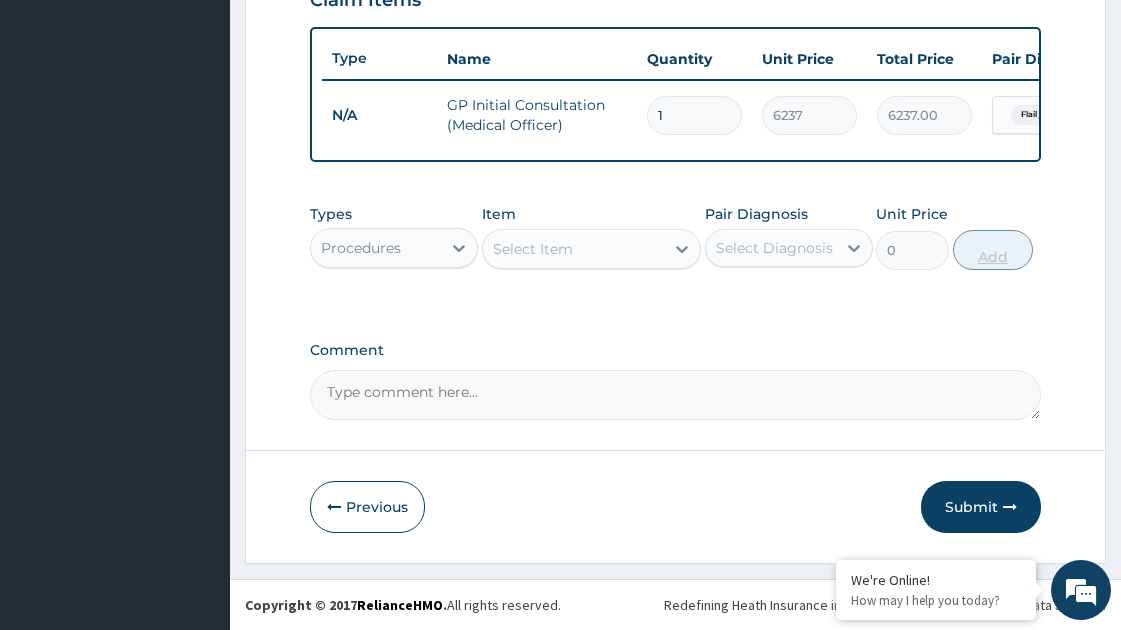 scroll, scrollTop: 732, scrollLeft: 0, axis: vertical 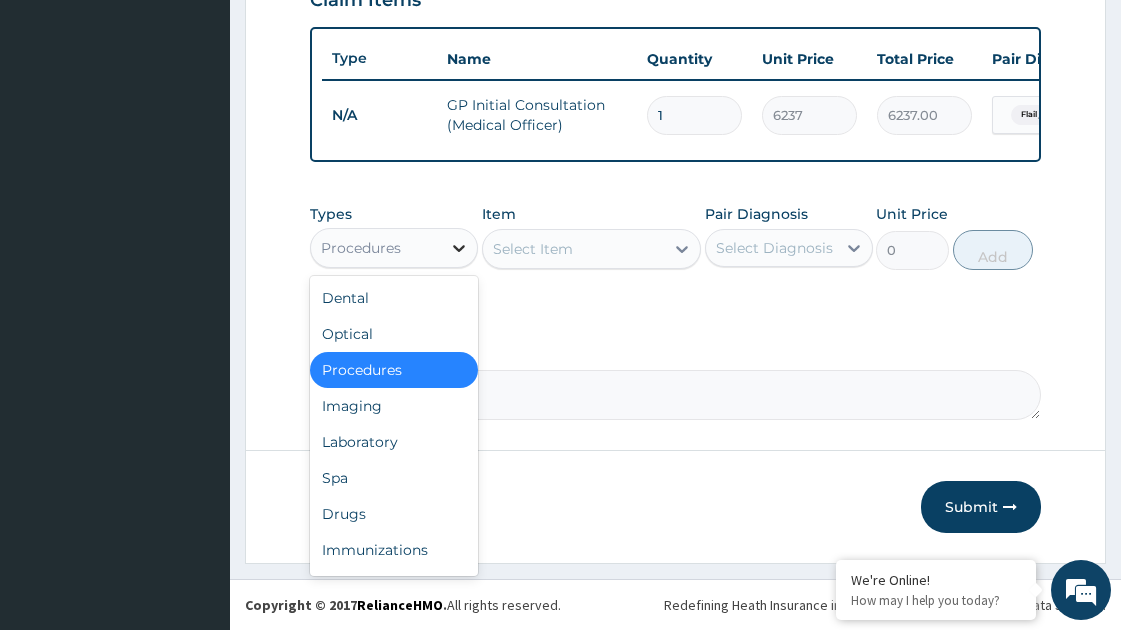 click 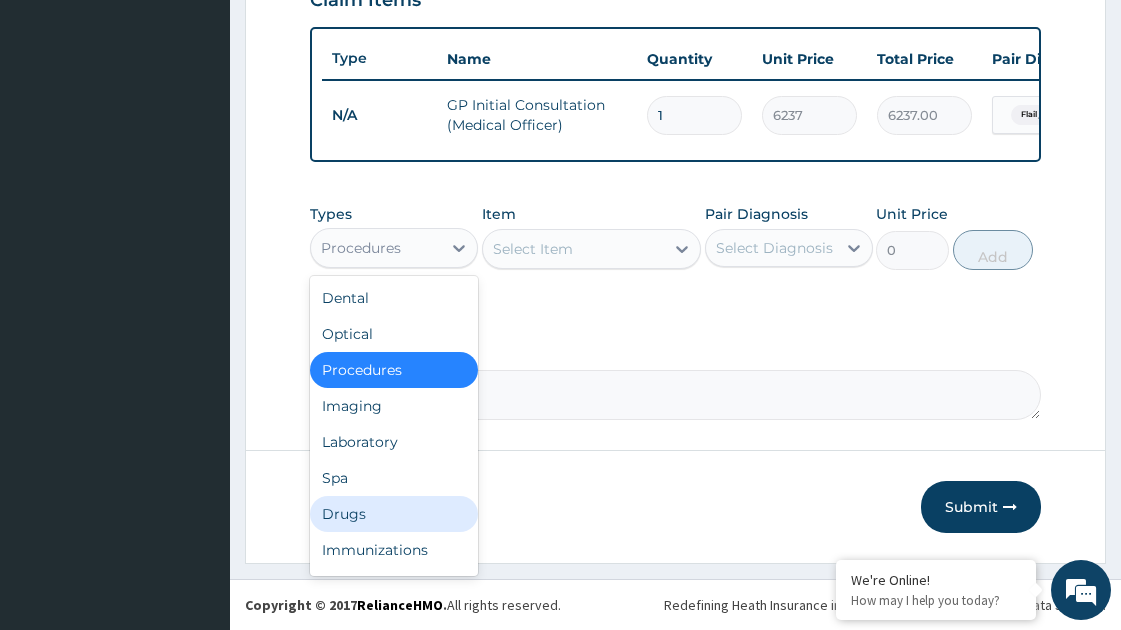 click on "Drugs" at bounding box center [394, 514] 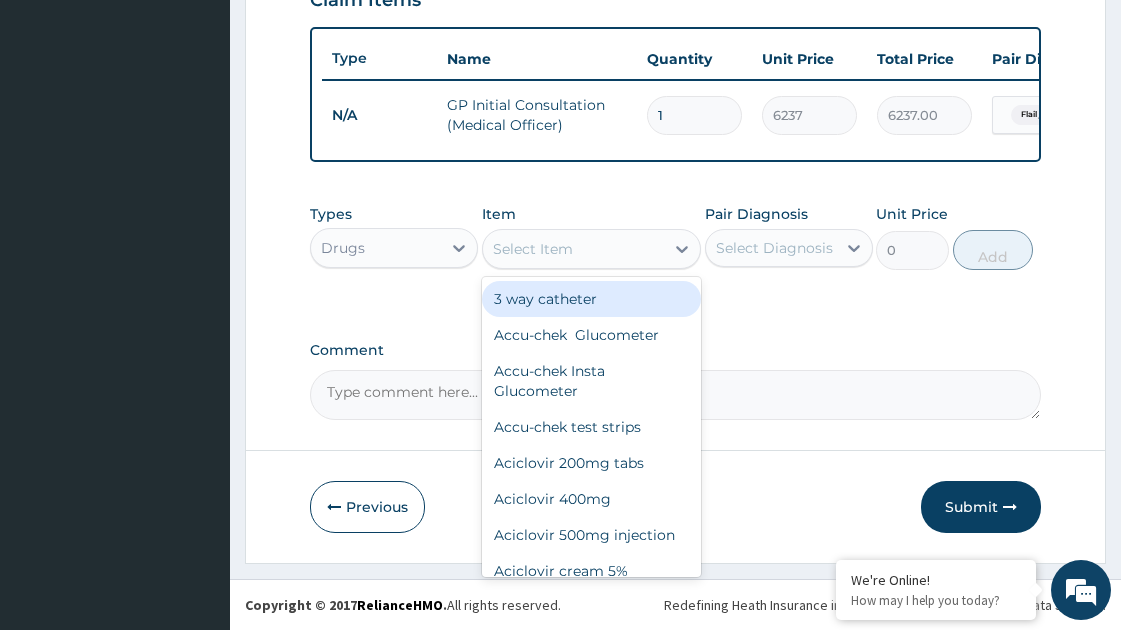 click 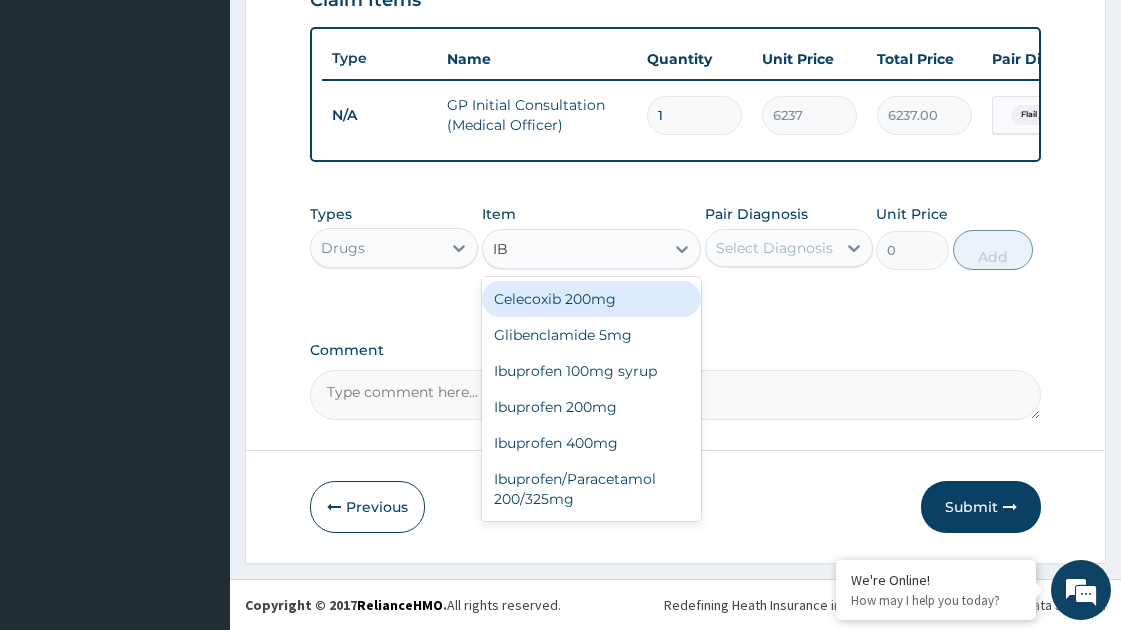 type on "IBU" 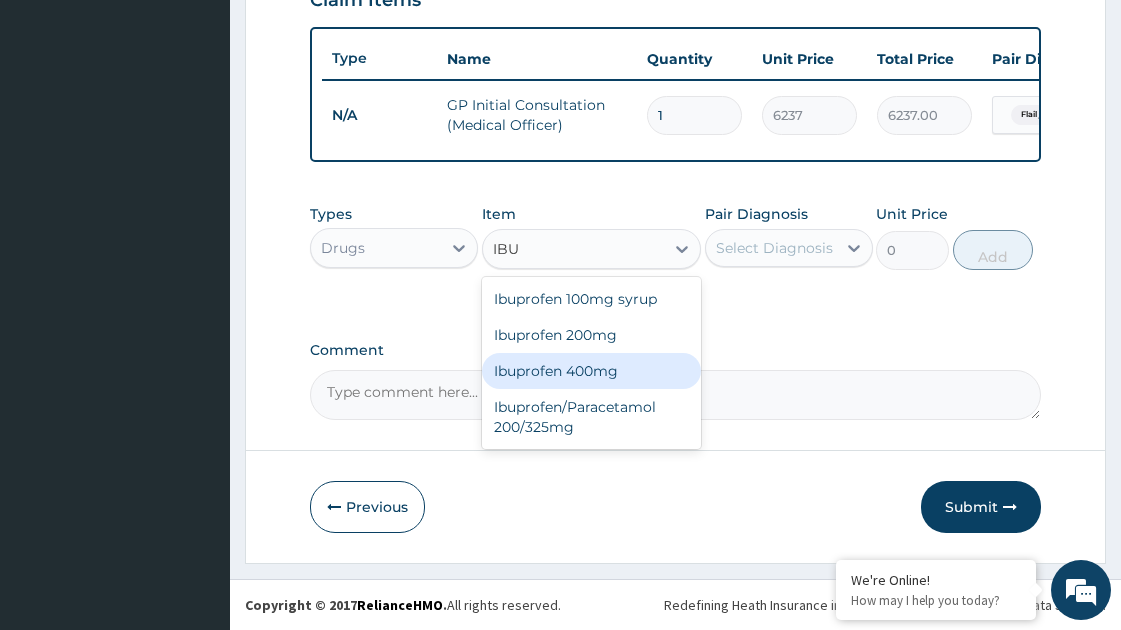 click on "Ibuprofen 400mg" at bounding box center [591, 371] 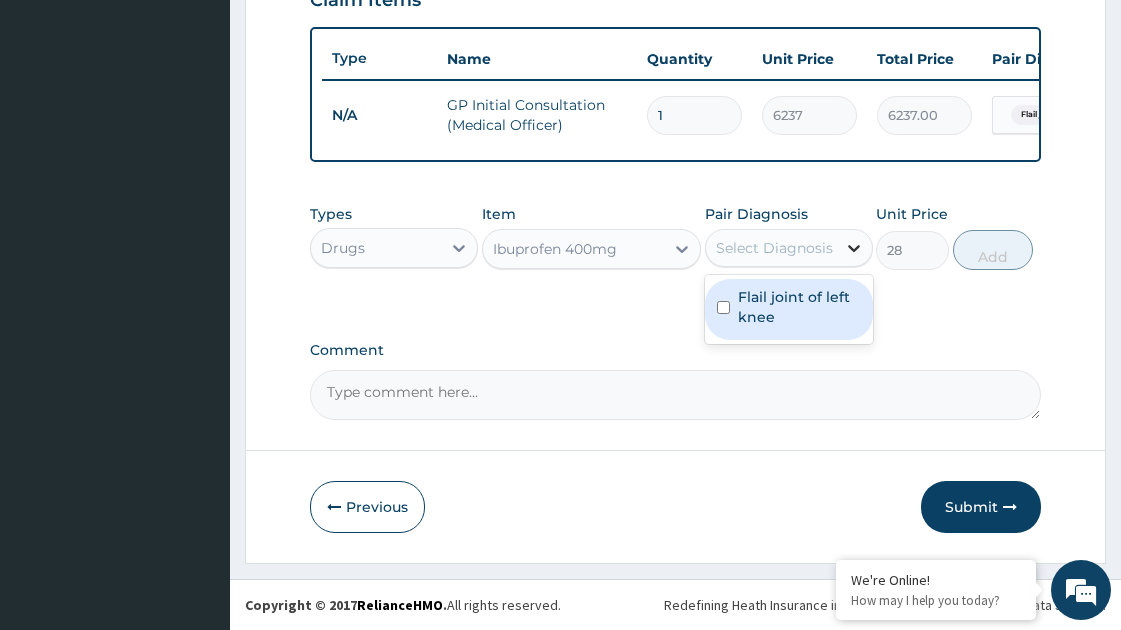 click 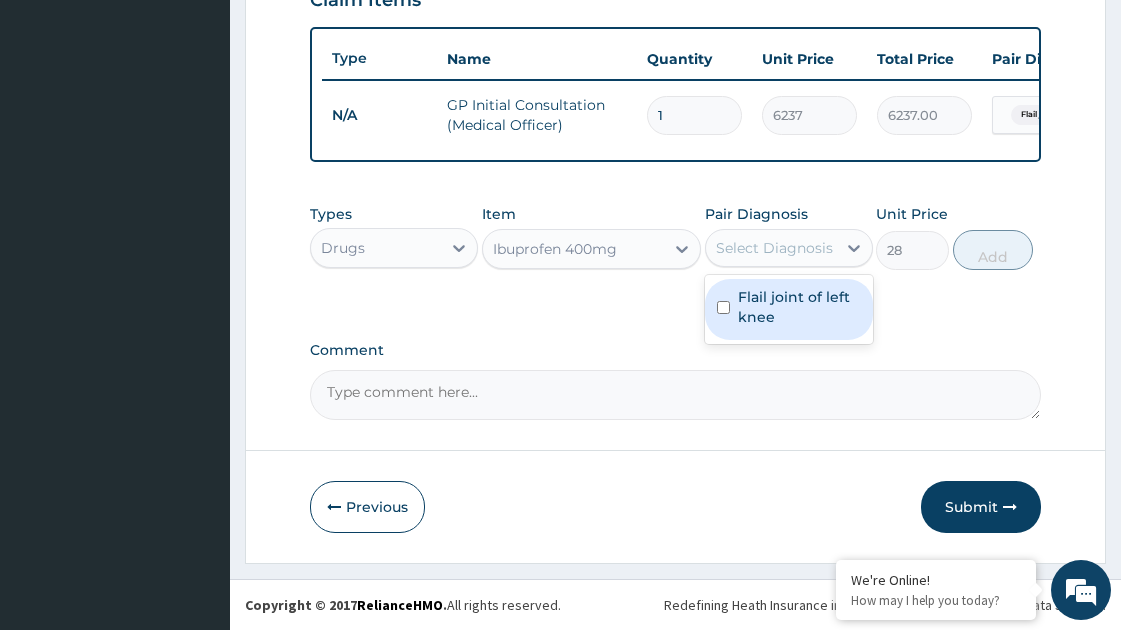 click on "Flail joint of left knee" at bounding box center (799, 307) 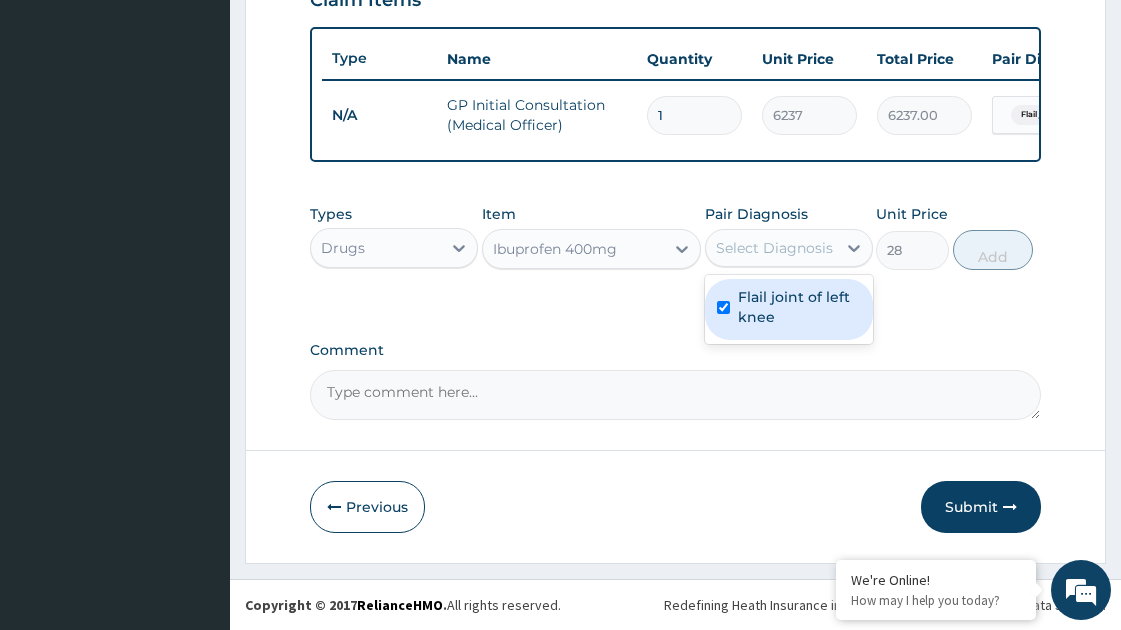 checkbox on "true" 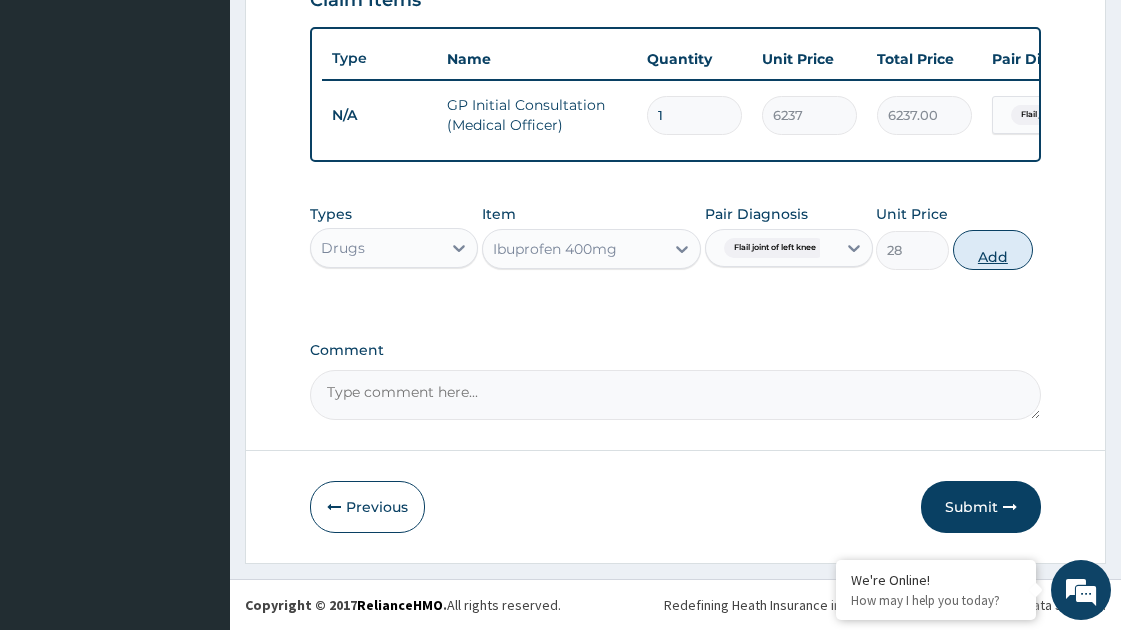 click on "Add" at bounding box center (993, 250) 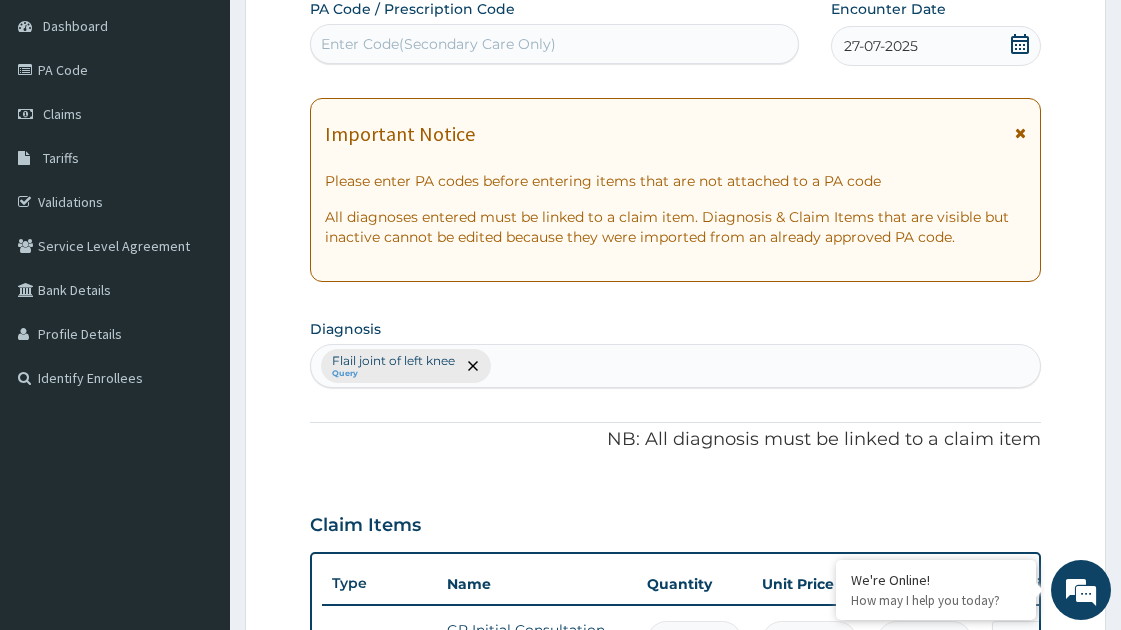scroll, scrollTop: 146, scrollLeft: 0, axis: vertical 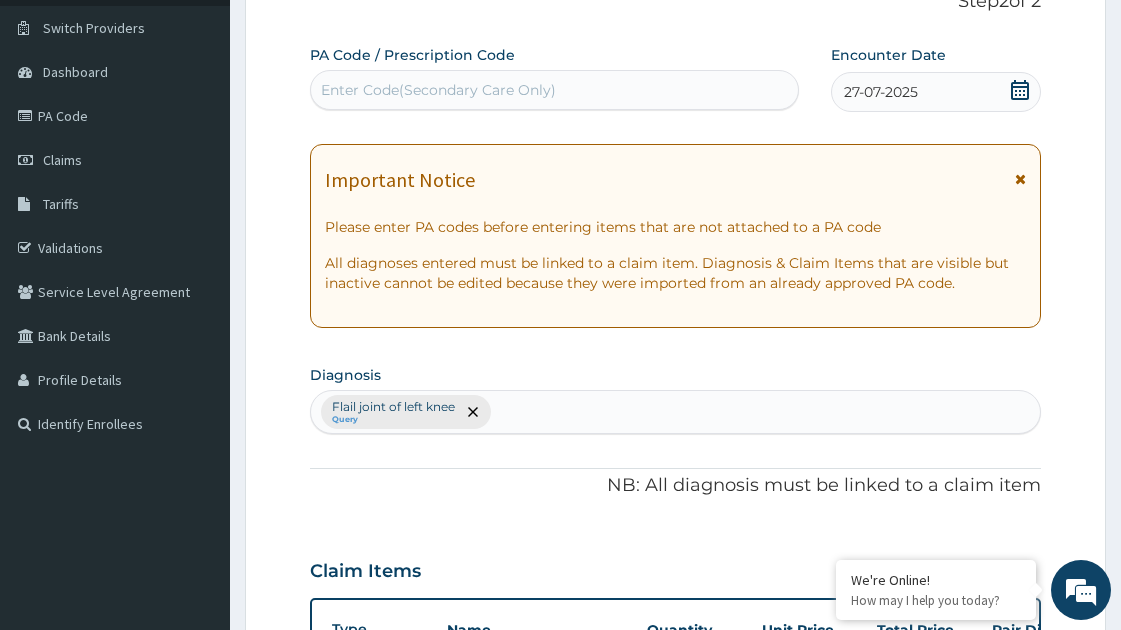 click on "Enter Code(Secondary Care Only)" at bounding box center (554, 90) 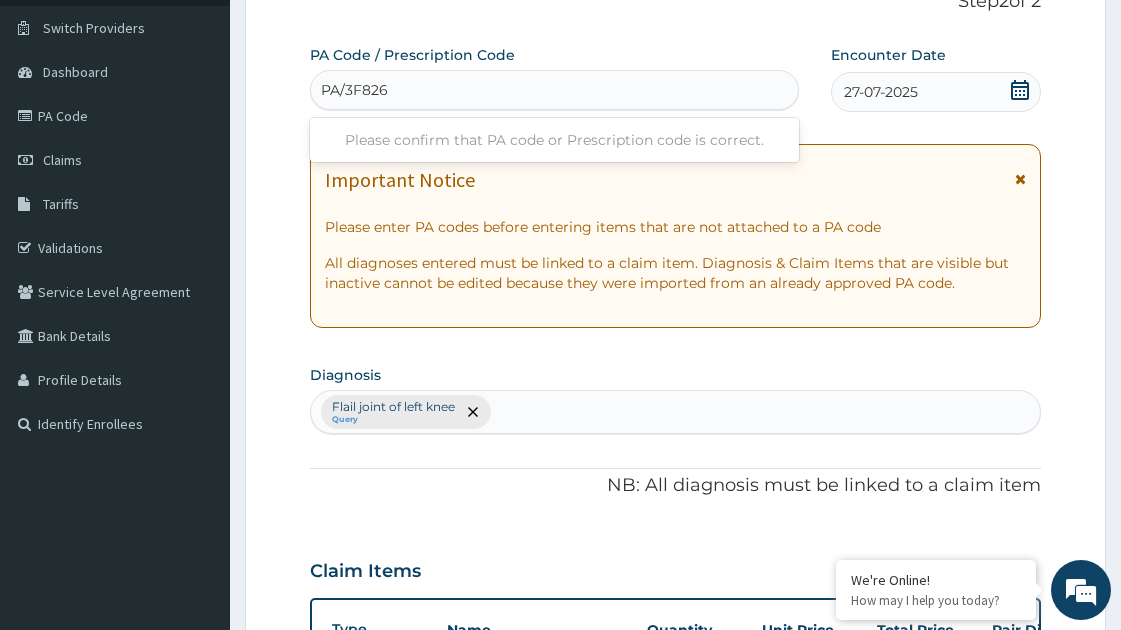 type on "PA/3F826C" 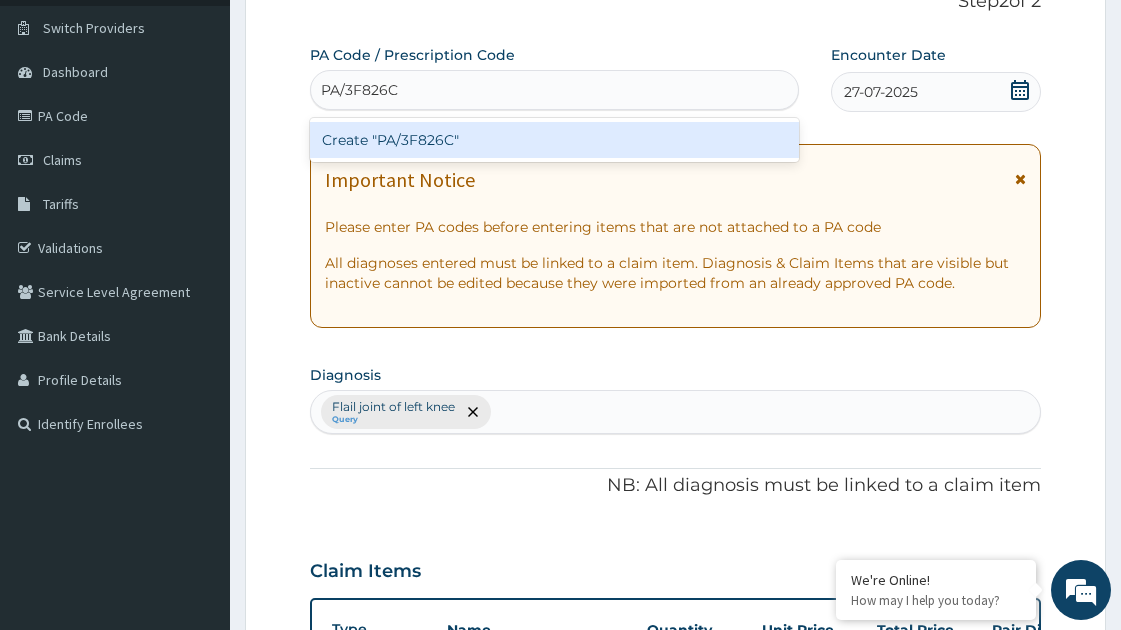 click on "Create "PA/3F826C"" at bounding box center [554, 140] 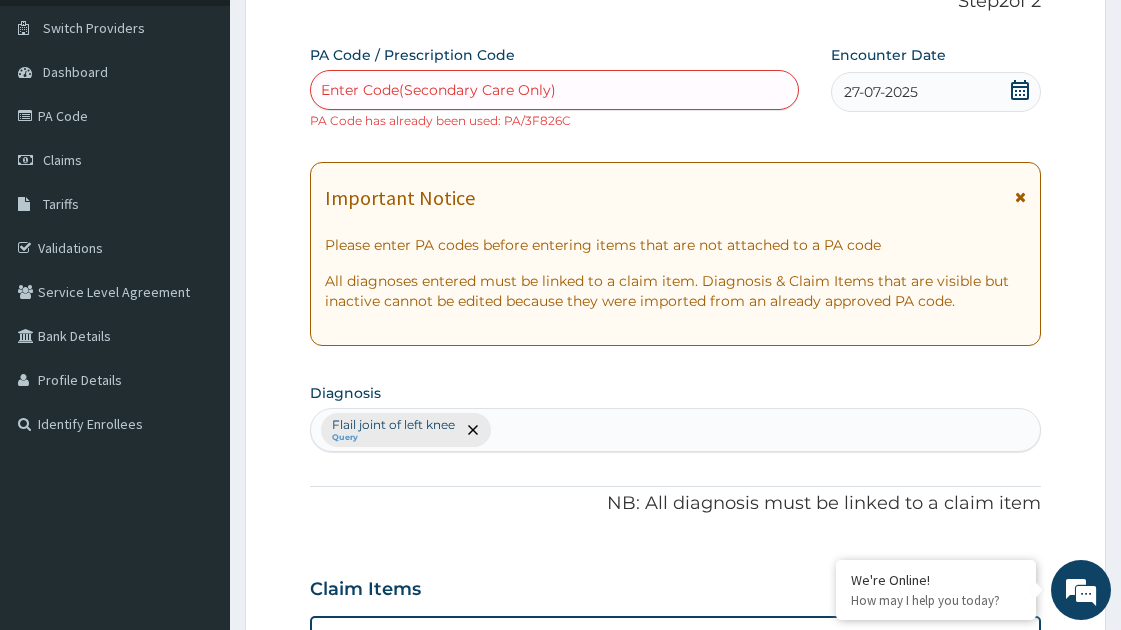 scroll, scrollTop: 604, scrollLeft: 0, axis: vertical 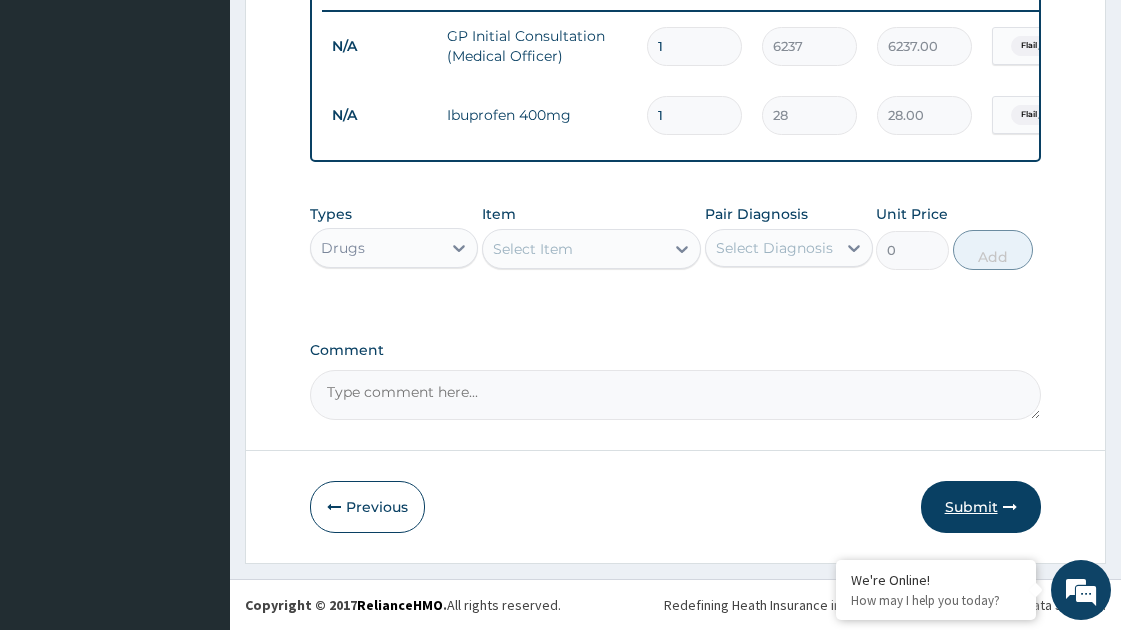 click on "Submit" at bounding box center (981, 507) 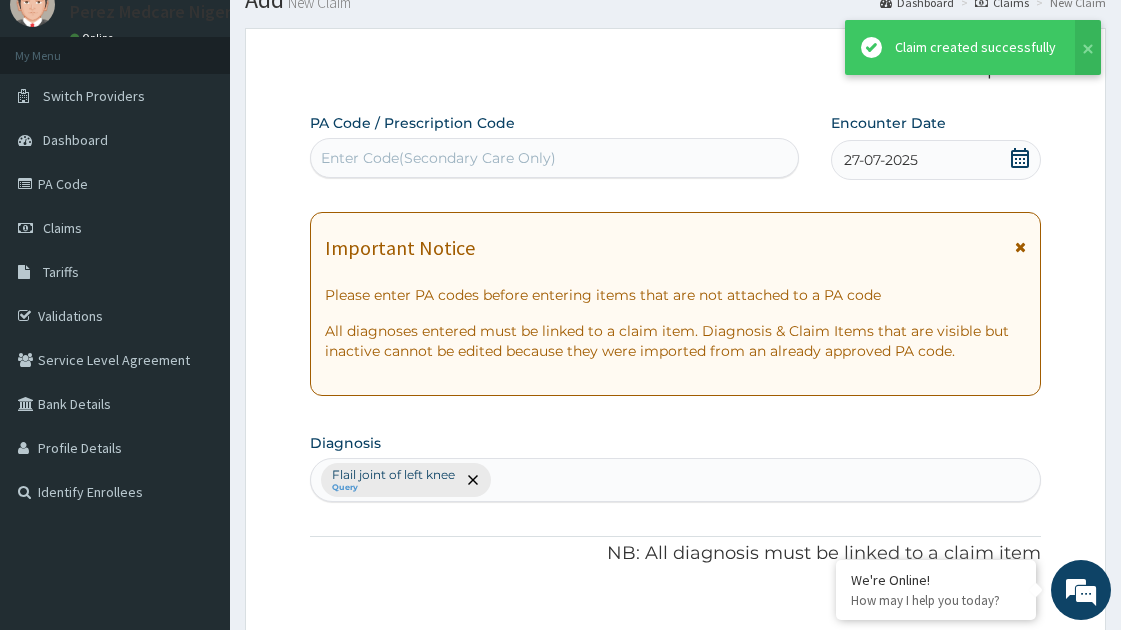 scroll, scrollTop: 801, scrollLeft: 0, axis: vertical 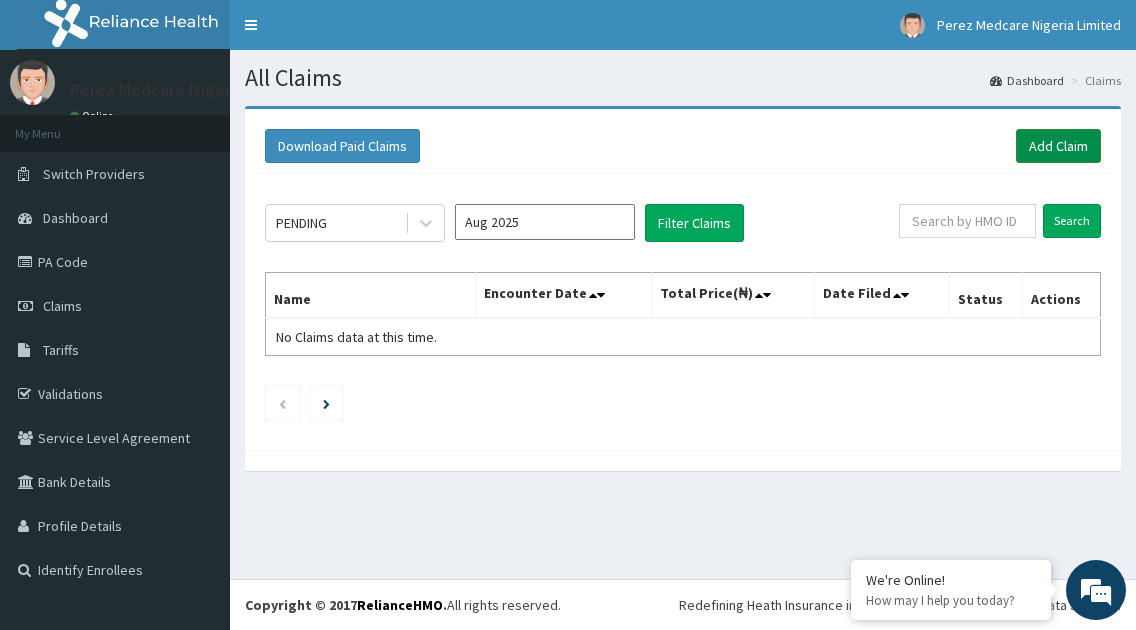 click on "Add Claim" at bounding box center [1058, 146] 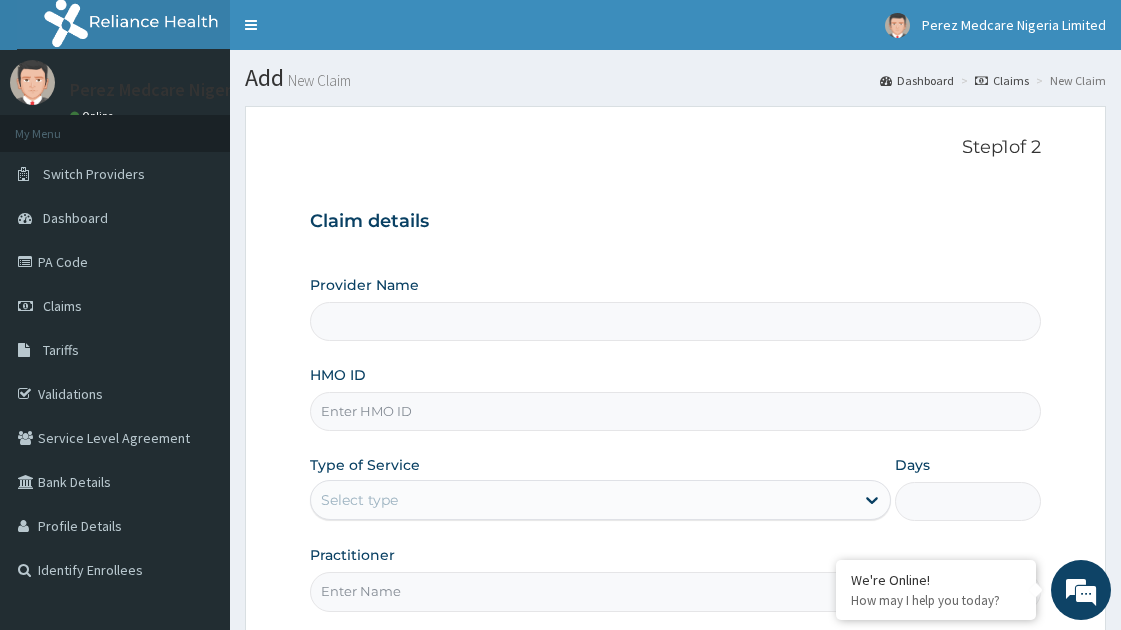 scroll, scrollTop: 0, scrollLeft: 0, axis: both 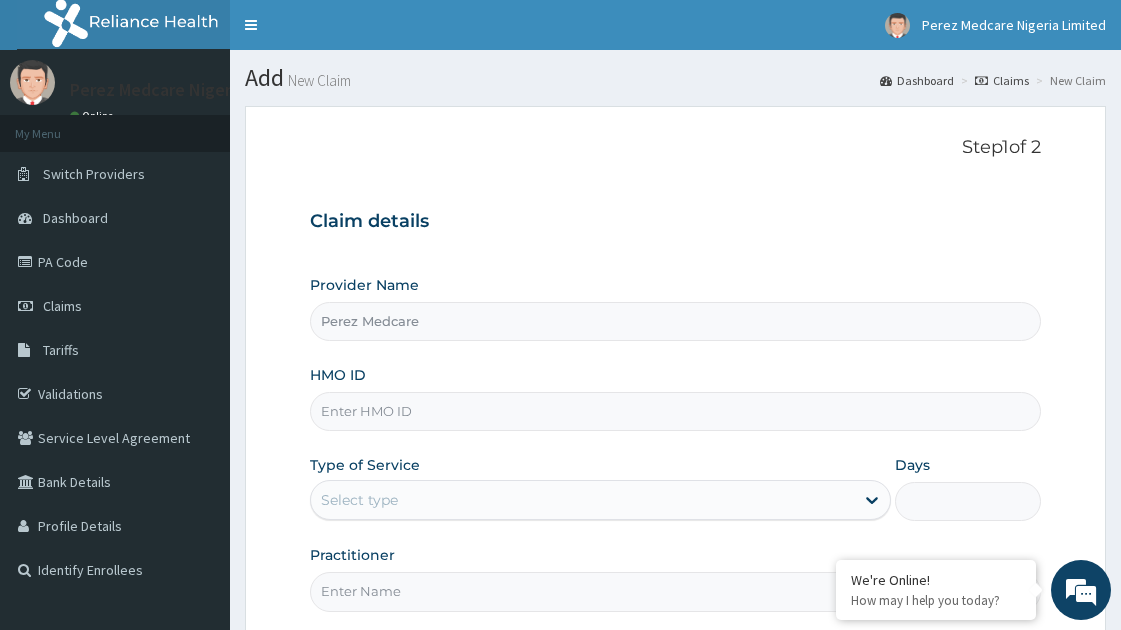 type on "Perez Medcare" 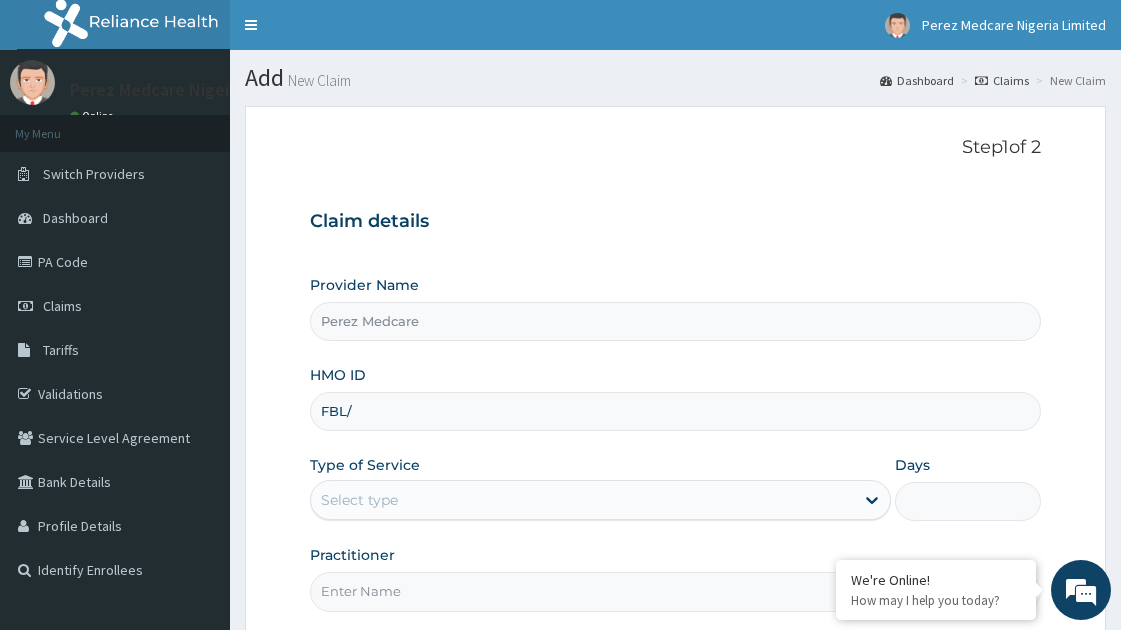 type on "FBL/10224/A" 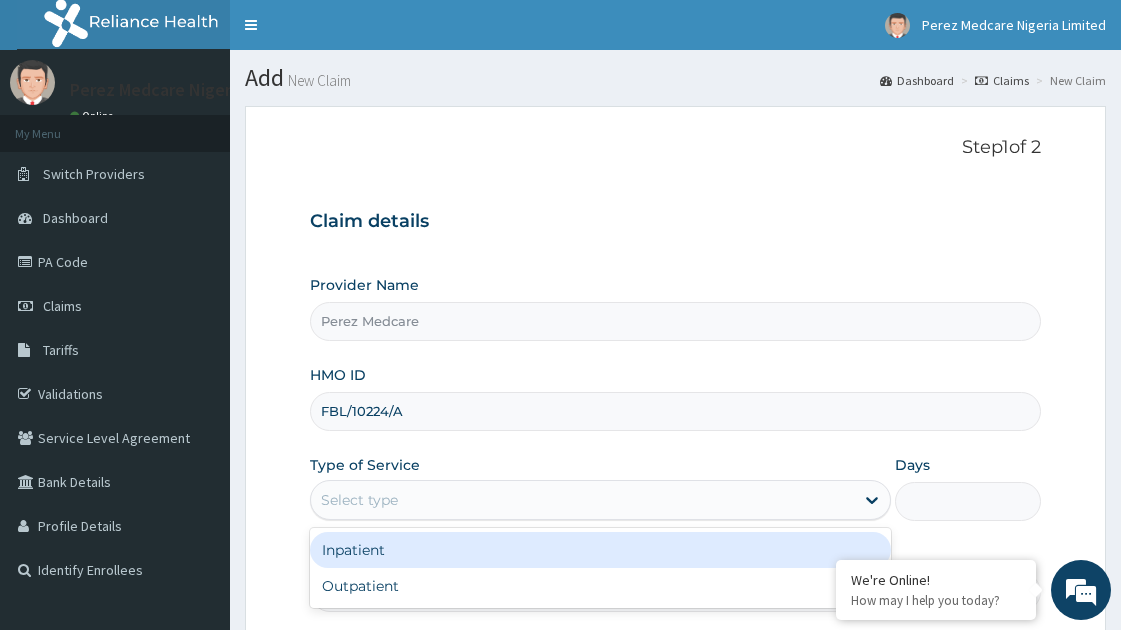 click on "Select type" at bounding box center [582, 500] 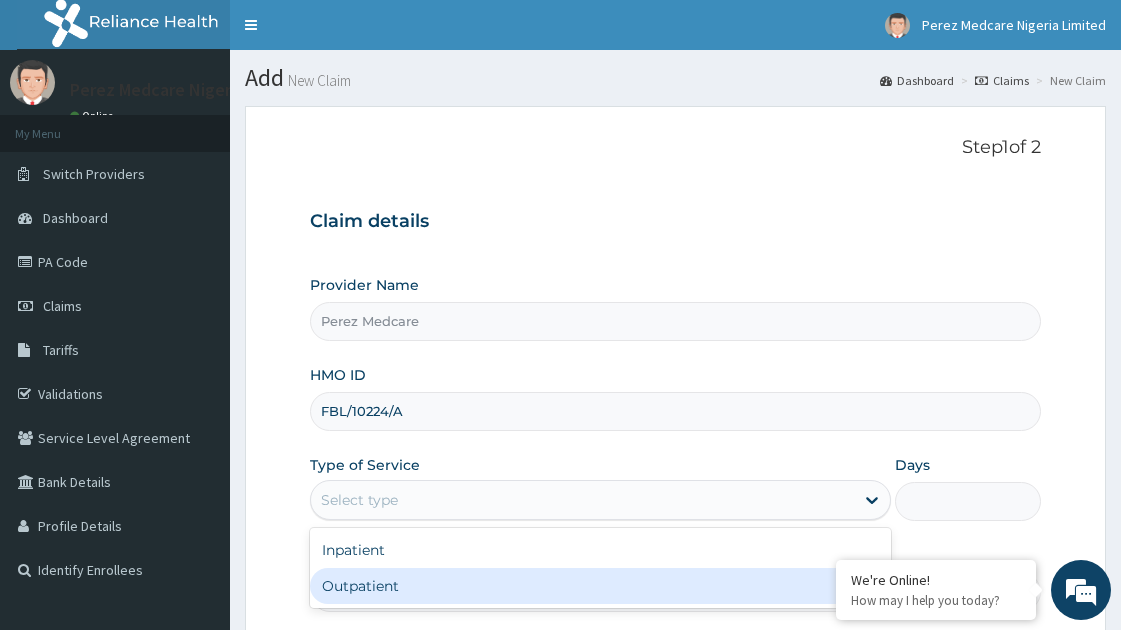 click on "Outpatient" at bounding box center [600, 586] 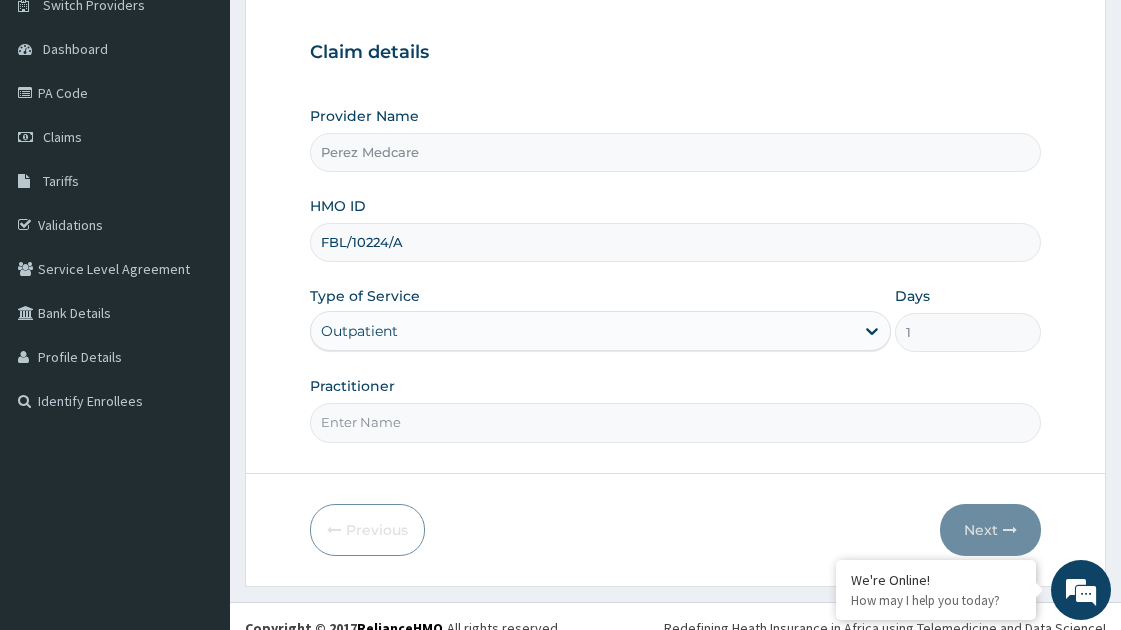 scroll, scrollTop: 192, scrollLeft: 0, axis: vertical 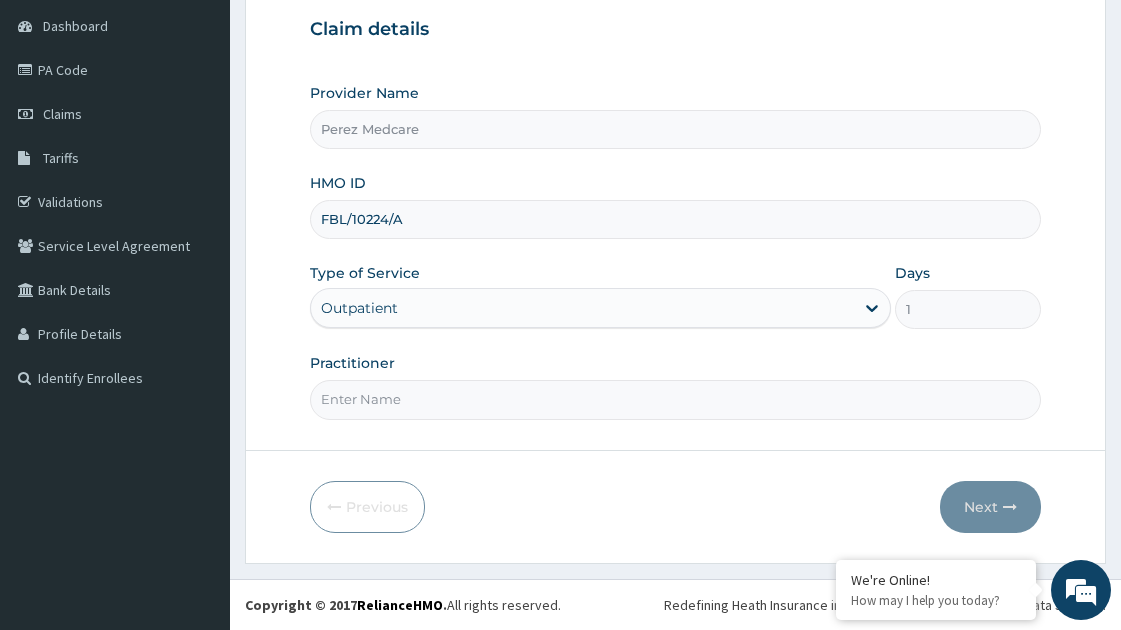 click on "Practitioner" at bounding box center (675, 399) 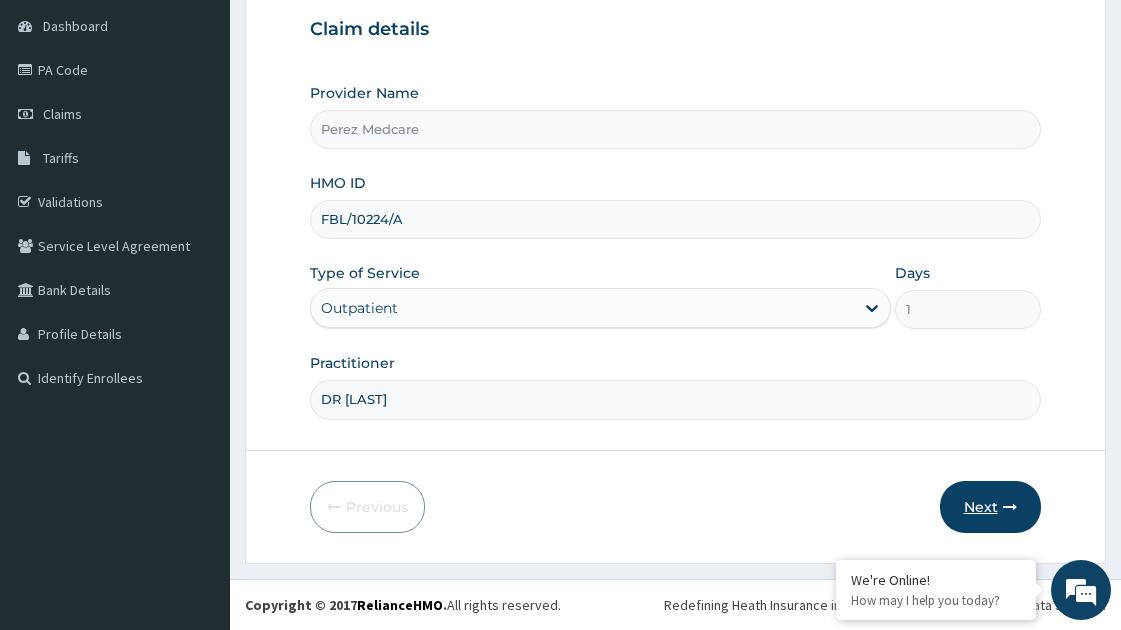type on "DR [LAST]" 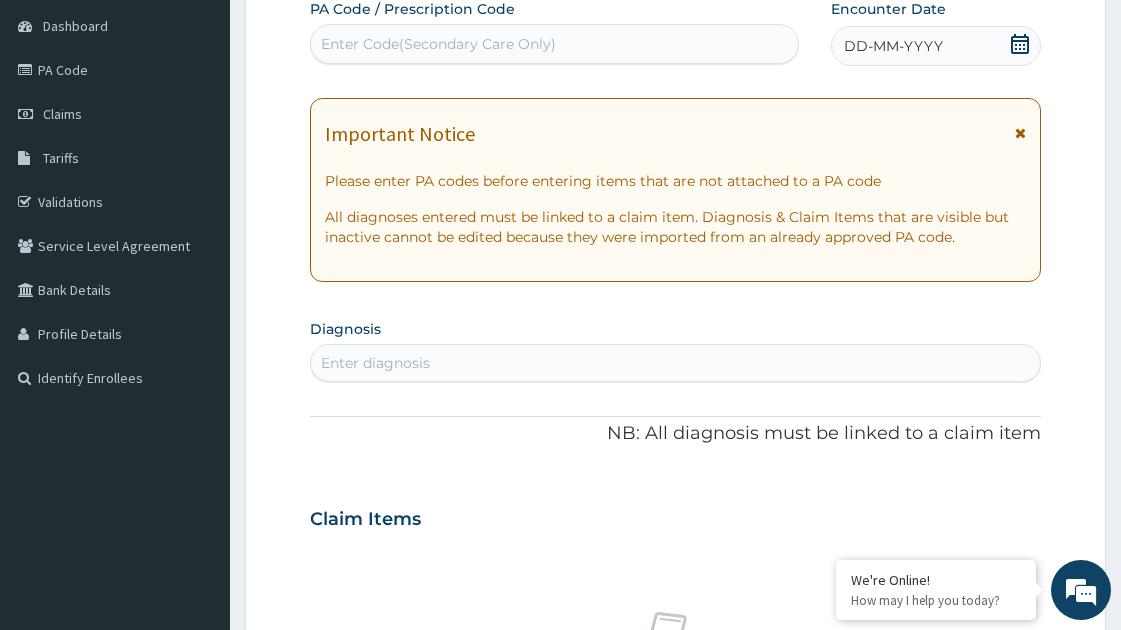 click on "Enter Code(Secondary Care Only)" at bounding box center (554, 44) 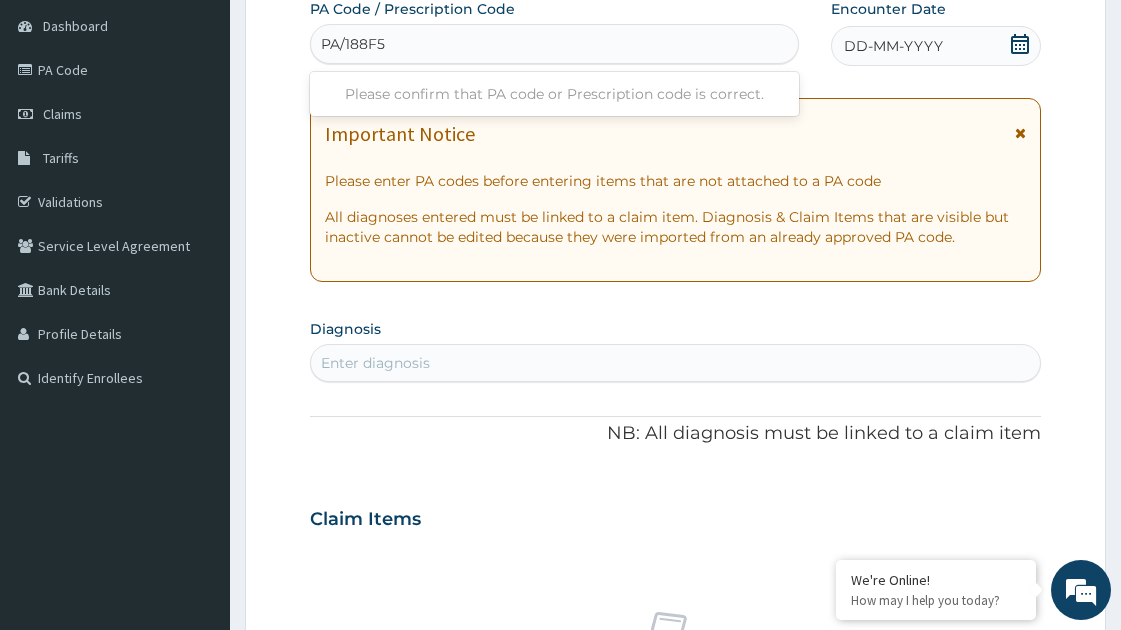type on "PA/188F52" 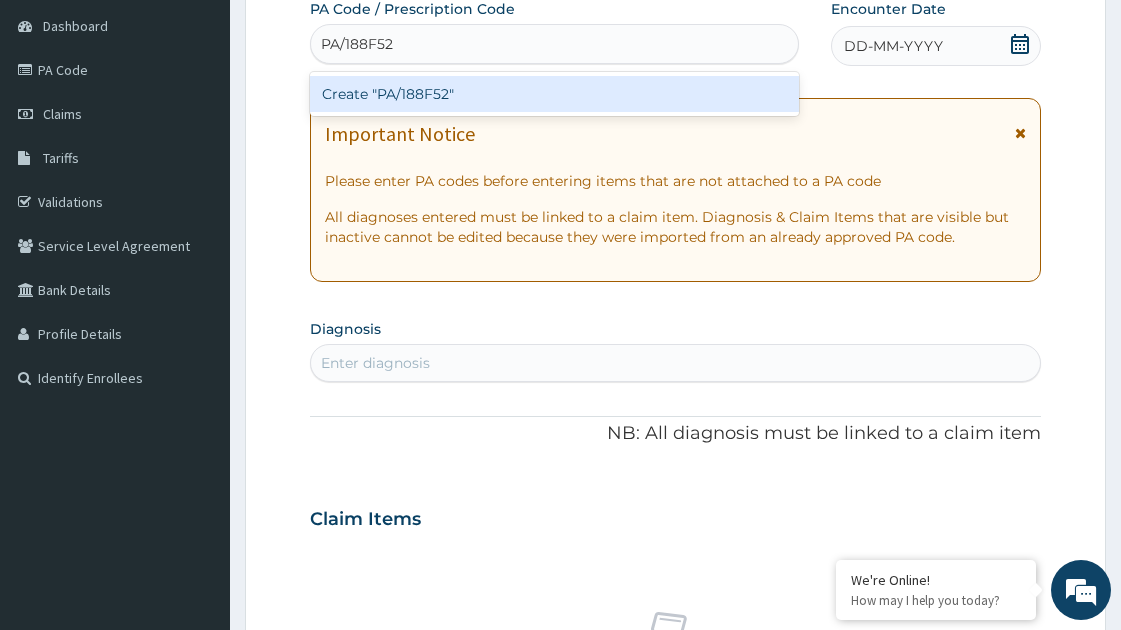 click on "Create "PA/188F52"" at bounding box center (554, 94) 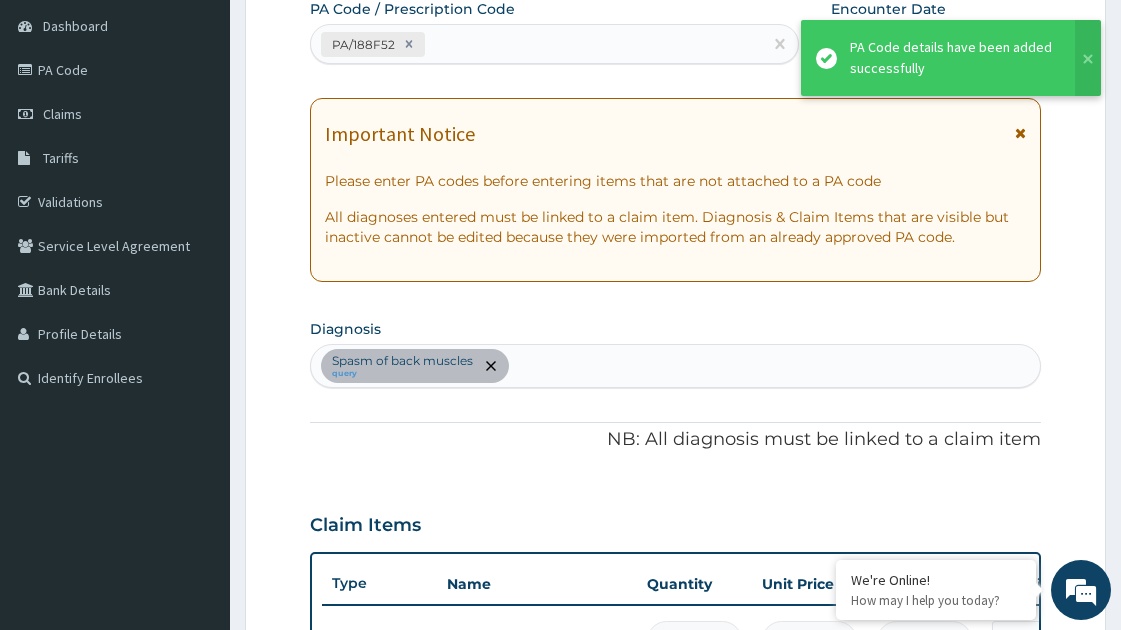 scroll, scrollTop: 222, scrollLeft: 0, axis: vertical 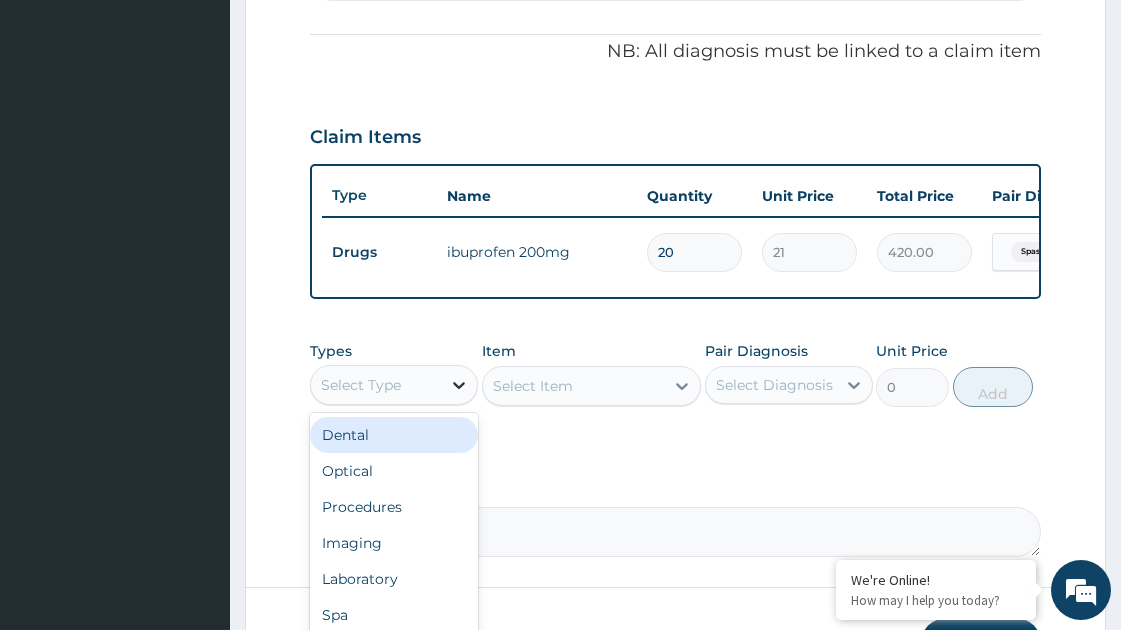 click at bounding box center (459, 385) 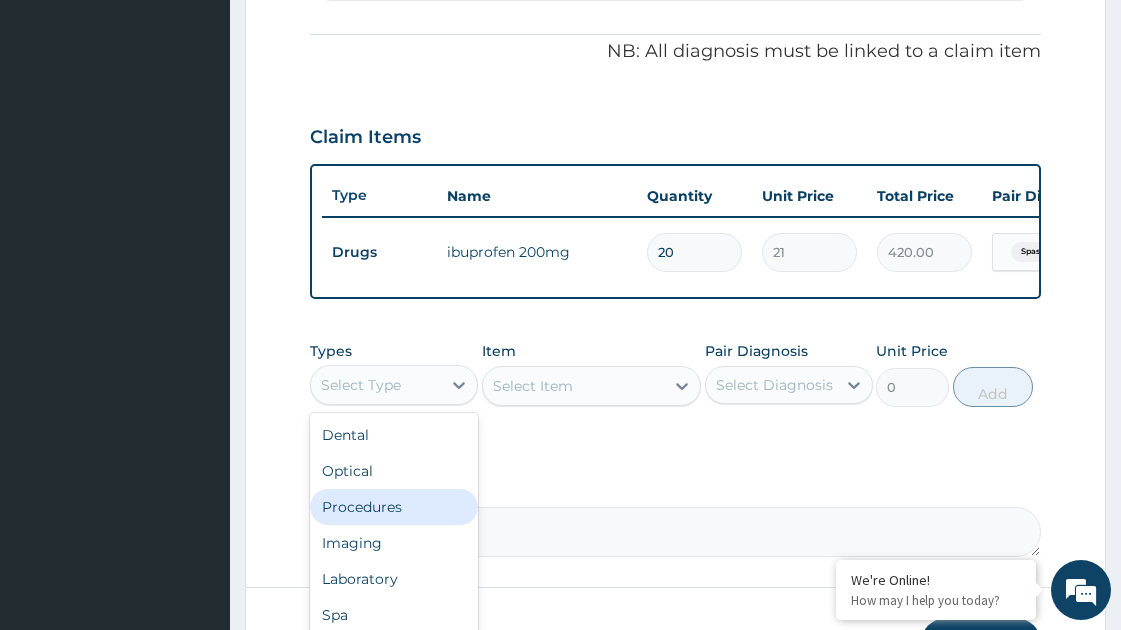 click on "Procedures" at bounding box center (394, 507) 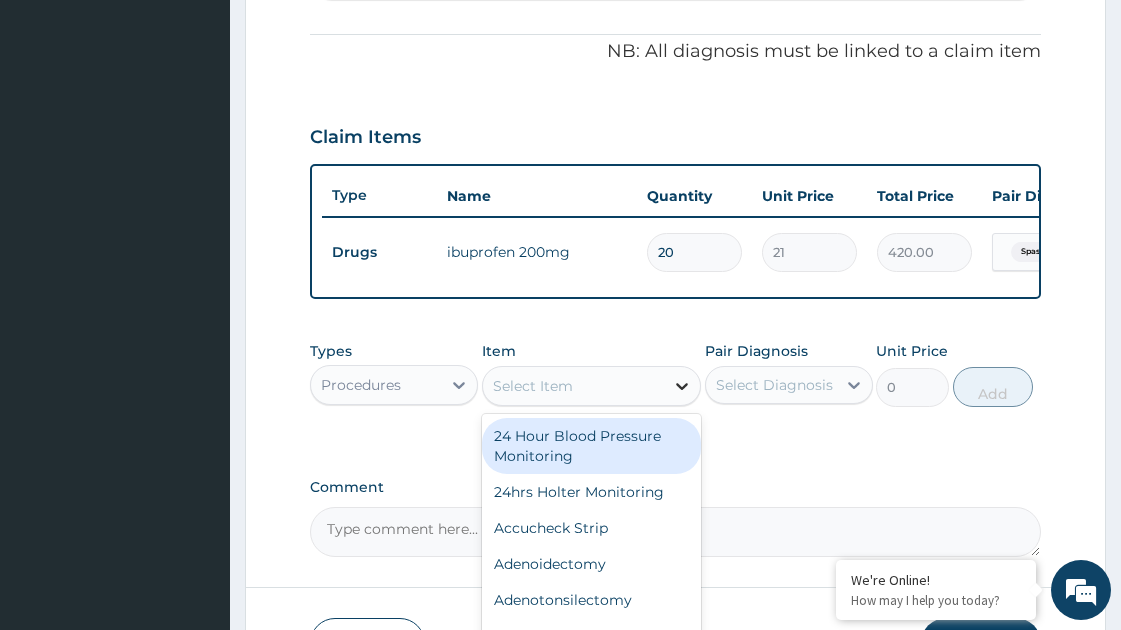 click at bounding box center [682, 386] 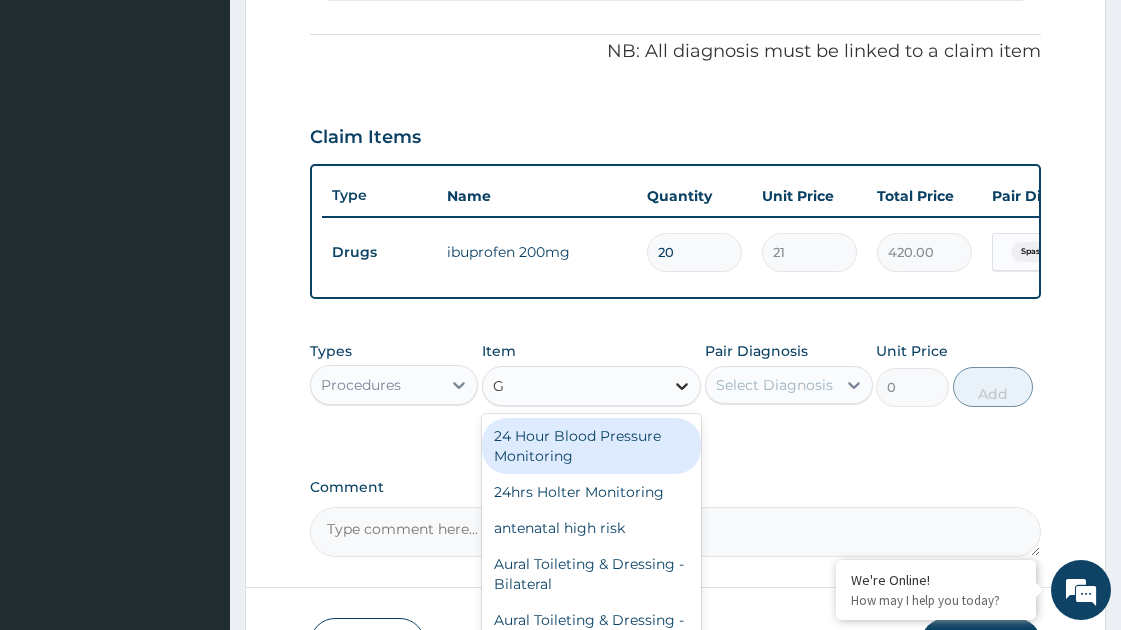 type on "GP" 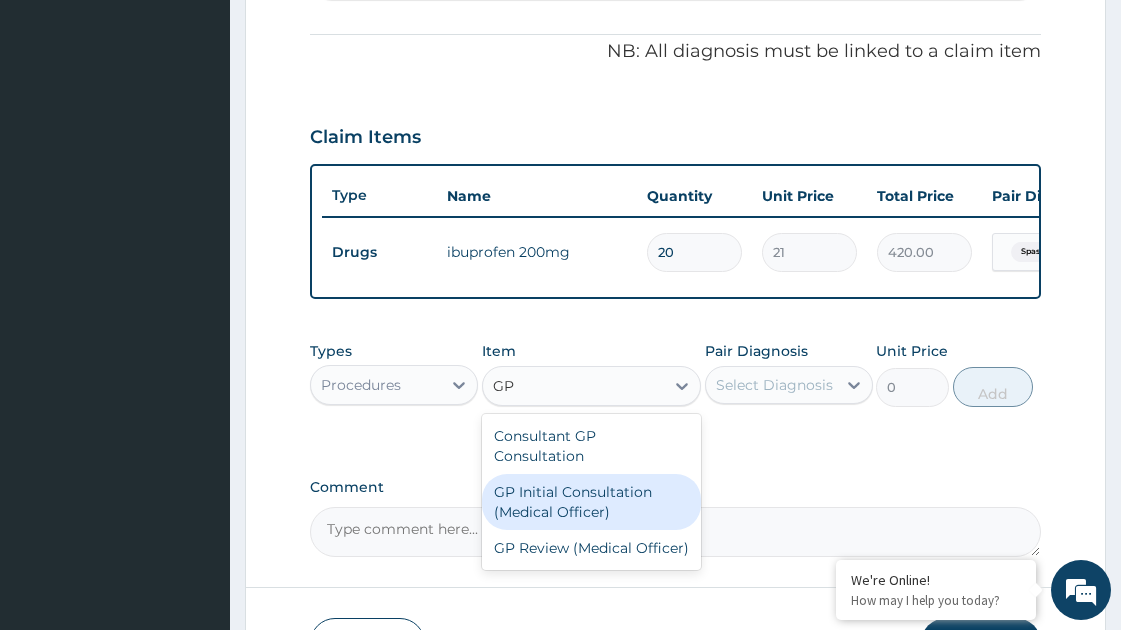 click on "GP Initial Consultation (Medical Officer)" at bounding box center [591, 502] 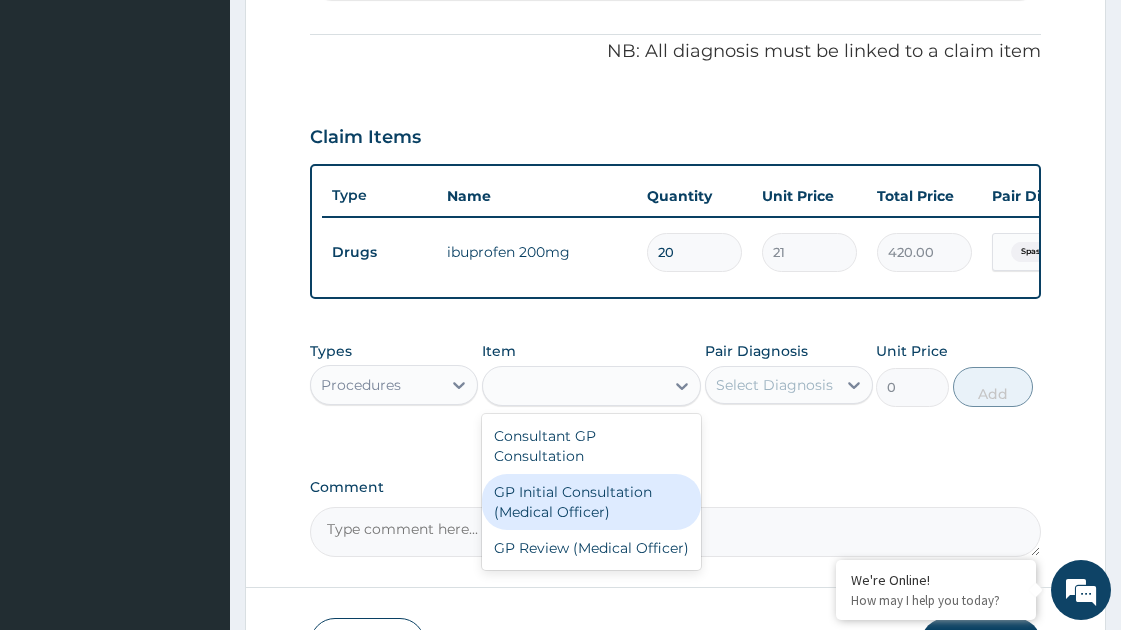 type on "6237" 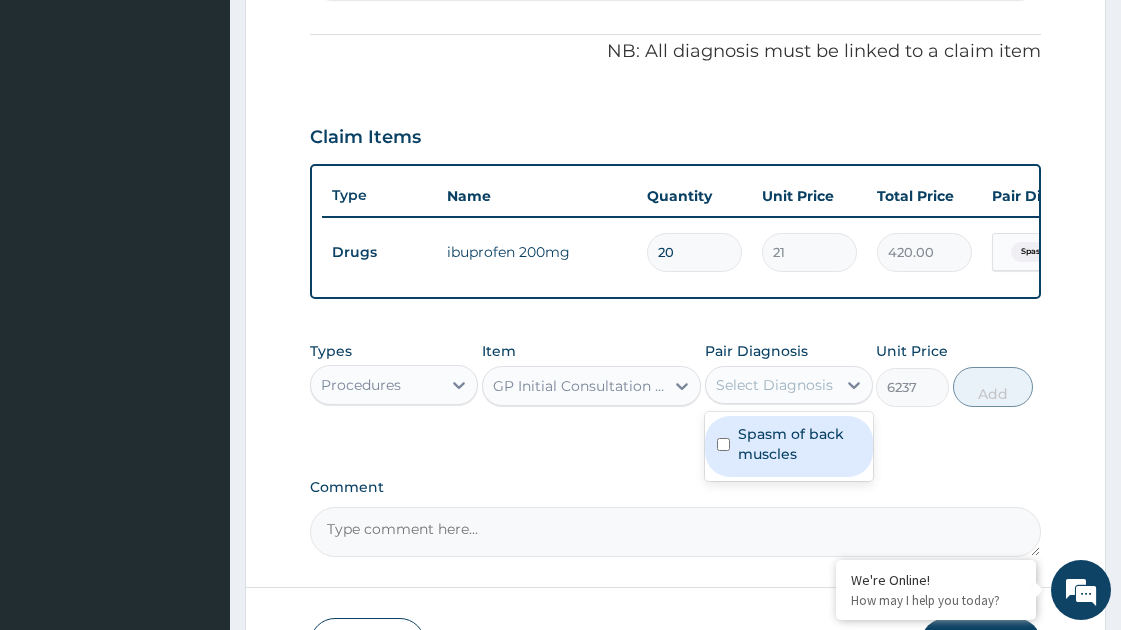 drag, startPoint x: 842, startPoint y: 395, endPoint x: 754, endPoint y: 462, distance: 110.60289 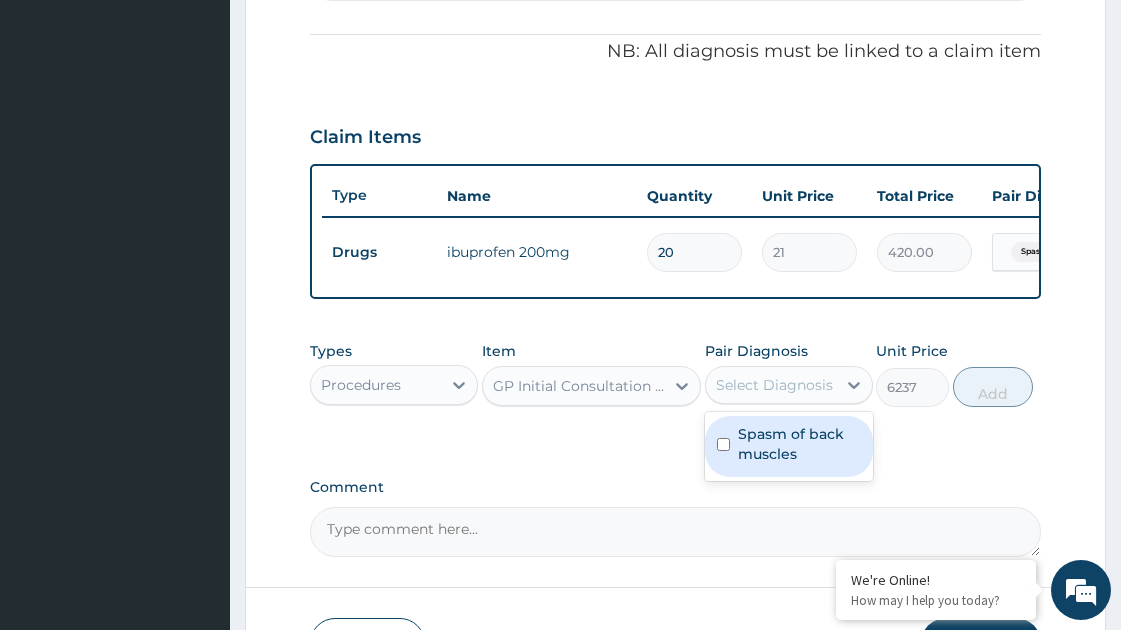 click on "option Spasm of back muscles focused, 1 of 1. 1 result available. Use Up and Down to choose options, press Enter to select the currently focused option, press Escape to exit the menu, press Tab to select the option and exit the menu. Select Diagnosis Spasm of back muscles" at bounding box center [789, 385] 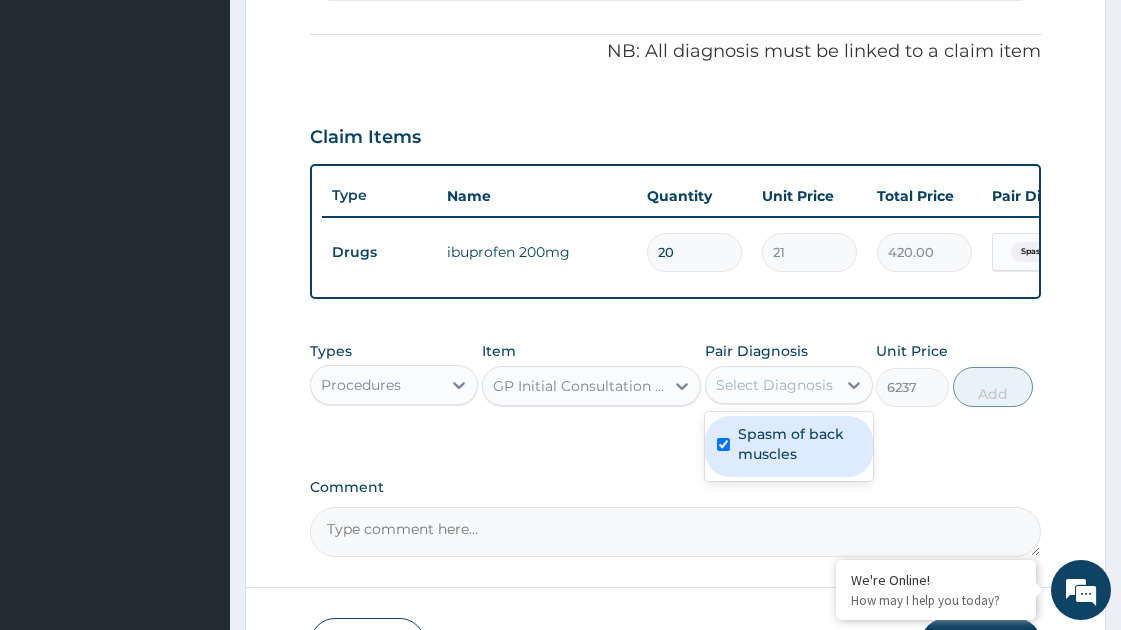 checkbox on "true" 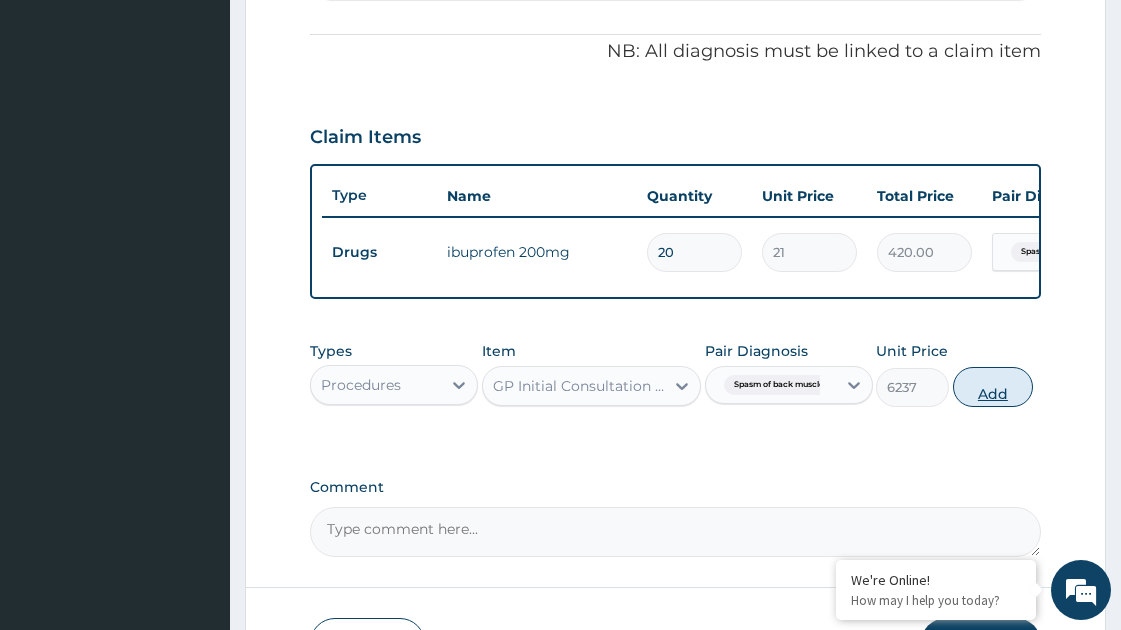 click on "Add" at bounding box center [993, 387] 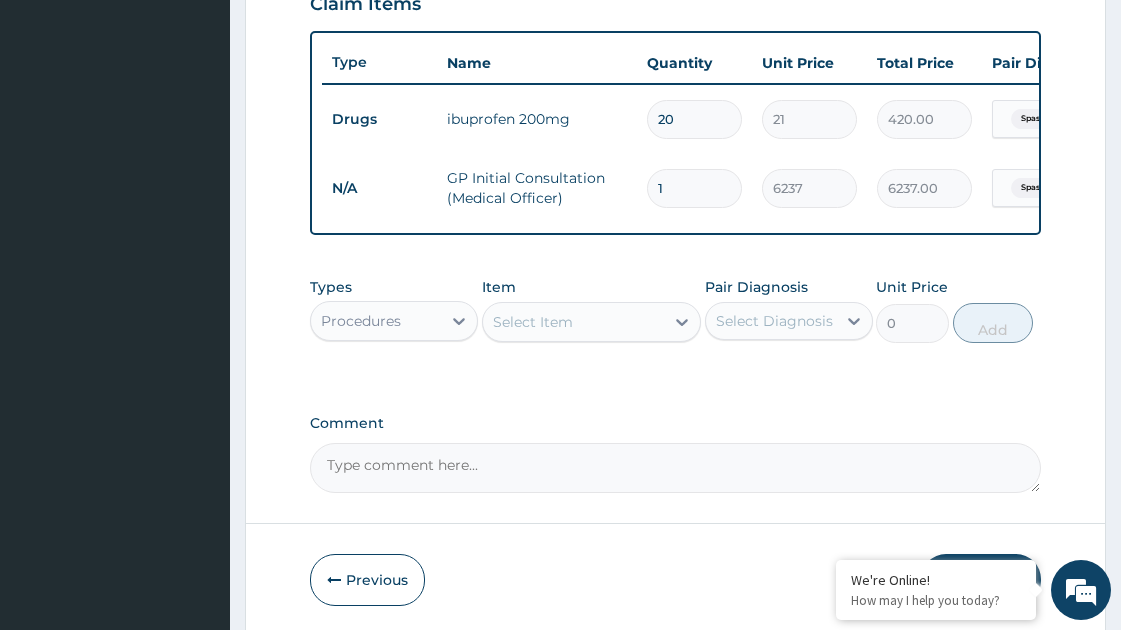 scroll, scrollTop: 801, scrollLeft: 0, axis: vertical 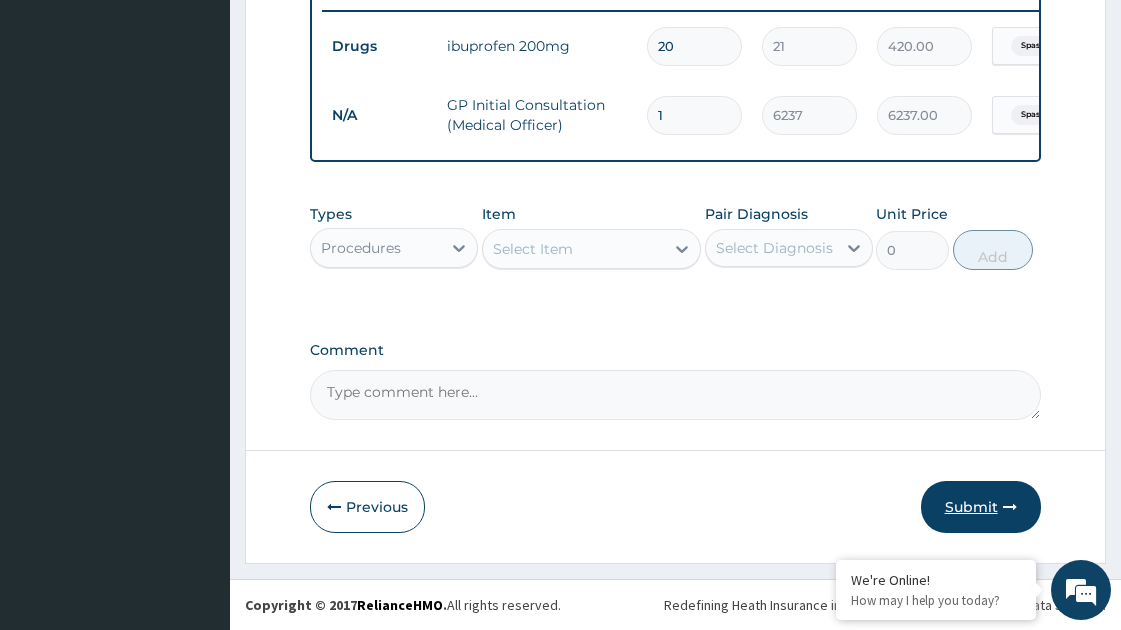 click on "Submit" at bounding box center (981, 507) 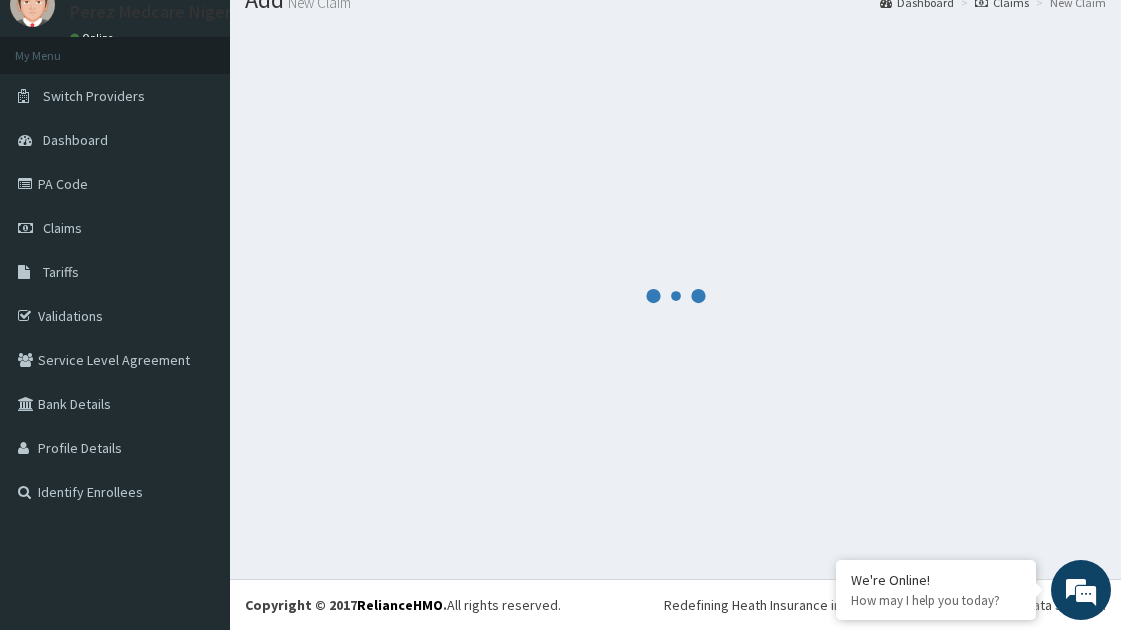 scroll, scrollTop: 801, scrollLeft: 0, axis: vertical 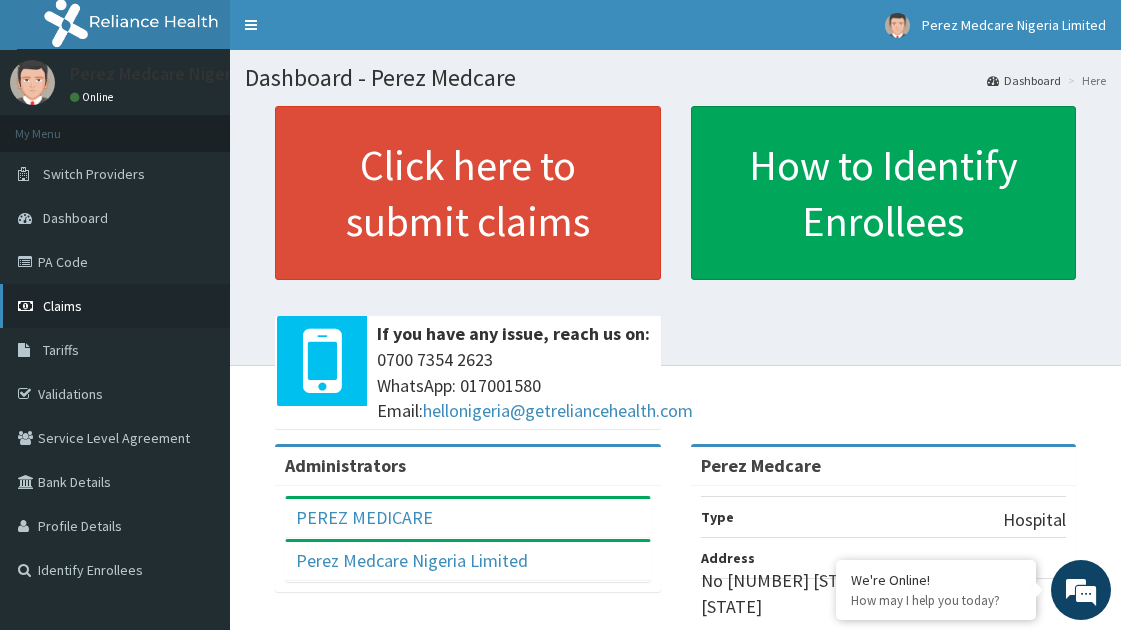 click on "Claims" at bounding box center [62, 306] 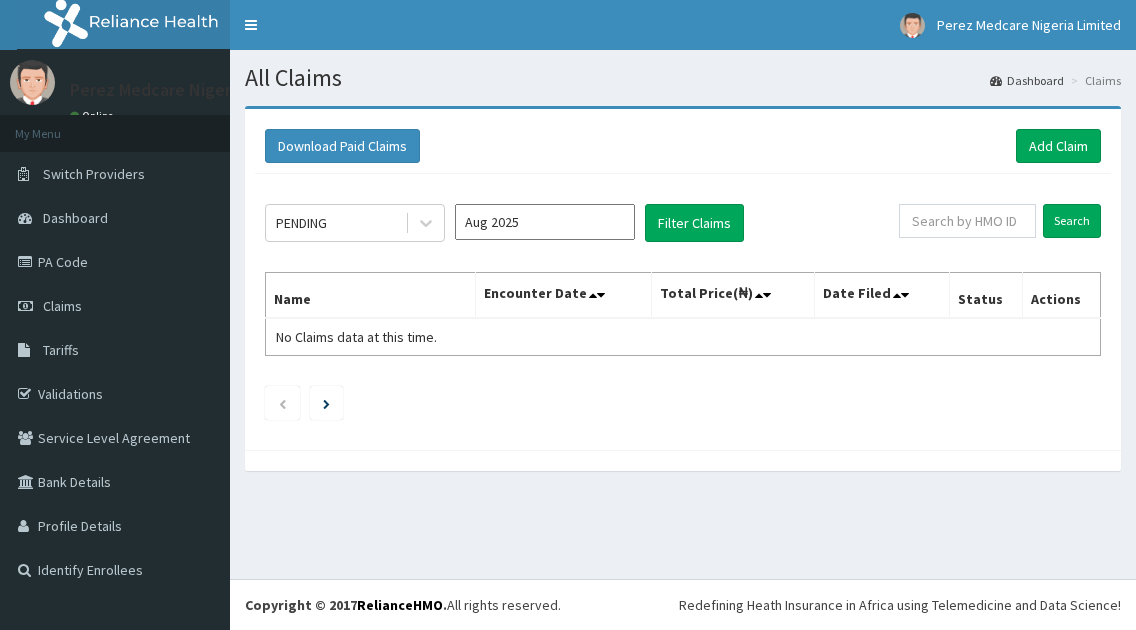 scroll, scrollTop: 0, scrollLeft: 0, axis: both 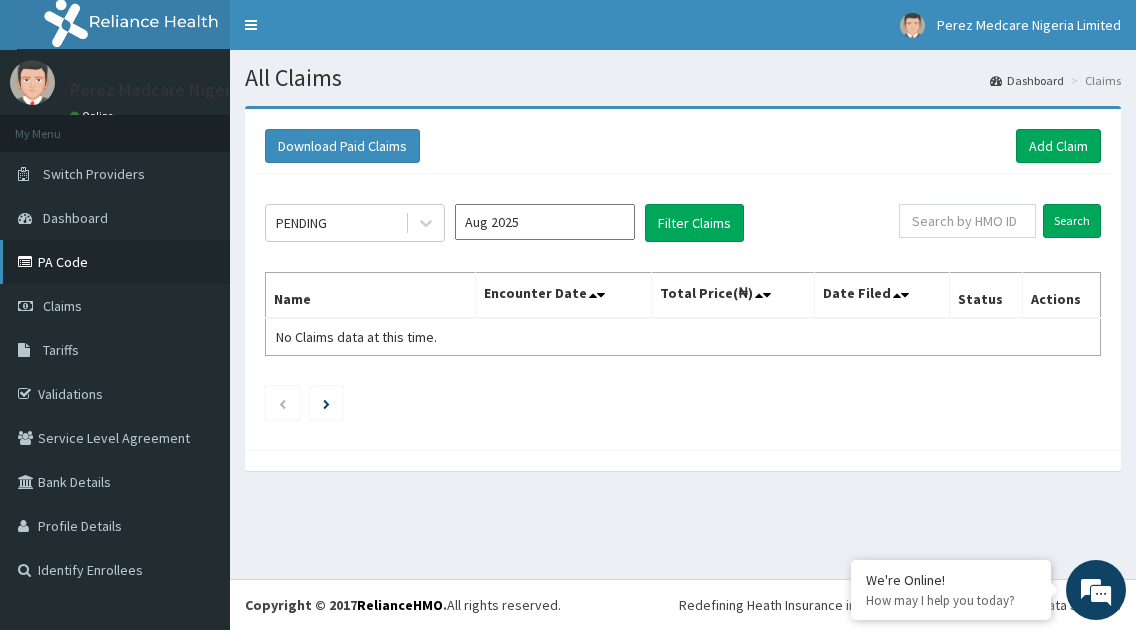 click on "PA Code" at bounding box center (115, 262) 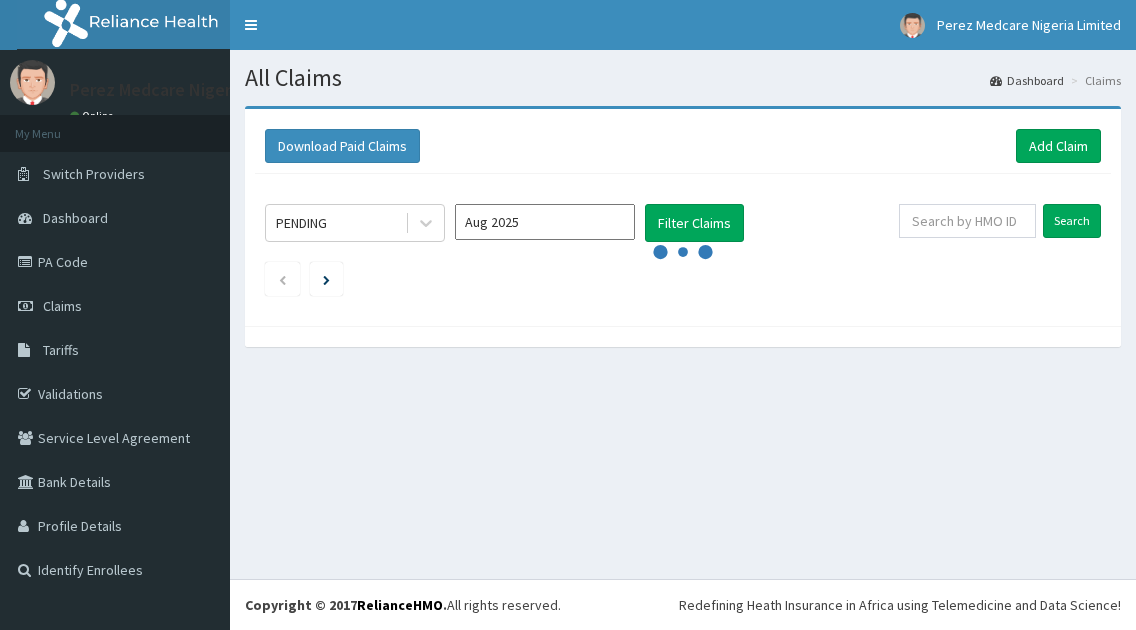 scroll, scrollTop: 0, scrollLeft: 0, axis: both 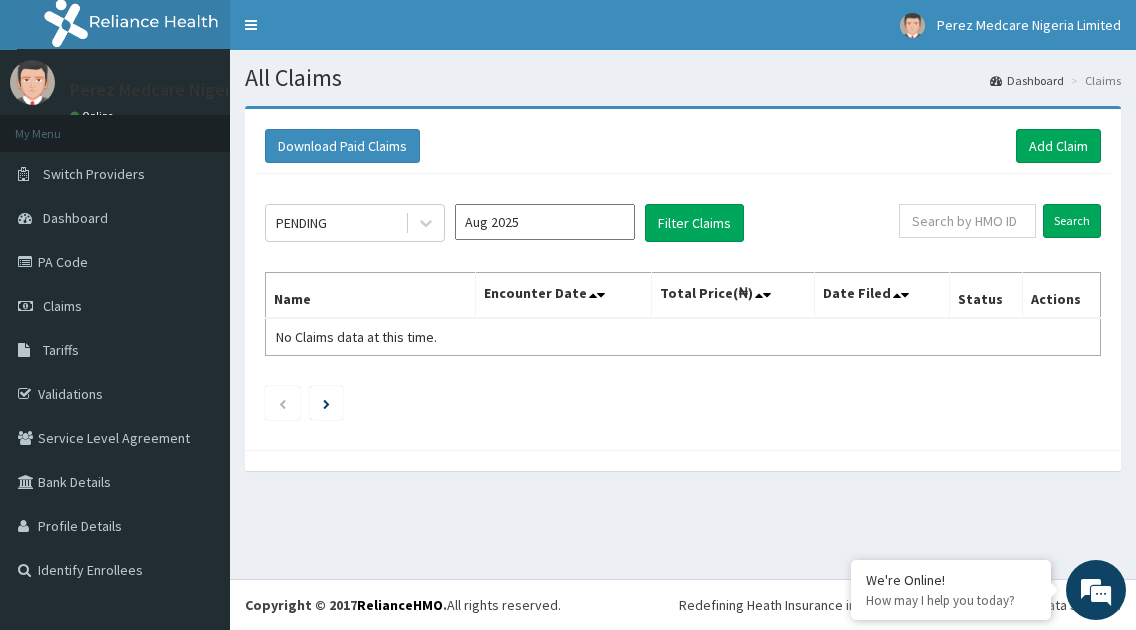 click on "Download Paid Claims Add Claim" at bounding box center (683, 146) 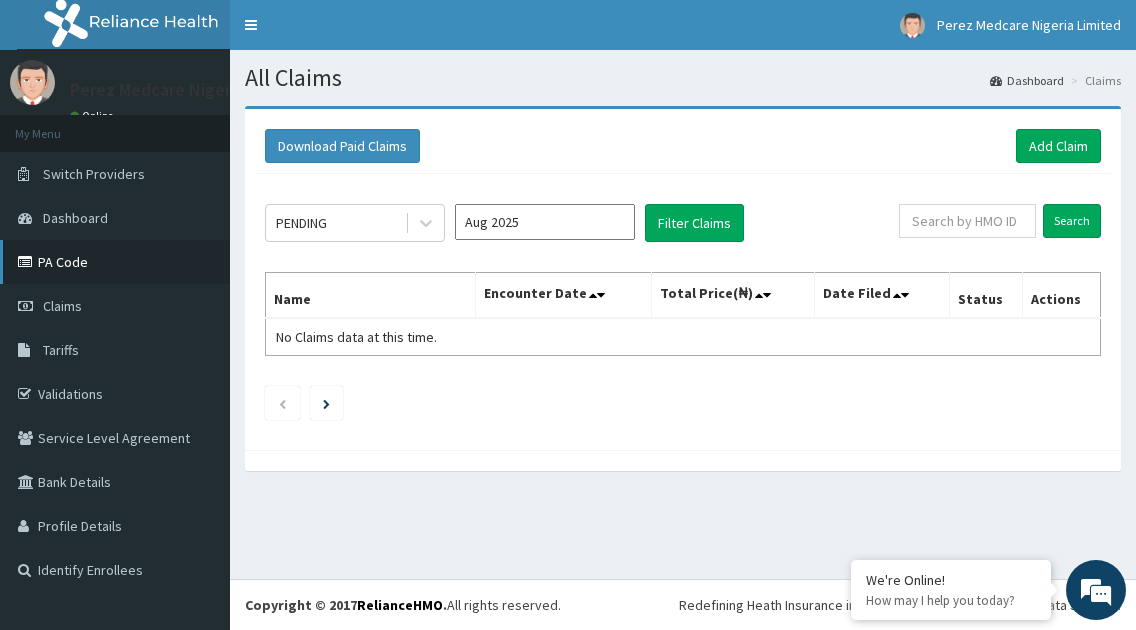 click on "PA Code" at bounding box center (115, 262) 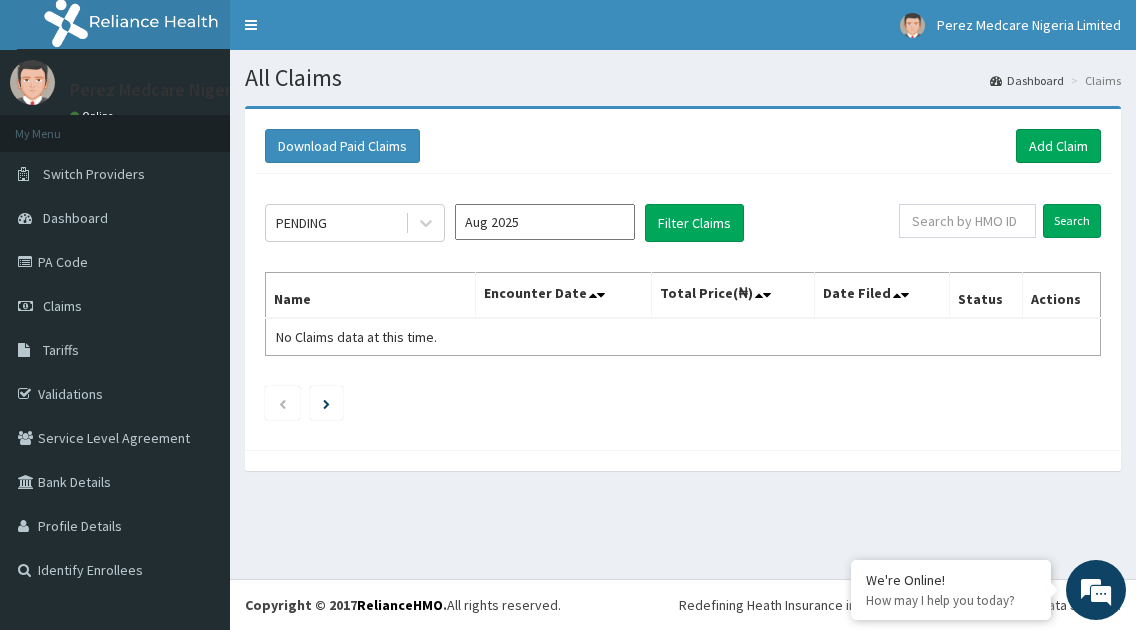 scroll, scrollTop: 0, scrollLeft: 0, axis: both 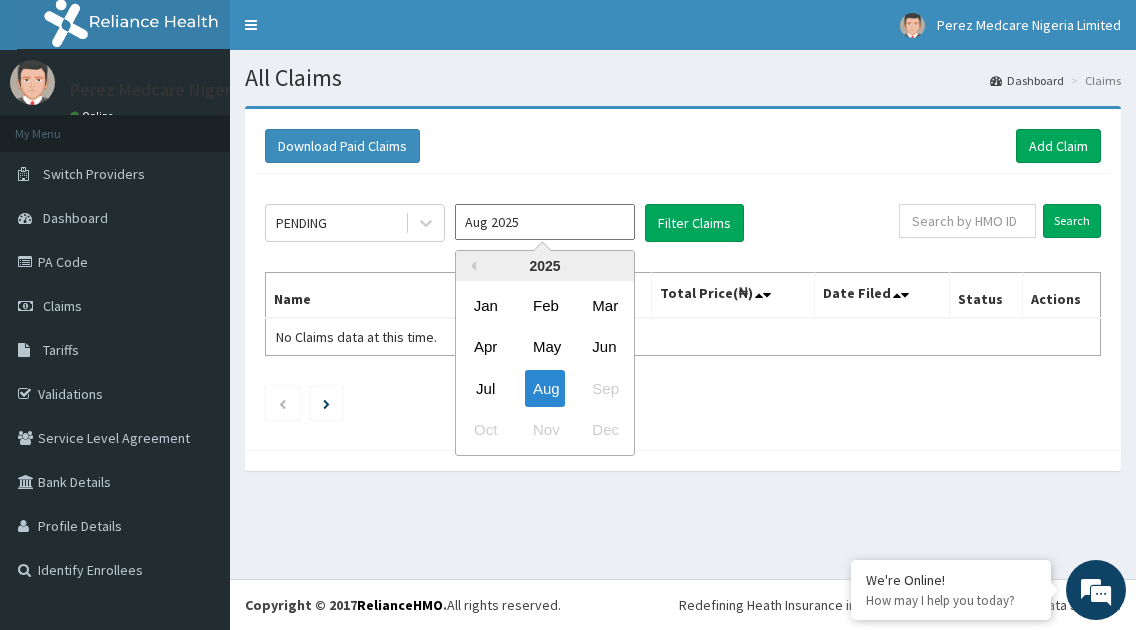 click on "Aug 2025" at bounding box center (545, 222) 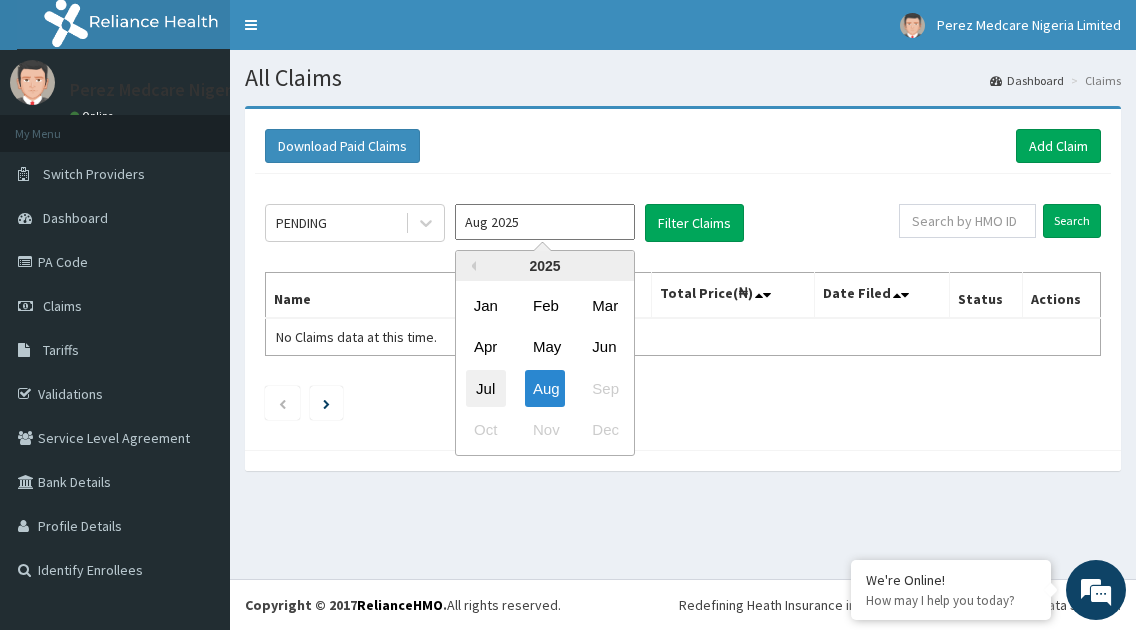 click on "Jul" at bounding box center (486, 388) 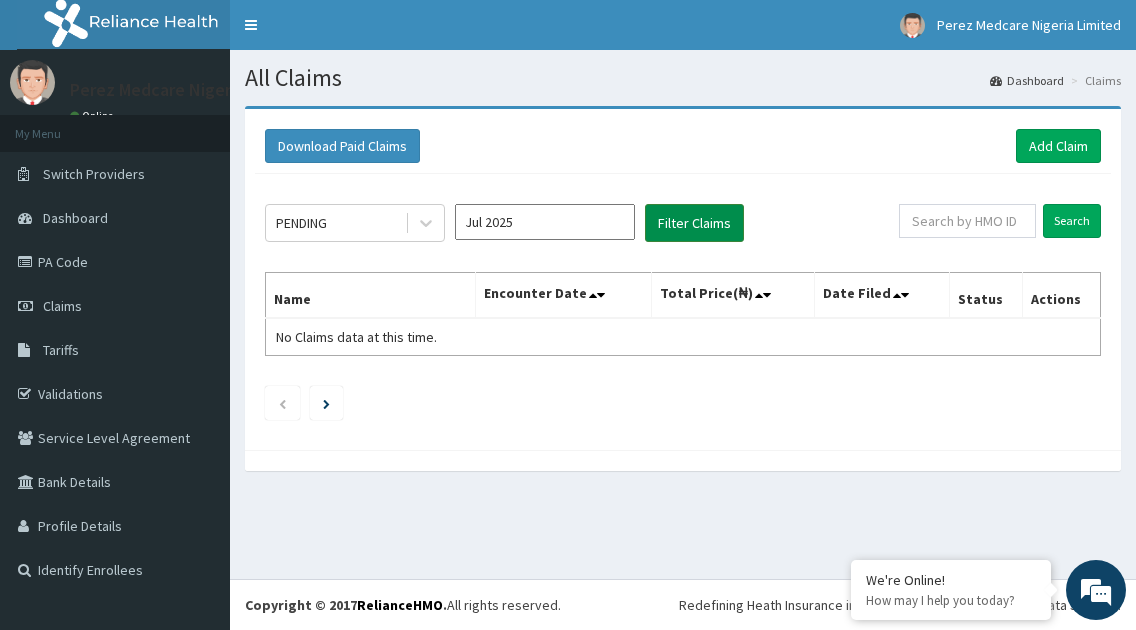 click on "Filter Claims" at bounding box center (694, 223) 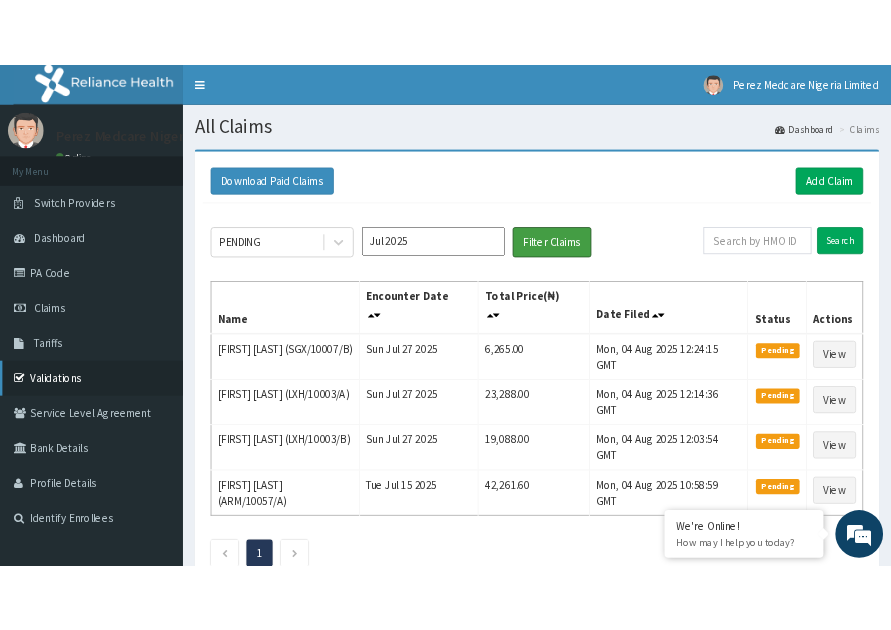 scroll, scrollTop: 0, scrollLeft: 0, axis: both 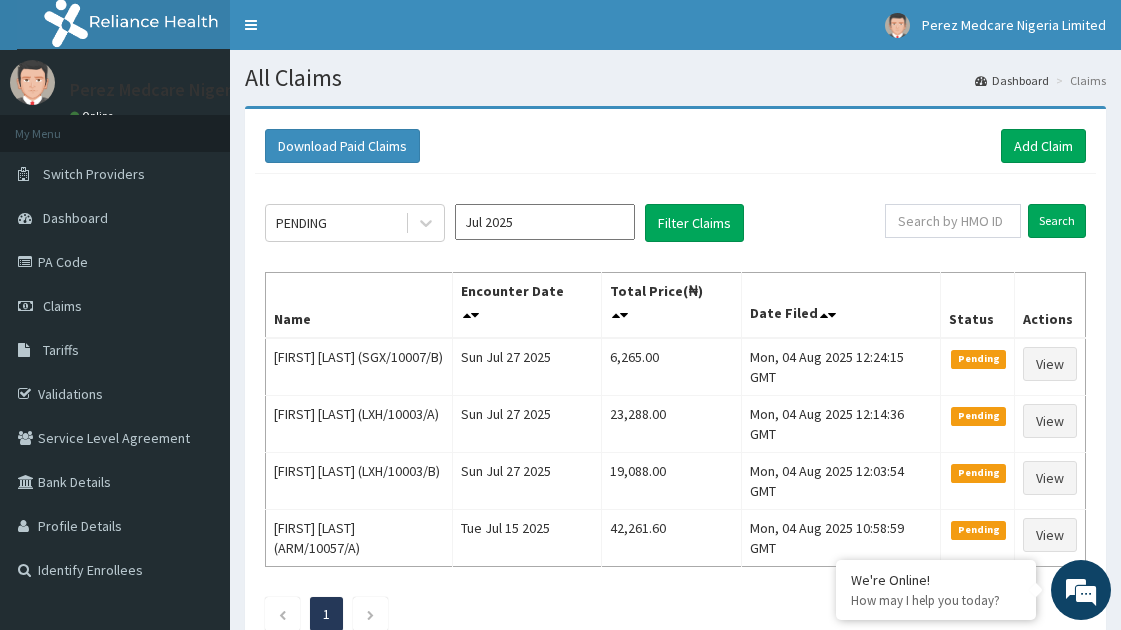 click on "1" at bounding box center [675, 614] 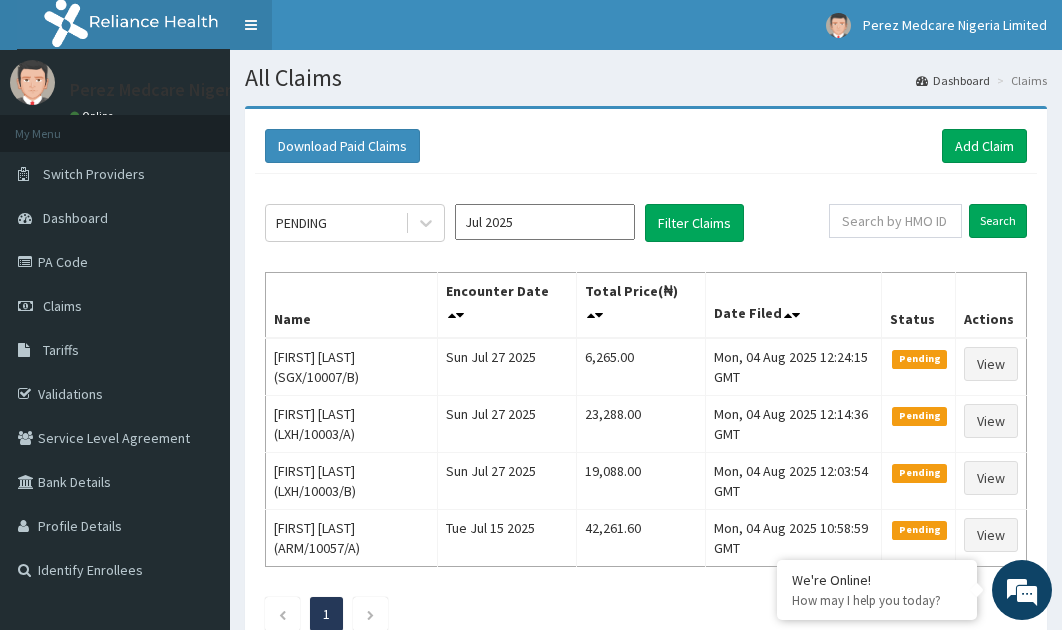 click on "Toggle navigation" at bounding box center (251, 25) 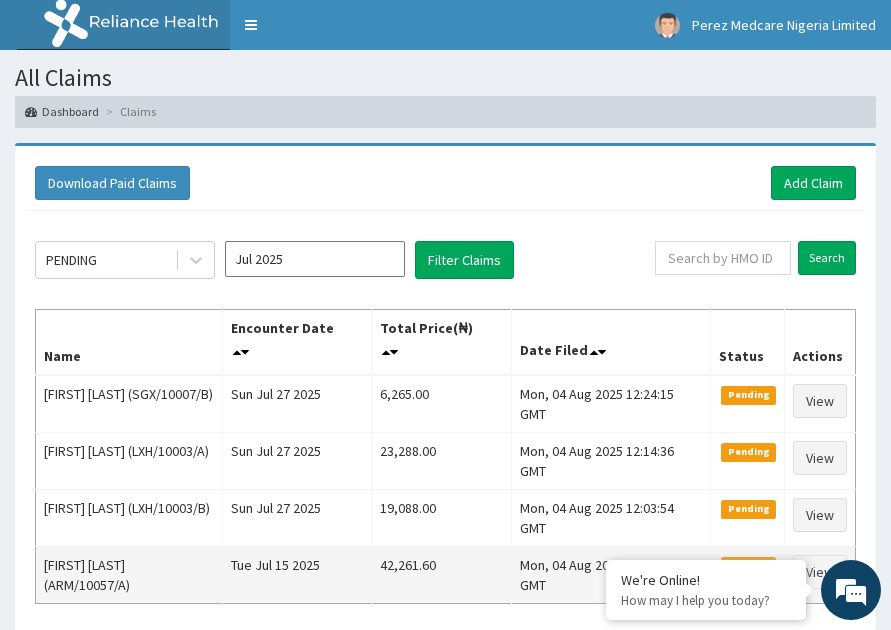 click on "42,261.60" at bounding box center [442, 574] 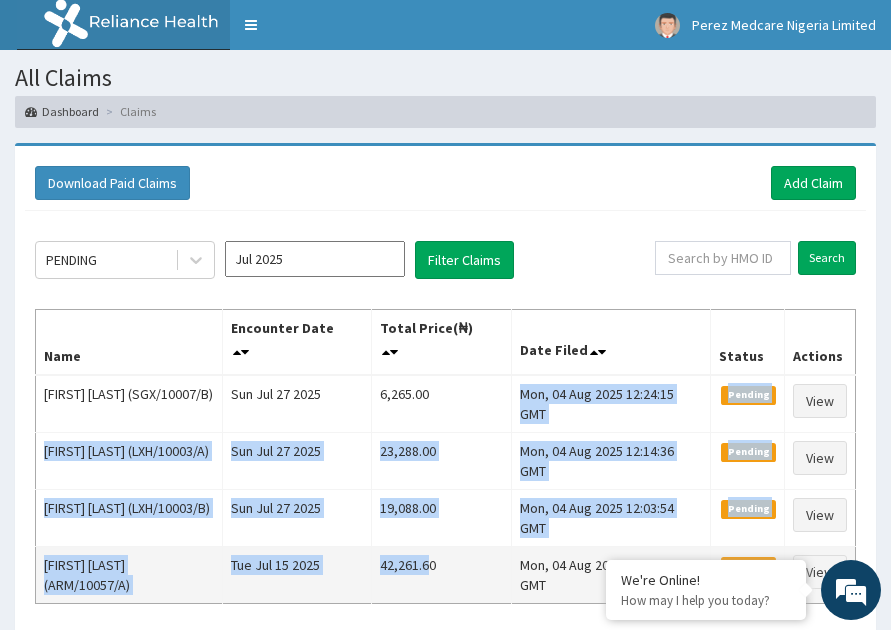 drag, startPoint x: 482, startPoint y: 384, endPoint x: 446, endPoint y: 512, distance: 132.96616 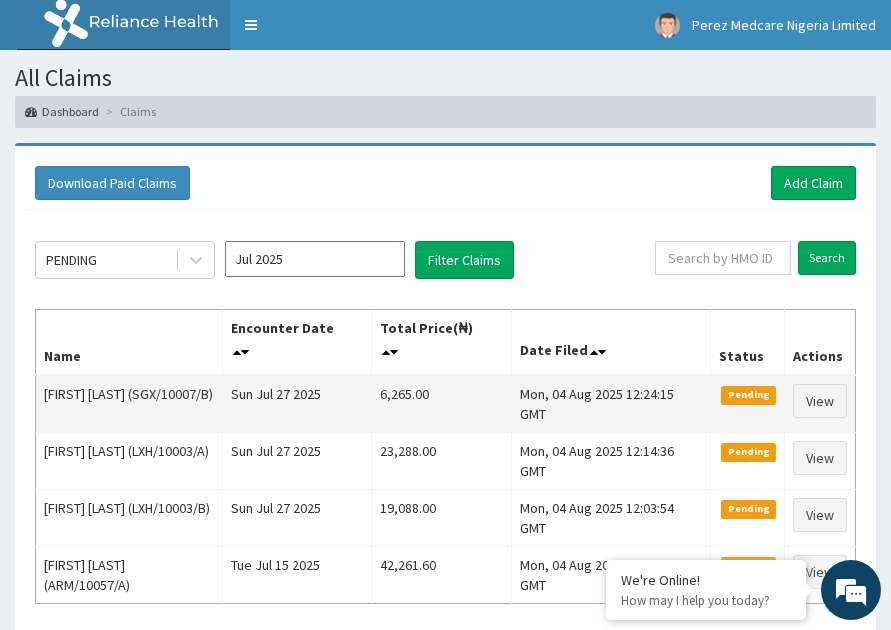 click on "[FIRST] [LAST] (SGX/10007/B)" at bounding box center (129, 404) 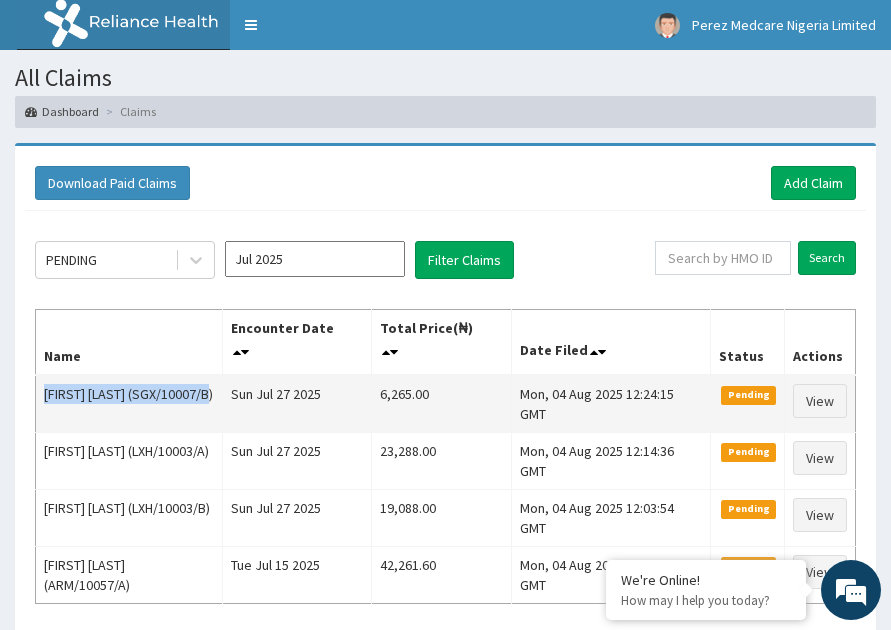 drag, startPoint x: 225, startPoint y: 373, endPoint x: 43, endPoint y: 377, distance: 182.04395 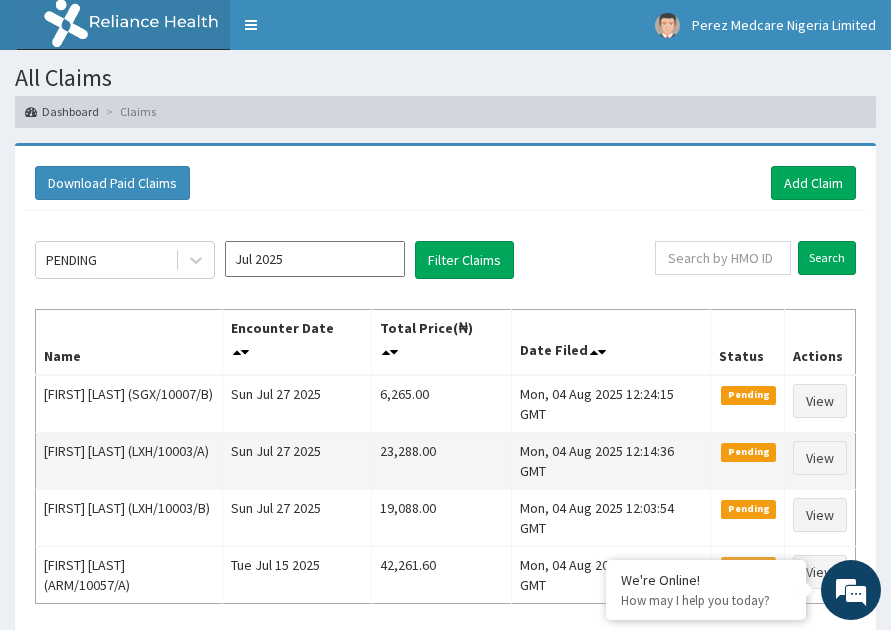 click on "Sun Jul 27 2025" at bounding box center [297, 460] 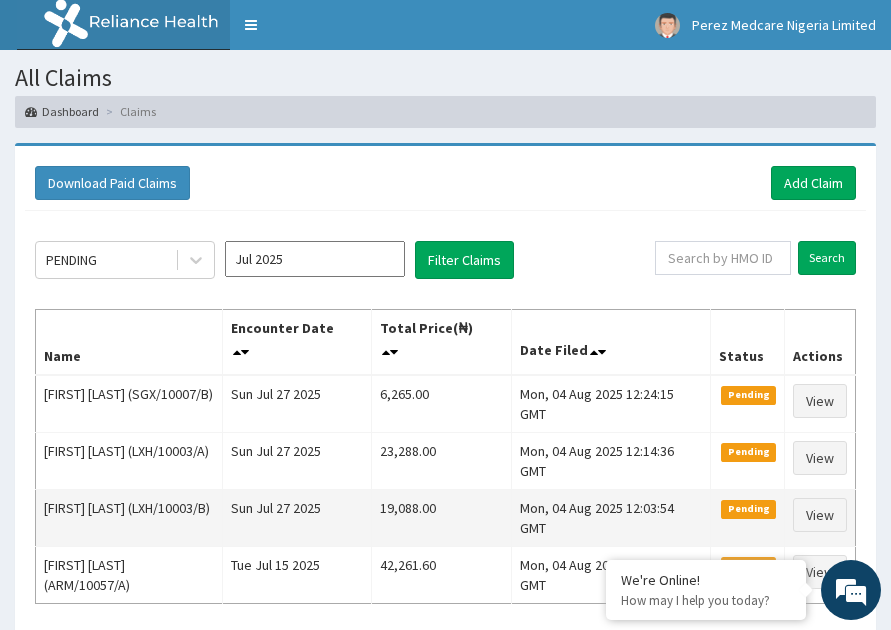 drag, startPoint x: 38, startPoint y: 479, endPoint x: 236, endPoint y: 492, distance: 198.42632 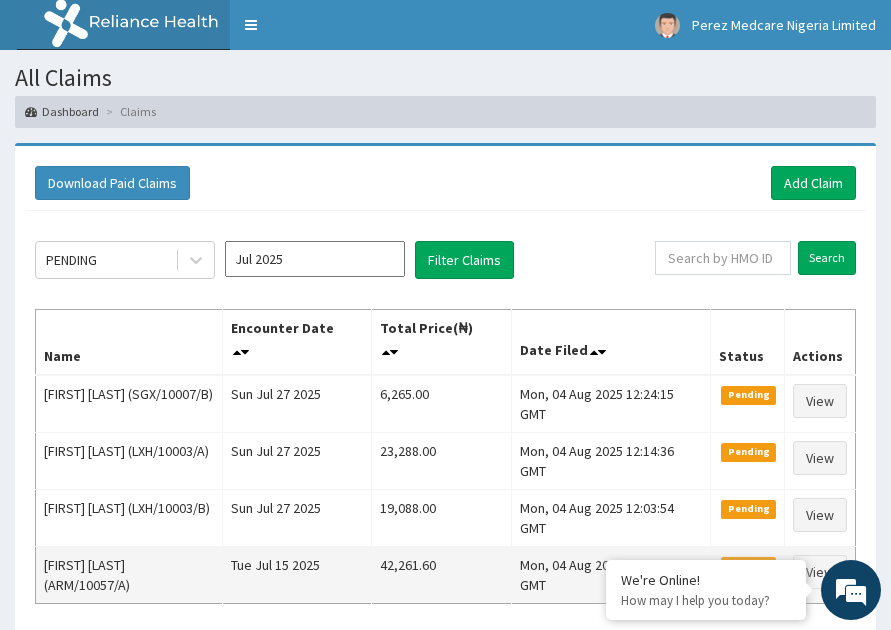 click on "Tue Jul 15 2025" at bounding box center [297, 574] 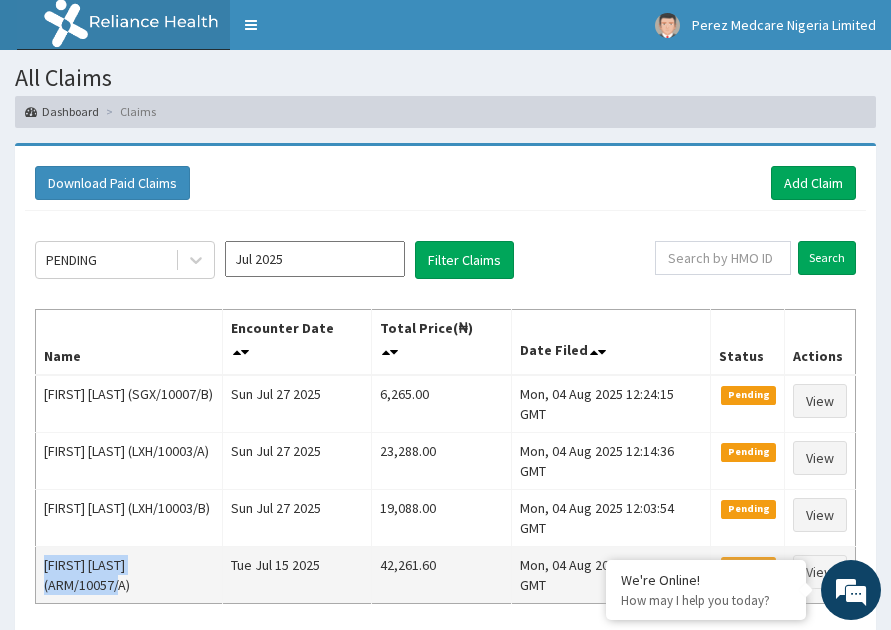 drag, startPoint x: 225, startPoint y: 526, endPoint x: 43, endPoint y: 517, distance: 182.2224 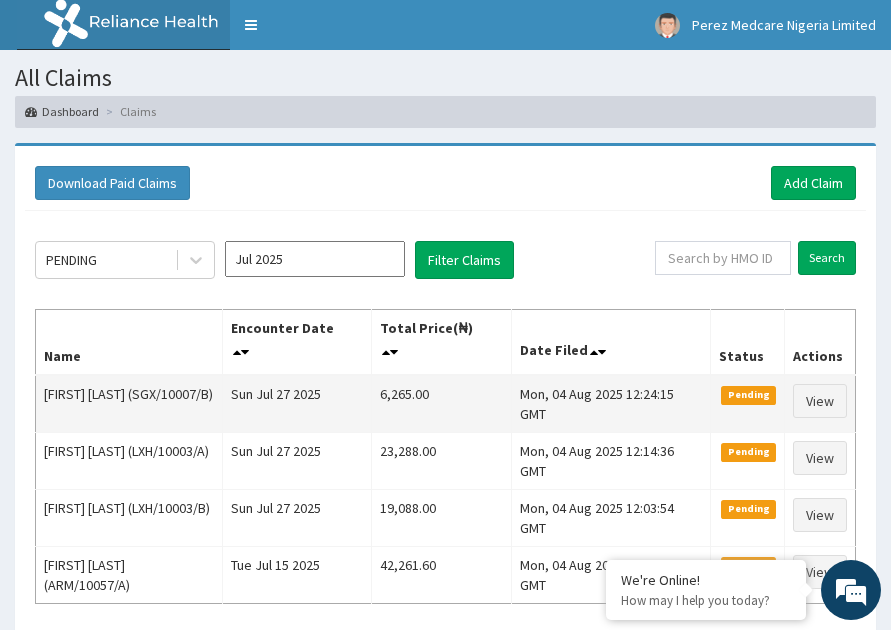 click on "Sun Jul 27 2025" at bounding box center [297, 404] 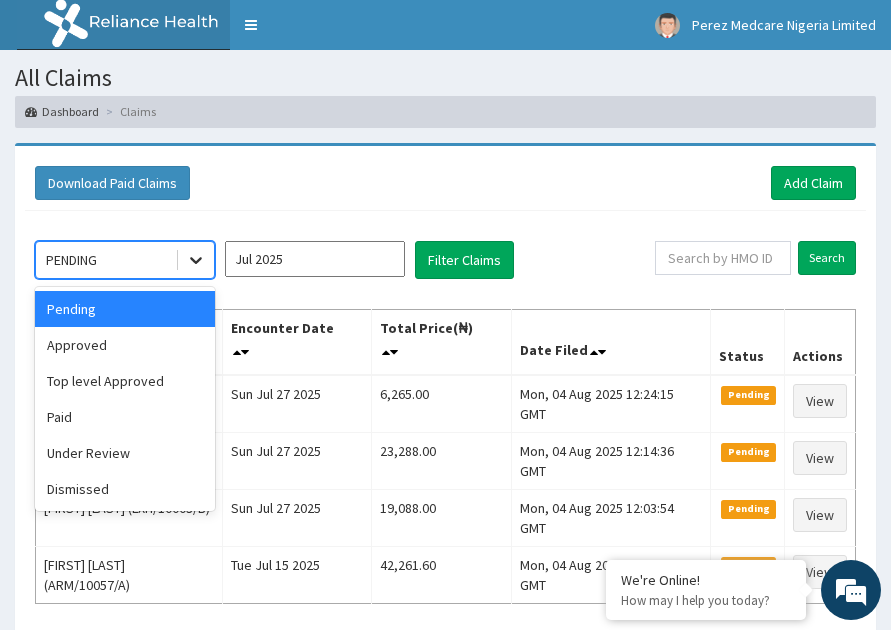 click 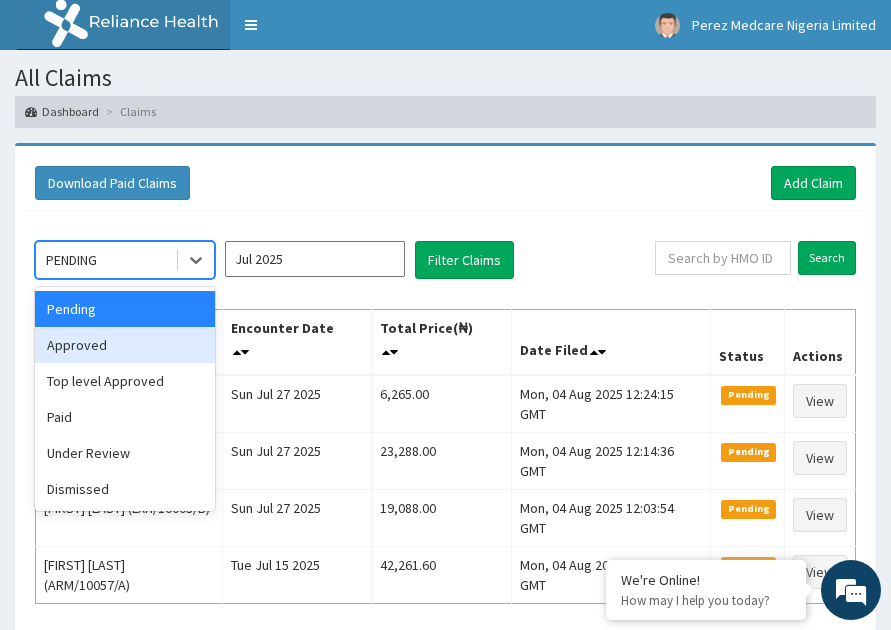 click on "Approved" at bounding box center (125, 345) 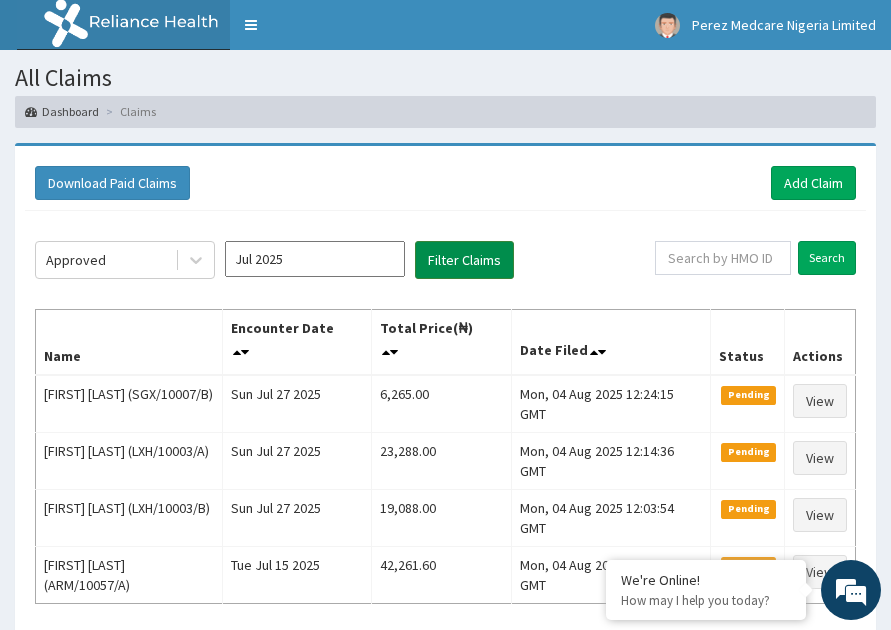 click on "Filter Claims" at bounding box center (464, 260) 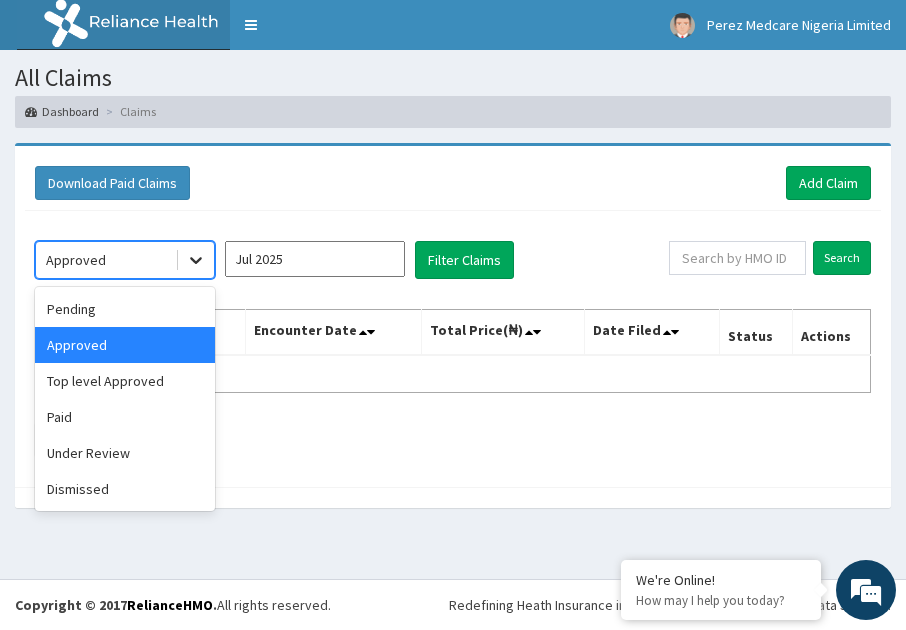 click 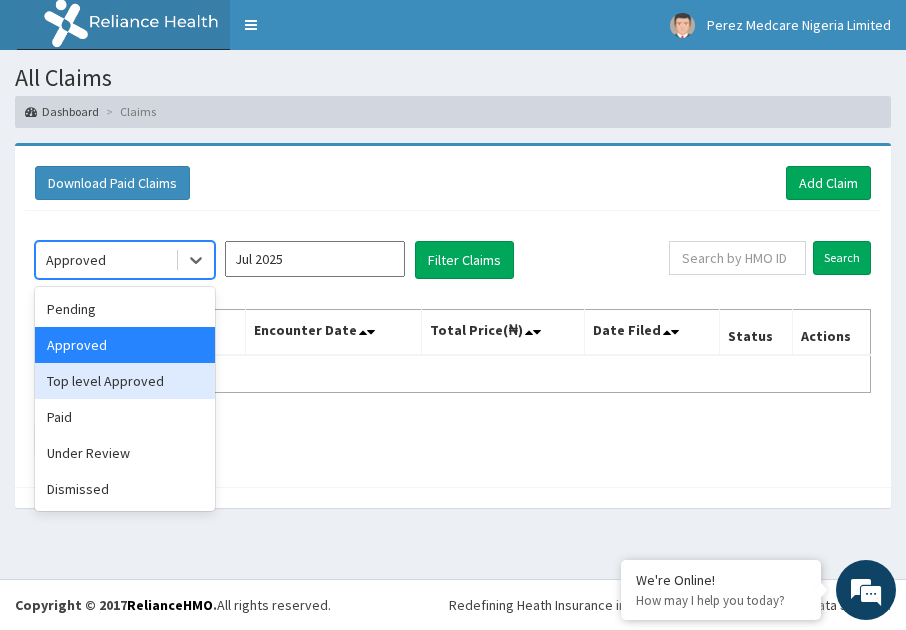 click on "Top level Approved" at bounding box center [125, 381] 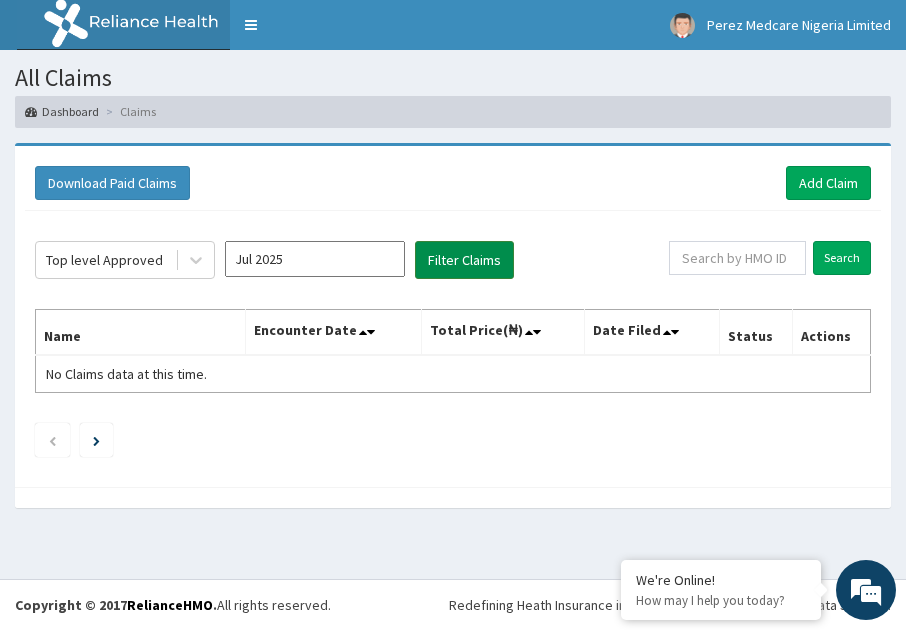click on "Filter Claims" at bounding box center (464, 260) 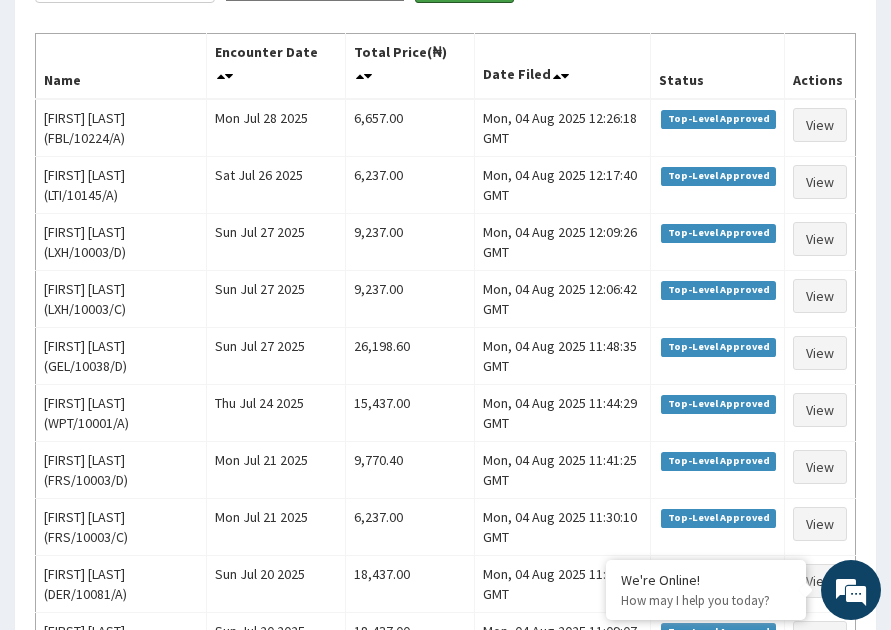 scroll, scrollTop: 278, scrollLeft: 0, axis: vertical 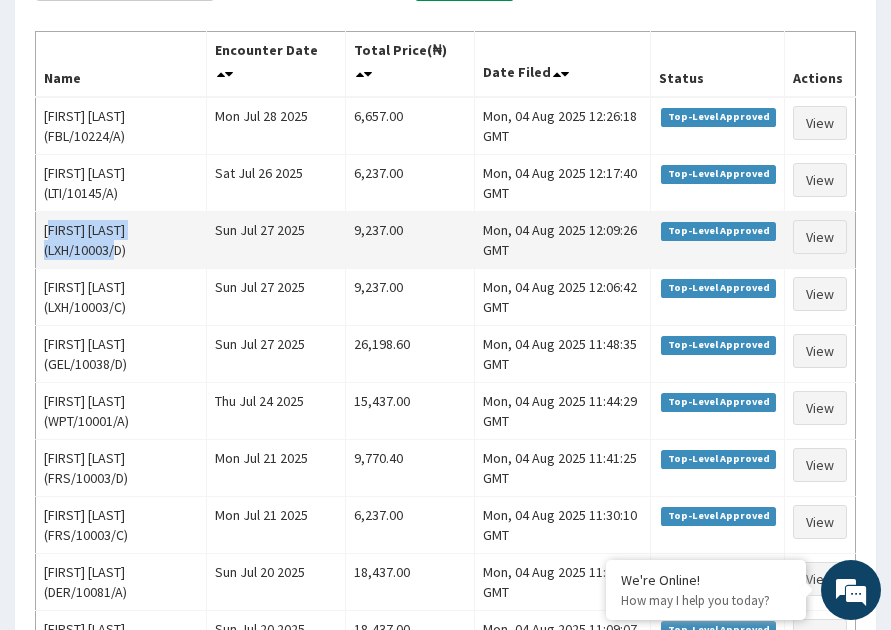 drag, startPoint x: 49, startPoint y: 228, endPoint x: 74, endPoint y: 258, distance: 39.051247 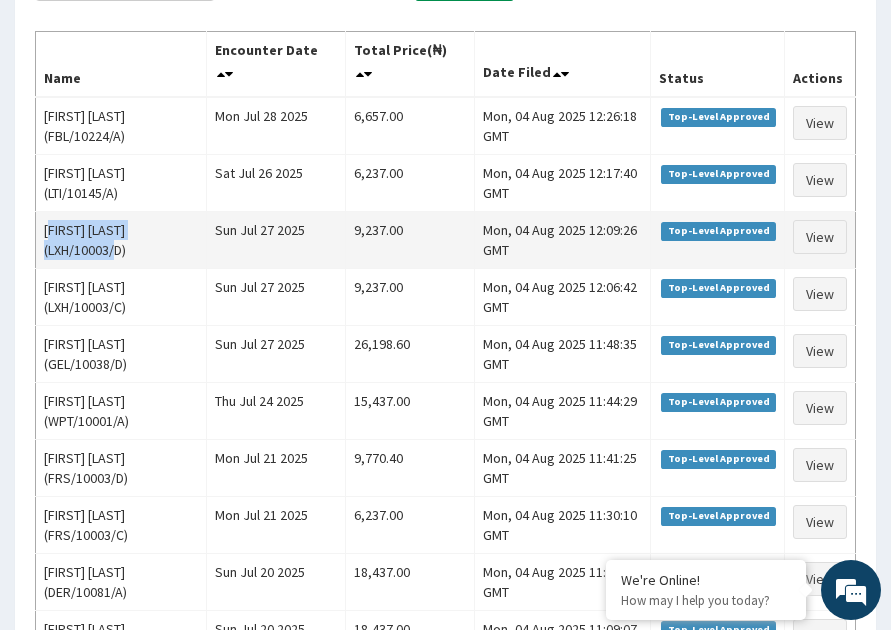click on "[FIRST] [LAST] (LXH/10003/D)" at bounding box center [121, 239] 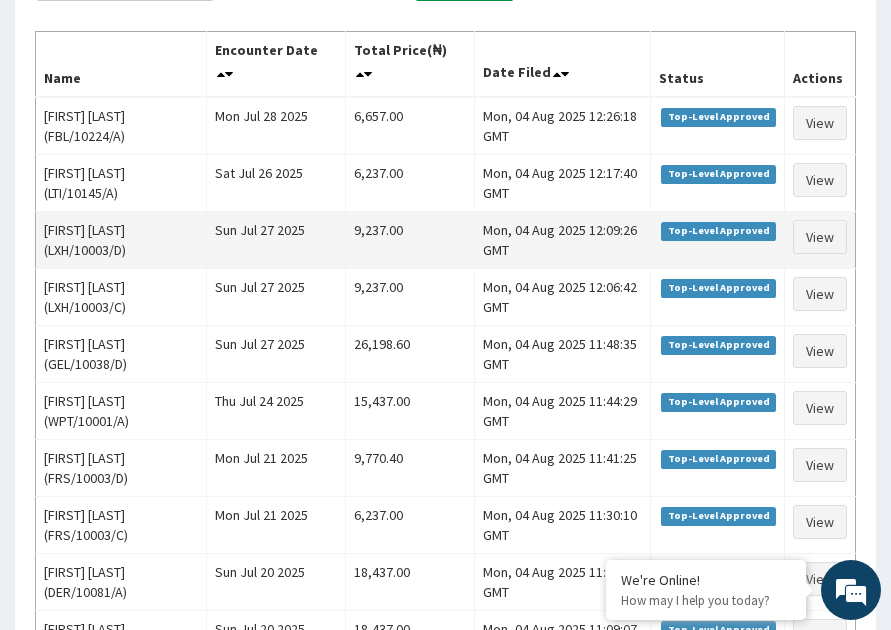 drag, startPoint x: 40, startPoint y: 237, endPoint x: 147, endPoint y: 259, distance: 109.23827 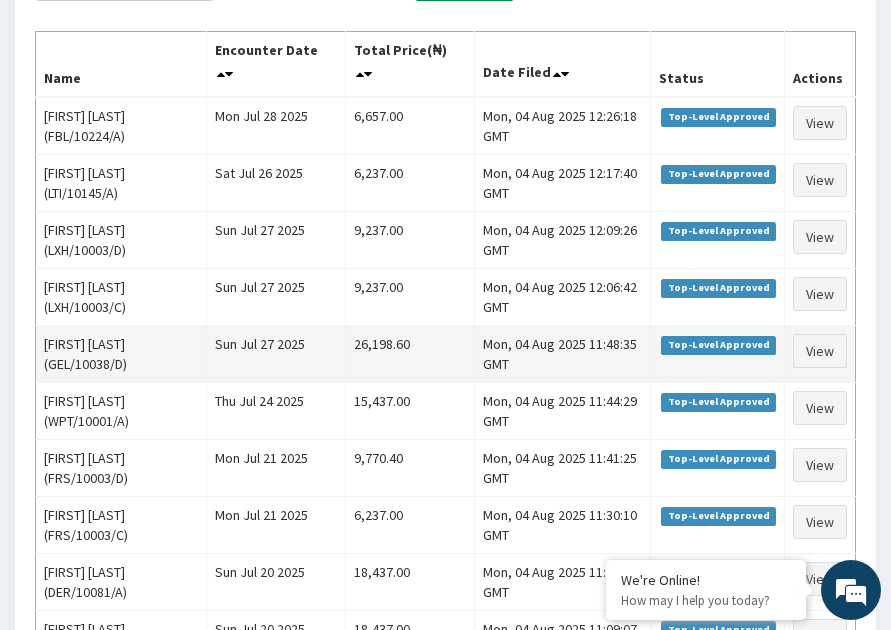 click on "Sun Jul 27 2025" at bounding box center (276, 353) 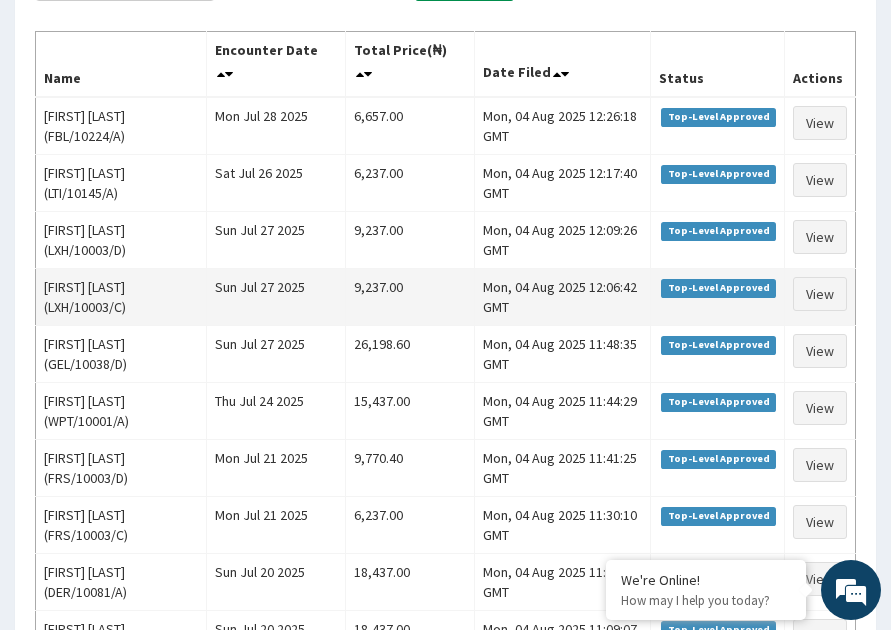 click on "[FIRST] [LAST] (LXH/10003/C)" at bounding box center [121, 296] 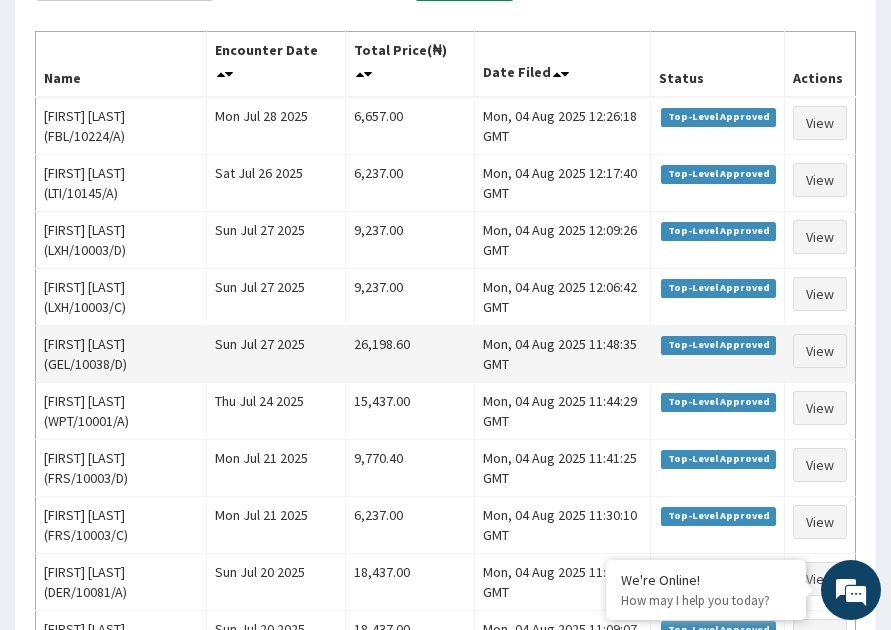 click on "Sun Jul 27 2025" at bounding box center [276, 353] 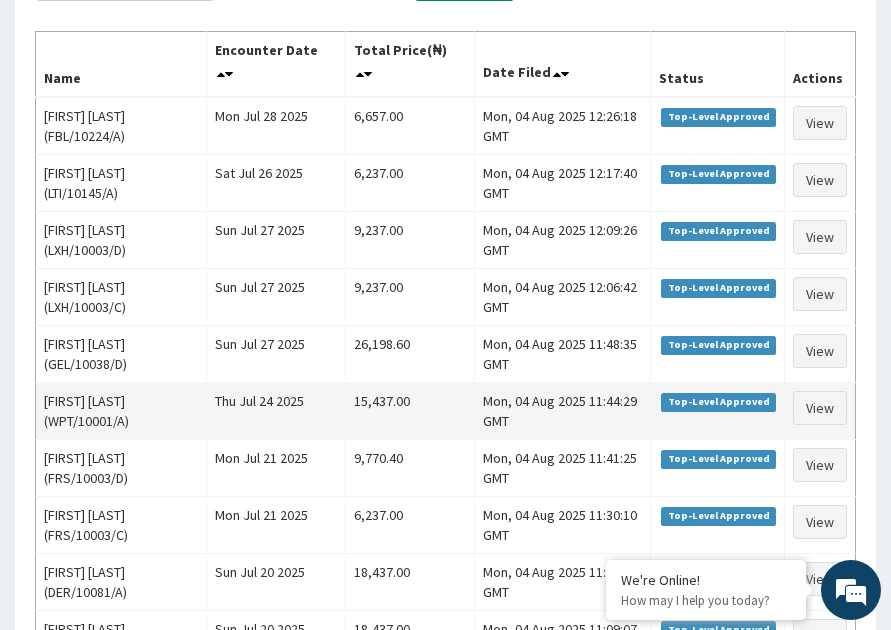 click on "Thu Jul 24 2025" at bounding box center (276, 410) 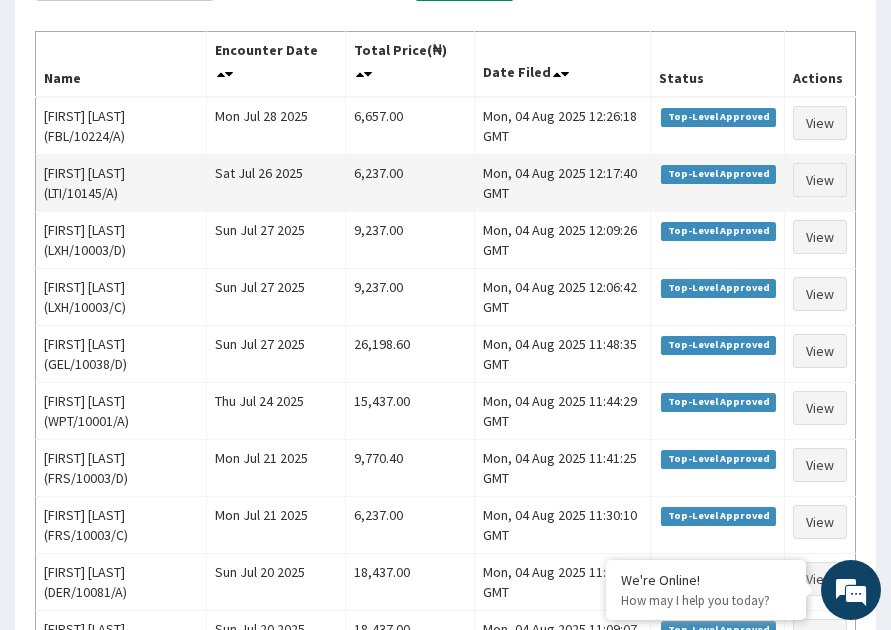 click on "Sat Jul 26 2025" at bounding box center [276, 182] 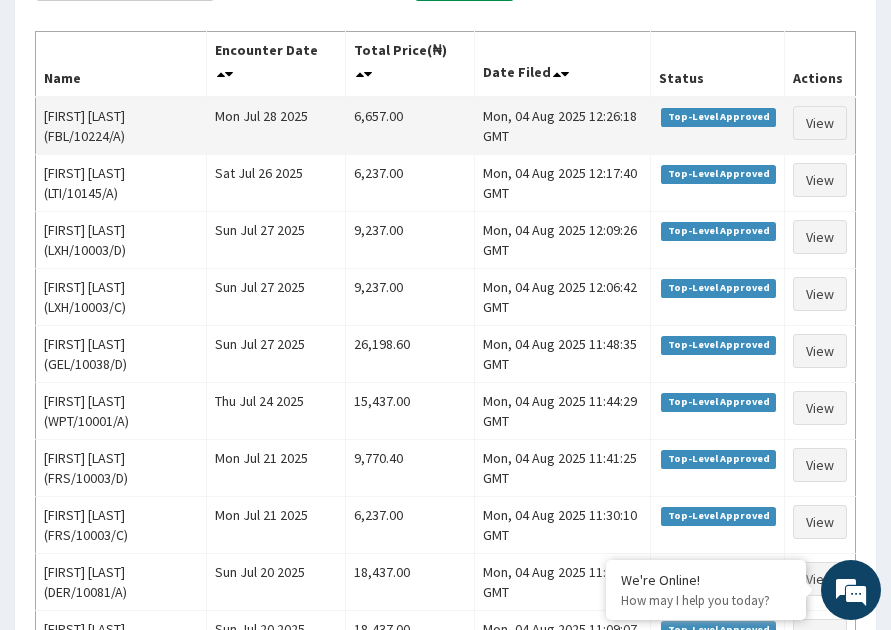 click on "Mon Jul 28 2025" at bounding box center (276, 126) 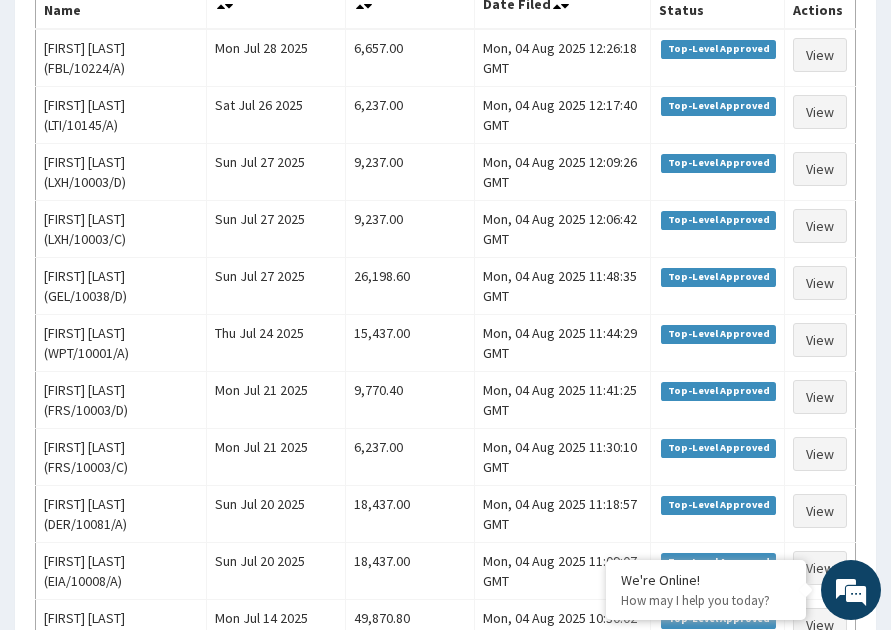 scroll, scrollTop: 357, scrollLeft: 0, axis: vertical 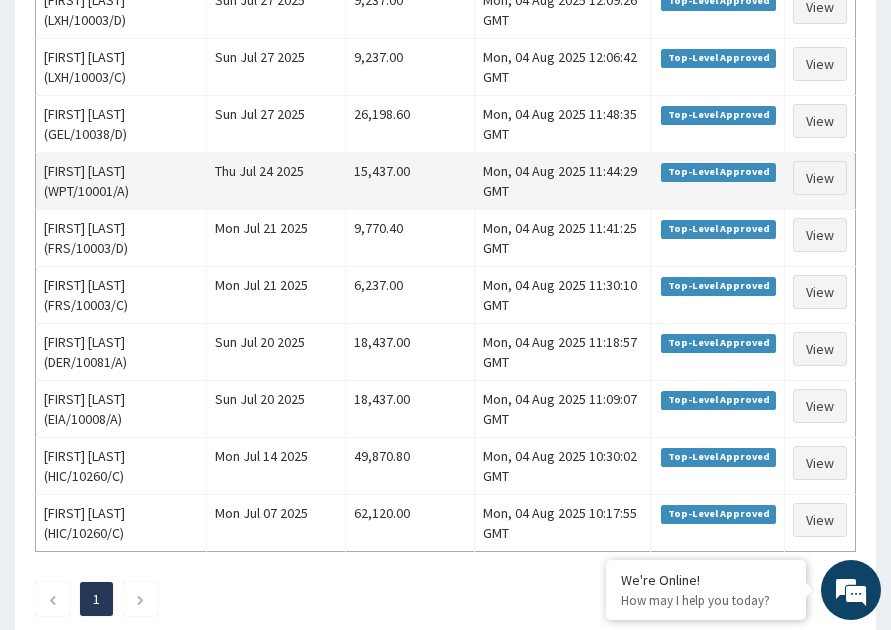drag, startPoint x: 344, startPoint y: 176, endPoint x: 235, endPoint y: 171, distance: 109.11462 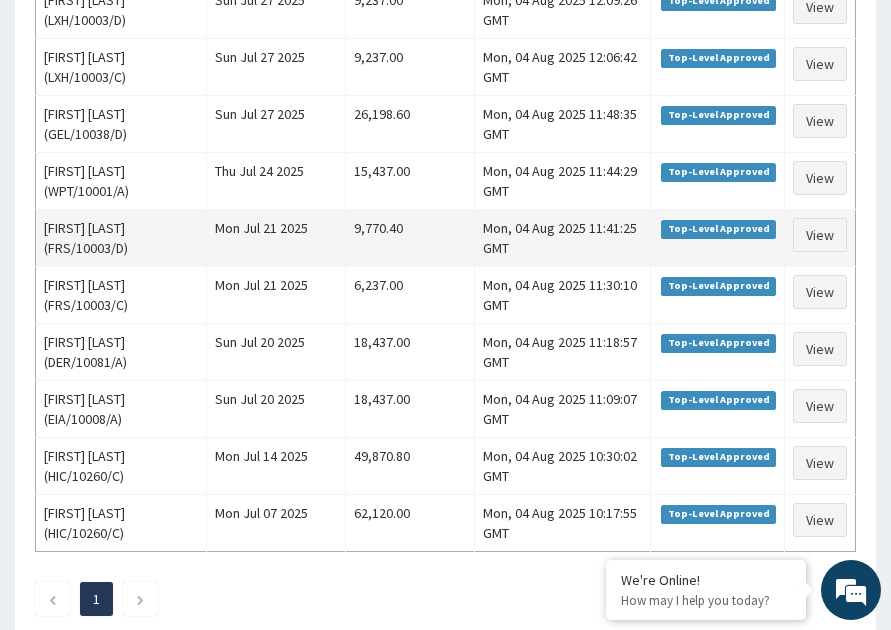 click on "9,770.40" at bounding box center (410, 237) 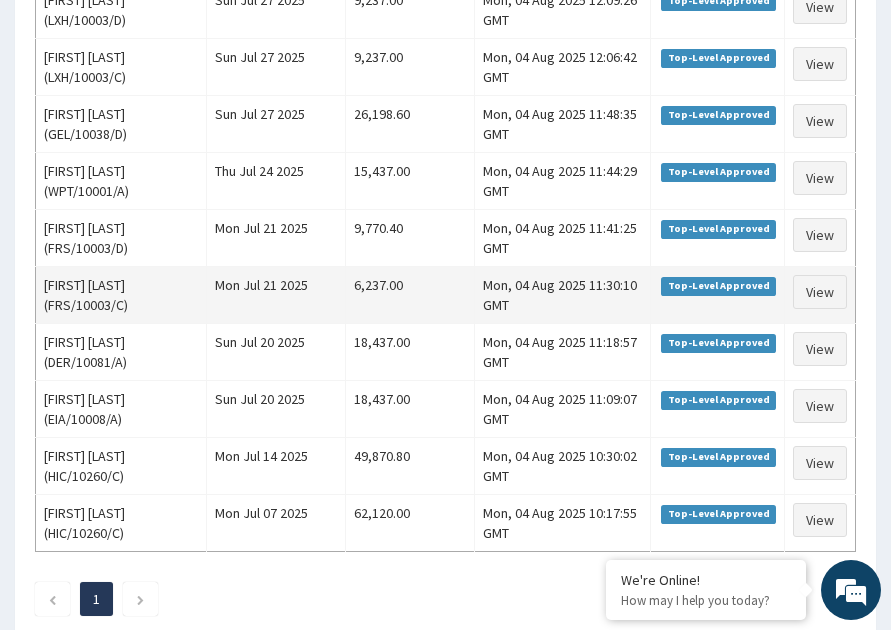 click on "Mon Jul 21 2025" at bounding box center (276, 294) 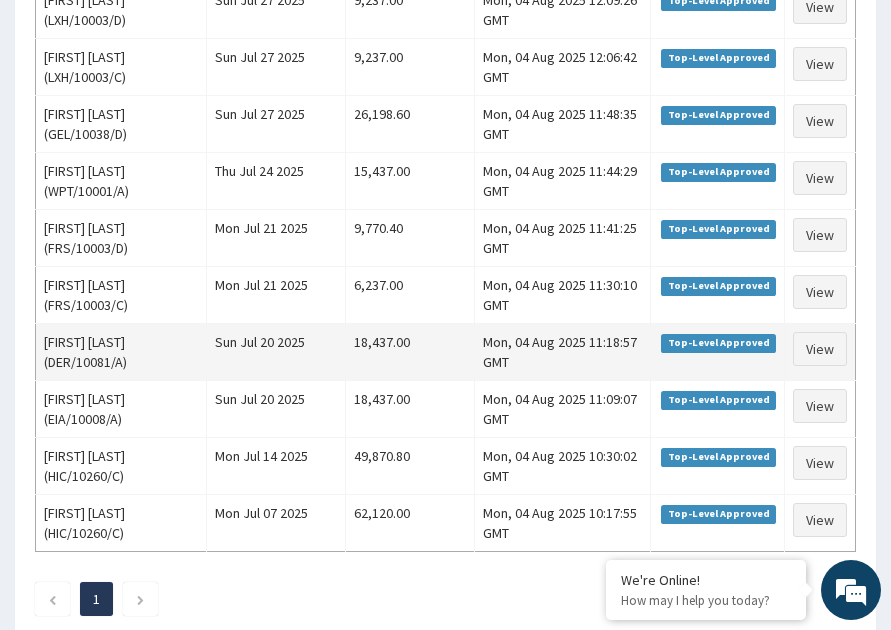 click on "Sun Jul 20 2025" at bounding box center [276, 351] 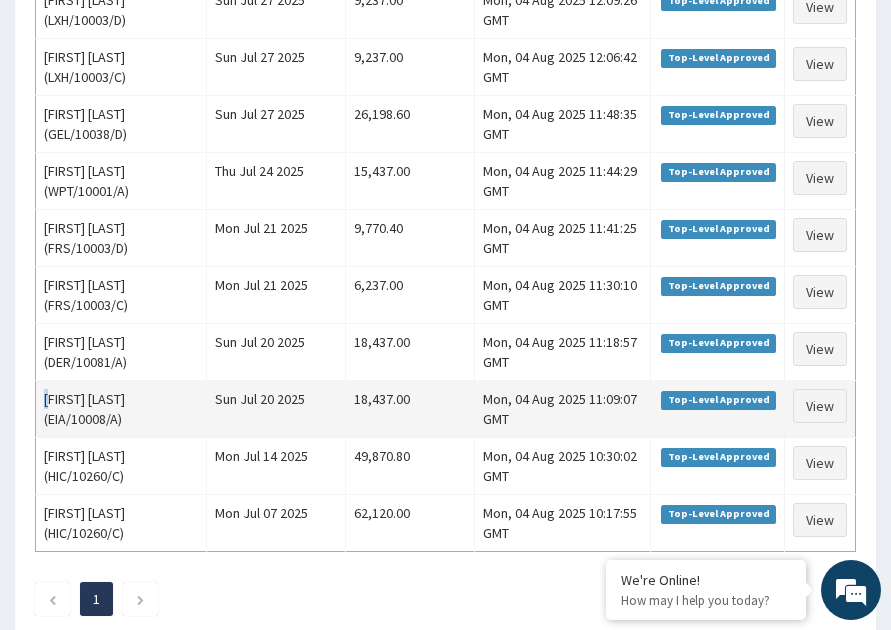 drag, startPoint x: 49, startPoint y: 392, endPoint x: 47, endPoint y: 405, distance: 13.152946 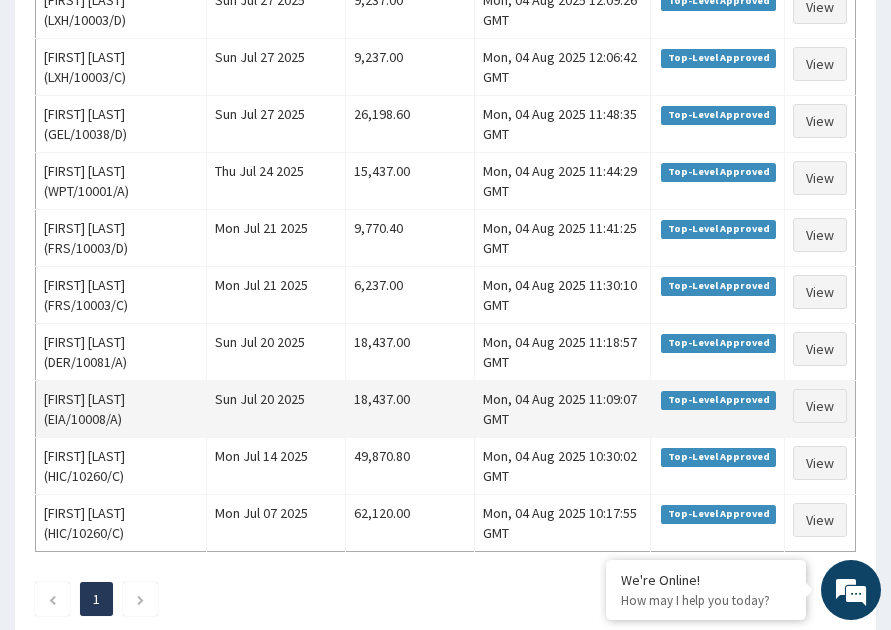 drag, startPoint x: 47, startPoint y: 405, endPoint x: 249, endPoint y: 397, distance: 202.15836 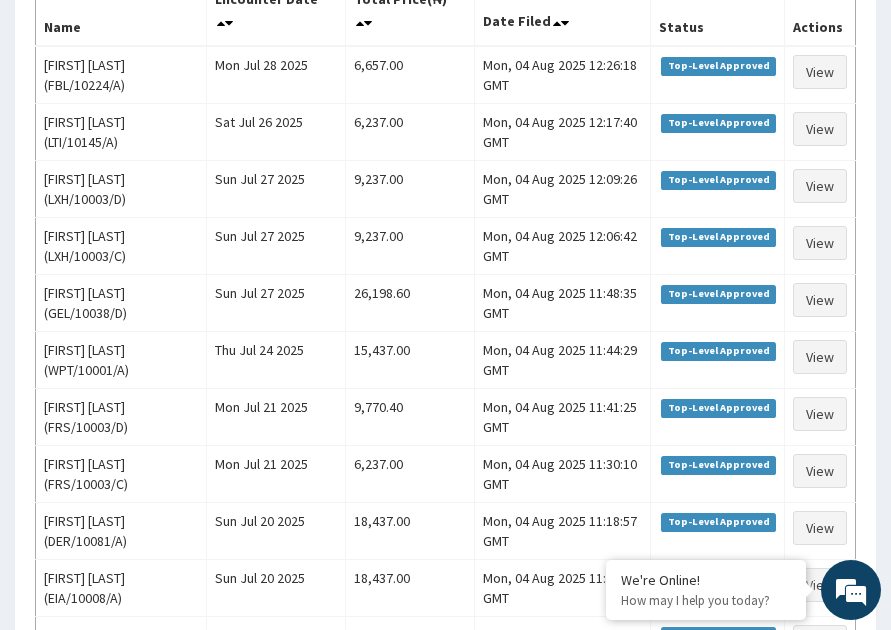 scroll, scrollTop: 327, scrollLeft: 0, axis: vertical 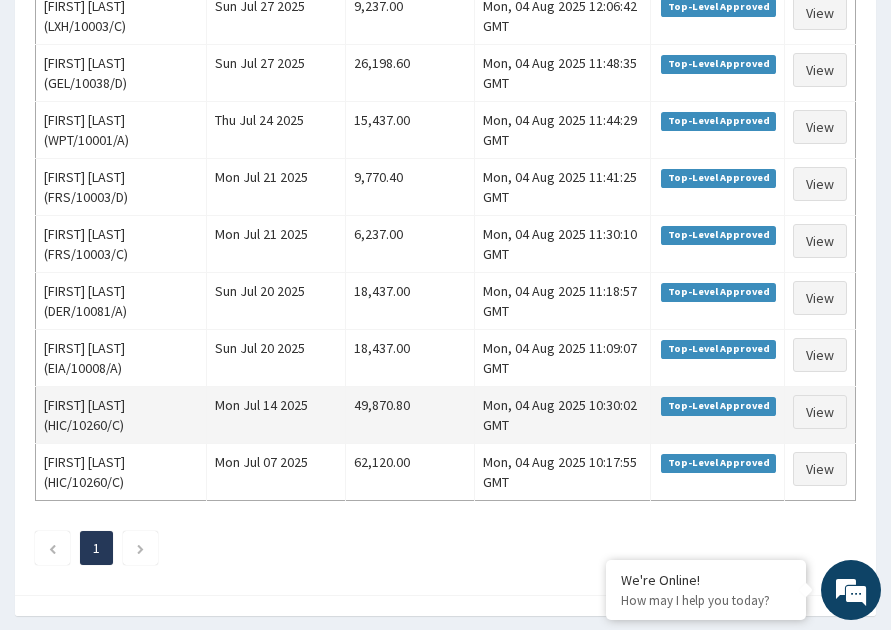click on "Mon Jul 14 2025" at bounding box center [276, 414] 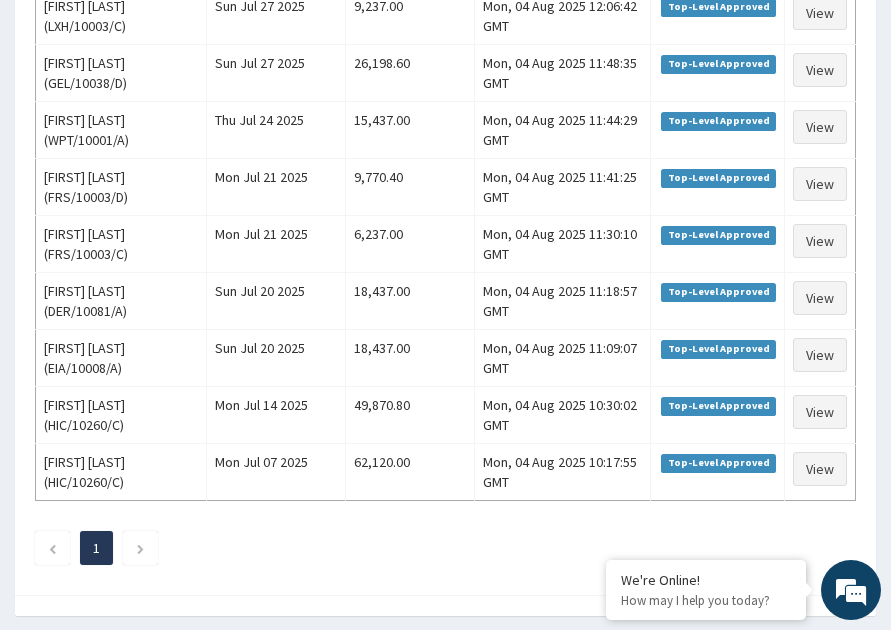 click on "1" at bounding box center [445, 548] 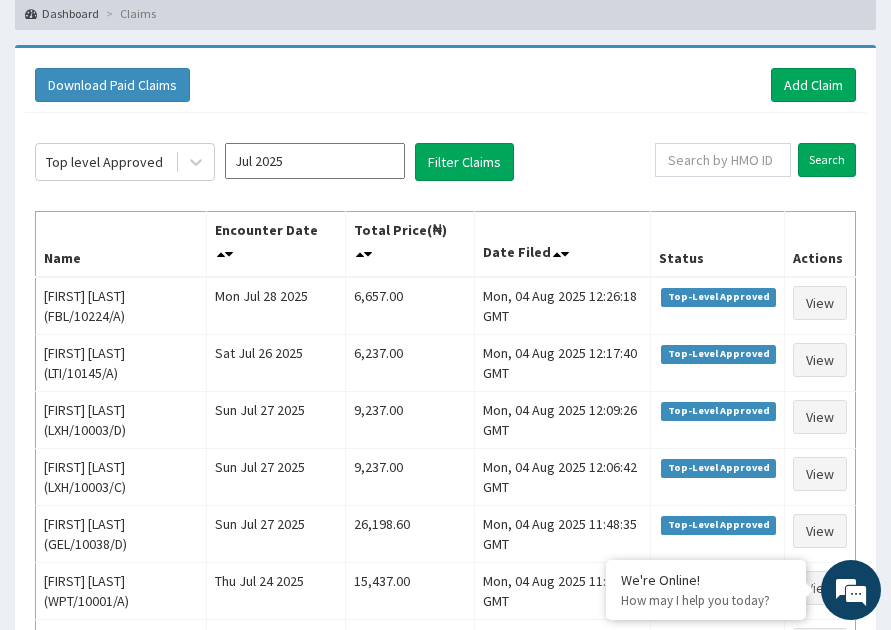 scroll, scrollTop: 72, scrollLeft: 0, axis: vertical 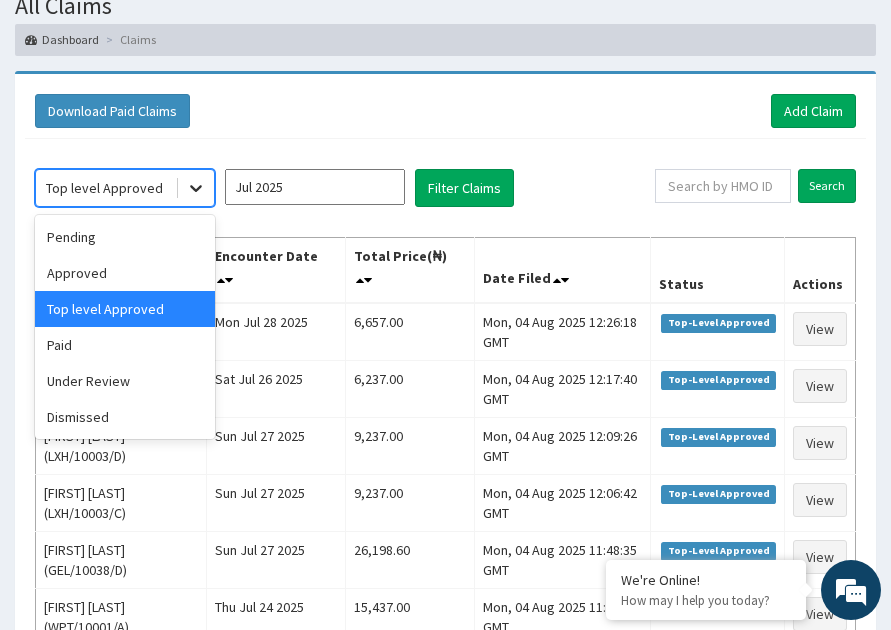 click 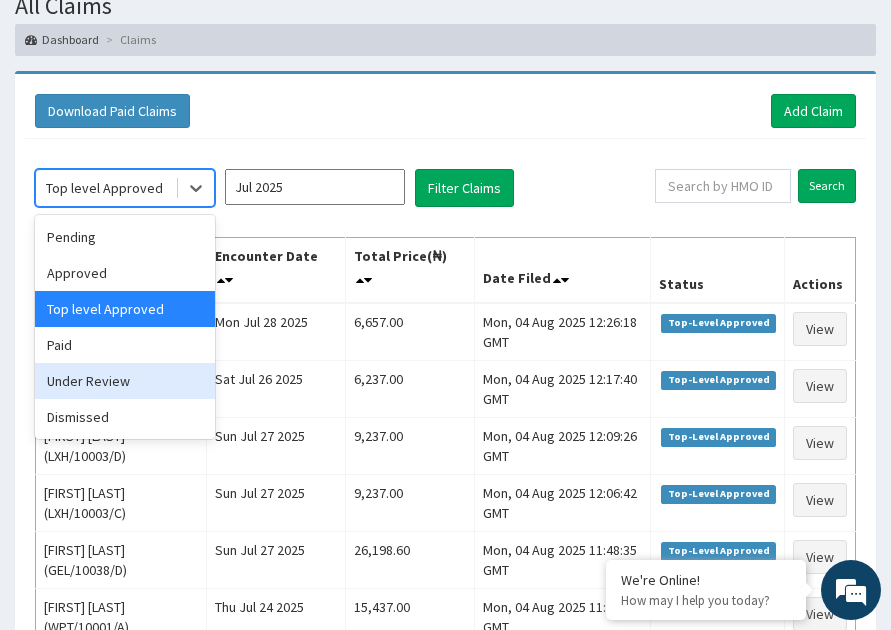 click on "Under Review" at bounding box center [125, 381] 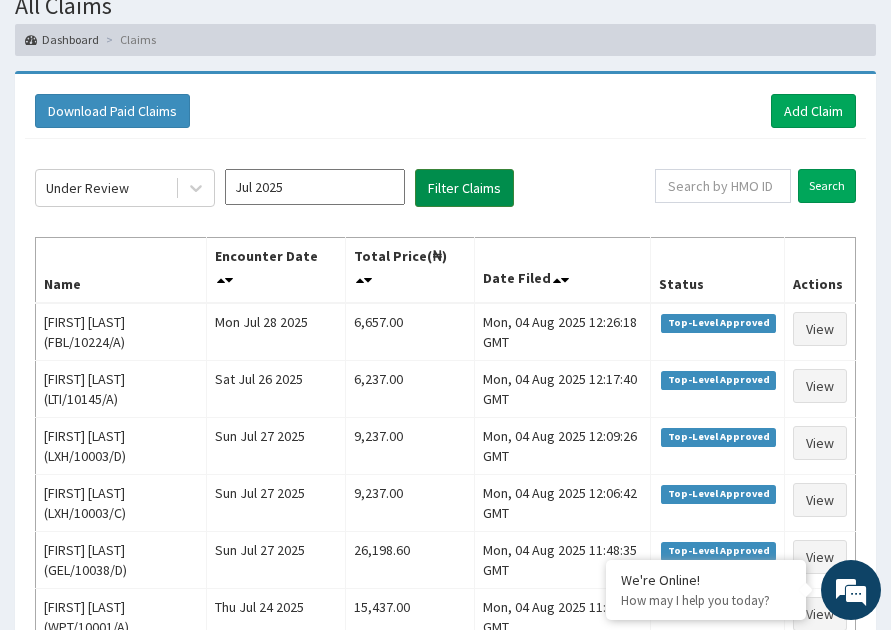 click on "Filter Claims" at bounding box center (464, 188) 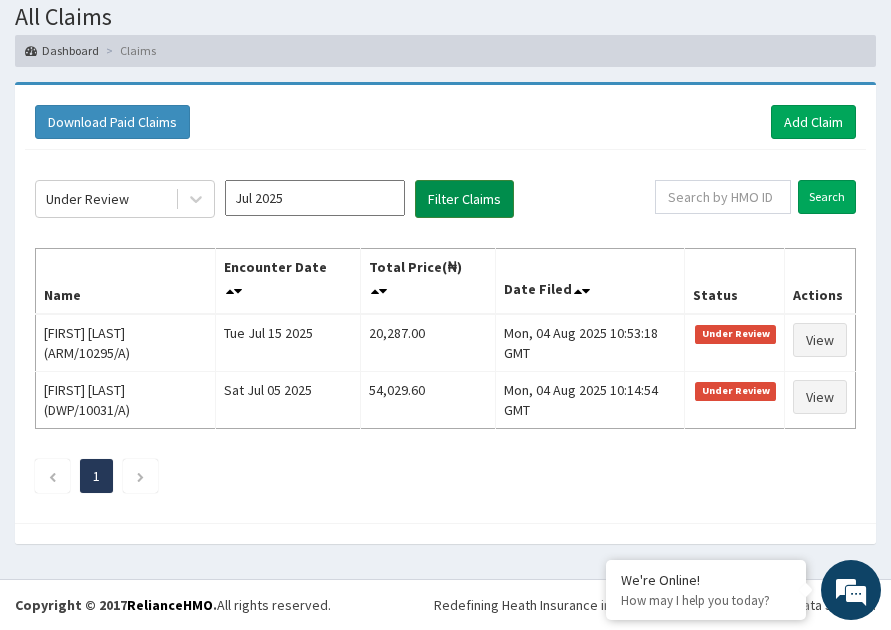 scroll, scrollTop: 61, scrollLeft: 0, axis: vertical 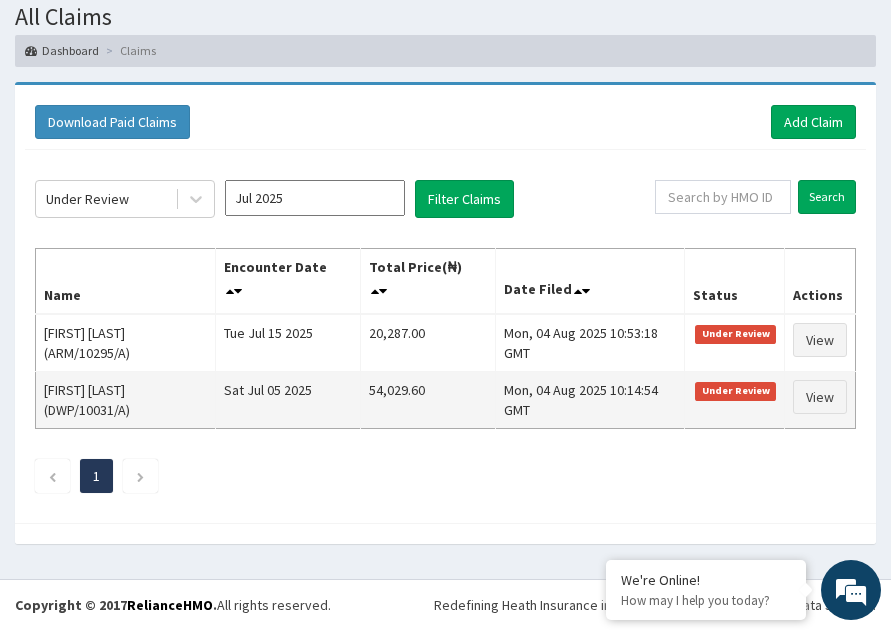 click on "Sat Jul 05 2025" at bounding box center [288, 399] 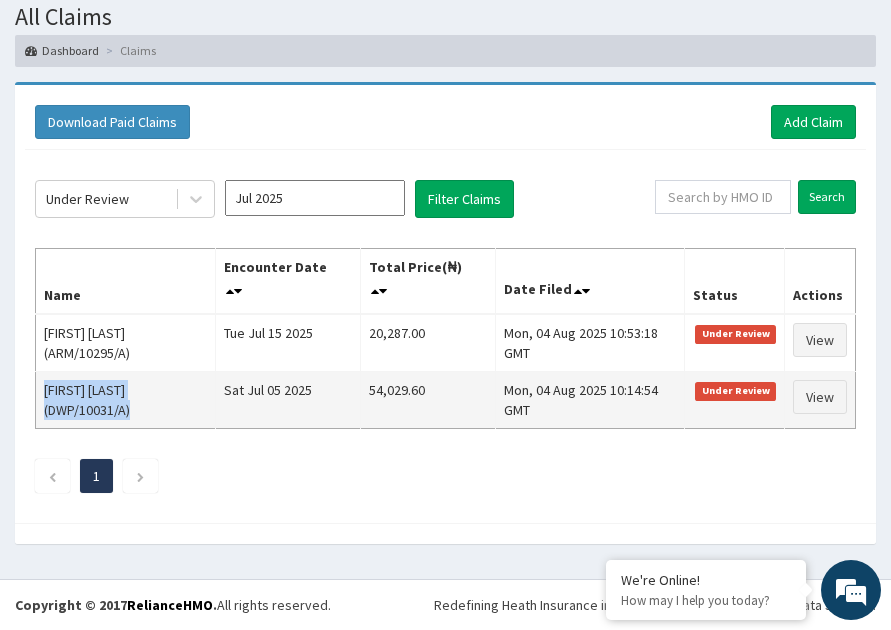 drag, startPoint x: 49, startPoint y: 391, endPoint x: 224, endPoint y: 397, distance: 175.10283 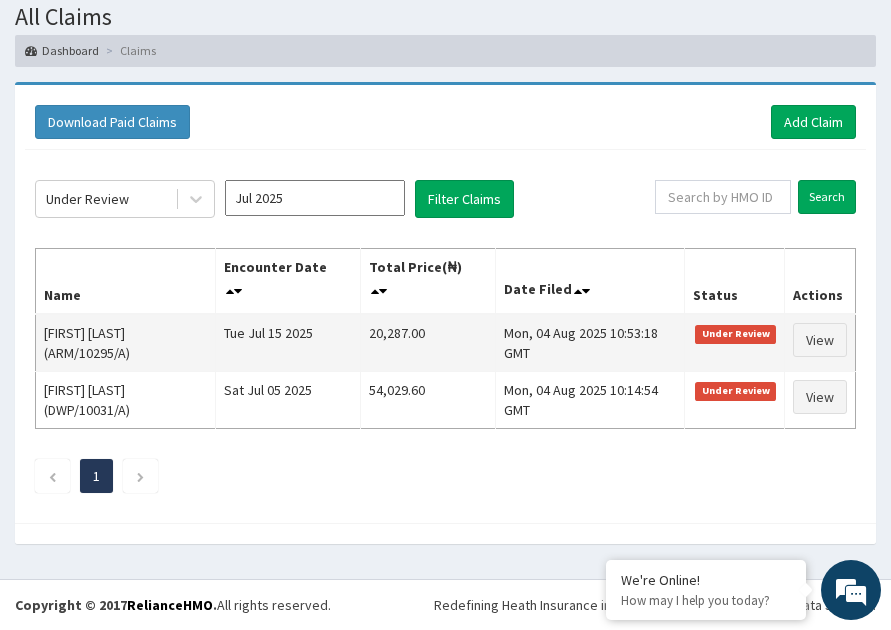 click on "Tue Jul 15 2025" at bounding box center [288, 343] 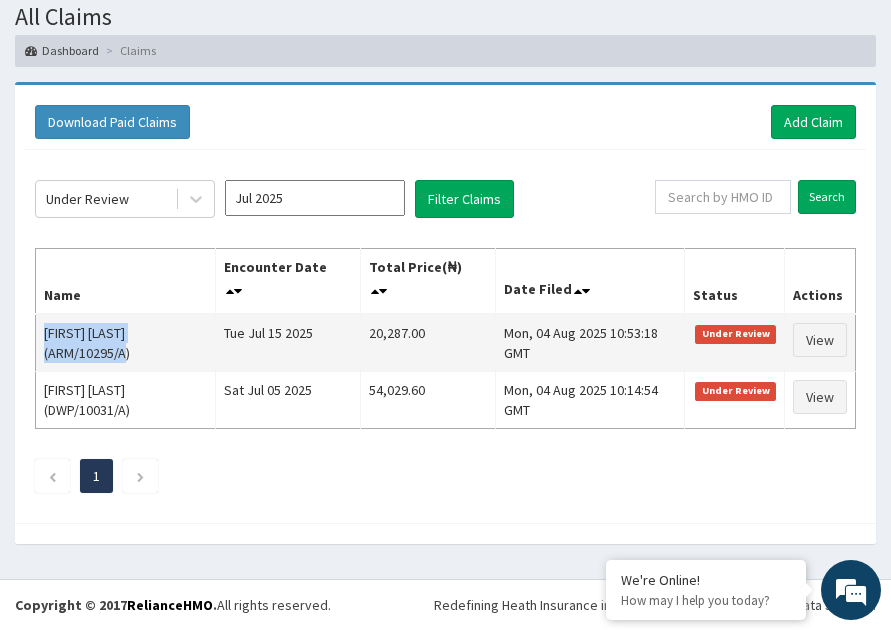 drag, startPoint x: 40, startPoint y: 327, endPoint x: 163, endPoint y: 354, distance: 125.92855 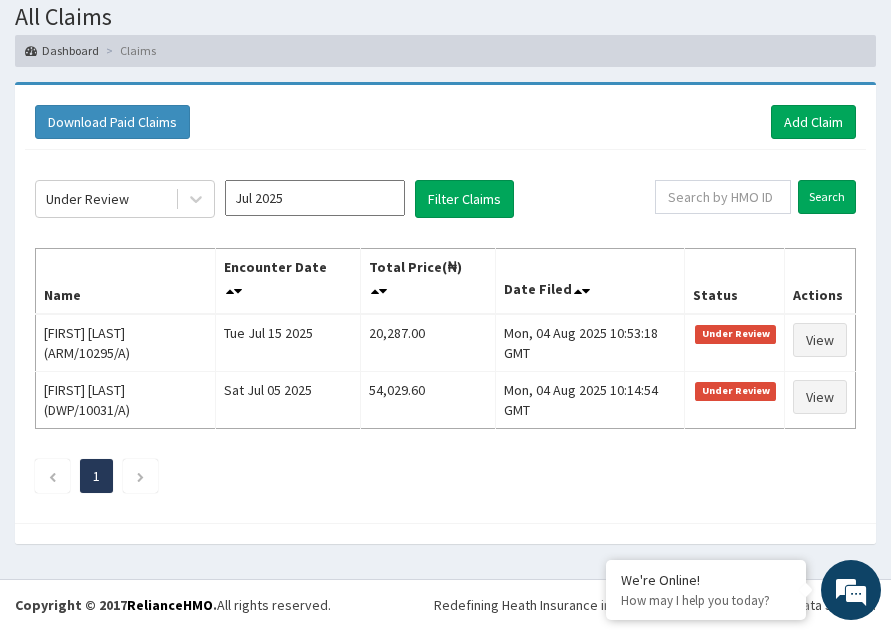 click on "1" at bounding box center [445, 476] 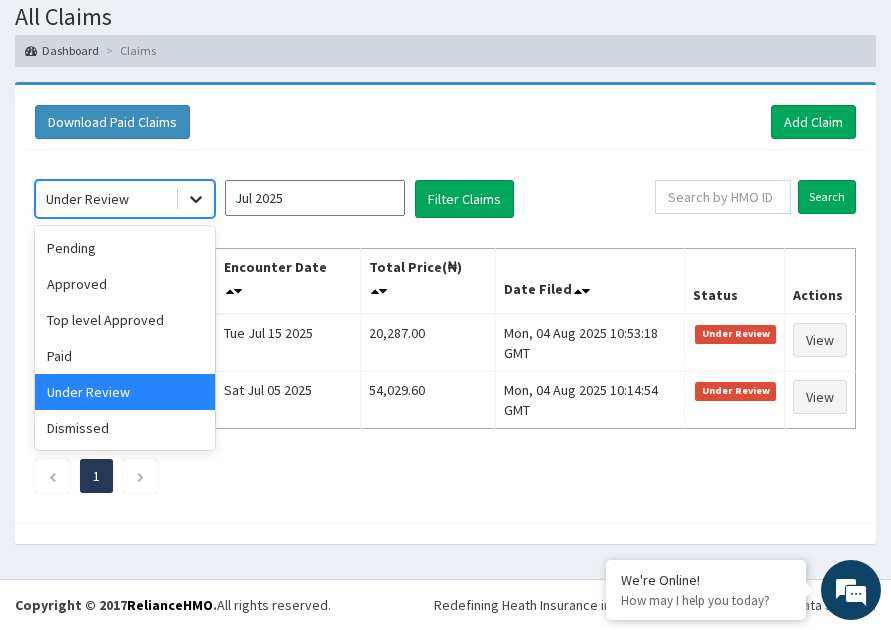 click 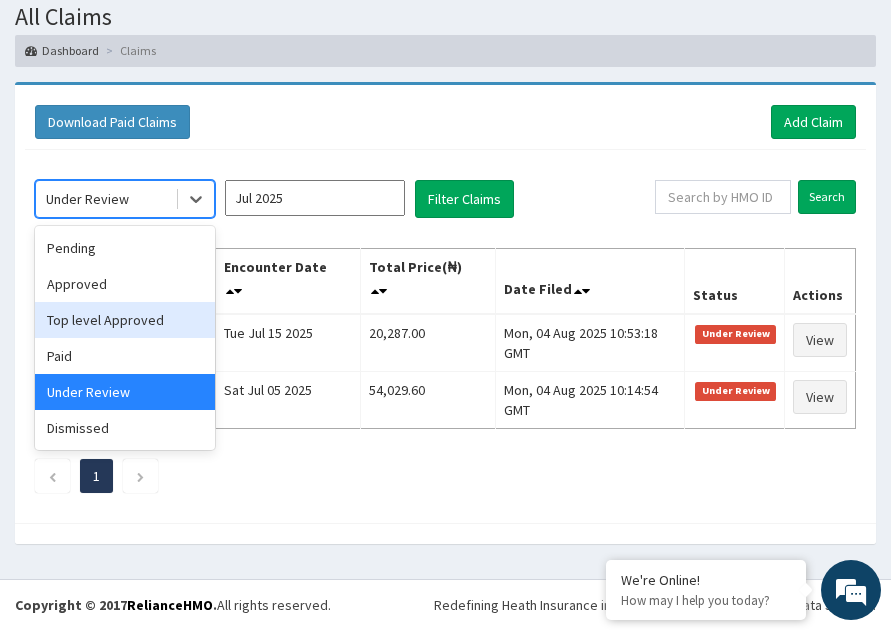 click on "Top level Approved" at bounding box center [125, 320] 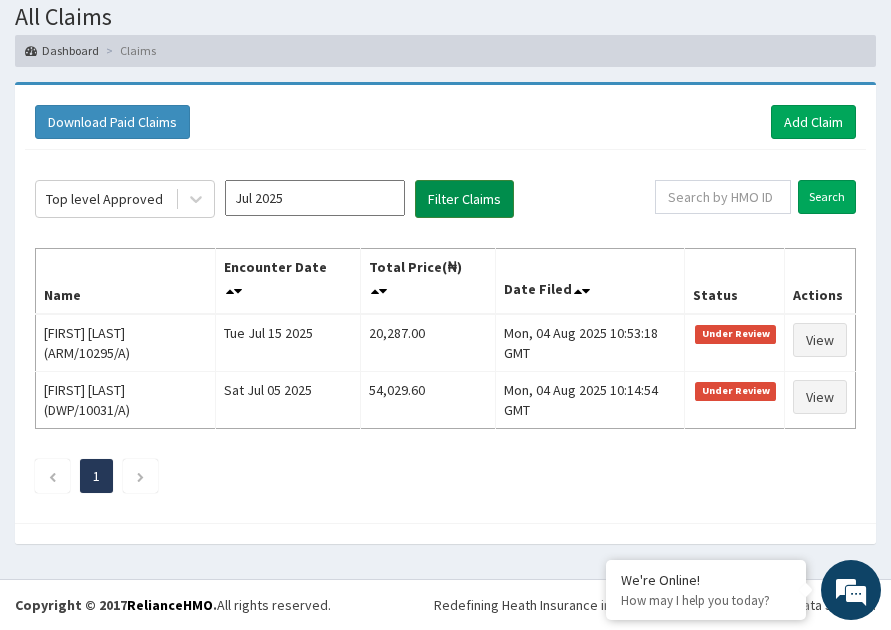 click on "Filter Claims" at bounding box center [464, 199] 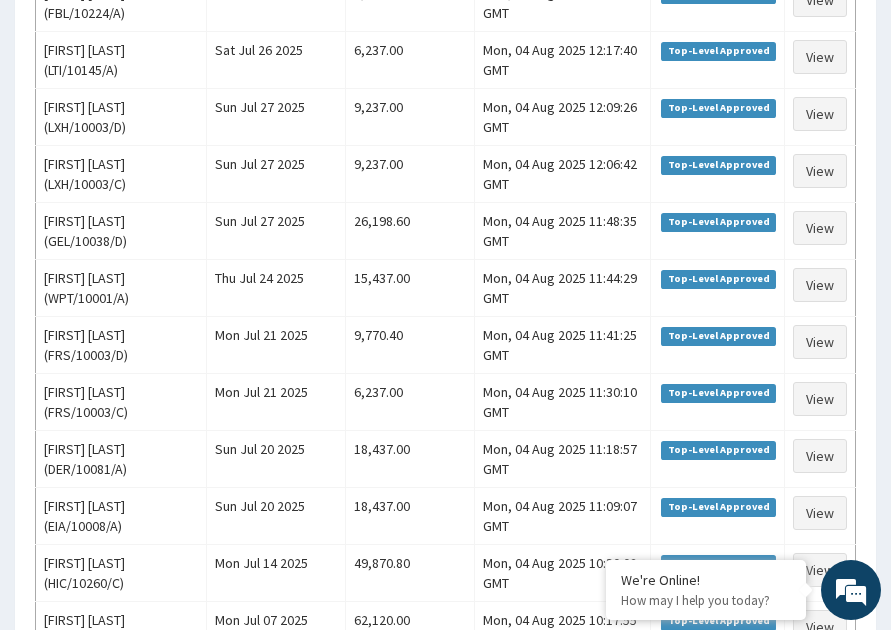 scroll, scrollTop: 403, scrollLeft: 0, axis: vertical 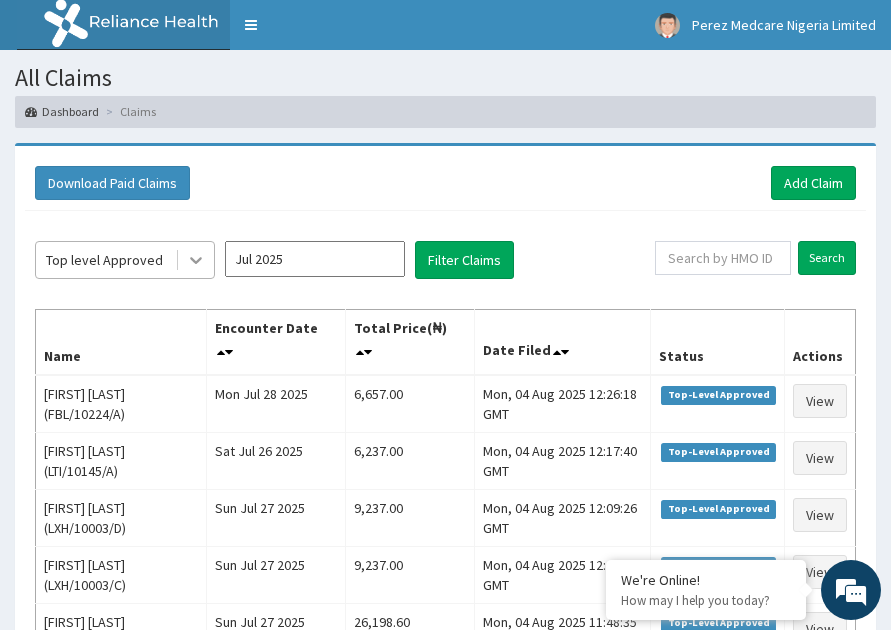 click 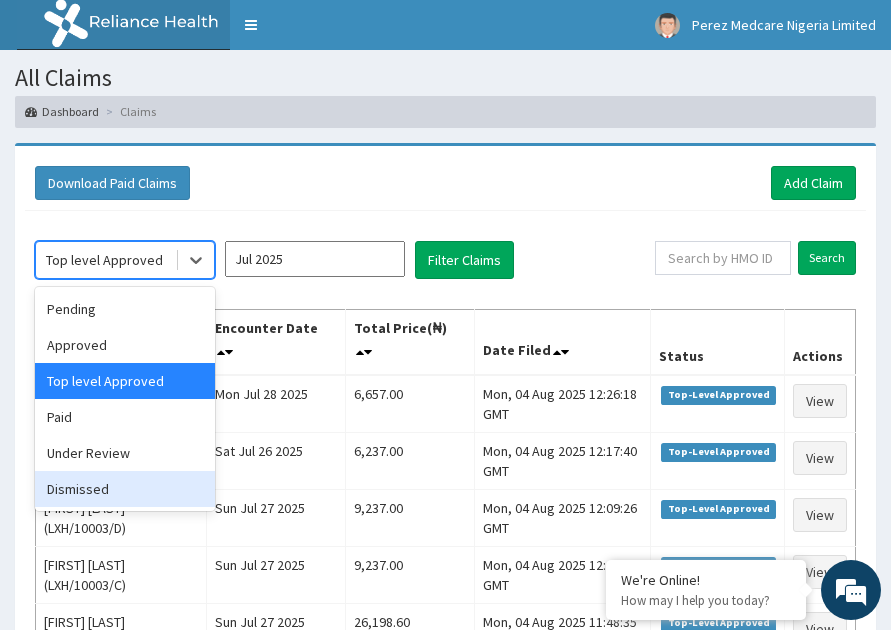 click on "Dismissed" at bounding box center [125, 489] 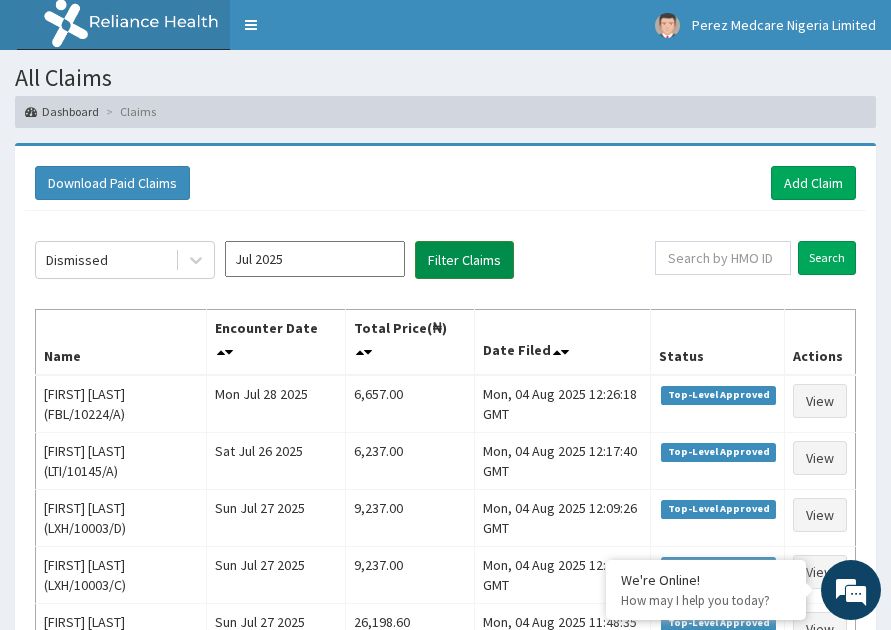 click on "Filter Claims" at bounding box center (464, 260) 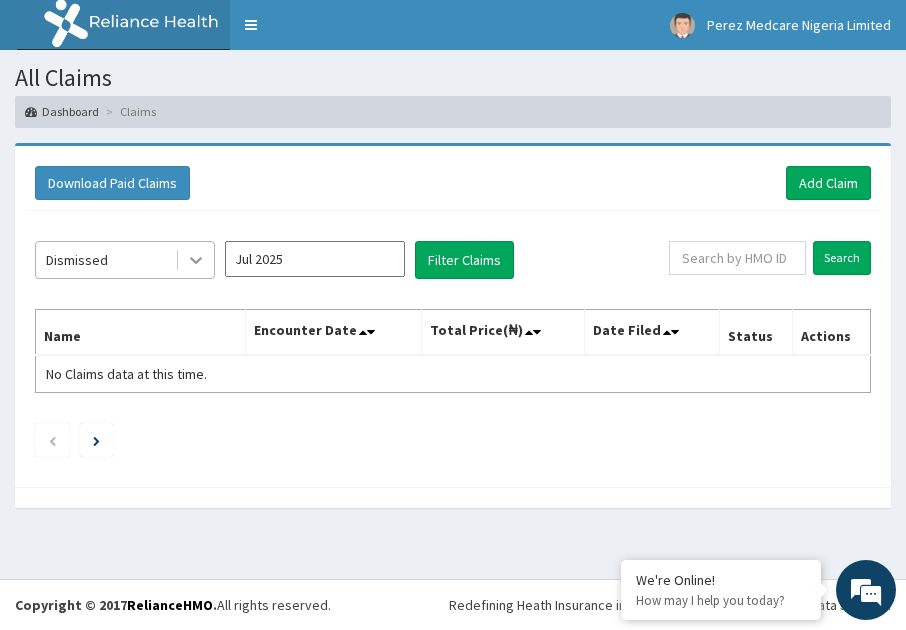 click at bounding box center [196, 260] 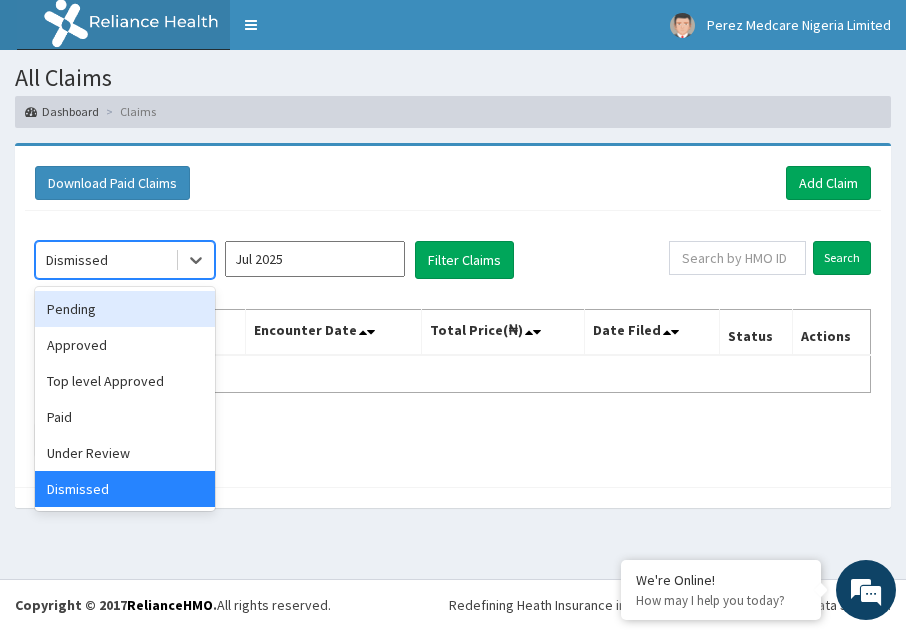 click on "Pending" at bounding box center (125, 309) 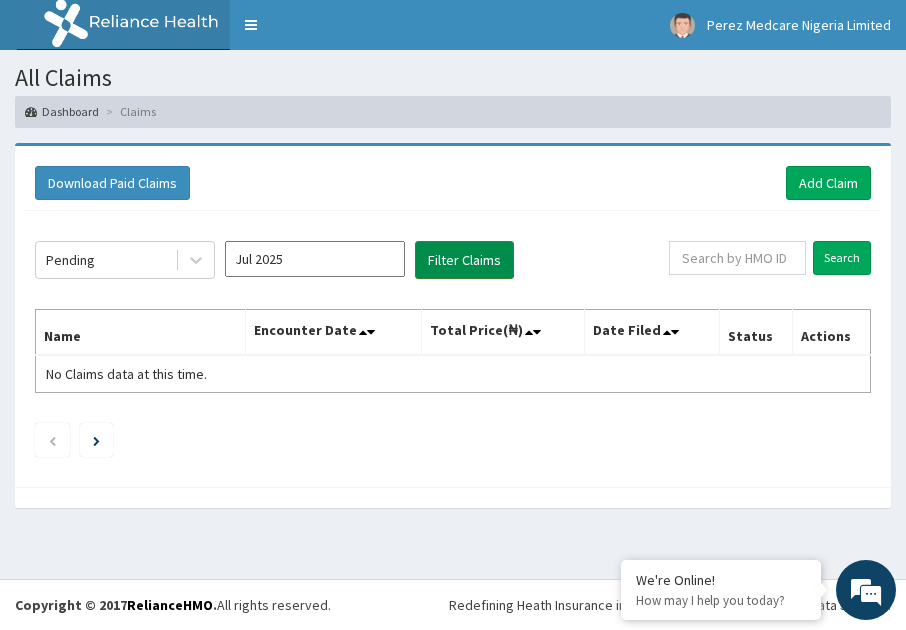 click on "Filter Claims" at bounding box center (464, 260) 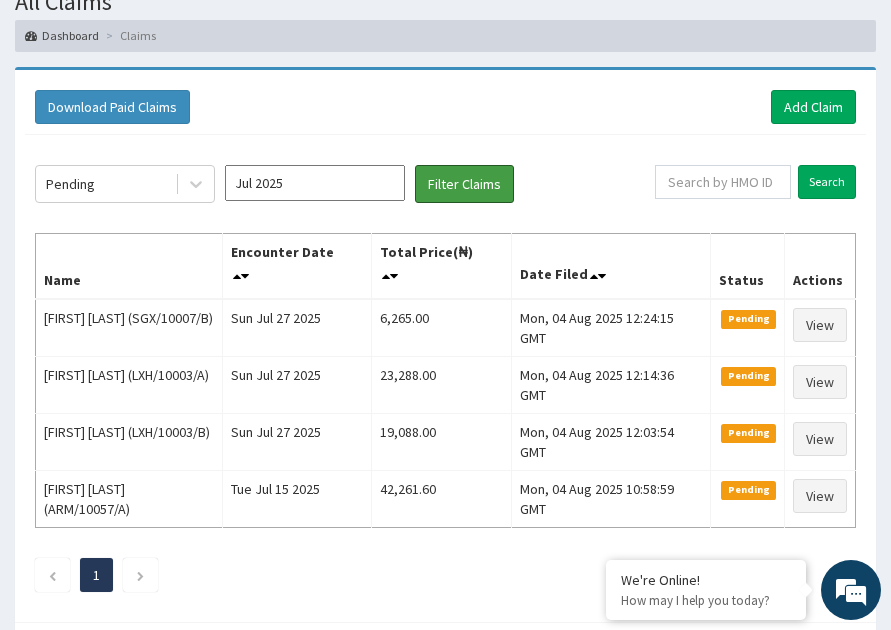 scroll, scrollTop: 131, scrollLeft: 0, axis: vertical 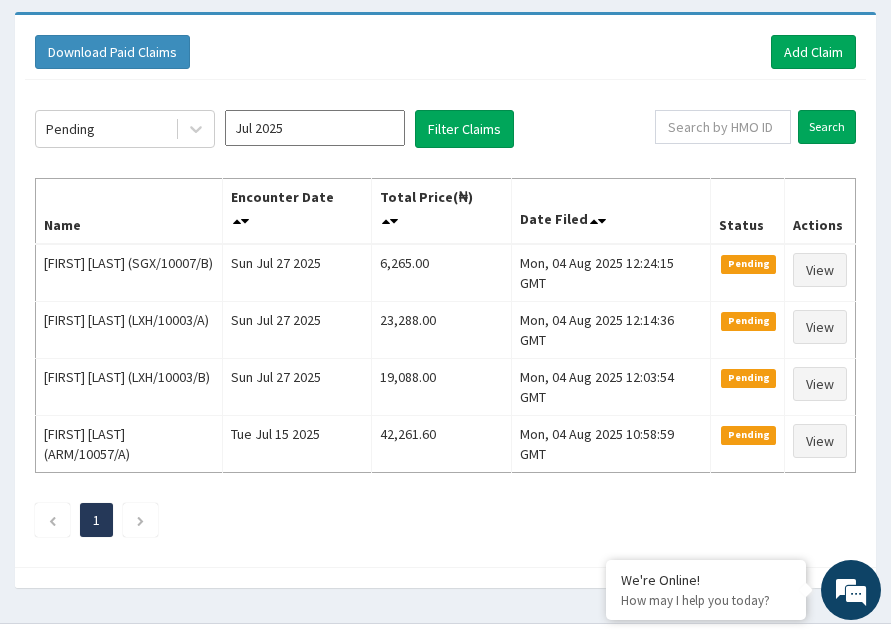 click on "Pending Jul 2025 Filter Claims Search Name Encounter Date Total Price(₦) Date Filed Status Actions [FIRST] [LAST] (SGX/10007/B) Sun Jul 27 2025 6,265.00 Mon, 04 Aug 2025 12:24:15 GMT Pending View [FIRST] [LAST] (LXH/10003/A) Sun Jul 27 2025 23,288.00 Mon, 04 Aug 2025 12:14:36 GMT Pending View [FIRST] [LAST] (LXH/10003/B) Sun Jul 27 2025 19,088.00 Mon, 04 Aug 2025 12:03:54 GMT Pending View [FIRST] [LAST] (ARM/10057/A) Tue Jul 15 2025 42,261.60 Mon, 04 Aug 2025 10:58:59 GMT Pending View 1" 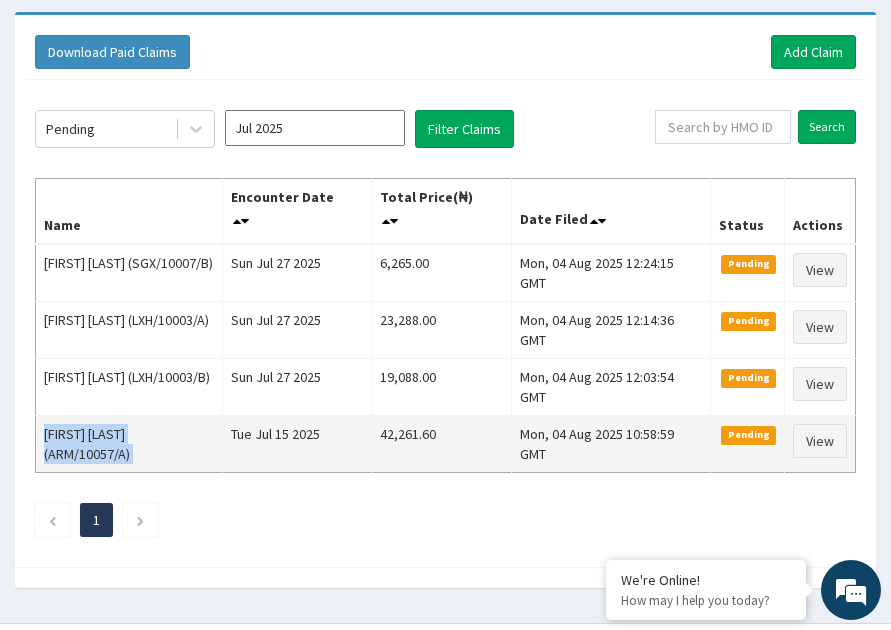 drag, startPoint x: 43, startPoint y: 395, endPoint x: 244, endPoint y: 390, distance: 201.06218 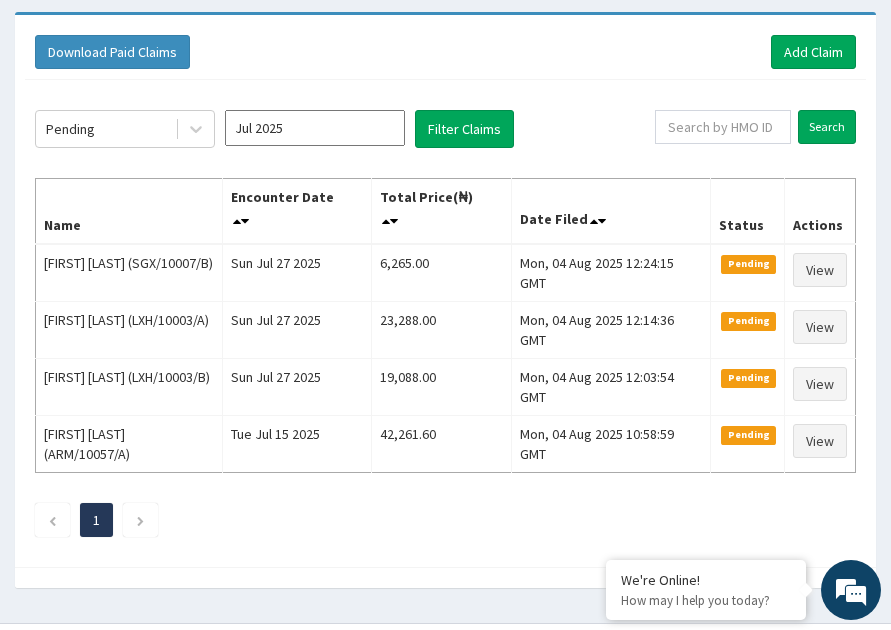 click on "Pending Jul 2025 Filter Claims Search Name Encounter Date Total Price(₦) Date Filed Status Actions [FIRST] [LAST] (SGX/10007/B) Sun Jul 27 2025 6,265.00 Mon, 04 Aug 2025 12:24:15 GMT Pending View [FIRST] [LAST] (LXH/10003/A) Sun Jul 27 2025 23,288.00 Mon, 04 Aug 2025 12:14:36 GMT Pending View [FIRST] [LAST] (LXH/10003/B) Sun Jul 27 2025 19,088.00 Mon, 04 Aug 2025 12:03:54 GMT Pending View [FIRST] [LAST] (ARM/10057/A) Tue Jul 15 2025 42,261.60 Mon, 04 Aug 2025 10:58:59 GMT Pending View 1" 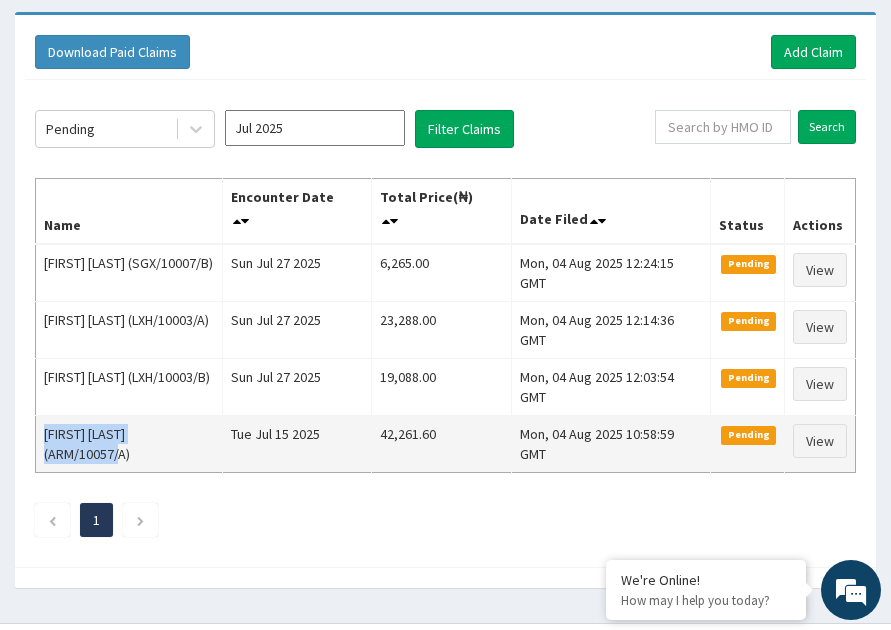 drag, startPoint x: 43, startPoint y: 397, endPoint x: 218, endPoint y: 403, distance: 175.10283 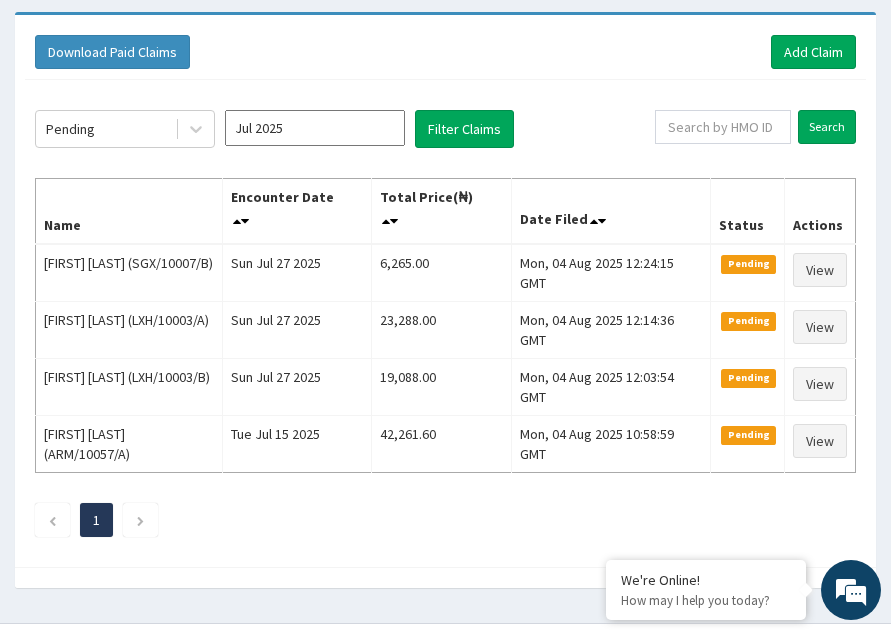 click on "Pending Jul 2025 Filter Claims Search Name Encounter Date Total Price(₦) Date Filed Status Actions [FIRST] [LAST] (SGX/10007/B) Sun Jul 27 2025 6,265.00 Mon, 04 Aug 2025 12:24:15 GMT Pending View [FIRST] [LAST] (LXH/10003/A) Sun Jul 27 2025 23,288.00 Mon, 04 Aug 2025 12:14:36 GMT Pending View [FIRST] [LAST] (LXH/10003/B) Sun Jul 27 2025 19,088.00 Mon, 04 Aug 2025 12:03:54 GMT Pending View [FIRST] [LAST] (ARM/10057/A) Tue Jul 15 2025 42,261.60 Mon, 04 Aug 2025 10:58:59 GMT Pending View 1" 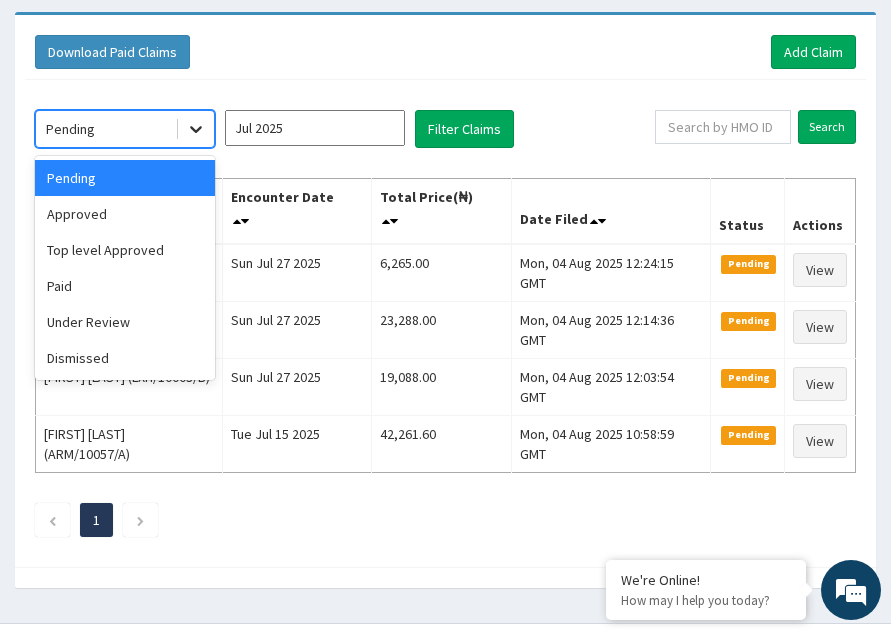 click 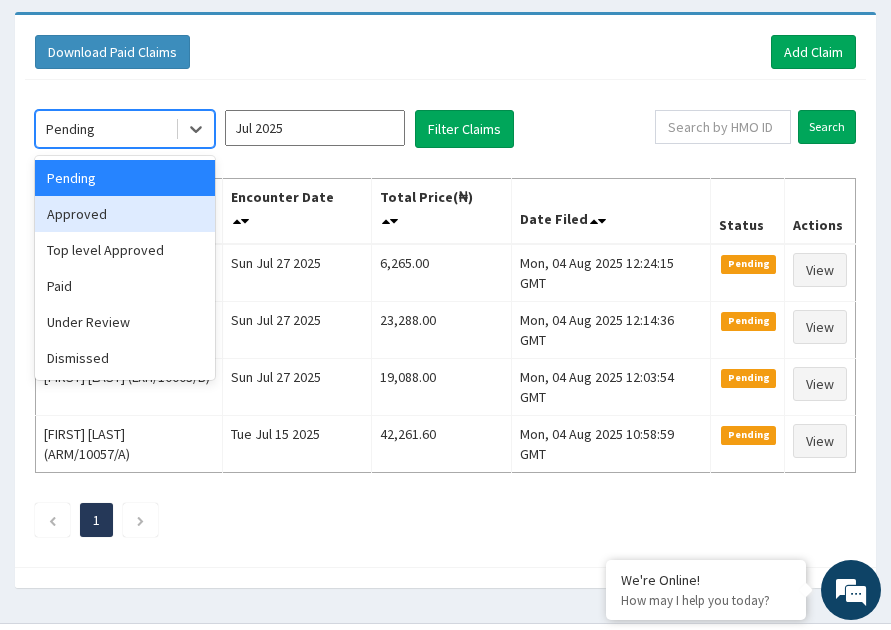 click on "Approved" at bounding box center [125, 214] 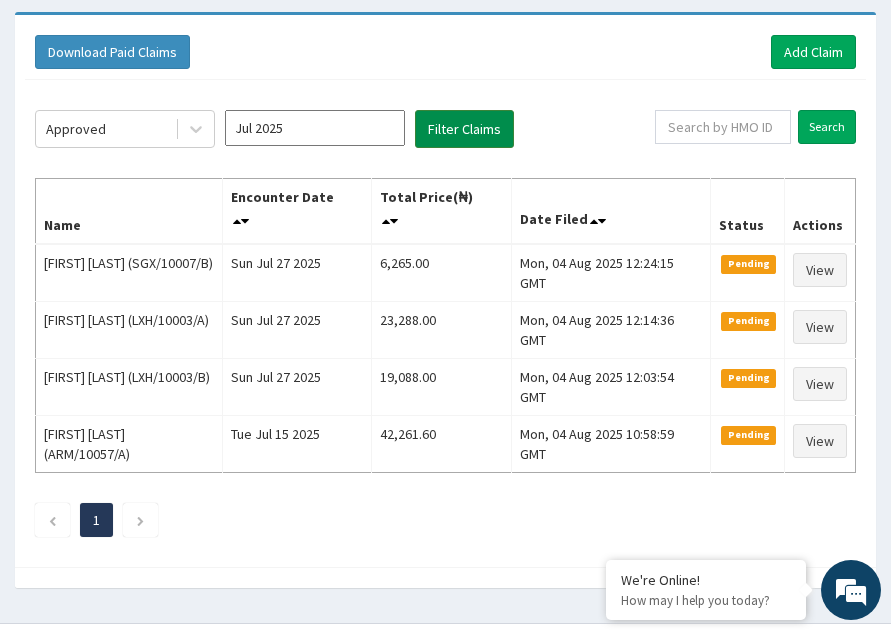 click on "Filter Claims" at bounding box center (464, 129) 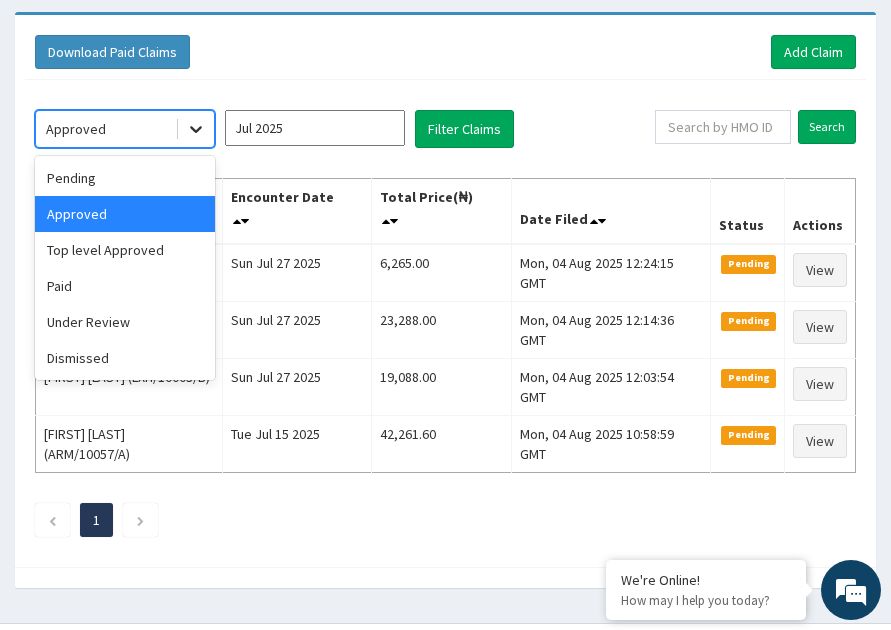 click 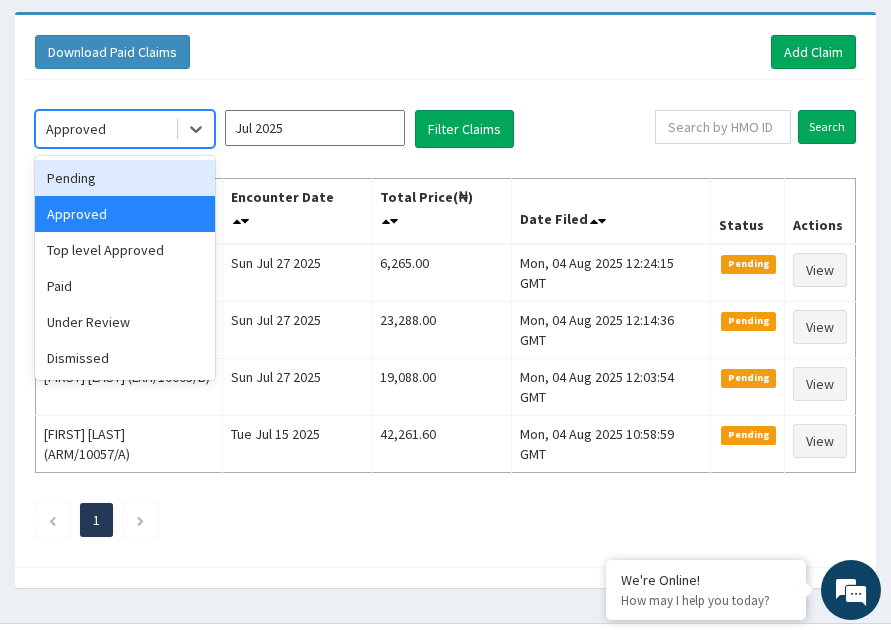 click on "Pending" at bounding box center (125, 178) 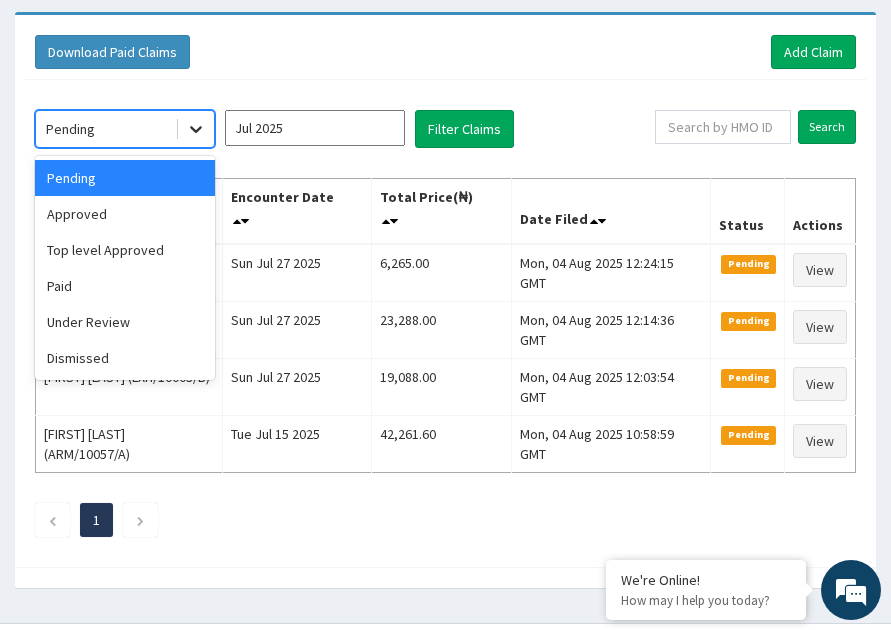click 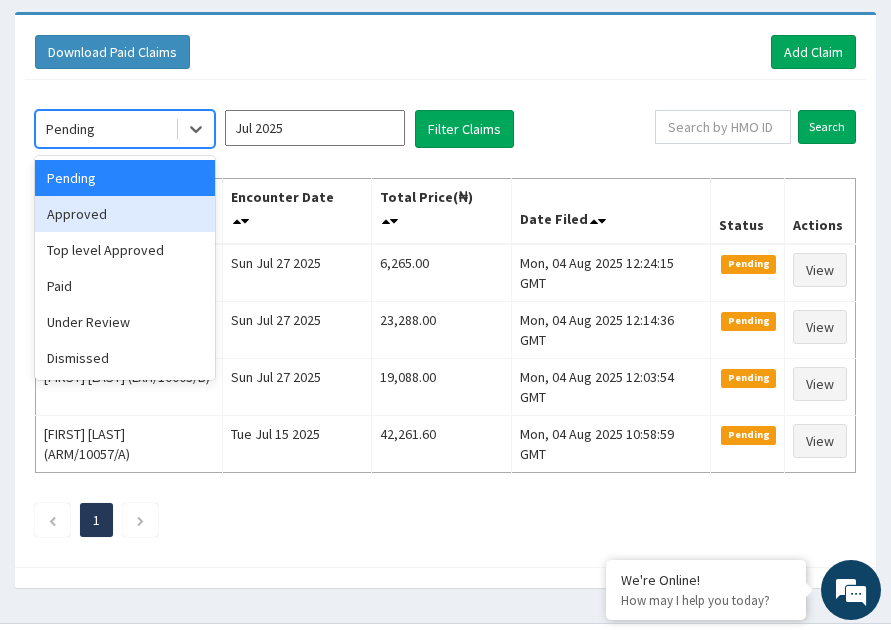 click on "Approved" at bounding box center (125, 214) 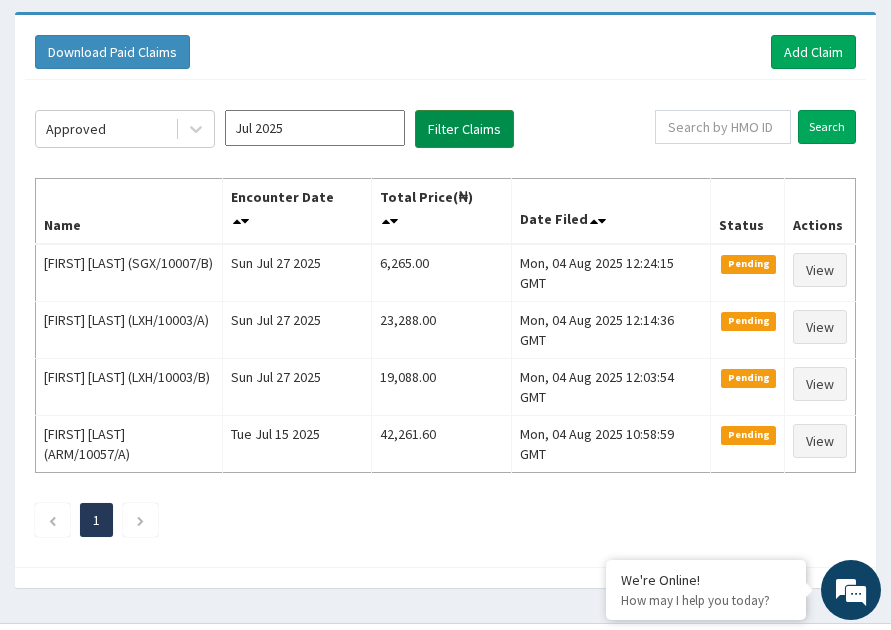 click on "Filter Claims" at bounding box center (464, 129) 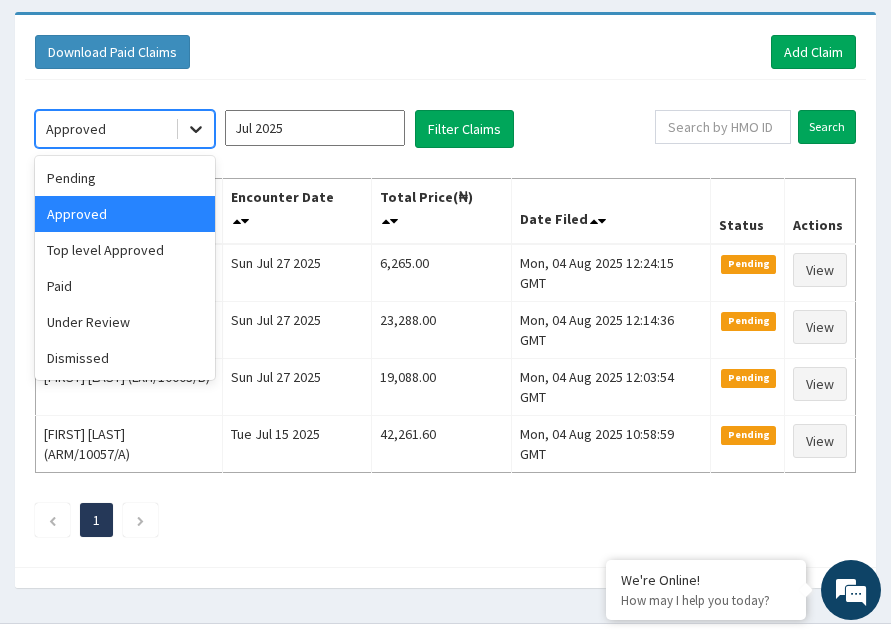 click 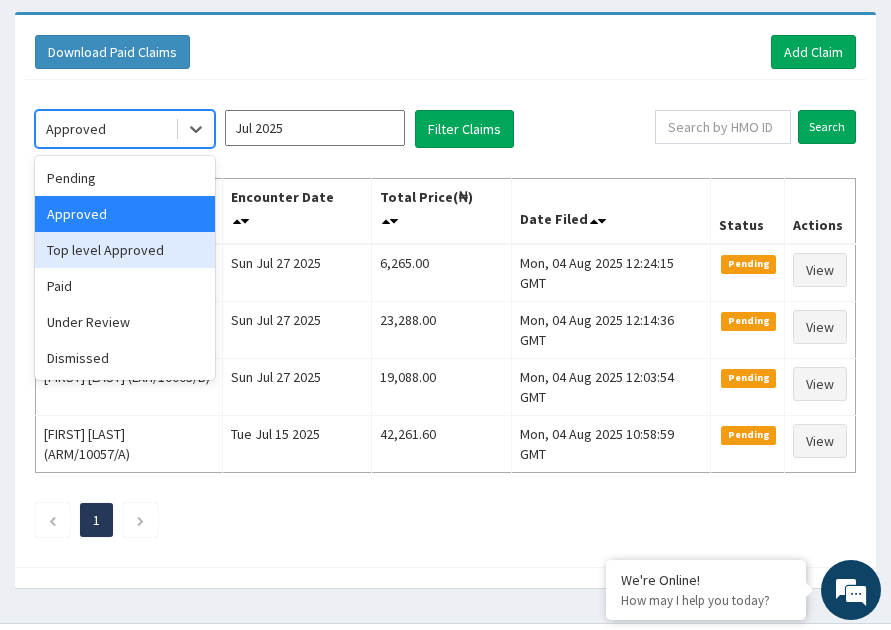 click on "Top level Approved" at bounding box center (125, 250) 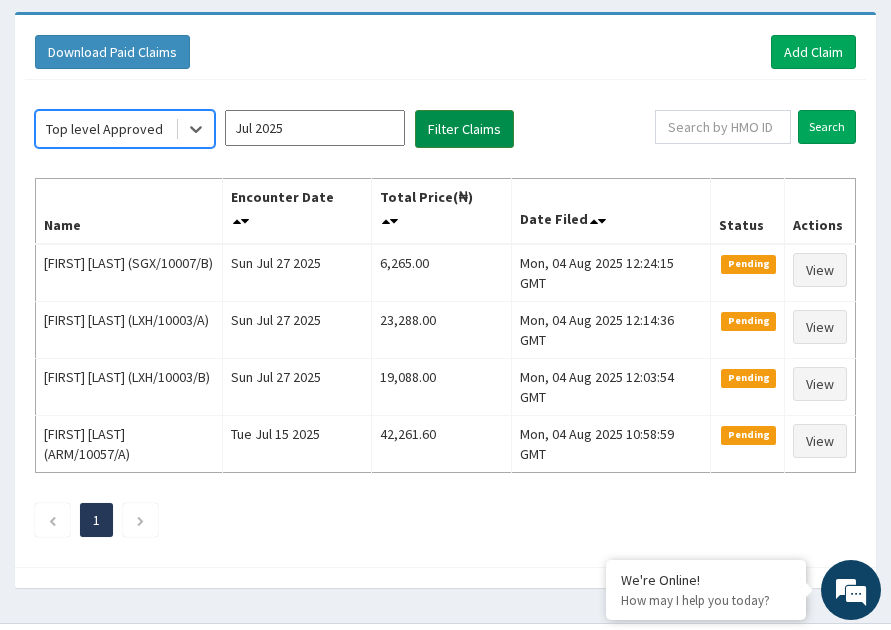 click on "Filter Claims" at bounding box center (464, 129) 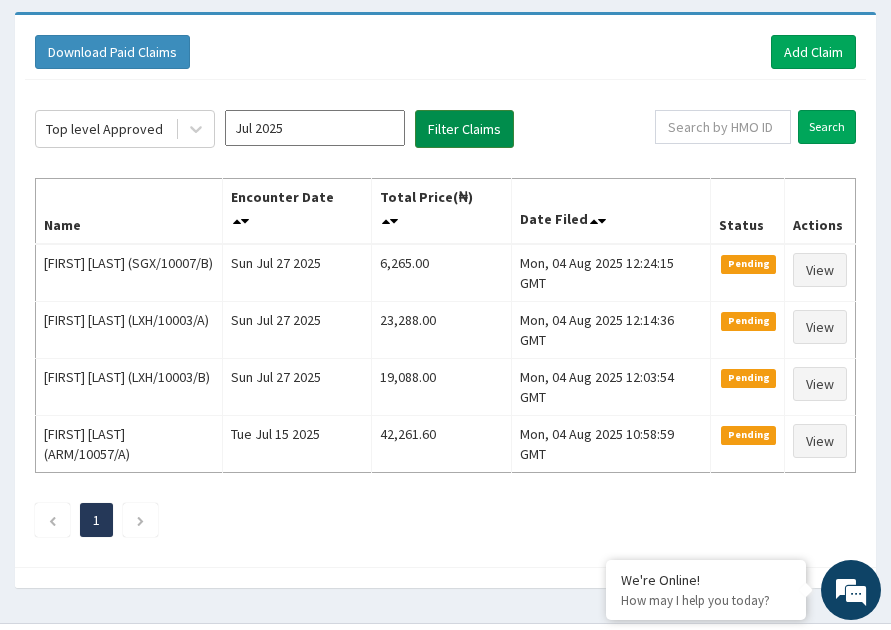 click on "Filter Claims" at bounding box center (464, 129) 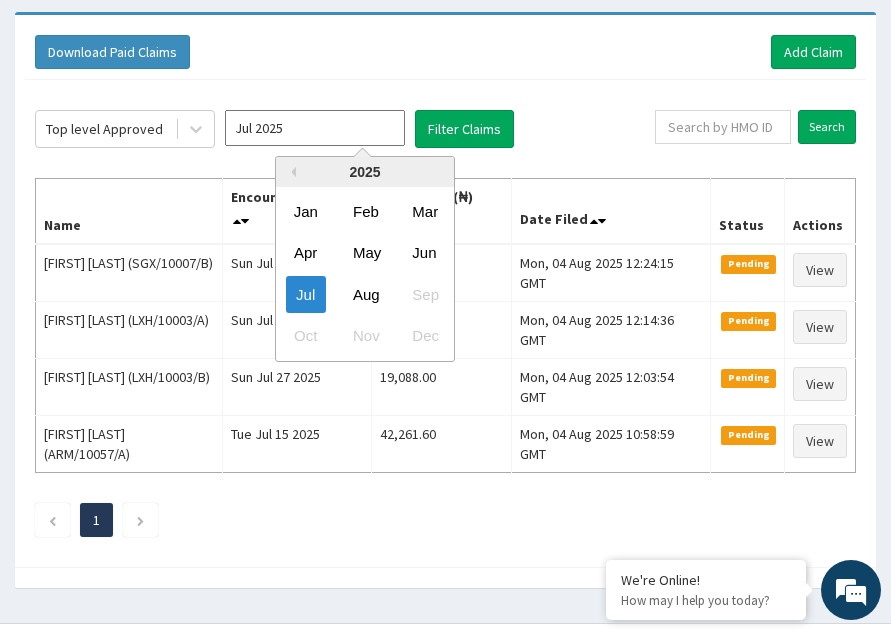 click on "Jul 2025" at bounding box center [315, 128] 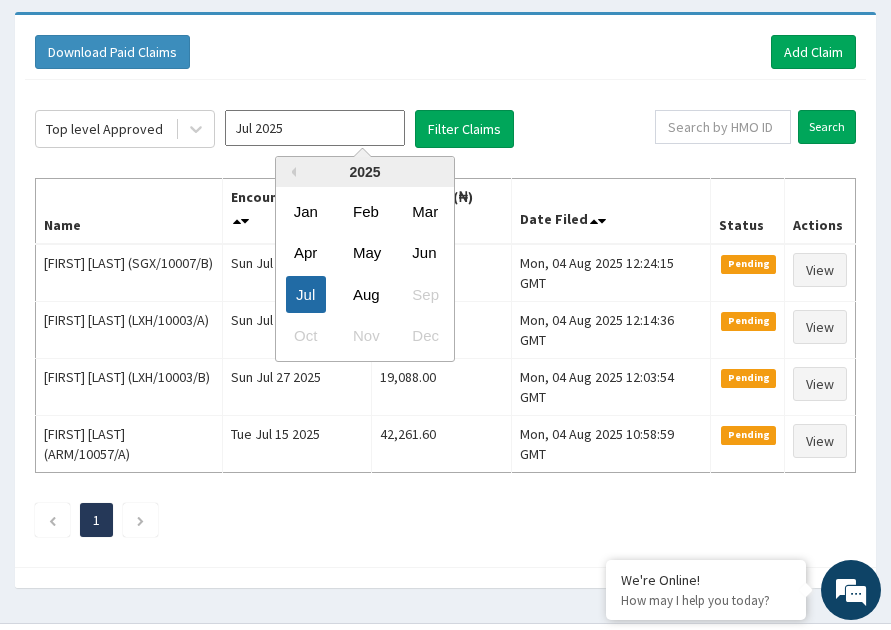 click on "Jul" at bounding box center (306, 293) 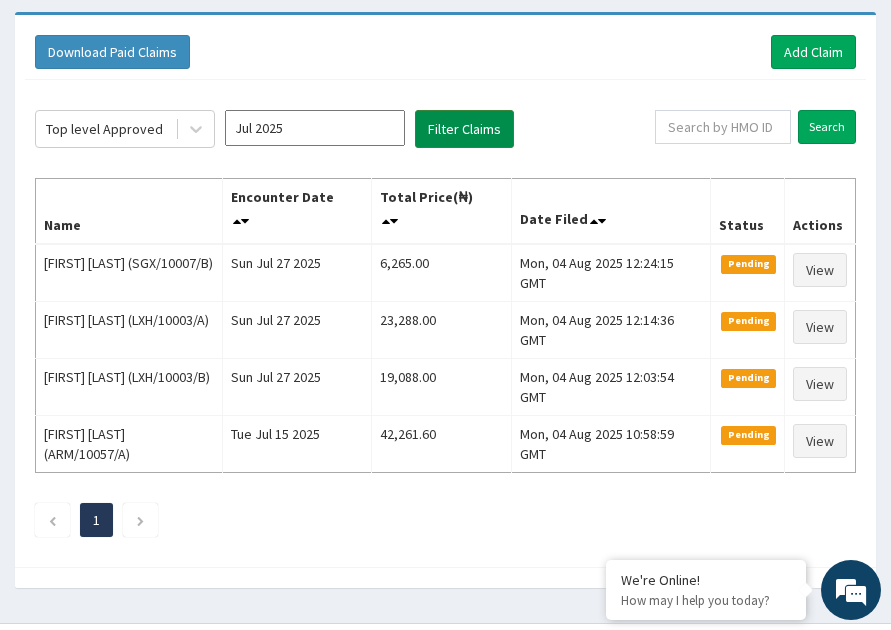click on "Filter Claims" at bounding box center [464, 129] 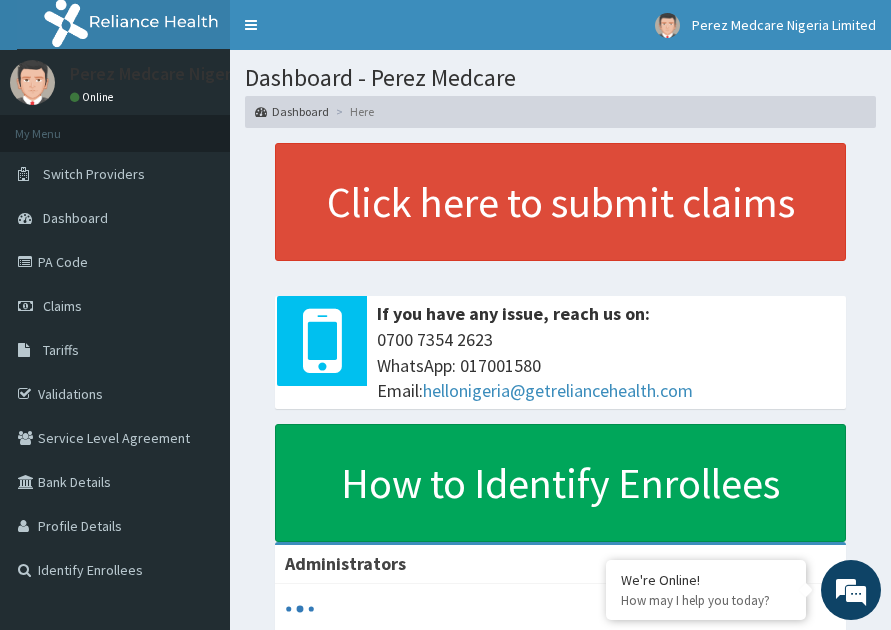 click on "Claims" at bounding box center (115, 306) 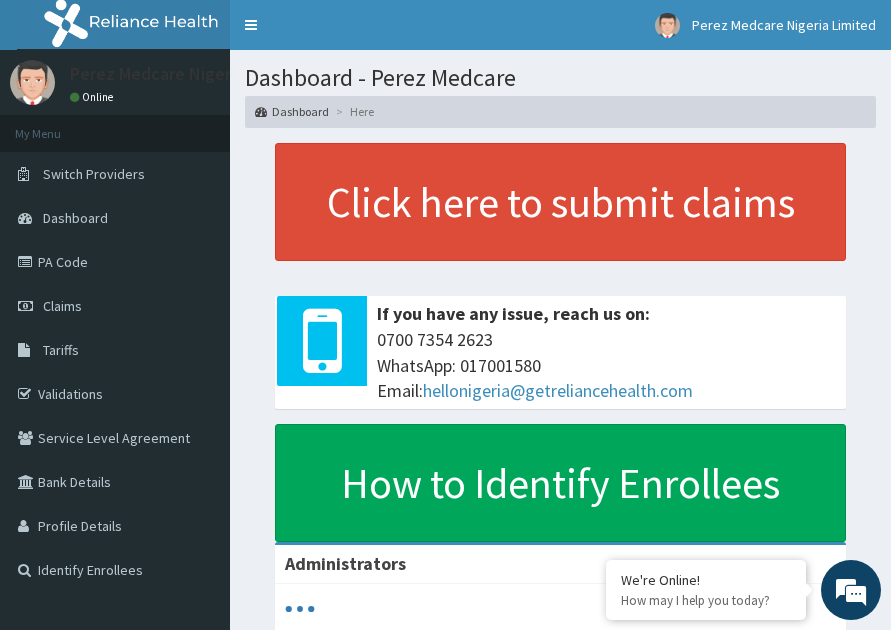 scroll, scrollTop: 0, scrollLeft: 0, axis: both 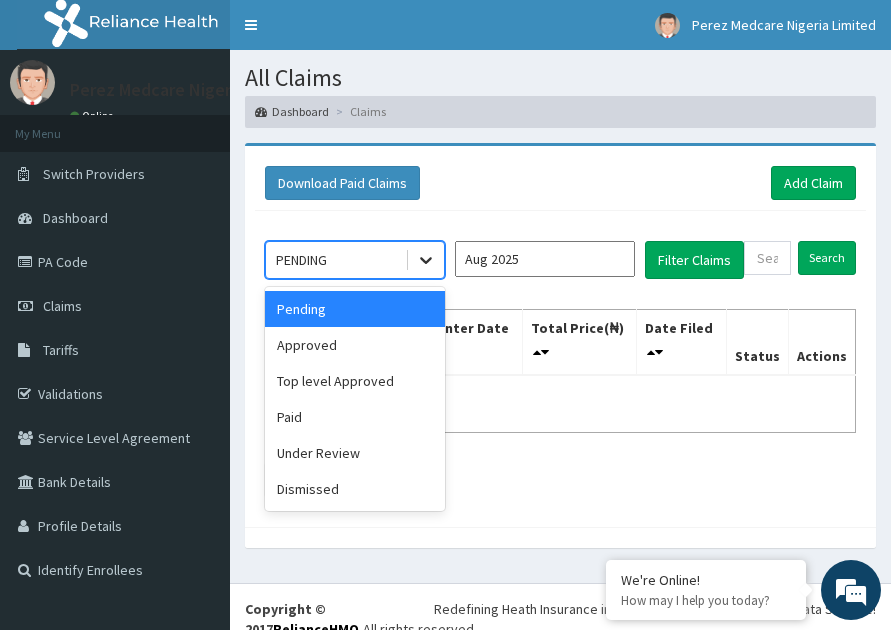 click 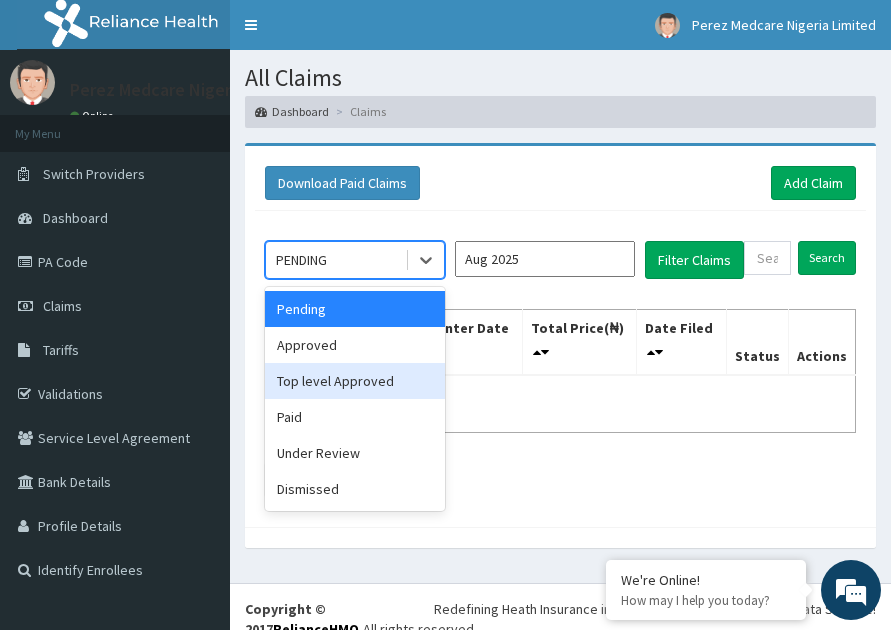 click on "Top level Approved" at bounding box center [355, 381] 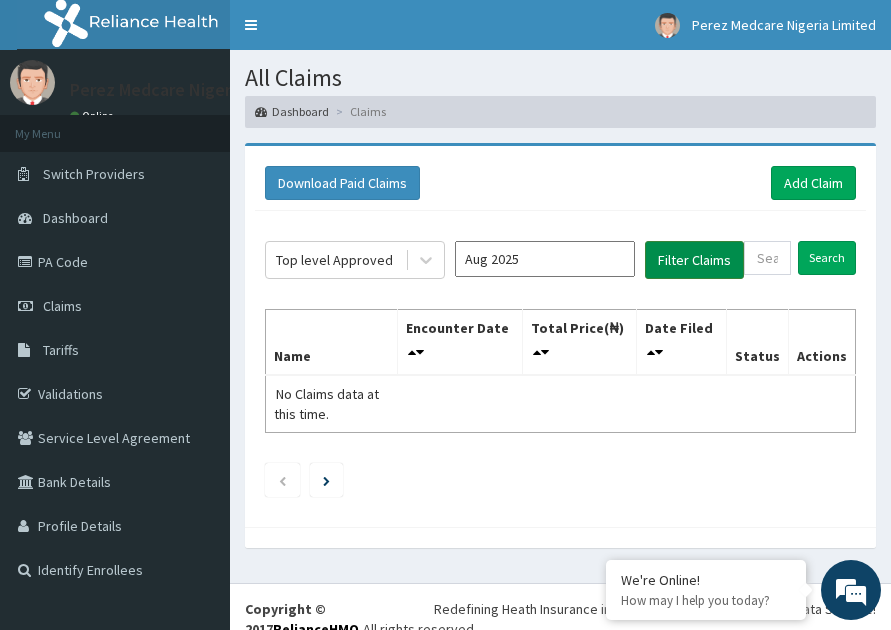 click on "Filter Claims" at bounding box center [694, 260] 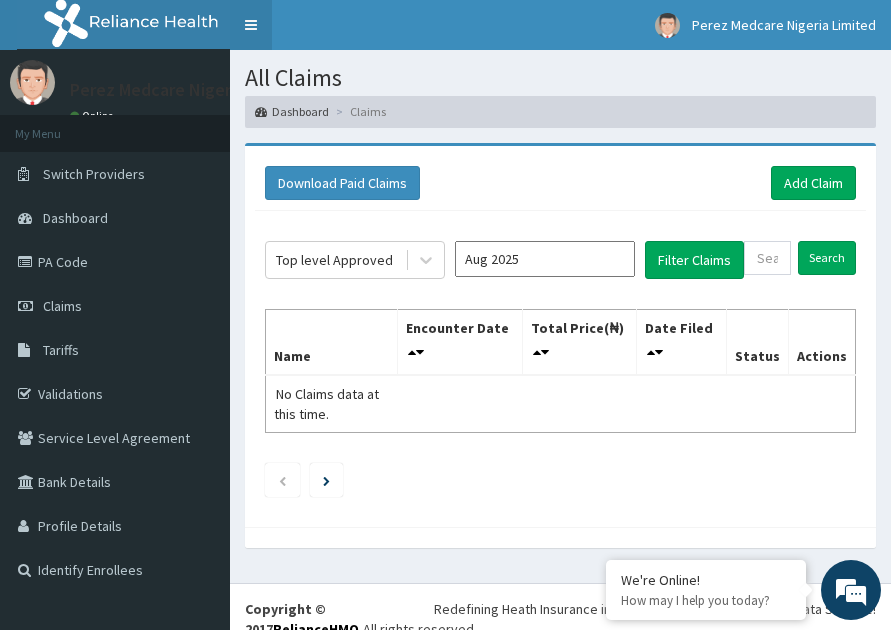 click on "Toggle navigation" at bounding box center [251, 25] 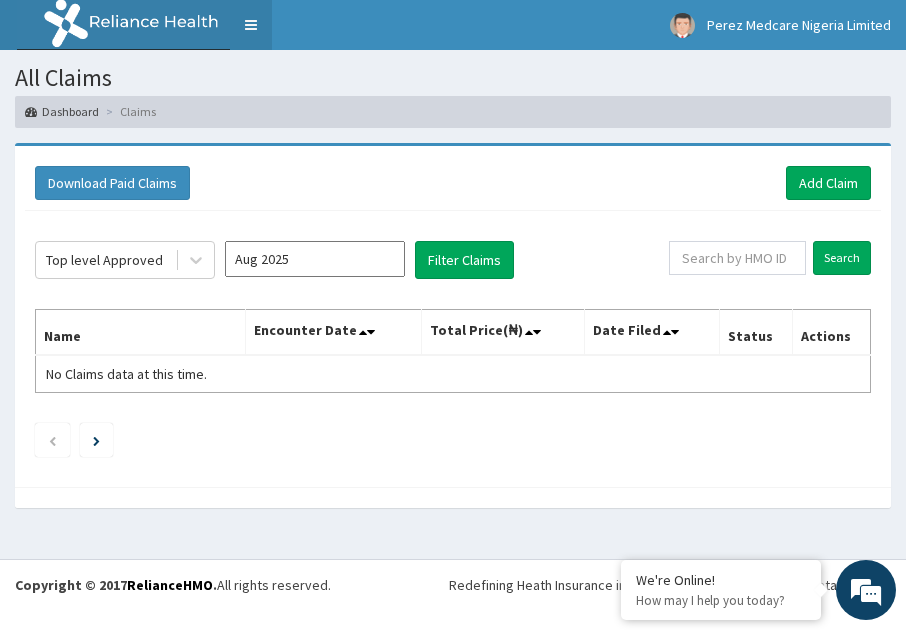 scroll, scrollTop: 0, scrollLeft: 0, axis: both 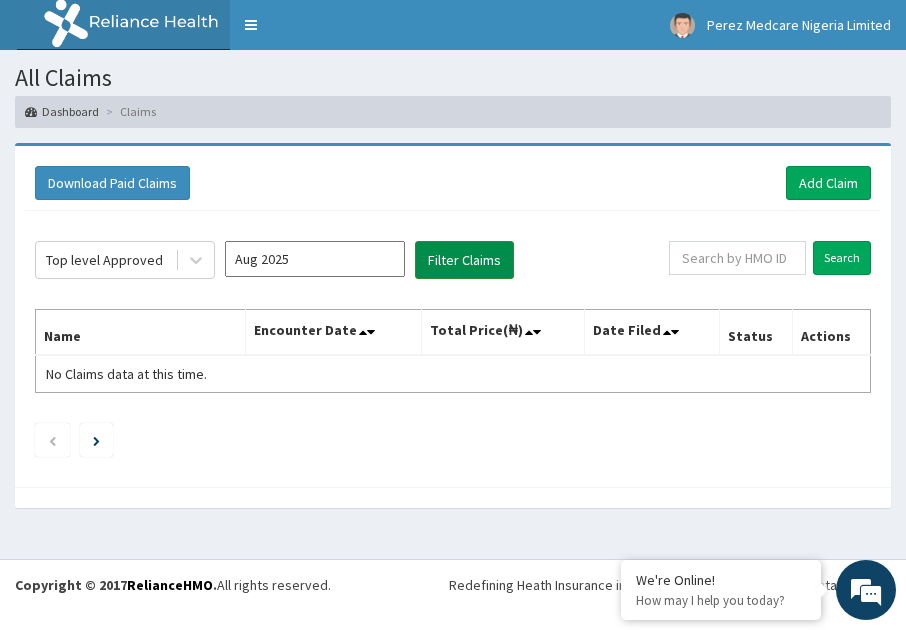 click on "Filter Claims" at bounding box center [464, 260] 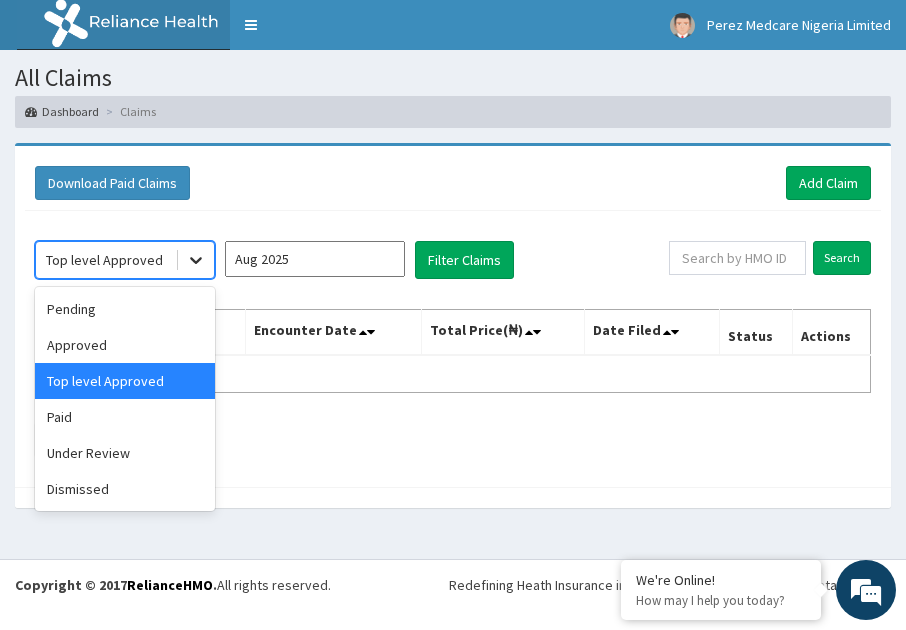 click 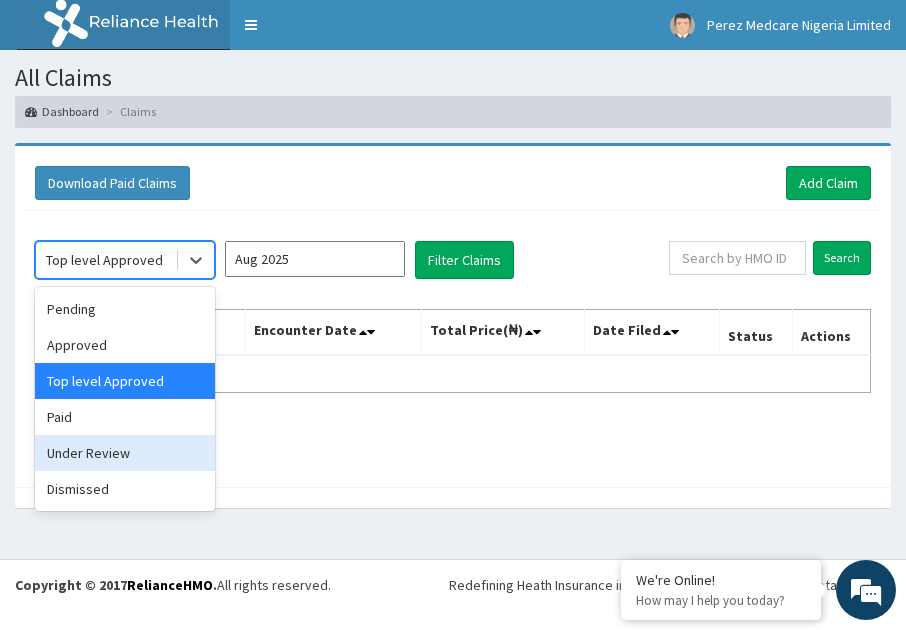 click on "Under Review" at bounding box center [125, 453] 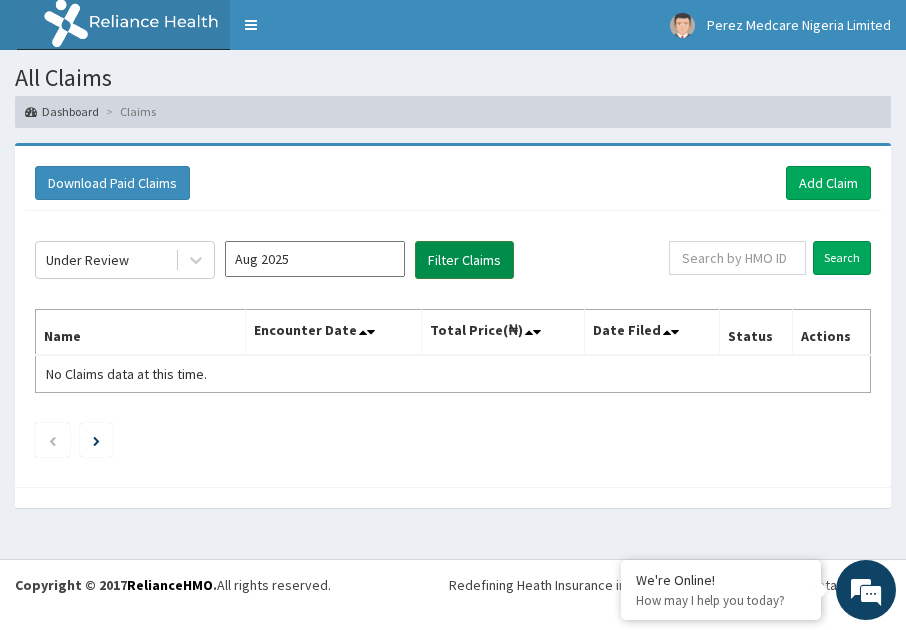 click on "Filter Claims" at bounding box center (464, 260) 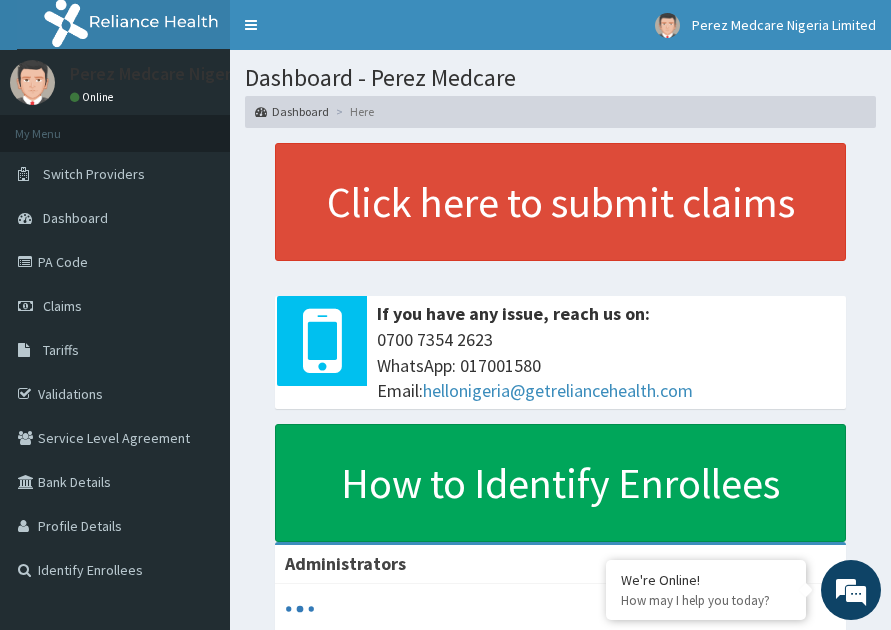 scroll, scrollTop: 0, scrollLeft: 0, axis: both 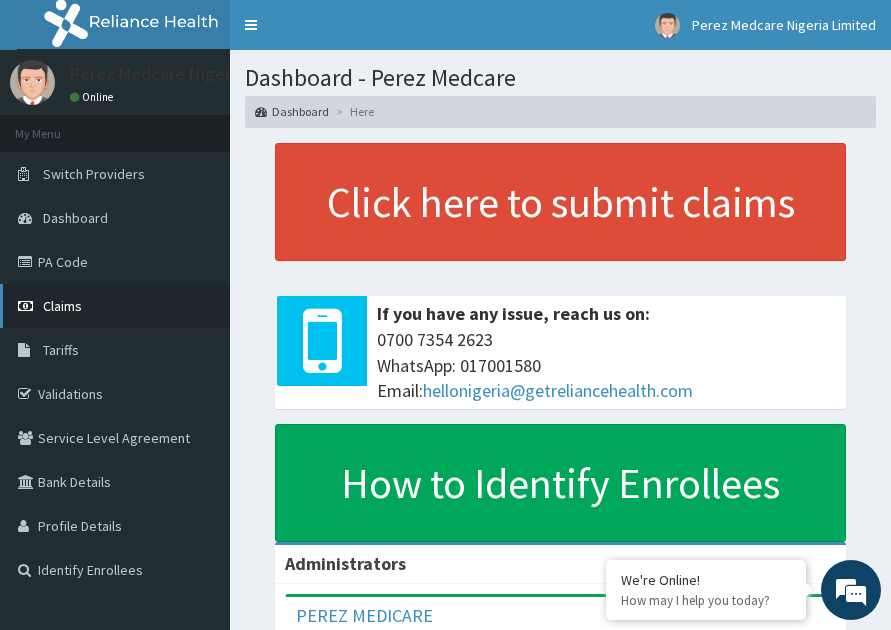 click on "Claims" at bounding box center (62, 306) 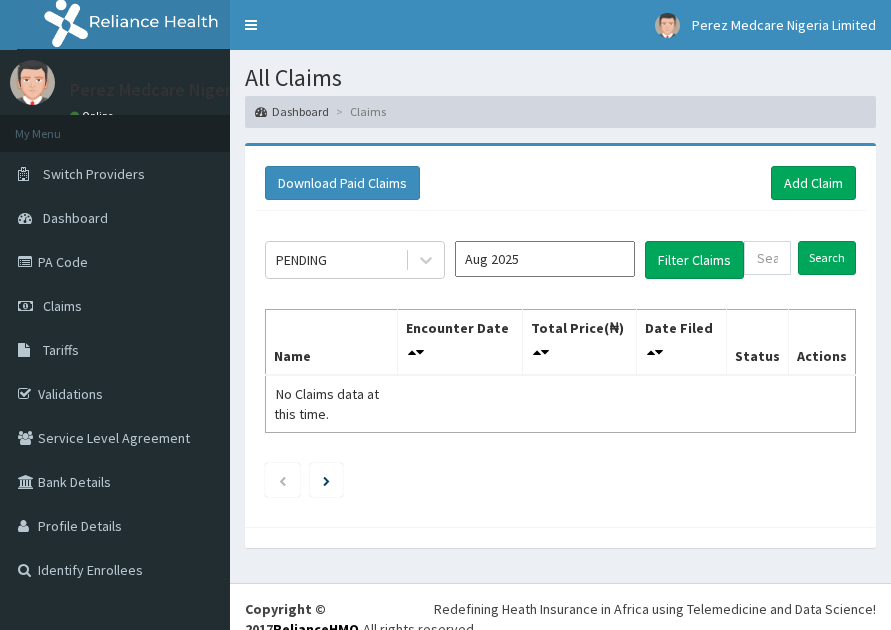 scroll, scrollTop: 0, scrollLeft: 0, axis: both 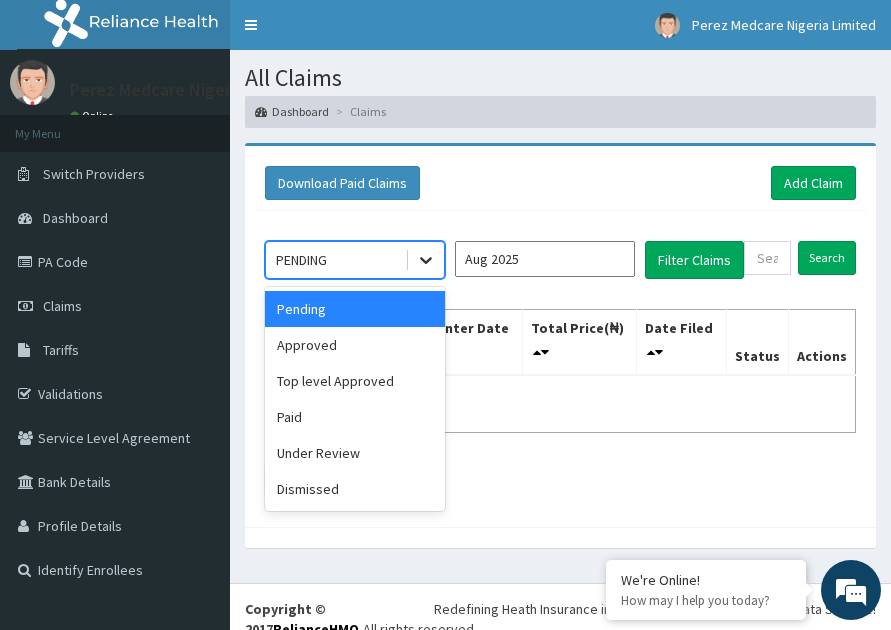 click 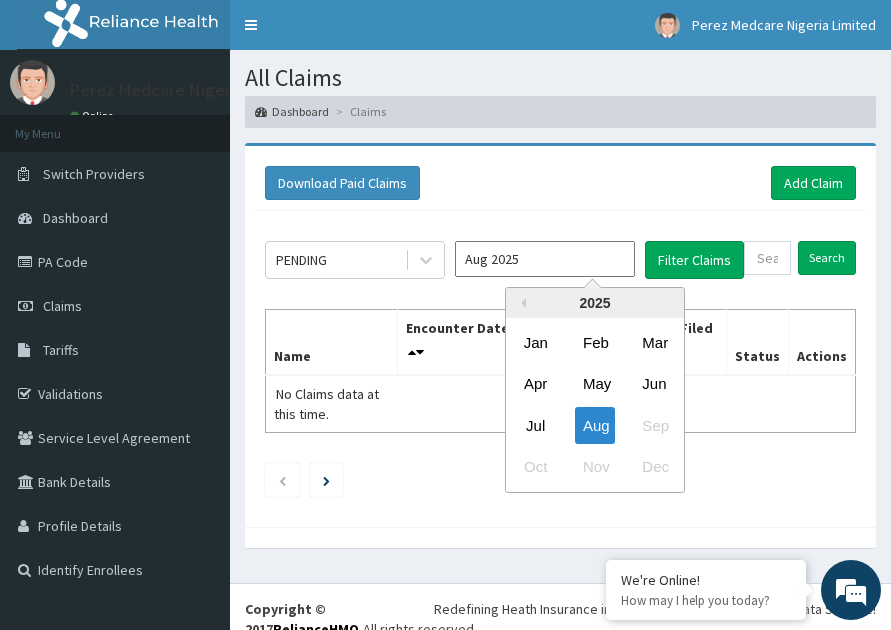 click on "Aug 2025" at bounding box center [545, 259] 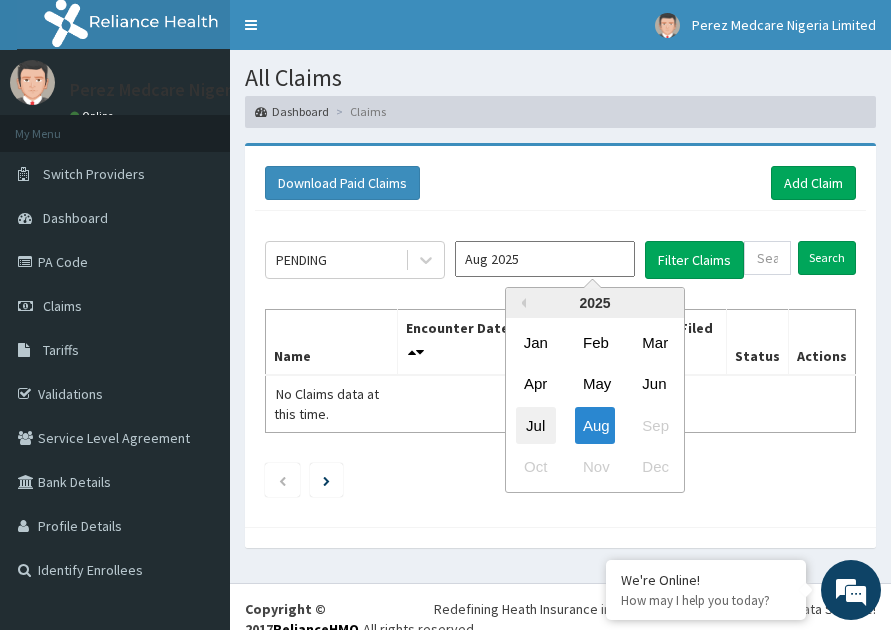 click on "Jul" at bounding box center (536, 424) 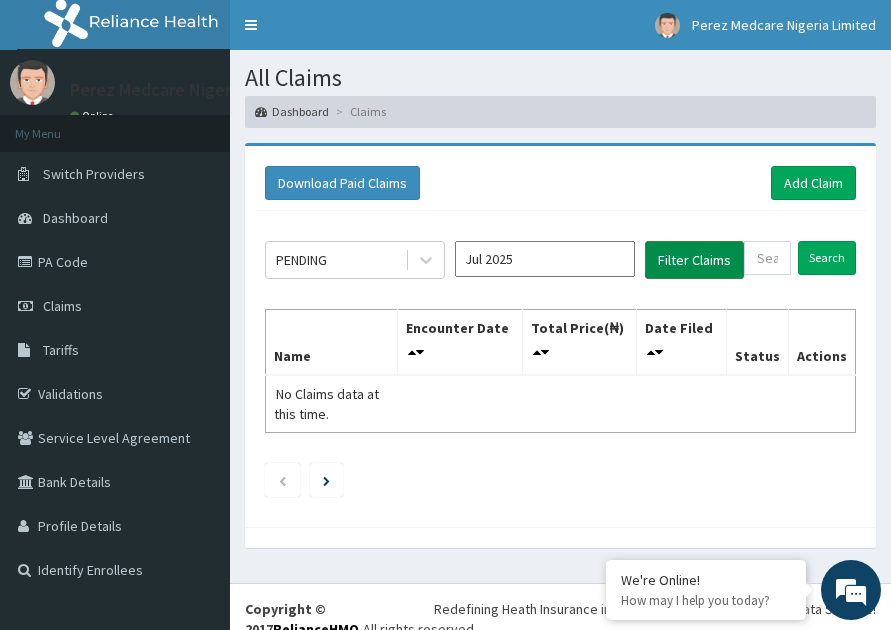 click on "Filter Claims" at bounding box center (694, 260) 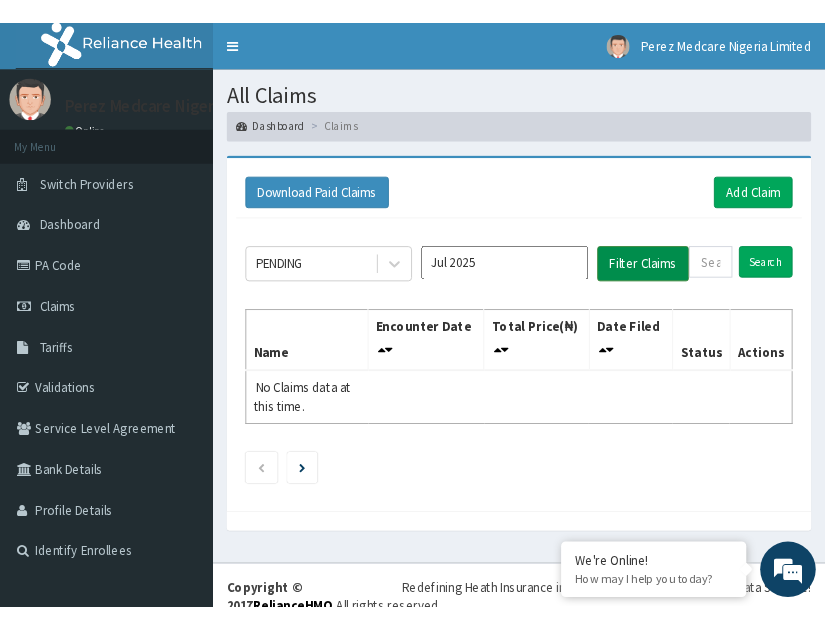 scroll, scrollTop: 0, scrollLeft: 0, axis: both 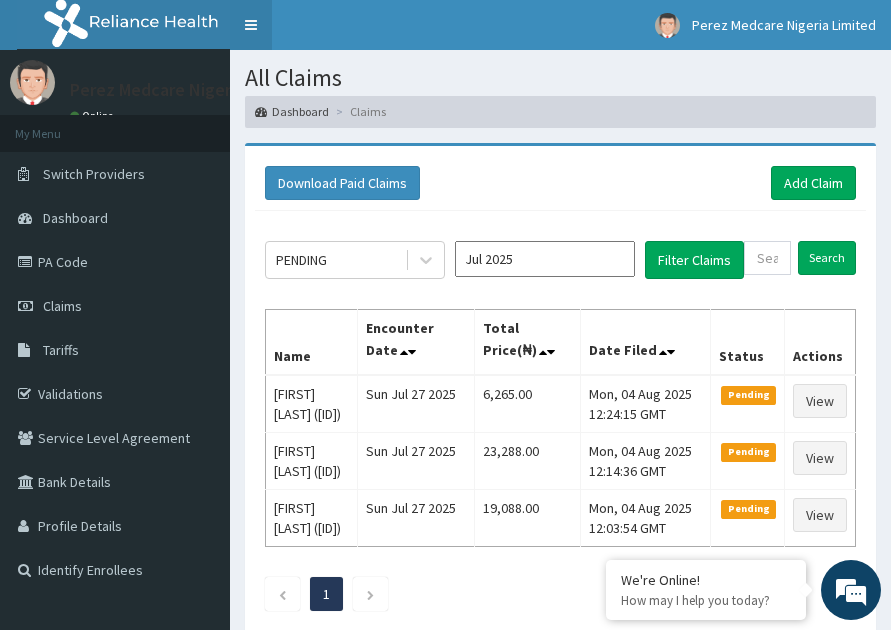 click on "Toggle navigation" at bounding box center [251, 25] 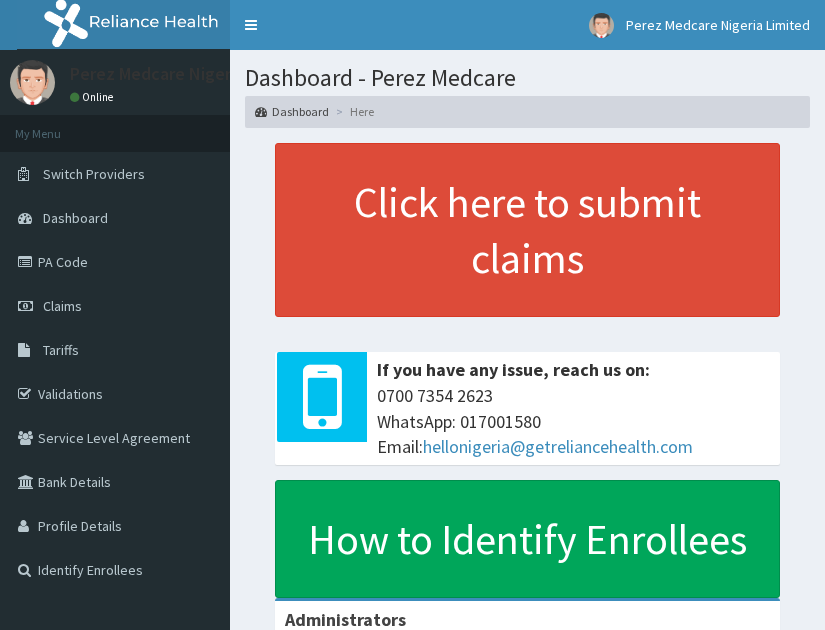 scroll, scrollTop: 0, scrollLeft: 0, axis: both 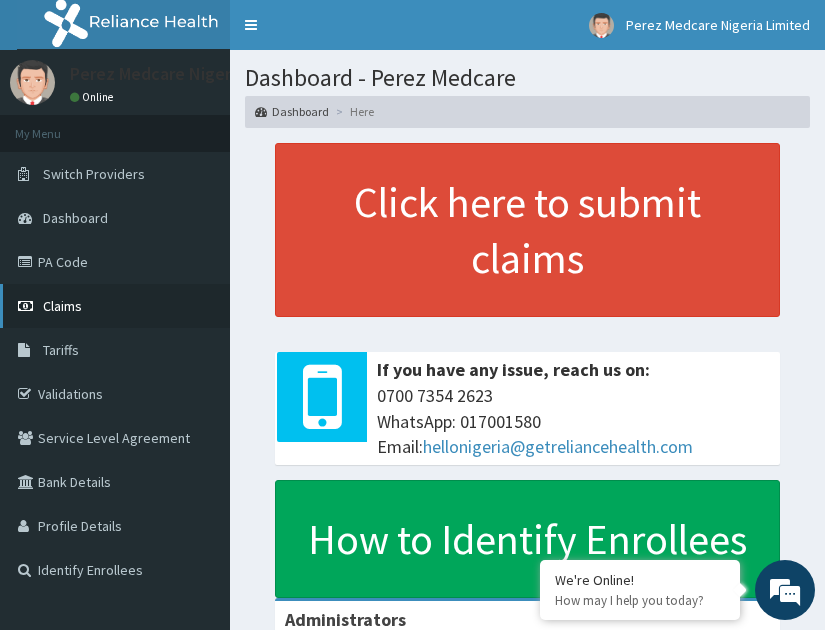 click on "Claims" at bounding box center [62, 306] 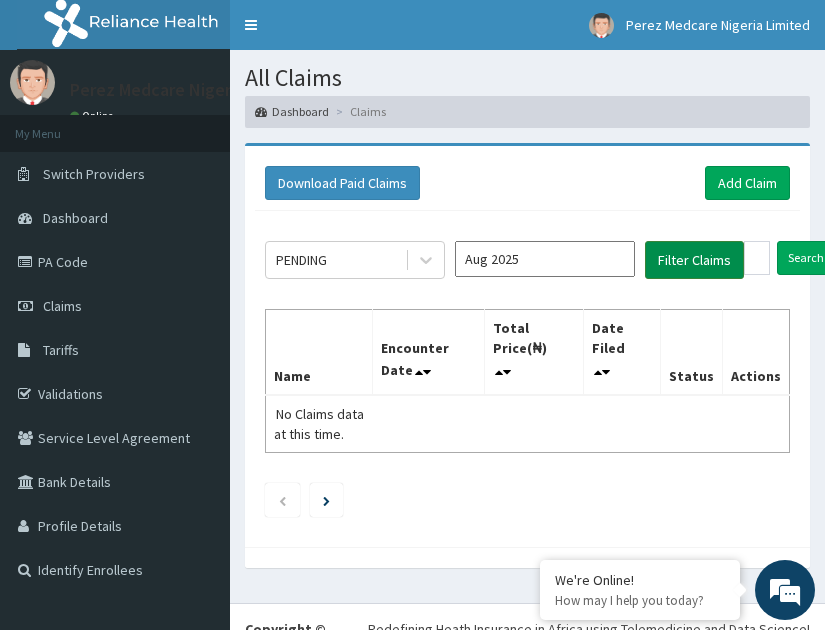 scroll, scrollTop: 0, scrollLeft: 0, axis: both 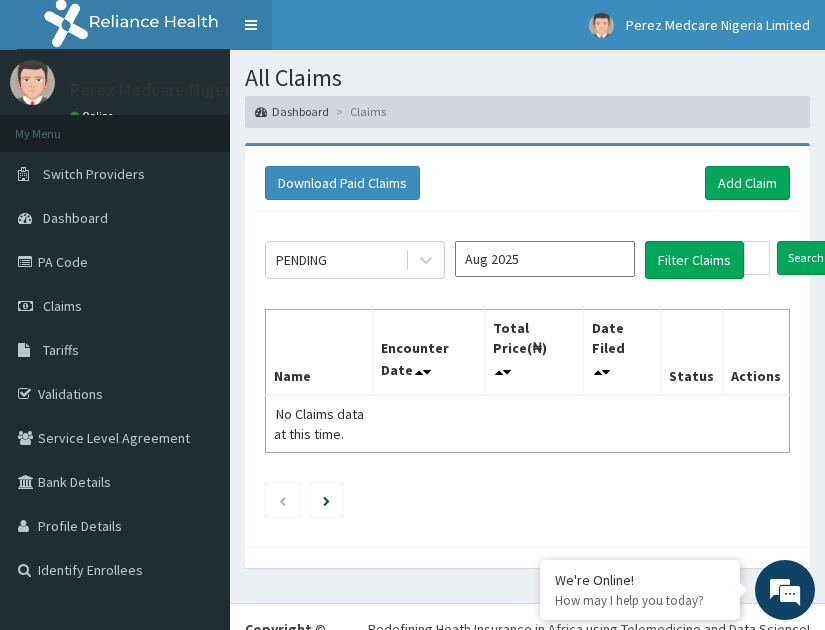 click on "Toggle navigation" at bounding box center [251, 25] 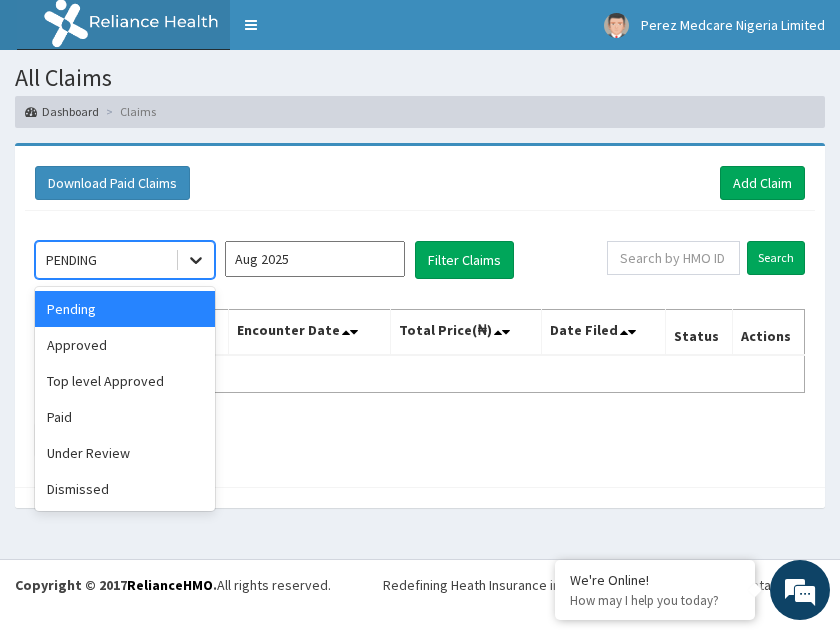 click 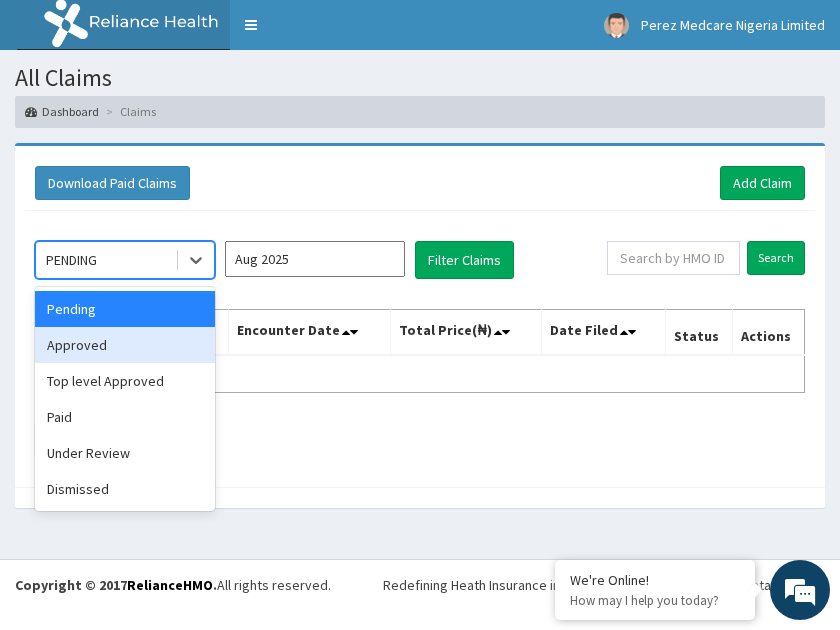 click on "Approved" at bounding box center [125, 345] 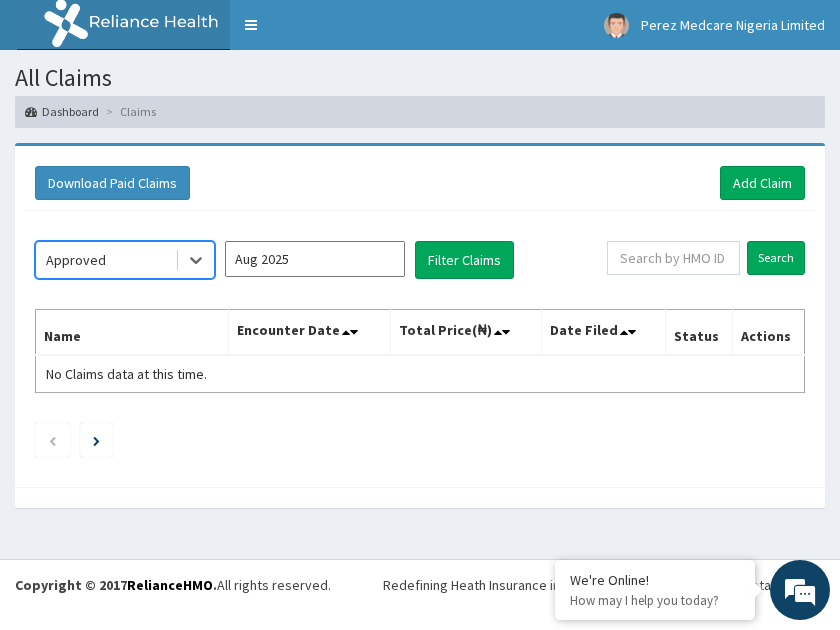 click on "Aug 2025" at bounding box center (315, 259) 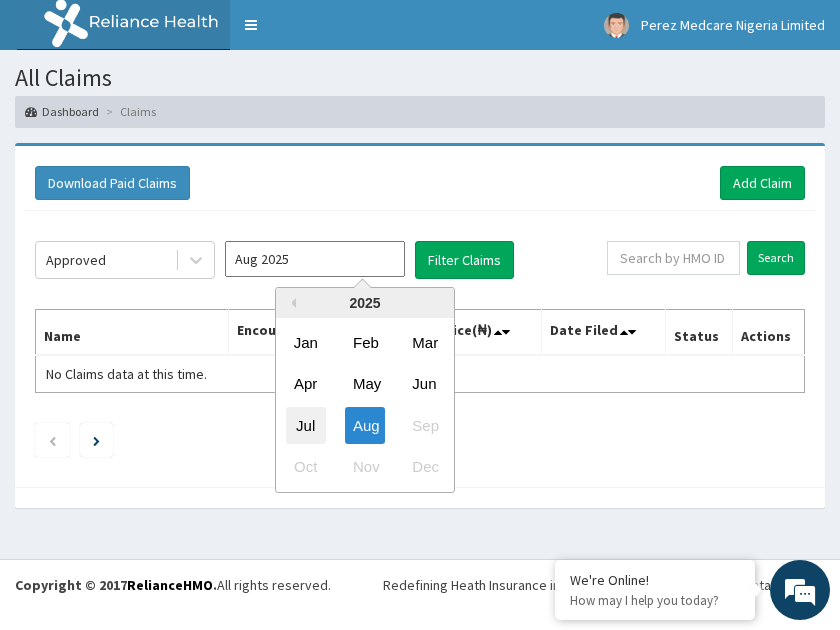 click on "Jul" at bounding box center (306, 424) 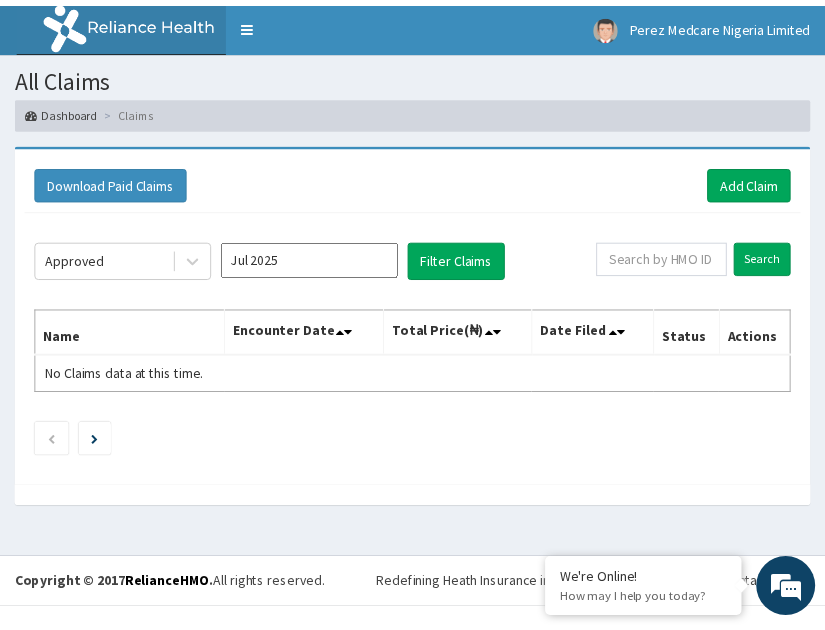 scroll, scrollTop: 0, scrollLeft: 0, axis: both 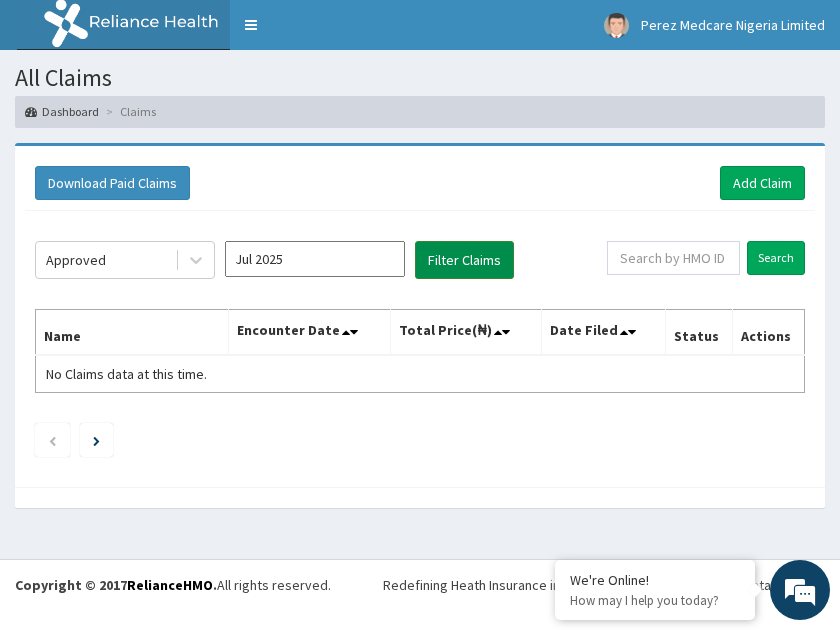 click on "Filter Claims" at bounding box center (464, 260) 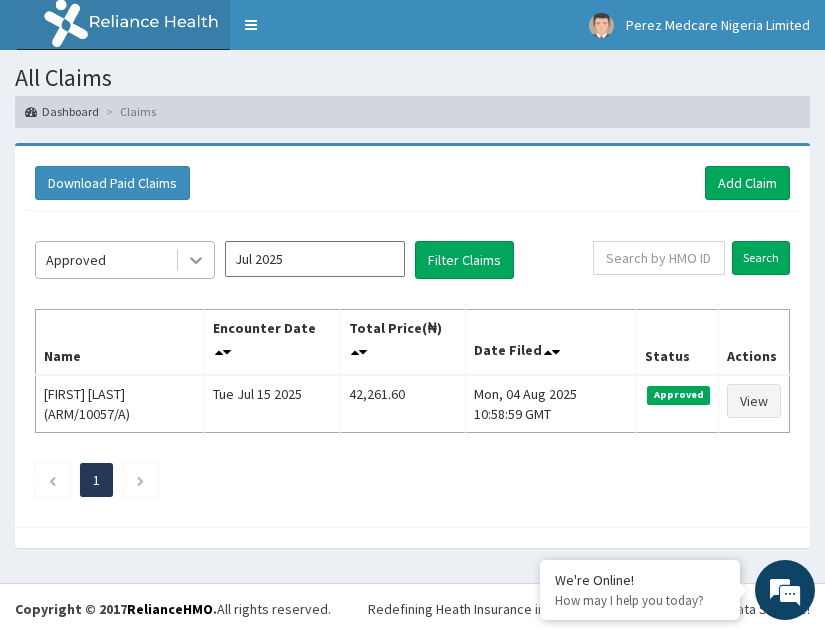 click 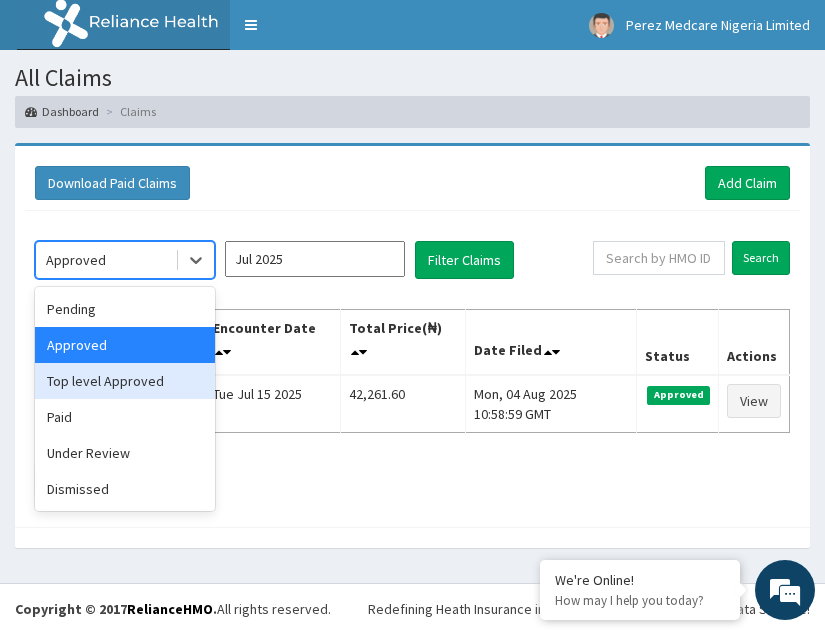 click on "Top level Approved" at bounding box center [125, 381] 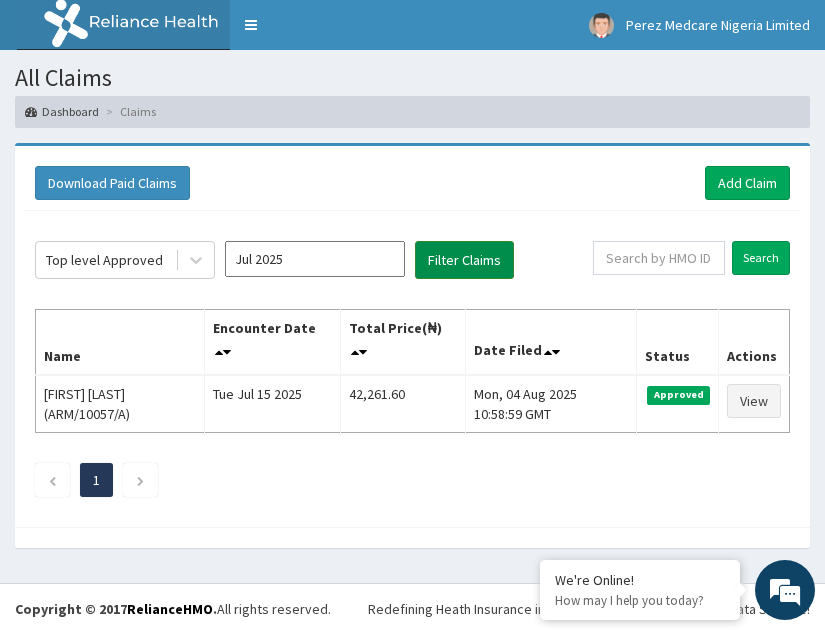 click on "Filter Claims" at bounding box center [464, 260] 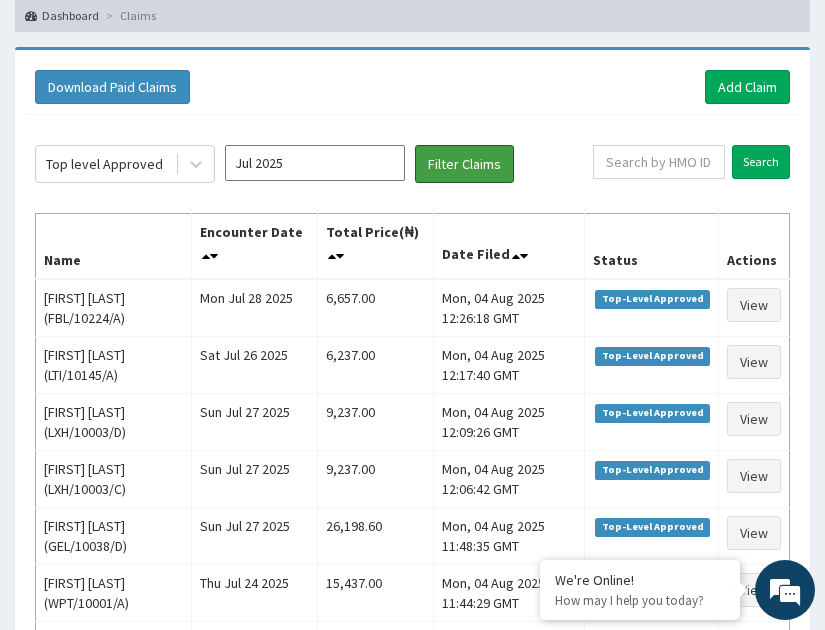 scroll, scrollTop: 100, scrollLeft: 0, axis: vertical 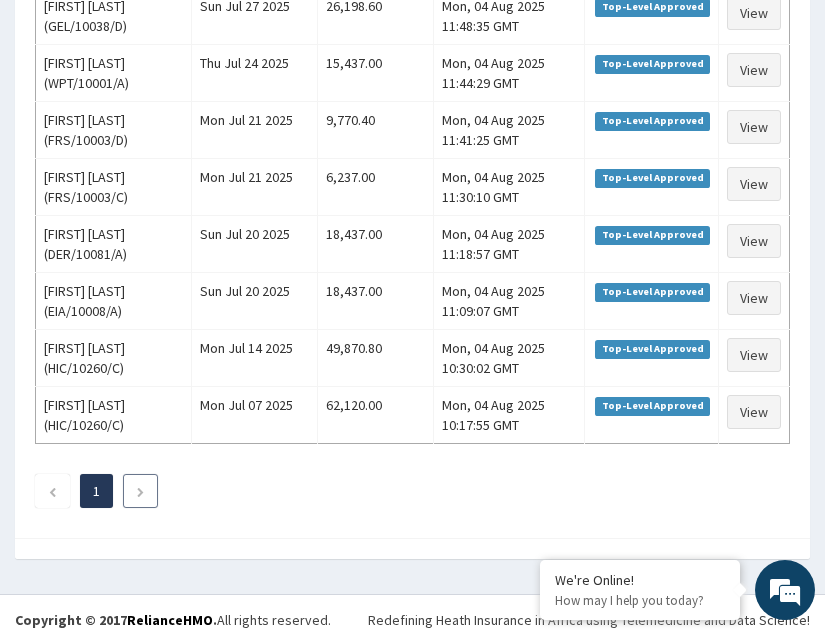 click at bounding box center [140, 492] 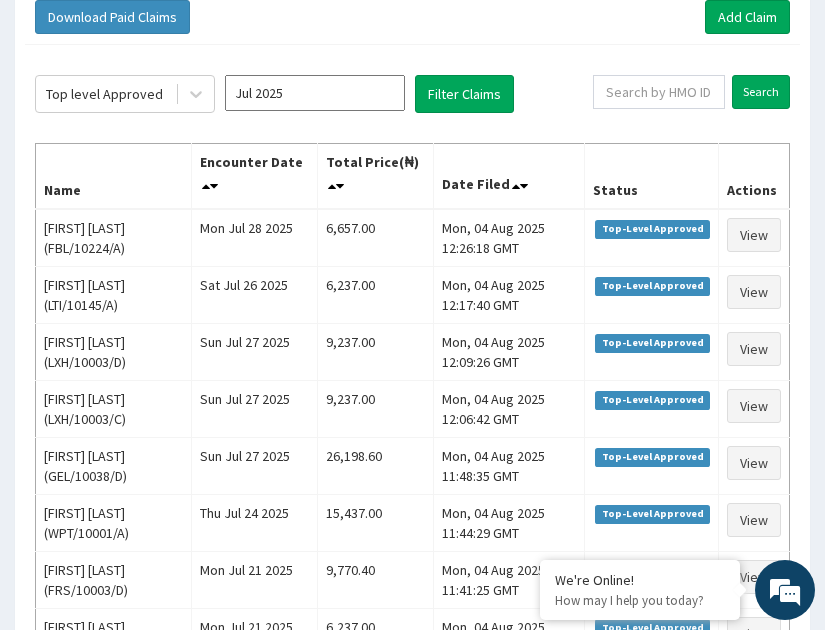 scroll, scrollTop: 62, scrollLeft: 0, axis: vertical 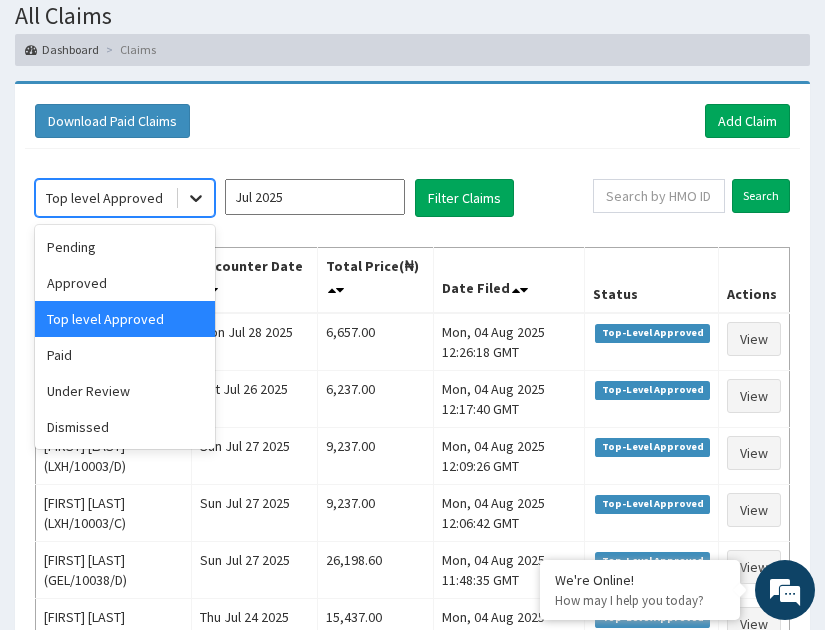 click 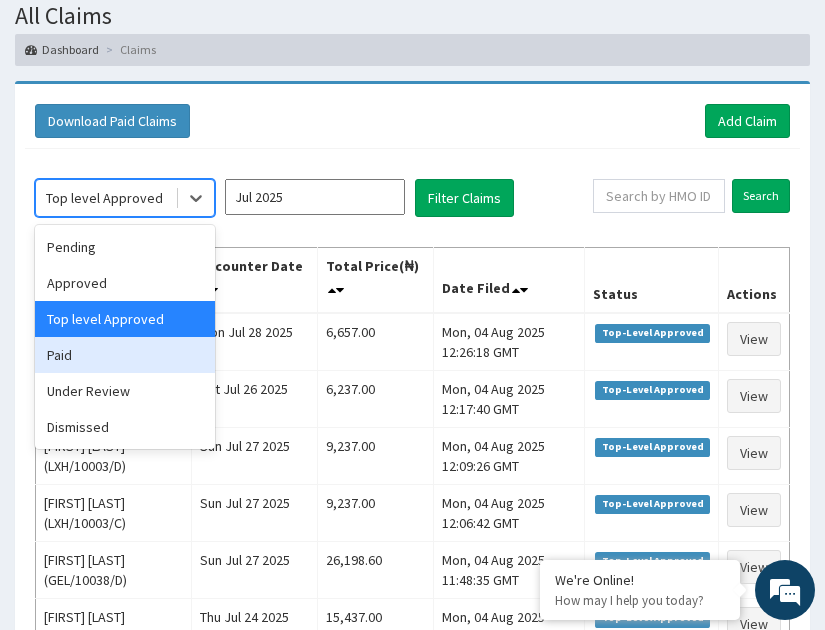 click on "Paid" at bounding box center [125, 355] 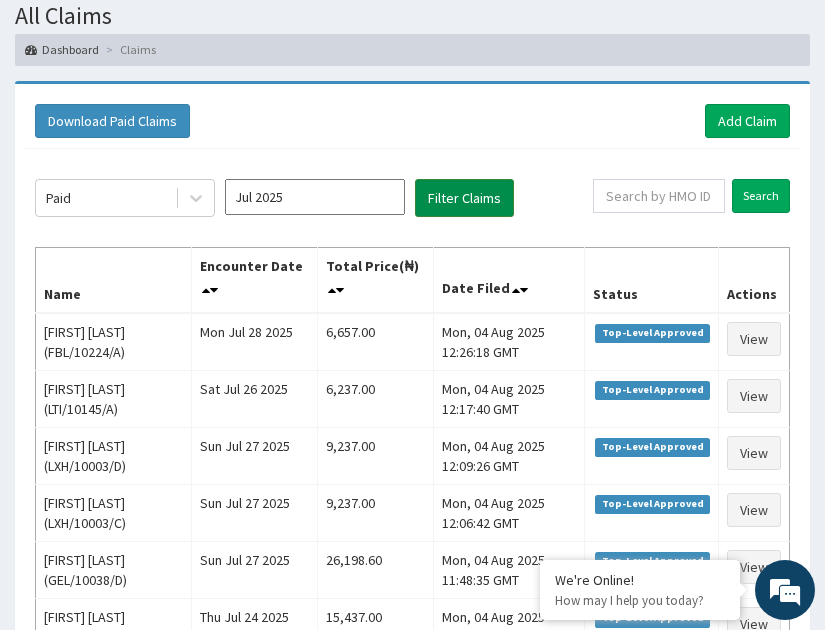 click on "Filter Claims" at bounding box center [464, 198] 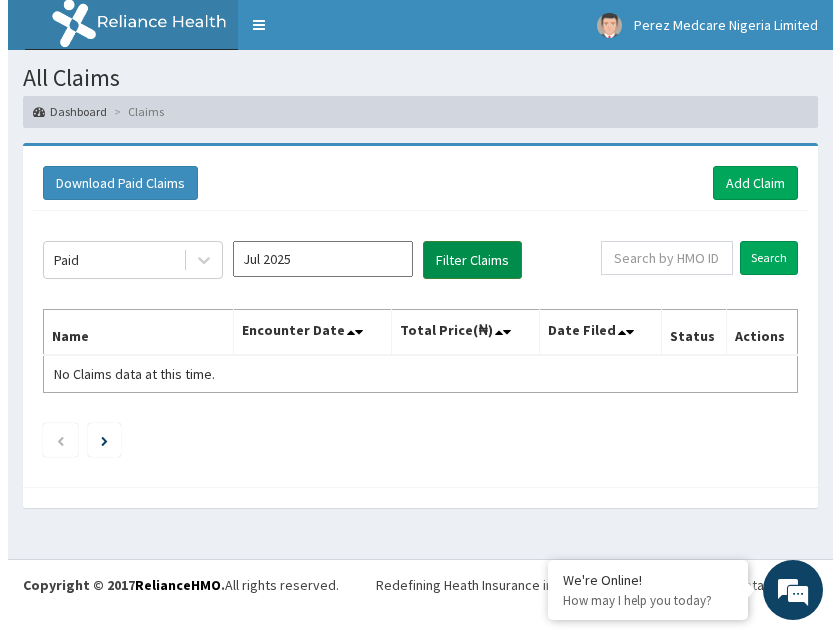 scroll, scrollTop: 0, scrollLeft: 0, axis: both 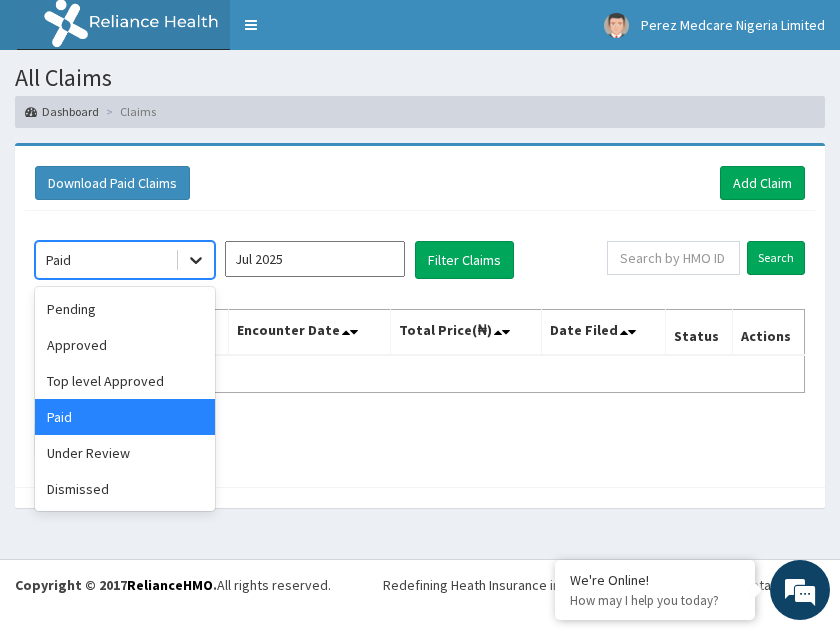 click 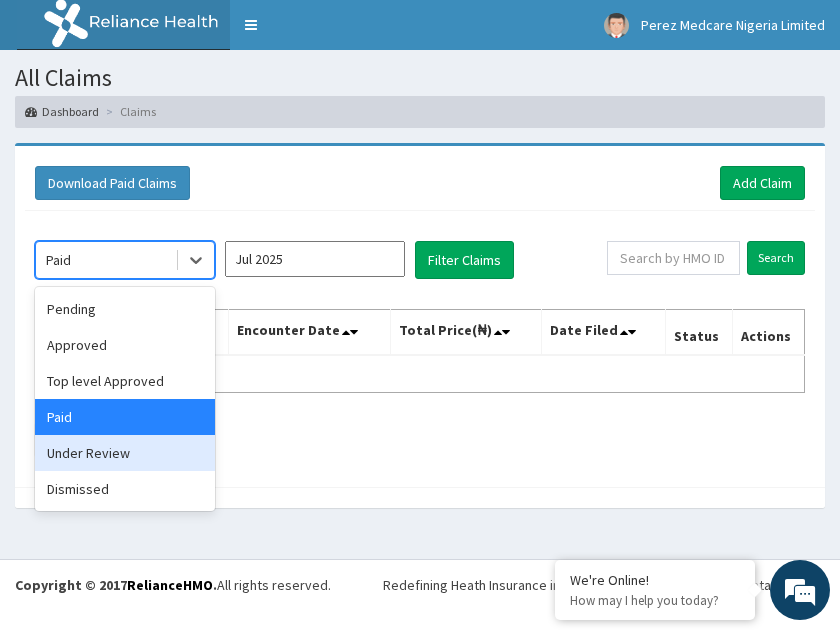 click on "Under Review" at bounding box center (125, 453) 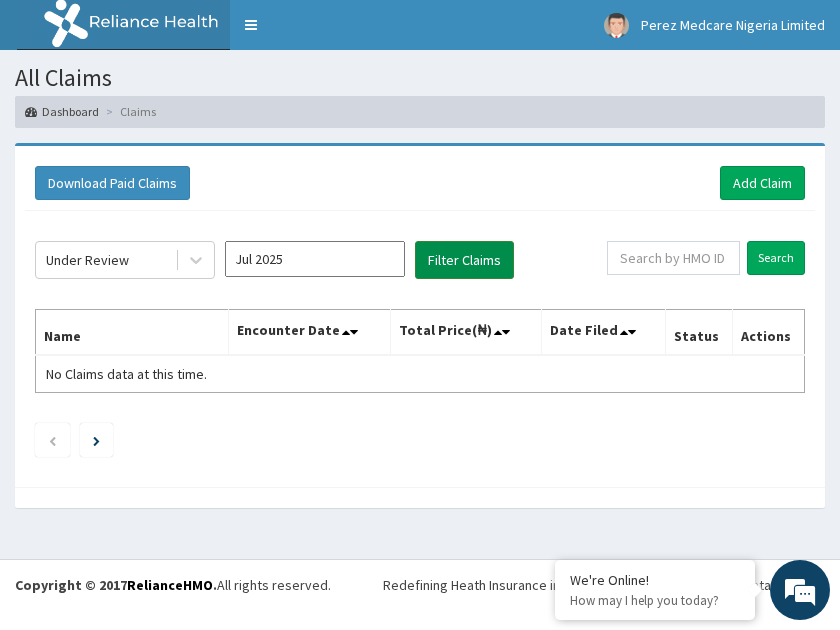 click on "Filter Claims" at bounding box center (464, 260) 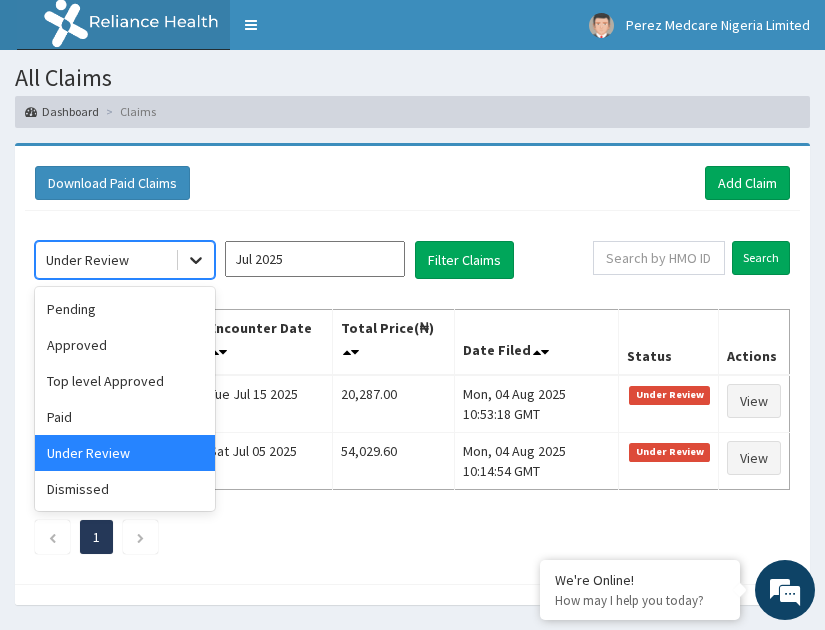 click 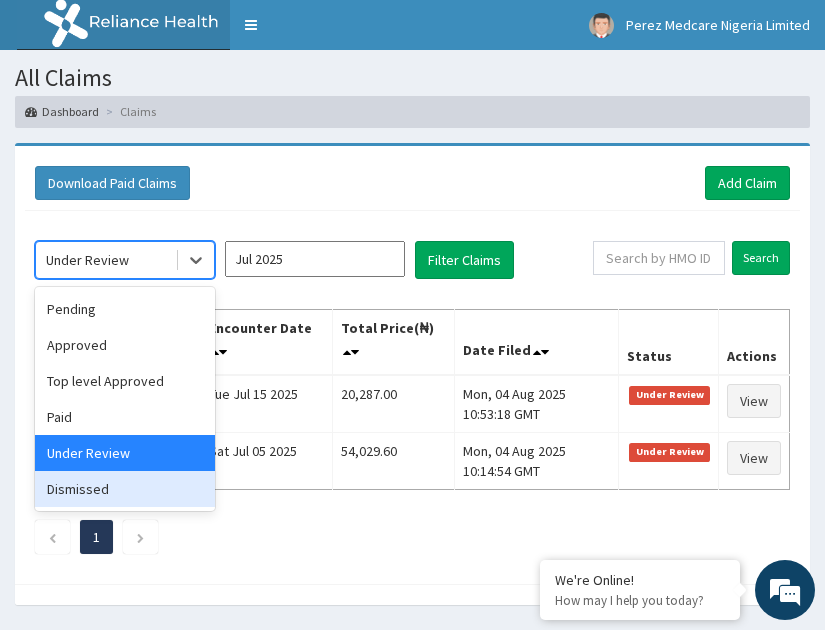 click on "Dismissed" at bounding box center [125, 489] 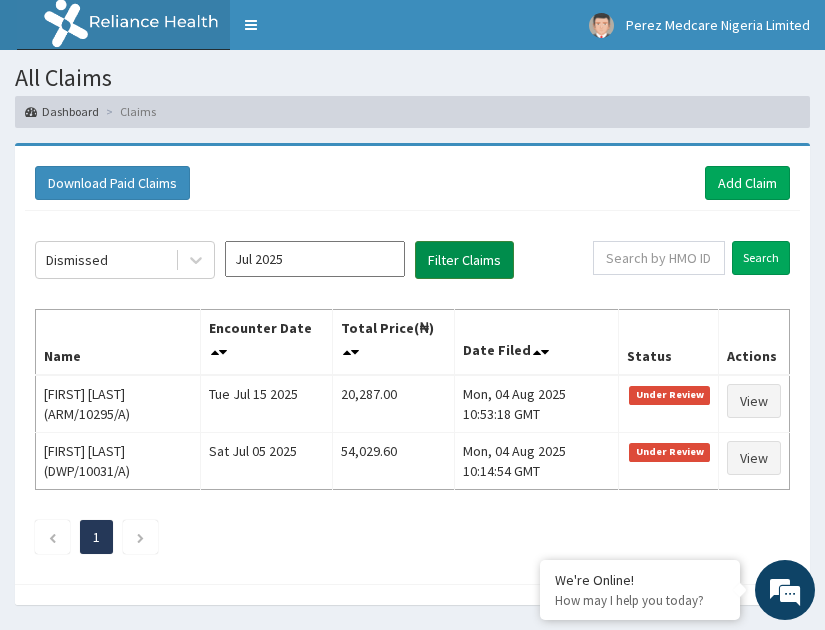 click on "Filter Claims" at bounding box center (464, 260) 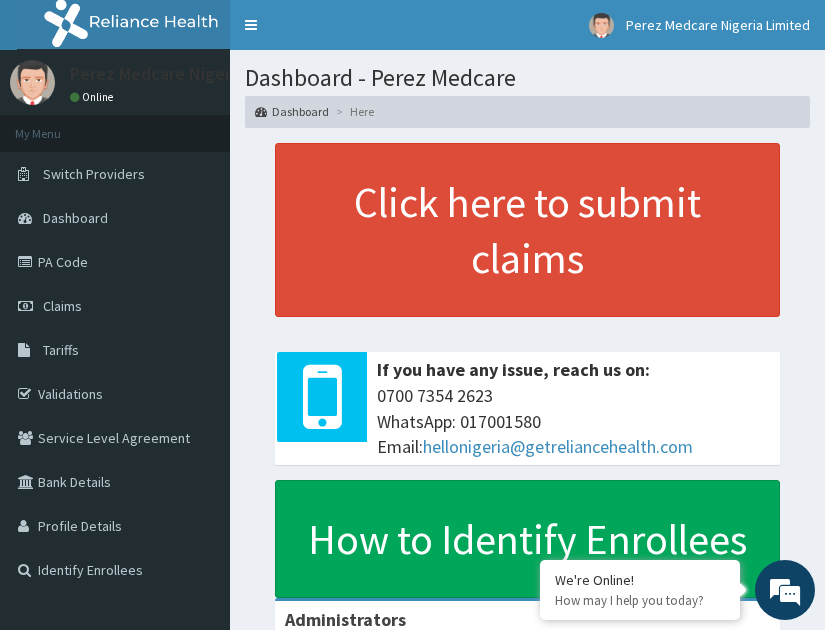 scroll, scrollTop: 0, scrollLeft: 0, axis: both 